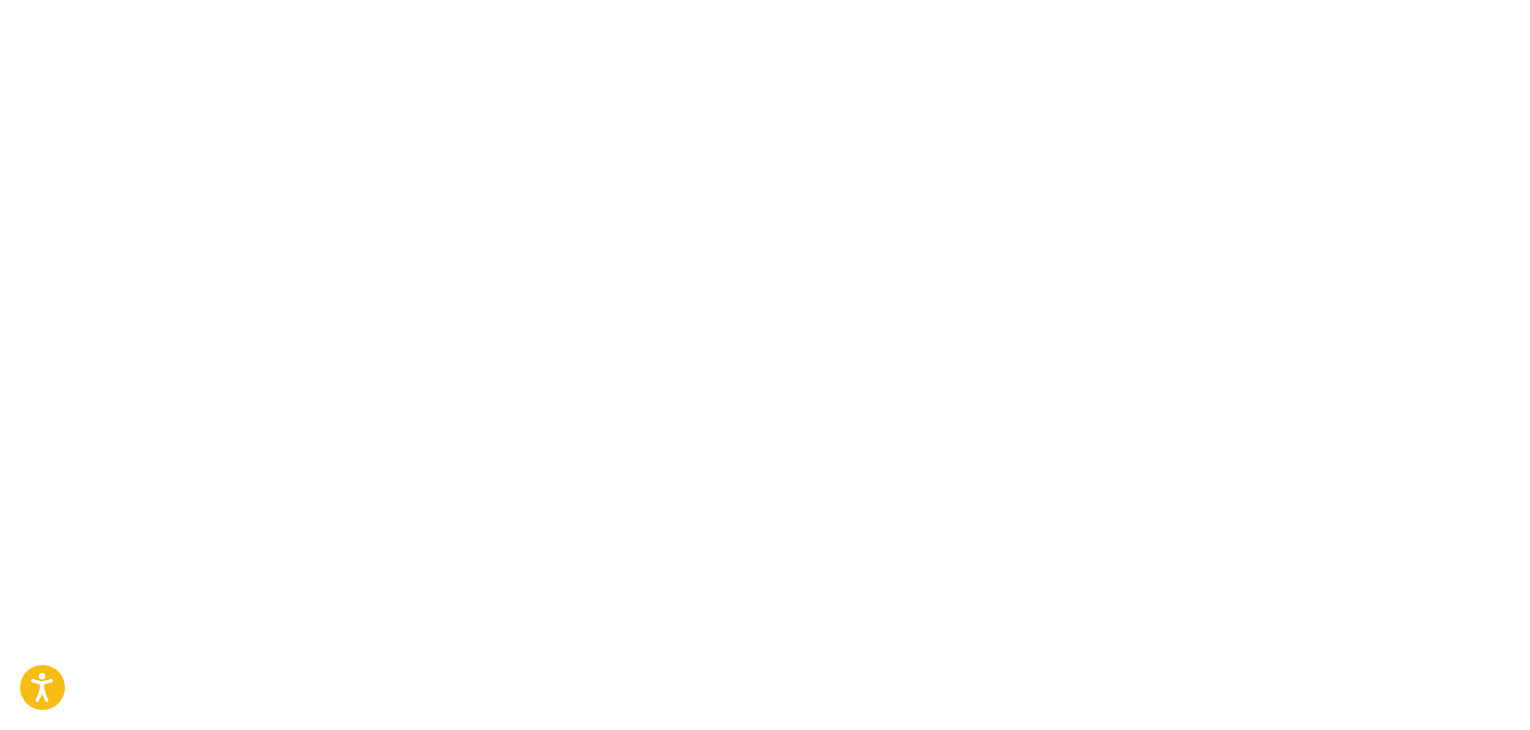 scroll, scrollTop: 0, scrollLeft: 0, axis: both 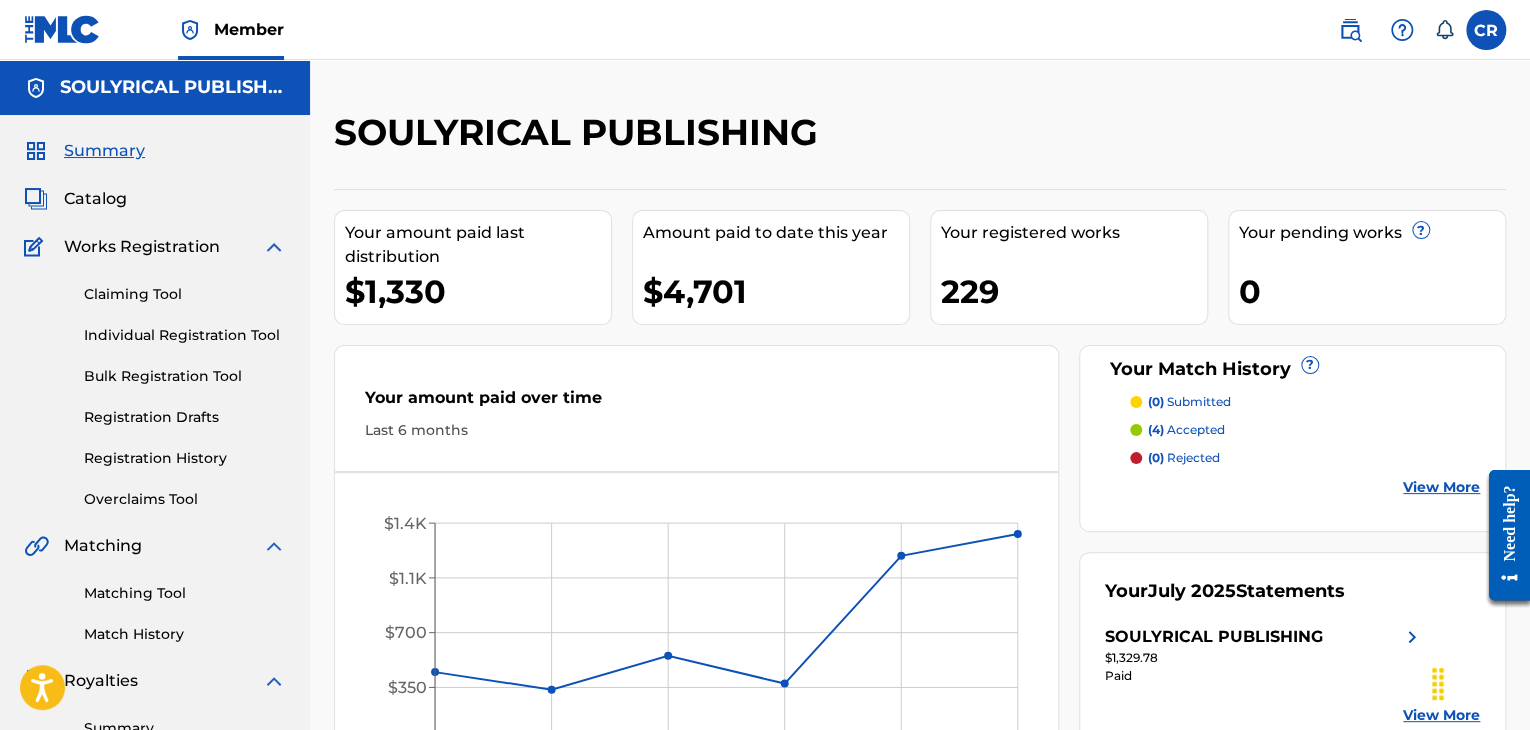 click at bounding box center [1486, 30] 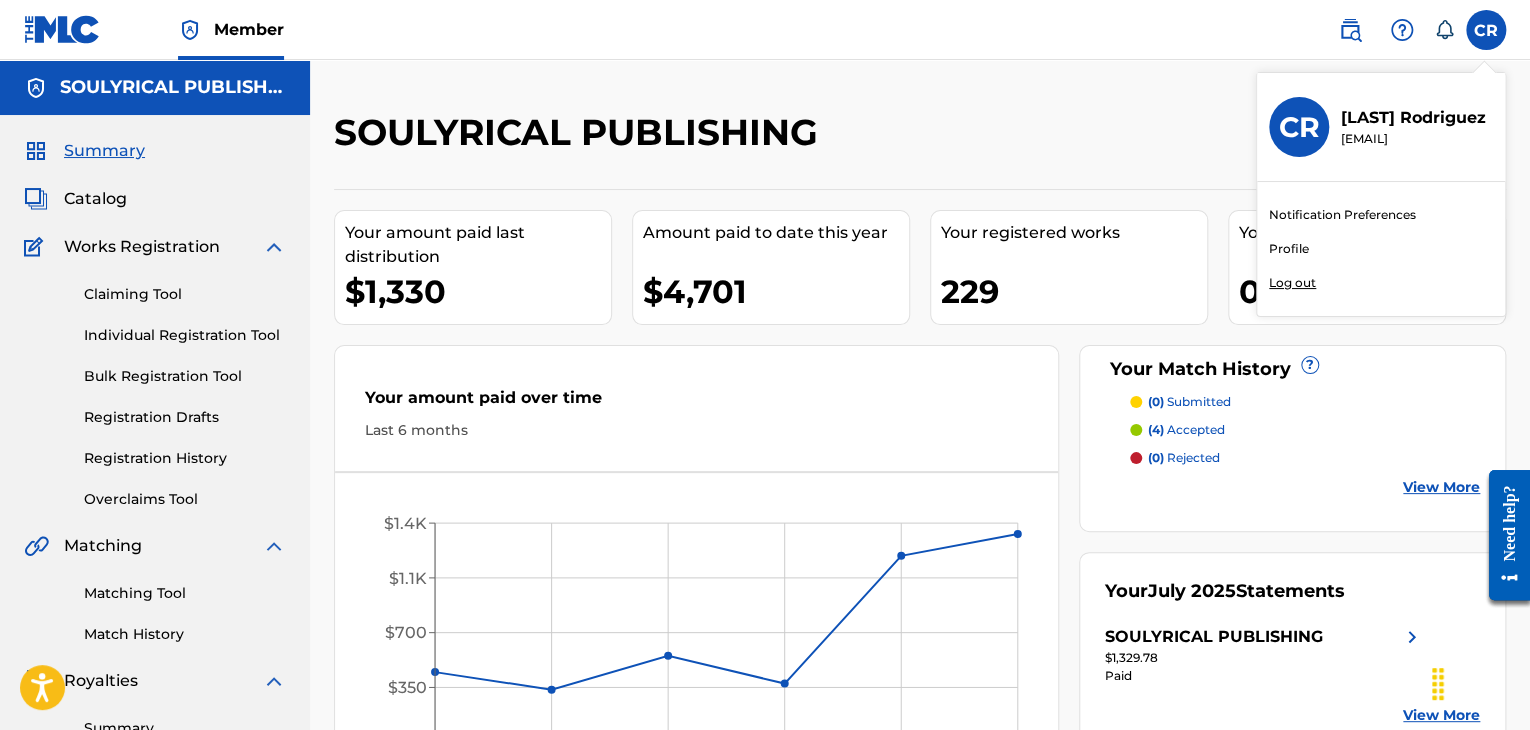click on "Log out" at bounding box center (1292, 283) 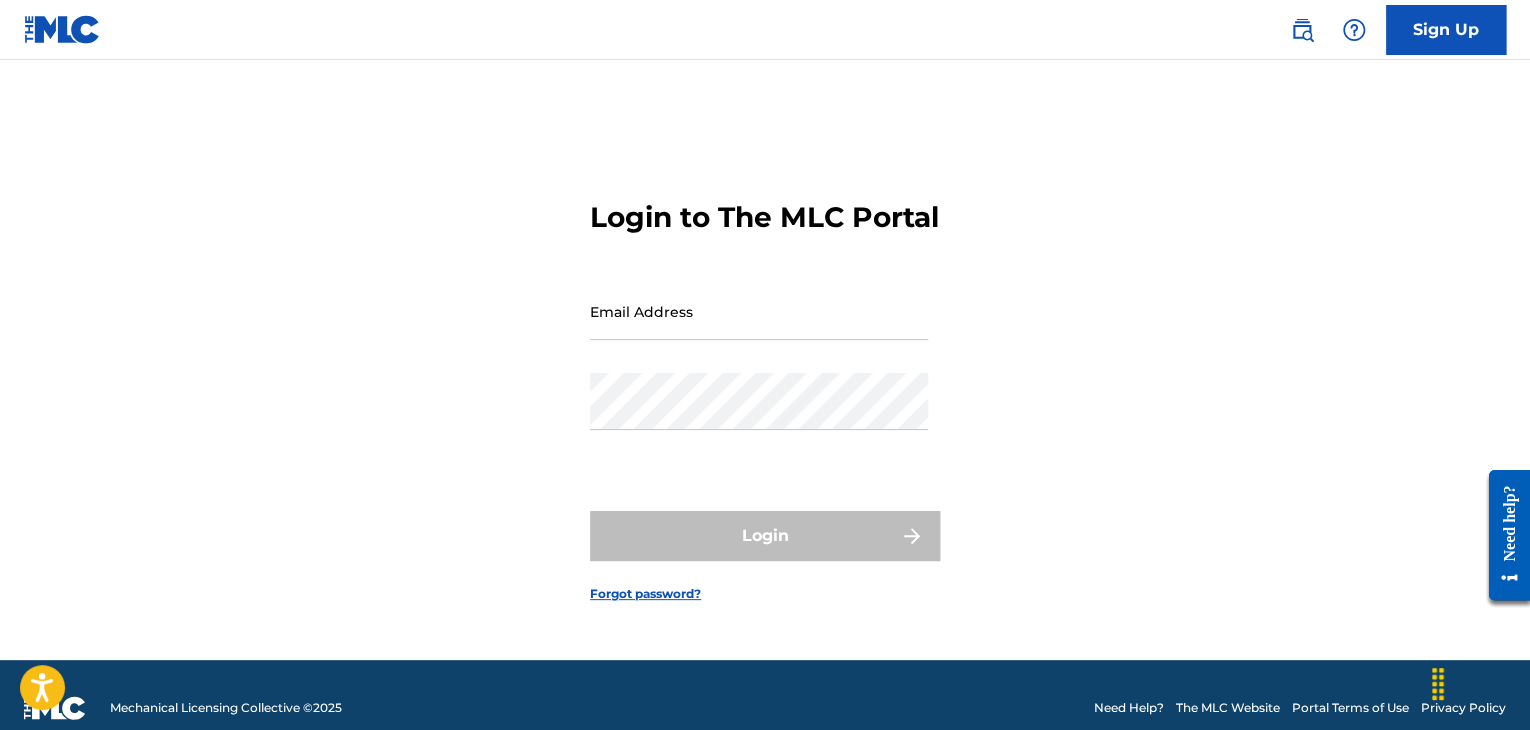 click on "Email Address" at bounding box center (759, 311) 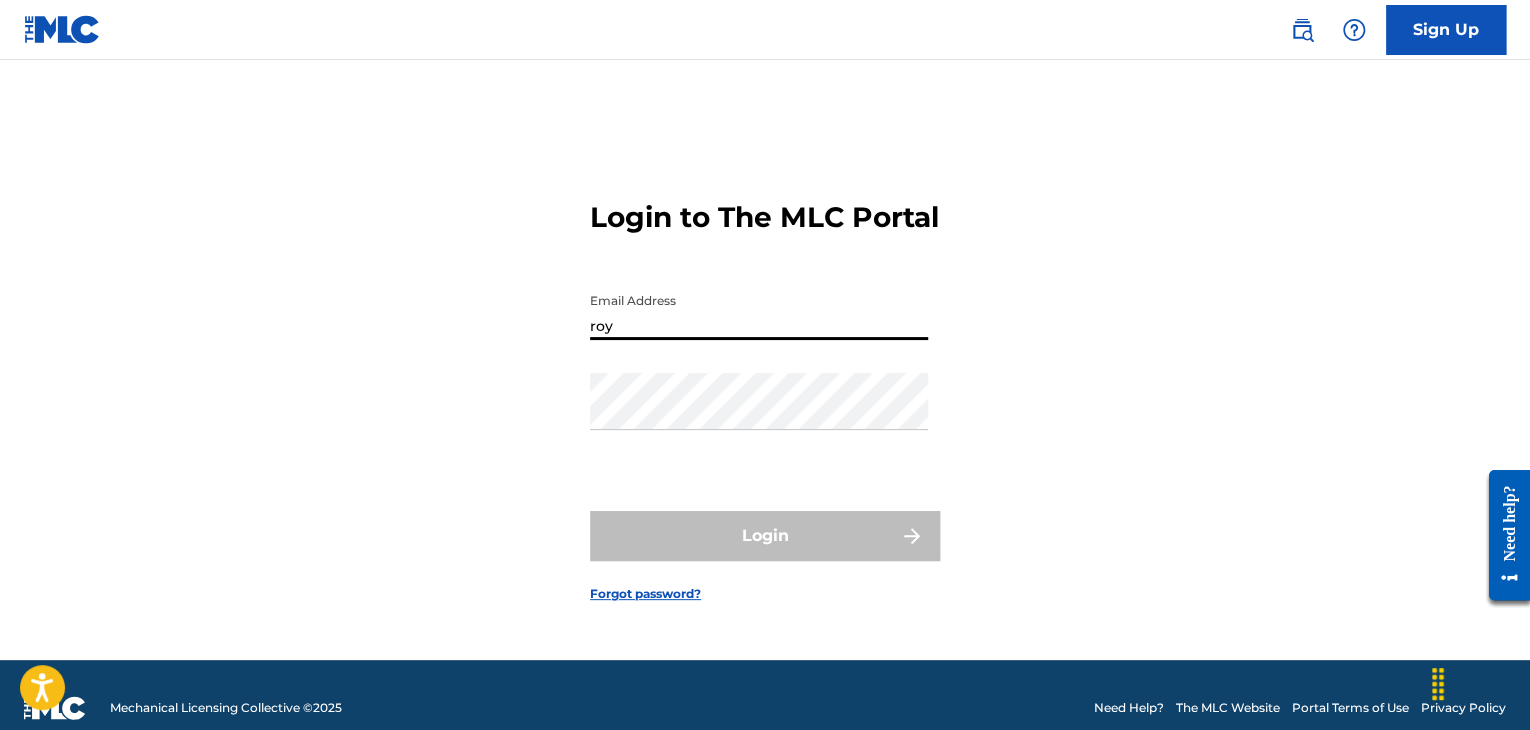 type on "[EMAIL]" 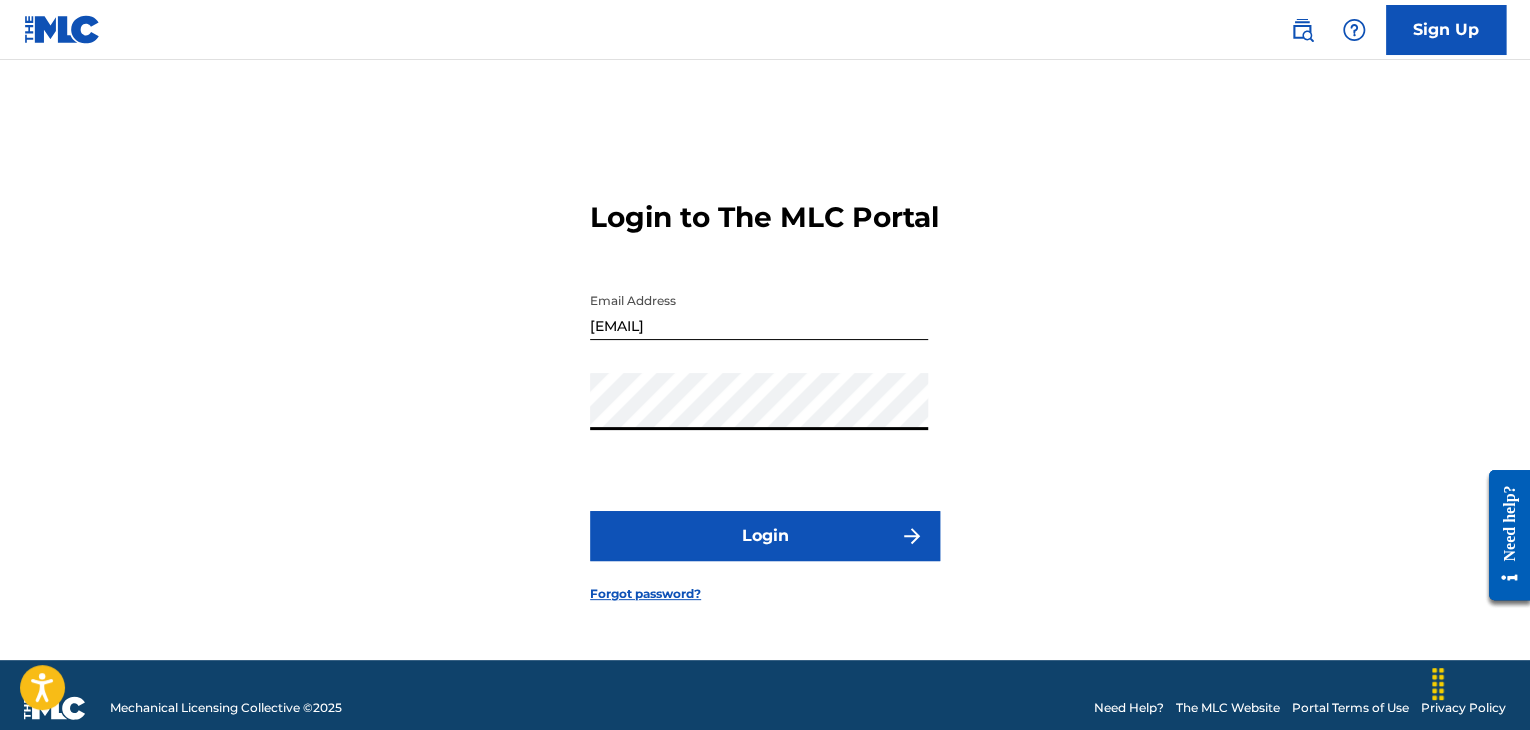click on "Login" at bounding box center (765, 536) 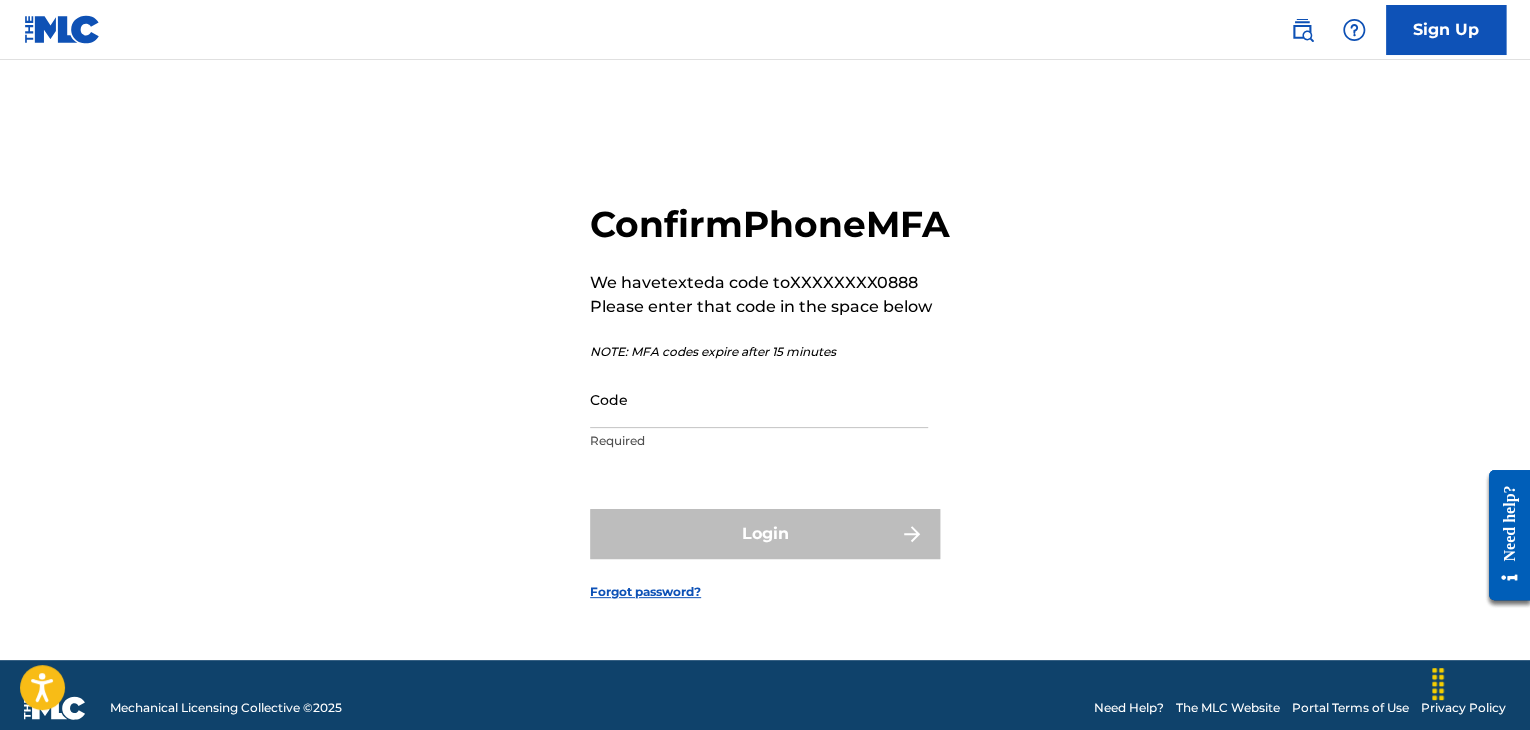 click on "Code" at bounding box center [759, 399] 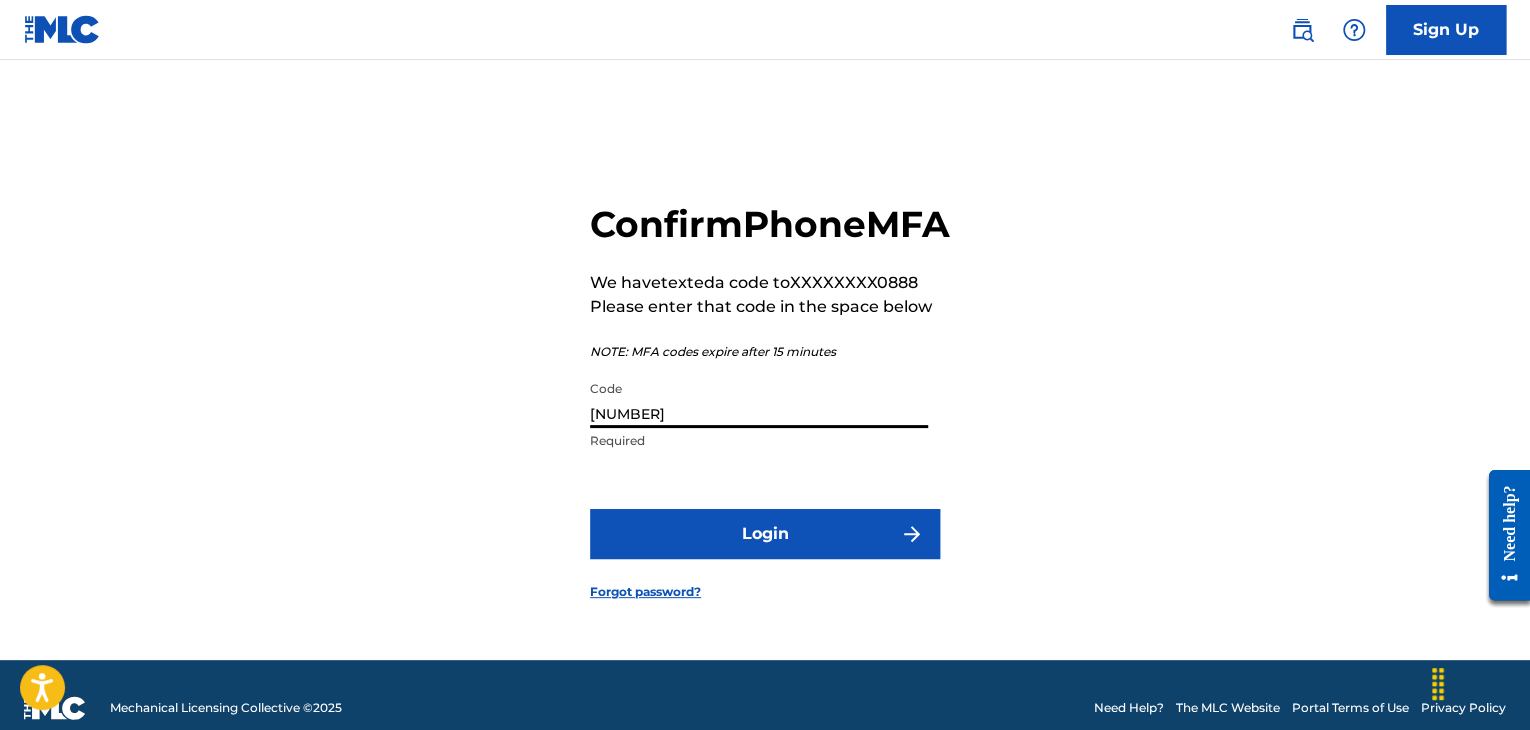 type on "[NUMBER]" 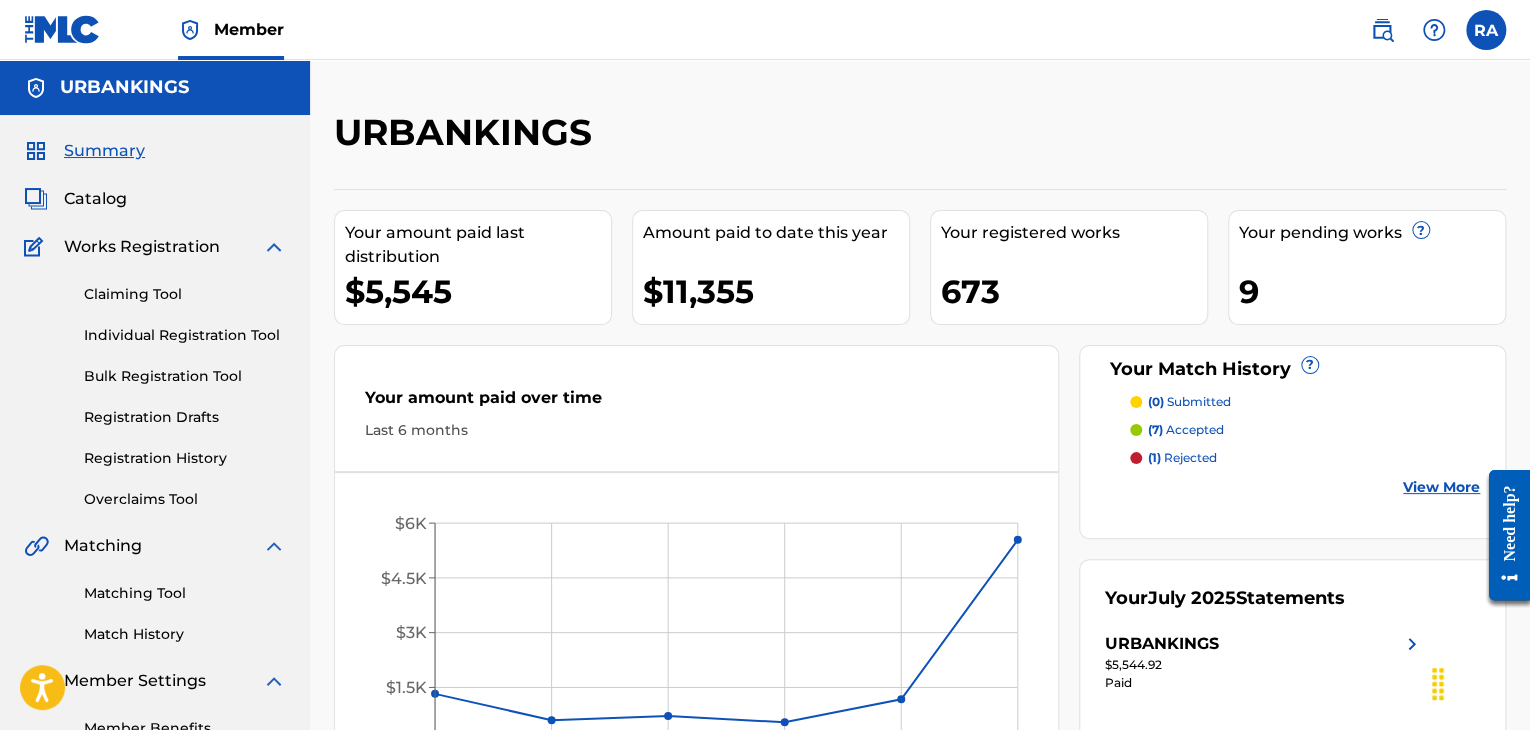 click on "Individual Registration Tool" at bounding box center [185, 335] 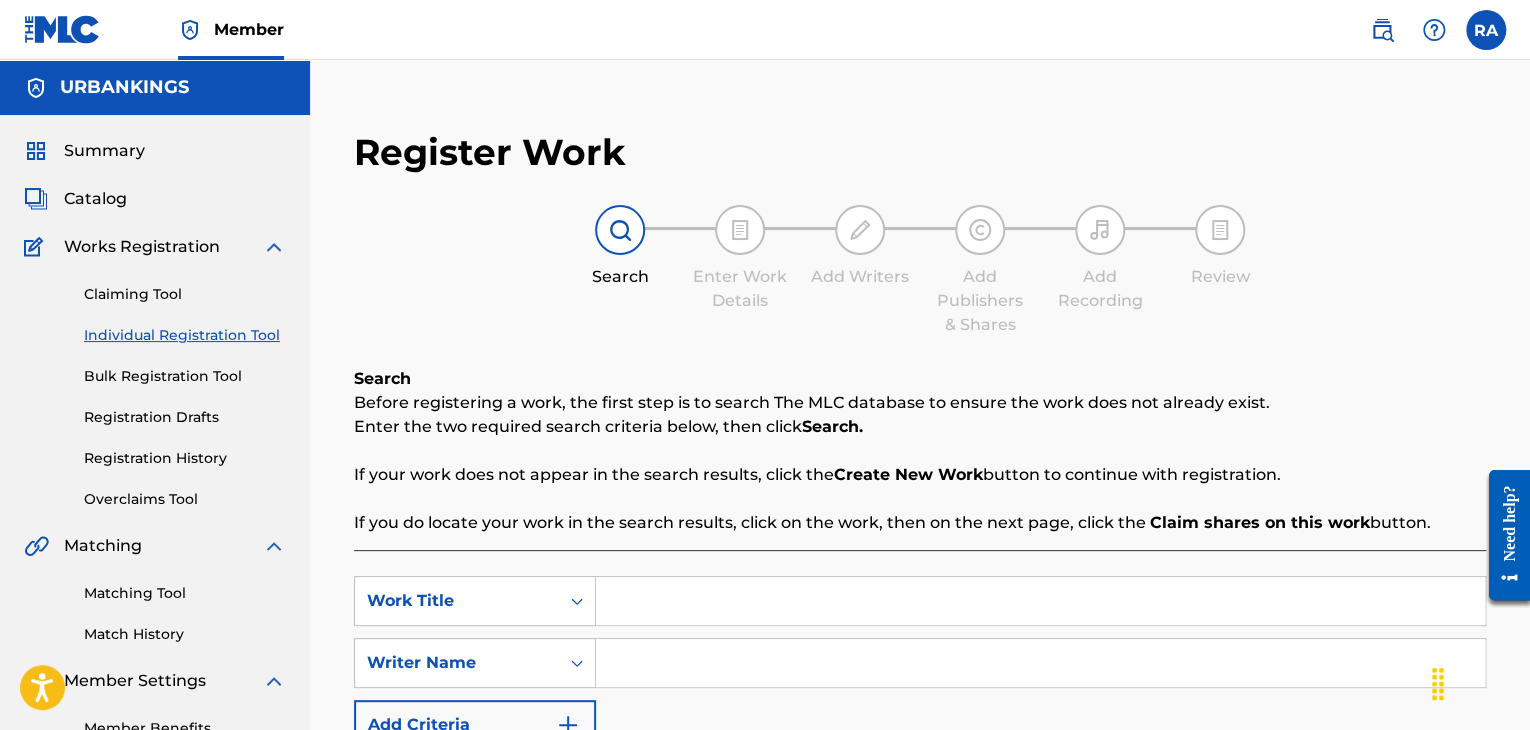 click at bounding box center [1040, 601] 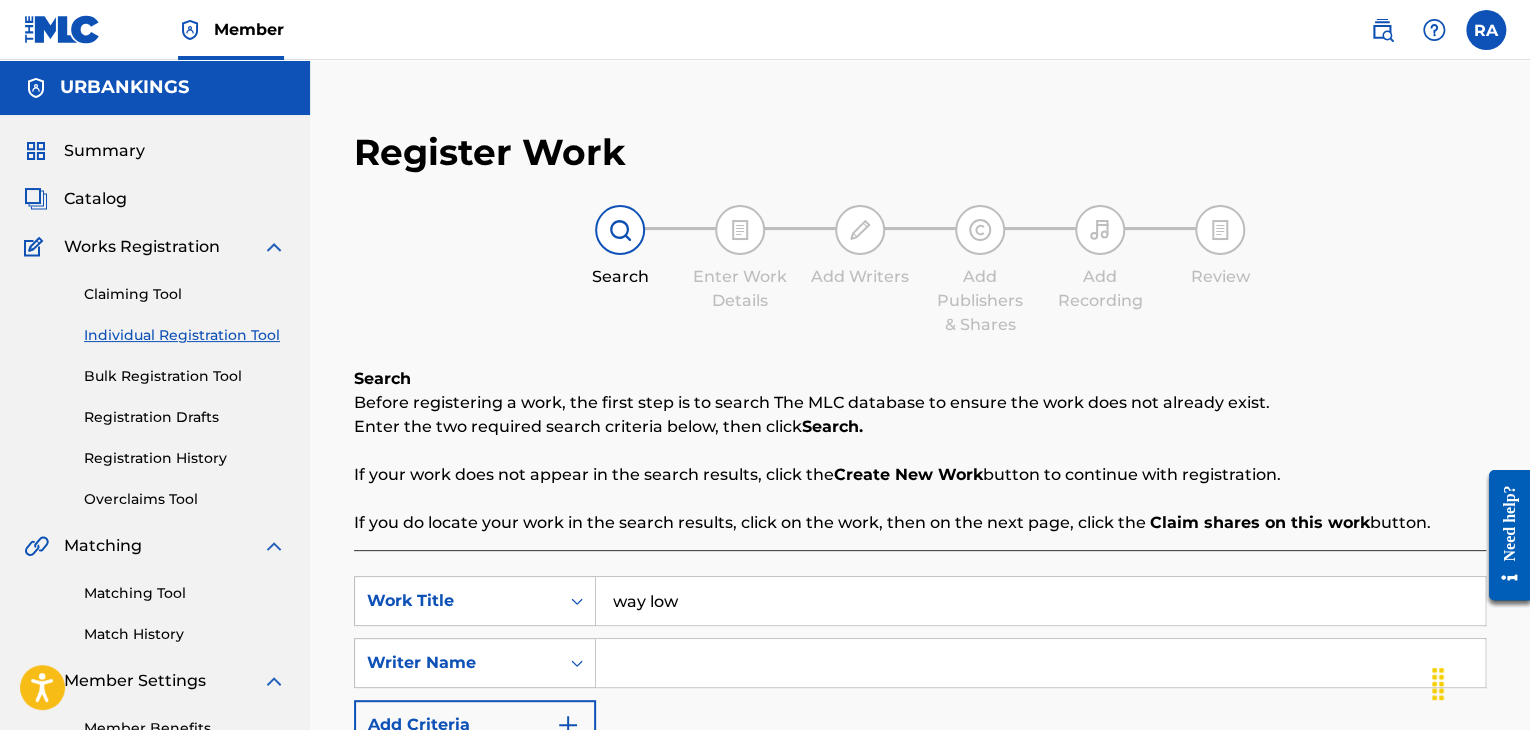 type on "way low" 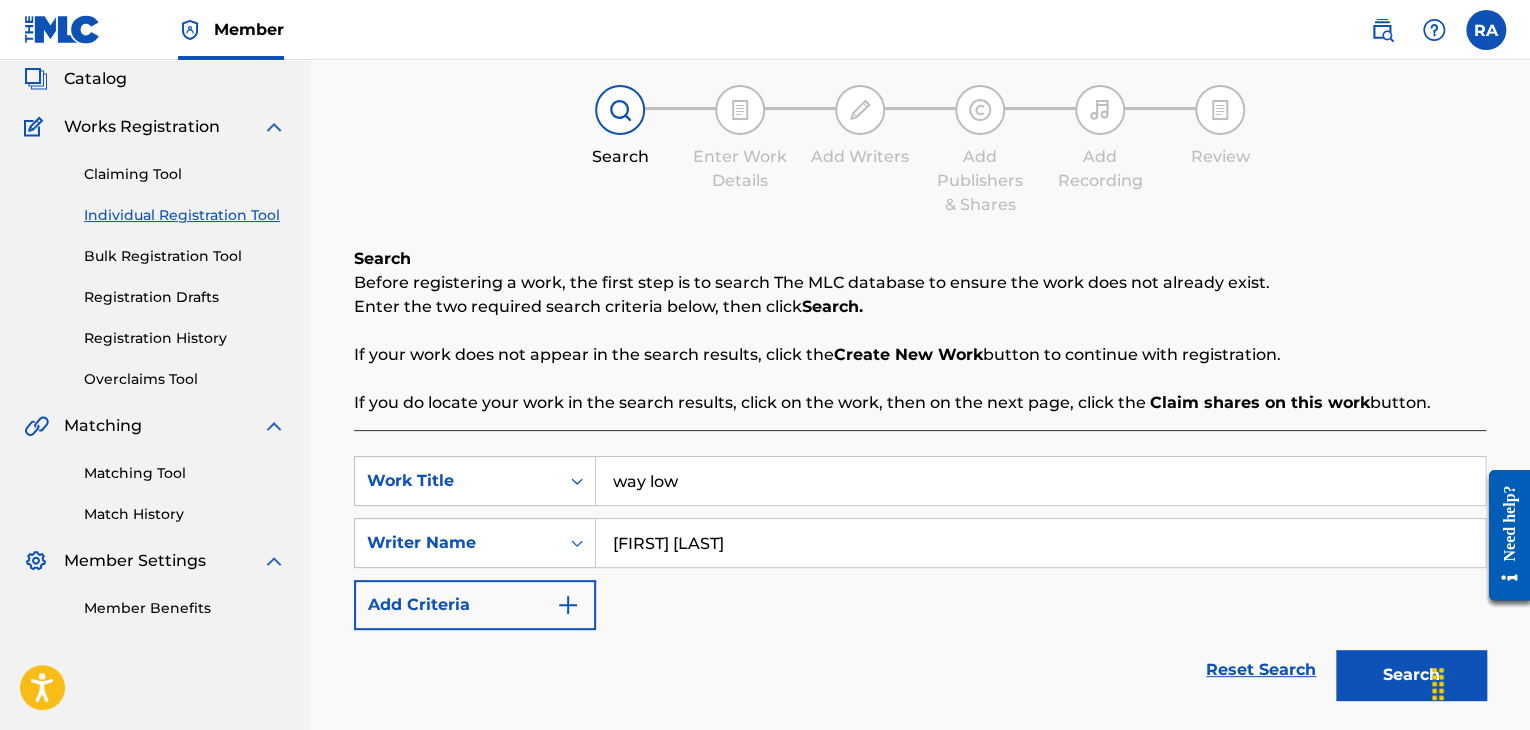 scroll, scrollTop: 284, scrollLeft: 0, axis: vertical 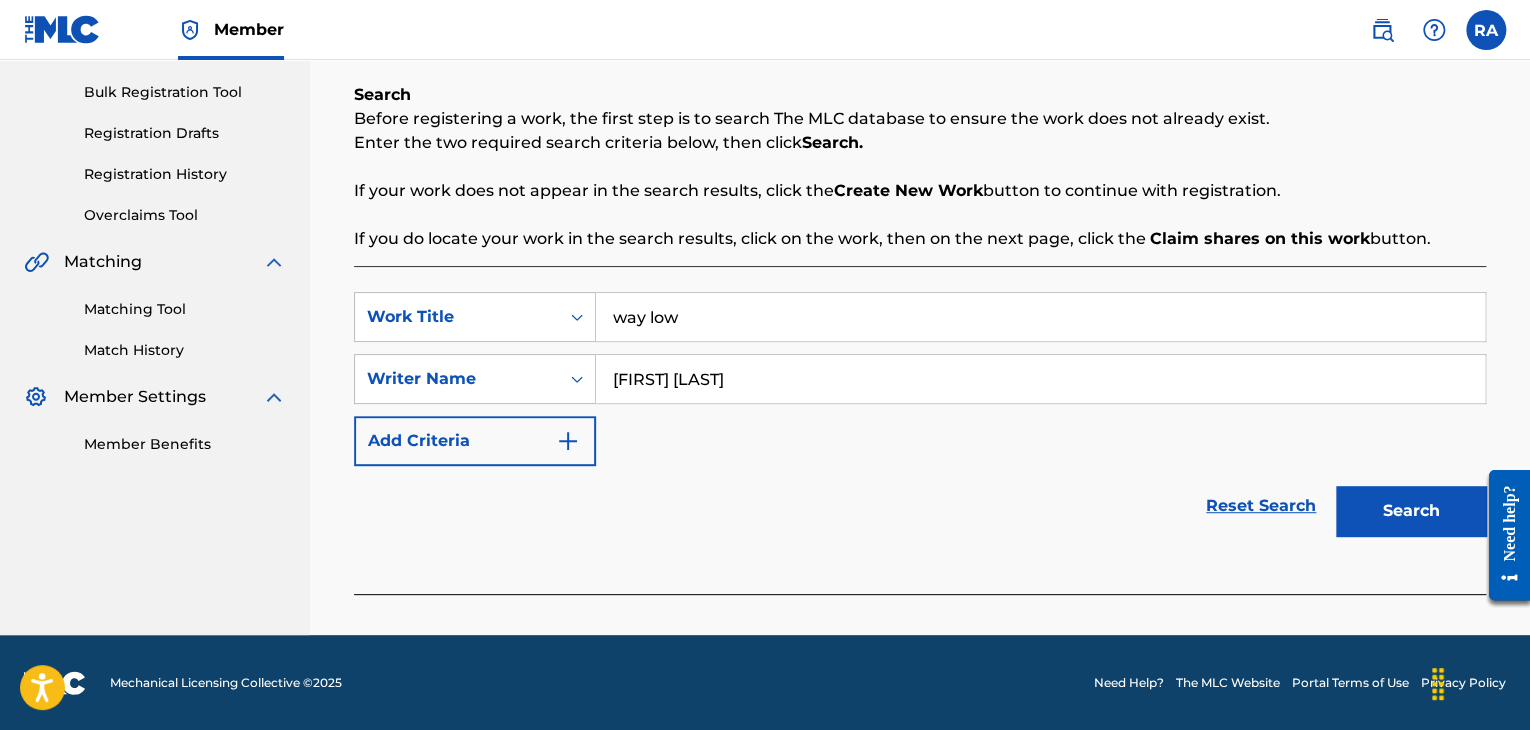 drag, startPoint x: 1492, startPoint y: 539, endPoint x: 2898, endPoint y: 931, distance: 1459.6233 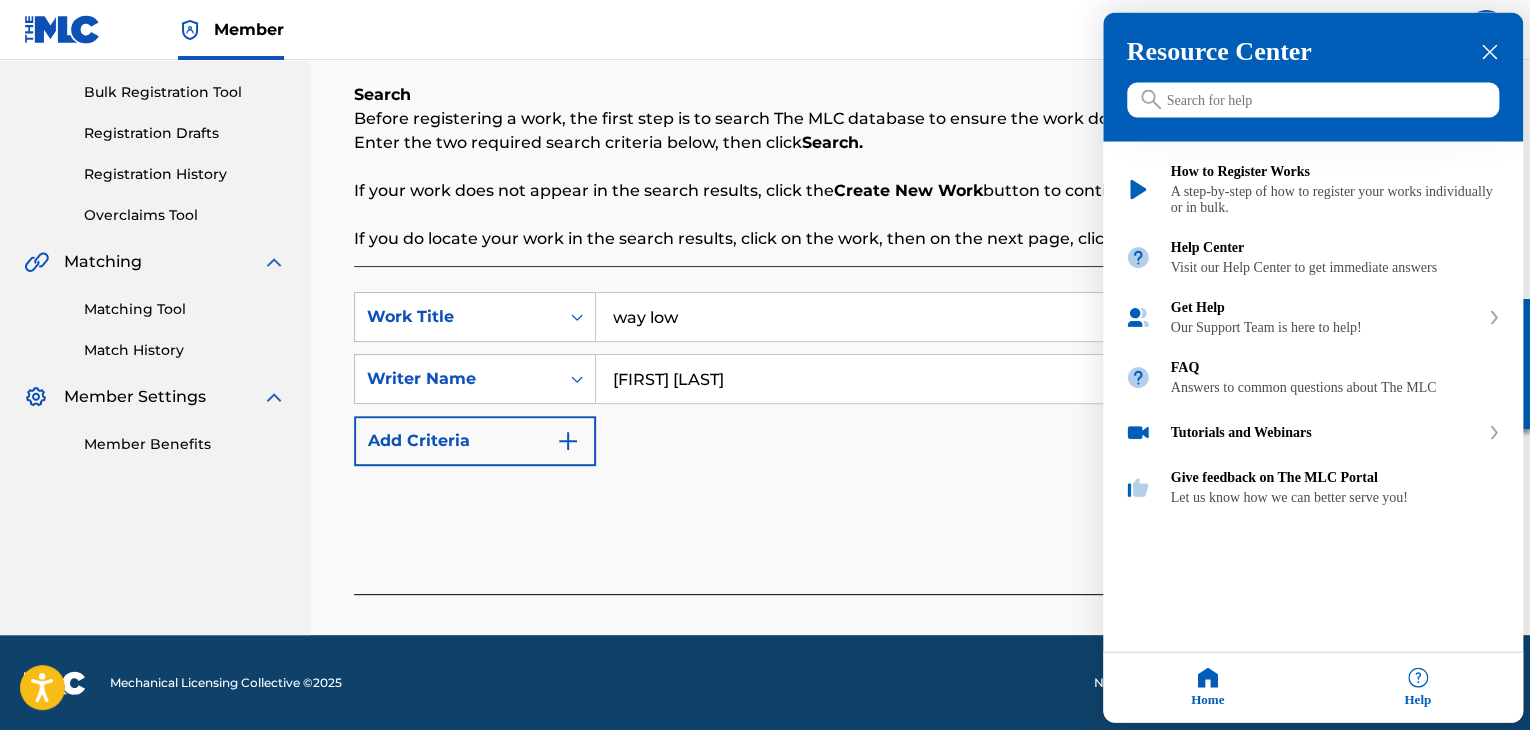 click 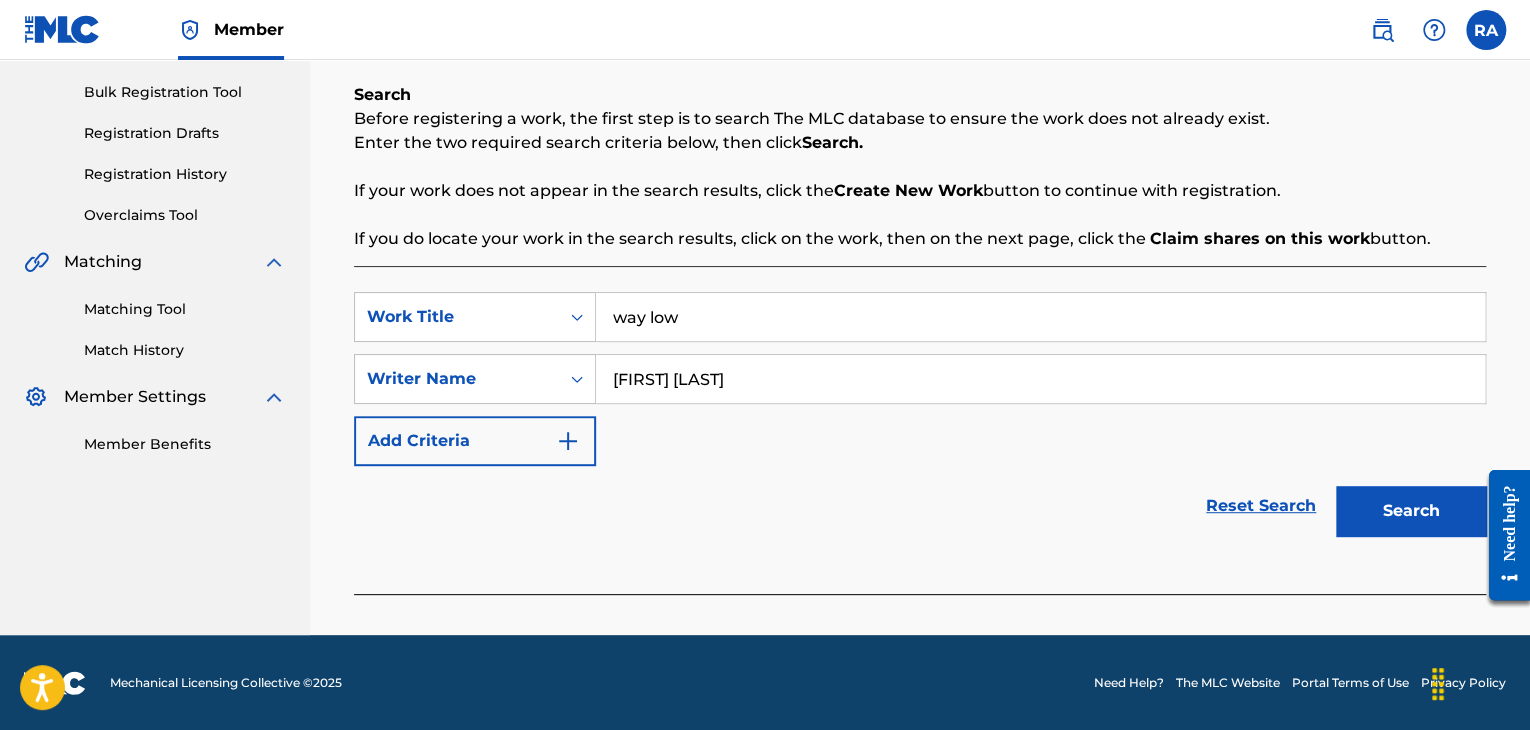click on "Search" at bounding box center (1411, 511) 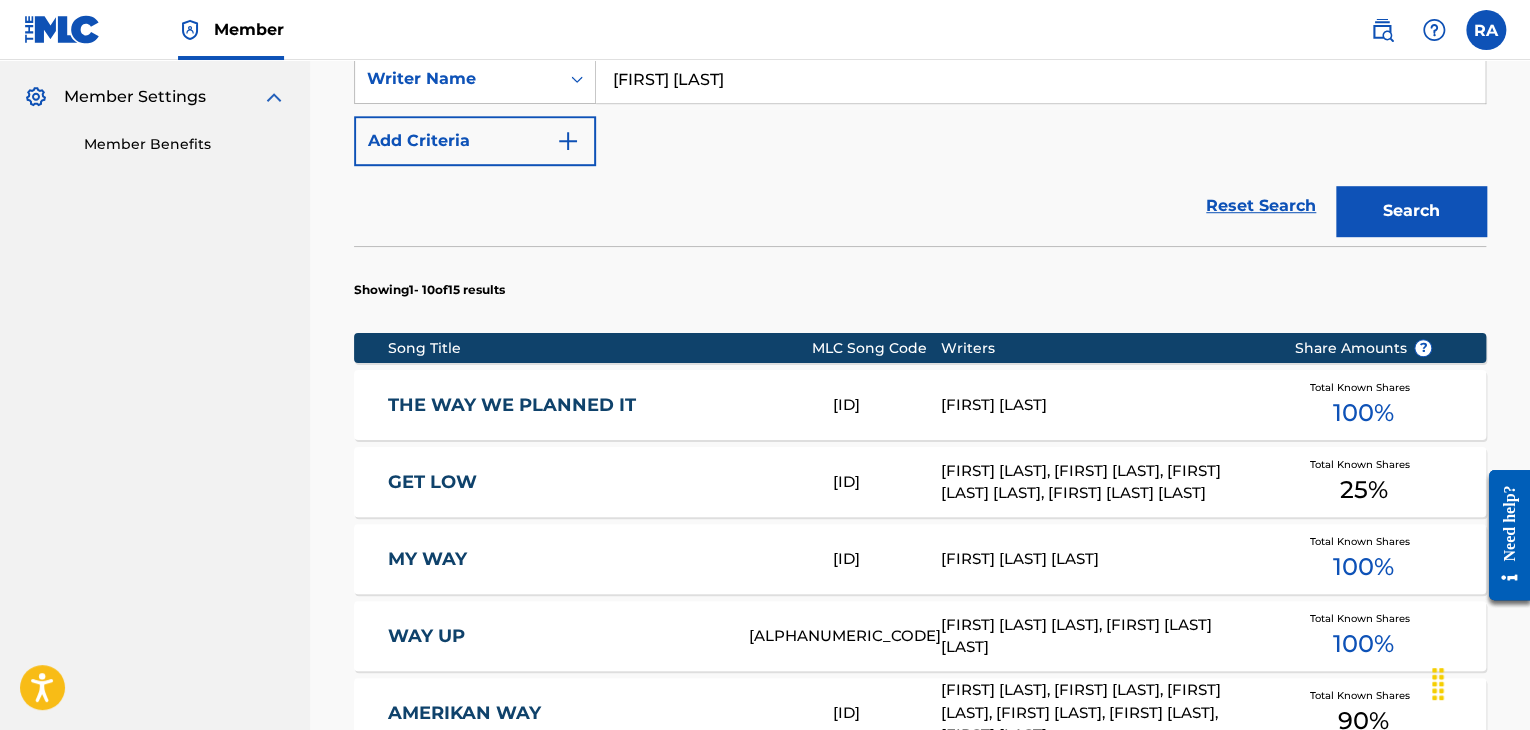 scroll, scrollTop: 0, scrollLeft: 0, axis: both 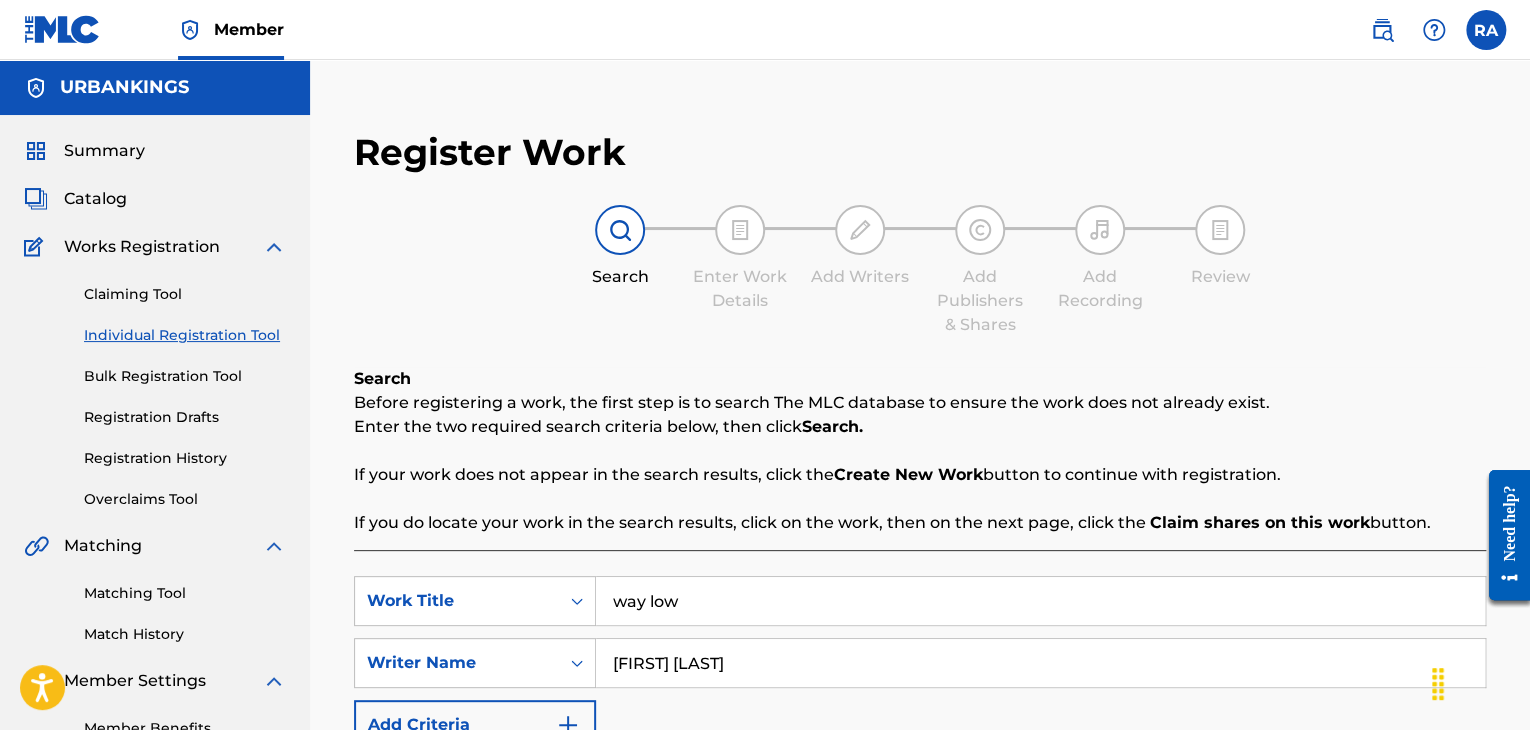 drag, startPoint x: 753, startPoint y: 653, endPoint x: 256, endPoint y: 617, distance: 498.30212 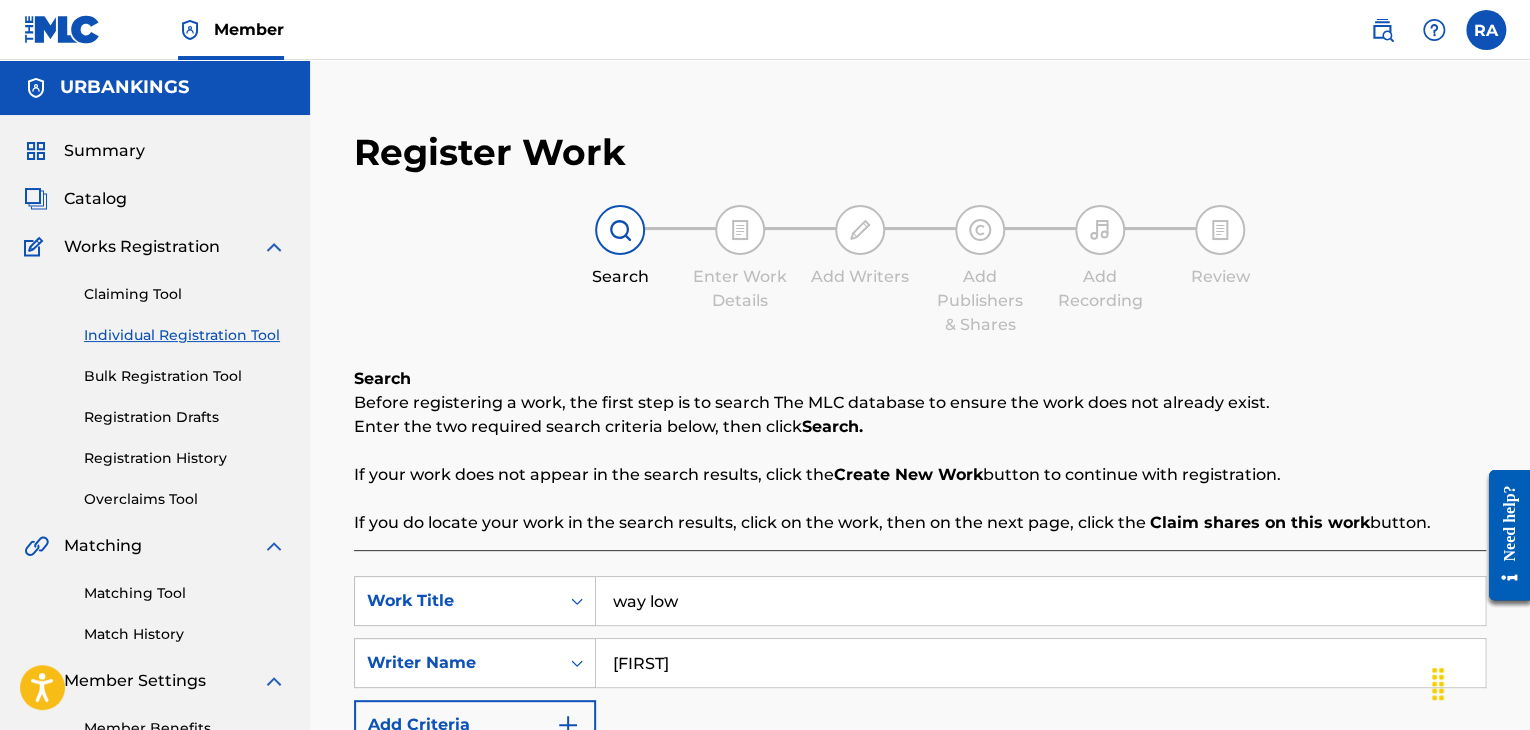 type on "[FIRST] [LAST]" 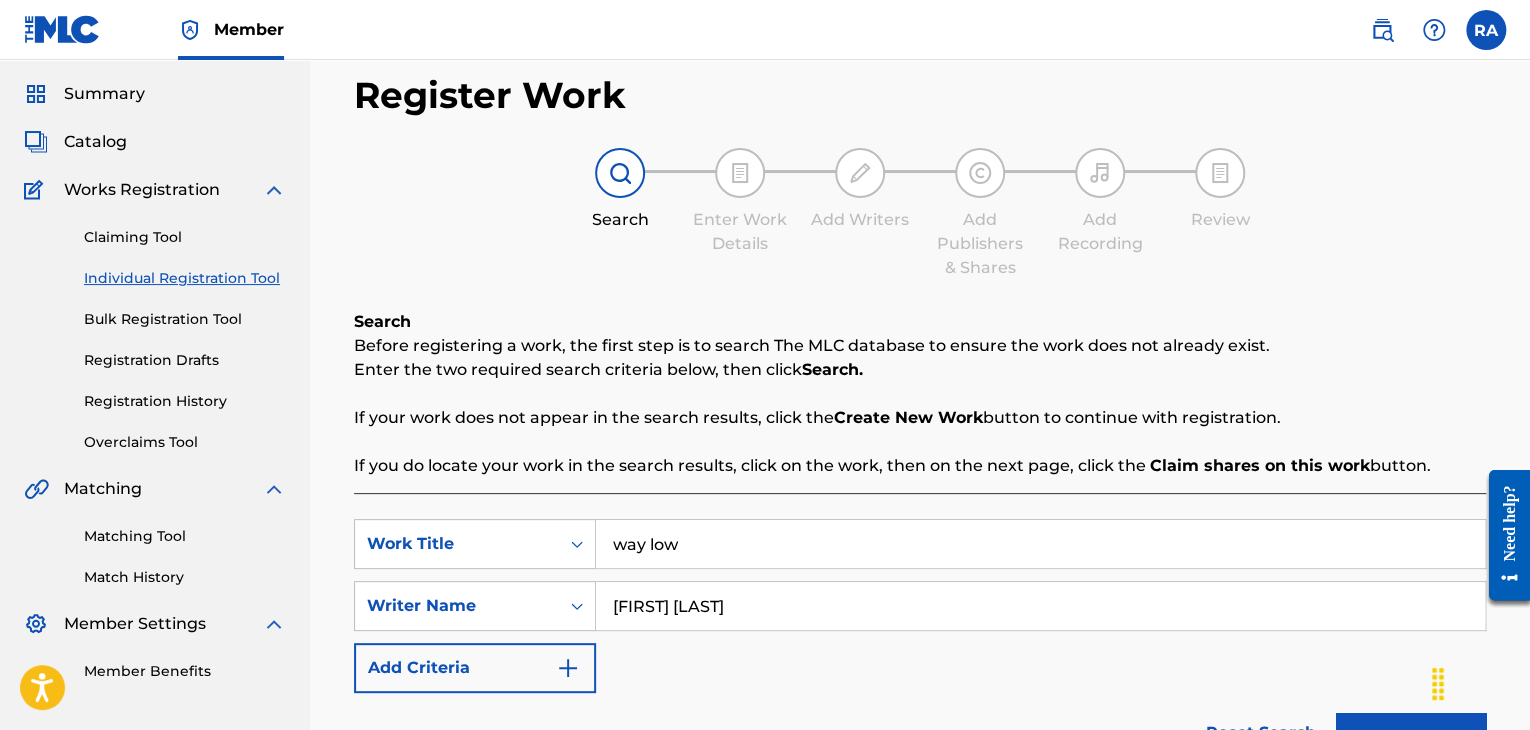 scroll, scrollTop: 400, scrollLeft: 0, axis: vertical 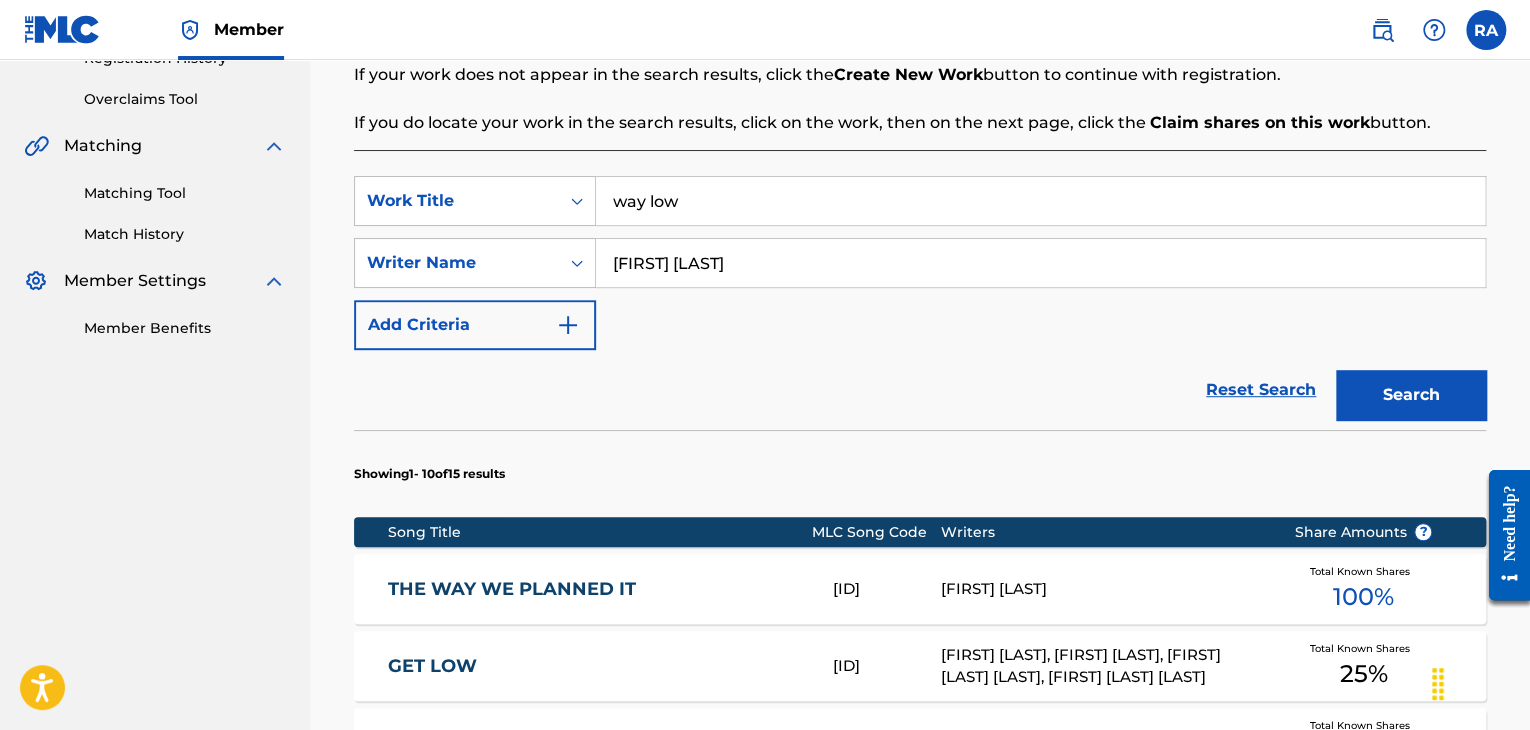 click on "Search" at bounding box center (1411, 395) 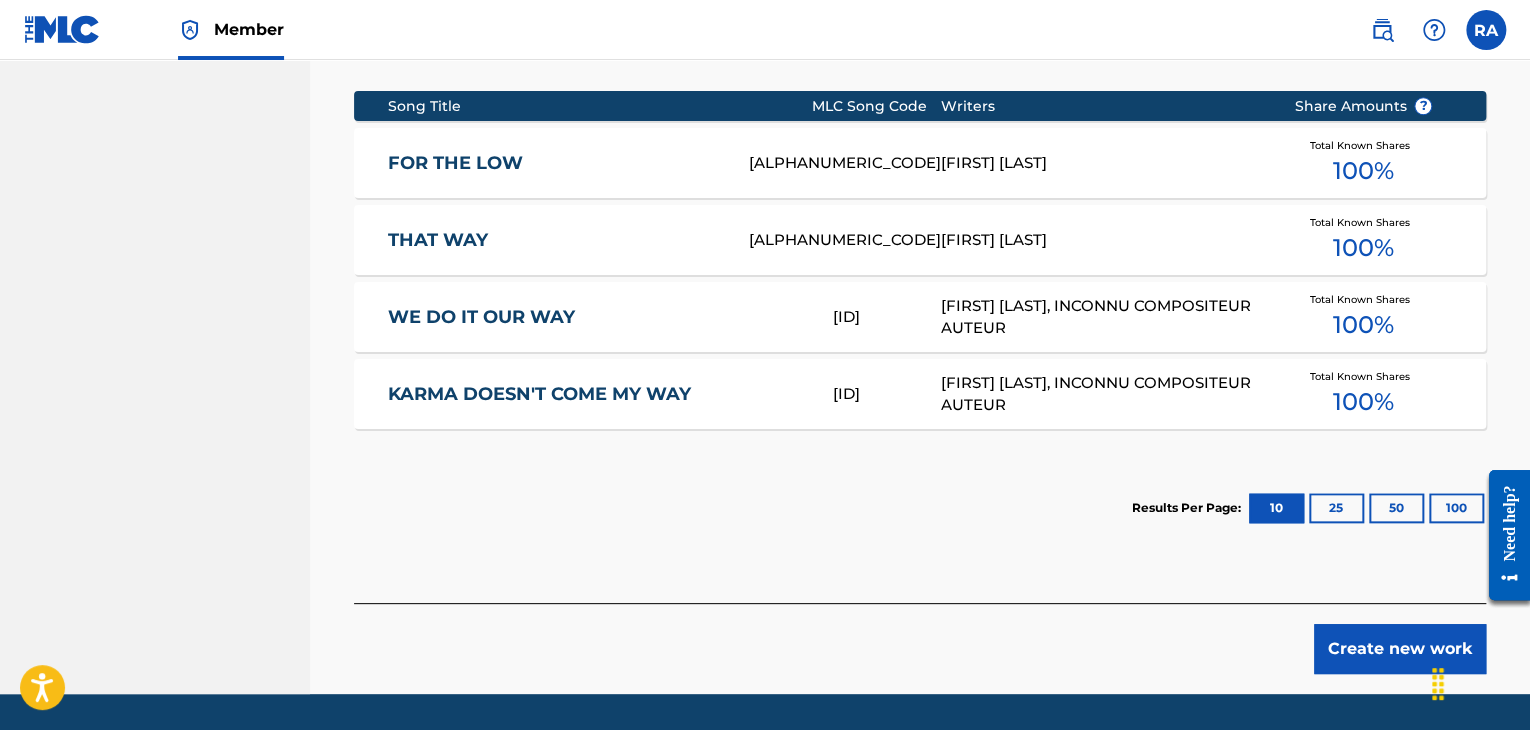 scroll, scrollTop: 885, scrollLeft: 0, axis: vertical 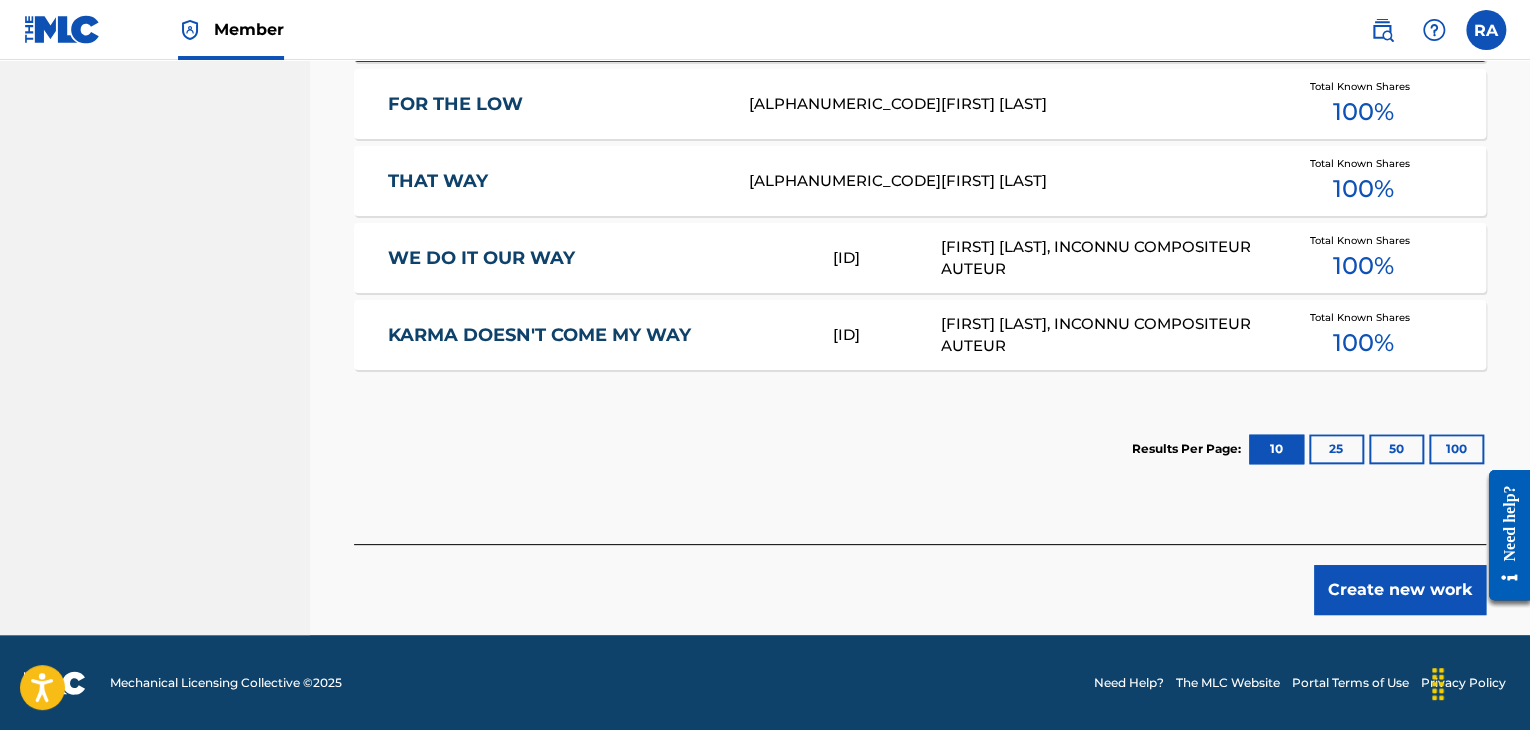 click on "Create new work" at bounding box center (1400, 590) 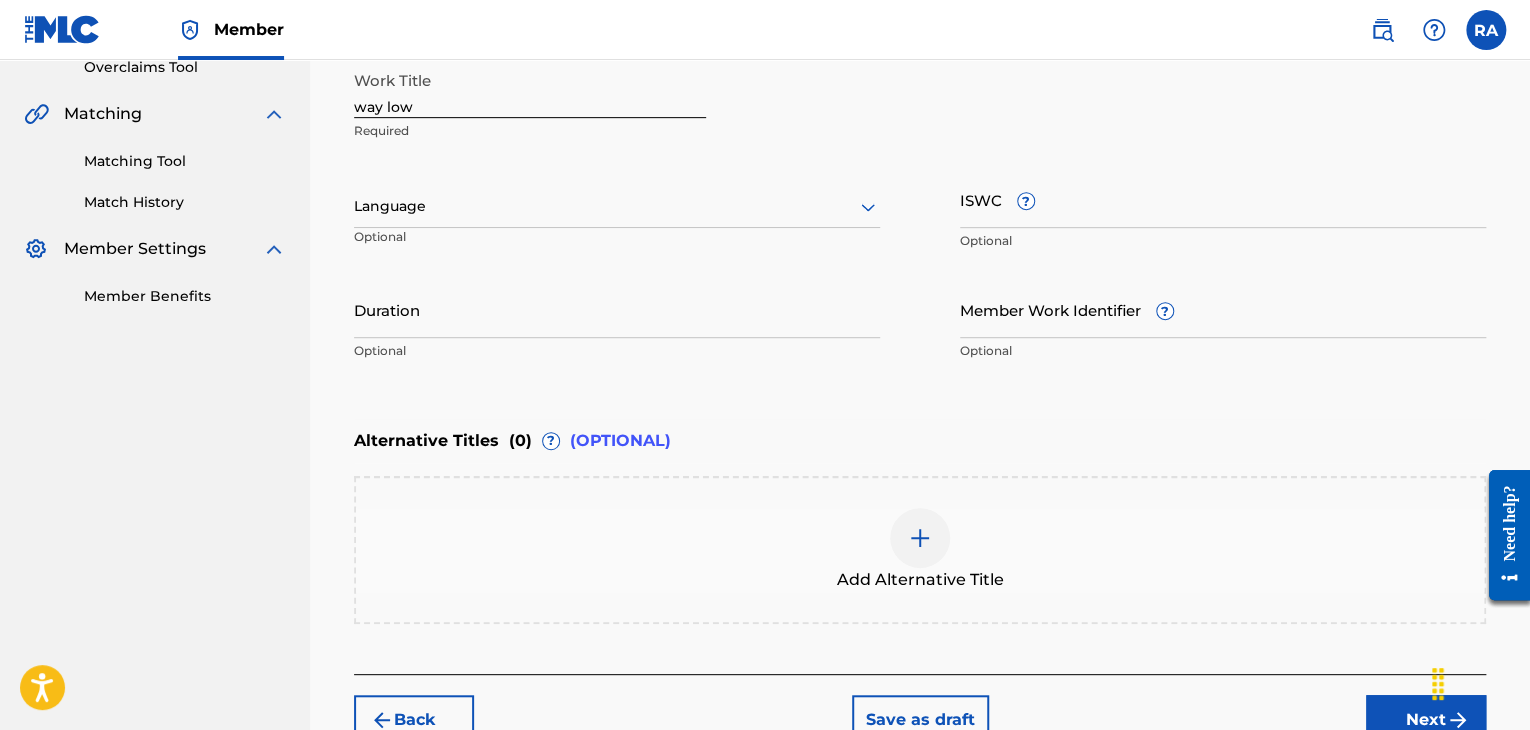 scroll, scrollTop: 261, scrollLeft: 0, axis: vertical 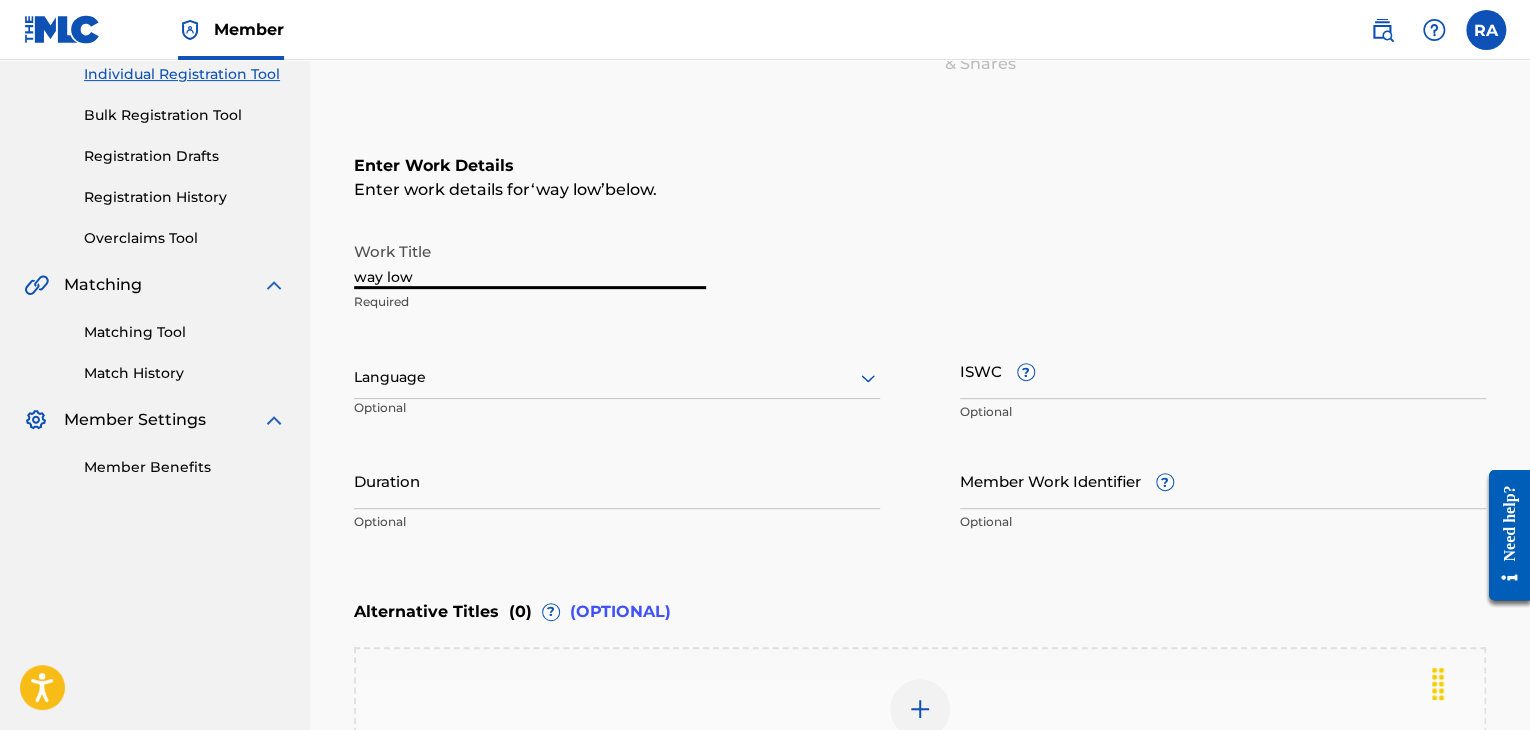 drag, startPoint x: 450, startPoint y: 268, endPoint x: 159, endPoint y: 210, distance: 296.7238 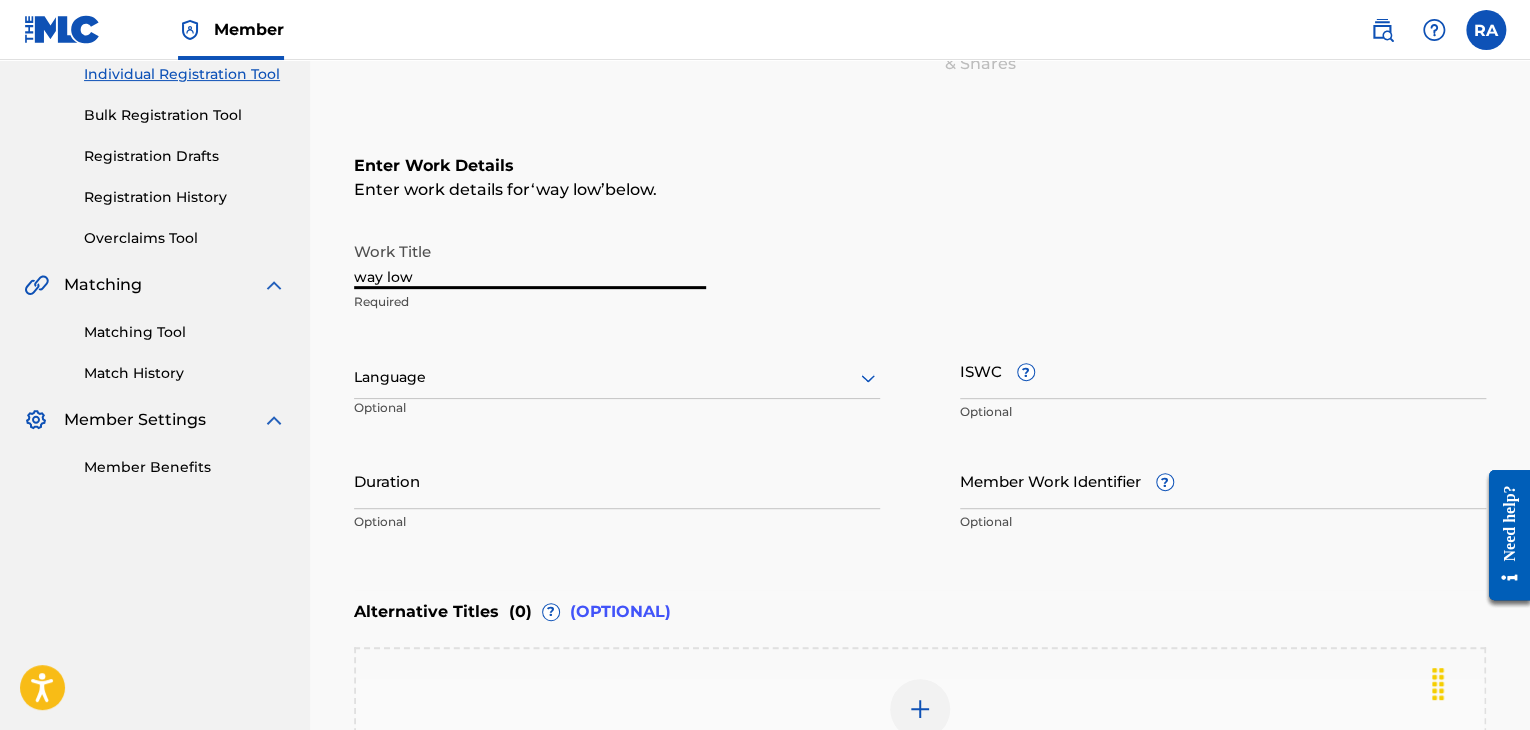 click on "URBANKINGS Summary Catalog Works Registration Claiming Tool Individual Registration Tool Bulk Registration Tool Registration Drafts Registration History Overclaims Tool Matching Matching Tool Match History Member Settings Member Benefits Register Work Search Enter Work Details Add Writers Add Publishers & Shares Add Recording Review Enter Work Details Enter work details for ‘ way low ’ below. Work Title way low Required Language Optional ISWC ? Optional Duration Optional Member Work Identifier ? Optional Alternative Titles ( 0 ) ? (OPTIONAL) Add Alternative Title Back Save as draft Next" at bounding box center (765, 367) 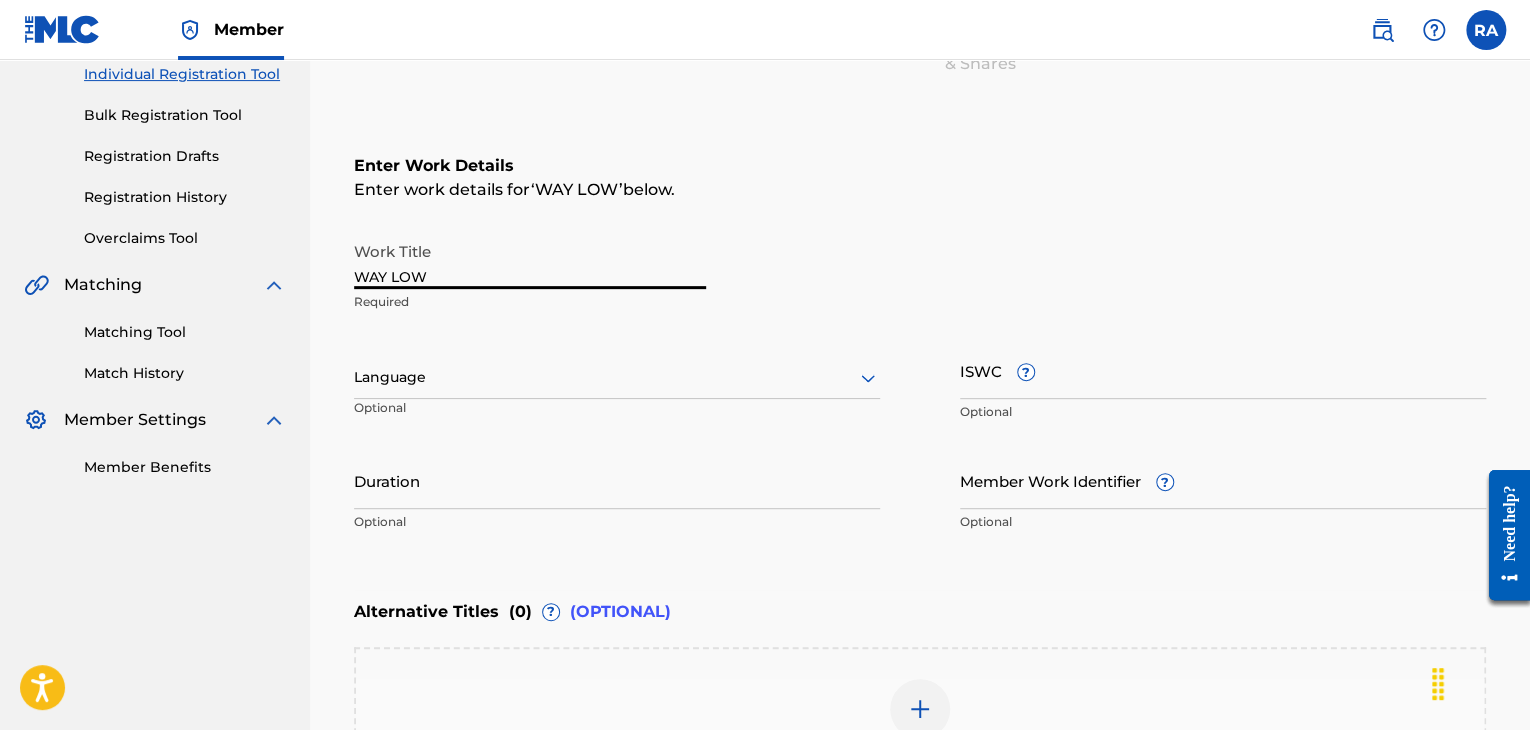 type on "WAY LOW" 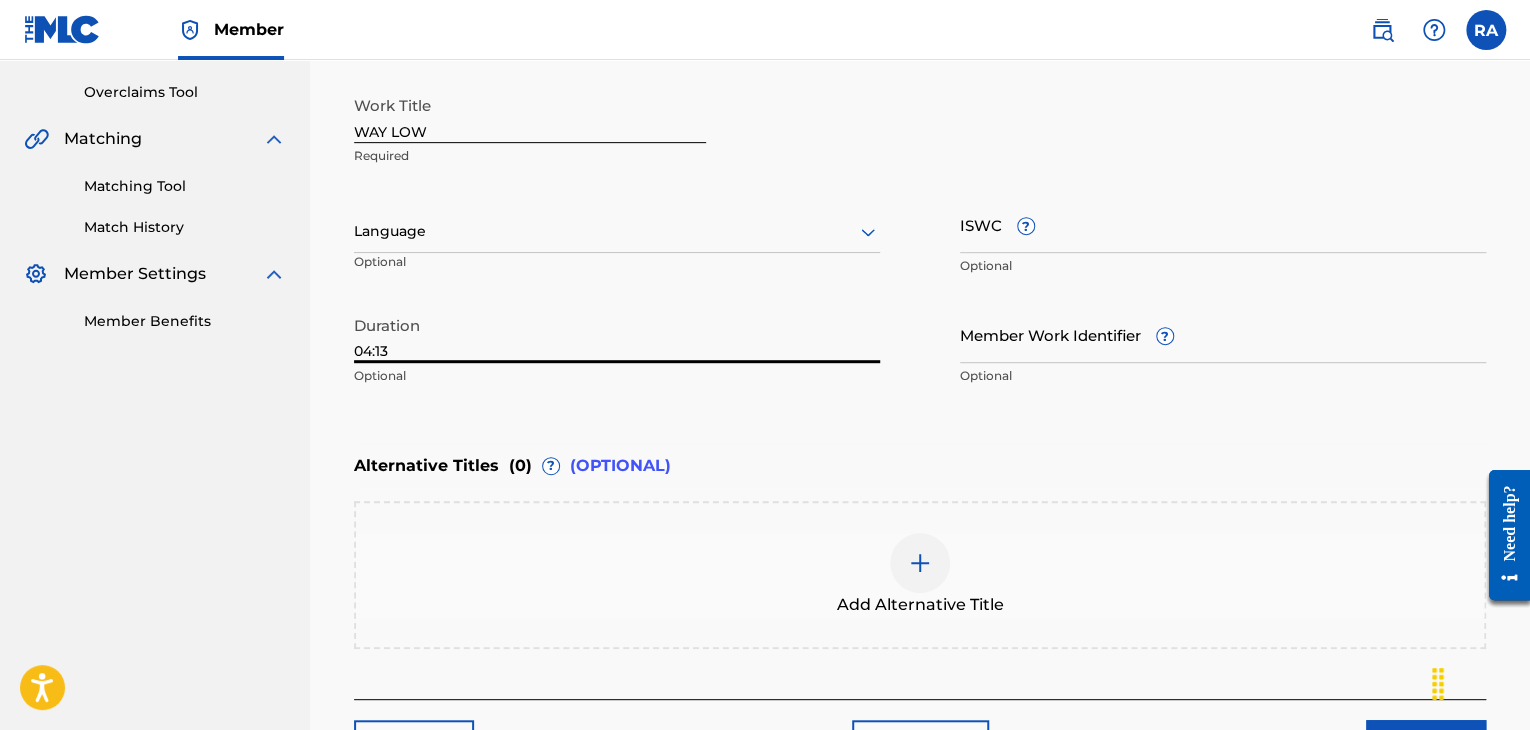scroll, scrollTop: 461, scrollLeft: 0, axis: vertical 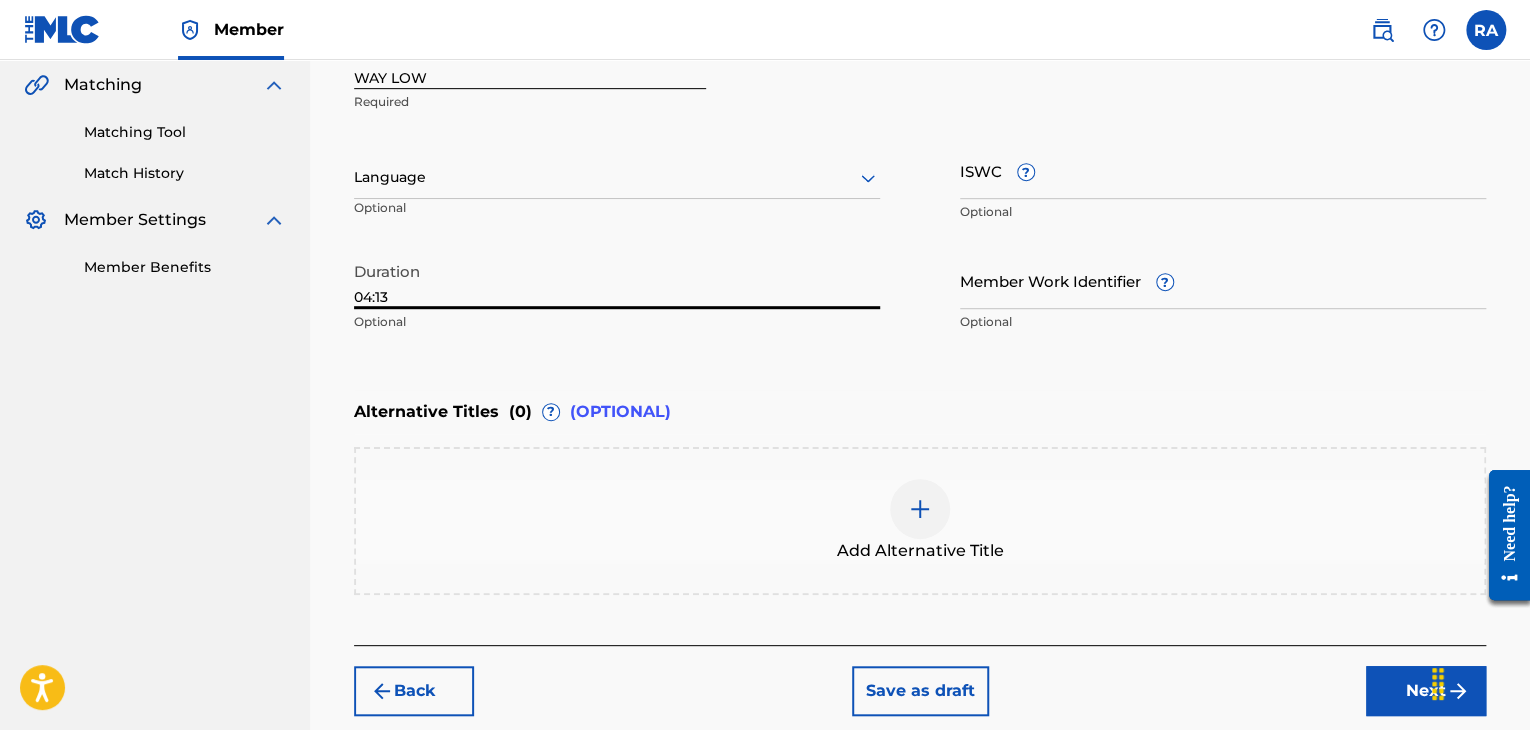 type on "04:13" 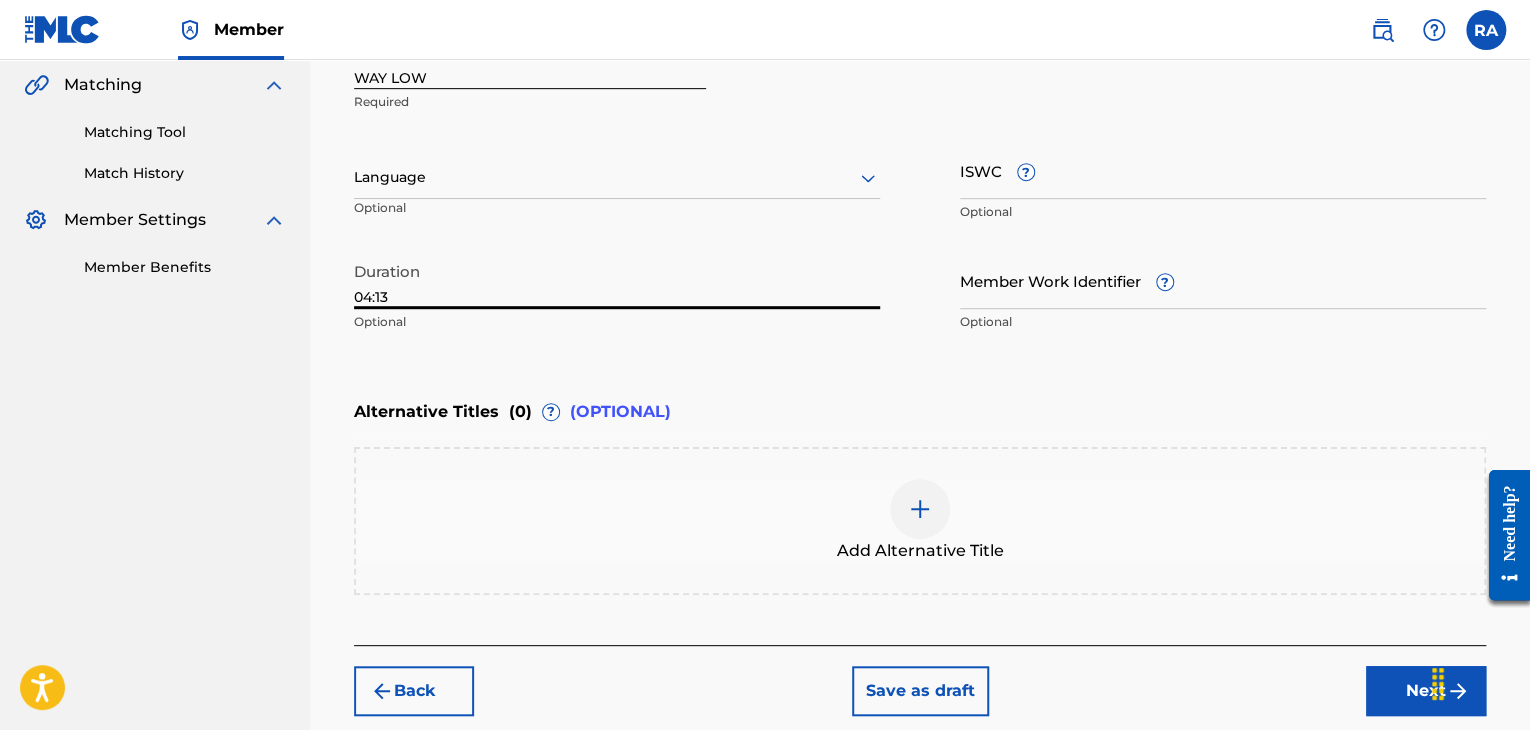 click on "Next" at bounding box center (1426, 691) 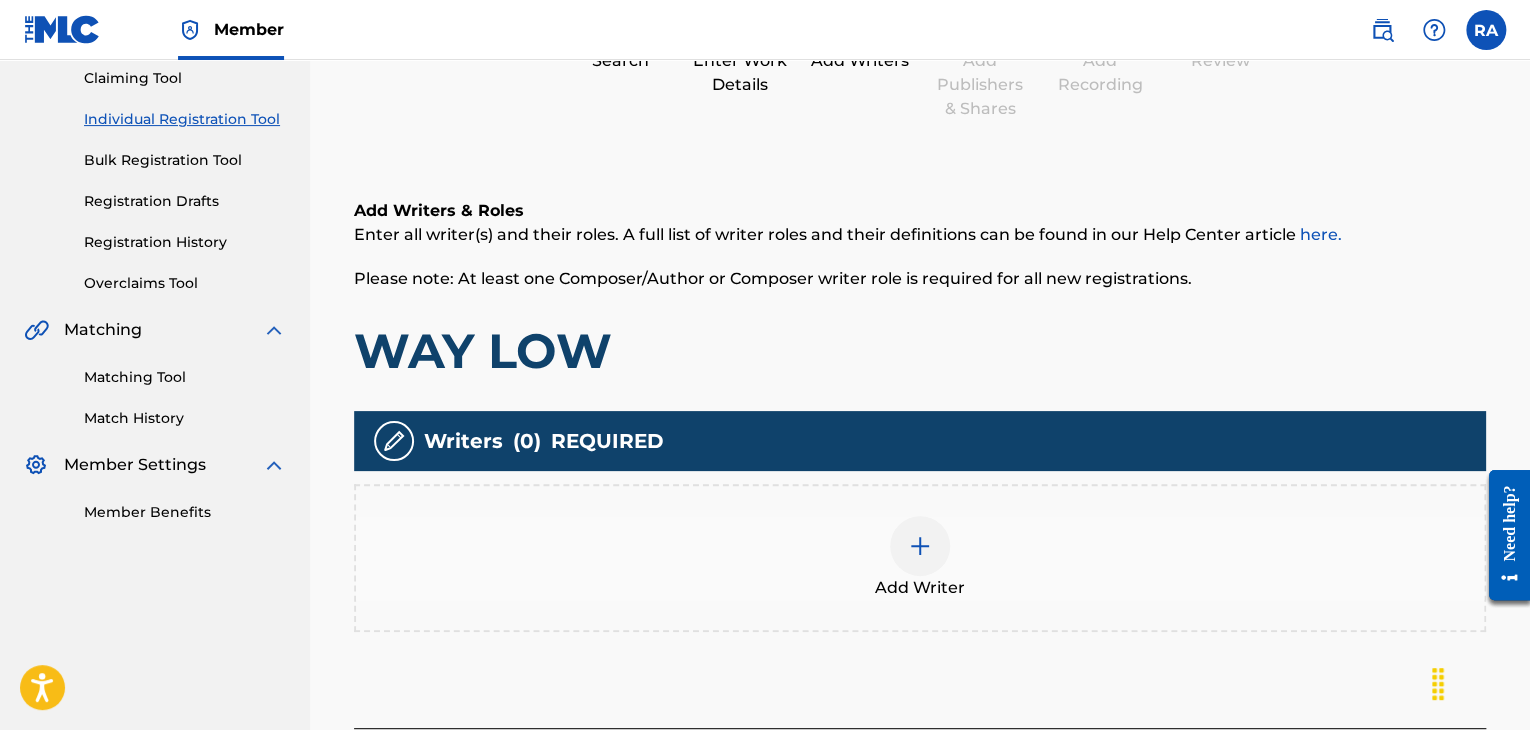 scroll, scrollTop: 90, scrollLeft: 0, axis: vertical 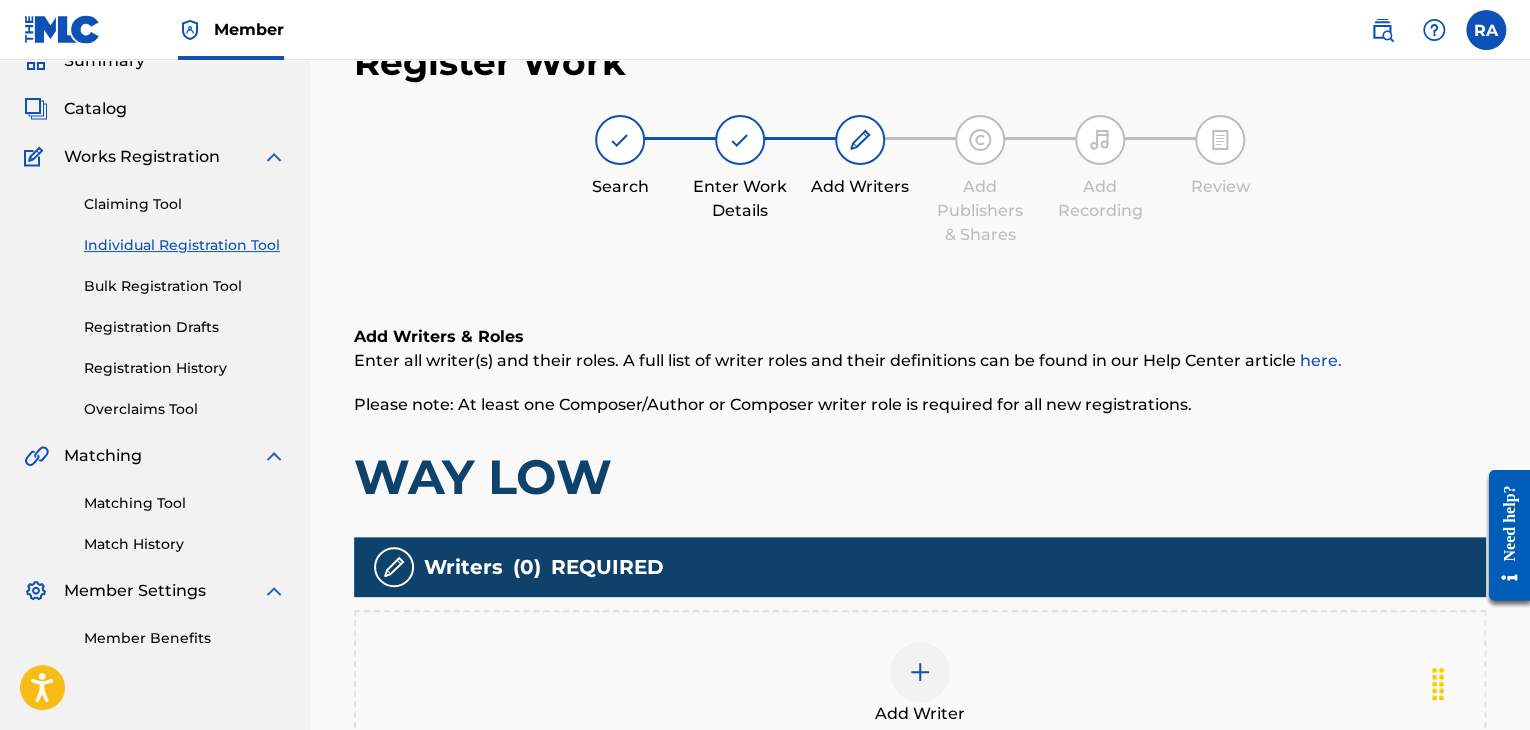 click at bounding box center (920, 672) 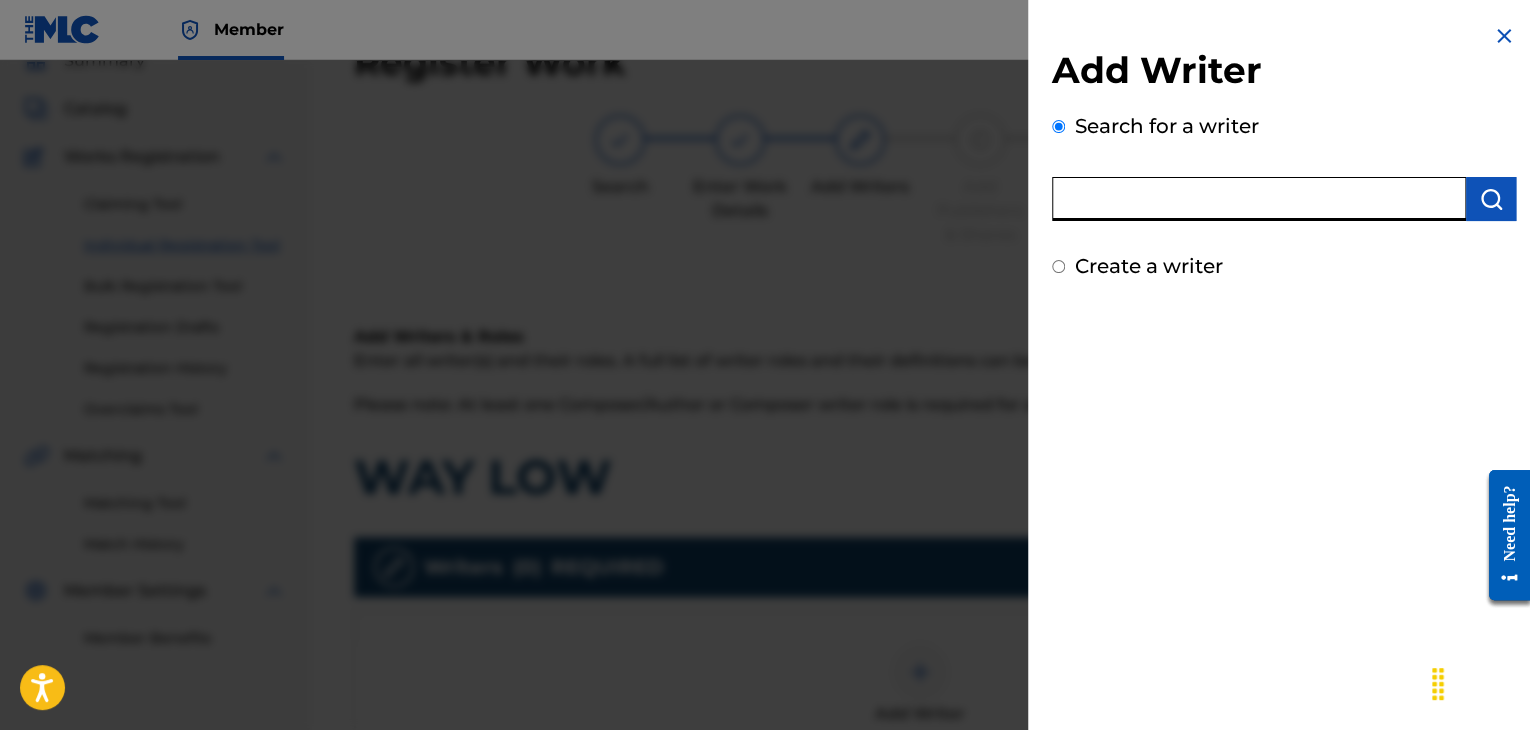 click at bounding box center (1259, 199) 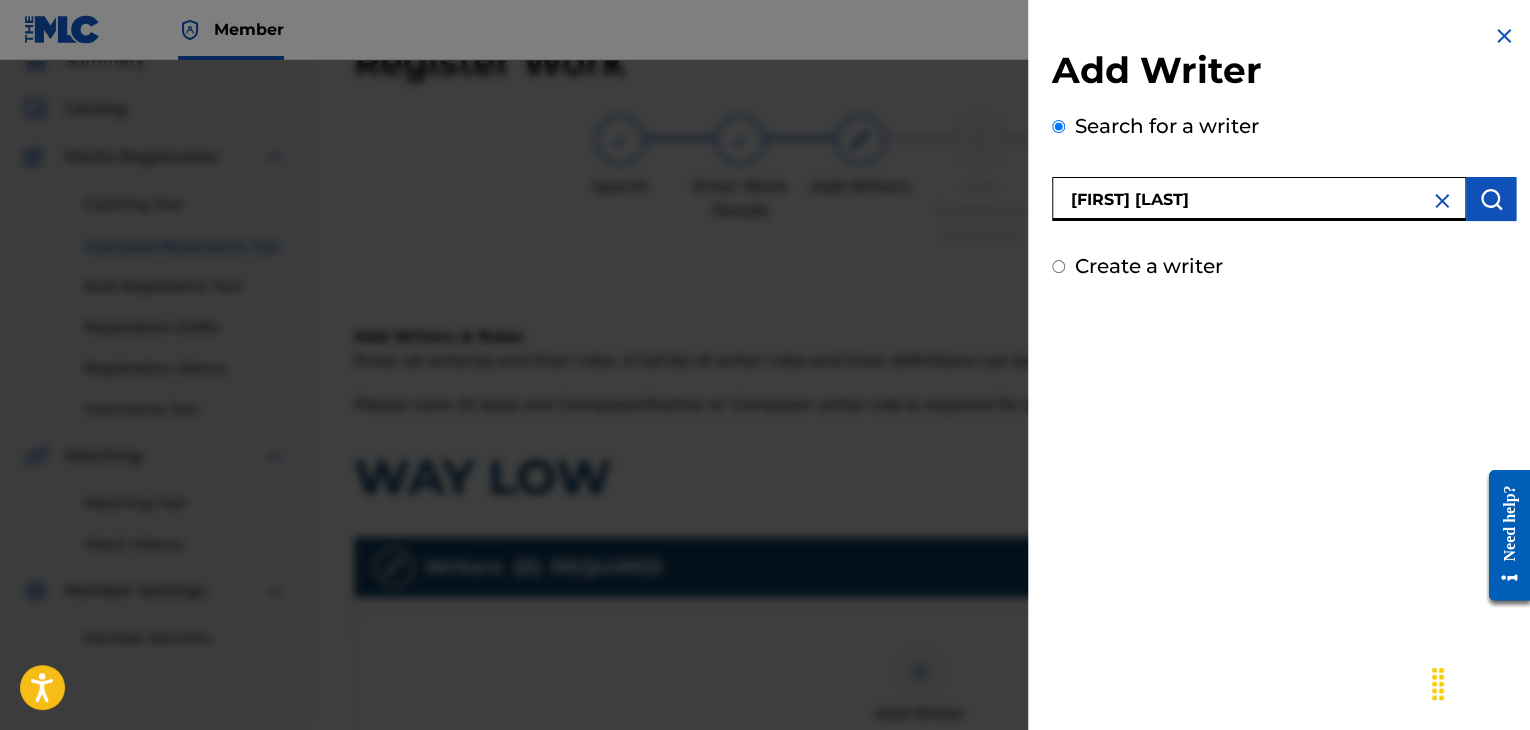 type on "[FIRST] [LAST]" 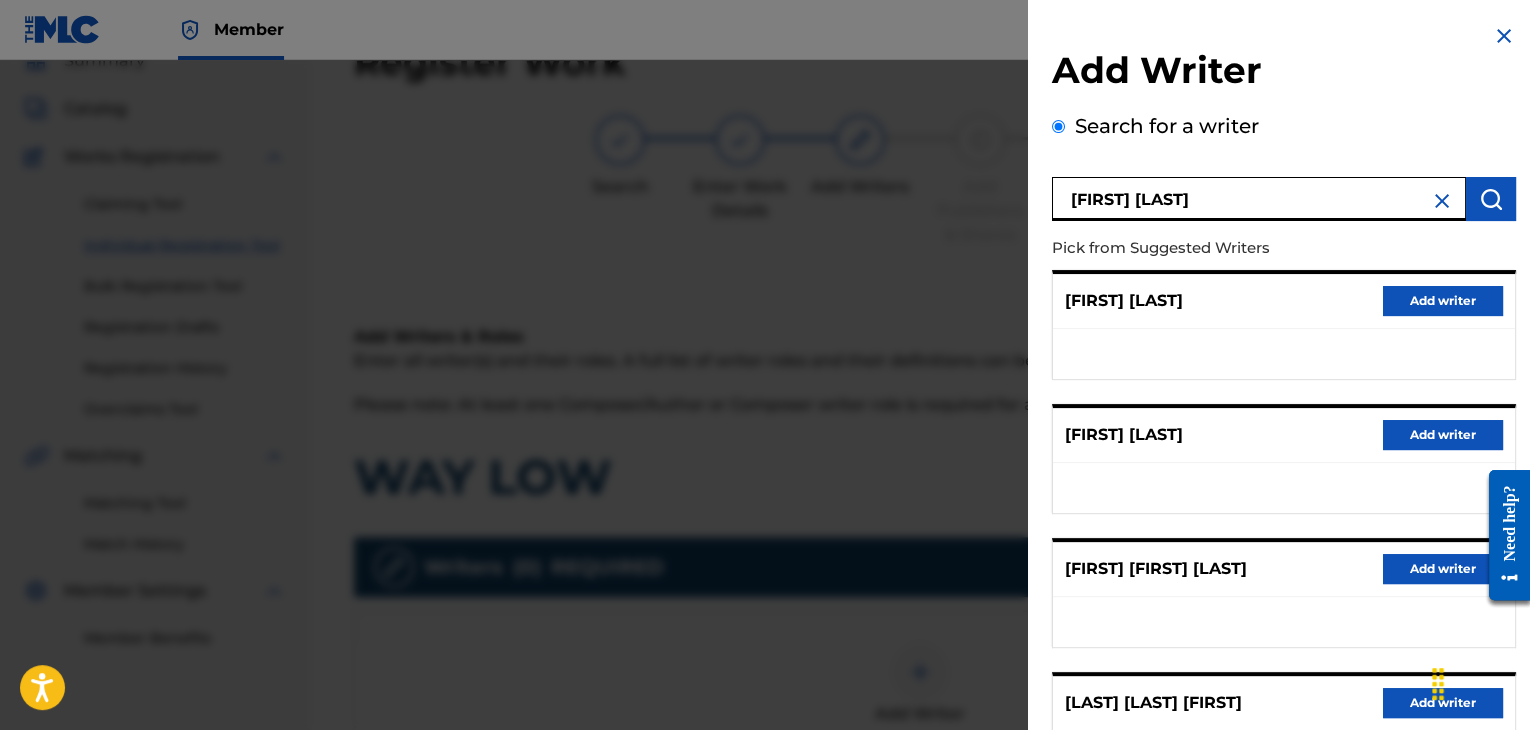 click on "Add writer" at bounding box center [1443, 435] 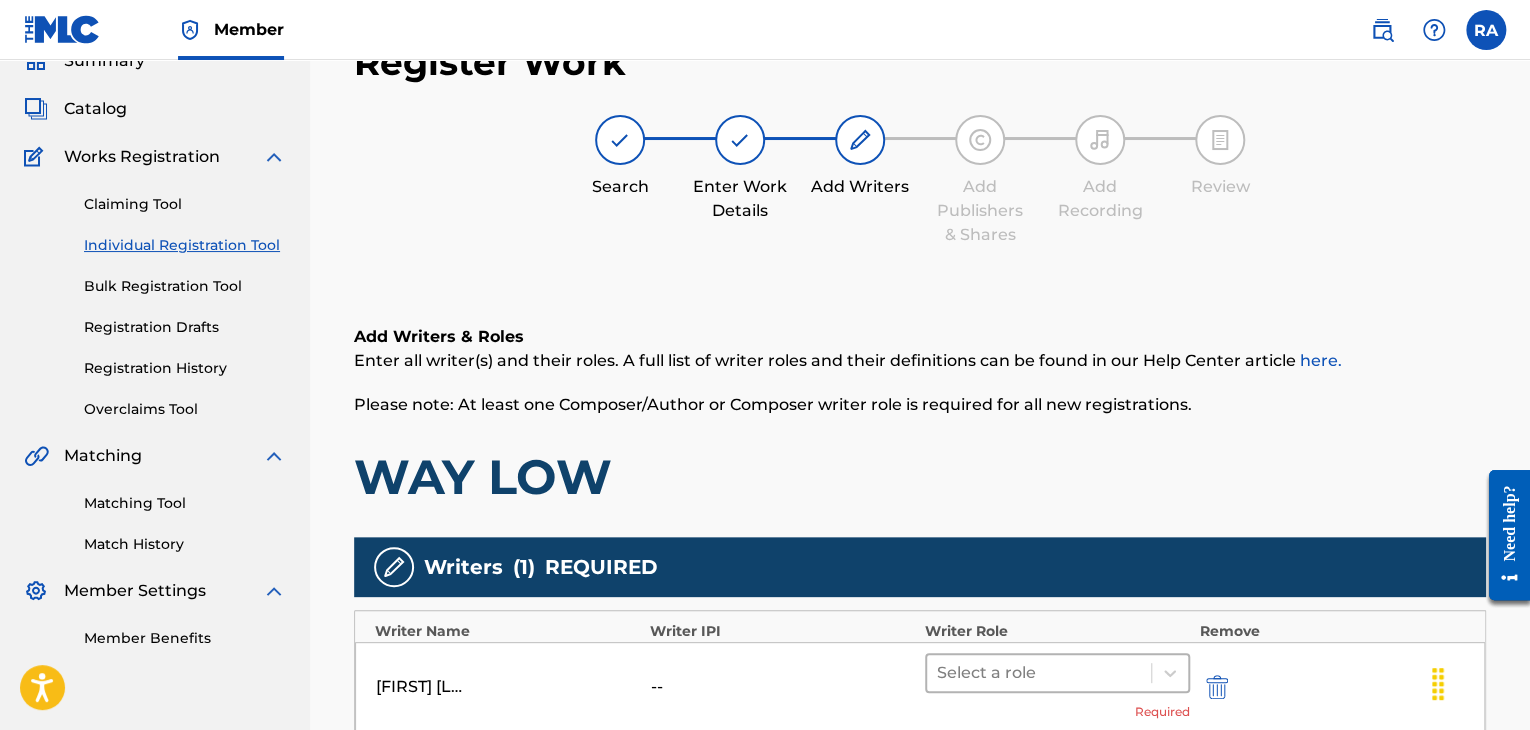click at bounding box center [1039, 673] 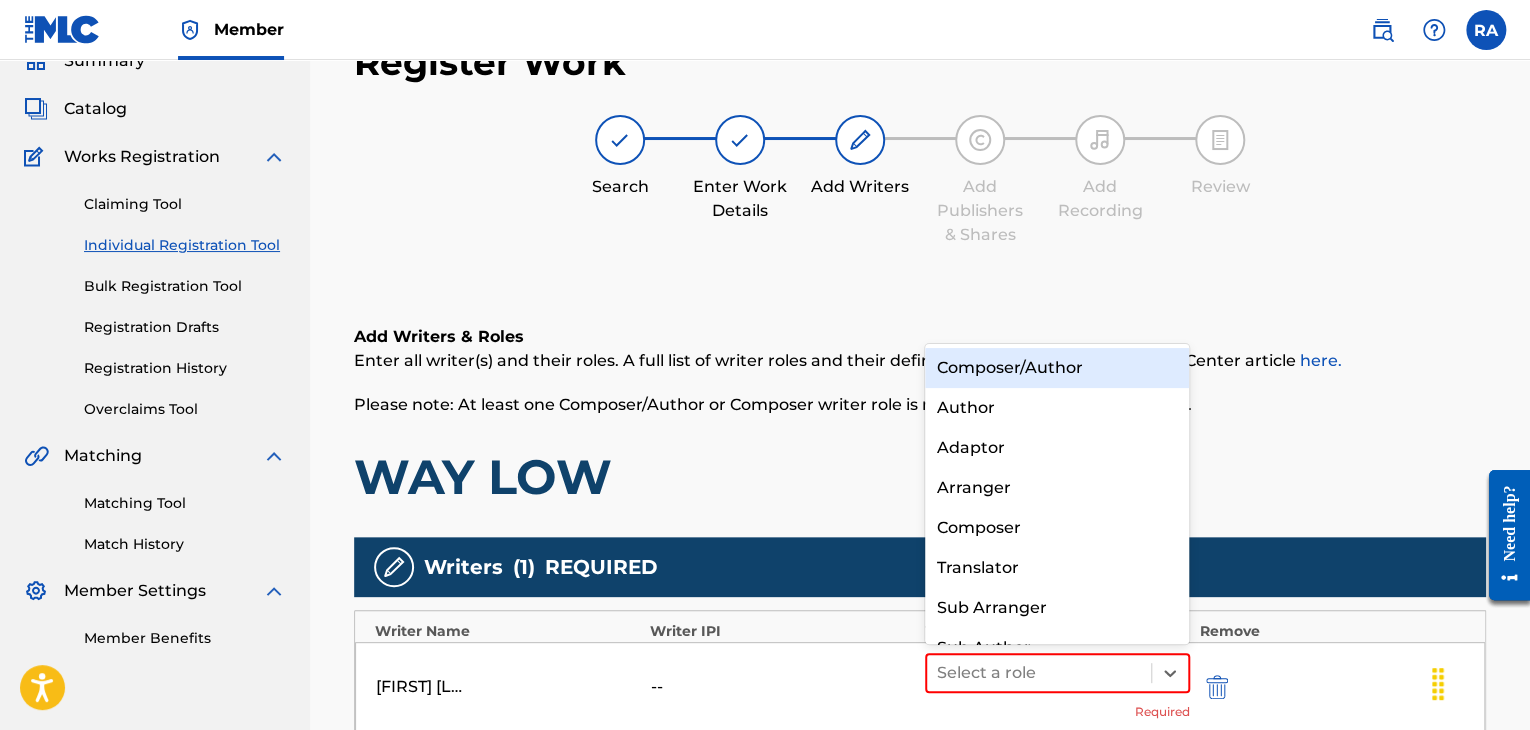 scroll, scrollTop: 28, scrollLeft: 0, axis: vertical 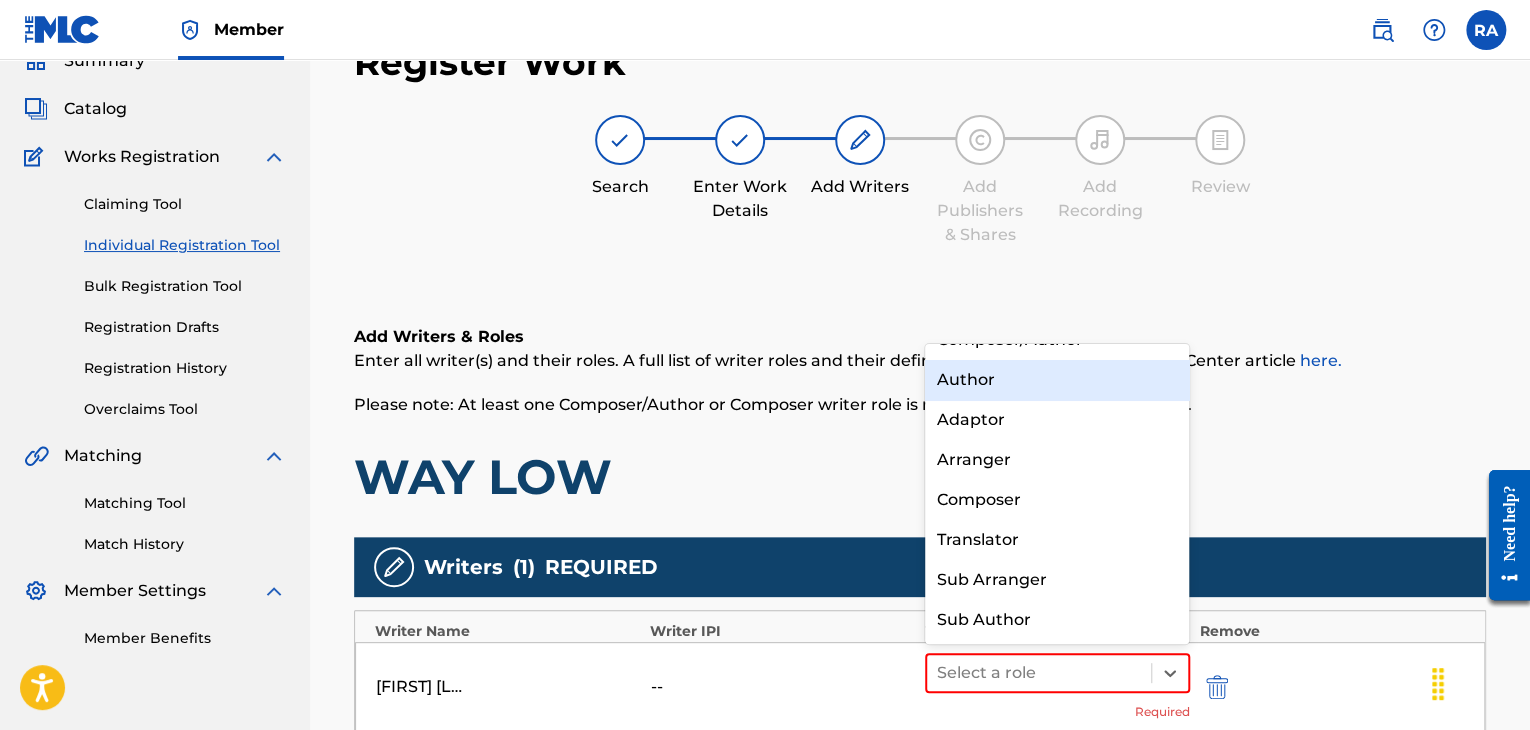 click on "Author" at bounding box center [1057, 380] 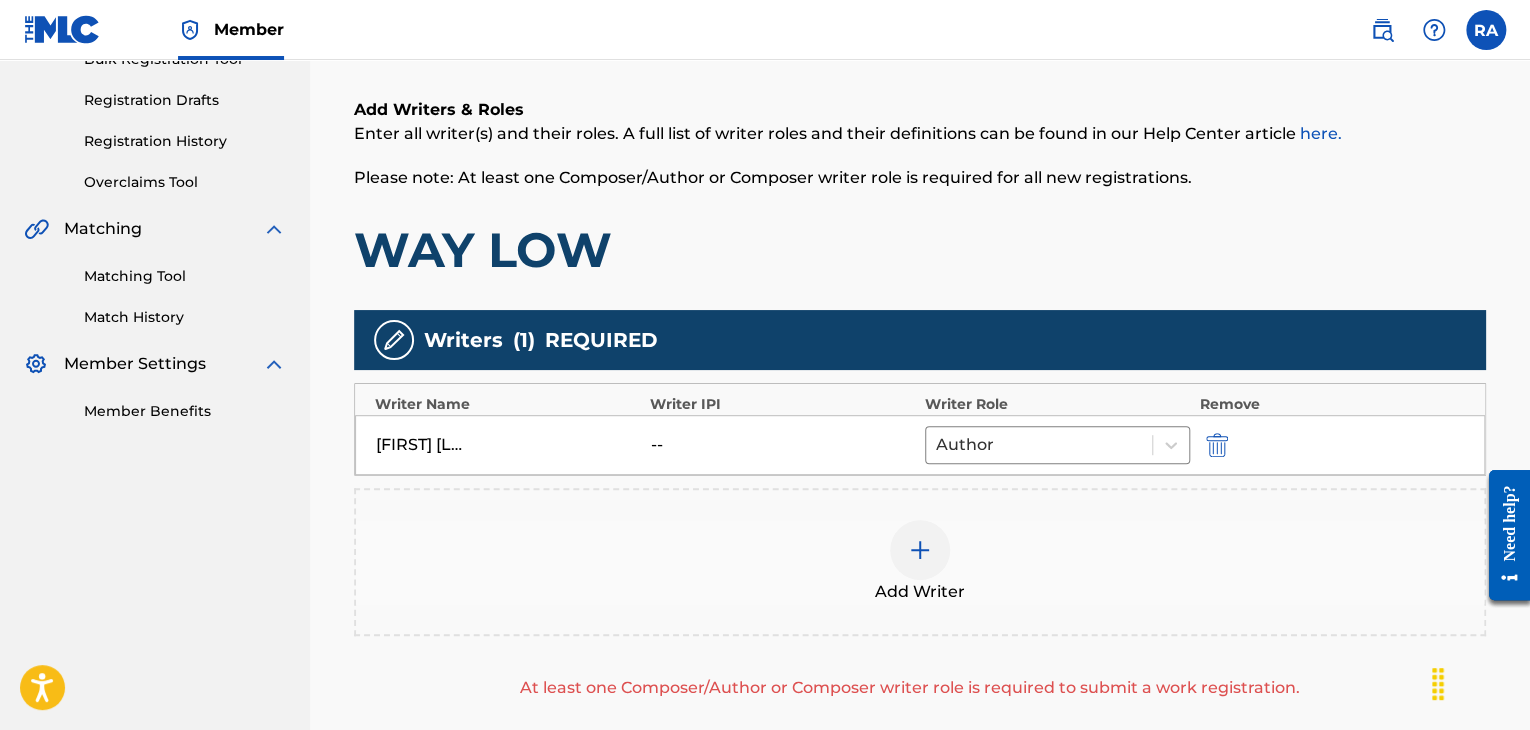 scroll, scrollTop: 490, scrollLeft: 0, axis: vertical 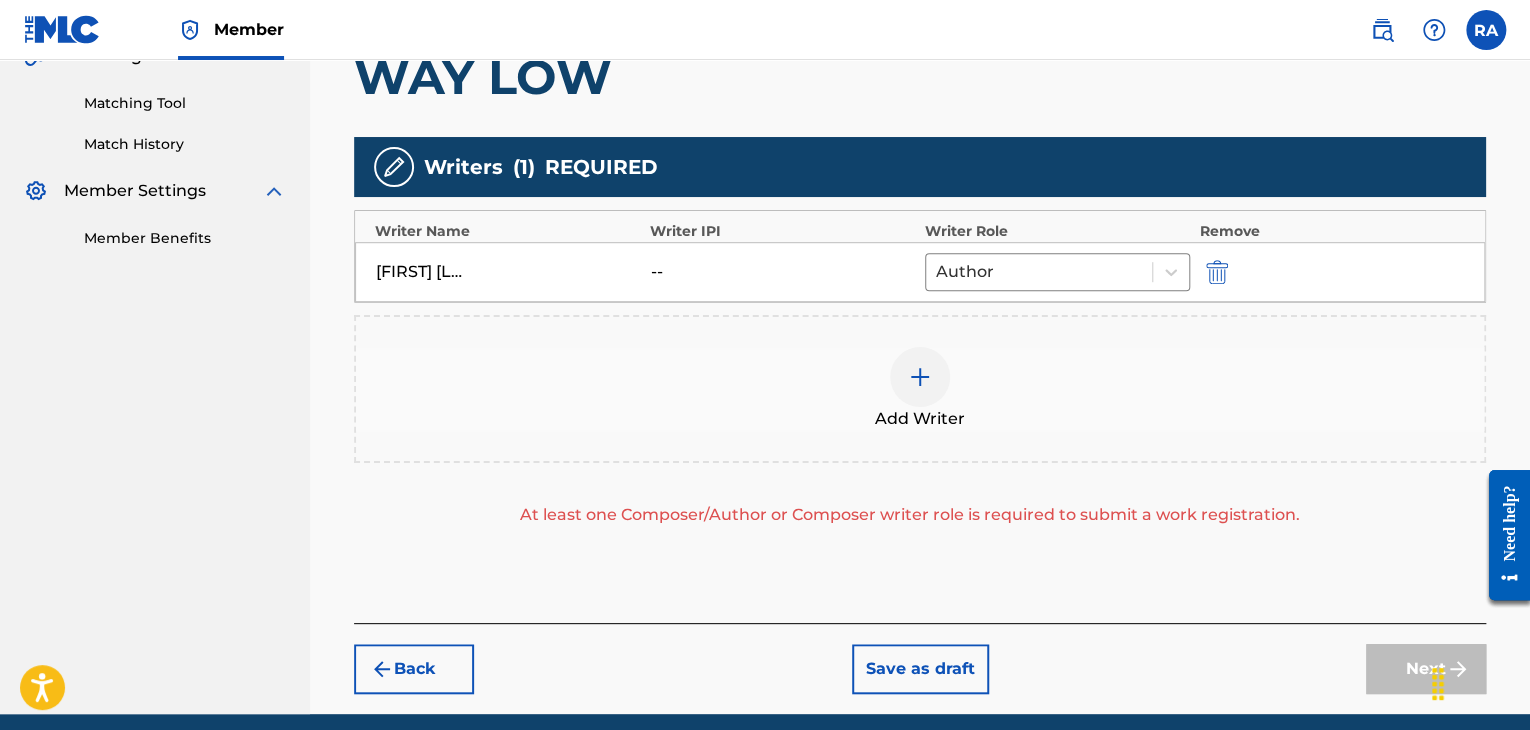 click at bounding box center [920, 377] 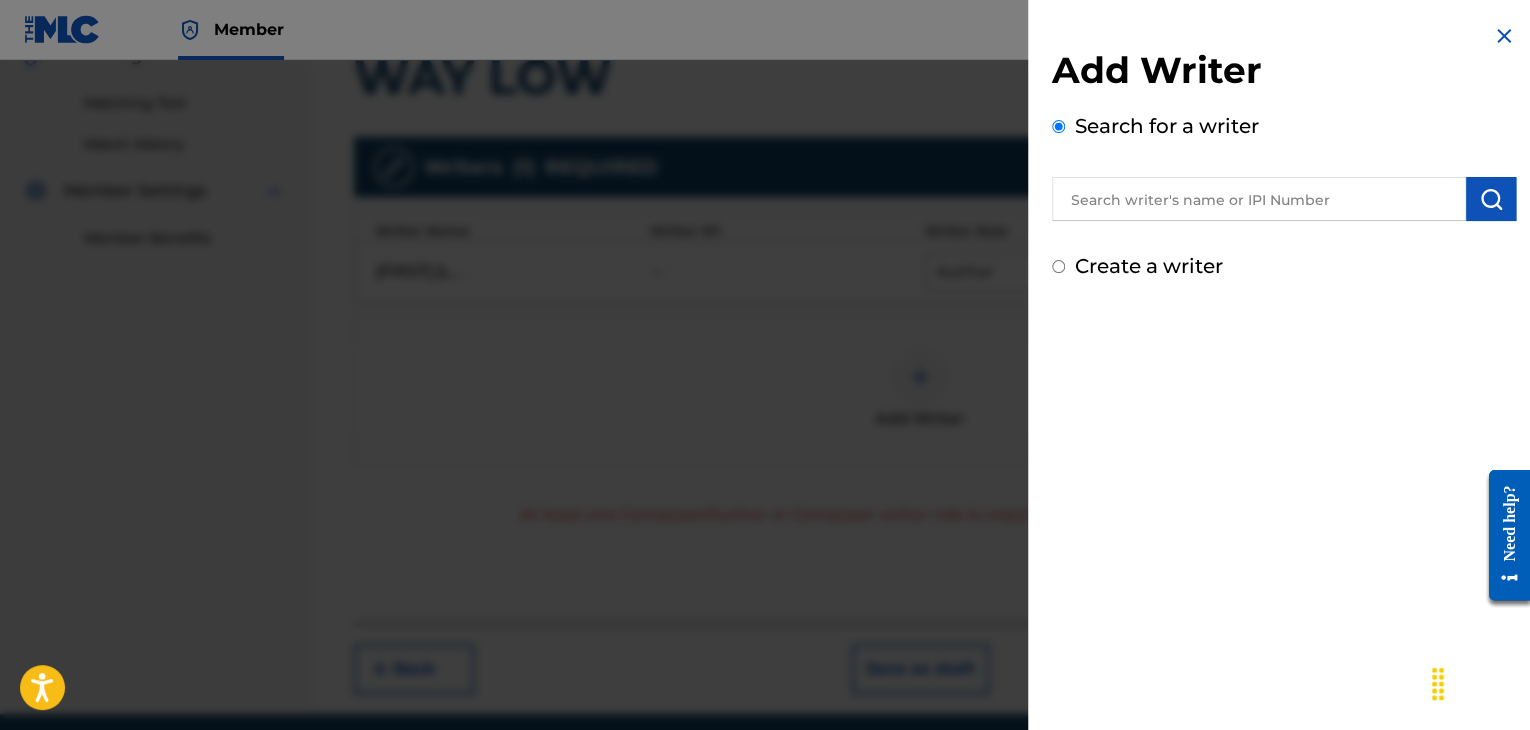 click on "Search for a writer" at bounding box center [1284, 166] 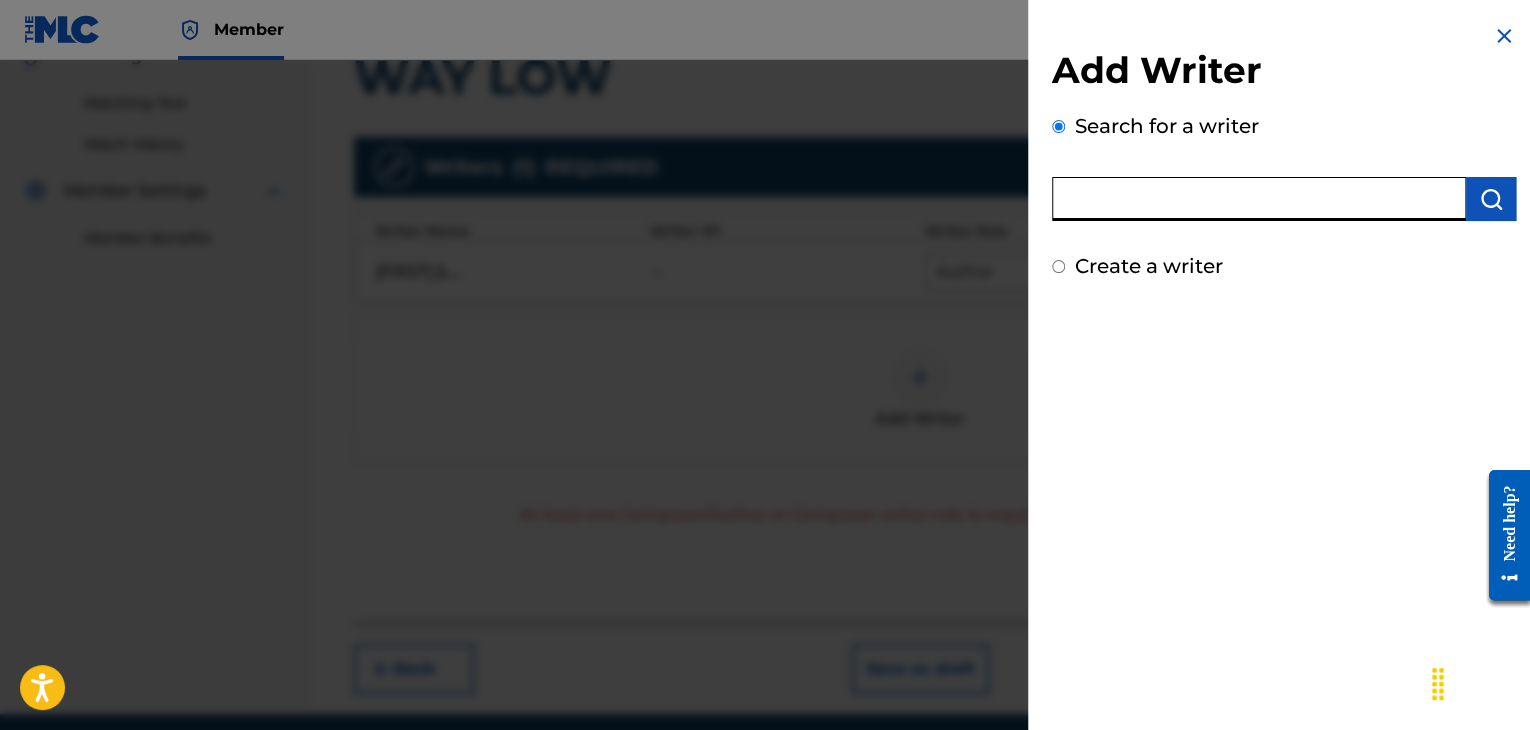 click at bounding box center (1259, 199) 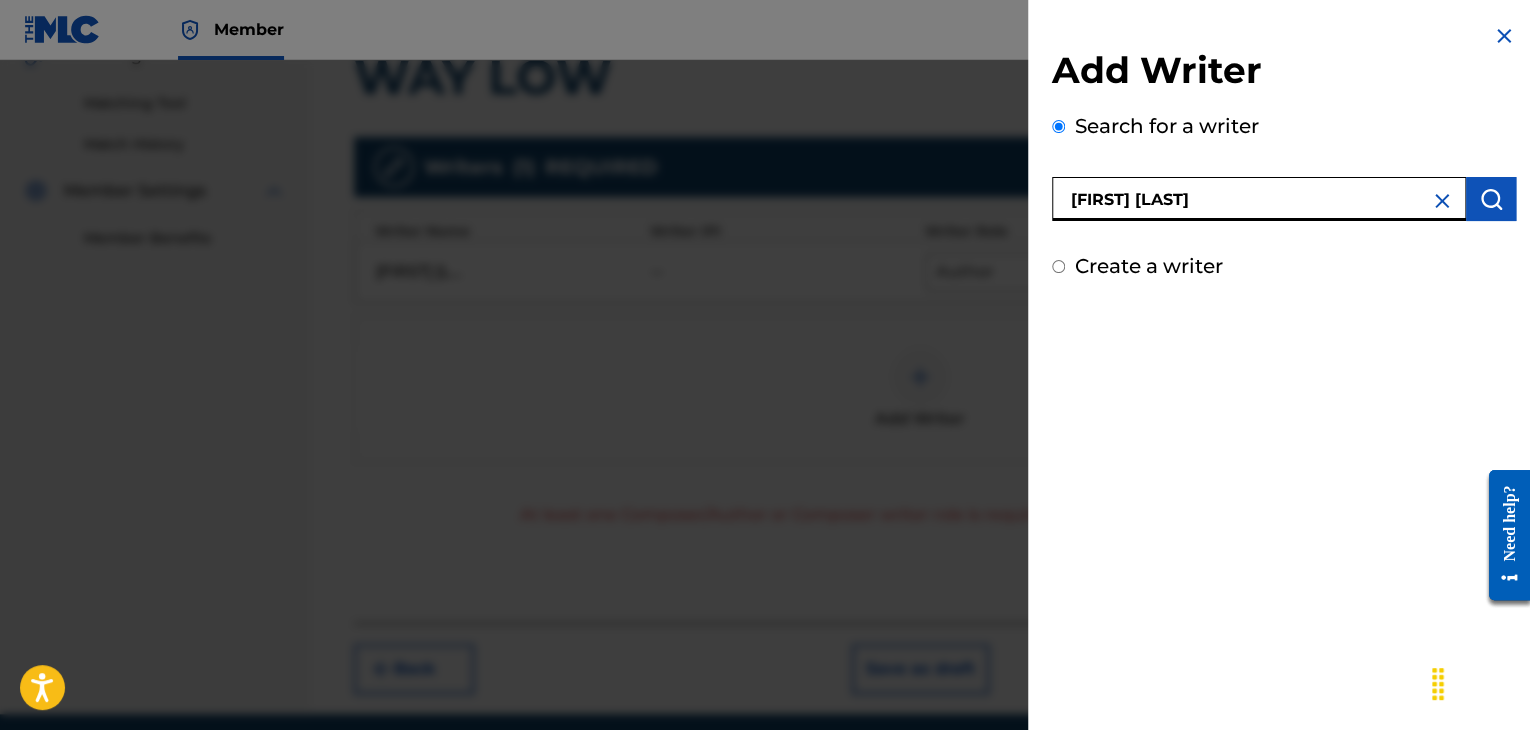type on "[FIRST] [LAST]" 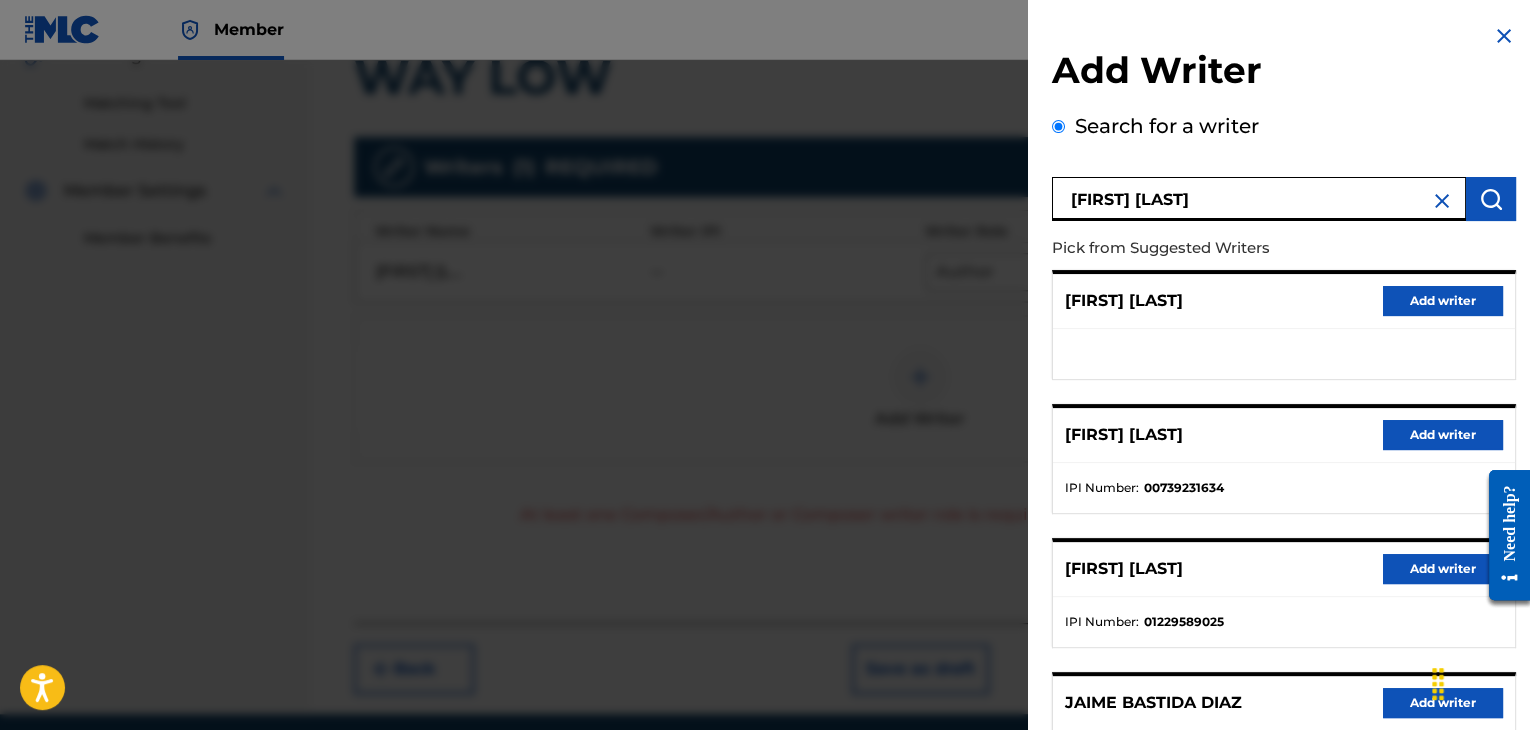 click on "Add writer" at bounding box center (1443, 435) 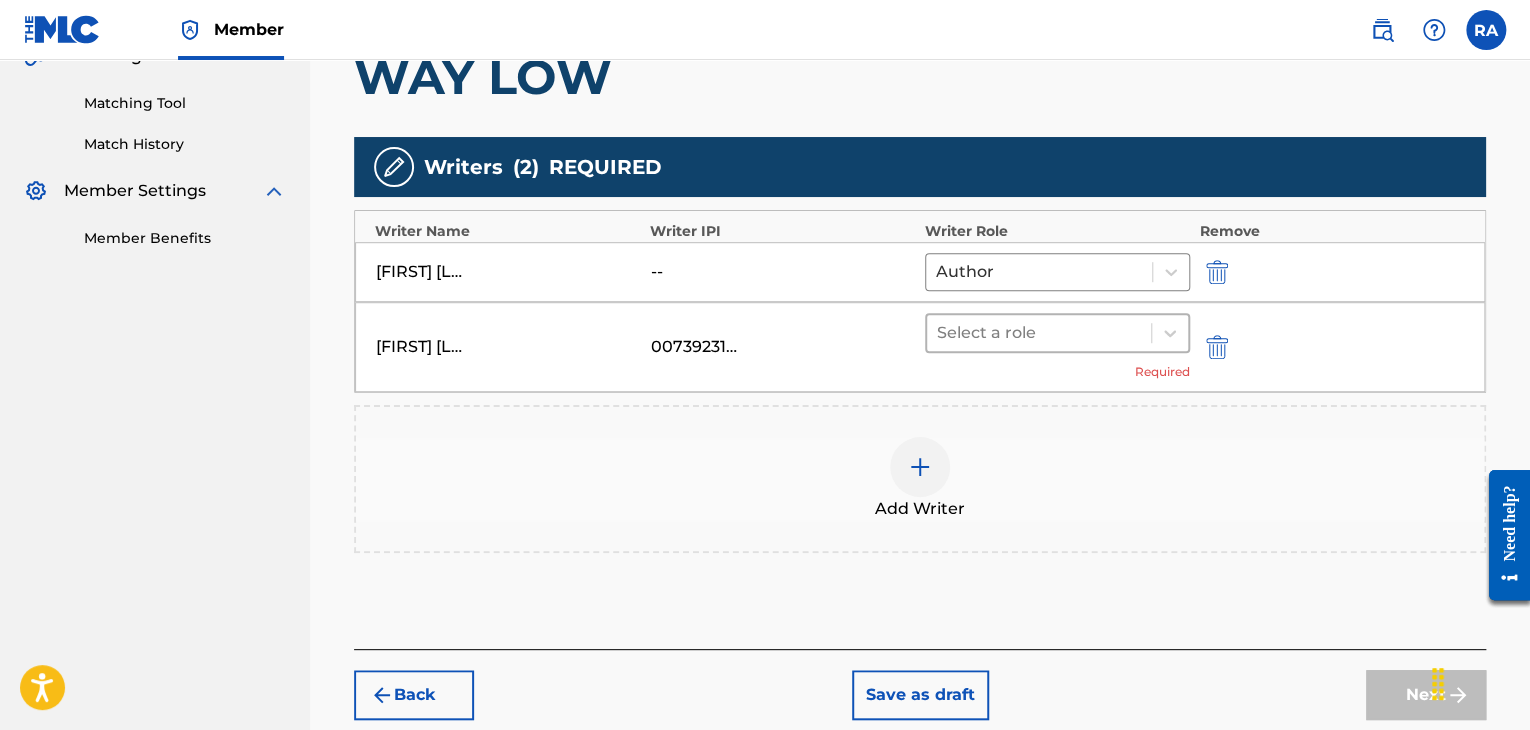 click at bounding box center [1039, 333] 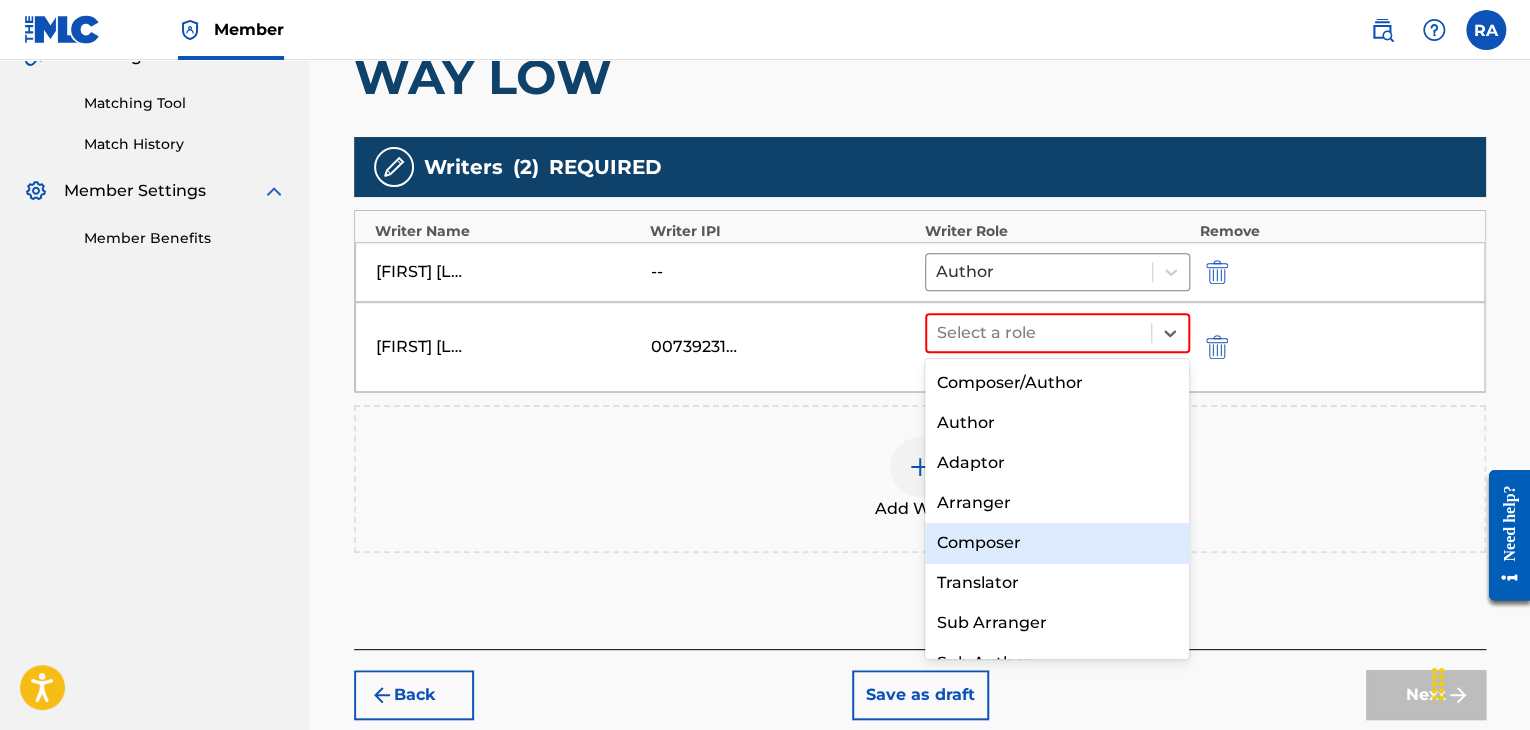 click on "Composer" at bounding box center (1057, 543) 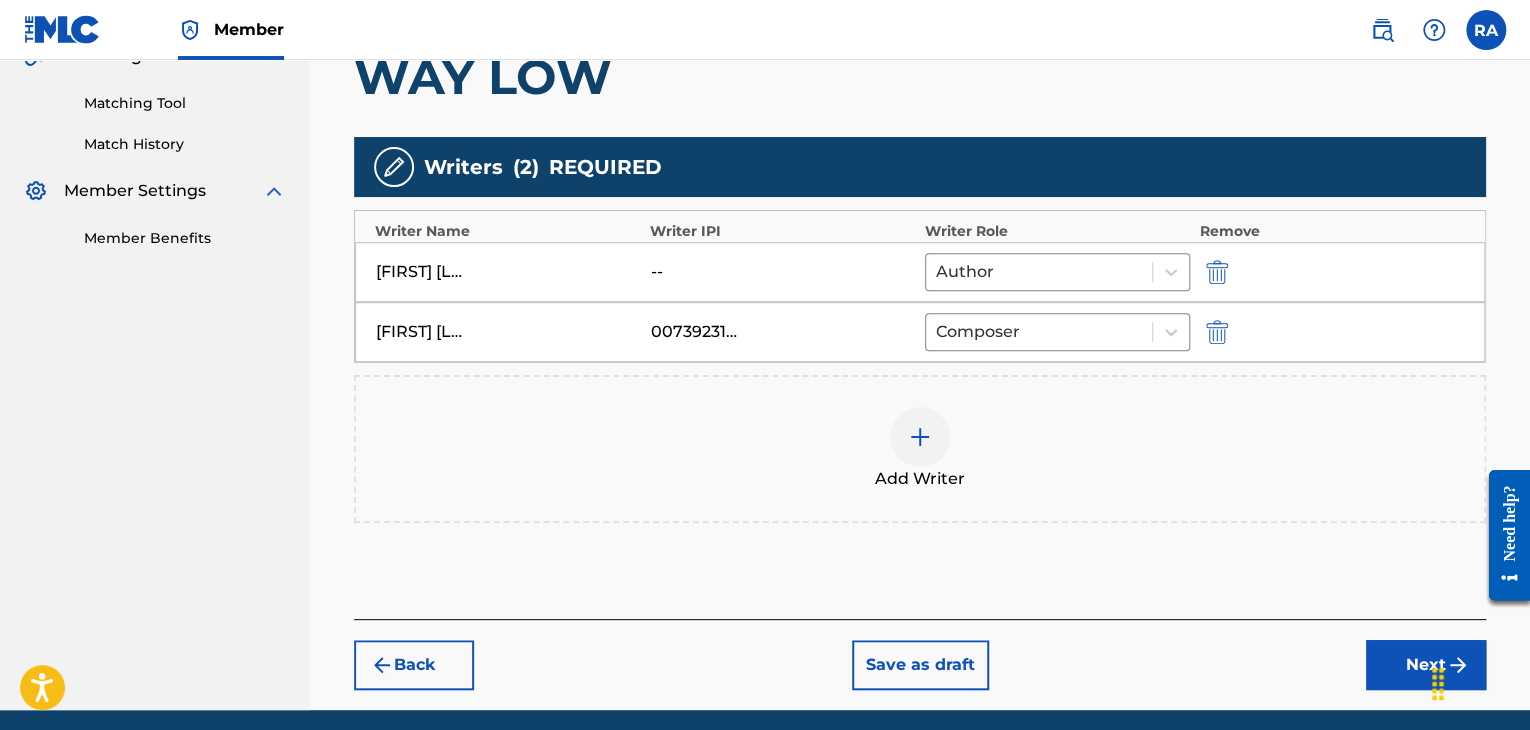 click at bounding box center (920, 437) 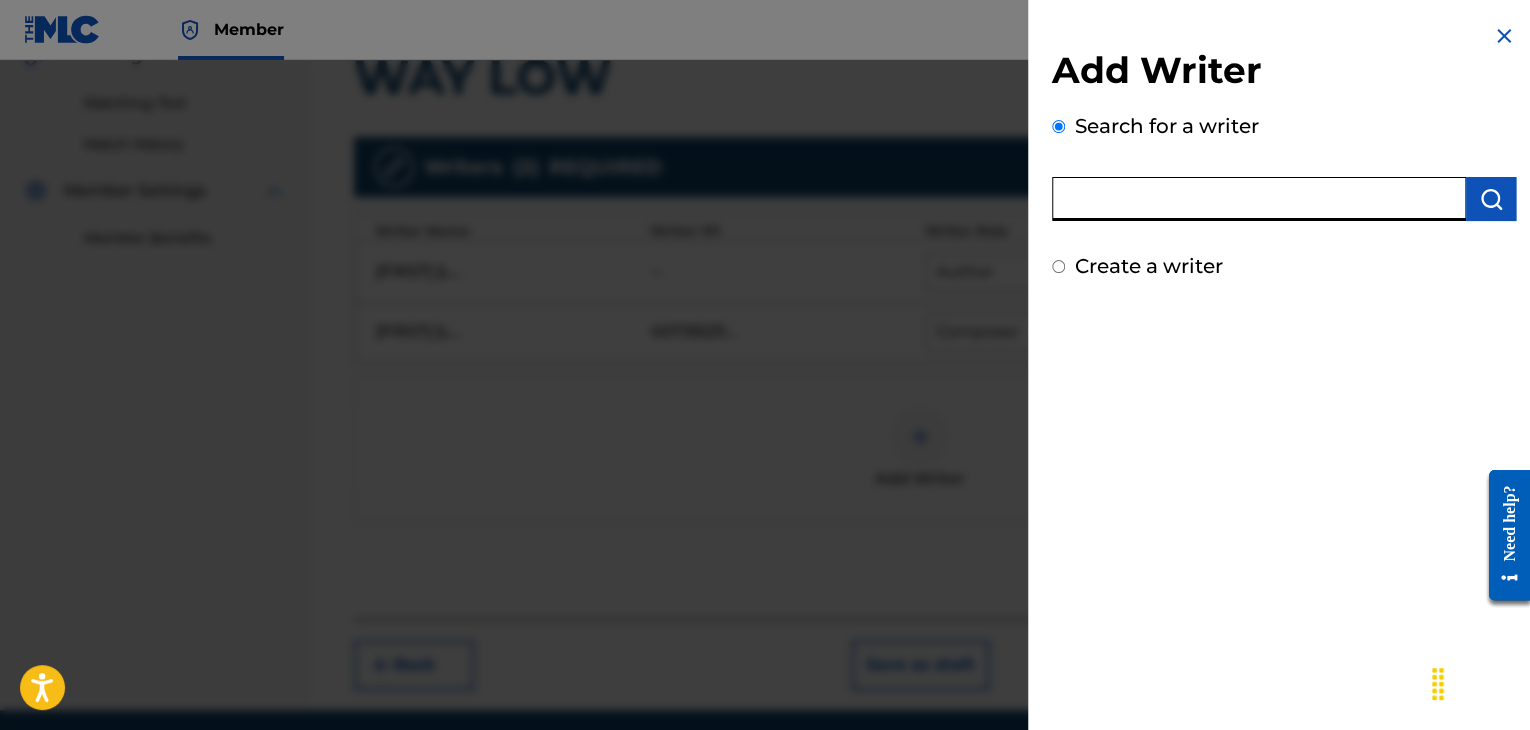 click at bounding box center (1259, 199) 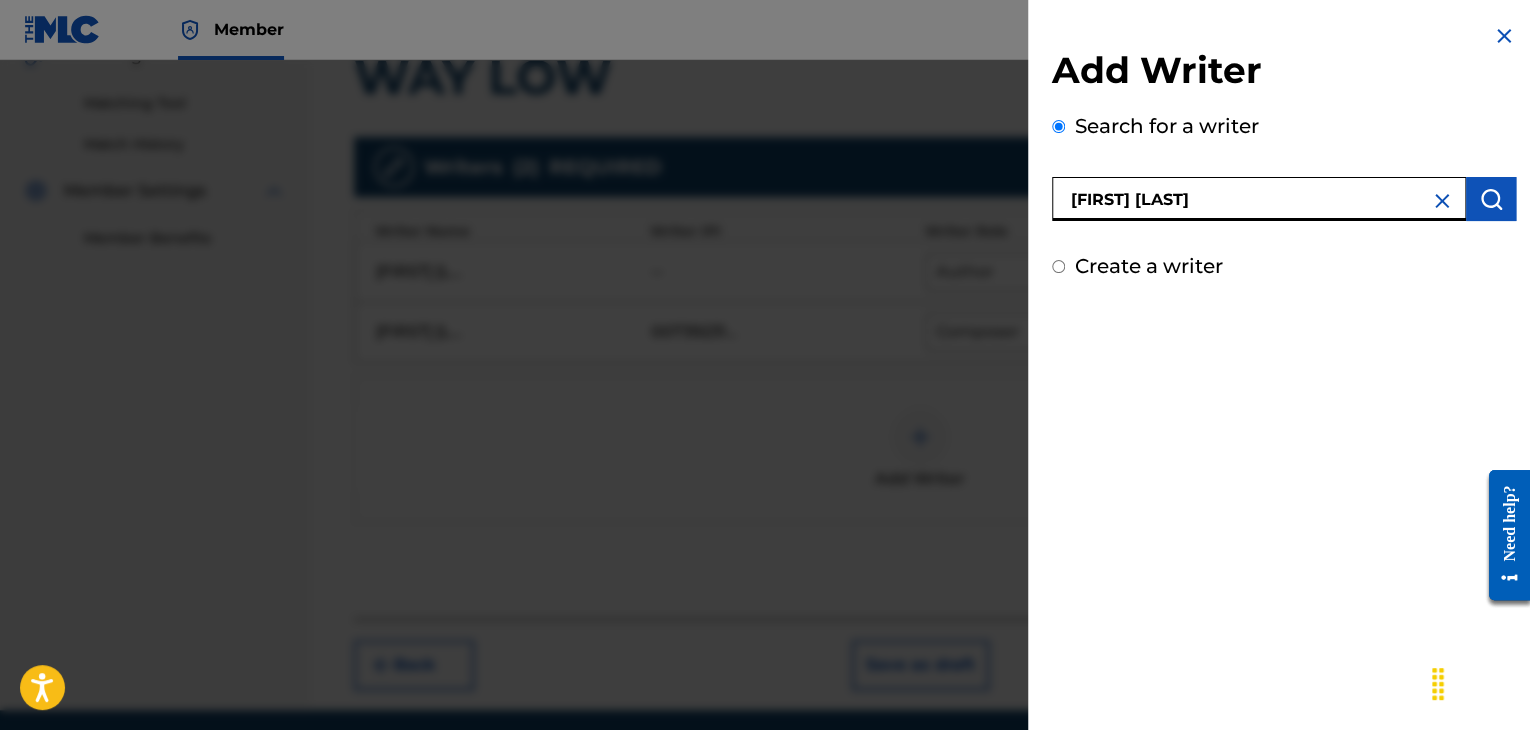 type on "[FIRST] [LAST]" 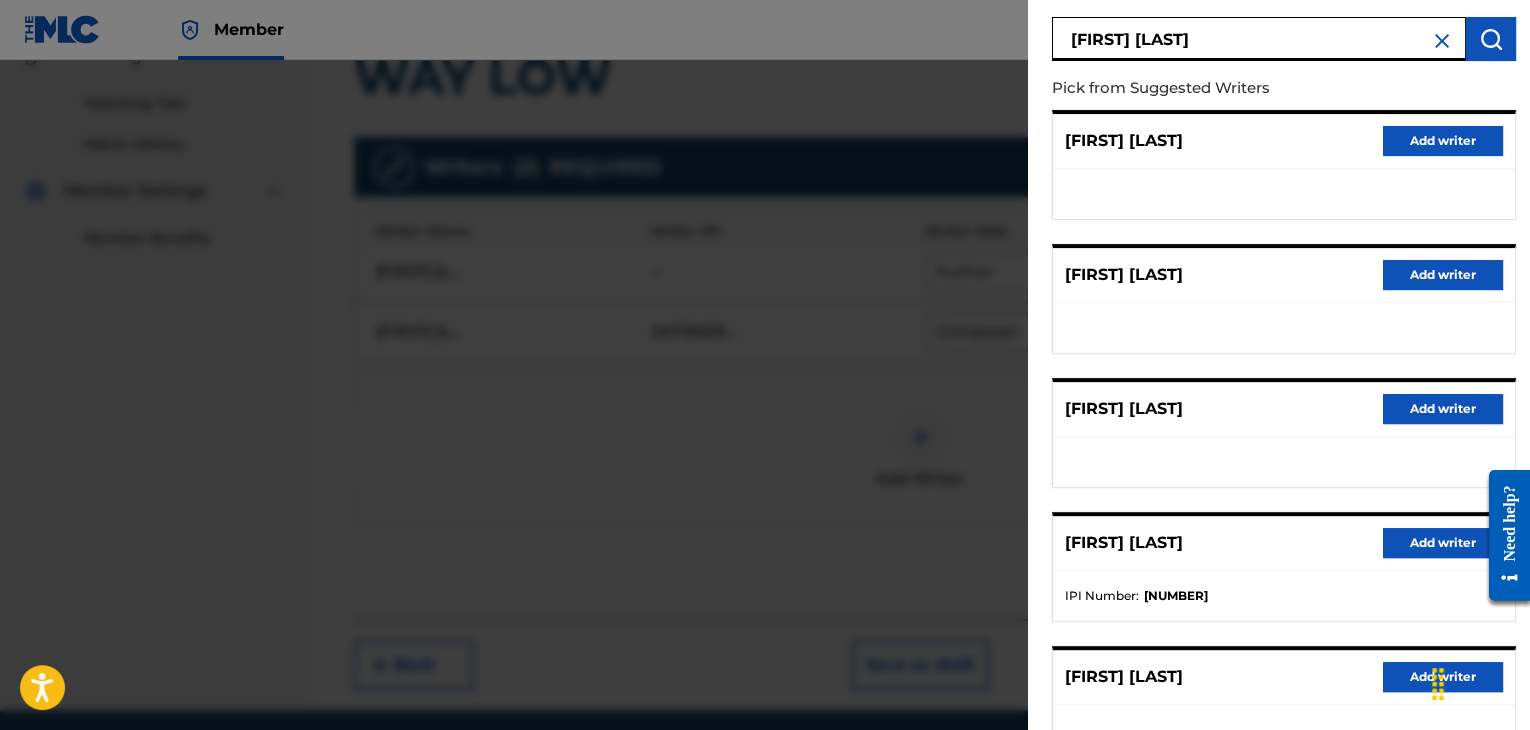 scroll, scrollTop: 300, scrollLeft: 0, axis: vertical 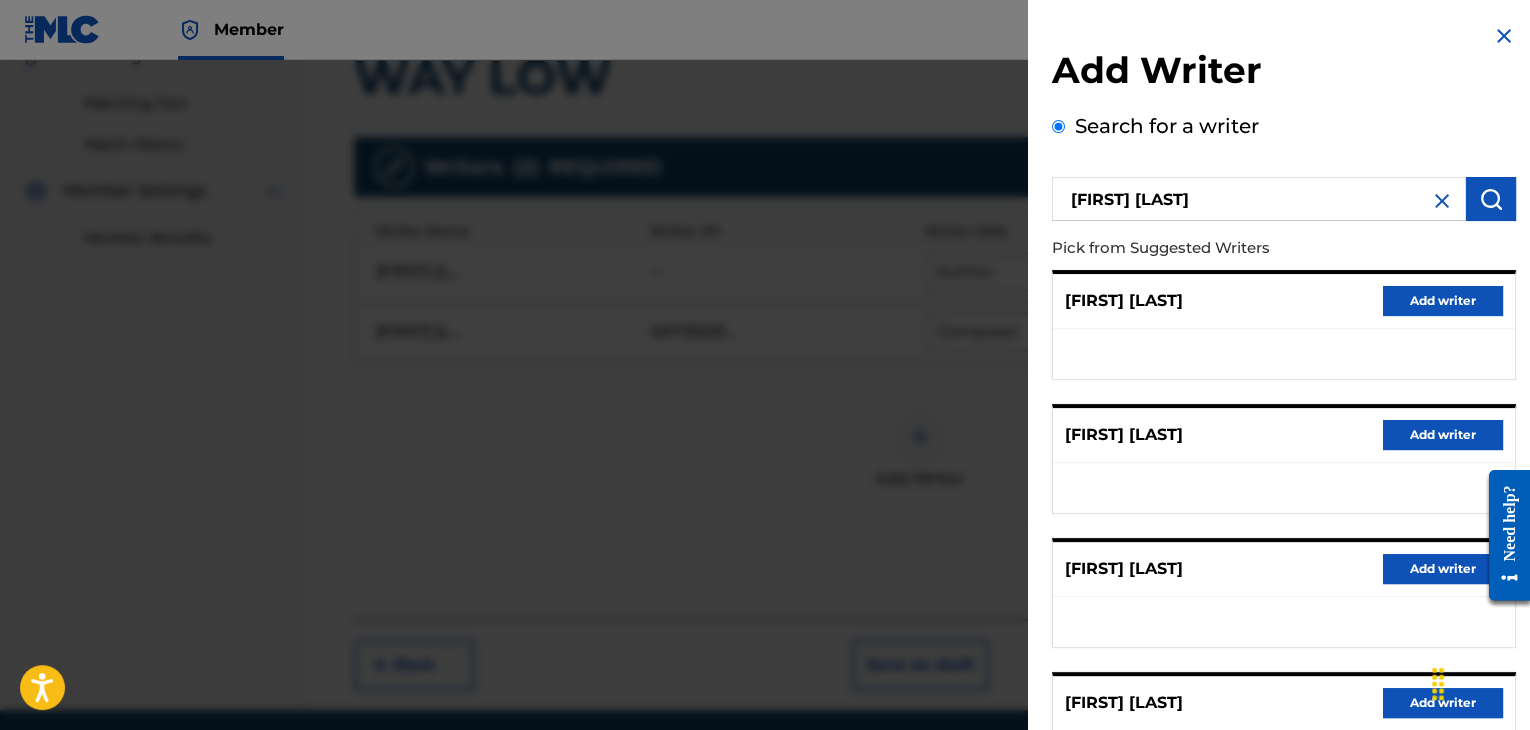 click on "Add writer" at bounding box center (1443, 301) 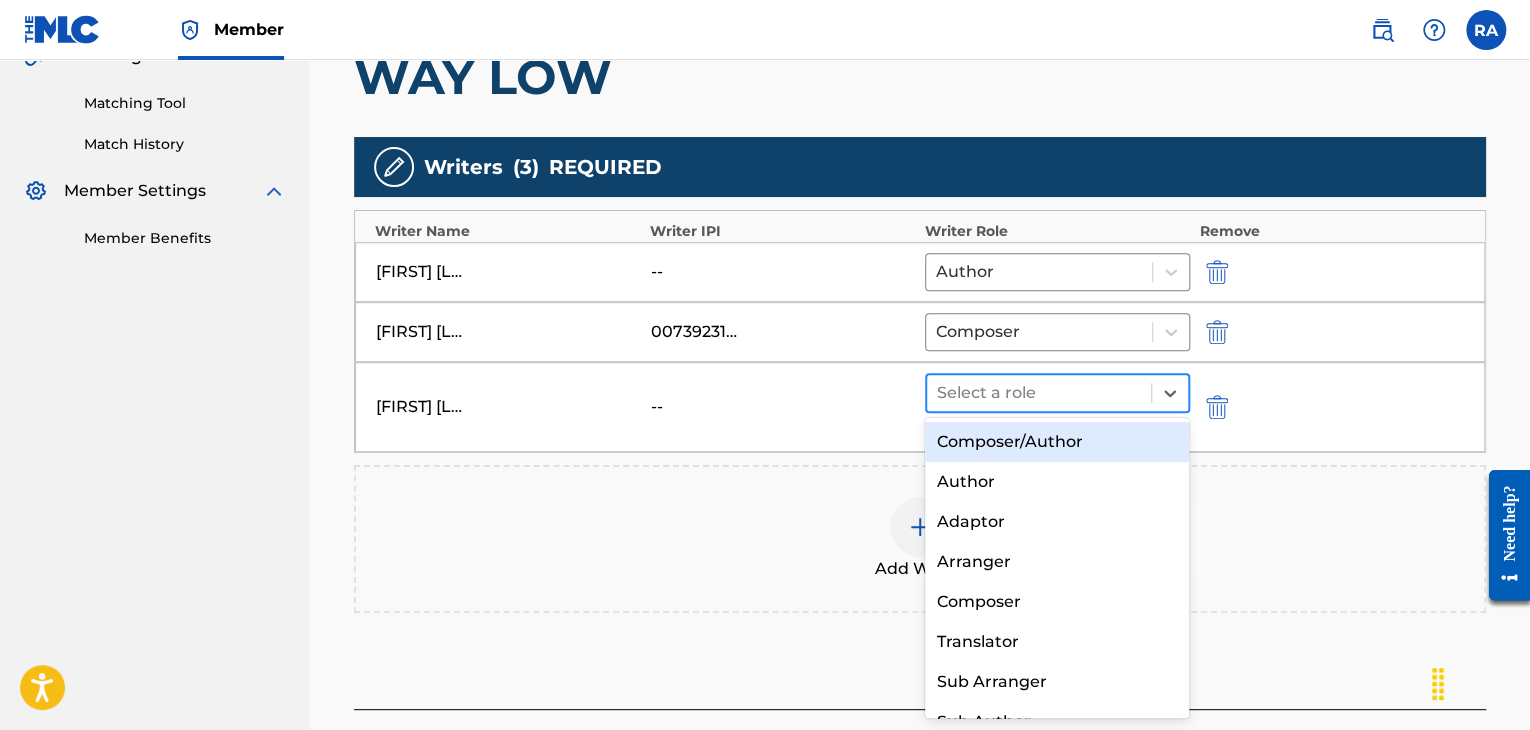 click at bounding box center (1039, 393) 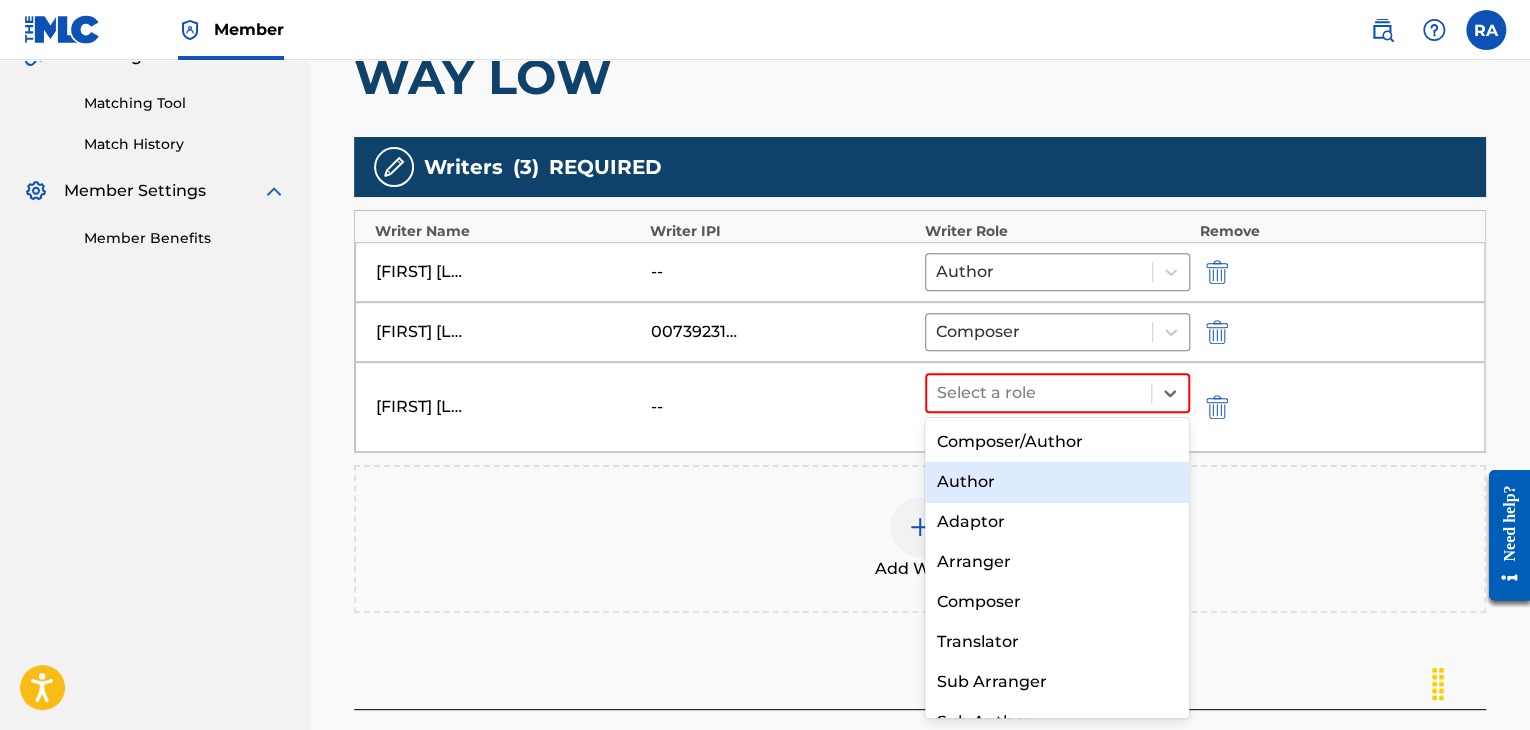 click on "Author" at bounding box center [1057, 482] 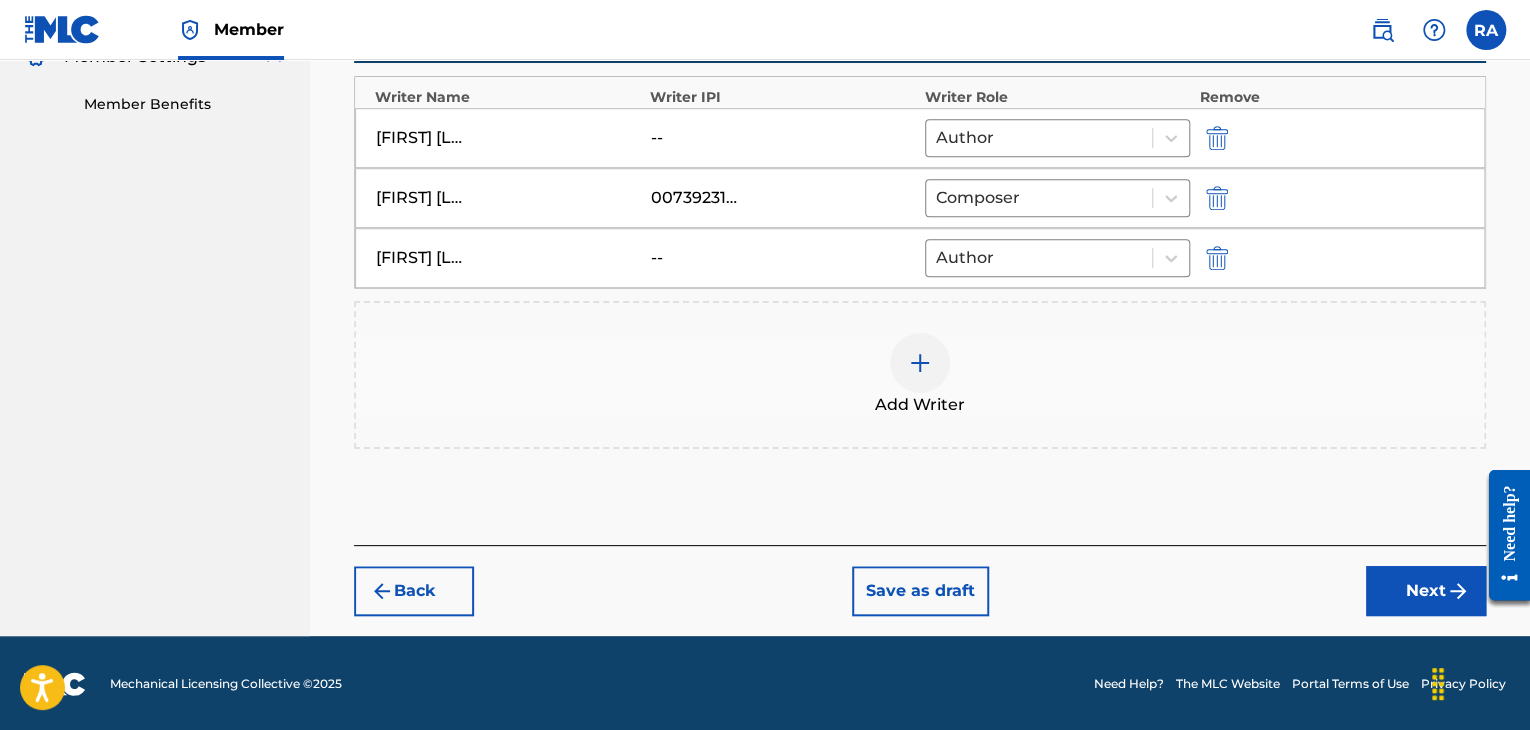 click at bounding box center (1458, 591) 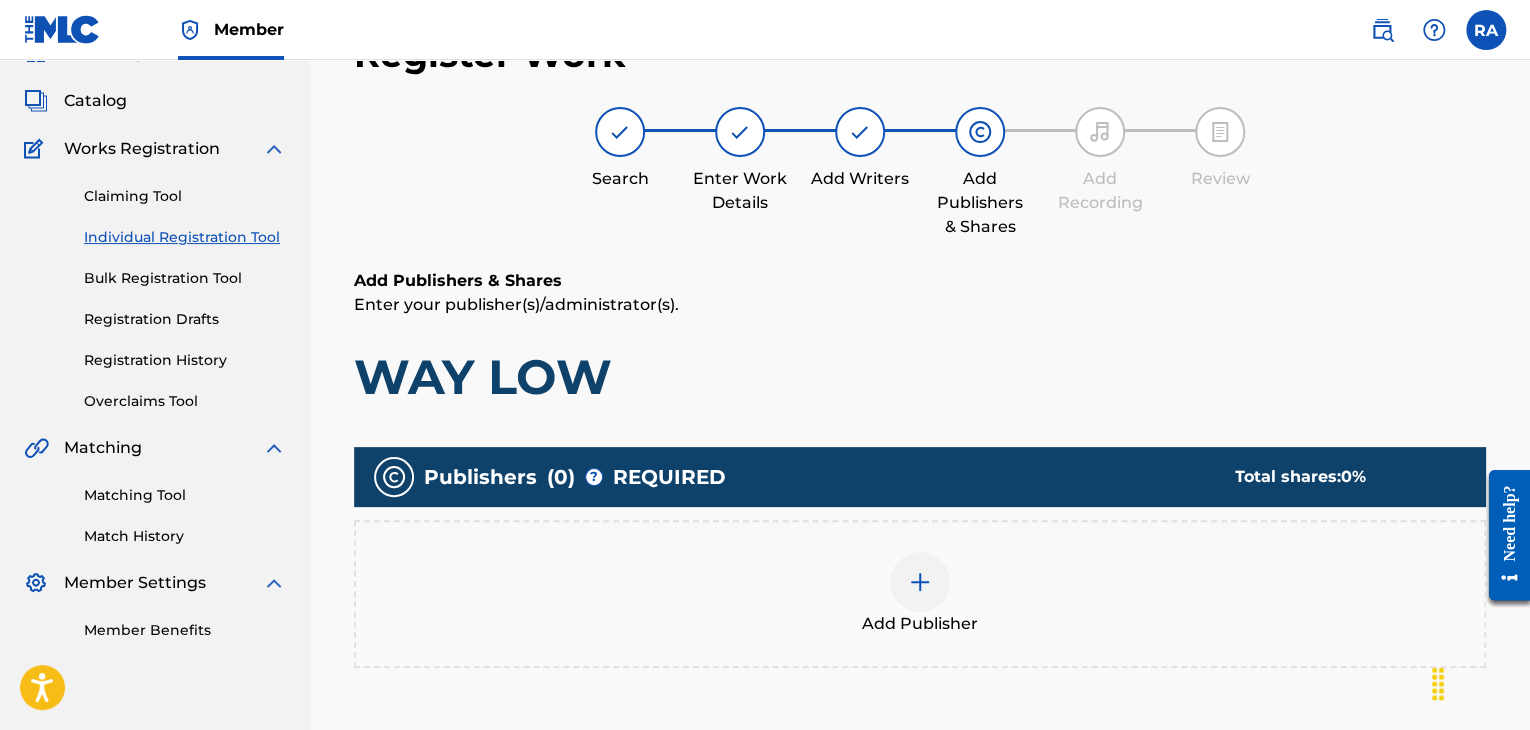 scroll, scrollTop: 90, scrollLeft: 0, axis: vertical 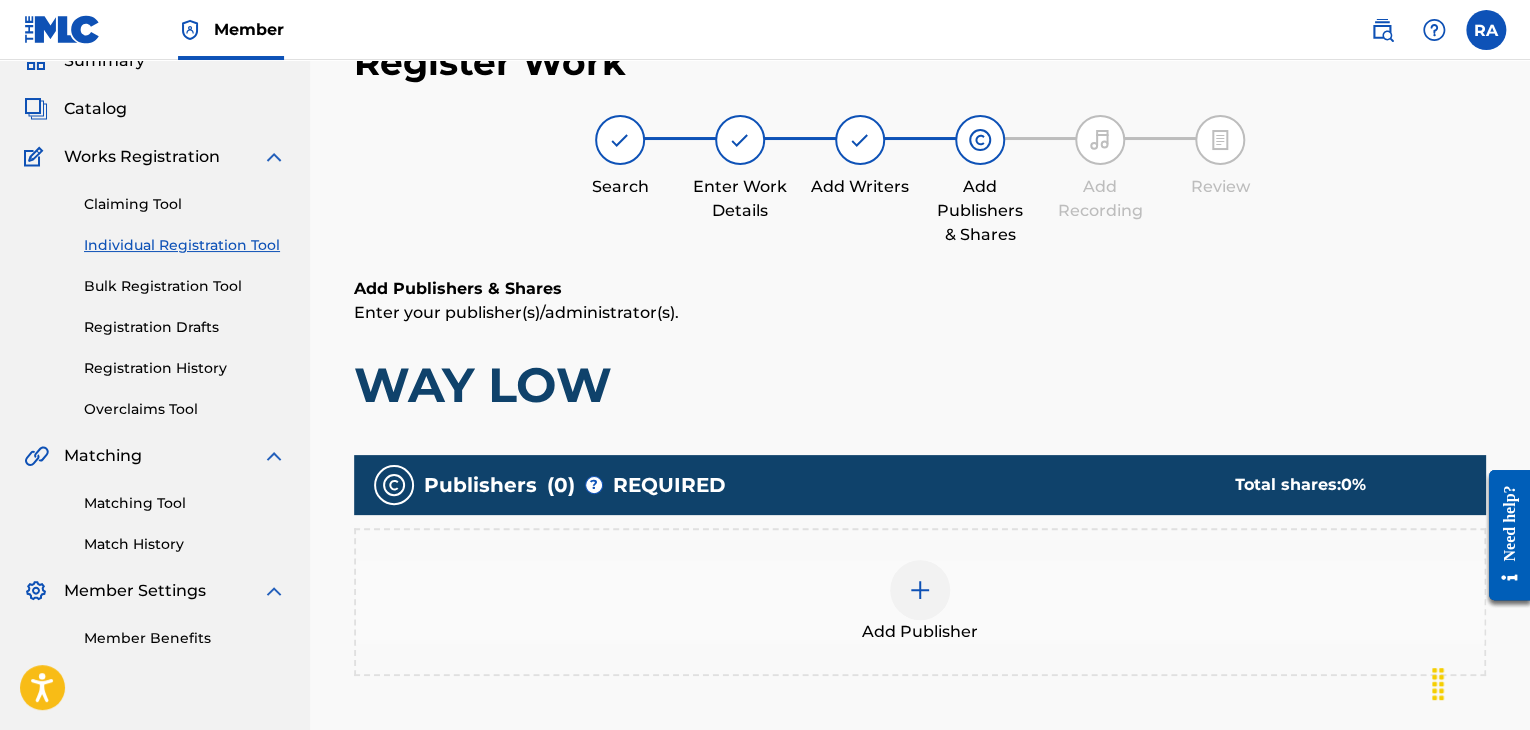click at bounding box center (920, 590) 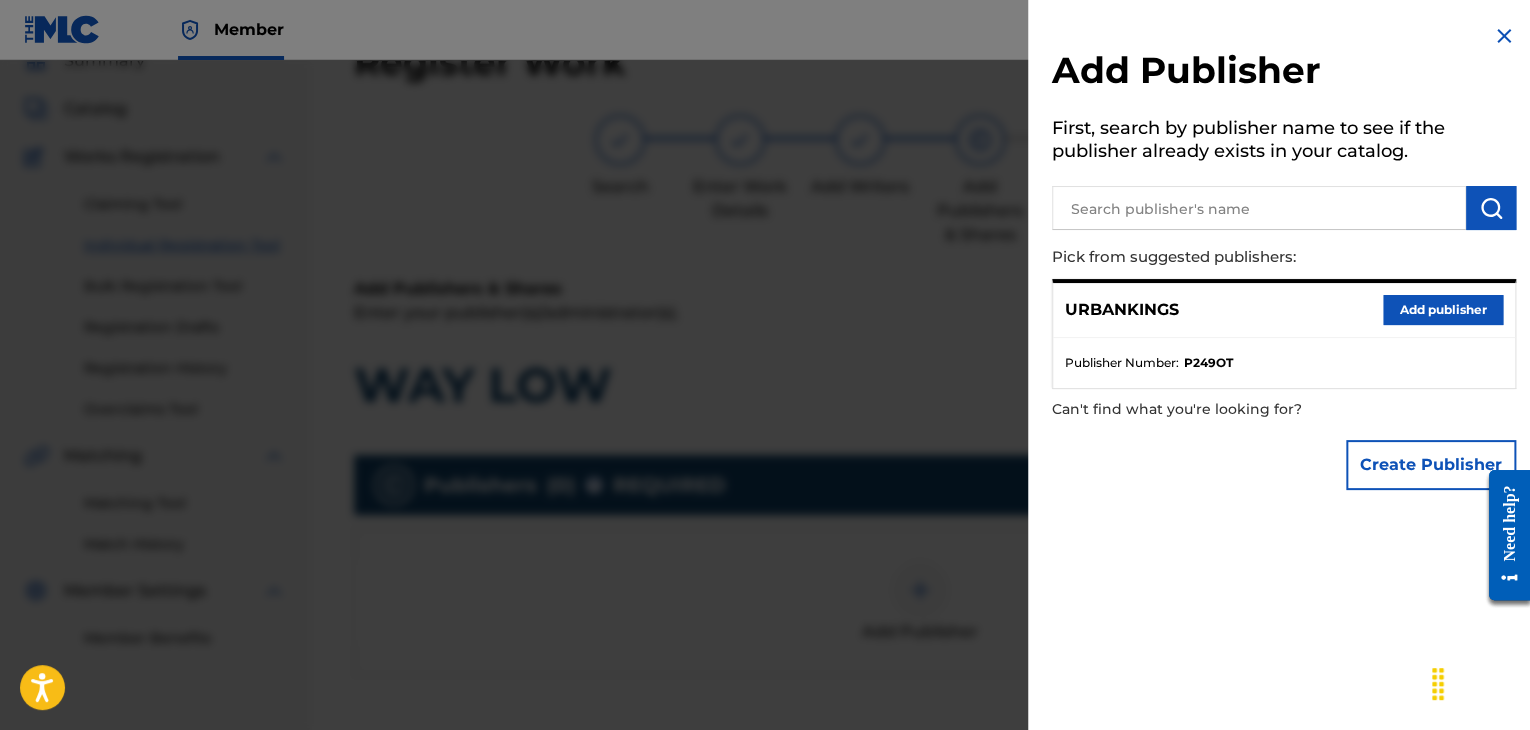 click on "Add publisher" at bounding box center (1443, 310) 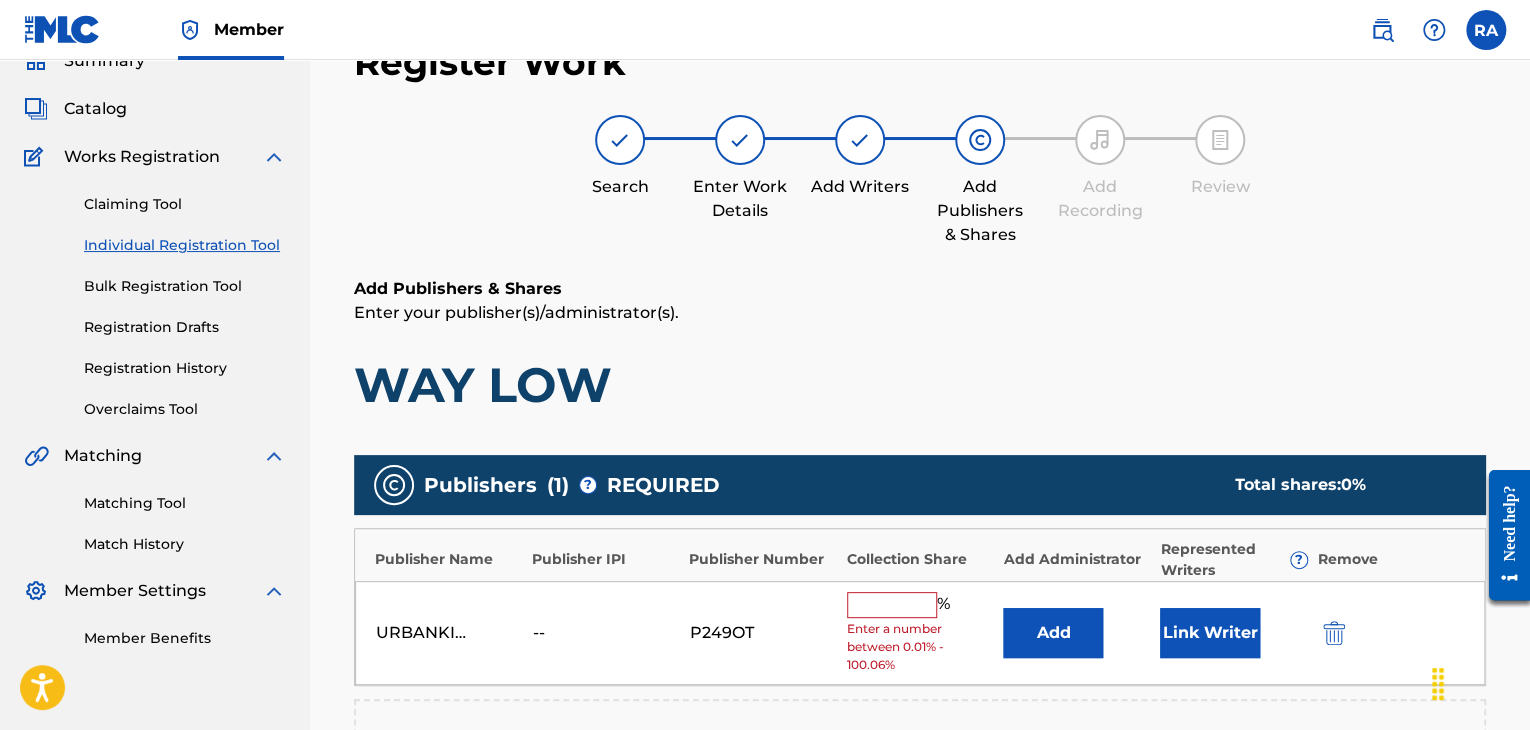 click at bounding box center [892, 605] 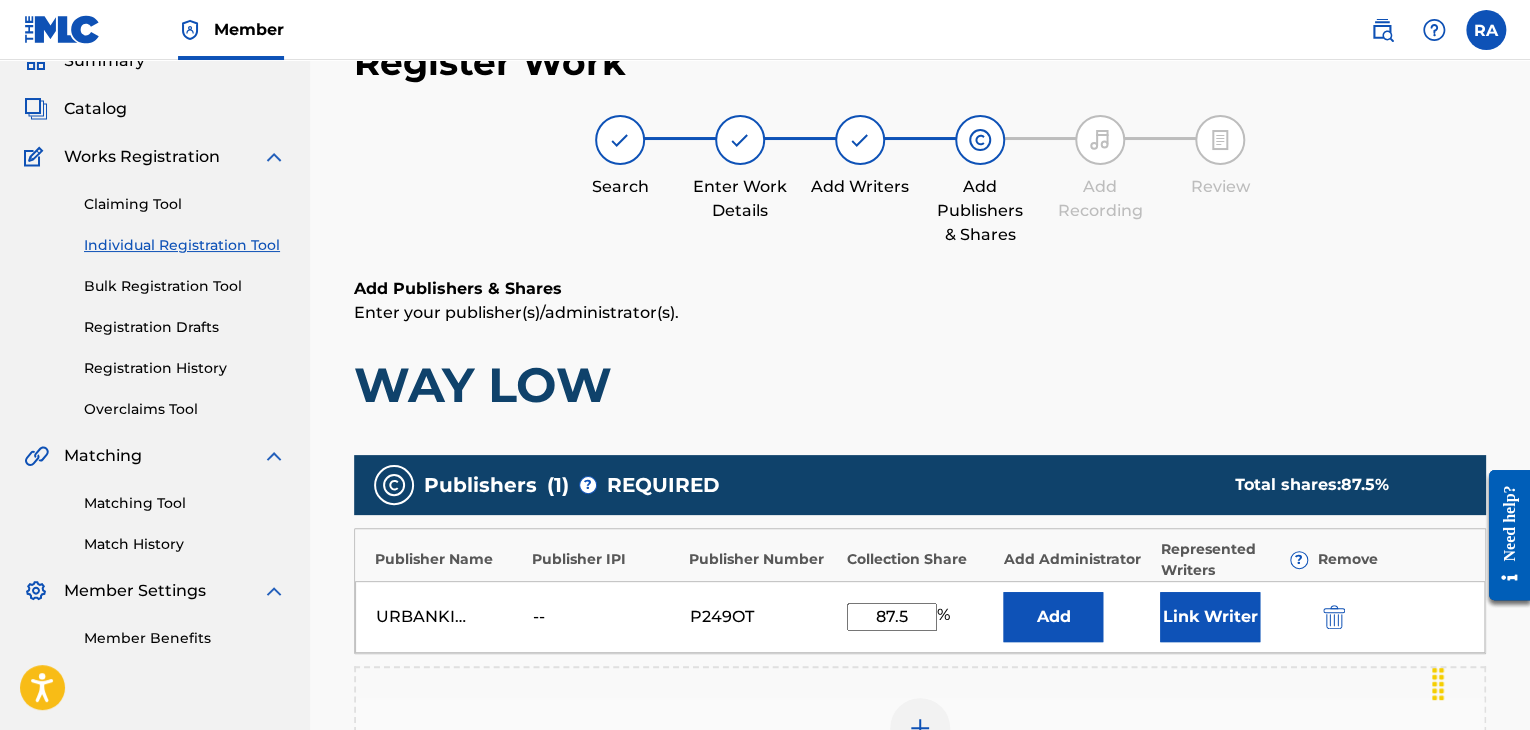 click on "Link Writer" at bounding box center (1210, 617) 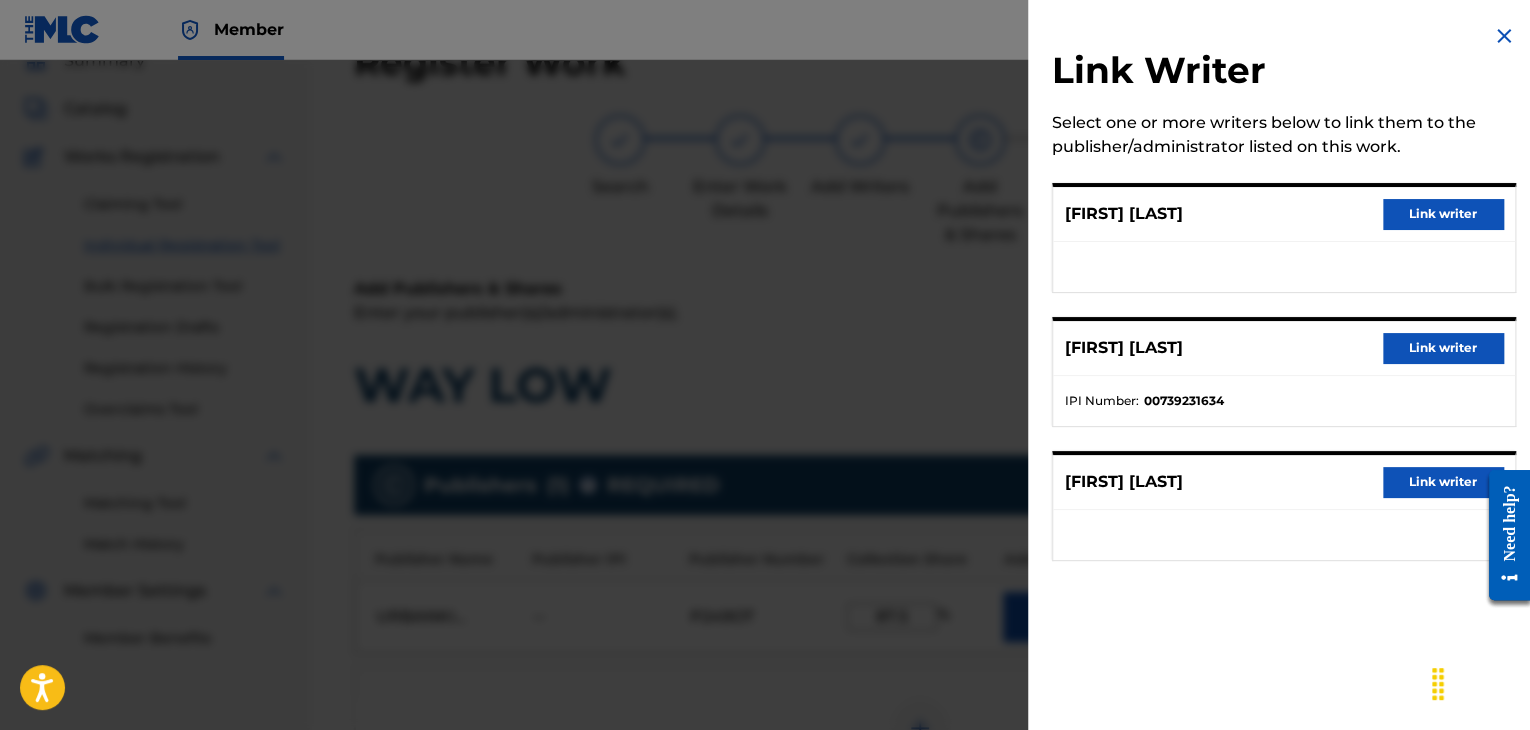 click on "Link writer" at bounding box center (1443, 214) 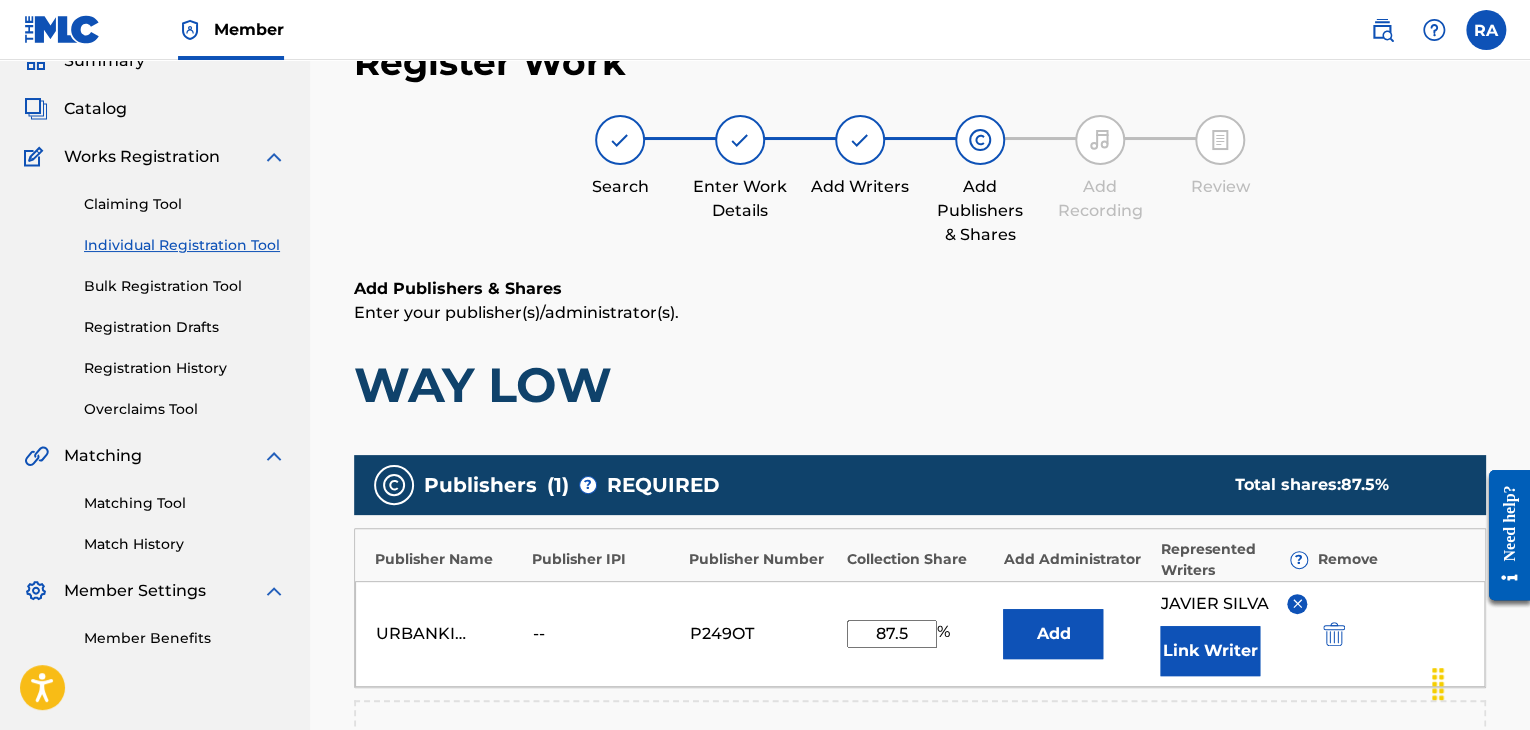 click on "Link Writer" at bounding box center [1210, 651] 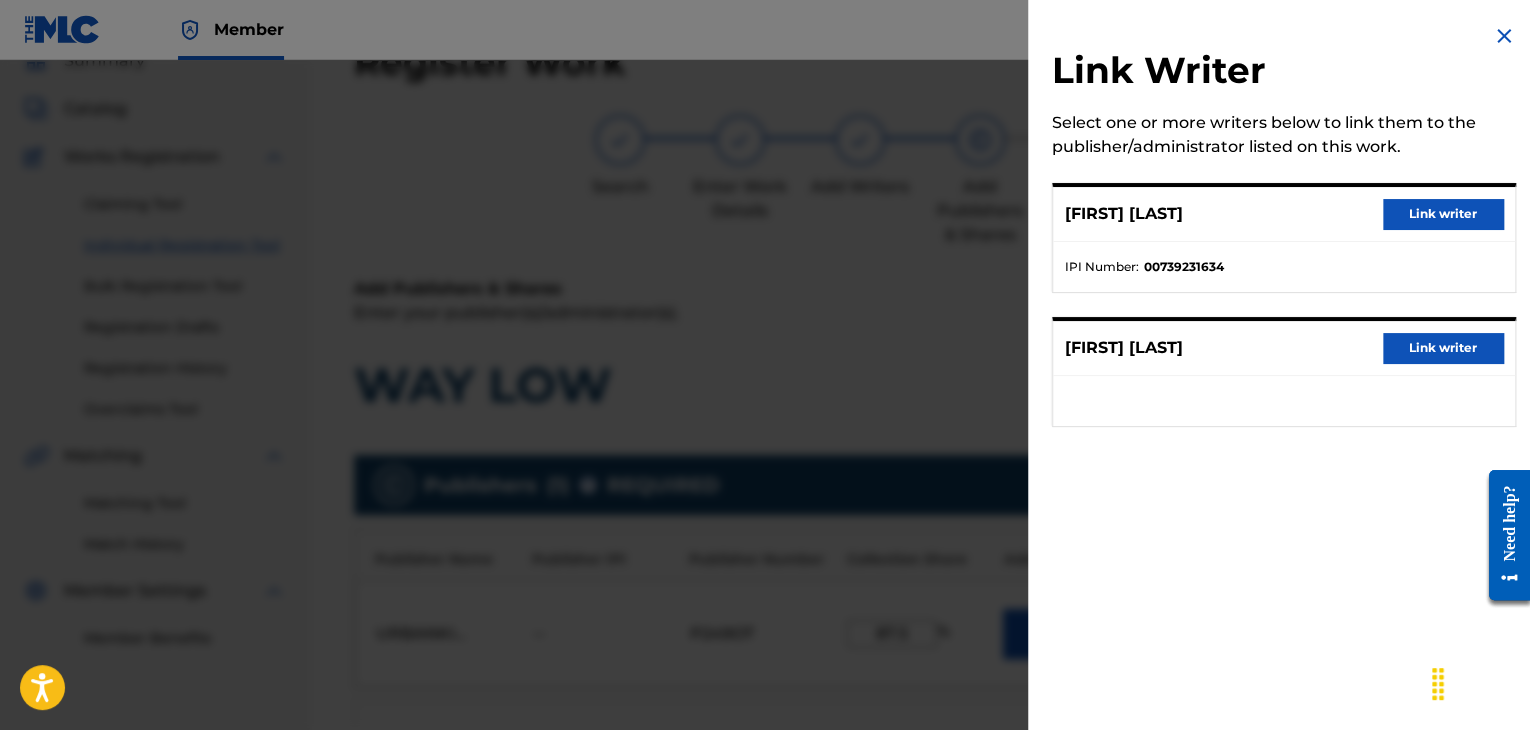 click on "[FIRST] [LAST] Link writer" at bounding box center [1284, 214] 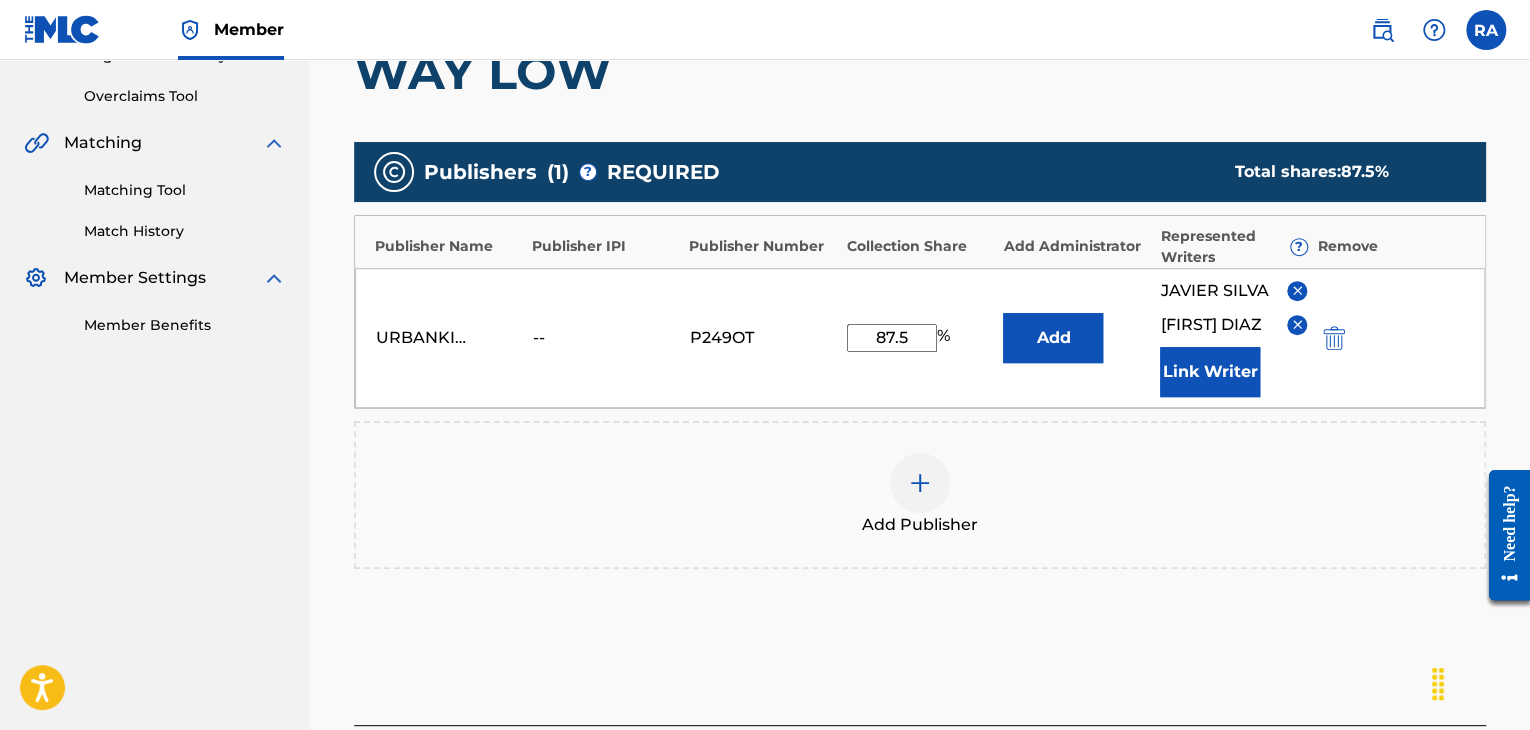 scroll, scrollTop: 490, scrollLeft: 0, axis: vertical 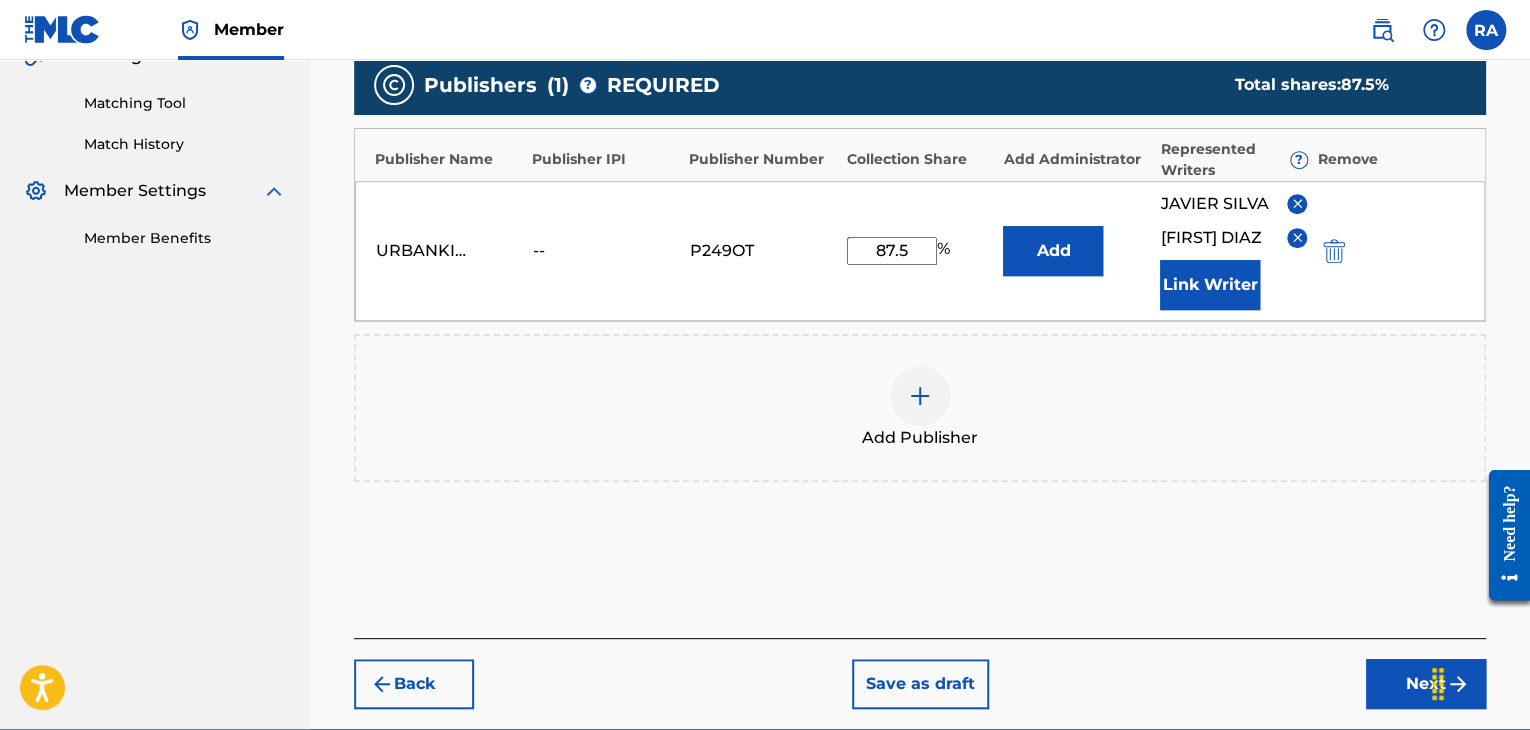 click on "Next" at bounding box center [1426, 684] 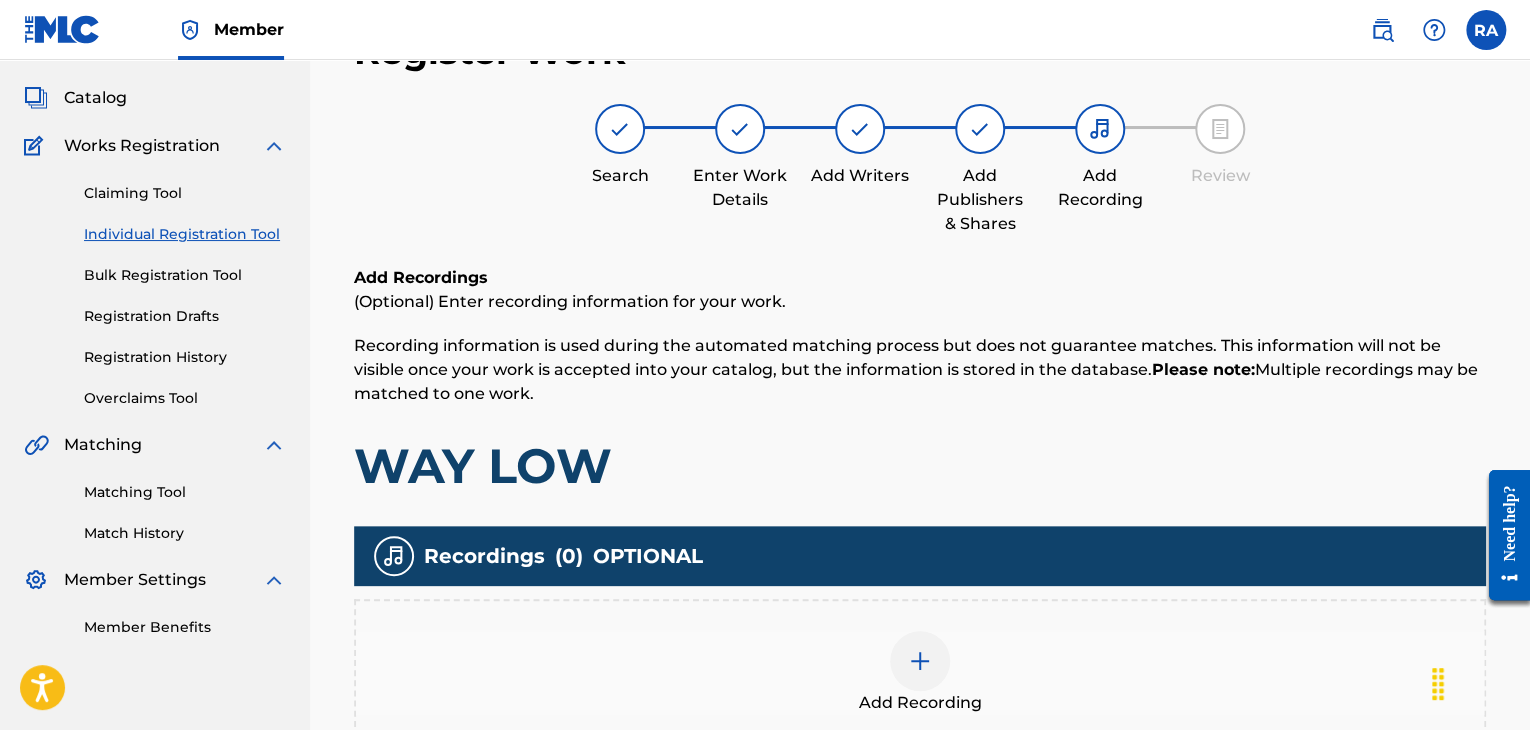 scroll, scrollTop: 90, scrollLeft: 0, axis: vertical 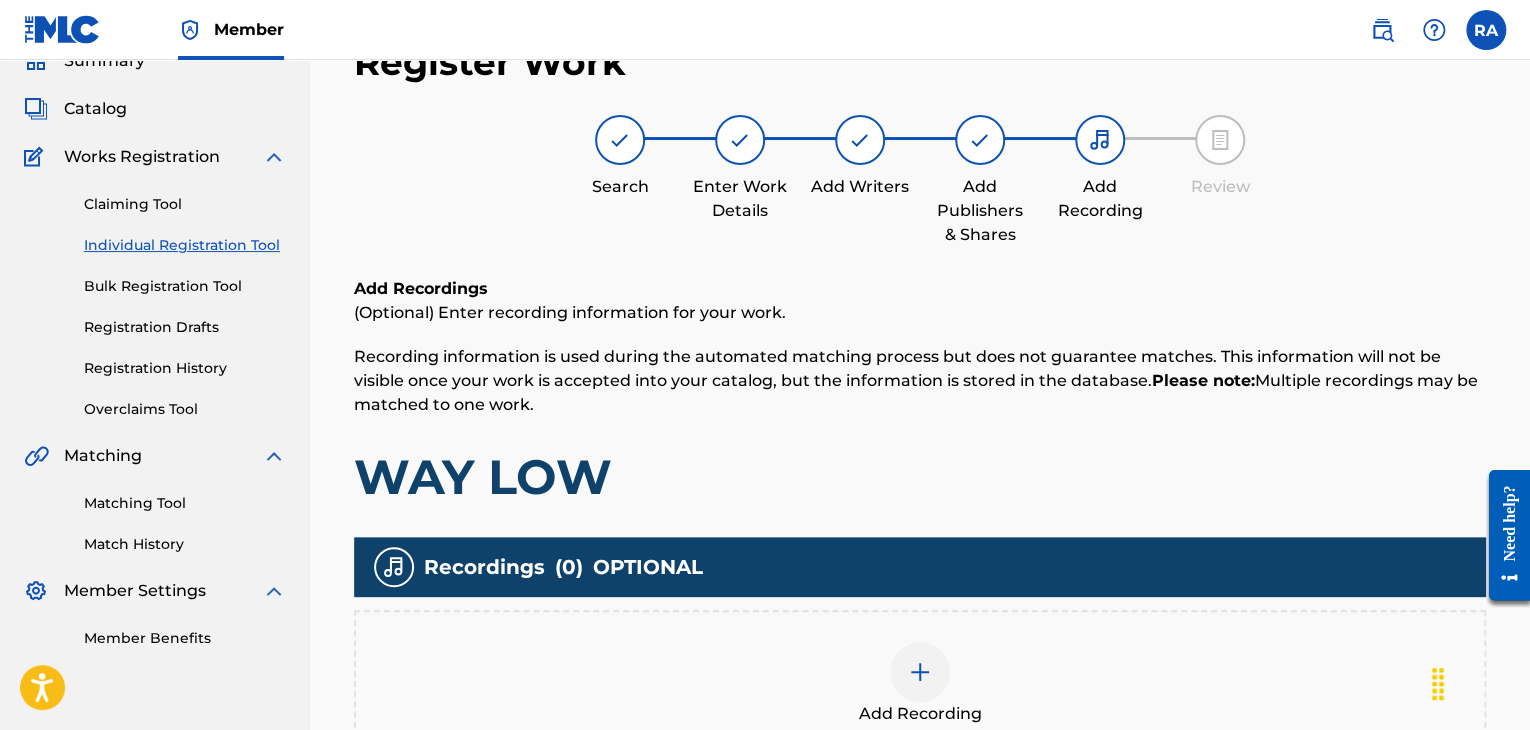 click at bounding box center [920, 672] 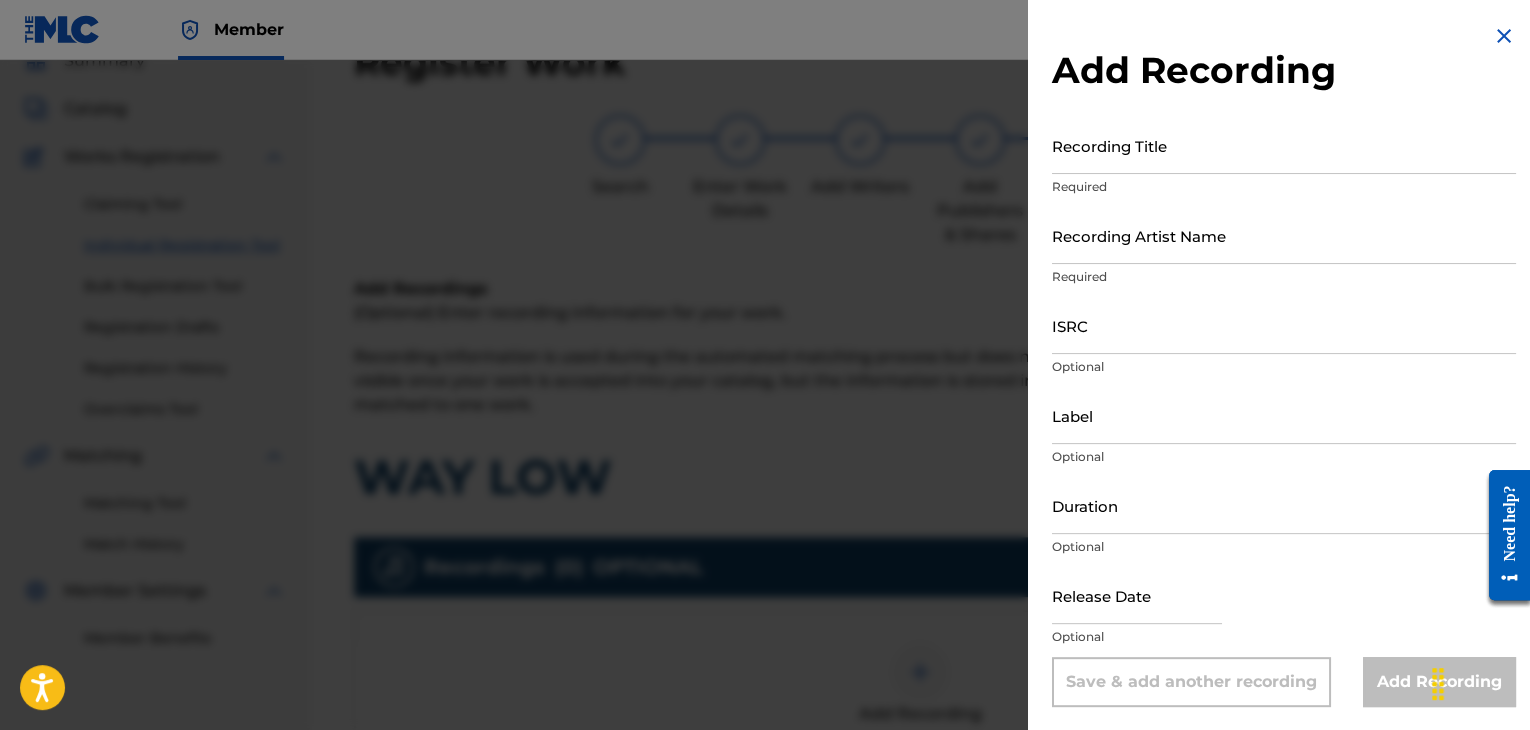 click on "Recording Title" at bounding box center (1284, 145) 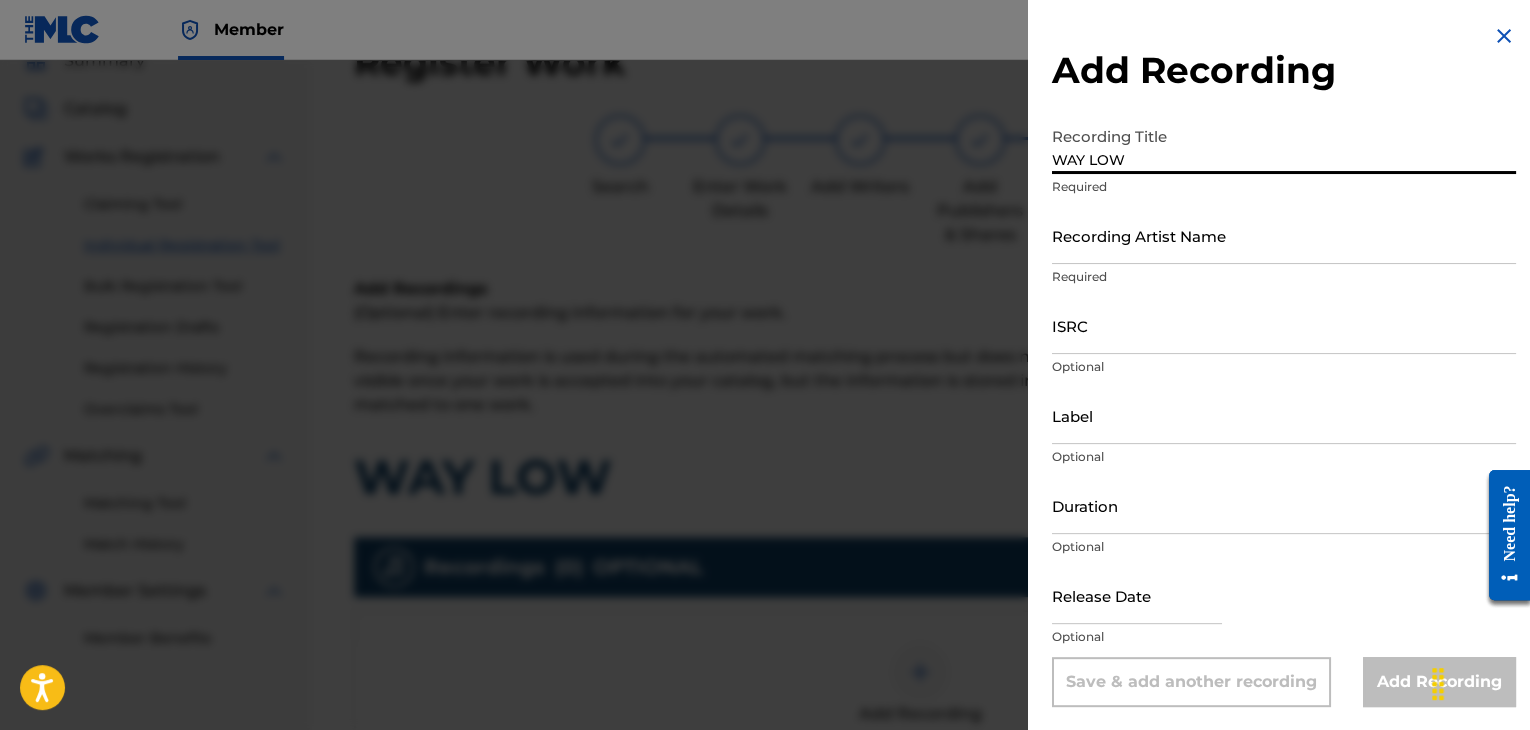 type on "WAY LOW" 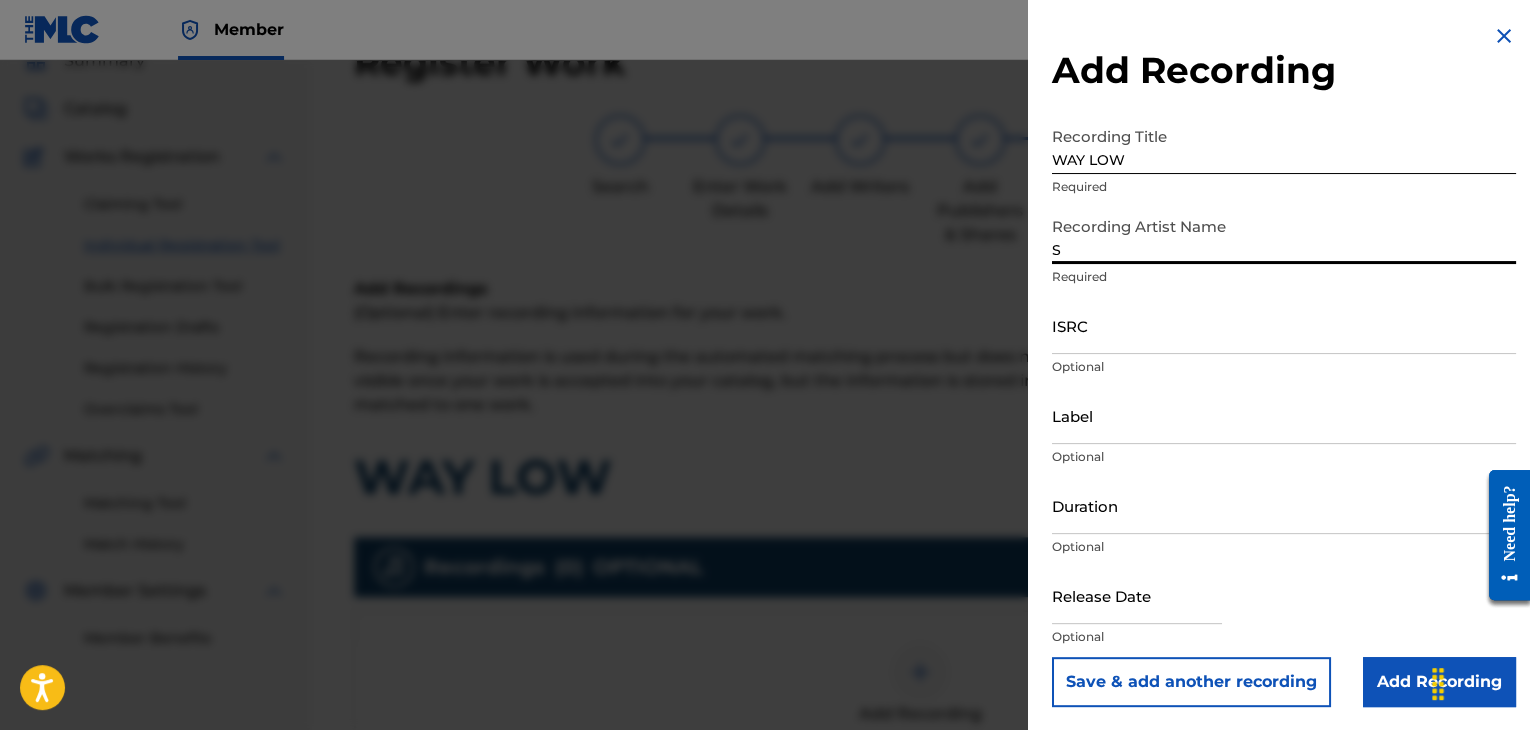 type on "SPANKY LOCO" 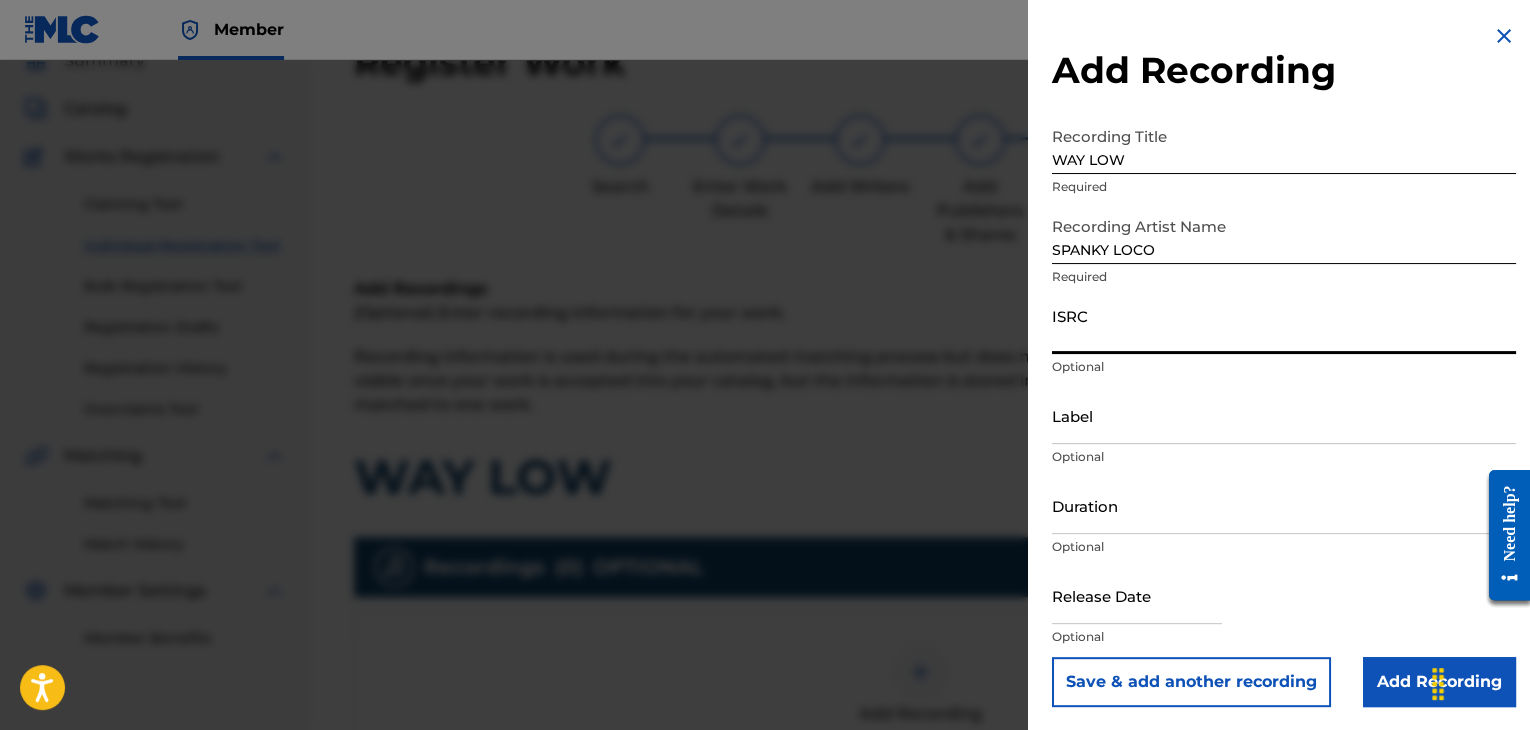 paste on "[ID]" 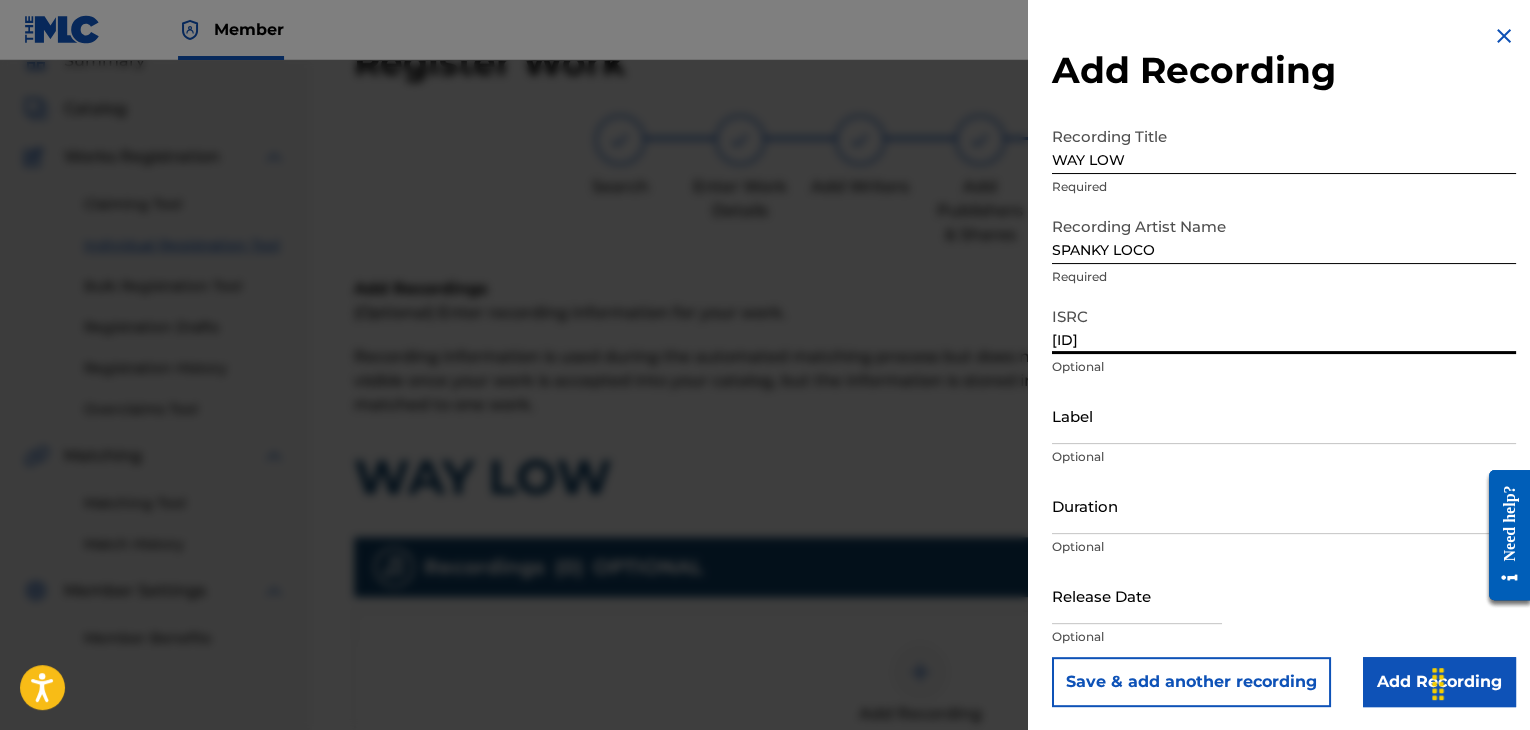 type on "[ID]" 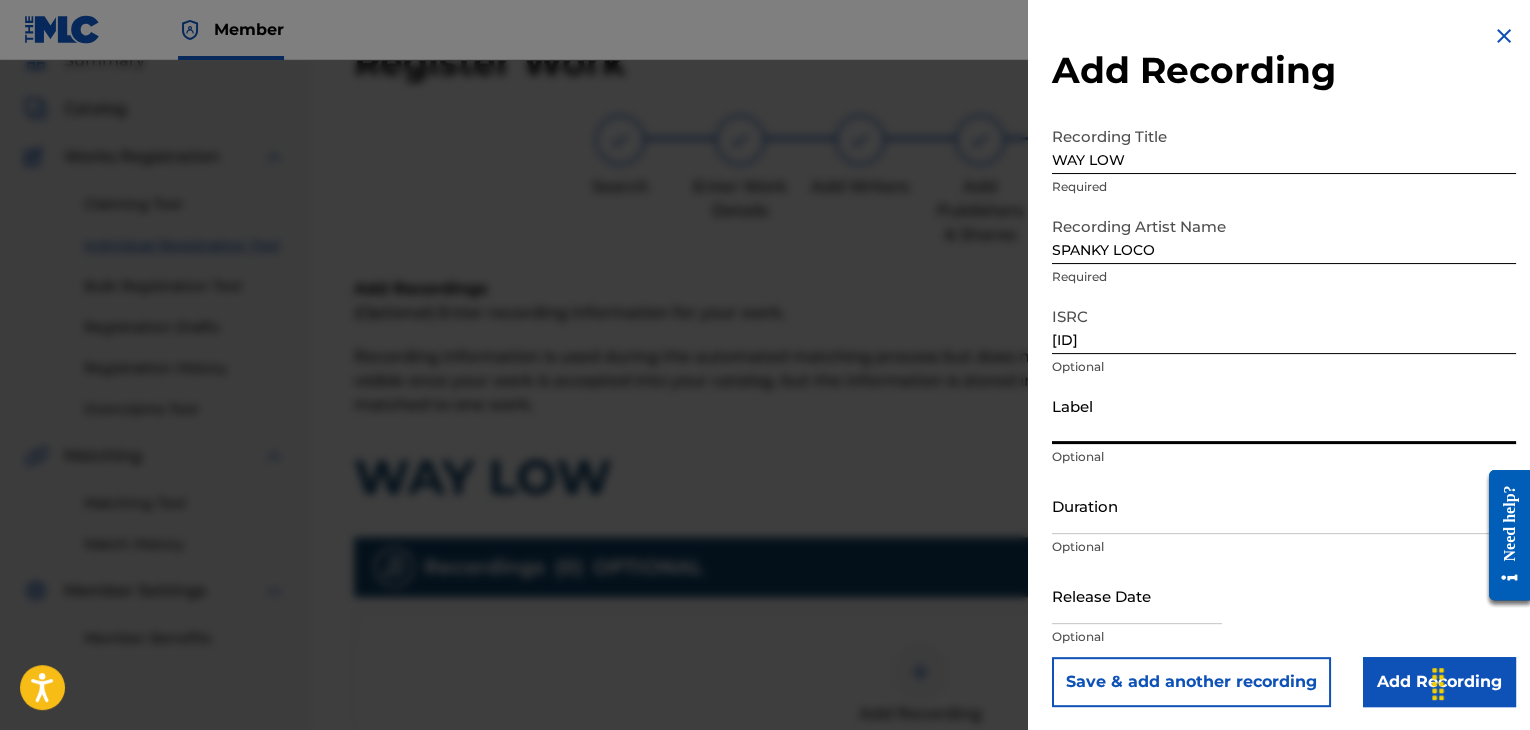 click on "Label" at bounding box center (1284, 415) 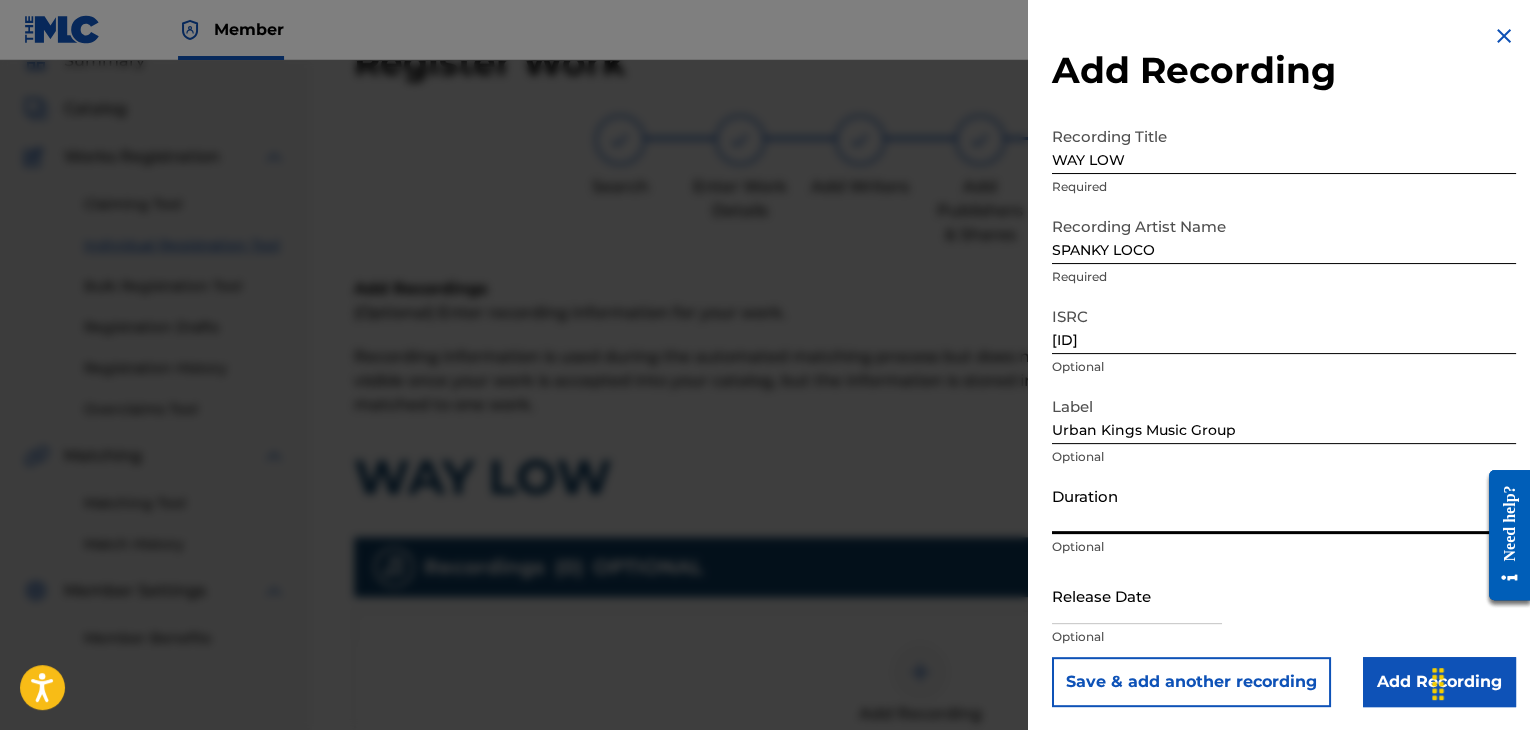click on "Duration" at bounding box center [1284, 505] 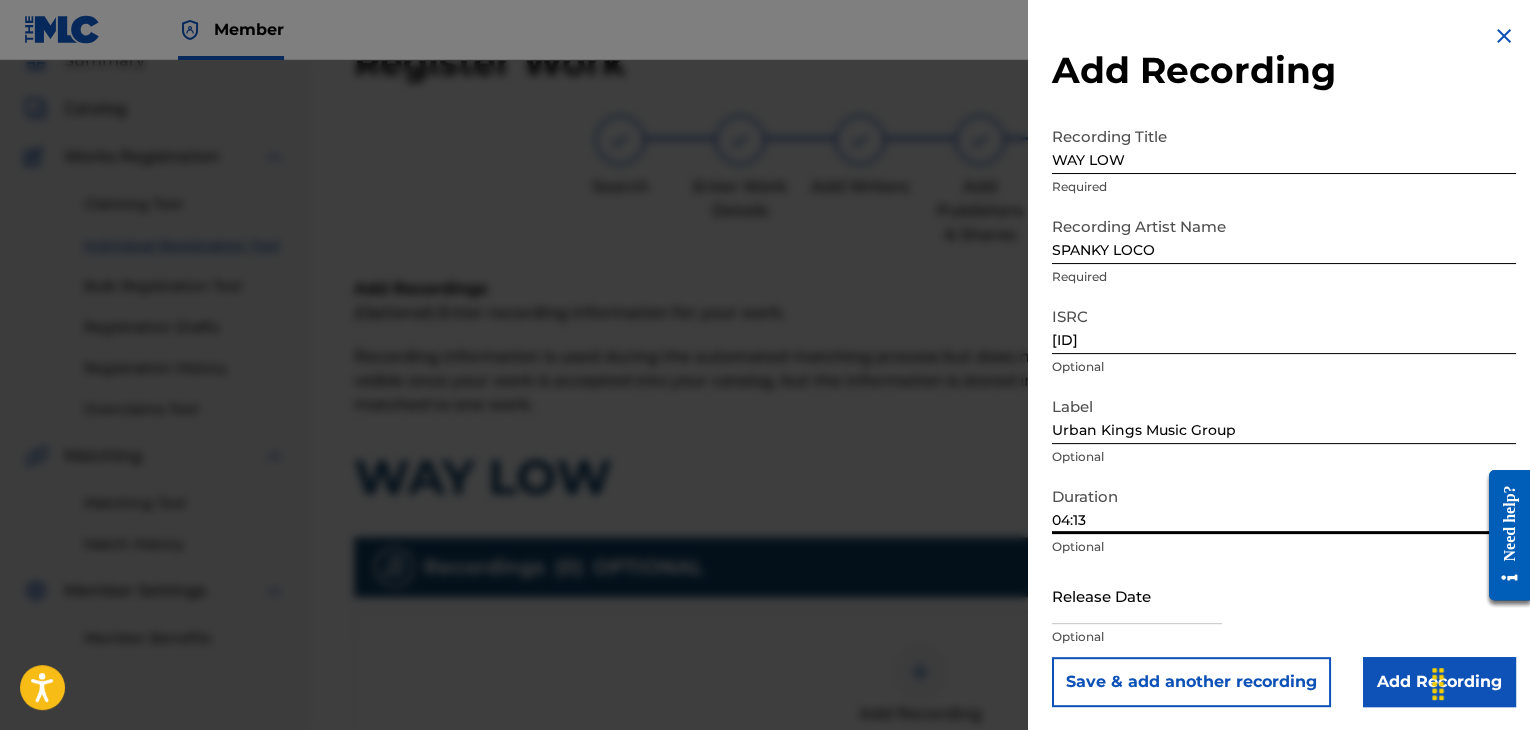 type on "04:13" 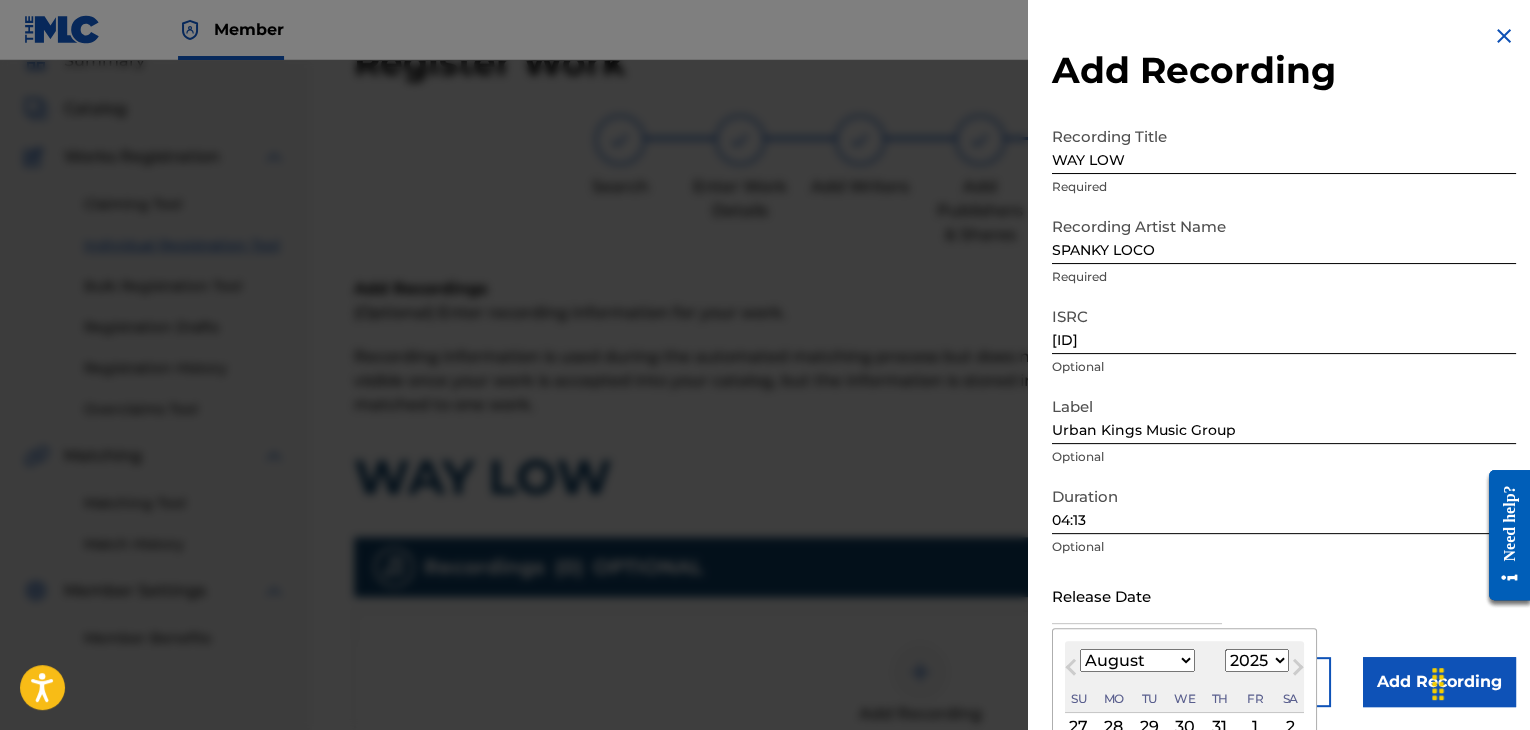 click on "January February March April May June July August September October November December" at bounding box center (1137, 660) 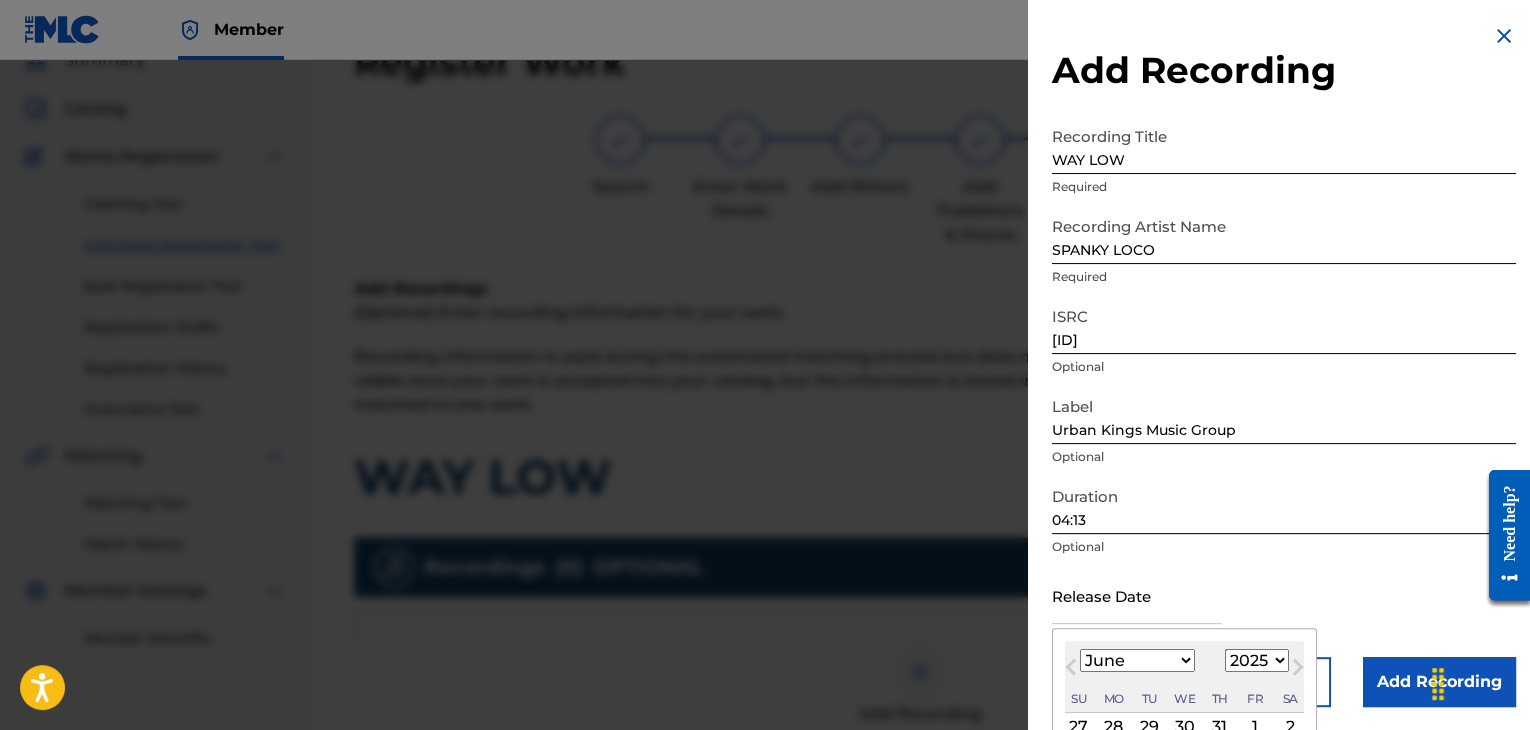 click on "January February March April May June July August September October November December" at bounding box center (1137, 660) 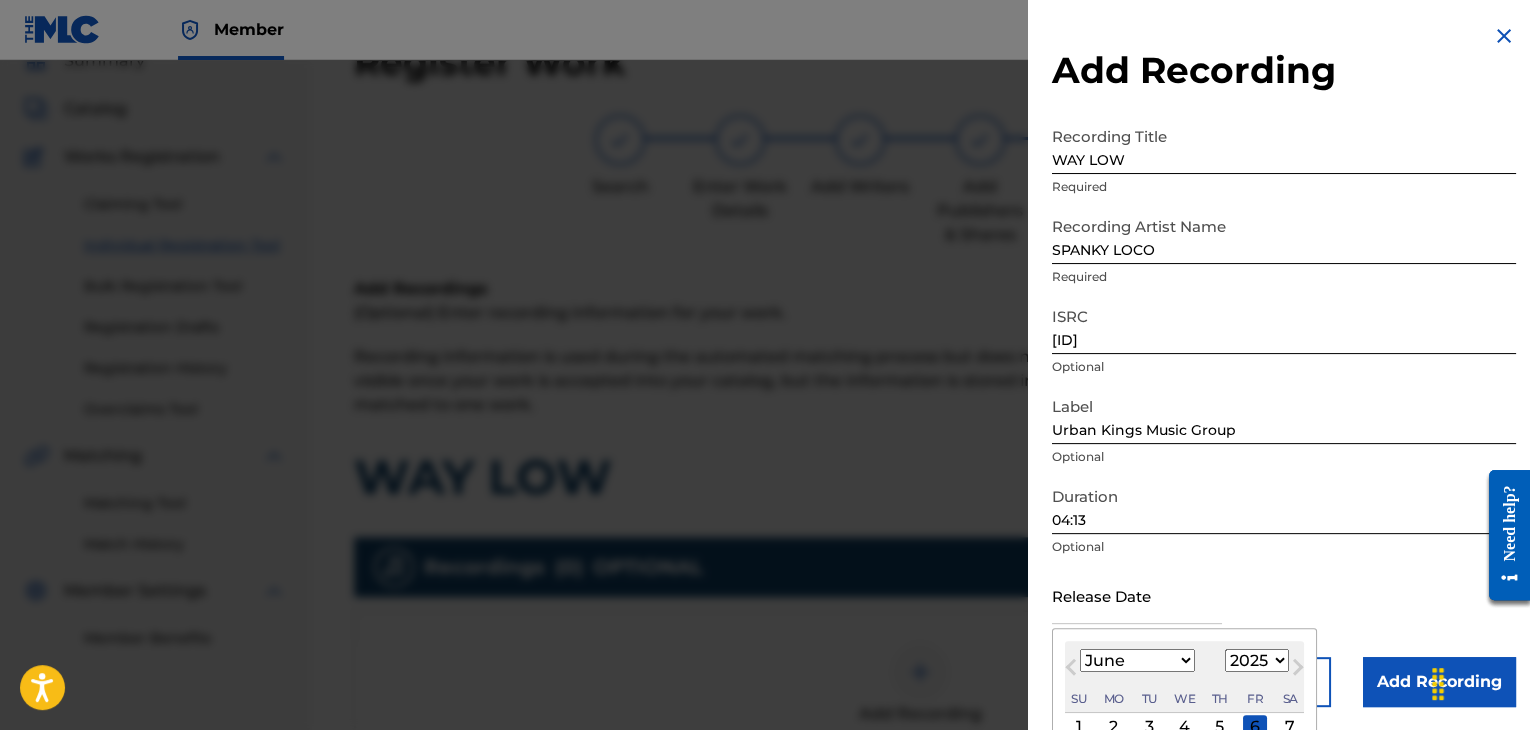 click on "1899 1900 1901 1902 1903 1904 1905 1906 1907 1908 1909 1910 1911 1912 1913 1914 1915 1916 1917 1918 1919 1920 1921 1922 1923 1924 1925 1926 1927 1928 1929 1930 1931 1932 1933 1934 1935 1936 1937 1938 1939 1940 1941 1942 1943 1944 1945 1946 1947 1948 1949 1950 1951 1952 1953 1954 1955 1956 1957 1958 1959 1960 1961 1962 1963 1964 1965 1966 1967 1968 1969 1970 1971 1972 1973 1974 1975 1976 1977 1978 1979 1980 1981 1982 1983 1984 1985 1986 1987 1988 1989 1990 1991 1992 1993 1994 1995 1996 1997 1998 1999 2000 2001 2002 2003 2004 2005 2006 2007 2008 2009 2010 2011 2012 2013 2014 2015 2016 2017 2018 2019 2020 2021 2022 2023 2024 2025 2026 2027 2028 2029 2030 2031 2032 2033 2034 2035 2036 2037 2038 2039 2040 2041 2042 2043 2044 2045 2046 2047 2048 2049 2050 2051 2052 2053 2054 2055 2056 2057 2058 2059 2060 2061 2062 2063 2064 2065 2066 2067 2068 2069 2070 2071 2072 2073 2074 2075 2076 2077 2078 2079 2080 2081 2082 2083 2084 2085 2086 2087 2088 2089 2090 2091 2092 2093 2094 2095 2096 2097 2098 2099 2100" at bounding box center [1257, 660] 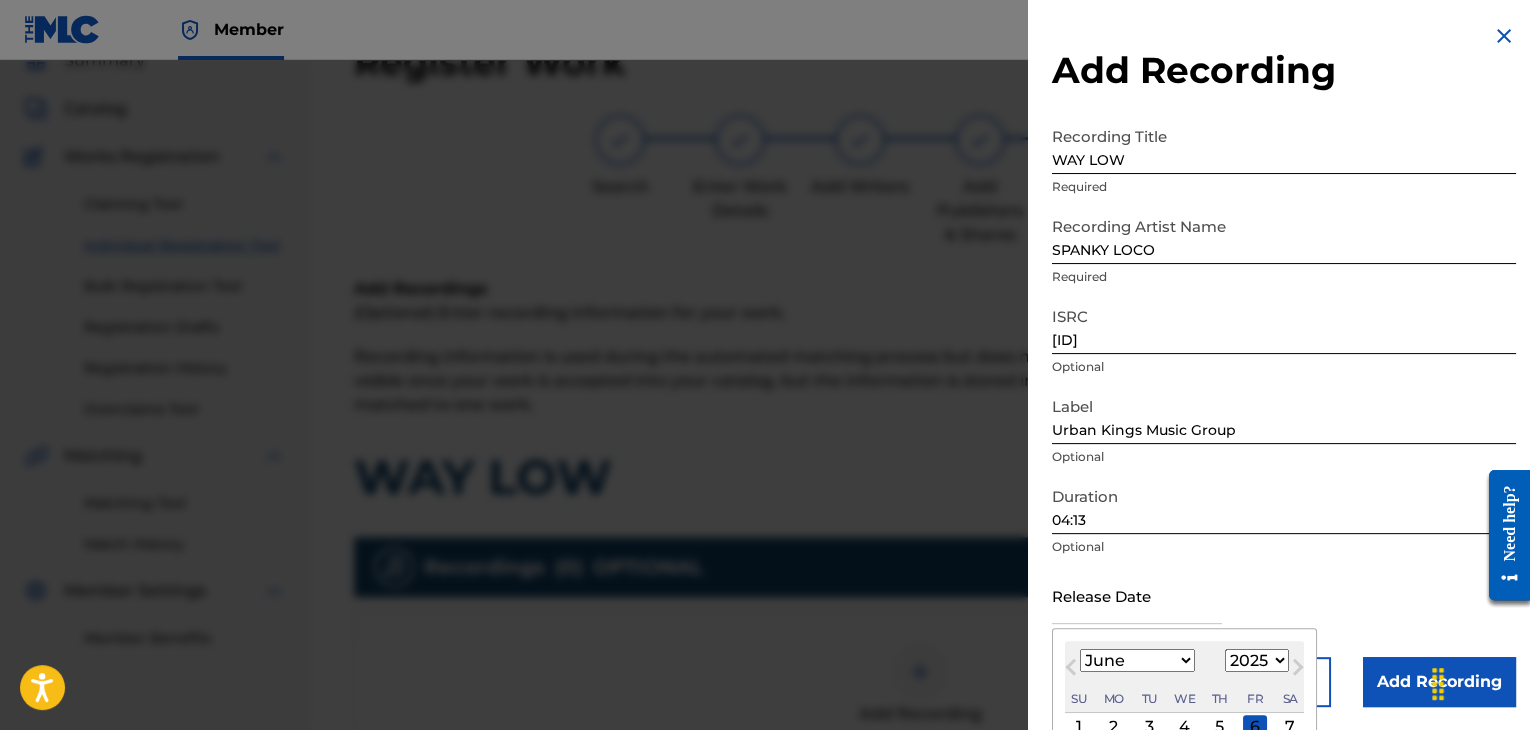 select on "2010" 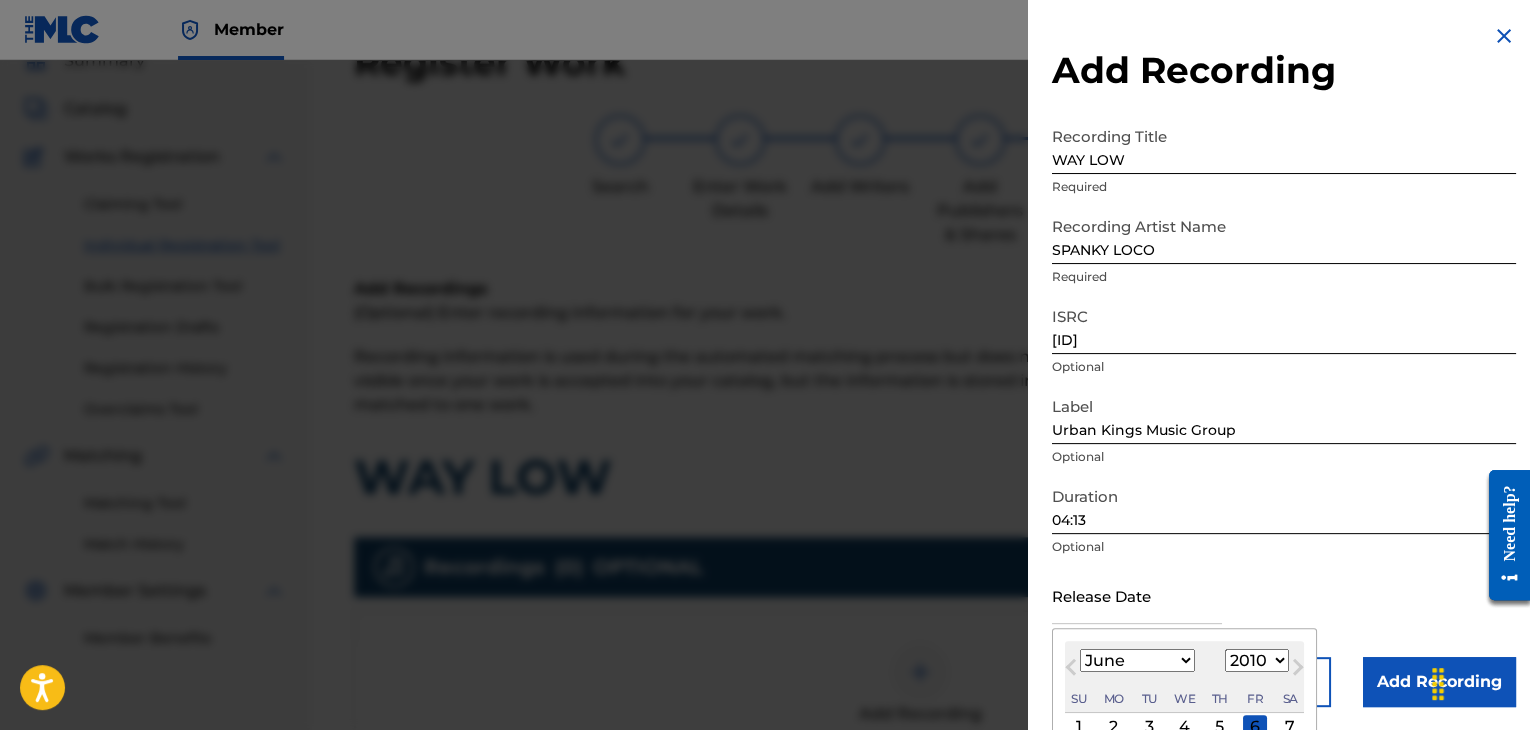 click on "1899 1900 1901 1902 1903 1904 1905 1906 1907 1908 1909 1910 1911 1912 1913 1914 1915 1916 1917 1918 1919 1920 1921 1922 1923 1924 1925 1926 1927 1928 1929 1930 1931 1932 1933 1934 1935 1936 1937 1938 1939 1940 1941 1942 1943 1944 1945 1946 1947 1948 1949 1950 1951 1952 1953 1954 1955 1956 1957 1958 1959 1960 1961 1962 1963 1964 1965 1966 1967 1968 1969 1970 1971 1972 1973 1974 1975 1976 1977 1978 1979 1980 1981 1982 1983 1984 1985 1986 1987 1988 1989 1990 1991 1992 1993 1994 1995 1996 1997 1998 1999 2000 2001 2002 2003 2004 2005 2006 2007 2008 2009 2010 2011 2012 2013 2014 2015 2016 2017 2018 2019 2020 2021 2022 2023 2024 2025 2026 2027 2028 2029 2030 2031 2032 2033 2034 2035 2036 2037 2038 2039 2040 2041 2042 2043 2044 2045 2046 2047 2048 2049 2050 2051 2052 2053 2054 2055 2056 2057 2058 2059 2060 2061 2062 2063 2064 2065 2066 2067 2068 2069 2070 2071 2072 2073 2074 2075 2076 2077 2078 2079 2080 2081 2082 2083 2084 2085 2086 2087 2088 2089 2090 2091 2092 2093 2094 2095 2096 2097 2098 2099 2100" at bounding box center [1257, 660] 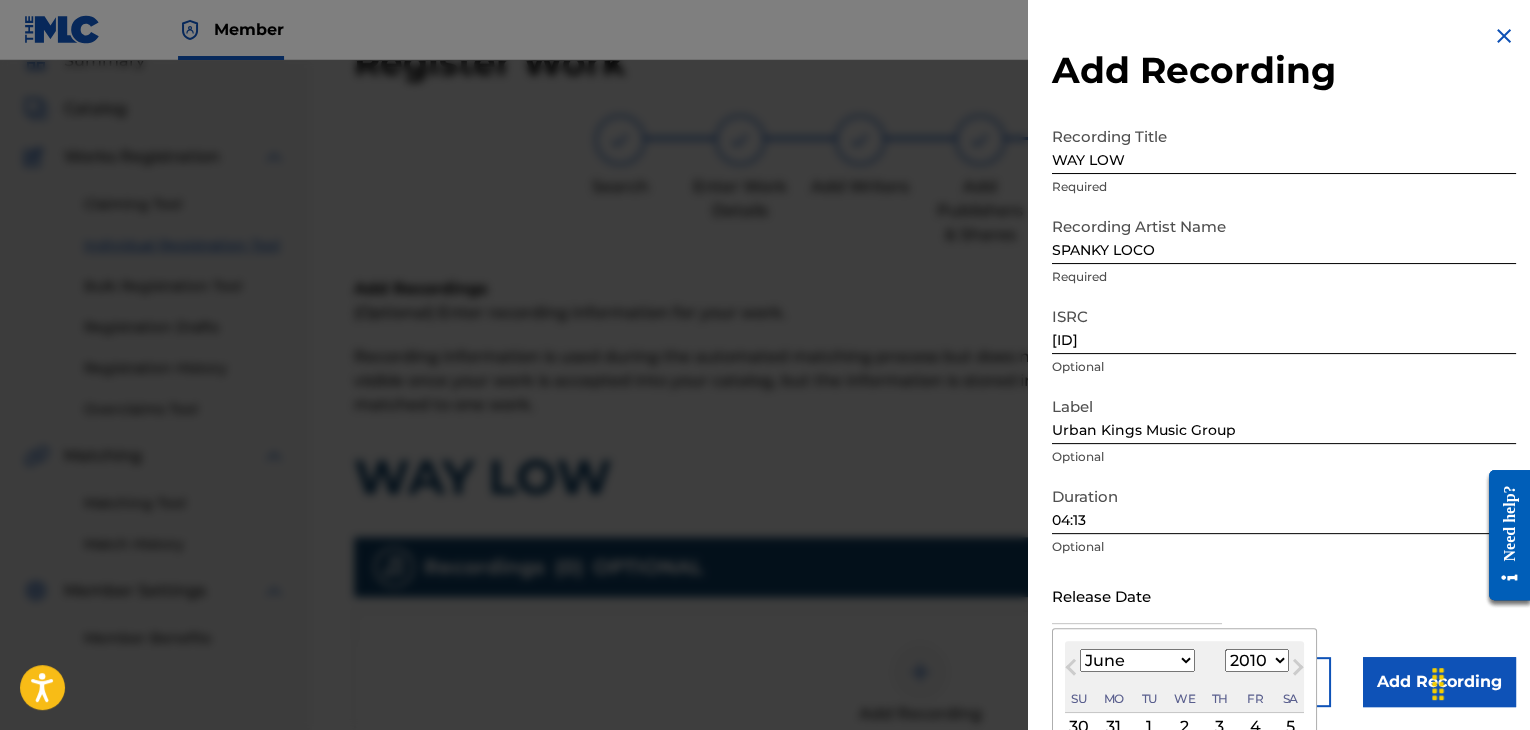 click on "1" at bounding box center (1149, 727) 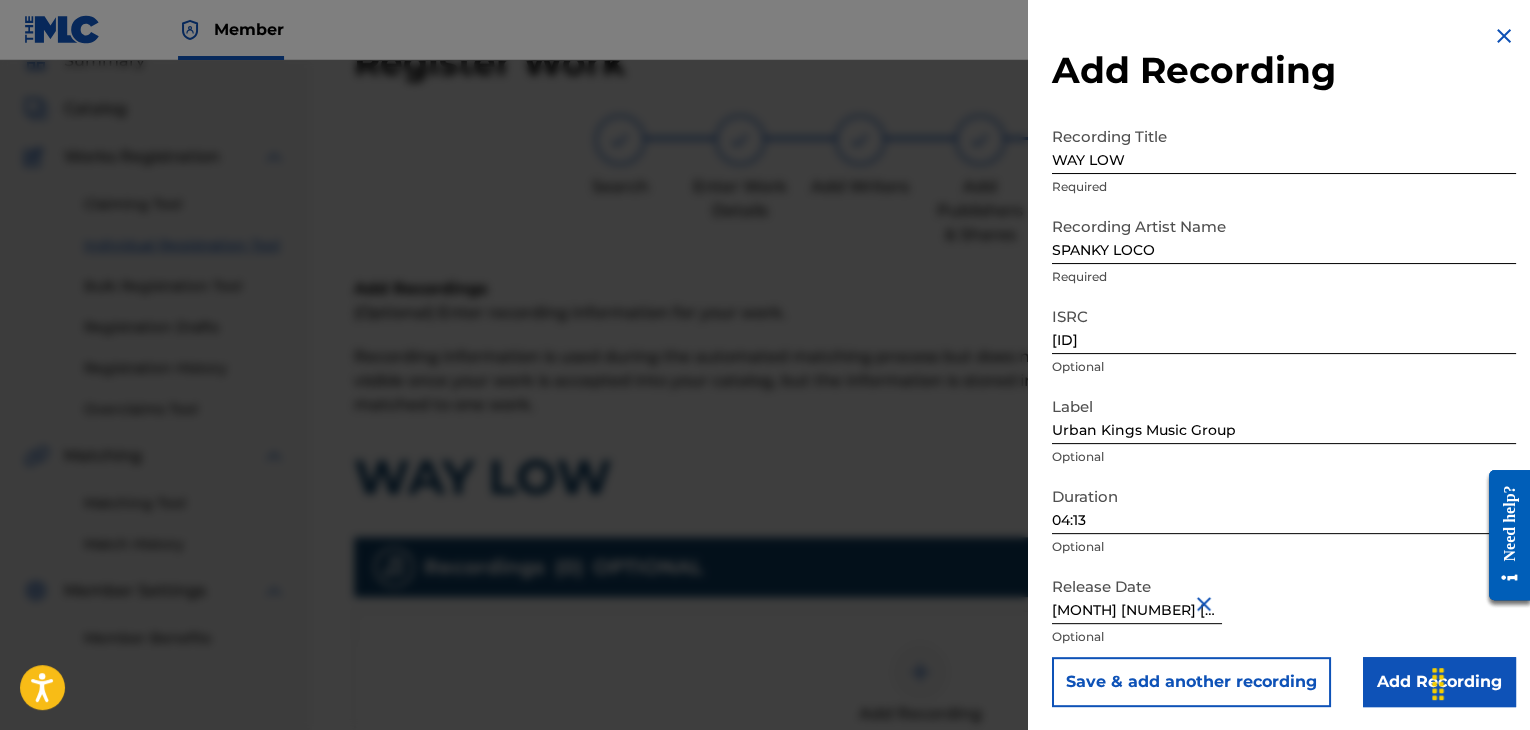 click on "Add Recording" at bounding box center (1439, 682) 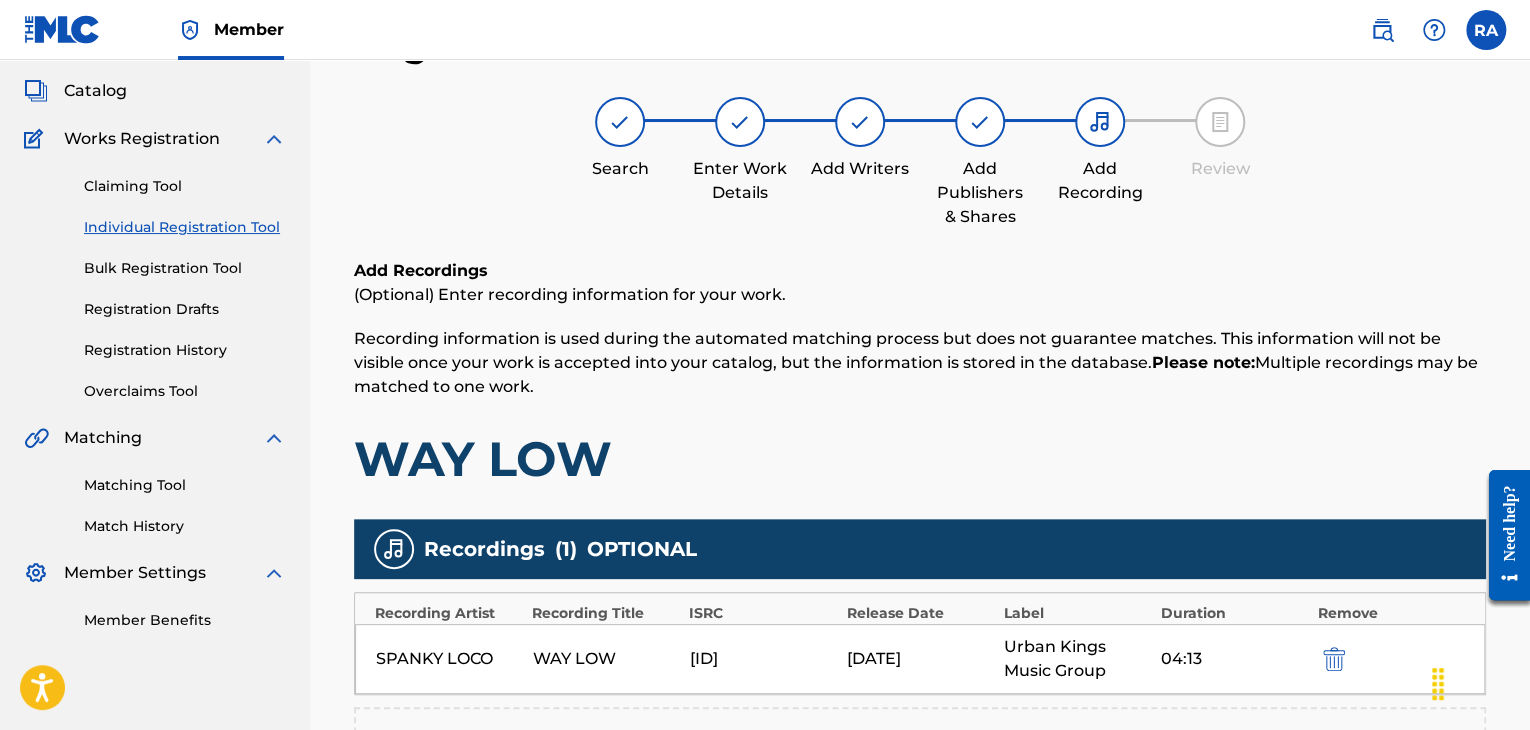 scroll, scrollTop: 482, scrollLeft: 0, axis: vertical 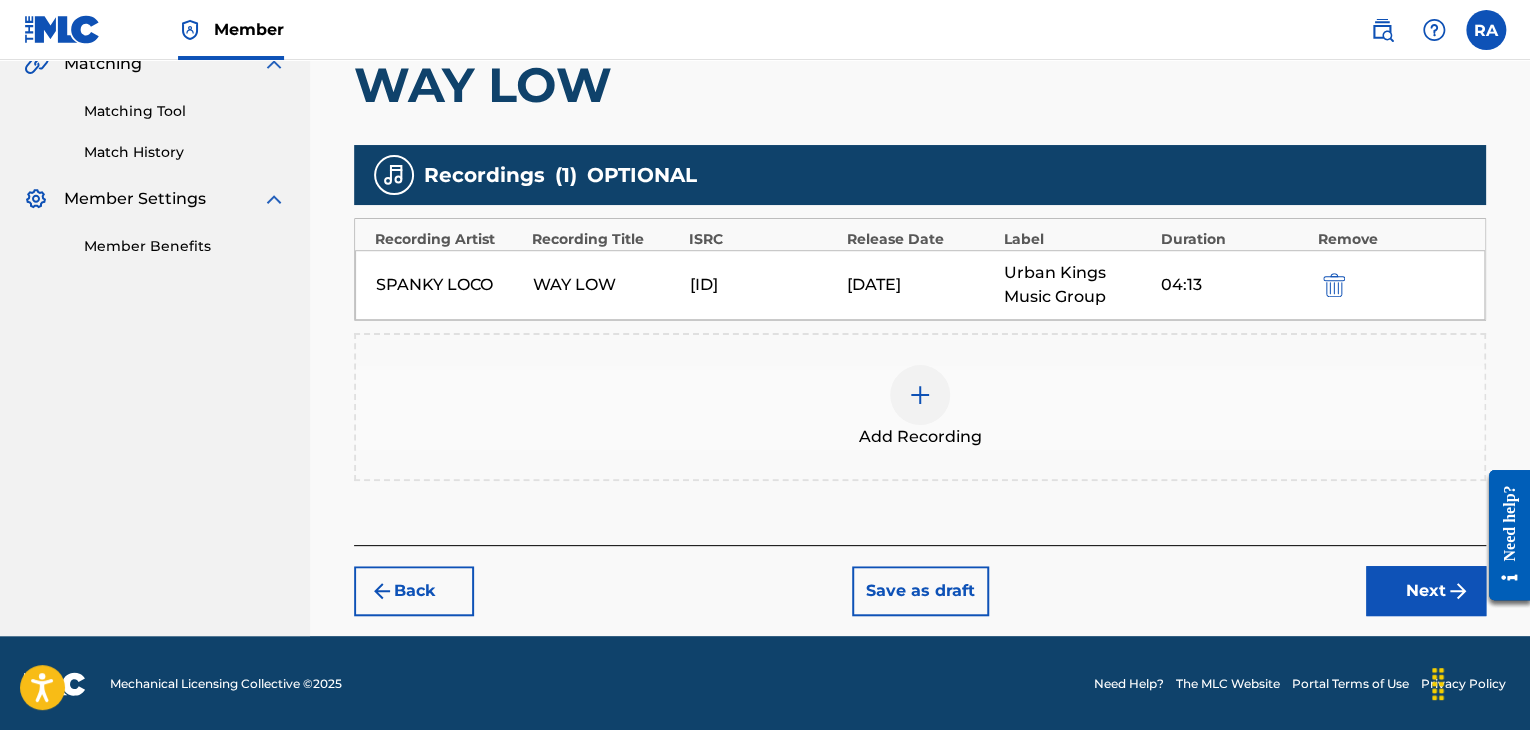 click on "Next" at bounding box center [1426, 591] 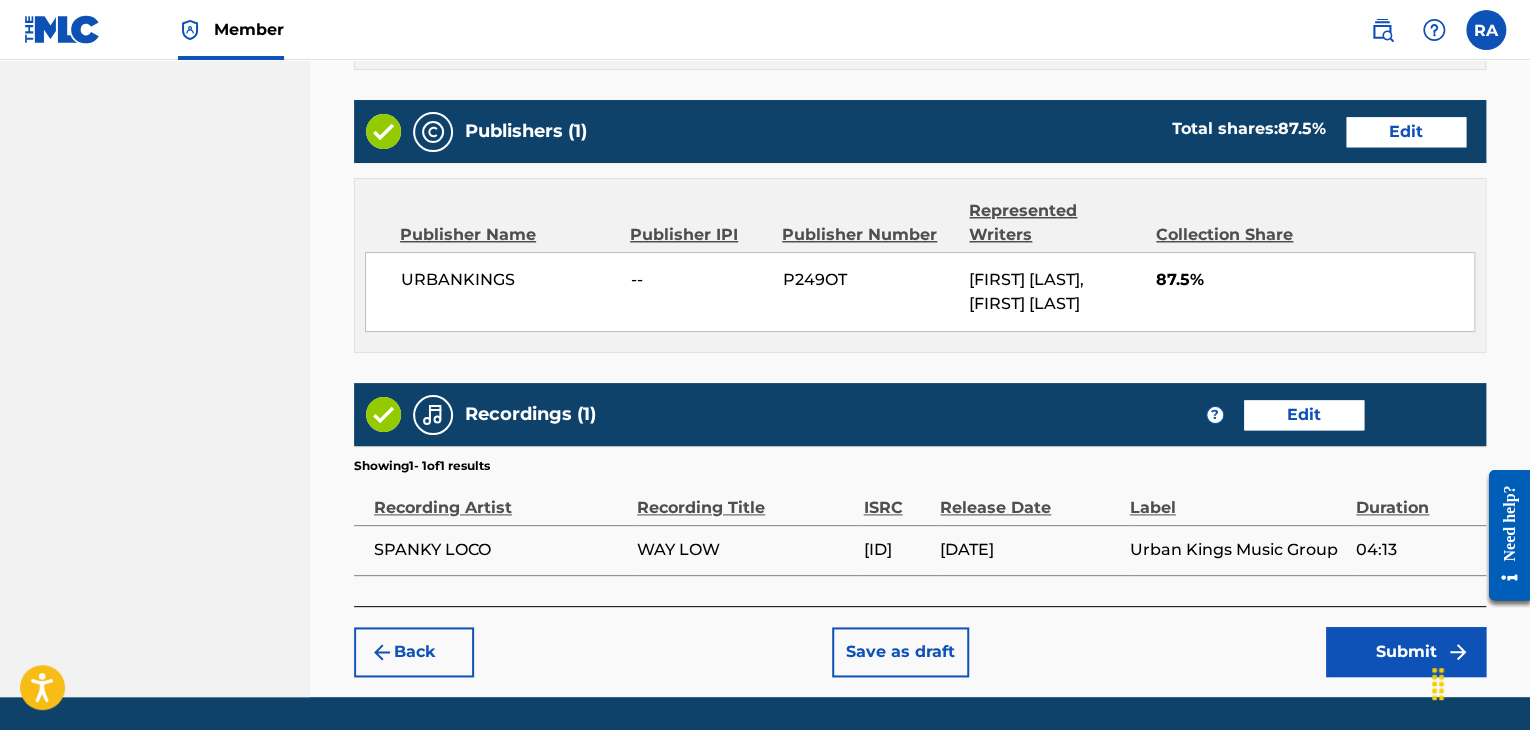 scroll, scrollTop: 1090, scrollLeft: 0, axis: vertical 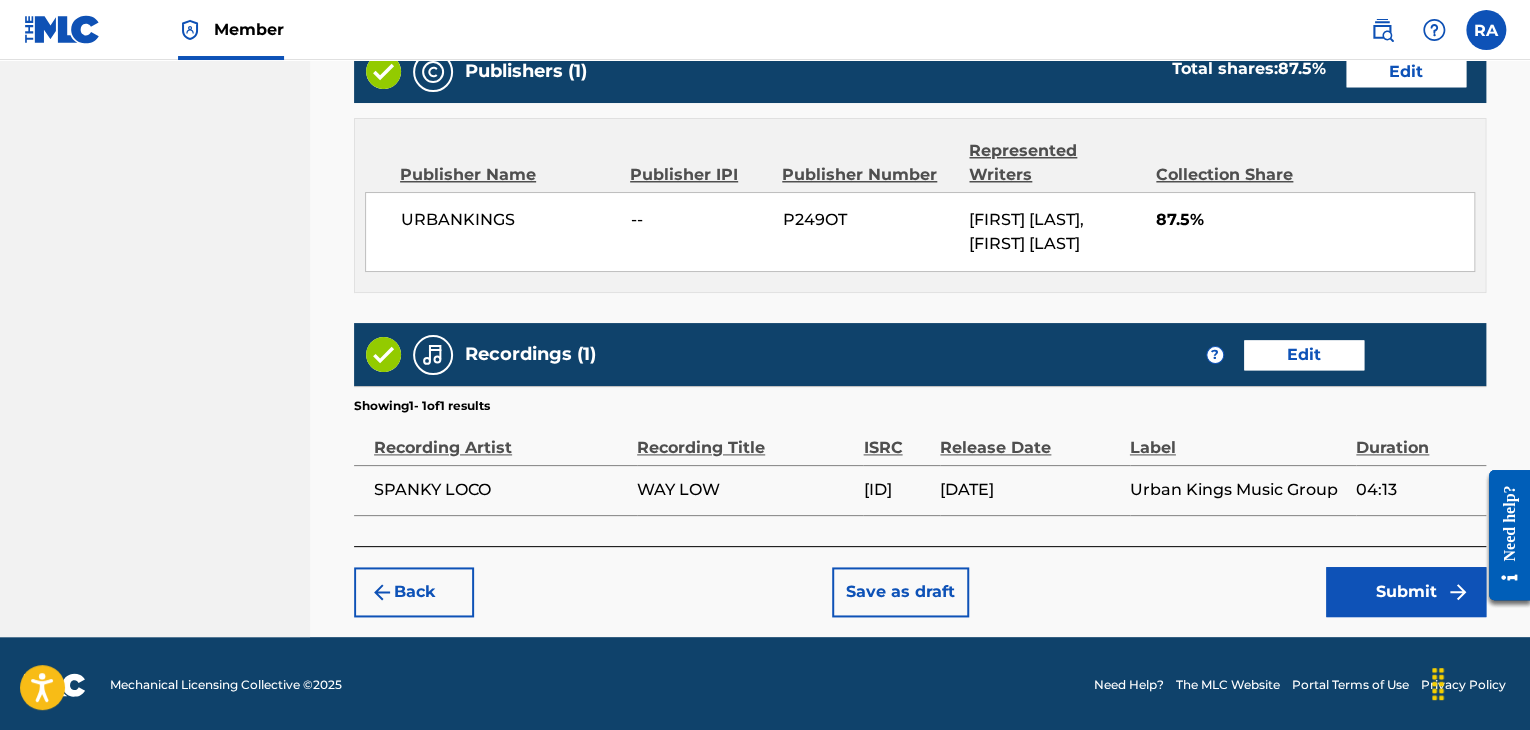 click on "Submit" at bounding box center [1406, 592] 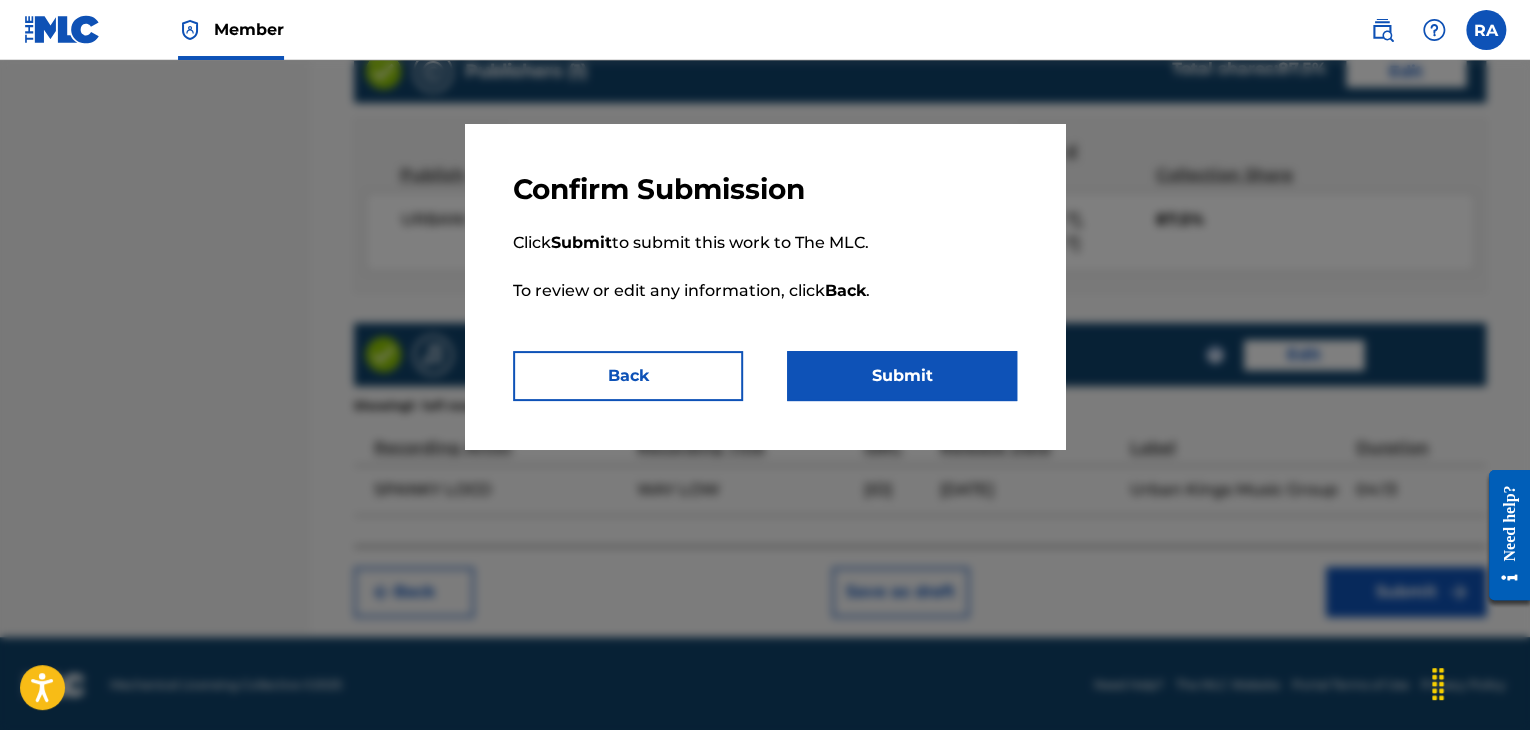 click on "Submit" at bounding box center (902, 376) 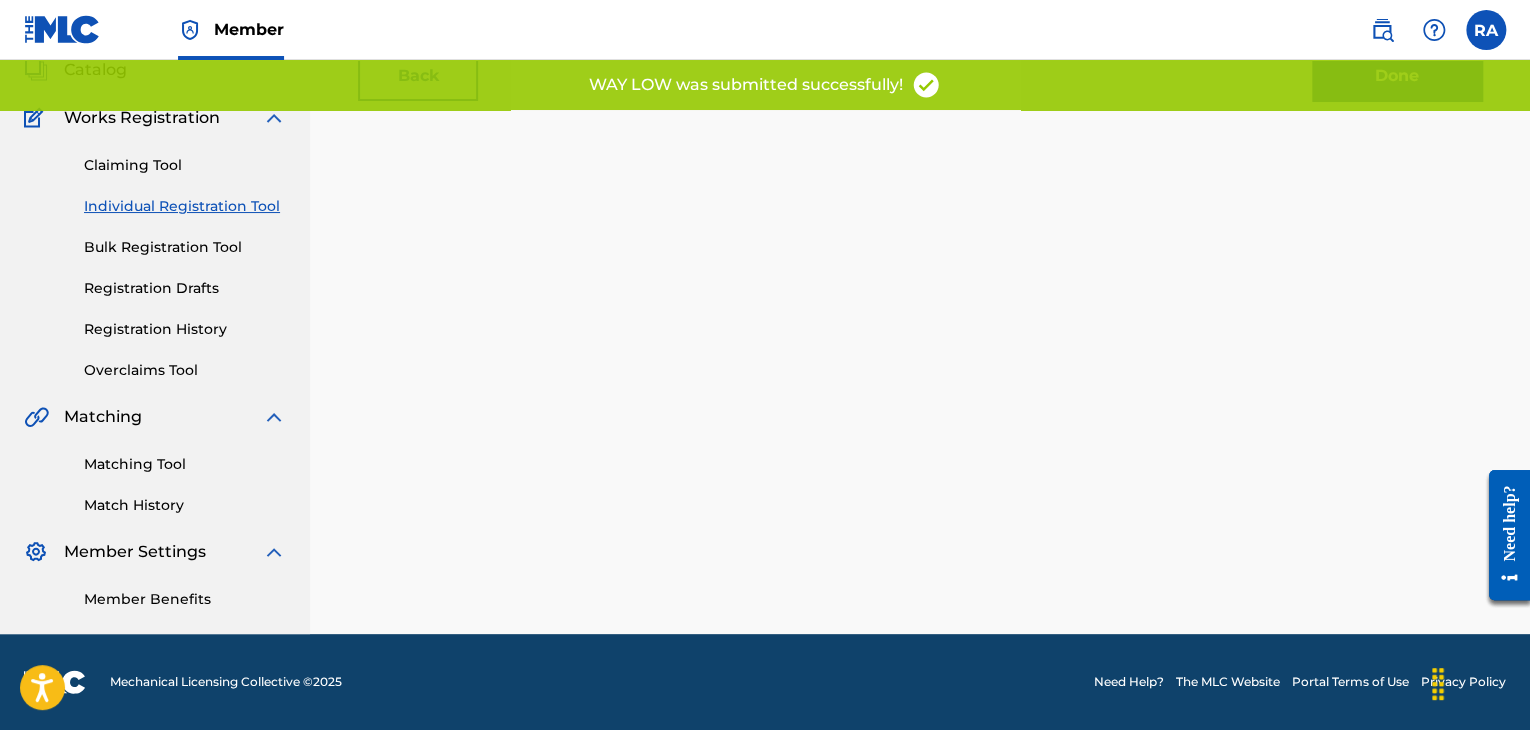 scroll, scrollTop: 0, scrollLeft: 0, axis: both 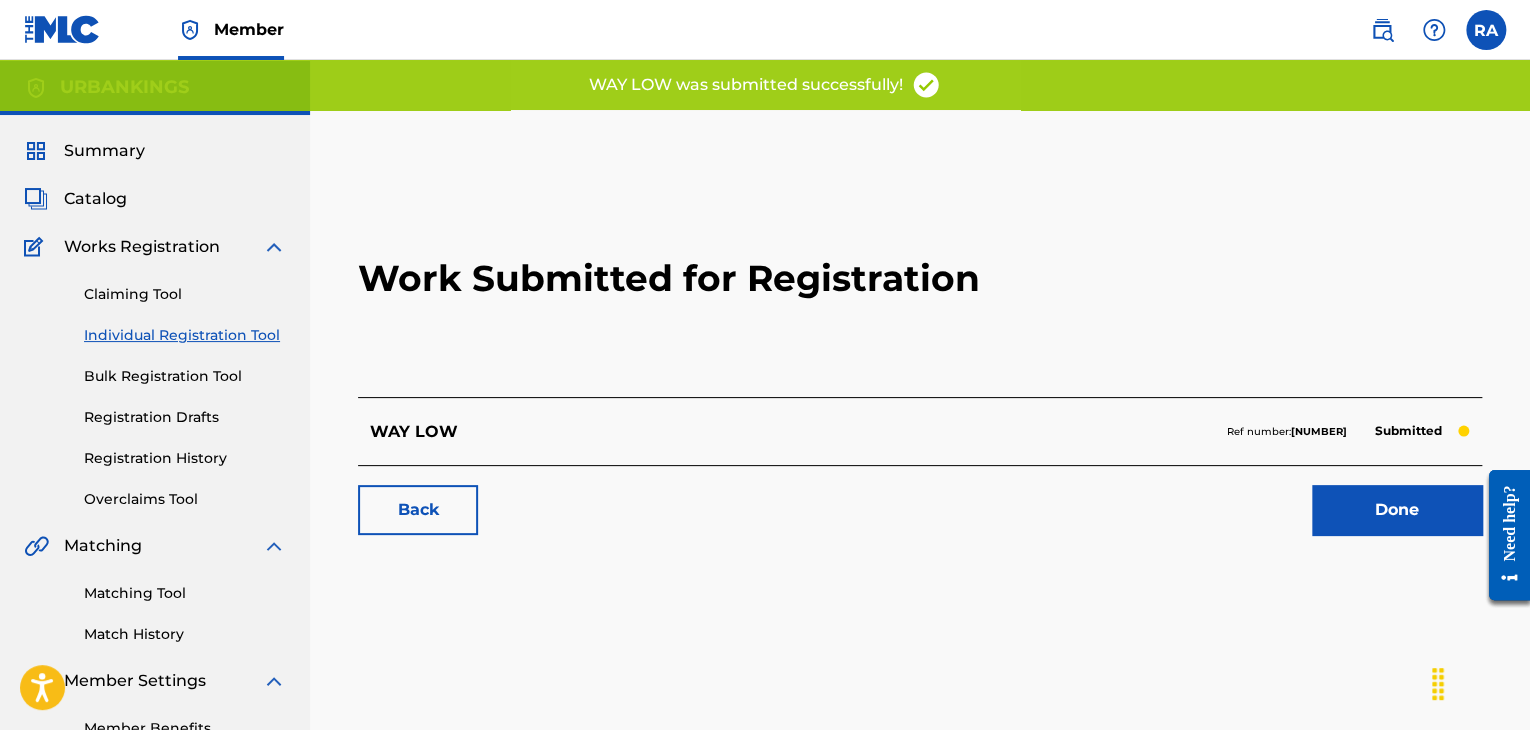 click on "Done" at bounding box center (1397, 510) 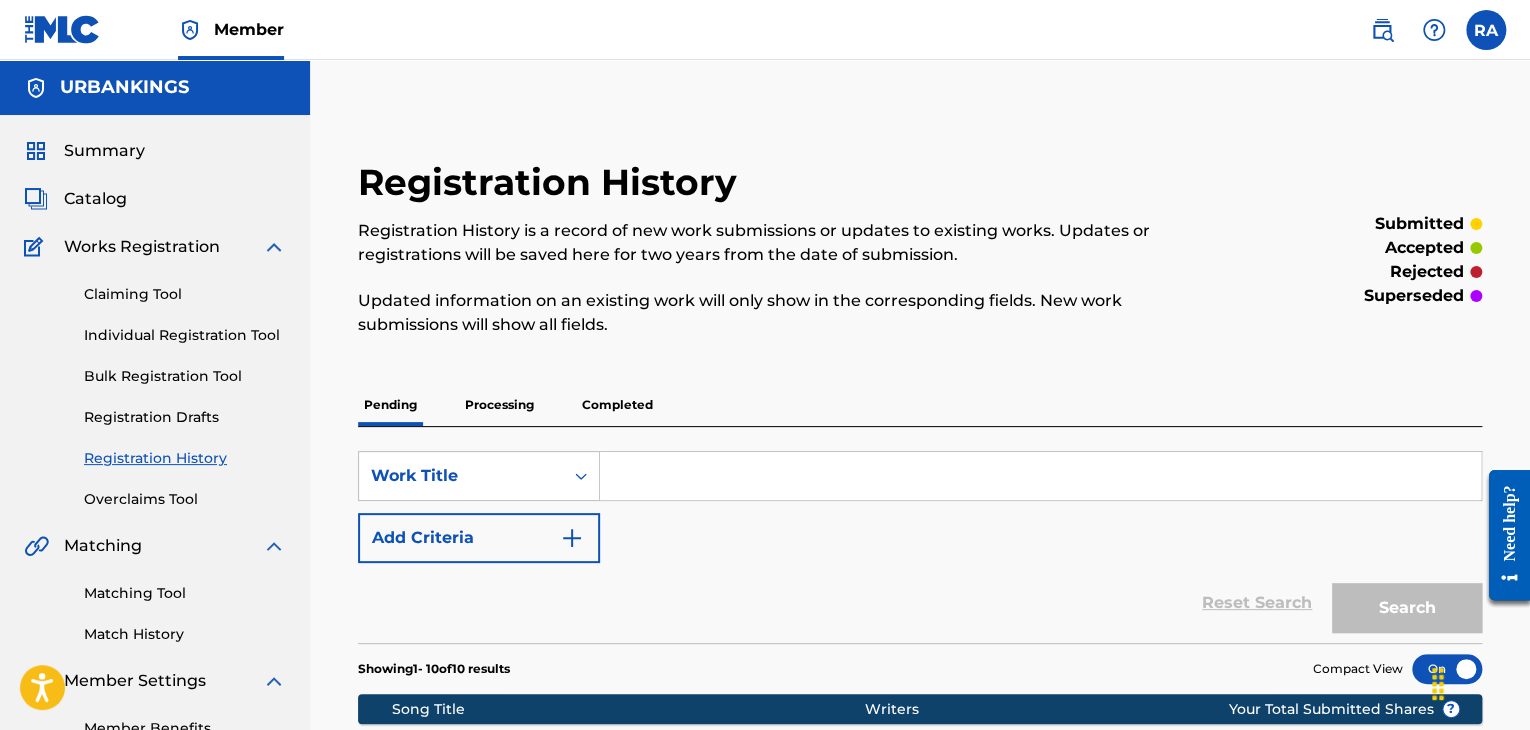click on "Individual Registration Tool" at bounding box center [185, 335] 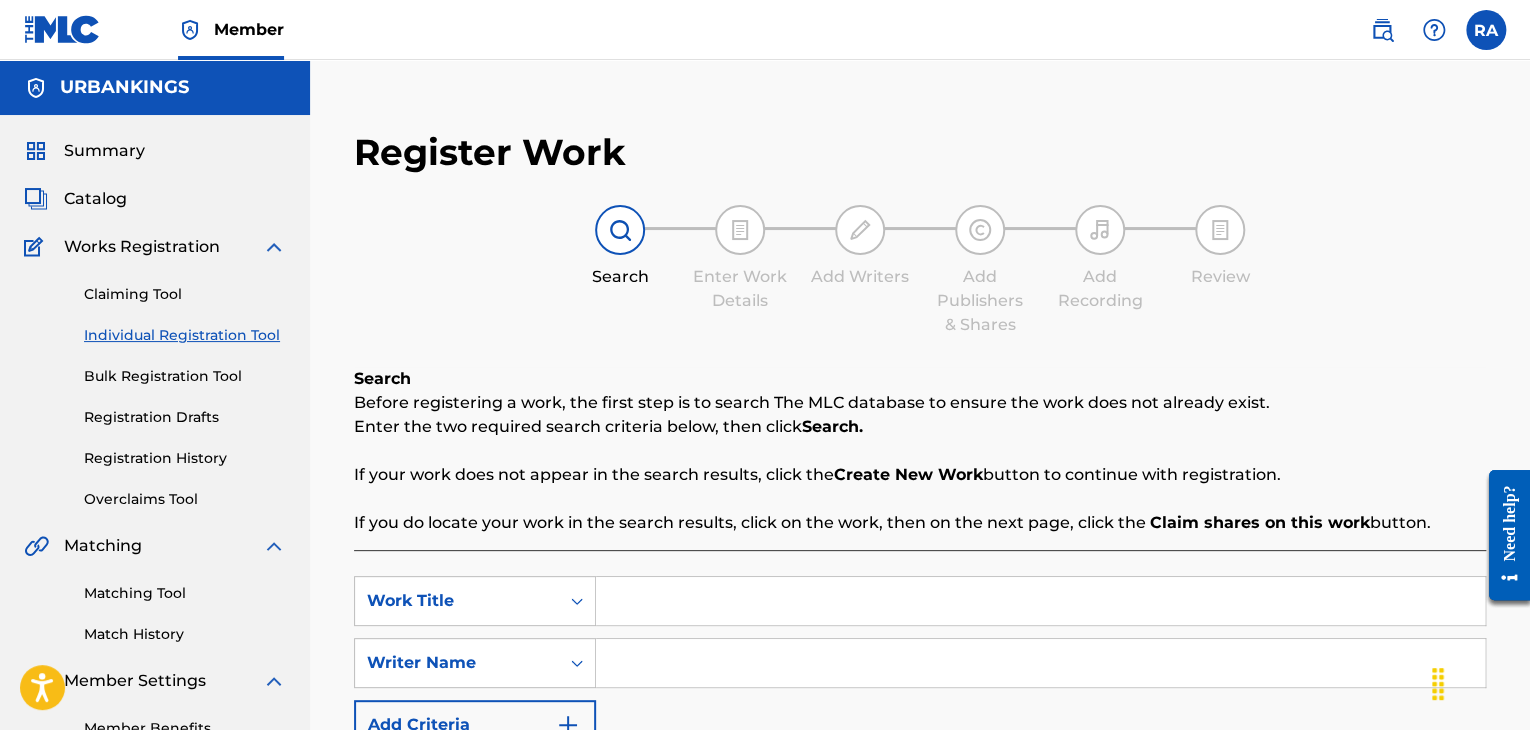 click at bounding box center (1040, 601) 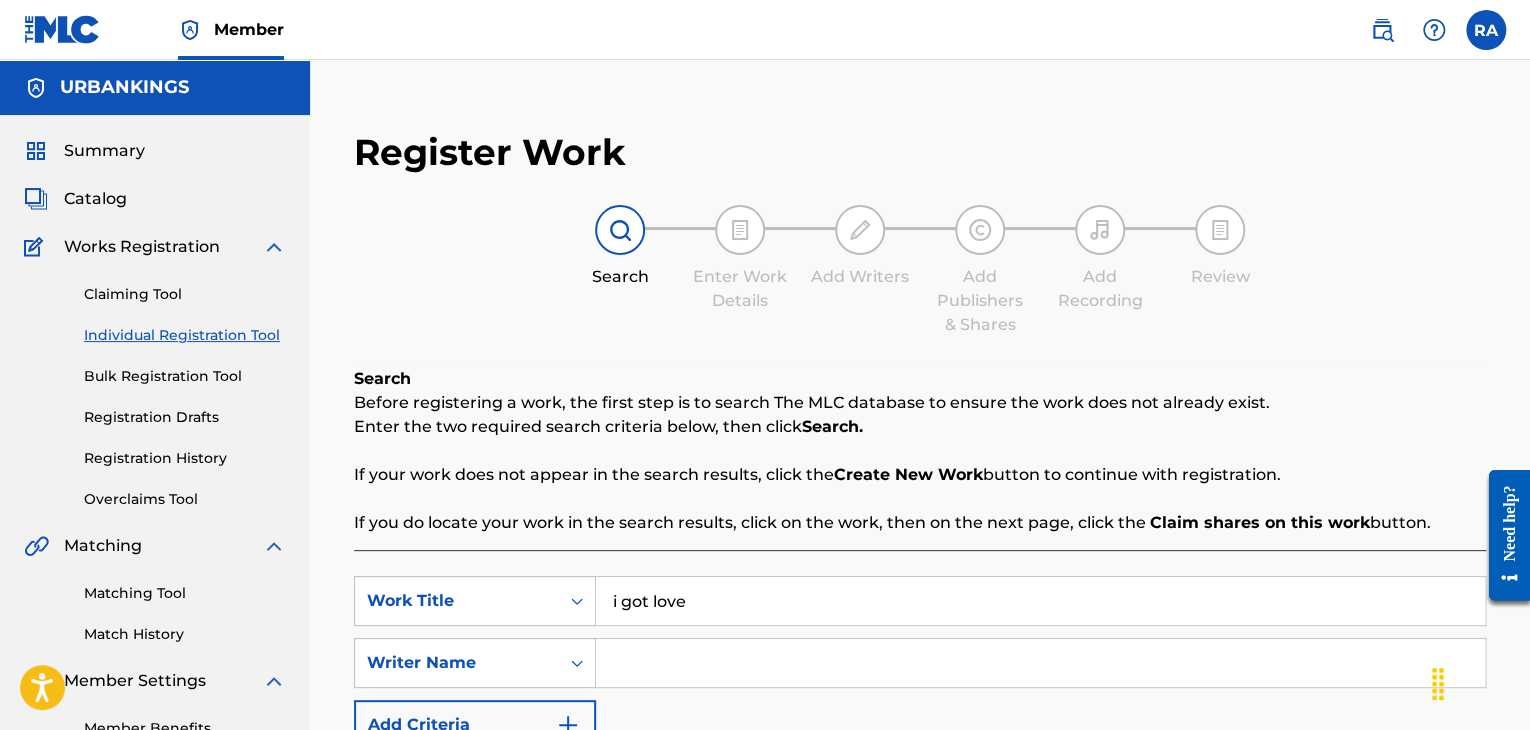 type on "i got love" 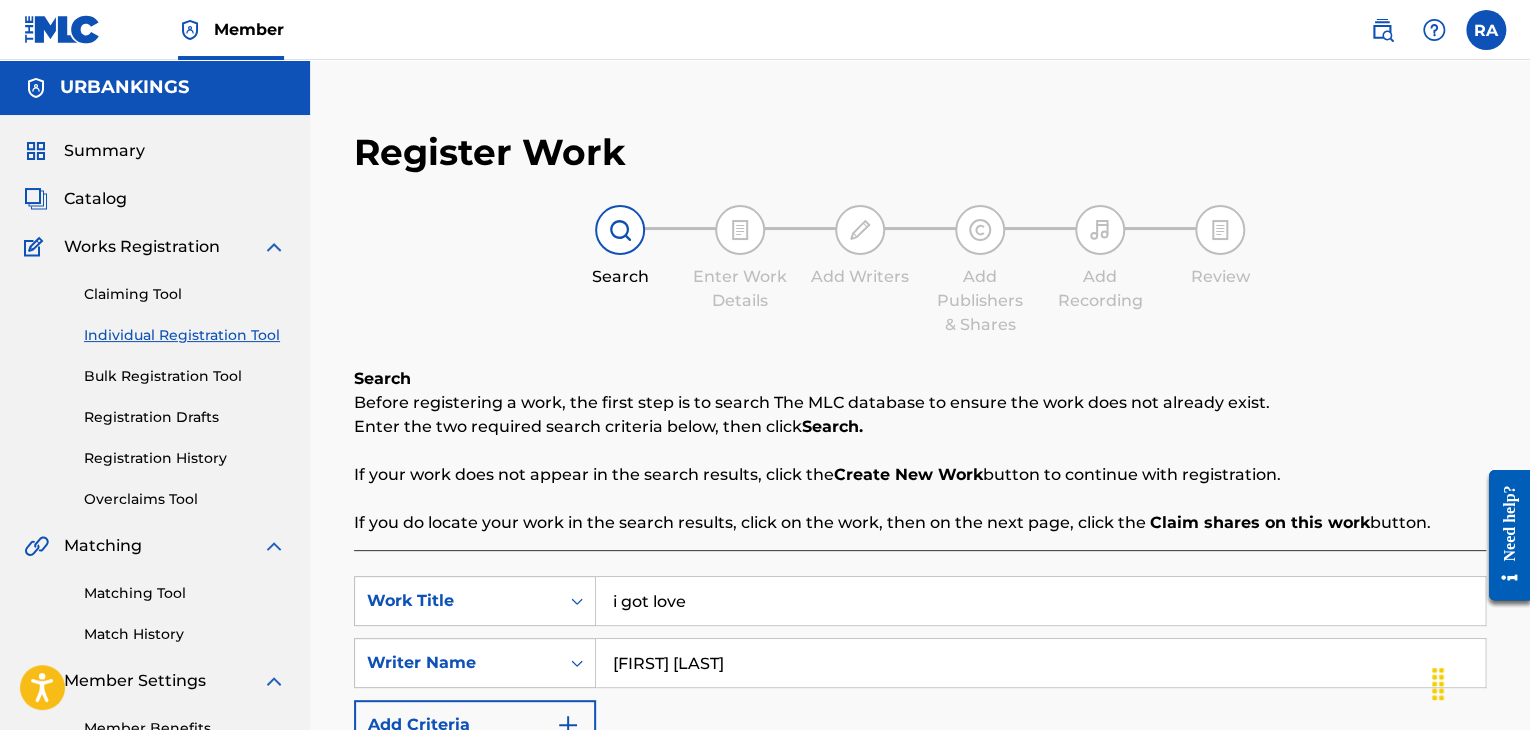 click on "Search" at bounding box center [1411, 795] 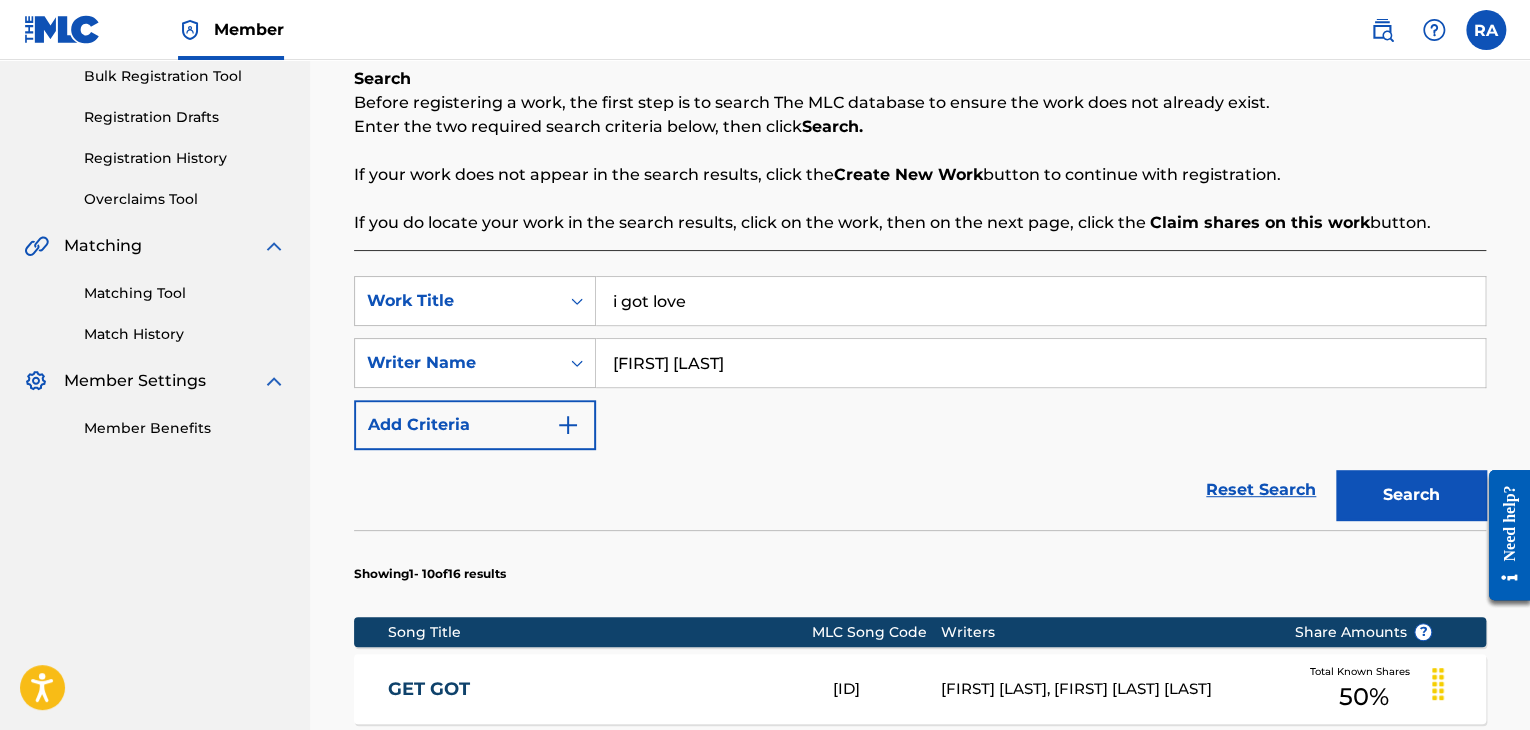 click on "Search" at bounding box center (1411, 495) 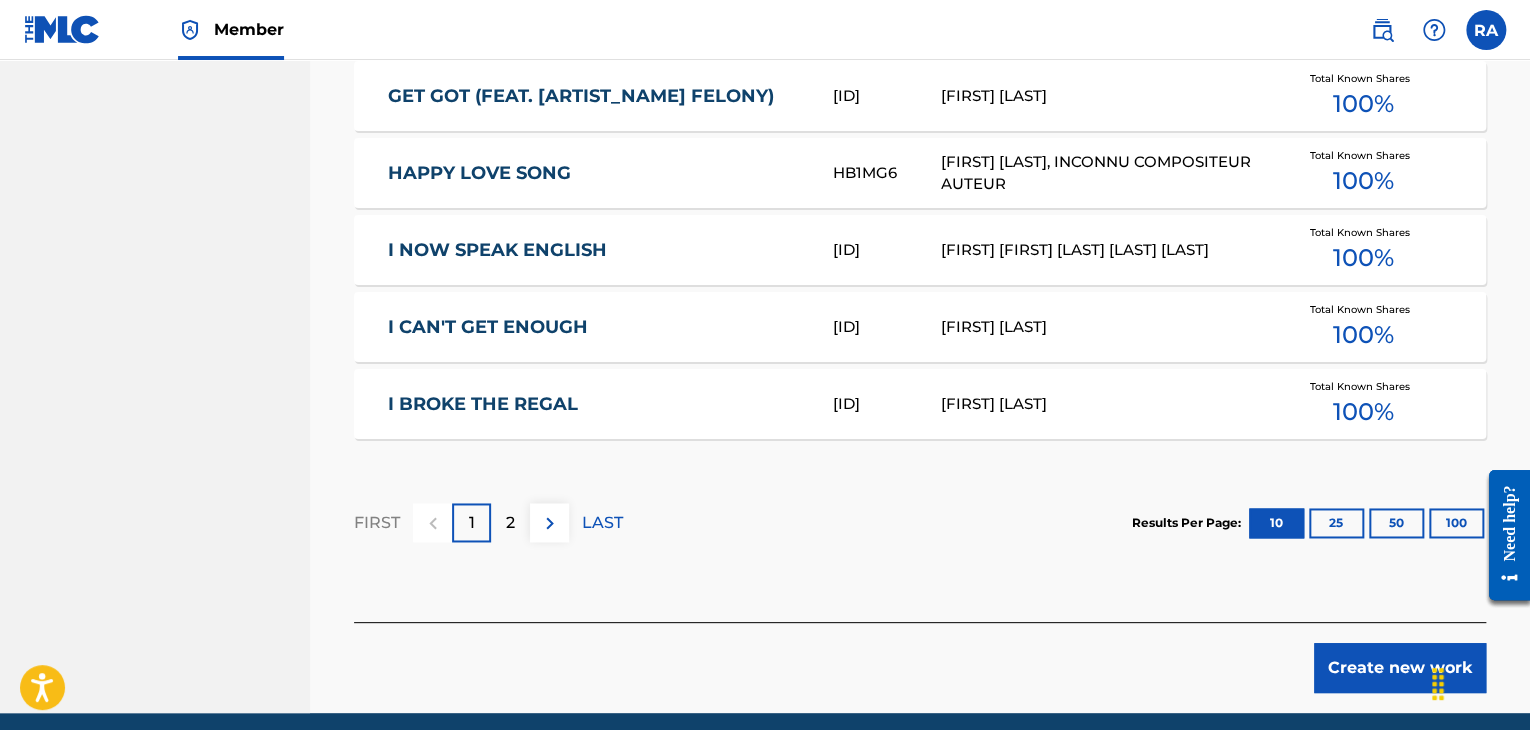 scroll, scrollTop: 1312, scrollLeft: 0, axis: vertical 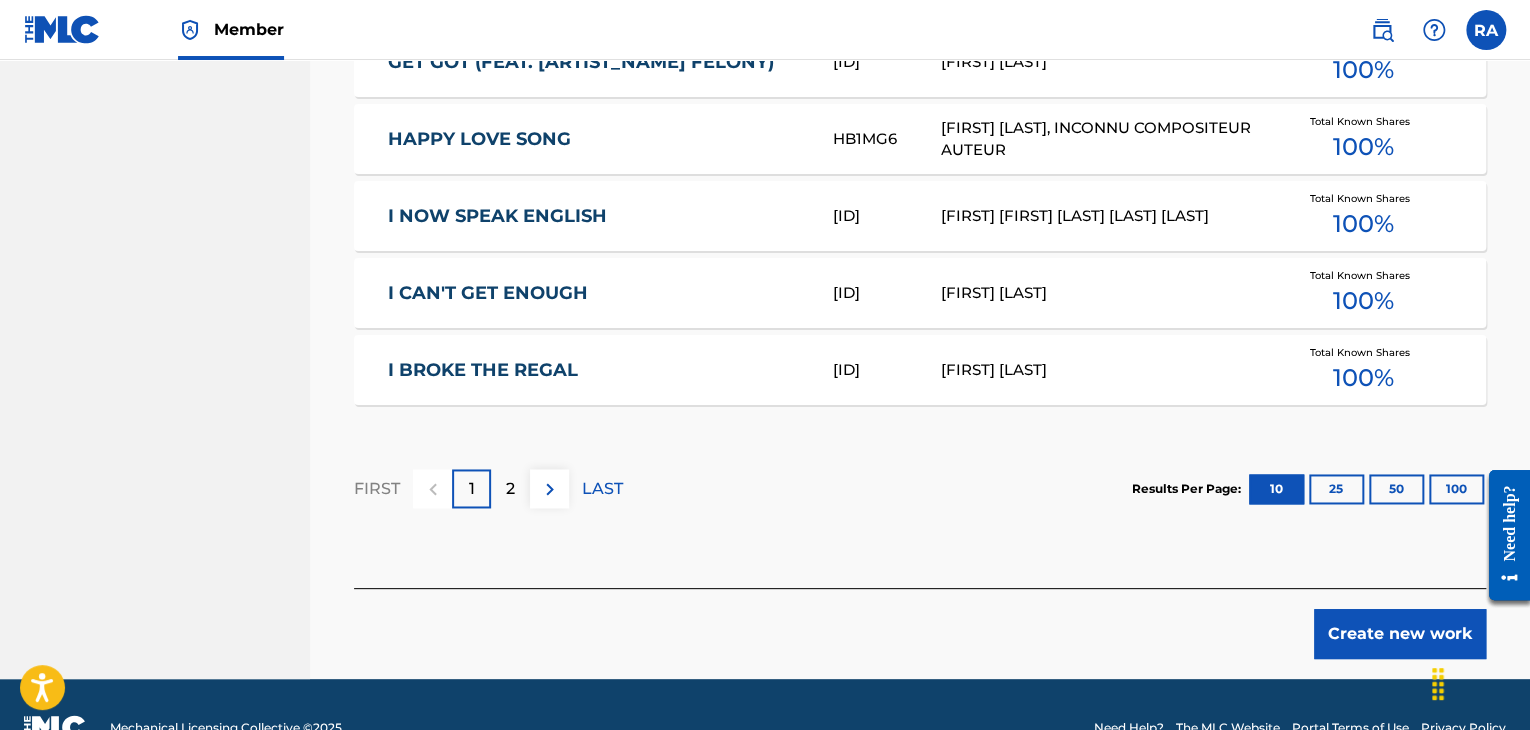click on "Create new work" at bounding box center (1400, 634) 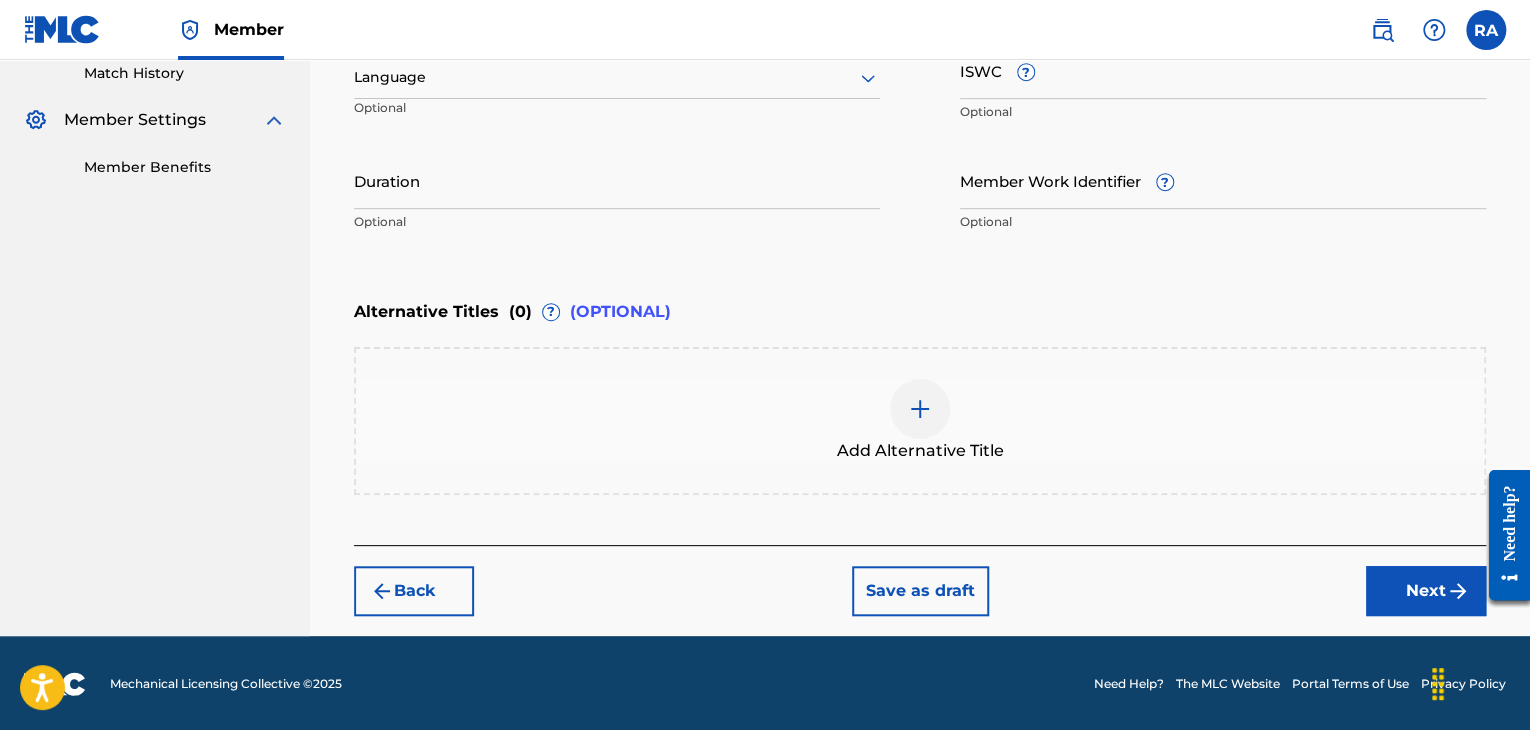 scroll, scrollTop: 261, scrollLeft: 0, axis: vertical 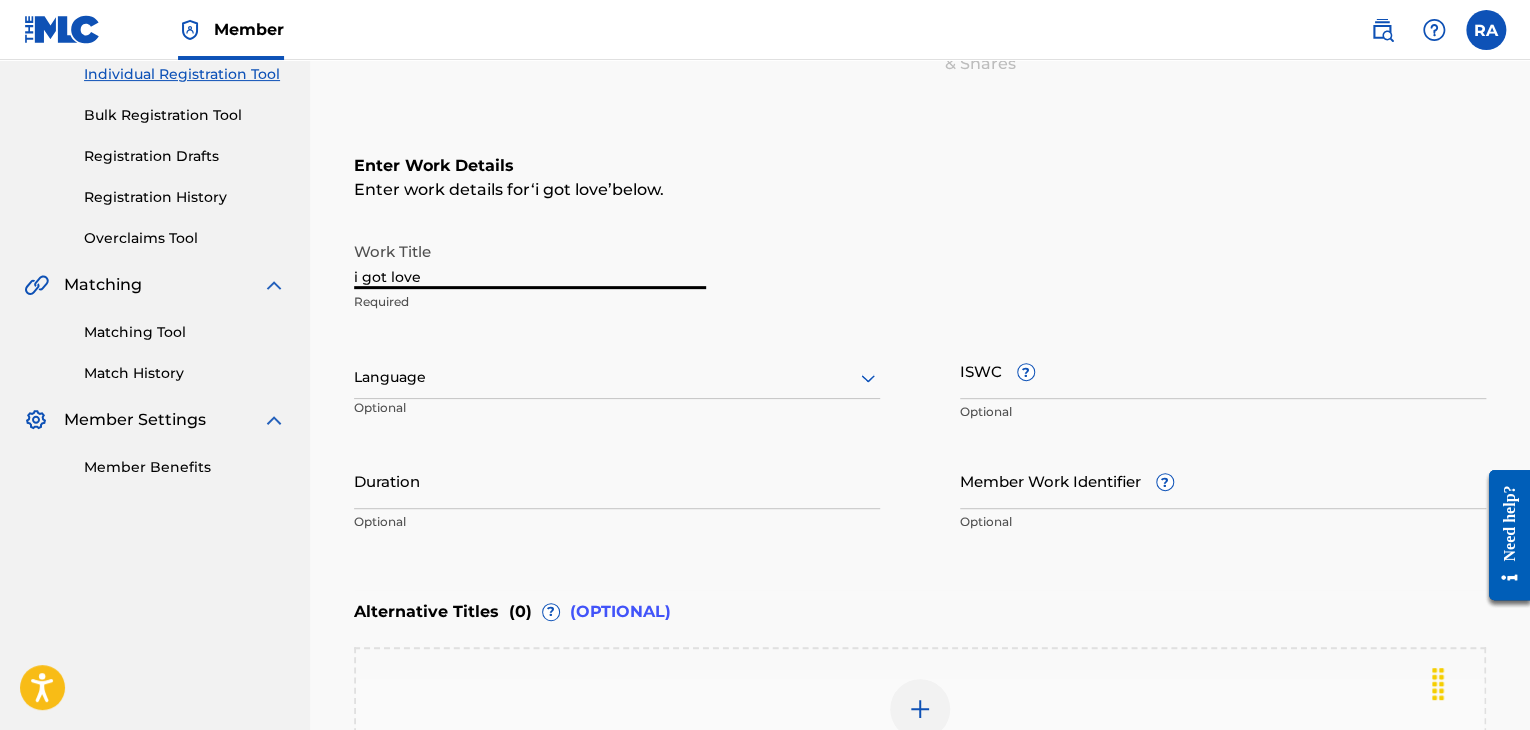 drag, startPoint x: 498, startPoint y: 266, endPoint x: 274, endPoint y: 293, distance: 225.62137 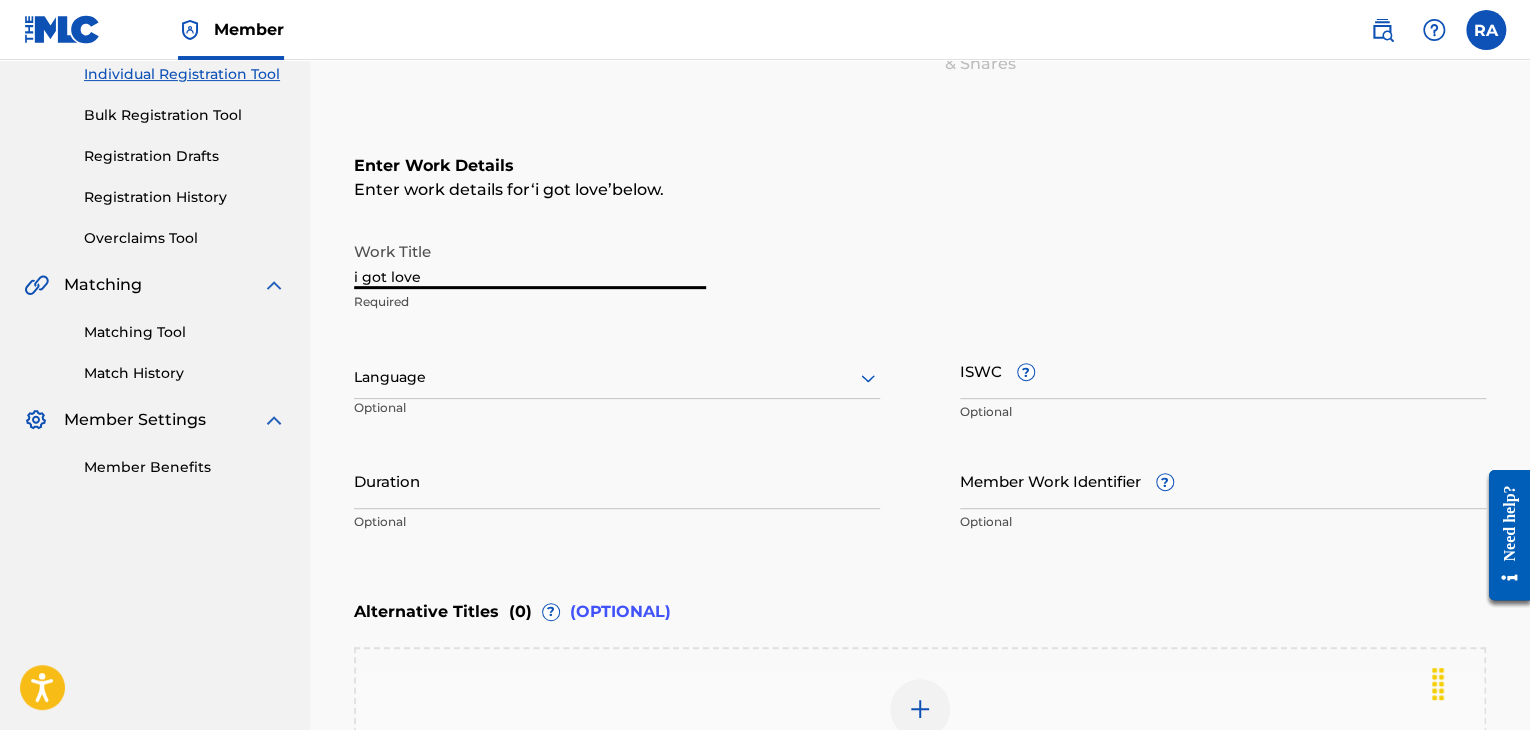 click on "URBANKINGS Summary Catalog Works Registration Claiming Tool Individual Registration Tool Bulk Registration Tool Registration Drafts Registration History Overclaims Tool Matching Matching Tool Match History Member Settings Member Benefits Register Work Search Enter Work Details Add Writers Add Publishers & Shares Add Recording Review Enter Work Details Enter work details for ‘ i got love ’ below. Work Title i got love Required Language Optional ISWC ? Optional Duration Optional Member Work Identifier ? Optional Alternative Titles ( 0 ) ? (OPTIONAL) Add Alternative Title Back Save as draft Next" at bounding box center [765, 367] 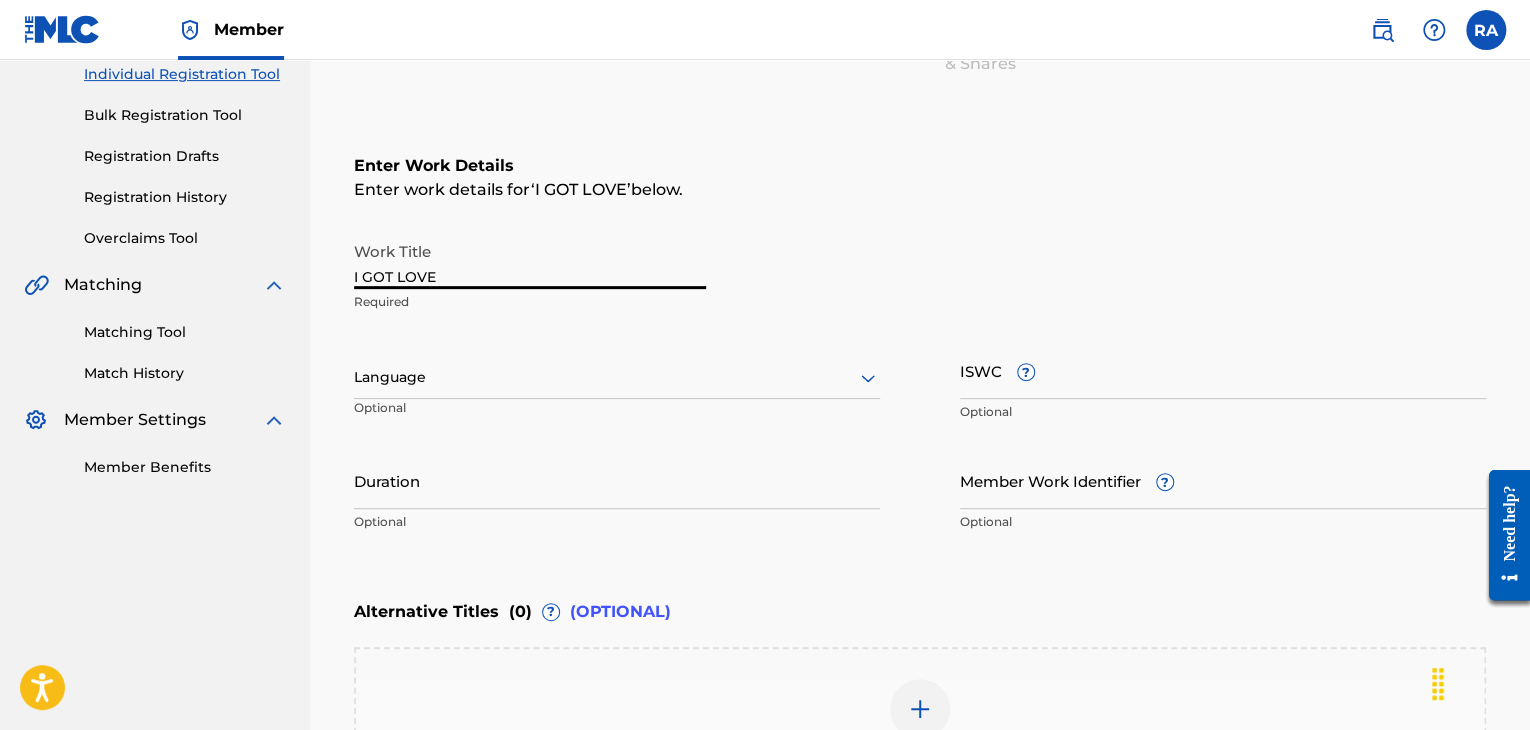 type on "I GOT LOVE" 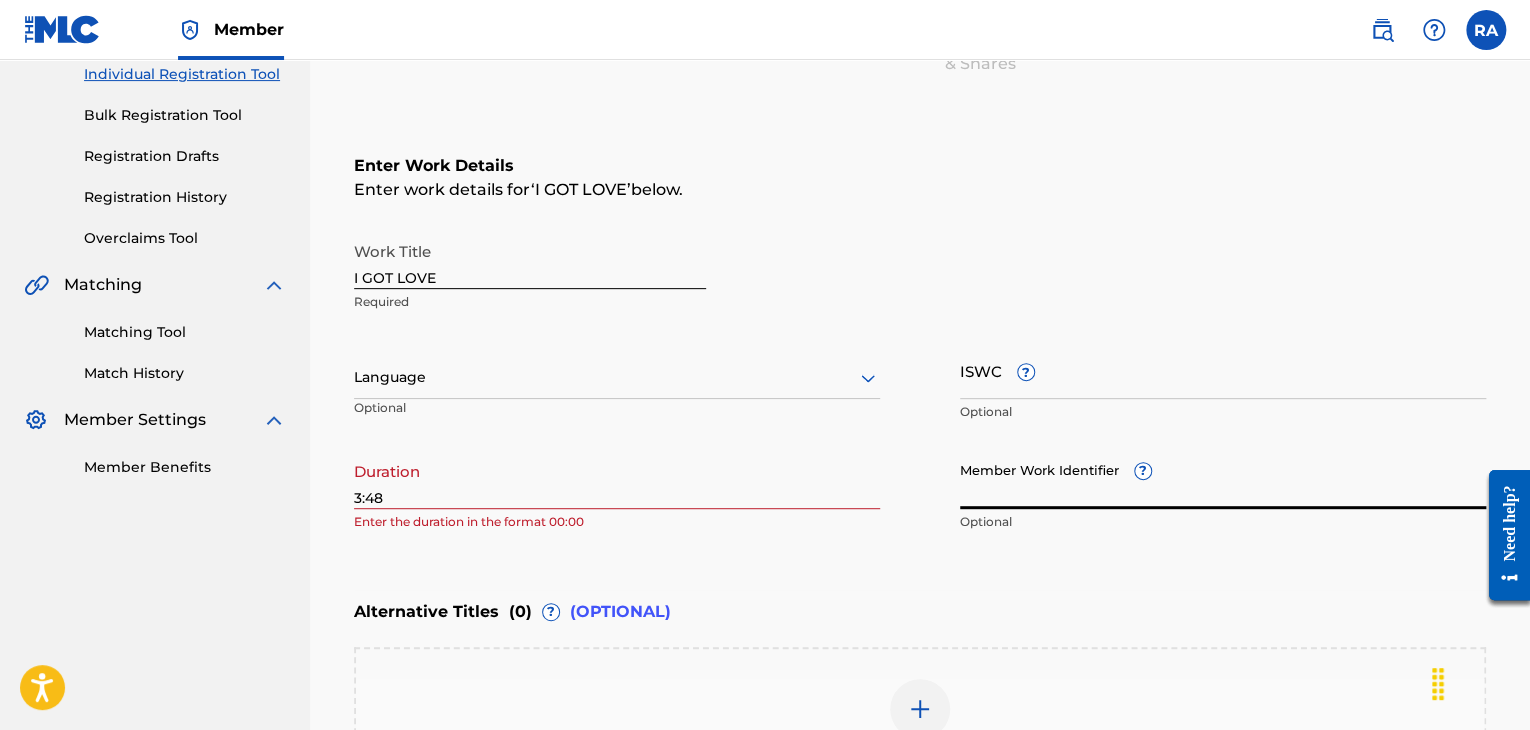 click on "Member Work Identifier   ?" at bounding box center (1223, 480) 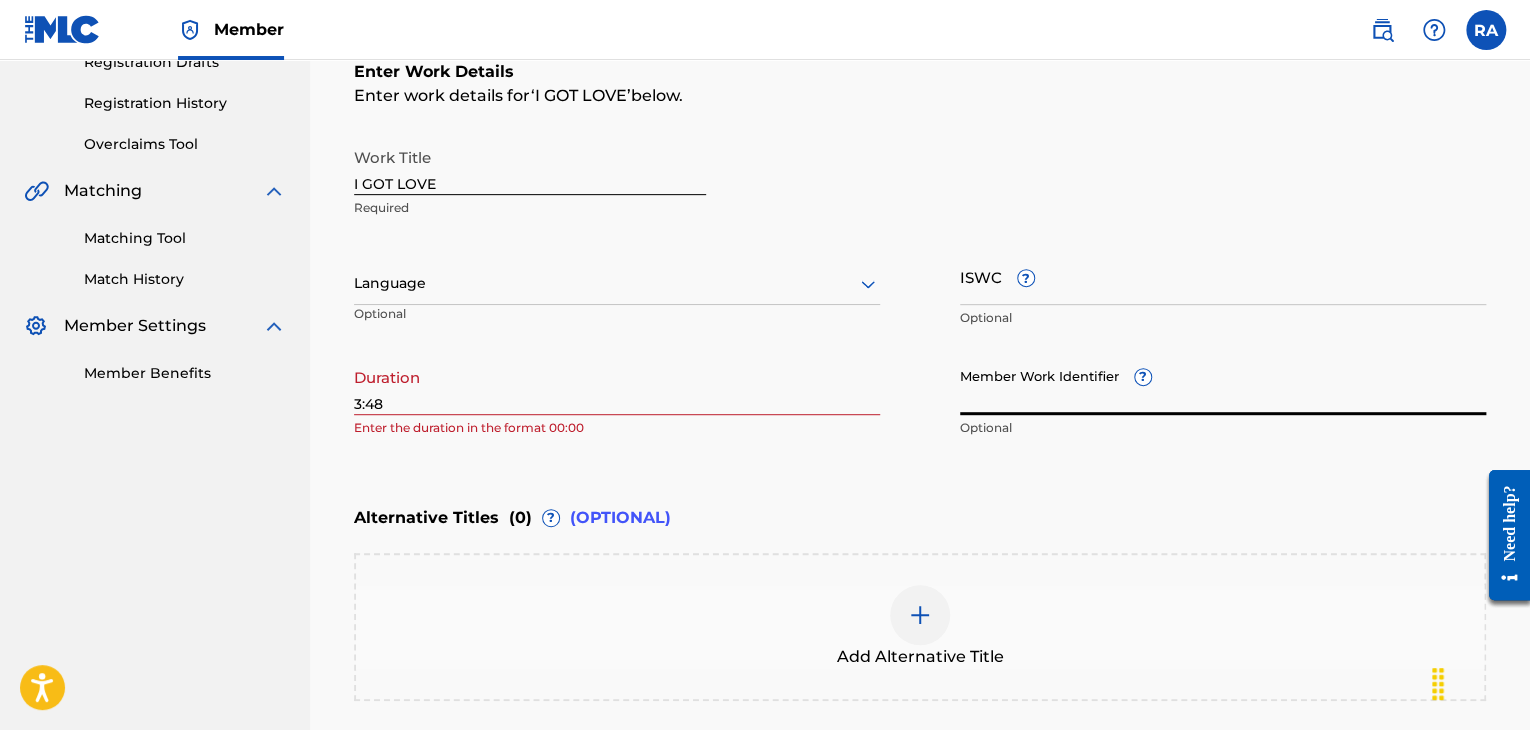 scroll, scrollTop: 461, scrollLeft: 0, axis: vertical 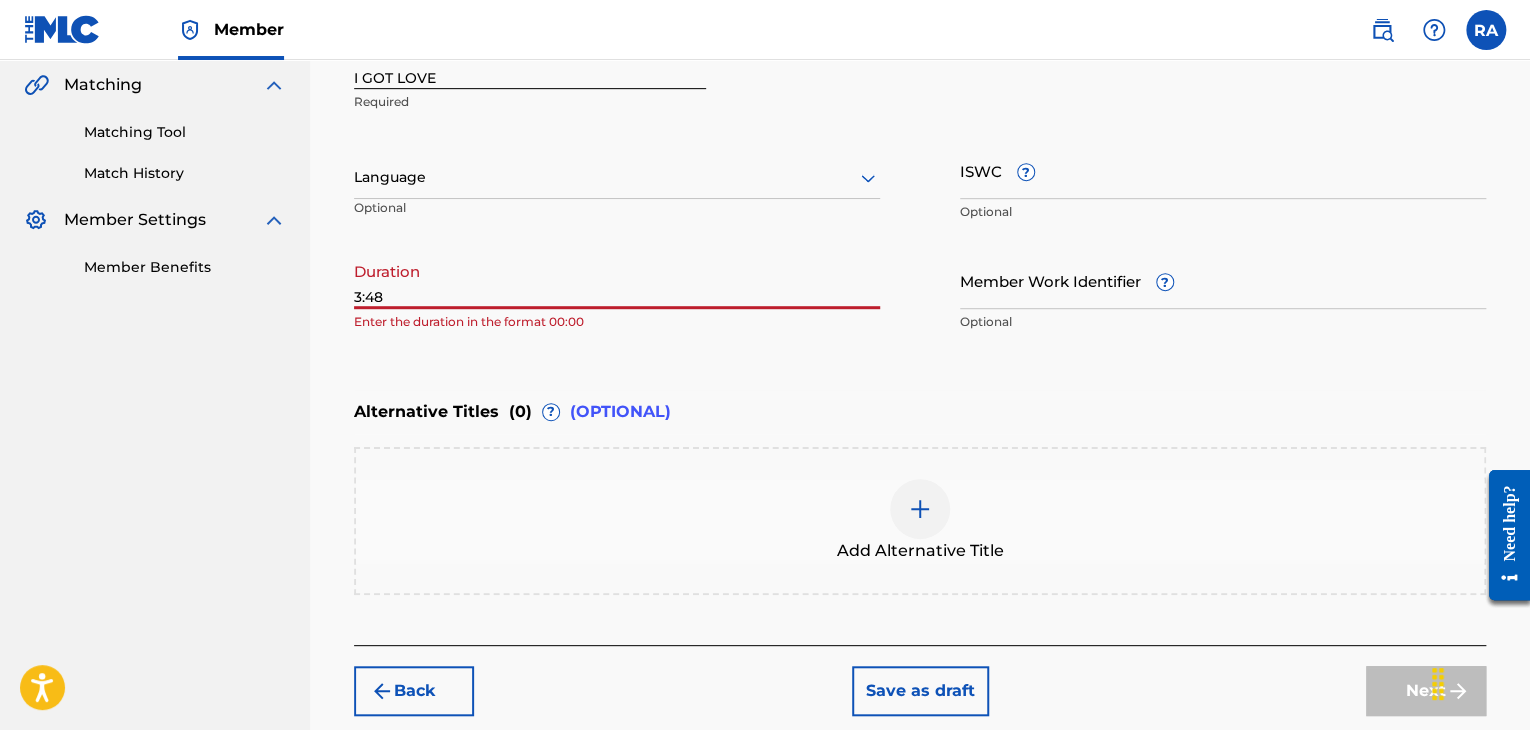 click on "3:48" at bounding box center (617, 280) 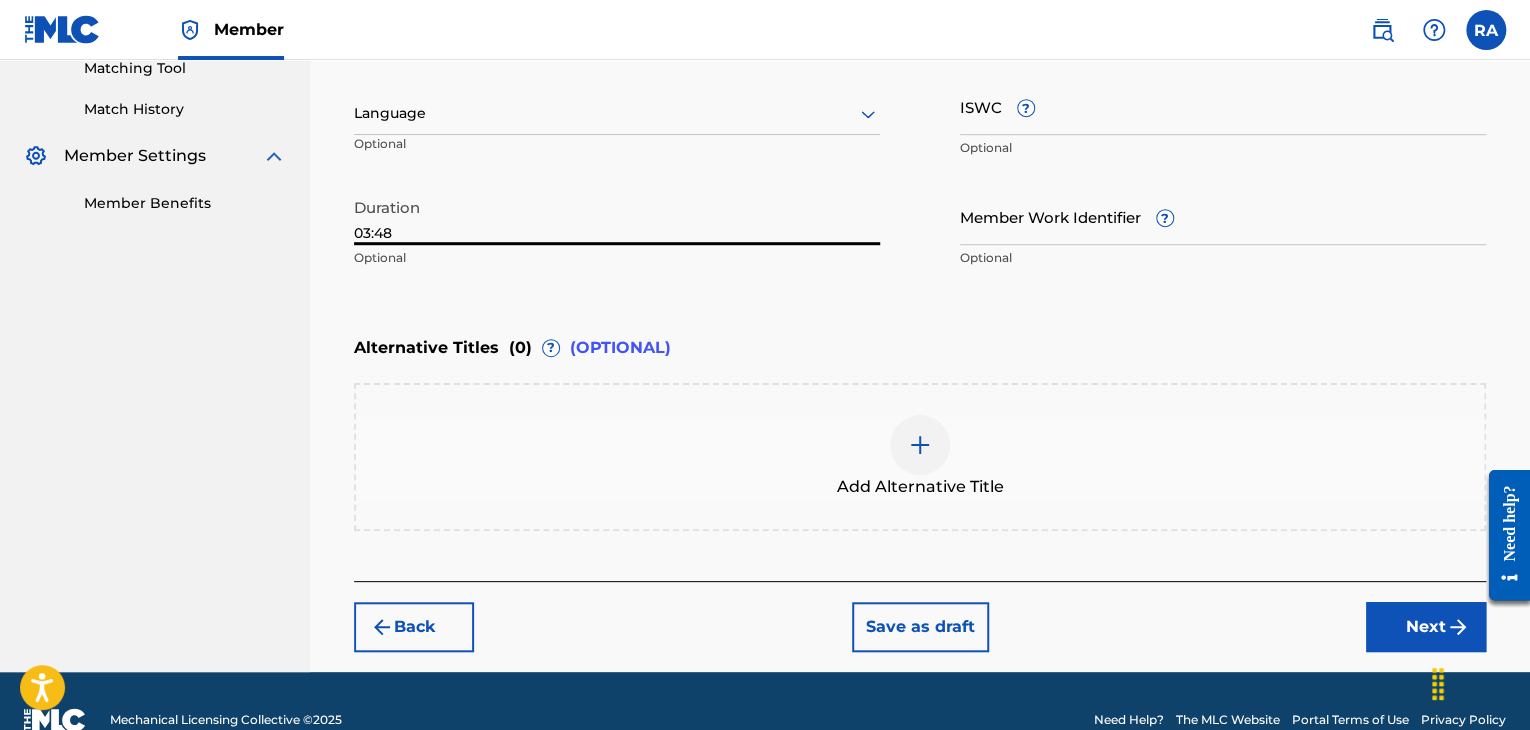 scroll, scrollTop: 561, scrollLeft: 0, axis: vertical 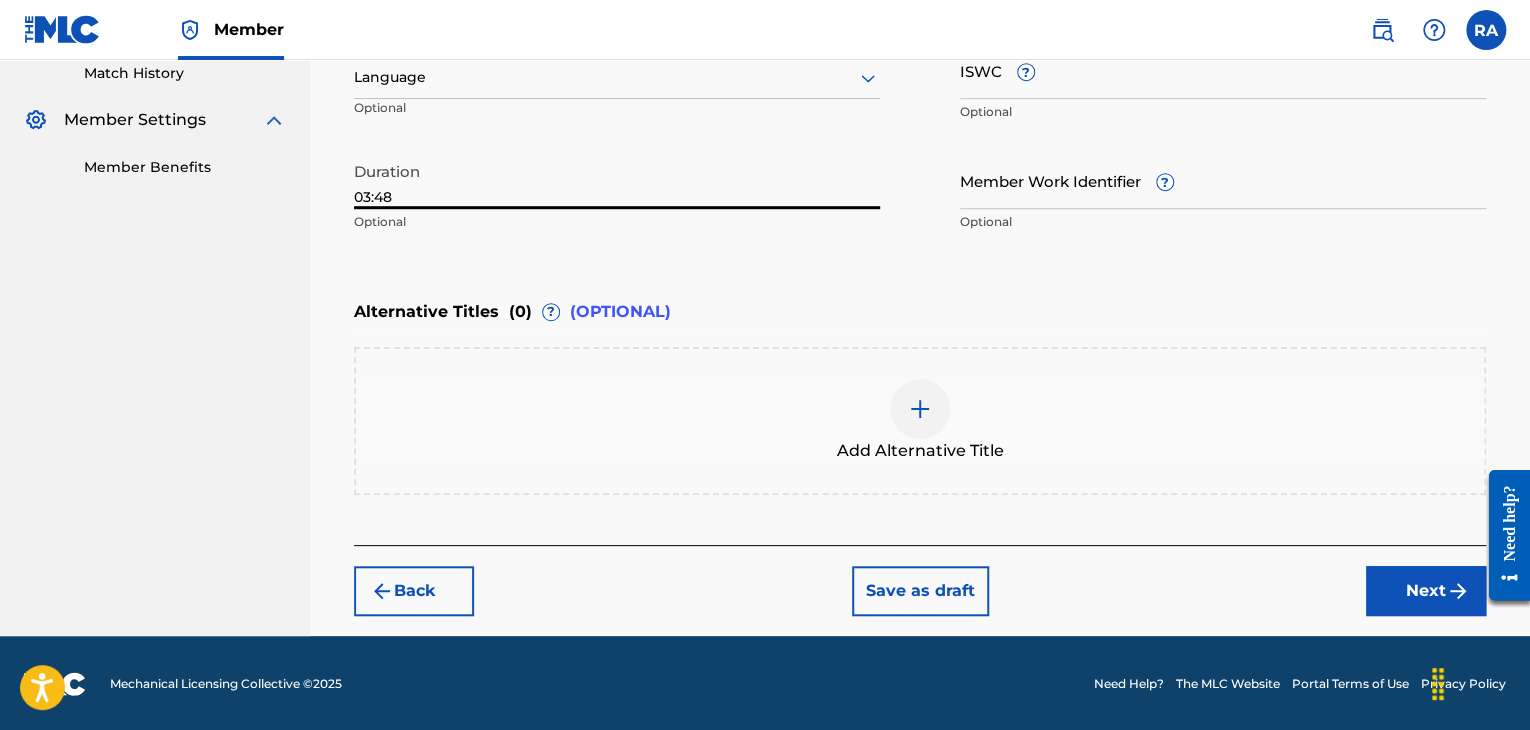 type on "03:48" 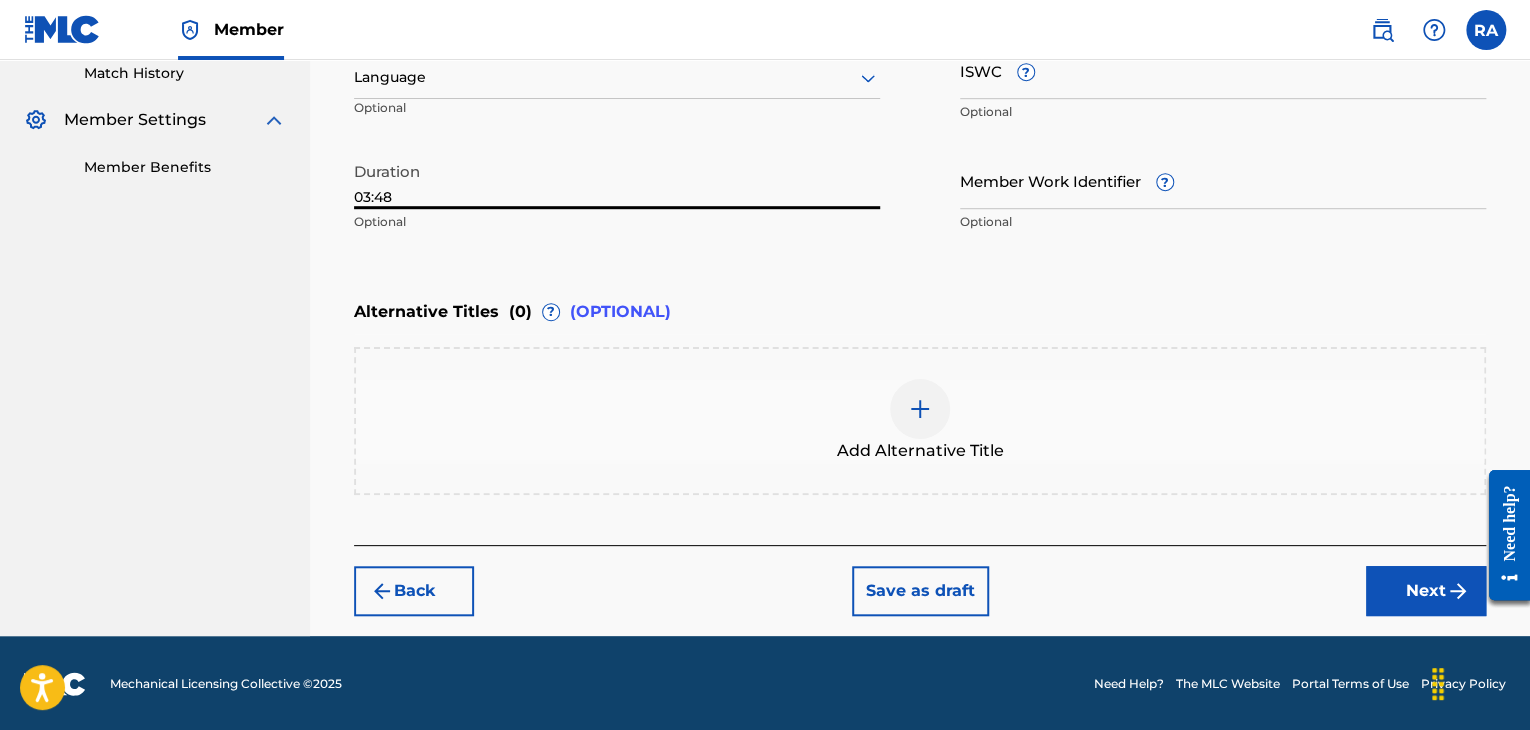 click at bounding box center [1458, 591] 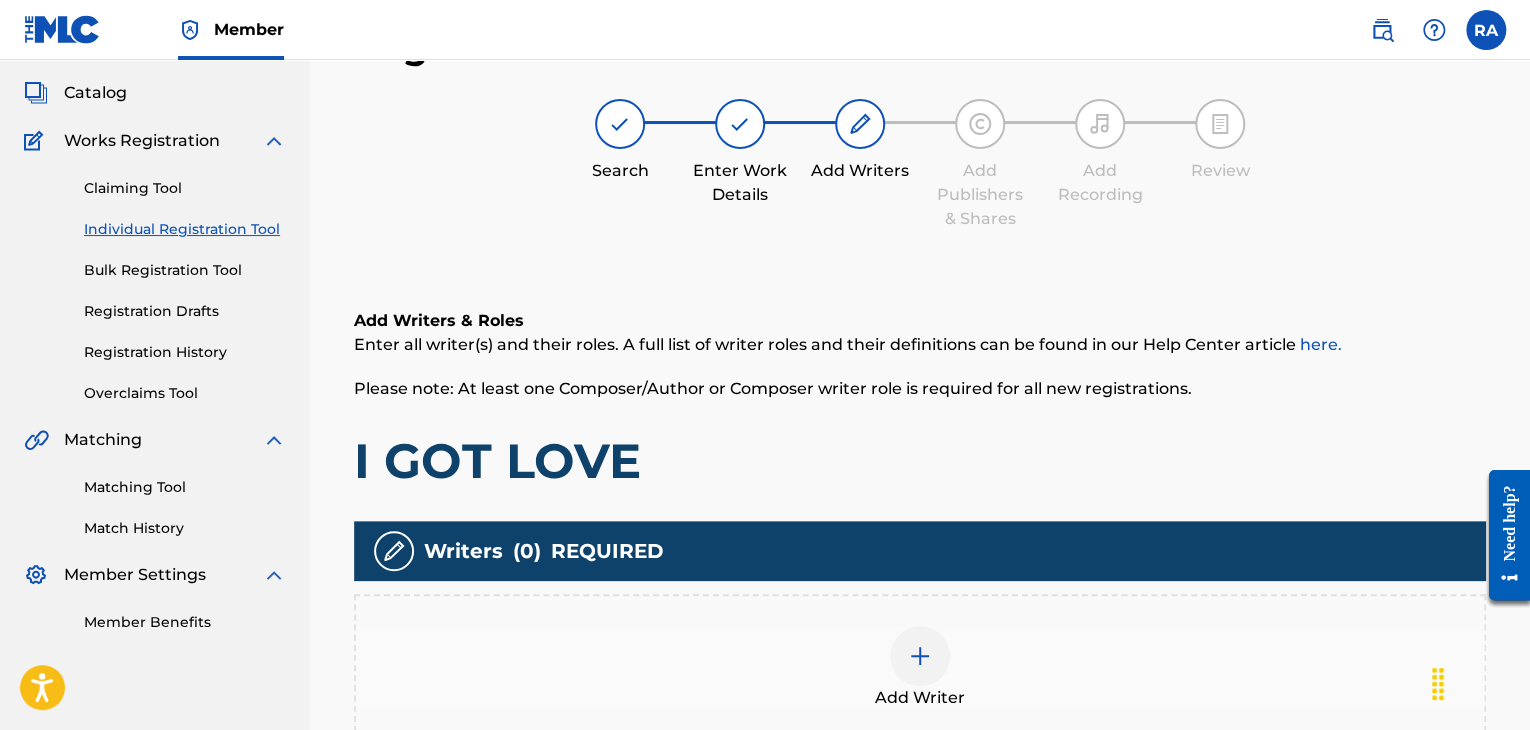 scroll, scrollTop: 90, scrollLeft: 0, axis: vertical 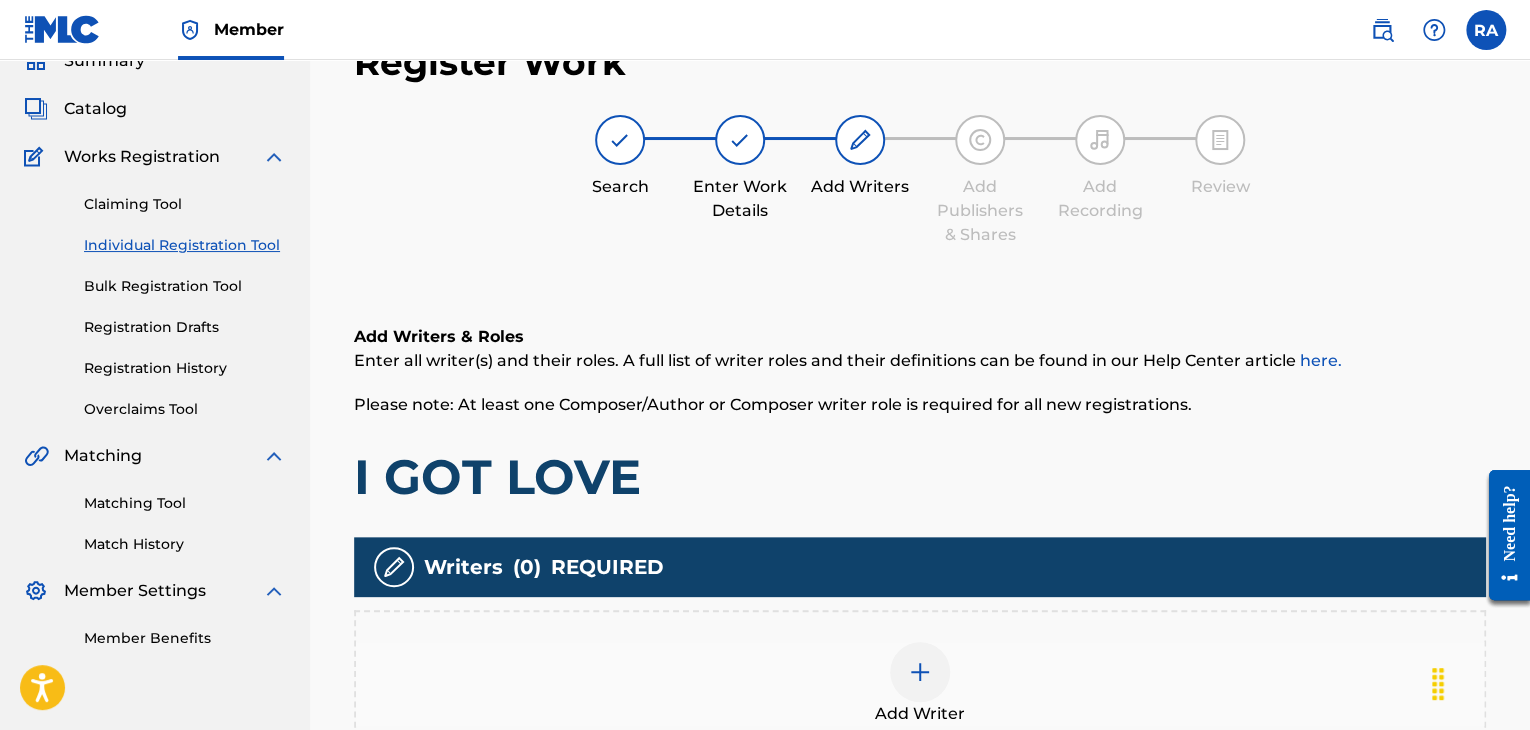 click at bounding box center [920, 672] 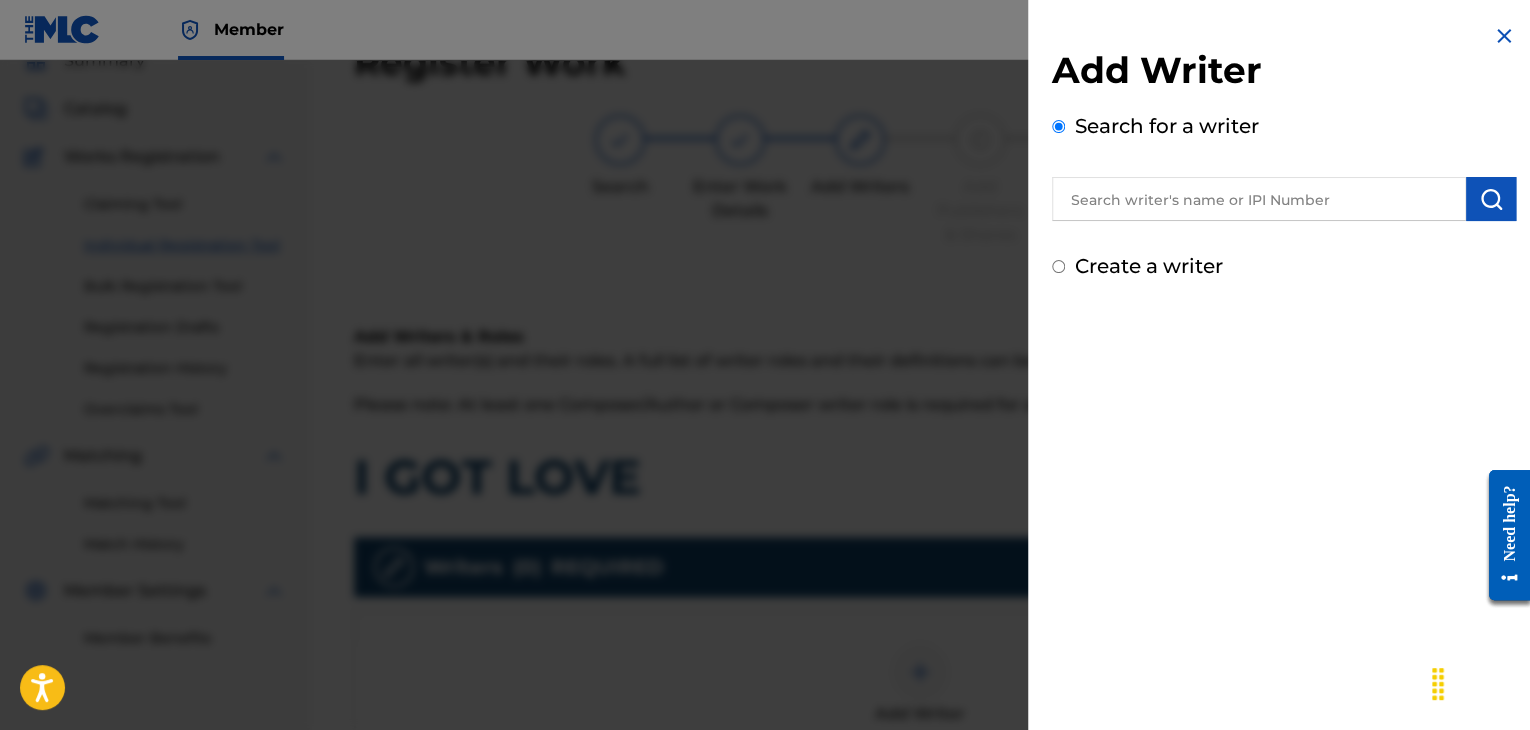 click at bounding box center [1259, 199] 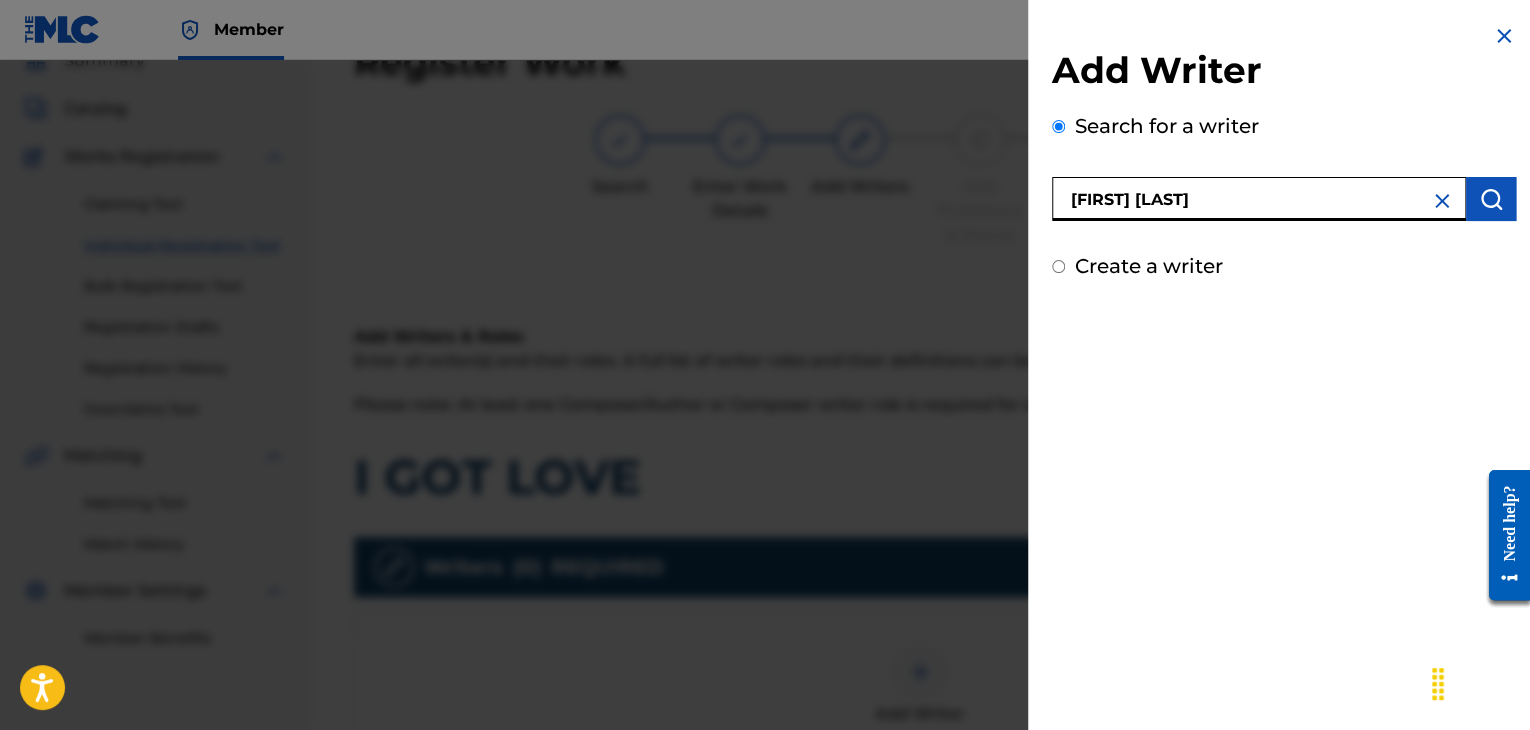 type on "[FIRST] [LAST]" 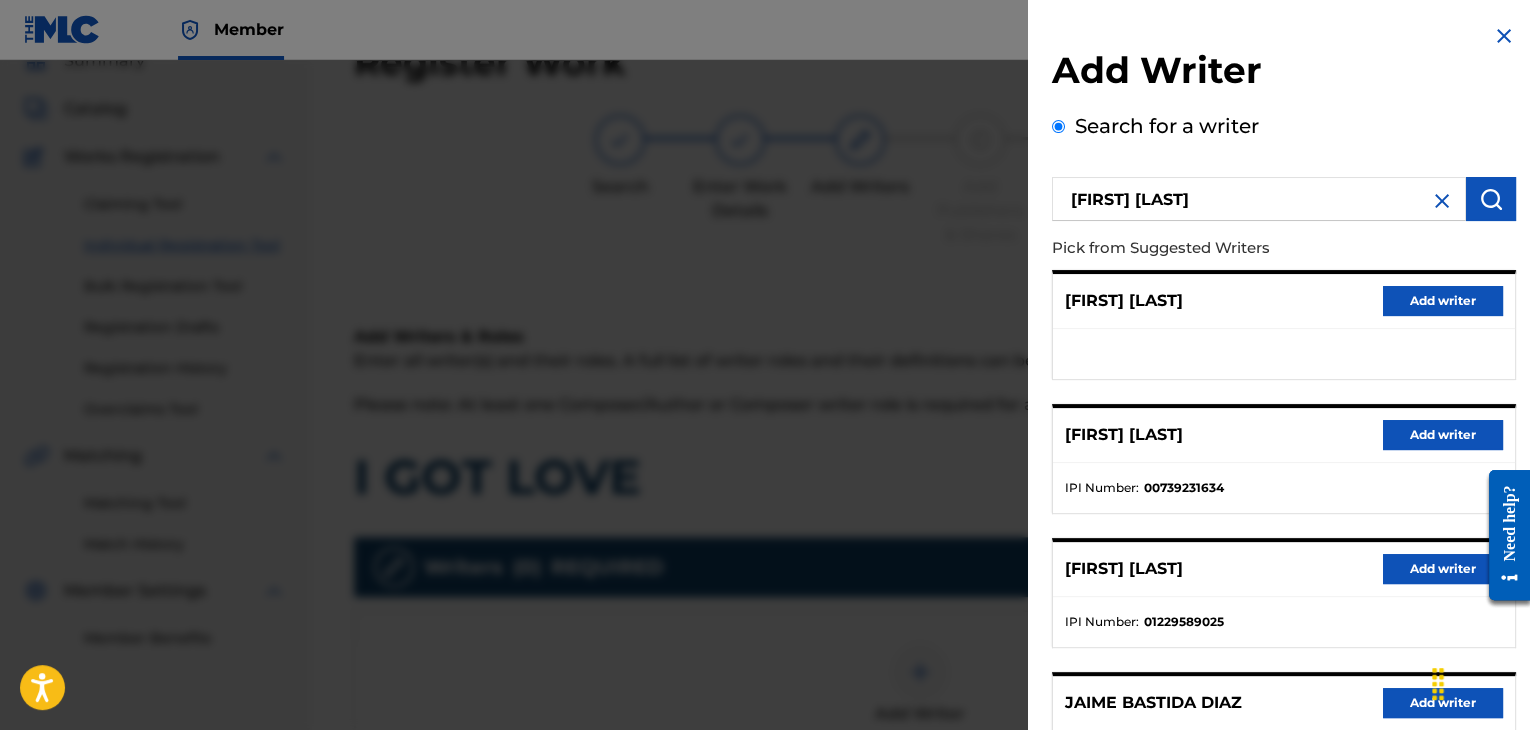 click on "Add writer" at bounding box center (1443, 435) 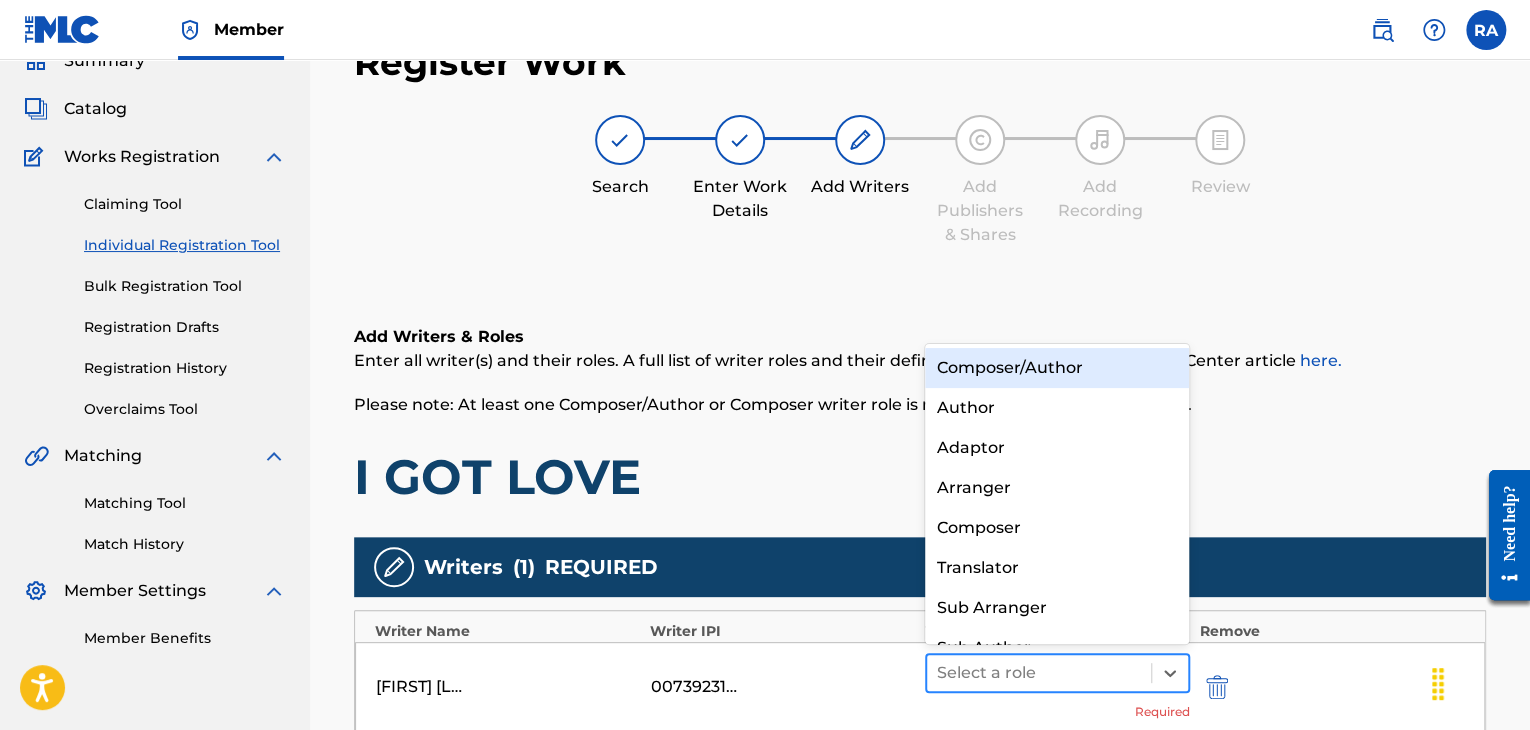 click at bounding box center (1039, 673) 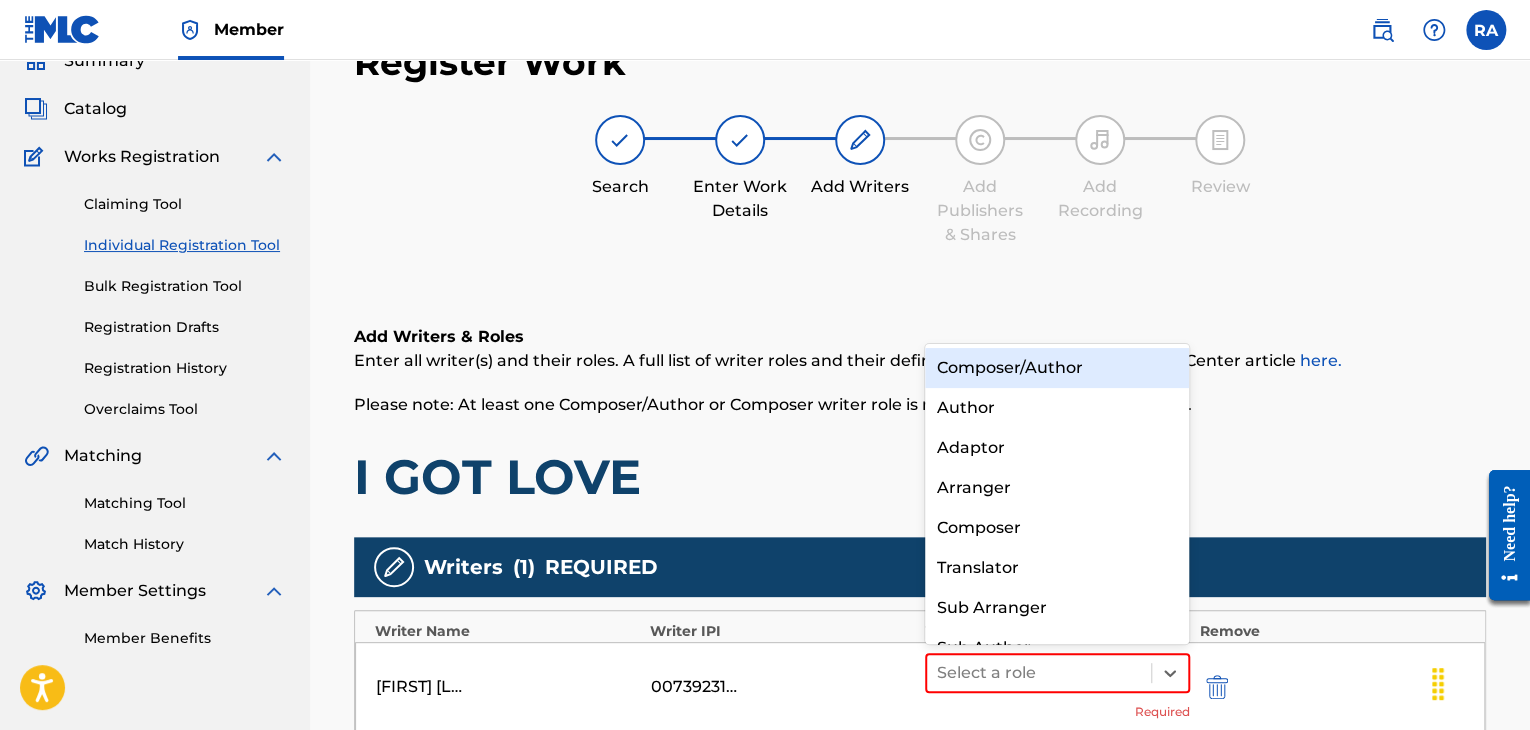 click on "Composer/Author" at bounding box center [1057, 368] 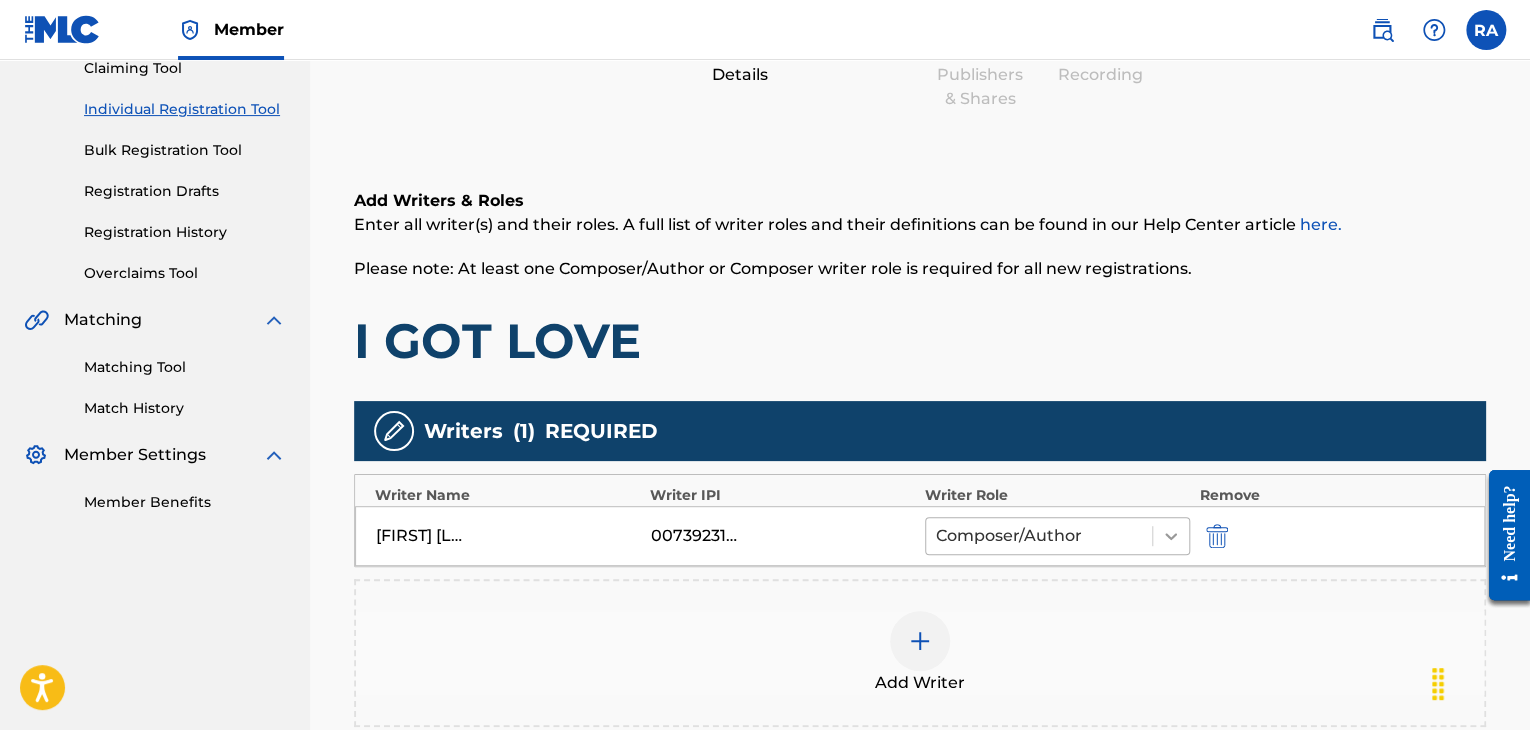 scroll, scrollTop: 390, scrollLeft: 0, axis: vertical 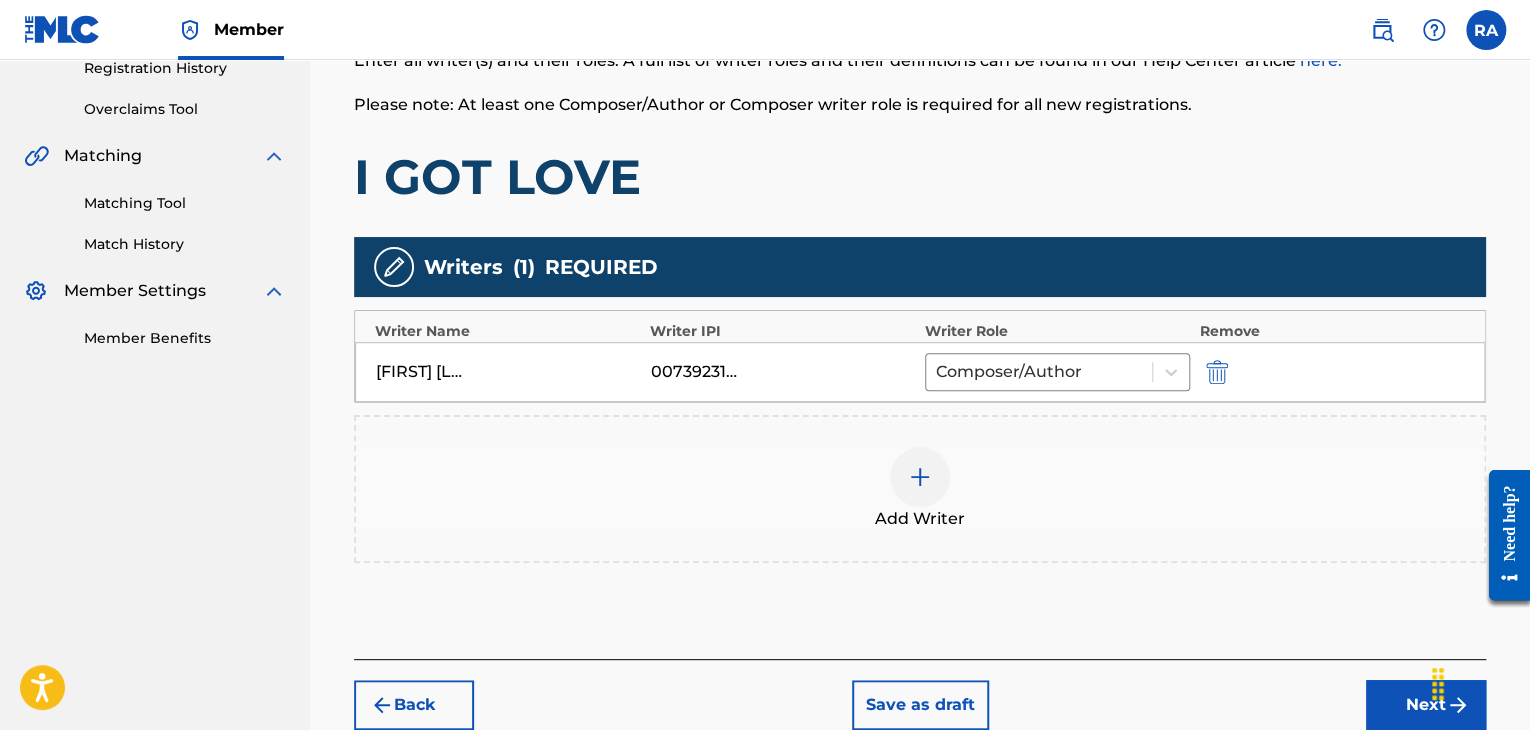 click on "Add Writer" at bounding box center [920, 489] 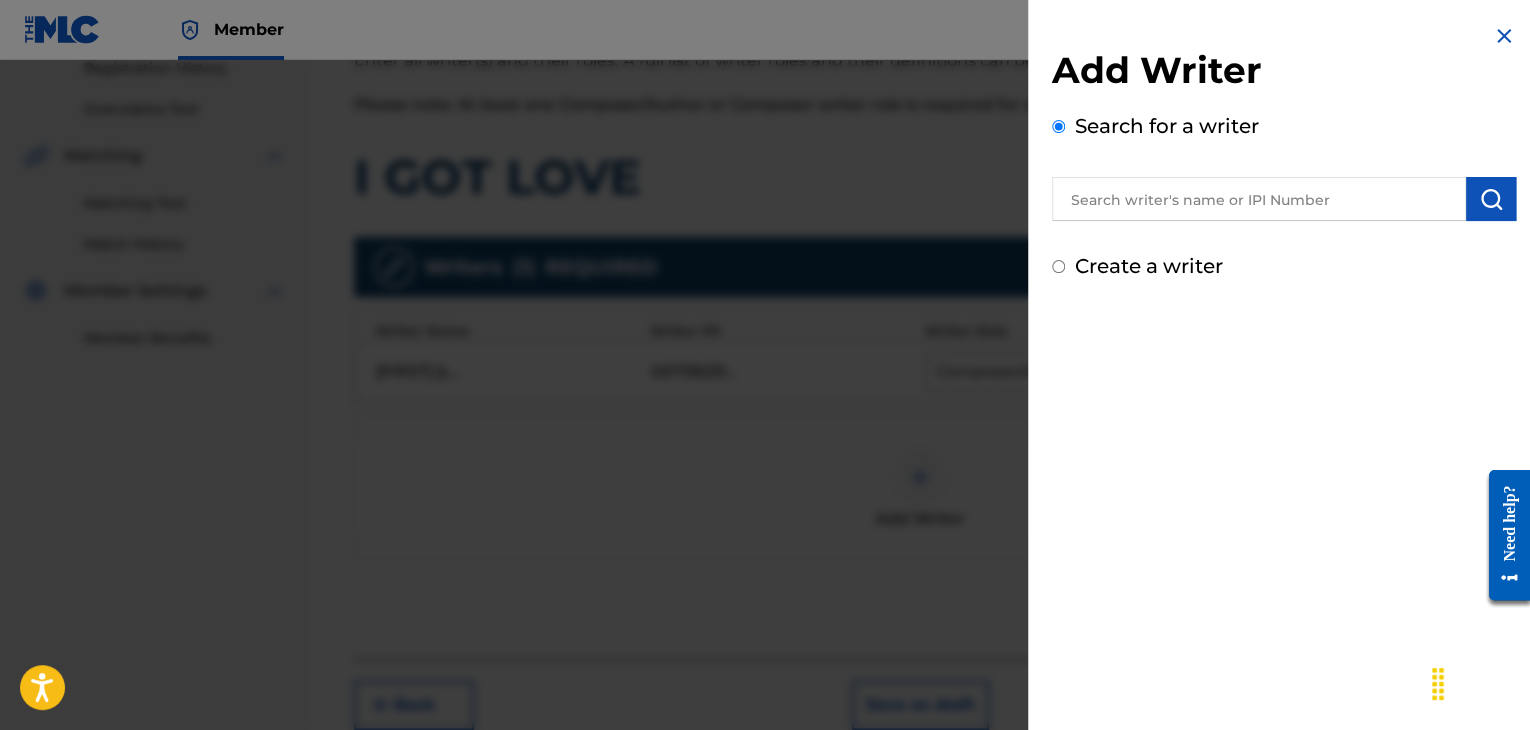 click at bounding box center (1259, 199) 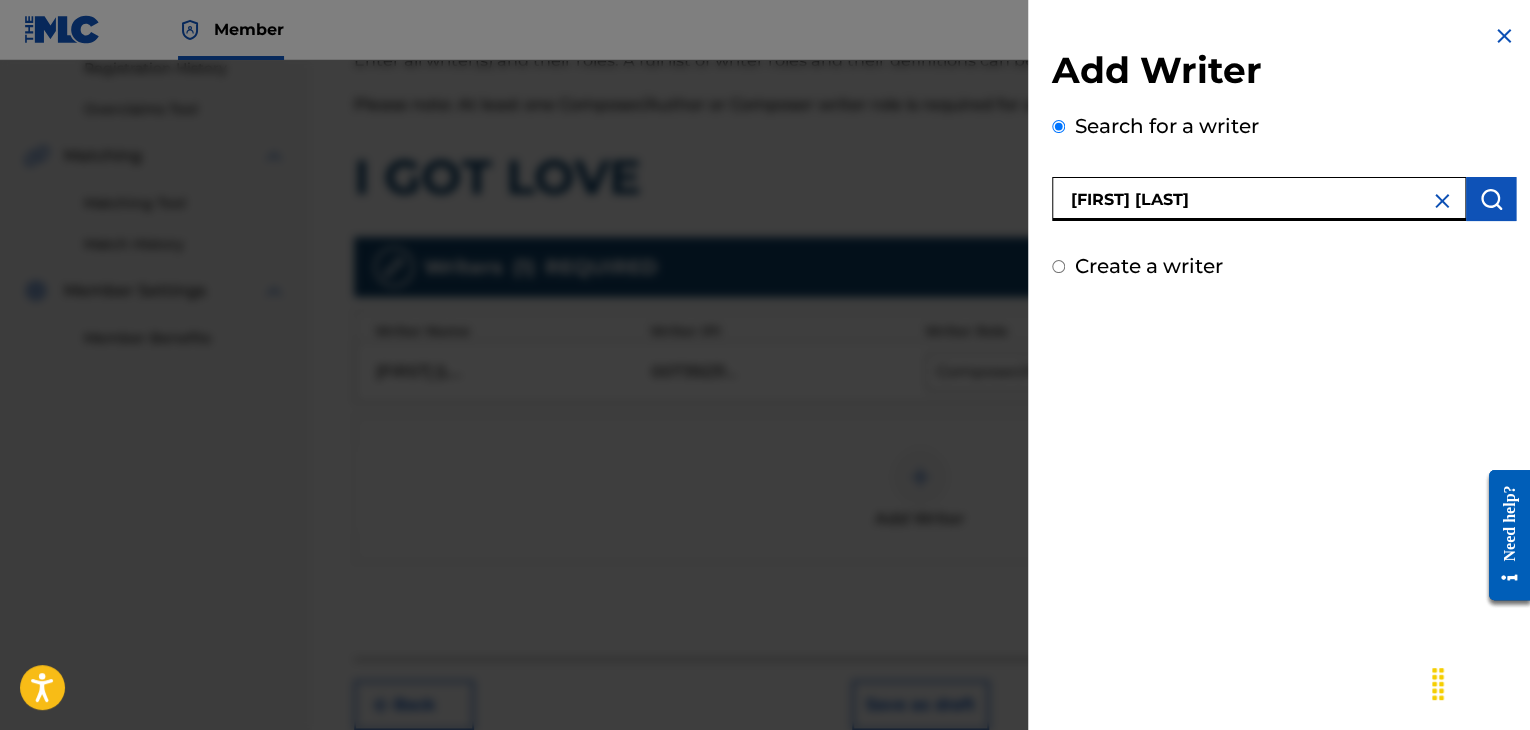 type on "[FIRST] [LAST]" 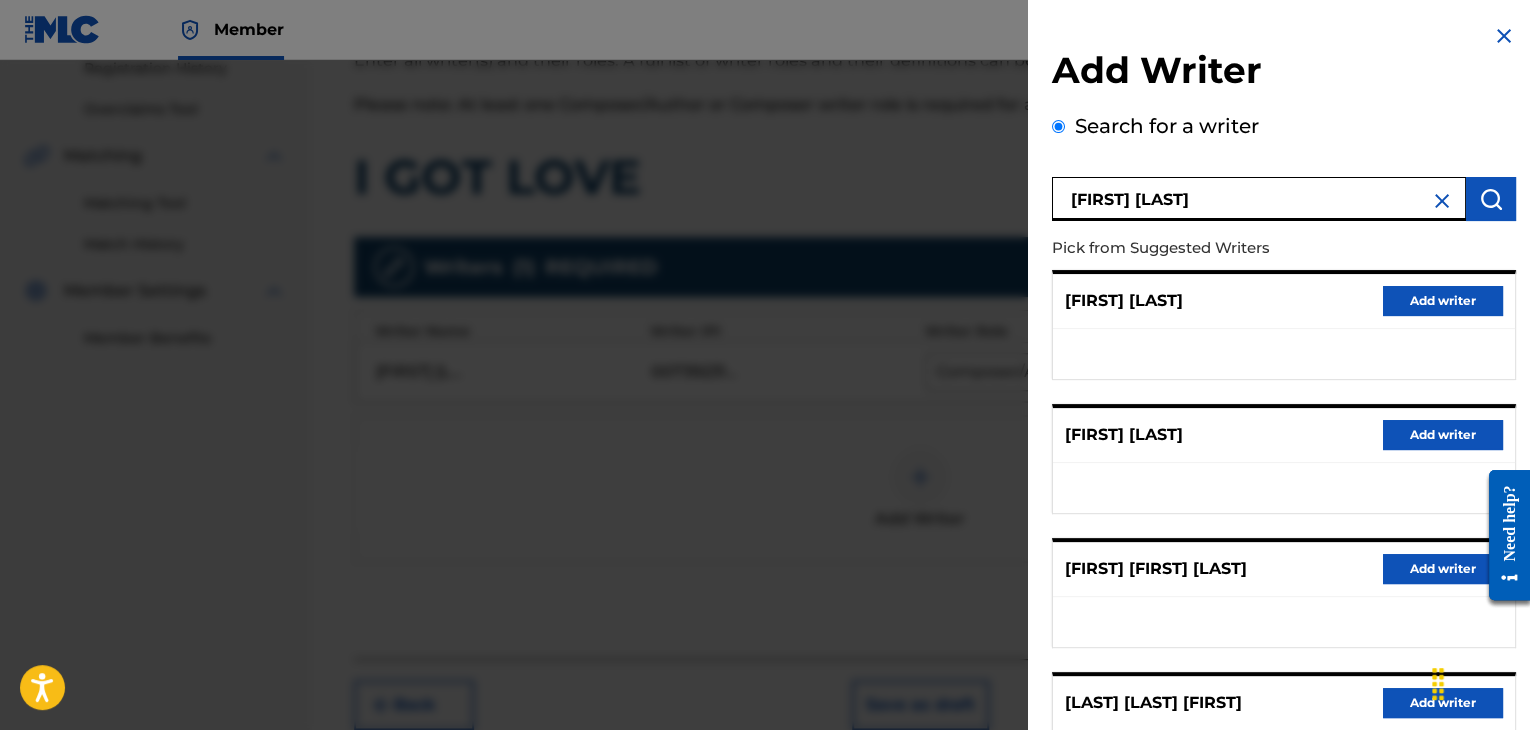 click on "Add writer" at bounding box center (1443, 435) 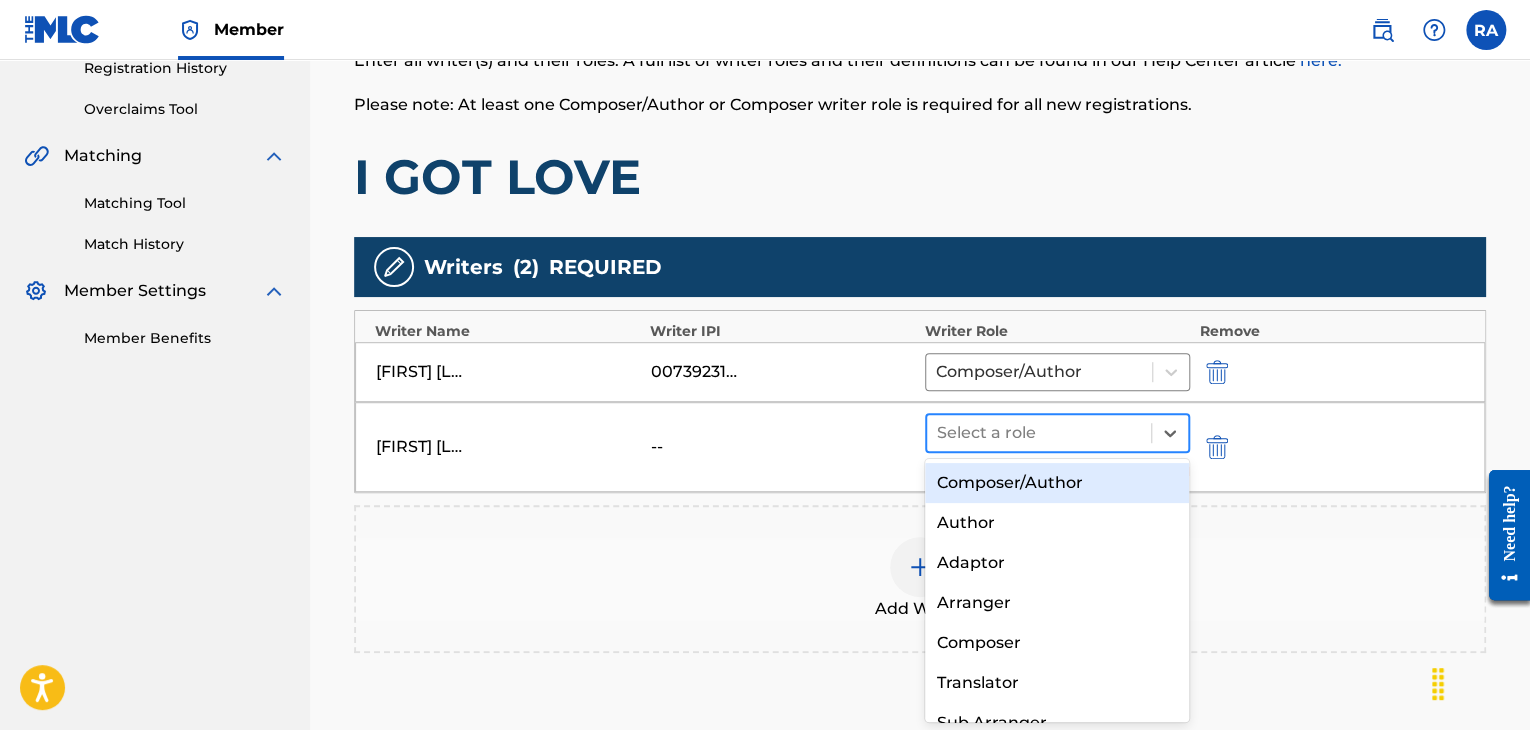 click on "Select a role" at bounding box center (1039, 433) 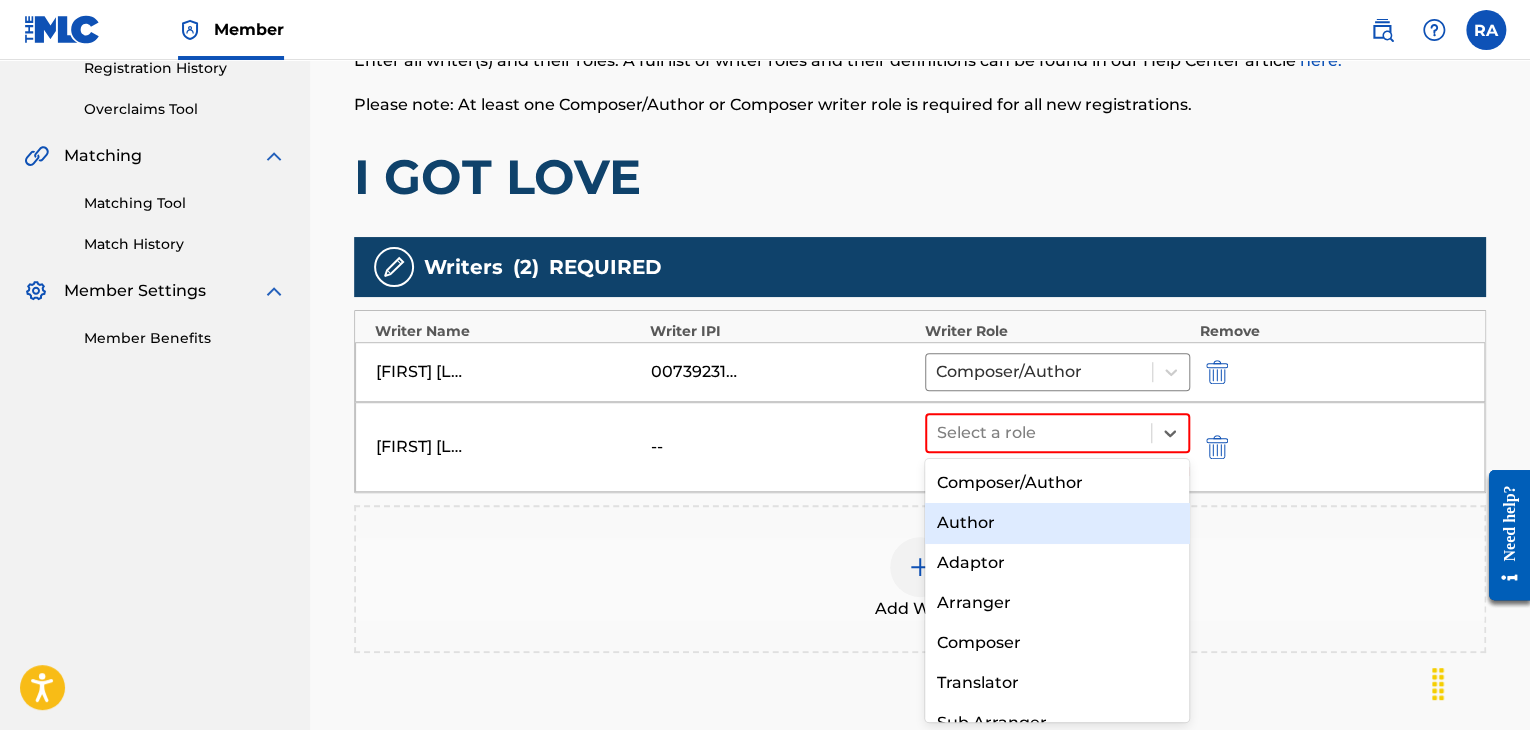 click on "Author" at bounding box center (1057, 523) 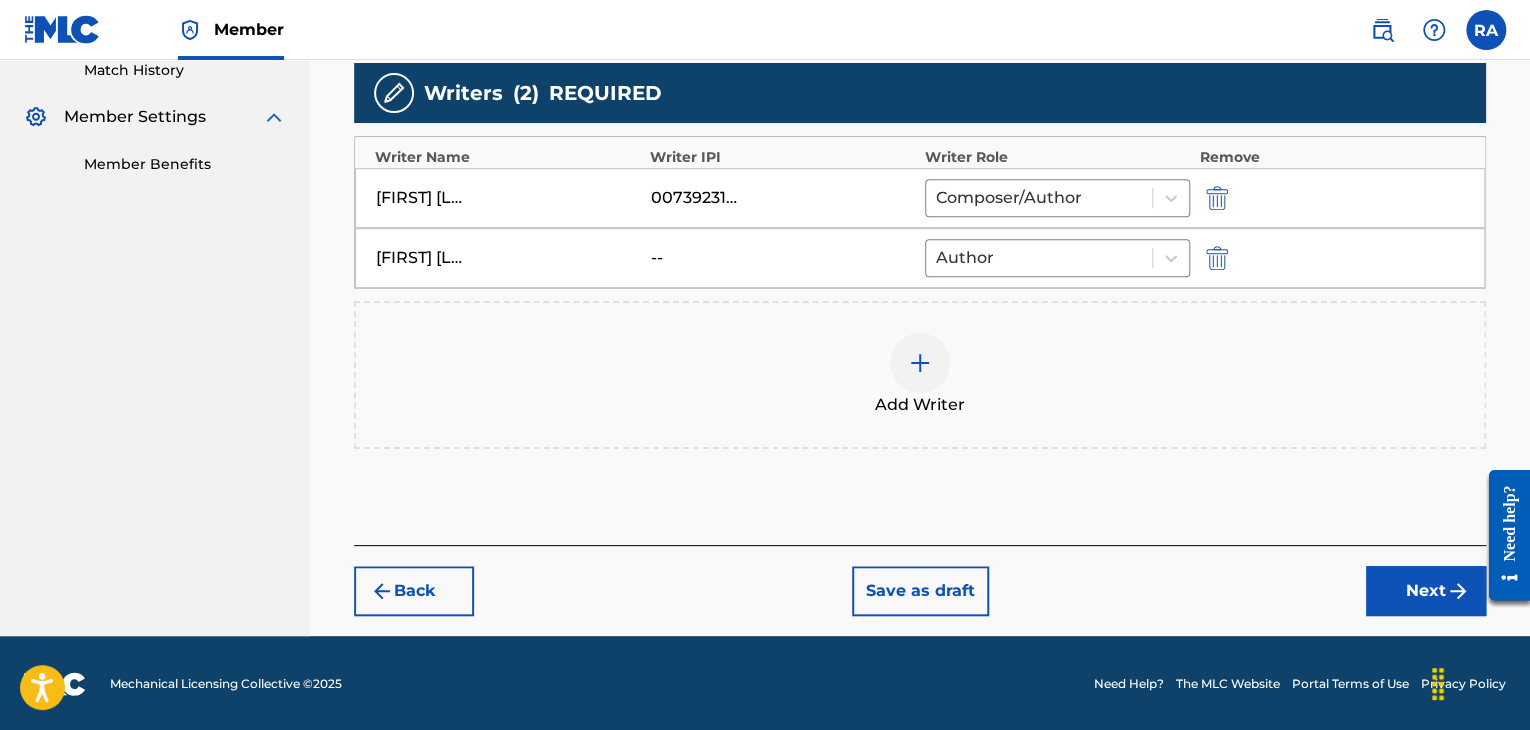 click on "Next" at bounding box center [1426, 591] 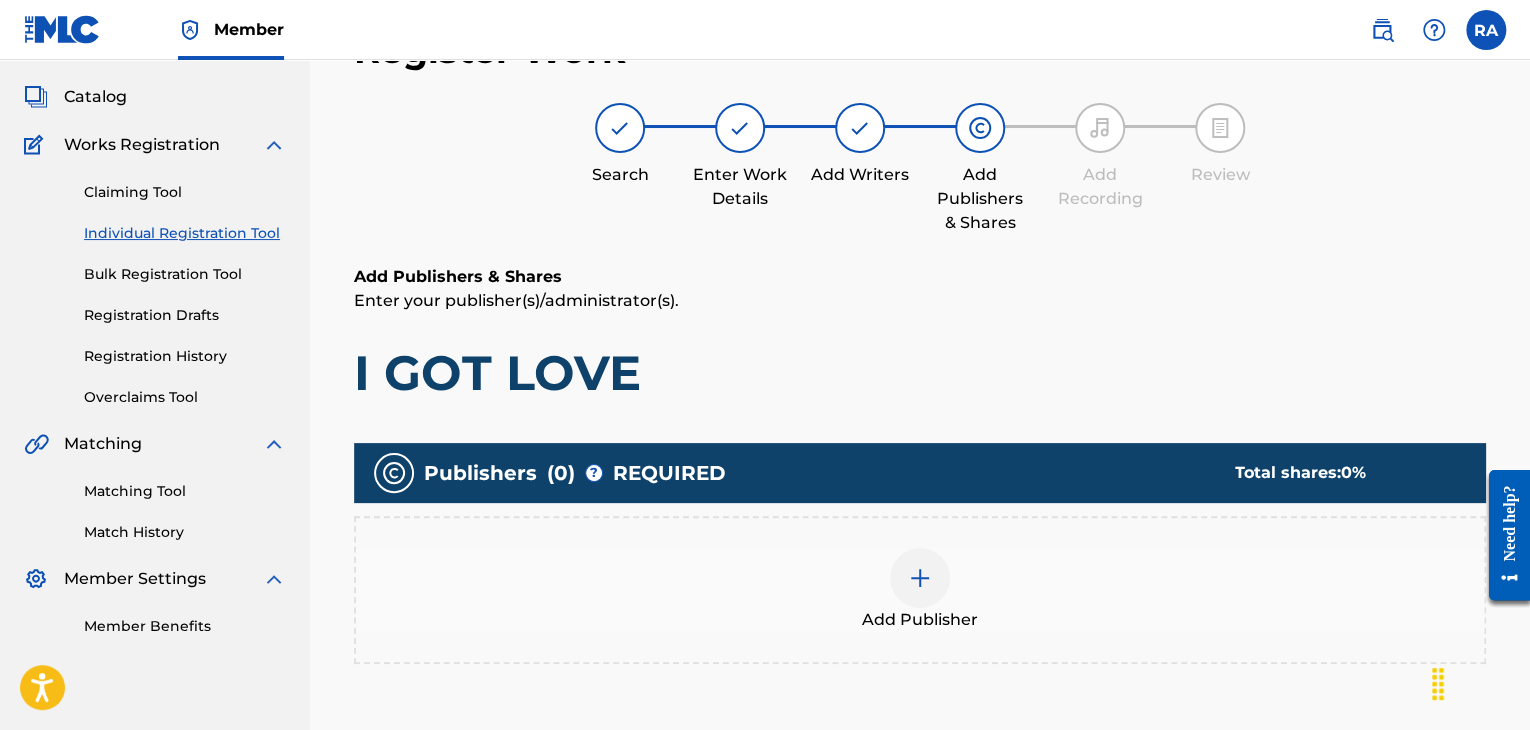 scroll, scrollTop: 90, scrollLeft: 0, axis: vertical 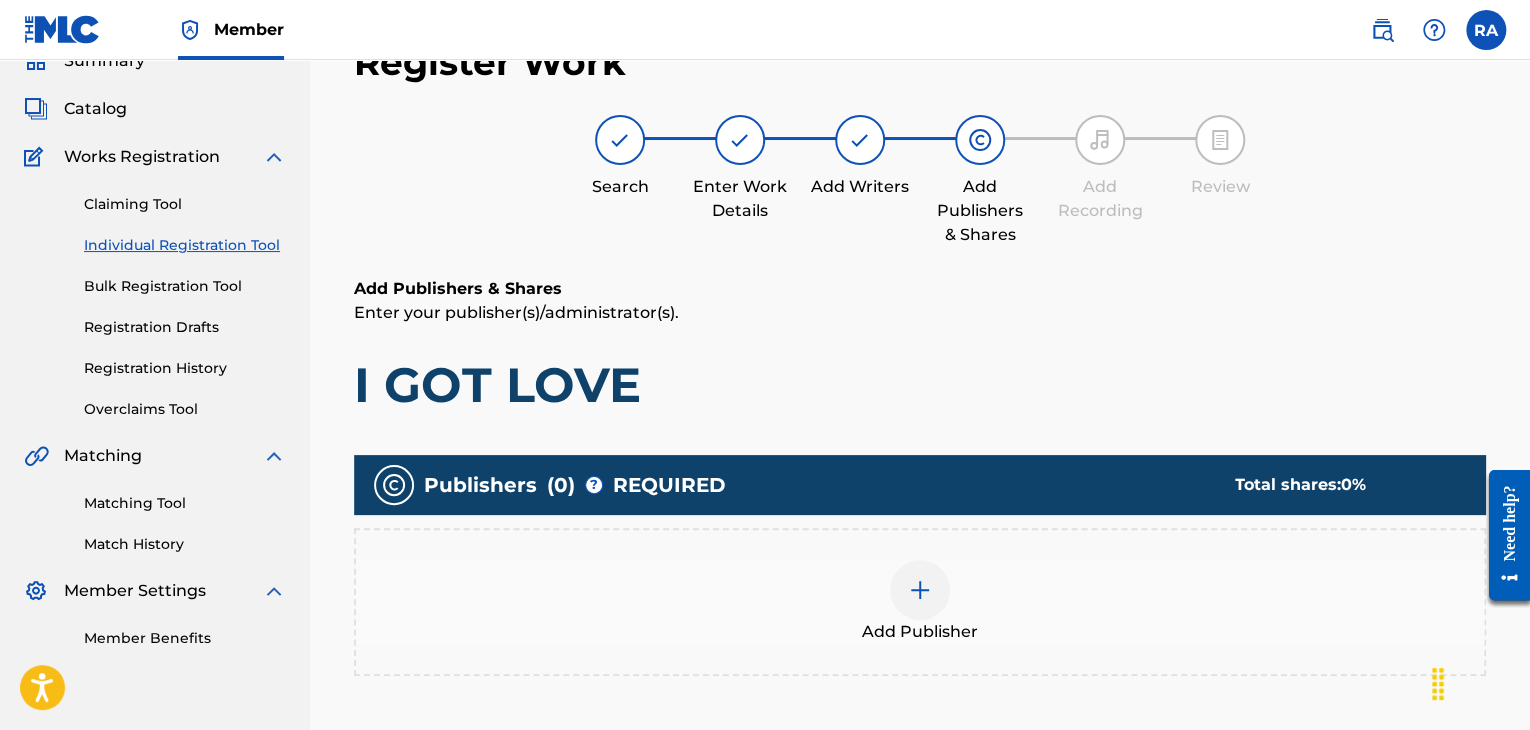 click at bounding box center (920, 590) 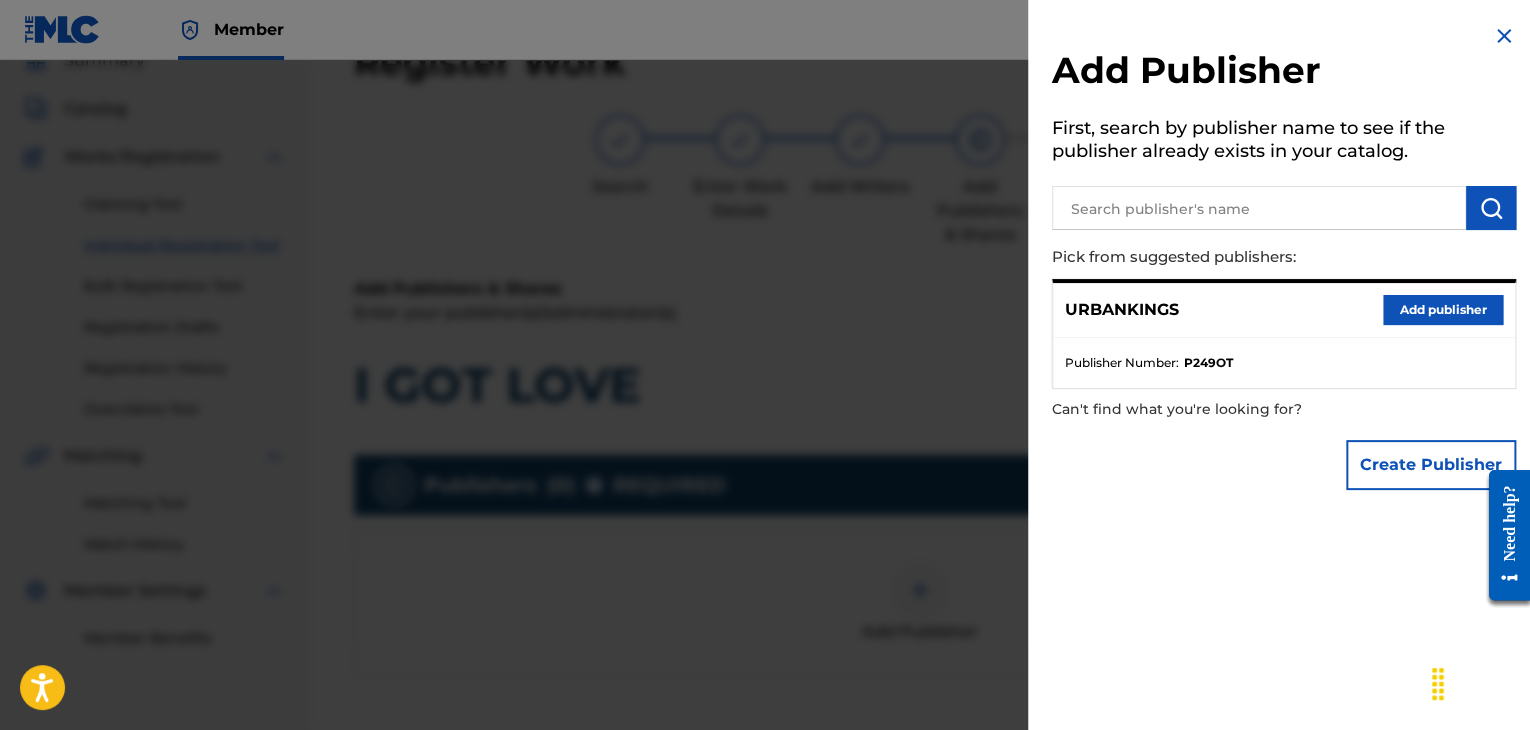 click on "Add publisher" at bounding box center (1443, 310) 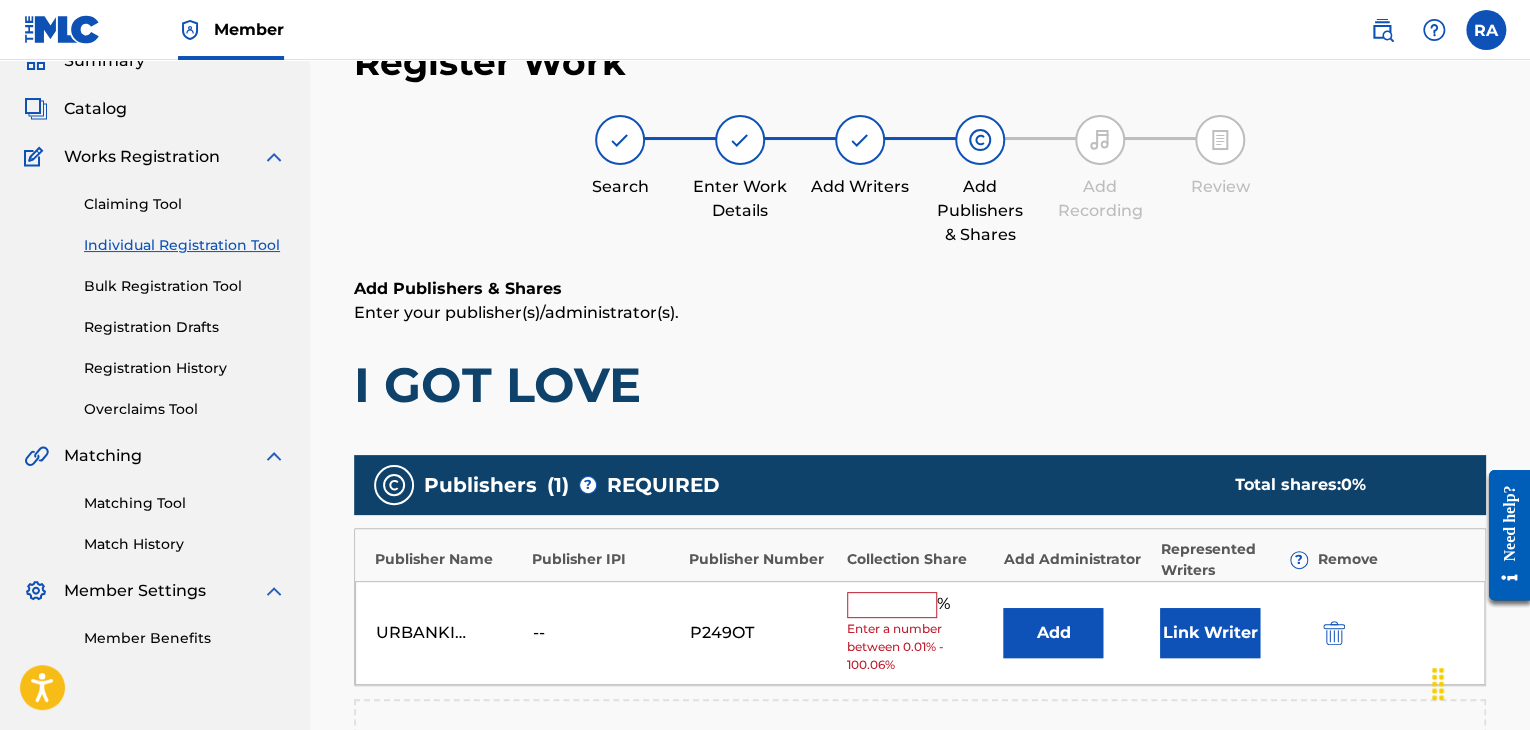 click at bounding box center [892, 605] 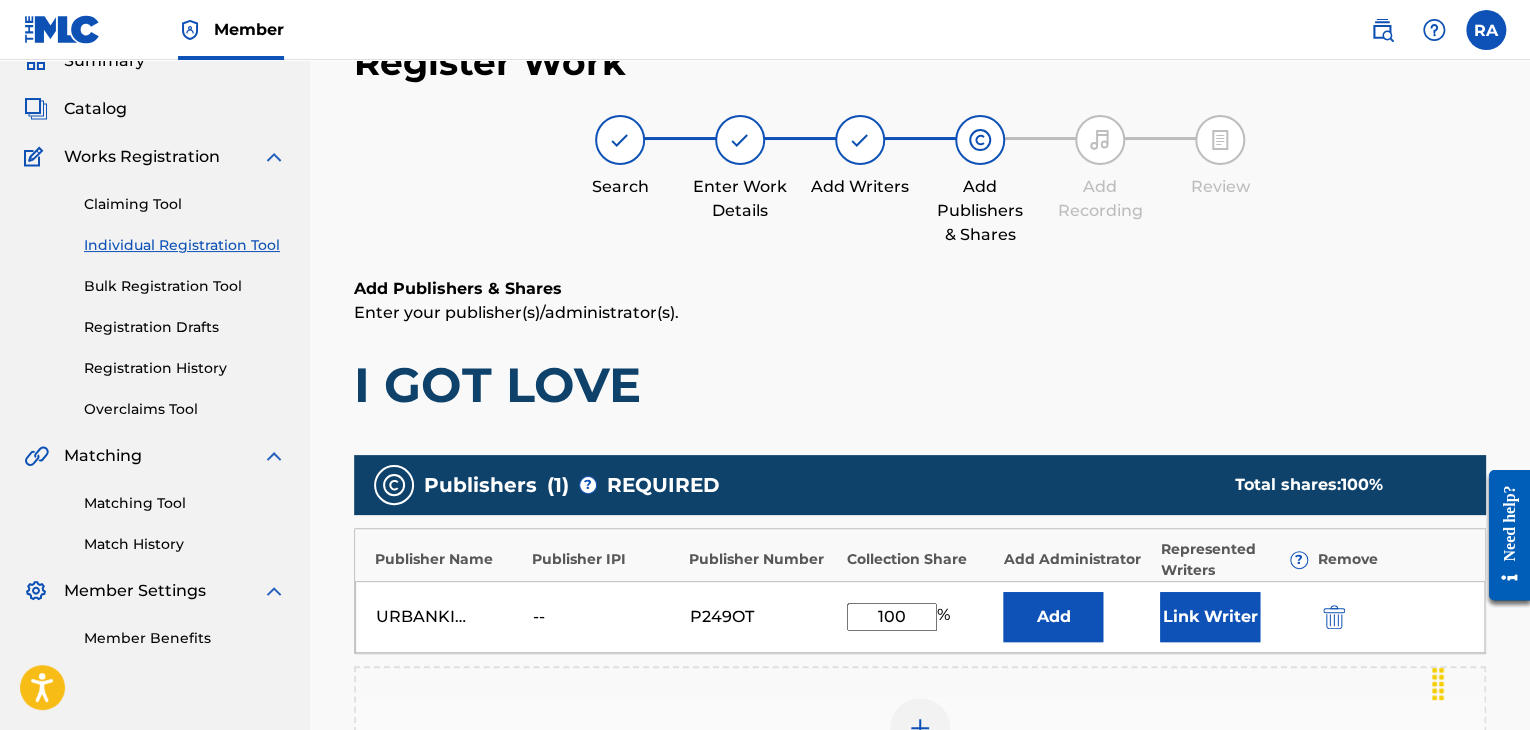 click on "Link Writer" at bounding box center (1210, 617) 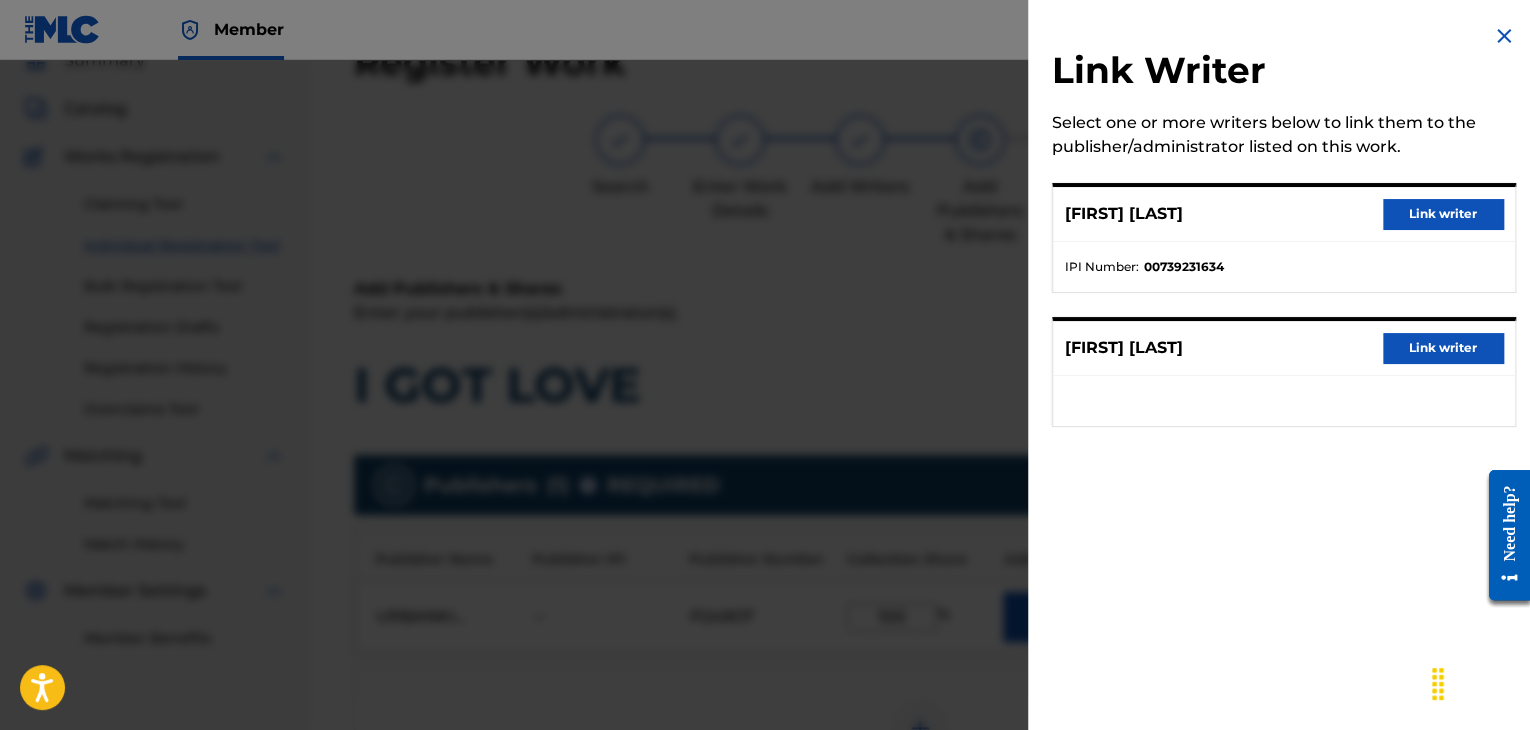click on "Link writer" at bounding box center (1443, 214) 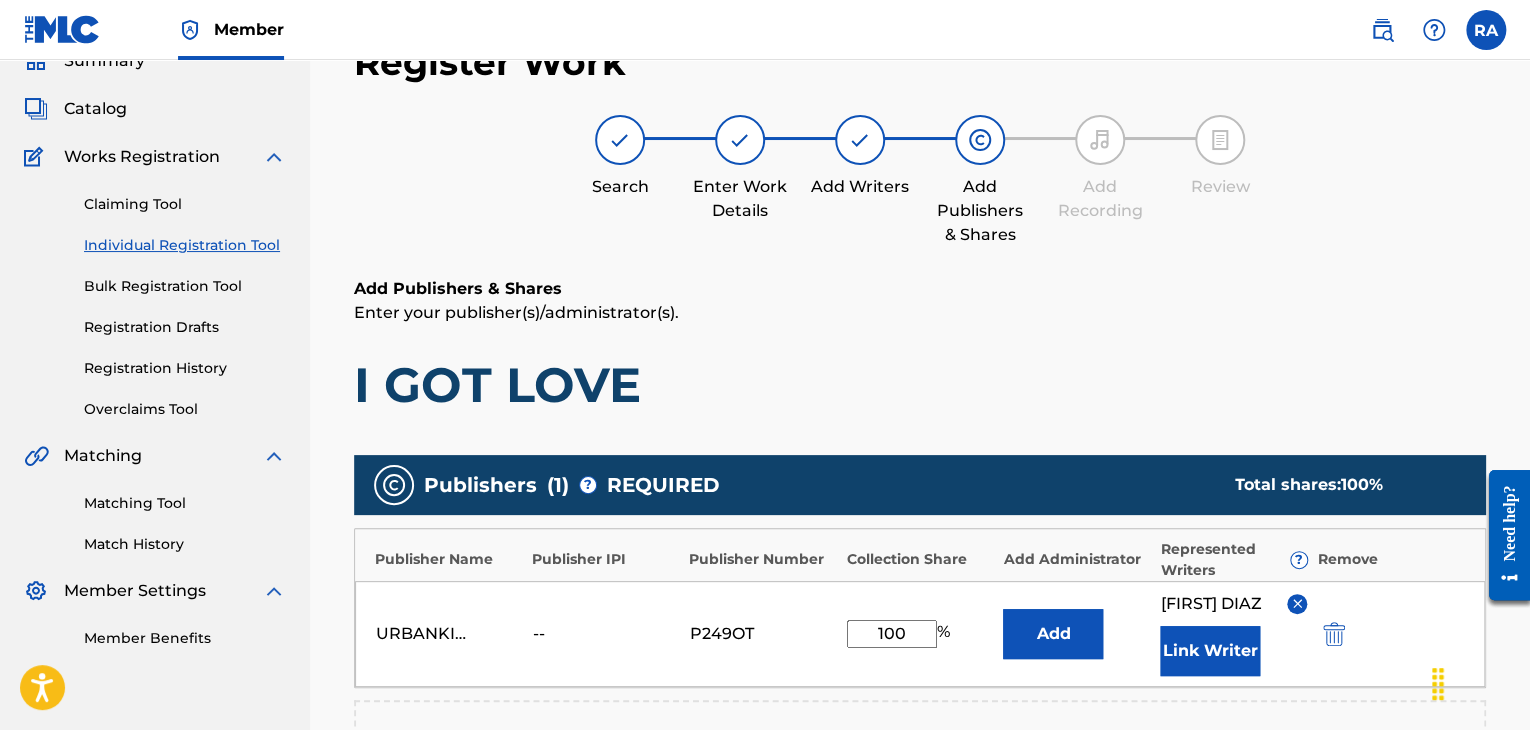 click on "Link Writer" at bounding box center [1210, 651] 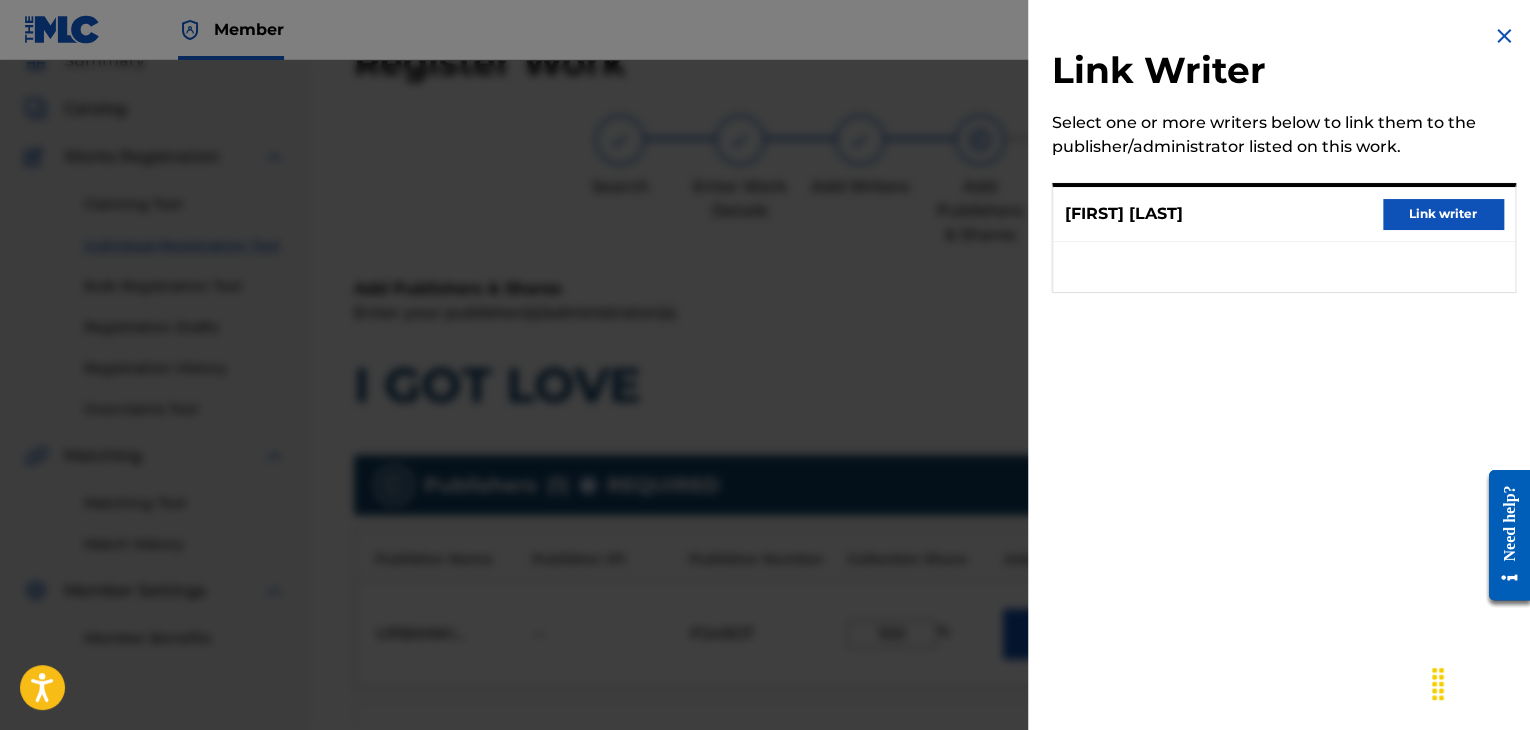 click on "Link writer" at bounding box center (1443, 214) 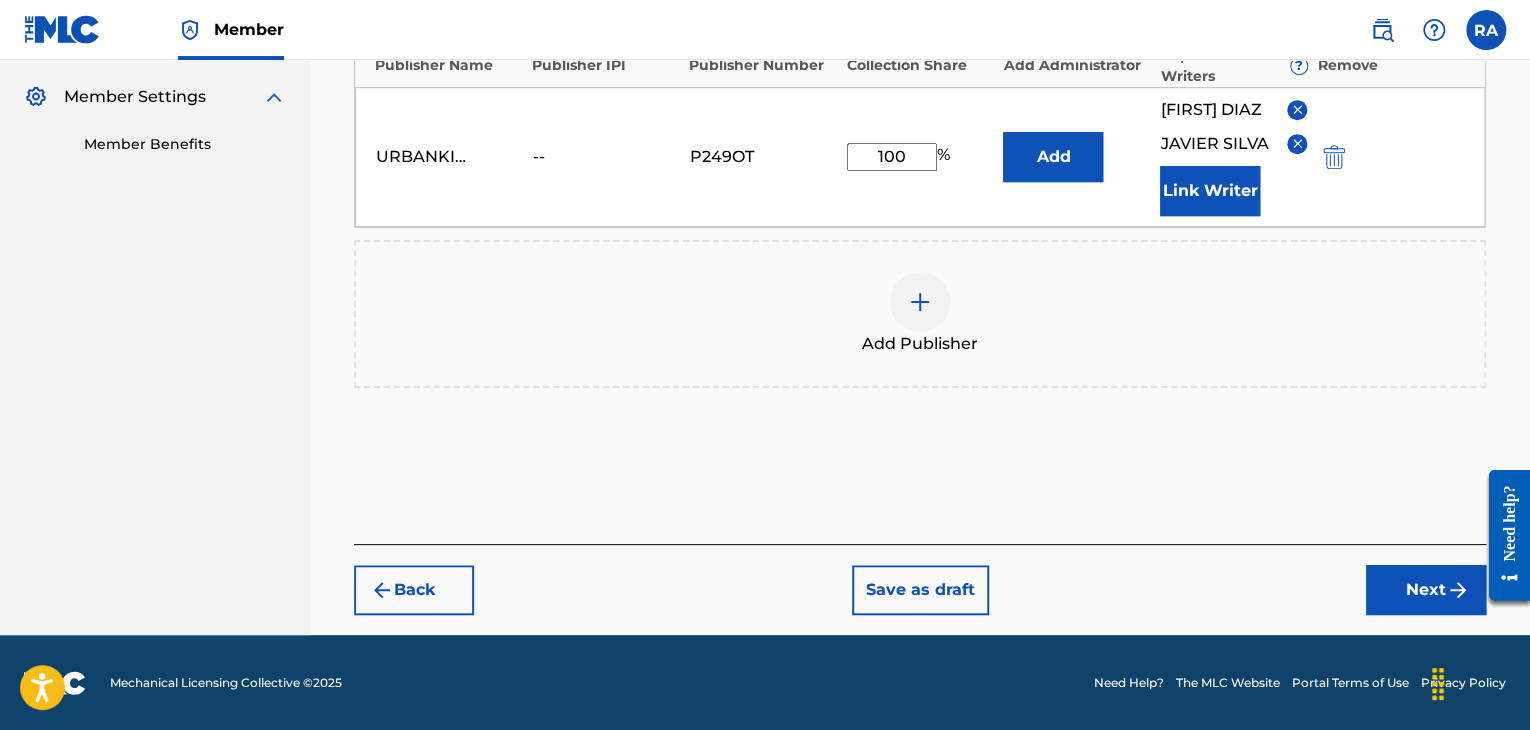 click on "Next" at bounding box center [1426, 590] 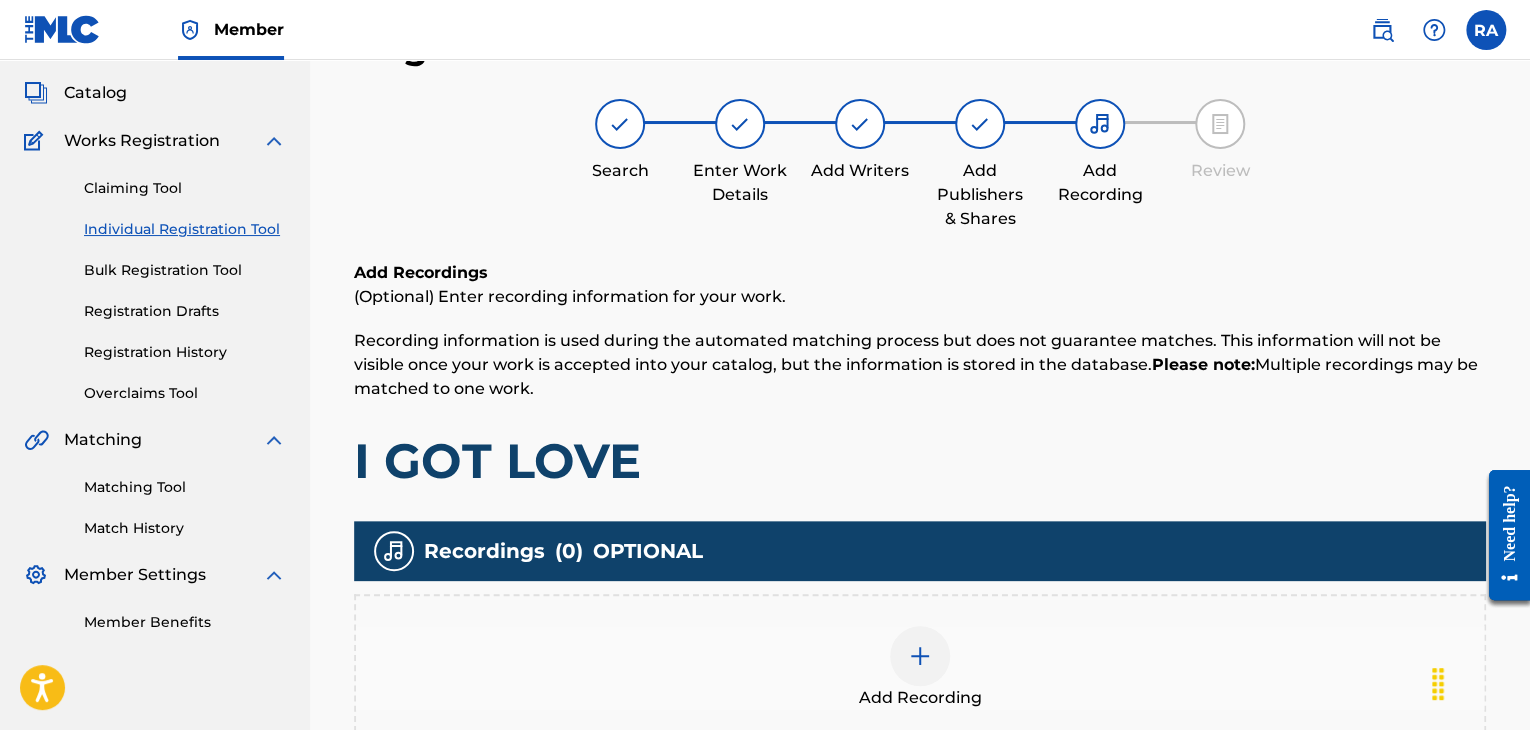 scroll, scrollTop: 90, scrollLeft: 0, axis: vertical 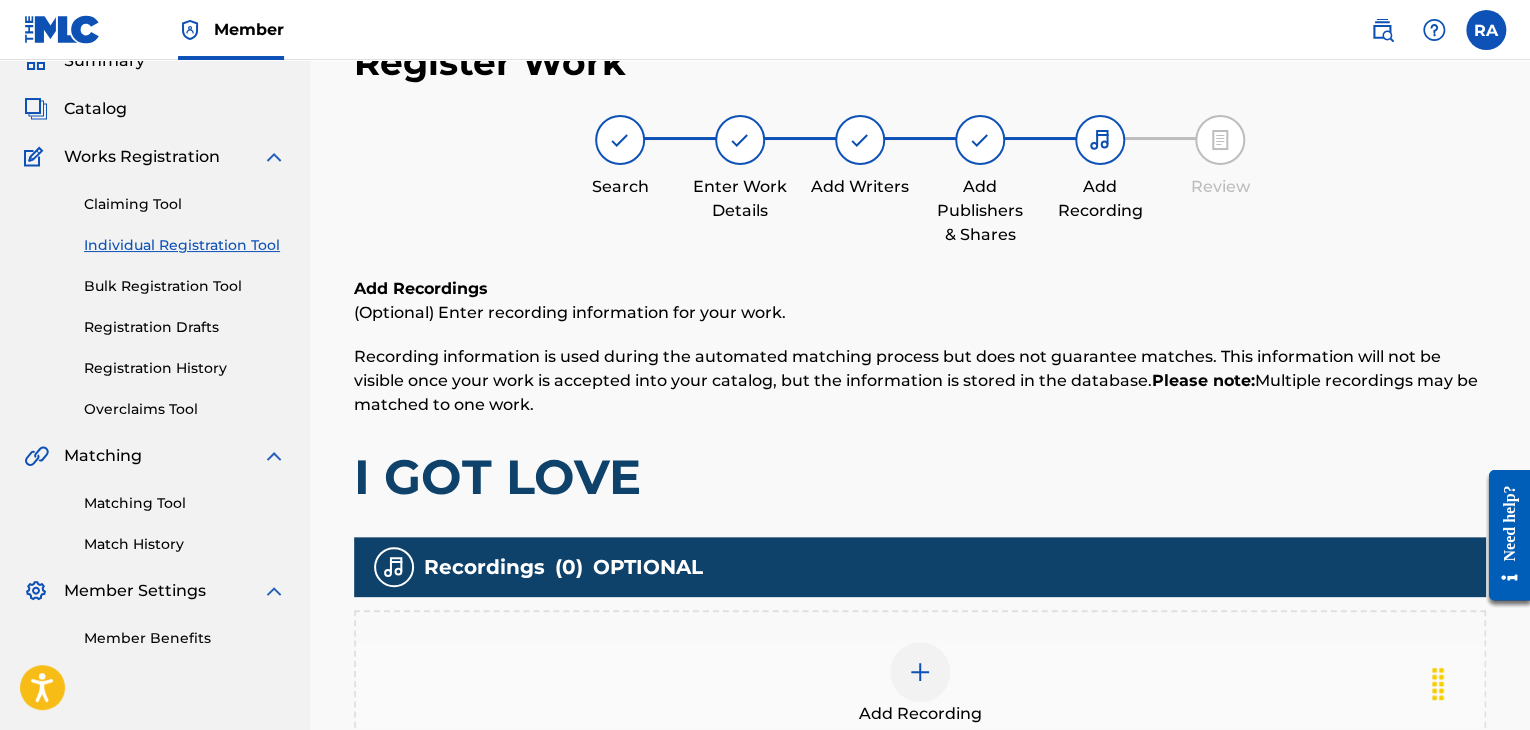 click at bounding box center [920, 672] 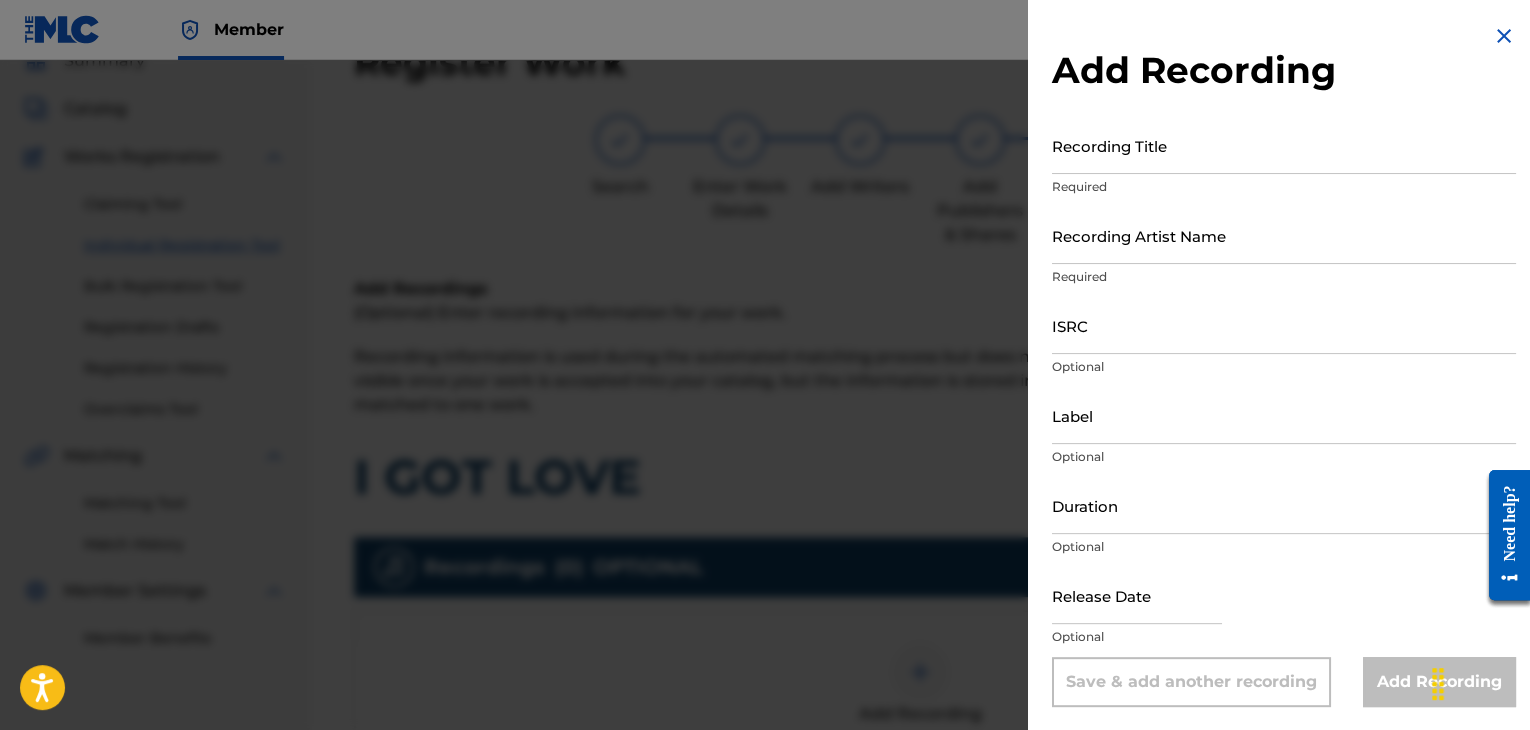 click on "Recording Title" at bounding box center [1284, 145] 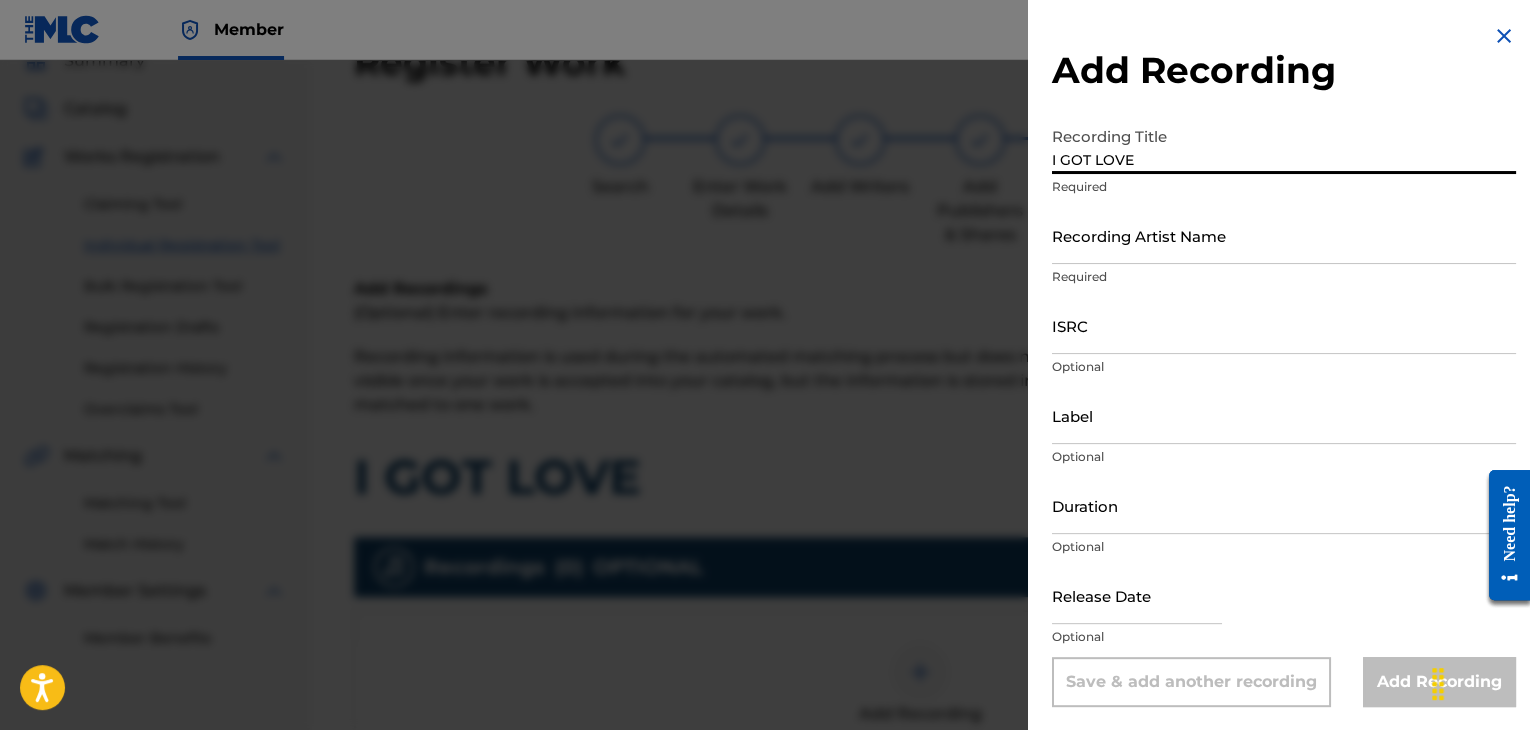 type on "I GOT LOVE" 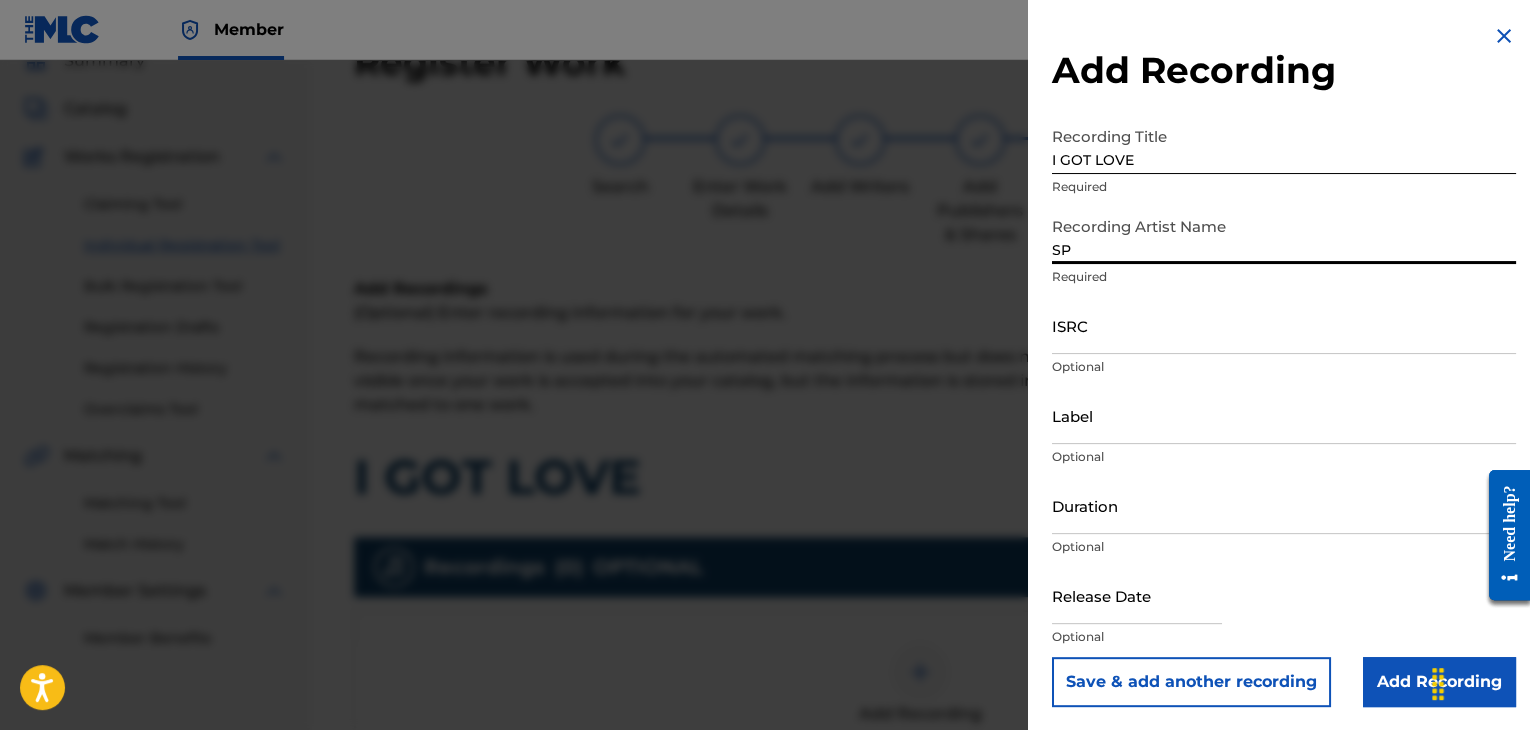 type on "SPANKY LOCO" 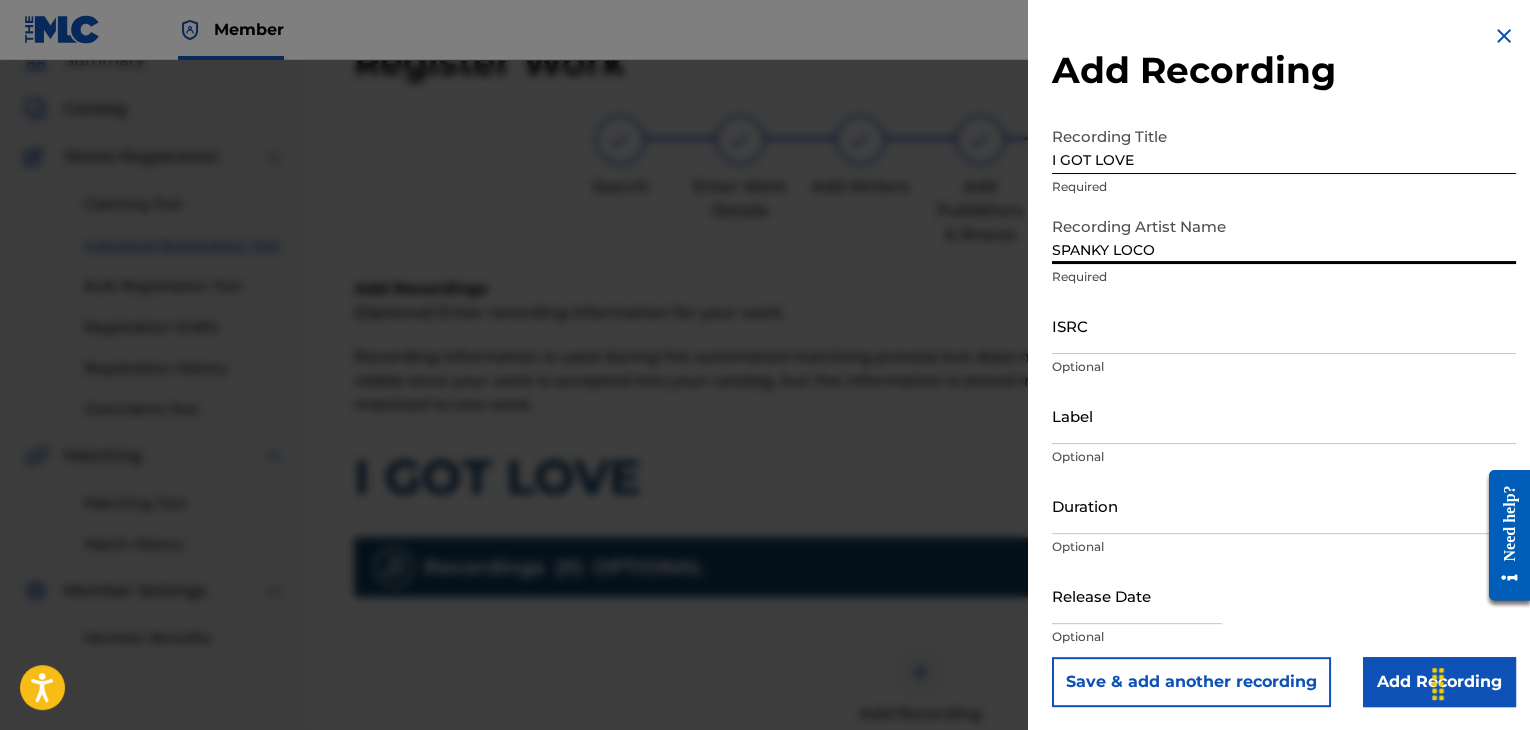 click on "ISRC" at bounding box center (1284, 325) 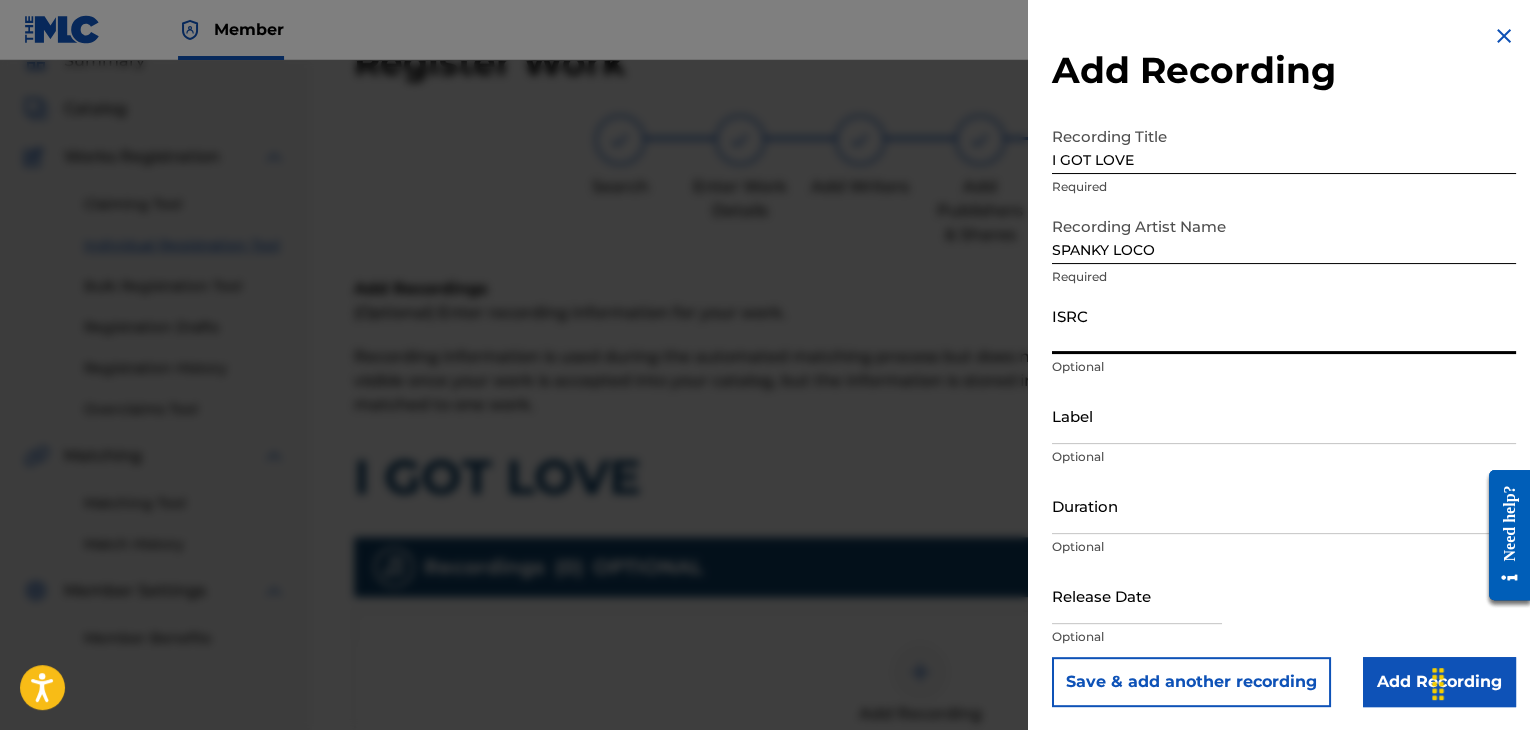 paste on "[ID]" 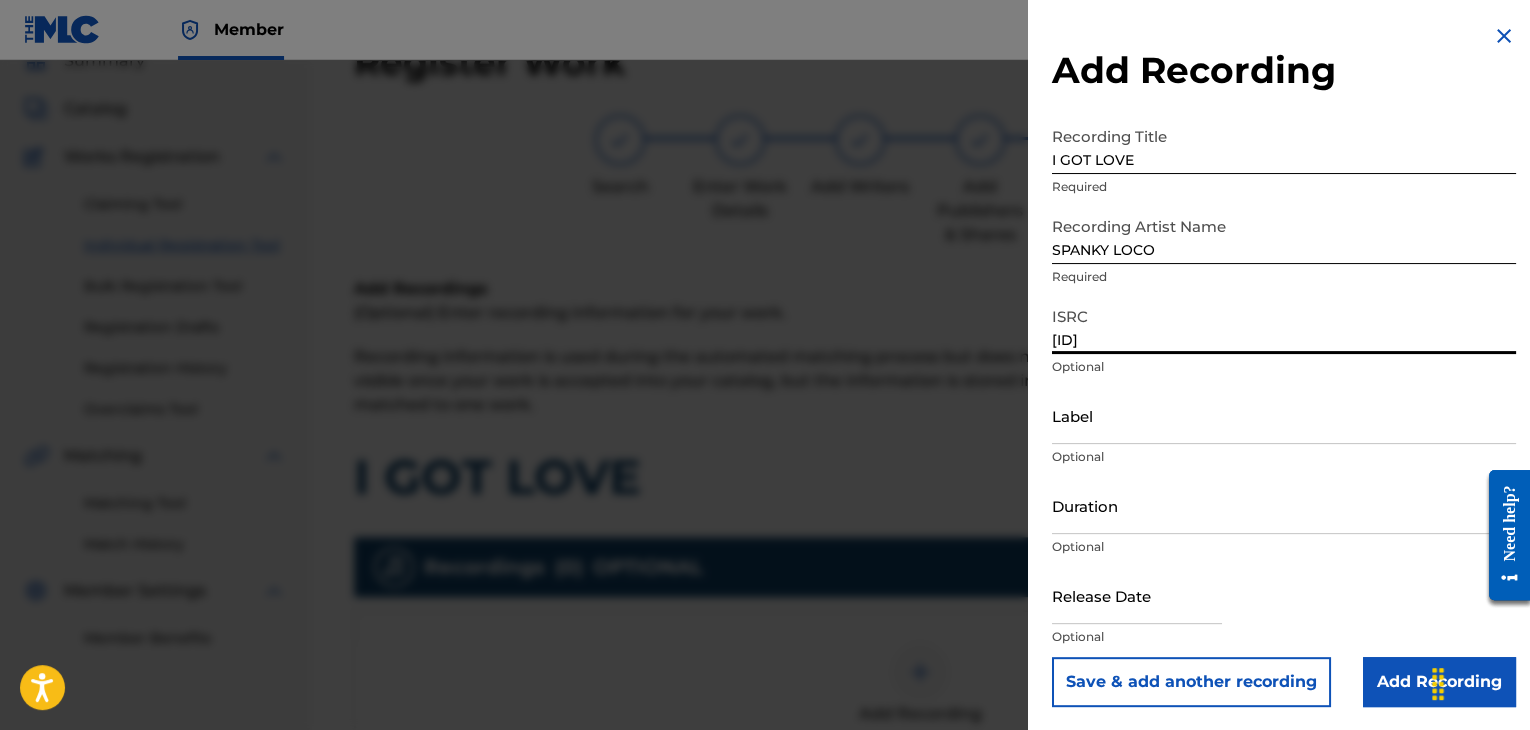 type on "[ID]" 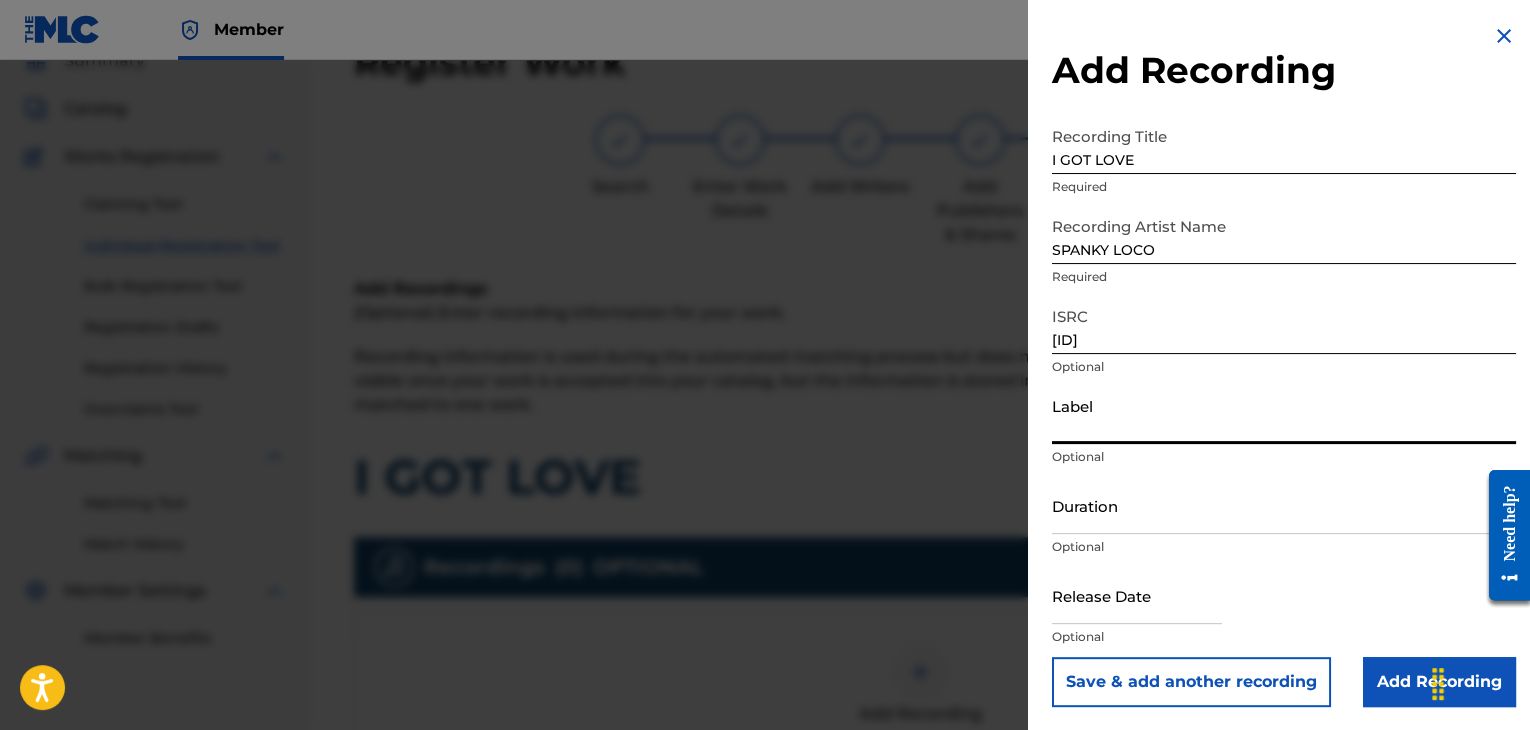type on "Urban Kings Music Group" 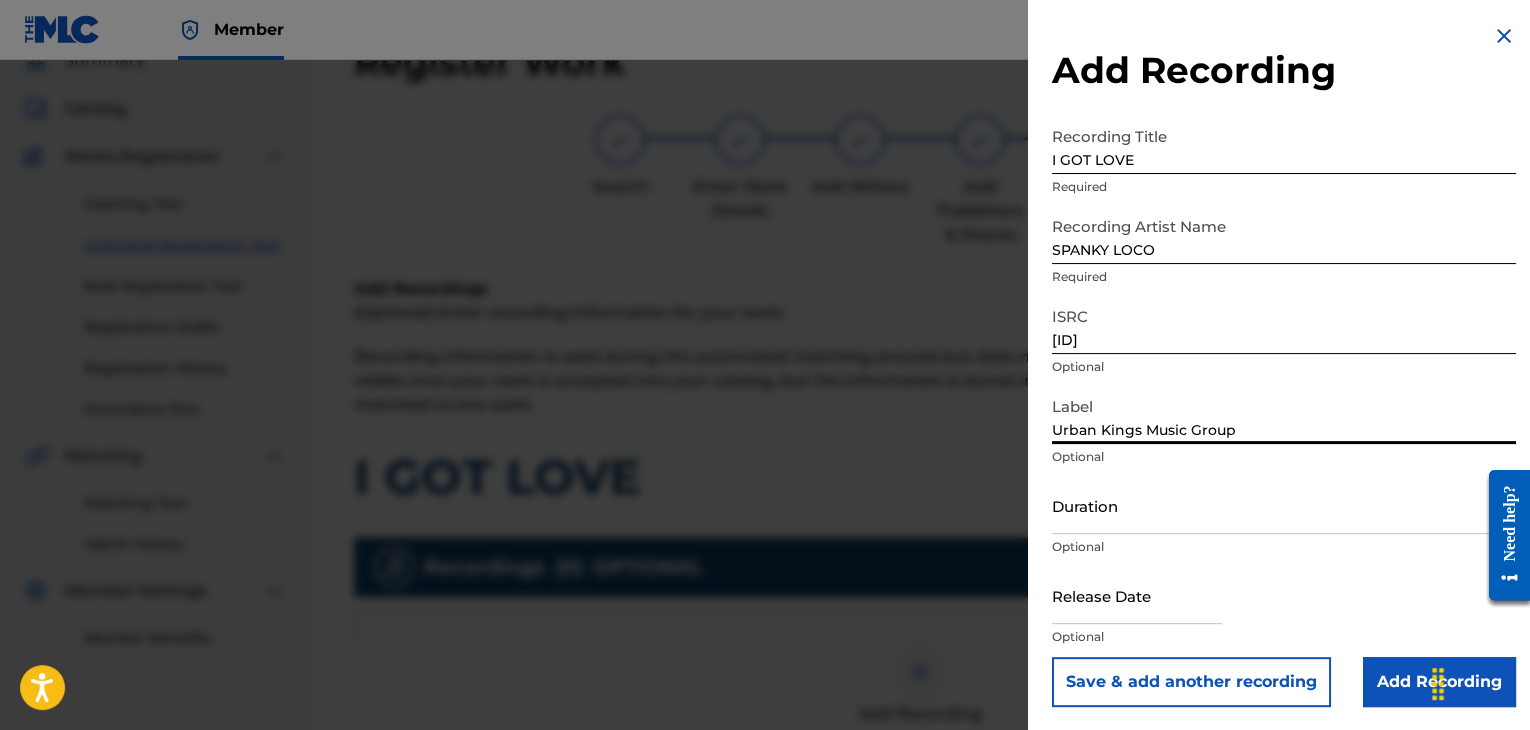 click on "Duration Optional" at bounding box center (1284, 522) 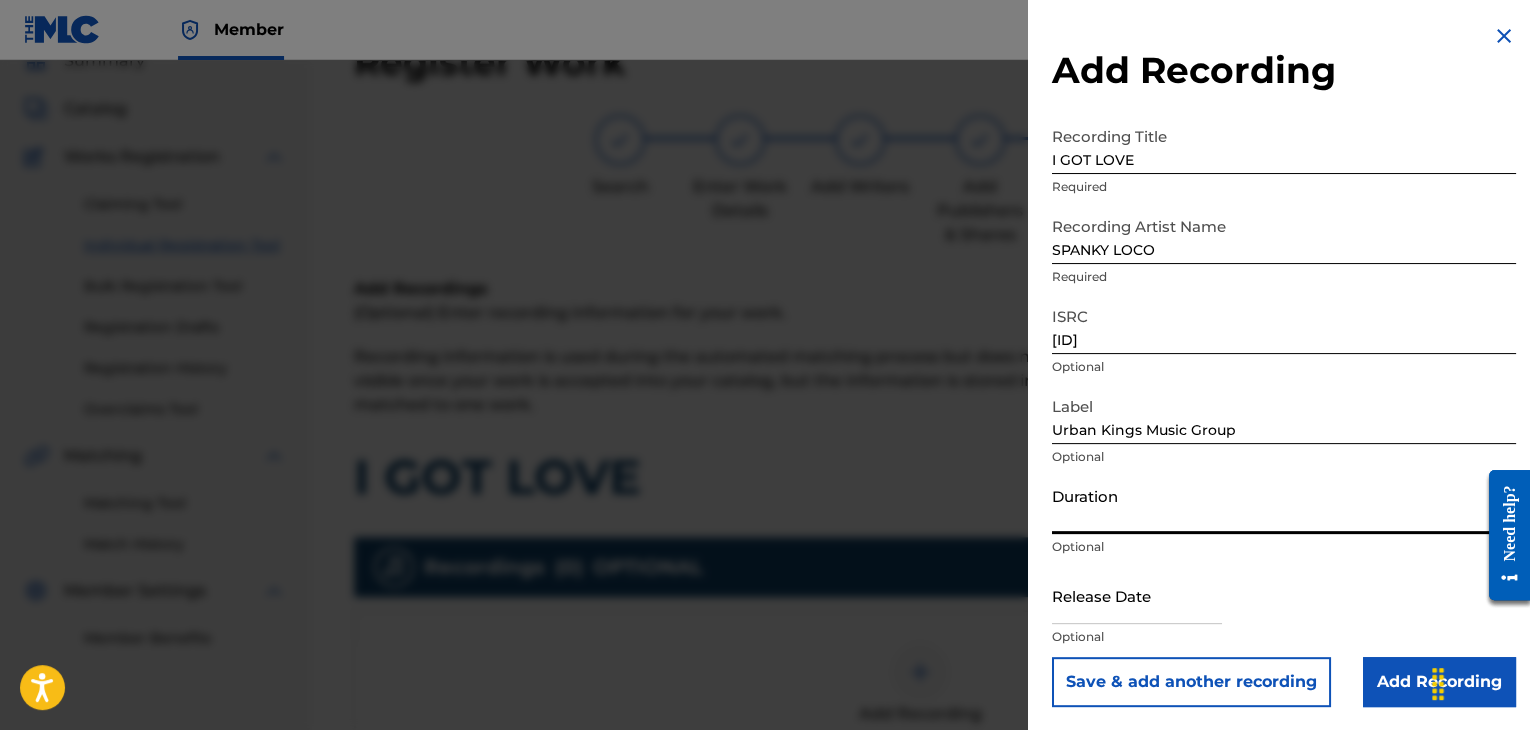 click on "Duration" at bounding box center (1284, 505) 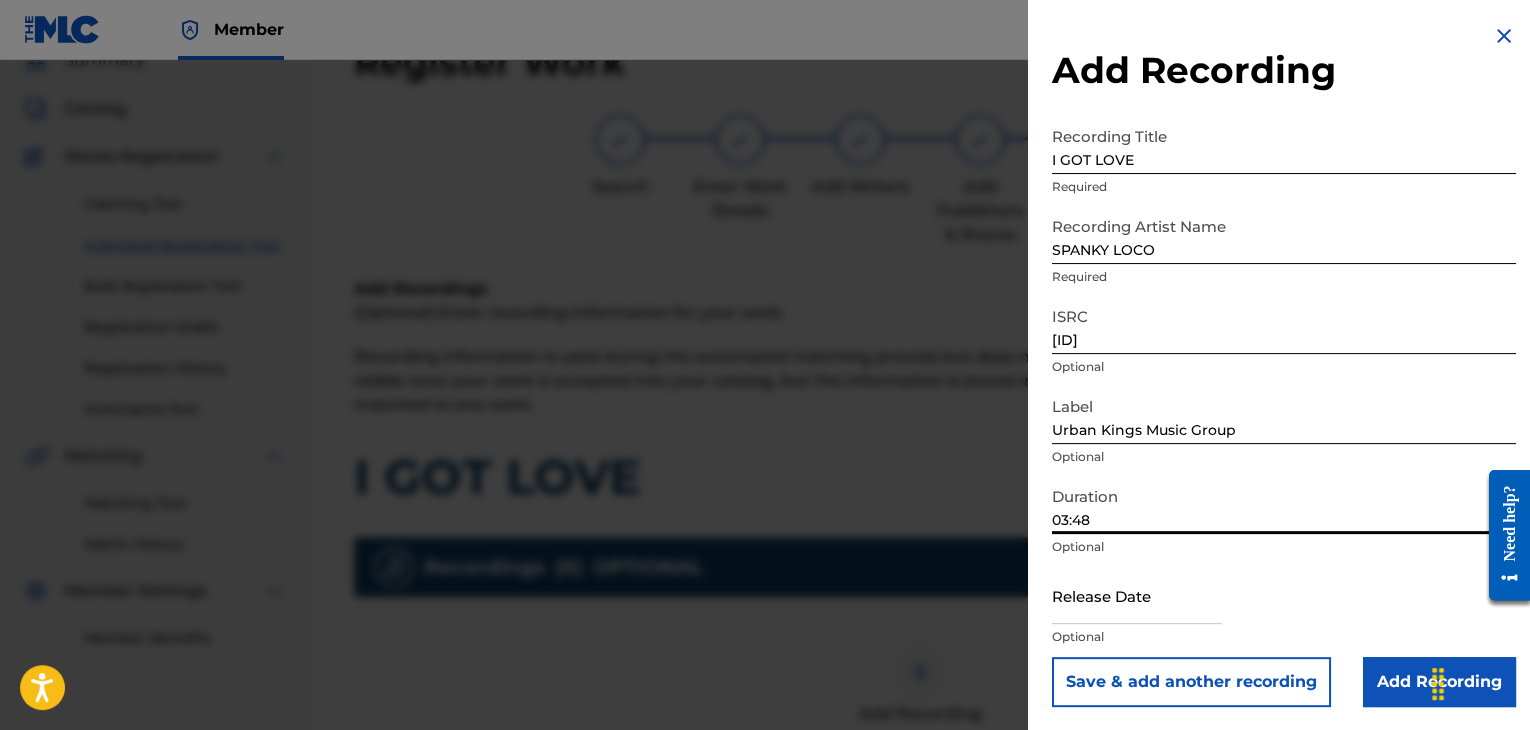 type on "03:48" 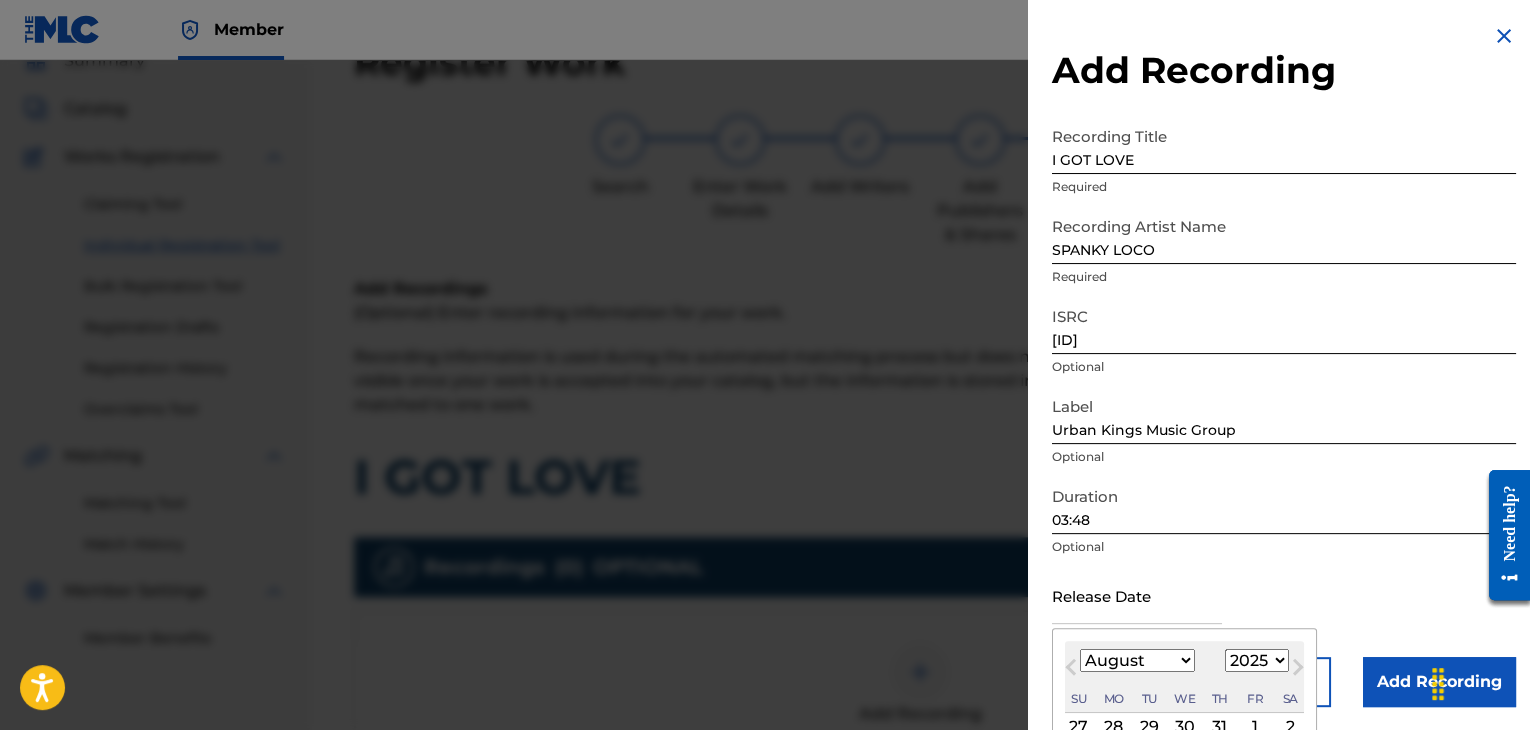 click on "January February March April May June July August September October November December" at bounding box center [1137, 660] 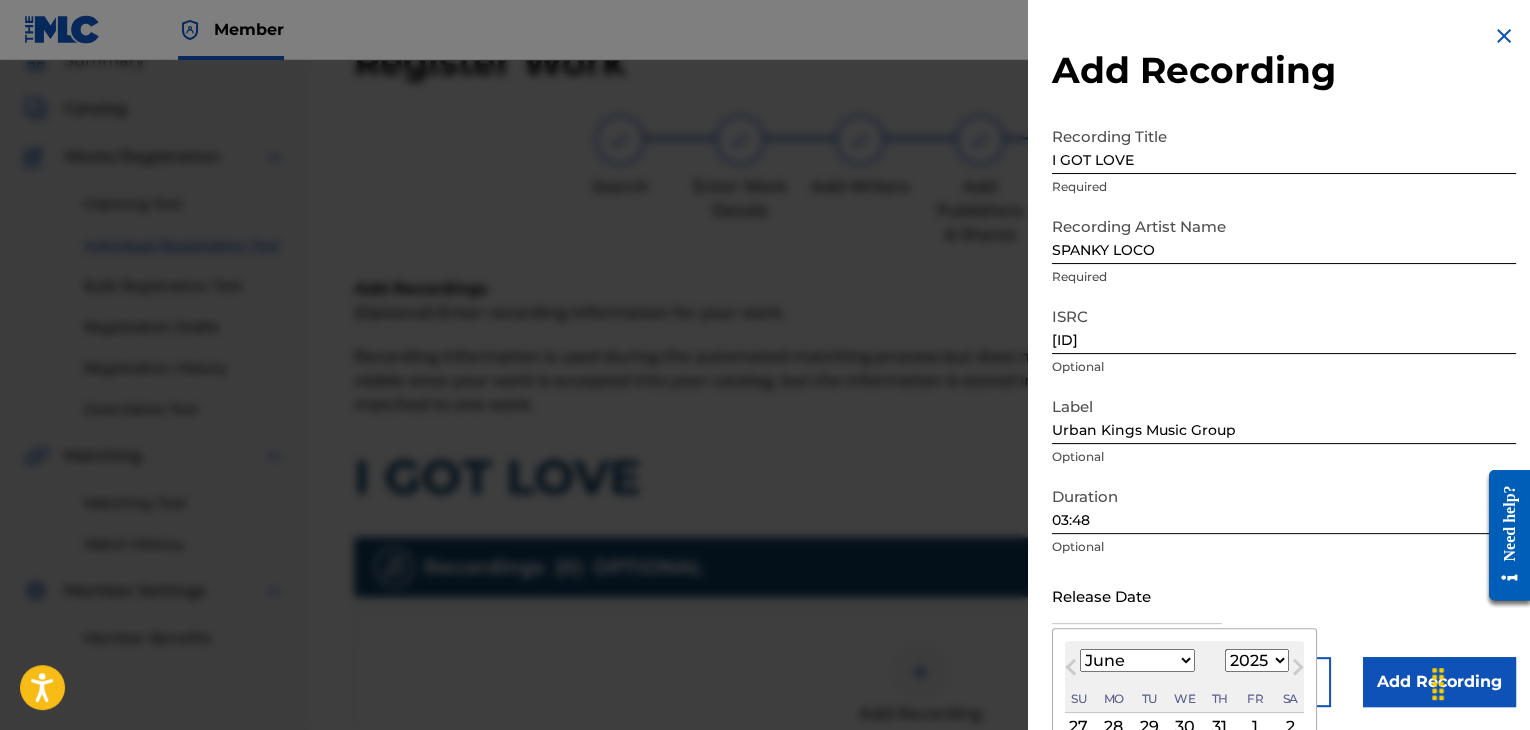 click on "January February March April May June July August September October November December" at bounding box center [1137, 660] 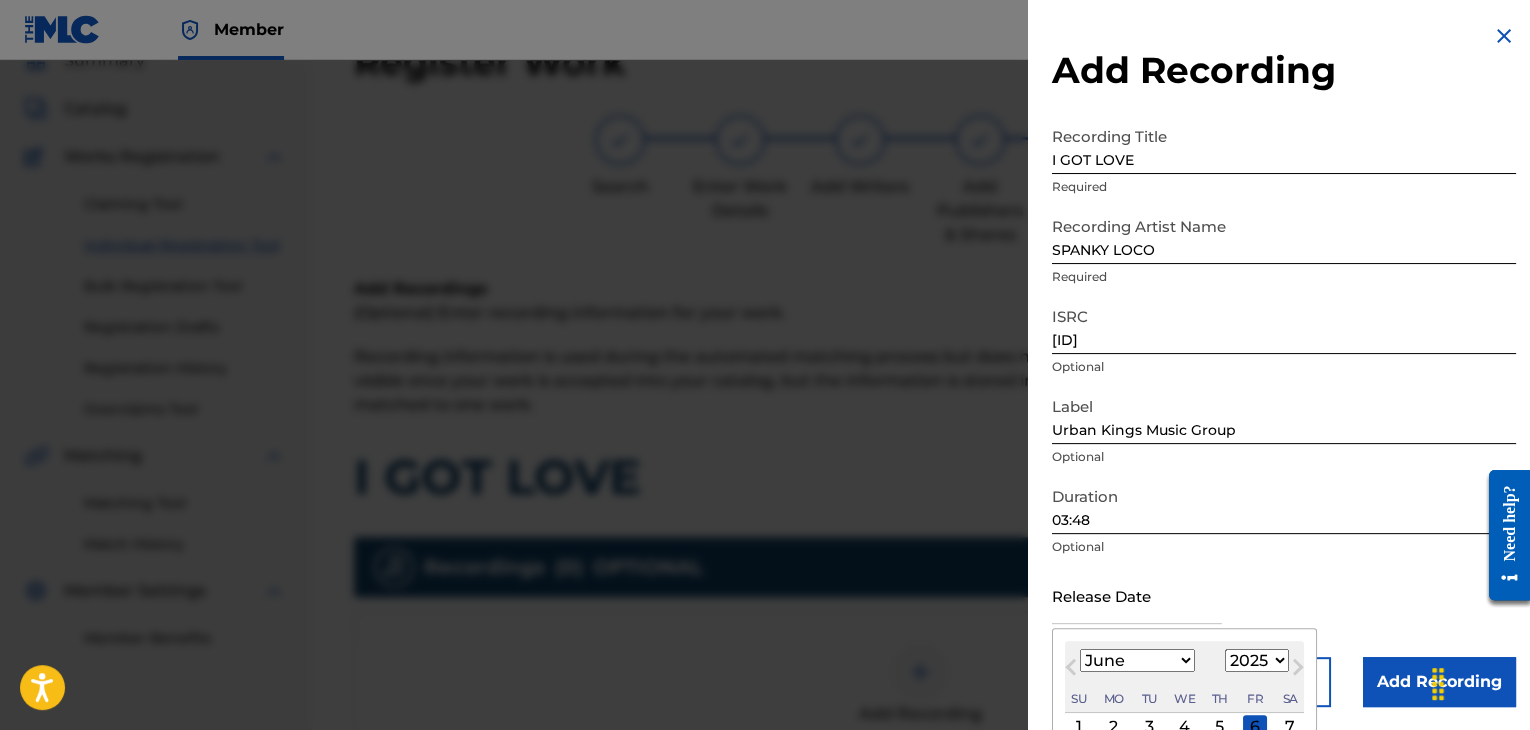 click on "1899 1900 1901 1902 1903 1904 1905 1906 1907 1908 1909 1910 1911 1912 1913 1914 1915 1916 1917 1918 1919 1920 1921 1922 1923 1924 1925 1926 1927 1928 1929 1930 1931 1932 1933 1934 1935 1936 1937 1938 1939 1940 1941 1942 1943 1944 1945 1946 1947 1948 1949 1950 1951 1952 1953 1954 1955 1956 1957 1958 1959 1960 1961 1962 1963 1964 1965 1966 1967 1968 1969 1970 1971 1972 1973 1974 1975 1976 1977 1978 1979 1980 1981 1982 1983 1984 1985 1986 1987 1988 1989 1990 1991 1992 1993 1994 1995 1996 1997 1998 1999 2000 2001 2002 2003 2004 2005 2006 2007 2008 2009 2010 2011 2012 2013 2014 2015 2016 2017 2018 2019 2020 2021 2022 2023 2024 2025 2026 2027 2028 2029 2030 2031 2032 2033 2034 2035 2036 2037 2038 2039 2040 2041 2042 2043 2044 2045 2046 2047 2048 2049 2050 2051 2052 2053 2054 2055 2056 2057 2058 2059 2060 2061 2062 2063 2064 2065 2066 2067 2068 2069 2070 2071 2072 2073 2074 2075 2076 2077 2078 2079 2080 2081 2082 2083 2084 2085 2086 2087 2088 2089 2090 2091 2092 2093 2094 2095 2096 2097 2098 2099 2100" at bounding box center (1257, 660) 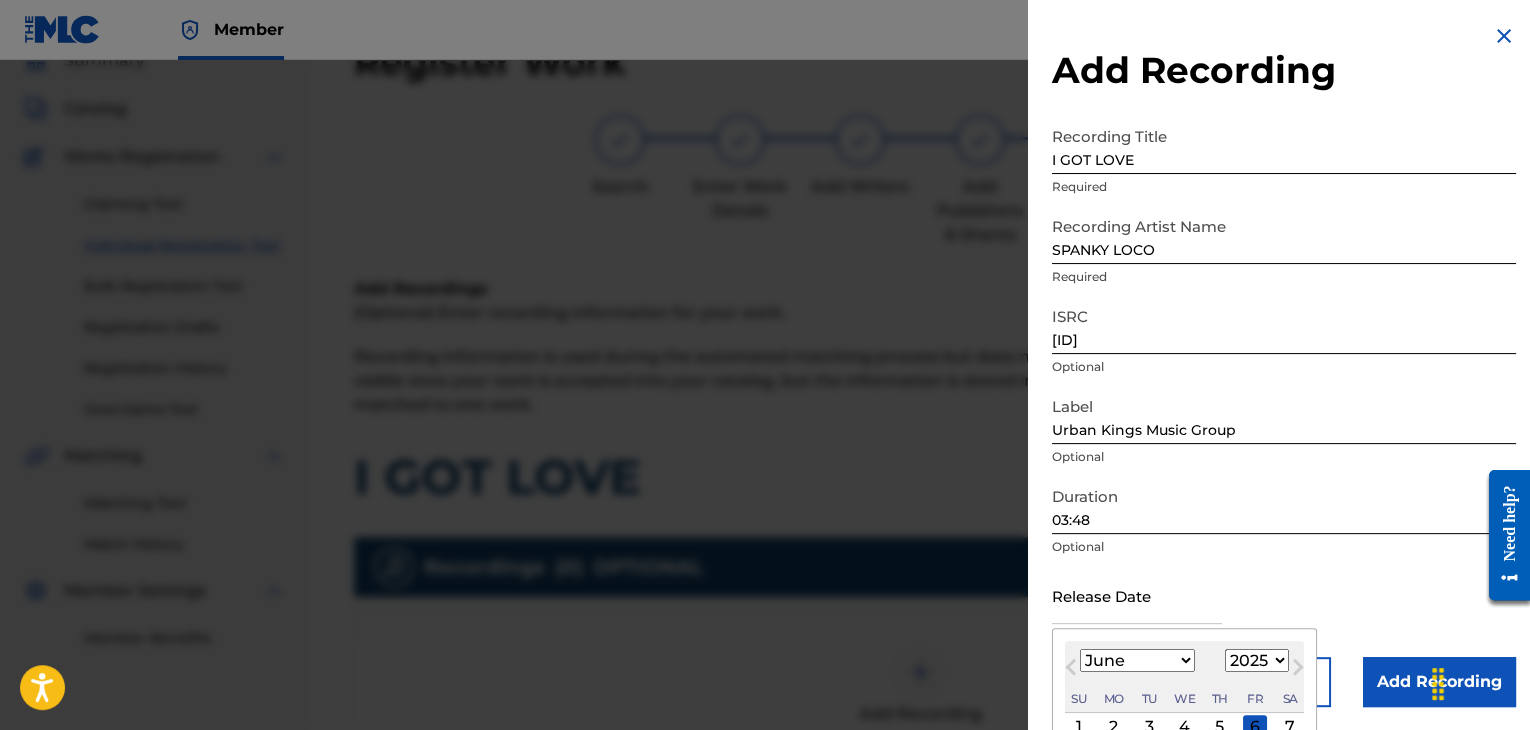 select on "2010" 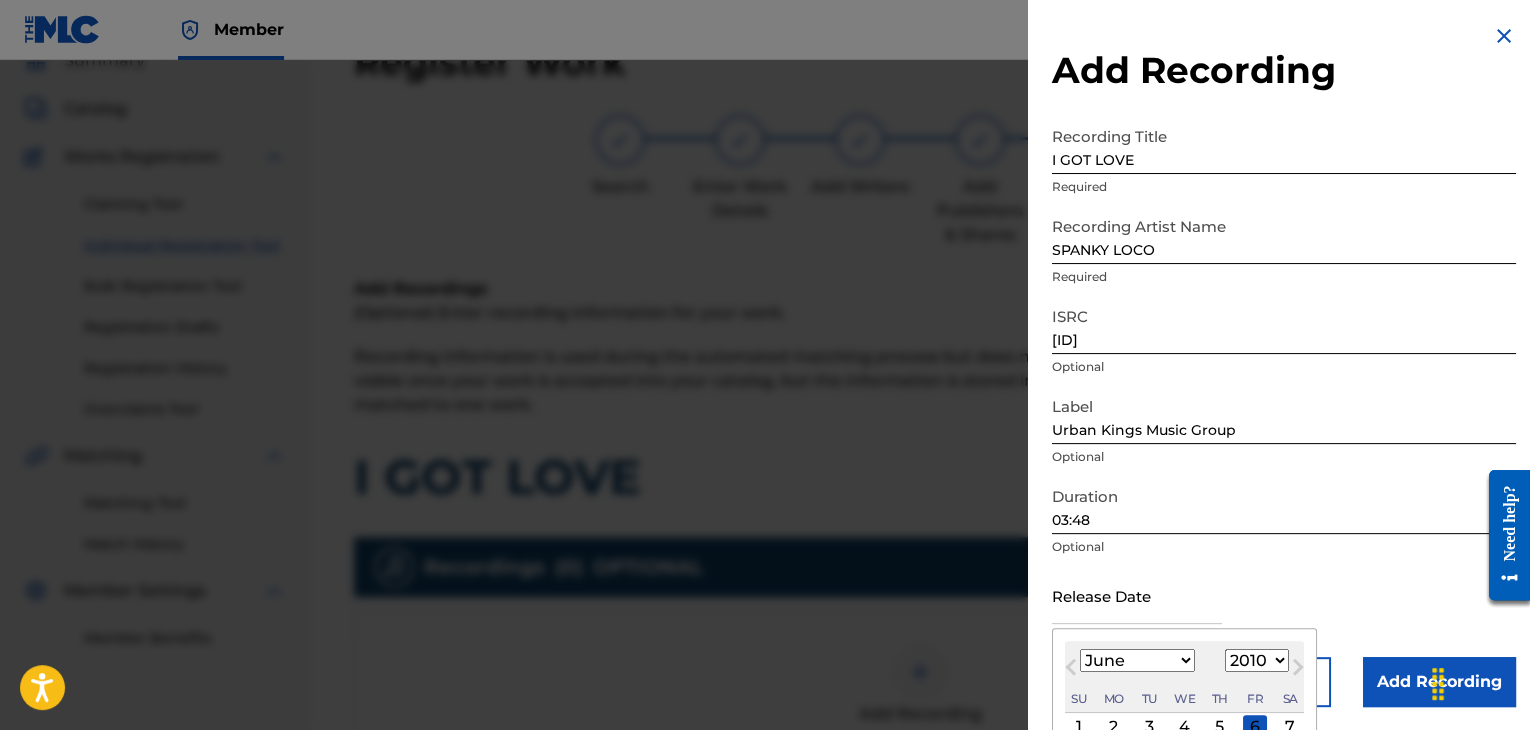 click on "1899 1900 1901 1902 1903 1904 1905 1906 1907 1908 1909 1910 1911 1912 1913 1914 1915 1916 1917 1918 1919 1920 1921 1922 1923 1924 1925 1926 1927 1928 1929 1930 1931 1932 1933 1934 1935 1936 1937 1938 1939 1940 1941 1942 1943 1944 1945 1946 1947 1948 1949 1950 1951 1952 1953 1954 1955 1956 1957 1958 1959 1960 1961 1962 1963 1964 1965 1966 1967 1968 1969 1970 1971 1972 1973 1974 1975 1976 1977 1978 1979 1980 1981 1982 1983 1984 1985 1986 1987 1988 1989 1990 1991 1992 1993 1994 1995 1996 1997 1998 1999 2000 2001 2002 2003 2004 2005 2006 2007 2008 2009 2010 2011 2012 2013 2014 2015 2016 2017 2018 2019 2020 2021 2022 2023 2024 2025 2026 2027 2028 2029 2030 2031 2032 2033 2034 2035 2036 2037 2038 2039 2040 2041 2042 2043 2044 2045 2046 2047 2048 2049 2050 2051 2052 2053 2054 2055 2056 2057 2058 2059 2060 2061 2062 2063 2064 2065 2066 2067 2068 2069 2070 2071 2072 2073 2074 2075 2076 2077 2078 2079 2080 2081 2082 2083 2084 2085 2086 2087 2088 2089 2090 2091 2092 2093 2094 2095 2096 2097 2098 2099 2100" at bounding box center [1257, 660] 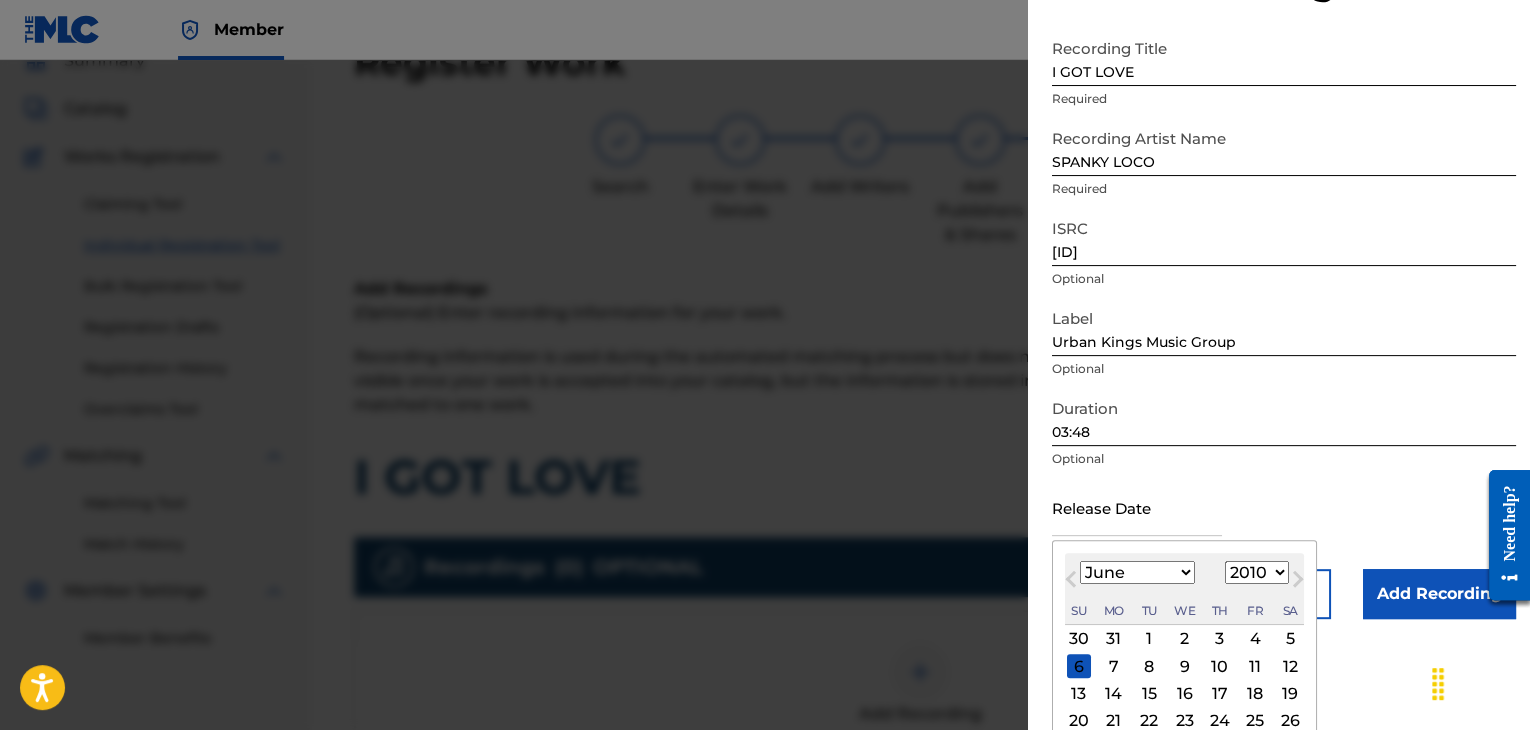 scroll, scrollTop: 160, scrollLeft: 0, axis: vertical 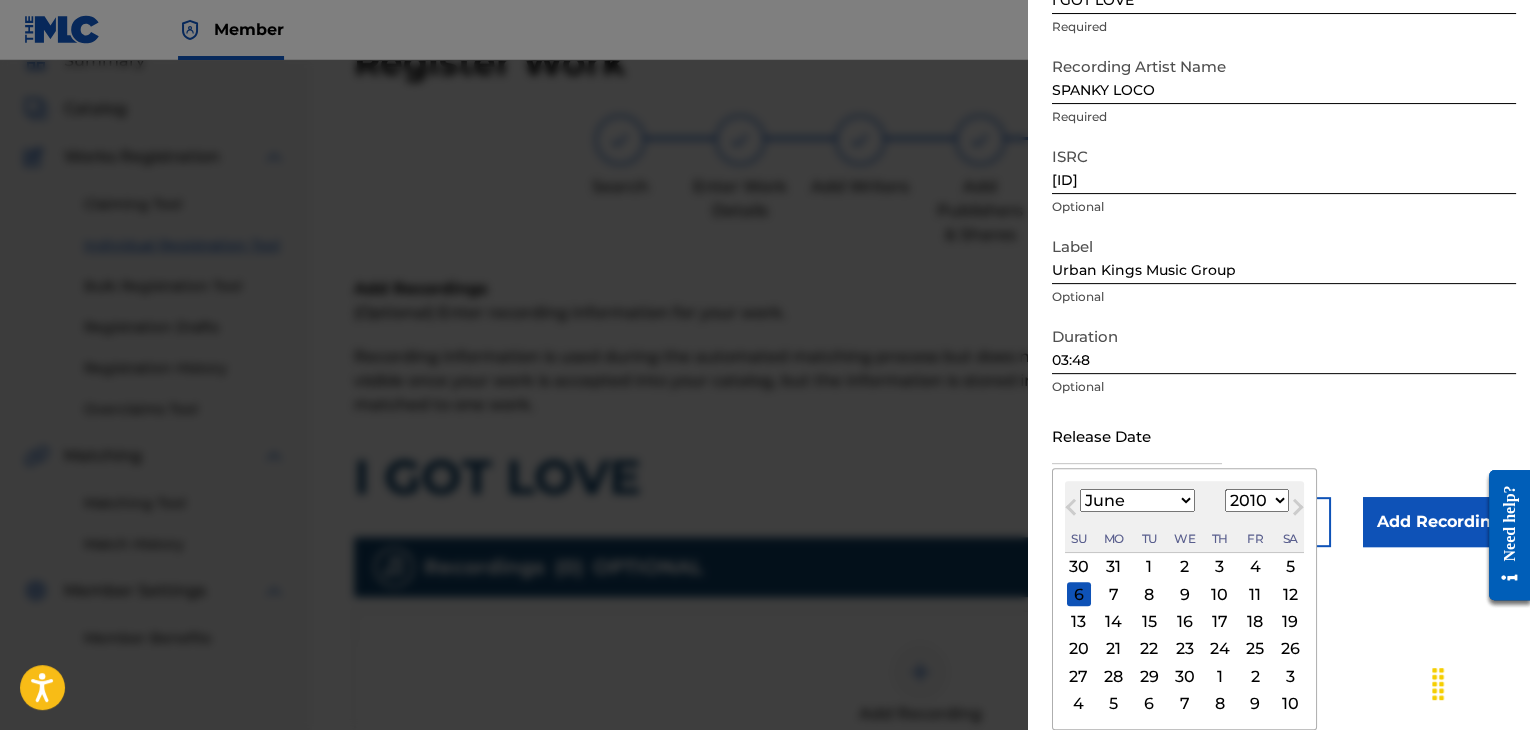 click on "1" at bounding box center [1149, 567] 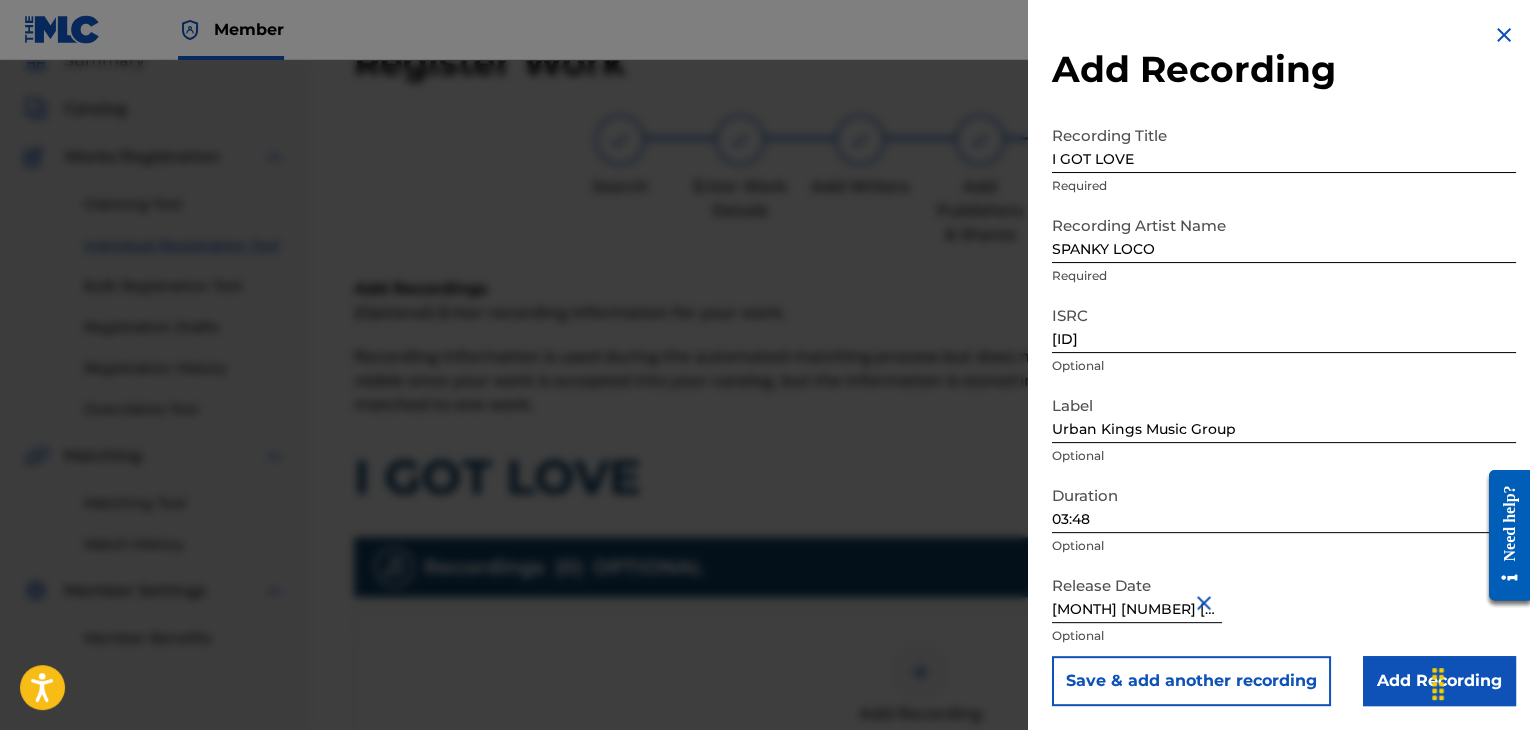 scroll, scrollTop: 1, scrollLeft: 0, axis: vertical 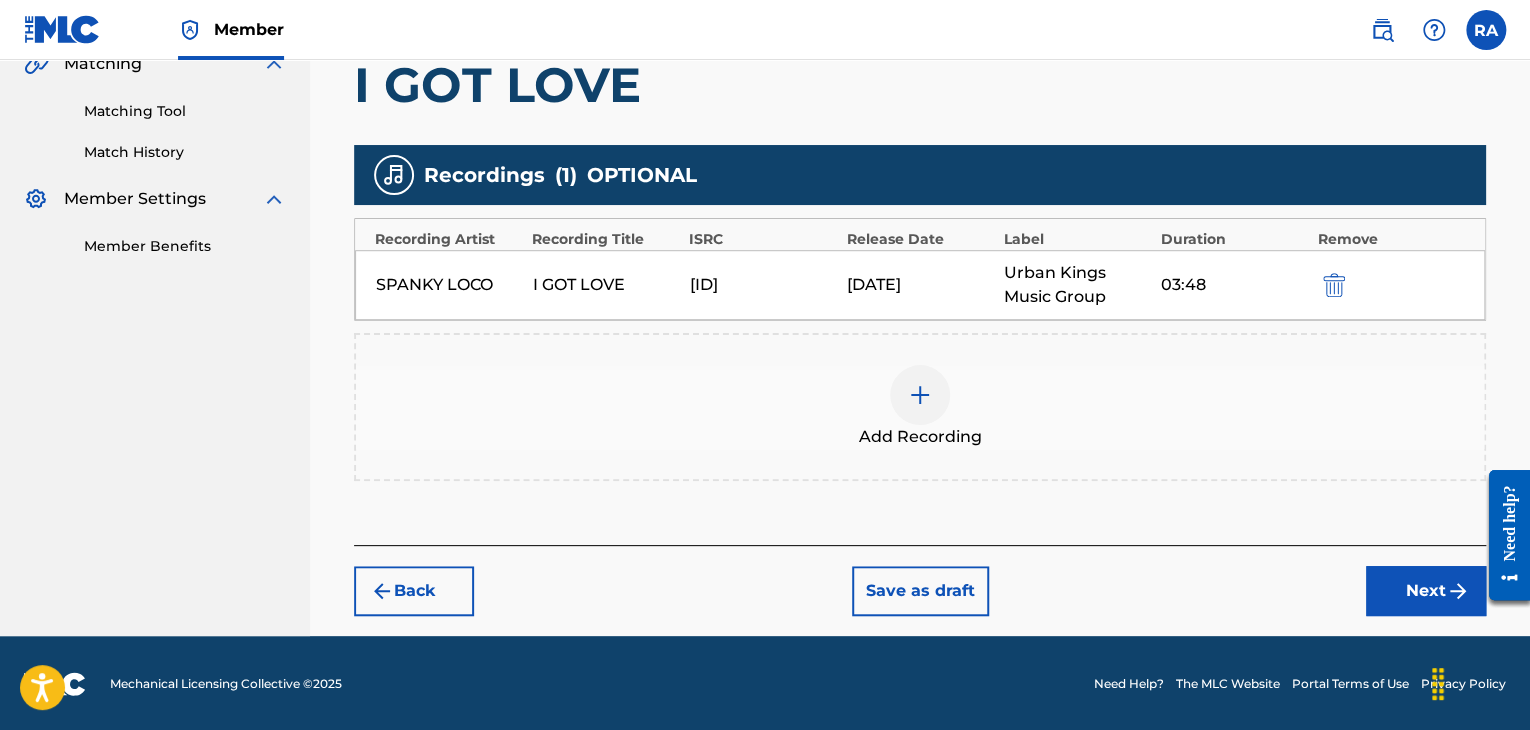 click on "Next" at bounding box center [1426, 591] 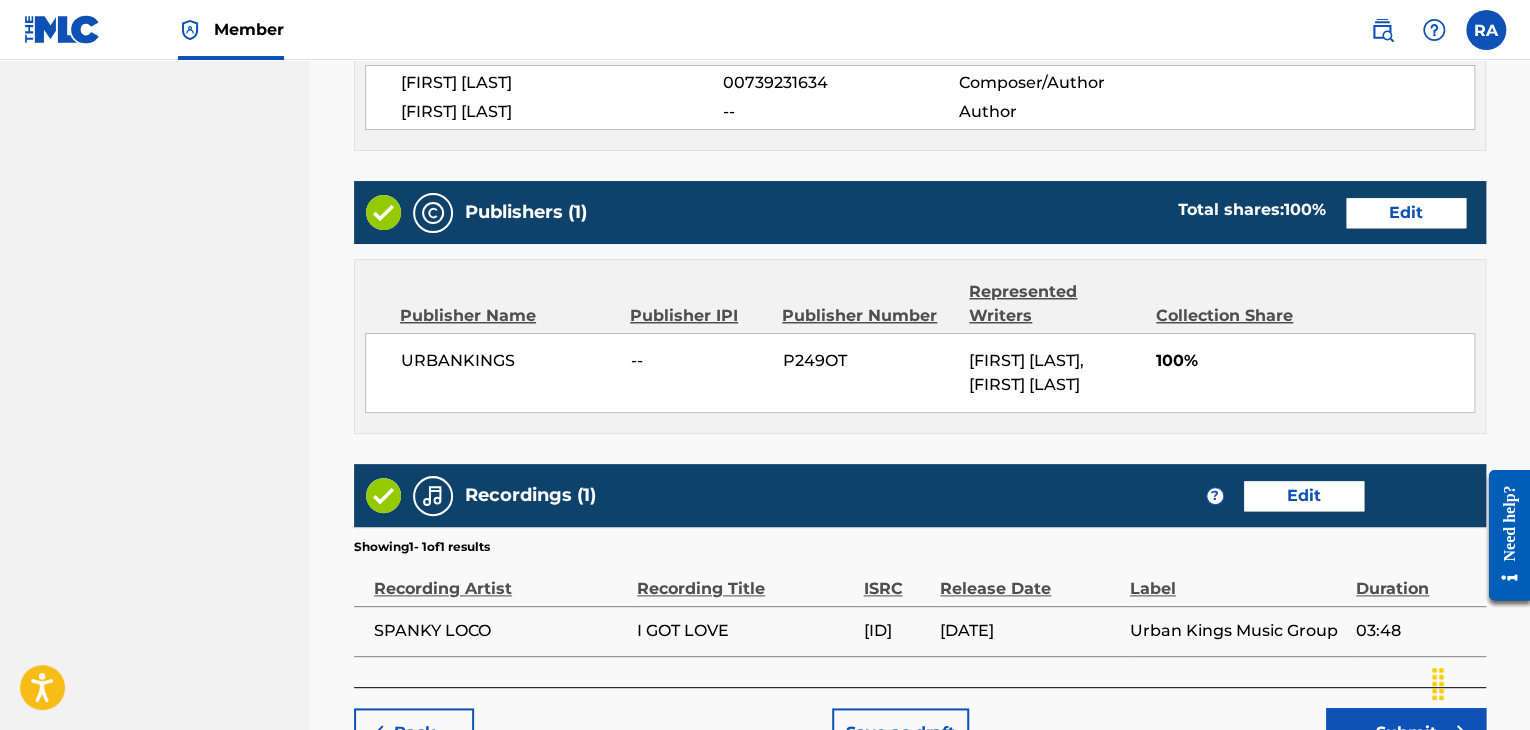 scroll, scrollTop: 1061, scrollLeft: 0, axis: vertical 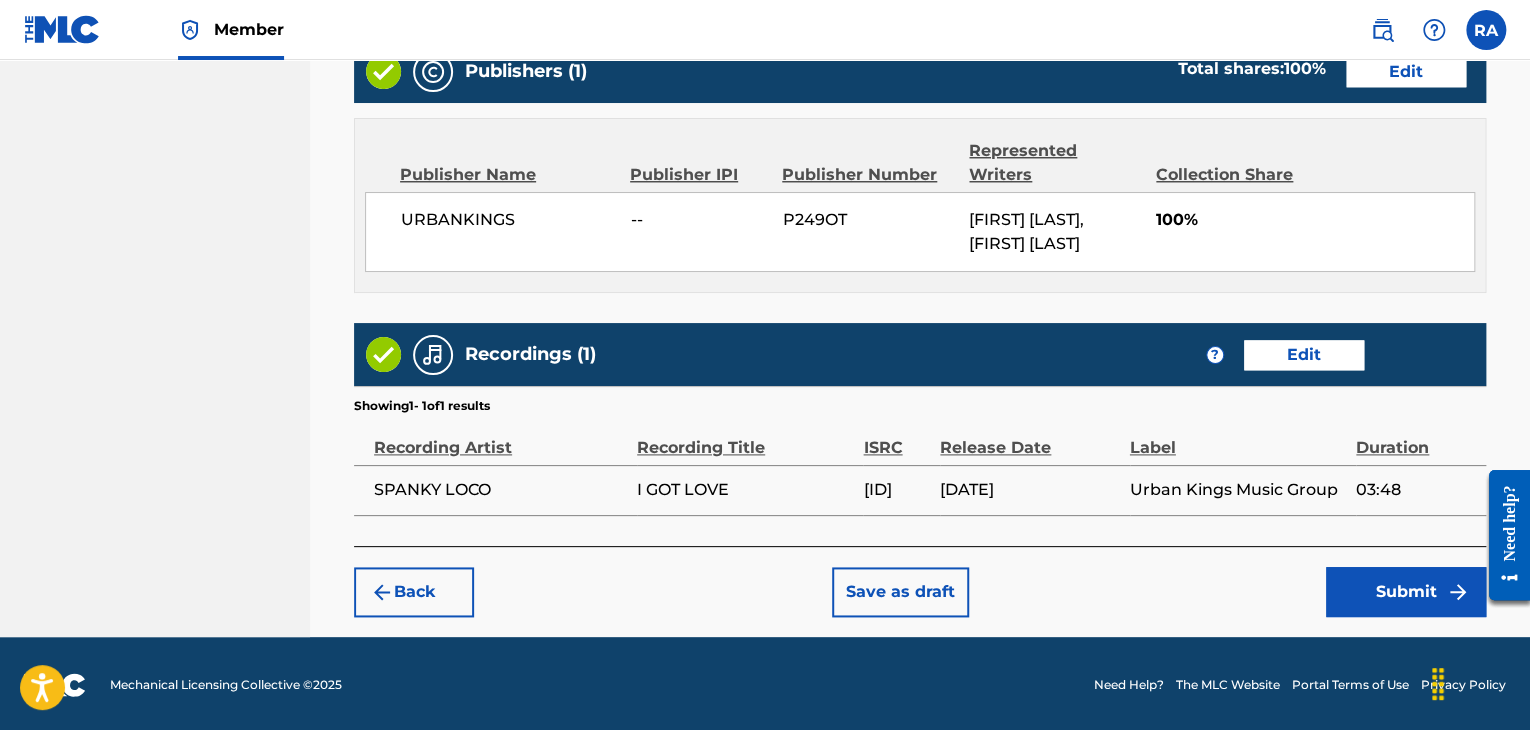 click on "Submit" at bounding box center [1406, 592] 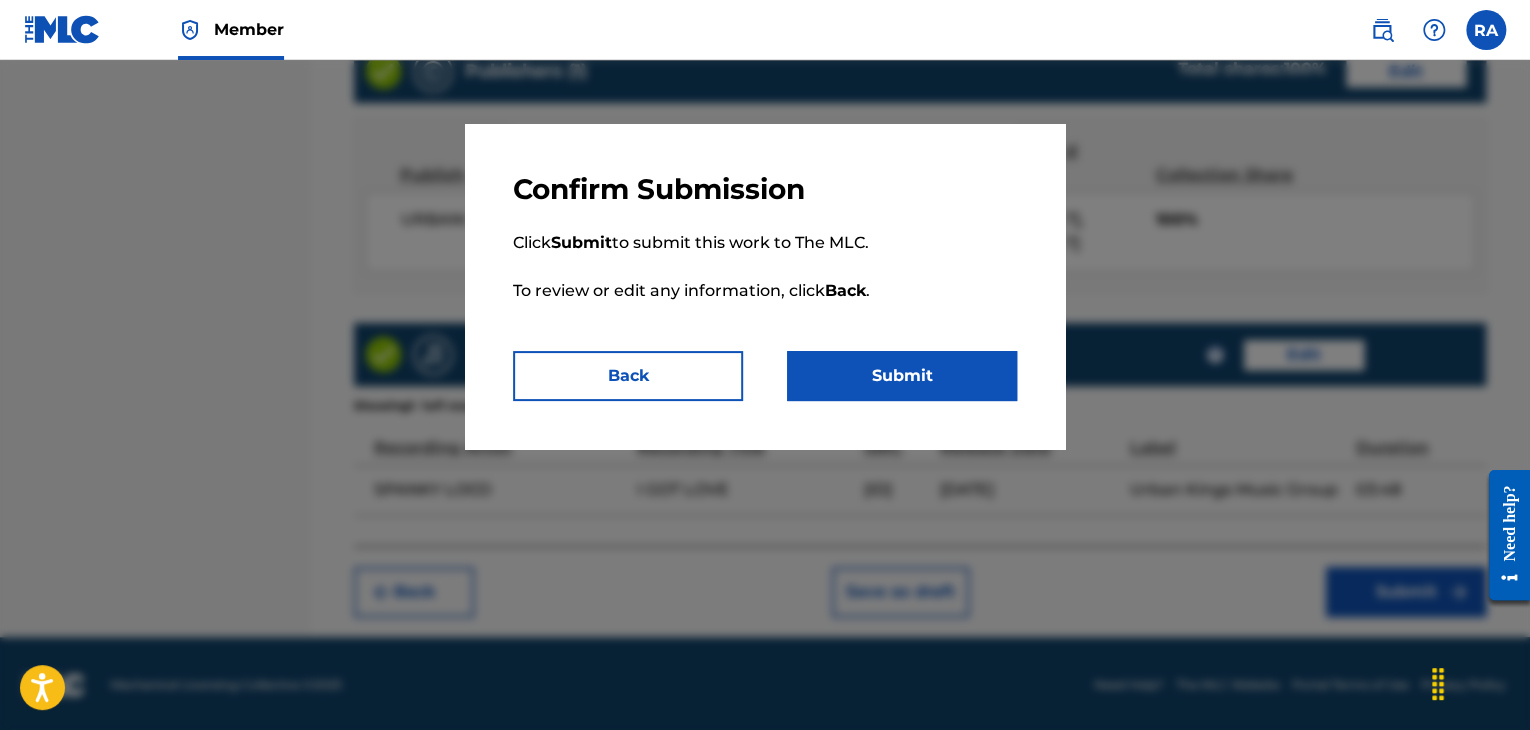 click on "Submit" at bounding box center (902, 376) 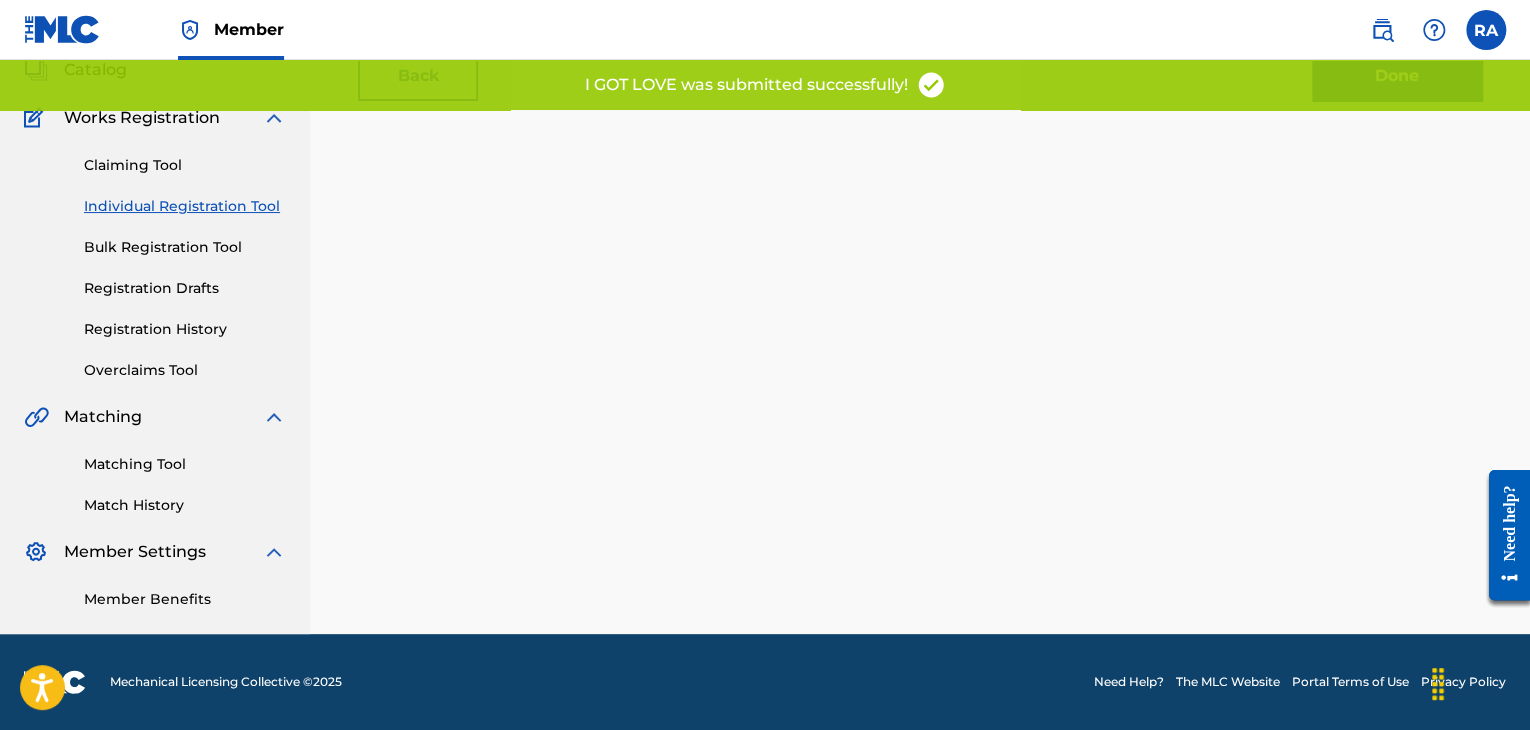 scroll, scrollTop: 0, scrollLeft: 0, axis: both 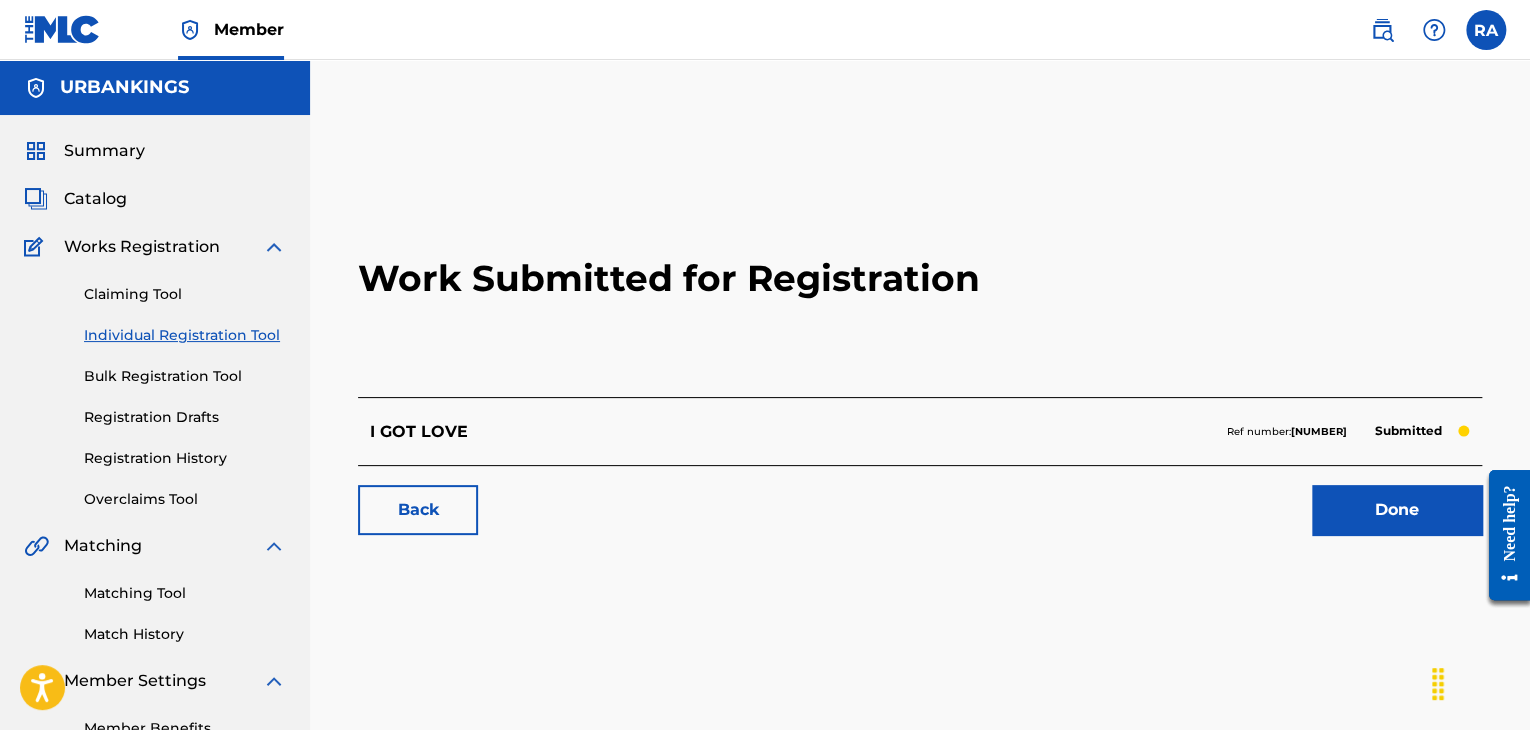 click on "Done" at bounding box center [1397, 510] 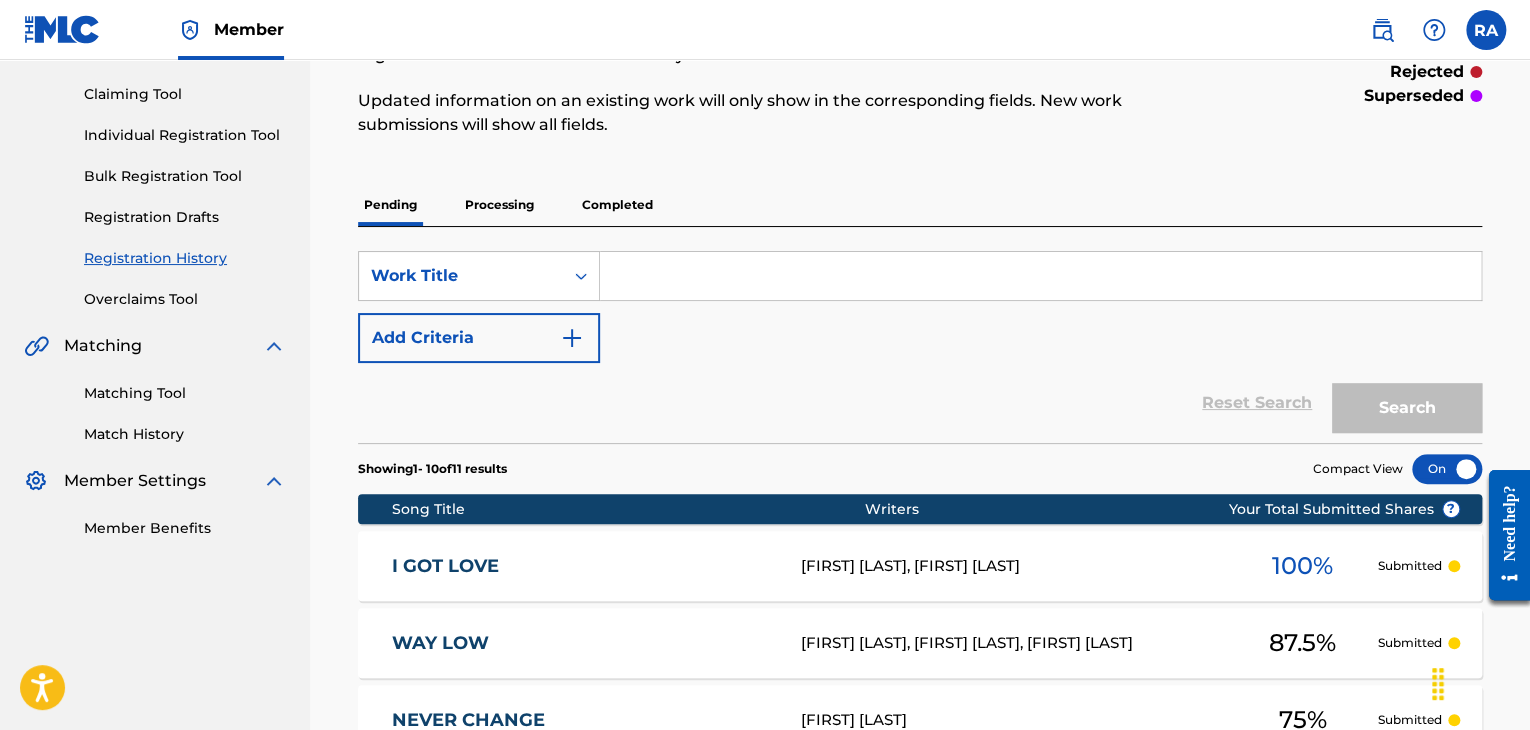 scroll, scrollTop: 0, scrollLeft: 0, axis: both 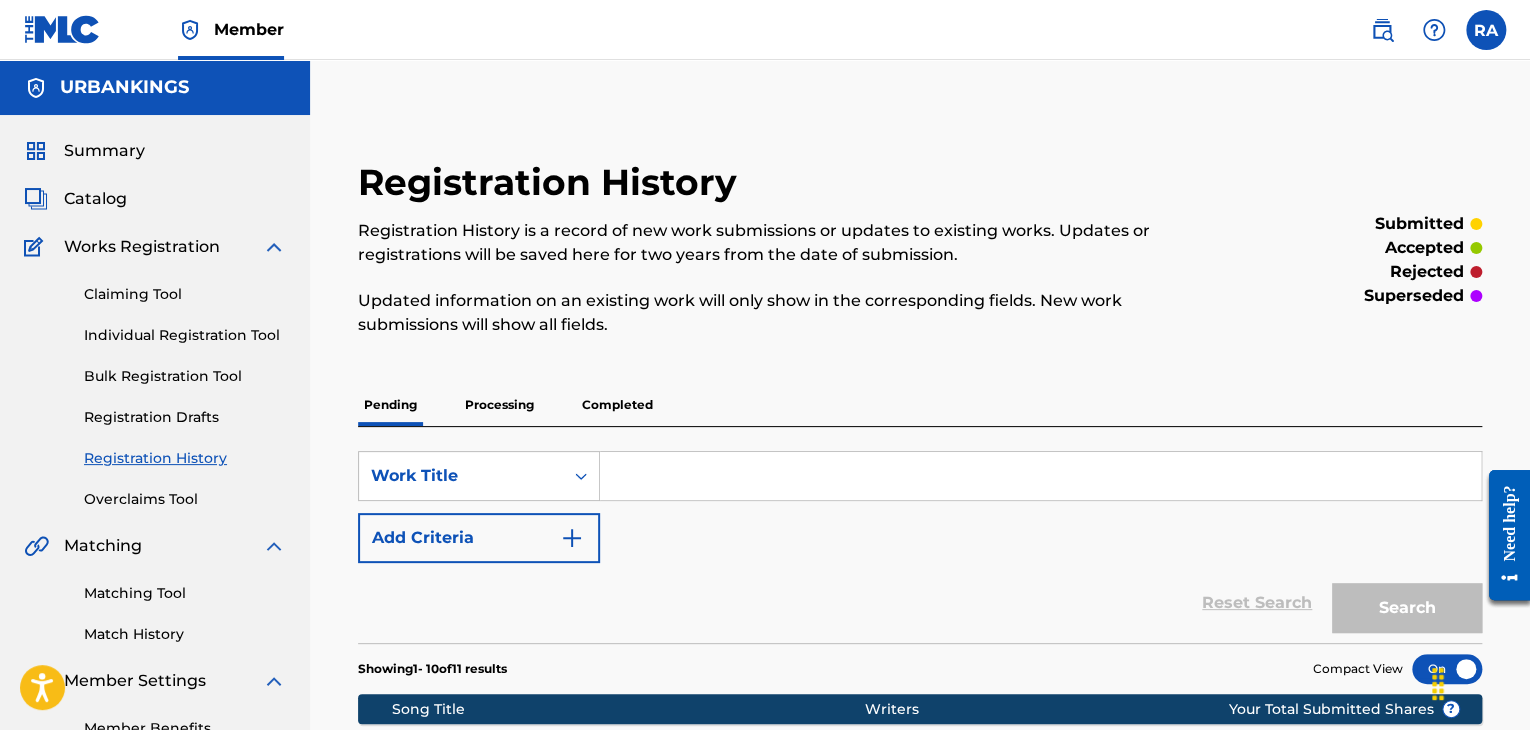 click on "Individual Registration Tool" at bounding box center (185, 335) 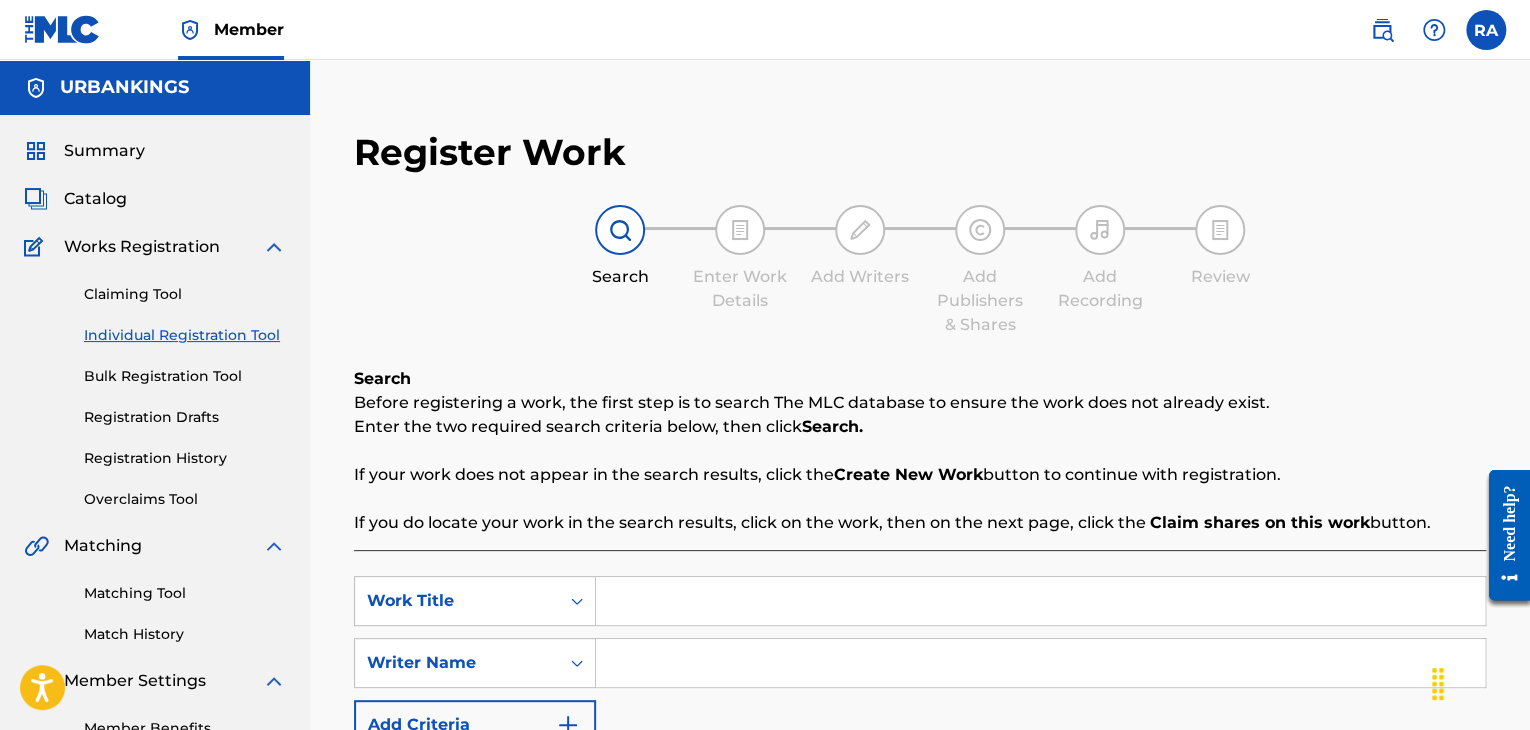 click at bounding box center (1040, 601) 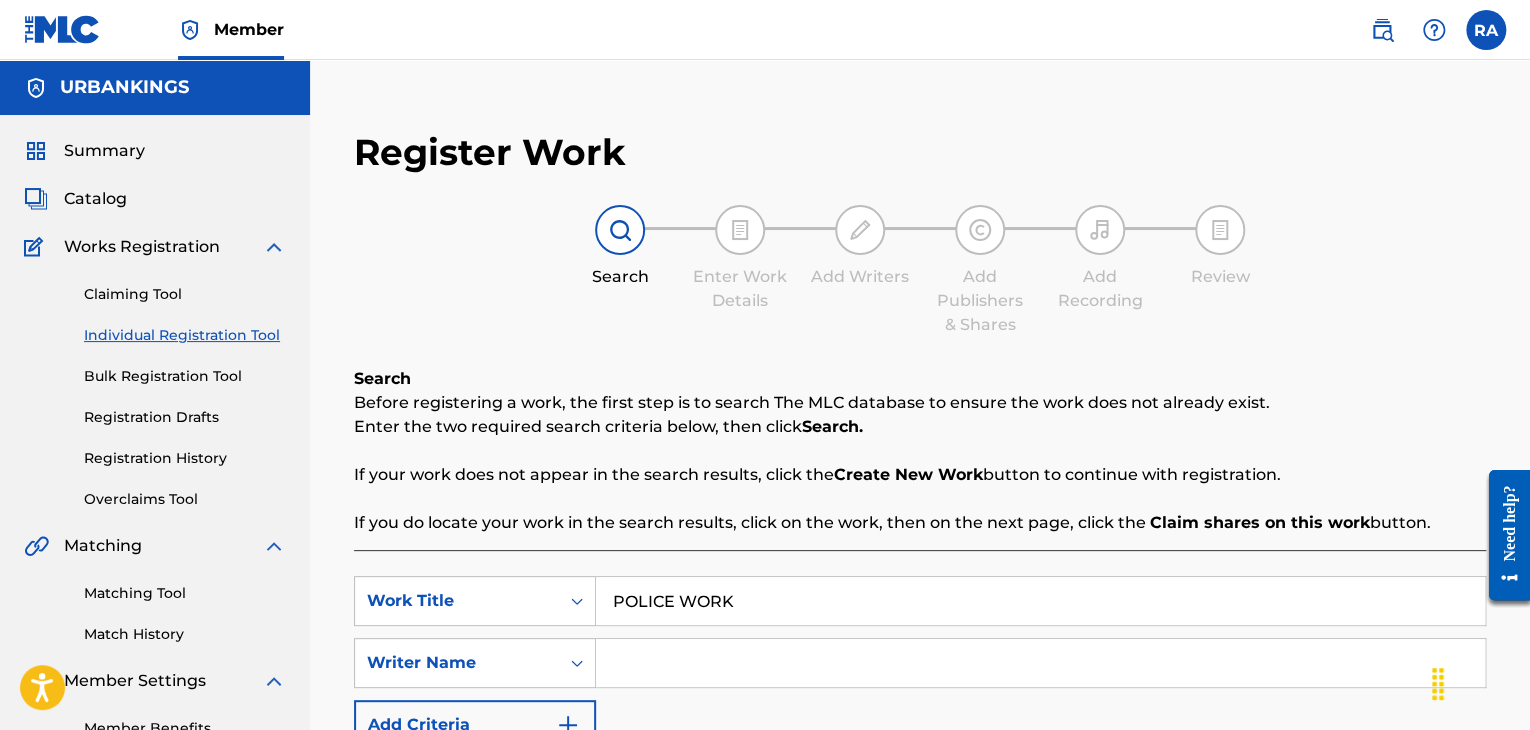type on "POLICE WORK" 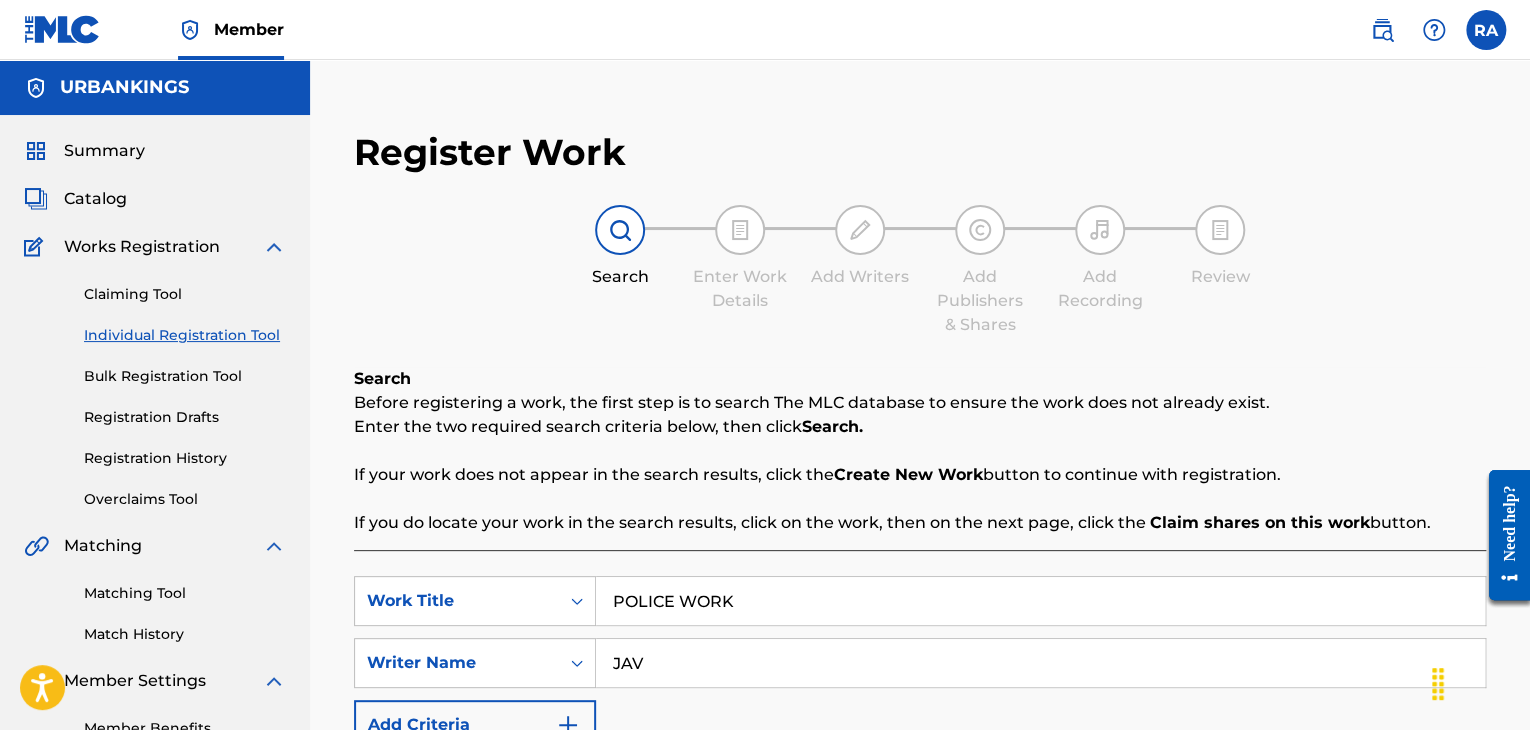 type on "[FIRST] [LAST]" 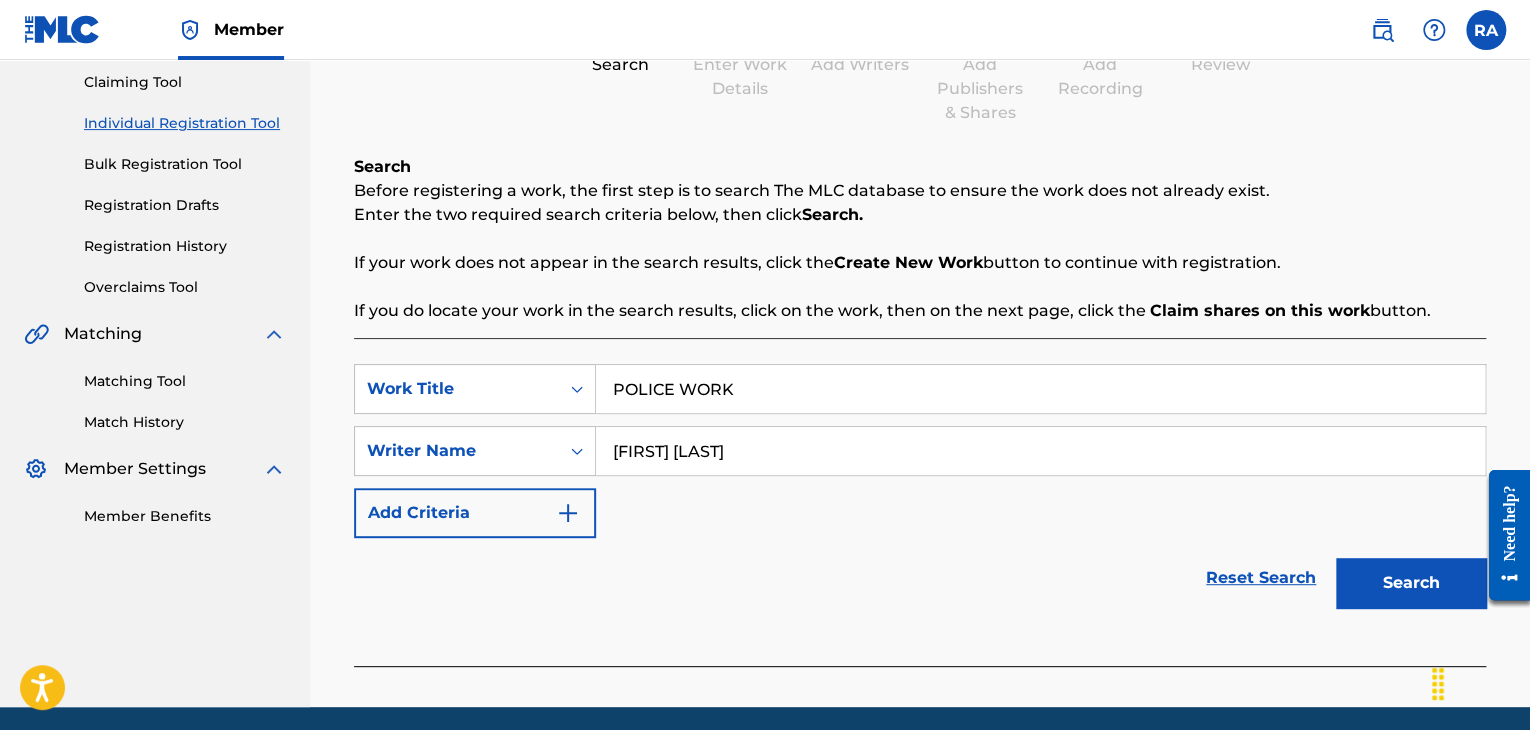 scroll, scrollTop: 284, scrollLeft: 0, axis: vertical 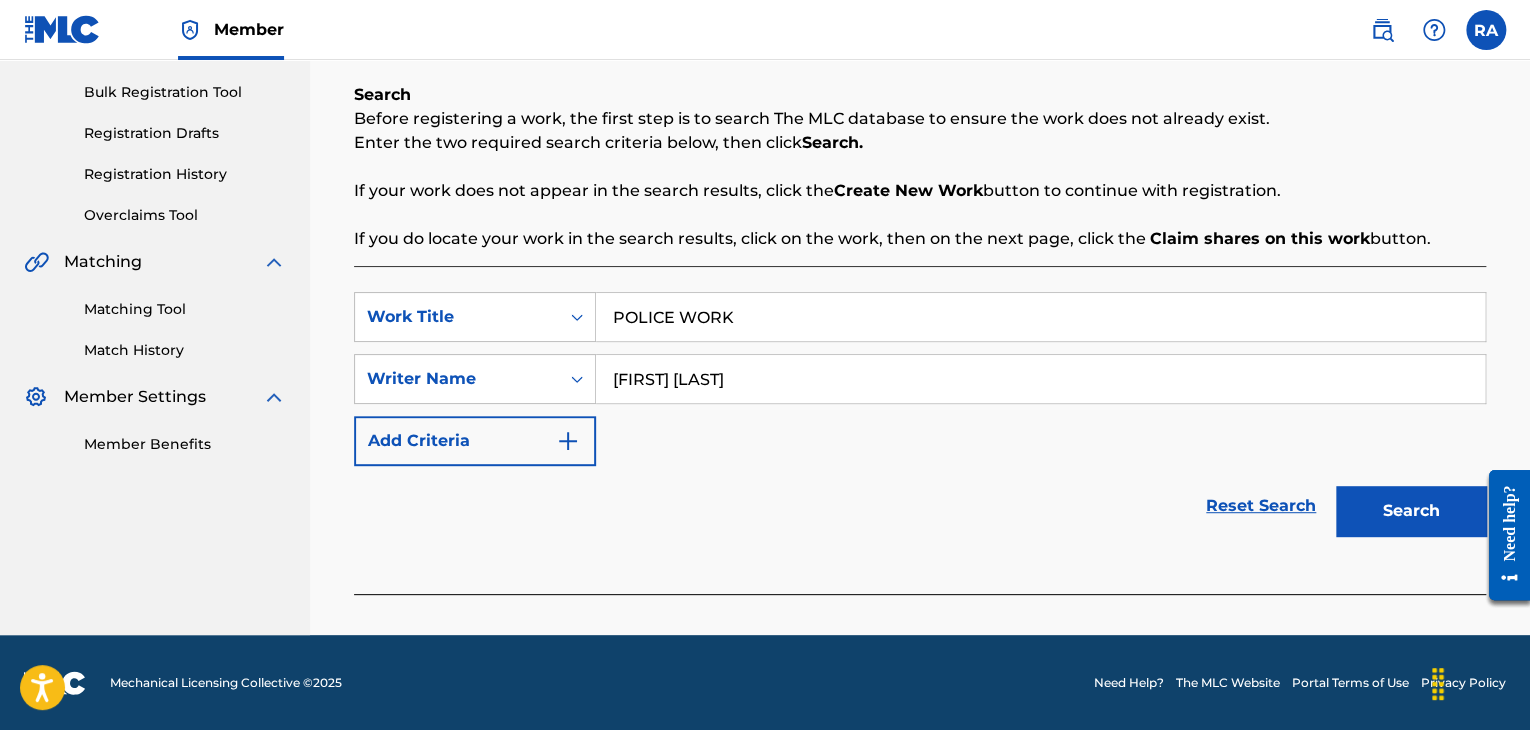 click on "Search" at bounding box center [1411, 511] 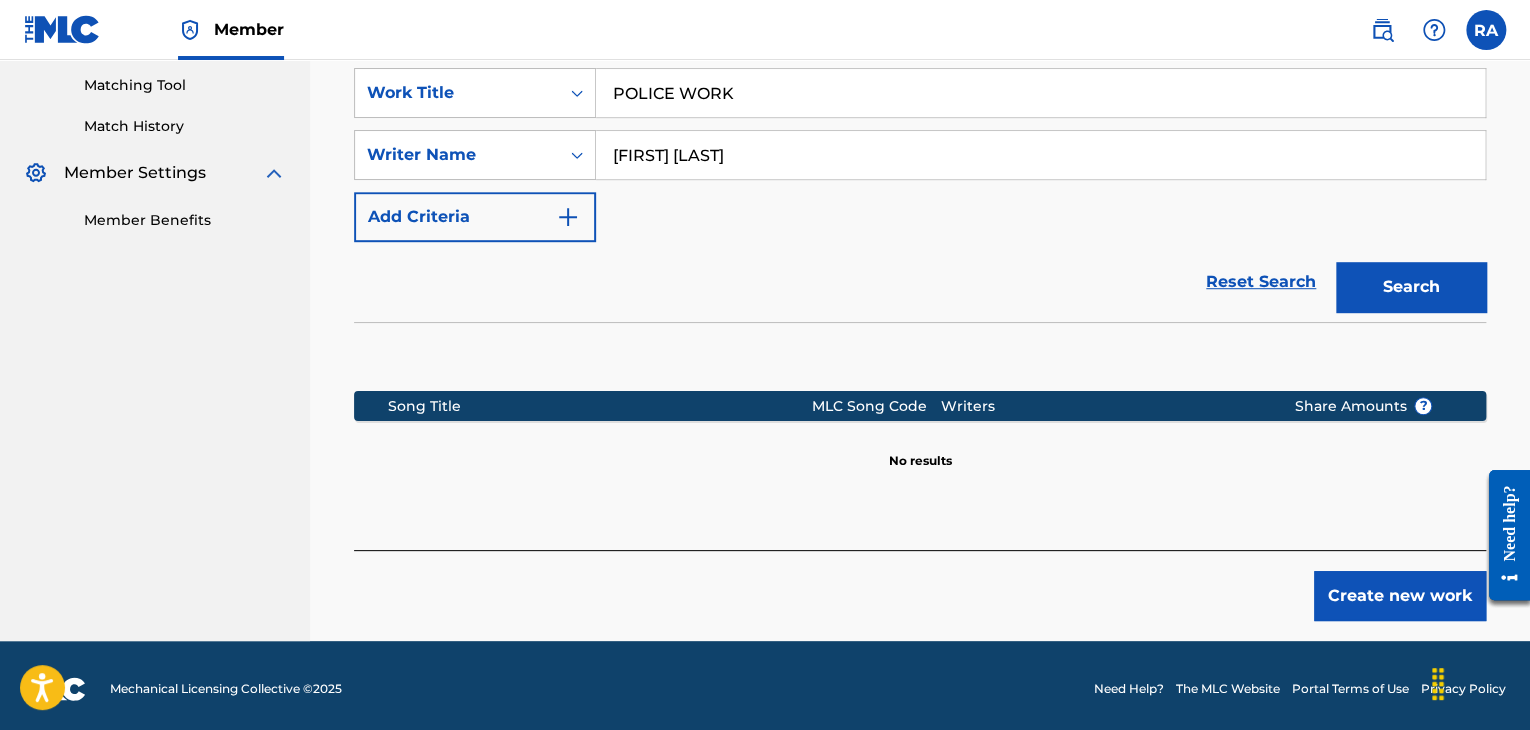 scroll, scrollTop: 515, scrollLeft: 0, axis: vertical 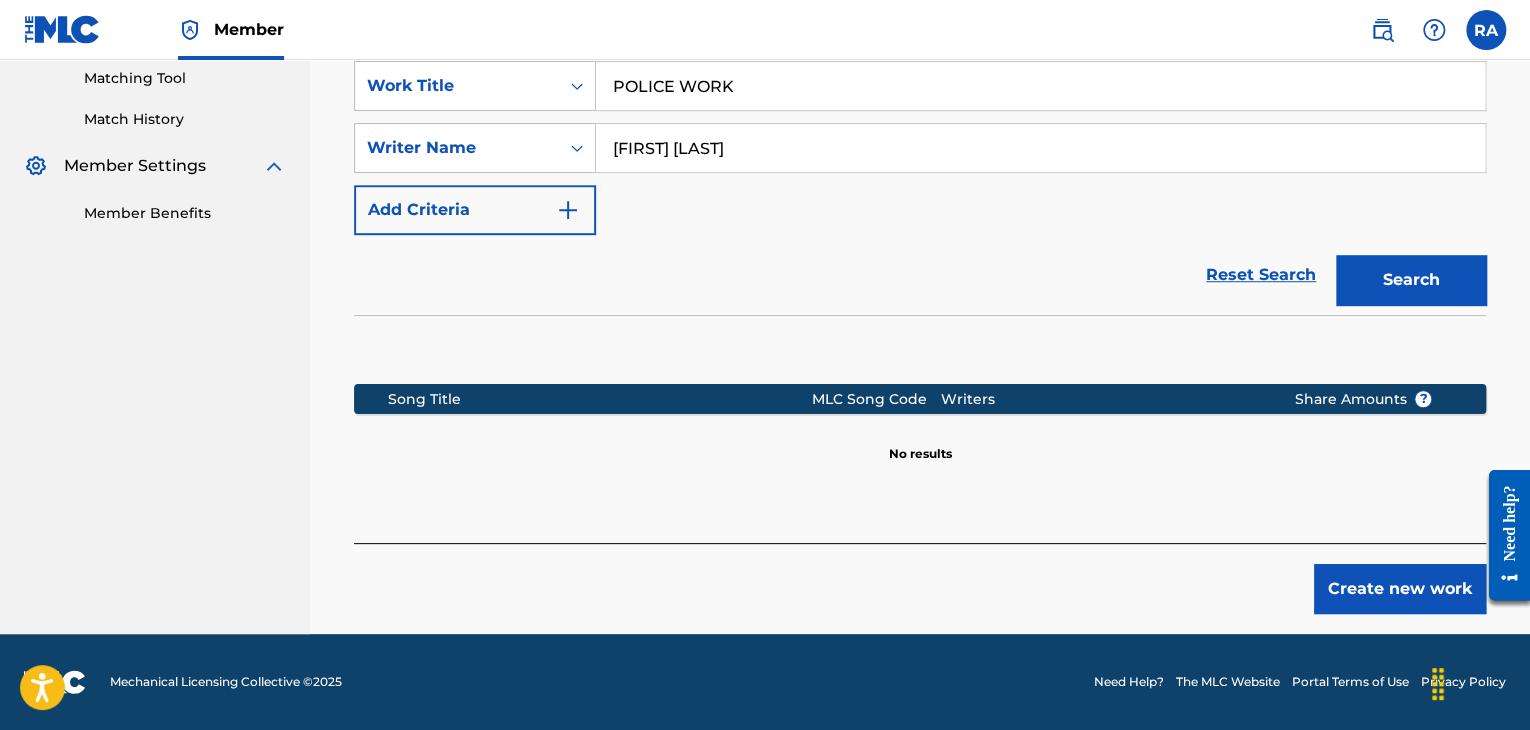 click on "Register Work Search Enter Work Details Add Writers Add Publishers & Shares Add Recording Review Search Before registering a work, the first step is to search The MLC database to ensure the work does not already exist. Enter the two required search criteria below, then click Search. If your work does not appear in the search results, click the Create New Work button to continue with registration. If you do locate your work in the search results, click on the work, then on the next page, click the Claim shares on this work button. SearchWithCriteriac2bf4a34-ddfc-4541-9bd7-bf90b520d26f Work Title POLICE WORK SearchWithCriteria3beb497e-ceab-402b-87c4-ea12dfeb165e Writer Name [FIRST] [LAST] Add Criteria Reset Search Search Song Title MLC Song Code Writers Share Amounts ? No results Create new work" at bounding box center [920, 114] 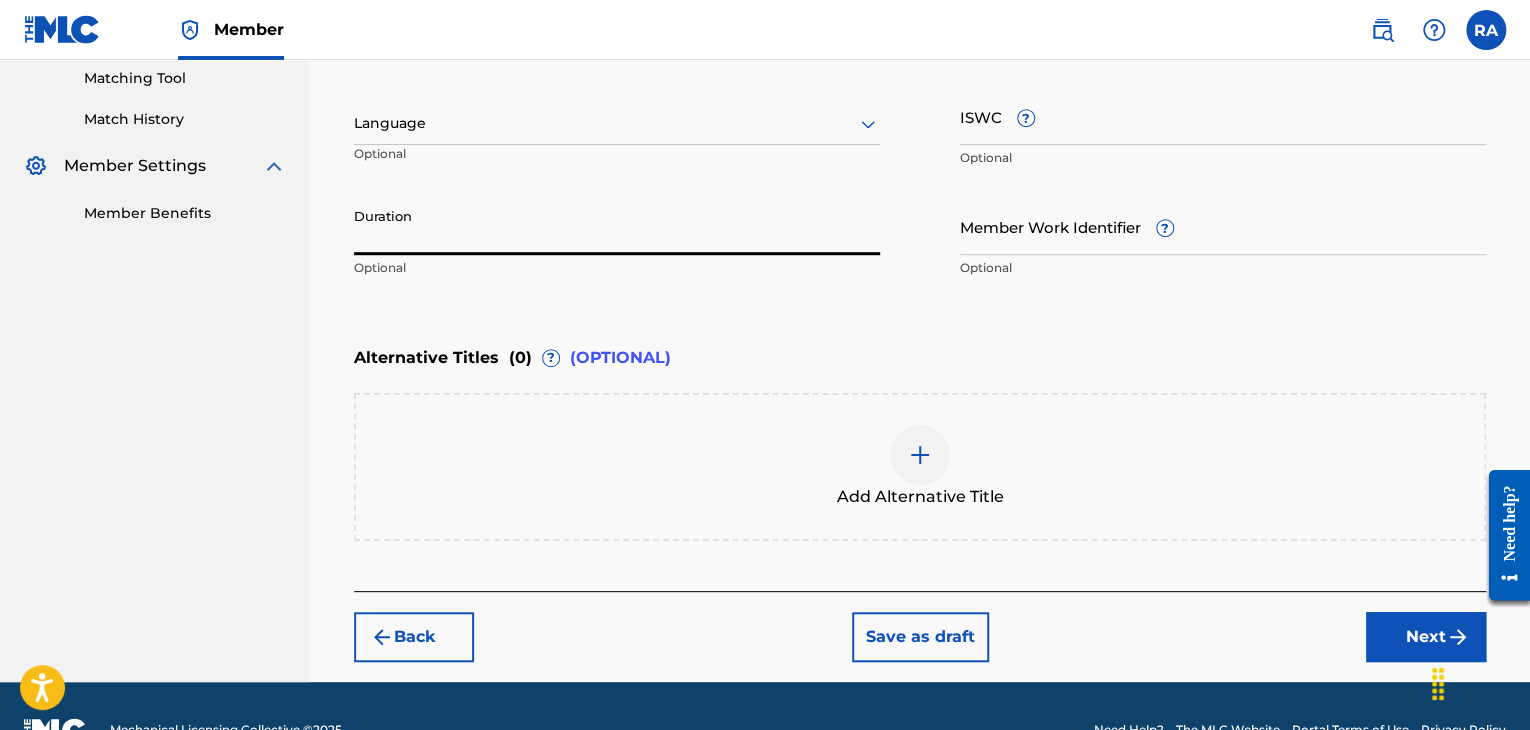 click on "Duration" at bounding box center (617, 226) 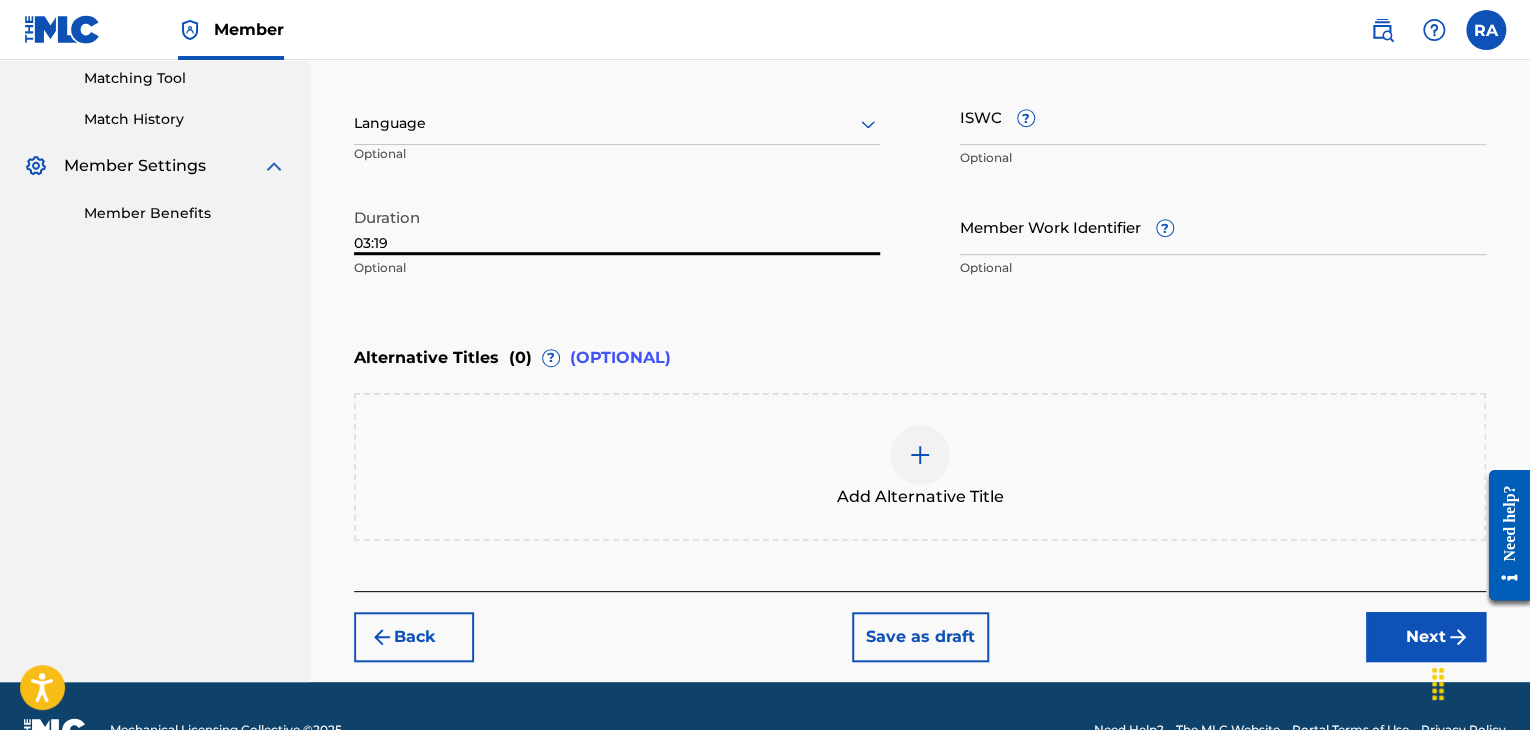 type on "03:19" 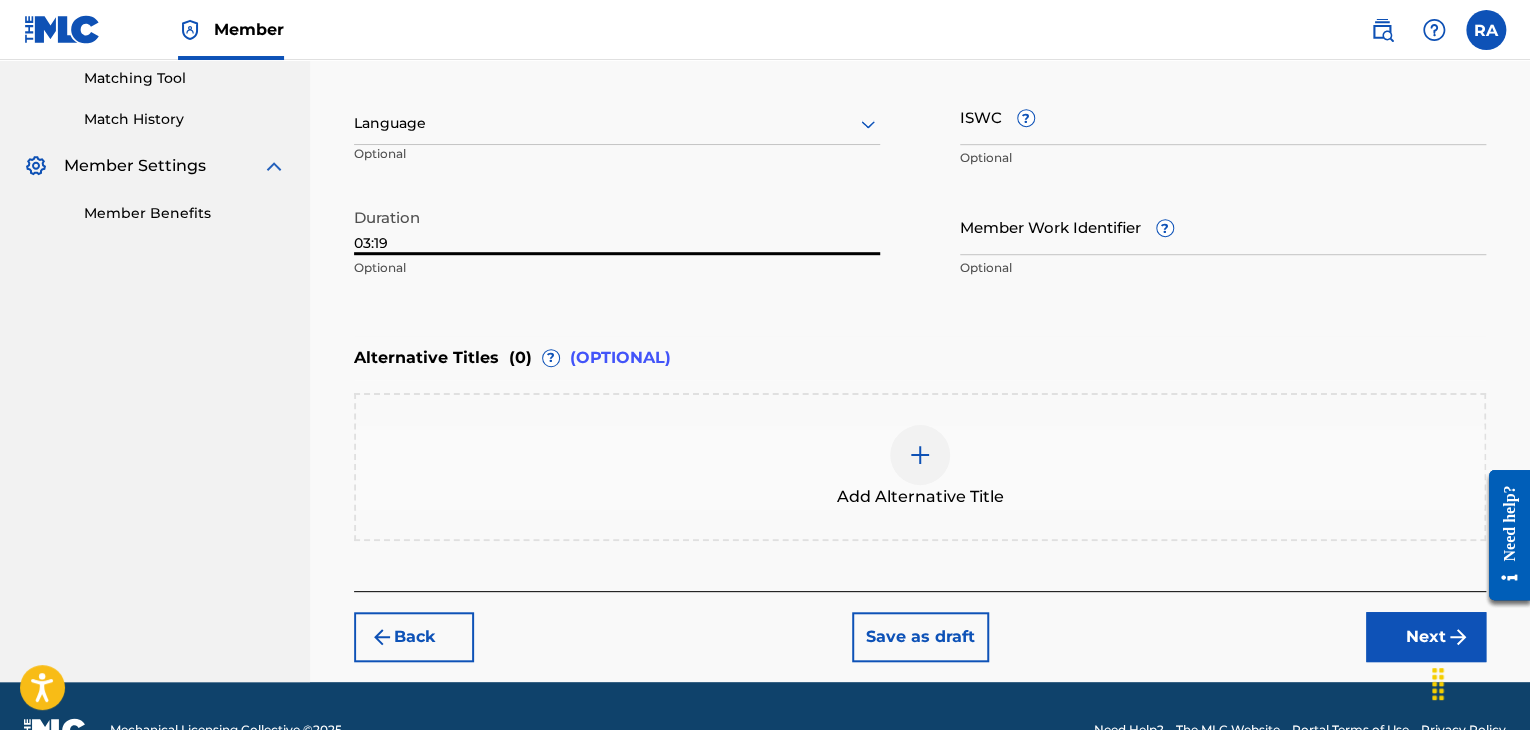 click on "Next" at bounding box center [1426, 637] 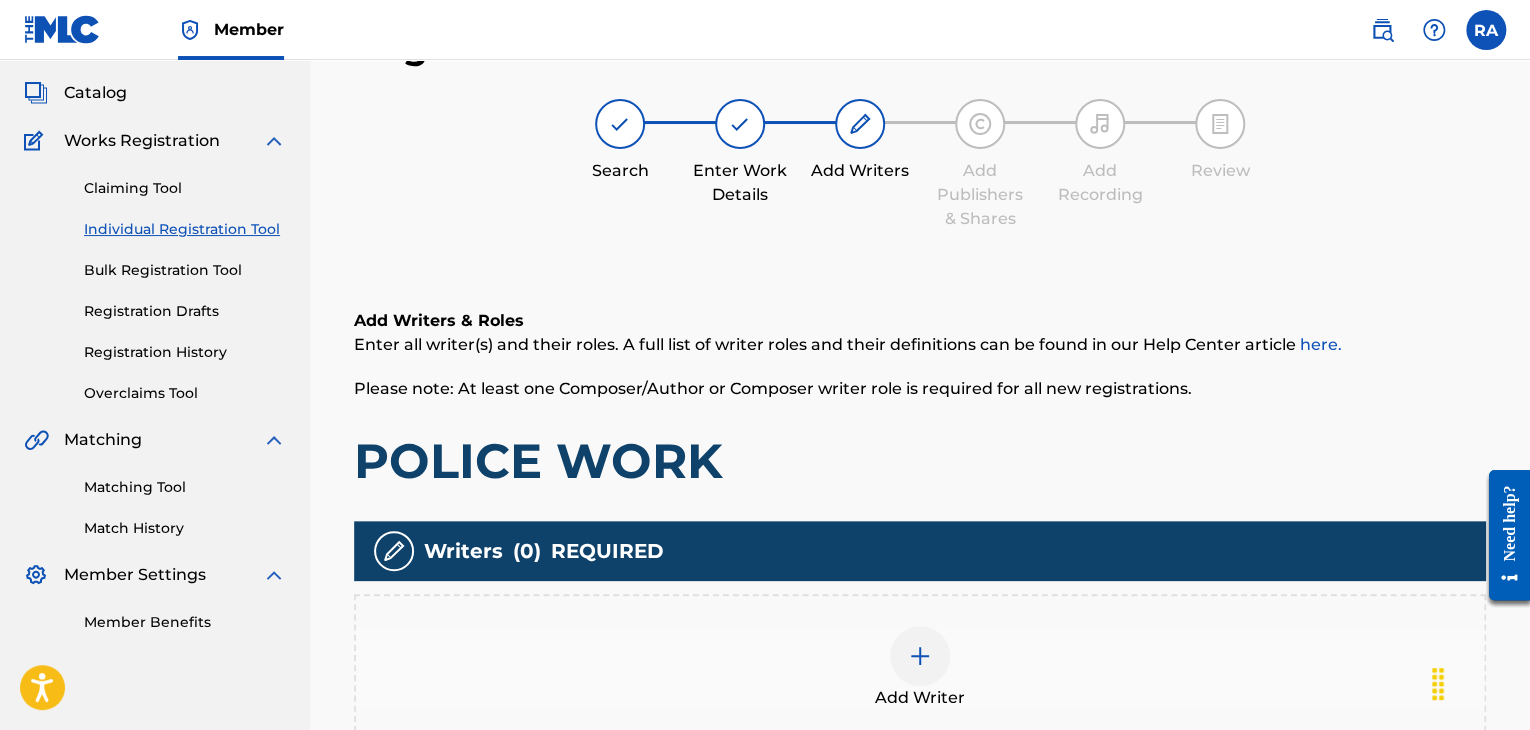 scroll, scrollTop: 90, scrollLeft: 0, axis: vertical 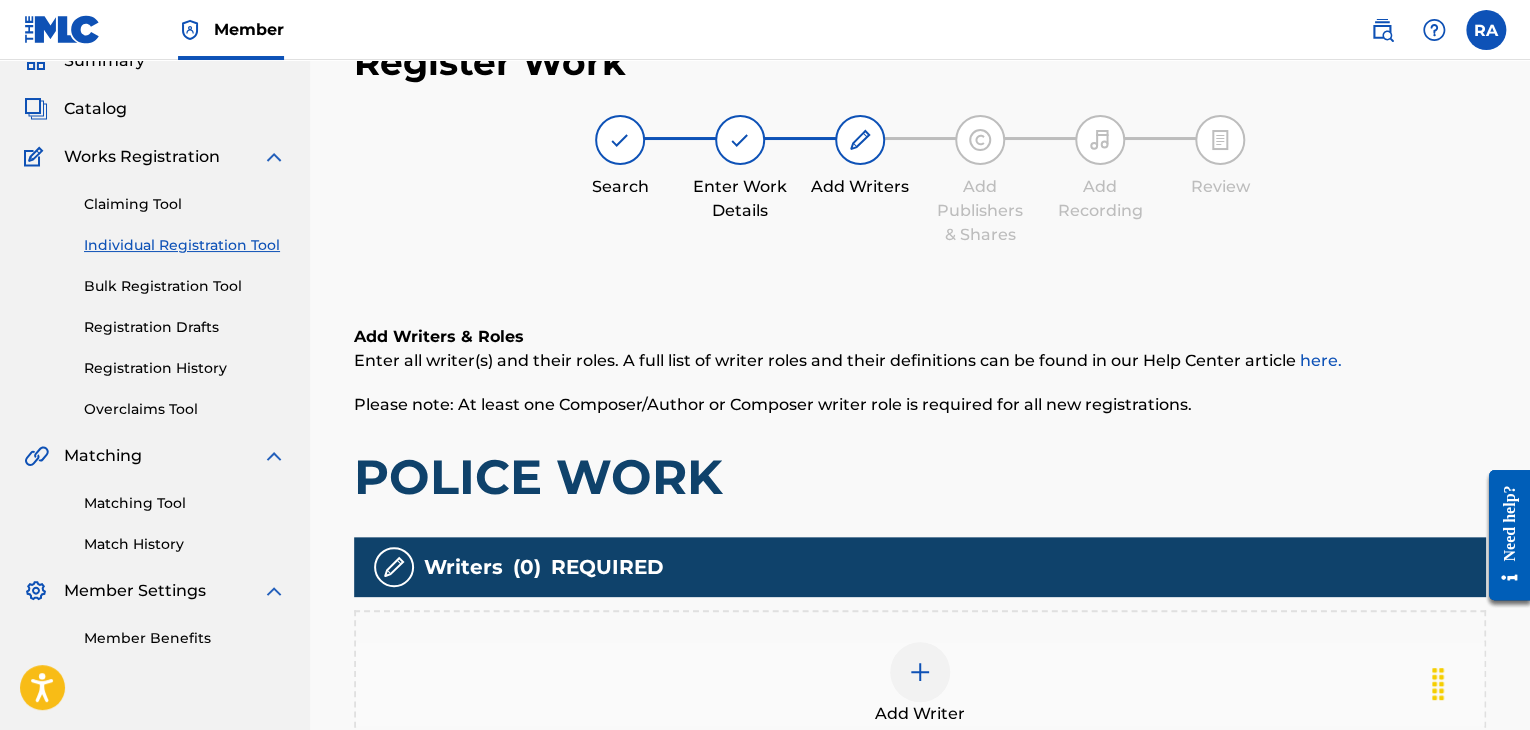 click at bounding box center (920, 672) 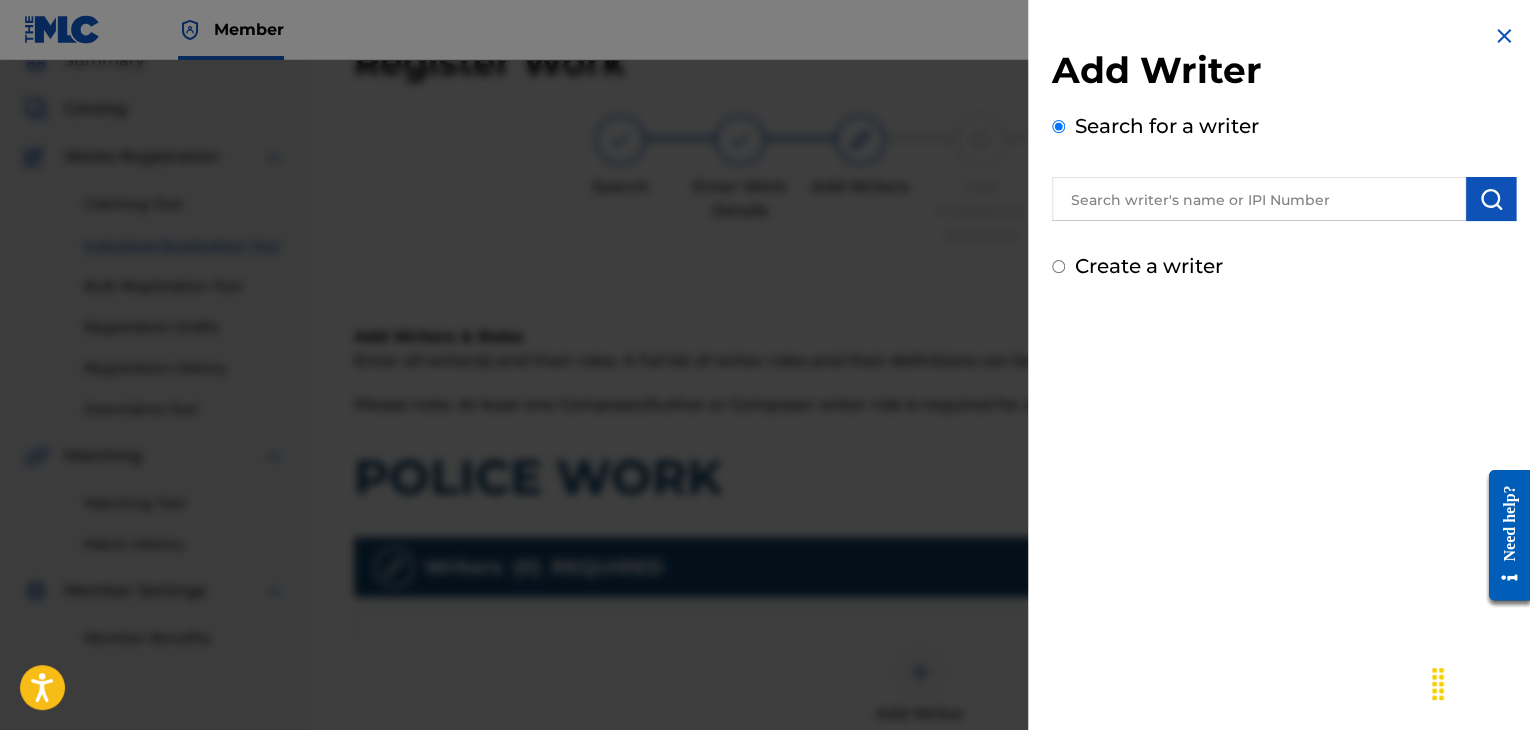 click at bounding box center [1259, 199] 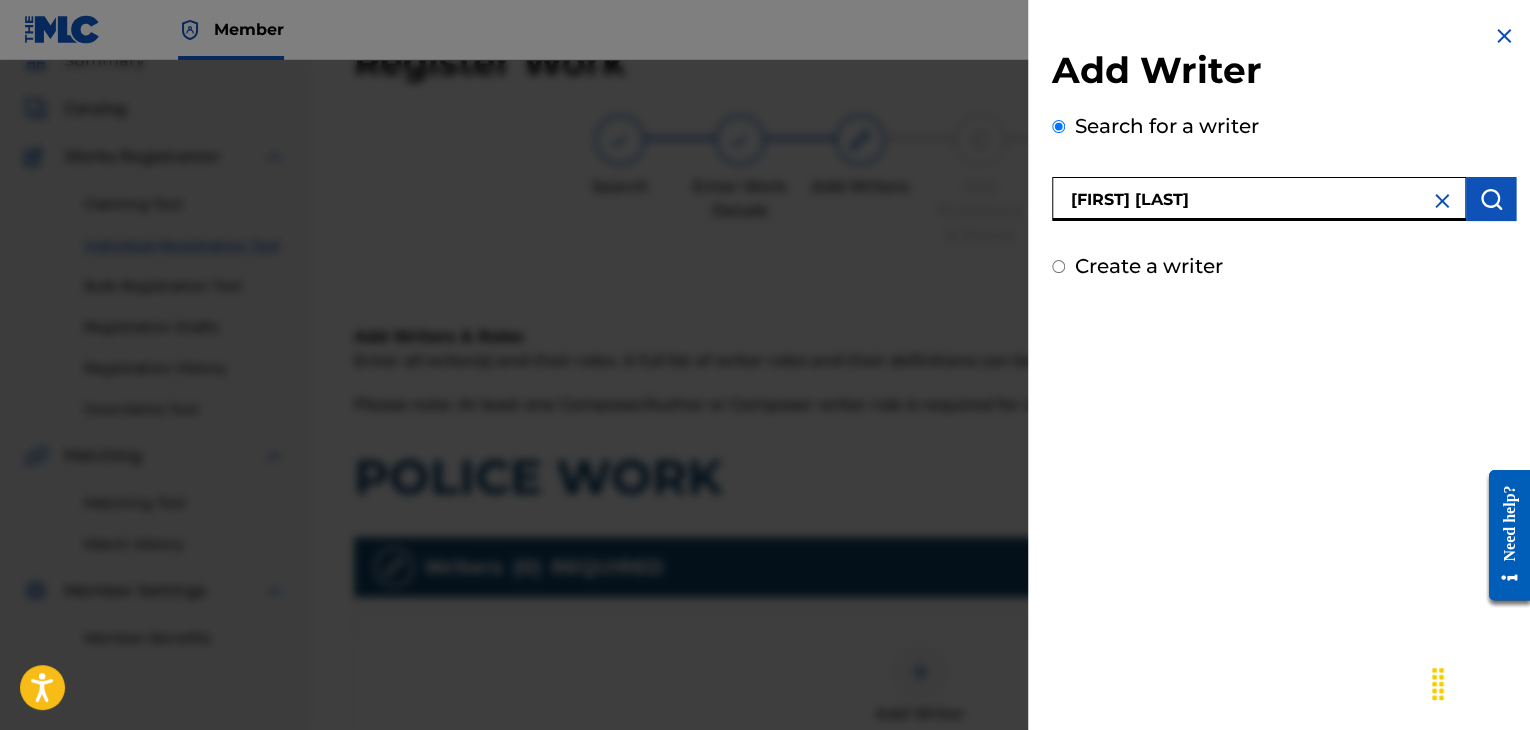 type on "[FIRST] [LAST]" 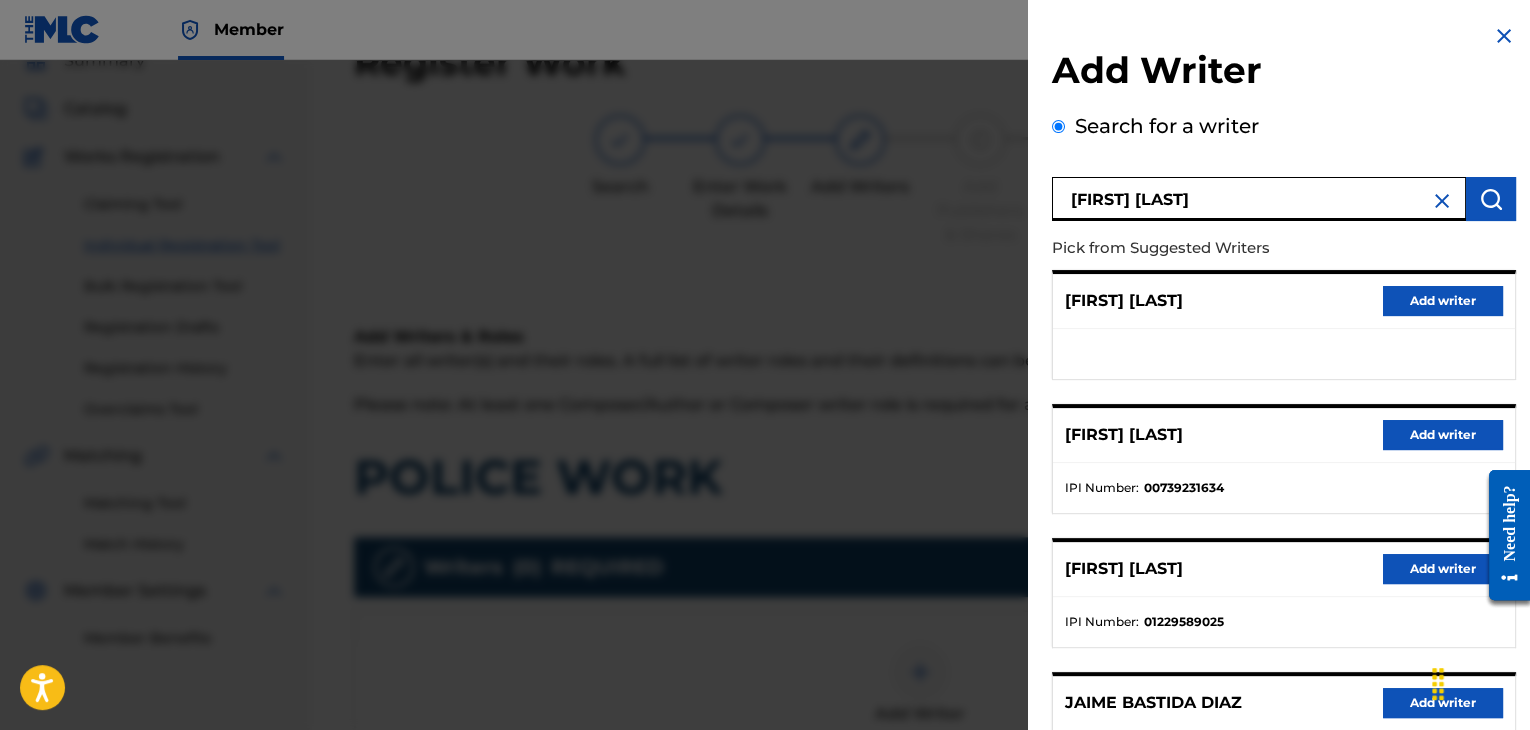 click on "Add writer" at bounding box center (1443, 435) 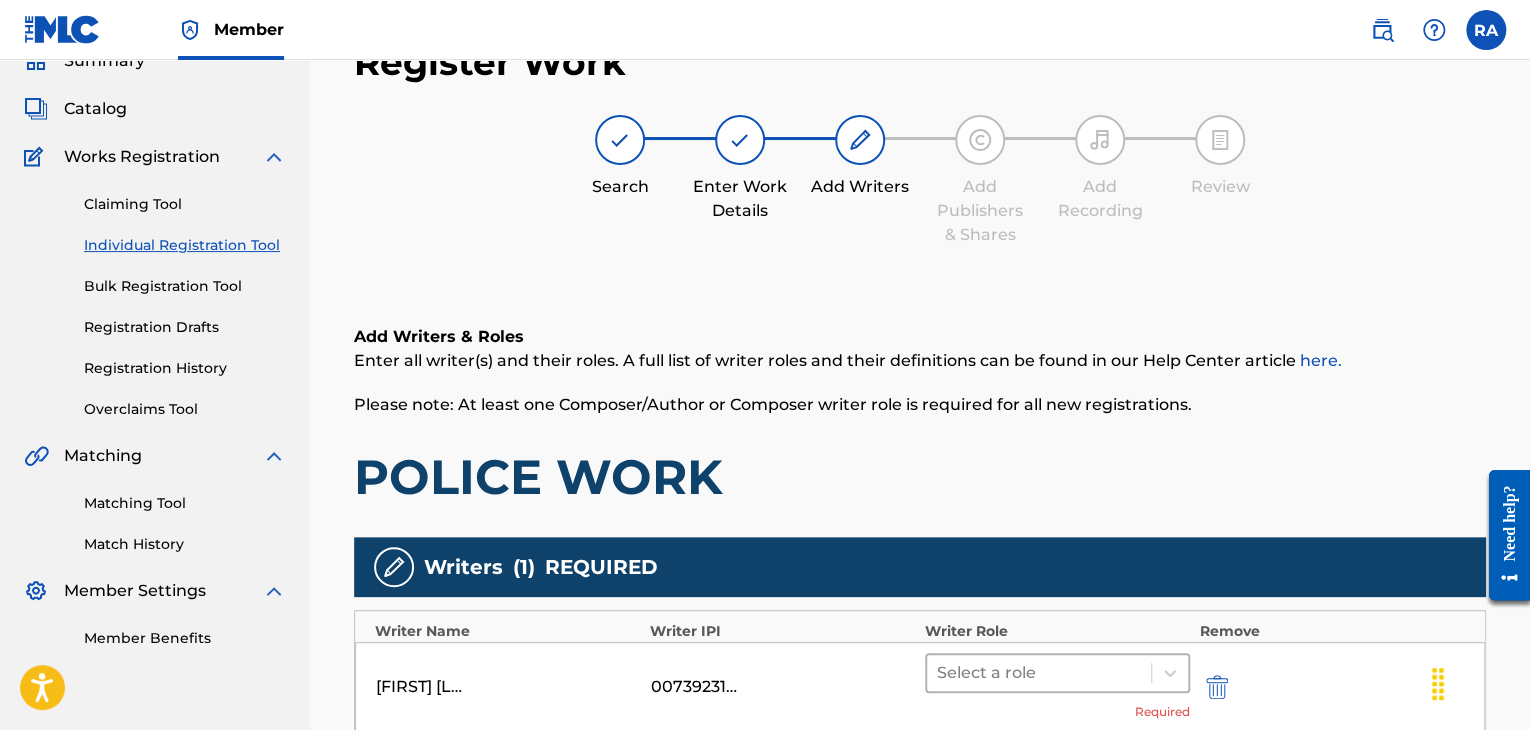 click at bounding box center (1039, 673) 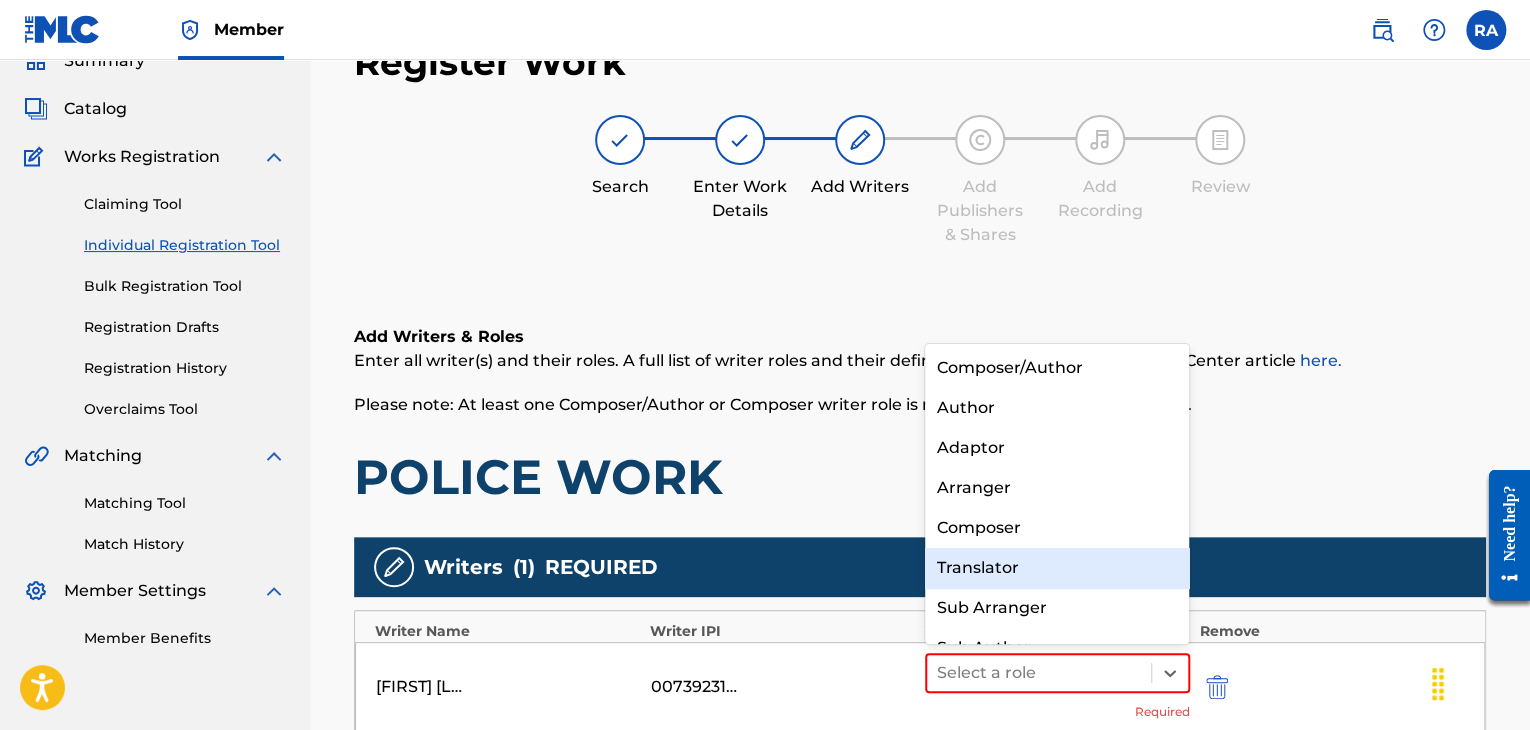 scroll, scrollTop: 28, scrollLeft: 0, axis: vertical 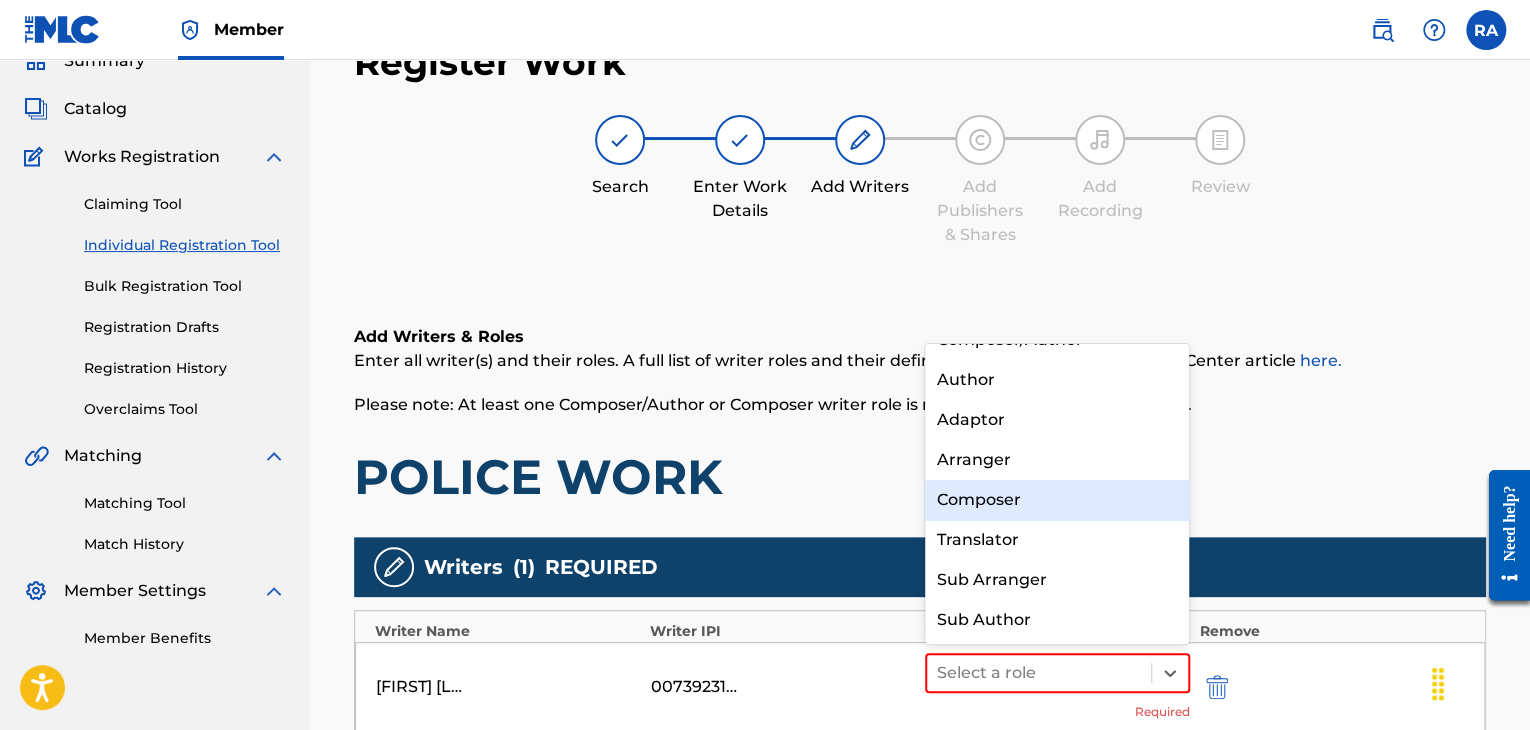 click on "Composer" at bounding box center [1057, 500] 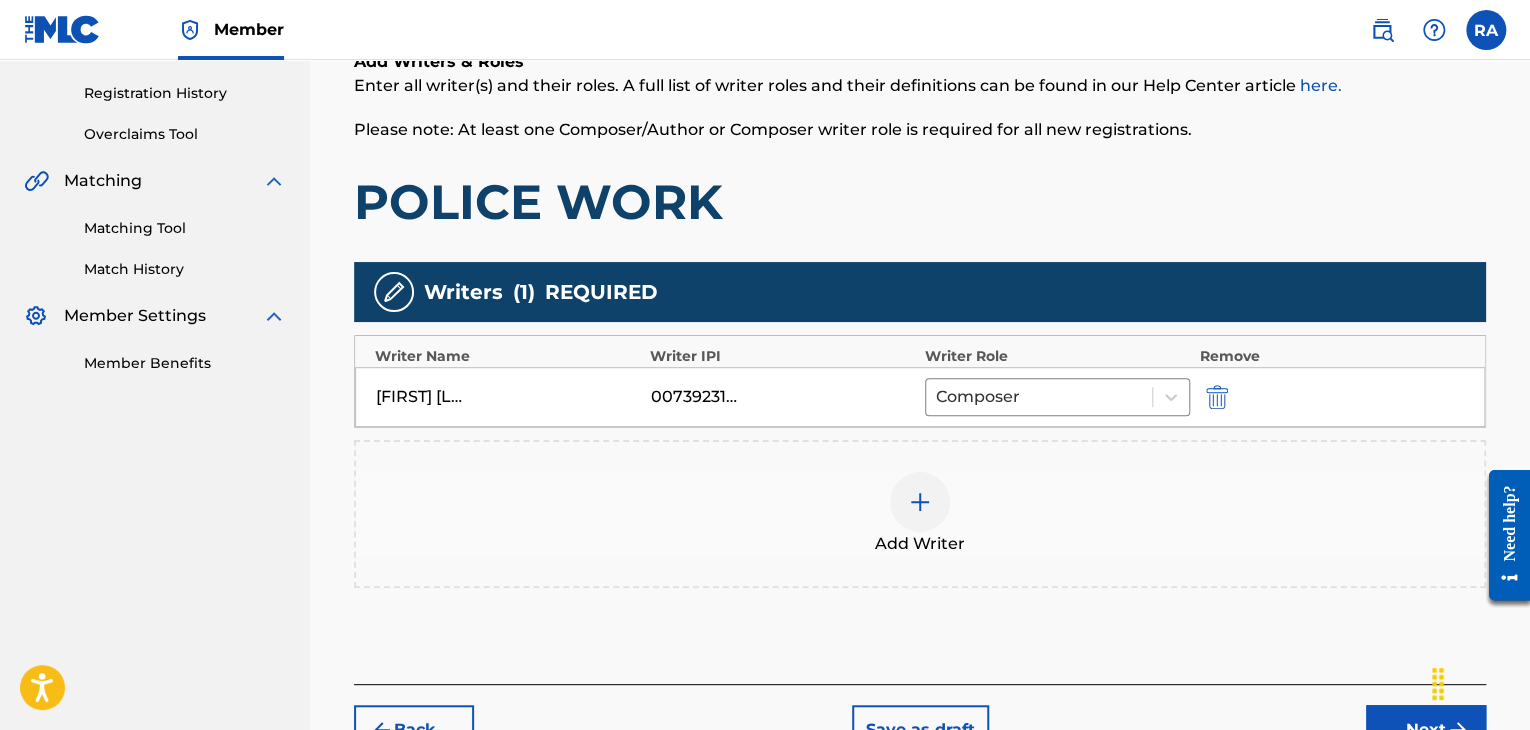 scroll, scrollTop: 504, scrollLeft: 0, axis: vertical 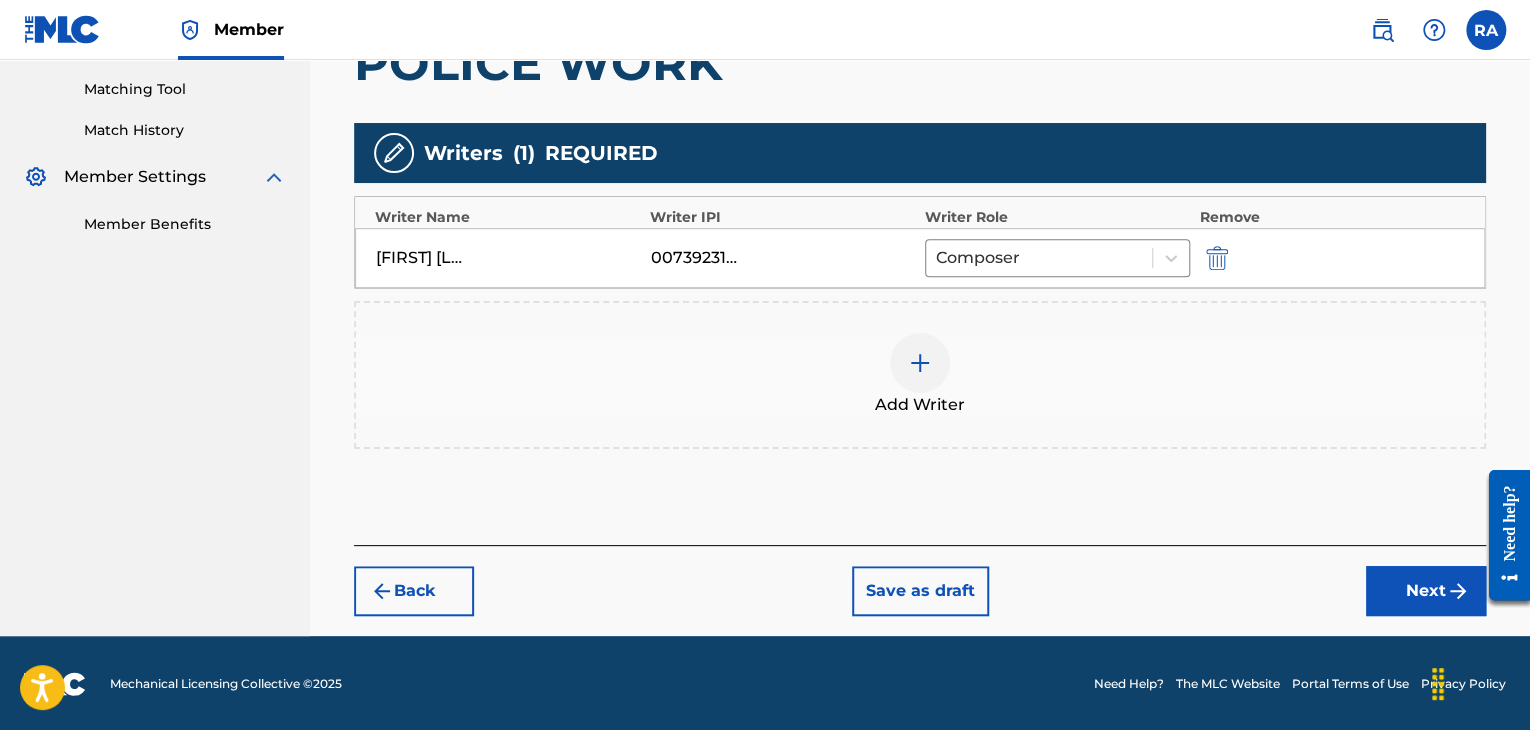 click at bounding box center (920, 363) 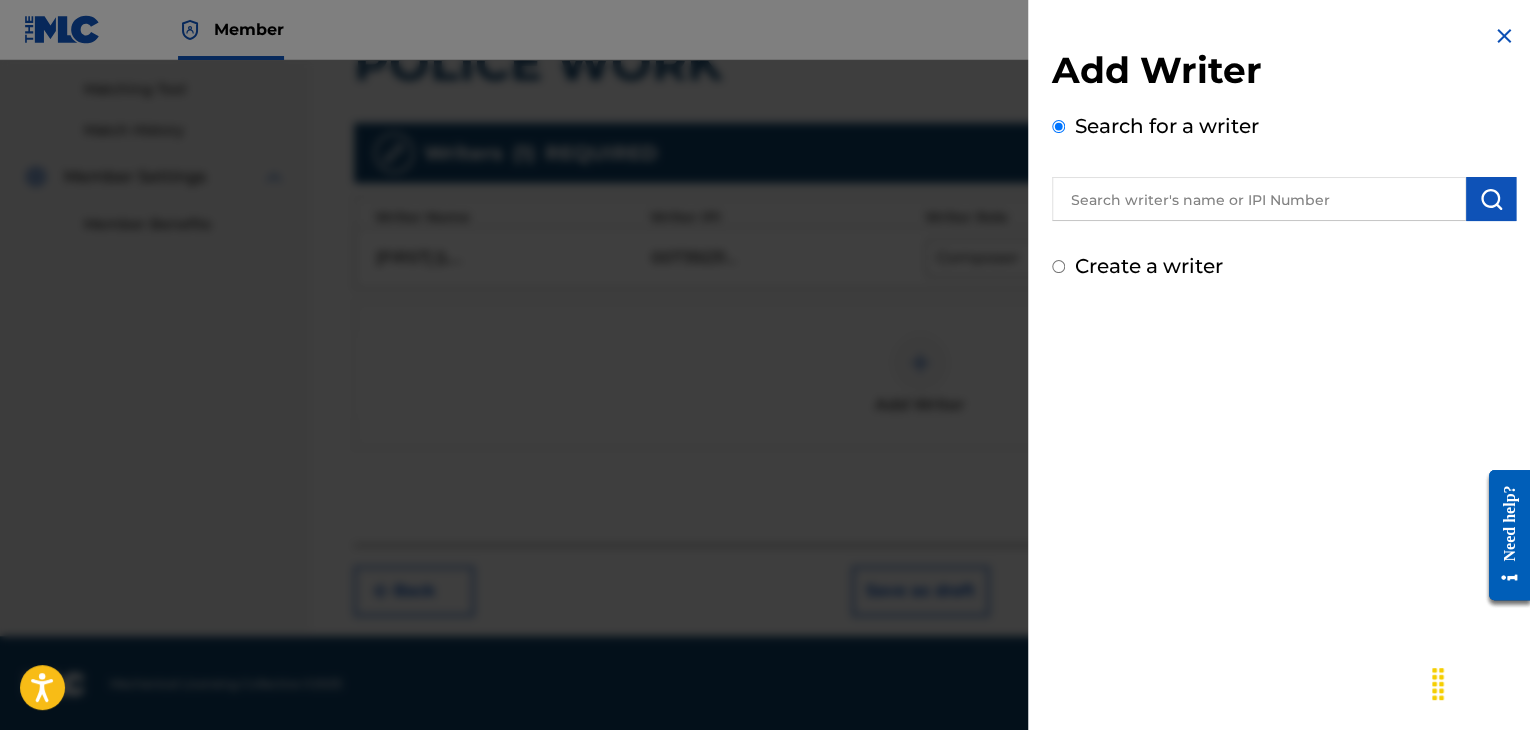 click at bounding box center [1259, 199] 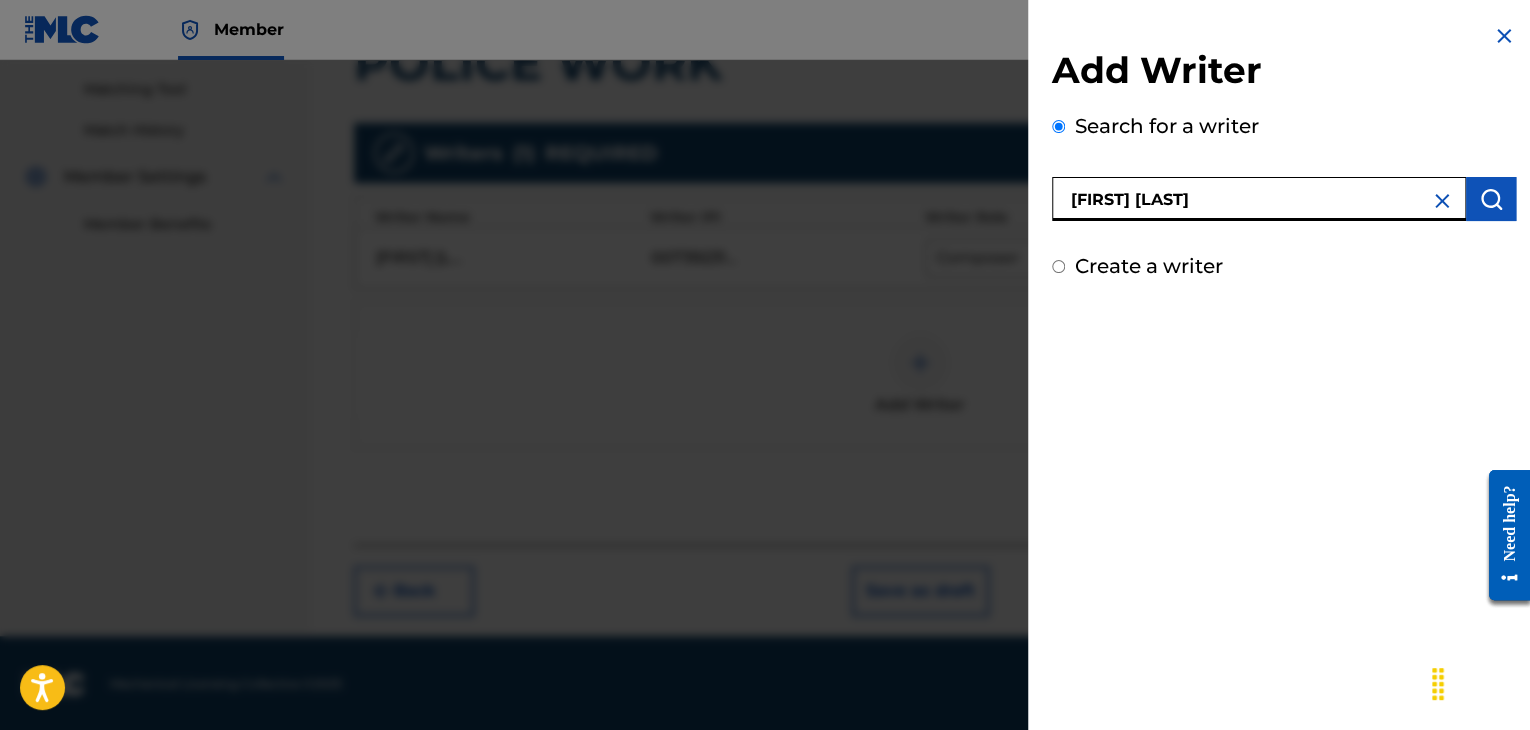 type on "[FIRST] [LAST]" 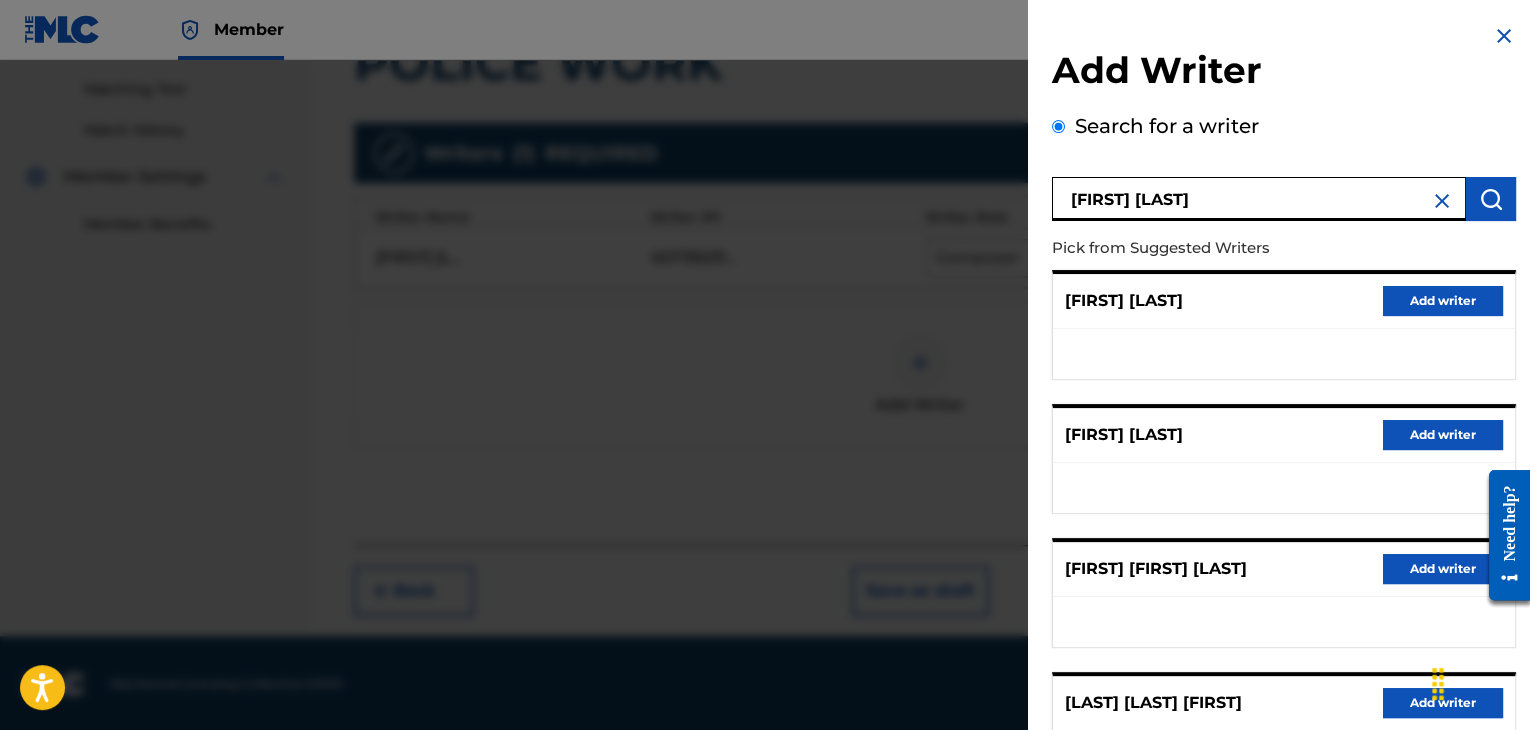 click on "Add writer" at bounding box center (1443, 435) 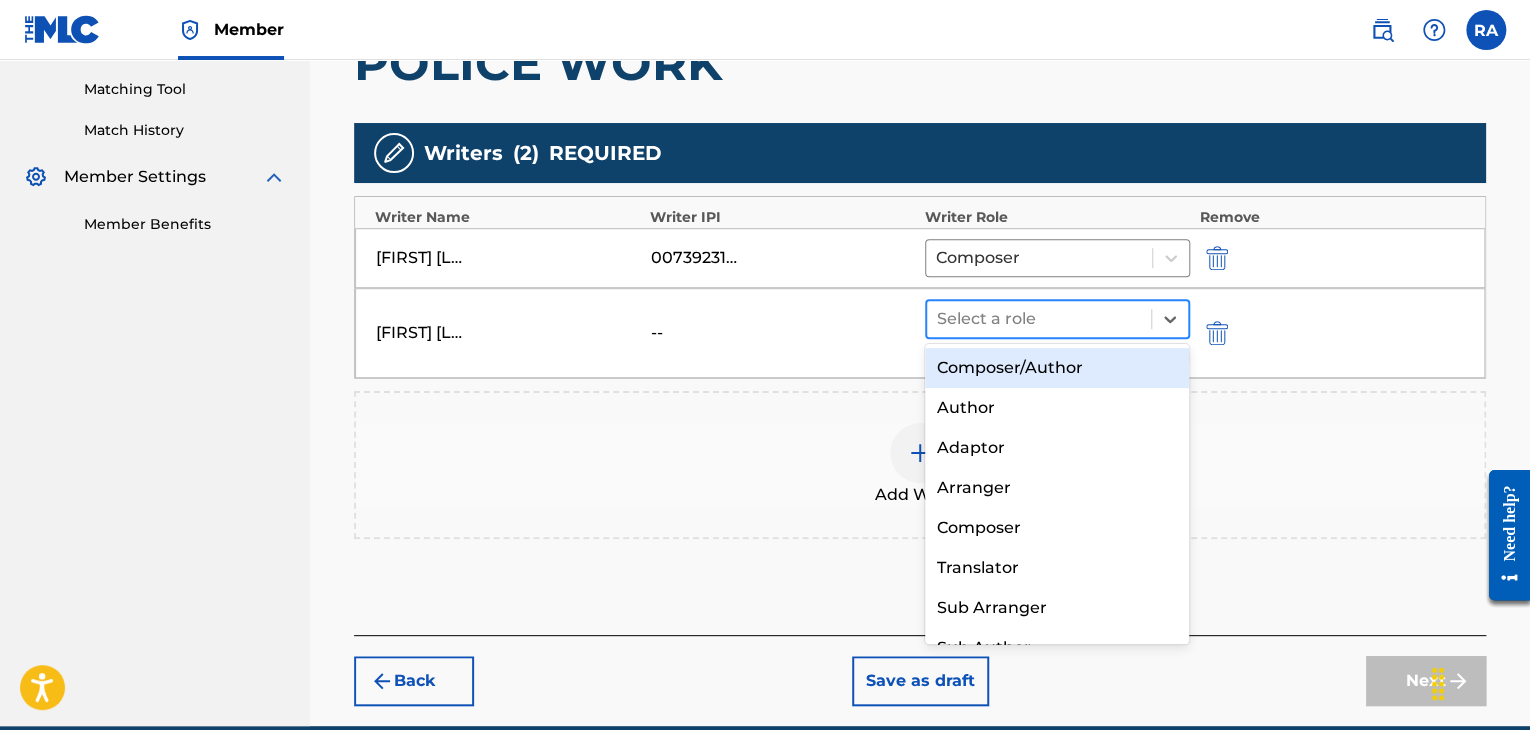 click at bounding box center (1039, 319) 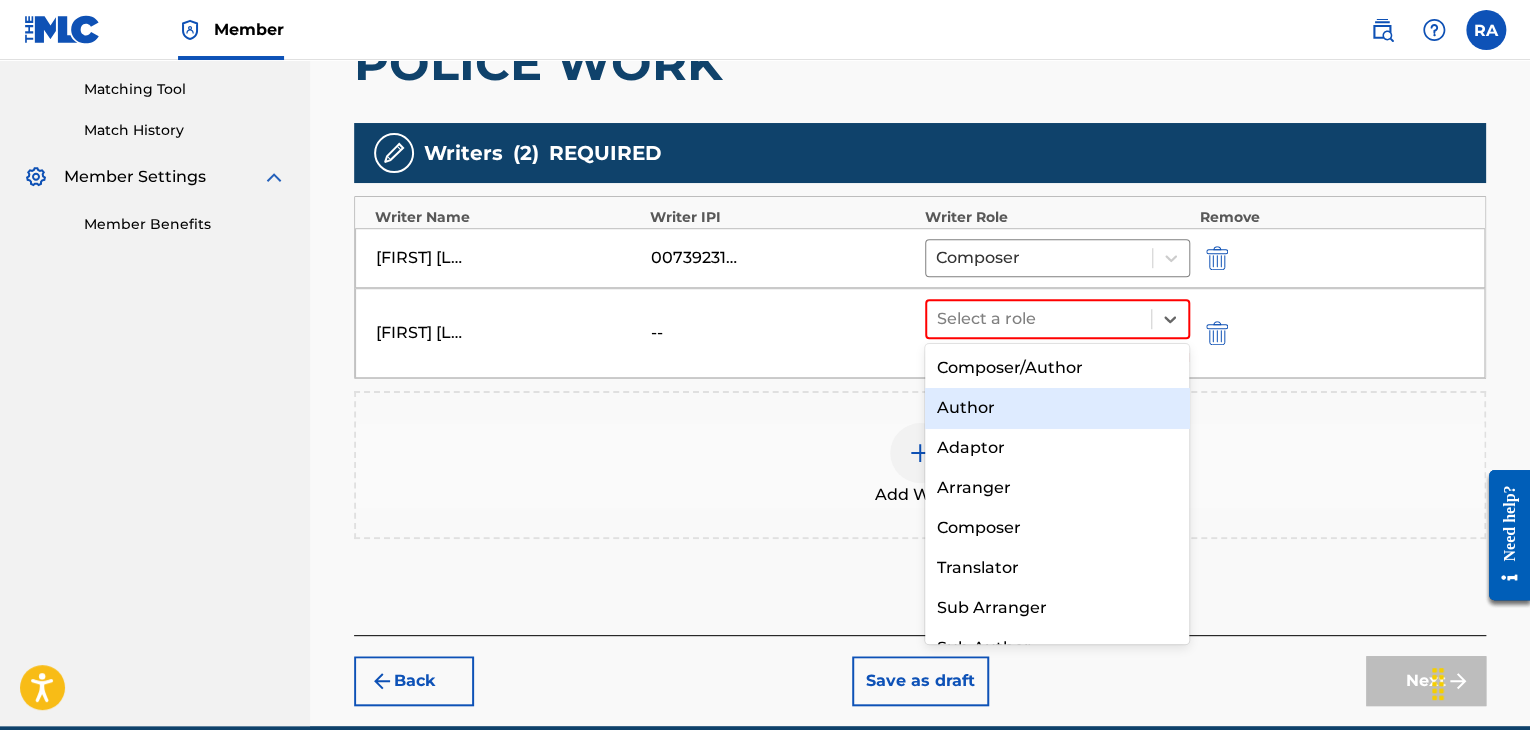 click on "Author" at bounding box center (1057, 408) 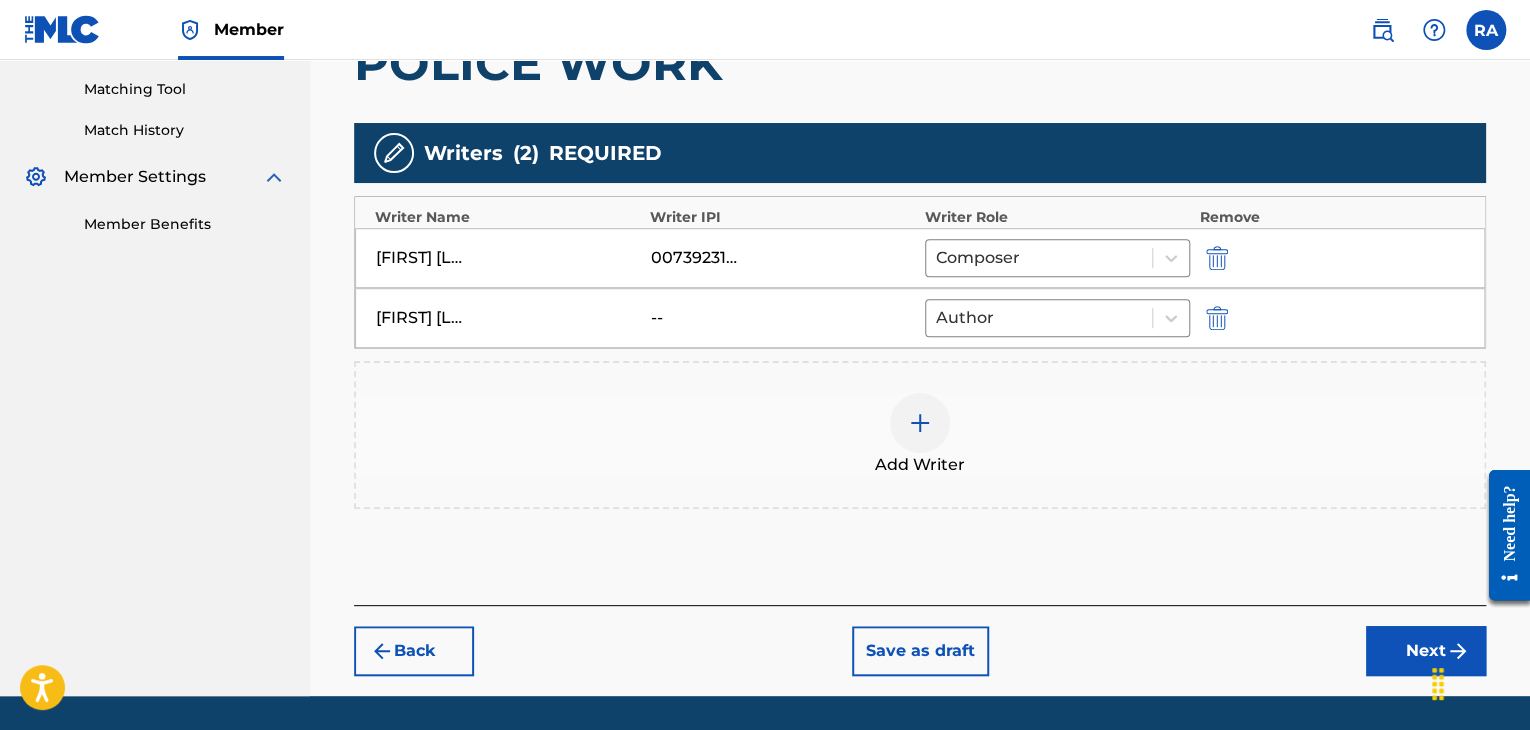 click on "Next" at bounding box center (1426, 651) 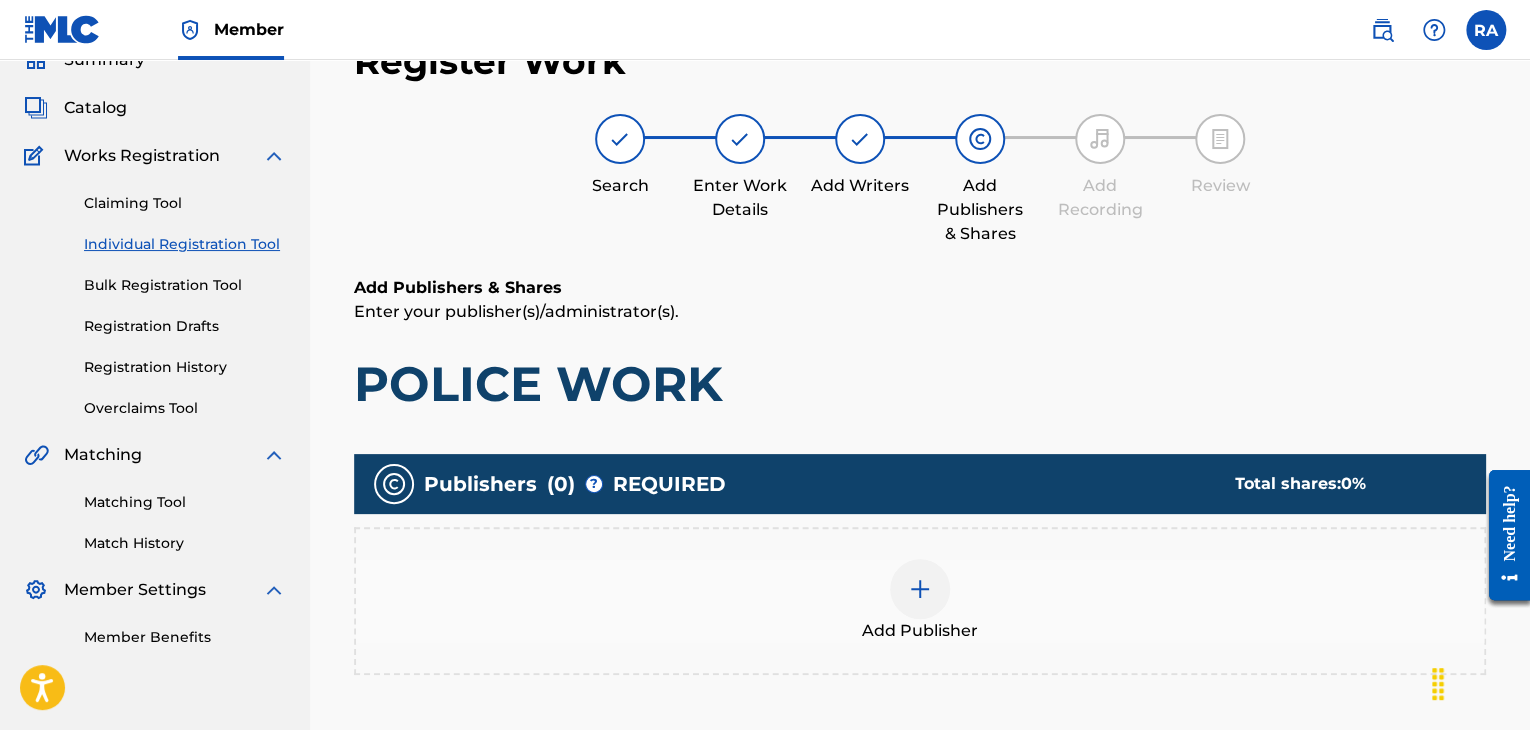 scroll, scrollTop: 90, scrollLeft: 0, axis: vertical 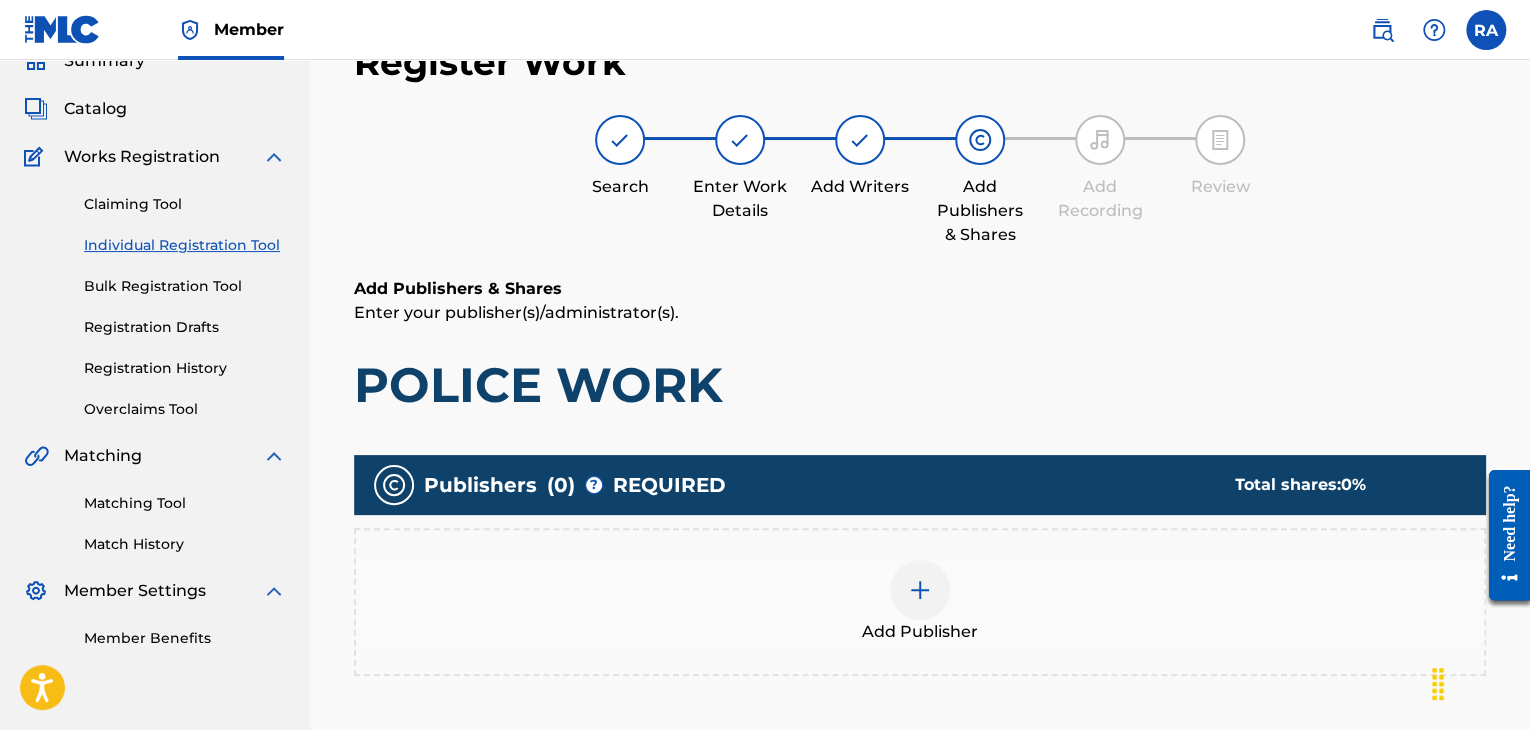 click at bounding box center (920, 590) 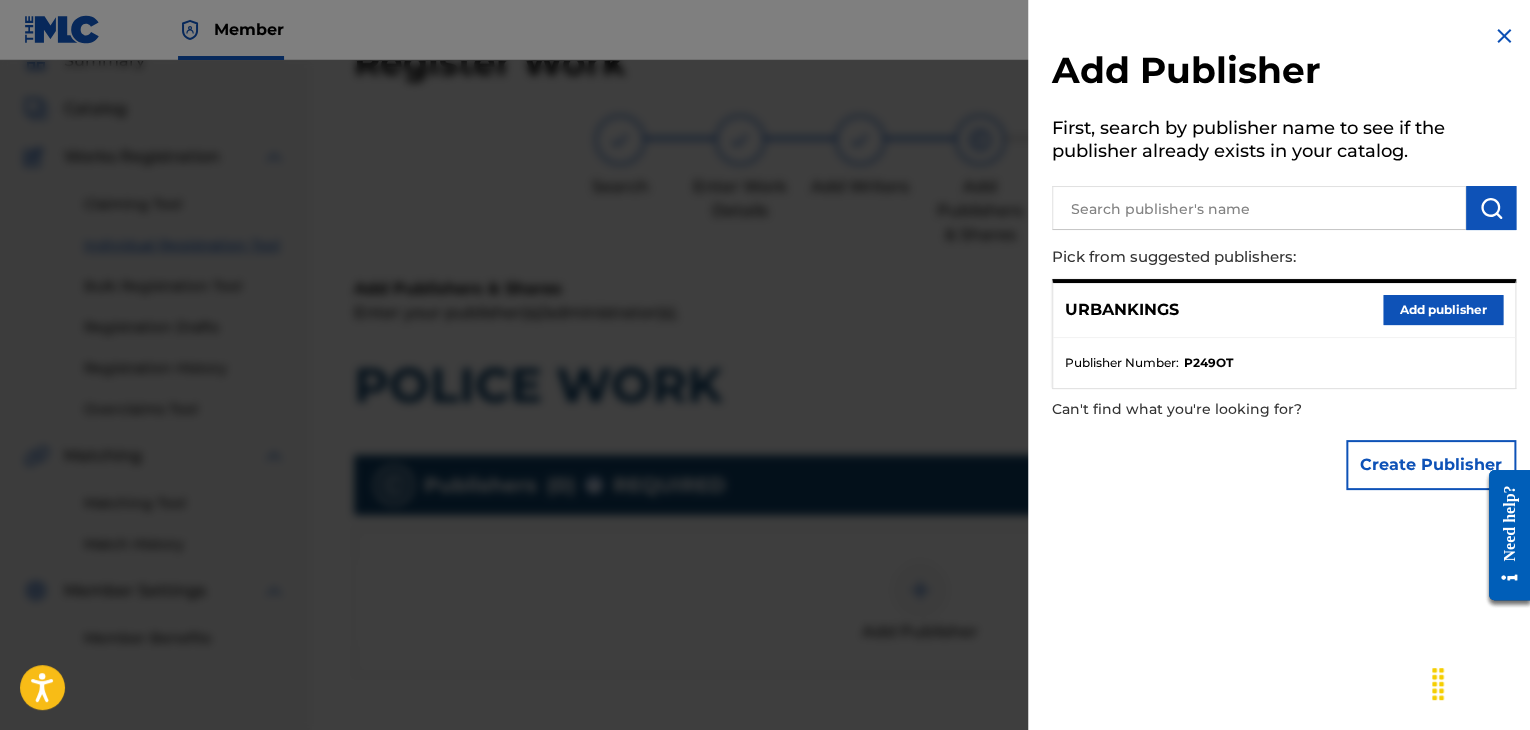 click on "Add publisher" at bounding box center (1443, 310) 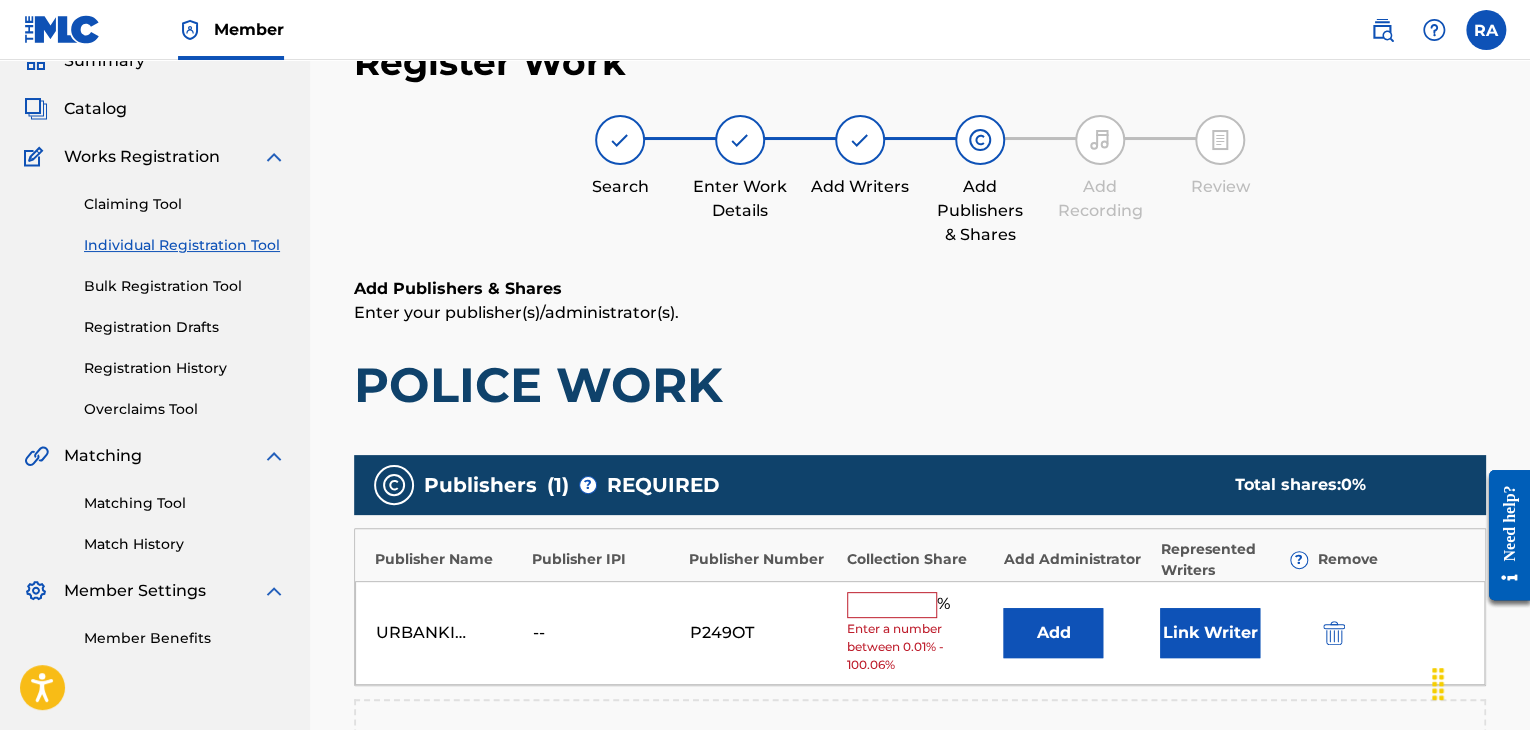 click at bounding box center (892, 605) 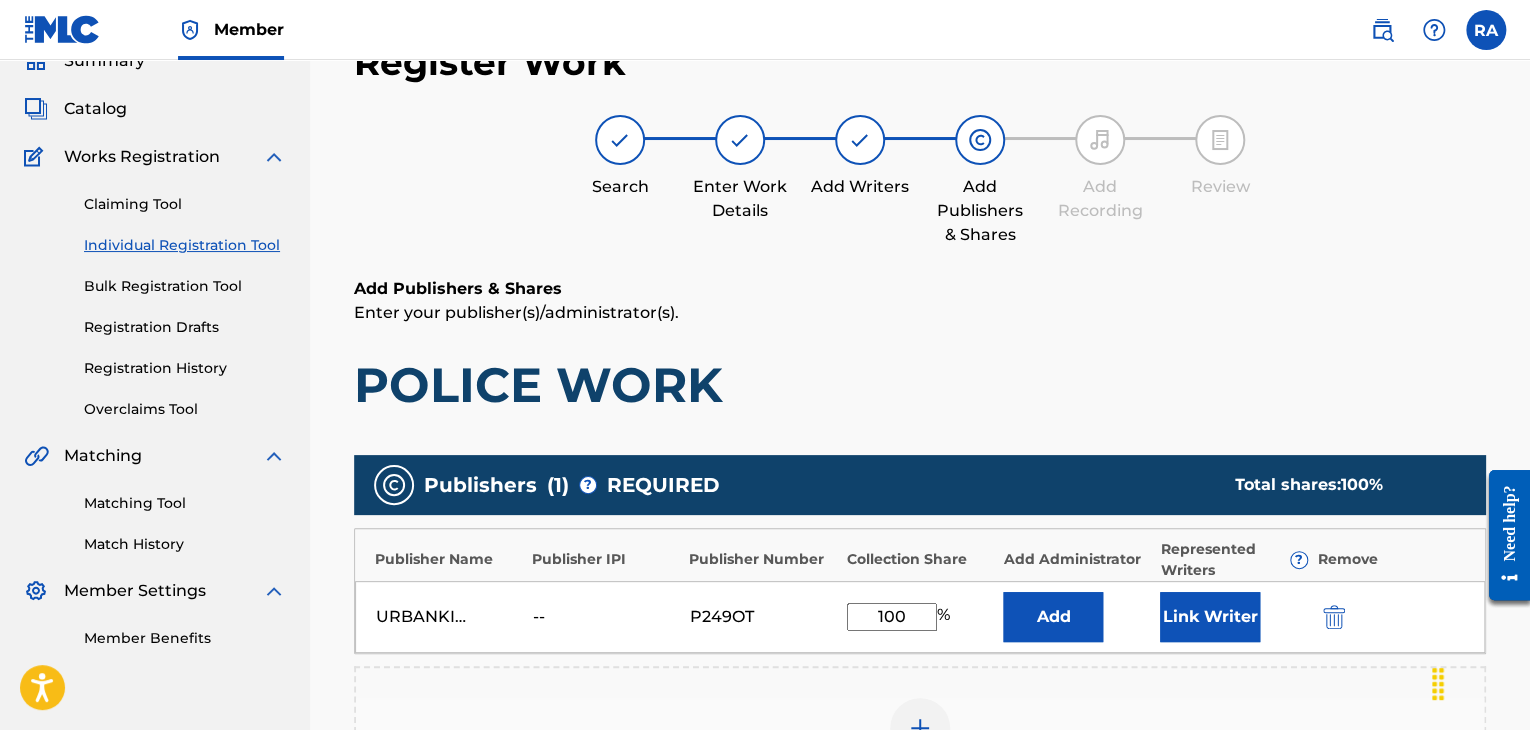 click on "Link Writer" at bounding box center (1210, 617) 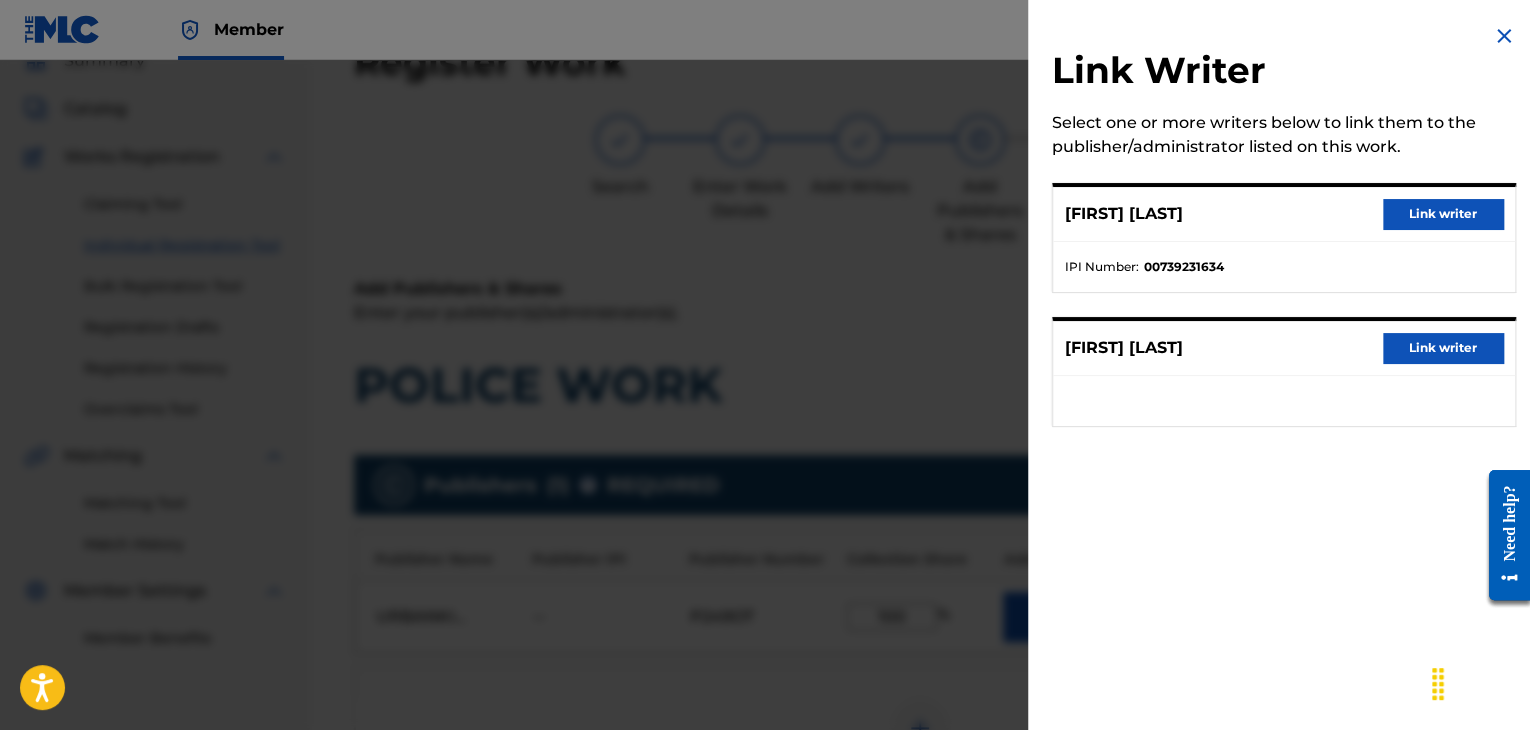 click on "Link writer" at bounding box center [1443, 214] 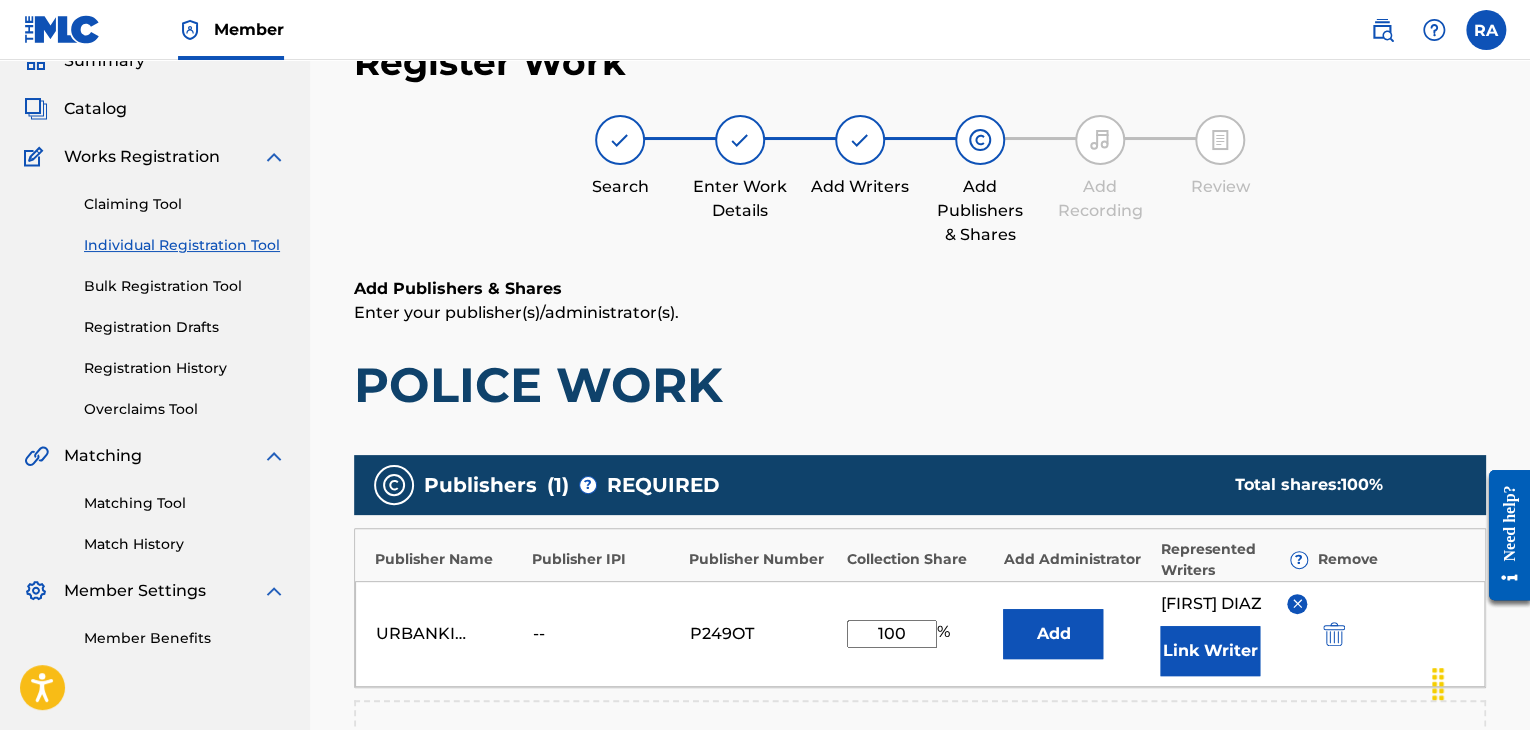 click on "Link Writer" at bounding box center (1210, 651) 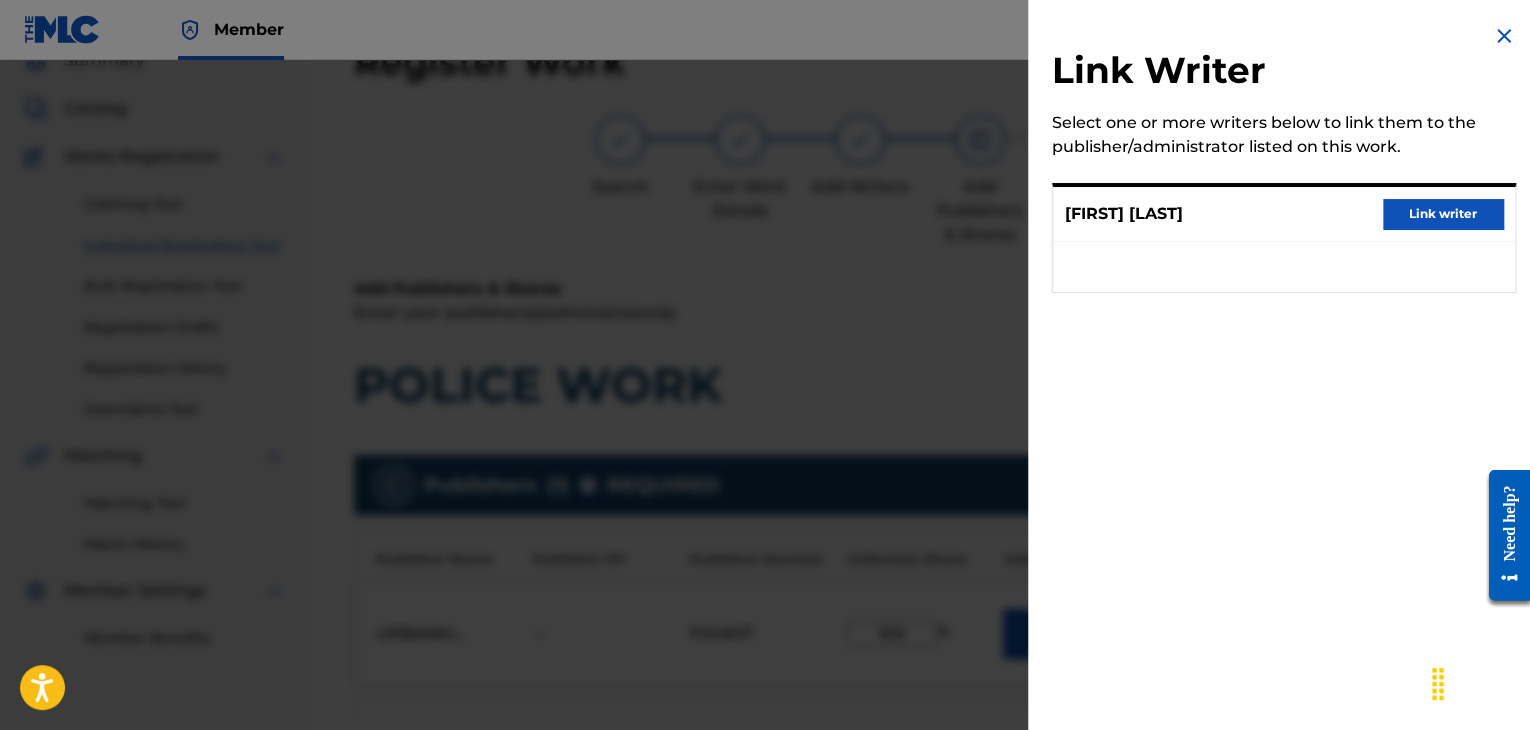 click on "Link writer" at bounding box center (1443, 214) 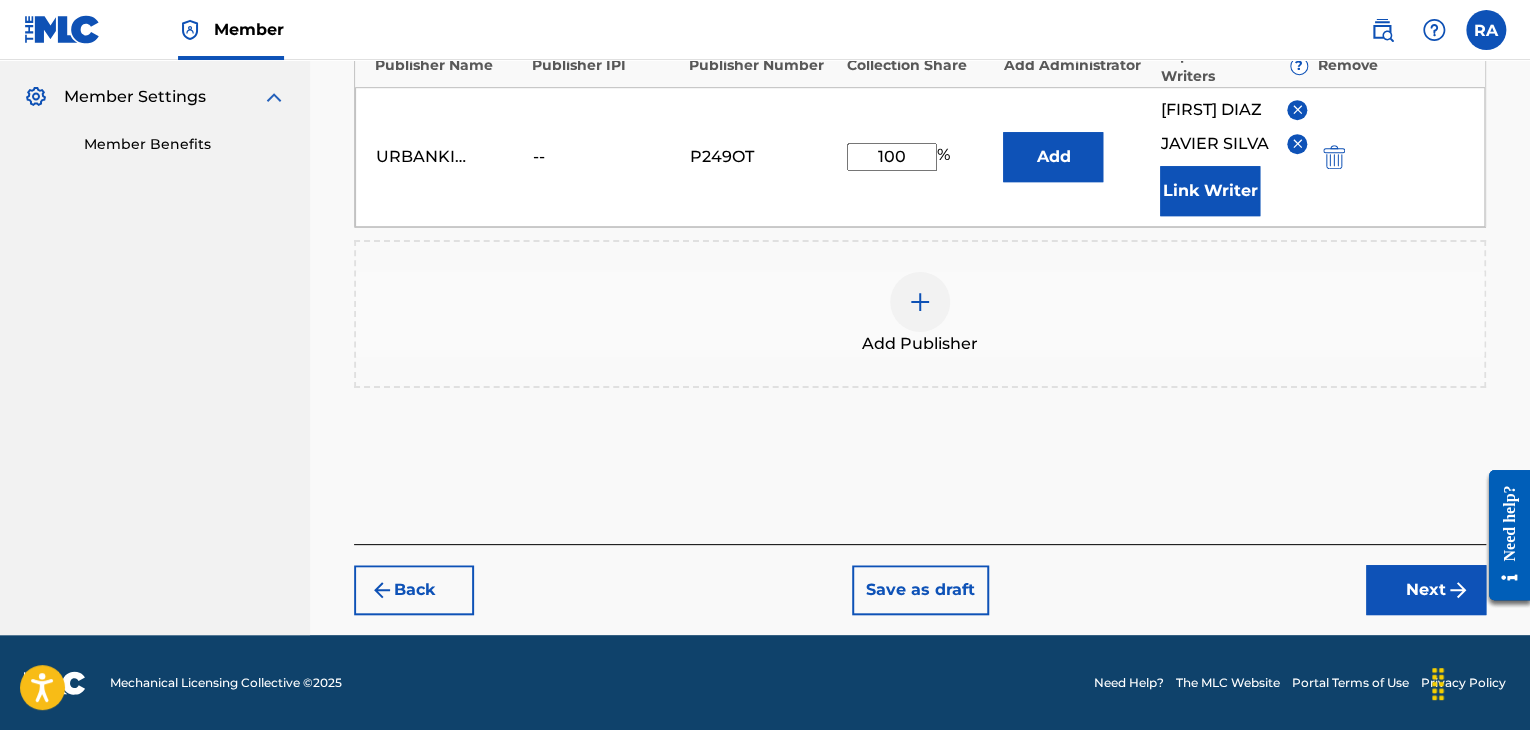 click on "Next" at bounding box center [1426, 590] 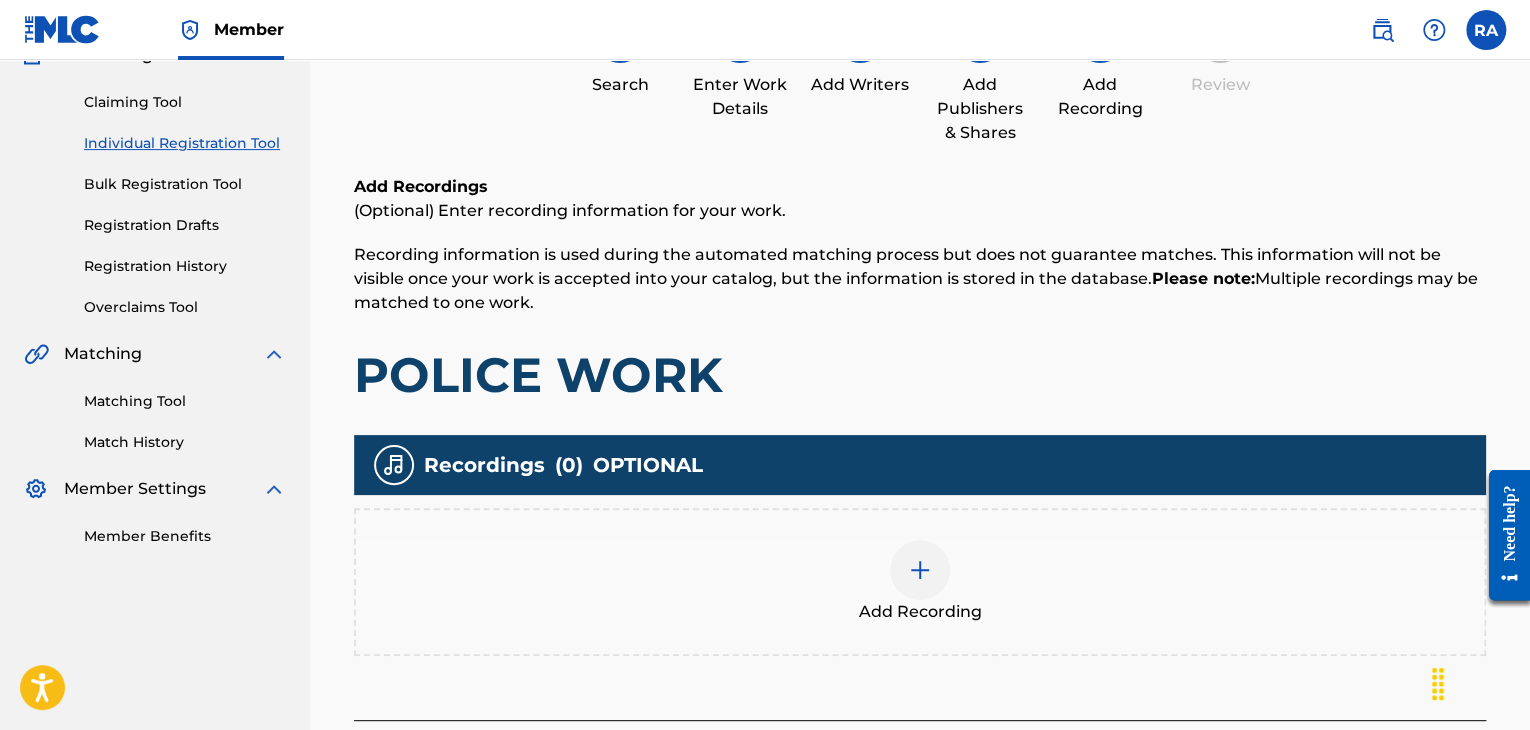 scroll, scrollTop: 90, scrollLeft: 0, axis: vertical 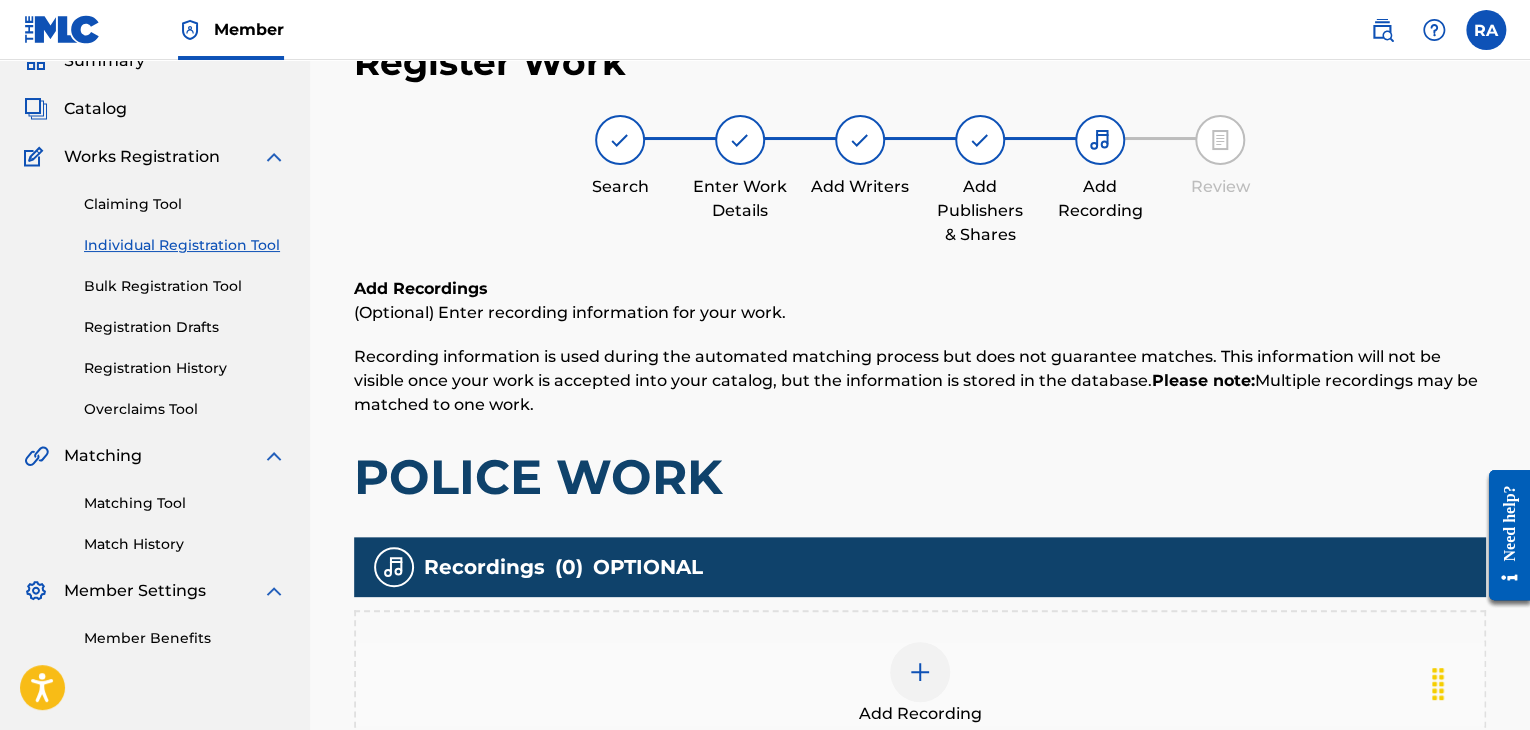 click at bounding box center (920, 672) 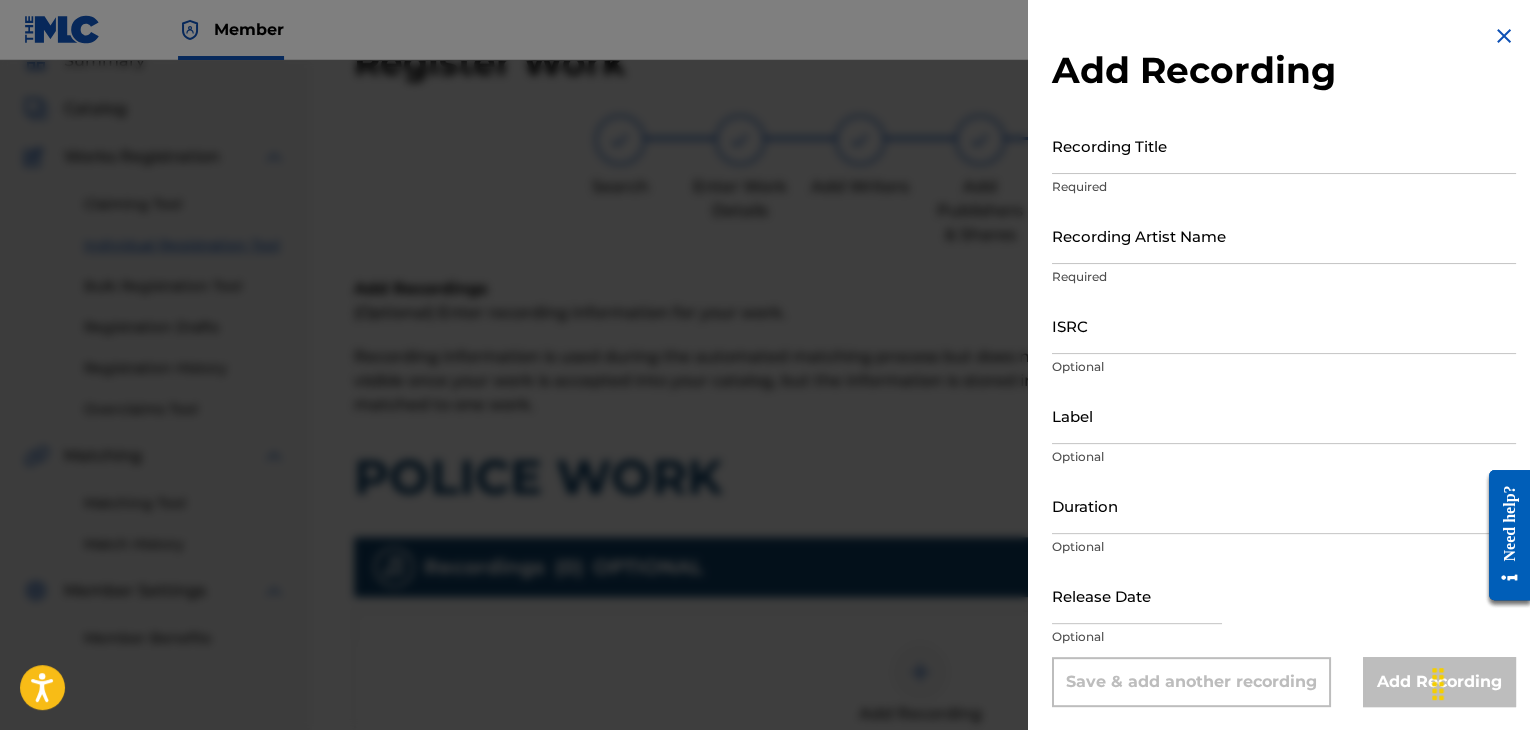 click on "Recording Title" at bounding box center [1284, 145] 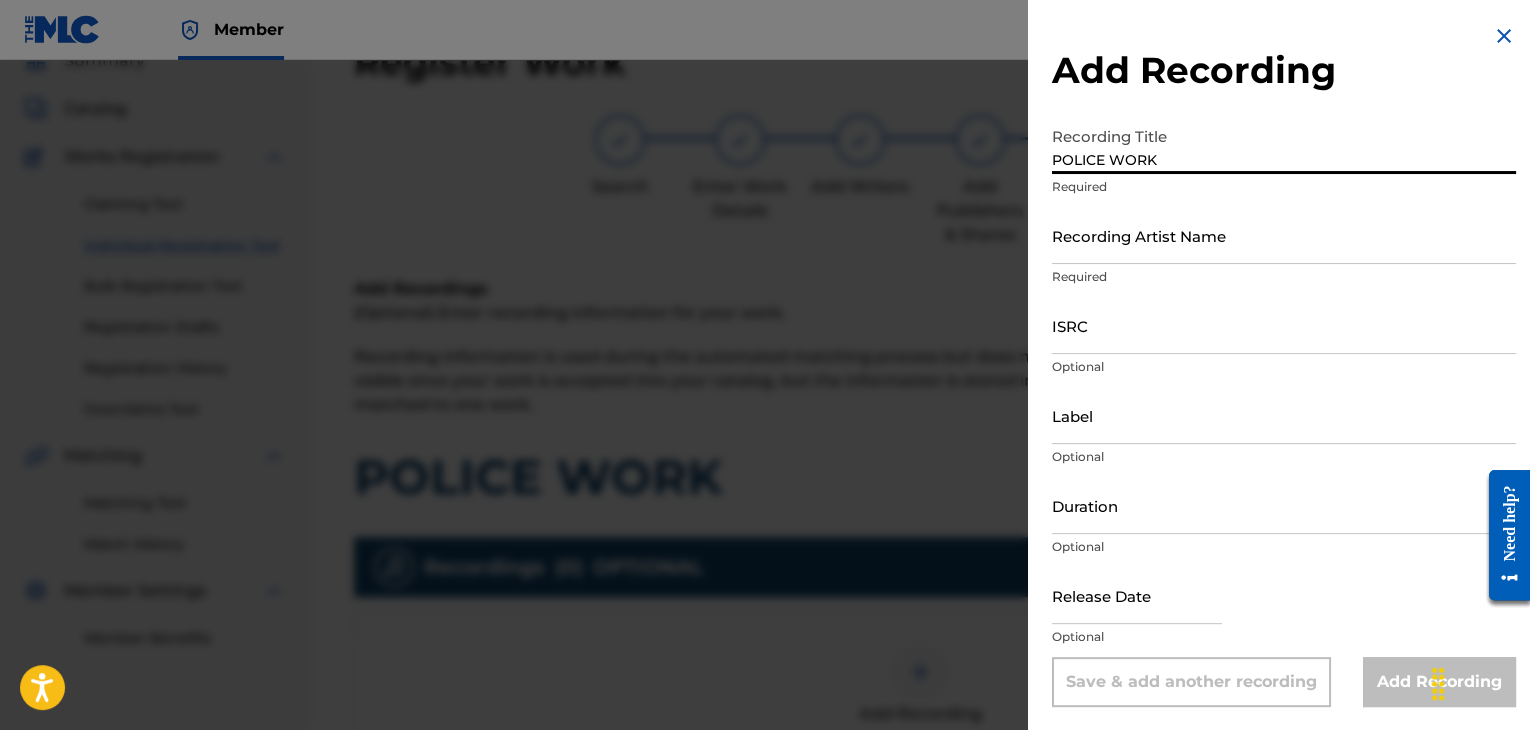 type on "POLICE WORK" 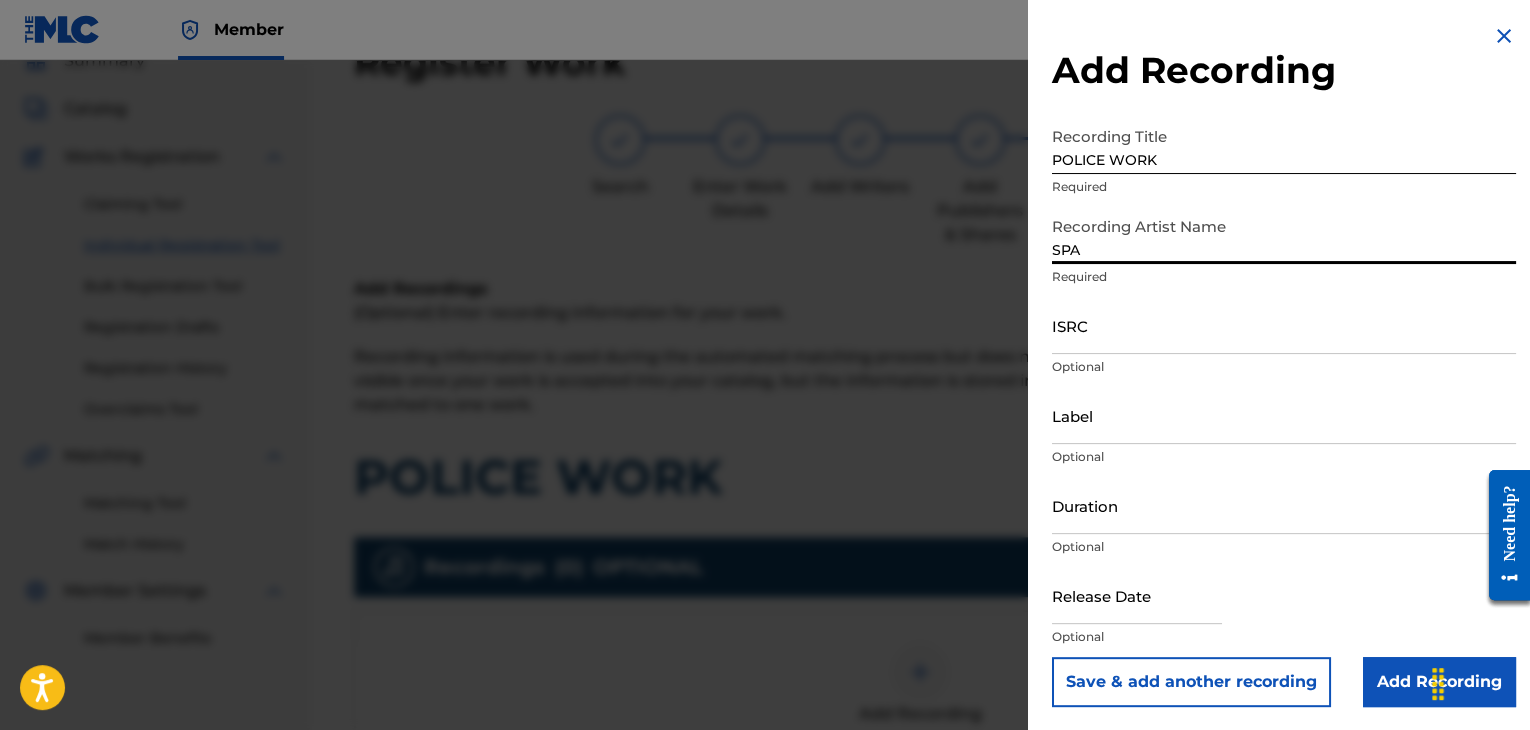 type on "SPANKY LOCO" 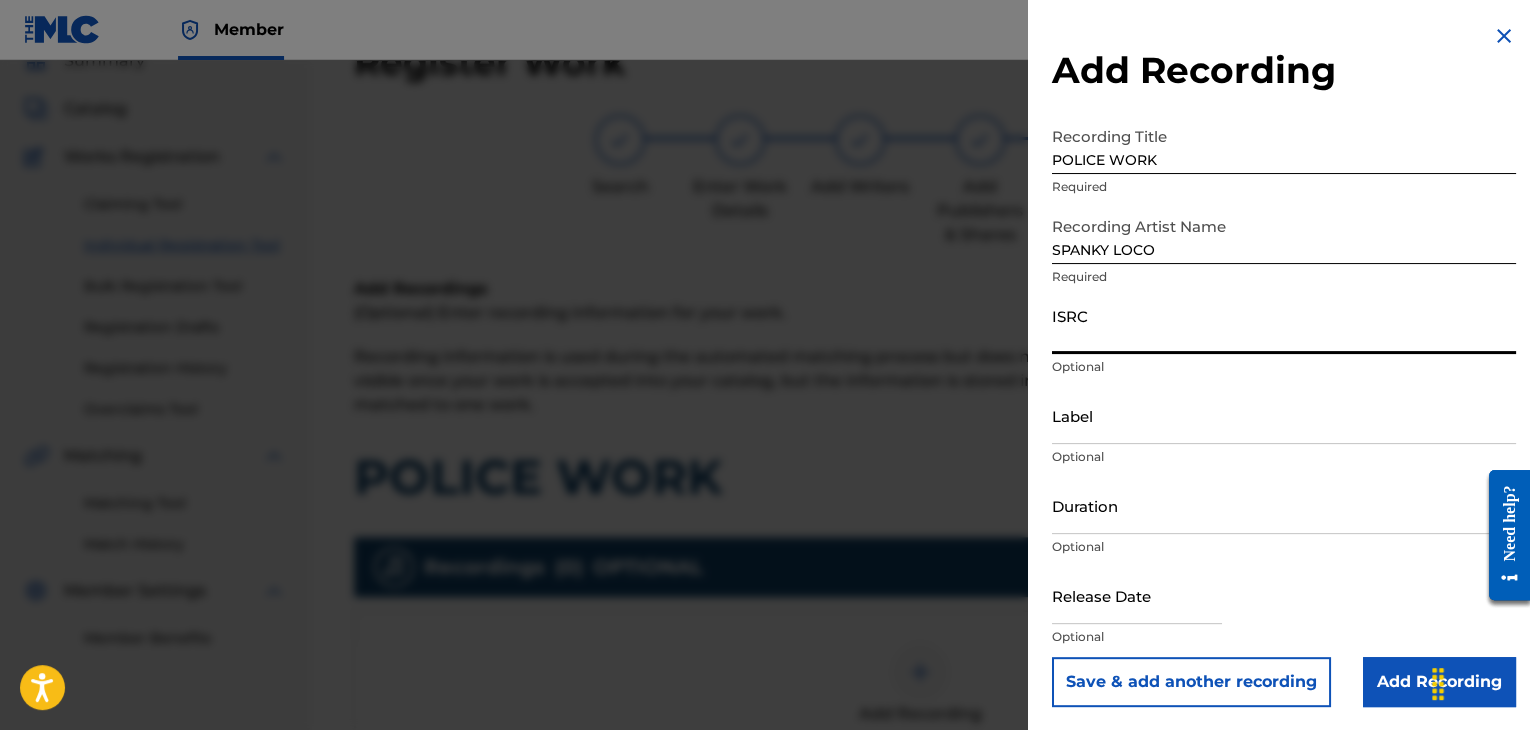 paste on "[ID]" 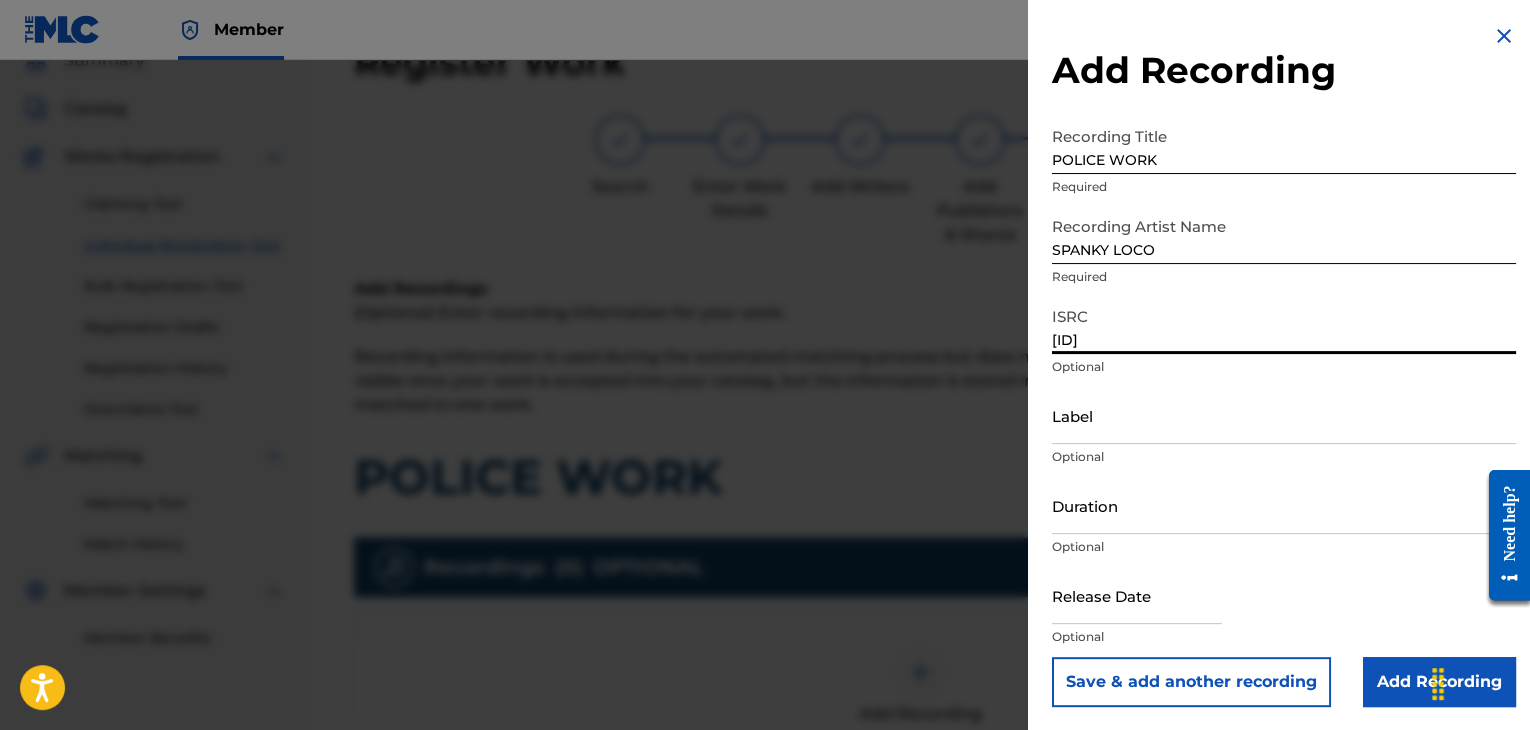 type on "[ID]" 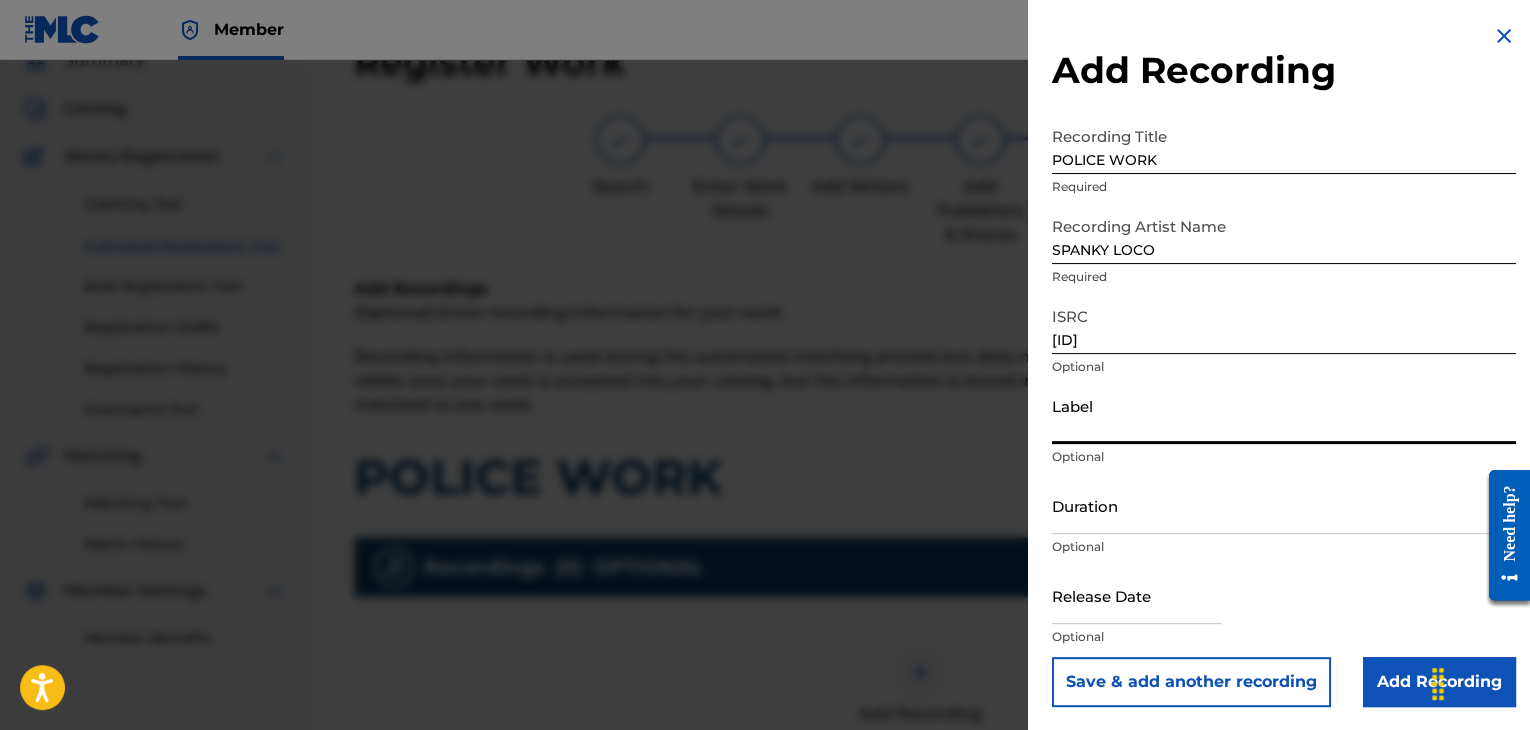 type on "Urban Kings Music Group" 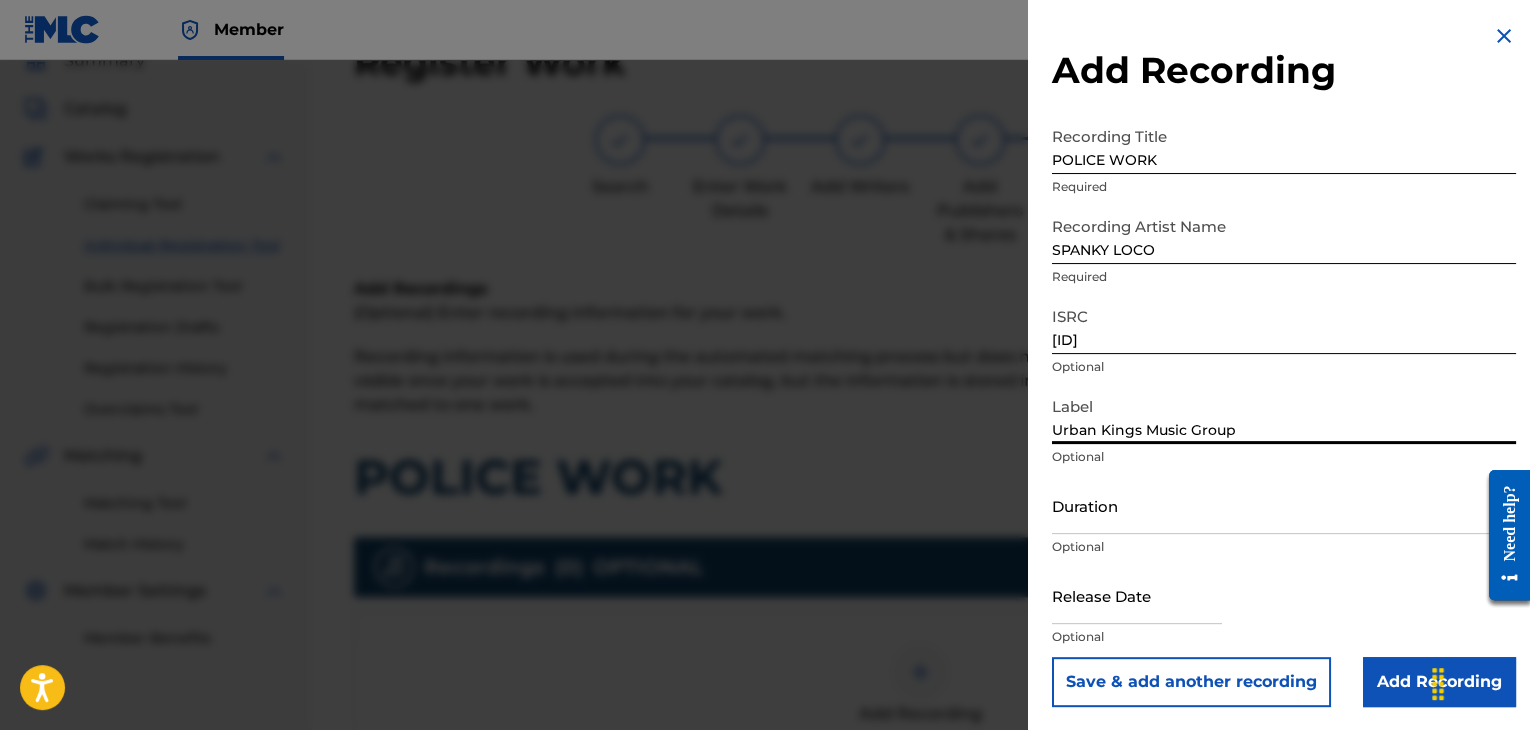 click on "Duration" at bounding box center [1284, 505] 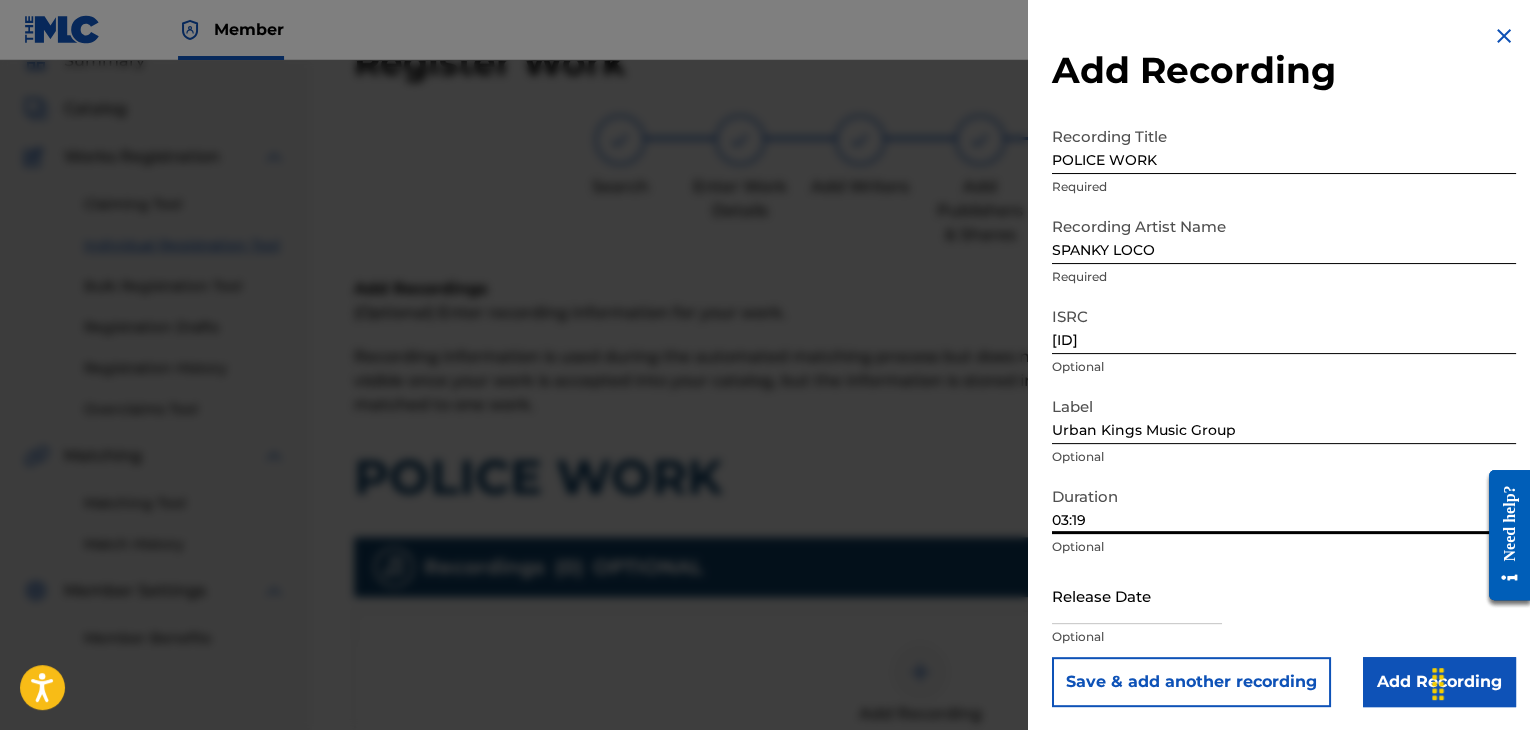 type on "03:19" 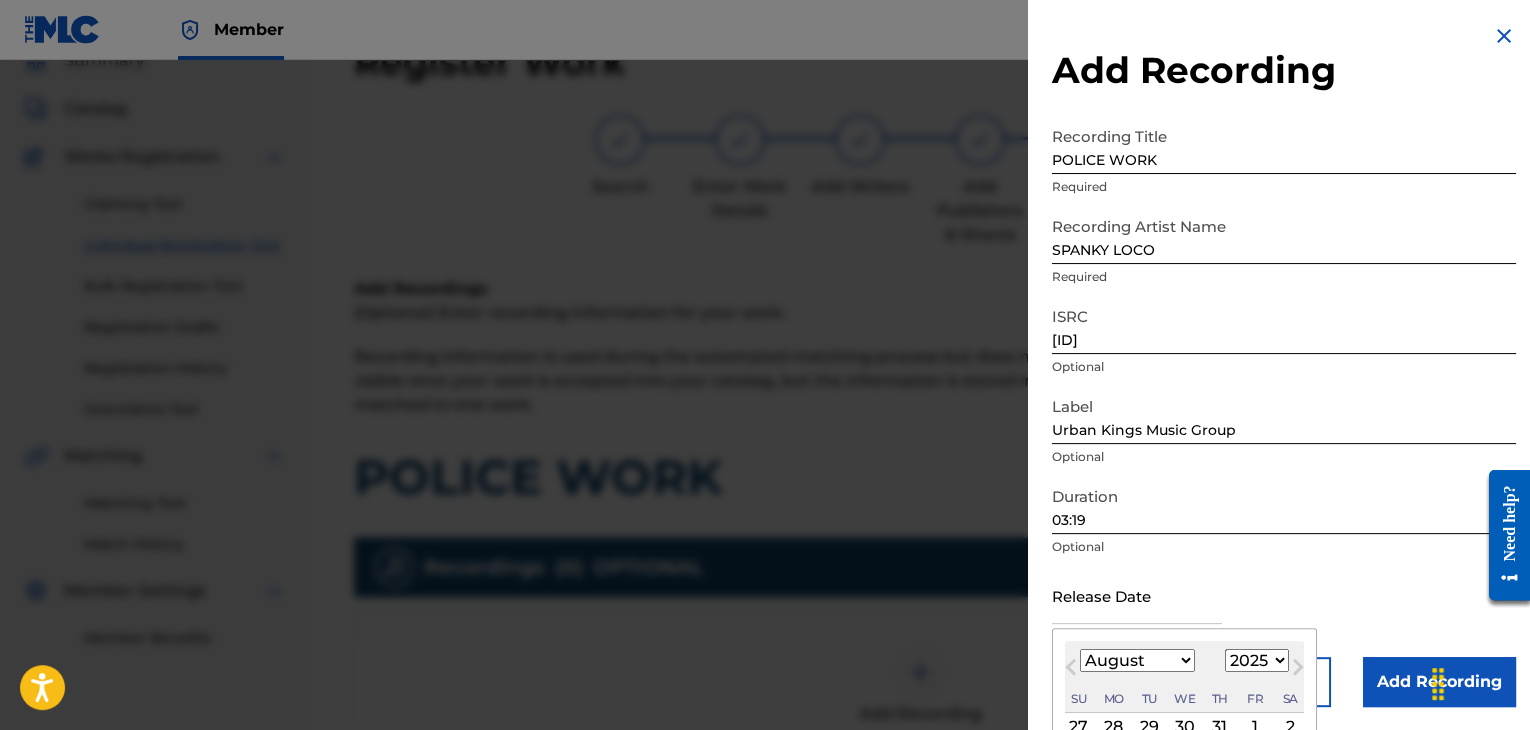click on "January February March April May June July August September October November December" at bounding box center [1137, 660] 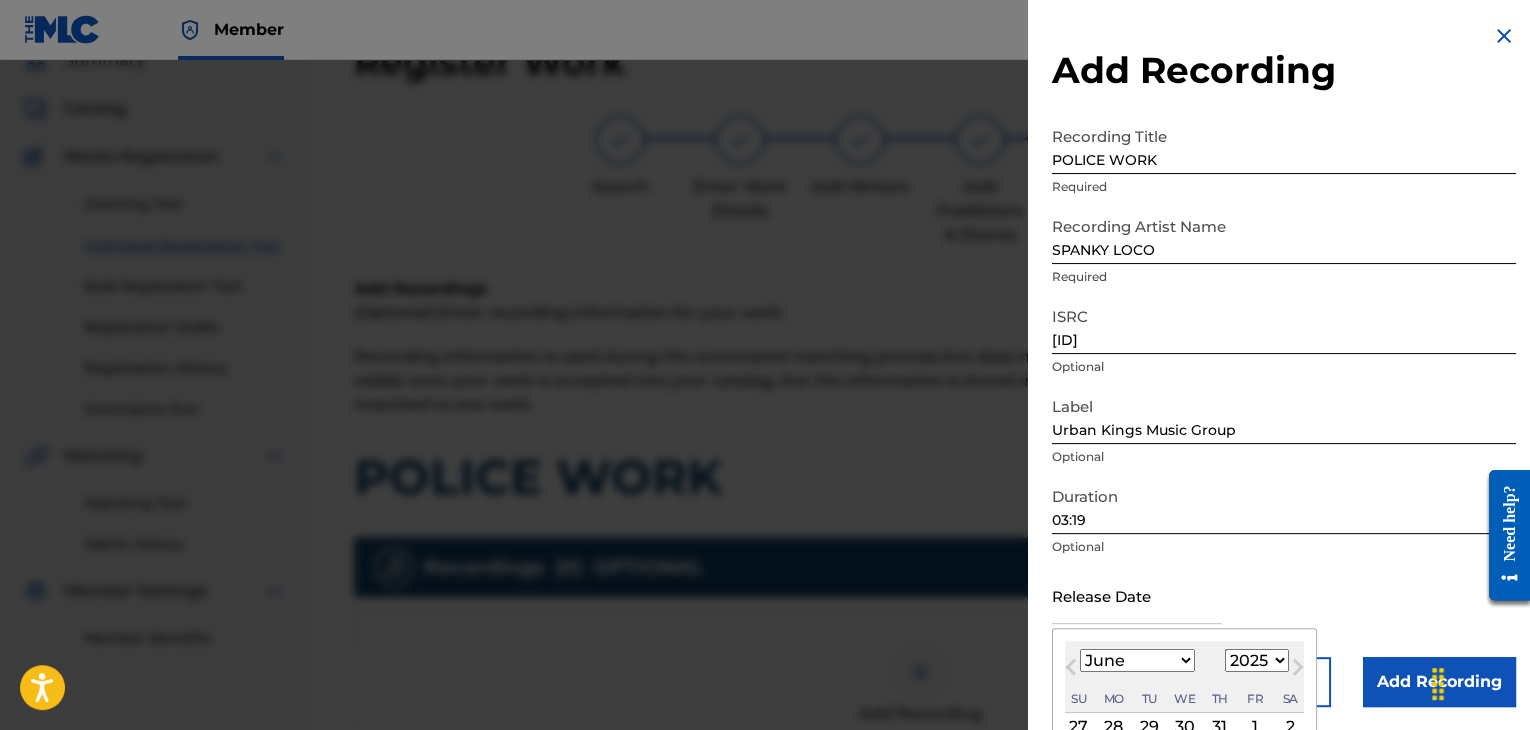 click on "January February March April May June July August September October November December" at bounding box center (1137, 660) 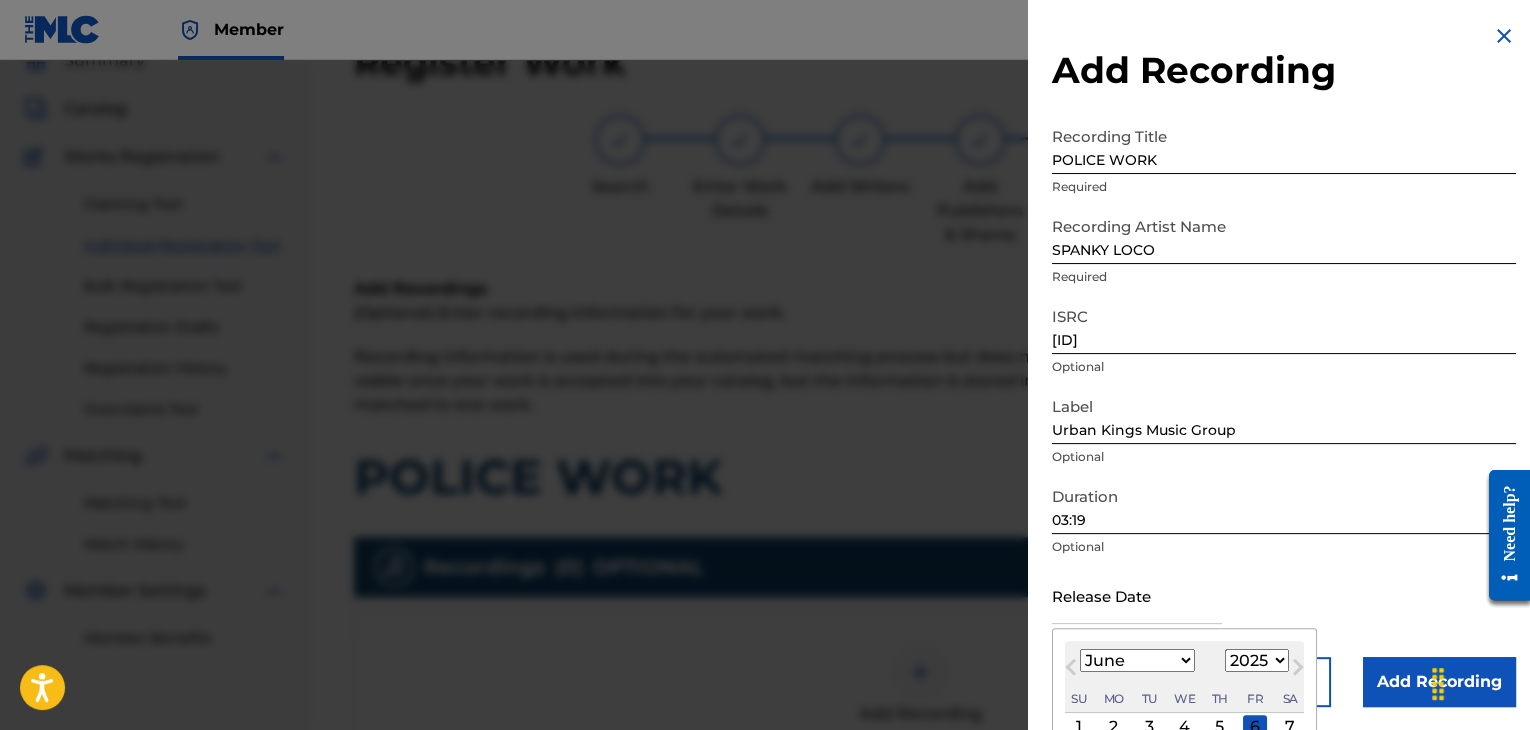 click on "1899 1900 1901 1902 1903 1904 1905 1906 1907 1908 1909 1910 1911 1912 1913 1914 1915 1916 1917 1918 1919 1920 1921 1922 1923 1924 1925 1926 1927 1928 1929 1930 1931 1932 1933 1934 1935 1936 1937 1938 1939 1940 1941 1942 1943 1944 1945 1946 1947 1948 1949 1950 1951 1952 1953 1954 1955 1956 1957 1958 1959 1960 1961 1962 1963 1964 1965 1966 1967 1968 1969 1970 1971 1972 1973 1974 1975 1976 1977 1978 1979 1980 1981 1982 1983 1984 1985 1986 1987 1988 1989 1990 1991 1992 1993 1994 1995 1996 1997 1998 1999 2000 2001 2002 2003 2004 2005 2006 2007 2008 2009 2010 2011 2012 2013 2014 2015 2016 2017 2018 2019 2020 2021 2022 2023 2024 2025 2026 2027 2028 2029 2030 2031 2032 2033 2034 2035 2036 2037 2038 2039 2040 2041 2042 2043 2044 2045 2046 2047 2048 2049 2050 2051 2052 2053 2054 2055 2056 2057 2058 2059 2060 2061 2062 2063 2064 2065 2066 2067 2068 2069 2070 2071 2072 2073 2074 2075 2076 2077 2078 2079 2080 2081 2082 2083 2084 2085 2086 2087 2088 2089 2090 2091 2092 2093 2094 2095 2096 2097 2098 2099 2100" at bounding box center (1257, 660) 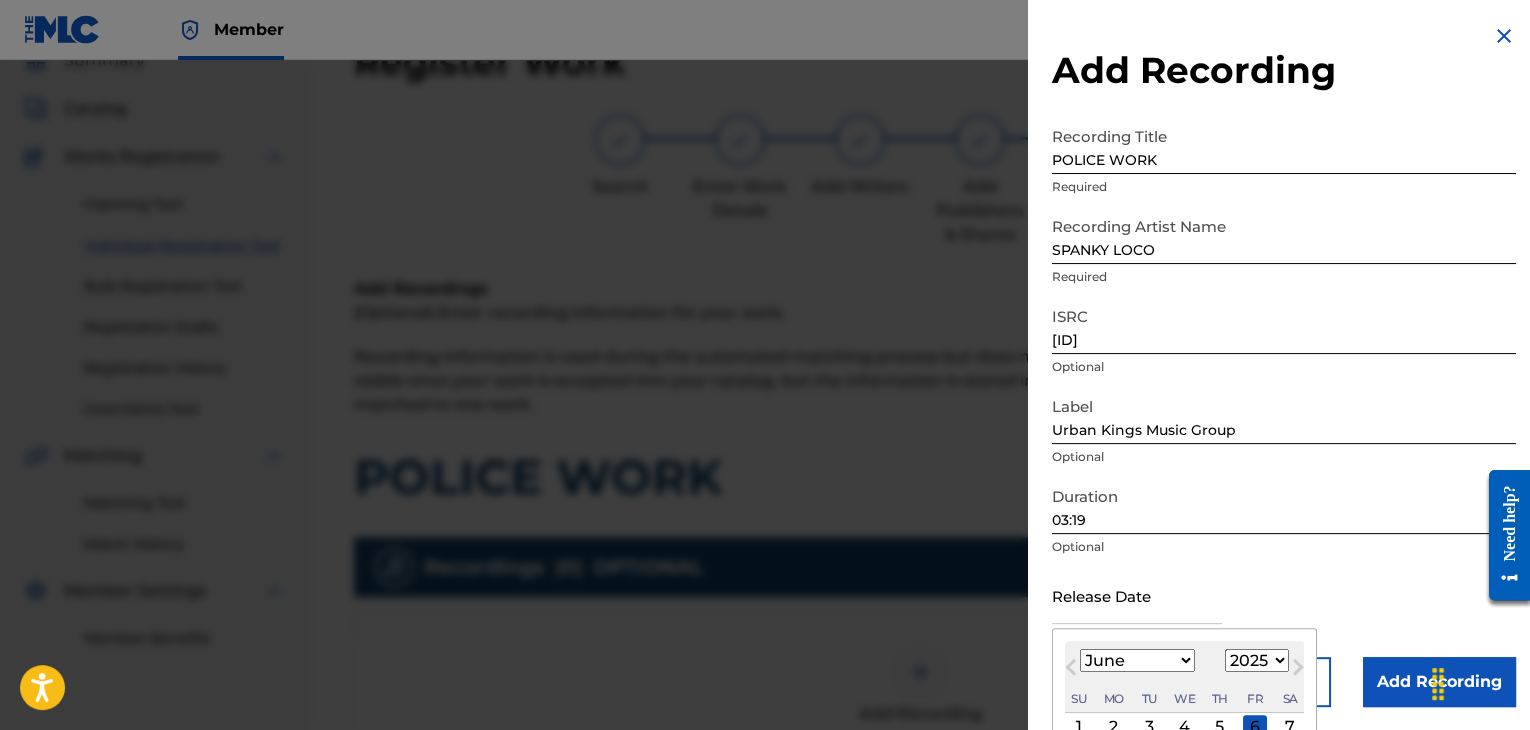 select on "2010" 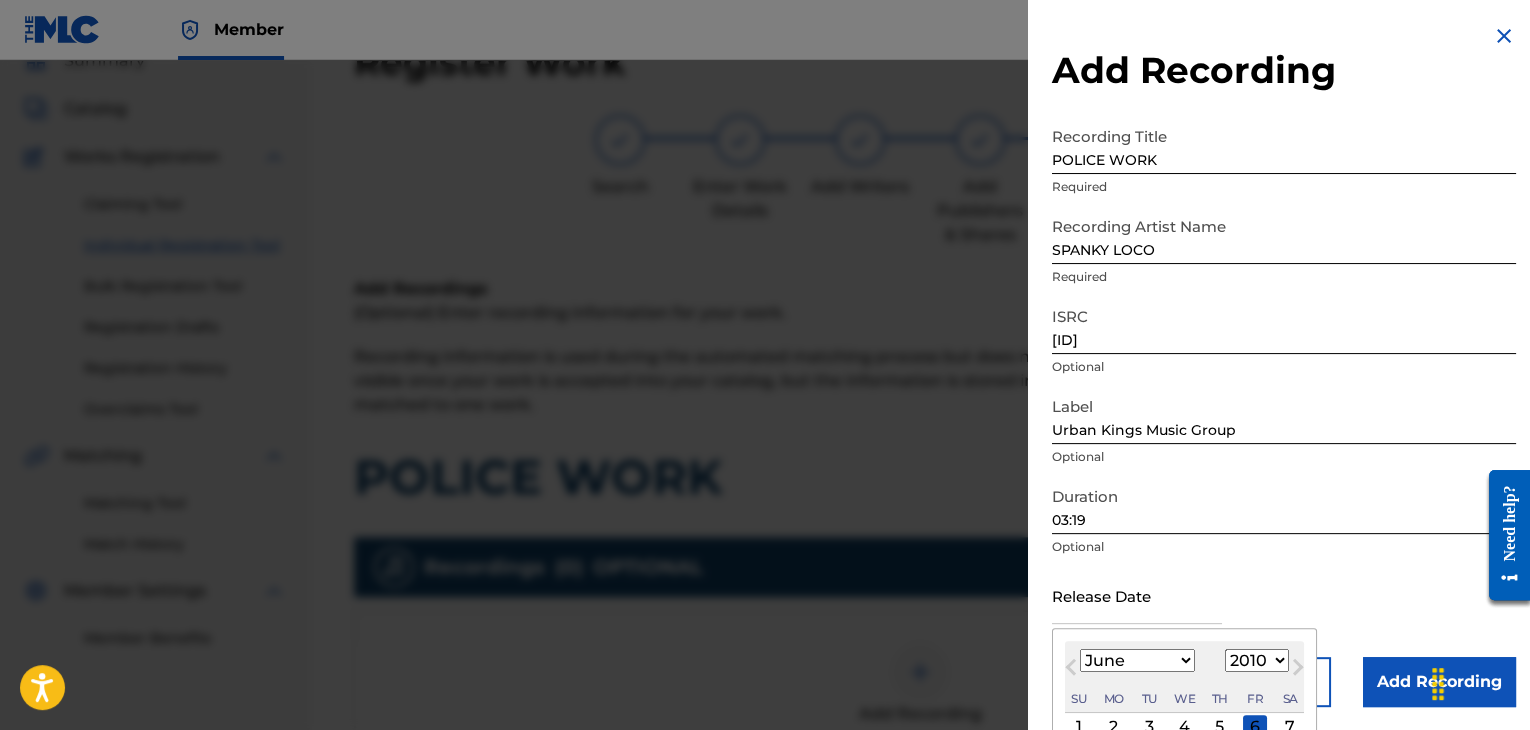 click on "1899 1900 1901 1902 1903 1904 1905 1906 1907 1908 1909 1910 1911 1912 1913 1914 1915 1916 1917 1918 1919 1920 1921 1922 1923 1924 1925 1926 1927 1928 1929 1930 1931 1932 1933 1934 1935 1936 1937 1938 1939 1940 1941 1942 1943 1944 1945 1946 1947 1948 1949 1950 1951 1952 1953 1954 1955 1956 1957 1958 1959 1960 1961 1962 1963 1964 1965 1966 1967 1968 1969 1970 1971 1972 1973 1974 1975 1976 1977 1978 1979 1980 1981 1982 1983 1984 1985 1986 1987 1988 1989 1990 1991 1992 1993 1994 1995 1996 1997 1998 1999 2000 2001 2002 2003 2004 2005 2006 2007 2008 2009 2010 2011 2012 2013 2014 2015 2016 2017 2018 2019 2020 2021 2022 2023 2024 2025 2026 2027 2028 2029 2030 2031 2032 2033 2034 2035 2036 2037 2038 2039 2040 2041 2042 2043 2044 2045 2046 2047 2048 2049 2050 2051 2052 2053 2054 2055 2056 2057 2058 2059 2060 2061 2062 2063 2064 2065 2066 2067 2068 2069 2070 2071 2072 2073 2074 2075 2076 2077 2078 2079 2080 2081 2082 2083 2084 2085 2086 2087 2088 2089 2090 2091 2092 2093 2094 2095 2096 2097 2098 2099 2100" at bounding box center [1257, 660] 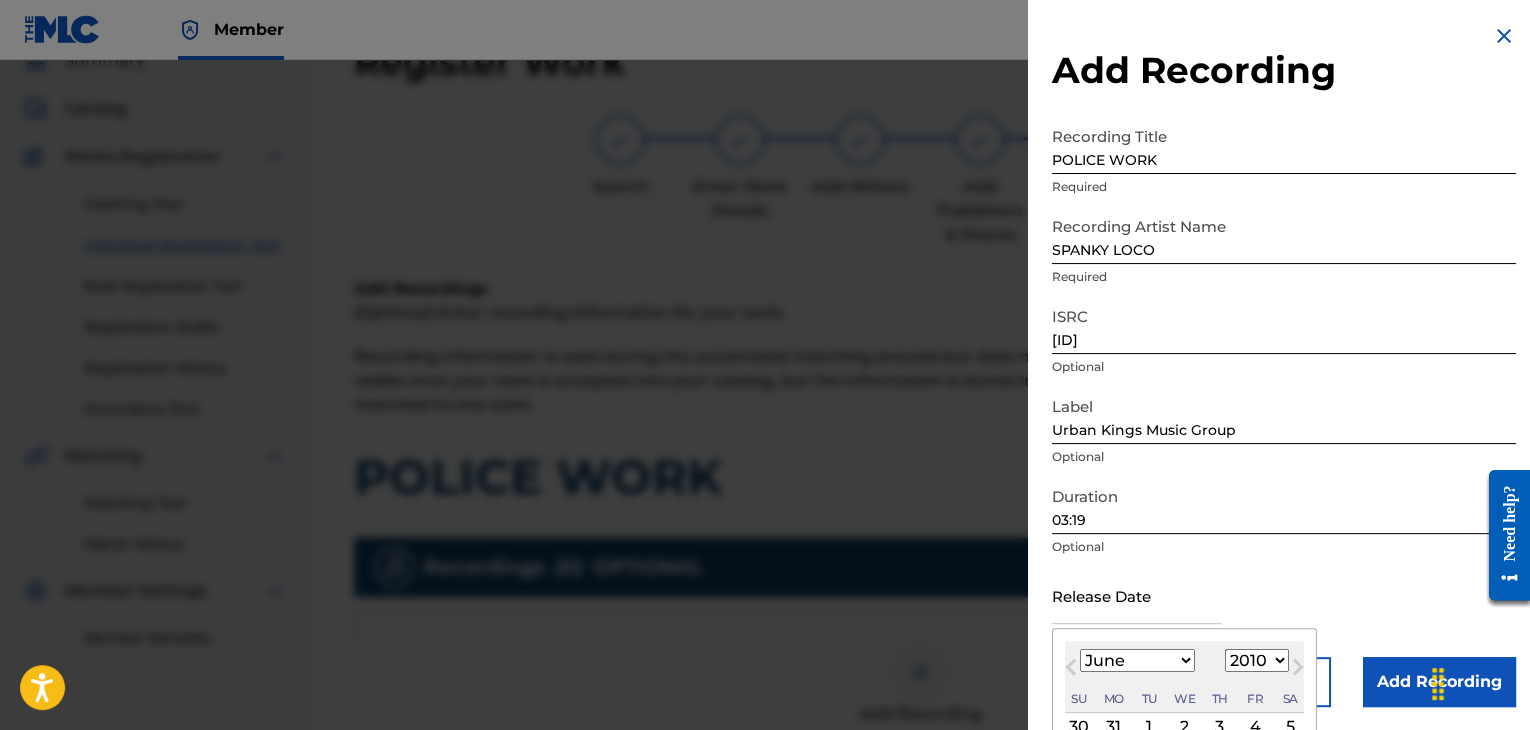 click on "1" at bounding box center [1149, 727] 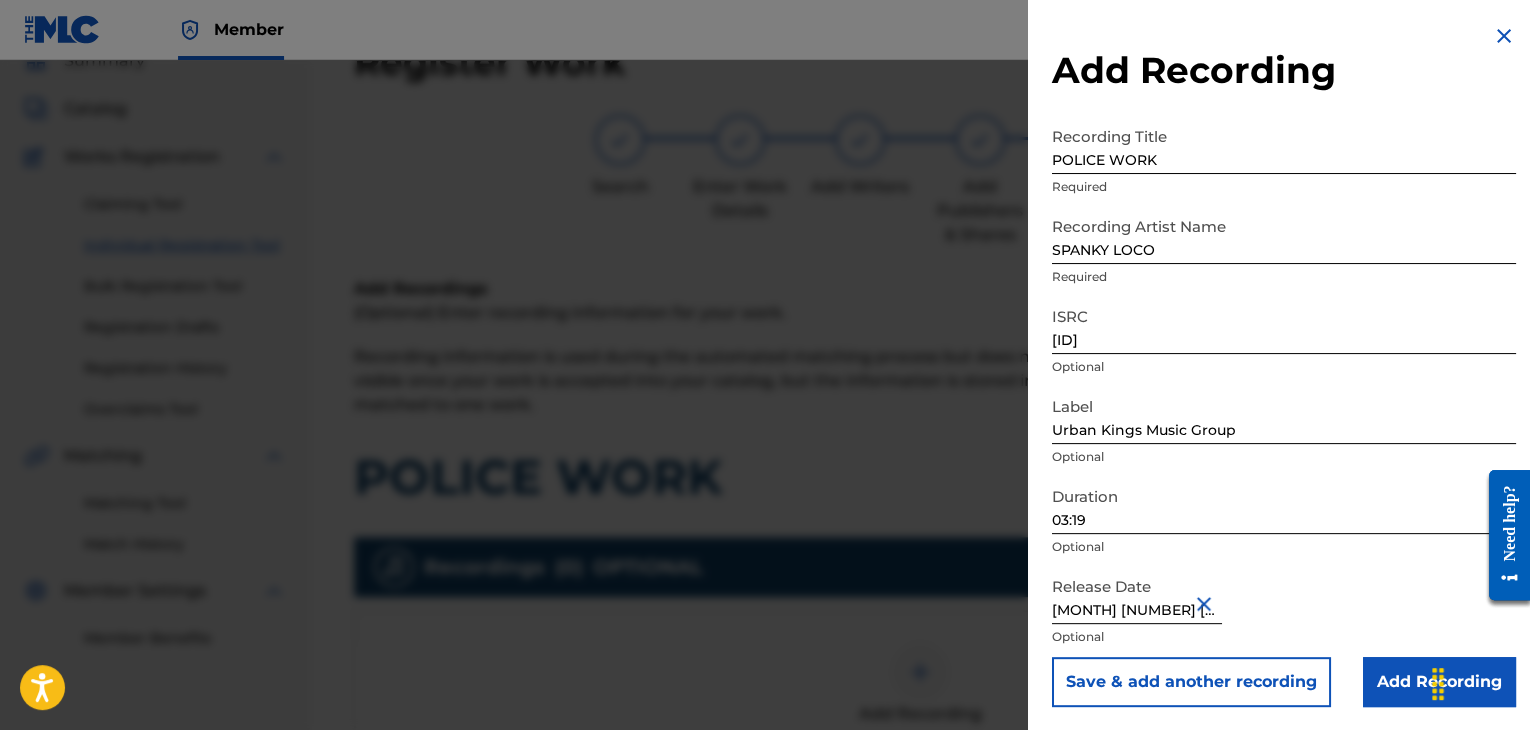 click on "Add Recording" at bounding box center [1439, 682] 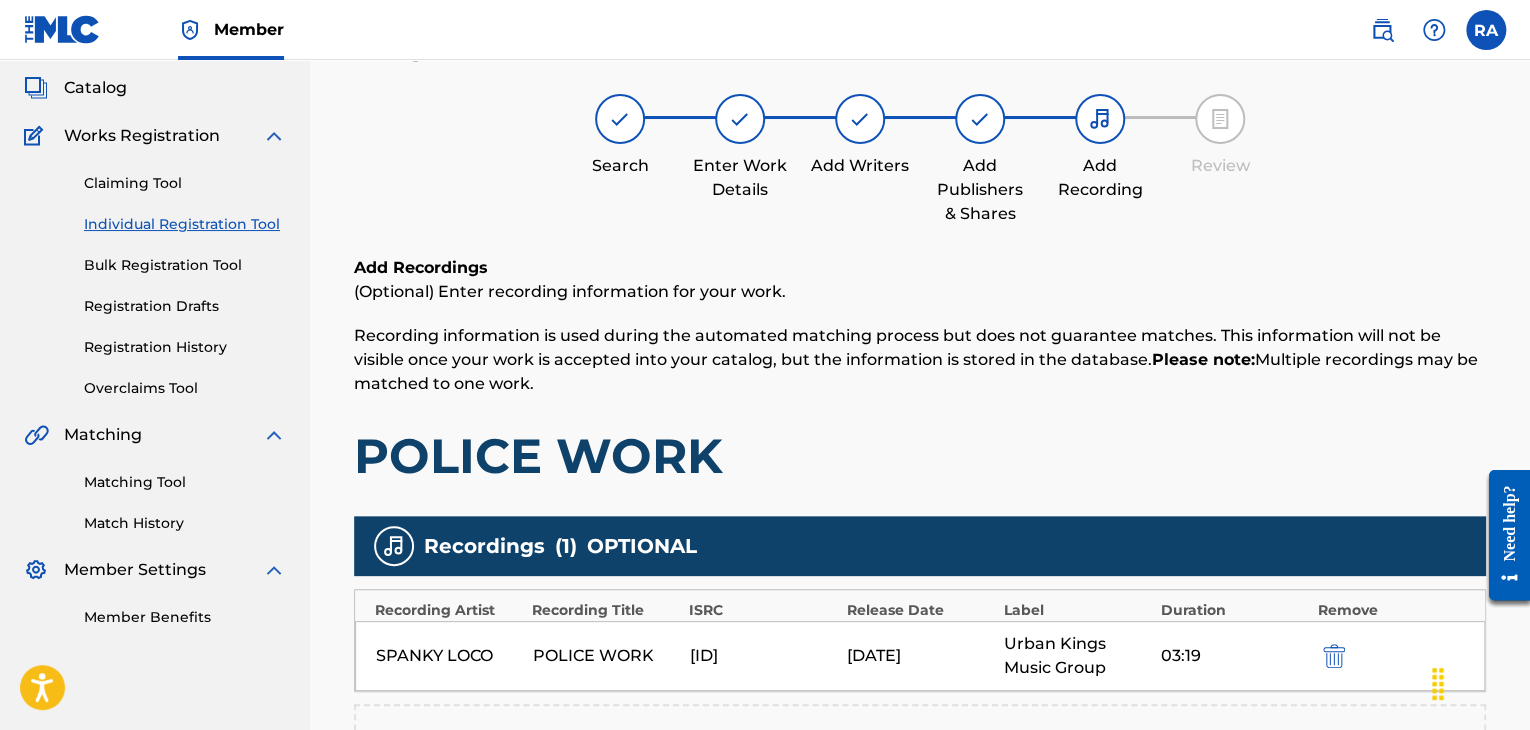 scroll, scrollTop: 482, scrollLeft: 0, axis: vertical 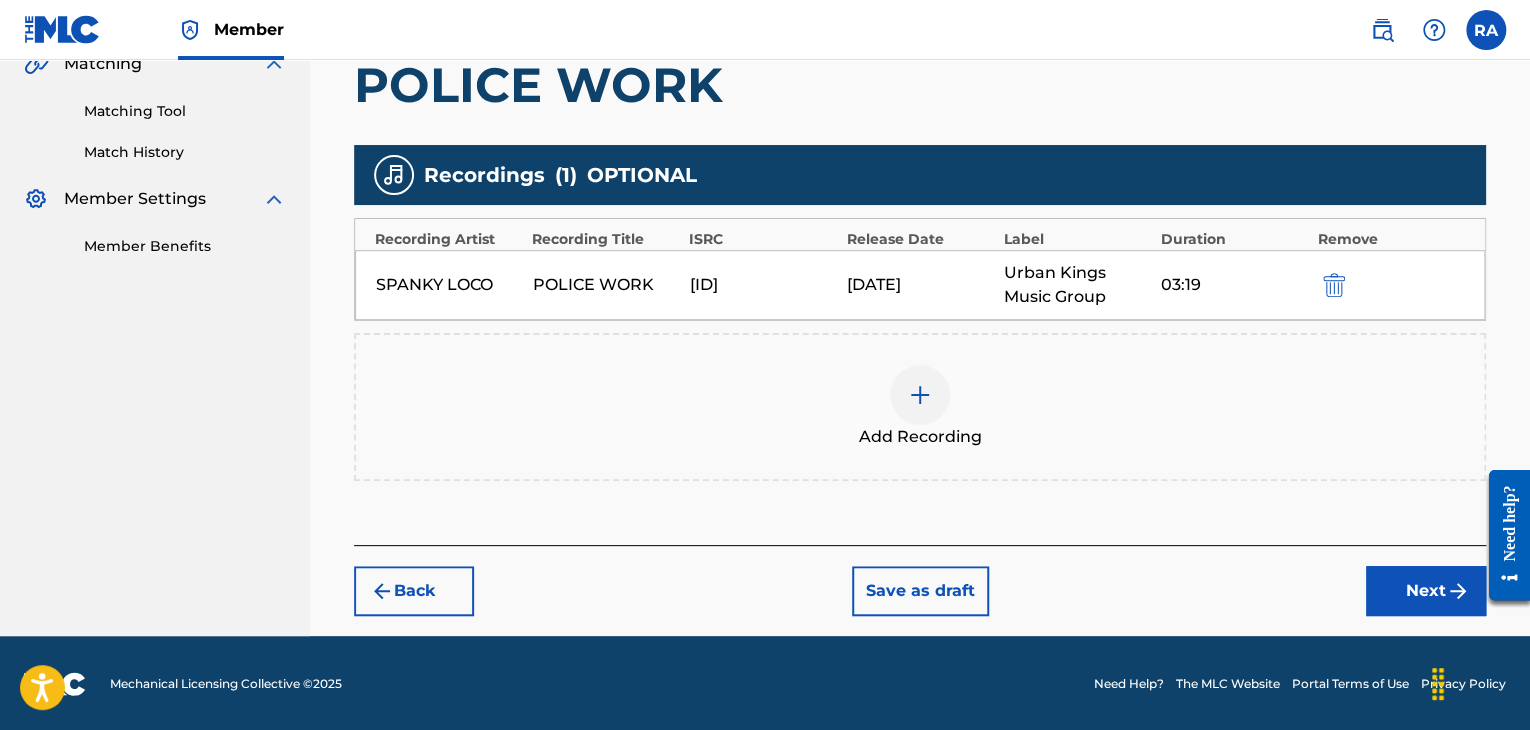 click on "Next" at bounding box center [1426, 591] 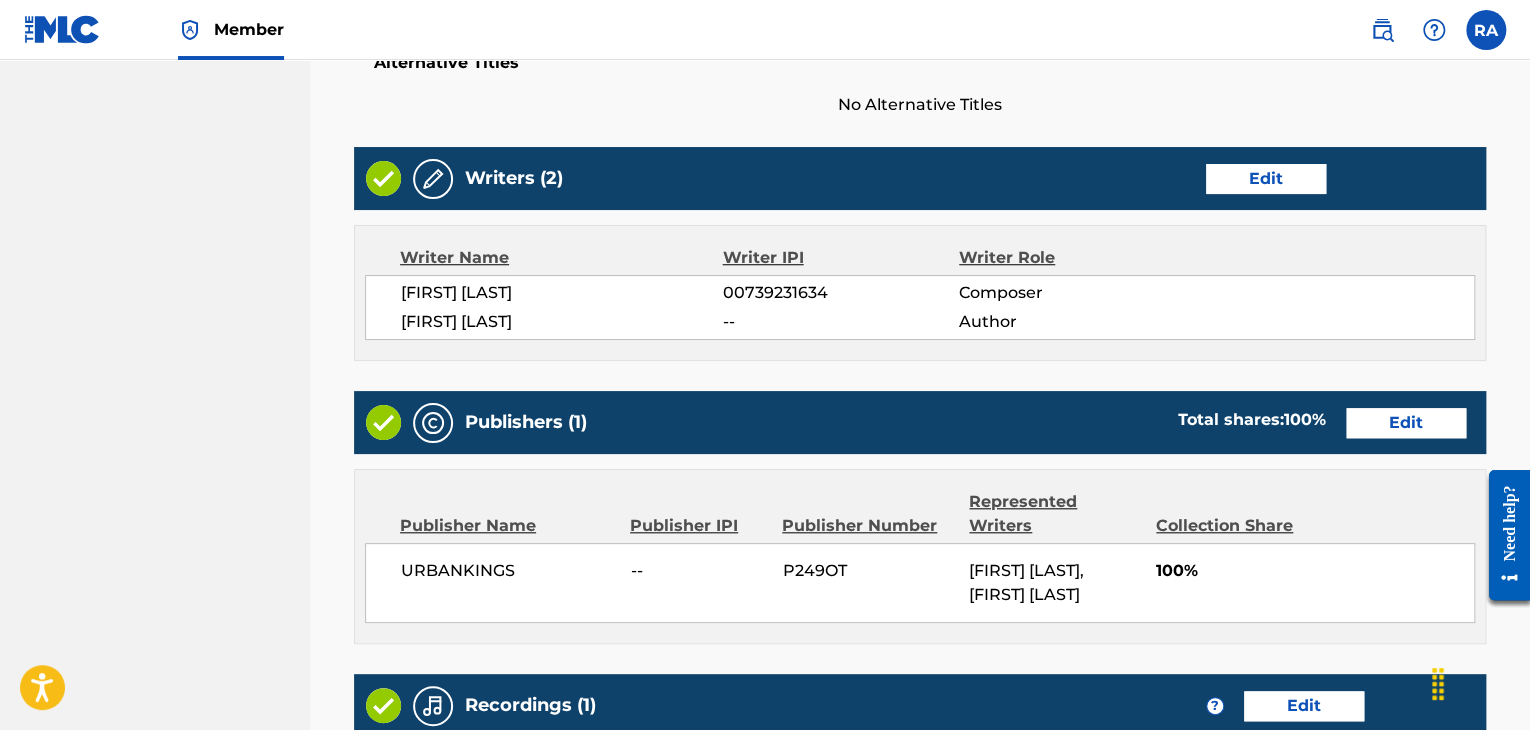 scroll, scrollTop: 1061, scrollLeft: 0, axis: vertical 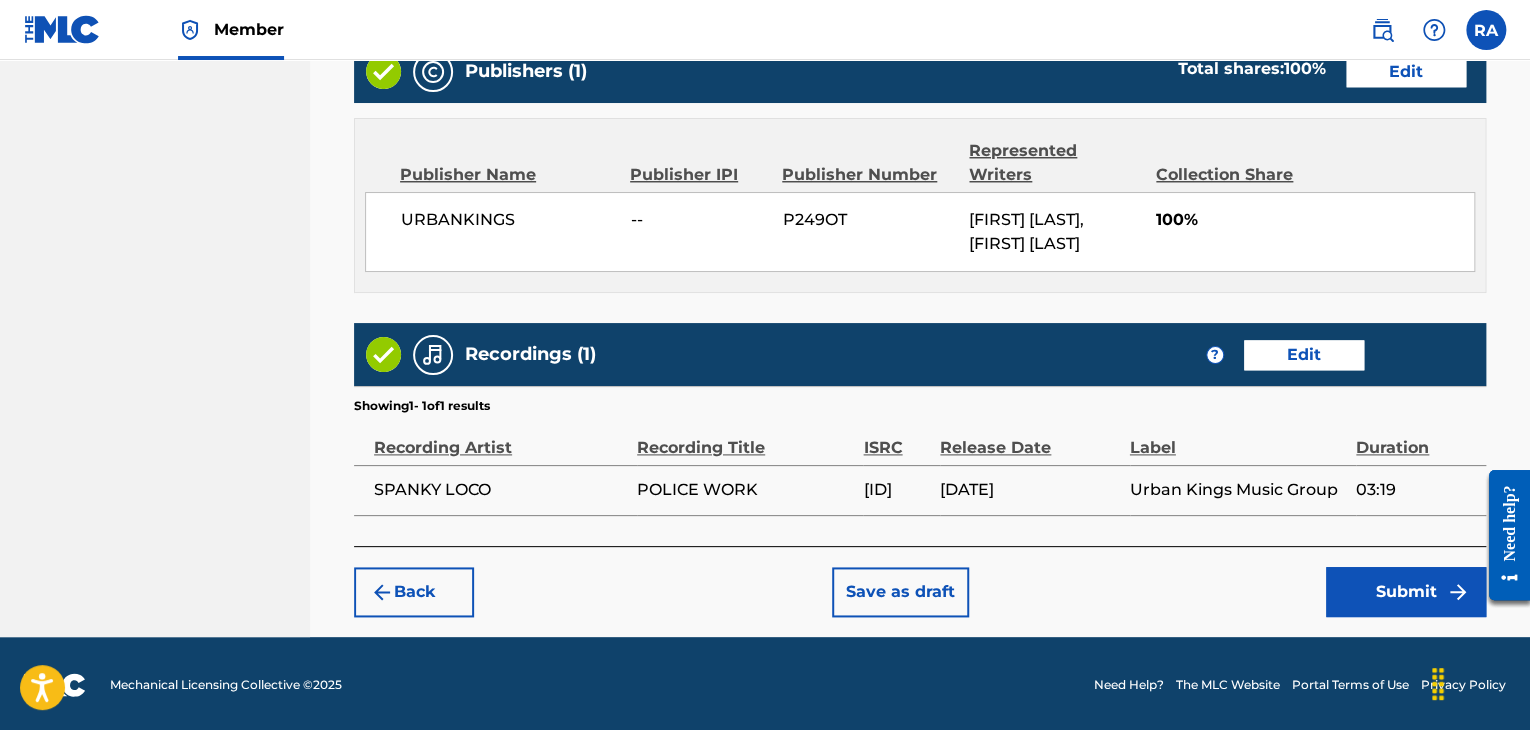 click on "Submit" at bounding box center (1406, 592) 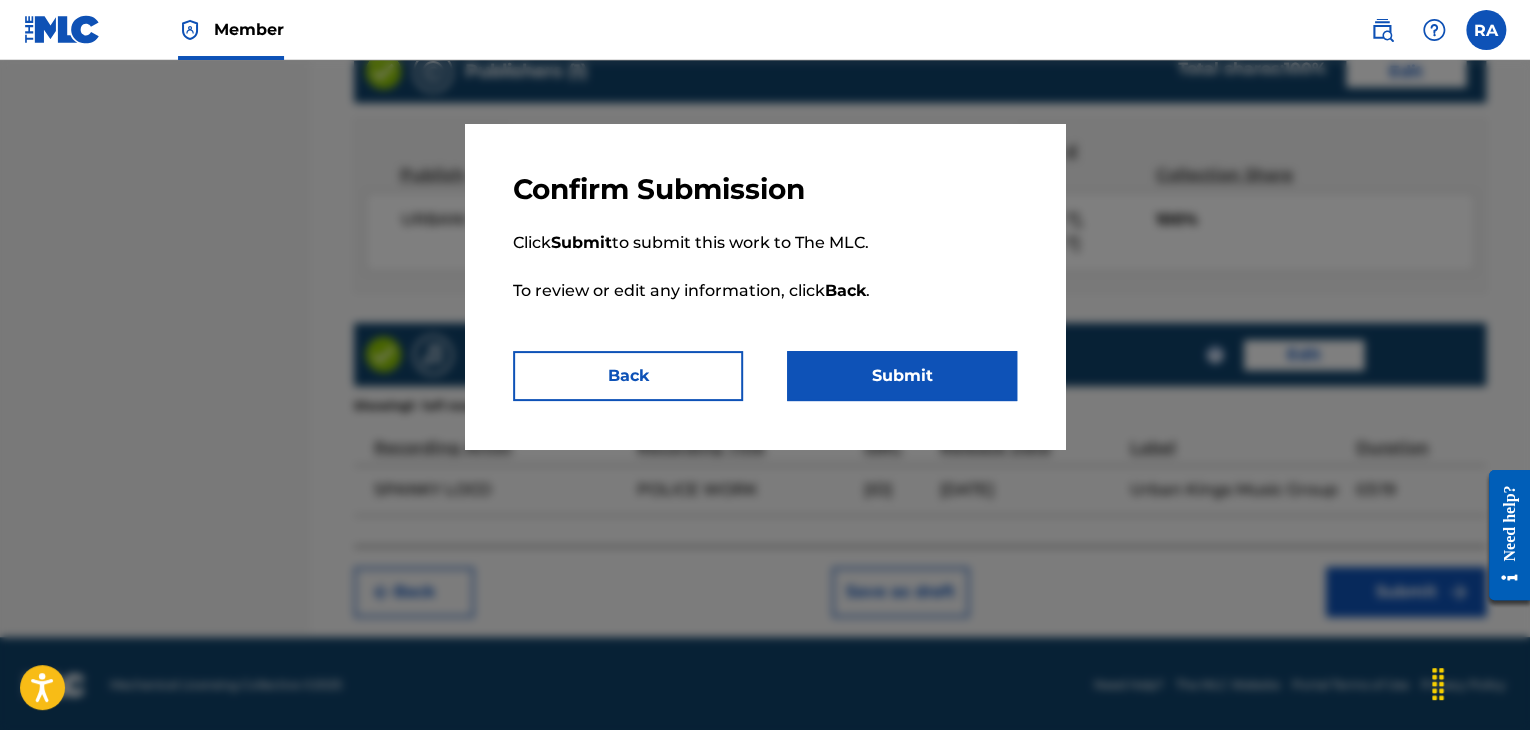 click on "Submit" at bounding box center [902, 376] 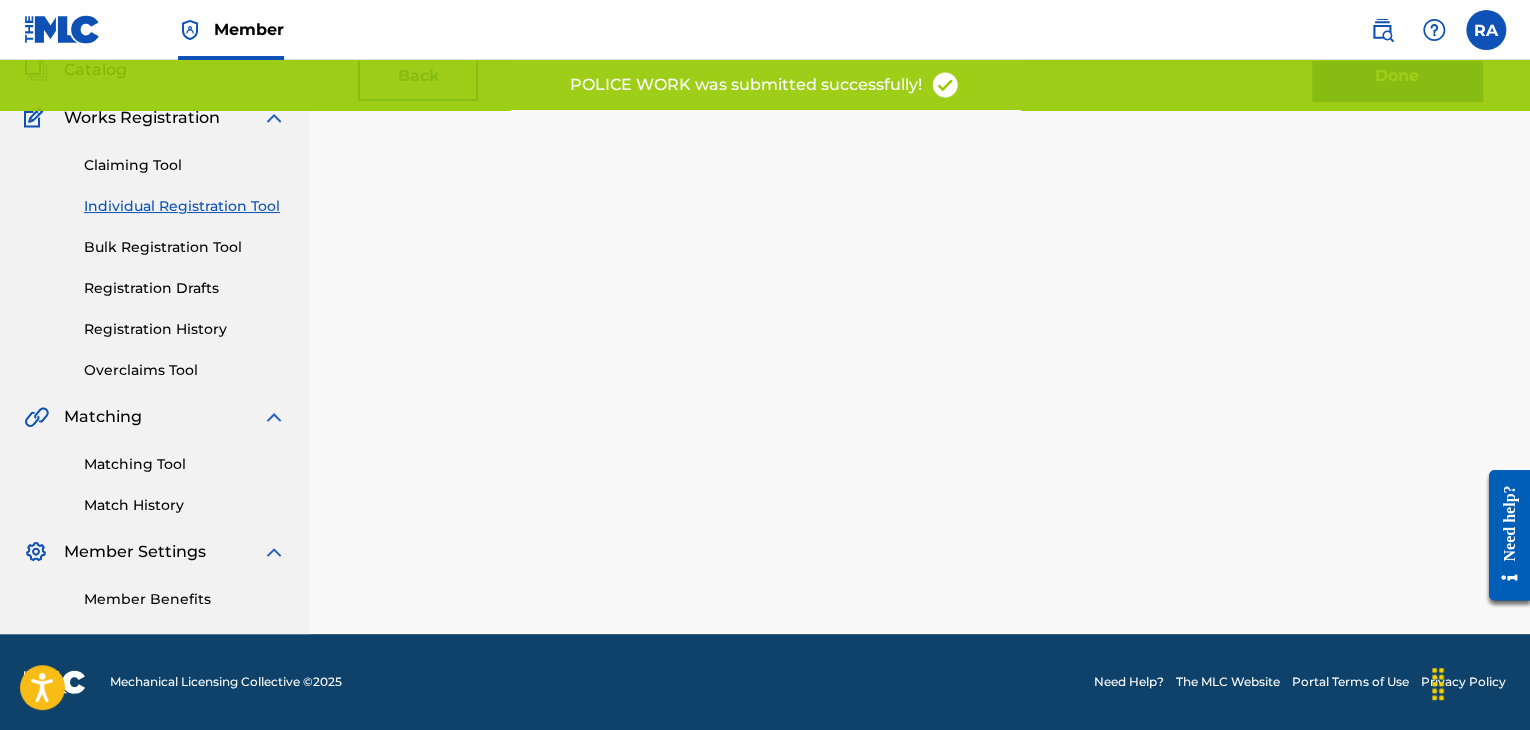 scroll, scrollTop: 0, scrollLeft: 0, axis: both 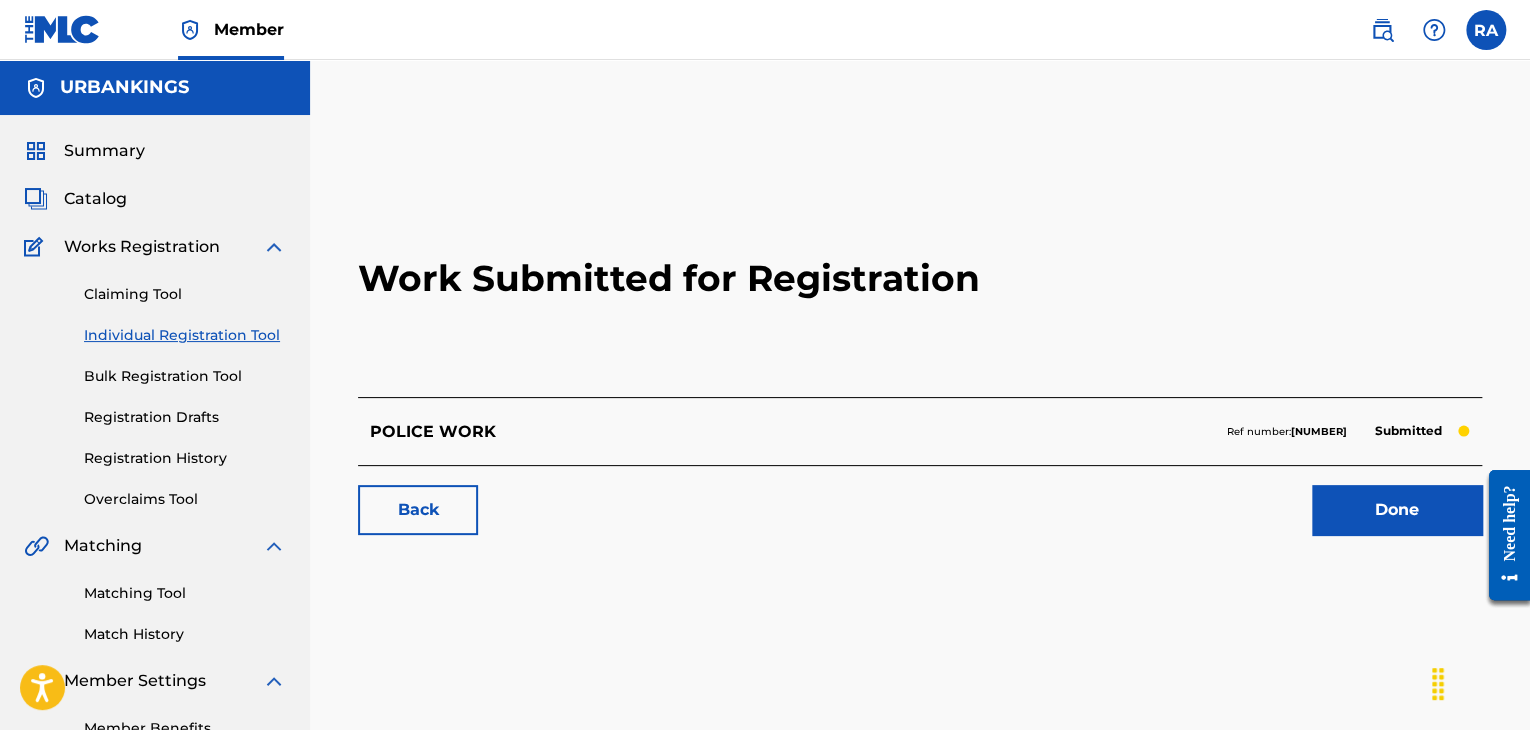 click on "Done" at bounding box center (1397, 510) 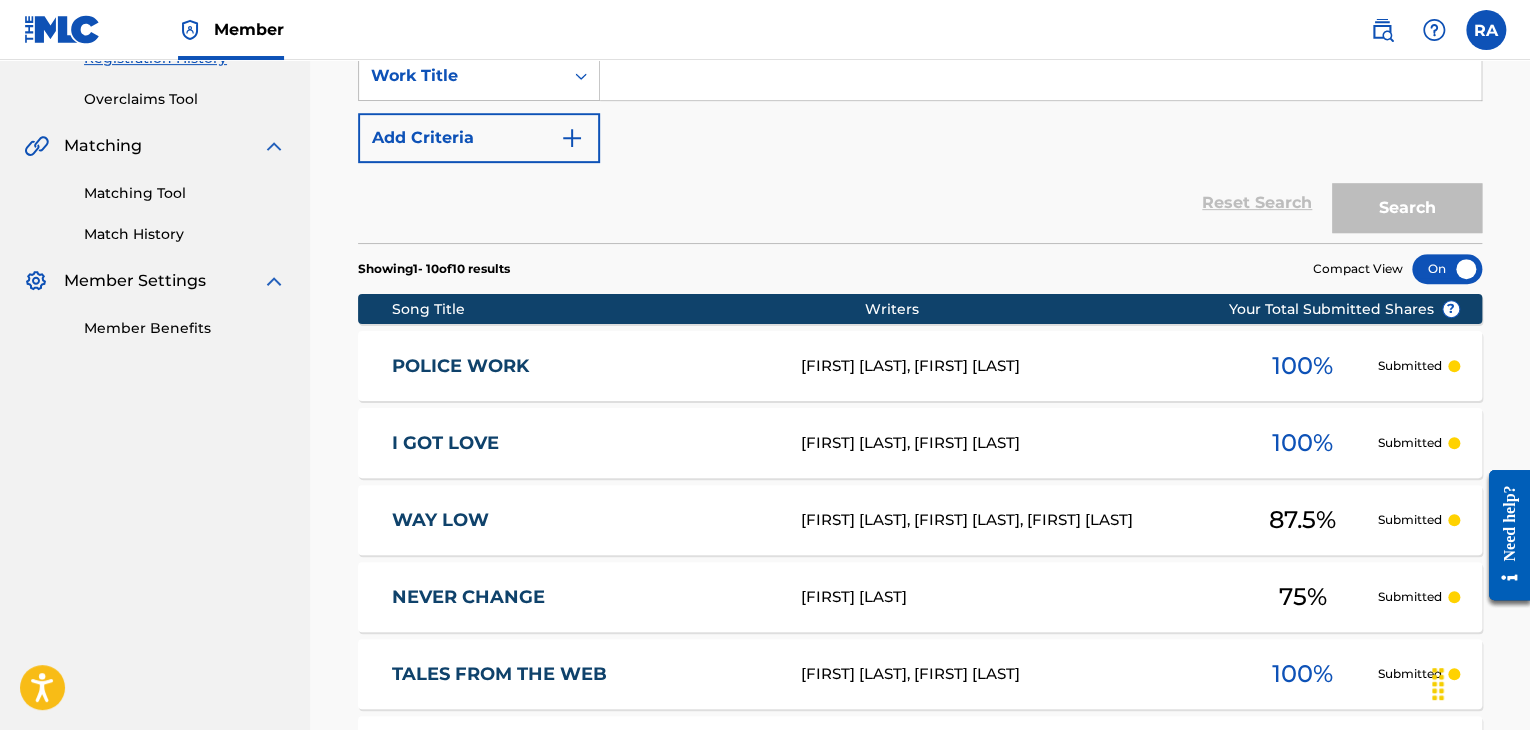 scroll, scrollTop: 0, scrollLeft: 0, axis: both 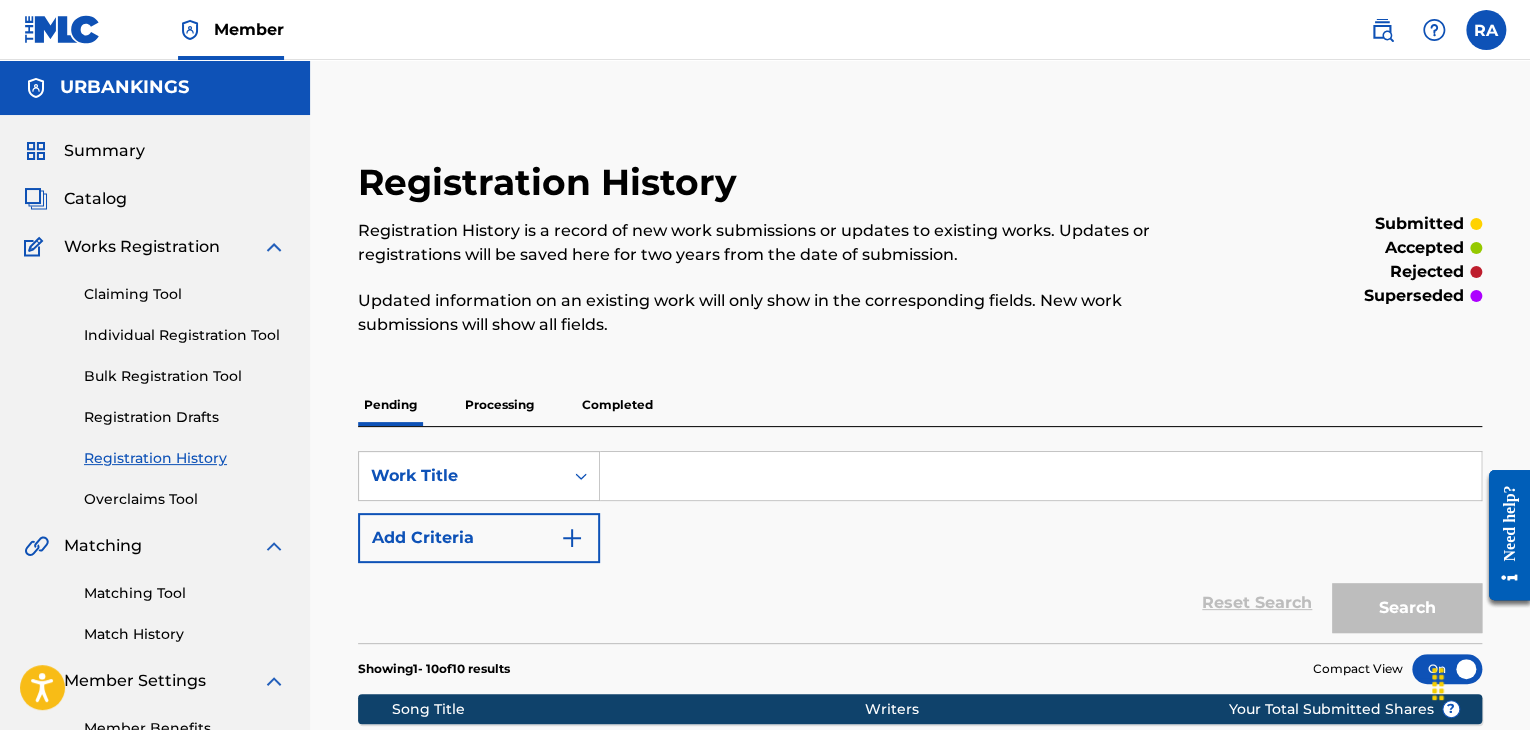 click on "Individual Registration Tool" at bounding box center (185, 335) 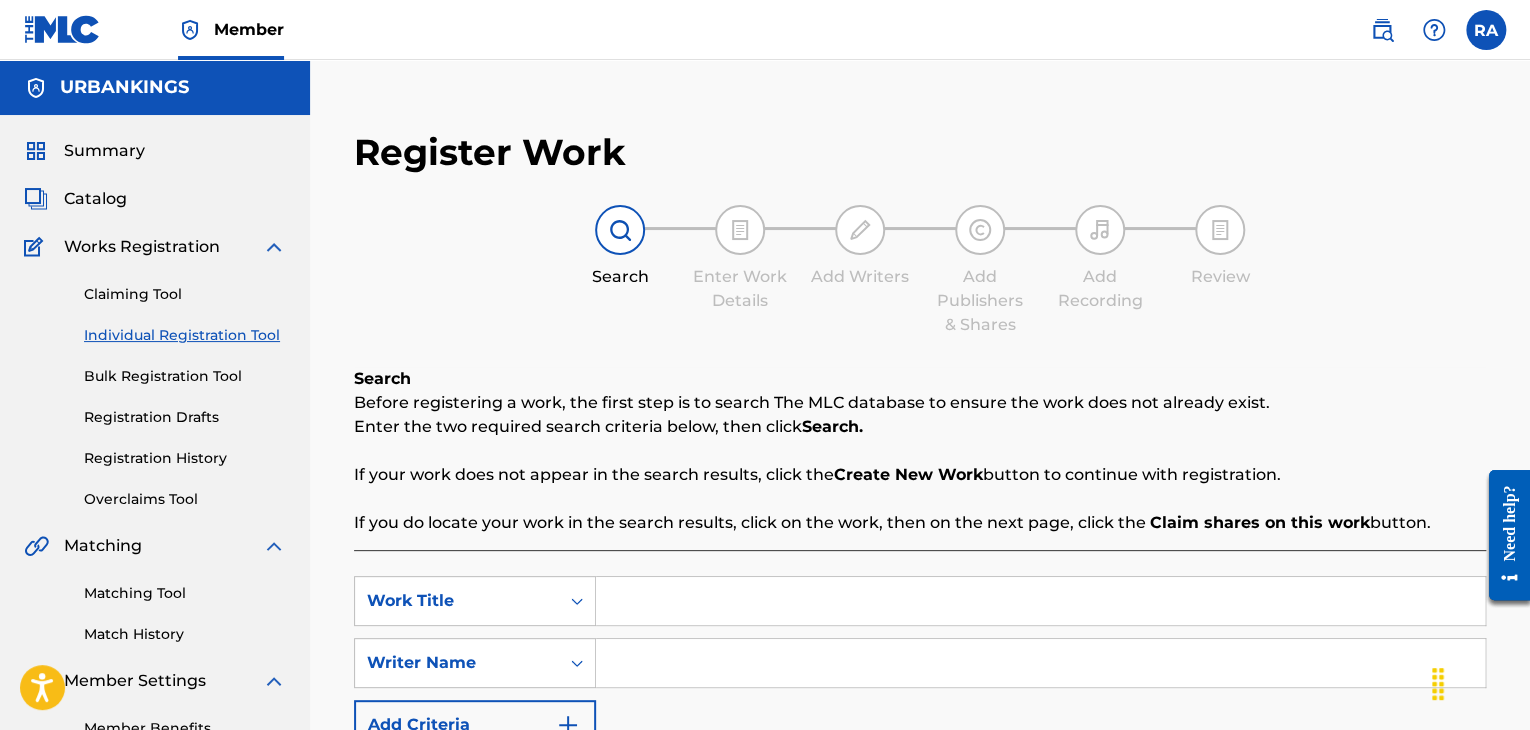 click at bounding box center (1040, 601) 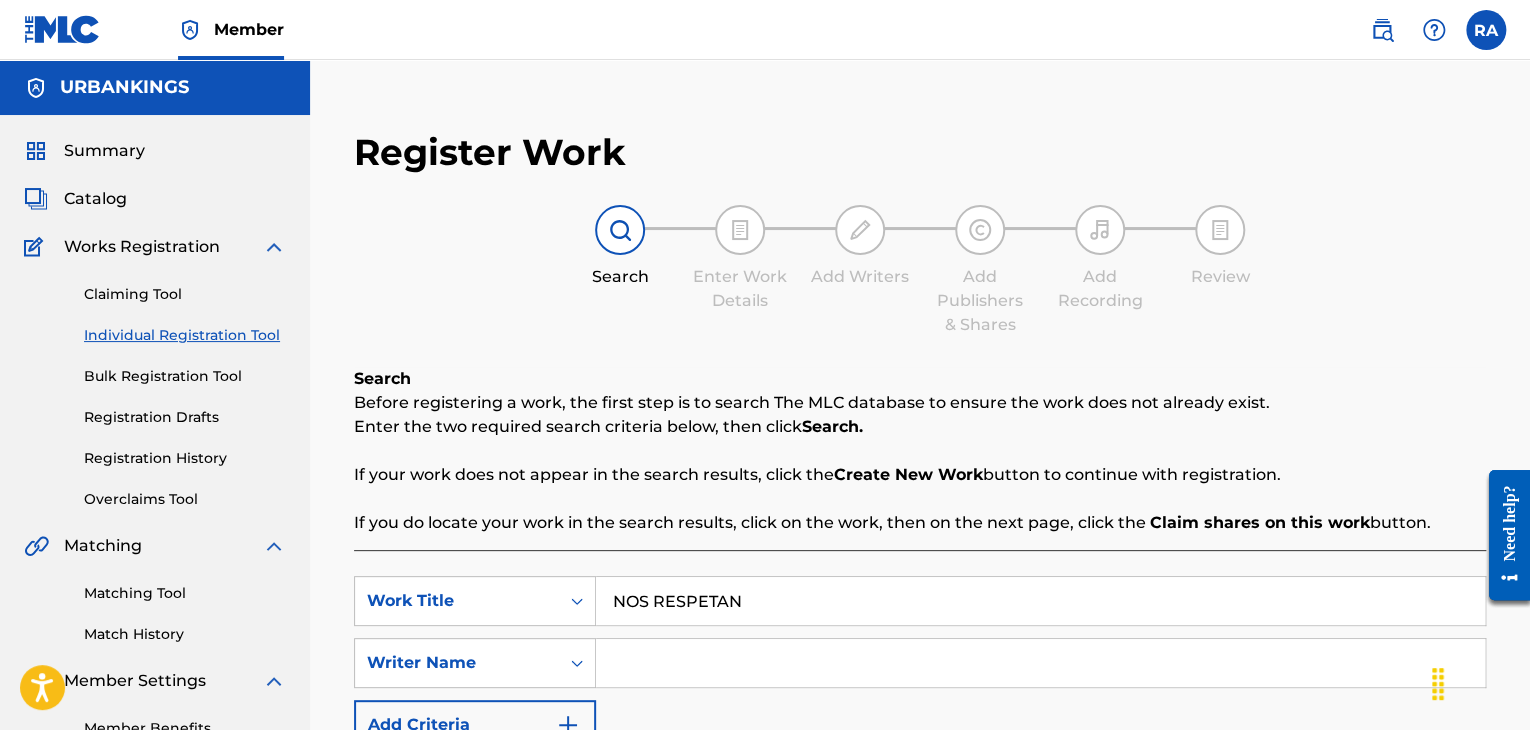 type on "NOS RESPETAN" 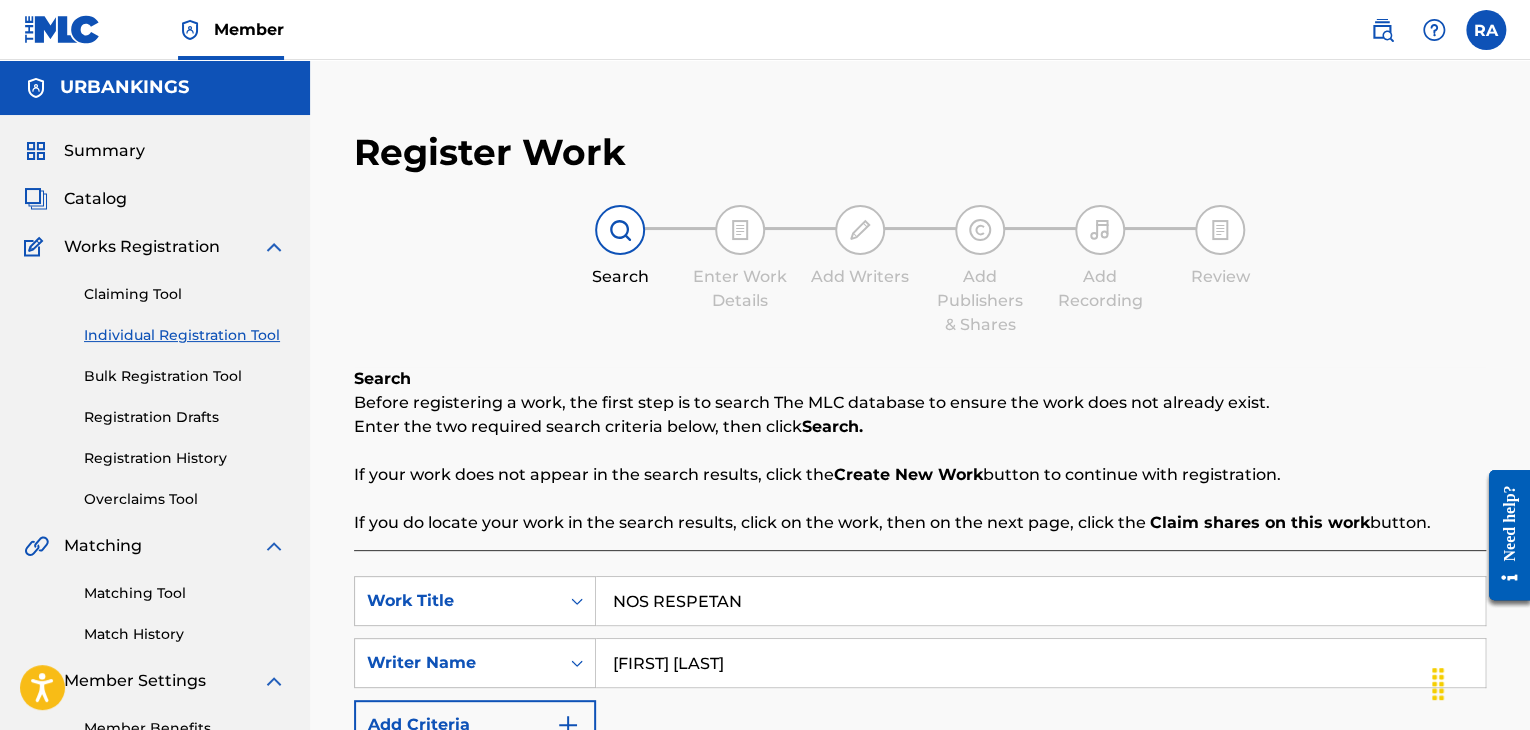 click on "Search" at bounding box center (1411, 795) 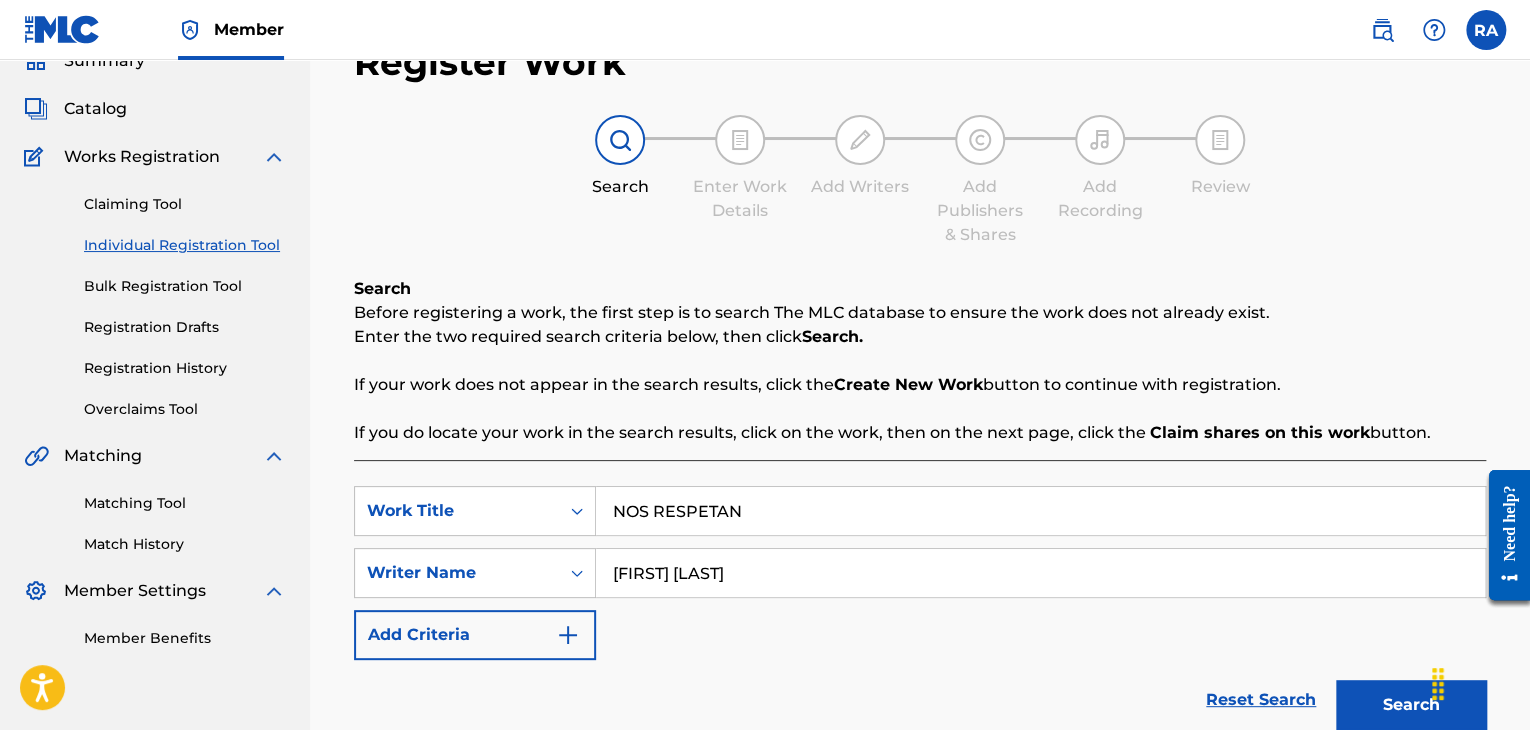 scroll, scrollTop: 300, scrollLeft: 0, axis: vertical 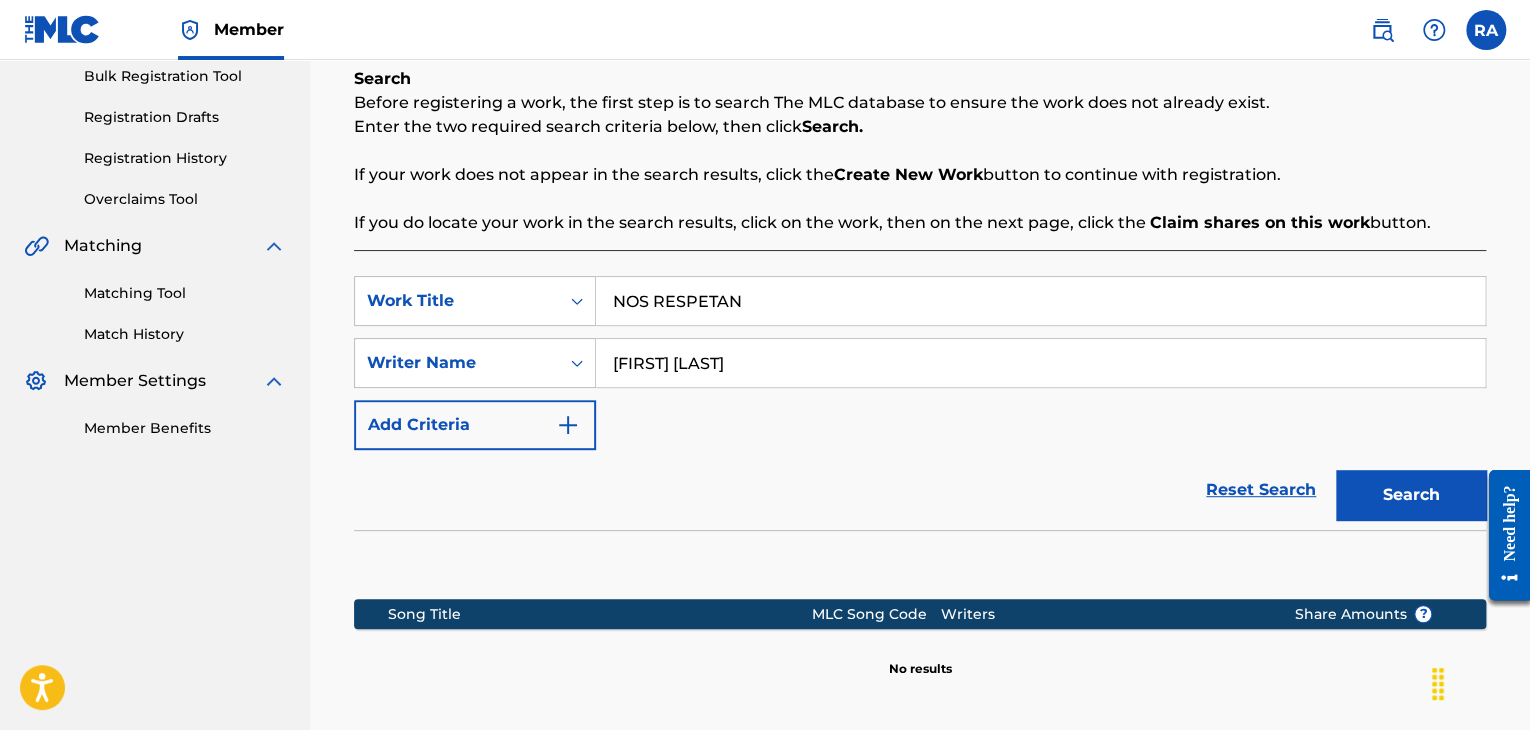 click on "Search" at bounding box center [1411, 495] 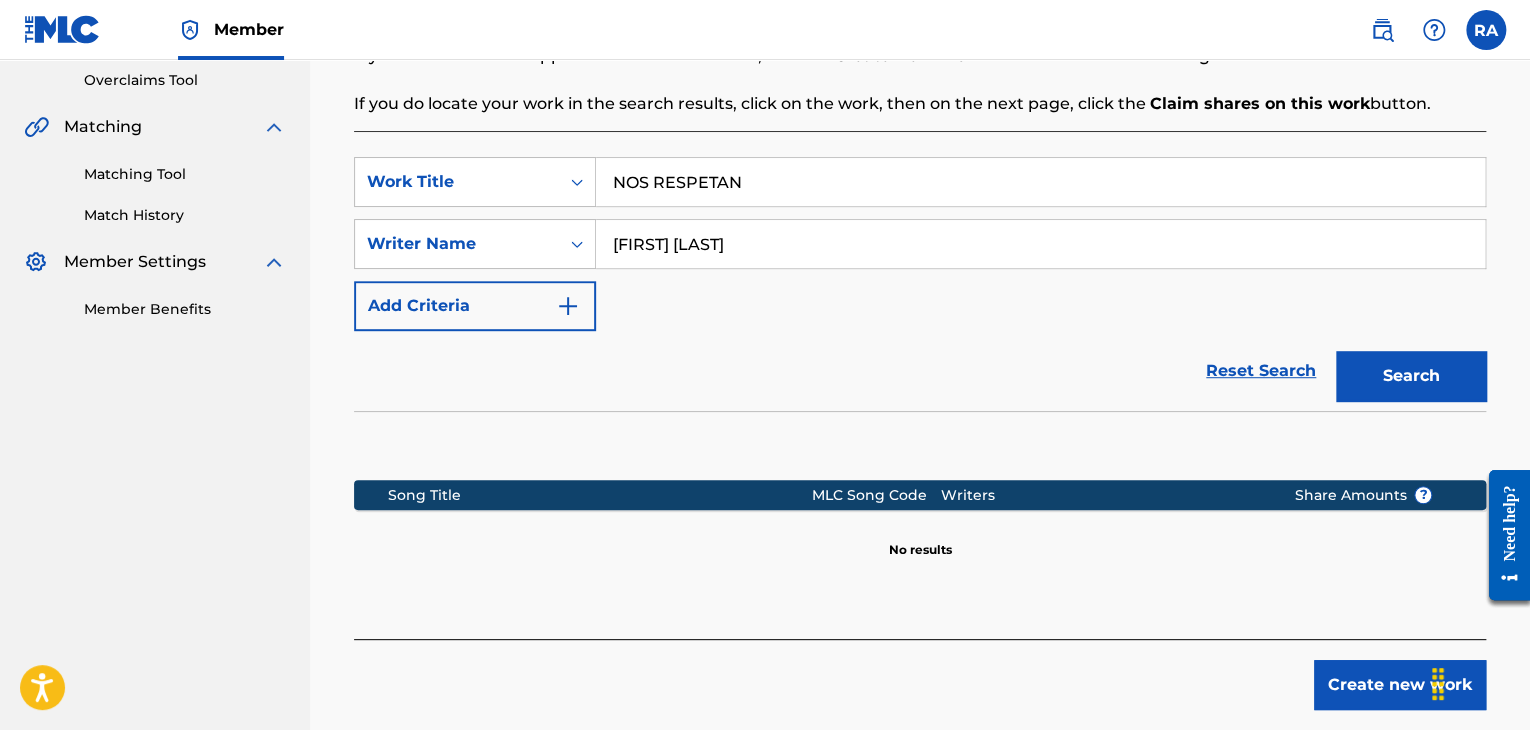 scroll, scrollTop: 515, scrollLeft: 0, axis: vertical 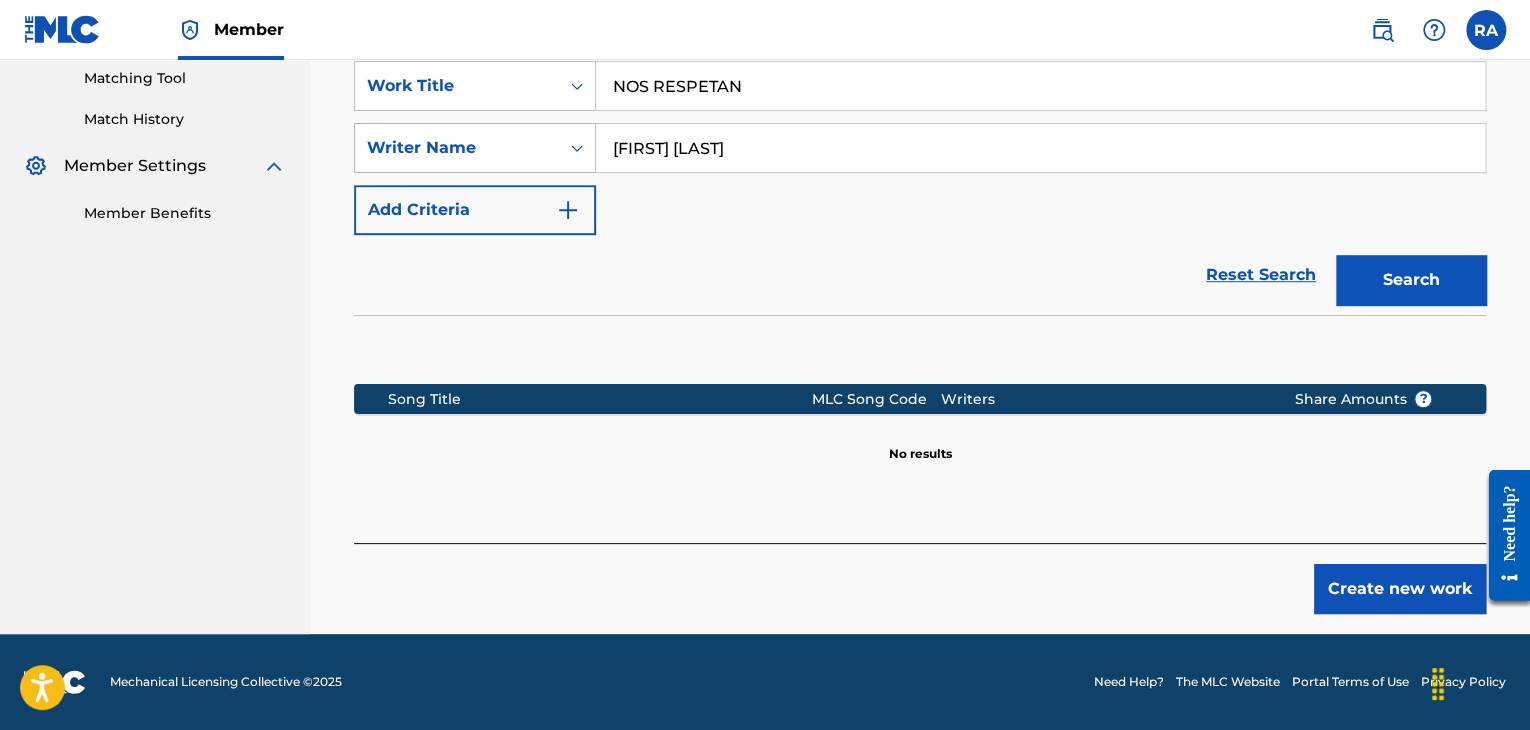 drag, startPoint x: 744, startPoint y: 162, endPoint x: 569, endPoint y: 133, distance: 177.38658 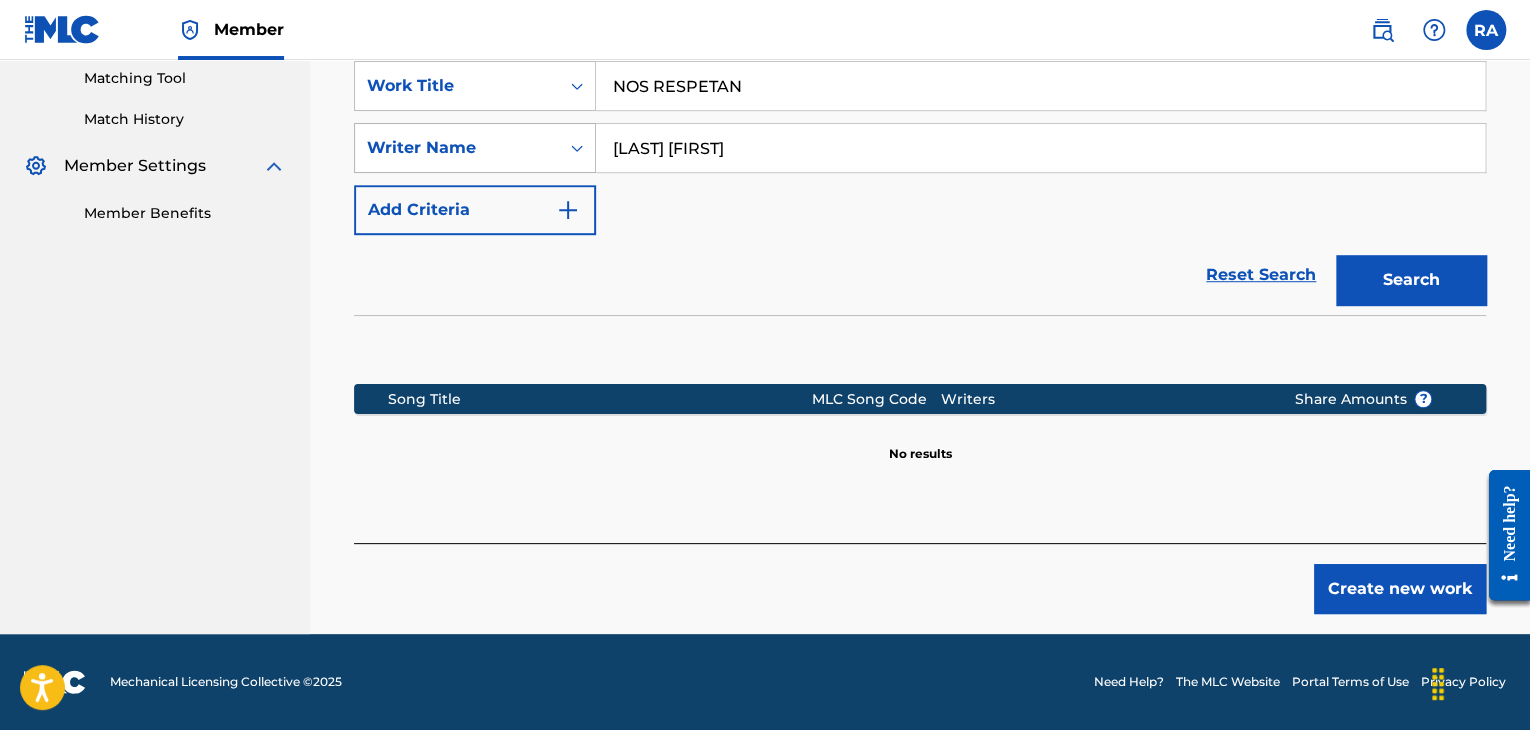 type on "[LAST] [FIRST]" 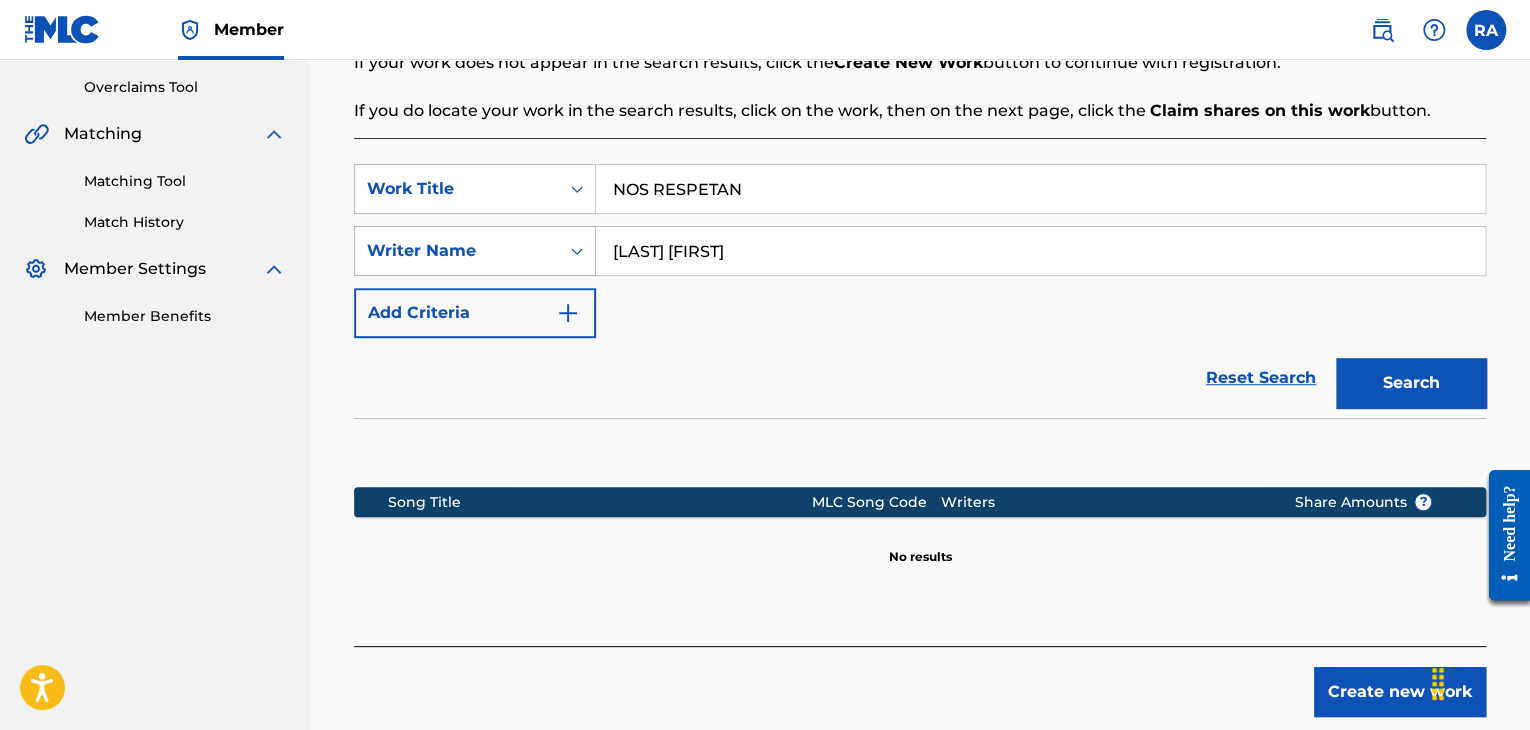 scroll, scrollTop: 515, scrollLeft: 0, axis: vertical 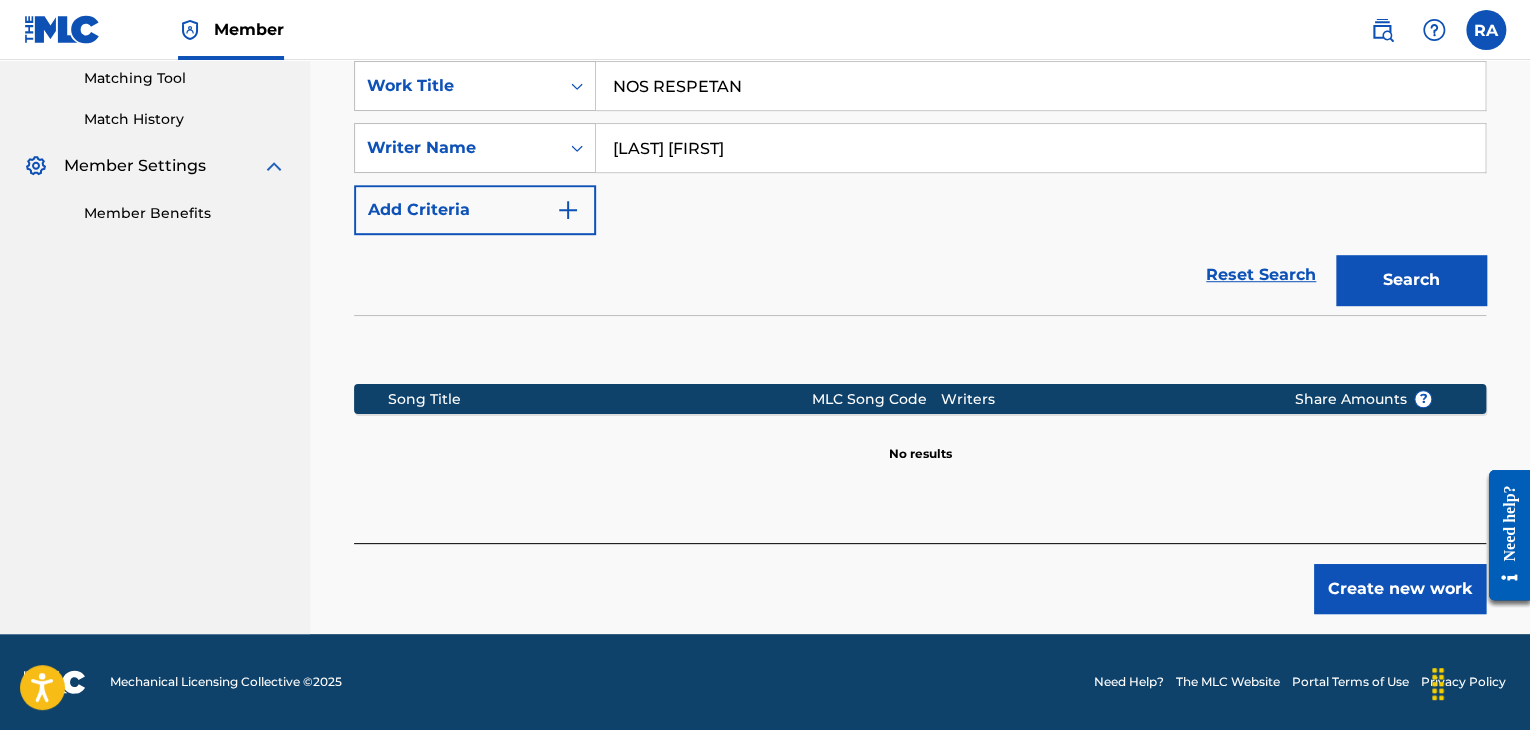 click on "Create new work" at bounding box center [1400, 589] 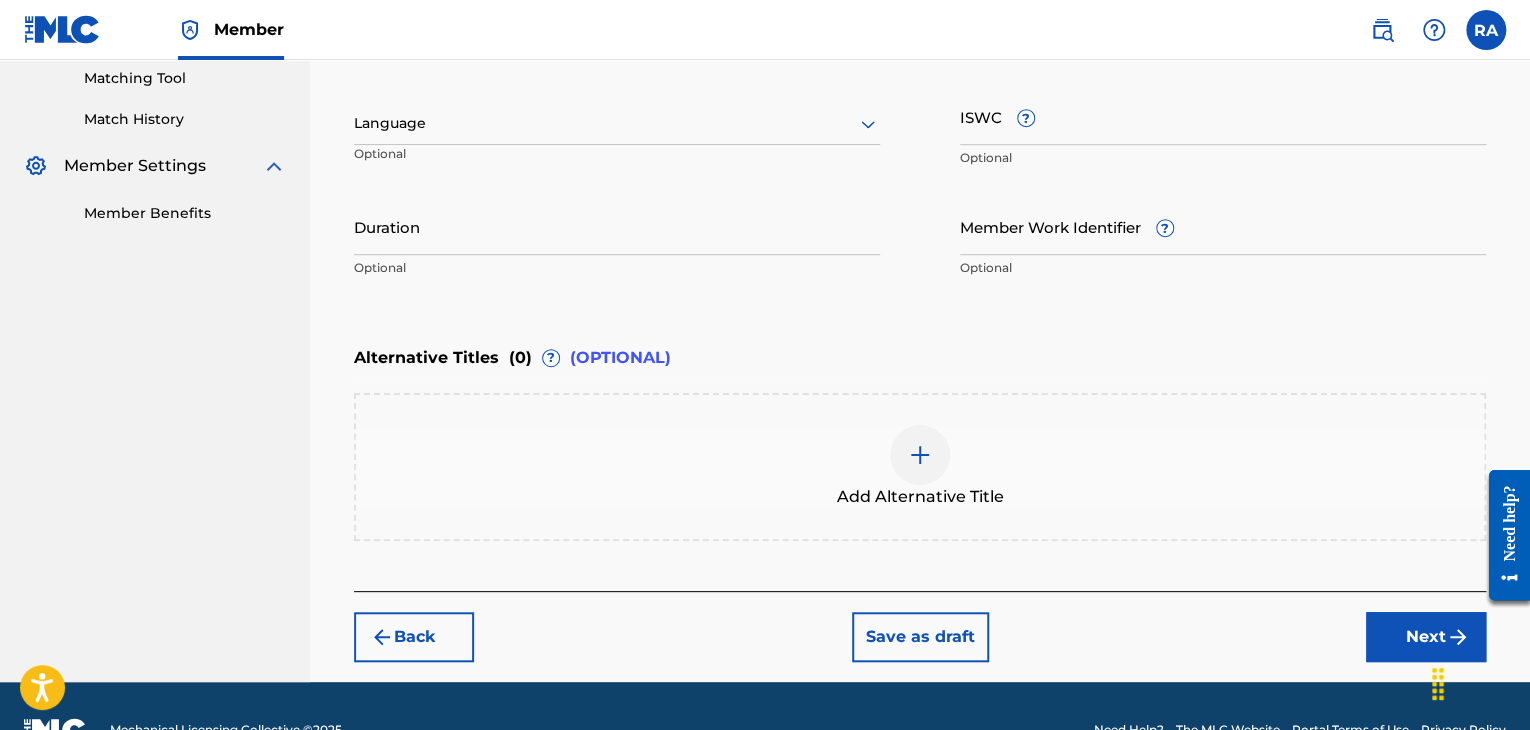 click on "Duration" at bounding box center (617, 226) 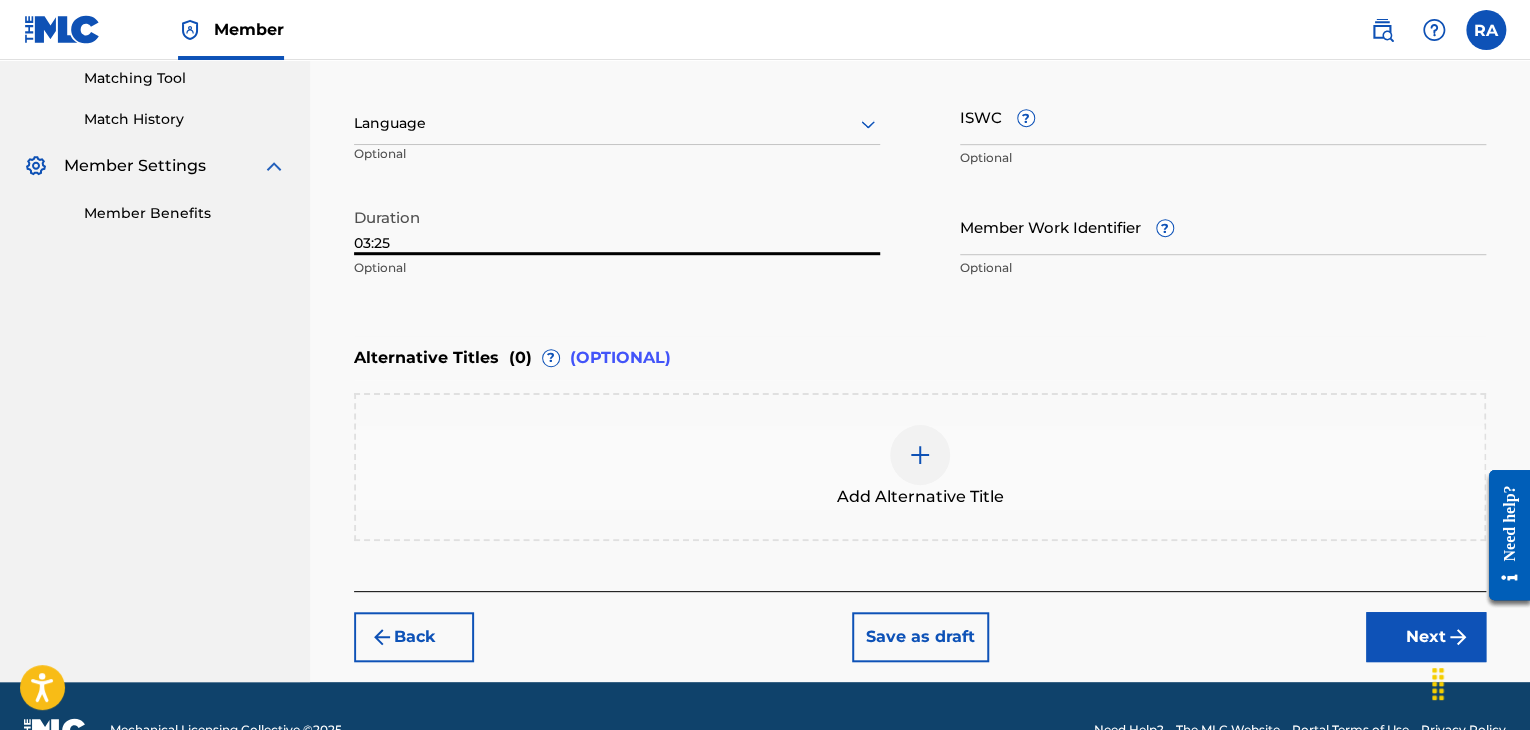 type on "03:25" 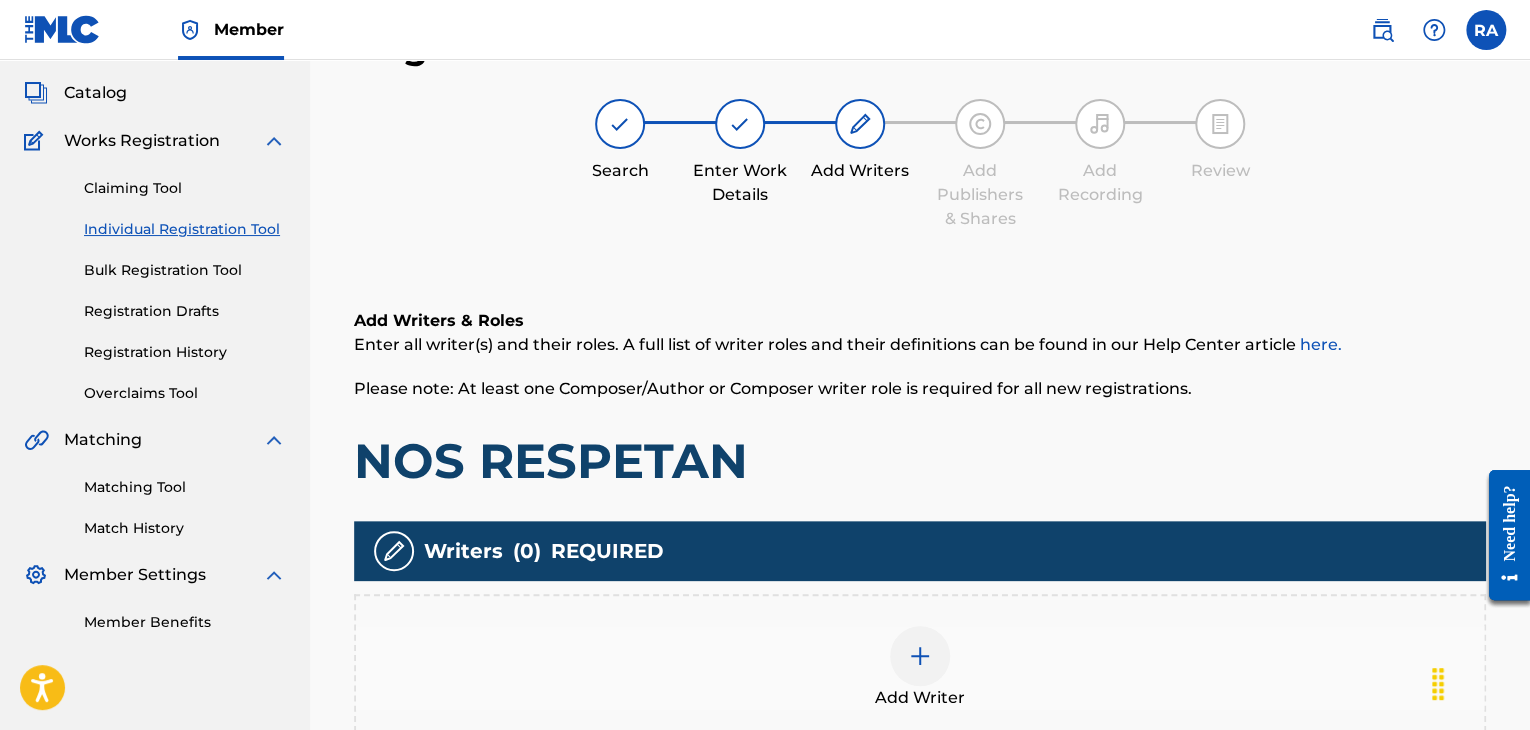 scroll, scrollTop: 90, scrollLeft: 0, axis: vertical 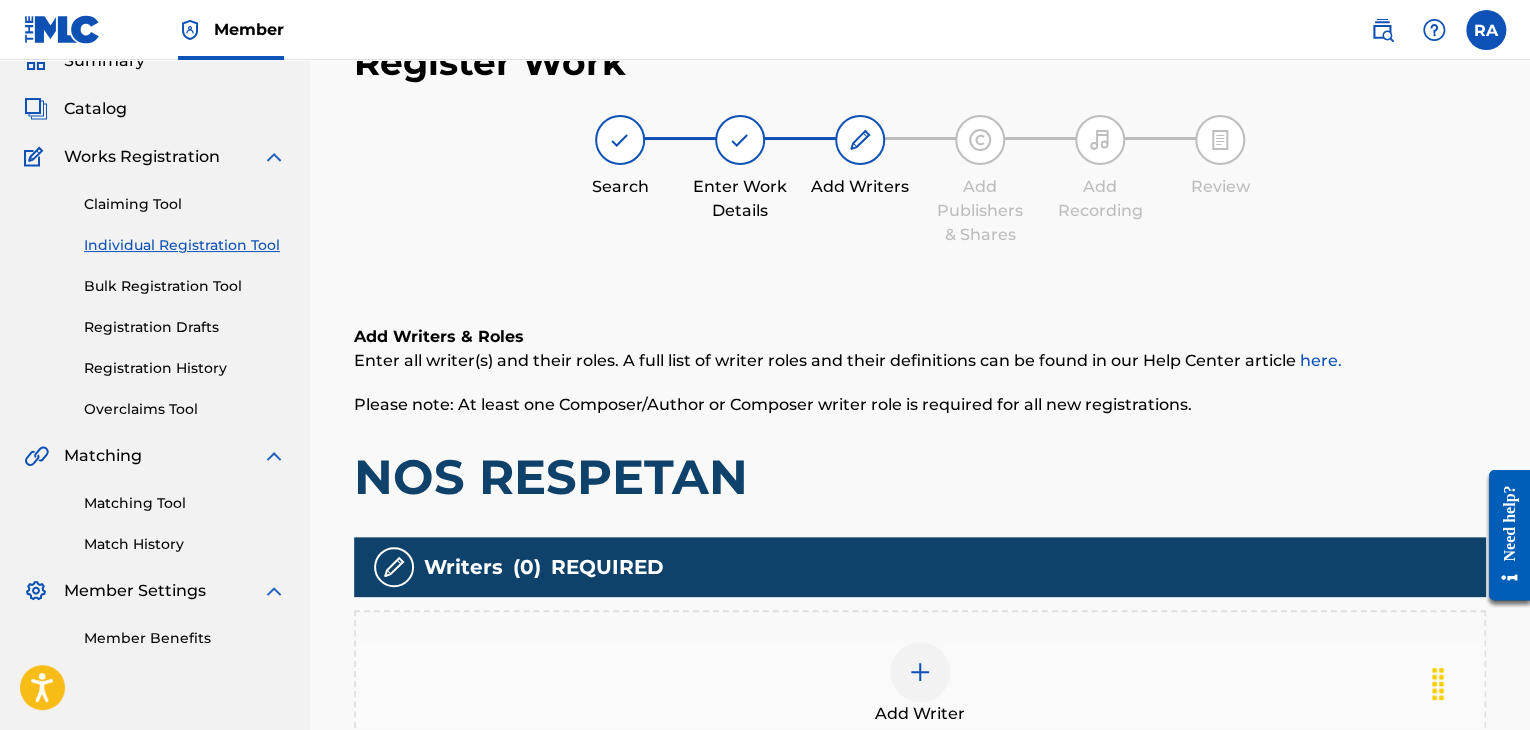 click at bounding box center (920, 672) 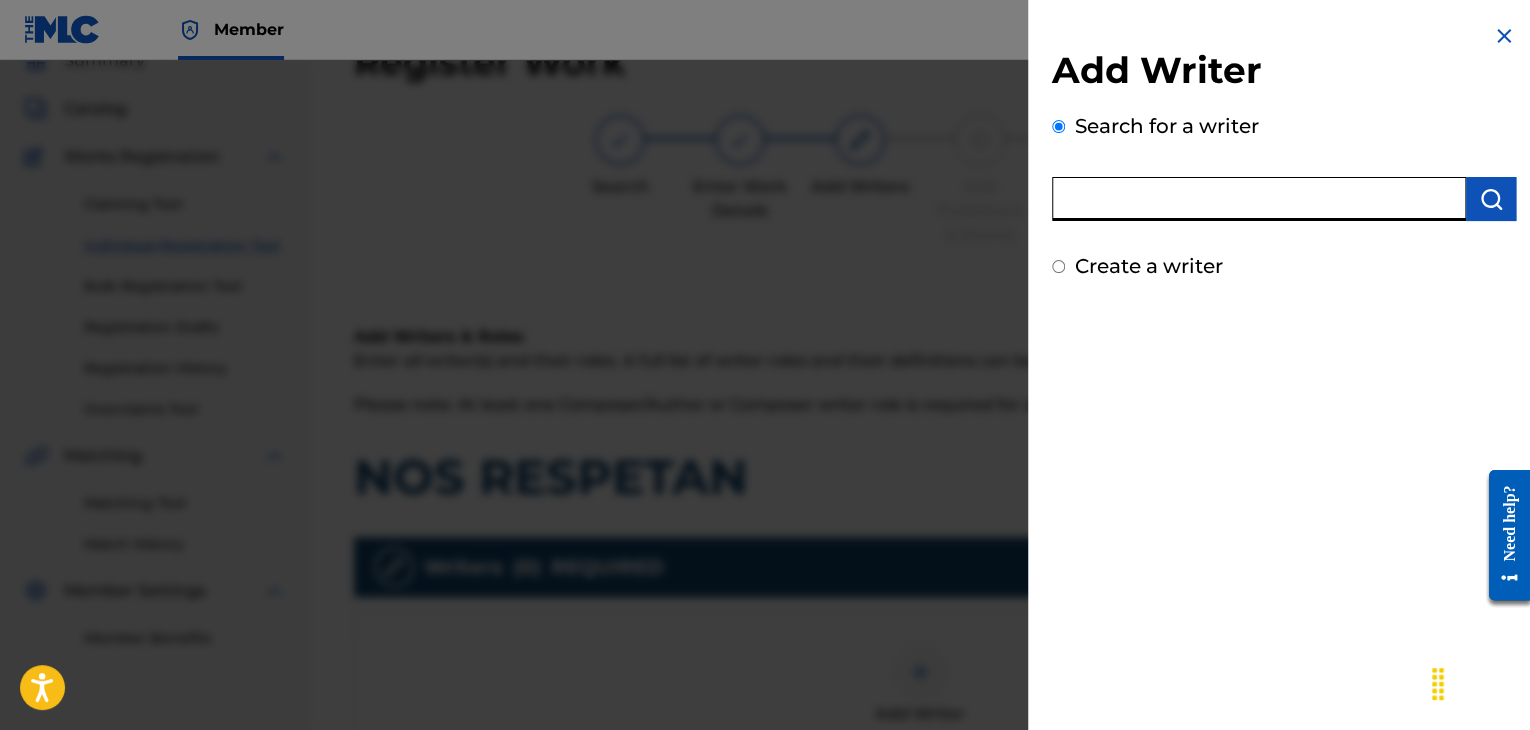 click at bounding box center [1259, 199] 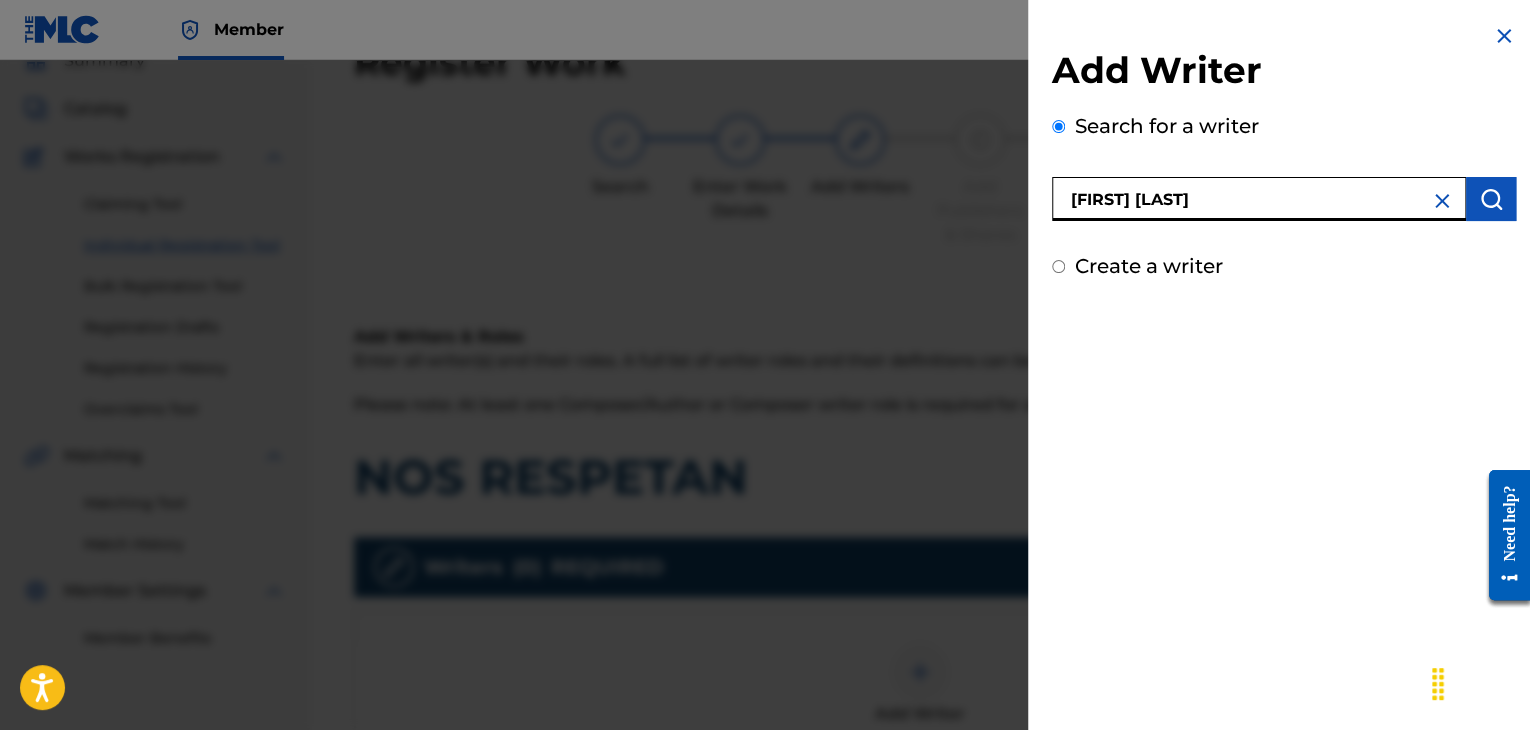 type on "[FIRST] [LAST]" 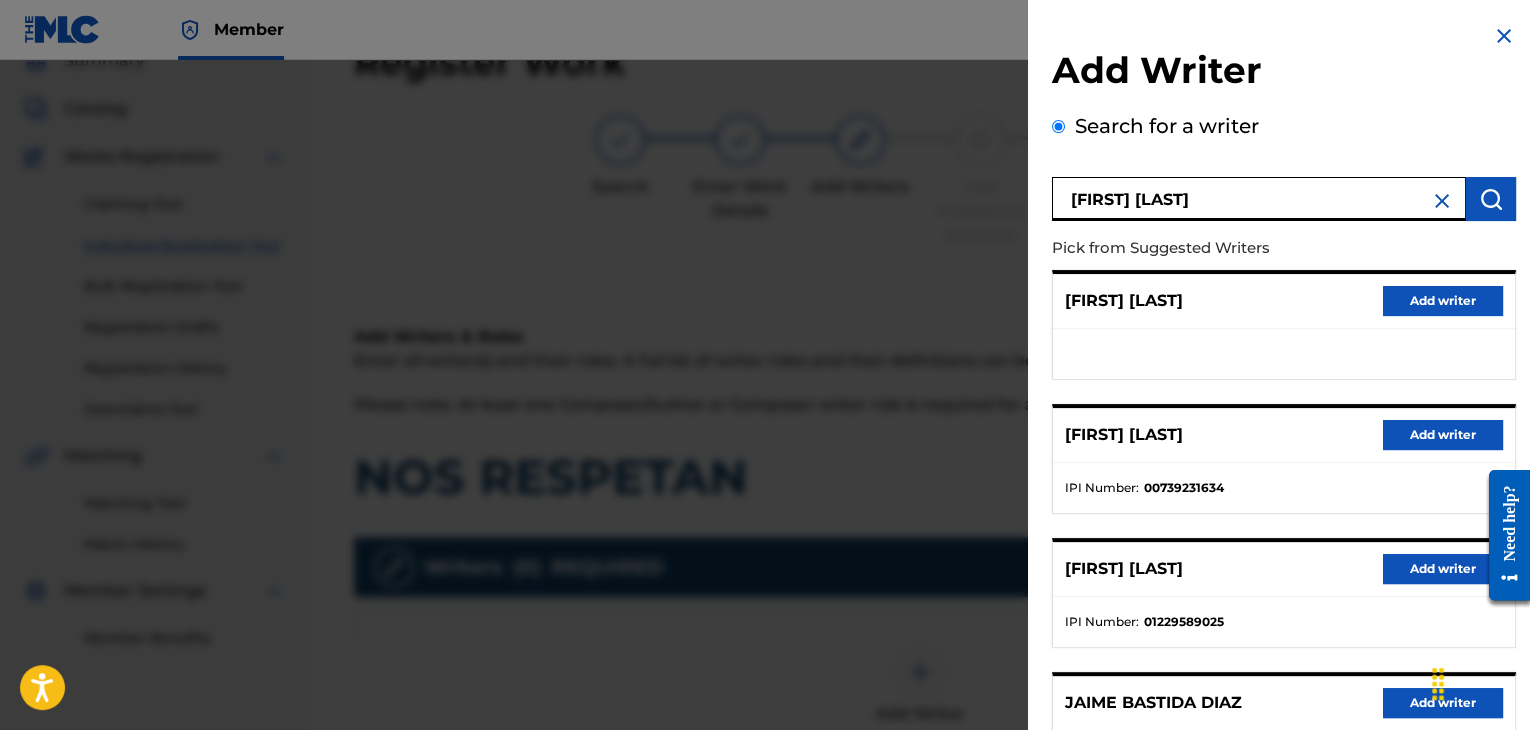 click on "Add writer" at bounding box center [1443, 435] 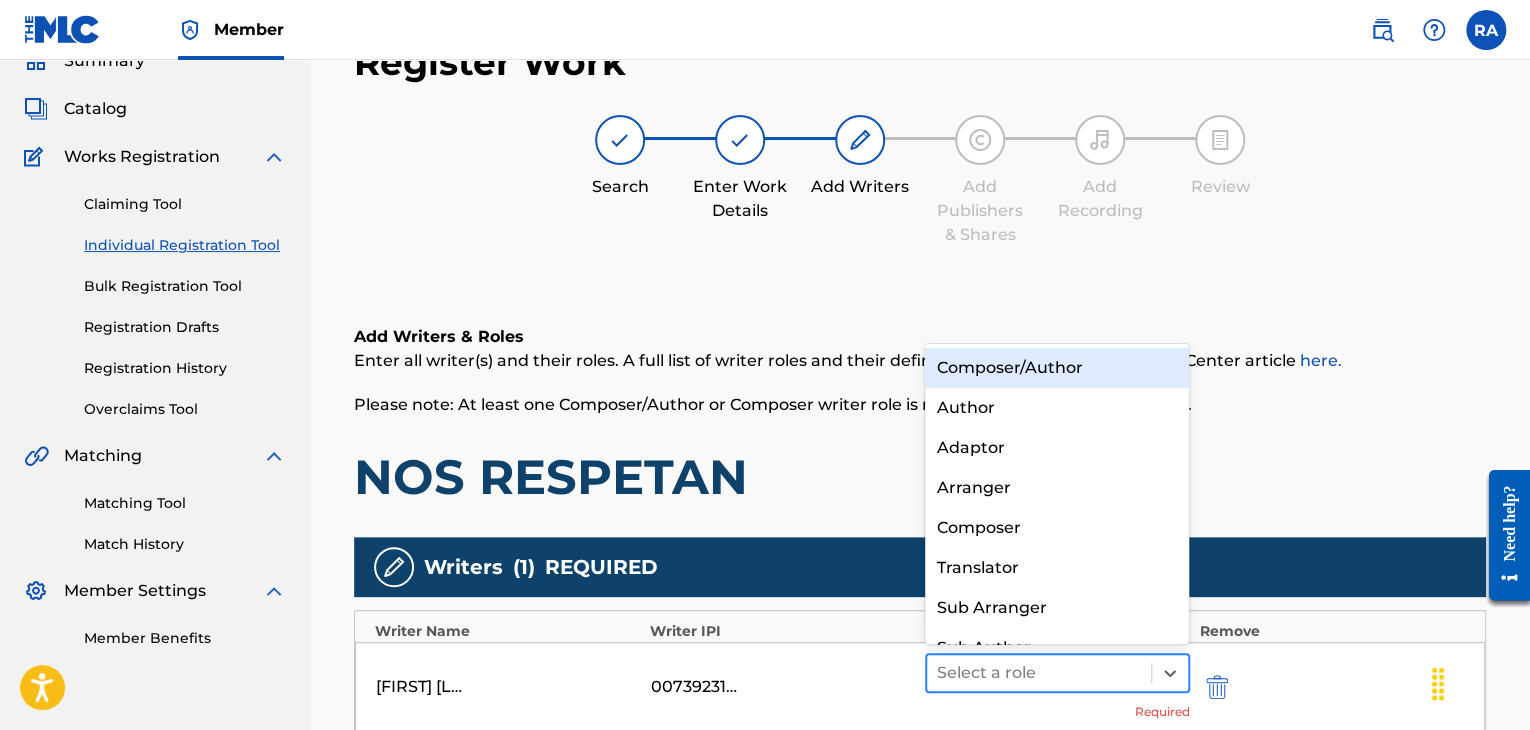 click at bounding box center (1039, 673) 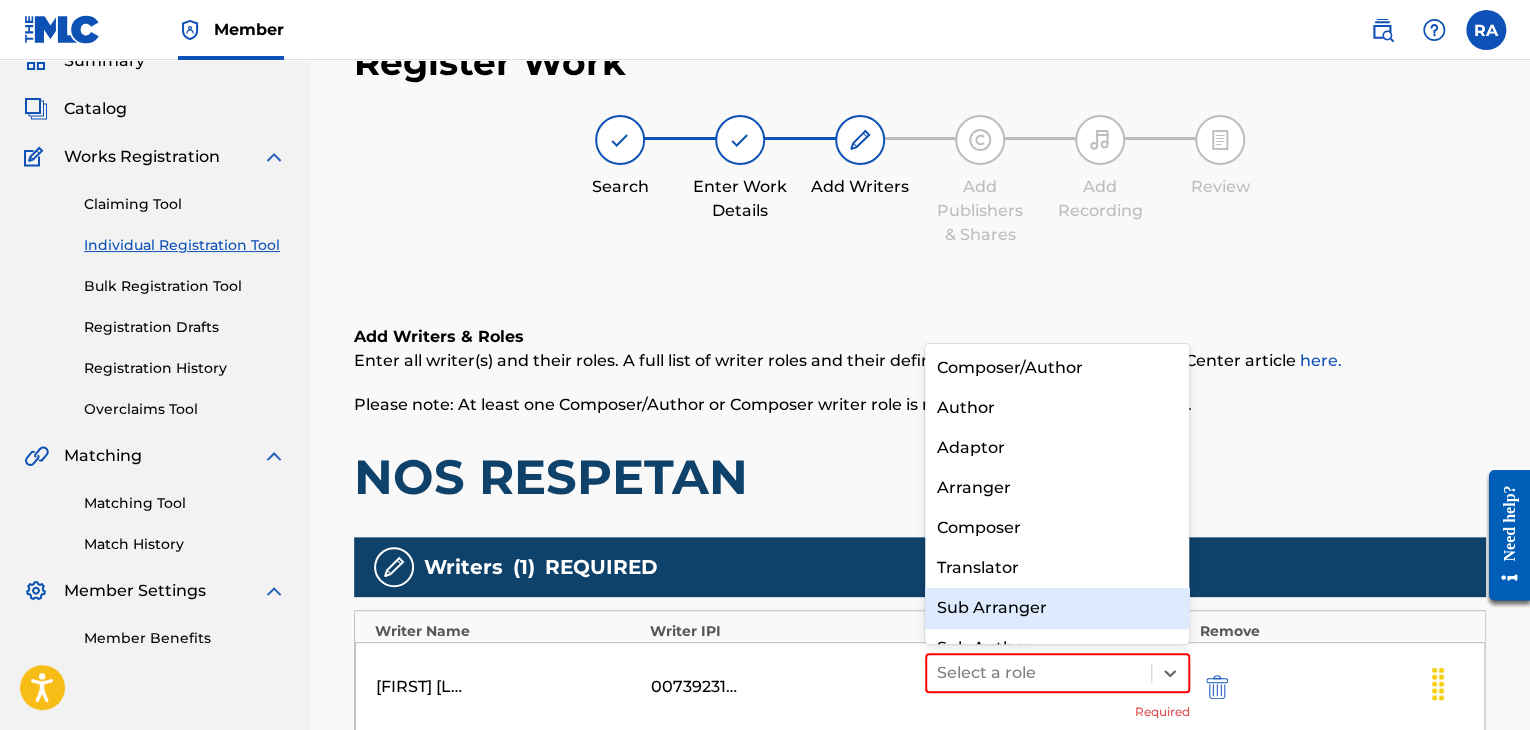 scroll, scrollTop: 28, scrollLeft: 0, axis: vertical 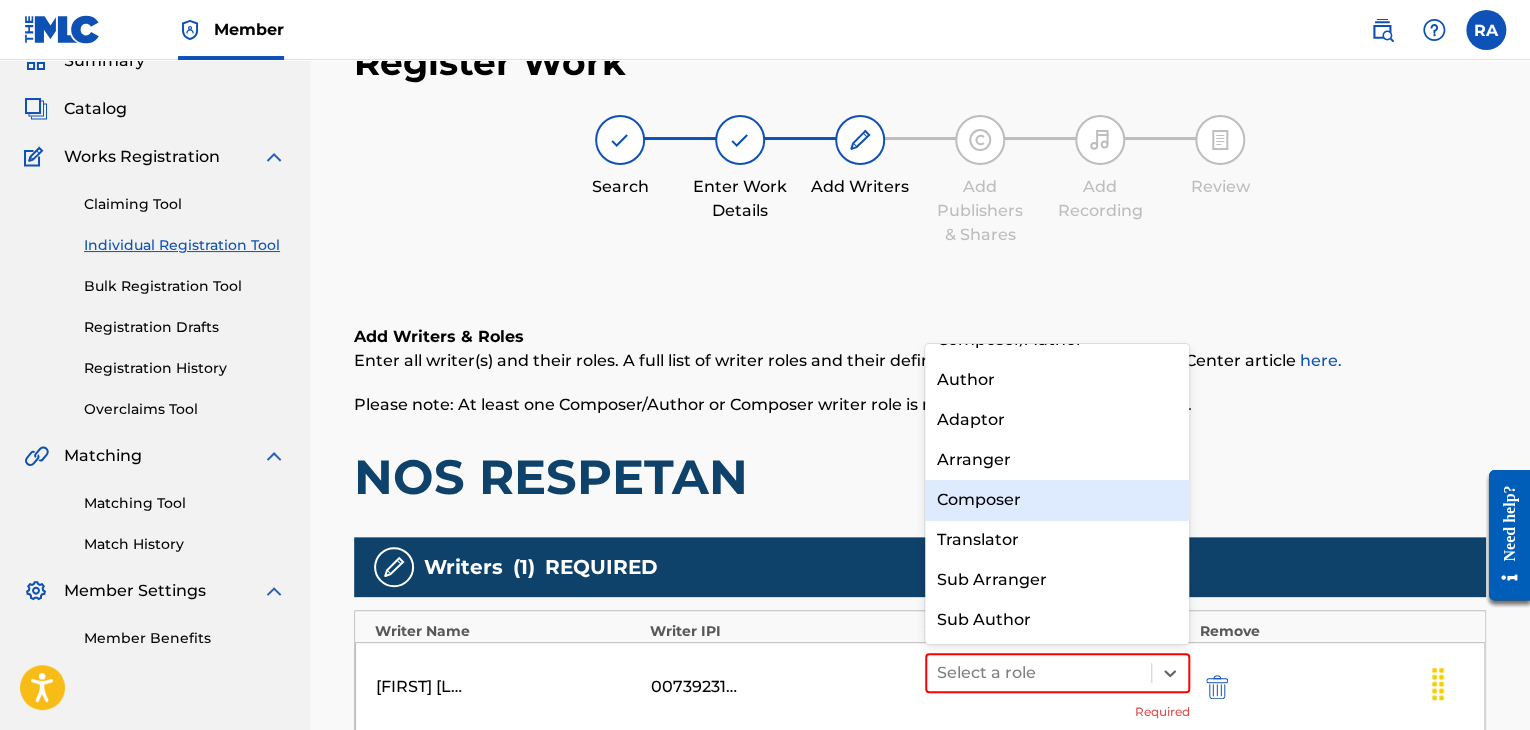 click on "Composer" at bounding box center (1057, 500) 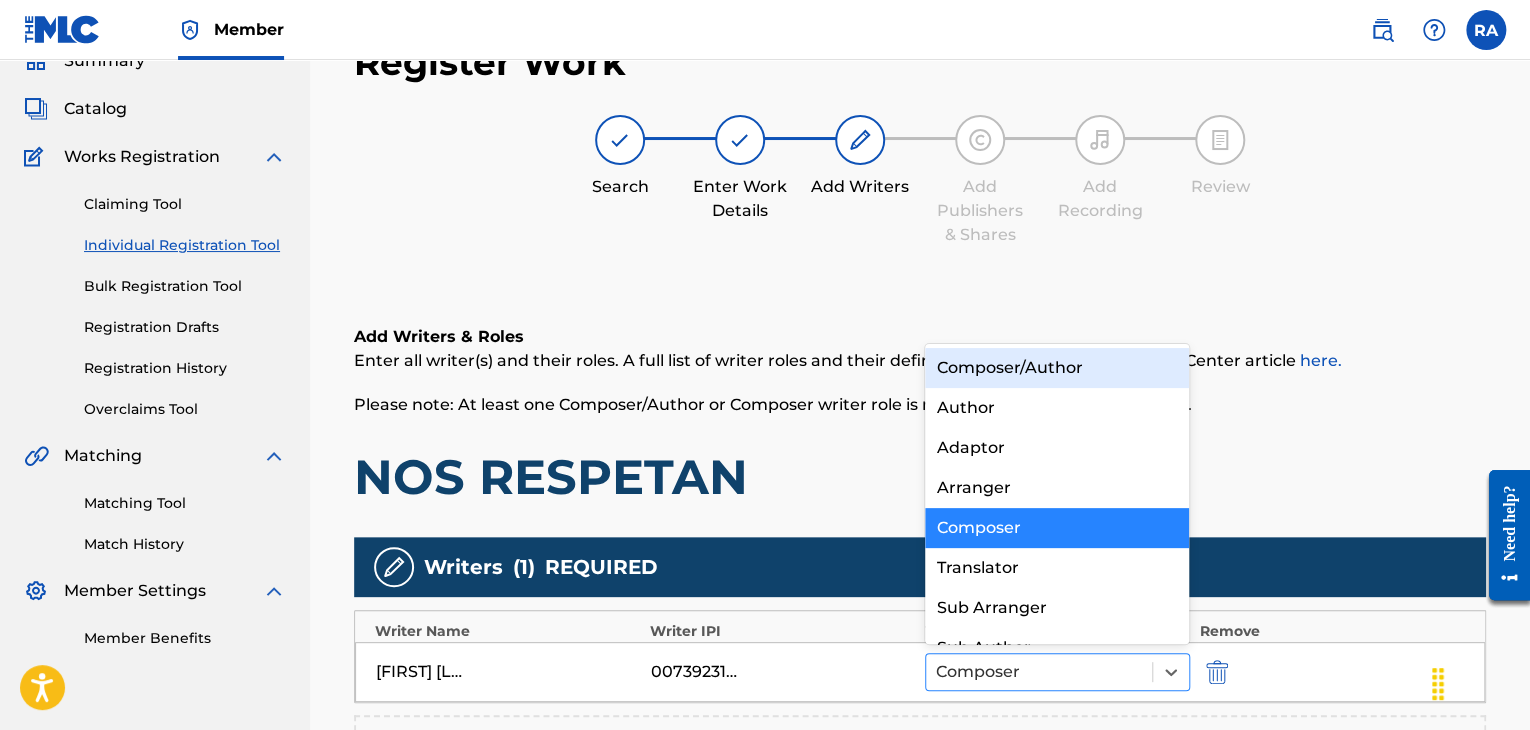 click at bounding box center [1039, 672] 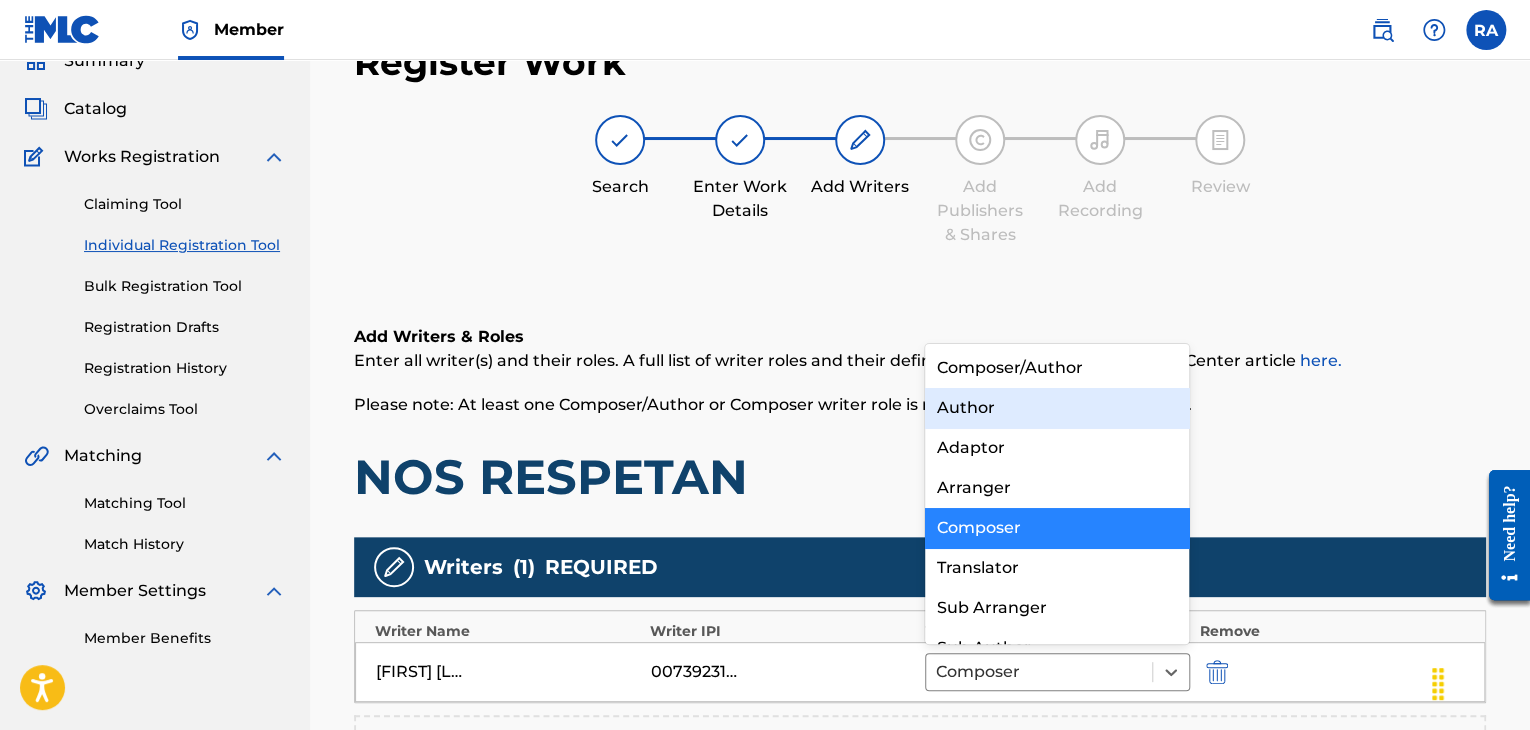 click on "Author" at bounding box center [1057, 408] 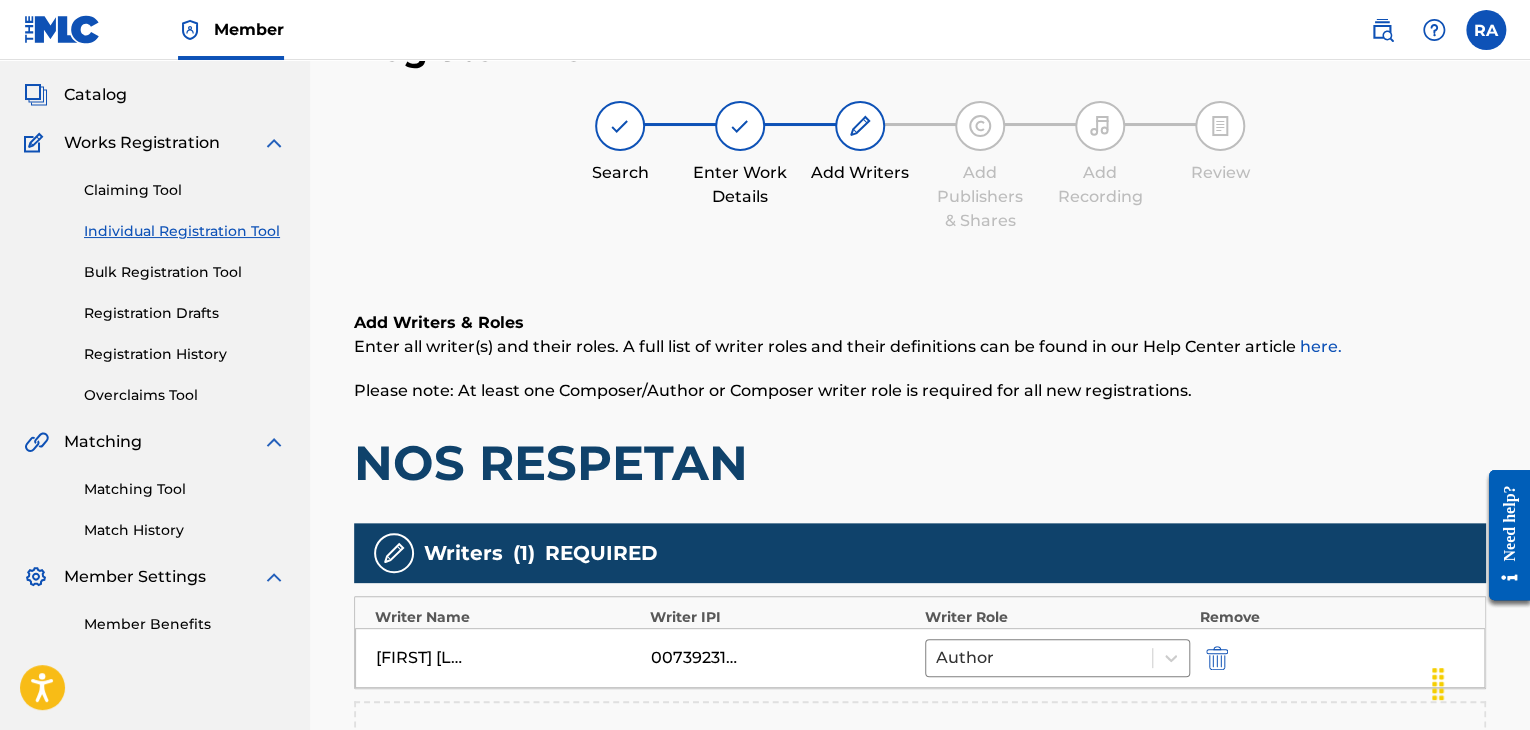 scroll, scrollTop: 290, scrollLeft: 0, axis: vertical 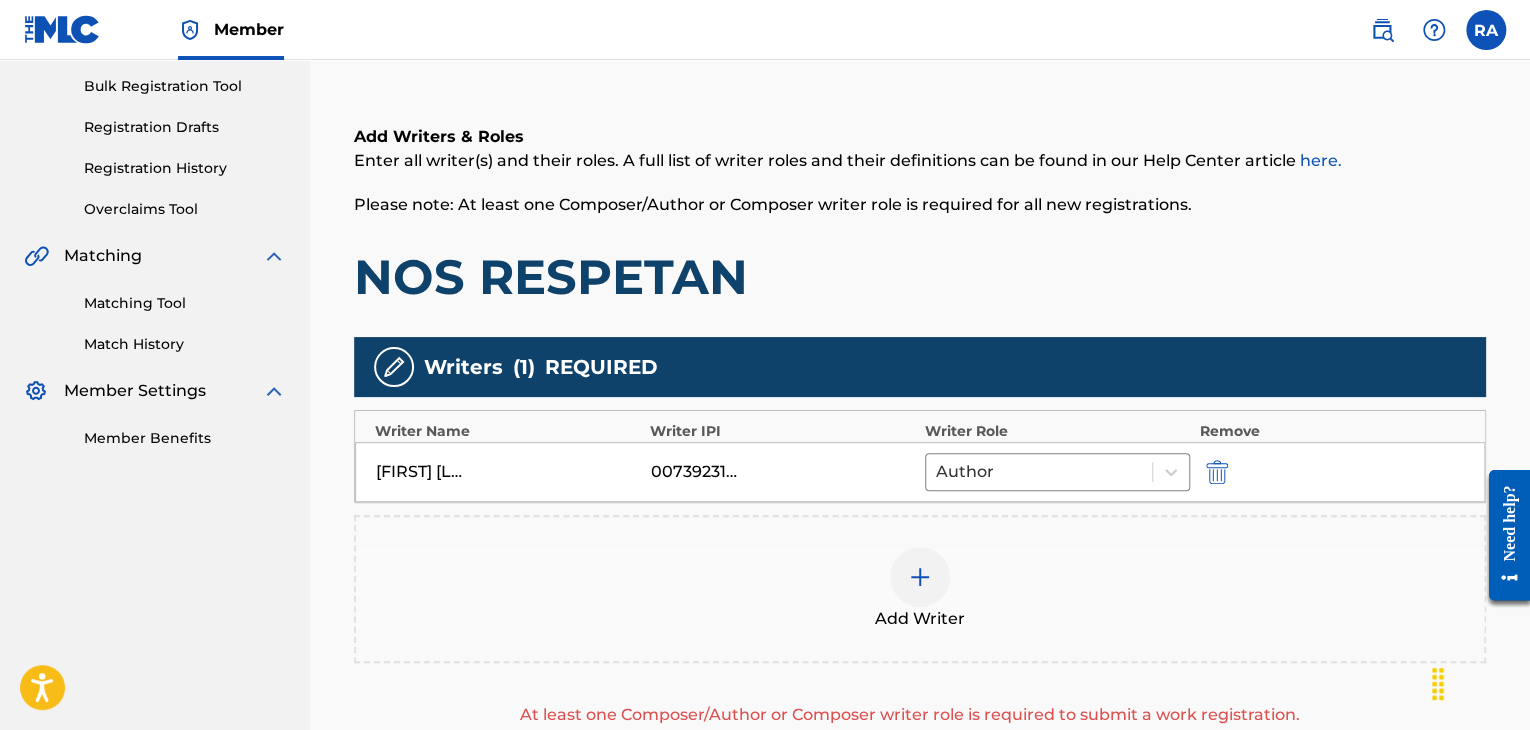 click at bounding box center (920, 577) 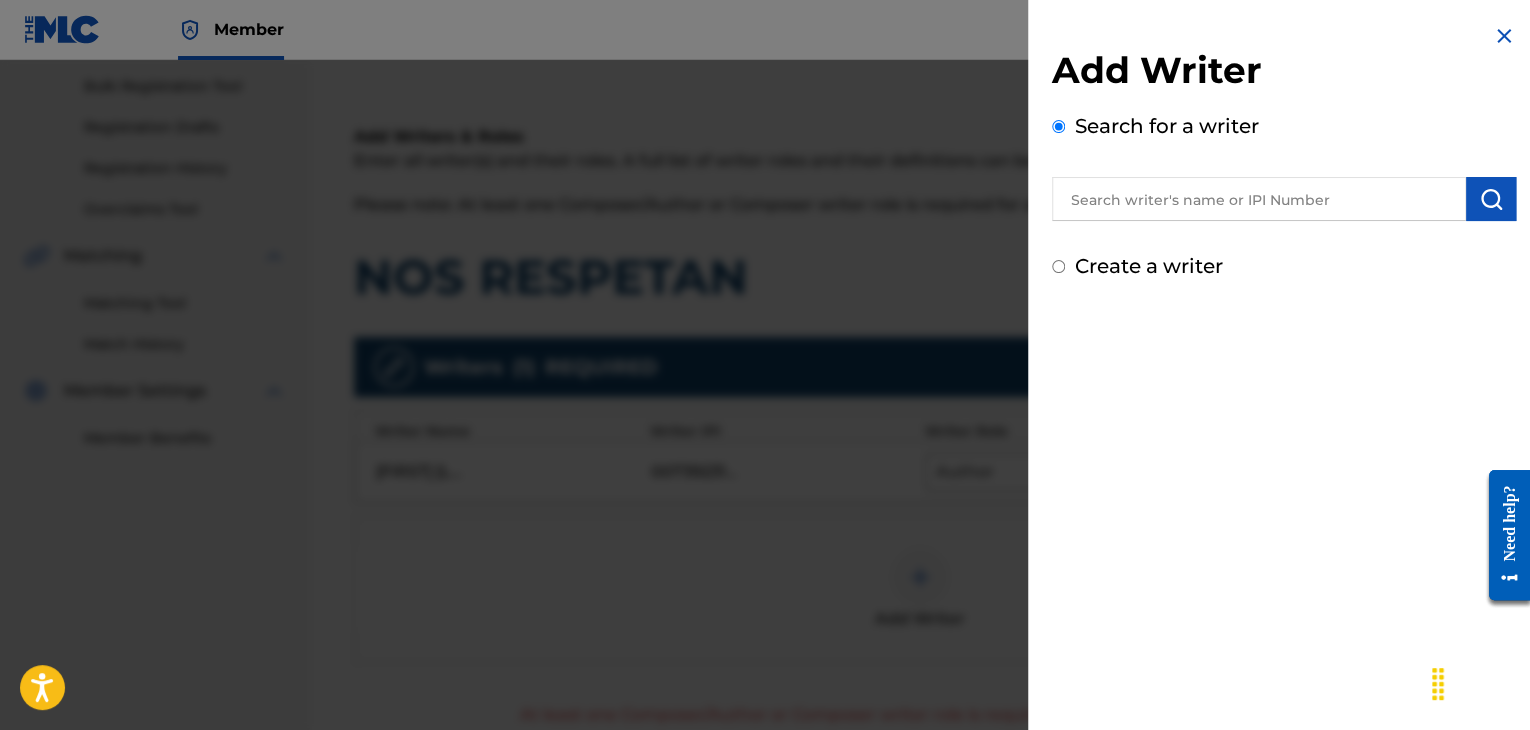 click at bounding box center [1259, 199] 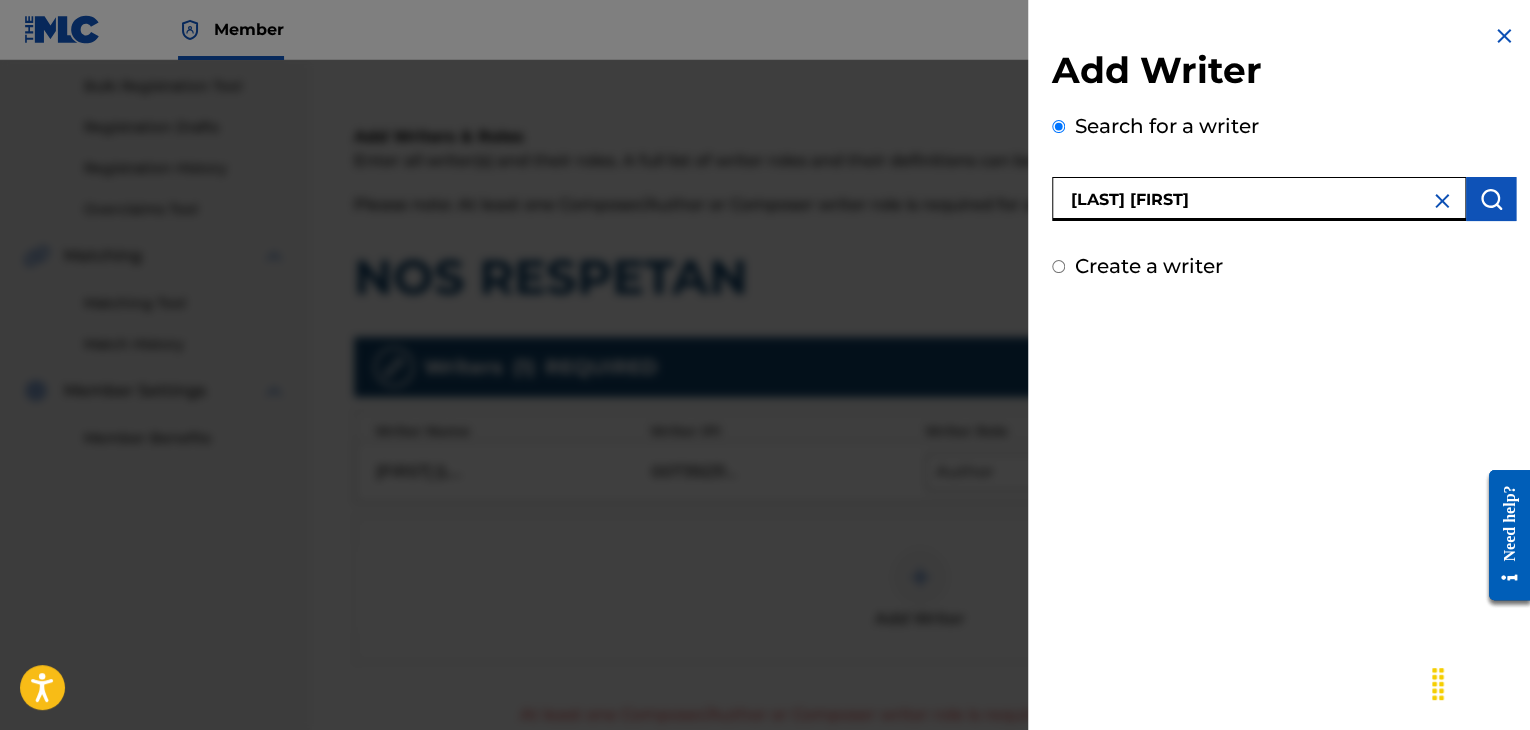 type on "[LAST] [FIRST]" 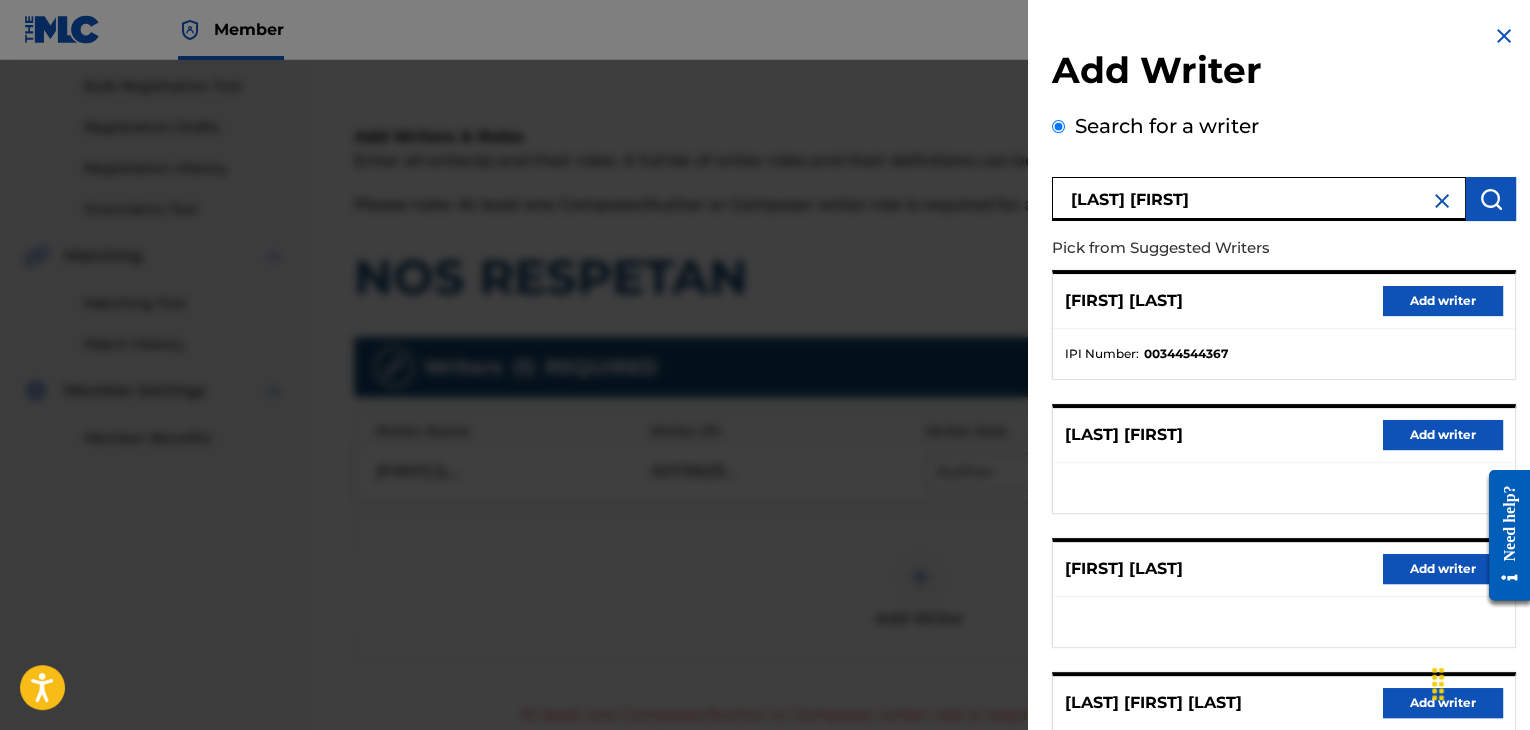 click on "Add writer" at bounding box center [1443, 301] 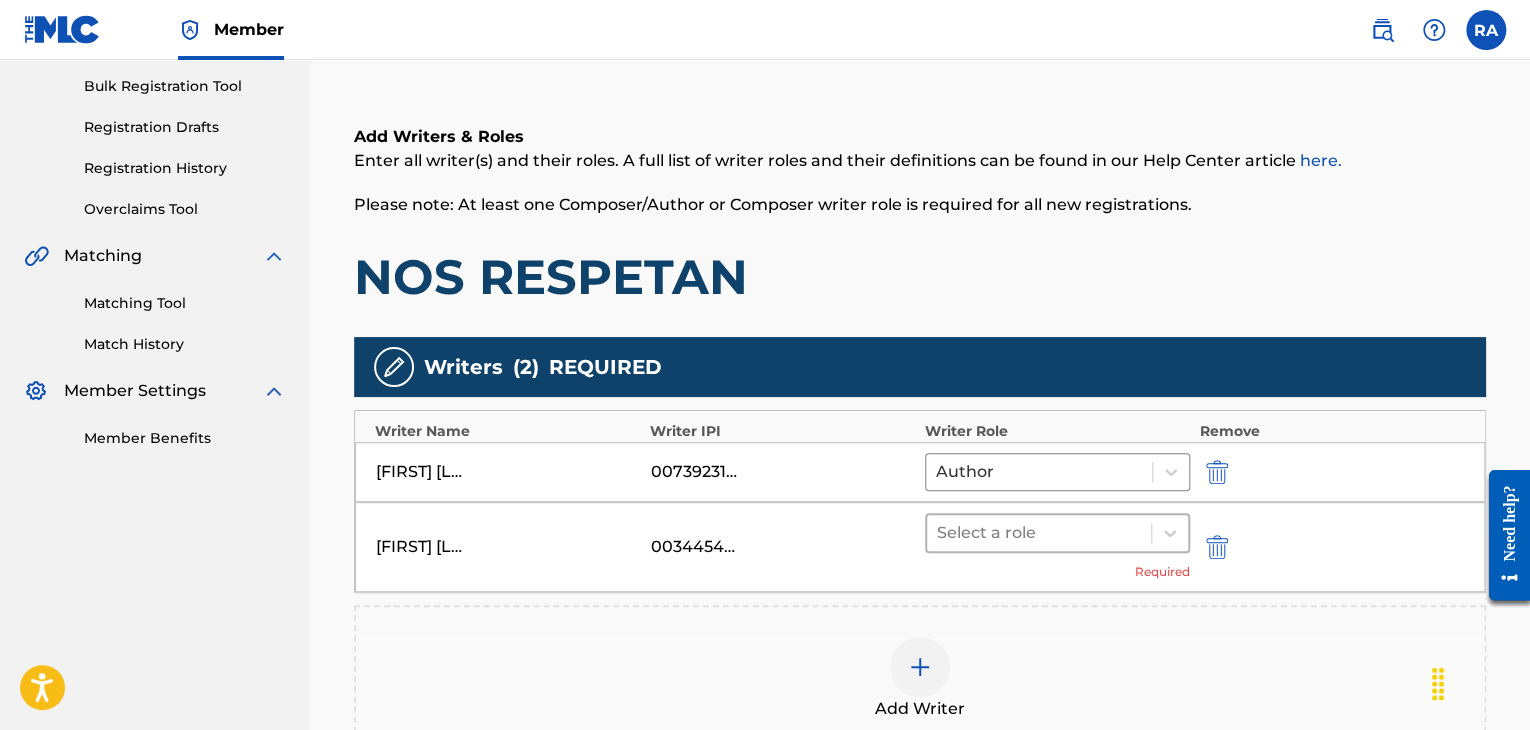 click at bounding box center (1039, 533) 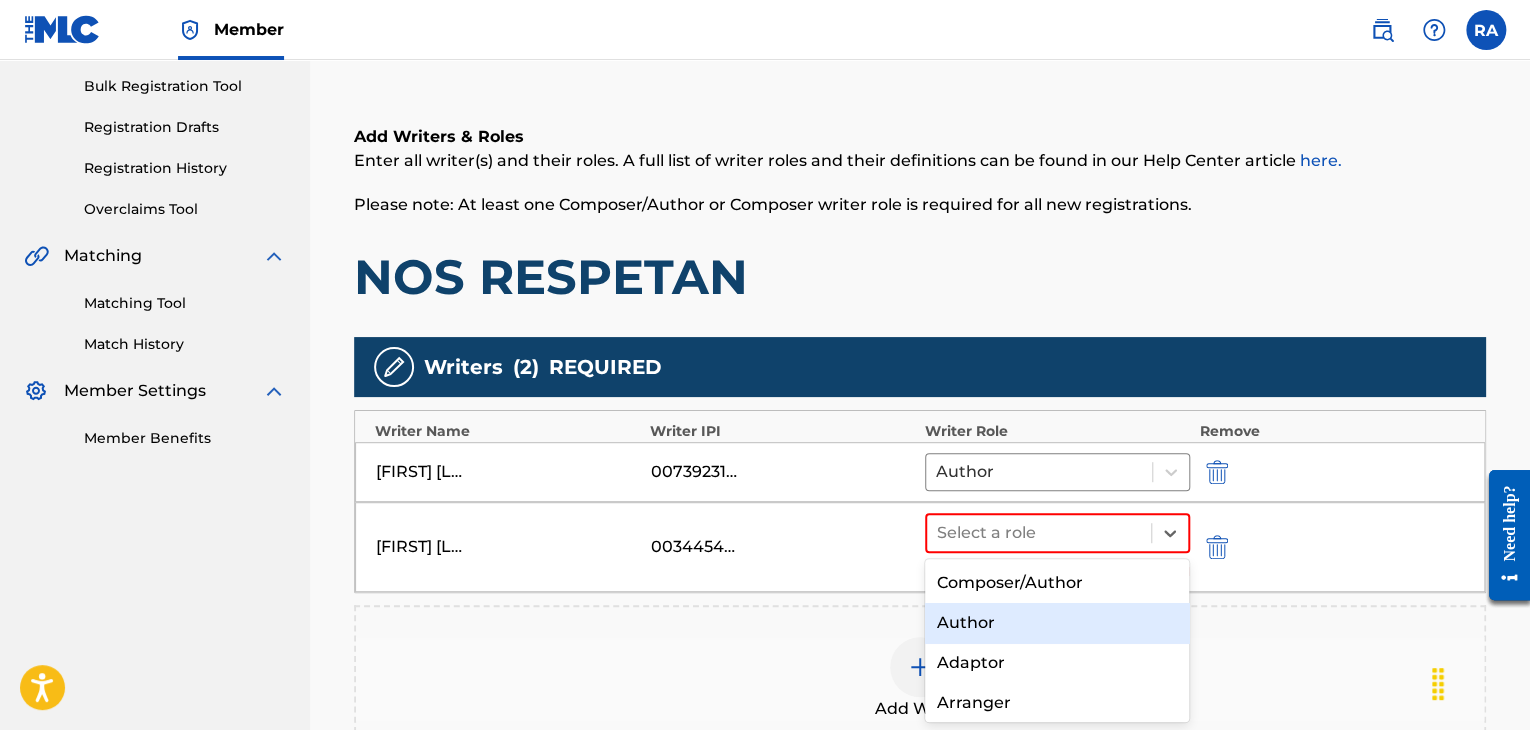 scroll, scrollTop: 164, scrollLeft: 0, axis: vertical 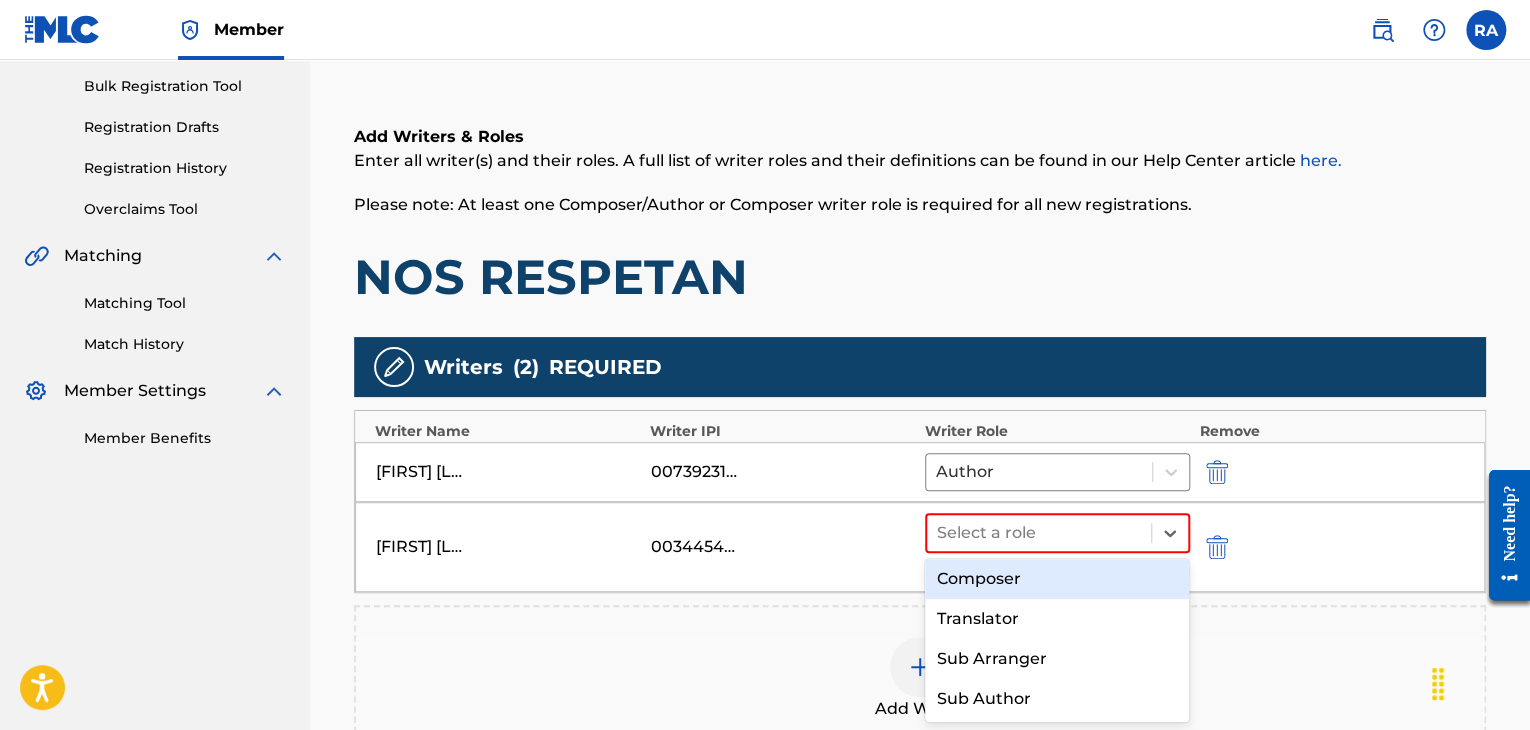 click on "Composer" at bounding box center (1057, 579) 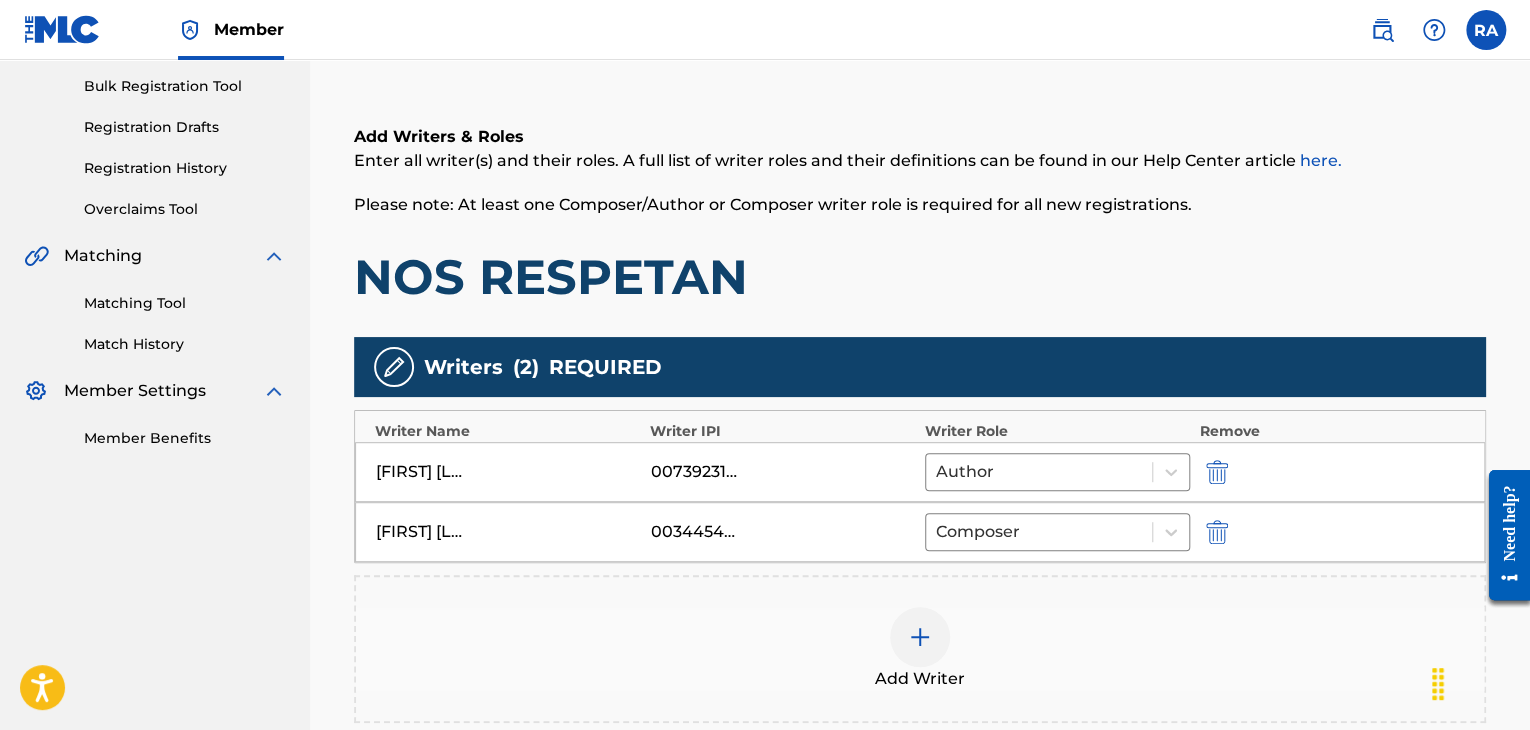 click at bounding box center [920, 637] 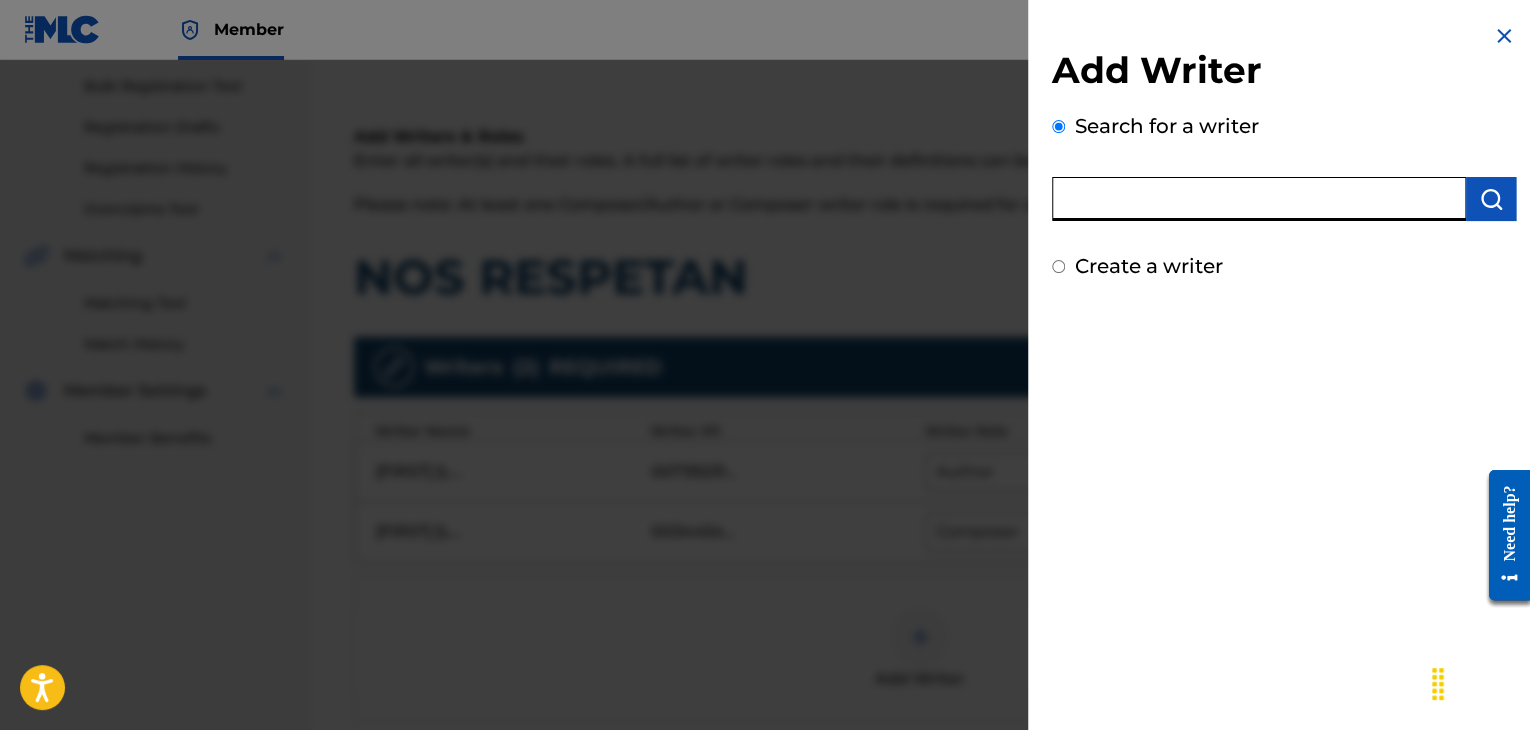 click at bounding box center [1259, 199] 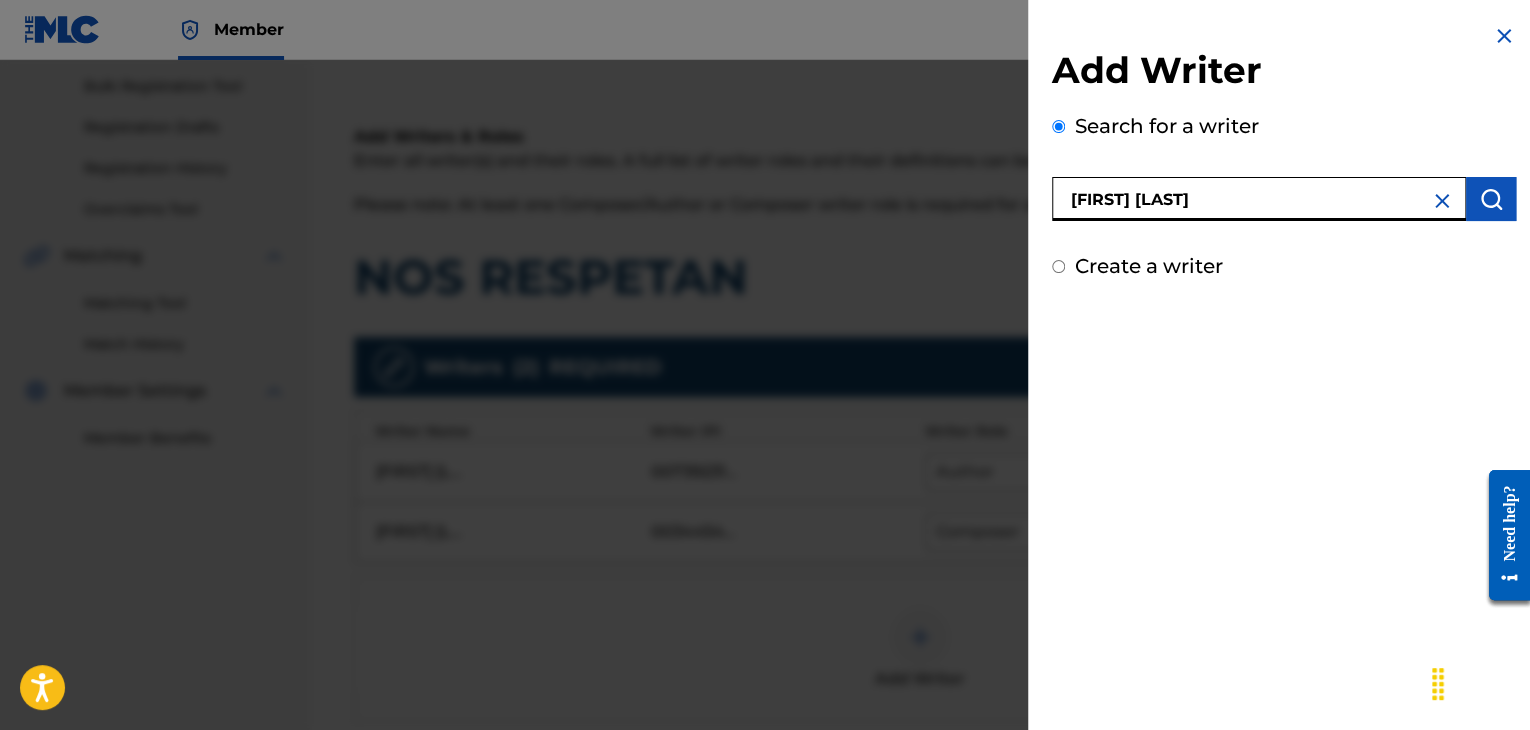 type on "[FIRST] [LAST]" 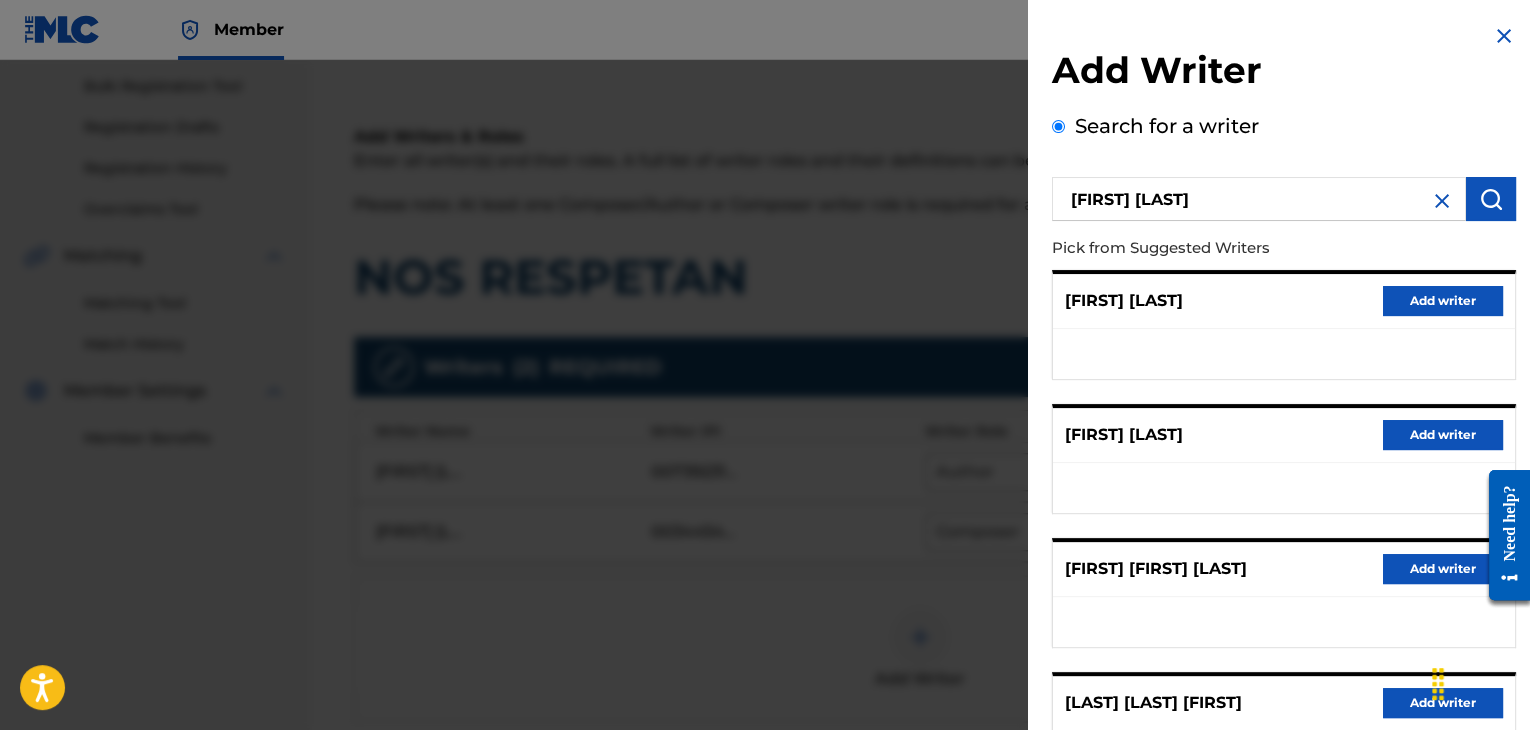 click on "Add writer" at bounding box center (1443, 435) 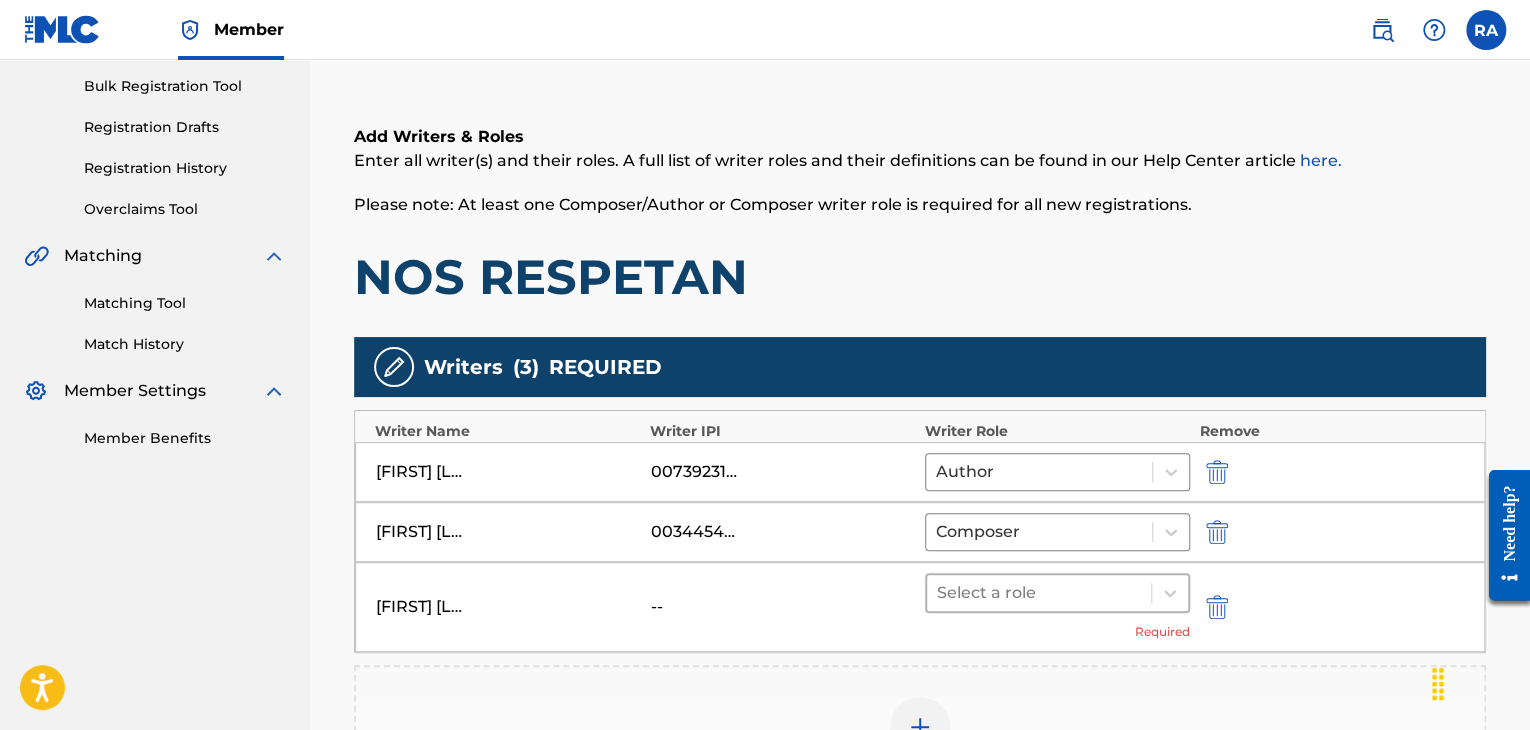 click on "Select a role" at bounding box center [1039, 593] 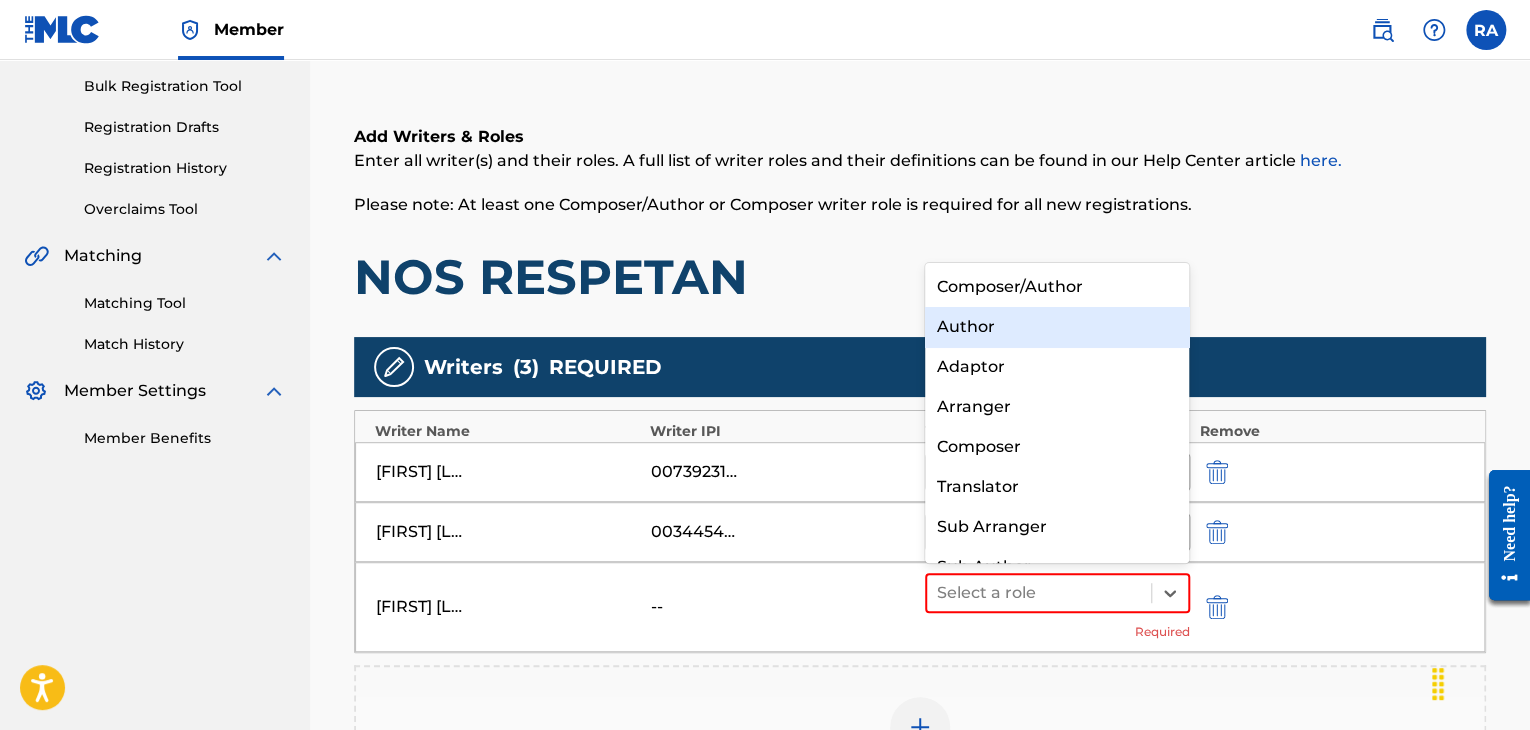 click on "Author" at bounding box center [1057, 327] 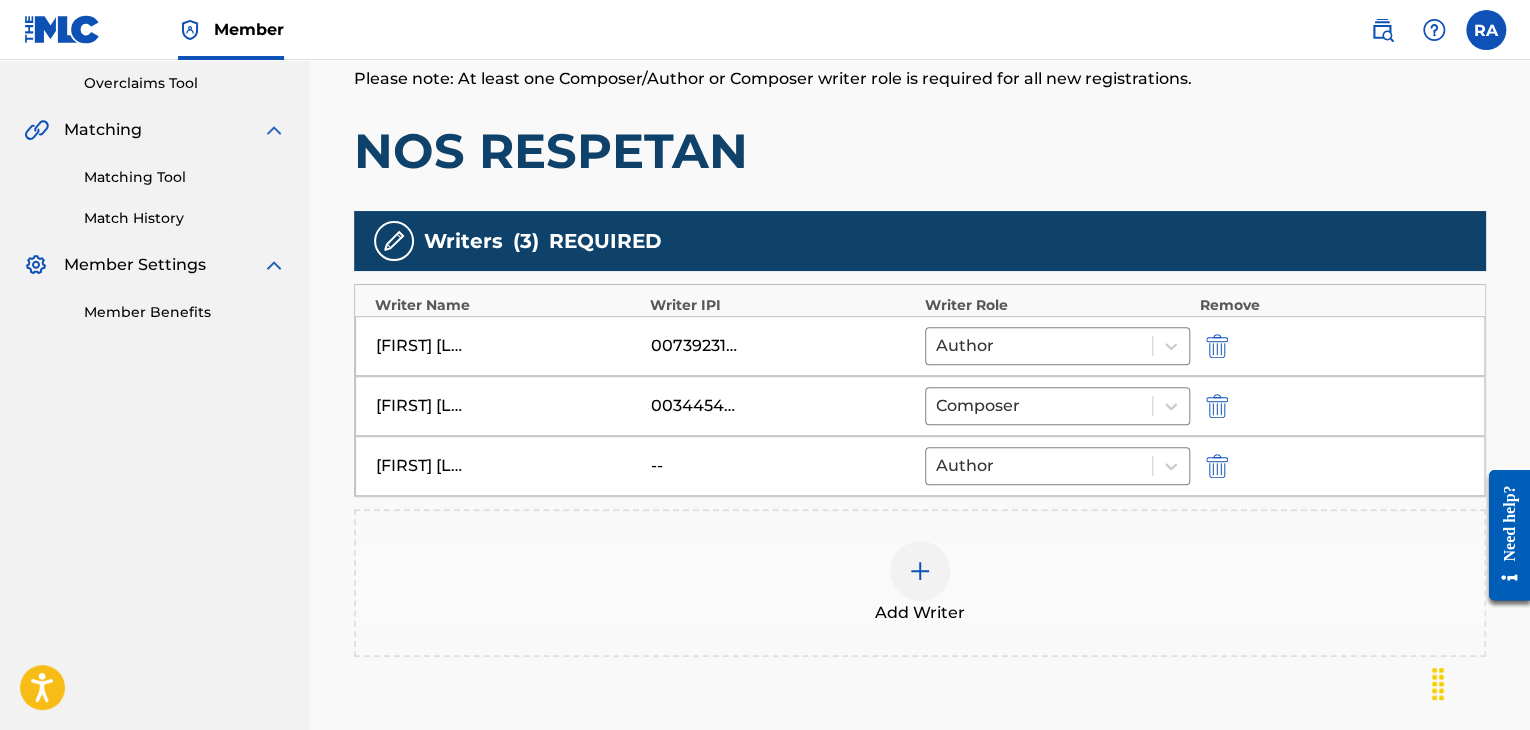 scroll, scrollTop: 624, scrollLeft: 0, axis: vertical 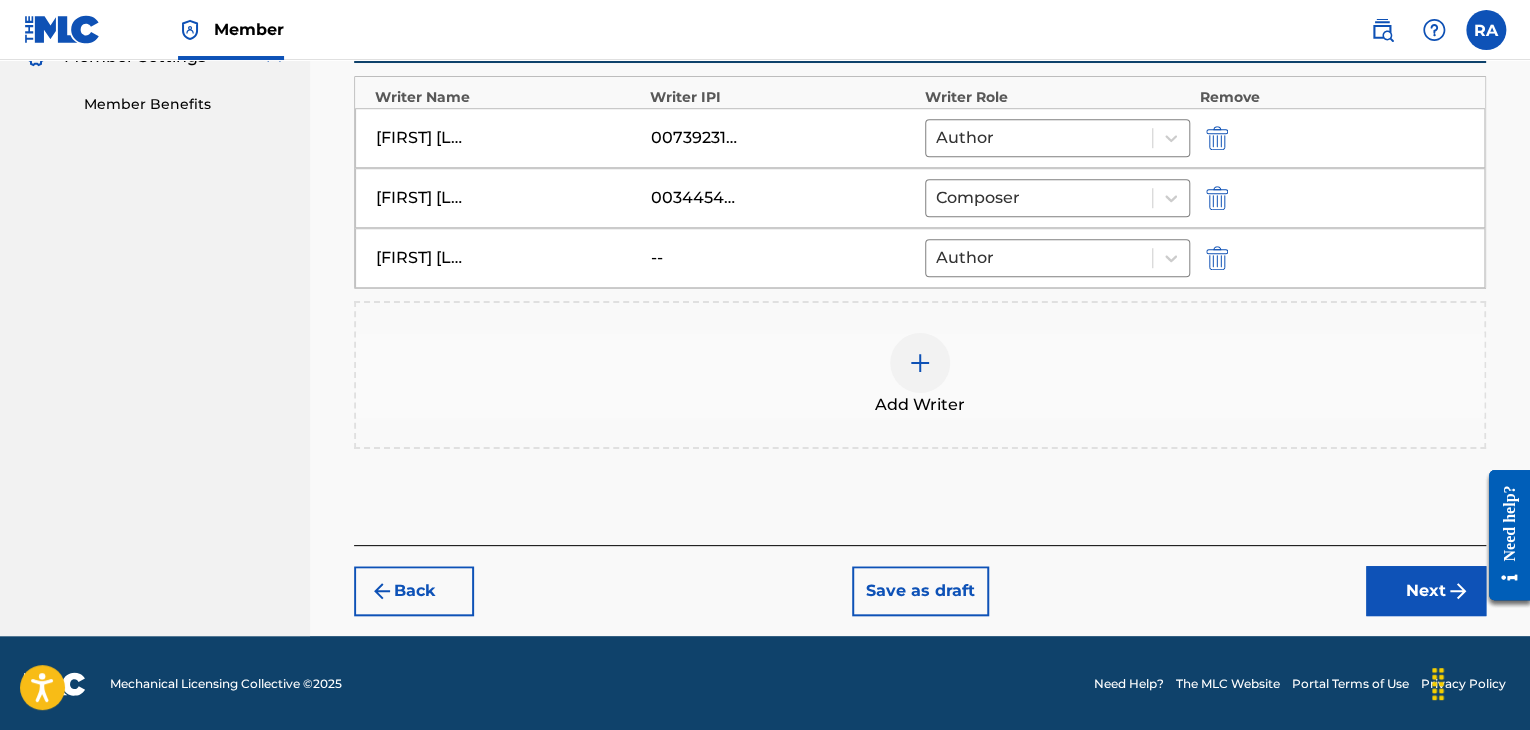 click on "Next" at bounding box center [1426, 591] 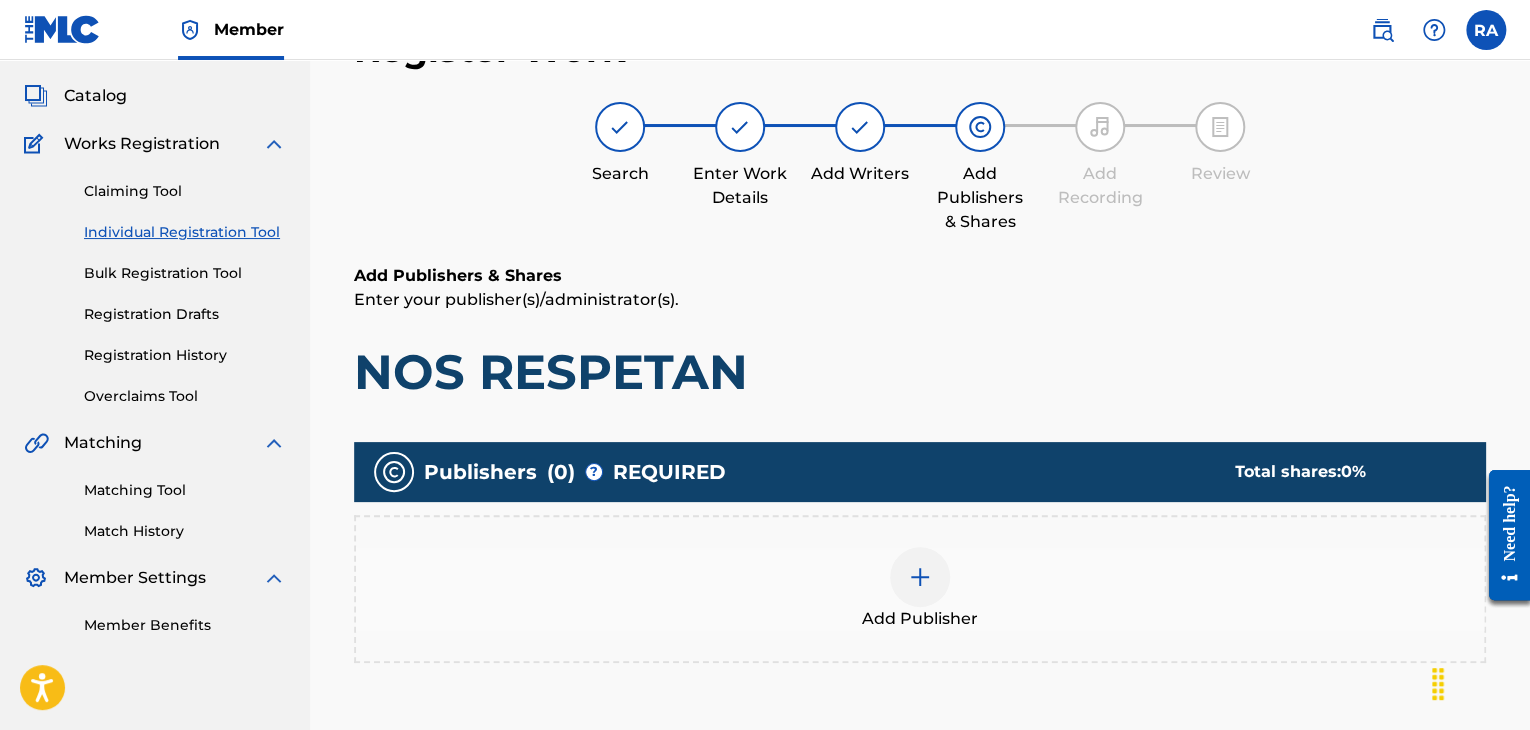 scroll, scrollTop: 90, scrollLeft: 0, axis: vertical 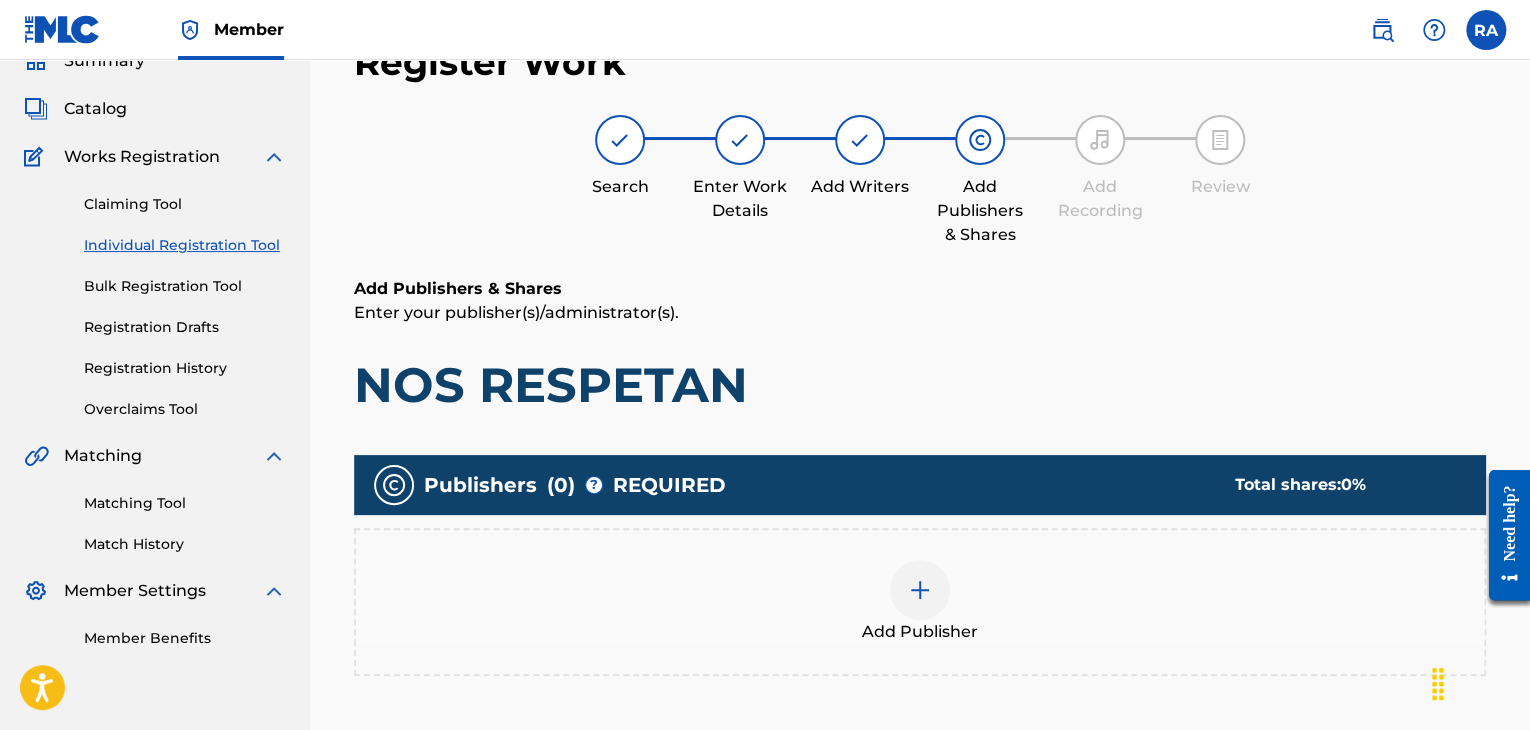 click at bounding box center (920, 590) 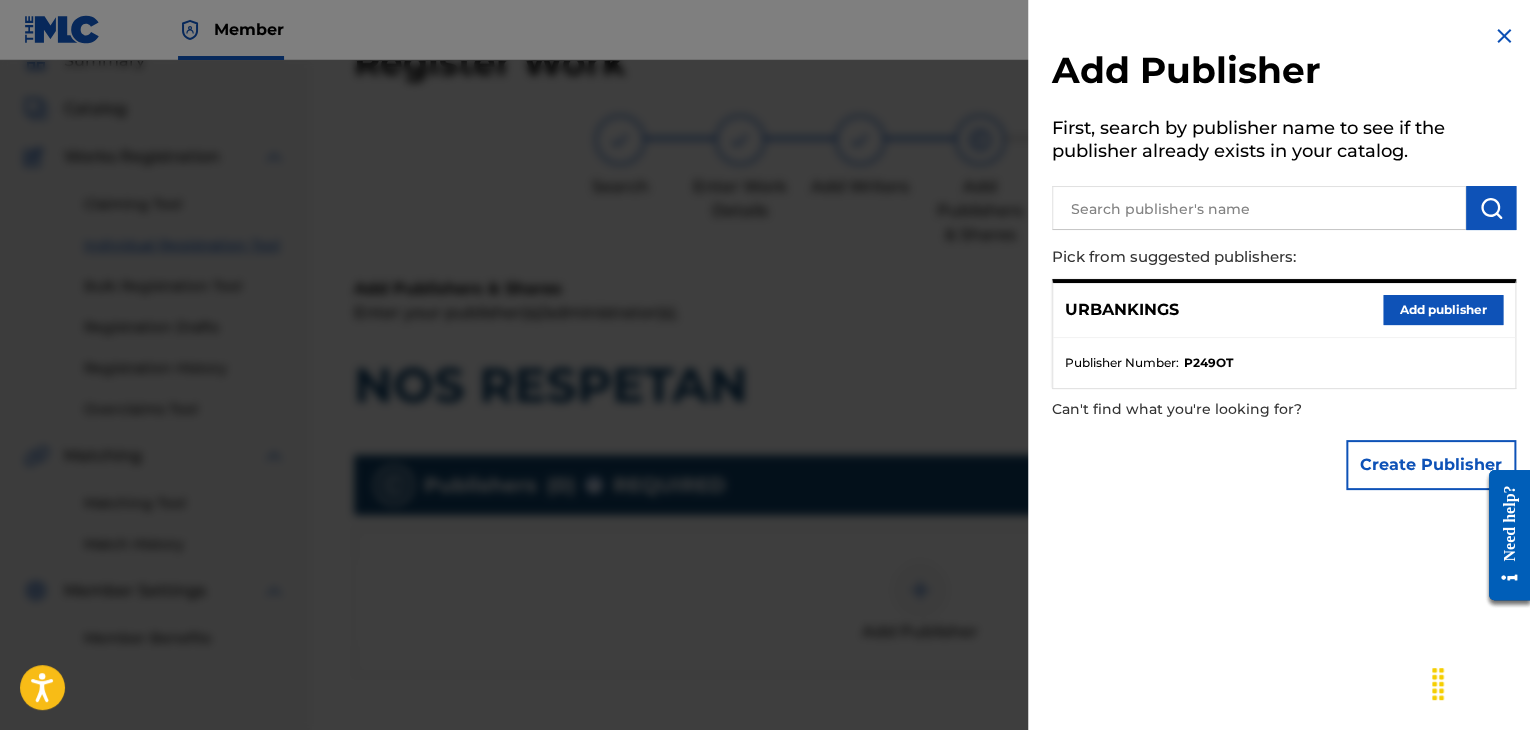 click on "Add publisher" at bounding box center [1443, 310] 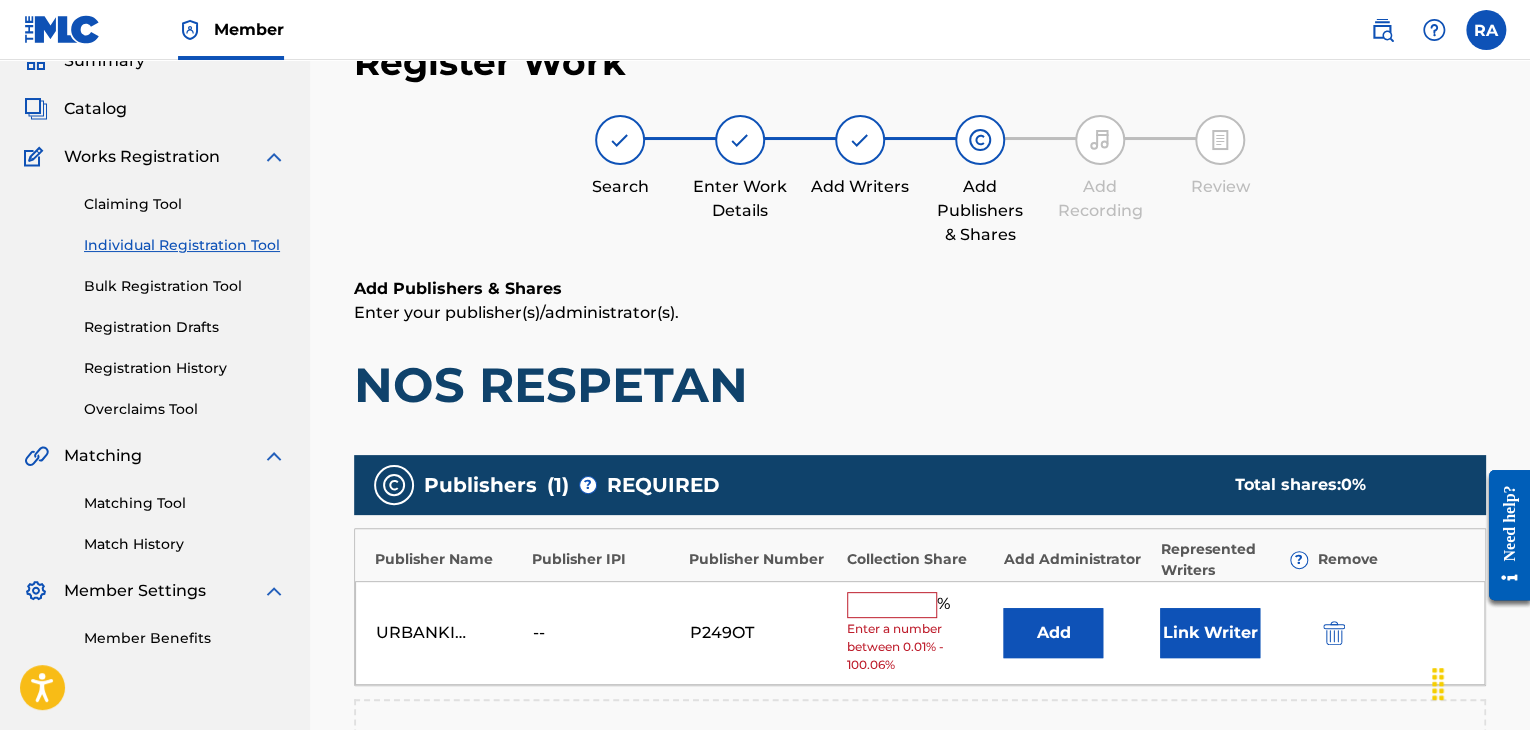 click on "URBANKINGS -- P249OT % Enter a number between 0.01% - 100.06% Add Link Writer" at bounding box center (920, 633) 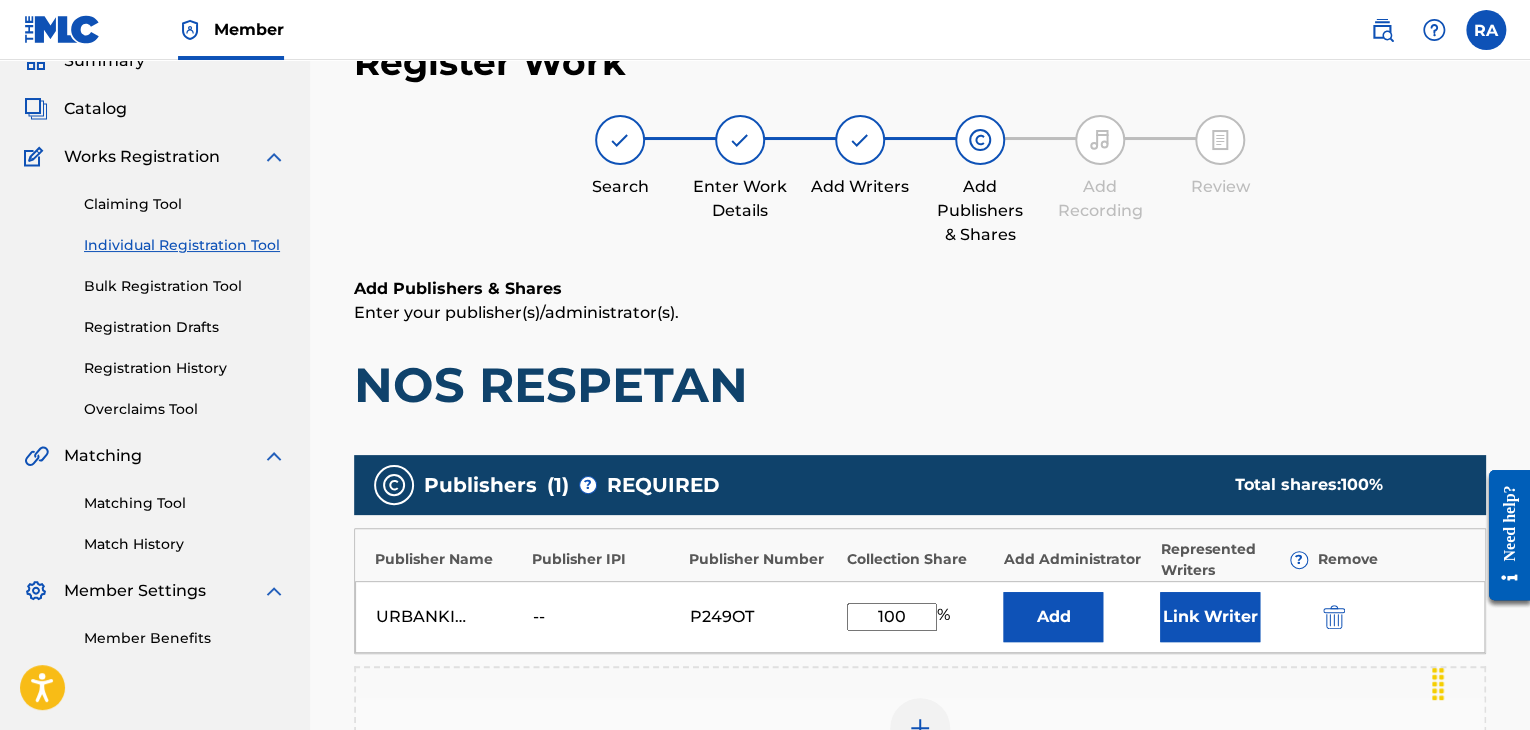 drag, startPoint x: 933, startPoint y: 624, endPoint x: 814, endPoint y: 634, distance: 119.419426 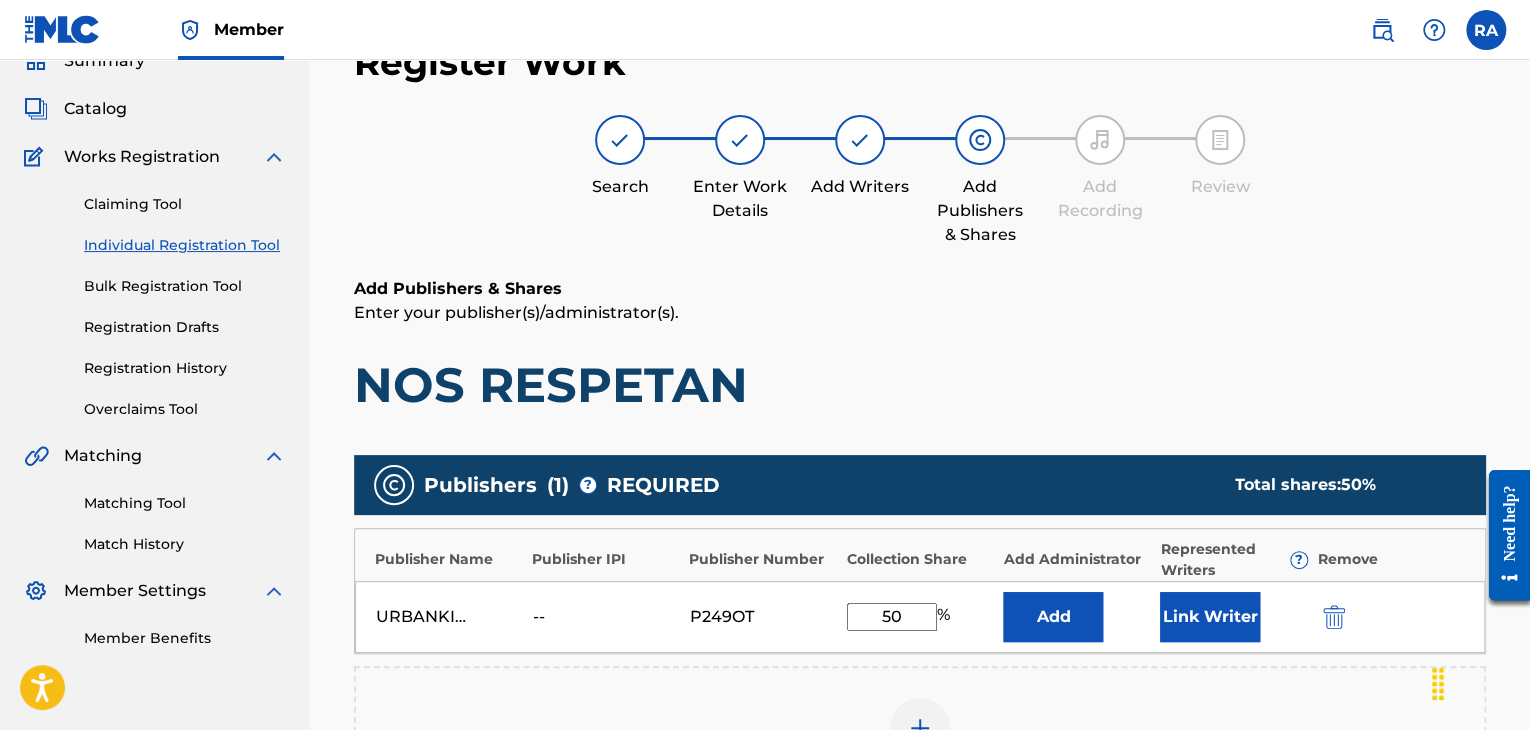 type on "50" 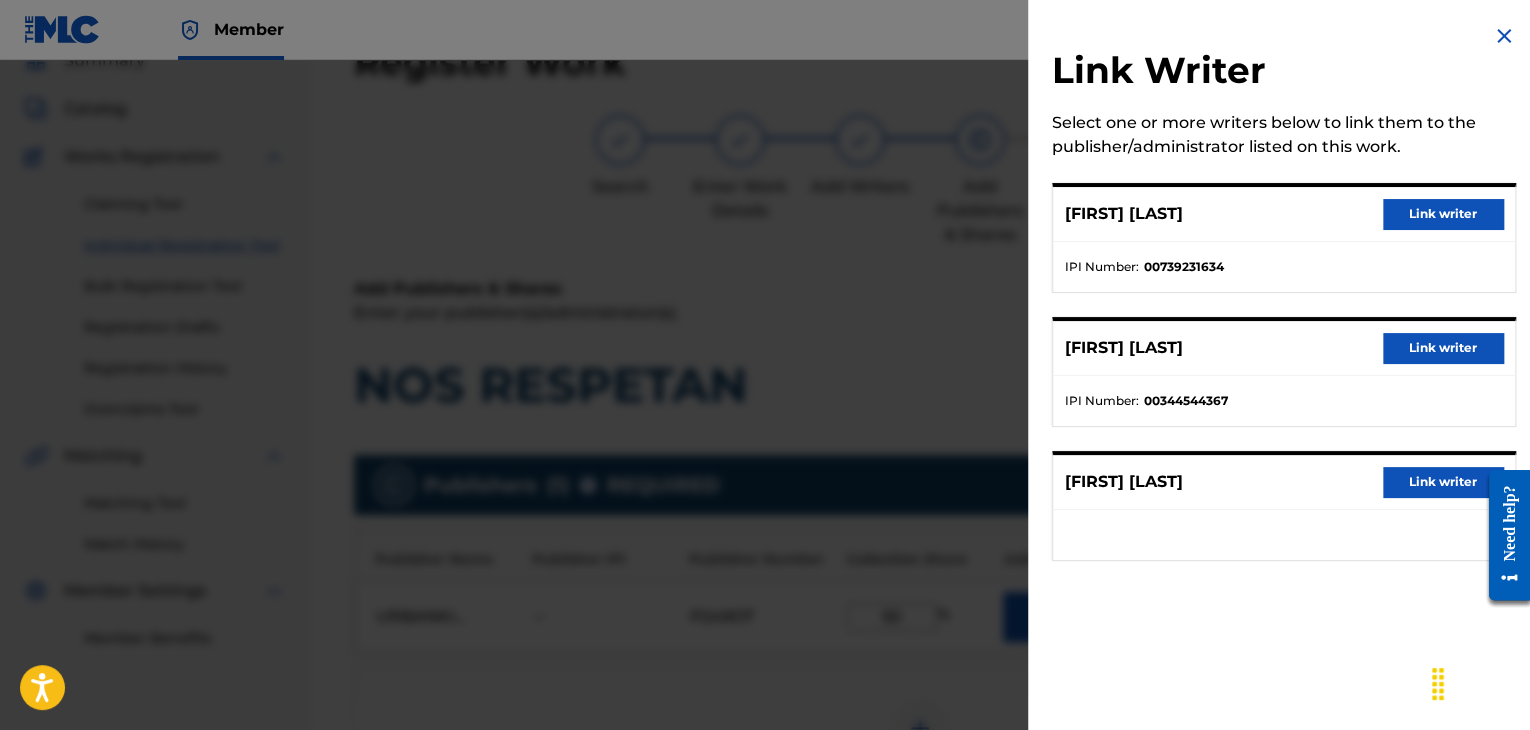 click on "Link writer" at bounding box center (1443, 214) 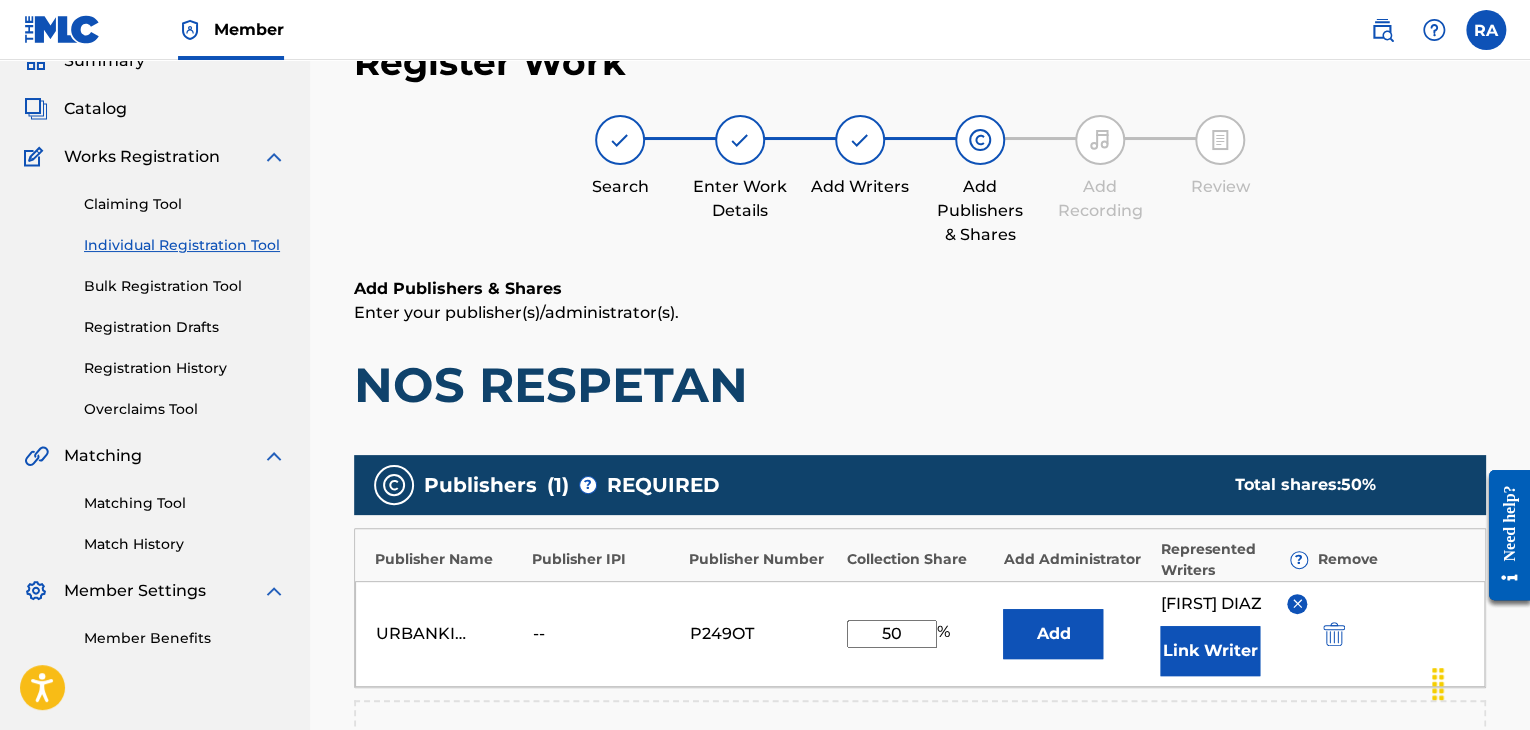 click on "Link Writer" at bounding box center [1210, 651] 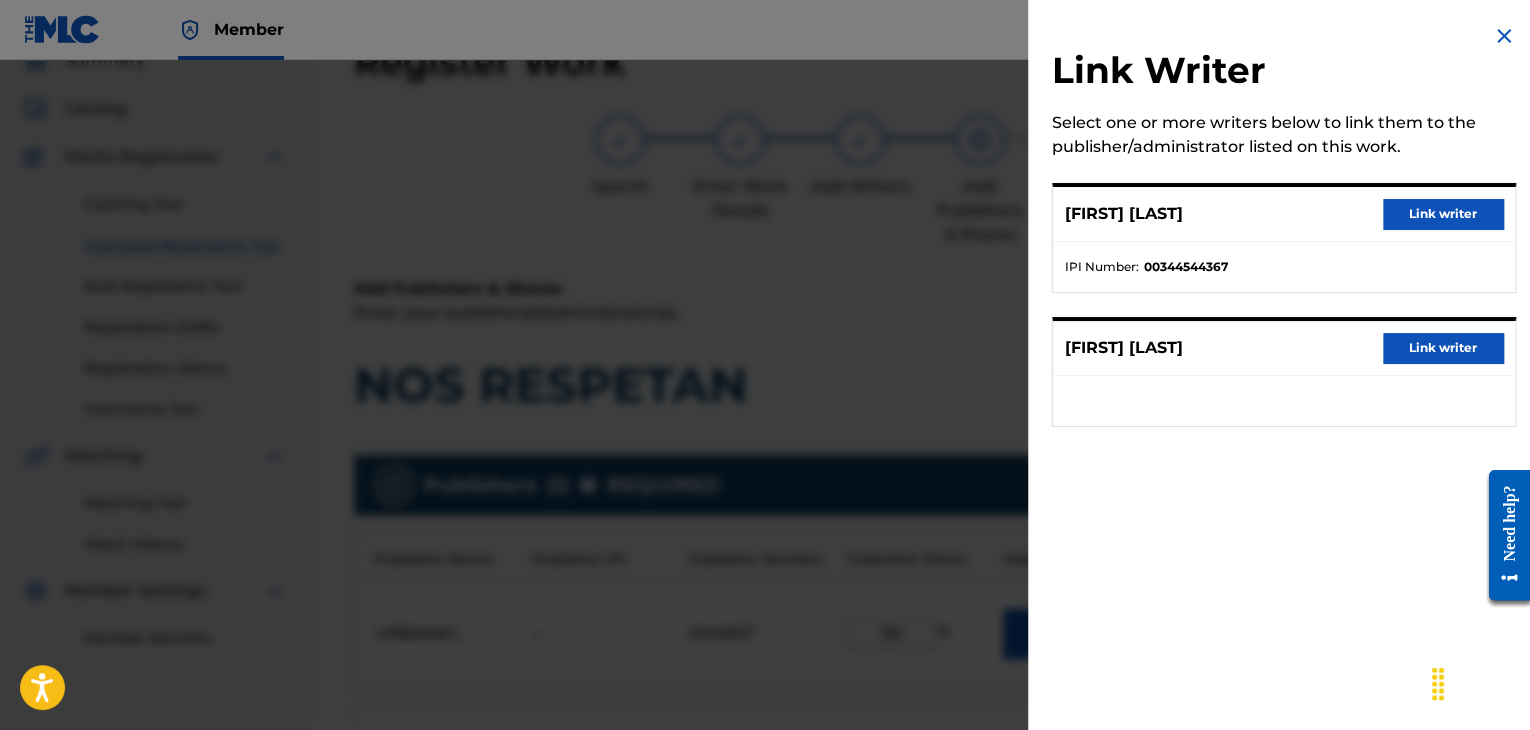 click on "[FIRST] [LAST] Link writer" at bounding box center (1284, 348) 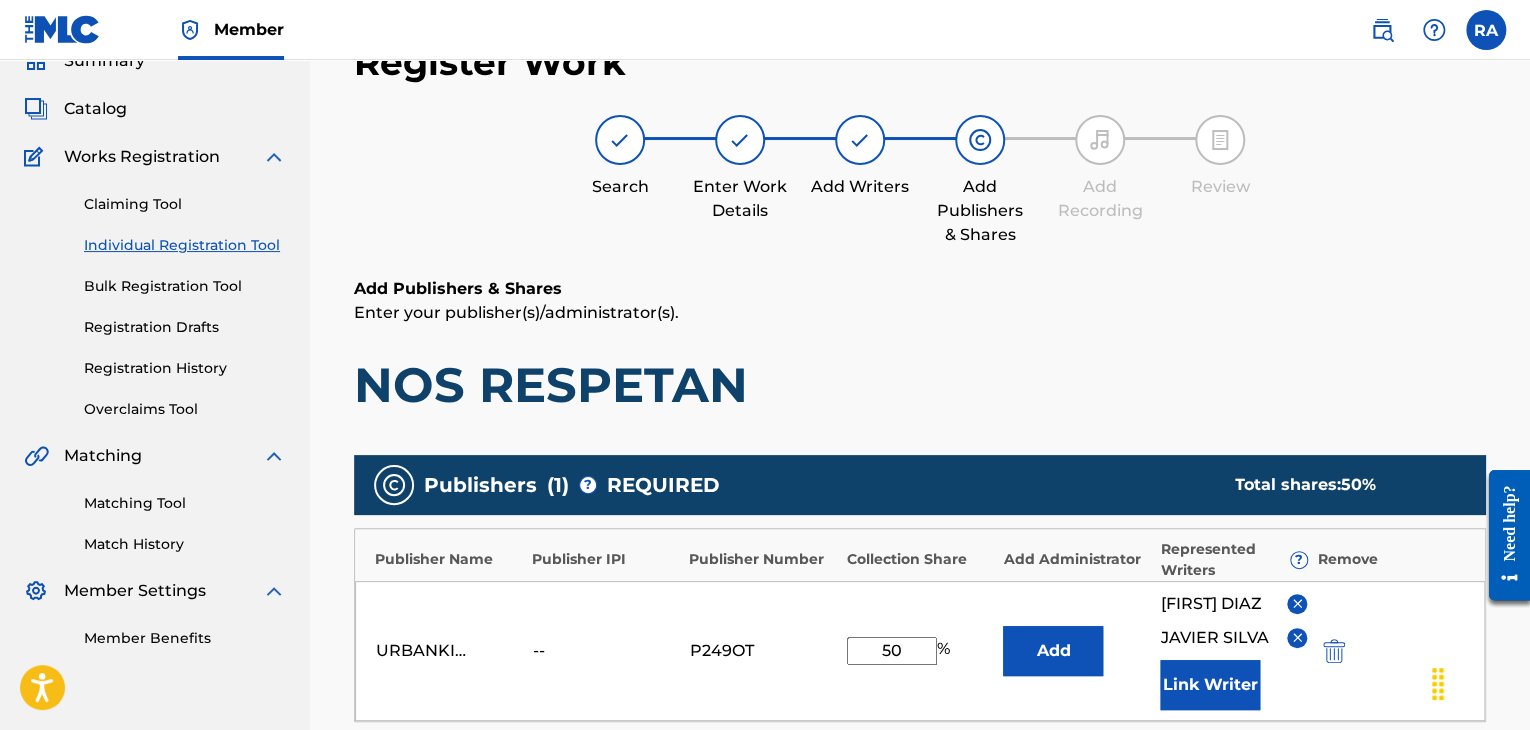 scroll, scrollTop: 584, scrollLeft: 0, axis: vertical 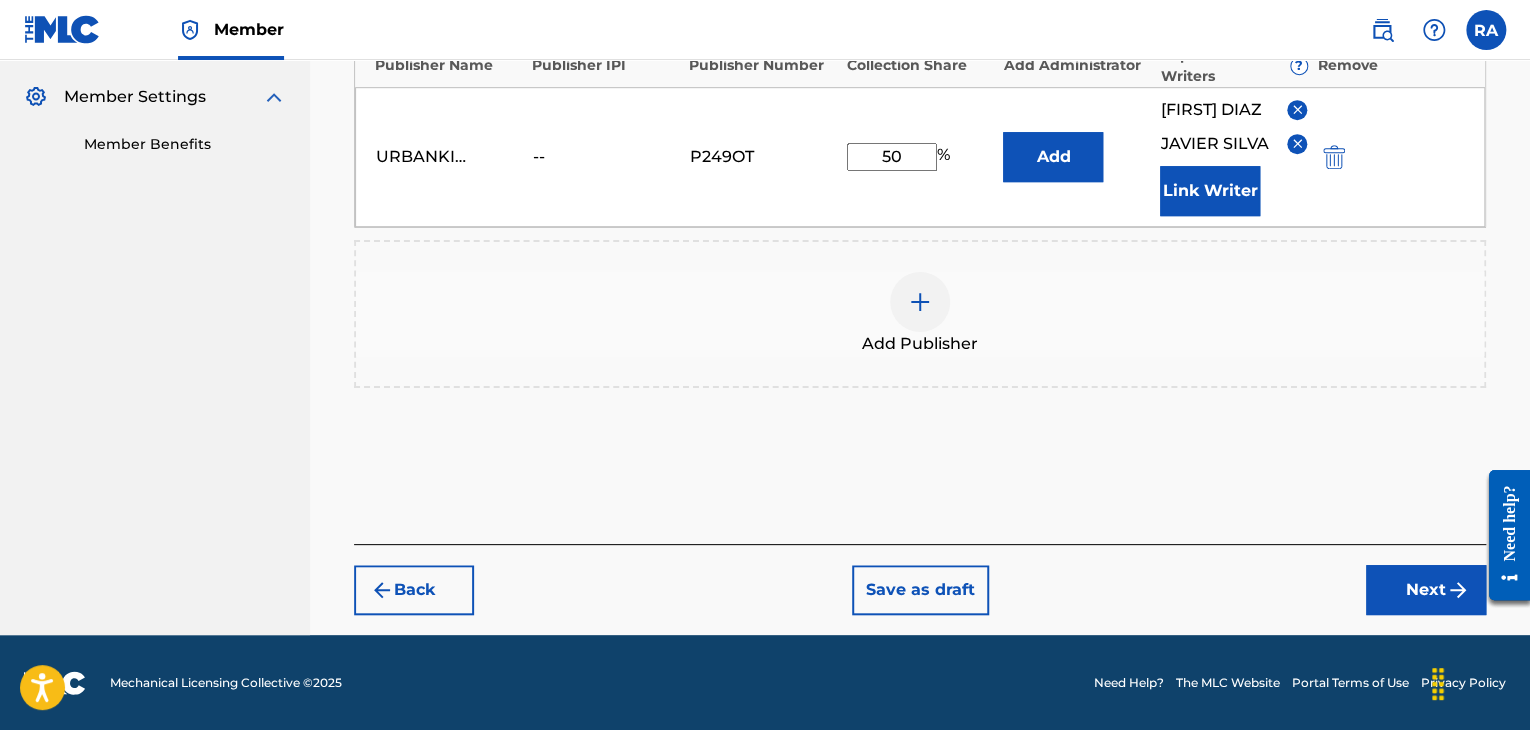 click on "Next" at bounding box center [1426, 590] 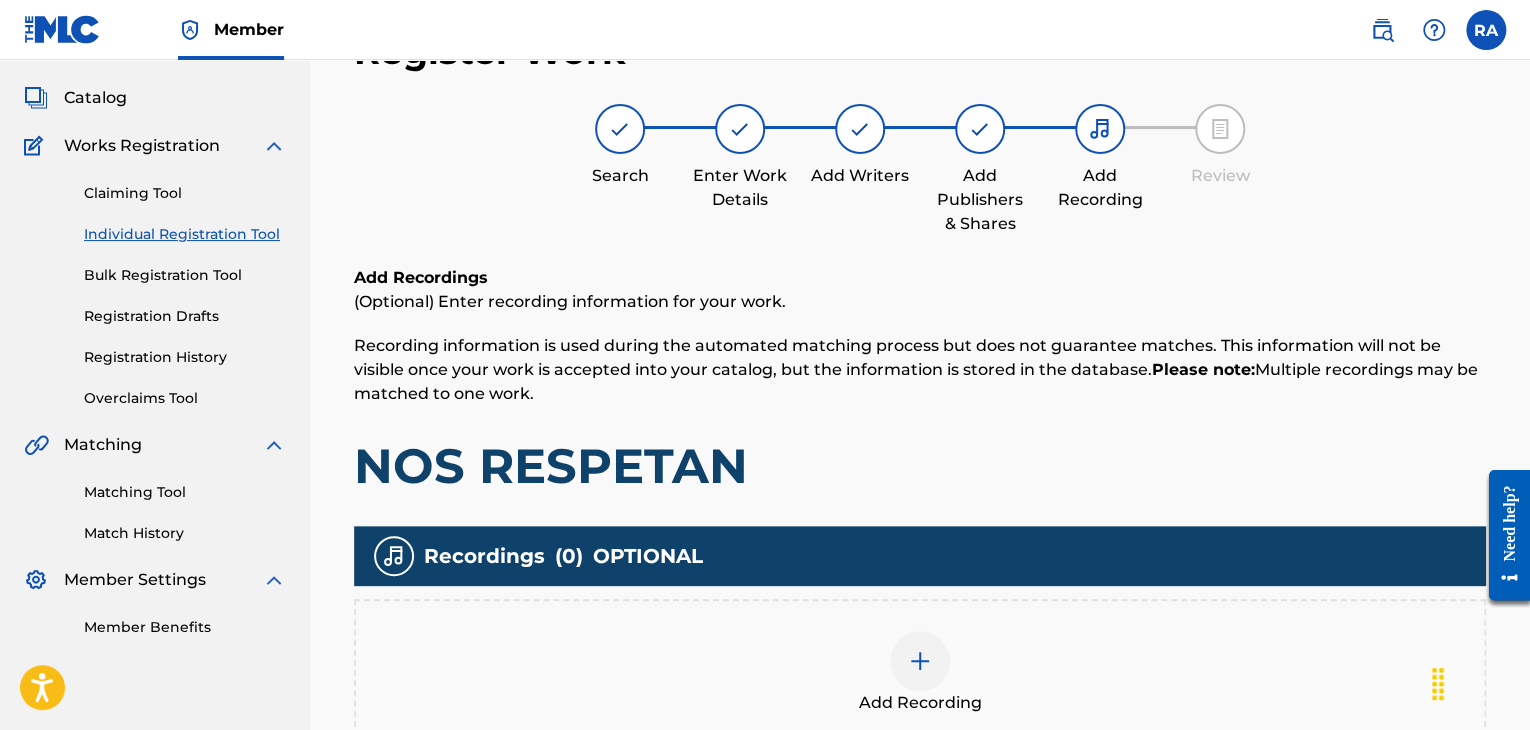 scroll, scrollTop: 90, scrollLeft: 0, axis: vertical 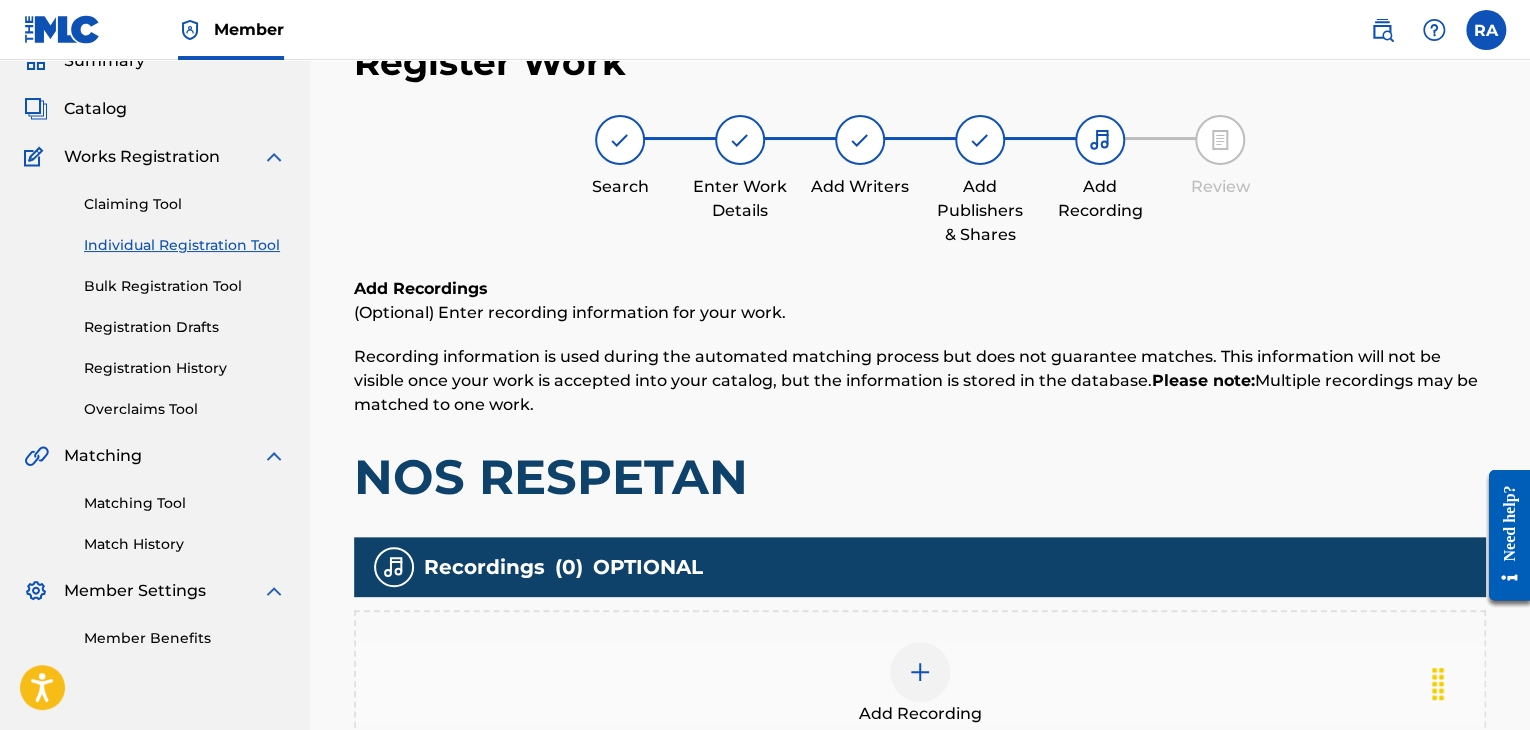 click at bounding box center (920, 672) 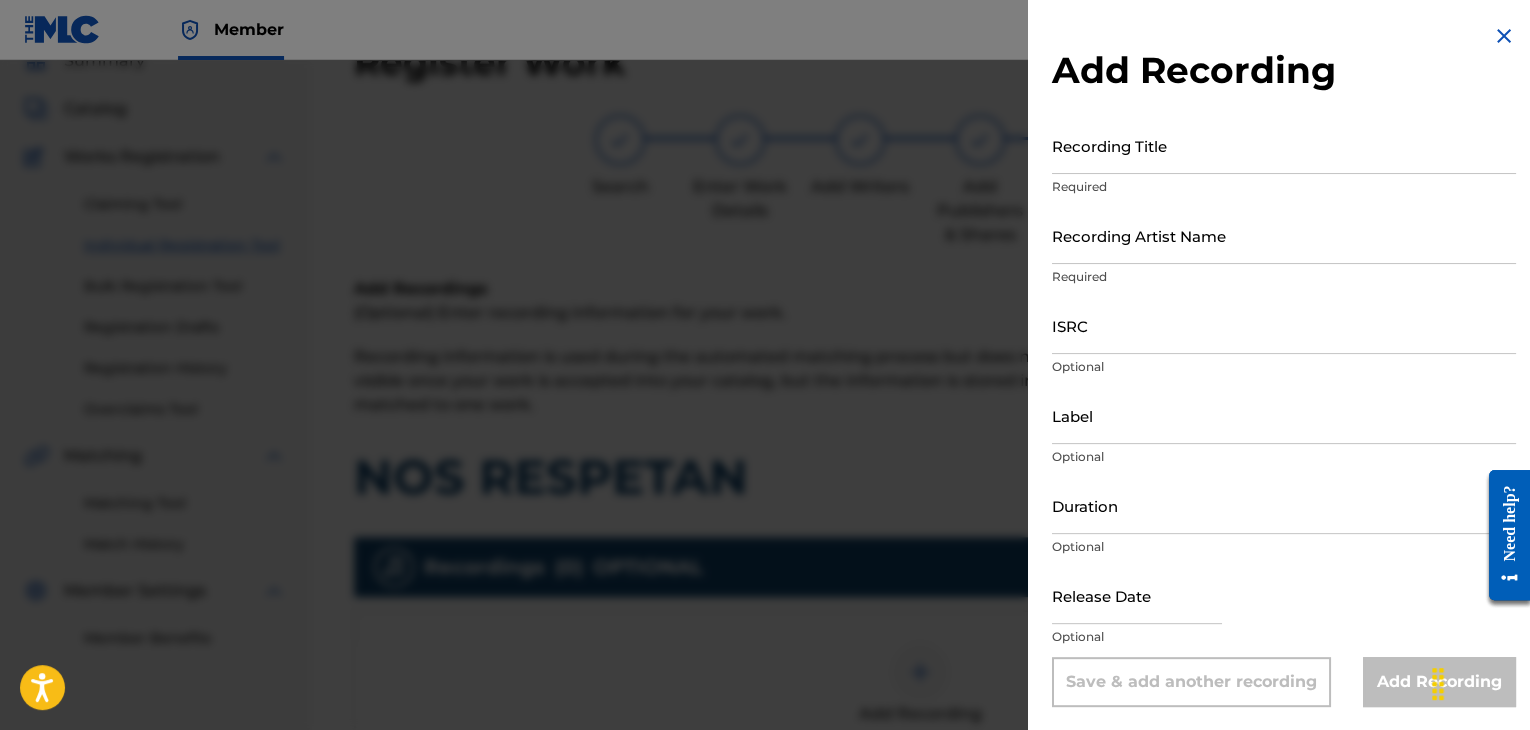 click on "Recording Title" at bounding box center [1284, 145] 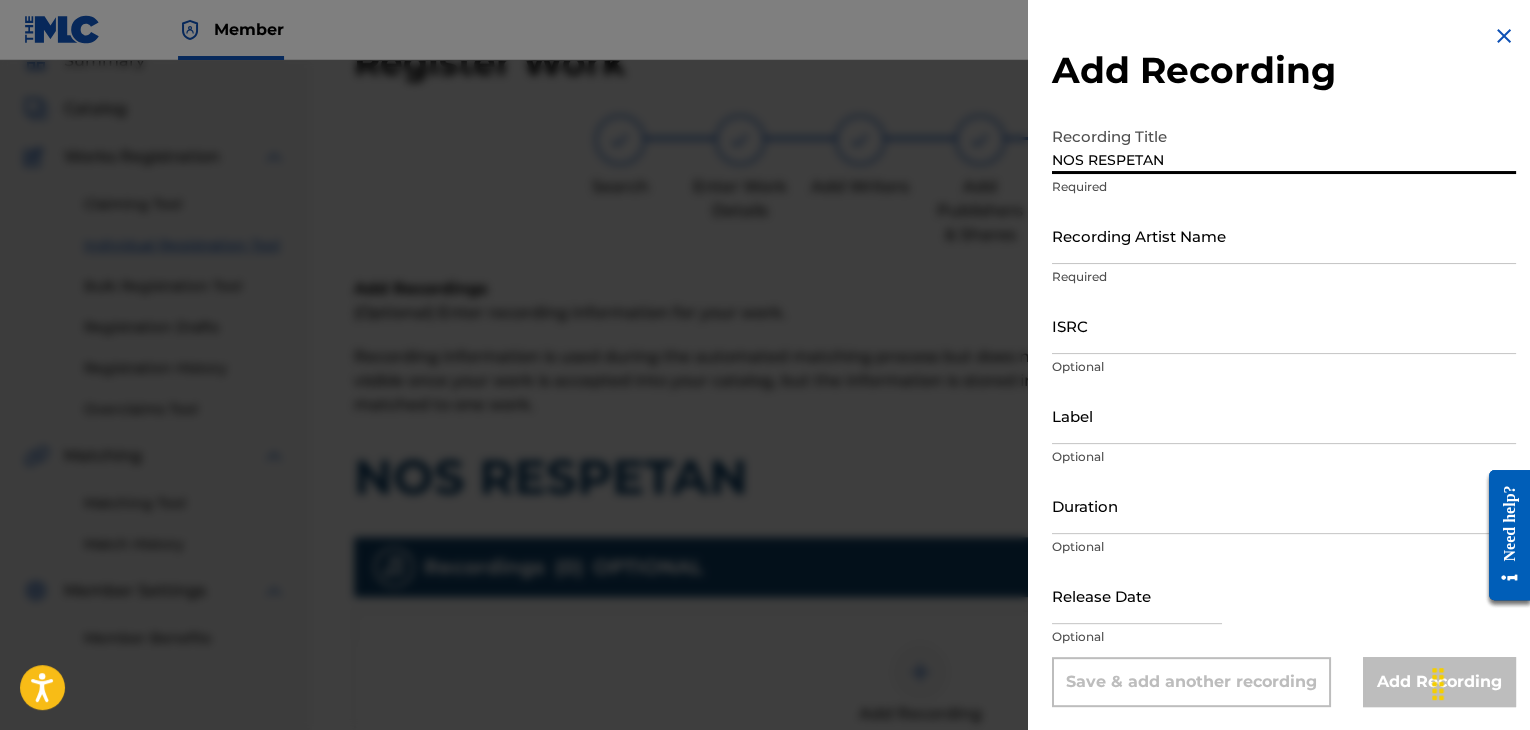 type on "NOS RESPETAN" 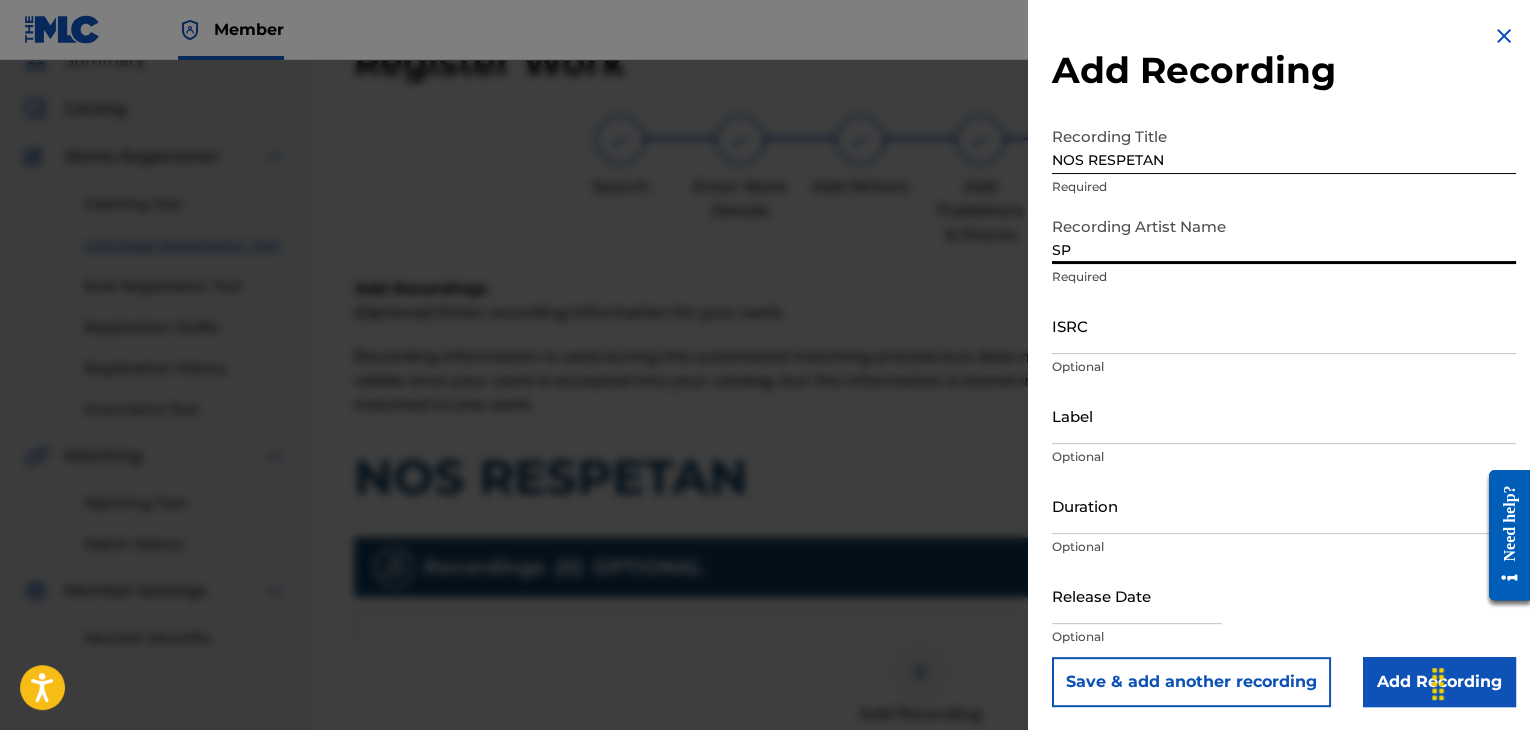 type on "SPANKY LOCO" 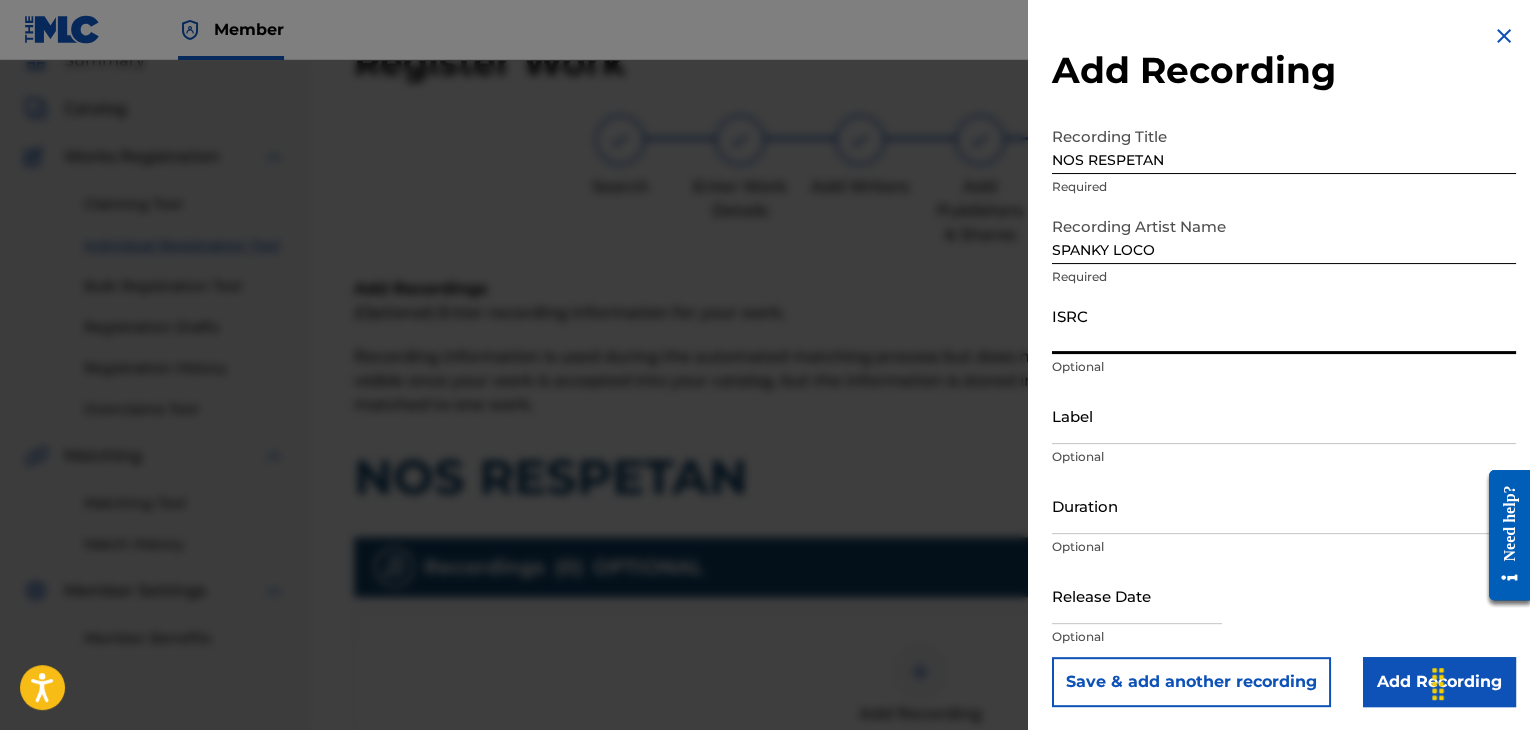 paste on "[ID]" 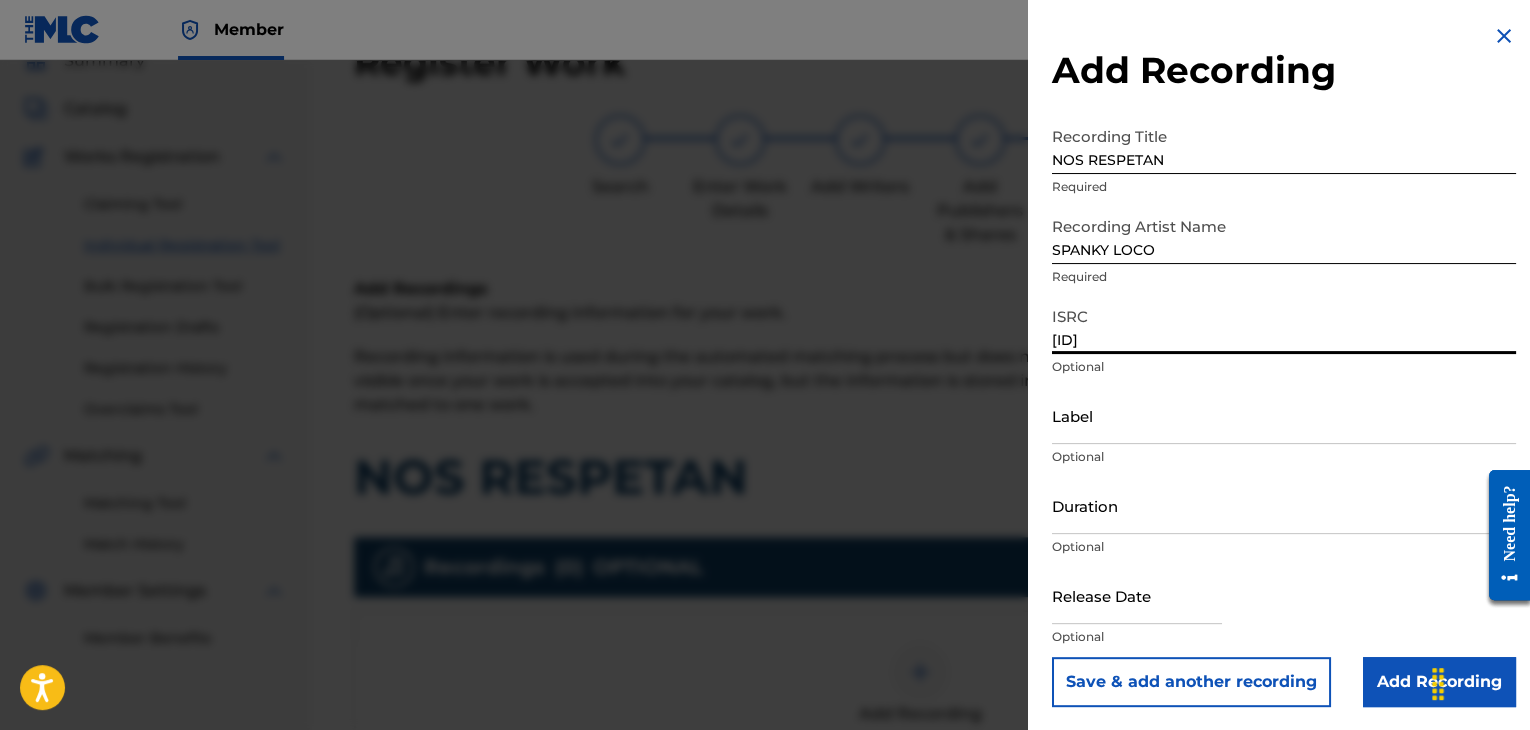 type on "[ID]" 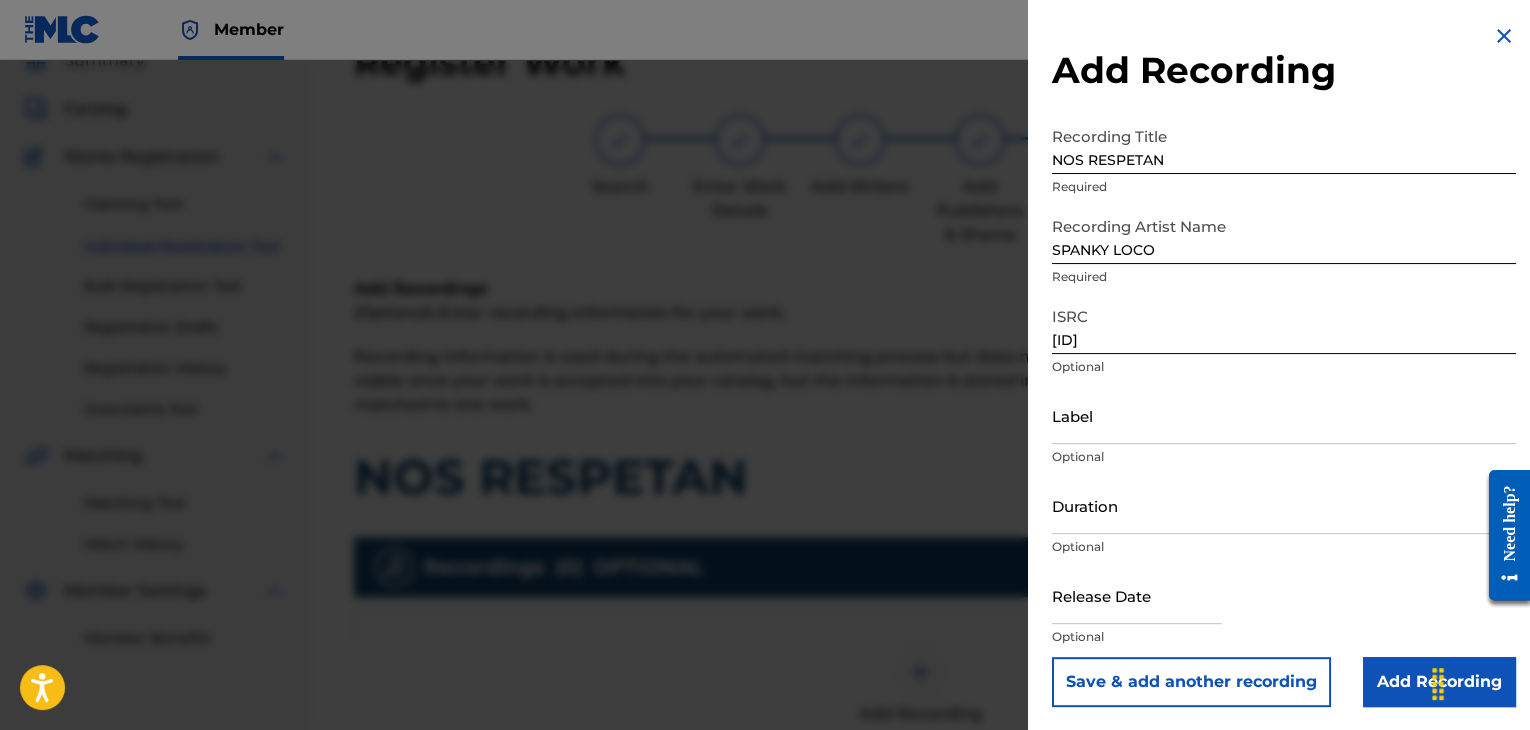 click on "Label" at bounding box center [1284, 415] 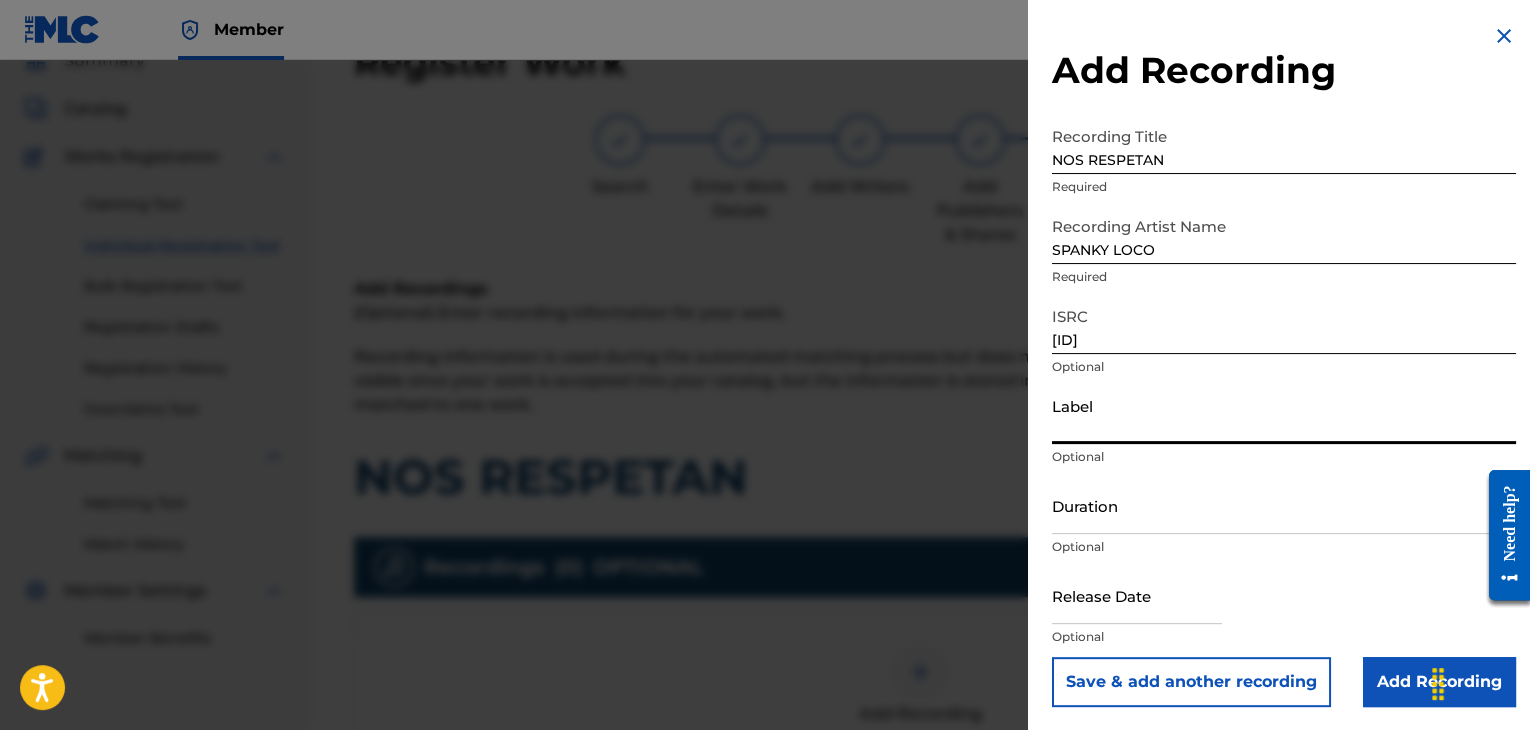 type on "Urban Kings Music Group" 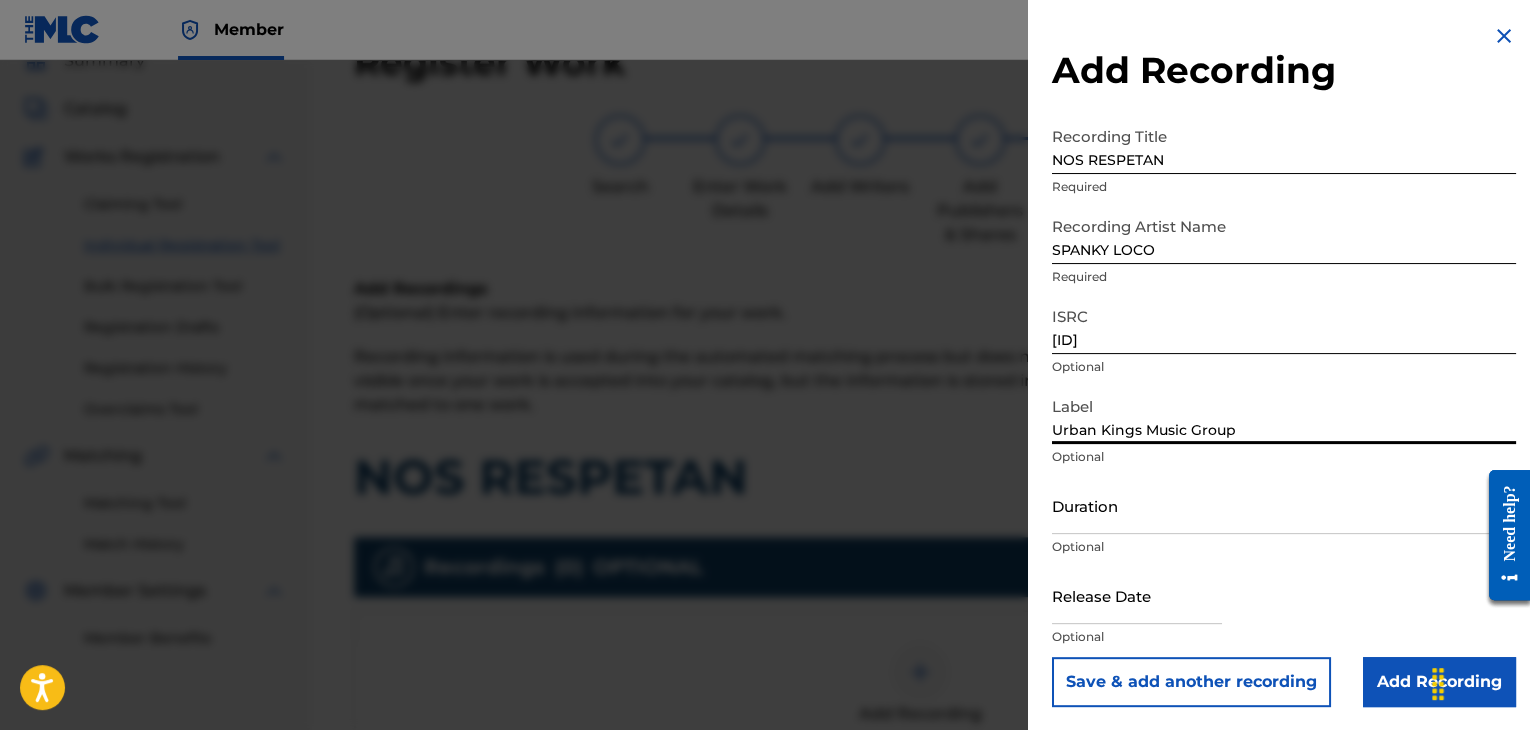 click on "Duration" at bounding box center (1284, 505) 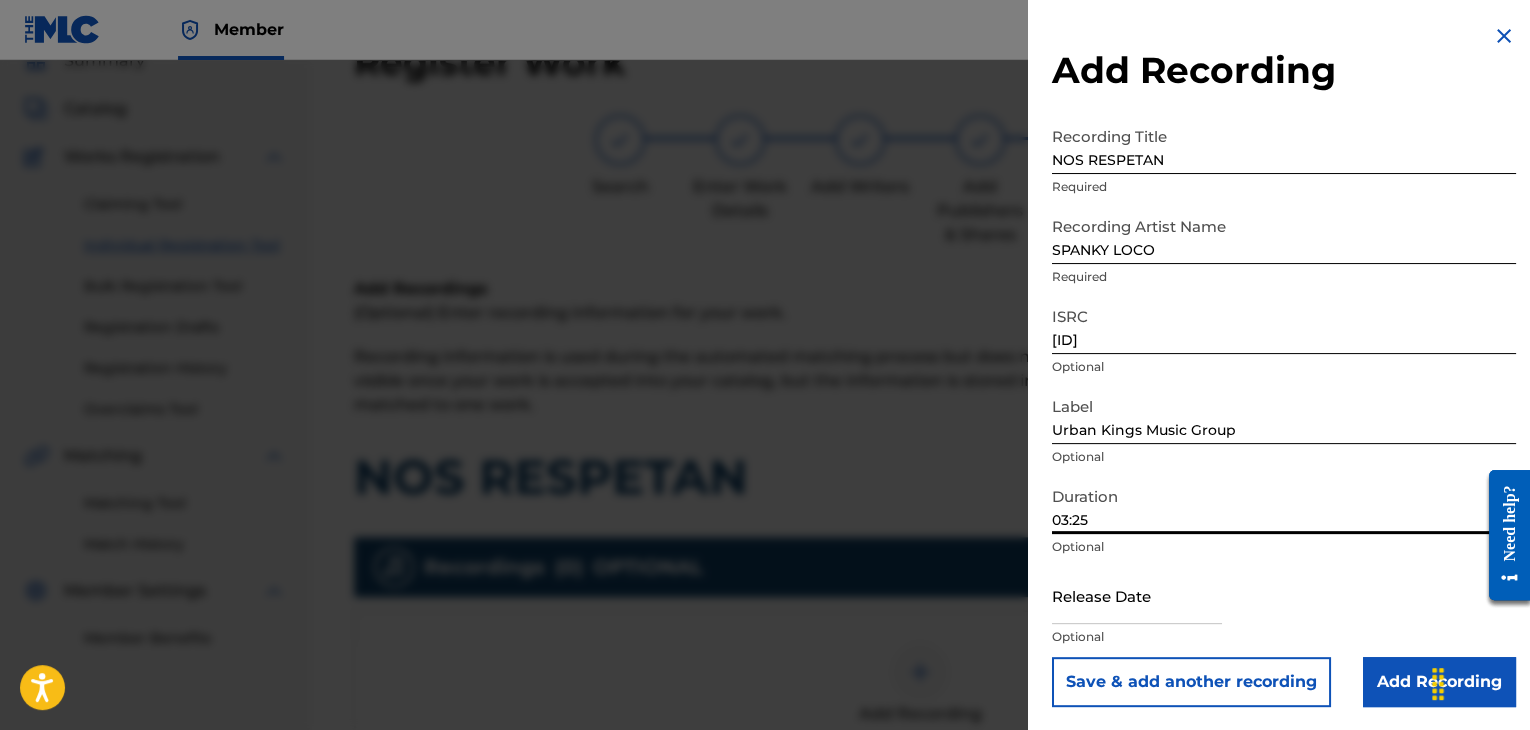 type on "03:25" 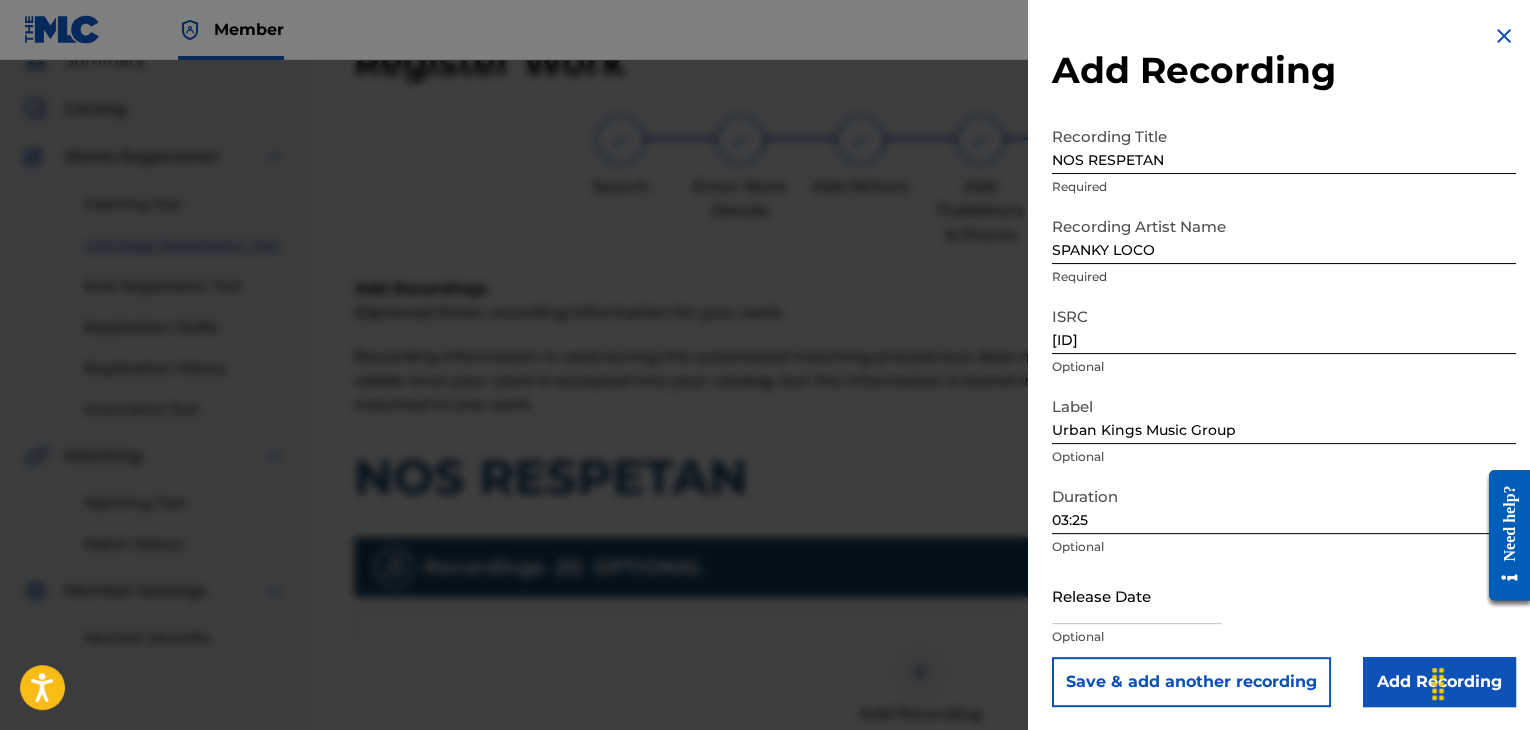 click at bounding box center [1137, 595] 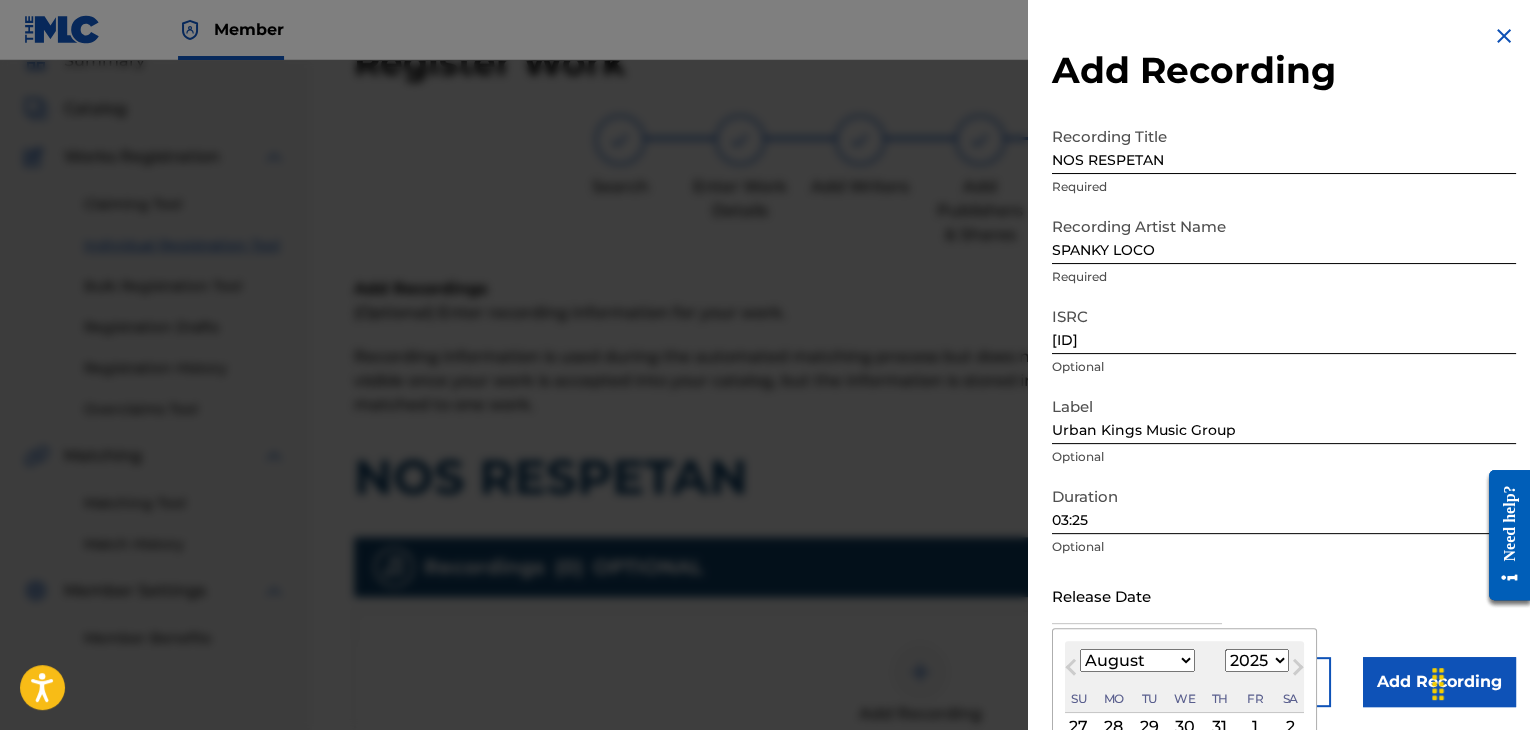 click on "January February March April May June July August September October November December" at bounding box center (1137, 660) 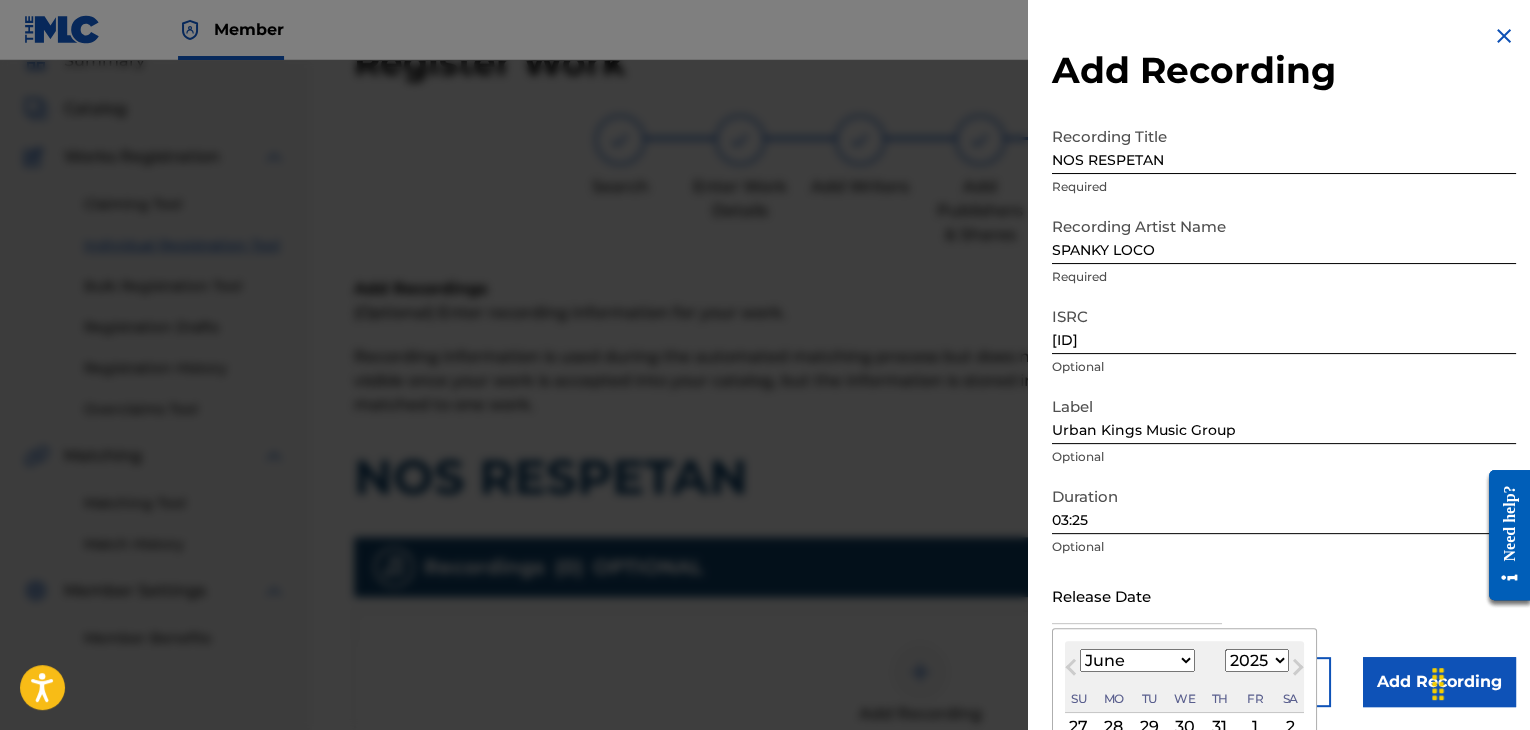 click on "January February March April May June July August September October November December" at bounding box center [1137, 660] 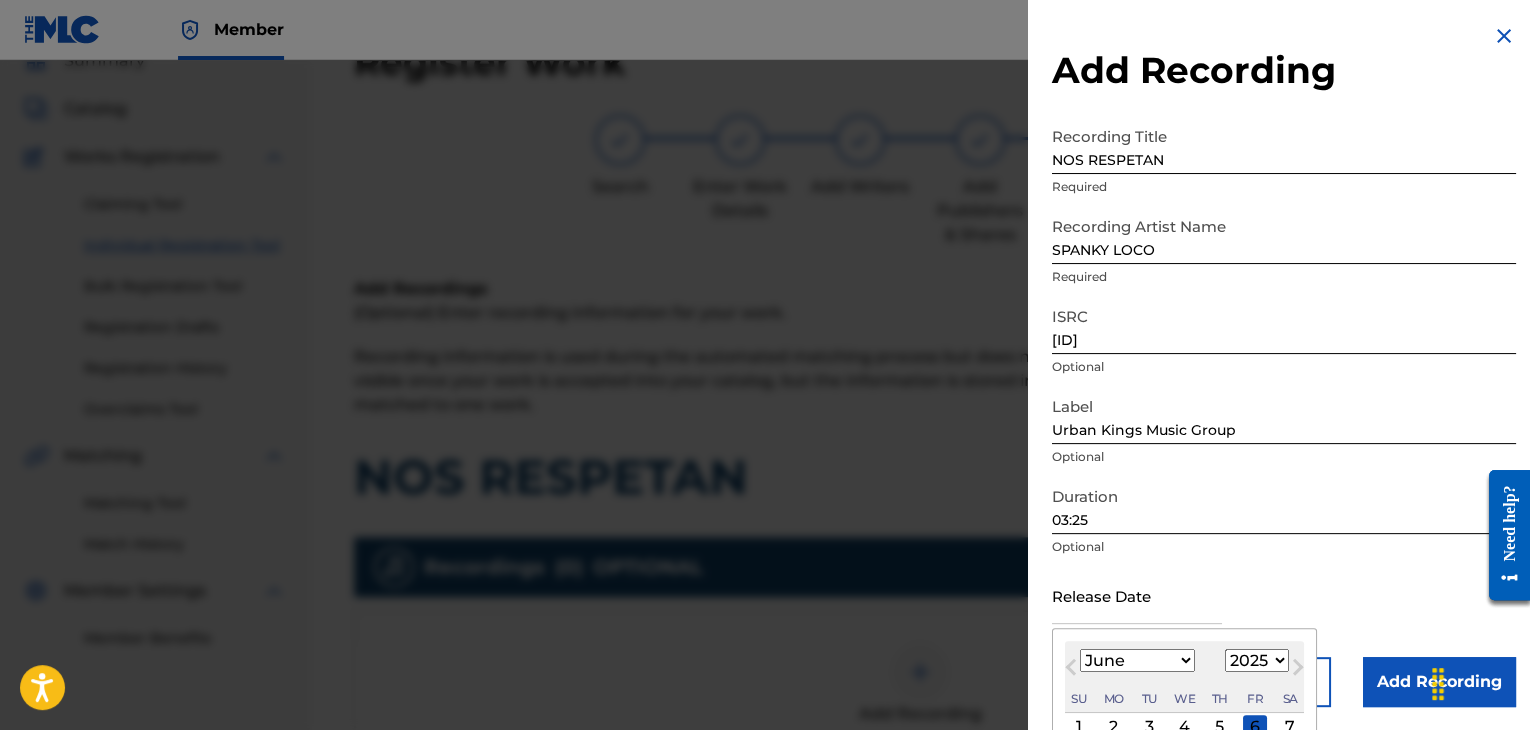 click on "1899 1900 1901 1902 1903 1904 1905 1906 1907 1908 1909 1910 1911 1912 1913 1914 1915 1916 1917 1918 1919 1920 1921 1922 1923 1924 1925 1926 1927 1928 1929 1930 1931 1932 1933 1934 1935 1936 1937 1938 1939 1940 1941 1942 1943 1944 1945 1946 1947 1948 1949 1950 1951 1952 1953 1954 1955 1956 1957 1958 1959 1960 1961 1962 1963 1964 1965 1966 1967 1968 1969 1970 1971 1972 1973 1974 1975 1976 1977 1978 1979 1980 1981 1982 1983 1984 1985 1986 1987 1988 1989 1990 1991 1992 1993 1994 1995 1996 1997 1998 1999 2000 2001 2002 2003 2004 2005 2006 2007 2008 2009 2010 2011 2012 2013 2014 2015 2016 2017 2018 2019 2020 2021 2022 2023 2024 2025 2026 2027 2028 2029 2030 2031 2032 2033 2034 2035 2036 2037 2038 2039 2040 2041 2042 2043 2044 2045 2046 2047 2048 2049 2050 2051 2052 2053 2054 2055 2056 2057 2058 2059 2060 2061 2062 2063 2064 2065 2066 2067 2068 2069 2070 2071 2072 2073 2074 2075 2076 2077 2078 2079 2080 2081 2082 2083 2084 2085 2086 2087 2088 2089 2090 2091 2092 2093 2094 2095 2096 2097 2098 2099 2100" at bounding box center [1257, 660] 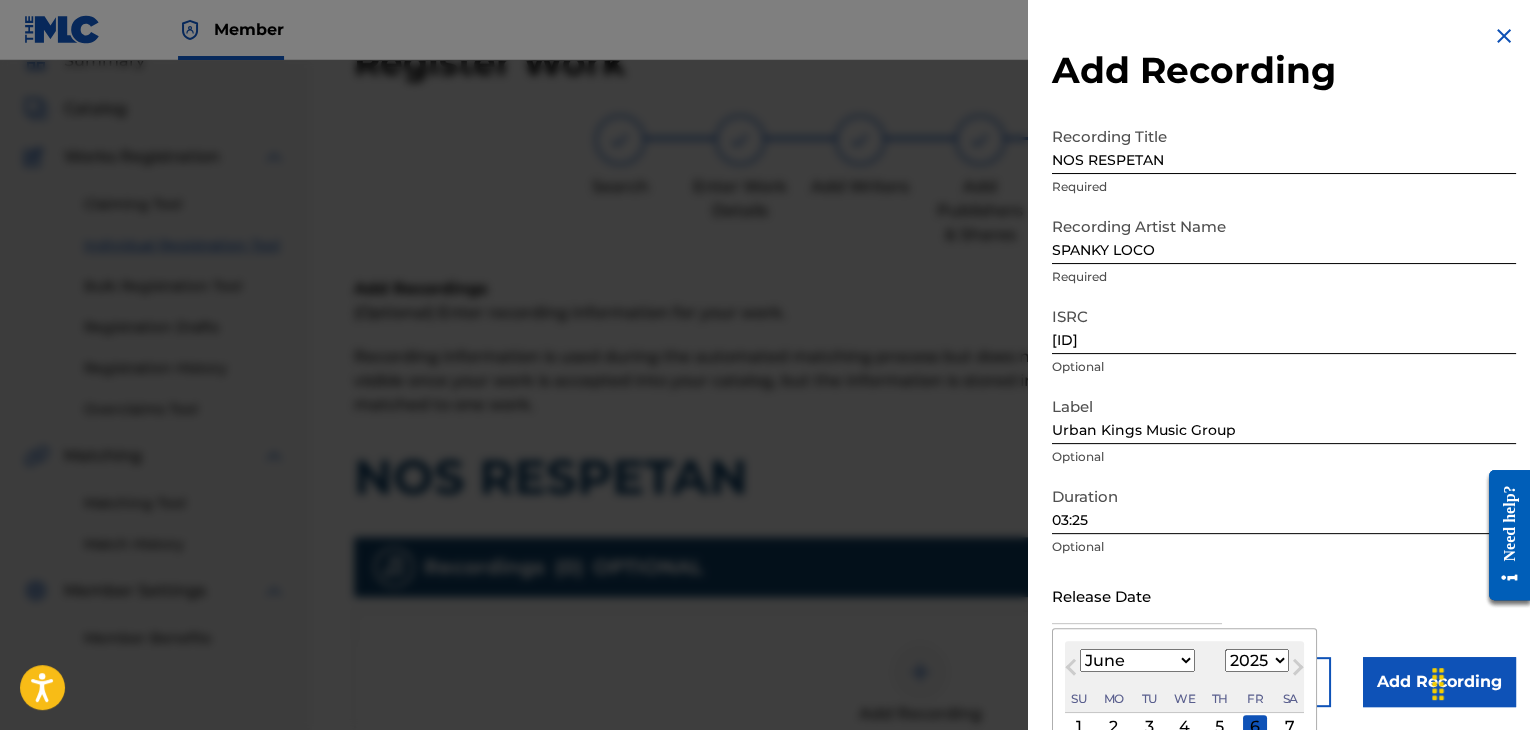 select on "2010" 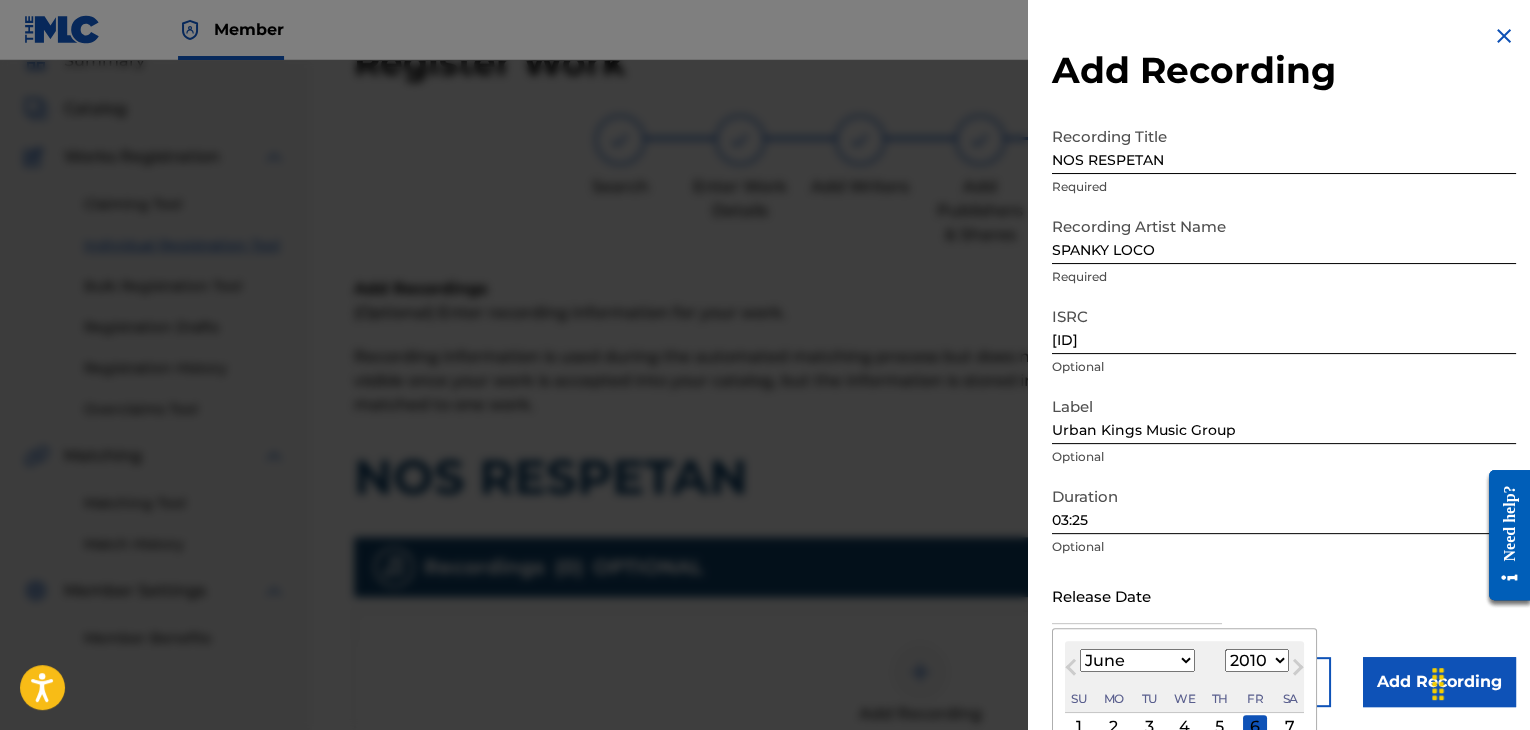 click on "1899 1900 1901 1902 1903 1904 1905 1906 1907 1908 1909 1910 1911 1912 1913 1914 1915 1916 1917 1918 1919 1920 1921 1922 1923 1924 1925 1926 1927 1928 1929 1930 1931 1932 1933 1934 1935 1936 1937 1938 1939 1940 1941 1942 1943 1944 1945 1946 1947 1948 1949 1950 1951 1952 1953 1954 1955 1956 1957 1958 1959 1960 1961 1962 1963 1964 1965 1966 1967 1968 1969 1970 1971 1972 1973 1974 1975 1976 1977 1978 1979 1980 1981 1982 1983 1984 1985 1986 1987 1988 1989 1990 1991 1992 1993 1994 1995 1996 1997 1998 1999 2000 2001 2002 2003 2004 2005 2006 2007 2008 2009 2010 2011 2012 2013 2014 2015 2016 2017 2018 2019 2020 2021 2022 2023 2024 2025 2026 2027 2028 2029 2030 2031 2032 2033 2034 2035 2036 2037 2038 2039 2040 2041 2042 2043 2044 2045 2046 2047 2048 2049 2050 2051 2052 2053 2054 2055 2056 2057 2058 2059 2060 2061 2062 2063 2064 2065 2066 2067 2068 2069 2070 2071 2072 2073 2074 2075 2076 2077 2078 2079 2080 2081 2082 2083 2084 2085 2086 2087 2088 2089 2090 2091 2092 2093 2094 2095 2096 2097 2098 2099 2100" at bounding box center (1257, 660) 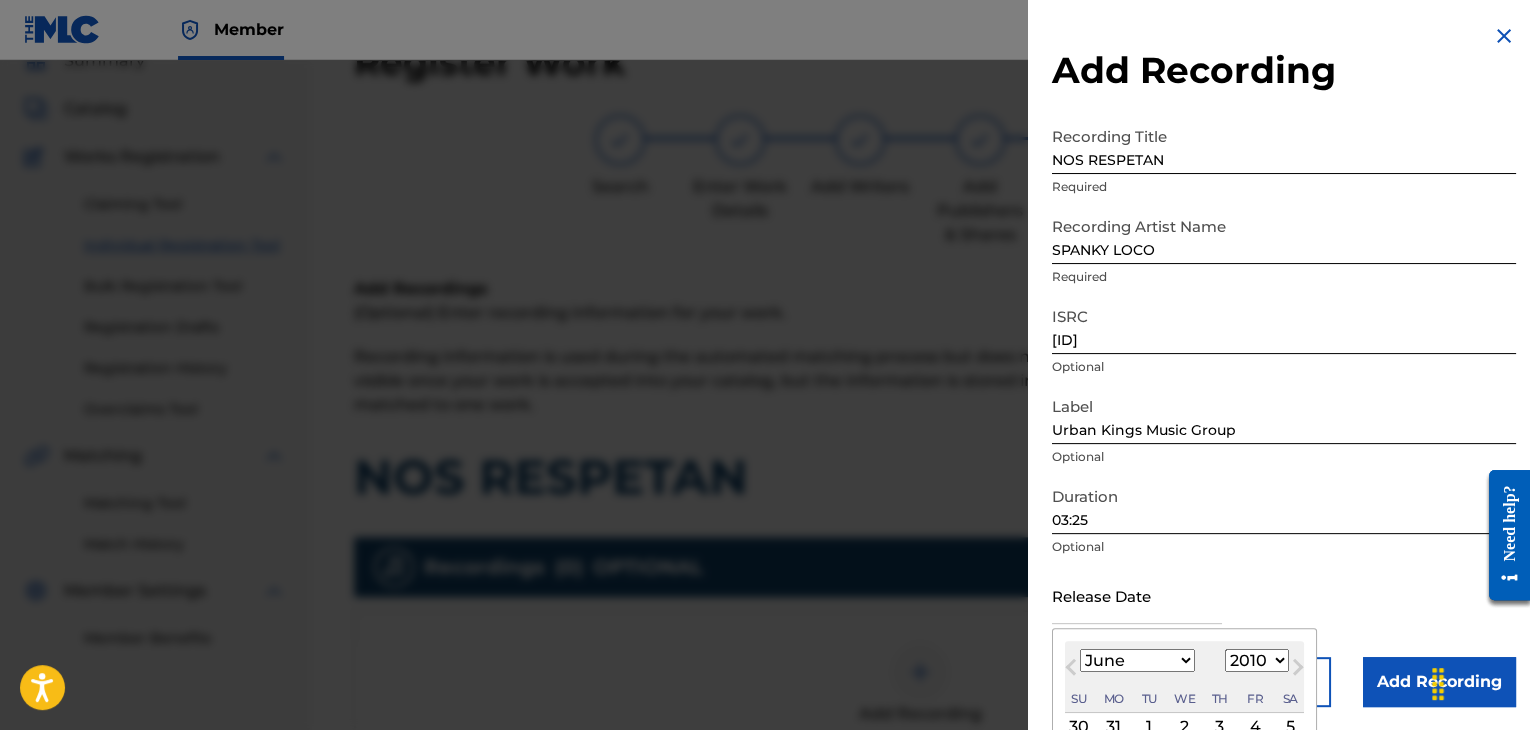 click on "1" at bounding box center [1149, 727] 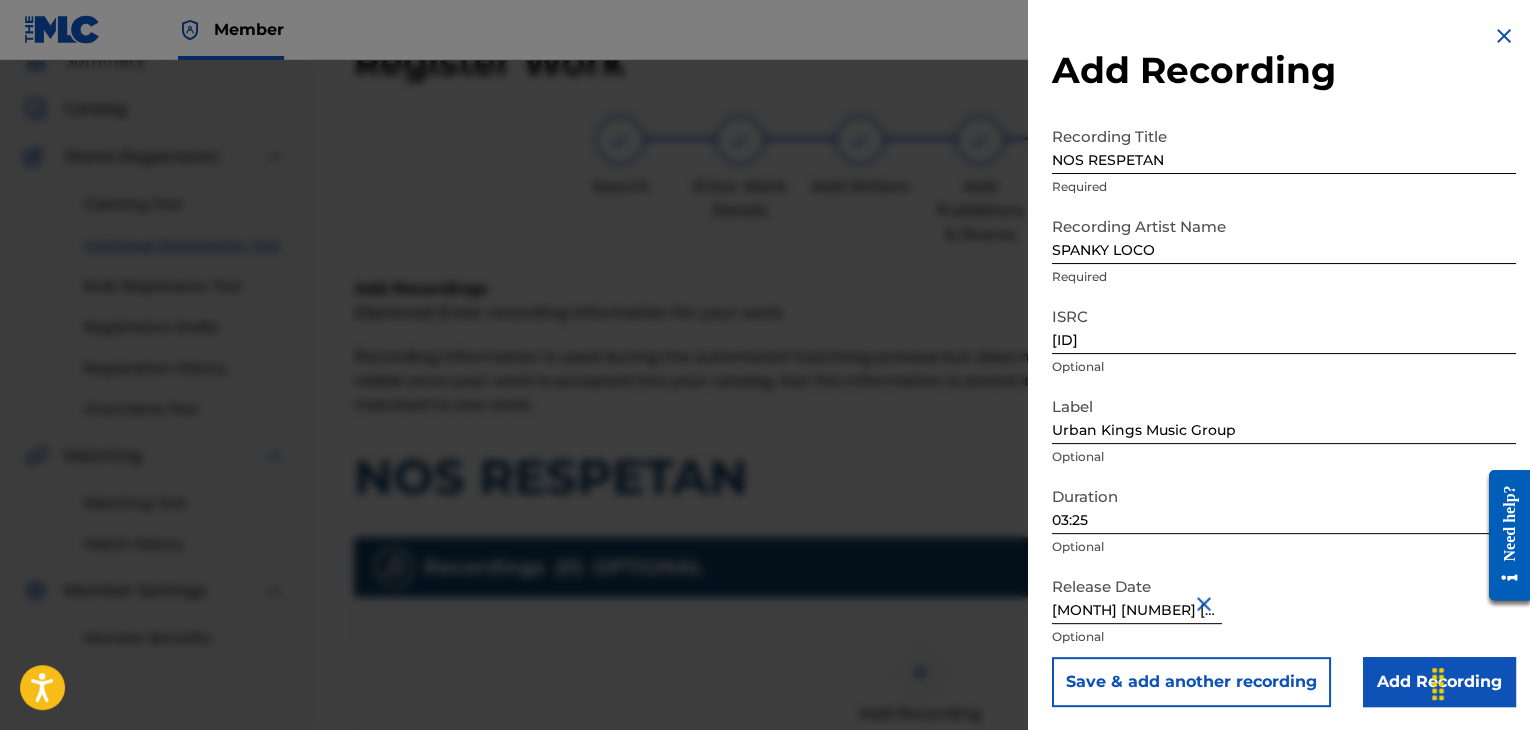 click on "Add Recording" at bounding box center [1439, 682] 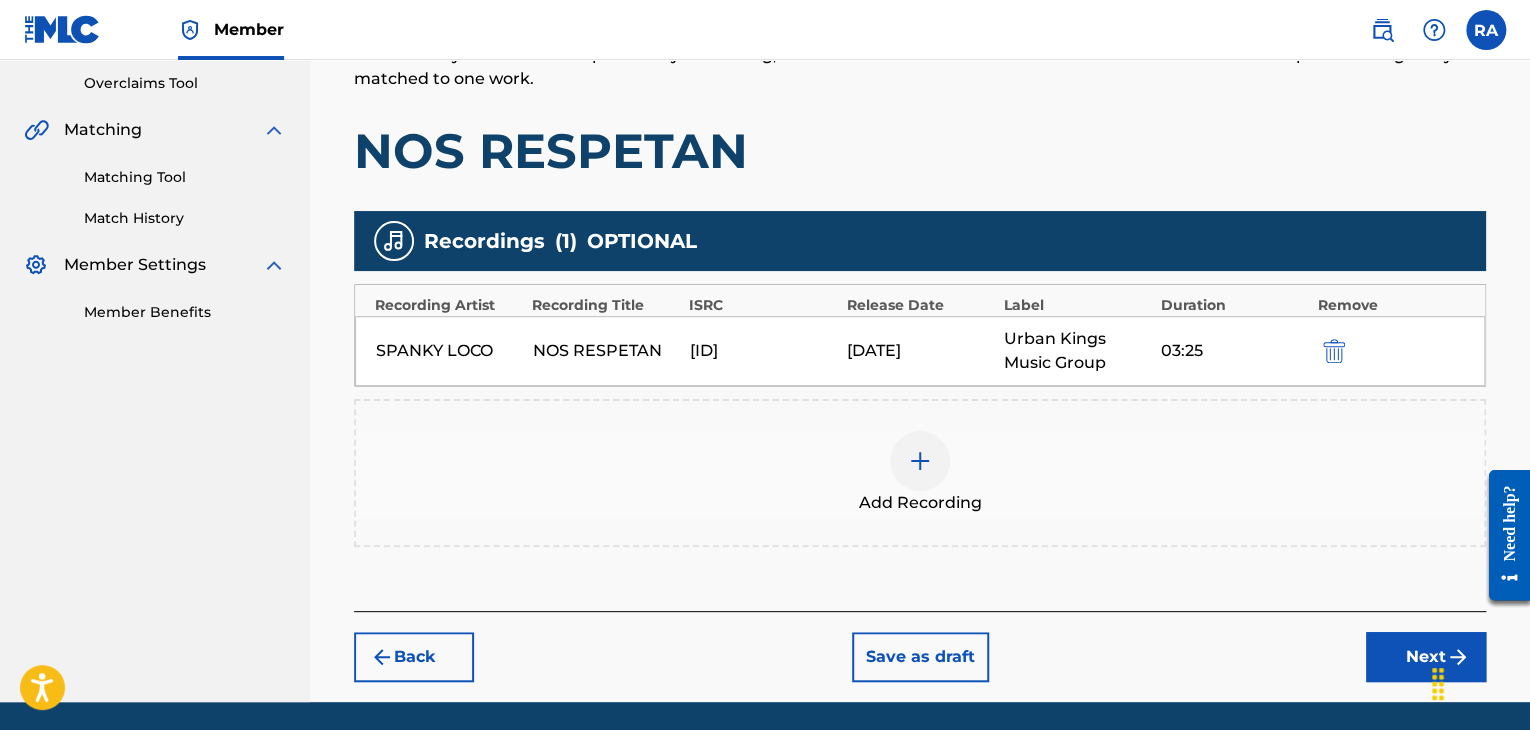 scroll, scrollTop: 482, scrollLeft: 0, axis: vertical 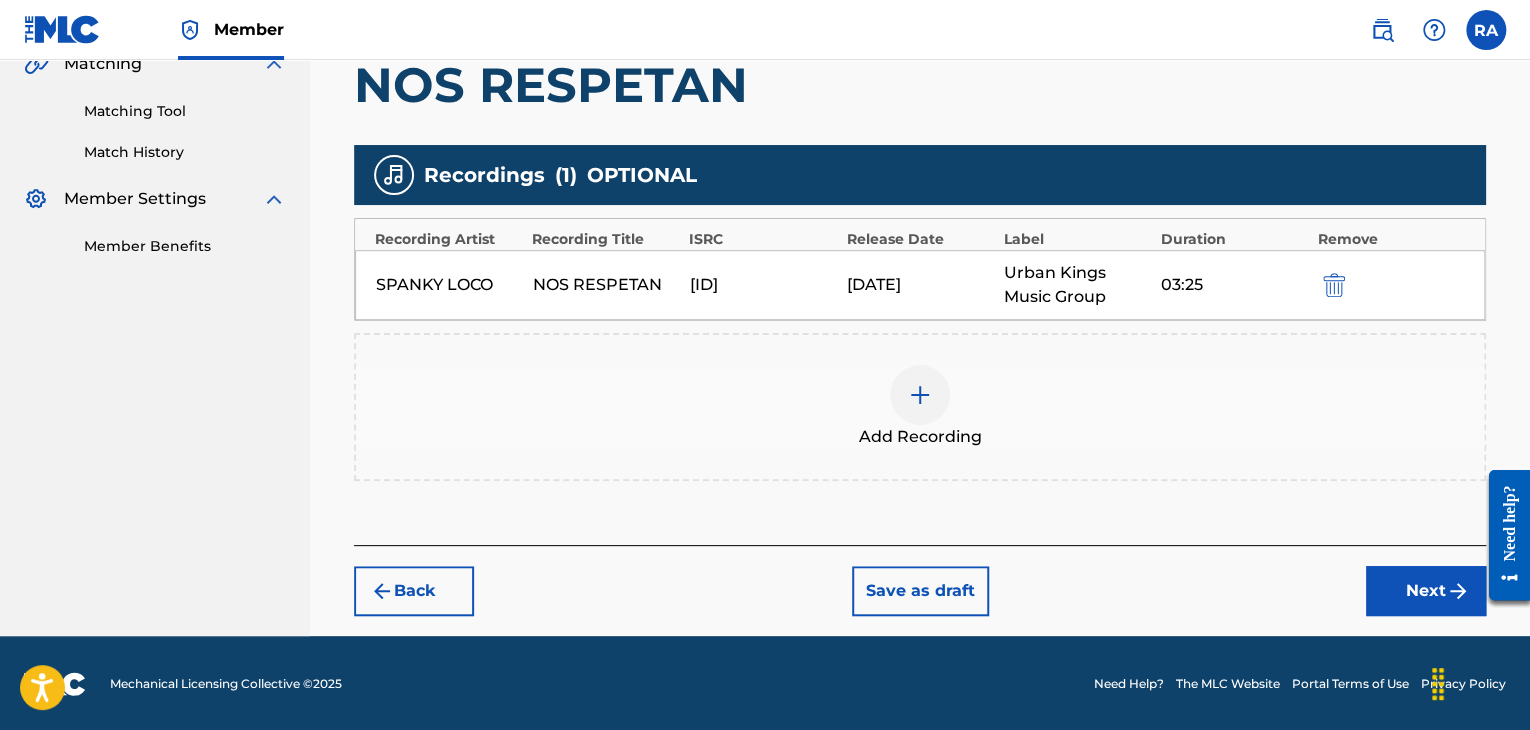 click on "Next" at bounding box center [1426, 591] 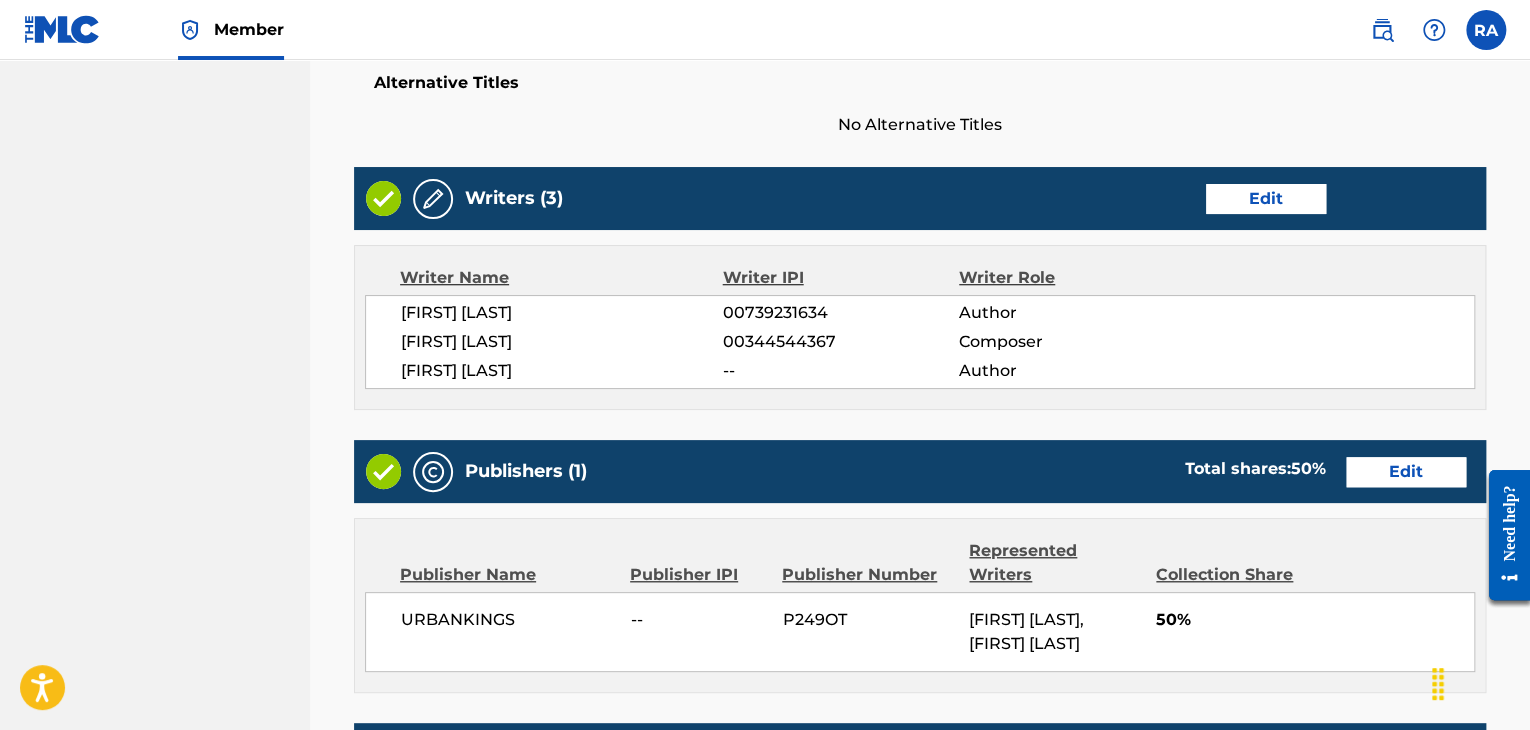 scroll, scrollTop: 1090, scrollLeft: 0, axis: vertical 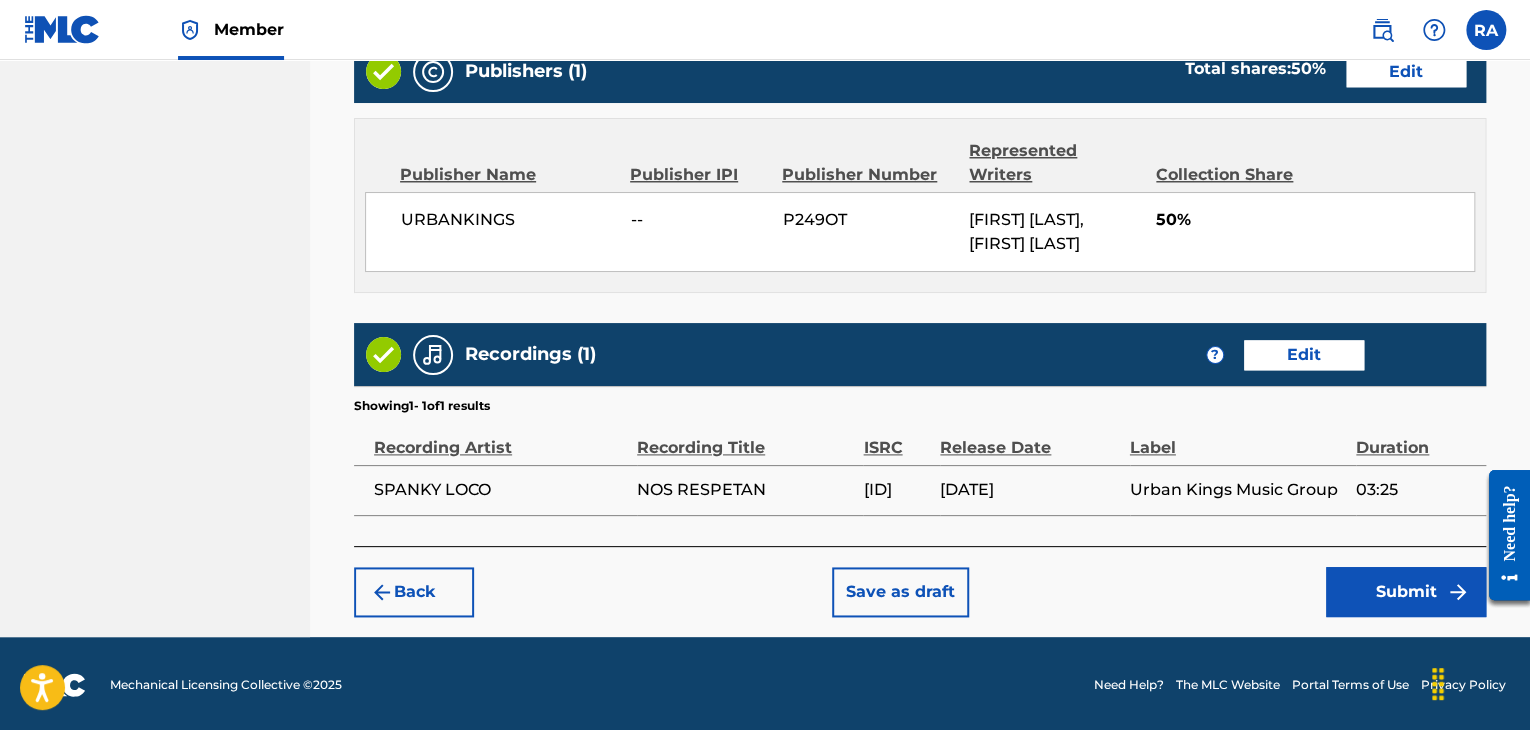 click on "Submit" at bounding box center [1406, 592] 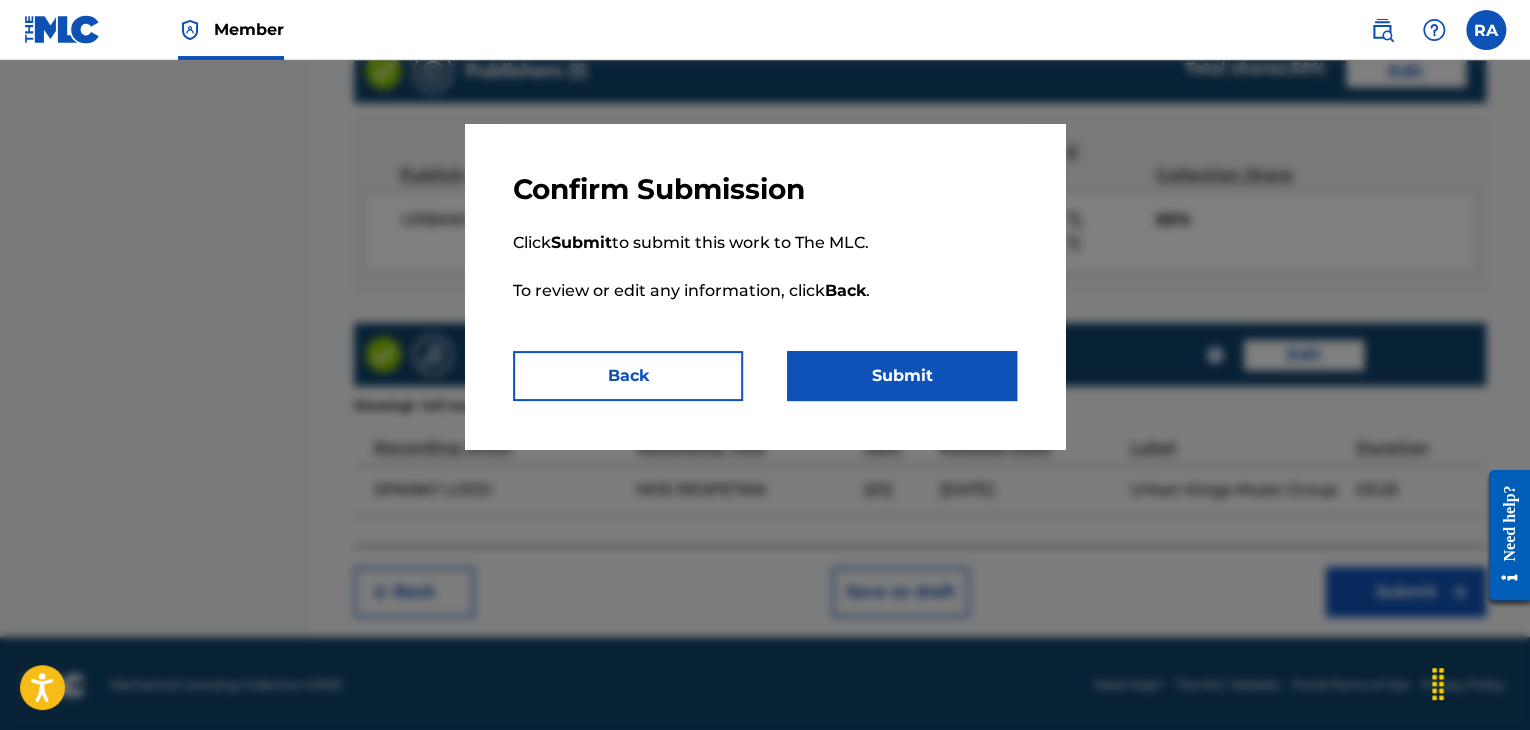 click on "Submit" at bounding box center [902, 376] 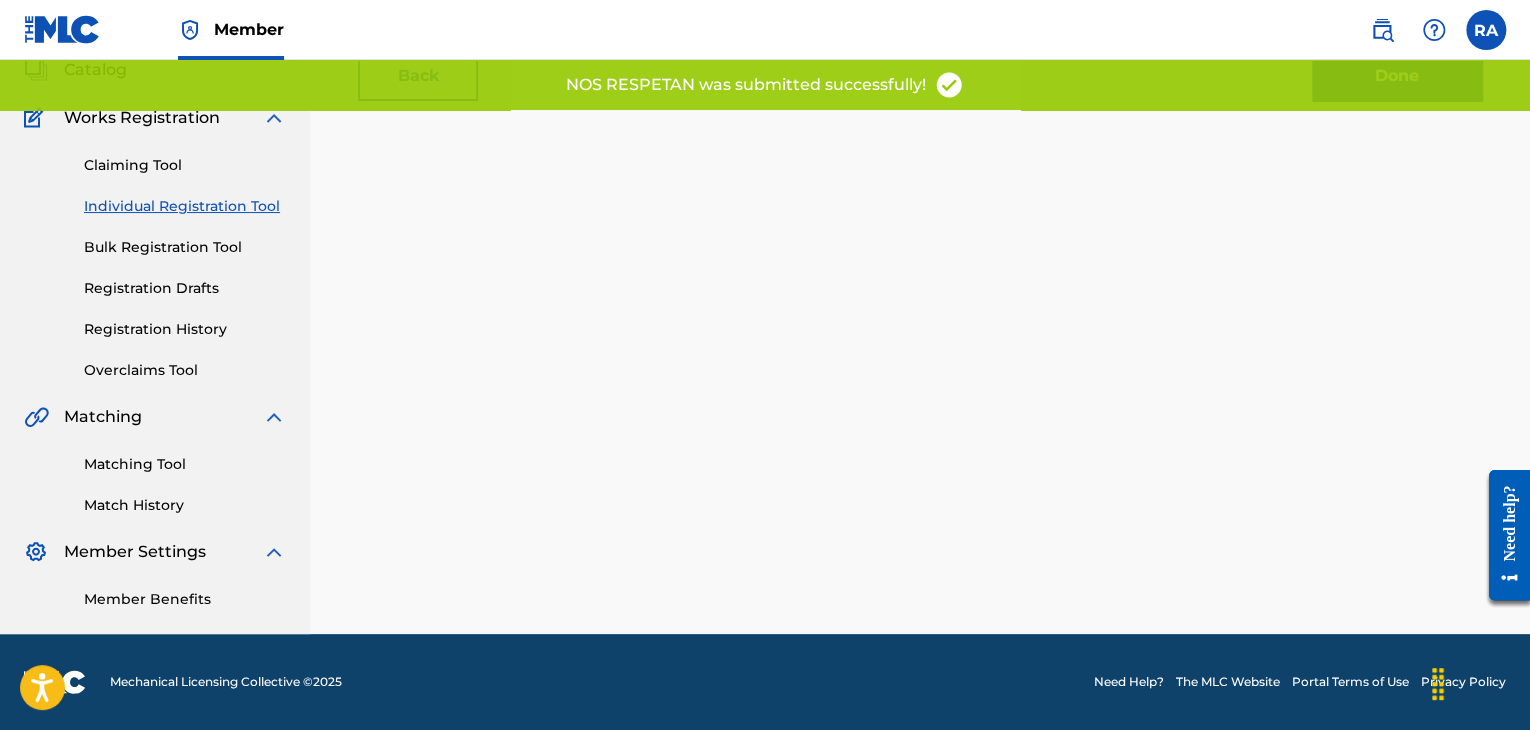 scroll, scrollTop: 0, scrollLeft: 0, axis: both 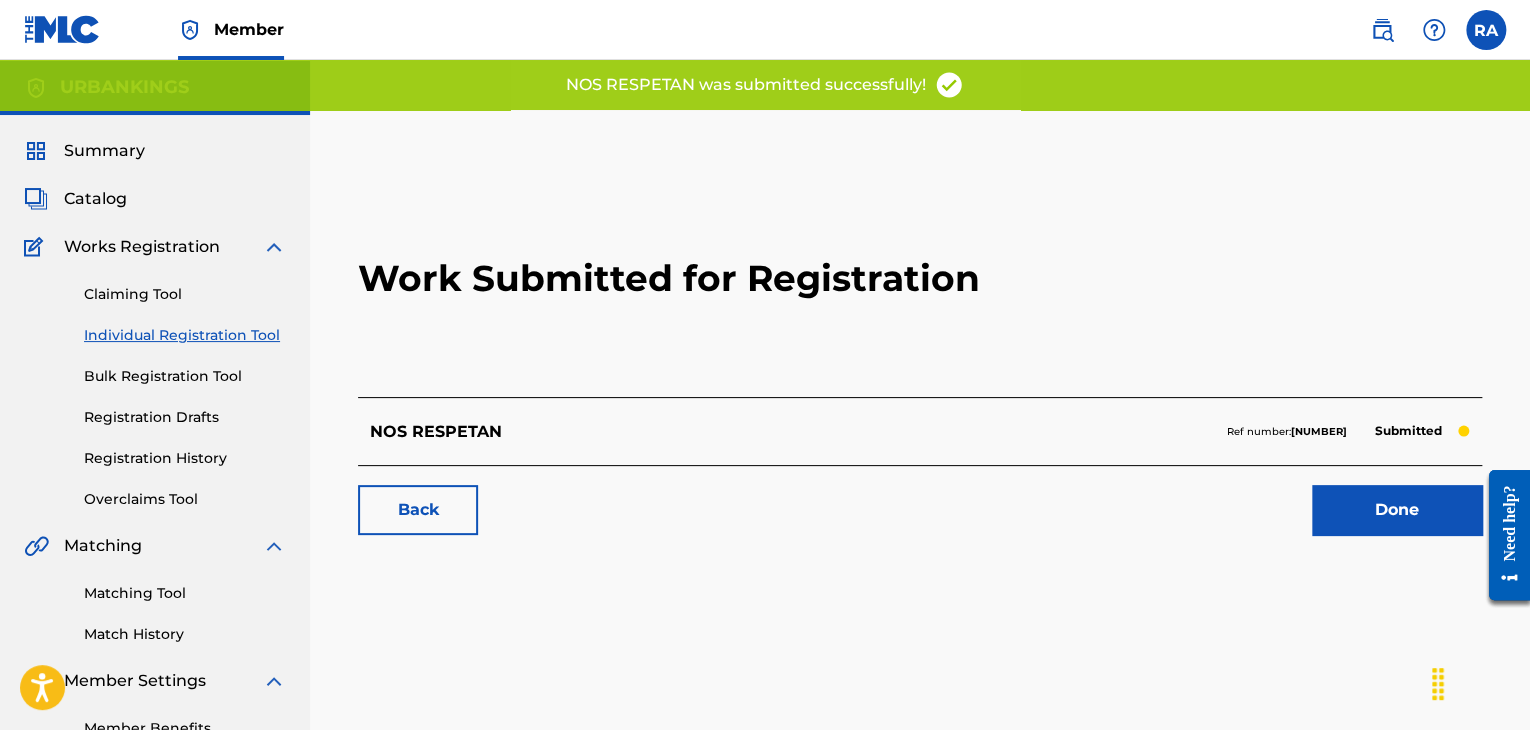 click on "Done" at bounding box center [1397, 510] 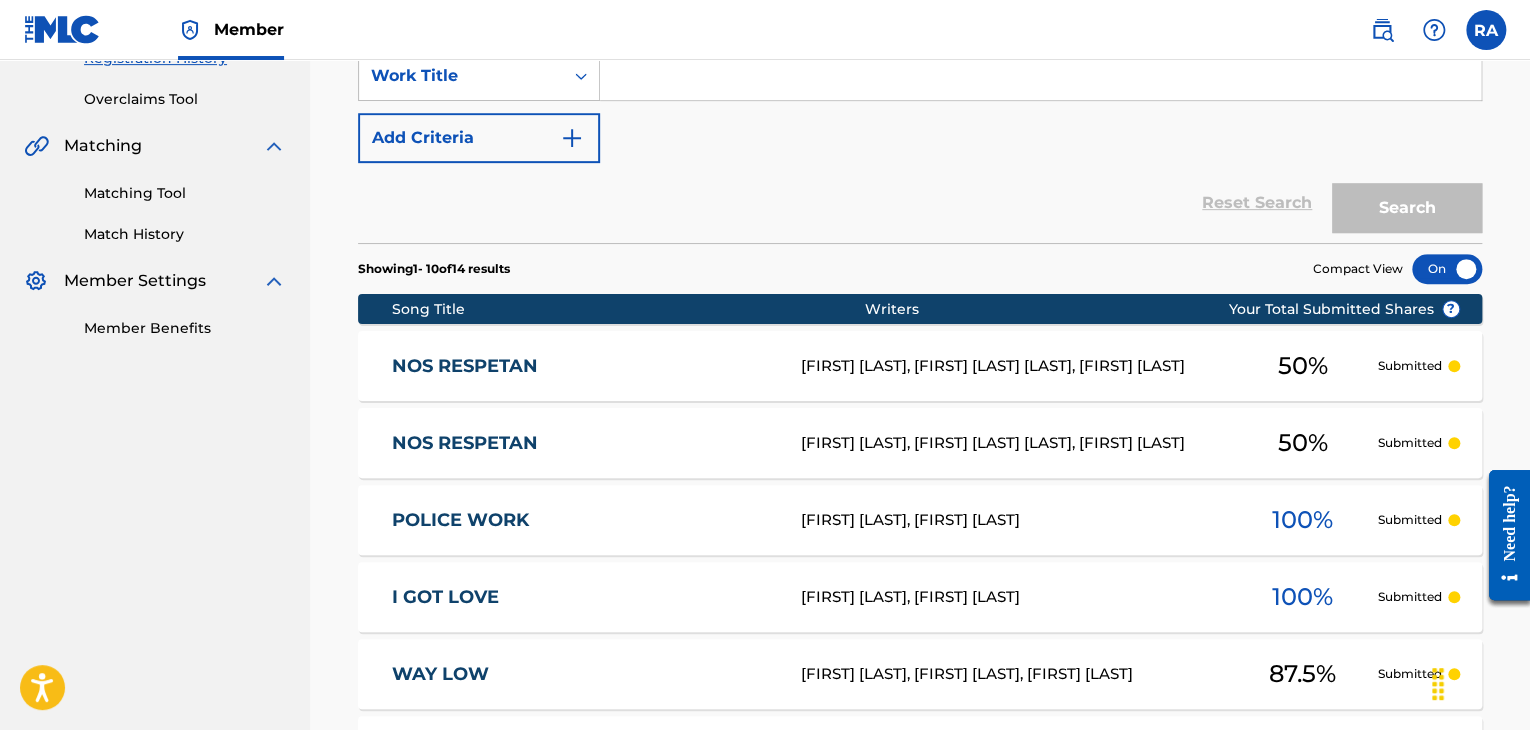 scroll, scrollTop: 0, scrollLeft: 0, axis: both 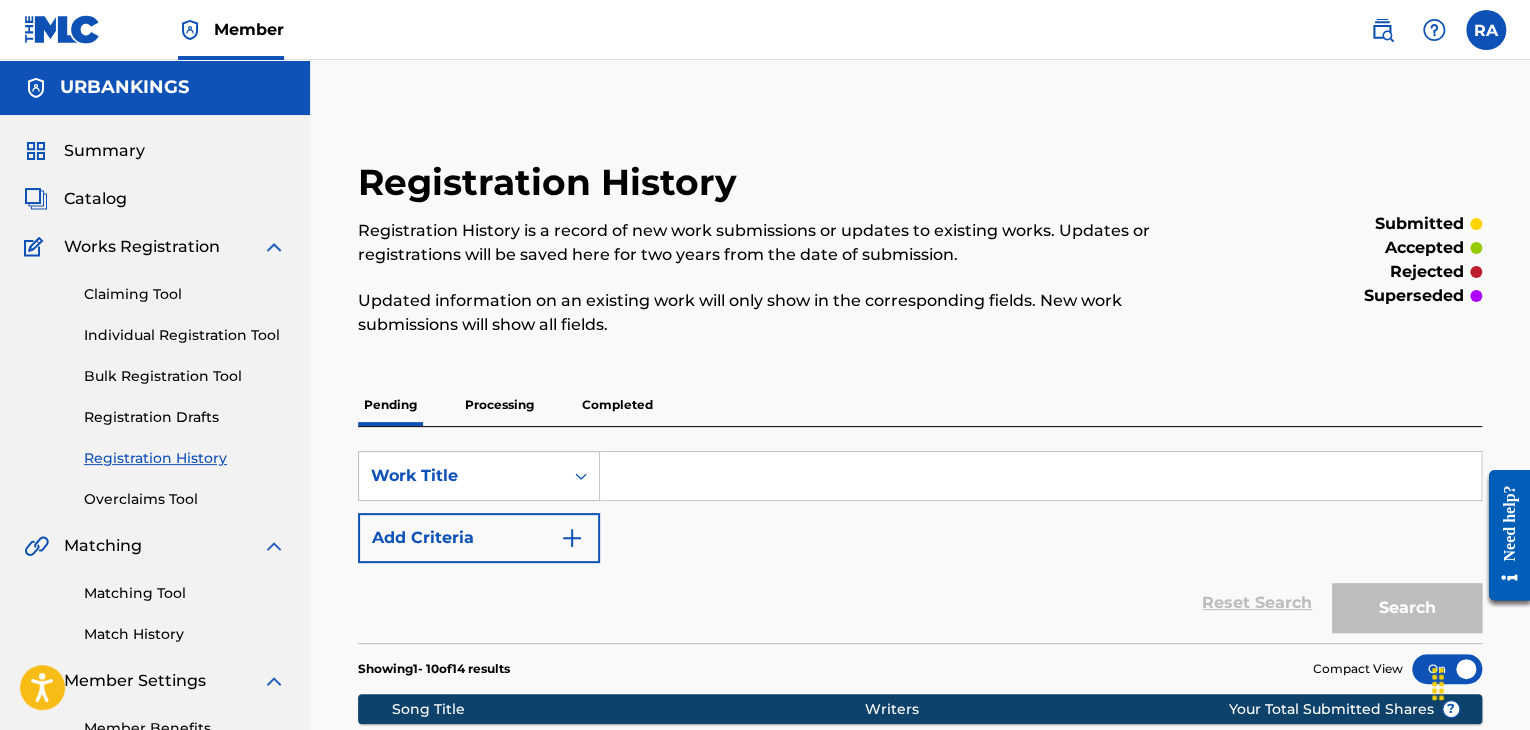 click on "Individual Registration Tool" at bounding box center [185, 335] 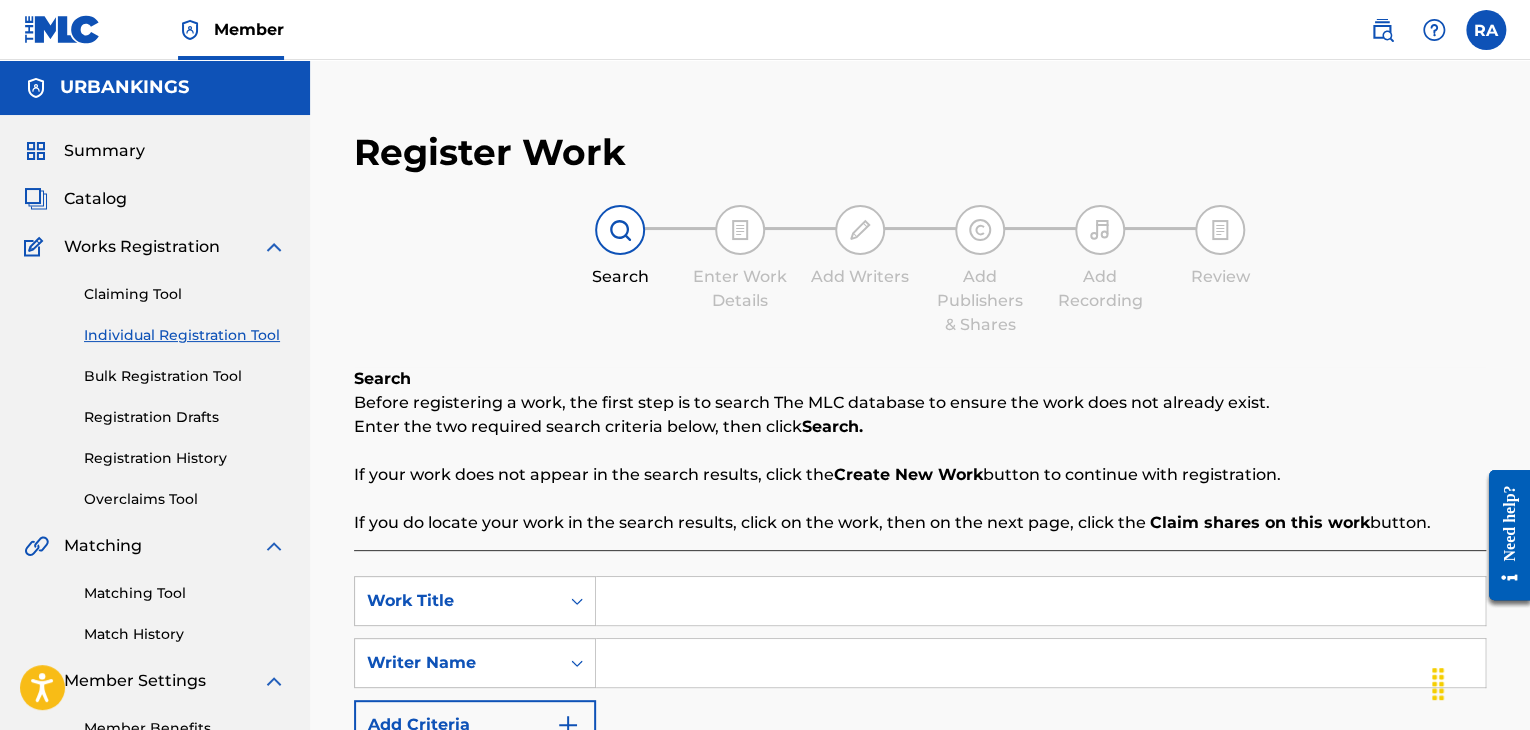 click at bounding box center (1040, 601) 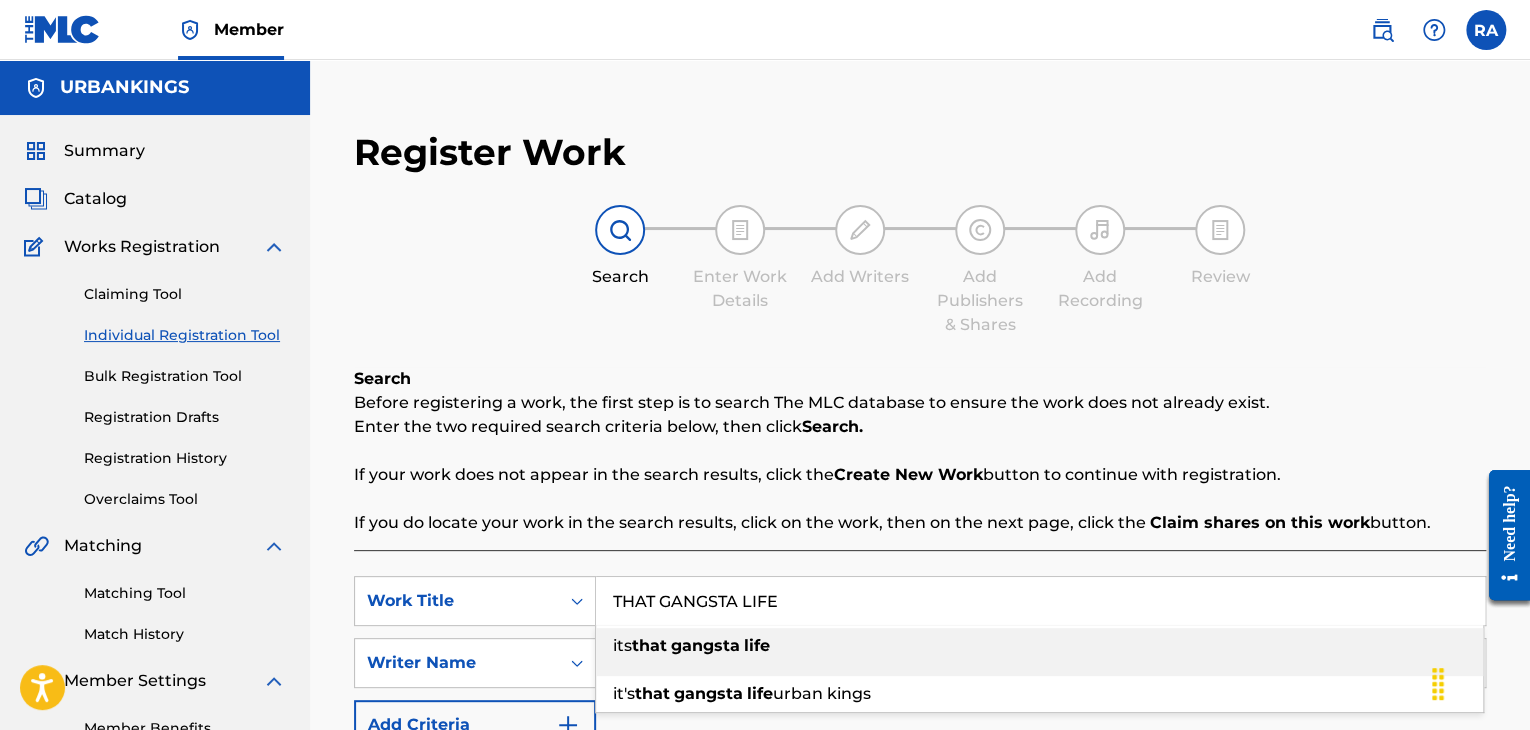 type on "THAT GANGSTA LIFE" 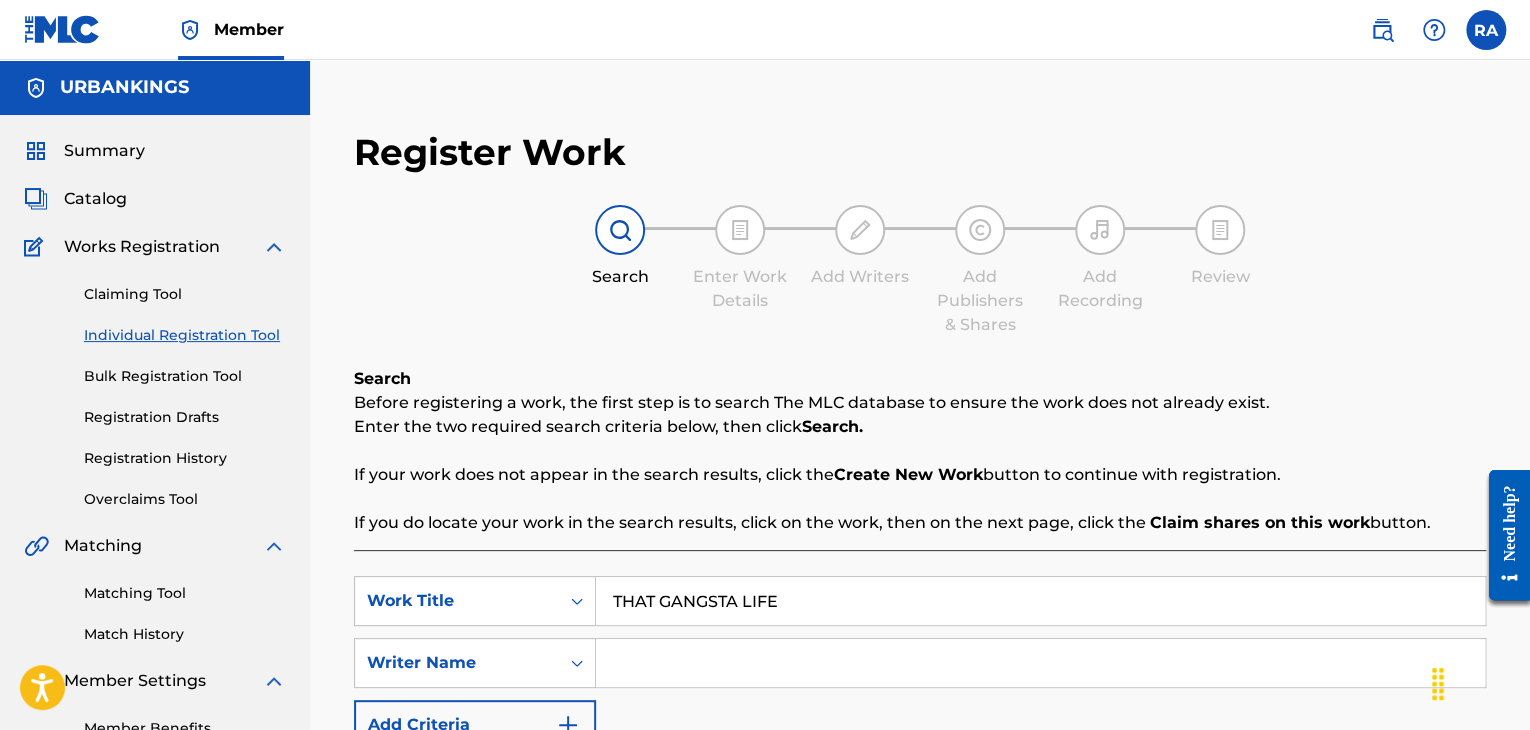 type on "S" 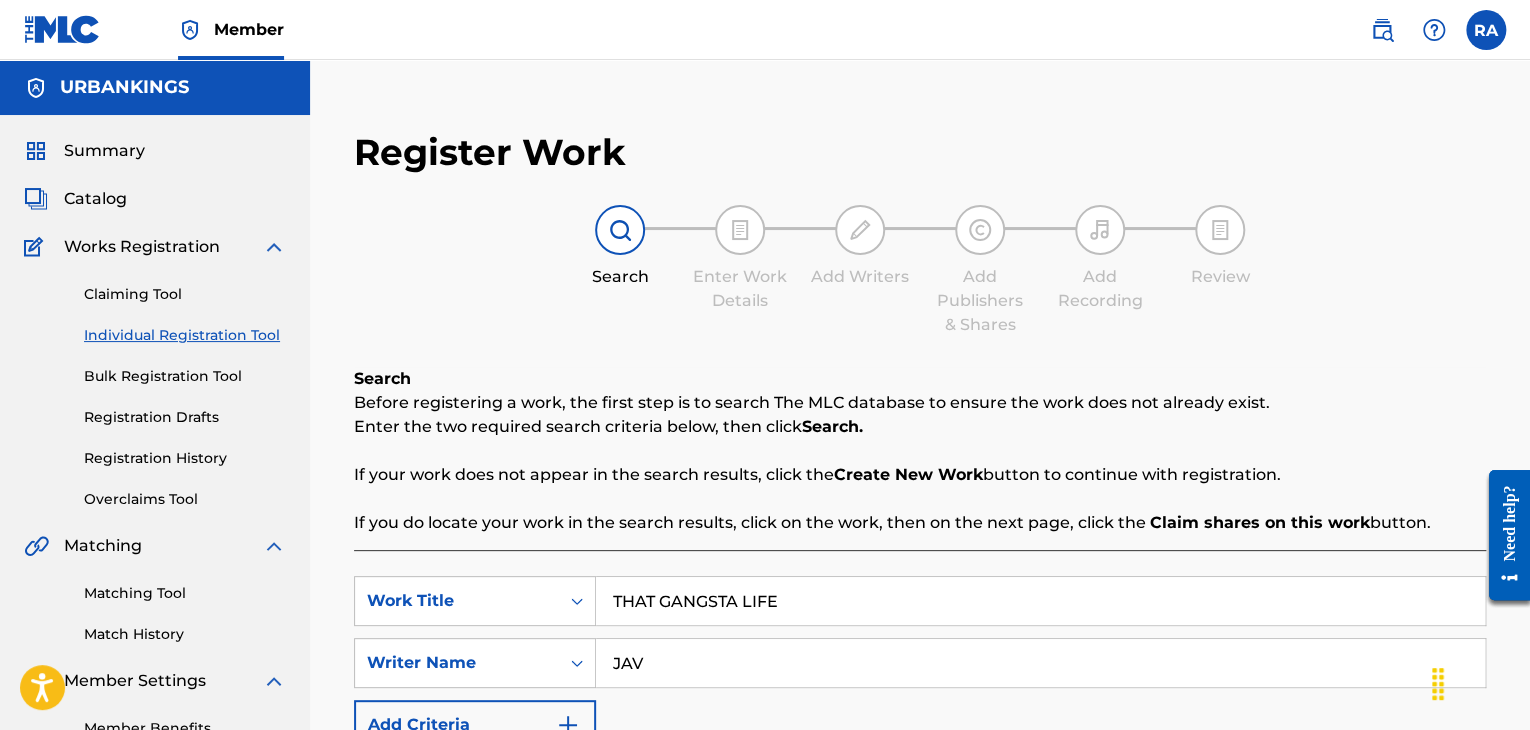 type on "[FIRST] [LAST]" 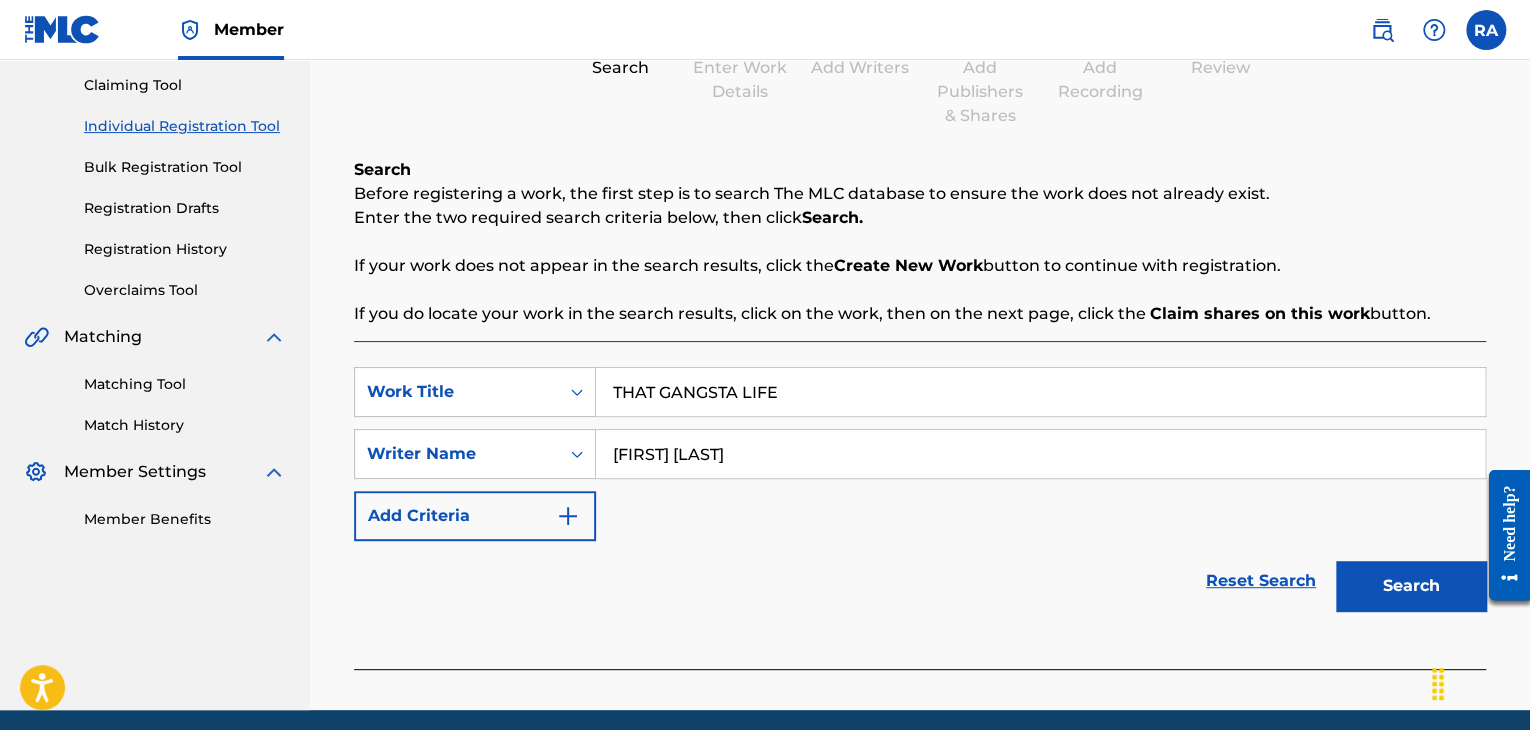 scroll, scrollTop: 284, scrollLeft: 0, axis: vertical 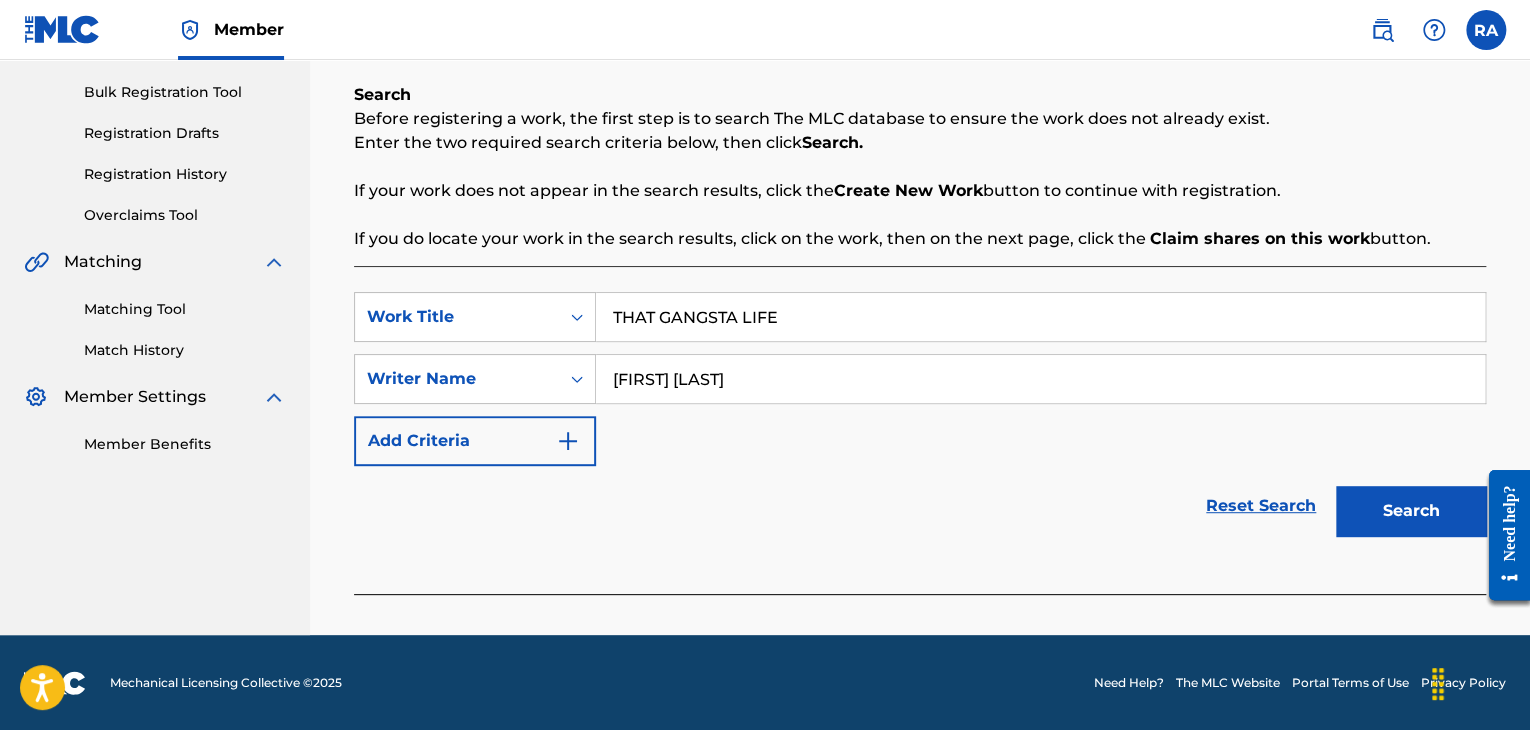 click on "Search" at bounding box center (1411, 511) 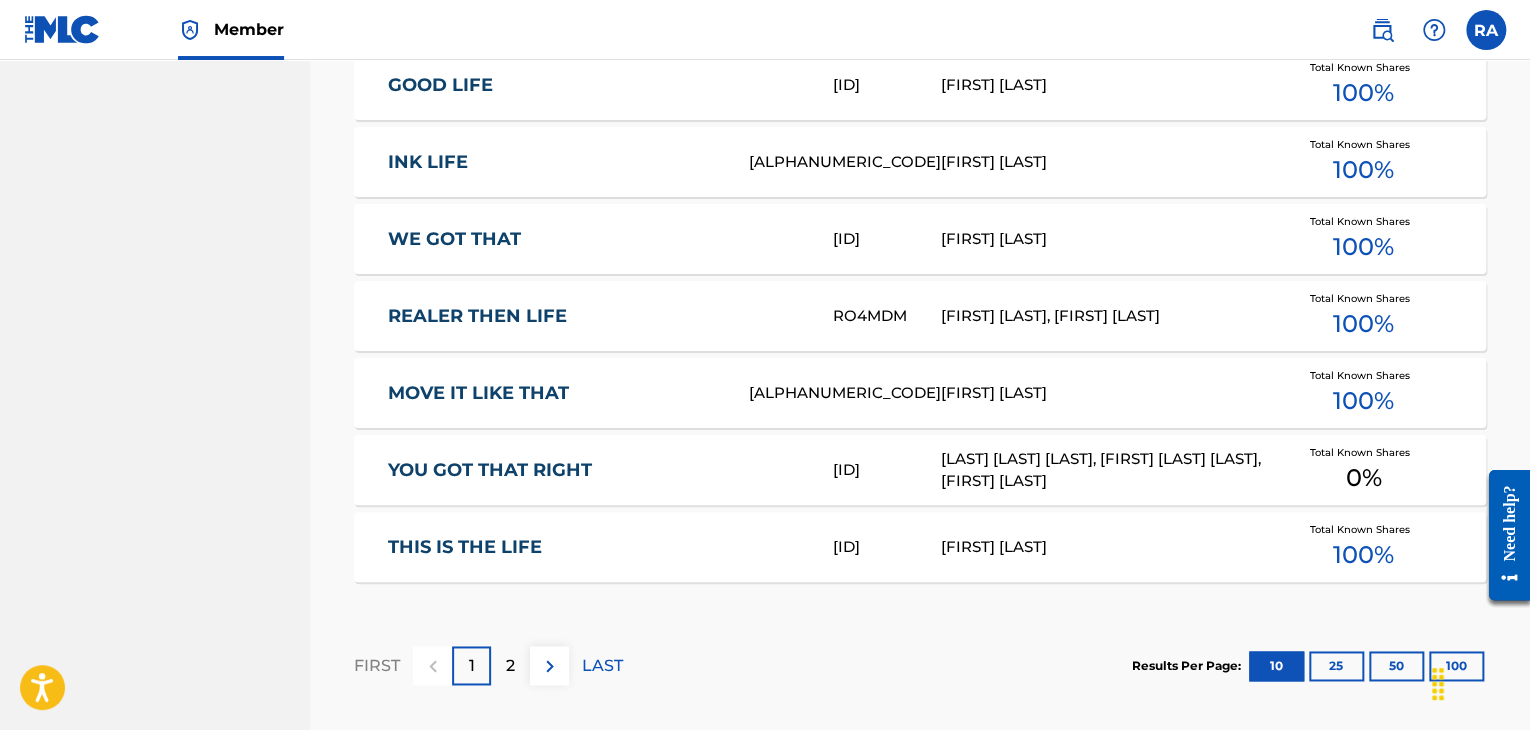 scroll, scrollTop: 1284, scrollLeft: 0, axis: vertical 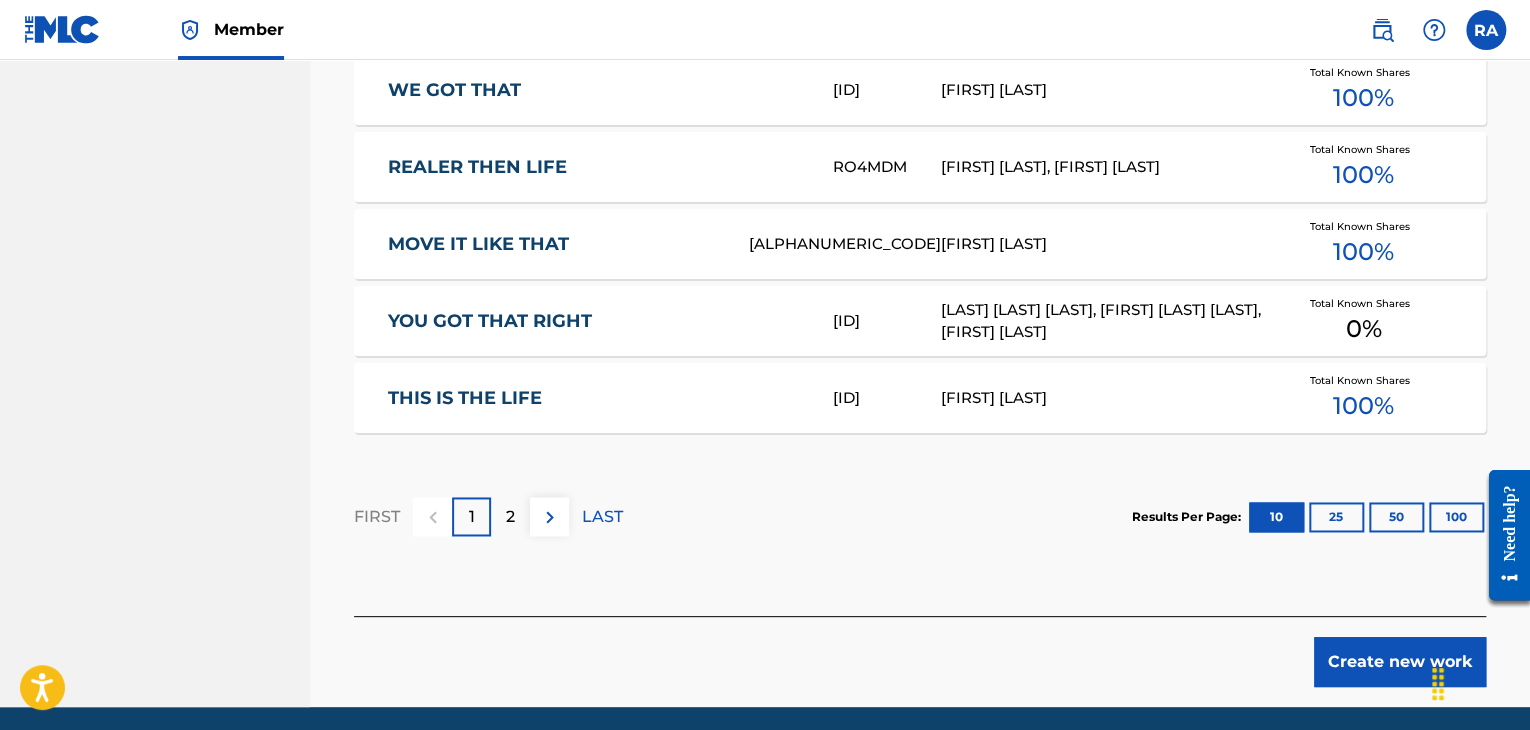 click on "Create new work" at bounding box center [1400, 662] 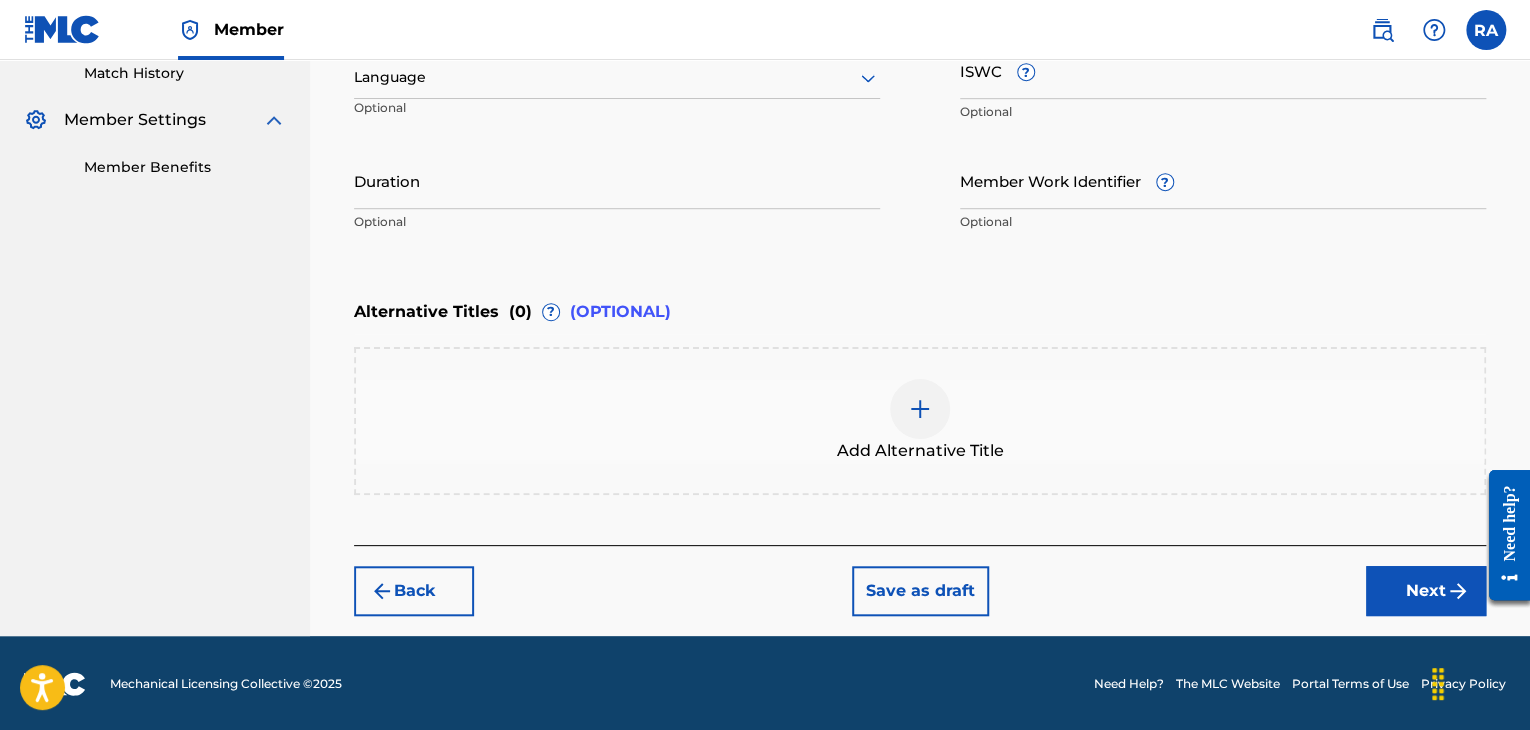click on "Optional" at bounding box center [617, 222] 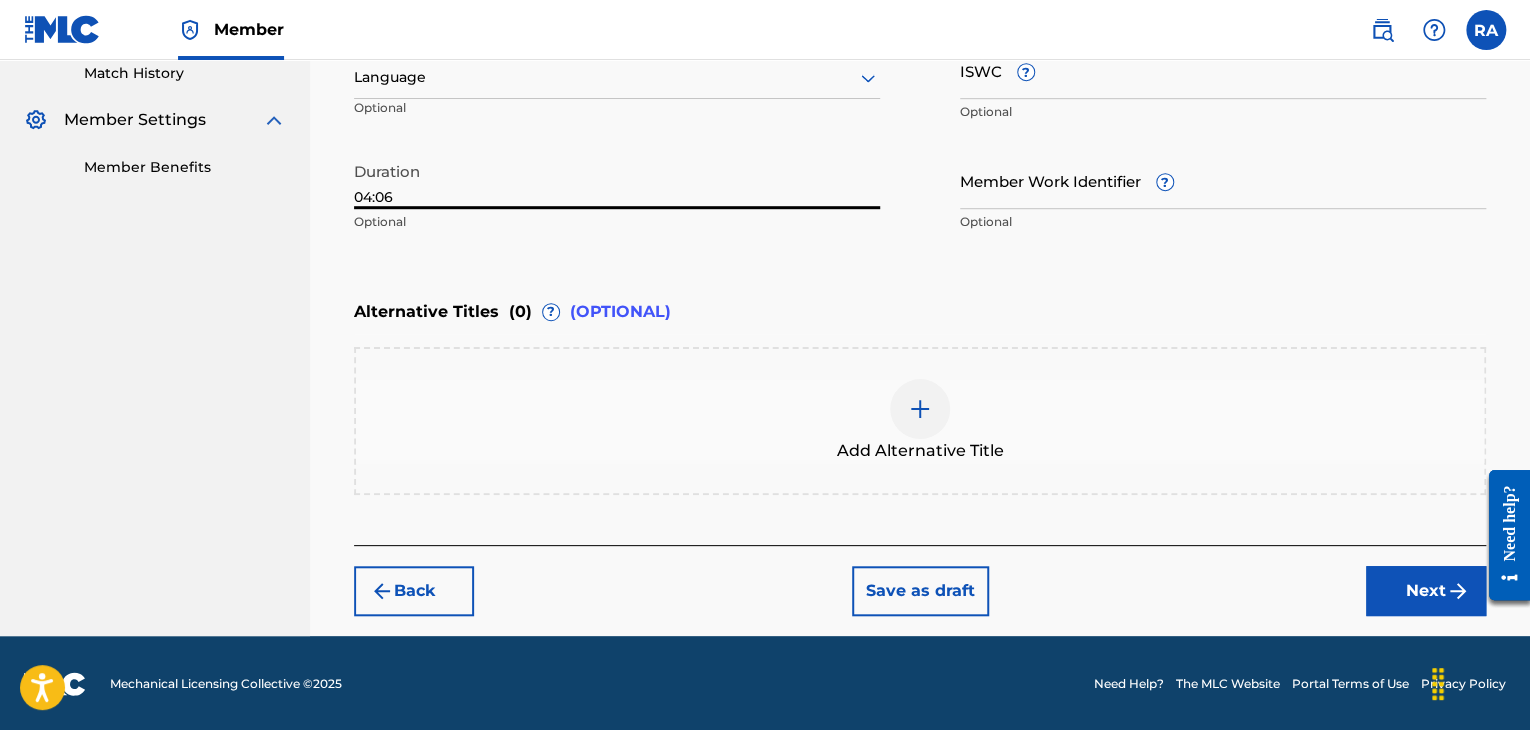 type on "04:06" 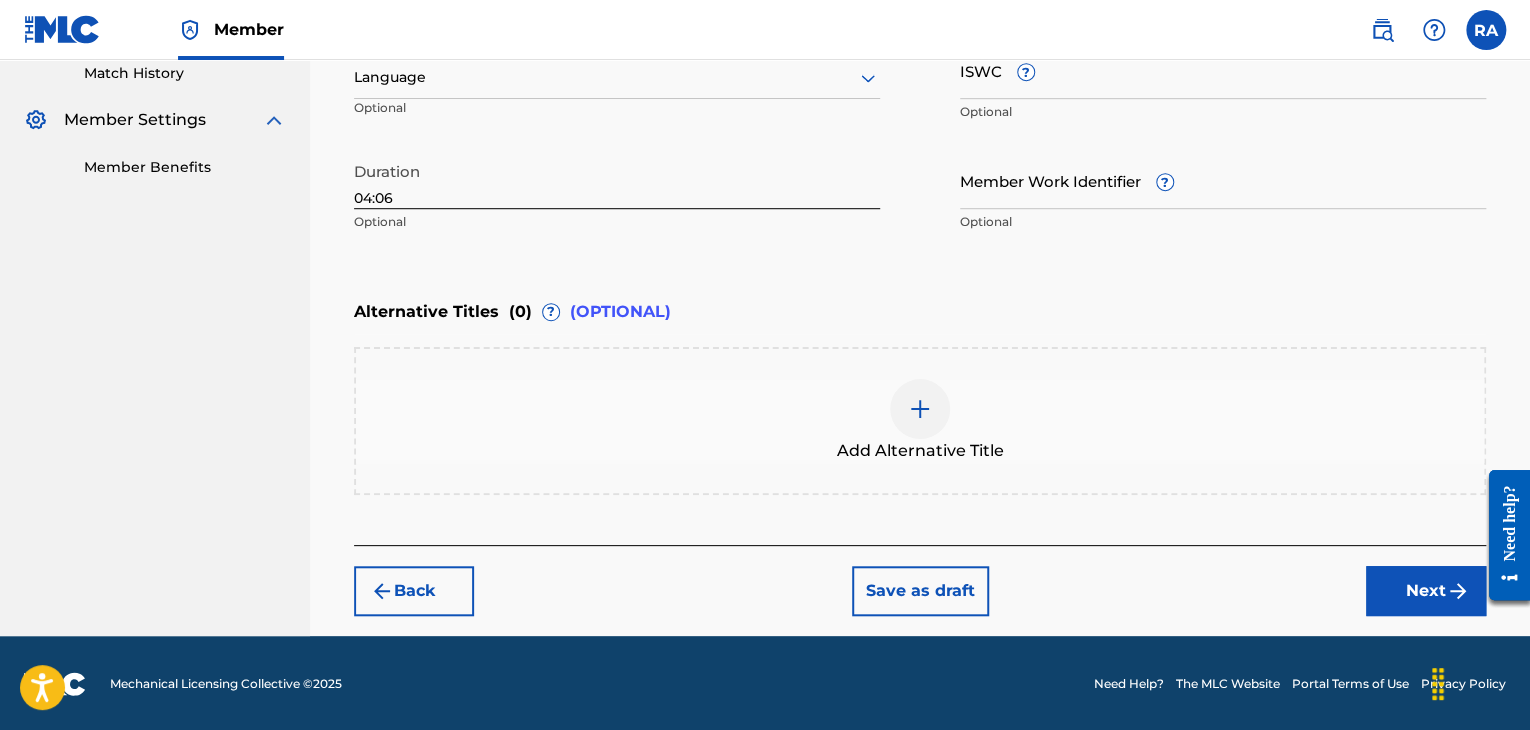 click on "Next" at bounding box center (1426, 591) 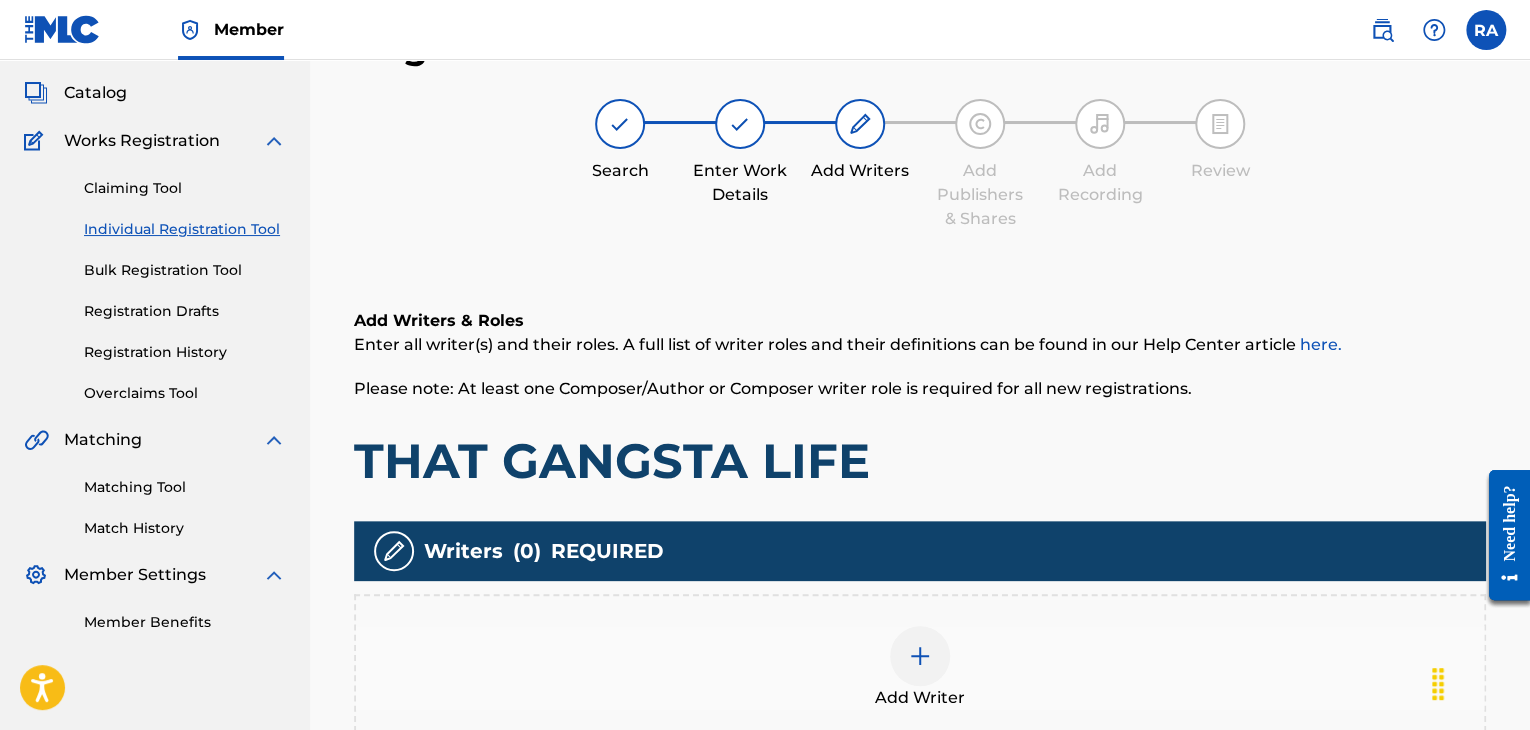 scroll, scrollTop: 90, scrollLeft: 0, axis: vertical 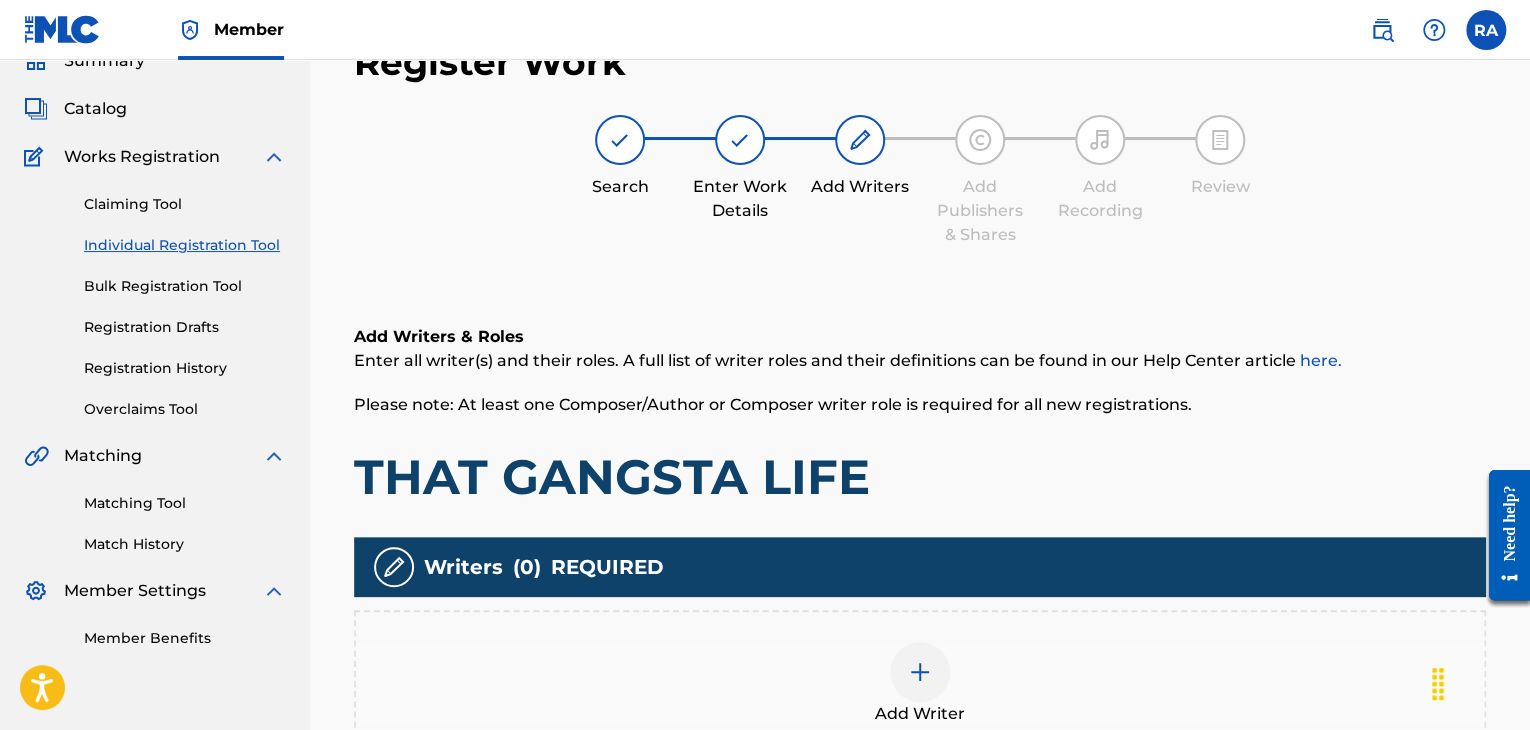 click at bounding box center [920, 672] 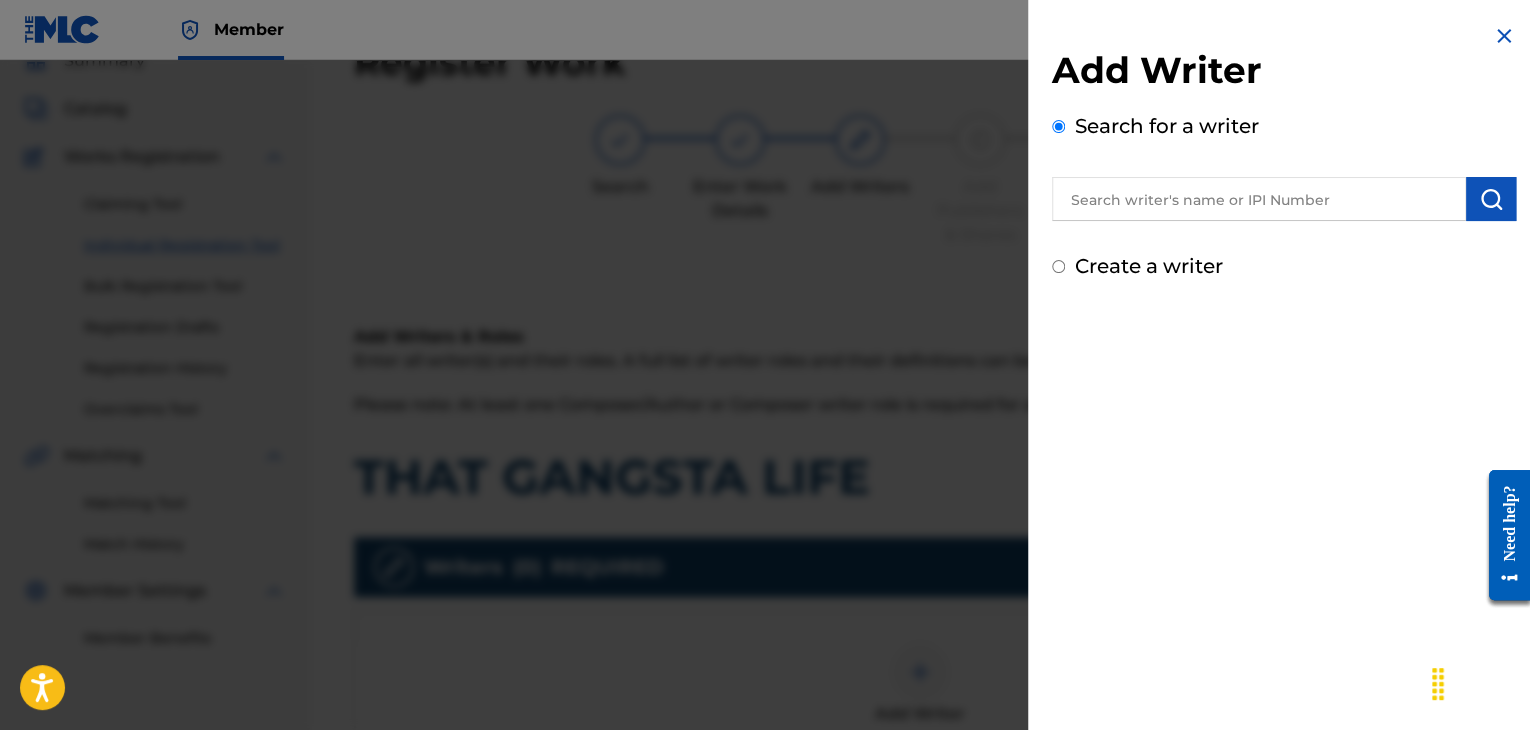 click at bounding box center [1259, 199] 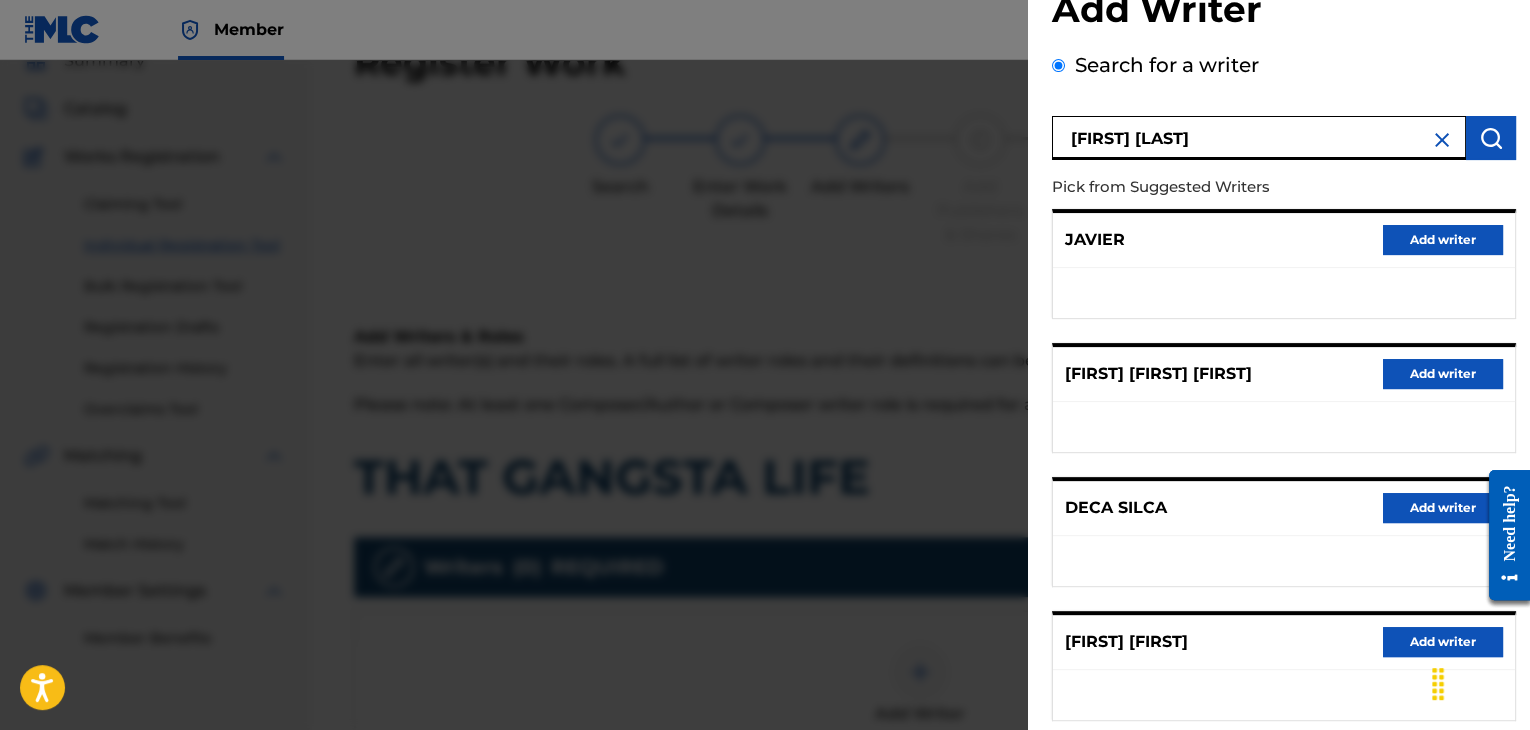scroll, scrollTop: 0, scrollLeft: 0, axis: both 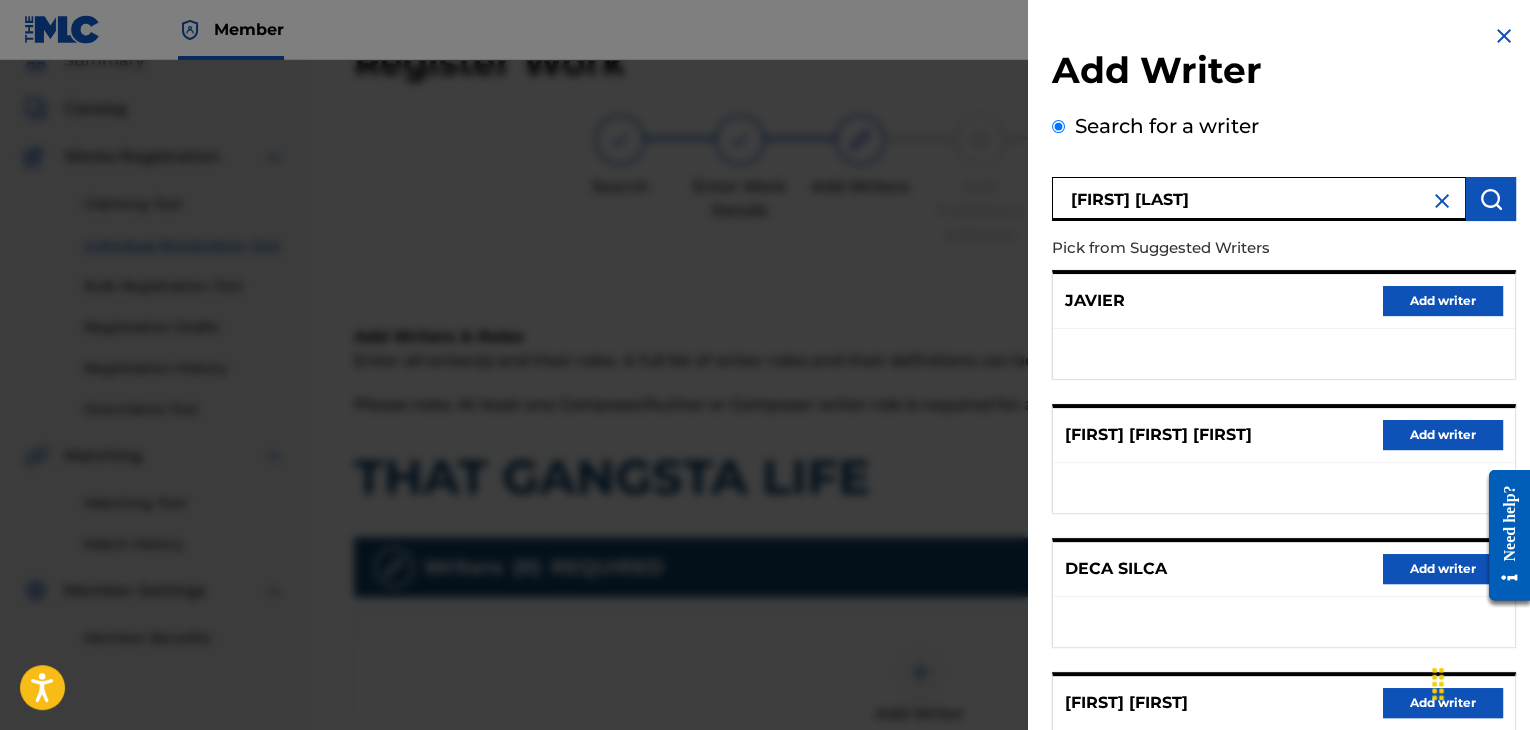 type on "[FIRST] [LAST]" 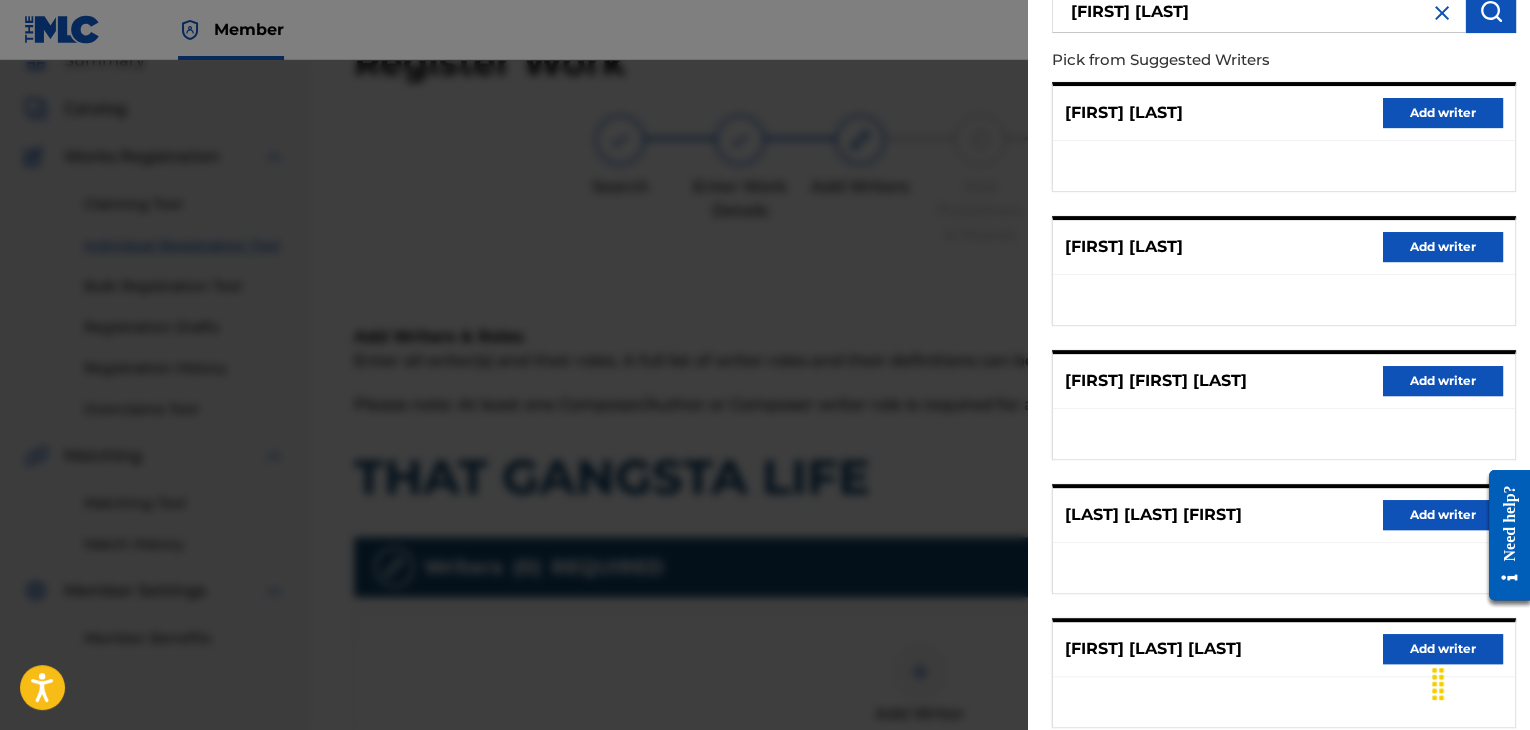 scroll, scrollTop: 300, scrollLeft: 0, axis: vertical 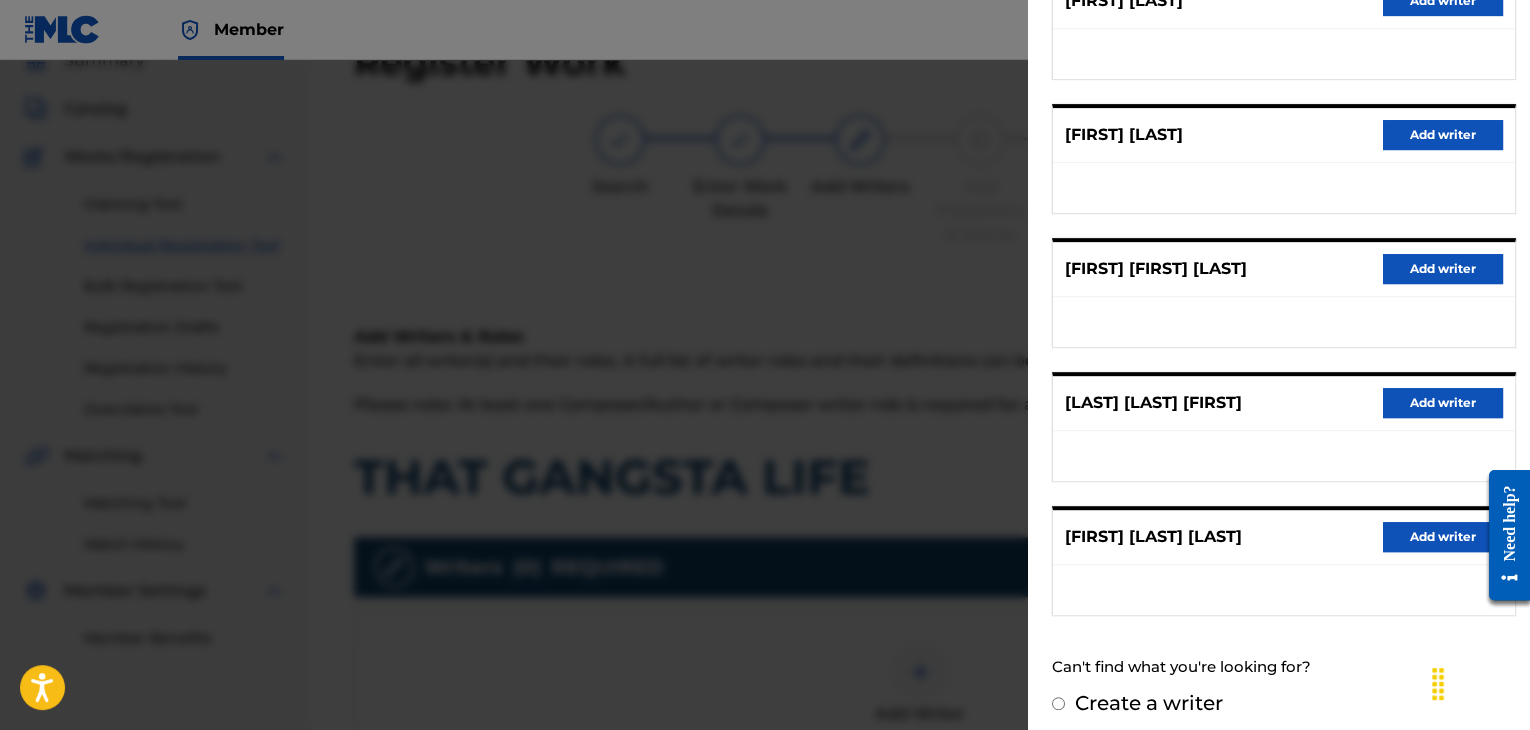 click on "Add writer" at bounding box center [1443, 537] 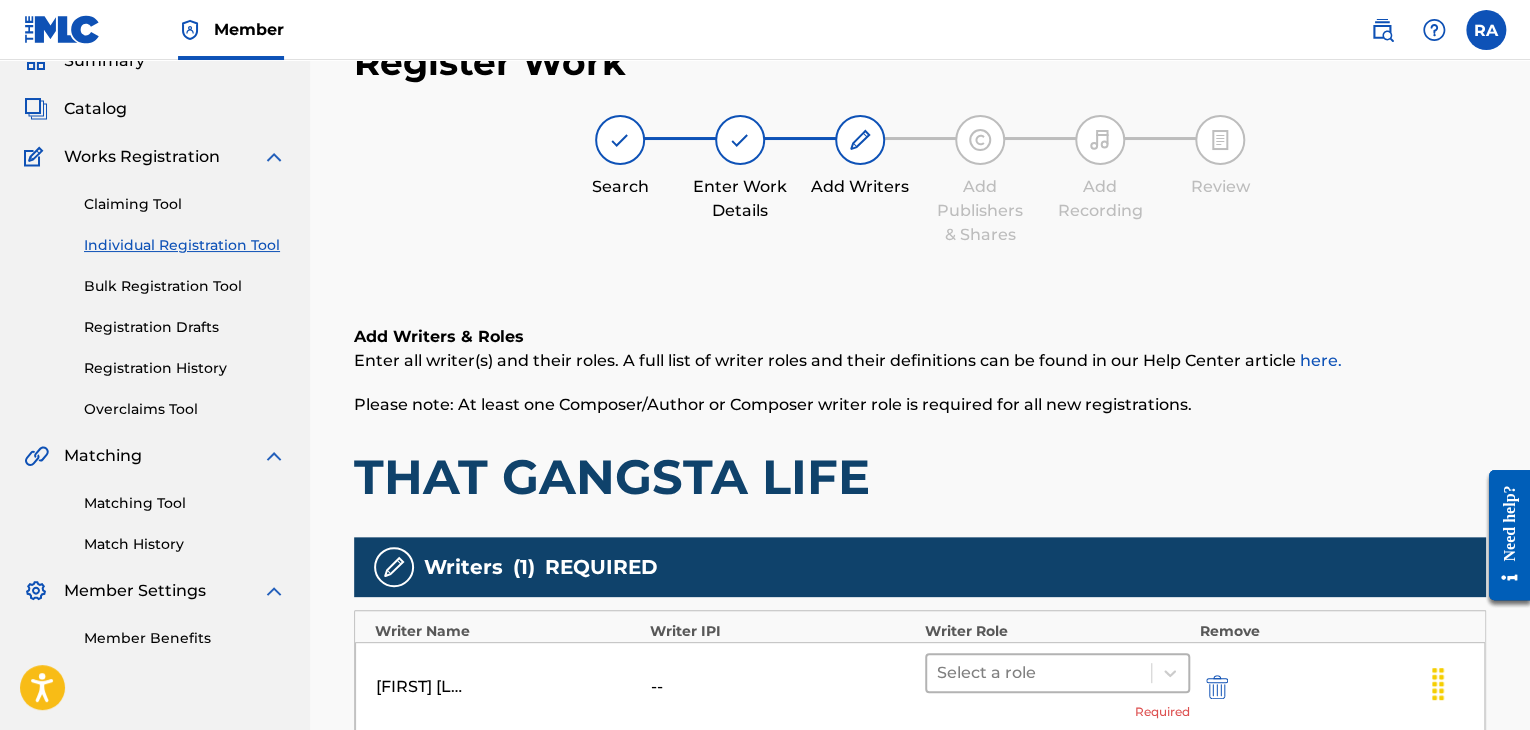 click at bounding box center [1039, 673] 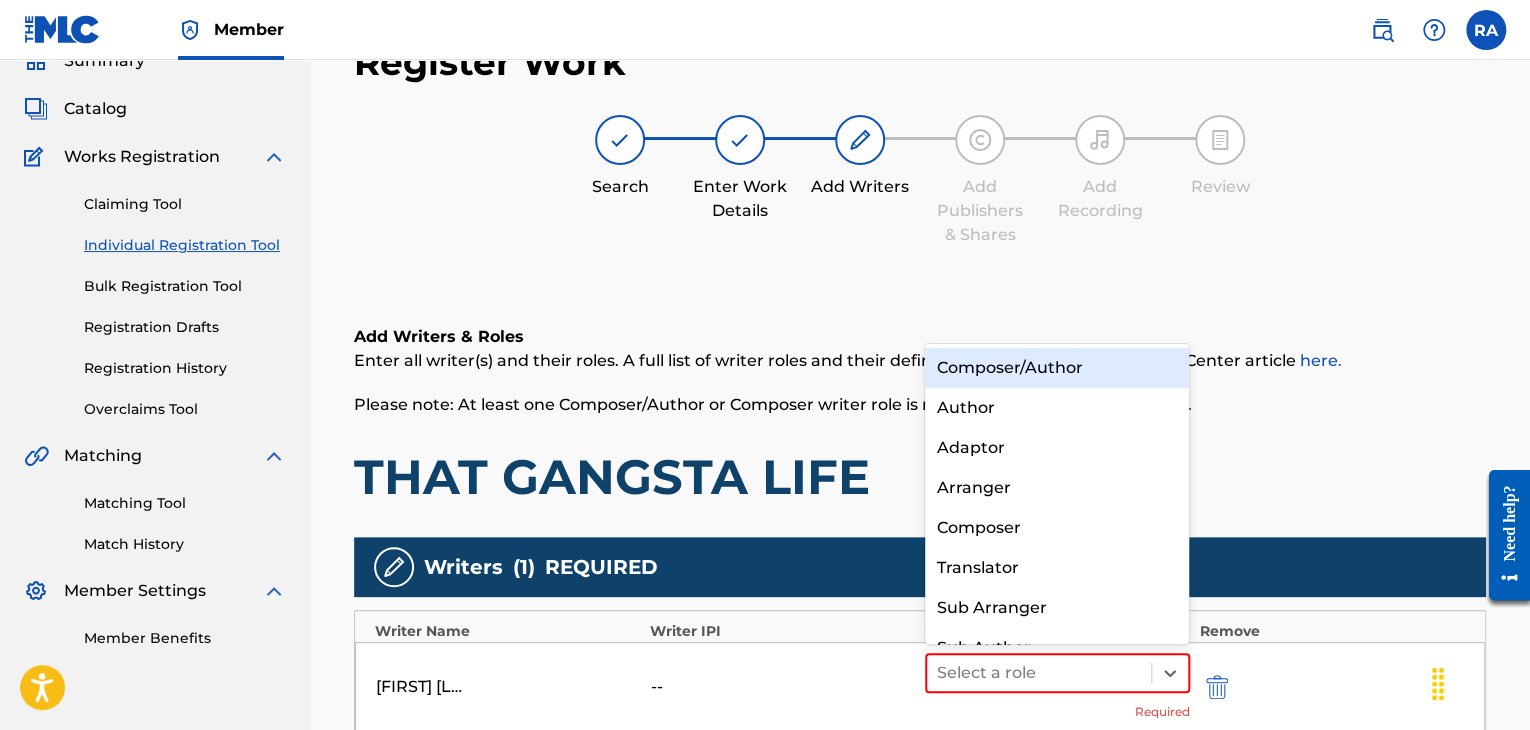 scroll, scrollTop: 28, scrollLeft: 0, axis: vertical 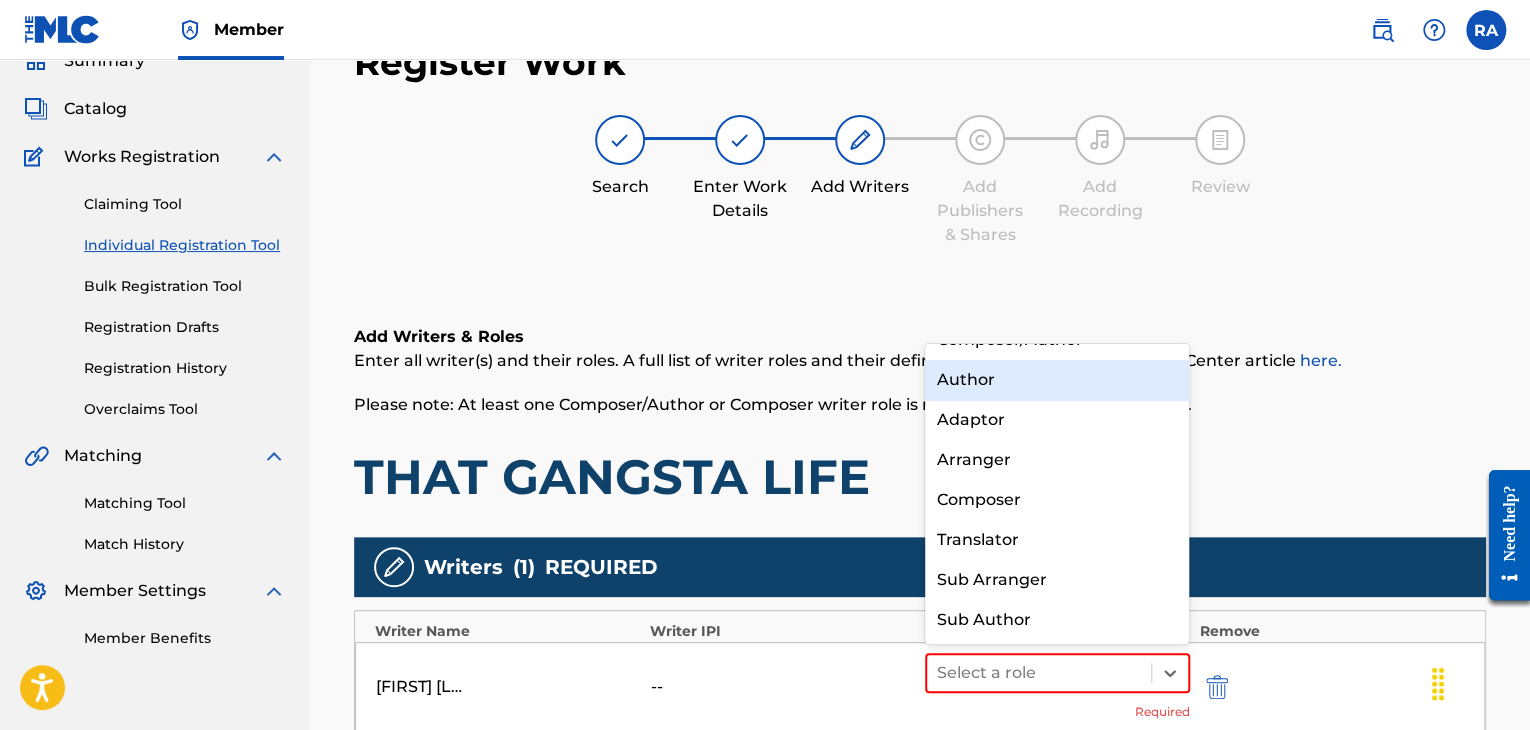 click on "Author" at bounding box center (1057, 380) 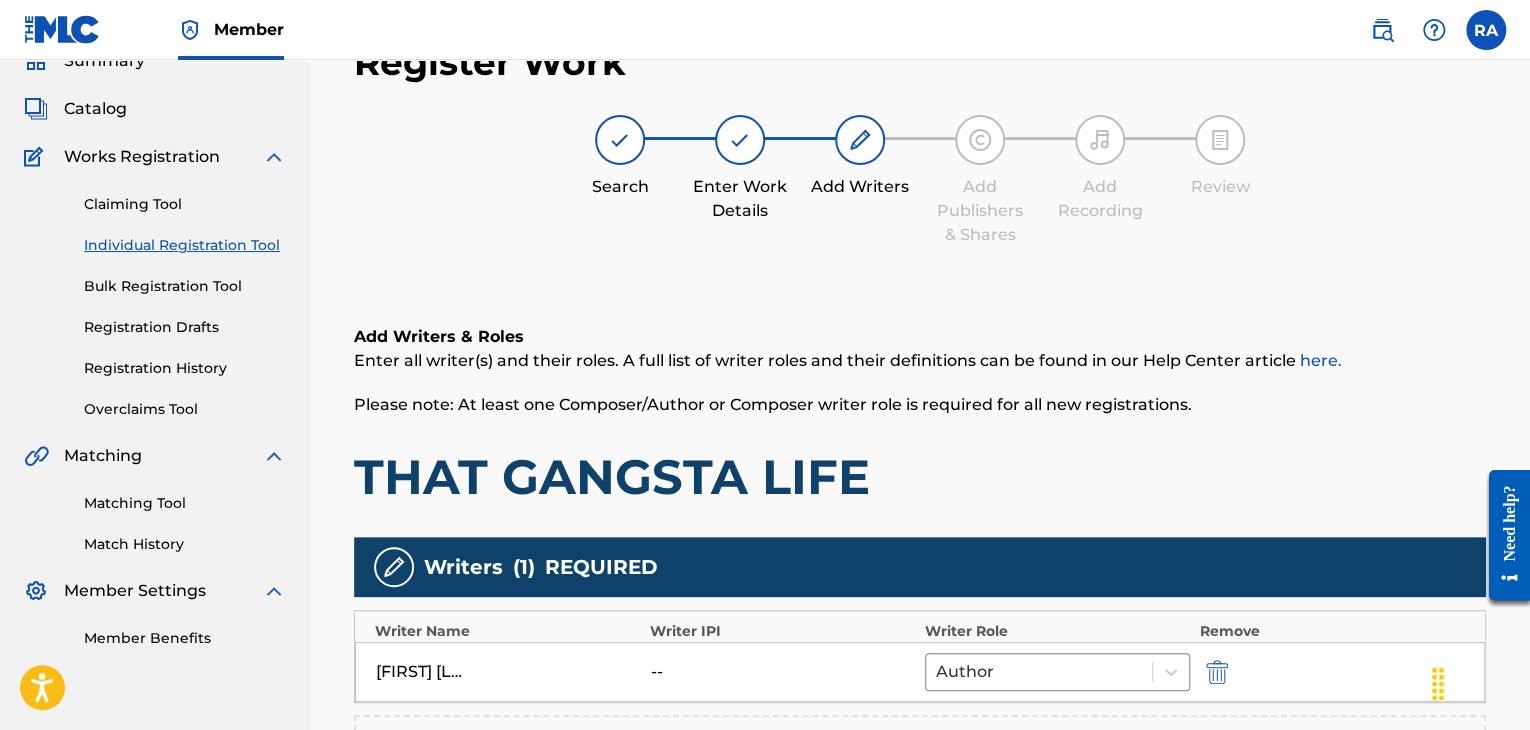 scroll, scrollTop: 390, scrollLeft: 0, axis: vertical 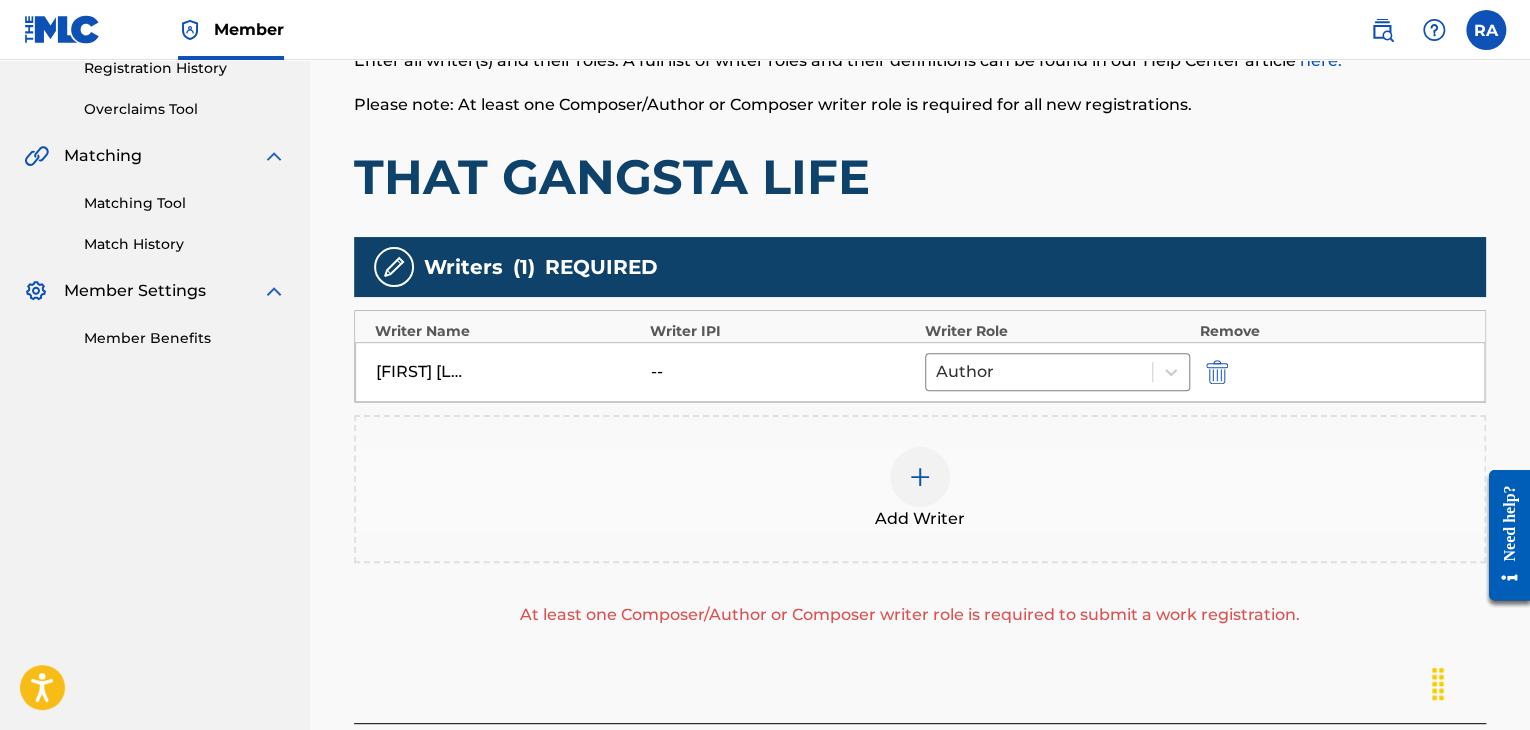 click at bounding box center [920, 477] 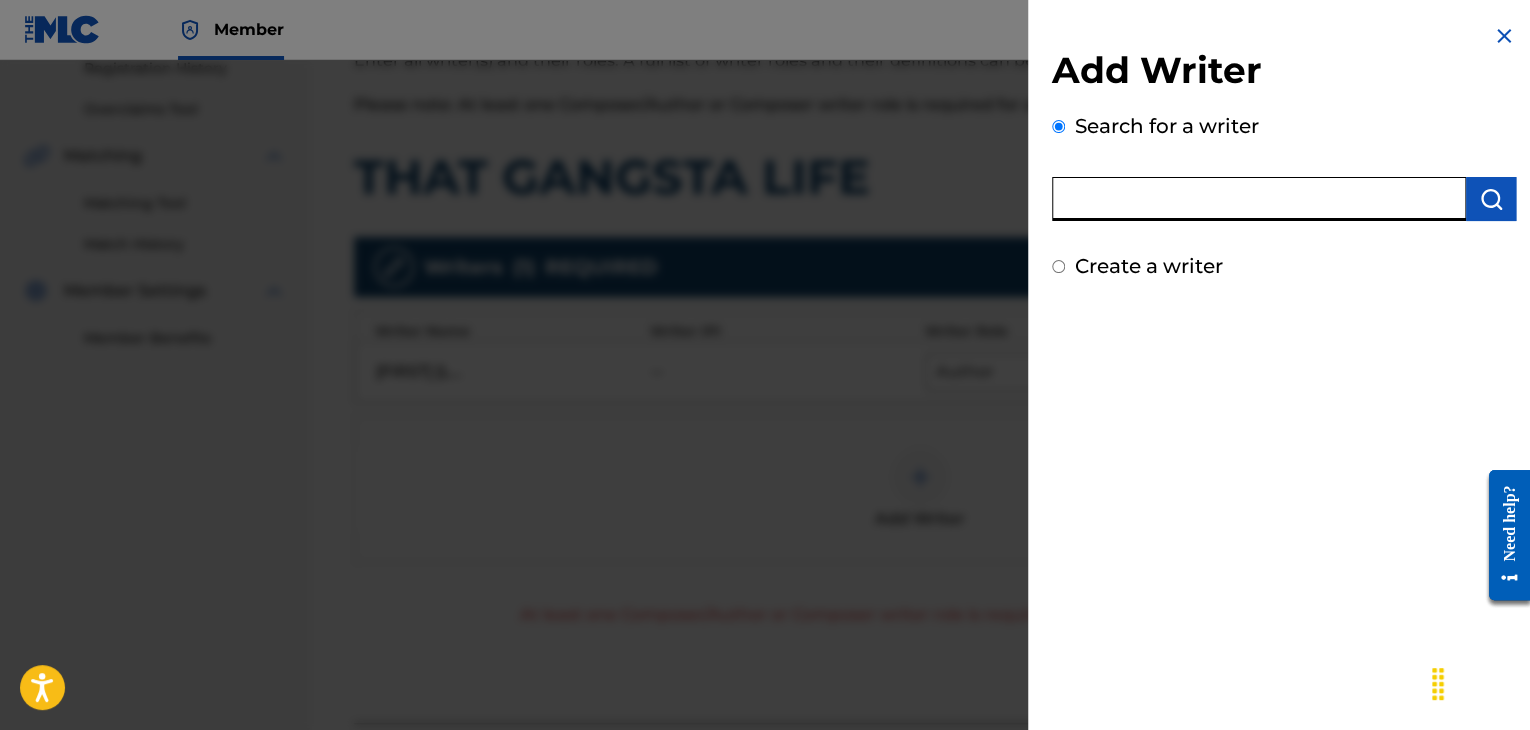 click at bounding box center (1259, 199) 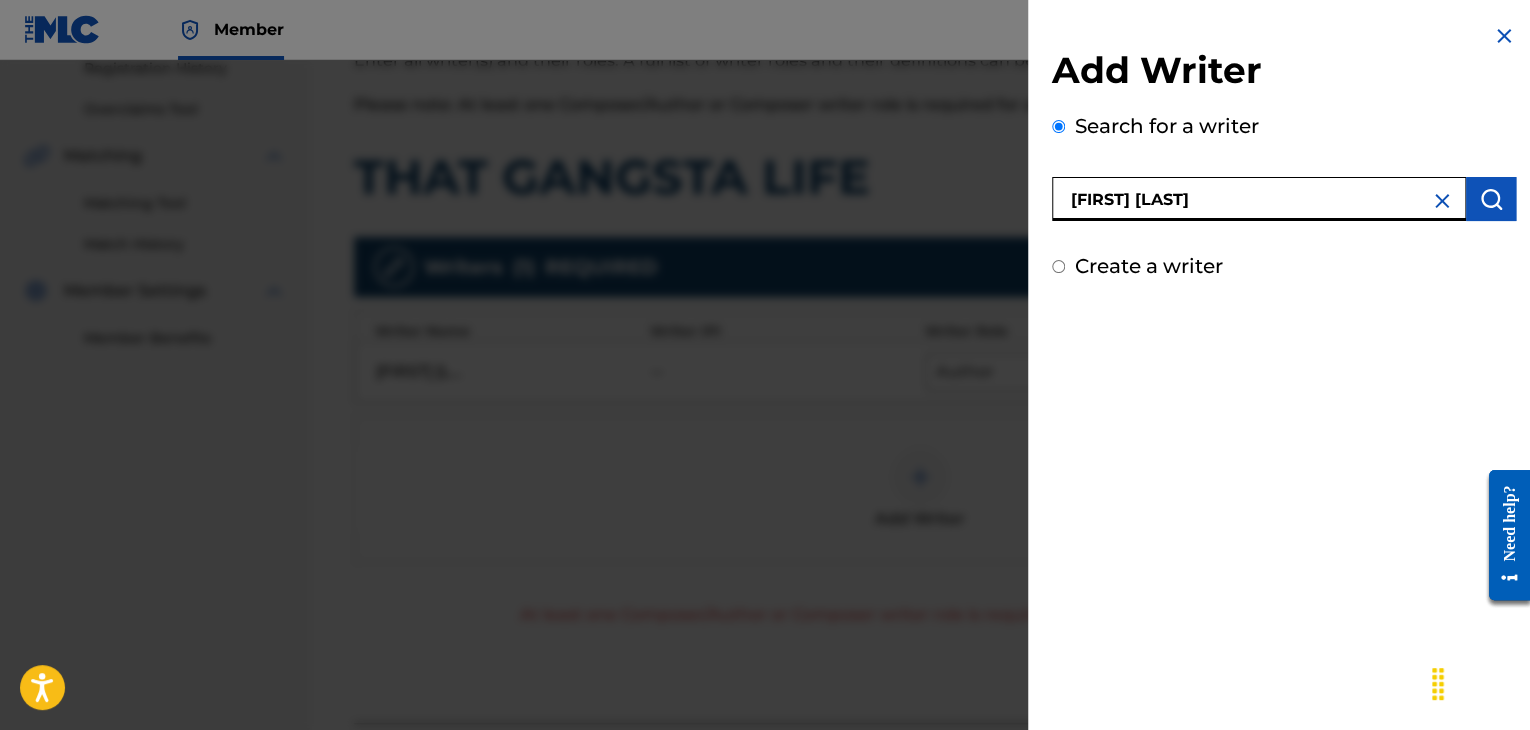 type on "[FIRST] [LAST]" 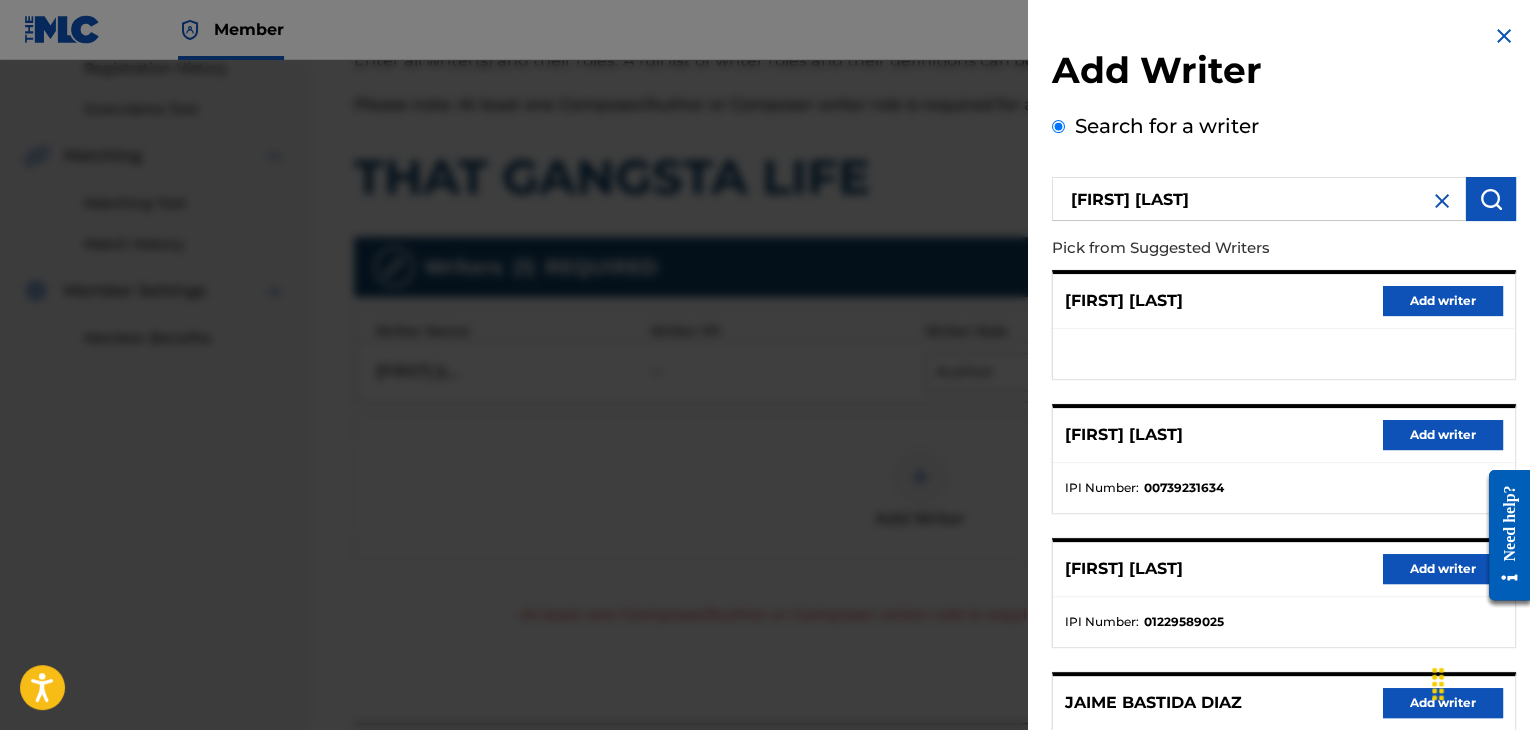 click on "Add writer" at bounding box center (1443, 435) 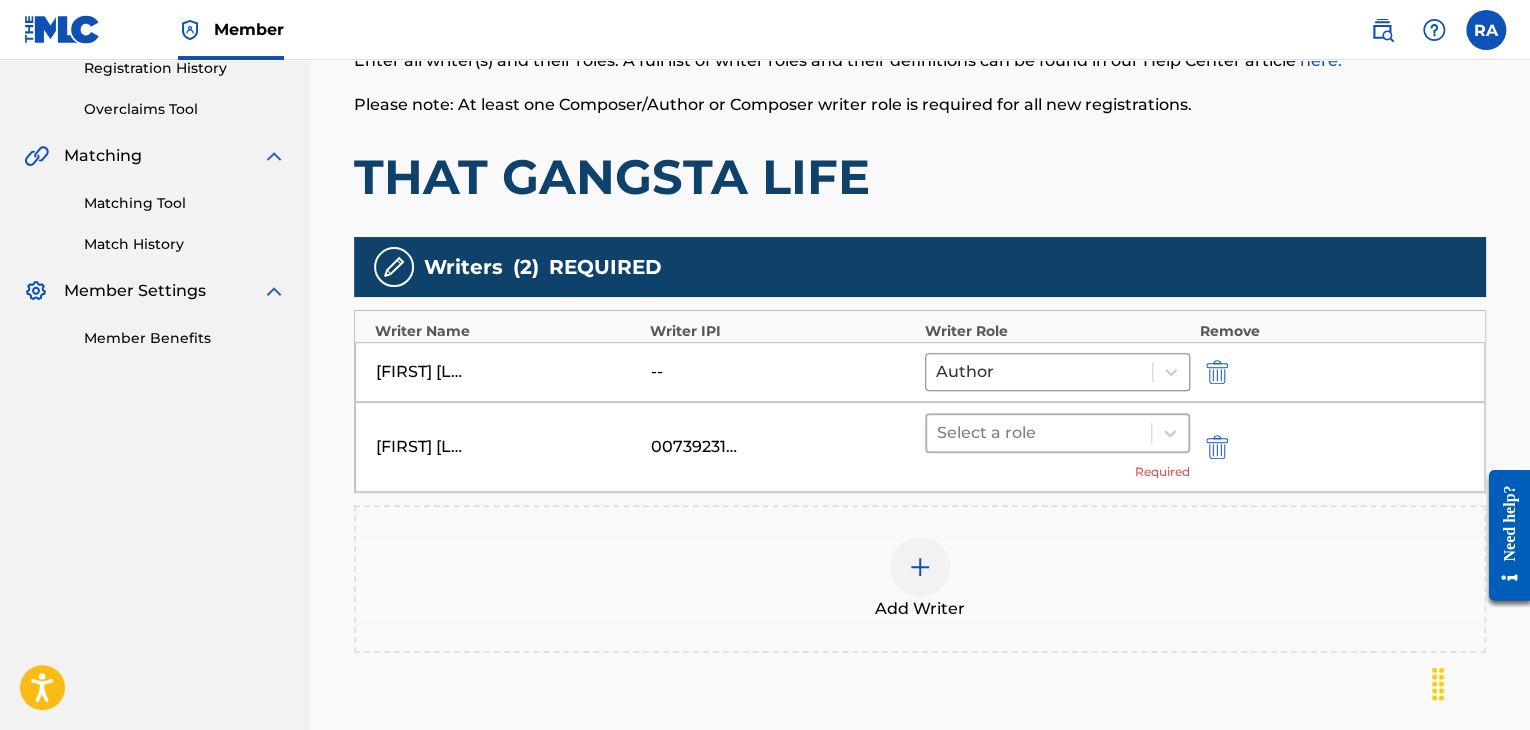 click at bounding box center [1039, 433] 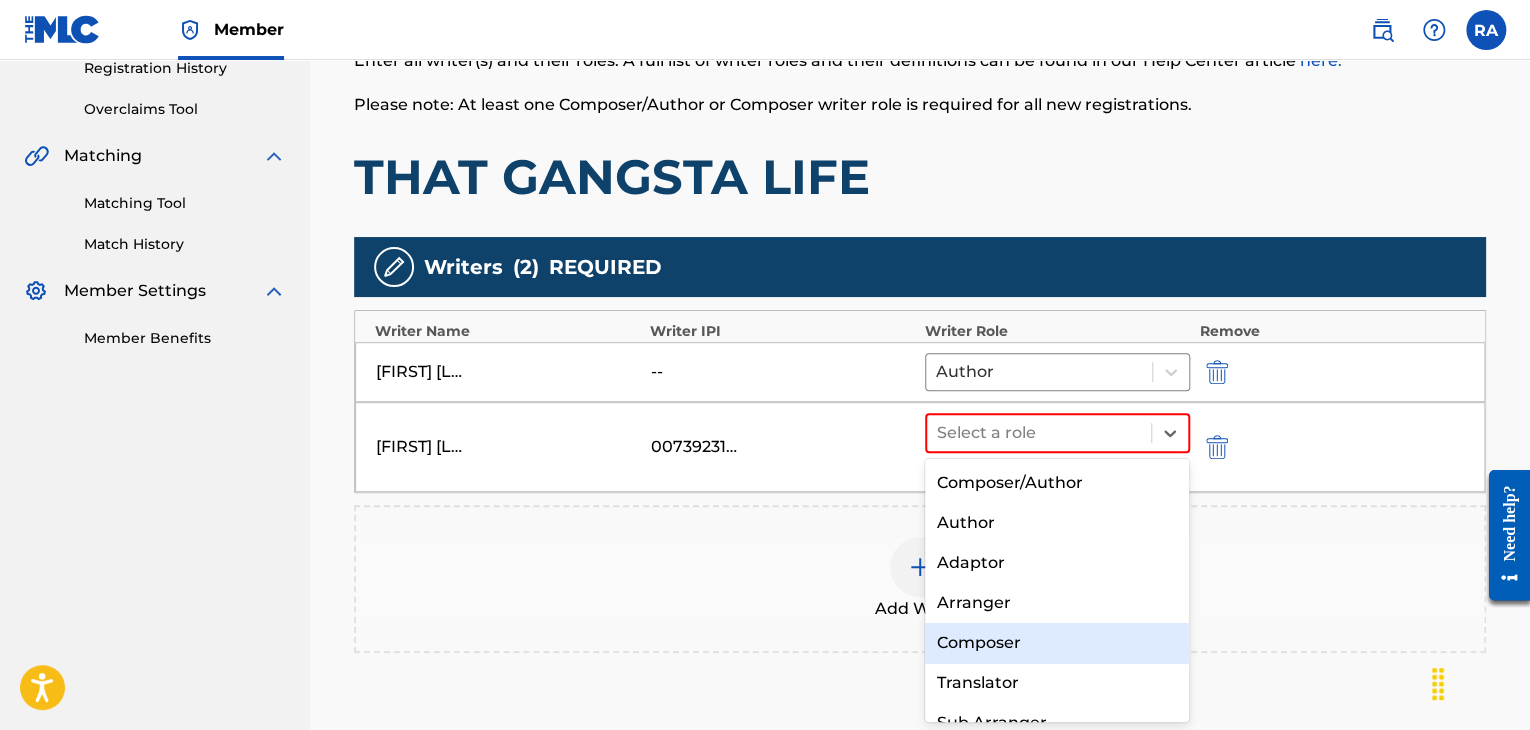 click on "Composer" at bounding box center (1057, 643) 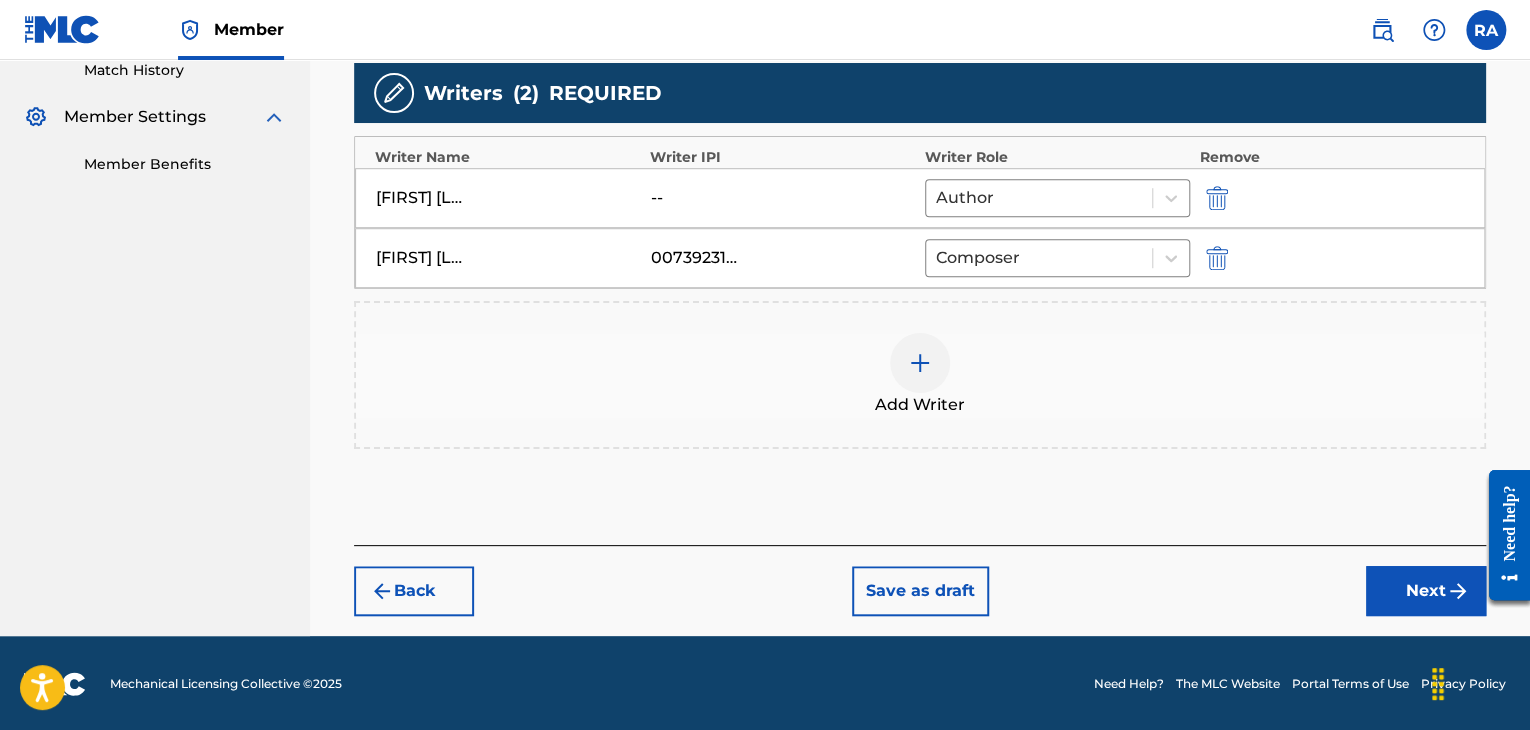click on "Next" at bounding box center [1426, 591] 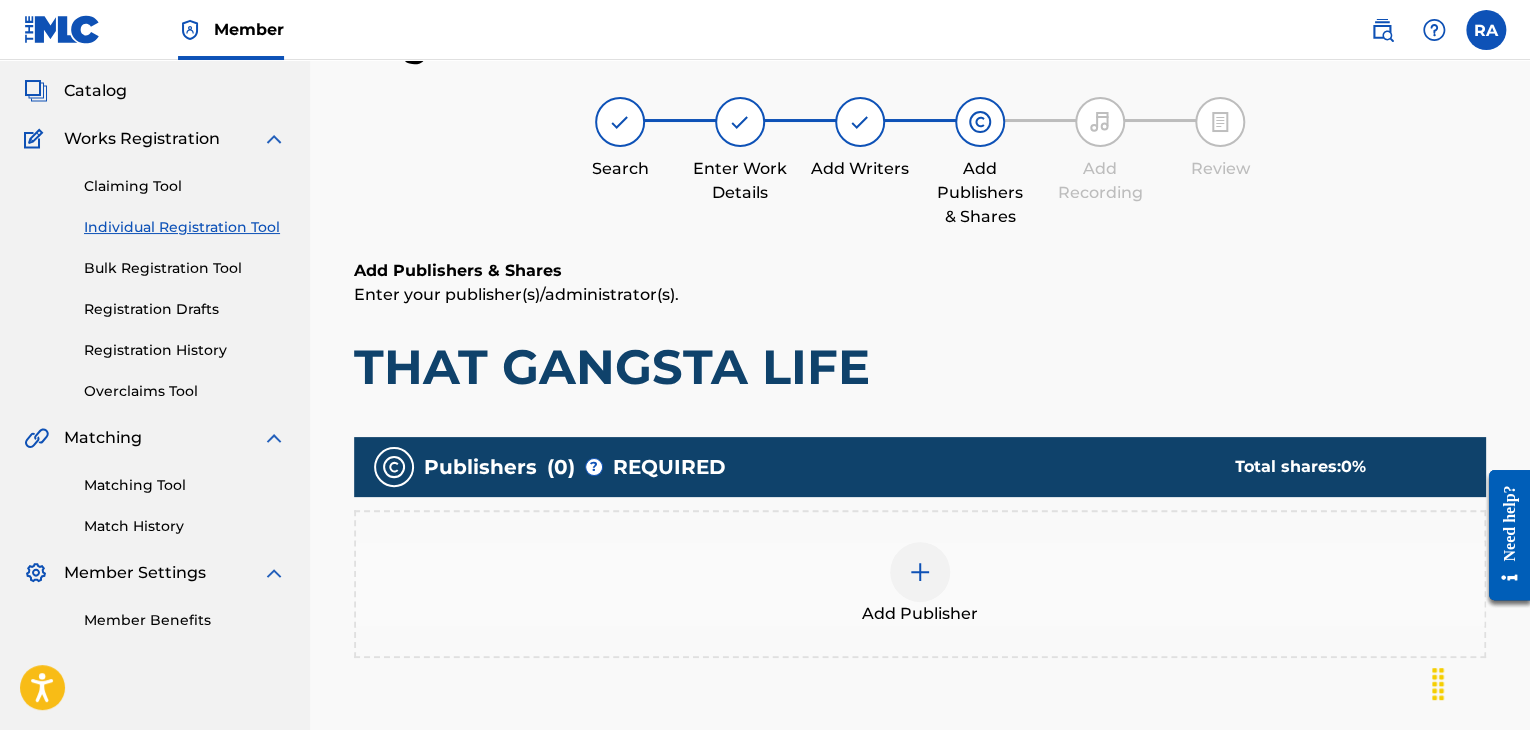 scroll, scrollTop: 90, scrollLeft: 0, axis: vertical 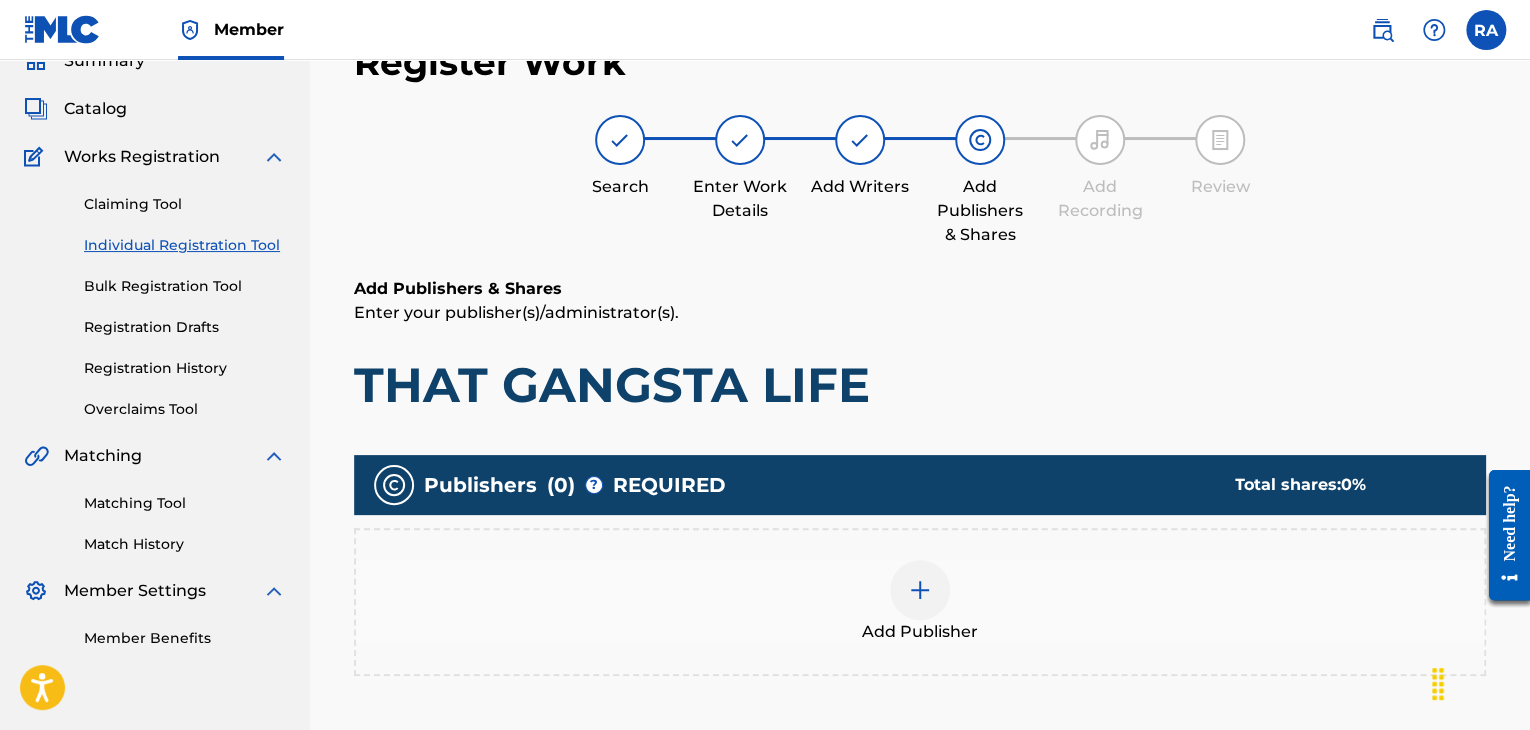 click at bounding box center (920, 590) 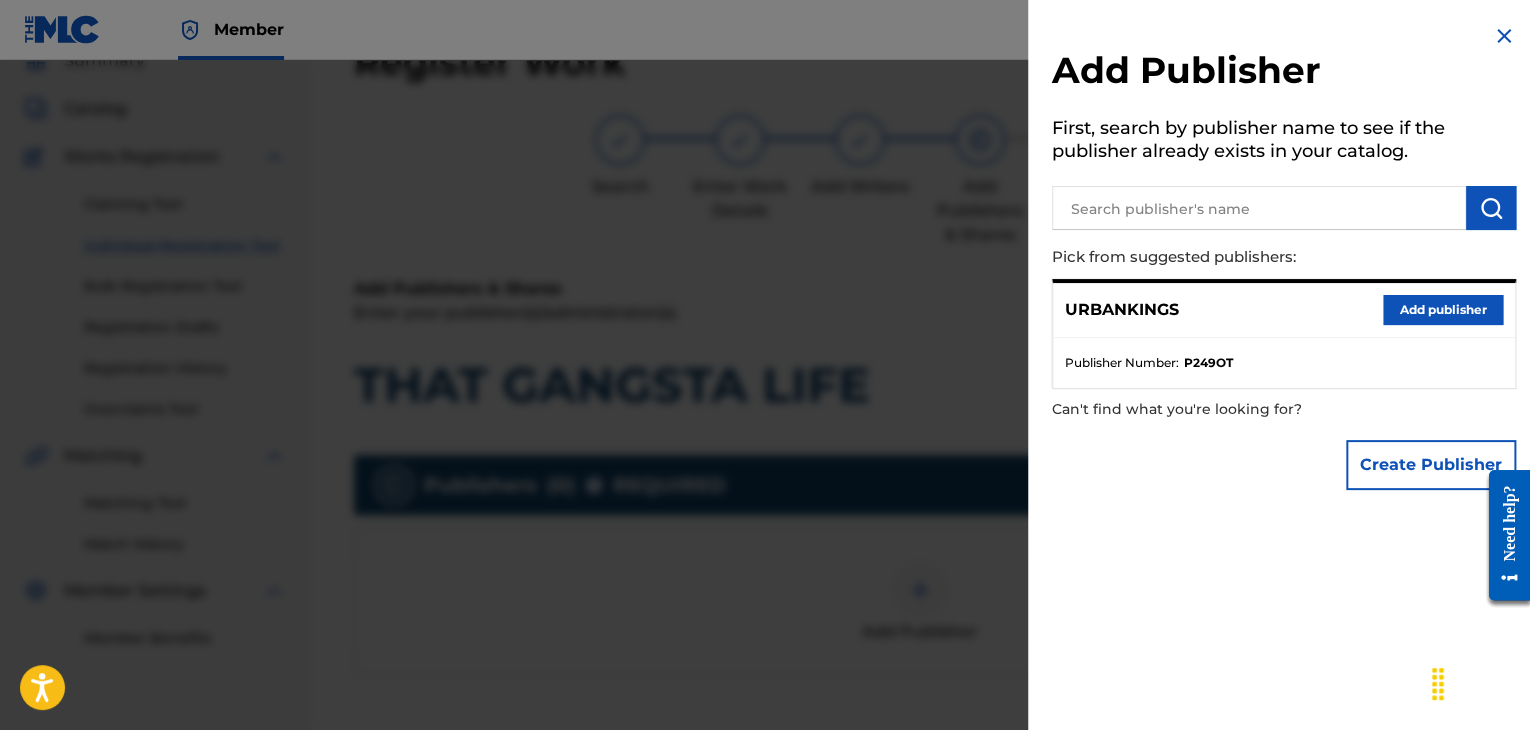 click on "Add publisher" at bounding box center [1443, 310] 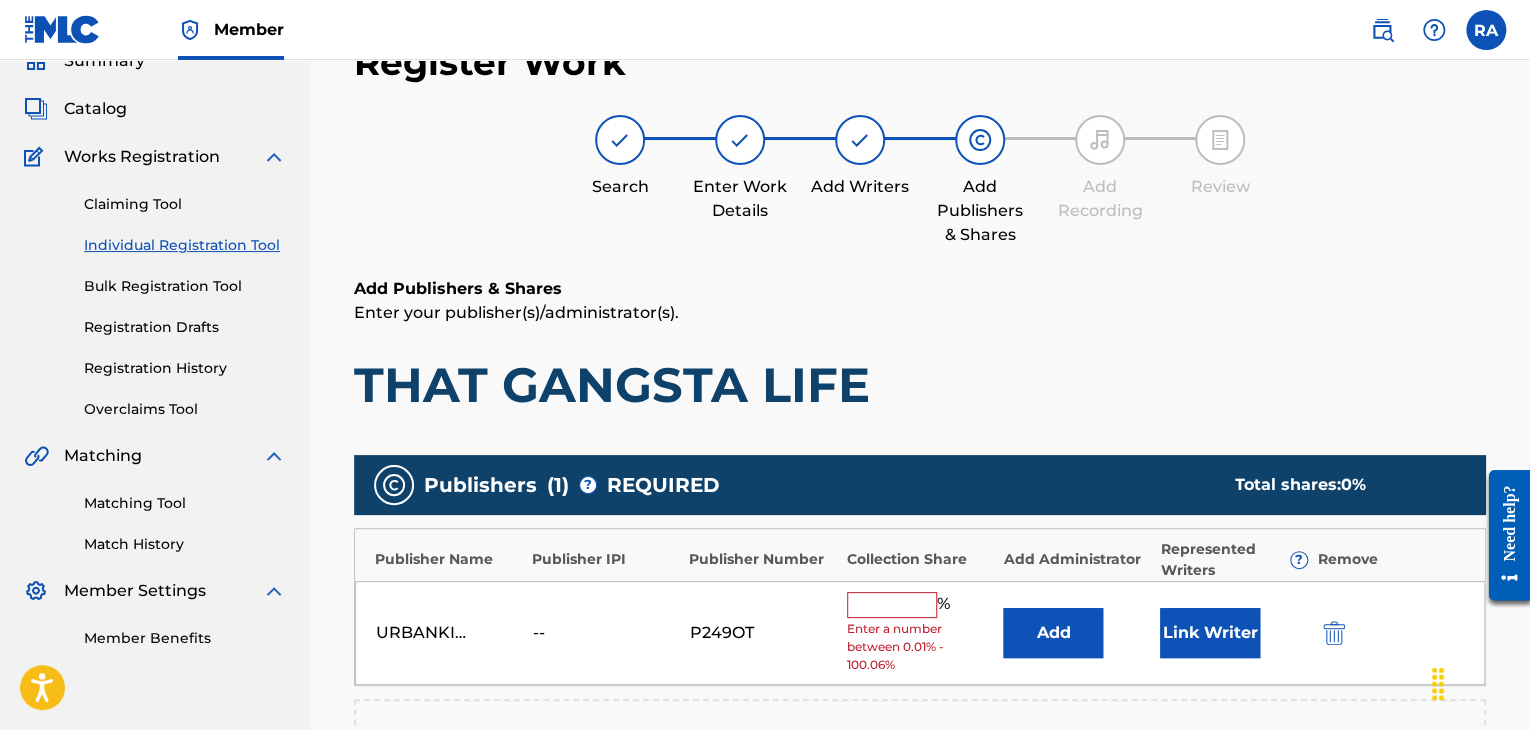click at bounding box center [892, 605] 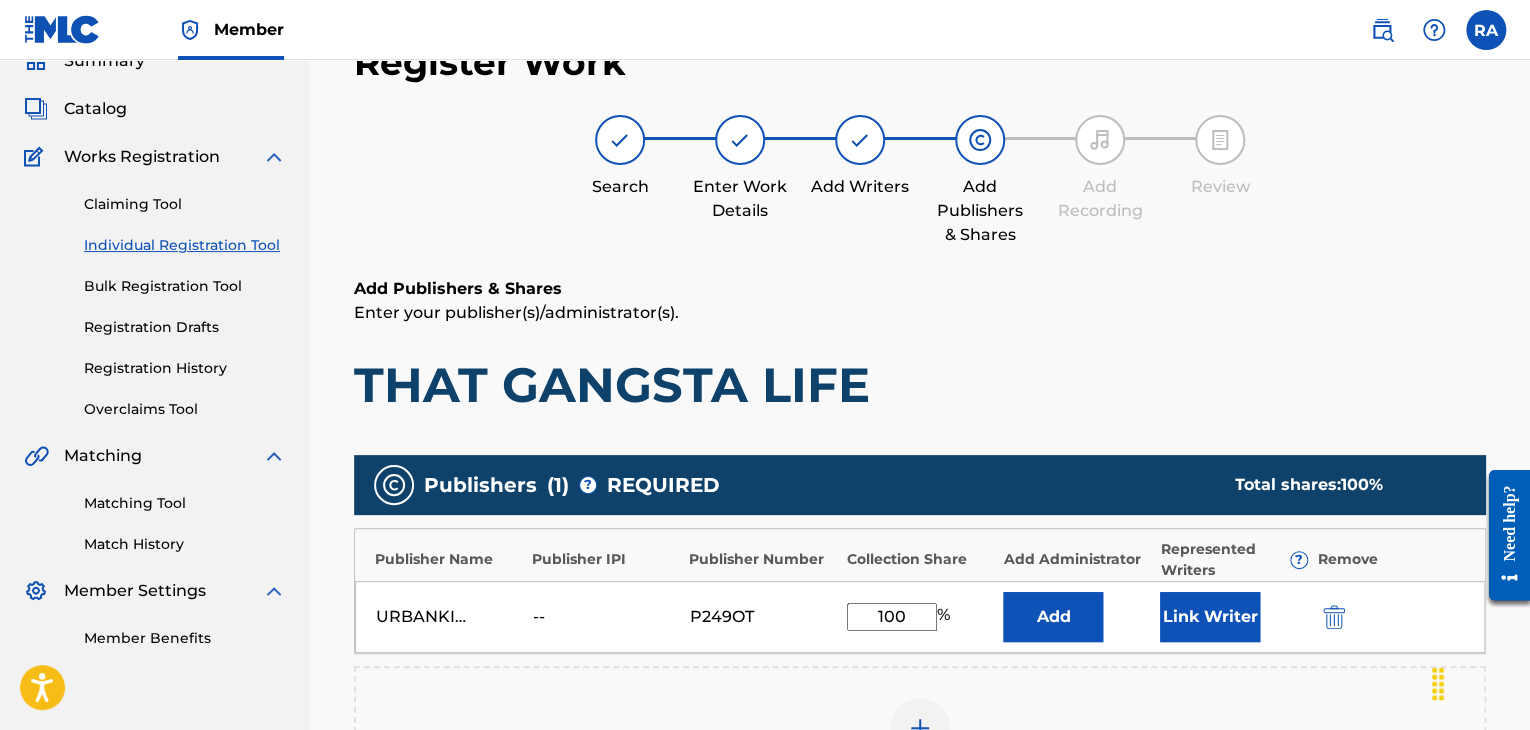 click on "Link Writer" at bounding box center (1210, 617) 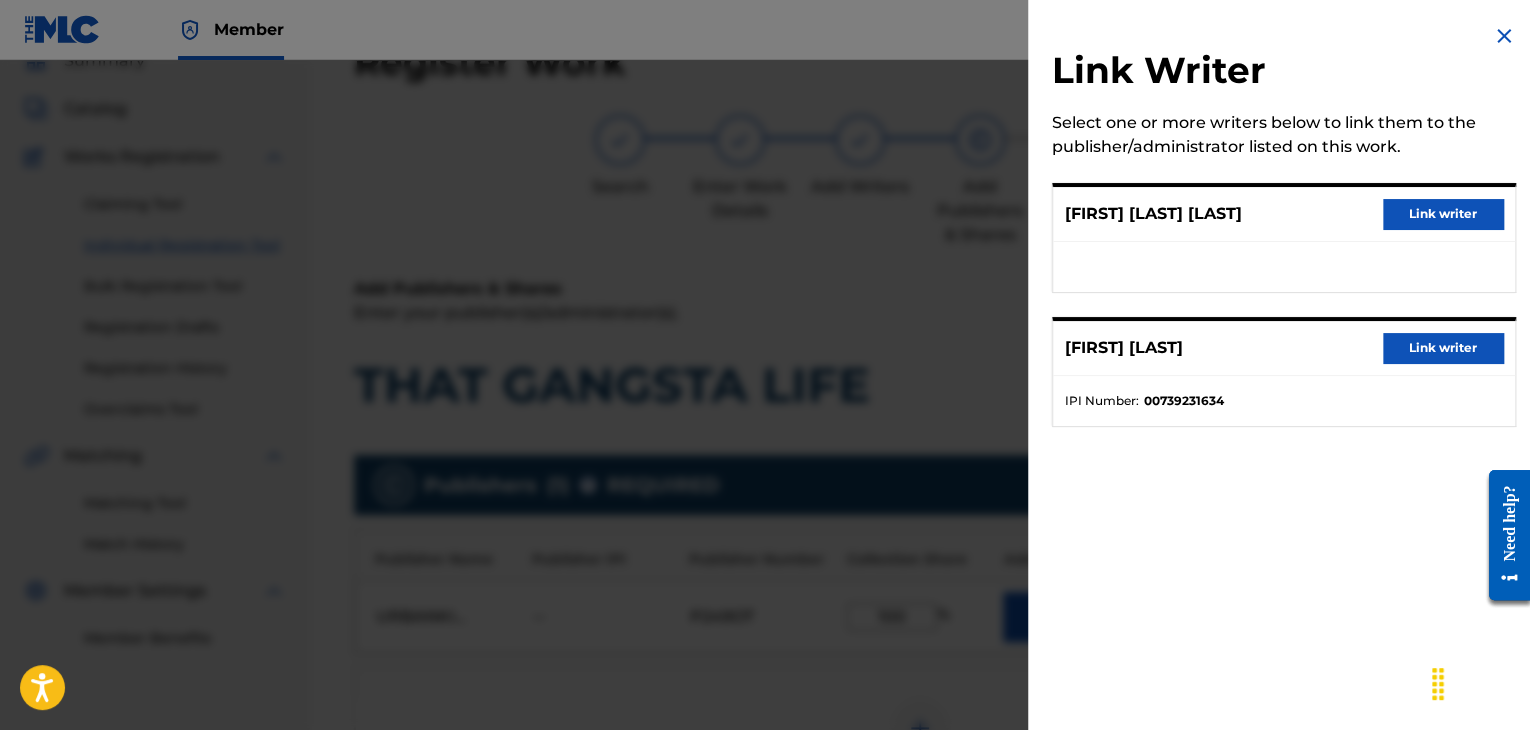 click on "Link writer" at bounding box center [1443, 214] 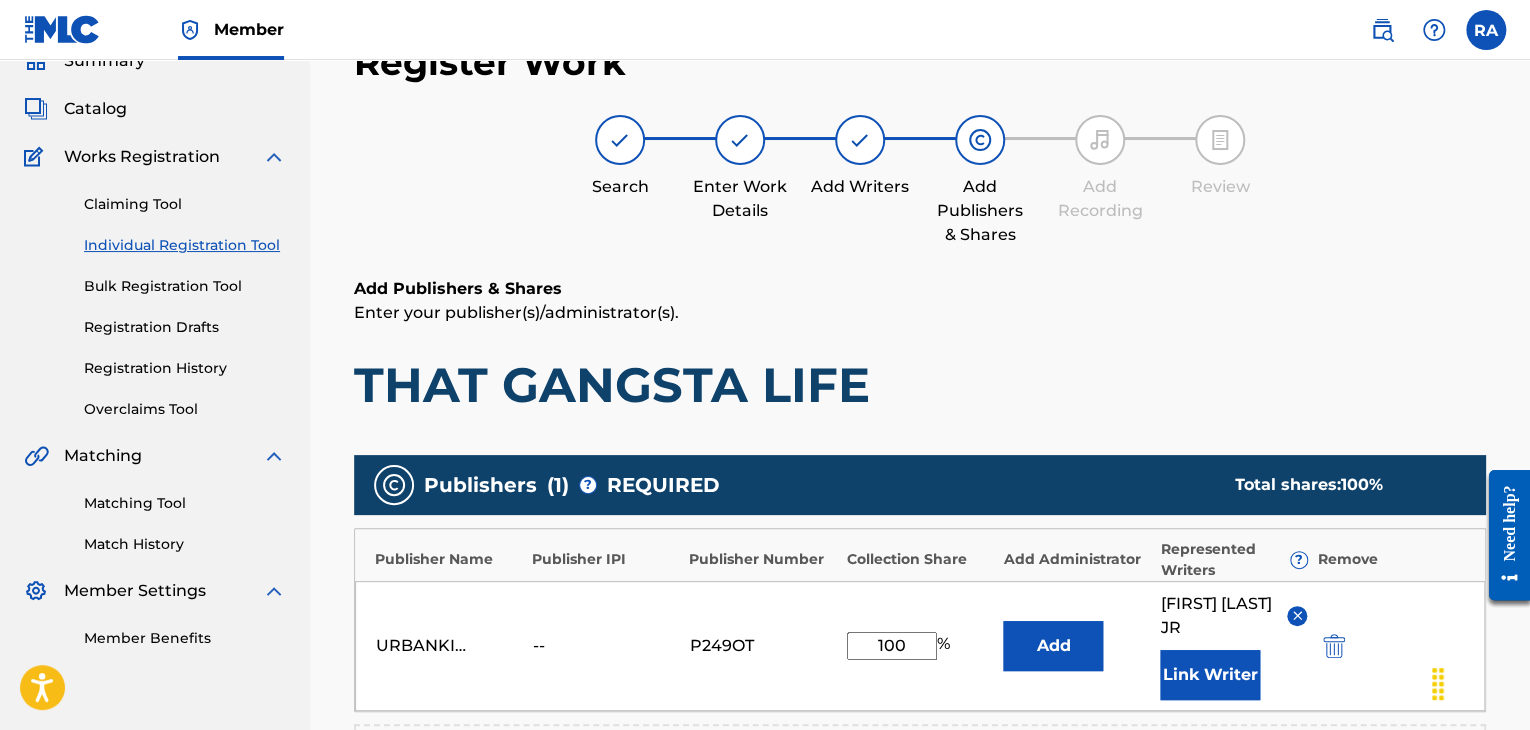 click on "Link Writer" at bounding box center [1210, 675] 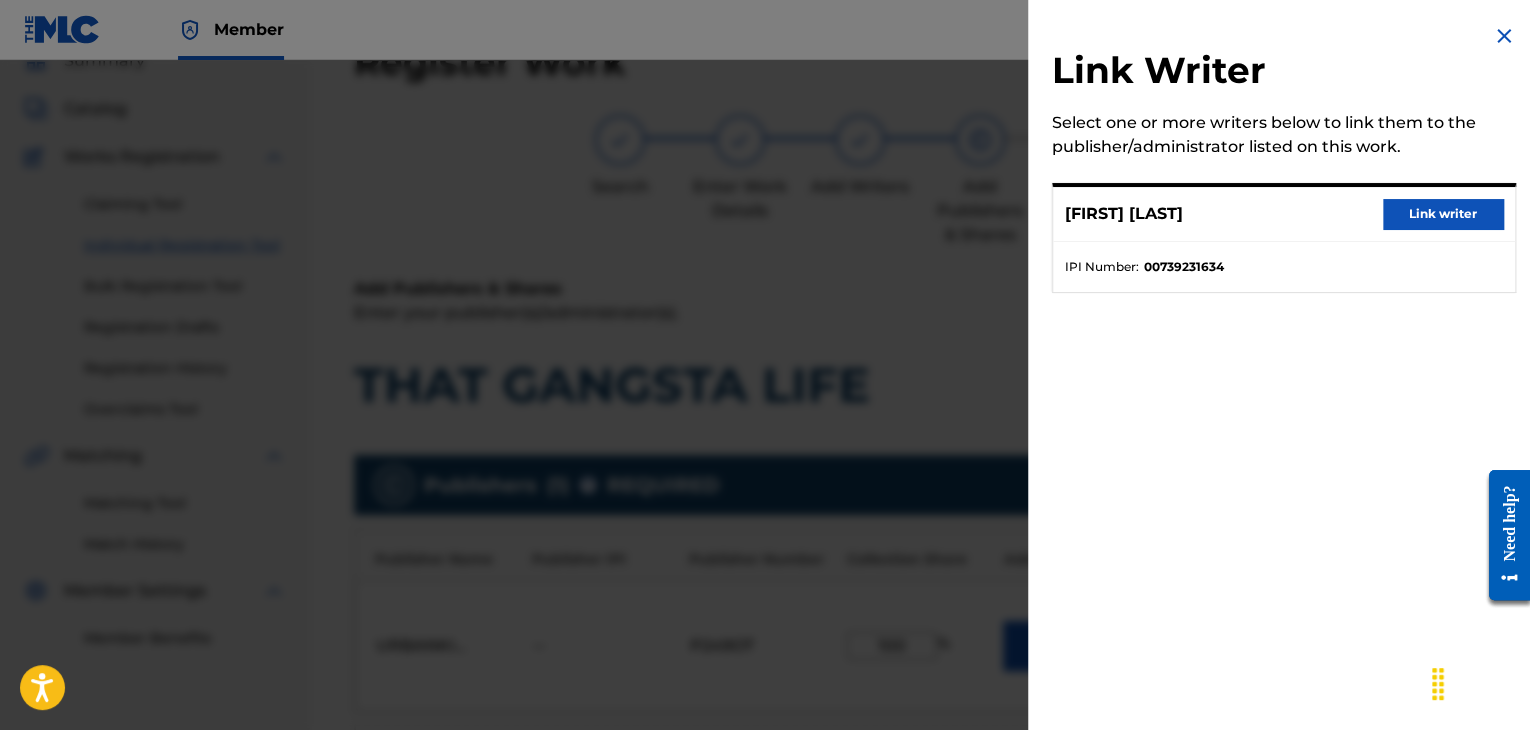 click on "Link writer" at bounding box center [1443, 214] 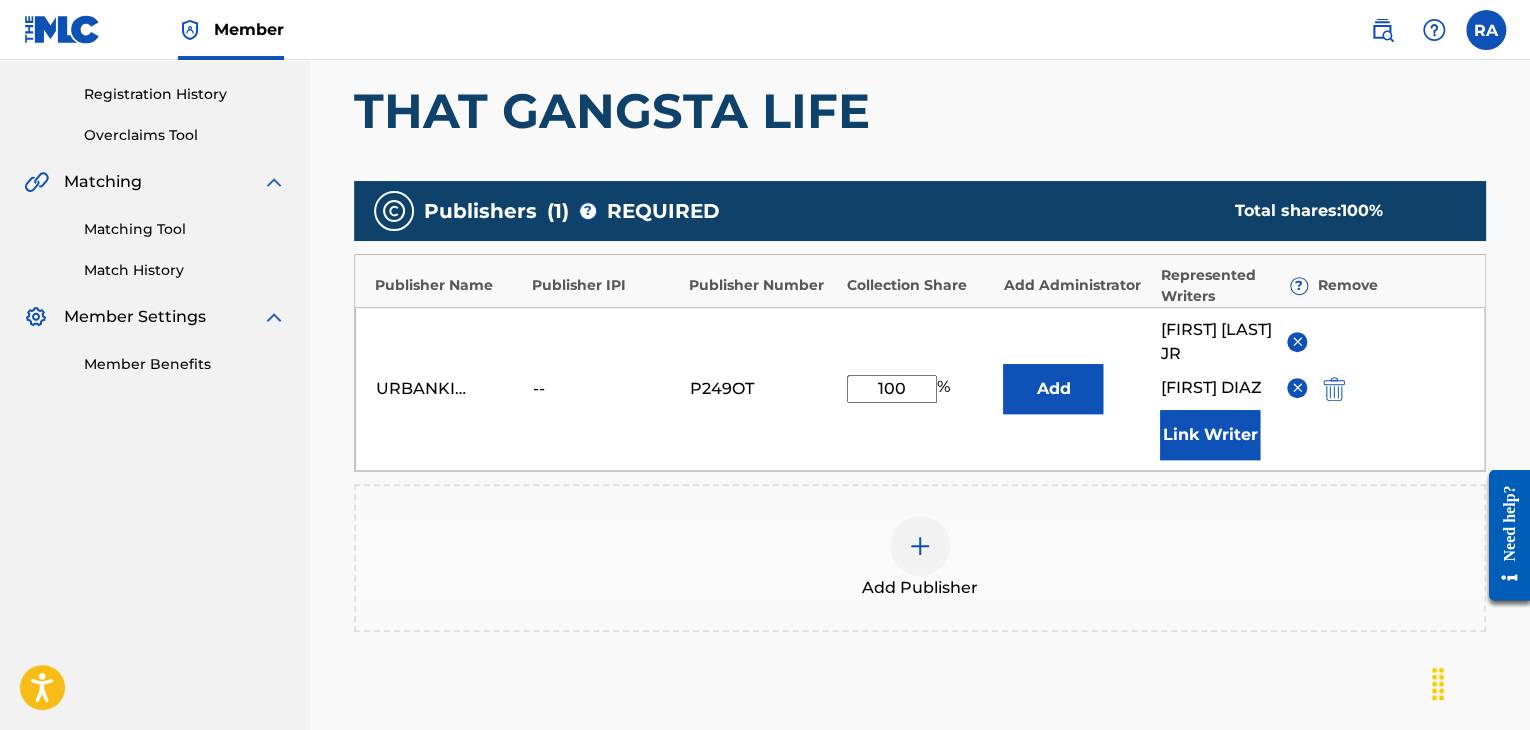 scroll, scrollTop: 608, scrollLeft: 0, axis: vertical 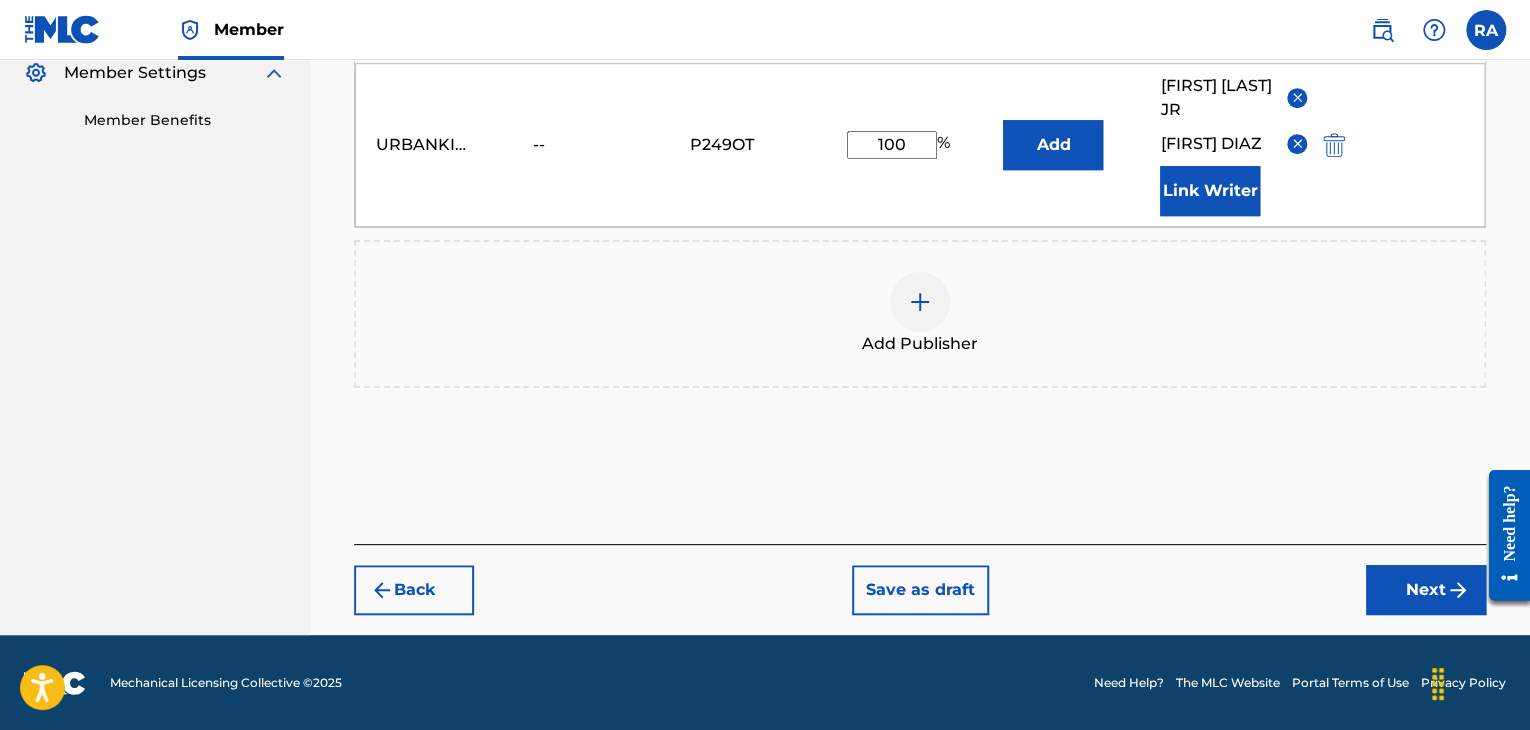 click on "Next" at bounding box center [1426, 590] 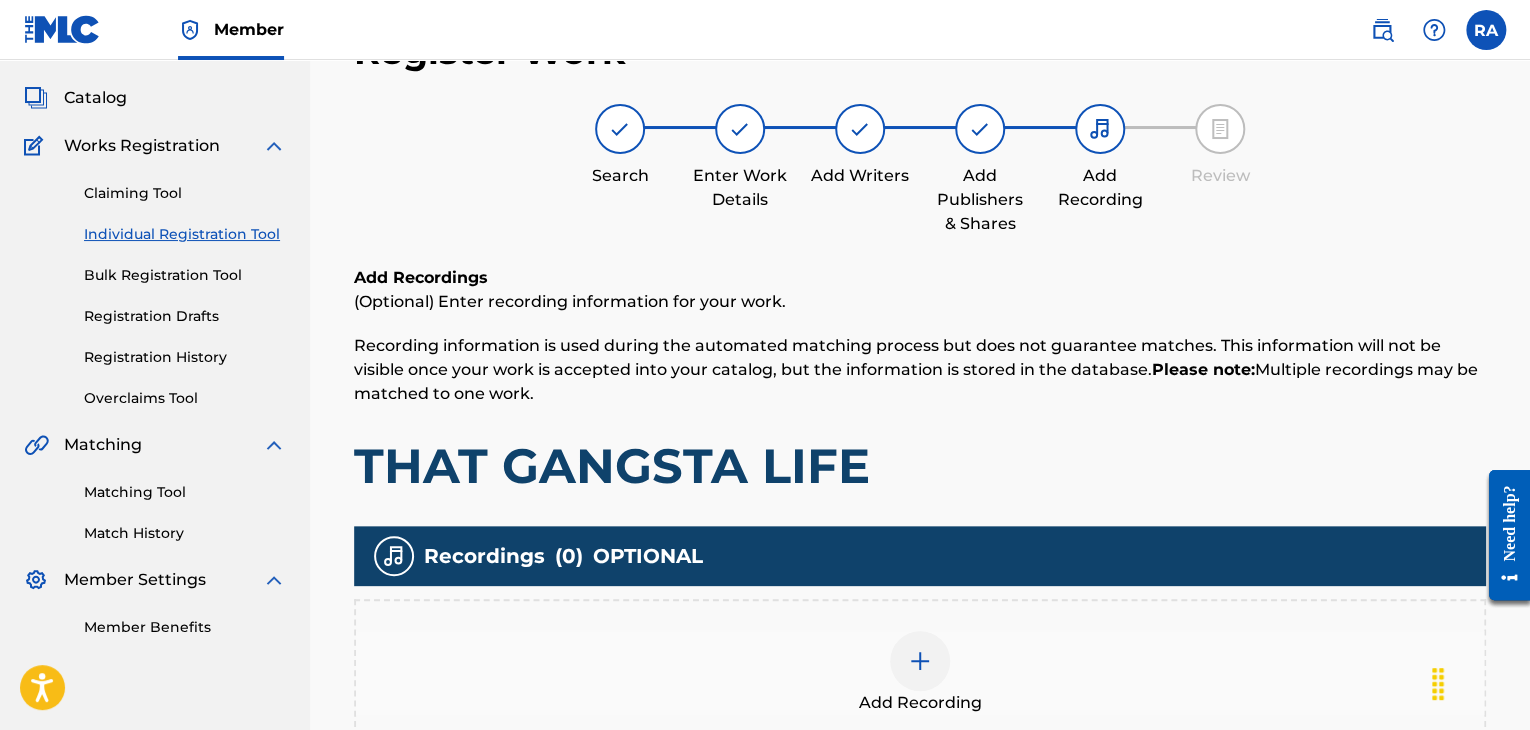 scroll, scrollTop: 90, scrollLeft: 0, axis: vertical 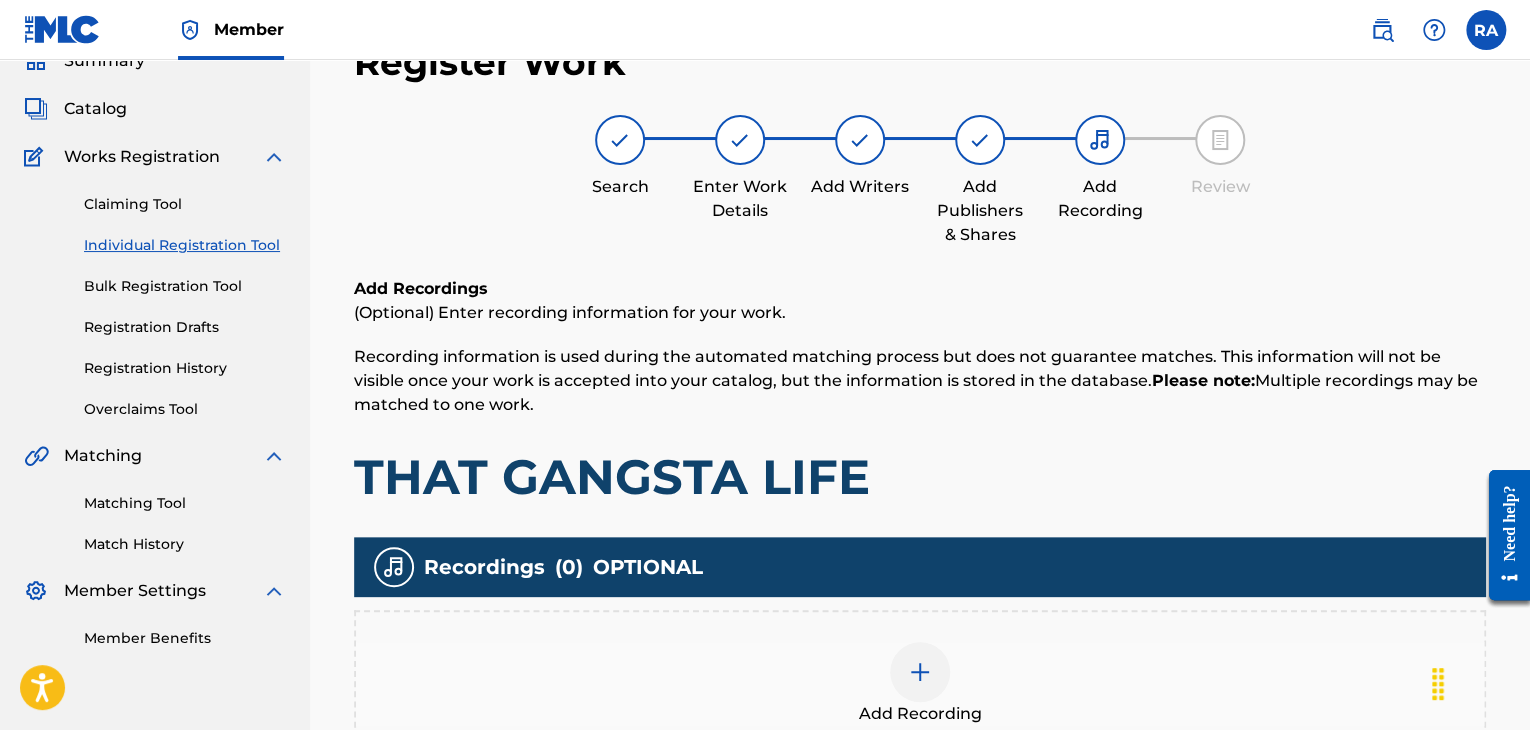 click at bounding box center [920, 672] 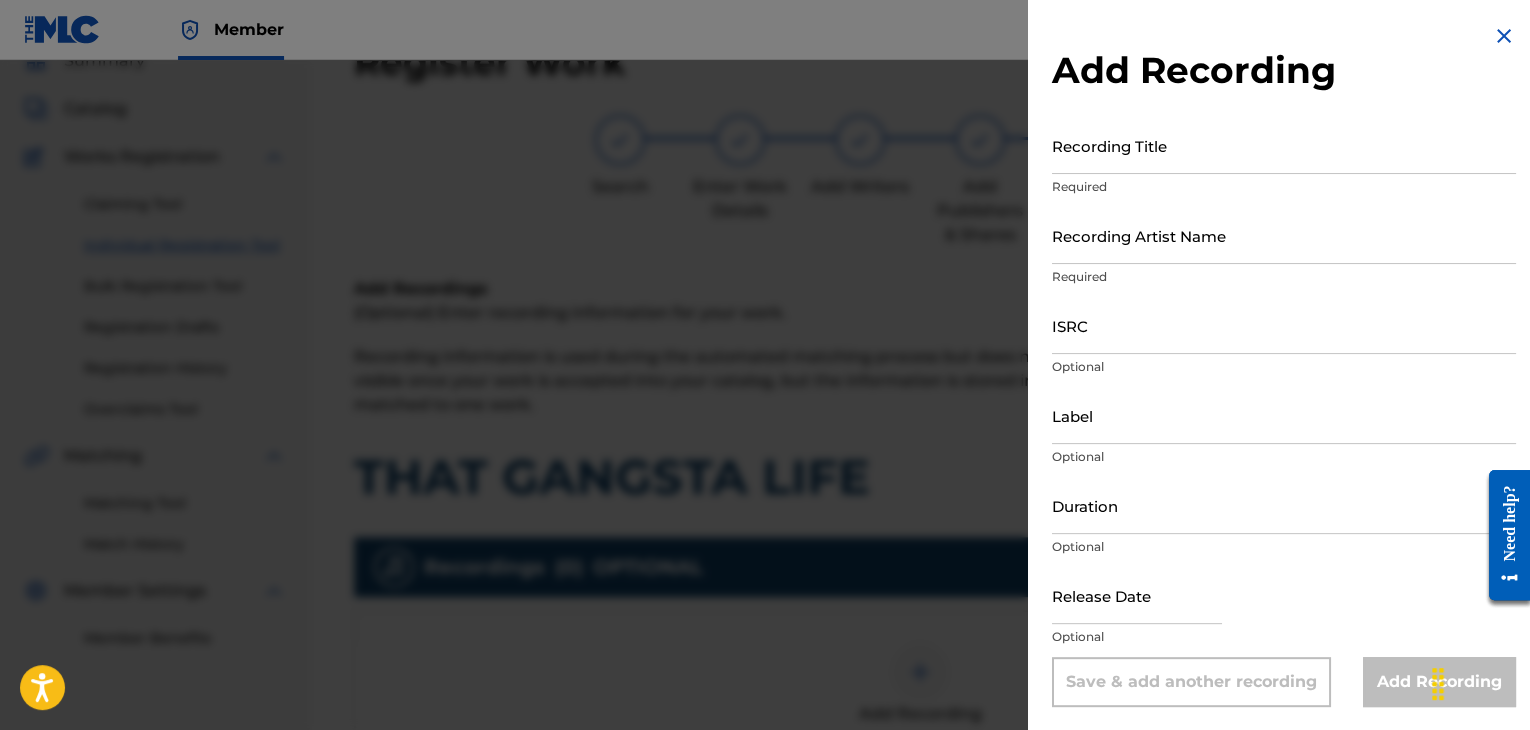 click on "Recording Title" at bounding box center (1284, 145) 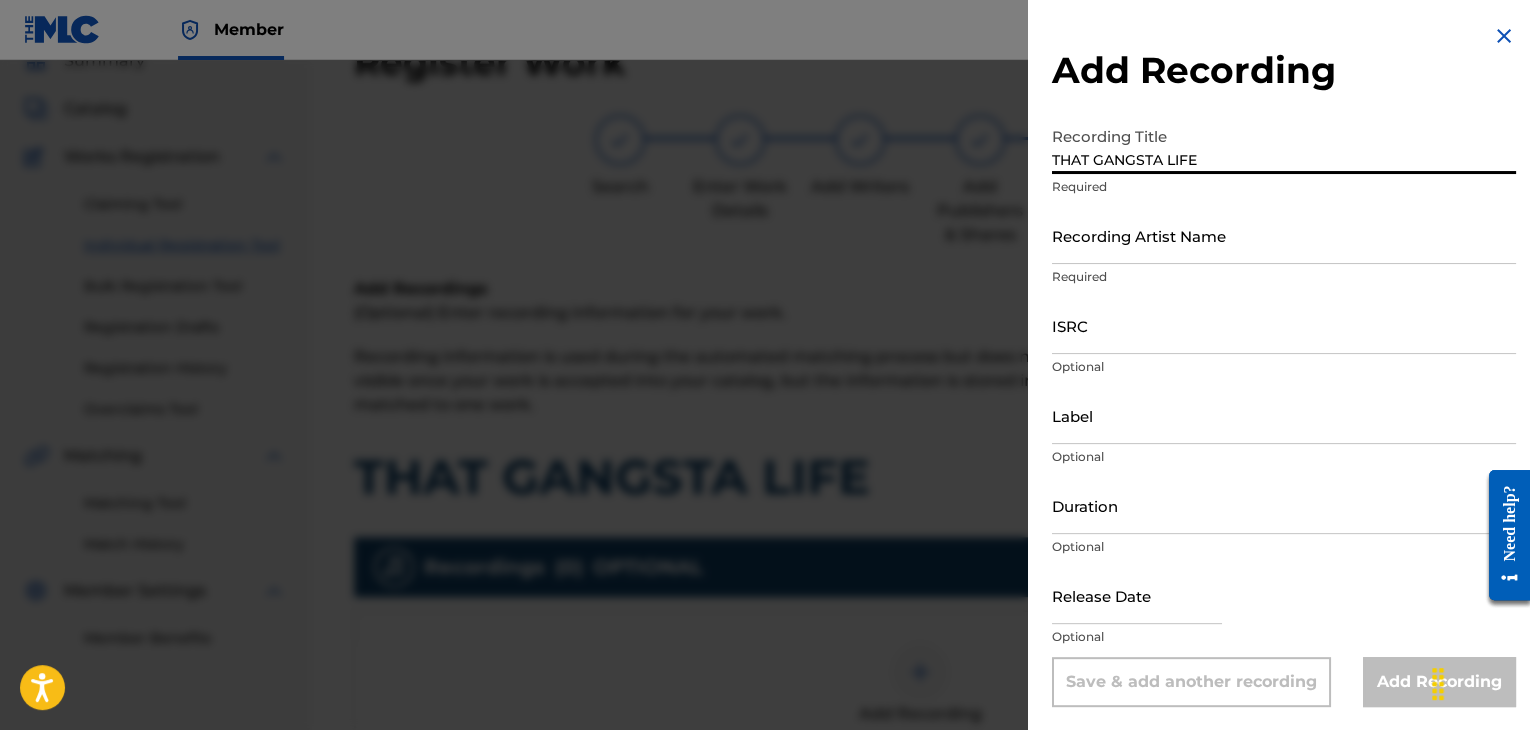type on "THAT GANGSTA LIFE" 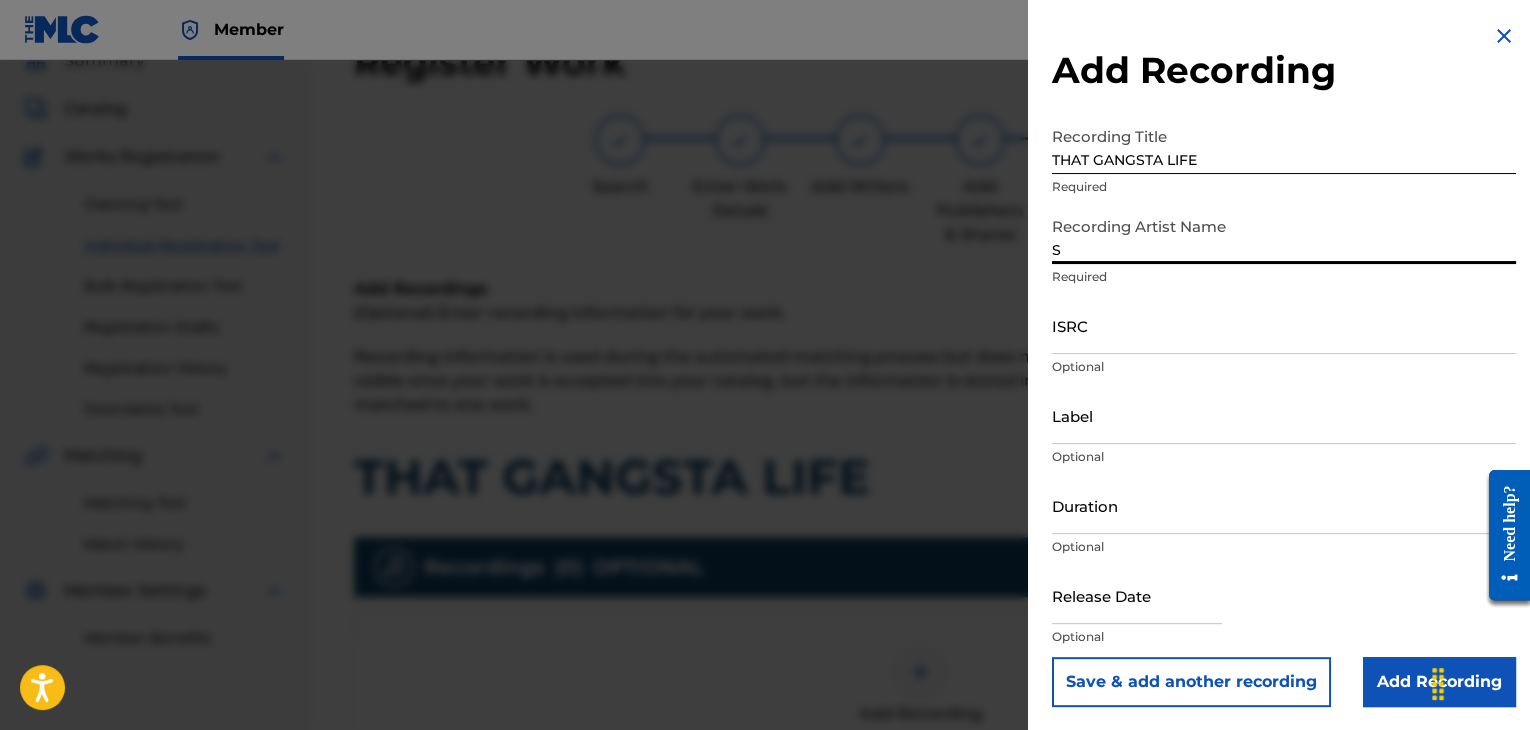 type on "SPANKY LOCO" 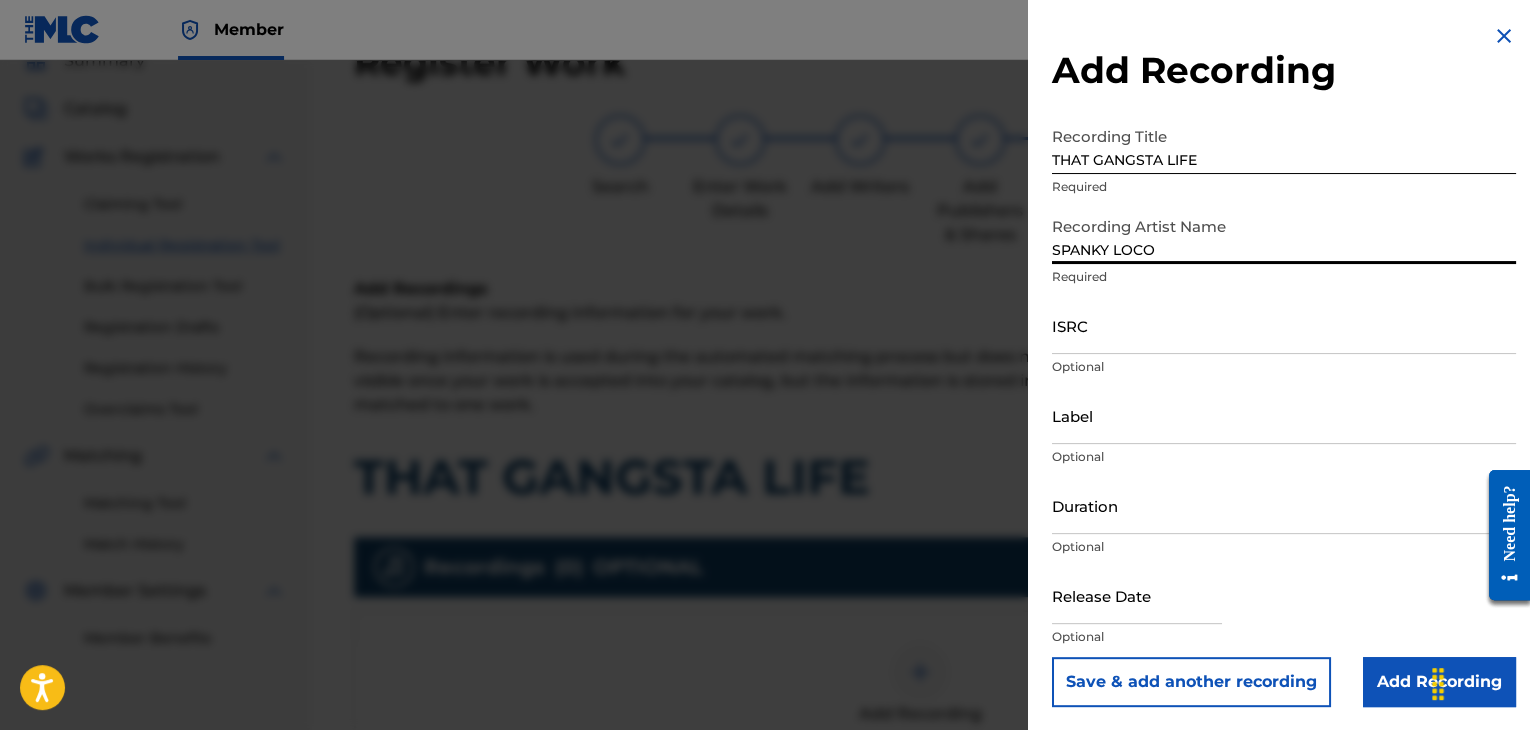 click on "ISRC" at bounding box center [1284, 325] 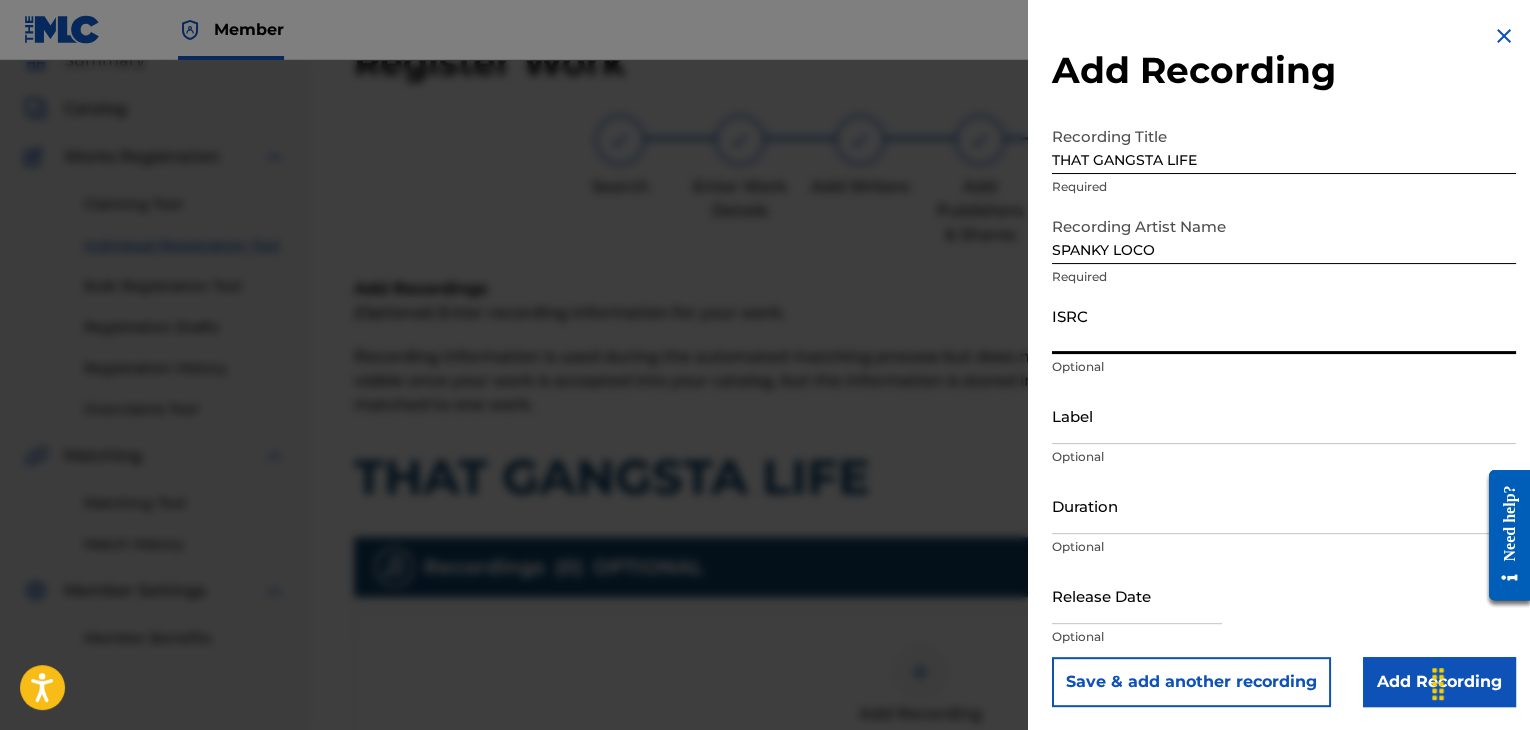 paste on "[ID]" 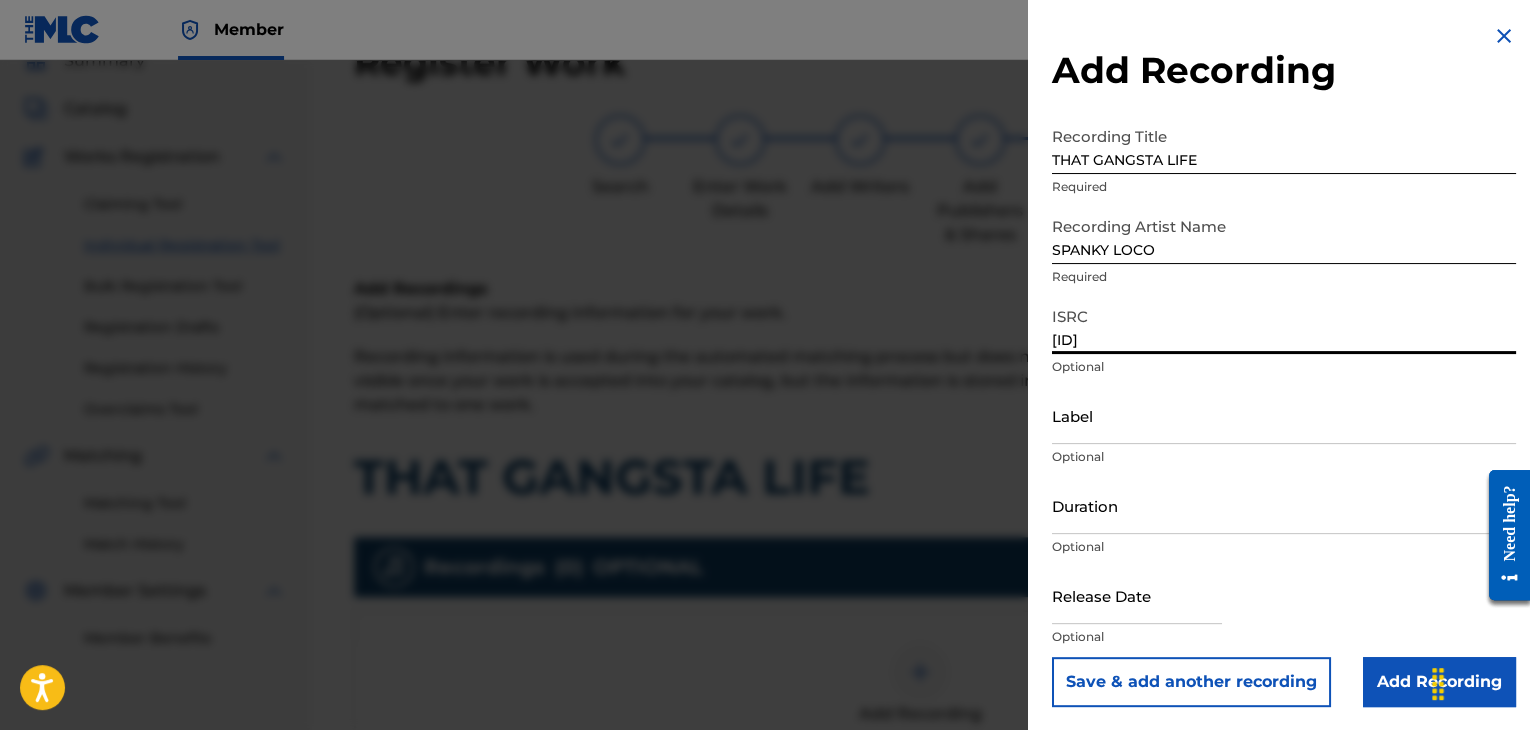 type on "[ID]" 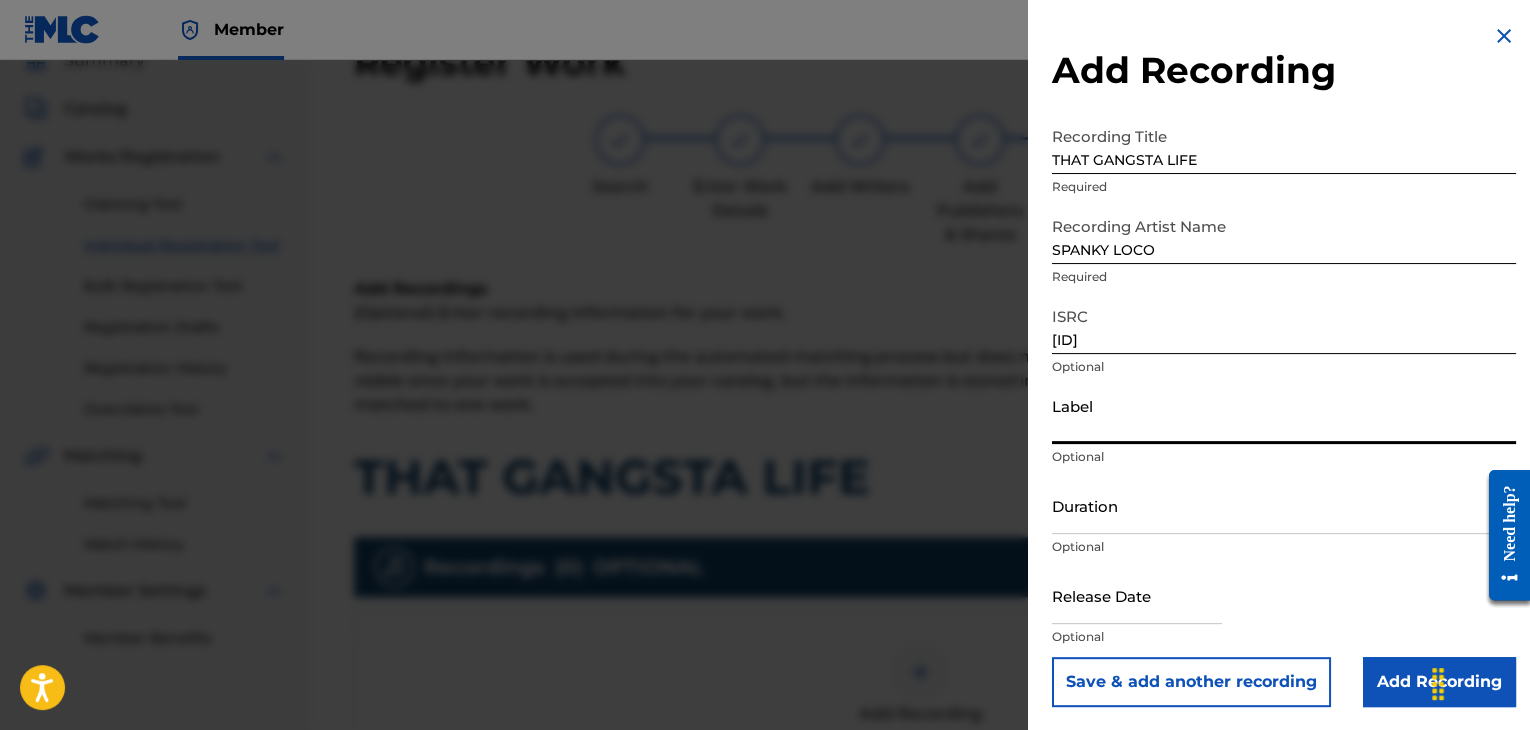type on "0" 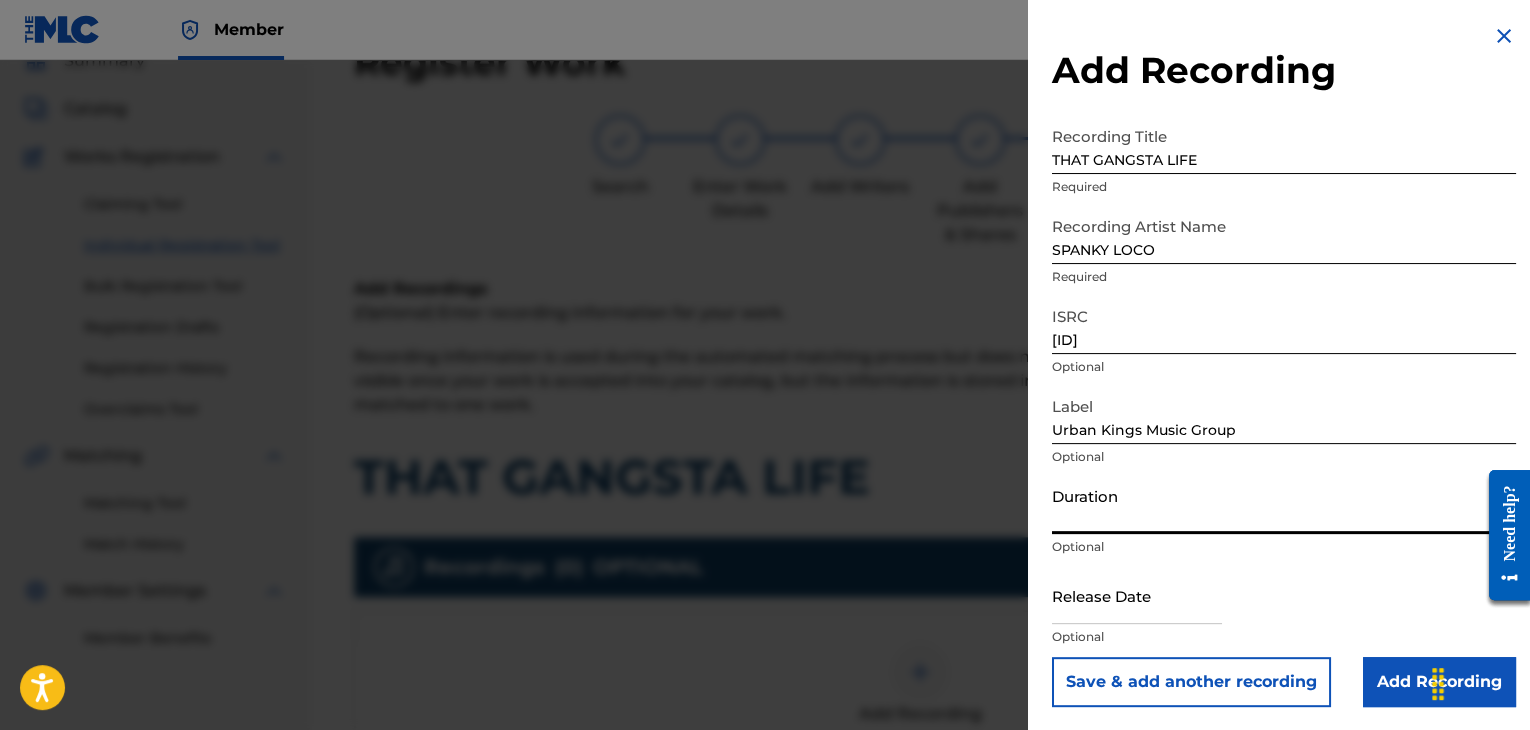 click on "Duration" at bounding box center (1284, 505) 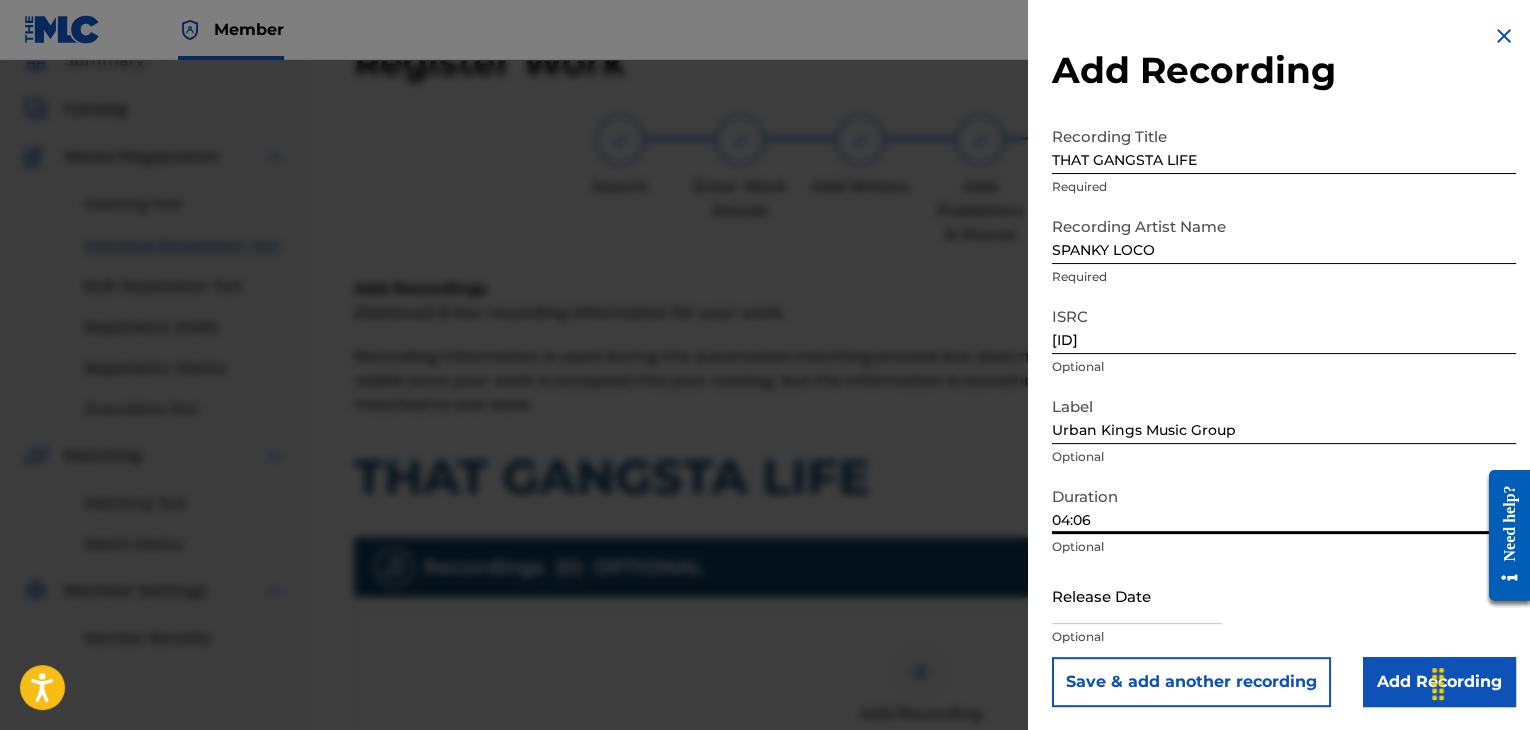 type on "04:06" 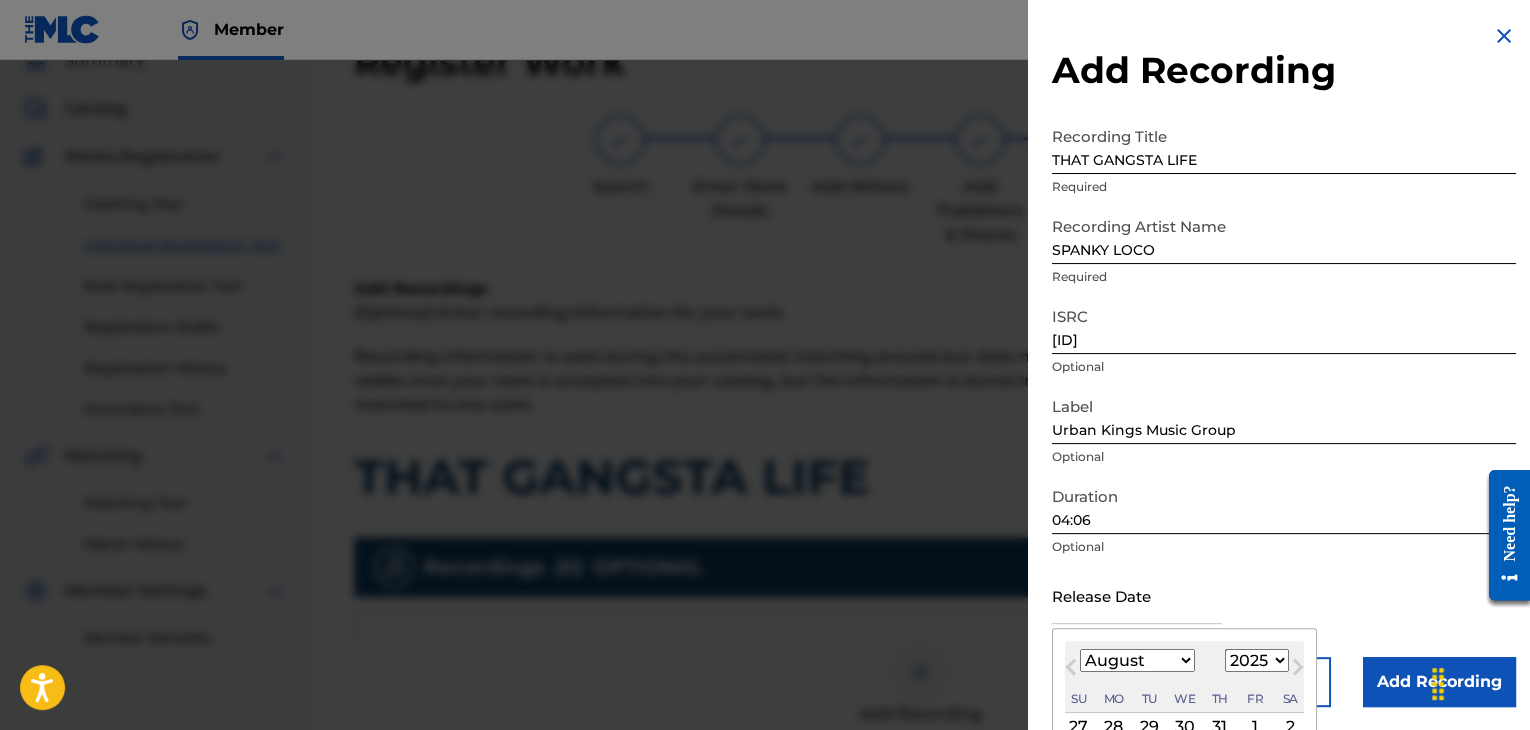 click on "January February March April May June July August September October November December" at bounding box center (1137, 660) 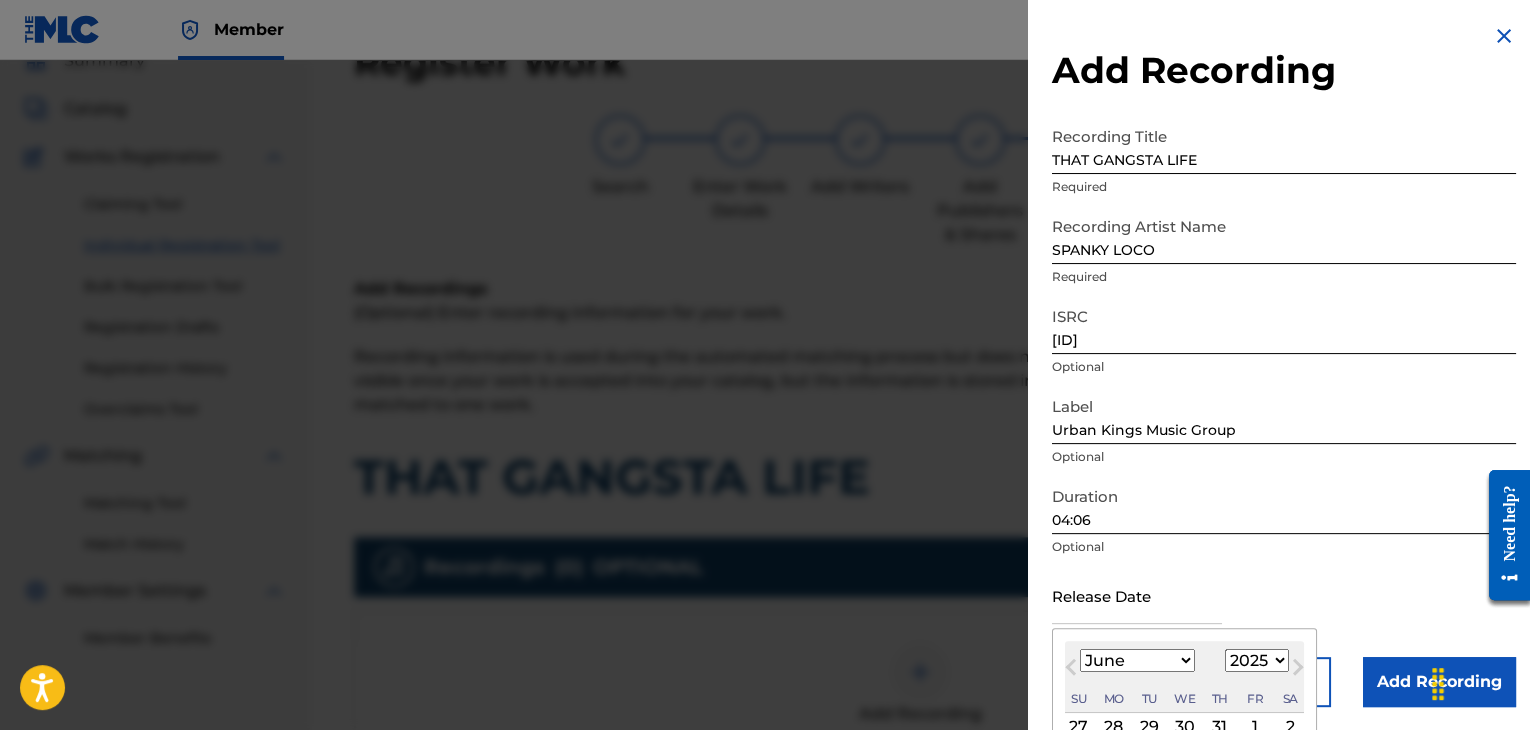click on "January February March April May June July August September October November December" at bounding box center [1137, 660] 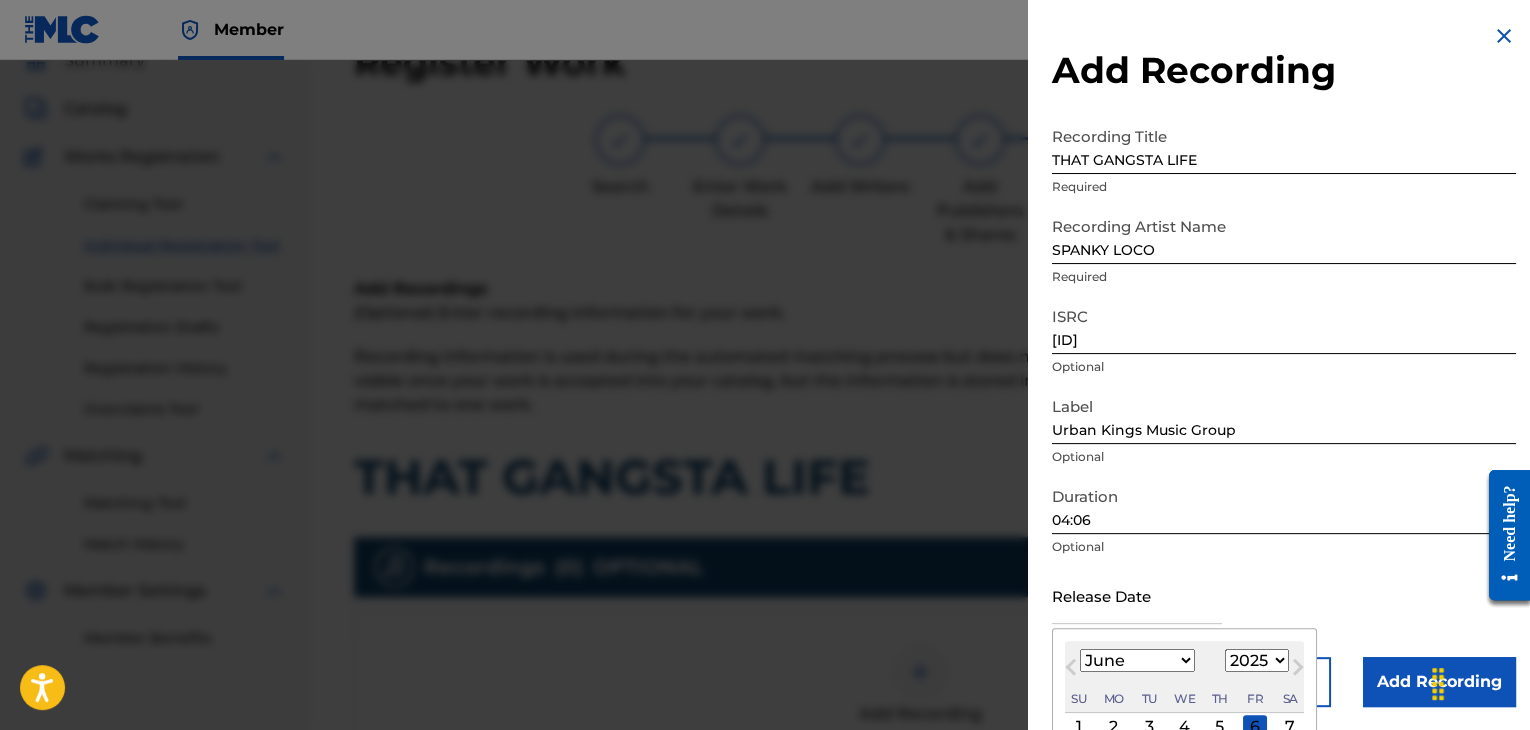 click on "1899 1900 1901 1902 1903 1904 1905 1906 1907 1908 1909 1910 1911 1912 1913 1914 1915 1916 1917 1918 1919 1920 1921 1922 1923 1924 1925 1926 1927 1928 1929 1930 1931 1932 1933 1934 1935 1936 1937 1938 1939 1940 1941 1942 1943 1944 1945 1946 1947 1948 1949 1950 1951 1952 1953 1954 1955 1956 1957 1958 1959 1960 1961 1962 1963 1964 1965 1966 1967 1968 1969 1970 1971 1972 1973 1974 1975 1976 1977 1978 1979 1980 1981 1982 1983 1984 1985 1986 1987 1988 1989 1990 1991 1992 1993 1994 1995 1996 1997 1998 1999 2000 2001 2002 2003 2004 2005 2006 2007 2008 2009 2010 2011 2012 2013 2014 2015 2016 2017 2018 2019 2020 2021 2022 2023 2024 2025 2026 2027 2028 2029 2030 2031 2032 2033 2034 2035 2036 2037 2038 2039 2040 2041 2042 2043 2044 2045 2046 2047 2048 2049 2050 2051 2052 2053 2054 2055 2056 2057 2058 2059 2060 2061 2062 2063 2064 2065 2066 2067 2068 2069 2070 2071 2072 2073 2074 2075 2076 2077 2078 2079 2080 2081 2082 2083 2084 2085 2086 2087 2088 2089 2090 2091 2092 2093 2094 2095 2096 2097 2098 2099 2100" at bounding box center [1257, 660] 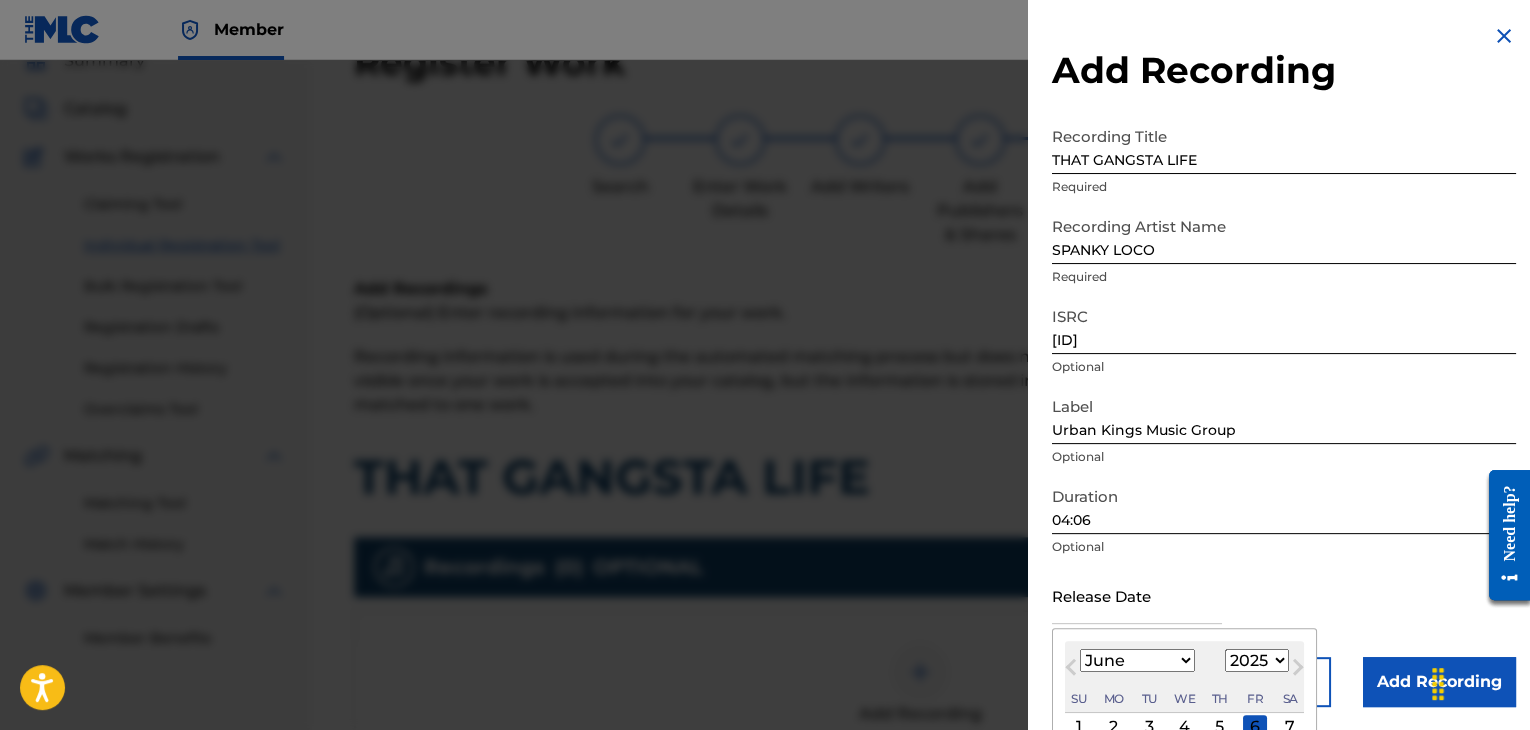 select on "2010" 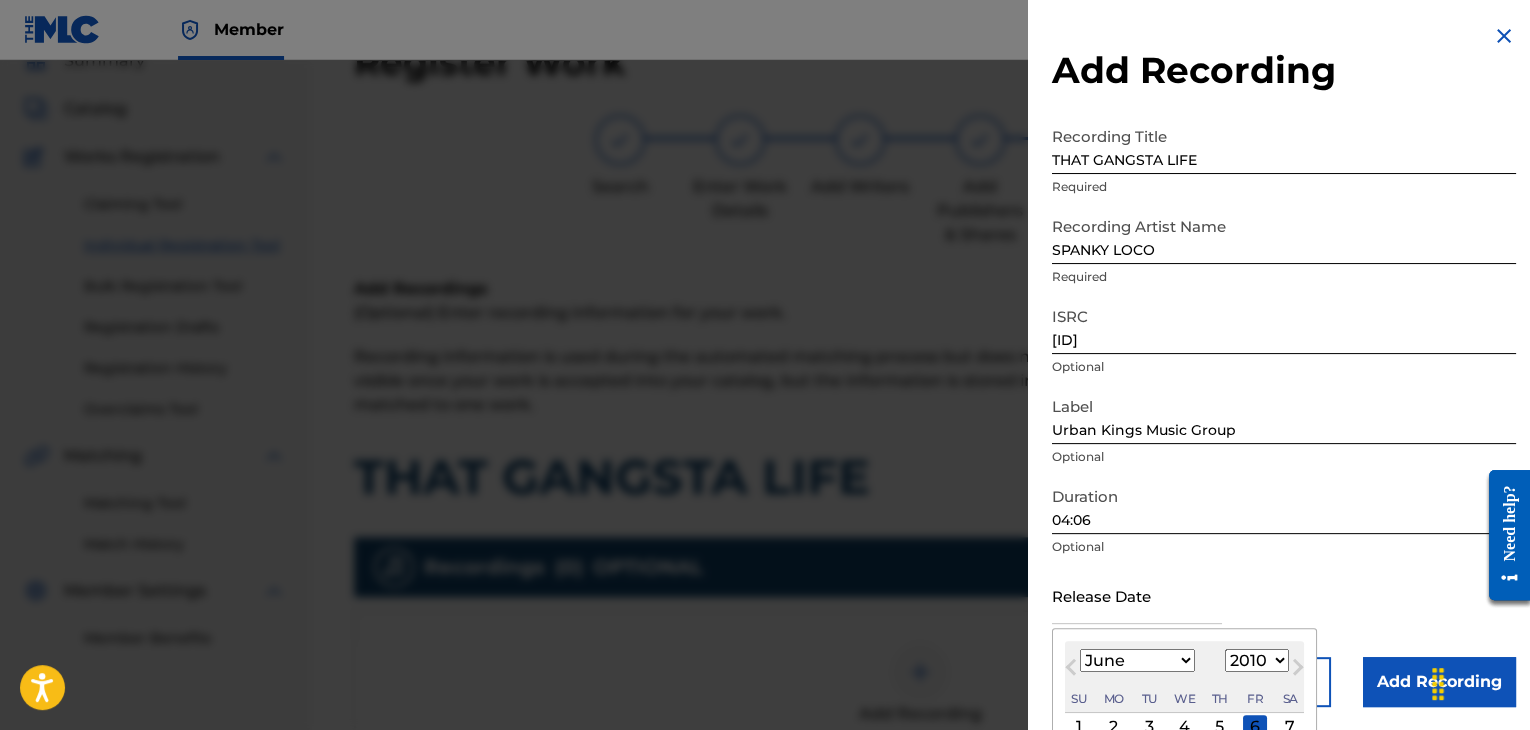 click on "1899 1900 1901 1902 1903 1904 1905 1906 1907 1908 1909 1910 1911 1912 1913 1914 1915 1916 1917 1918 1919 1920 1921 1922 1923 1924 1925 1926 1927 1928 1929 1930 1931 1932 1933 1934 1935 1936 1937 1938 1939 1940 1941 1942 1943 1944 1945 1946 1947 1948 1949 1950 1951 1952 1953 1954 1955 1956 1957 1958 1959 1960 1961 1962 1963 1964 1965 1966 1967 1968 1969 1970 1971 1972 1973 1974 1975 1976 1977 1978 1979 1980 1981 1982 1983 1984 1985 1986 1987 1988 1989 1990 1991 1992 1993 1994 1995 1996 1997 1998 1999 2000 2001 2002 2003 2004 2005 2006 2007 2008 2009 2010 2011 2012 2013 2014 2015 2016 2017 2018 2019 2020 2021 2022 2023 2024 2025 2026 2027 2028 2029 2030 2031 2032 2033 2034 2035 2036 2037 2038 2039 2040 2041 2042 2043 2044 2045 2046 2047 2048 2049 2050 2051 2052 2053 2054 2055 2056 2057 2058 2059 2060 2061 2062 2063 2064 2065 2066 2067 2068 2069 2070 2071 2072 2073 2074 2075 2076 2077 2078 2079 2080 2081 2082 2083 2084 2085 2086 2087 2088 2089 2090 2091 2092 2093 2094 2095 2096 2097 2098 2099 2100" at bounding box center [1257, 660] 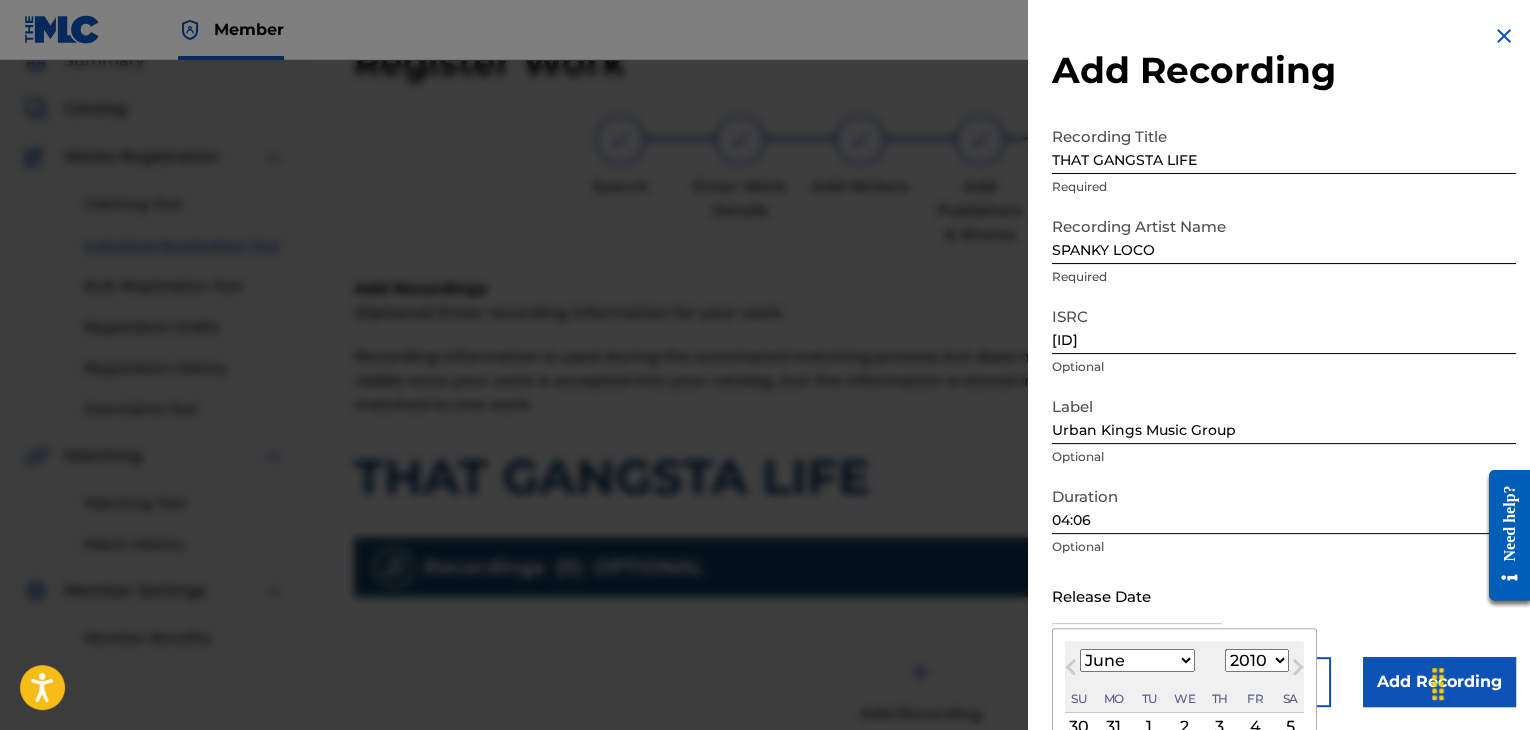 click on "1" at bounding box center (1149, 727) 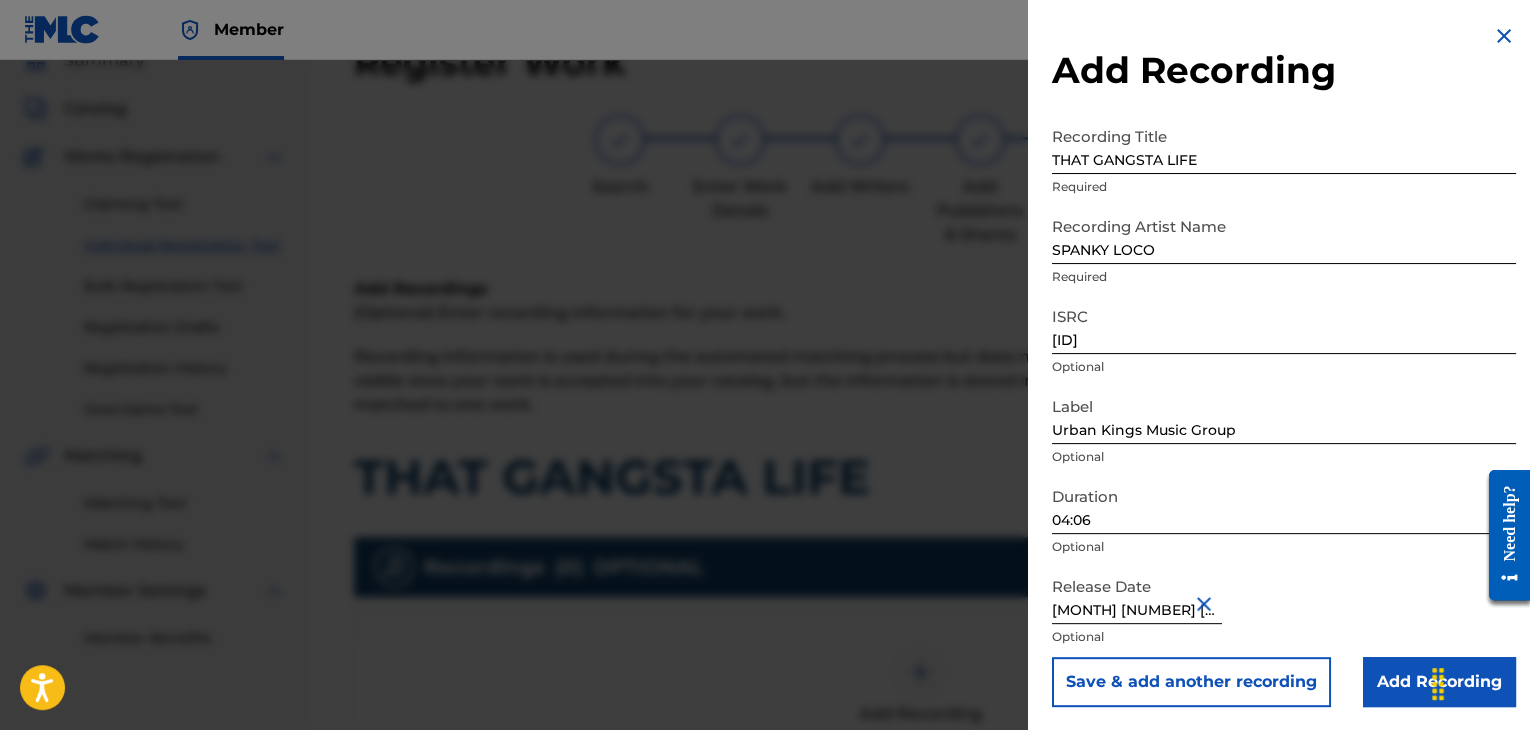 click on "Add Recording" at bounding box center (1439, 682) 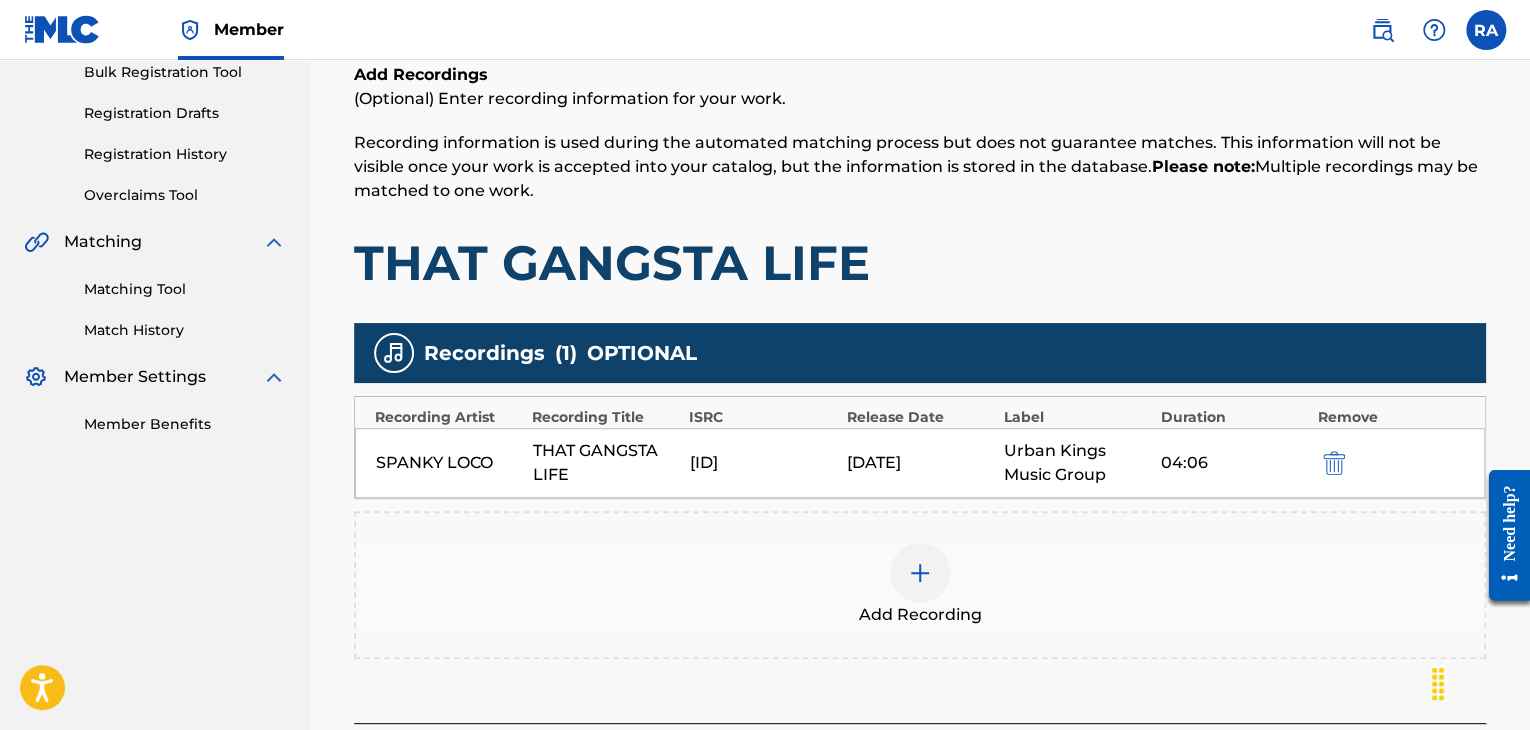 scroll, scrollTop: 482, scrollLeft: 0, axis: vertical 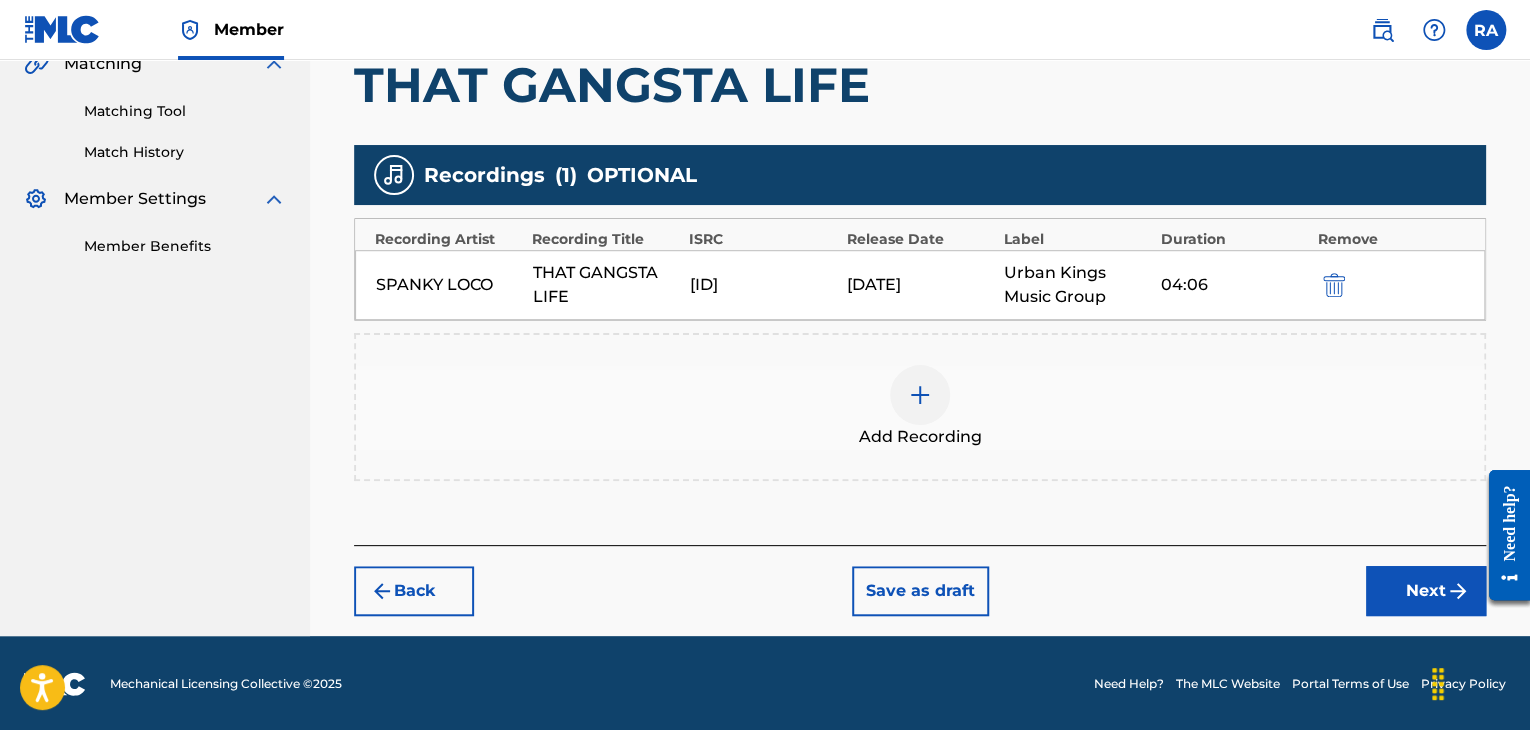 click on "Next" at bounding box center (1426, 591) 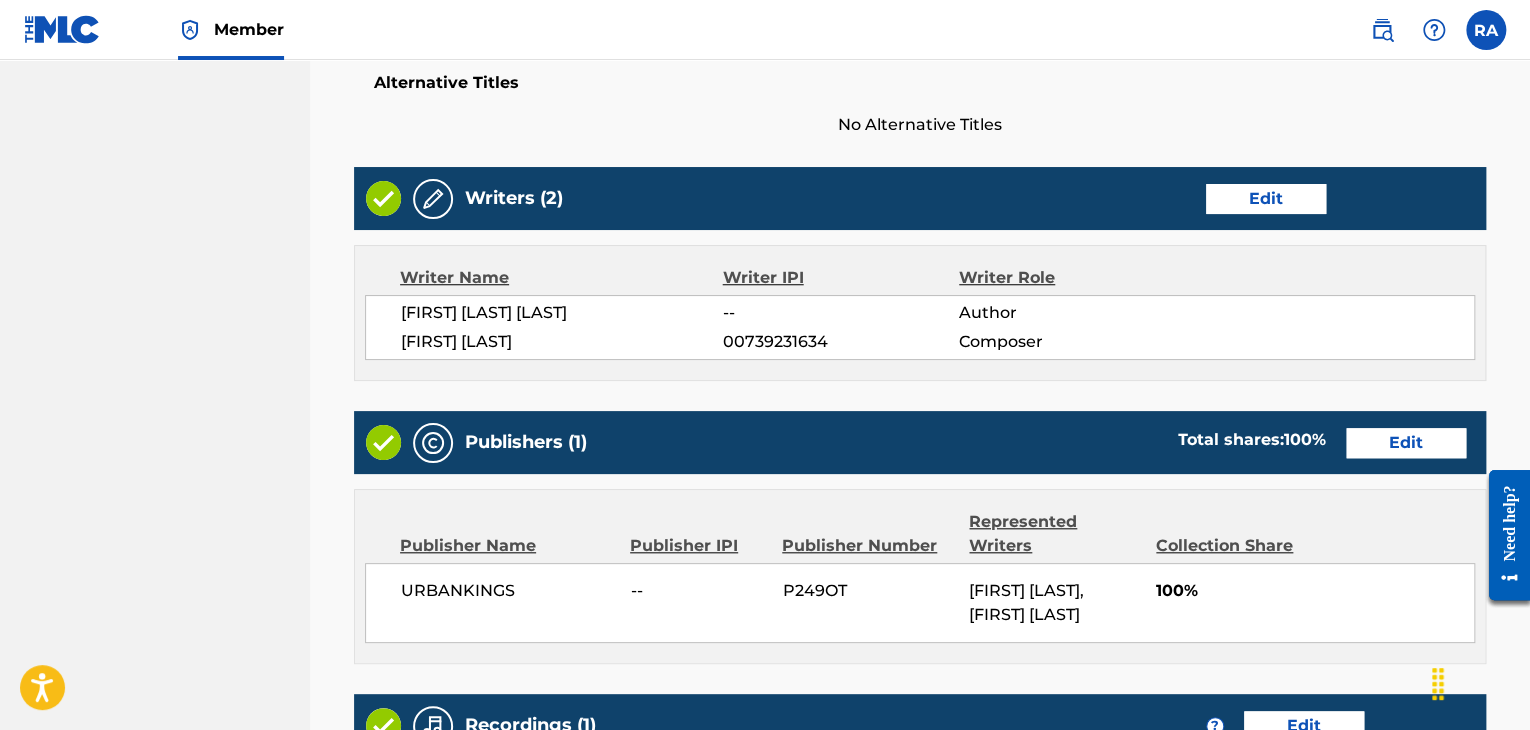 scroll, scrollTop: 1061, scrollLeft: 0, axis: vertical 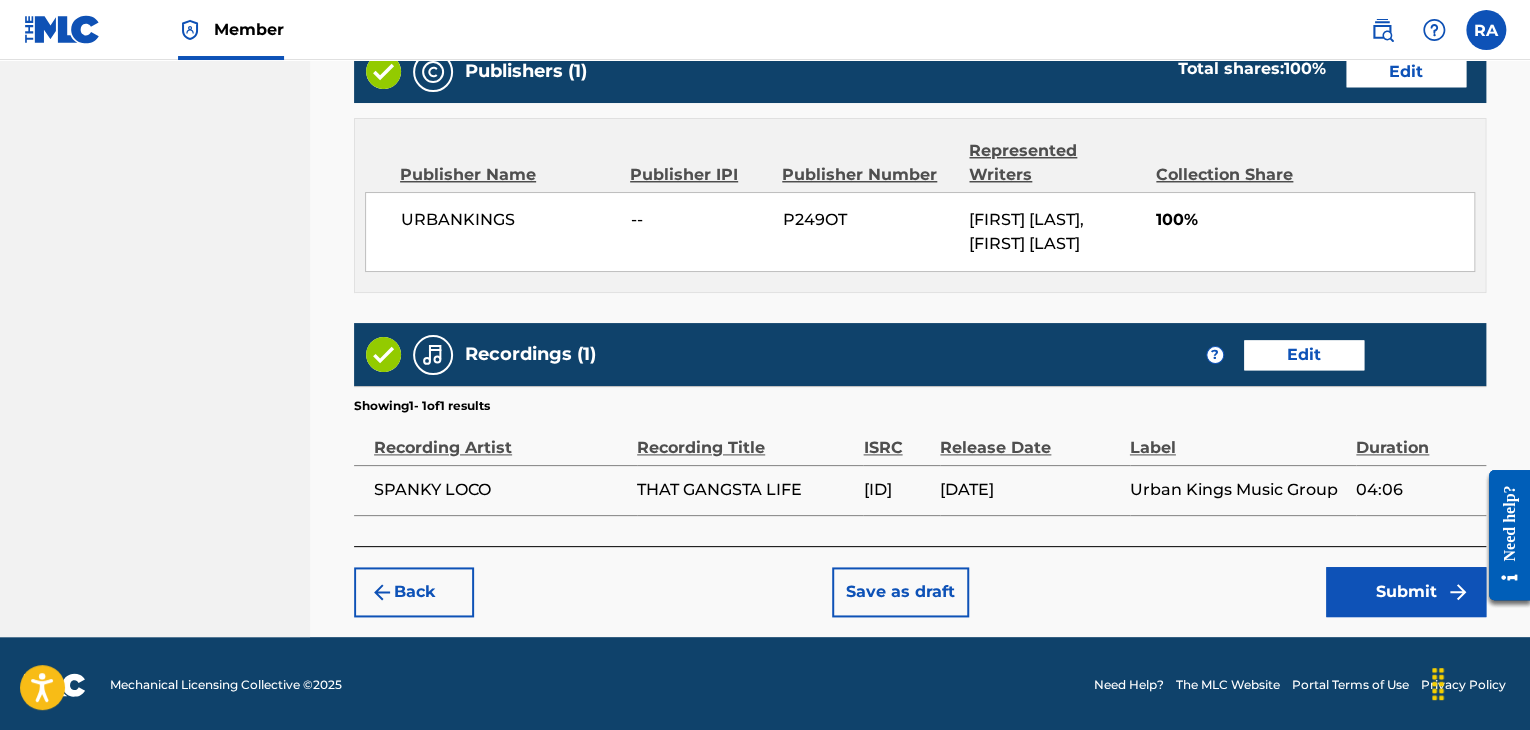 click on "Submit" at bounding box center [1406, 592] 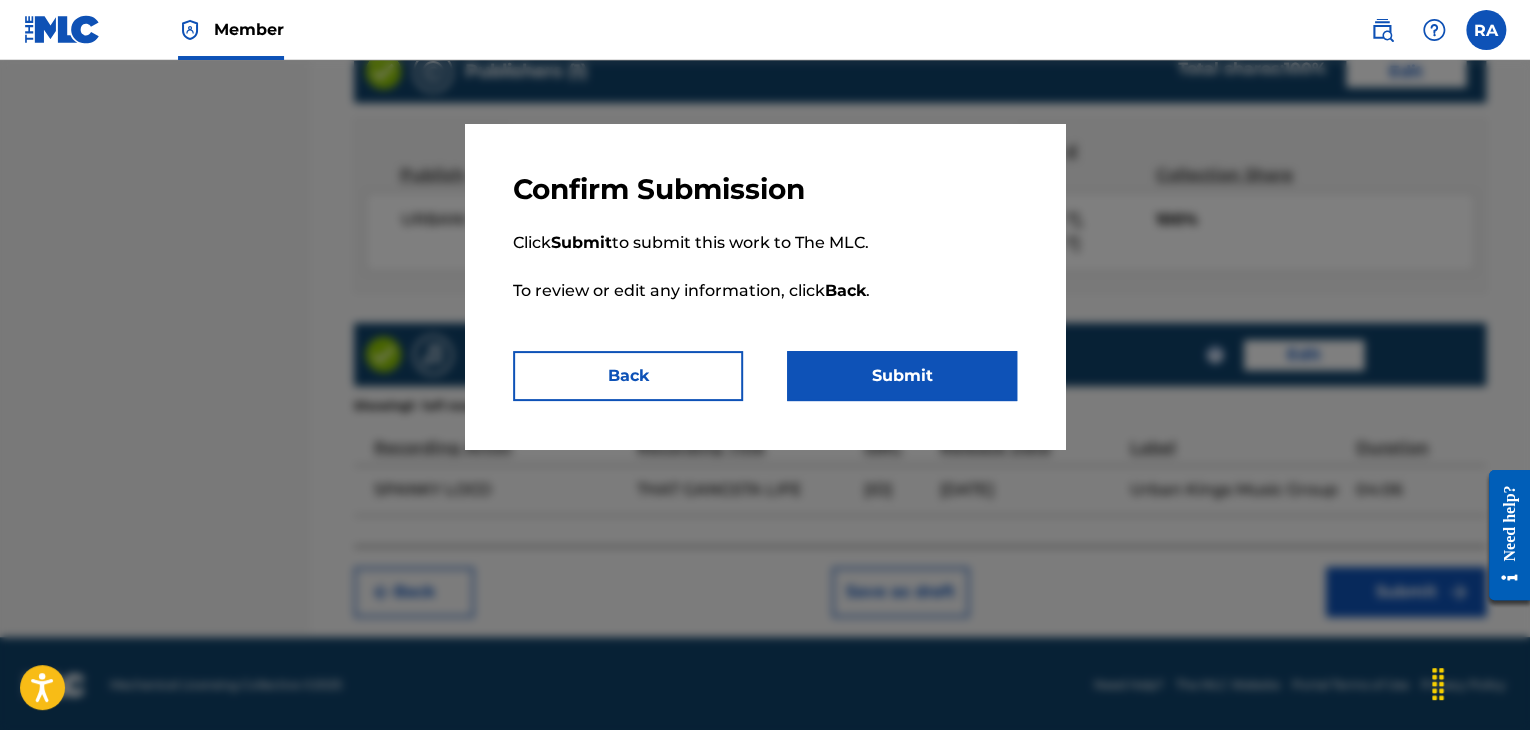 click on "Submit" at bounding box center [902, 376] 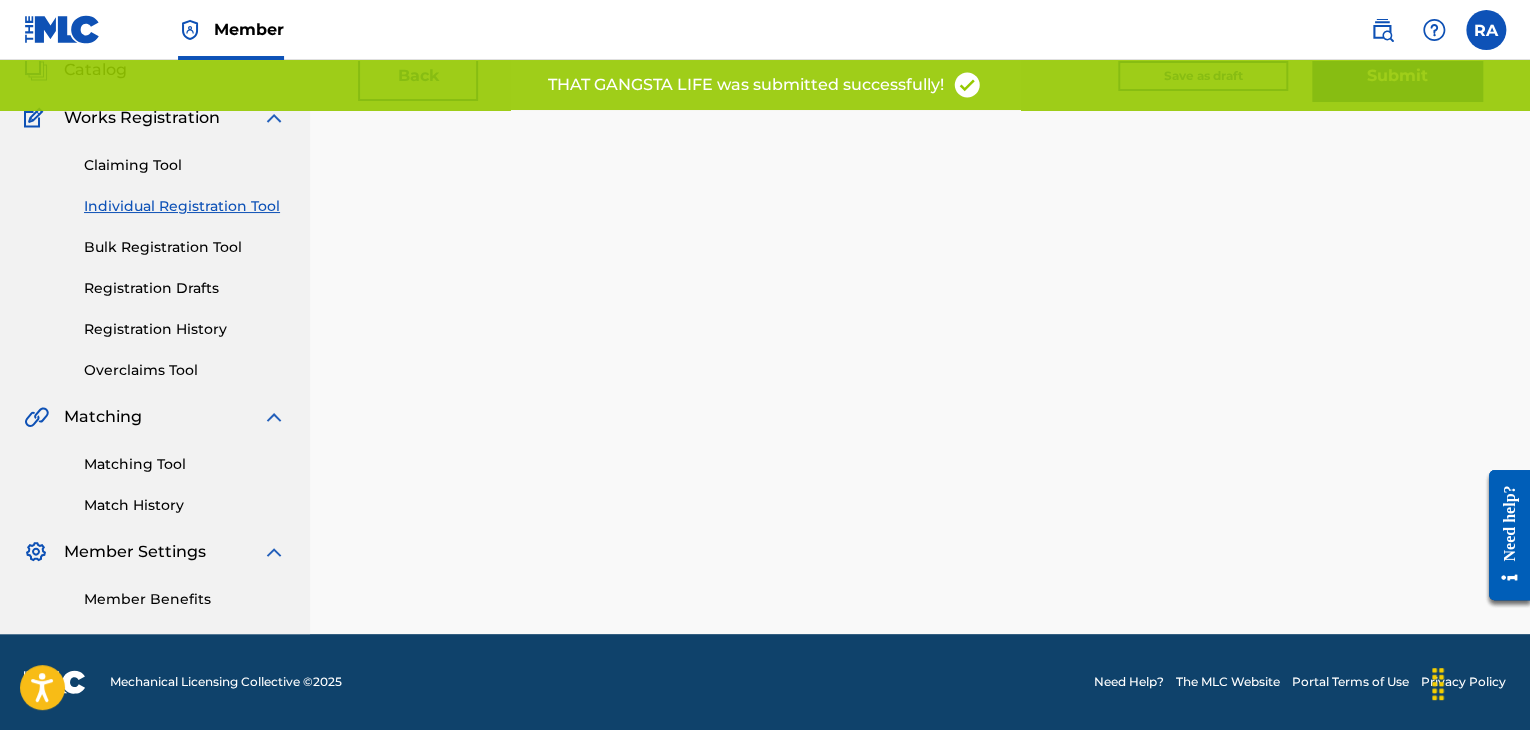scroll, scrollTop: 0, scrollLeft: 0, axis: both 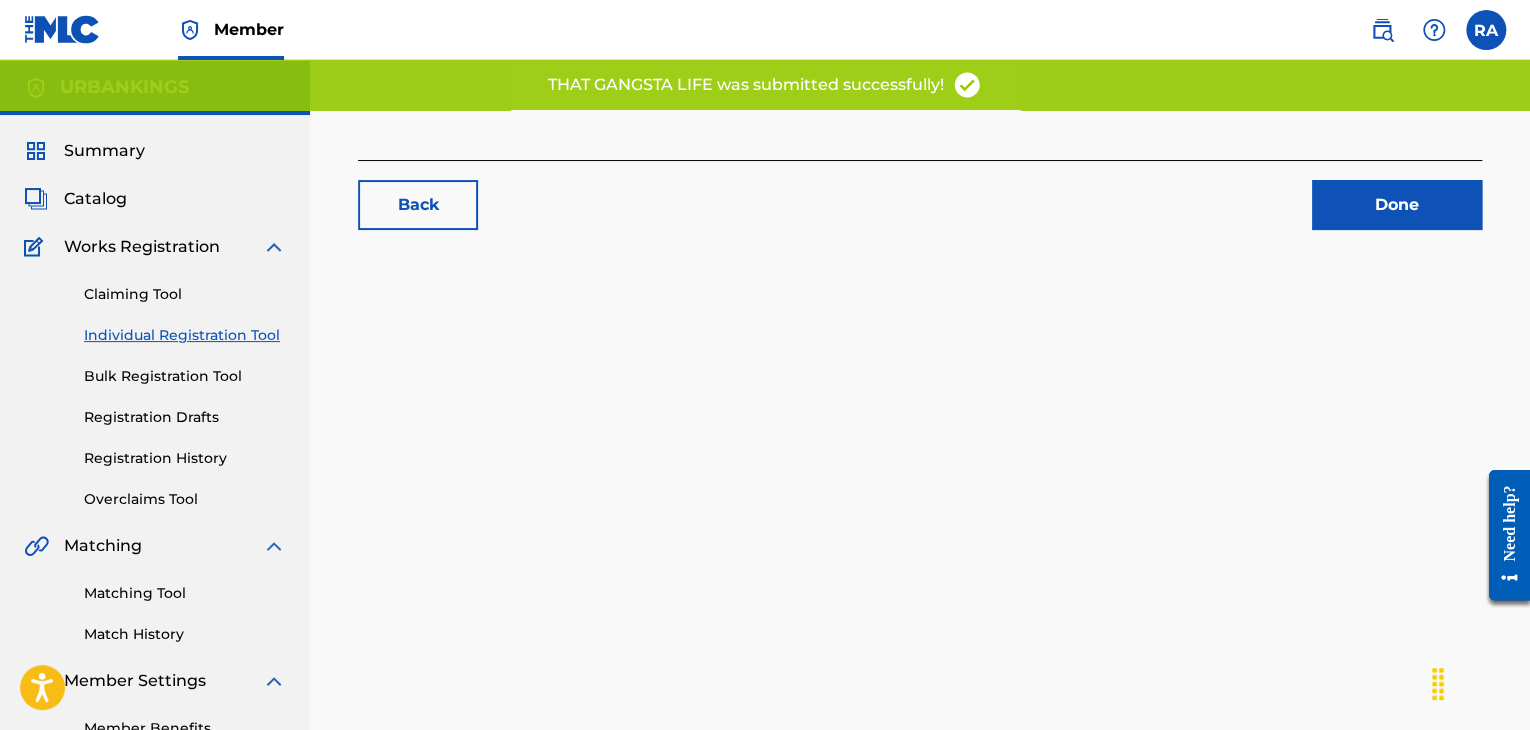 click on "Done" at bounding box center (1397, 205) 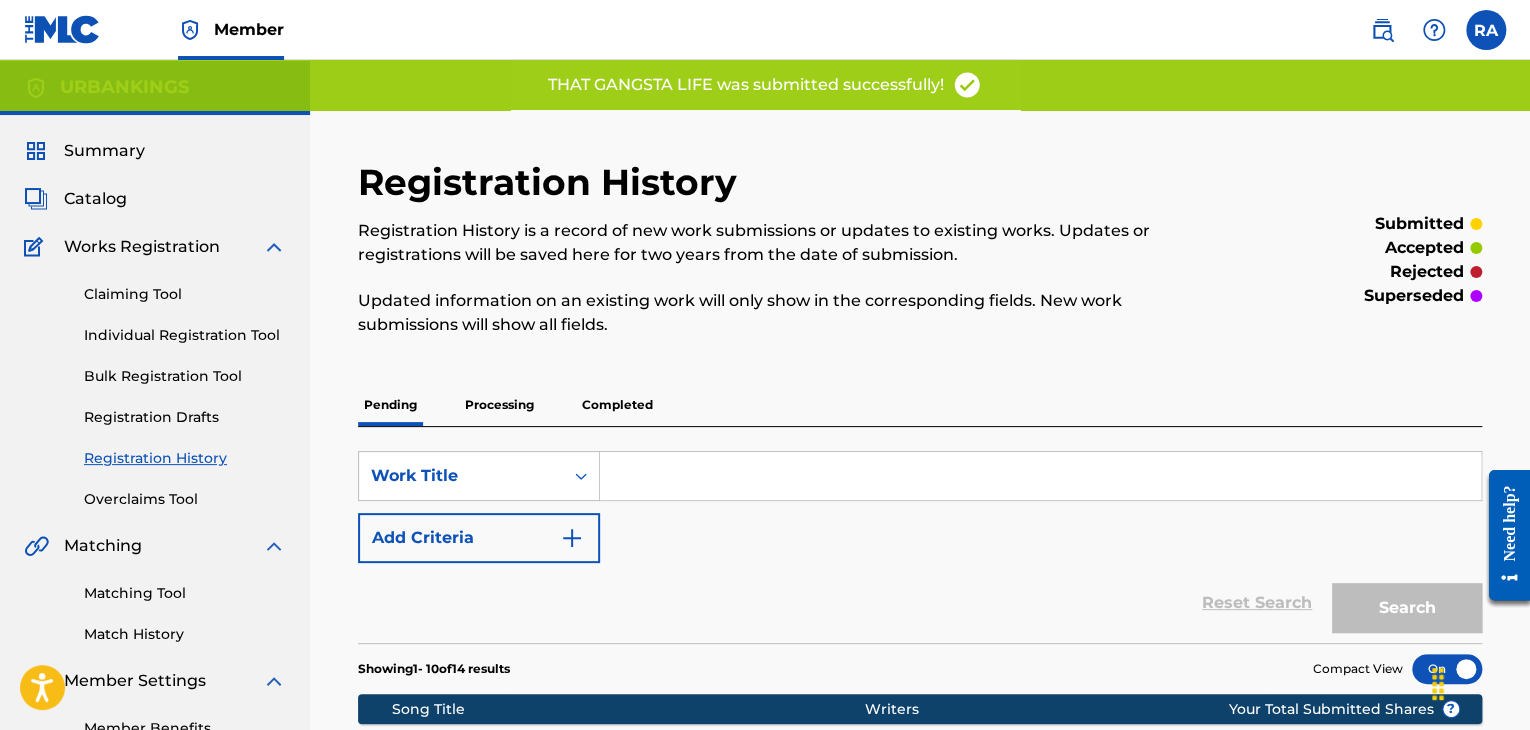 click on "Individual Registration Tool" at bounding box center (185, 335) 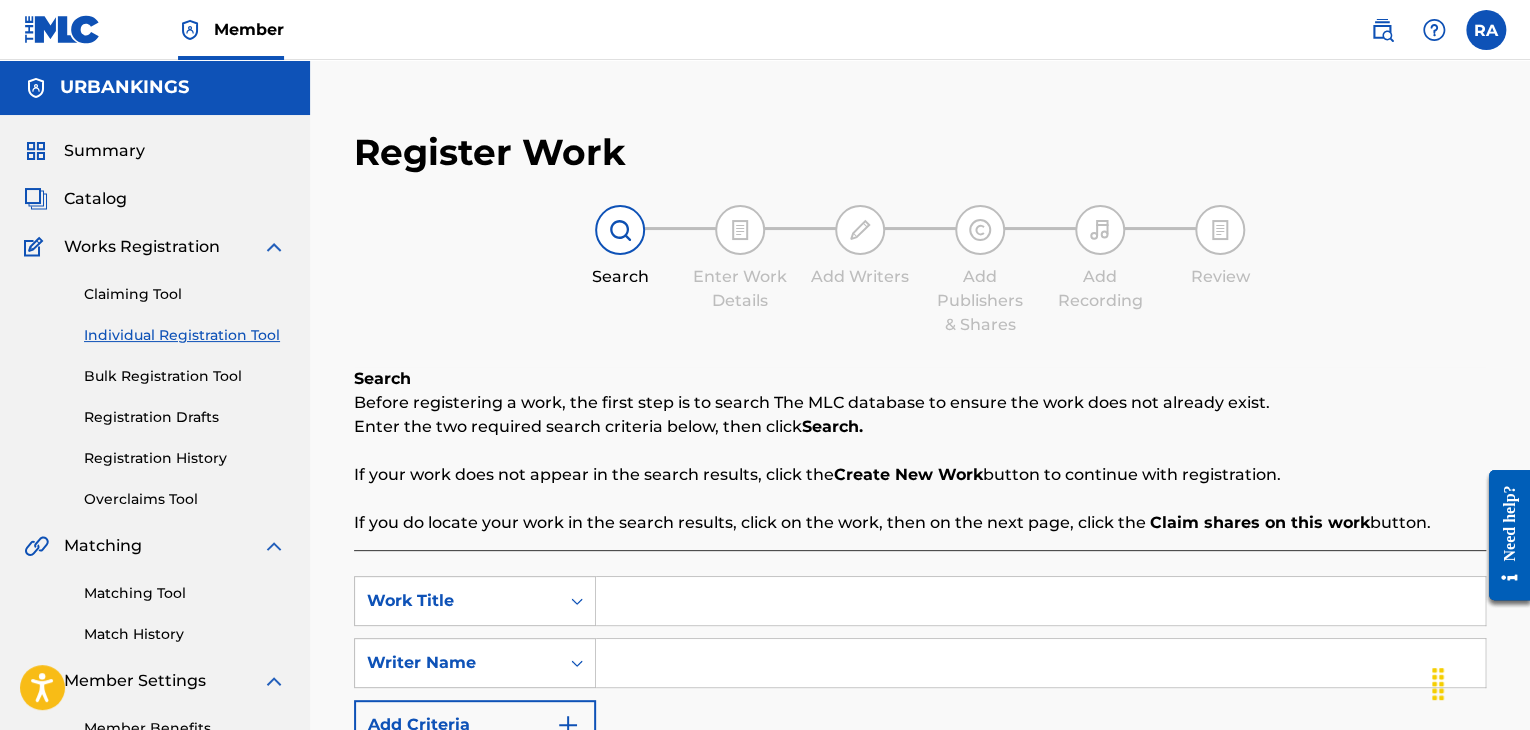 click at bounding box center (1040, 601) 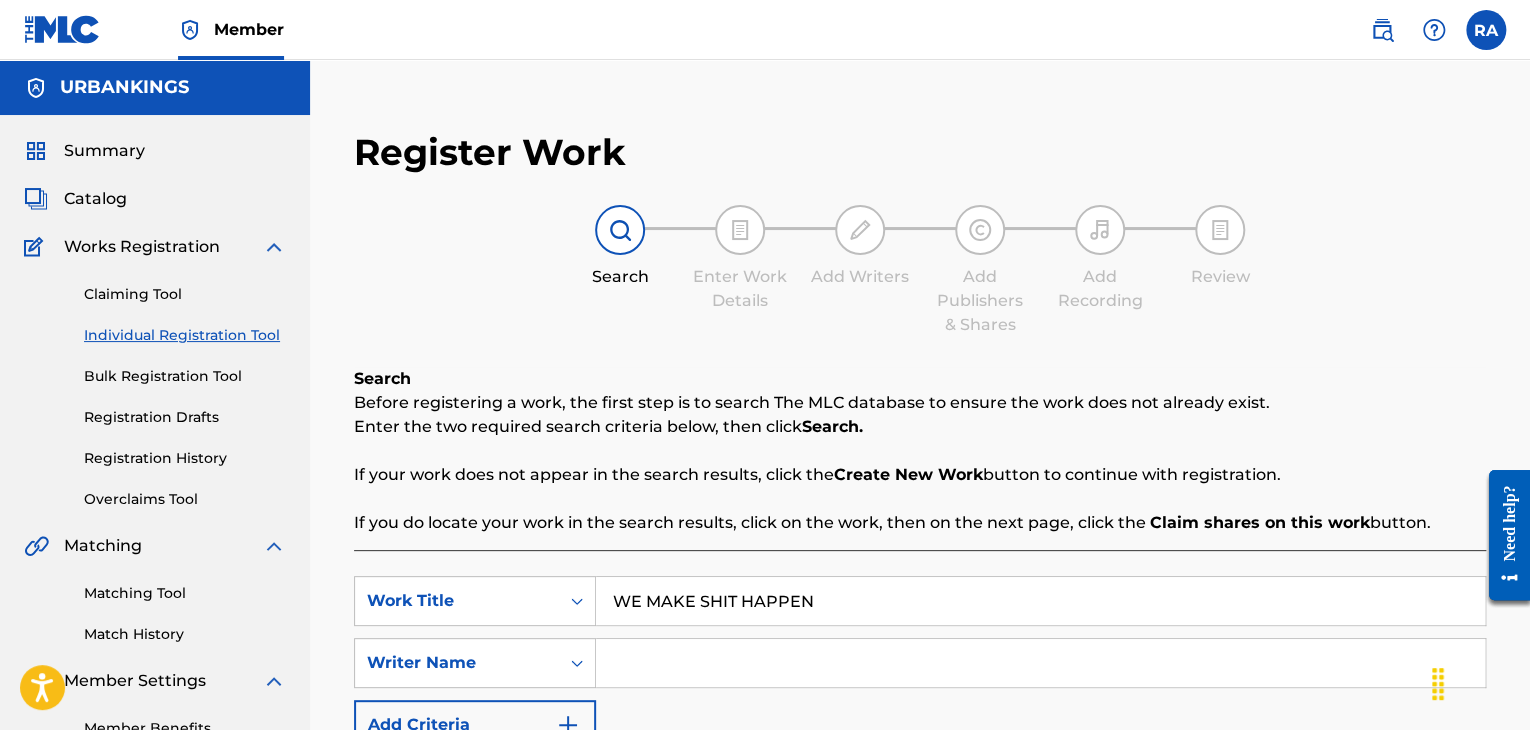 type on "WE MAKE SHIT HAPPEN" 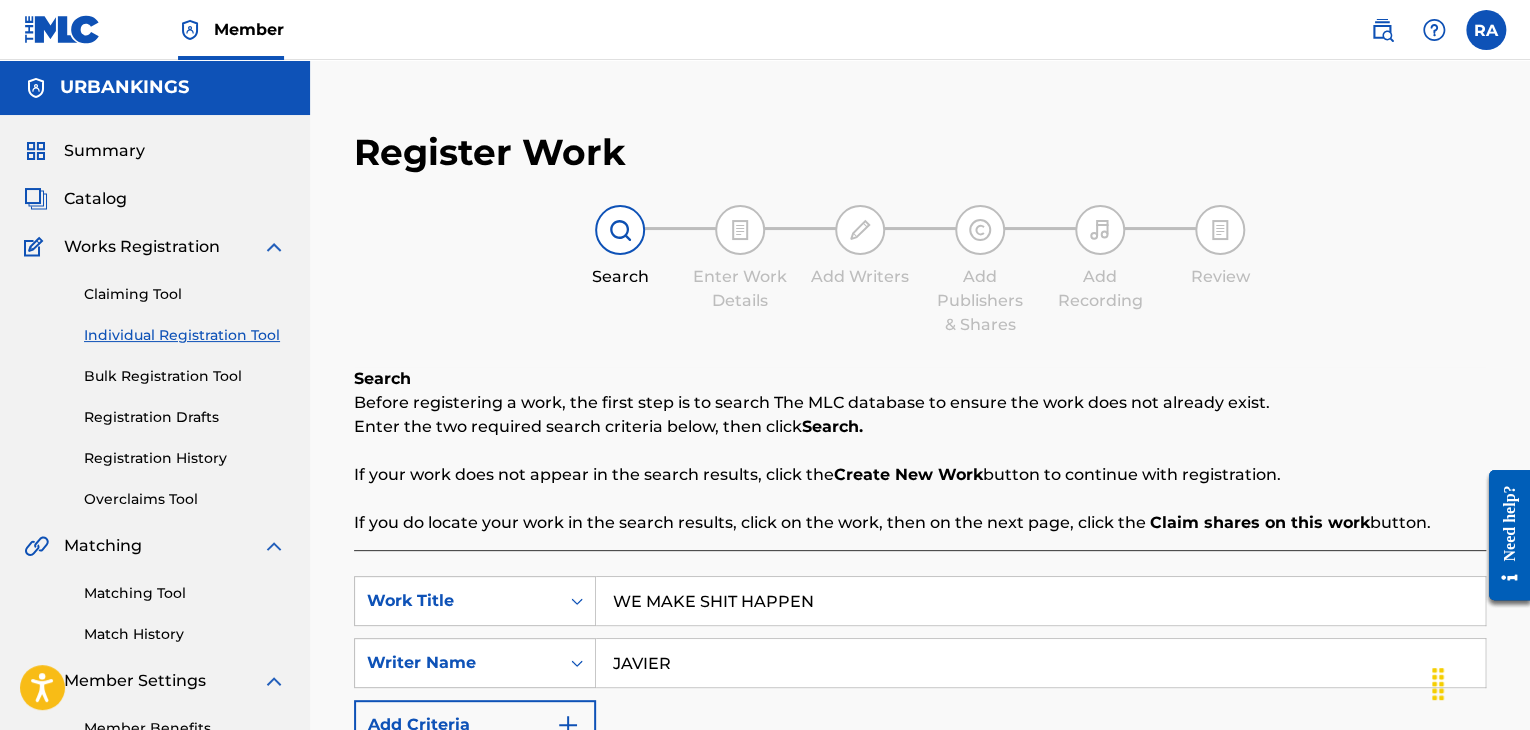 type on "[FIRST] [LAST]" 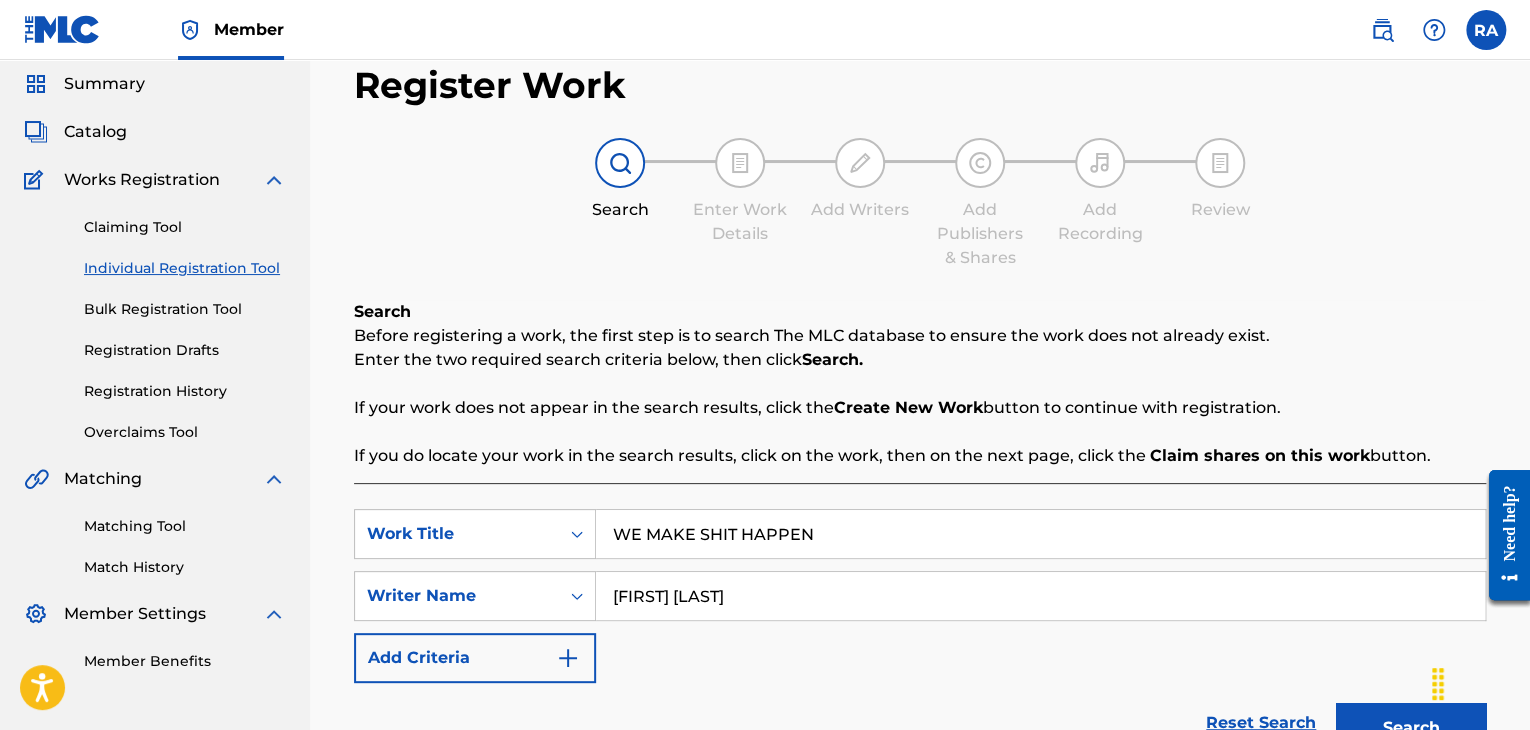 scroll, scrollTop: 284, scrollLeft: 0, axis: vertical 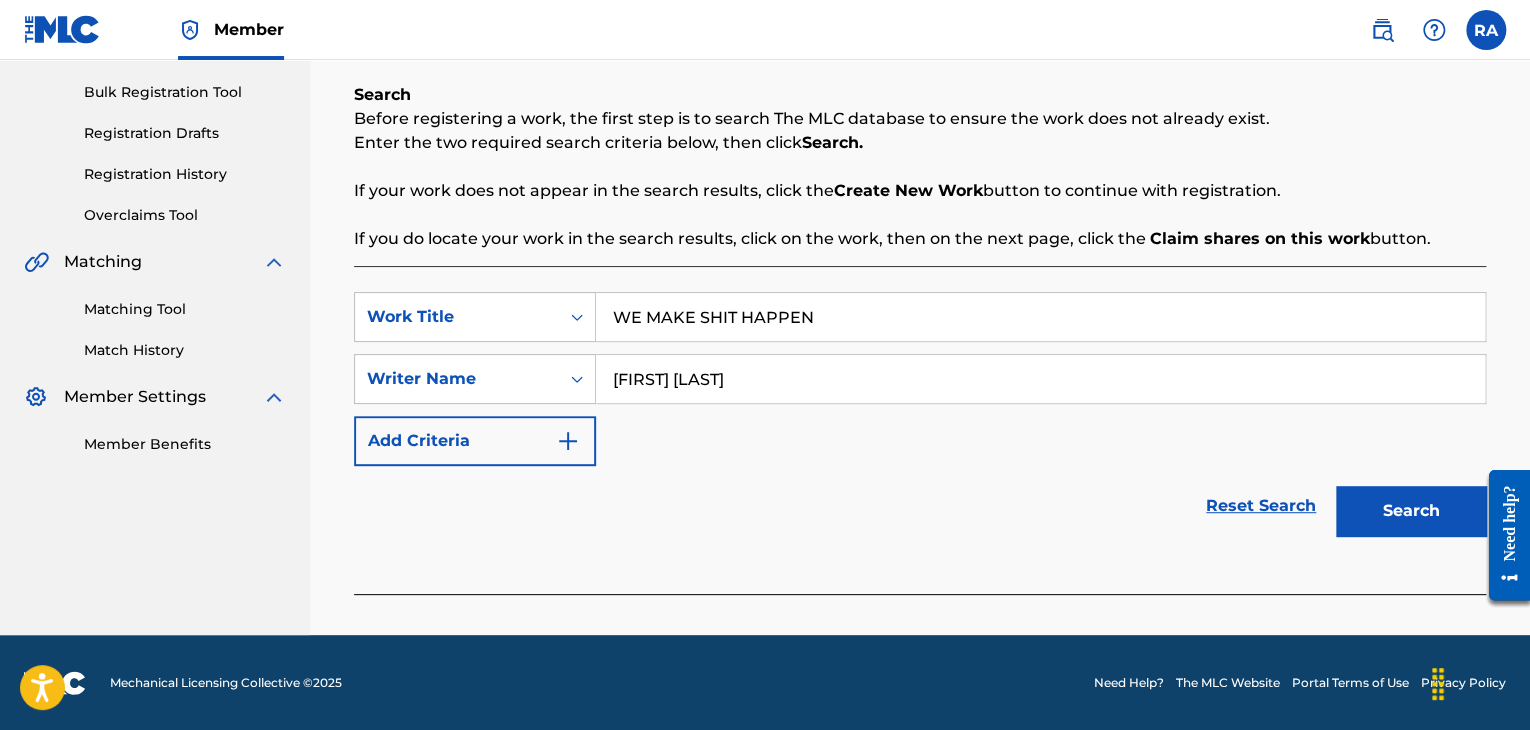 click on "Search" at bounding box center (1411, 511) 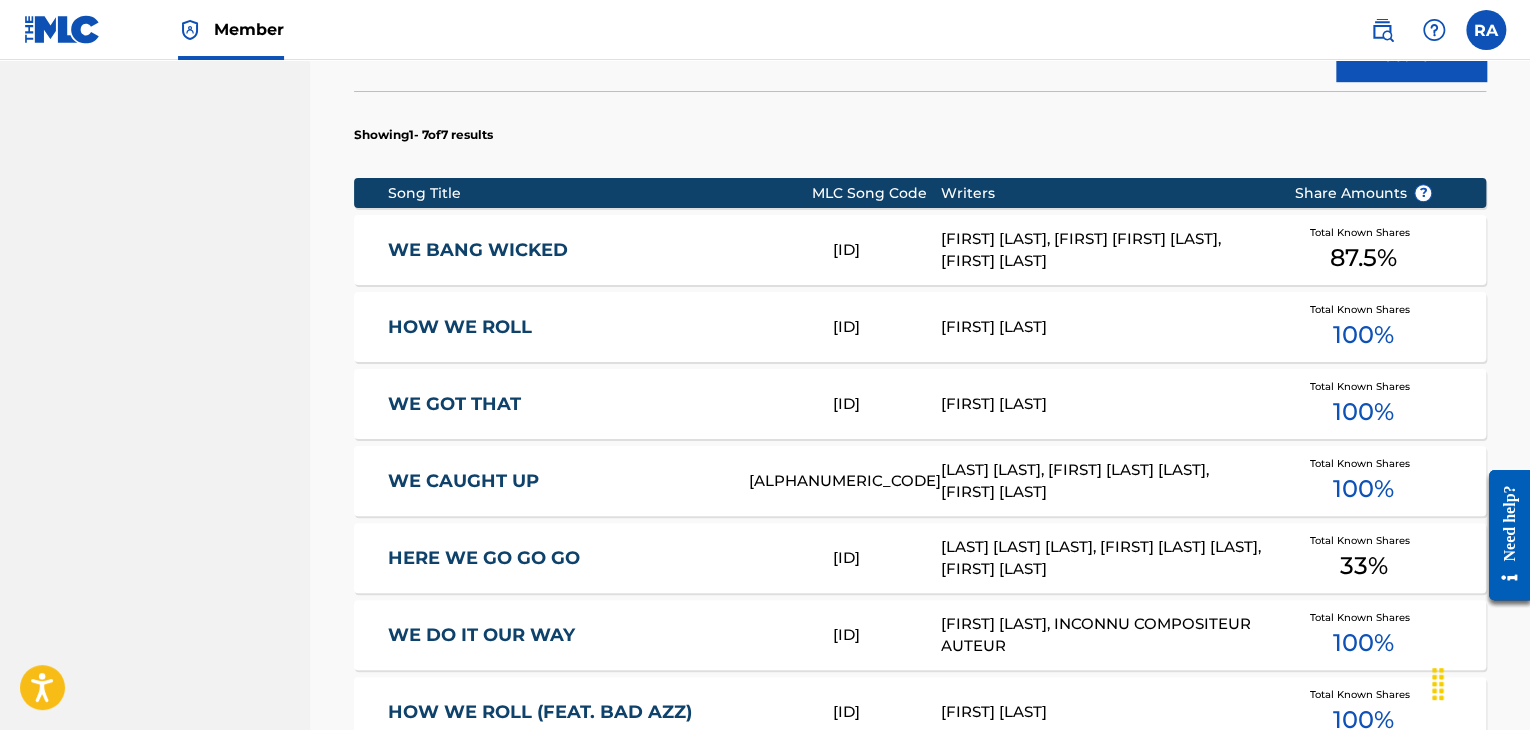scroll, scrollTop: 884, scrollLeft: 0, axis: vertical 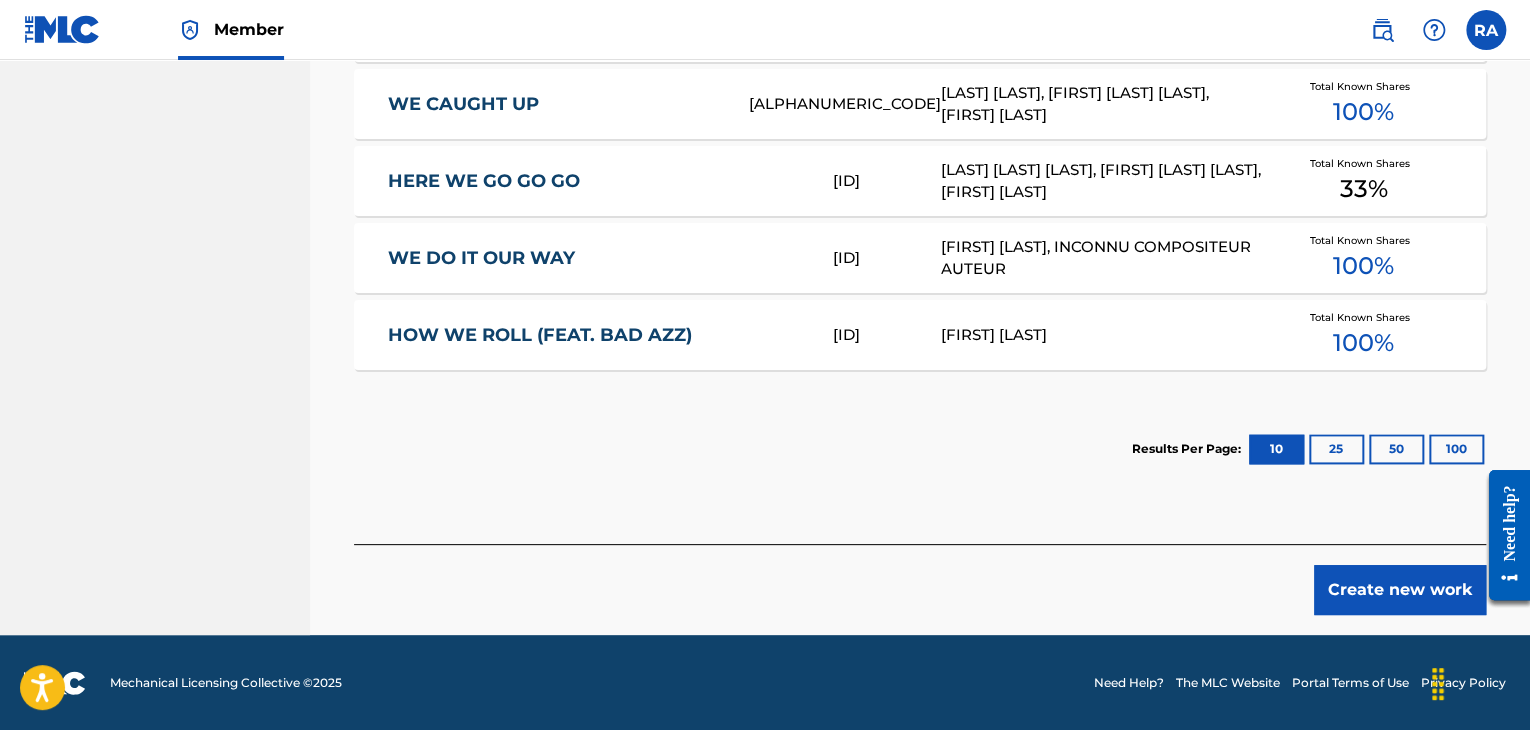 click on "Create new work" at bounding box center (1400, 590) 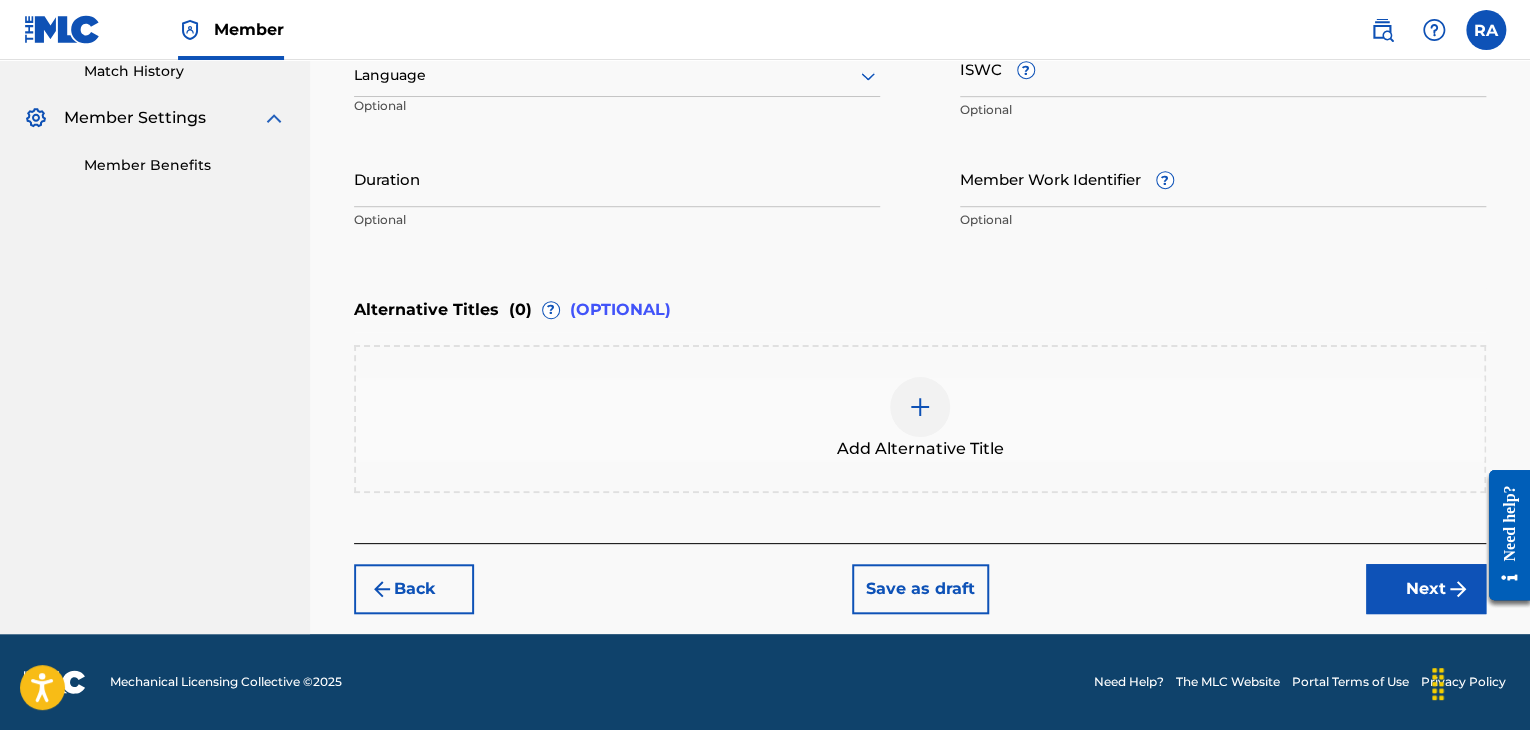 scroll, scrollTop: 561, scrollLeft: 0, axis: vertical 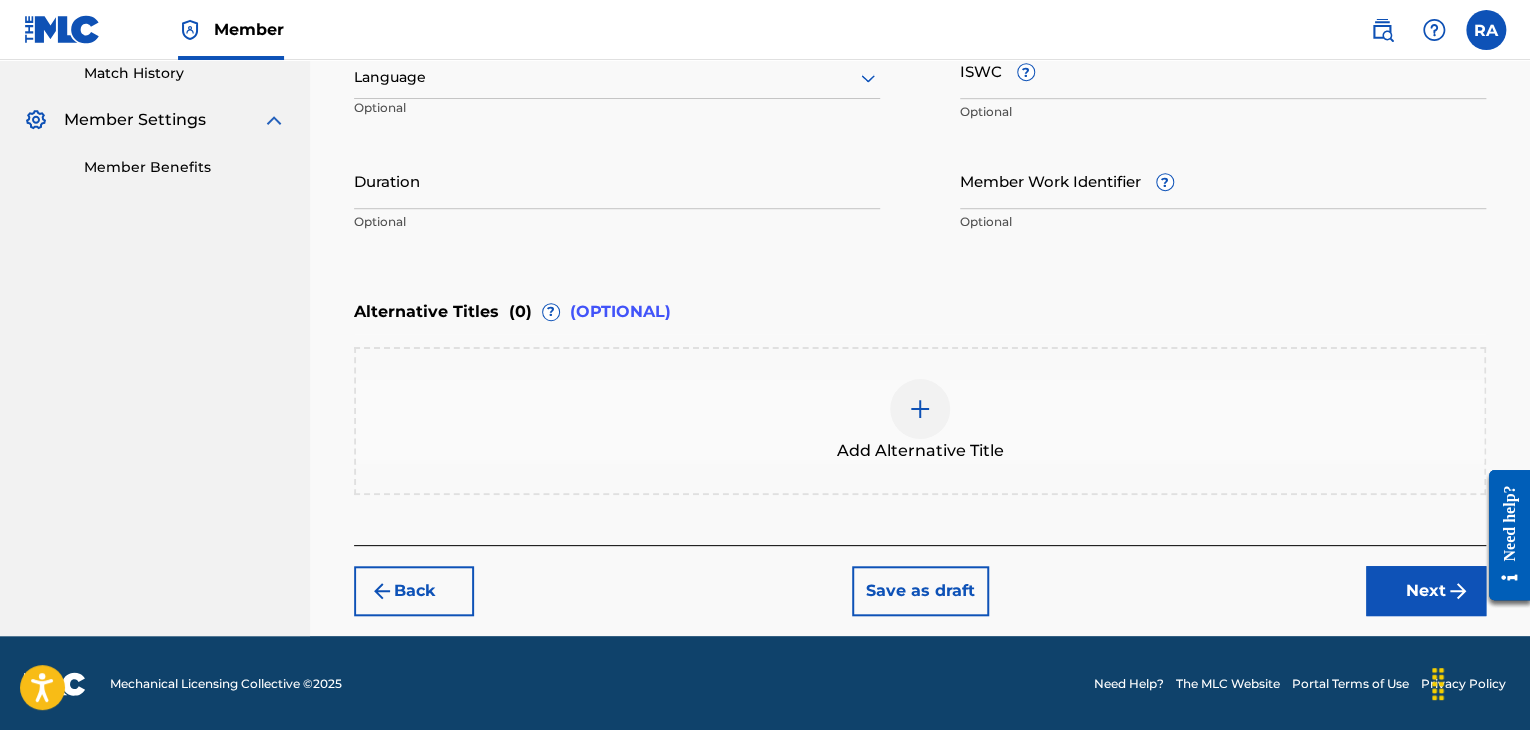 click on "Duration" at bounding box center (617, 180) 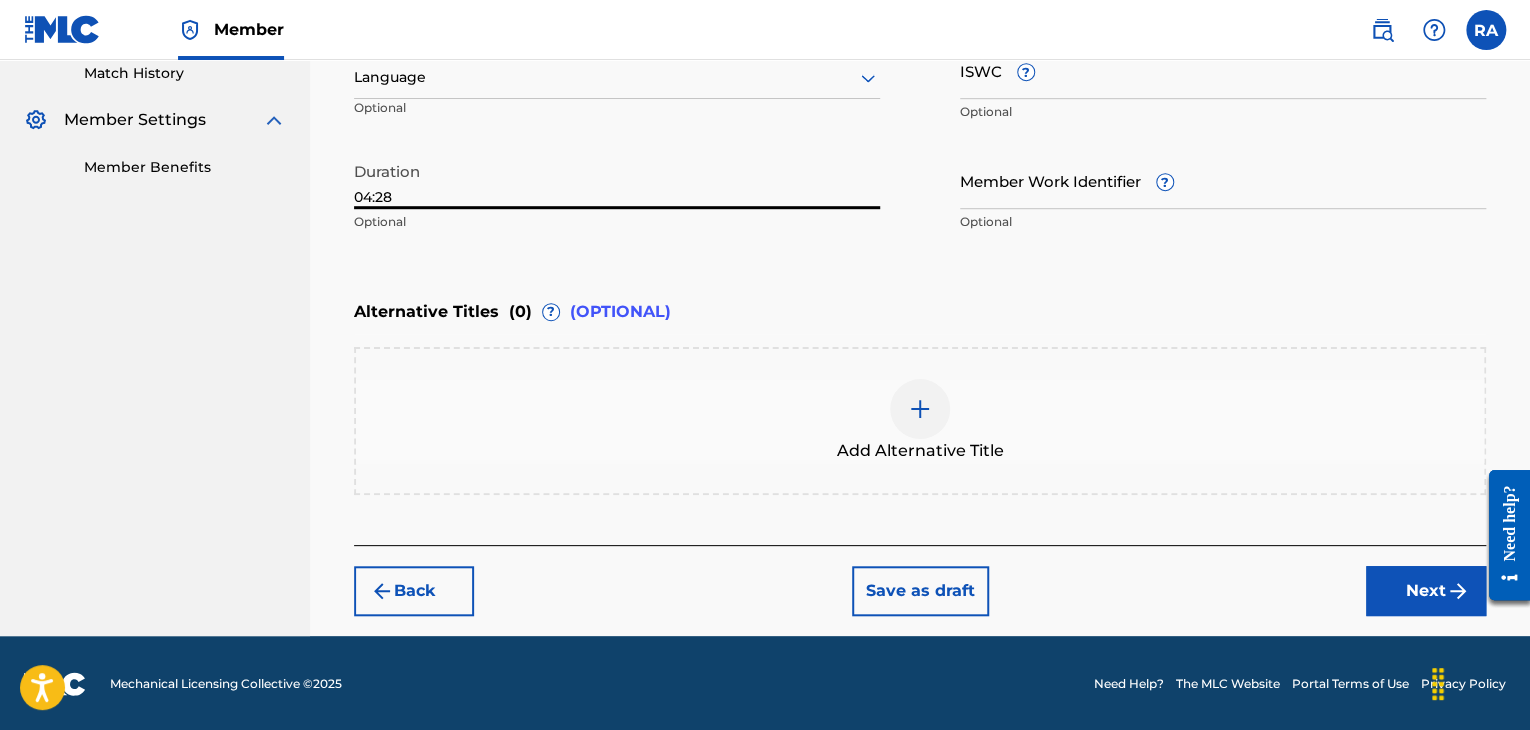 type on "04:28" 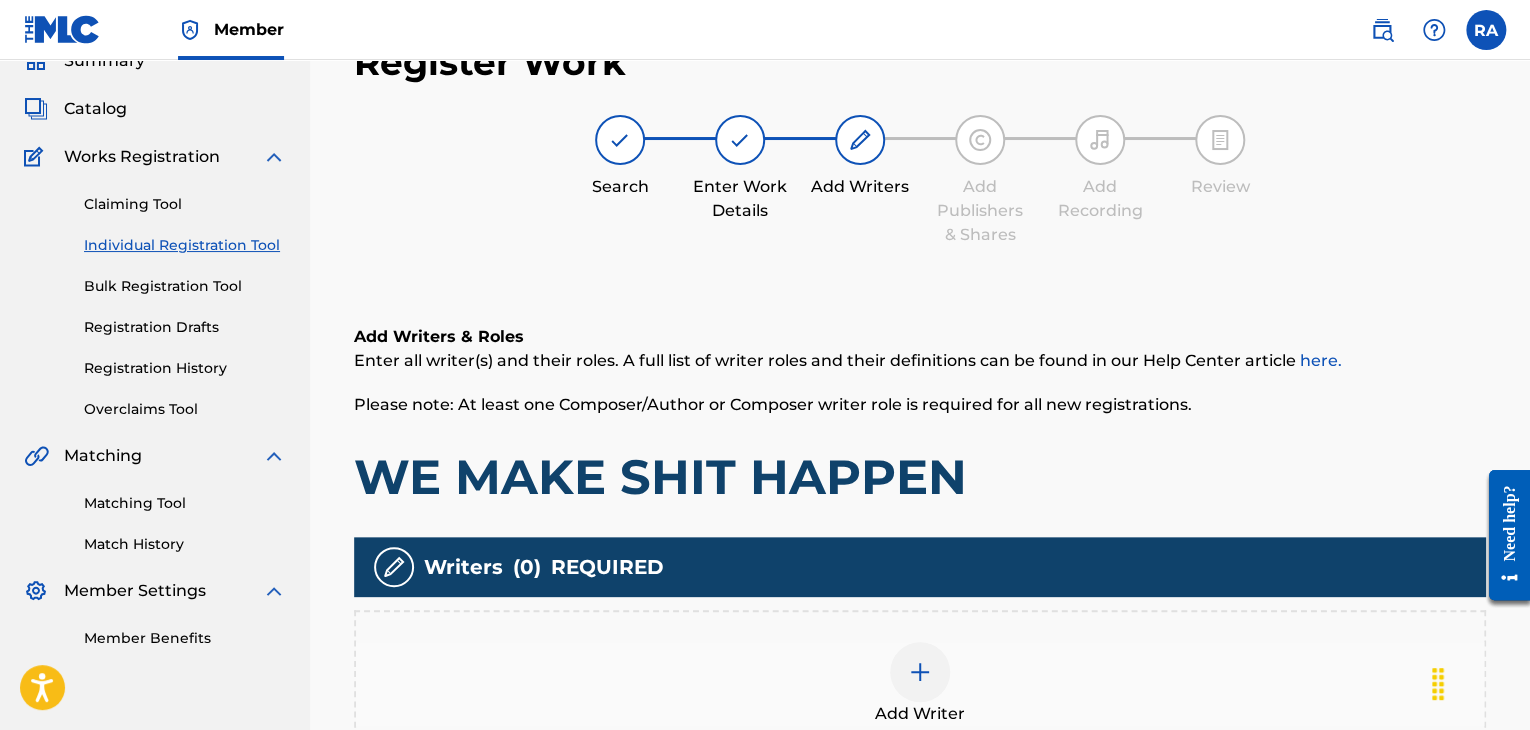 scroll, scrollTop: 390, scrollLeft: 0, axis: vertical 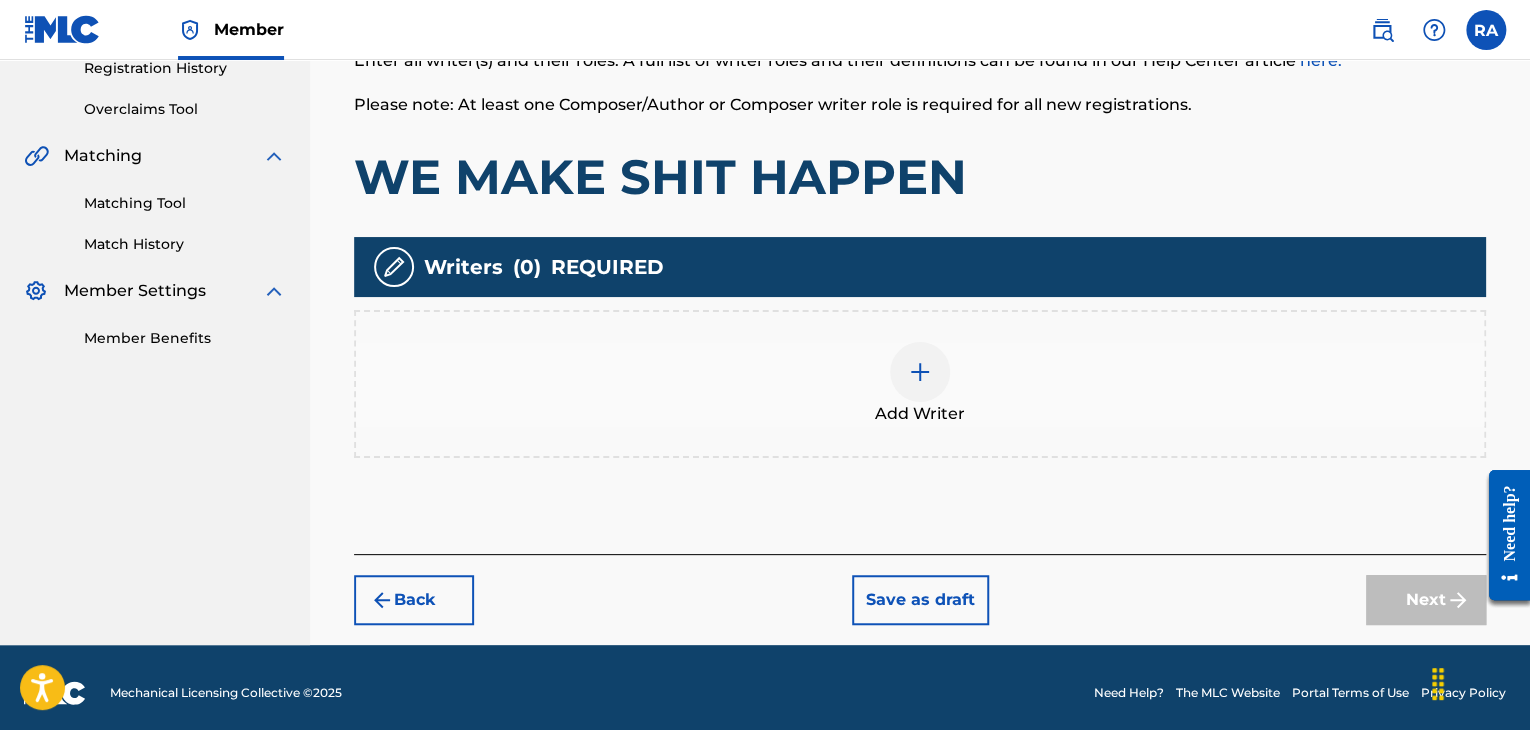 click at bounding box center (920, 372) 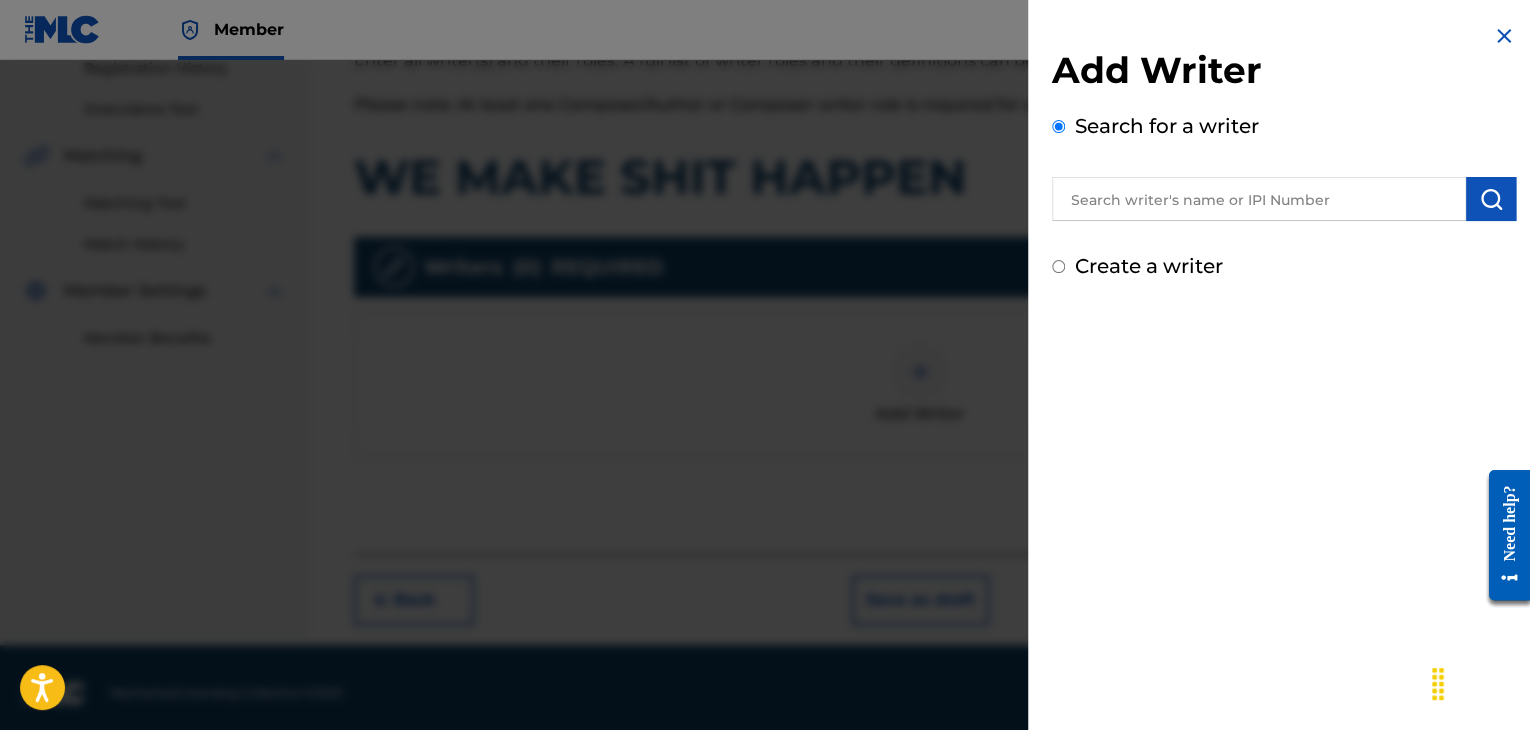 click at bounding box center [1259, 199] 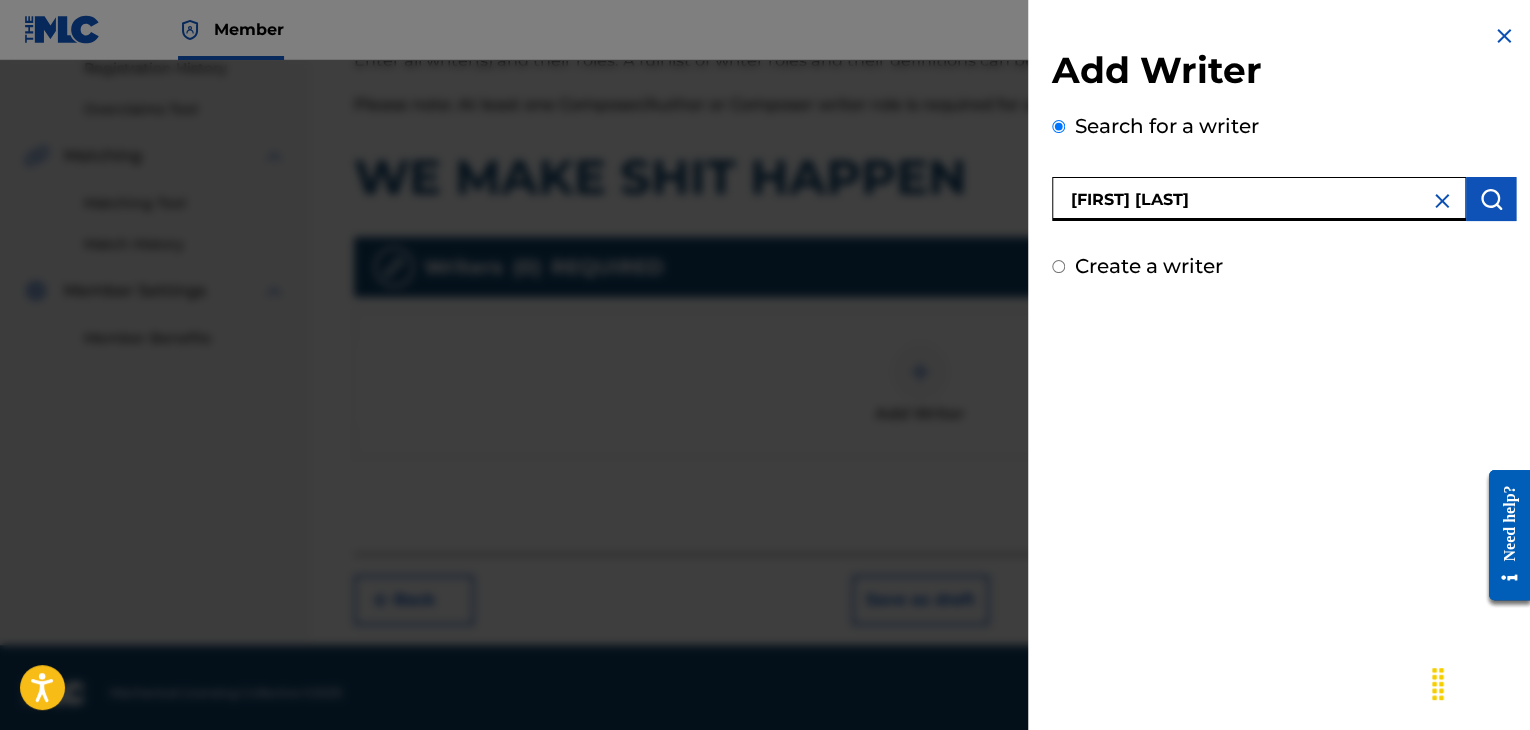 type on "[FIRST] [LAST]" 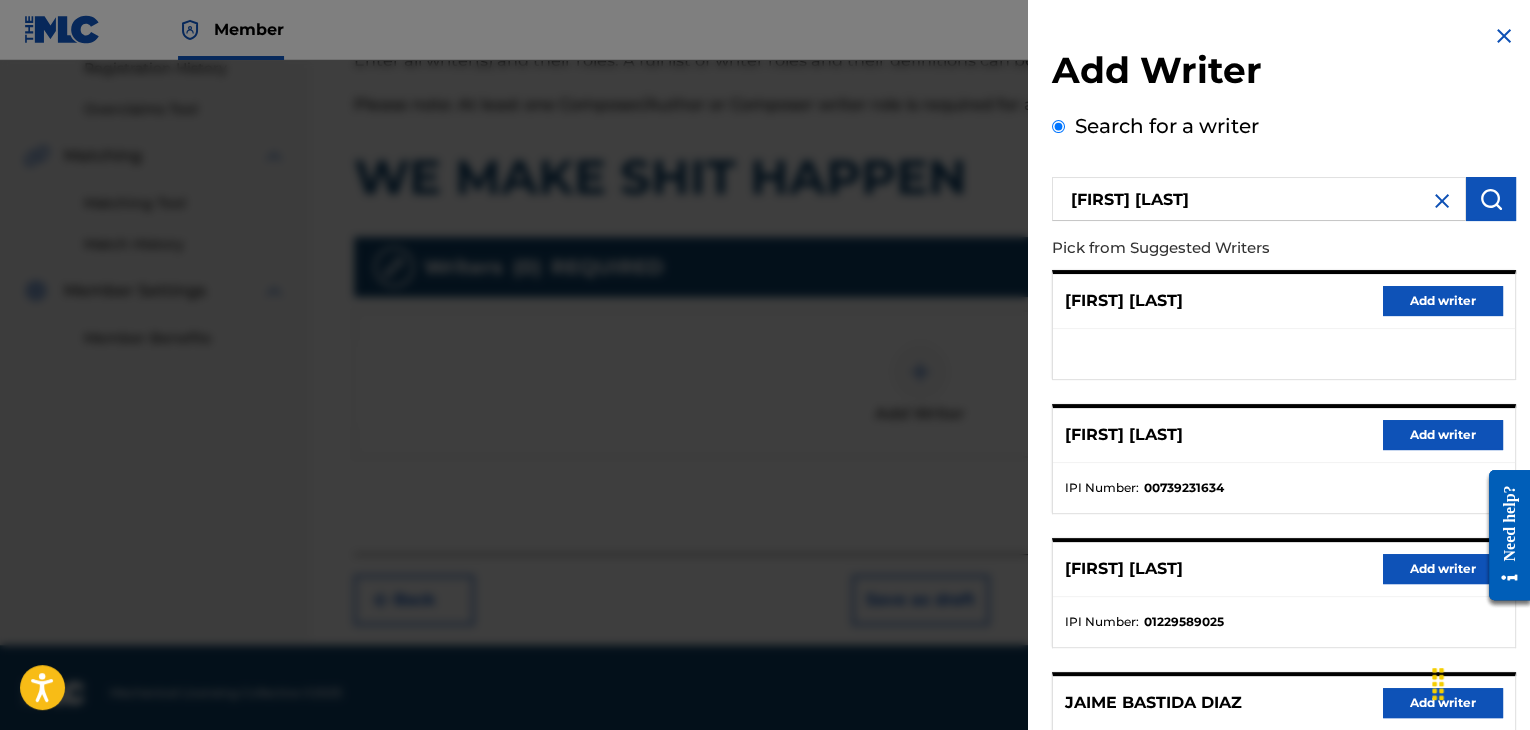 click on "Add writer" at bounding box center (1443, 435) 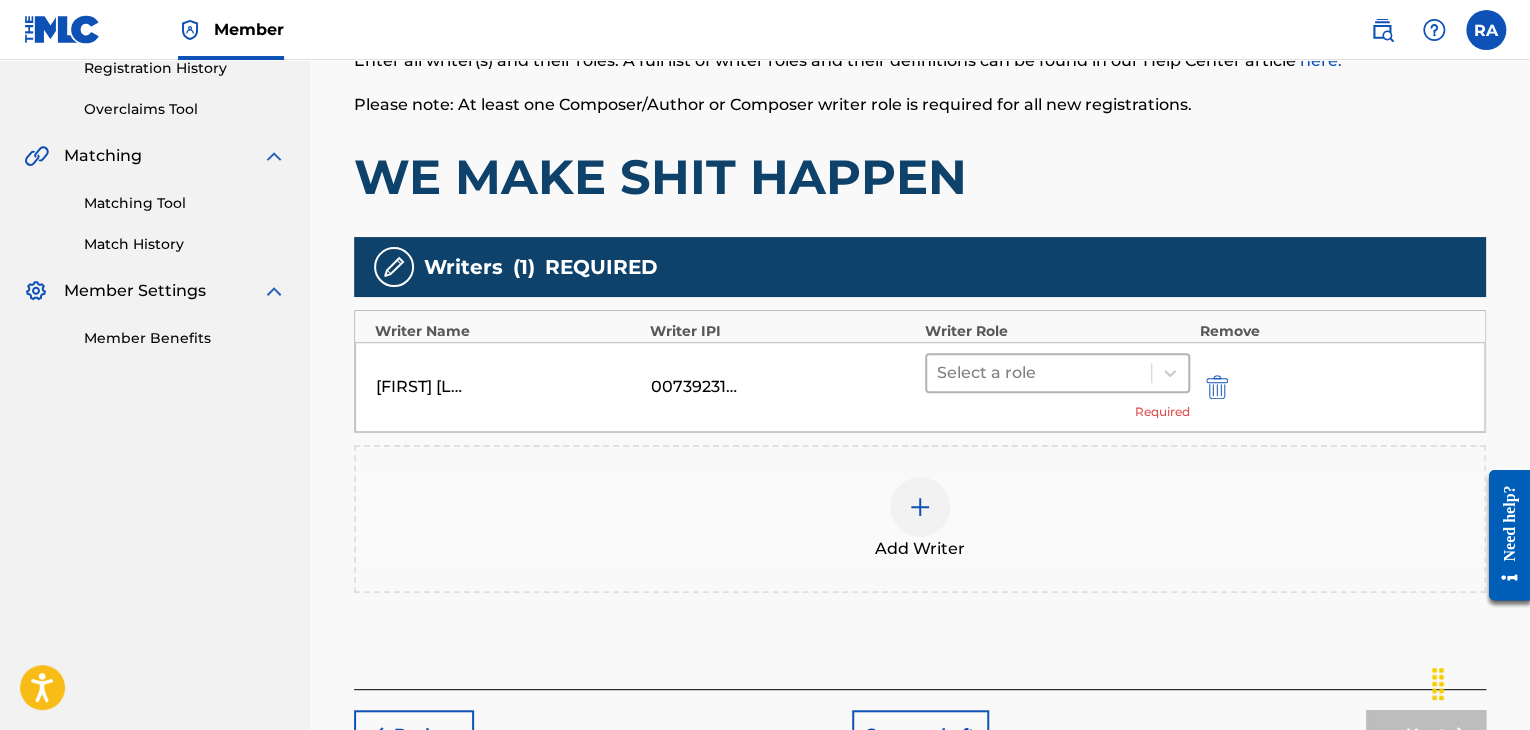 click at bounding box center [1039, 373] 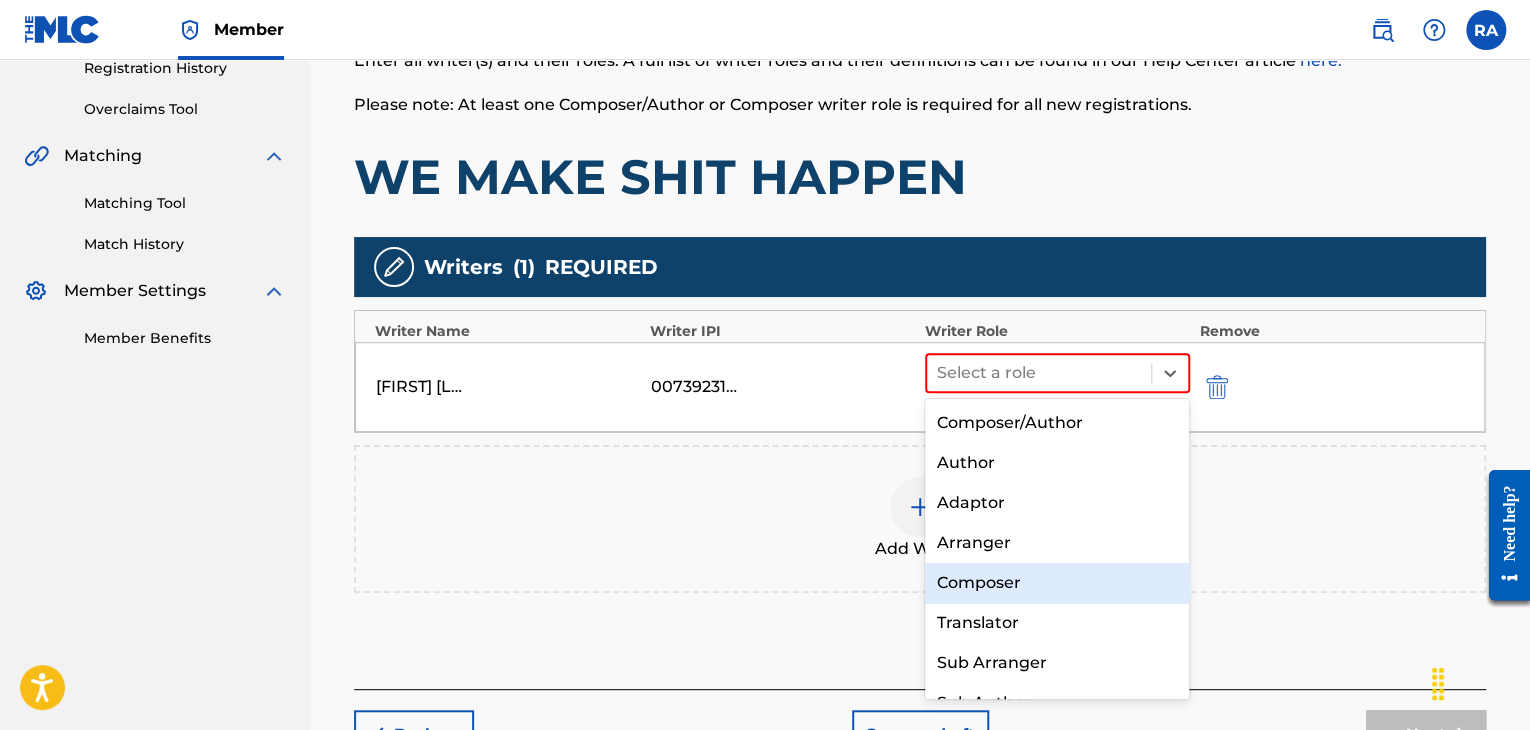 click on "Composer" at bounding box center (1057, 583) 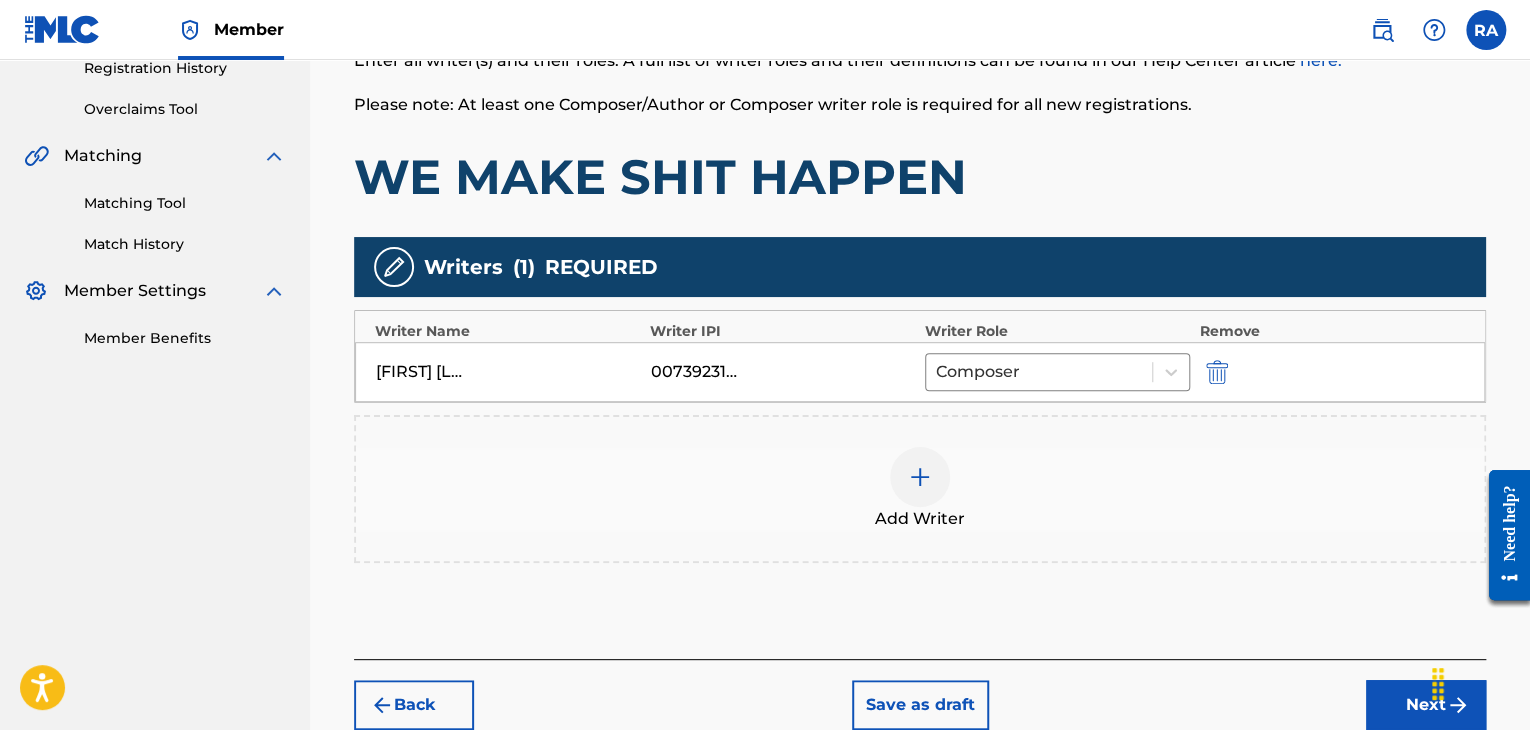 click at bounding box center [920, 477] 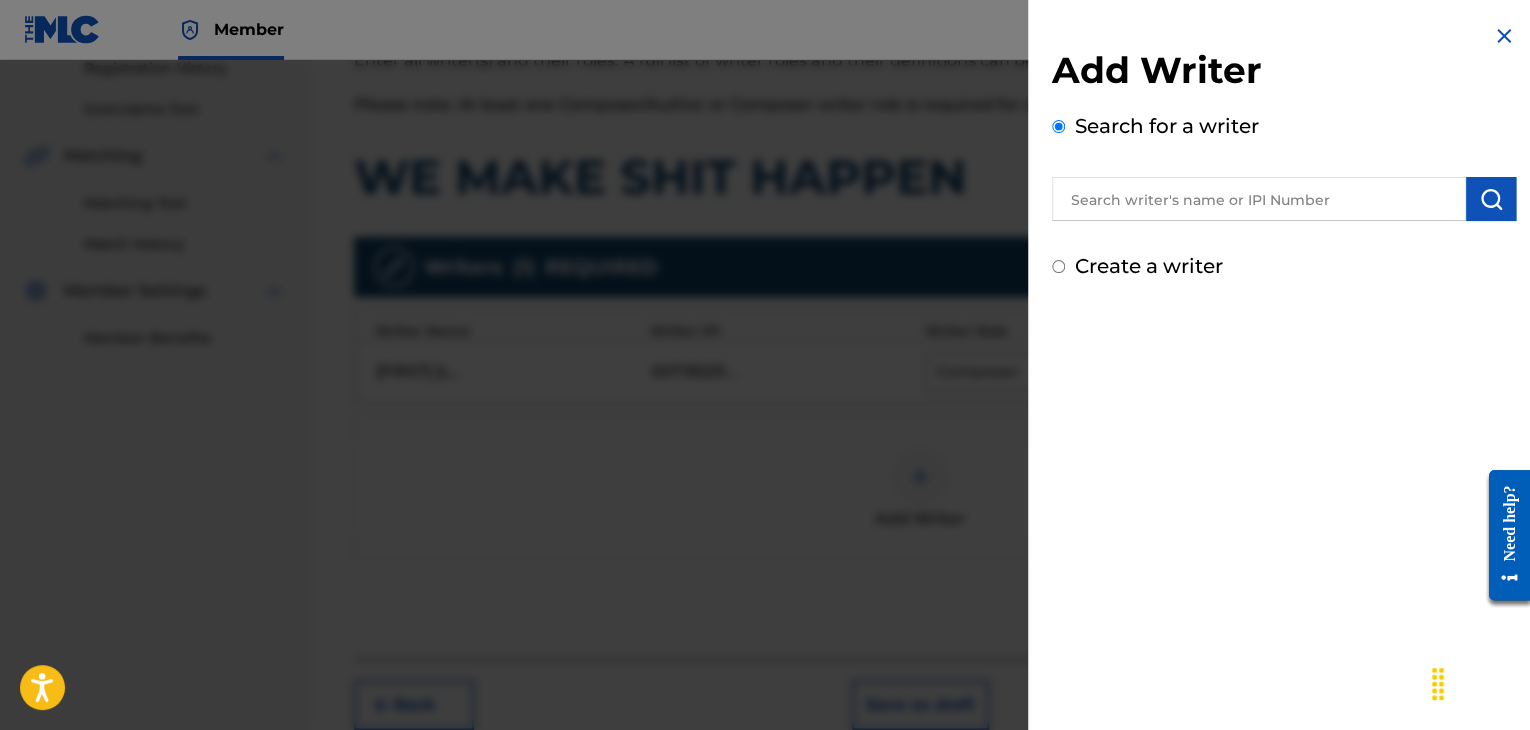 click at bounding box center [1259, 199] 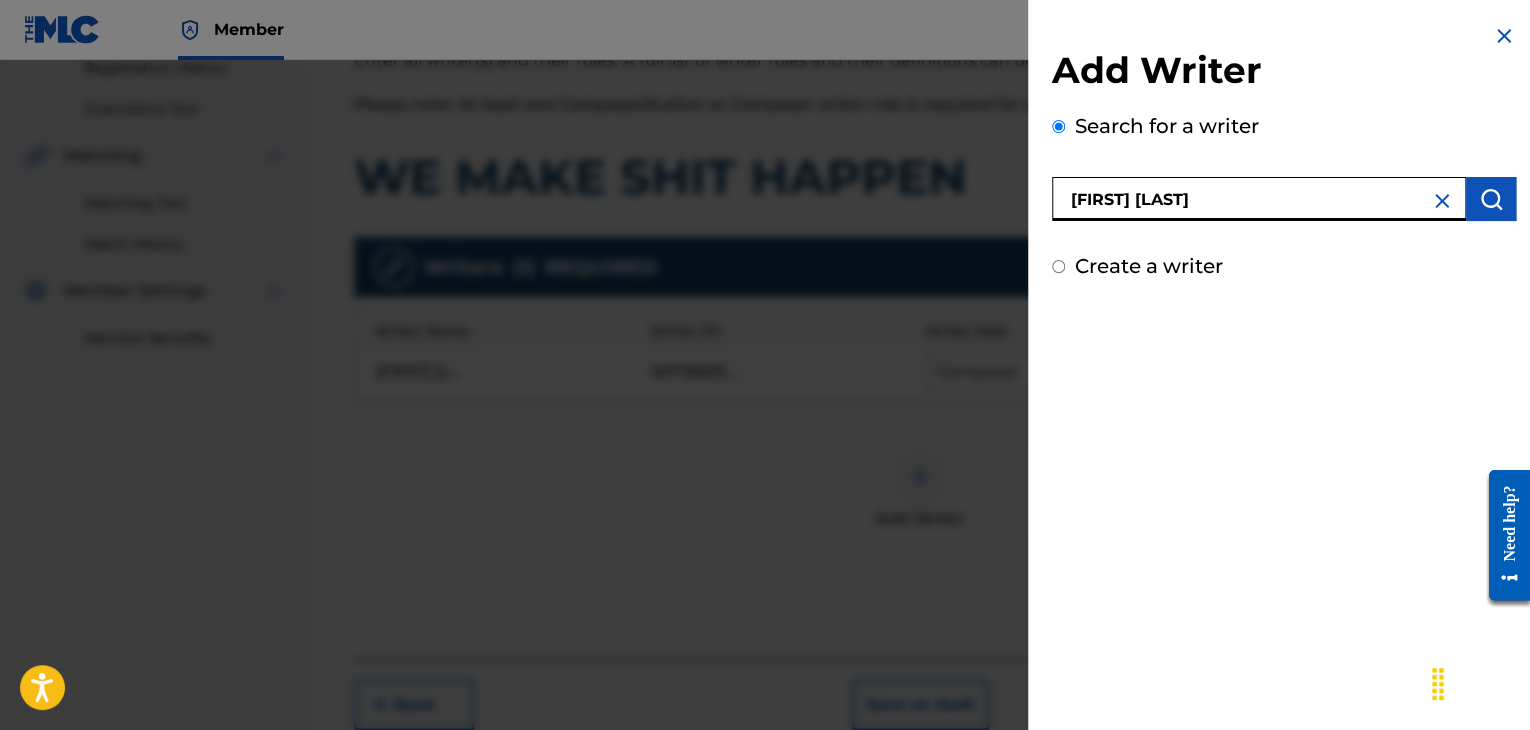 type on "[FIRST] [LAST]" 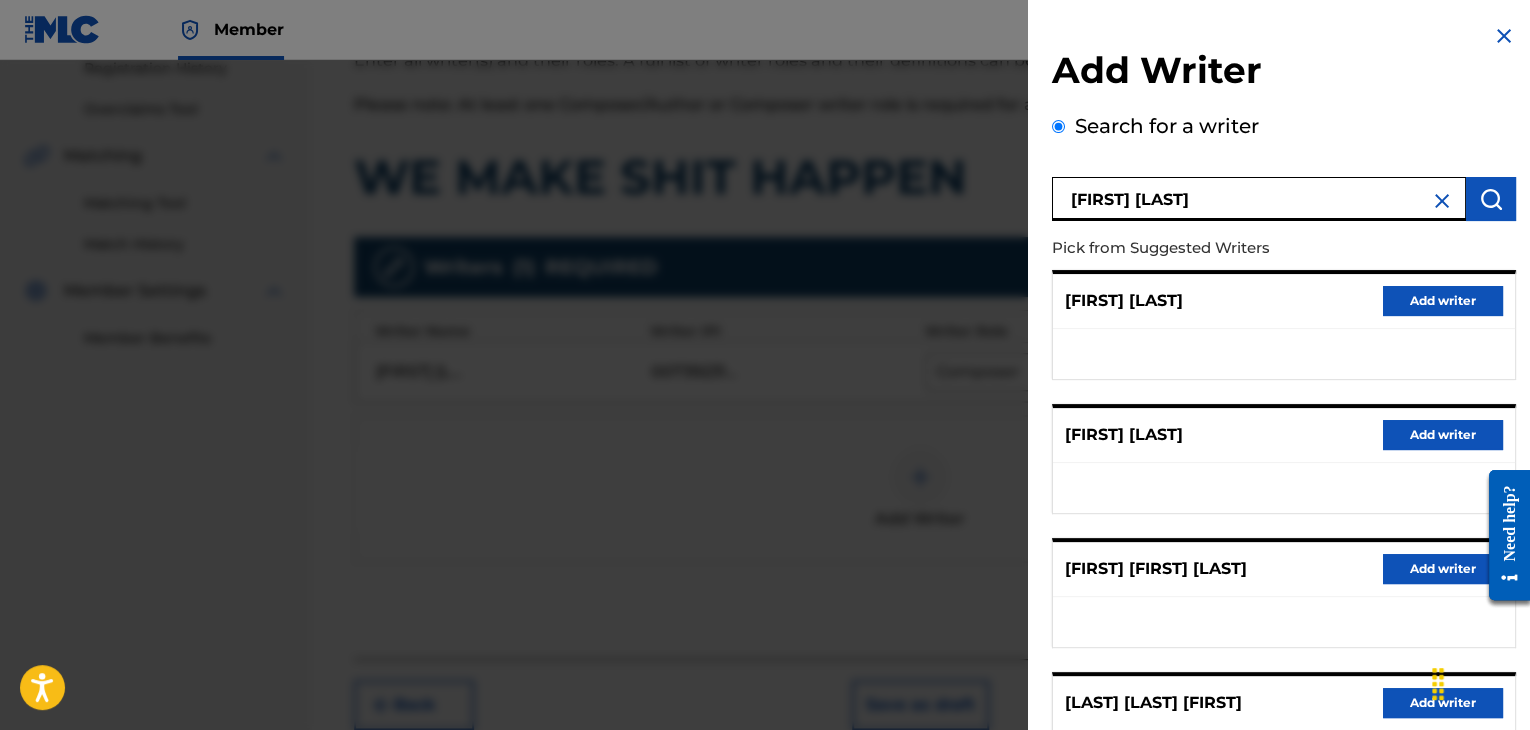 scroll, scrollTop: 300, scrollLeft: 0, axis: vertical 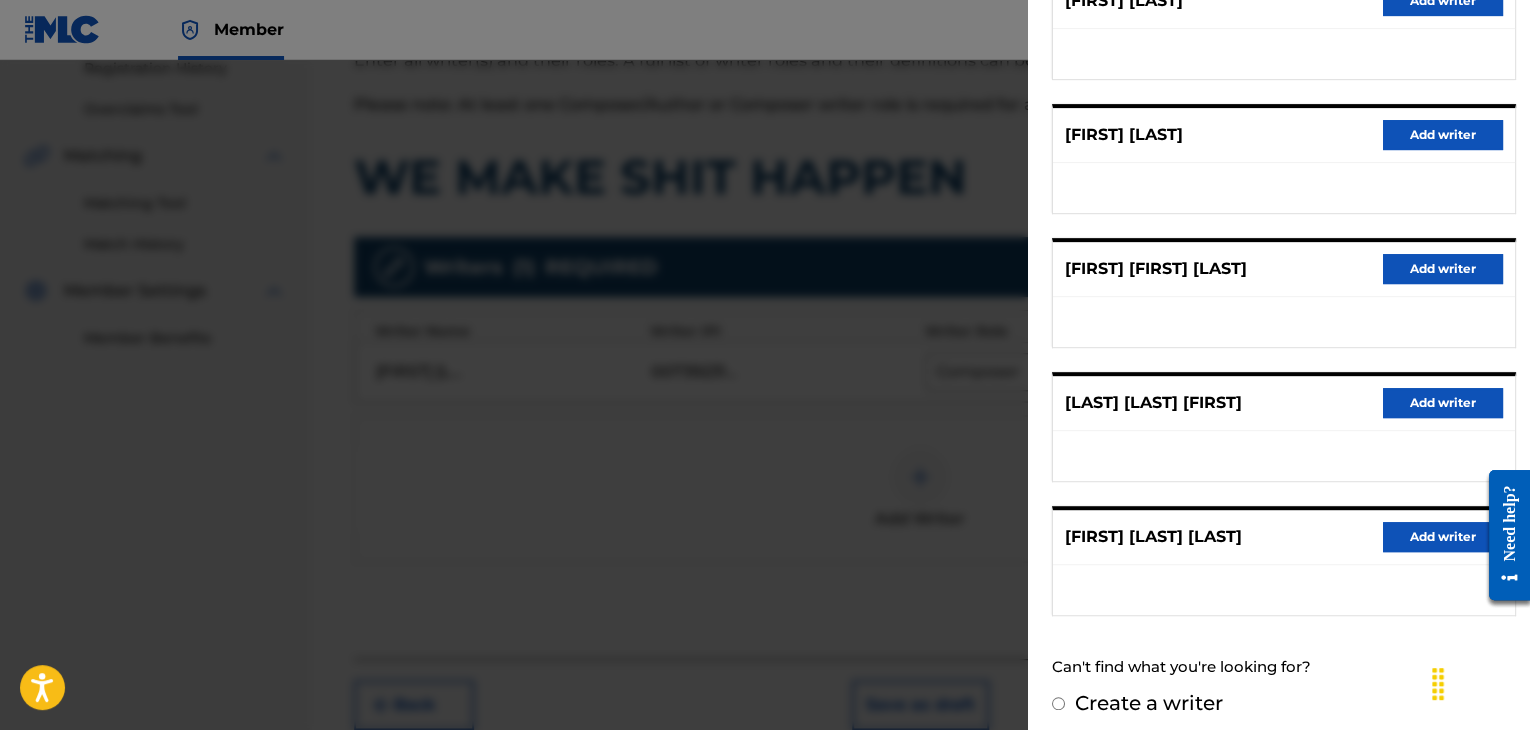 click on "Add writer" at bounding box center [1443, 537] 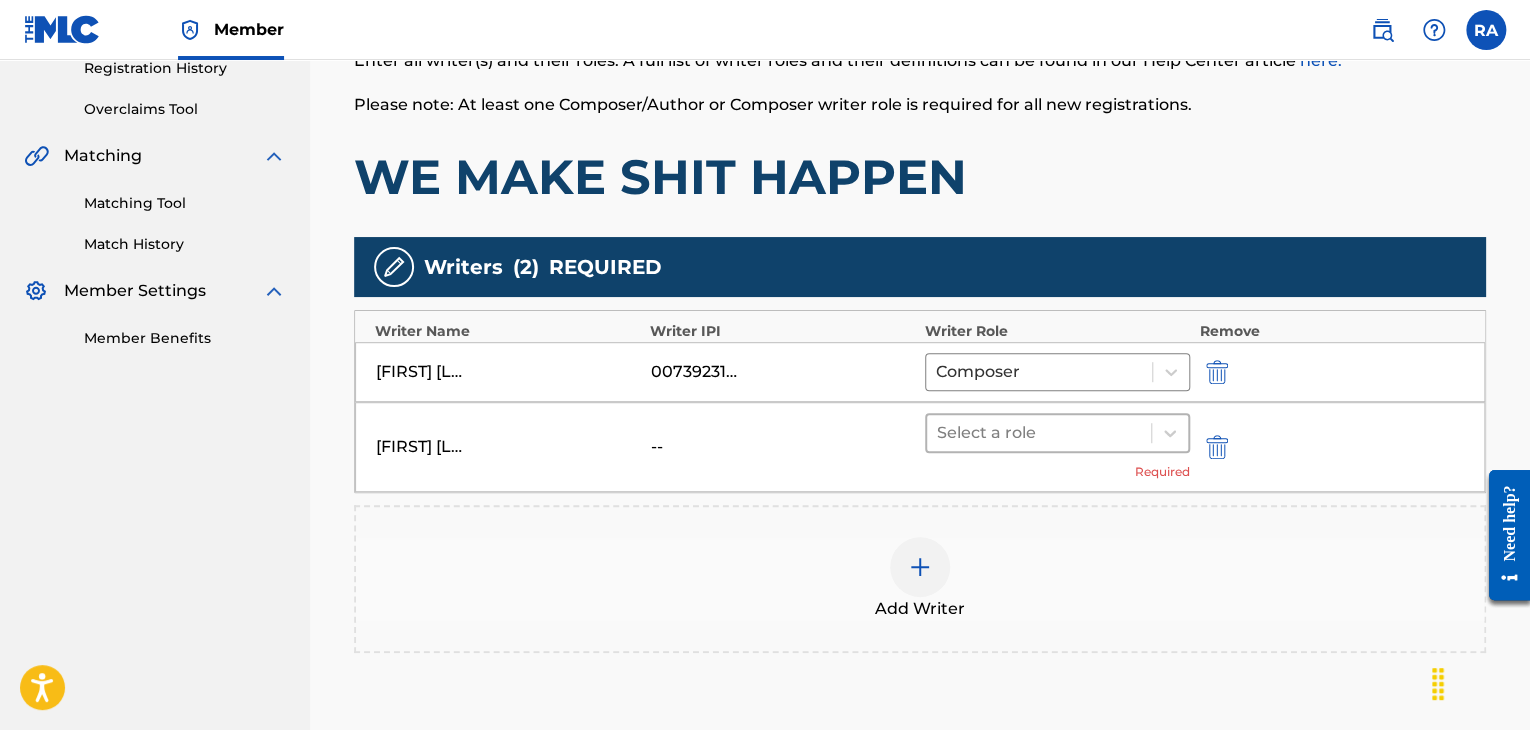 click at bounding box center (1039, 433) 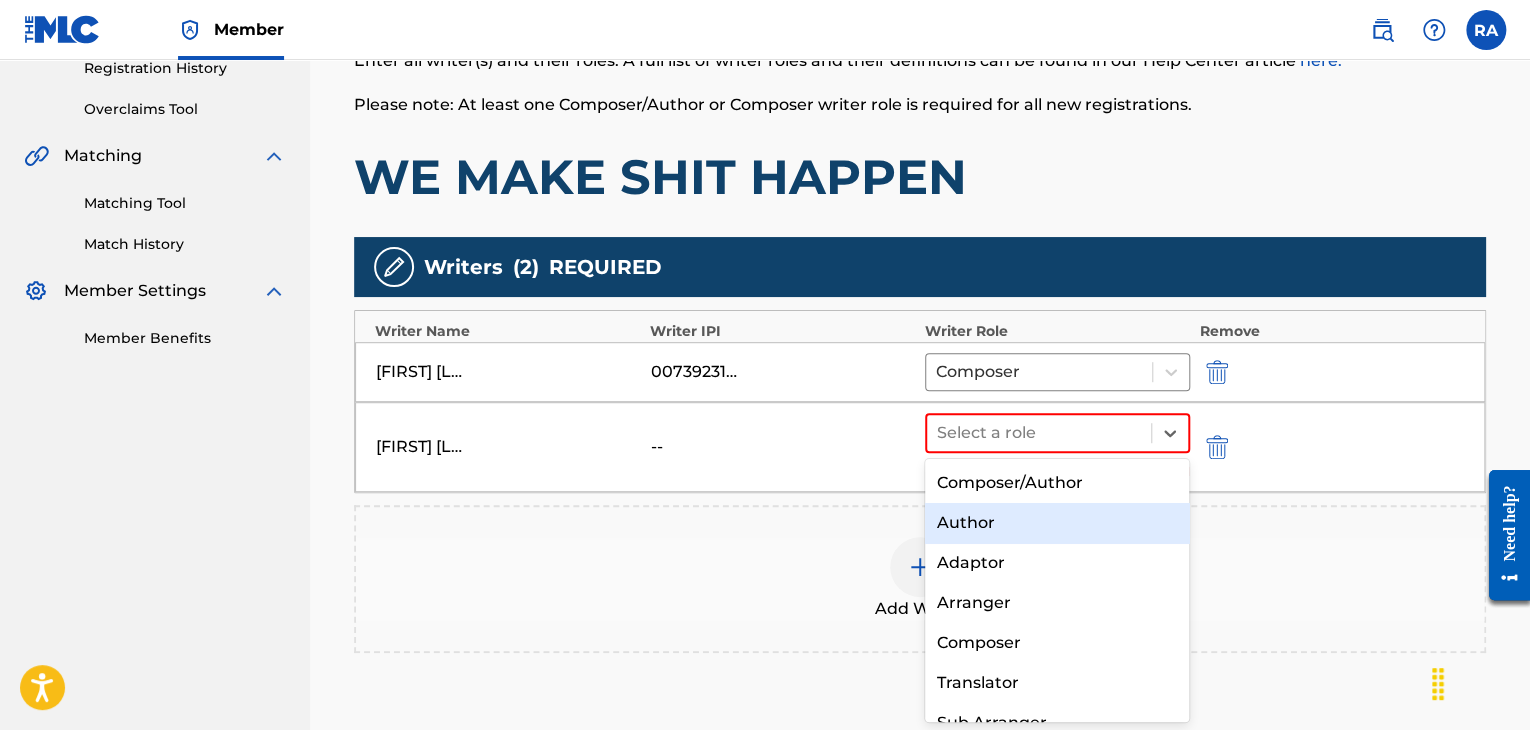 click on "Author" at bounding box center (1057, 523) 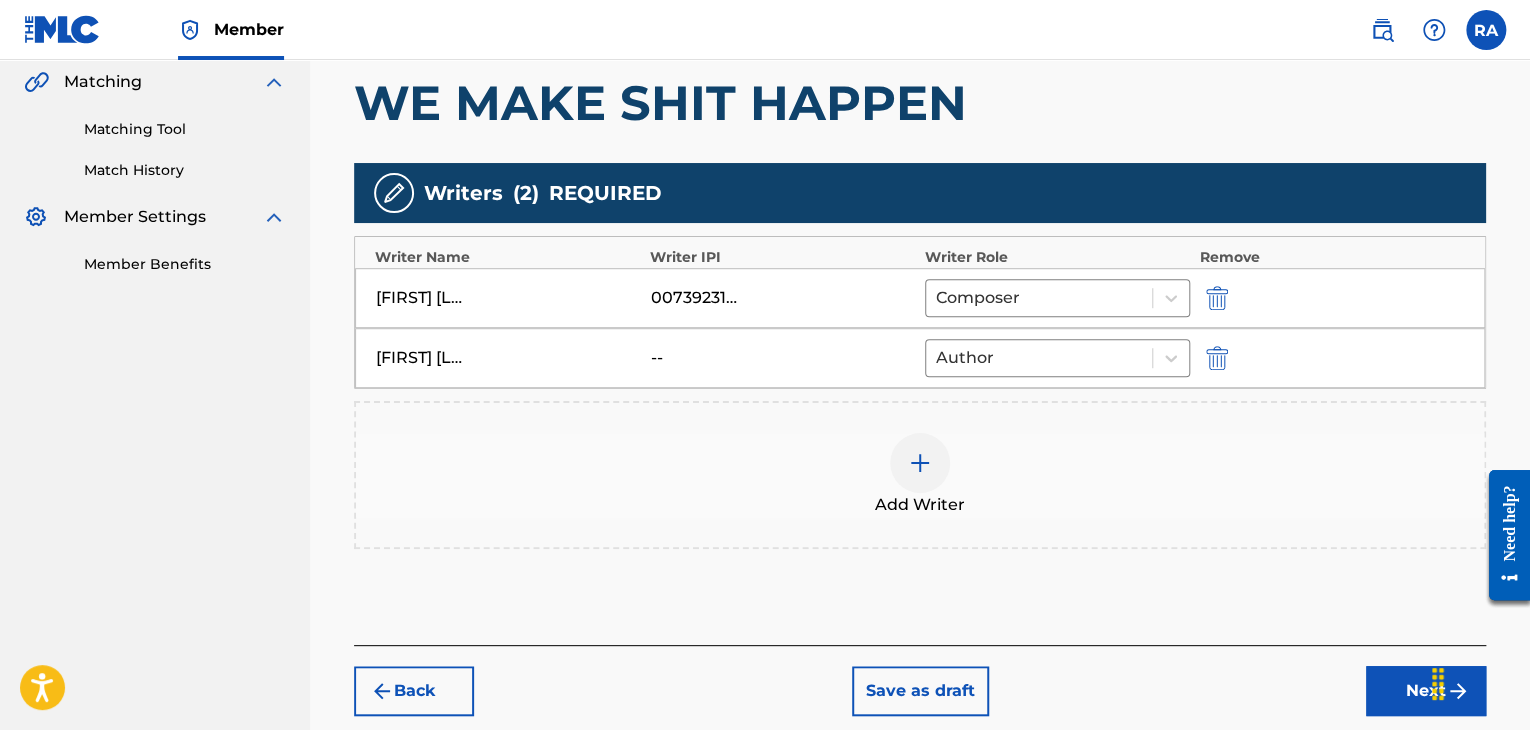 scroll, scrollTop: 564, scrollLeft: 0, axis: vertical 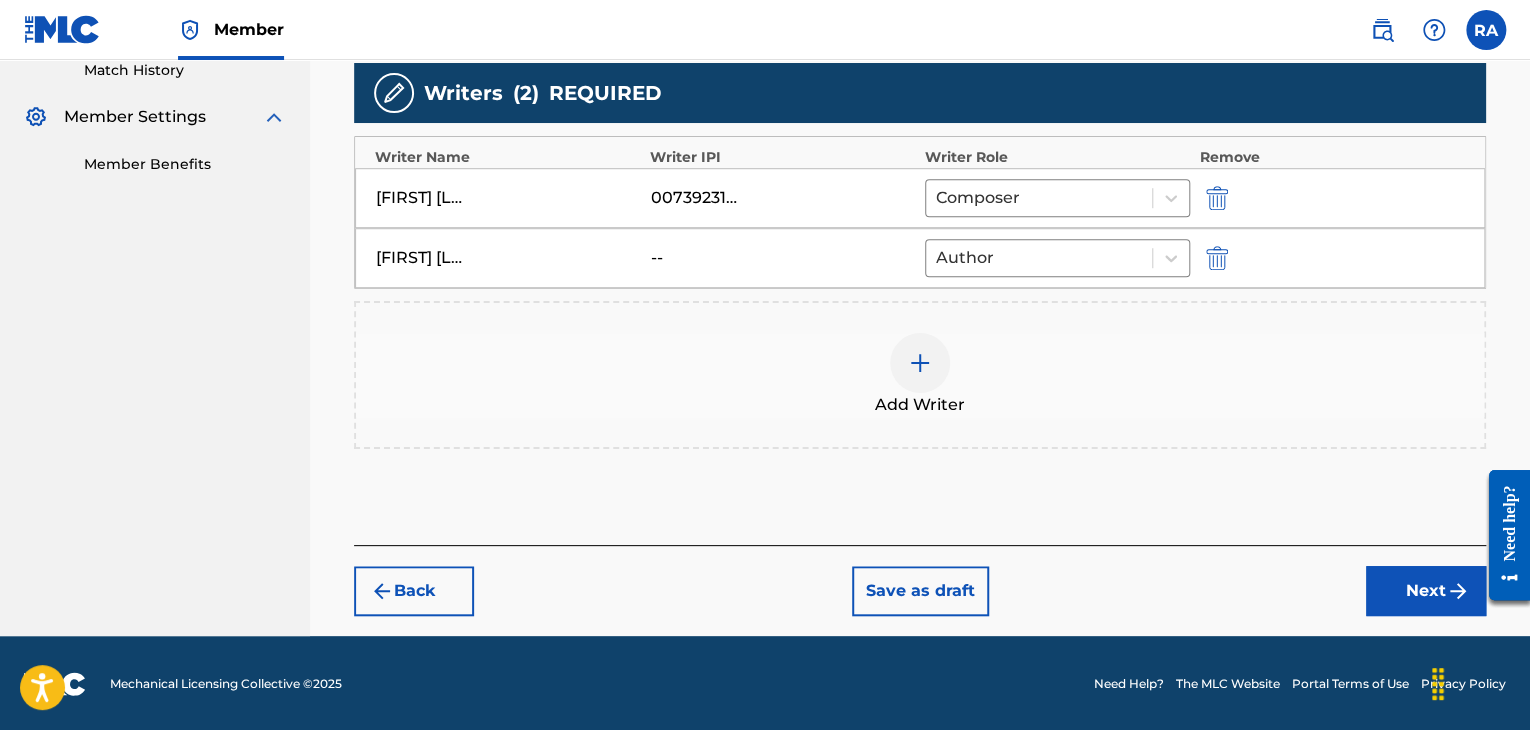 click on "Next" at bounding box center [1426, 591] 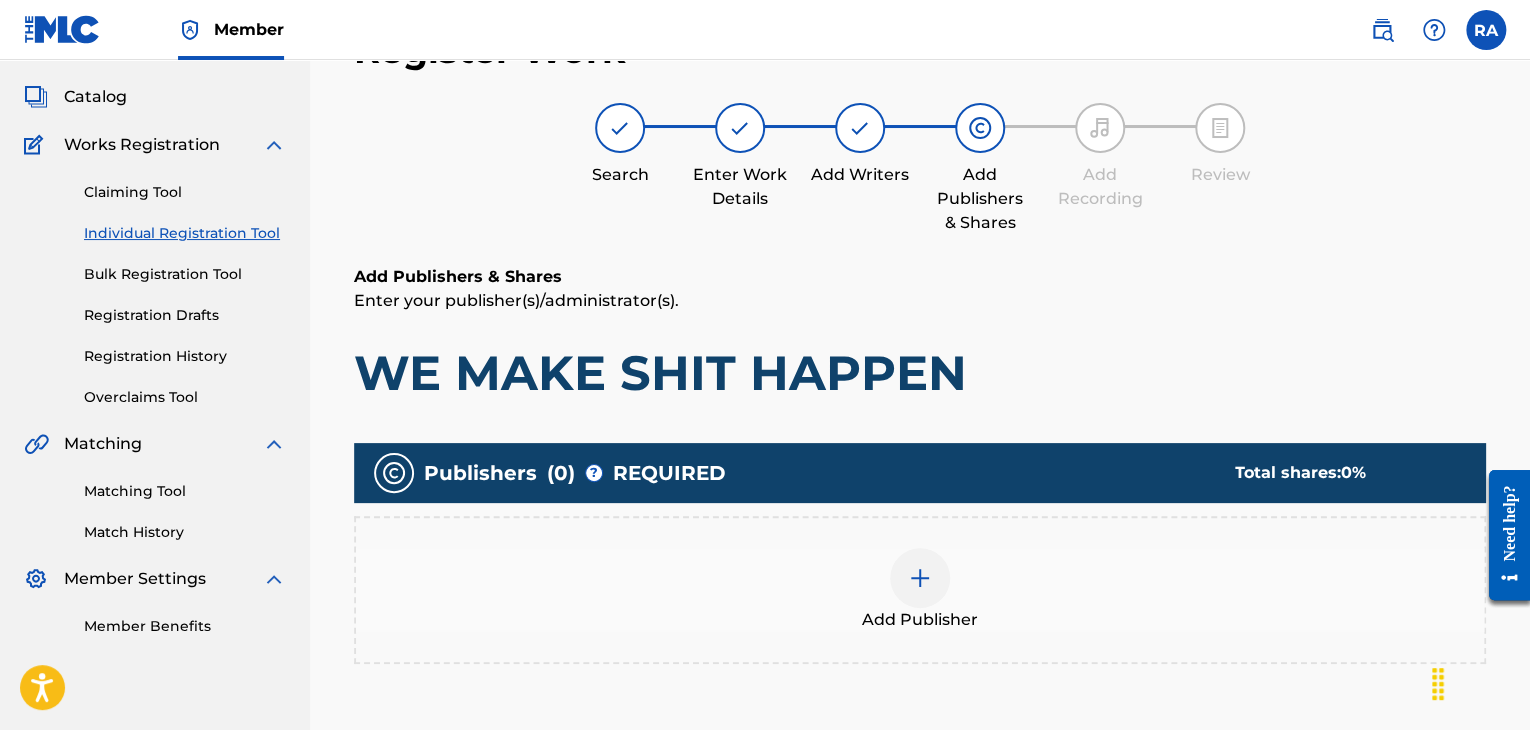 scroll, scrollTop: 90, scrollLeft: 0, axis: vertical 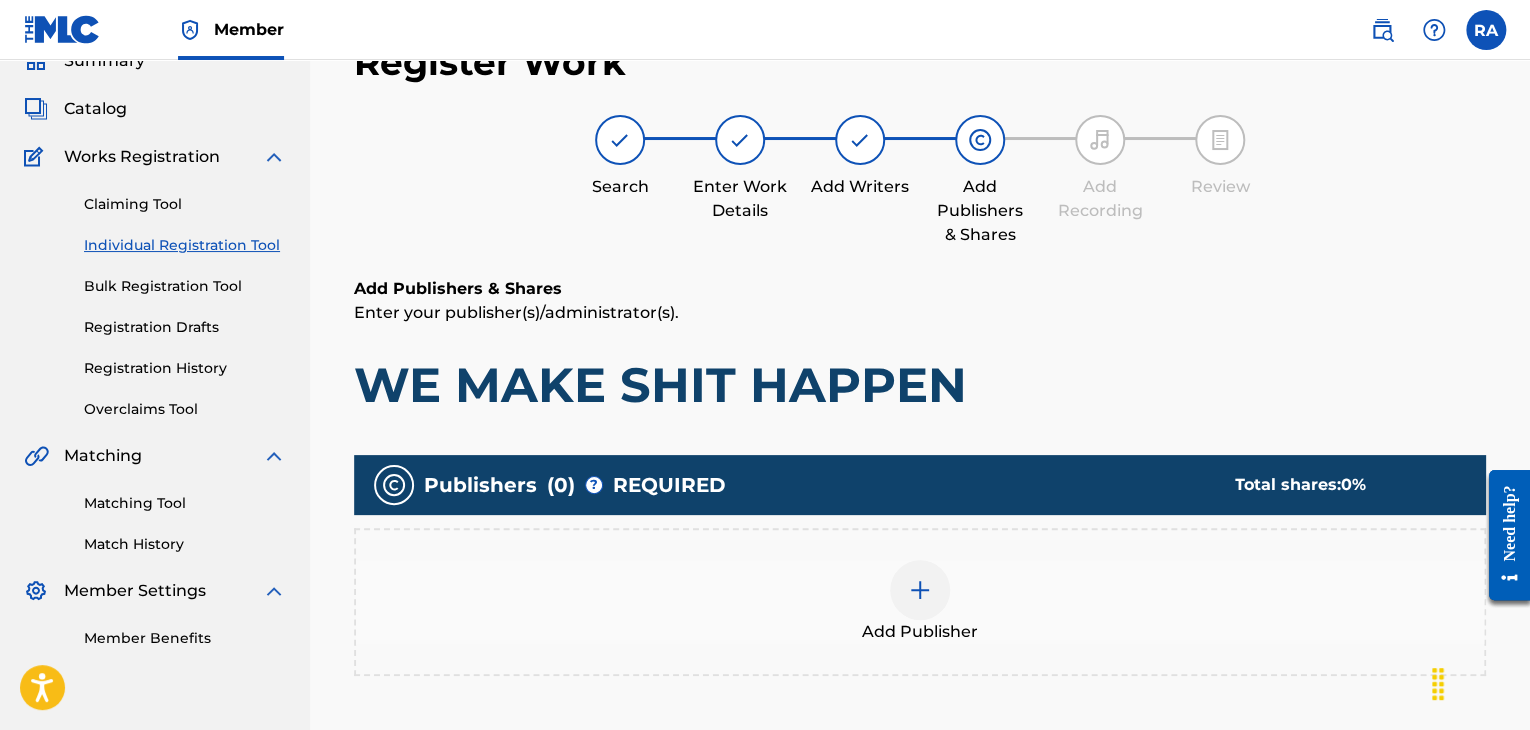 click at bounding box center [920, 590] 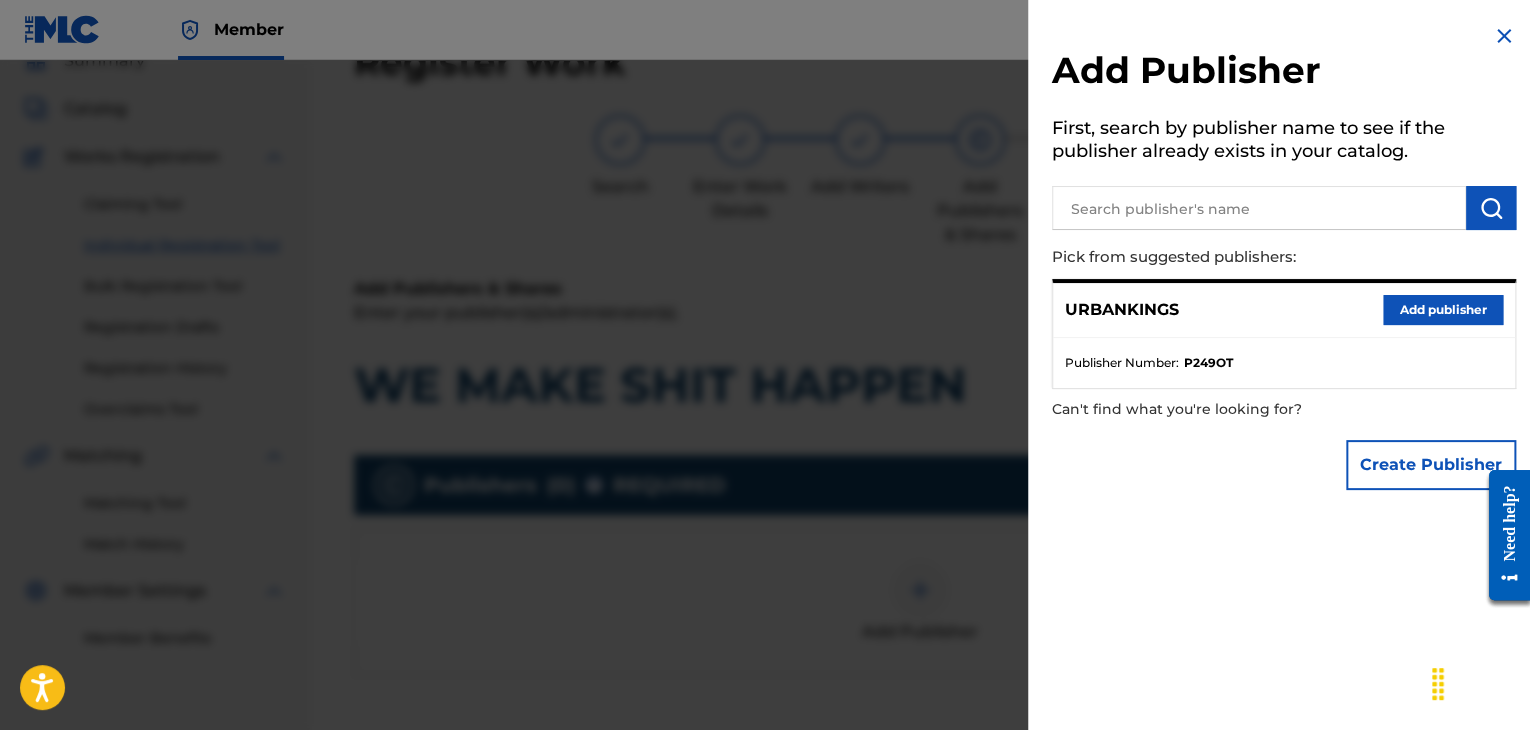 click on "Add publisher" at bounding box center (1443, 310) 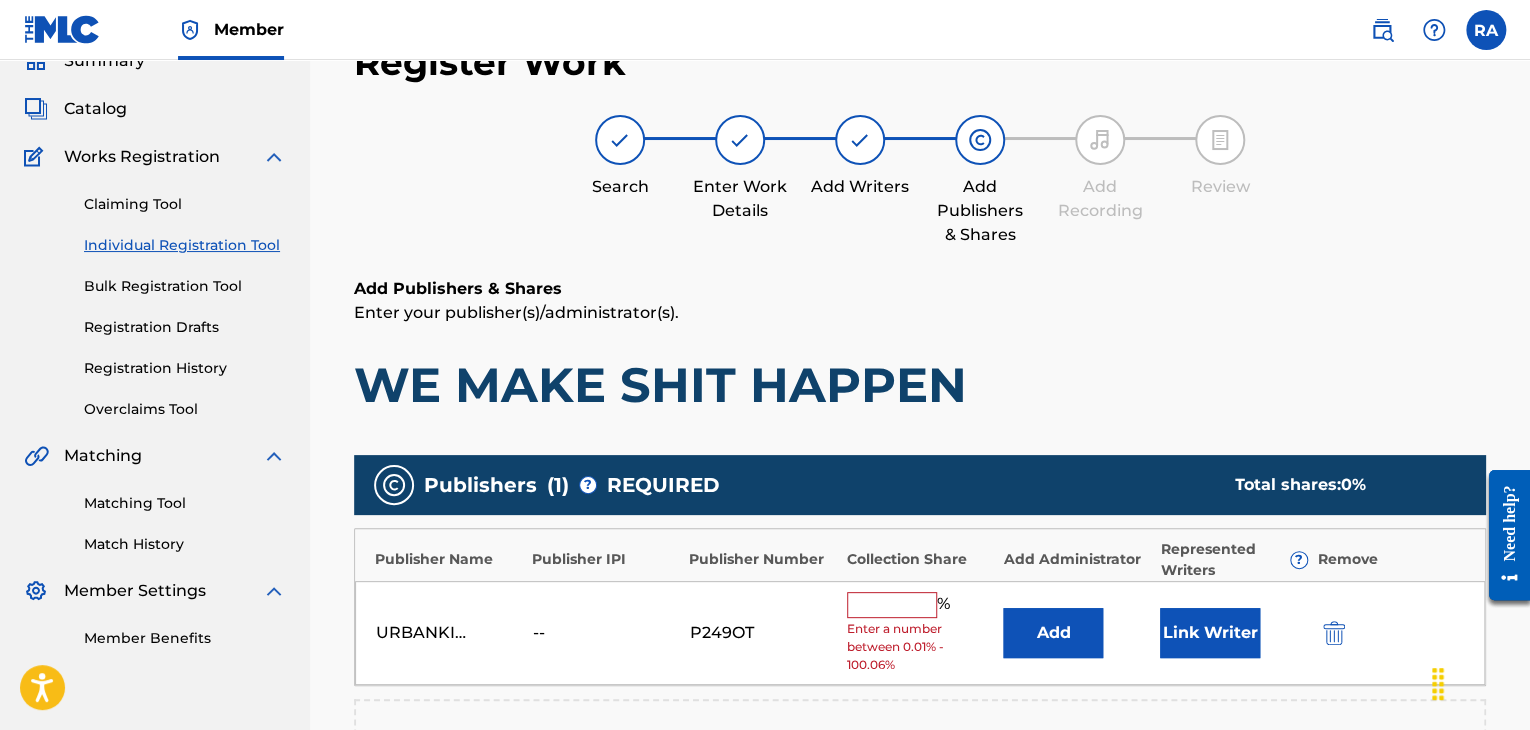click at bounding box center (892, 605) 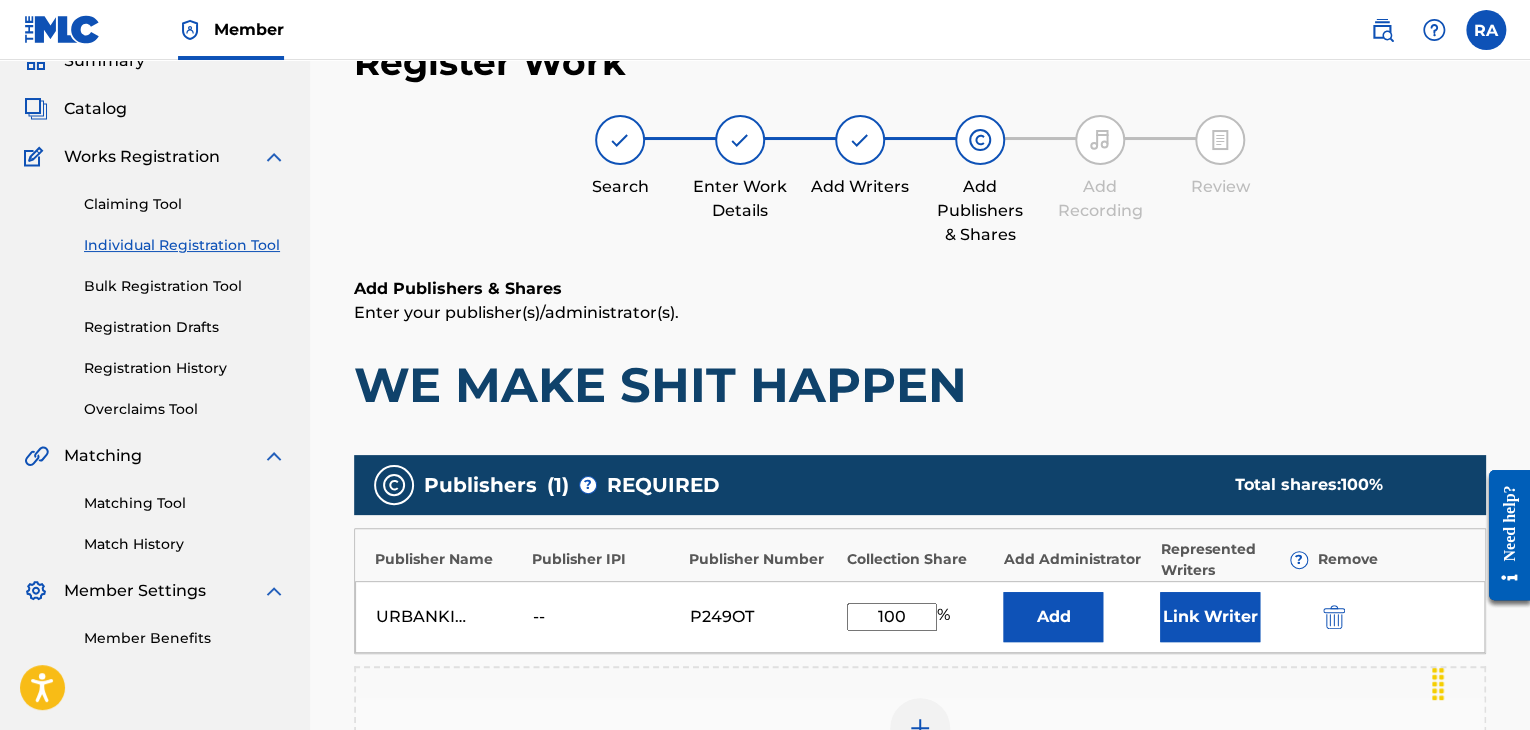 click on "Link Writer" at bounding box center (1210, 617) 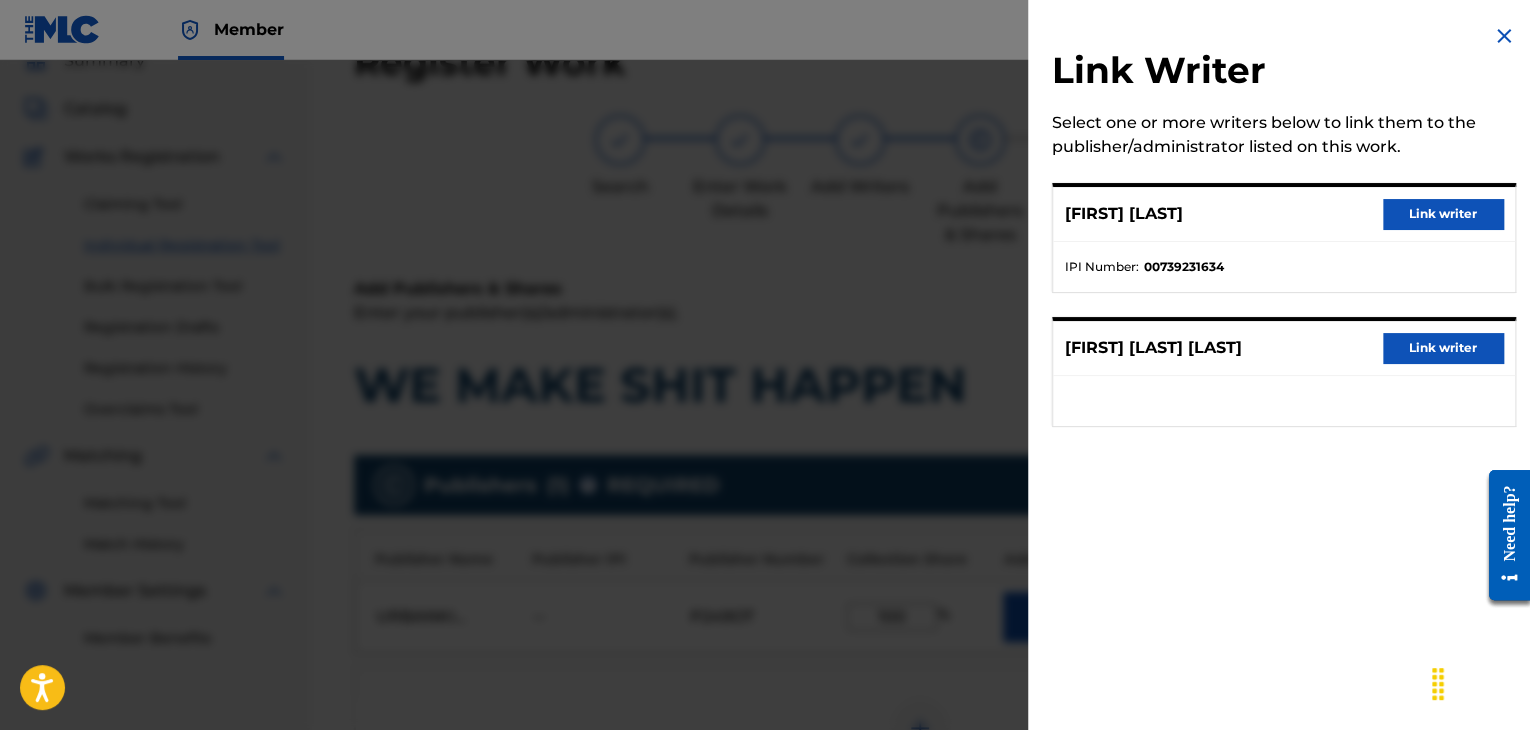 click on "Link writer" at bounding box center [1443, 214] 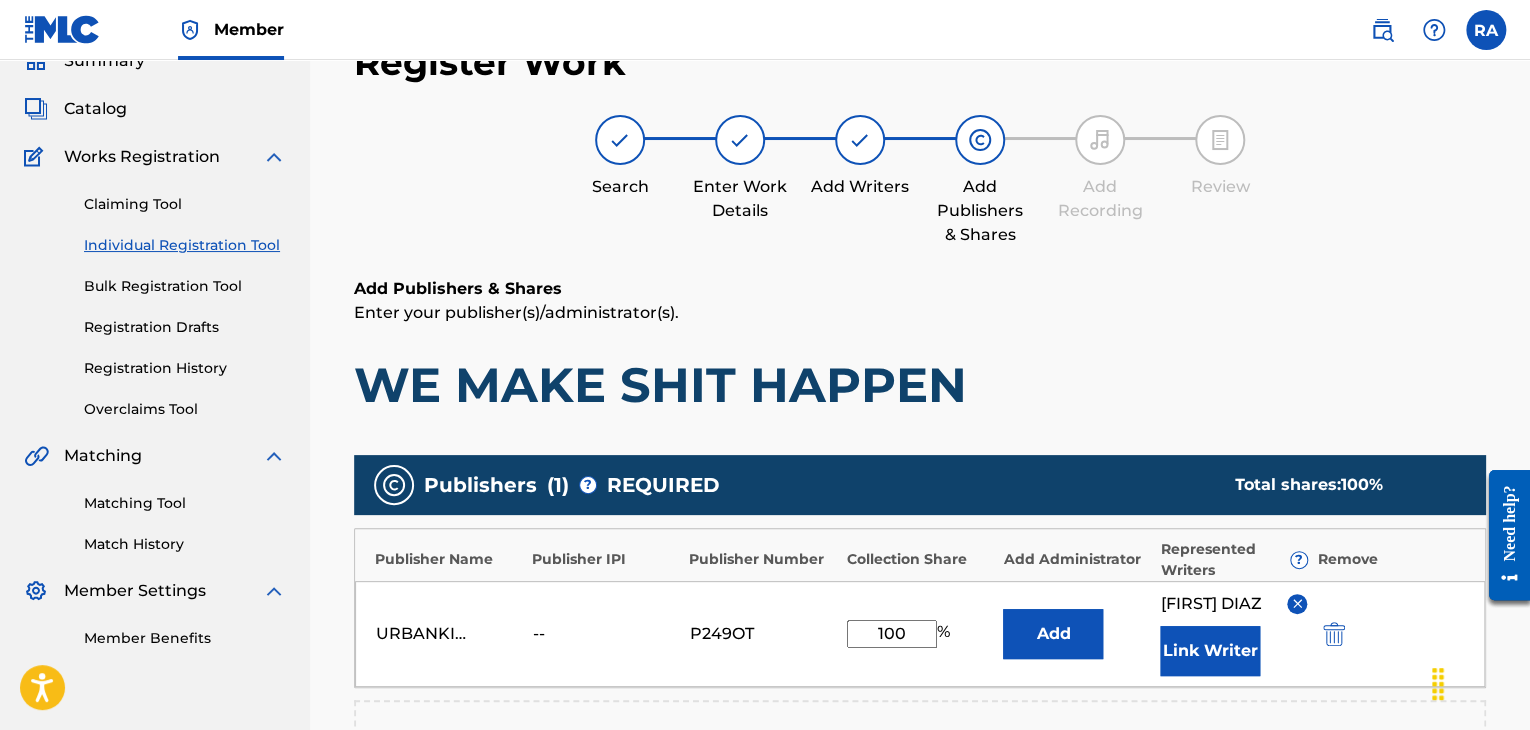 click on "Link Writer" at bounding box center (1210, 651) 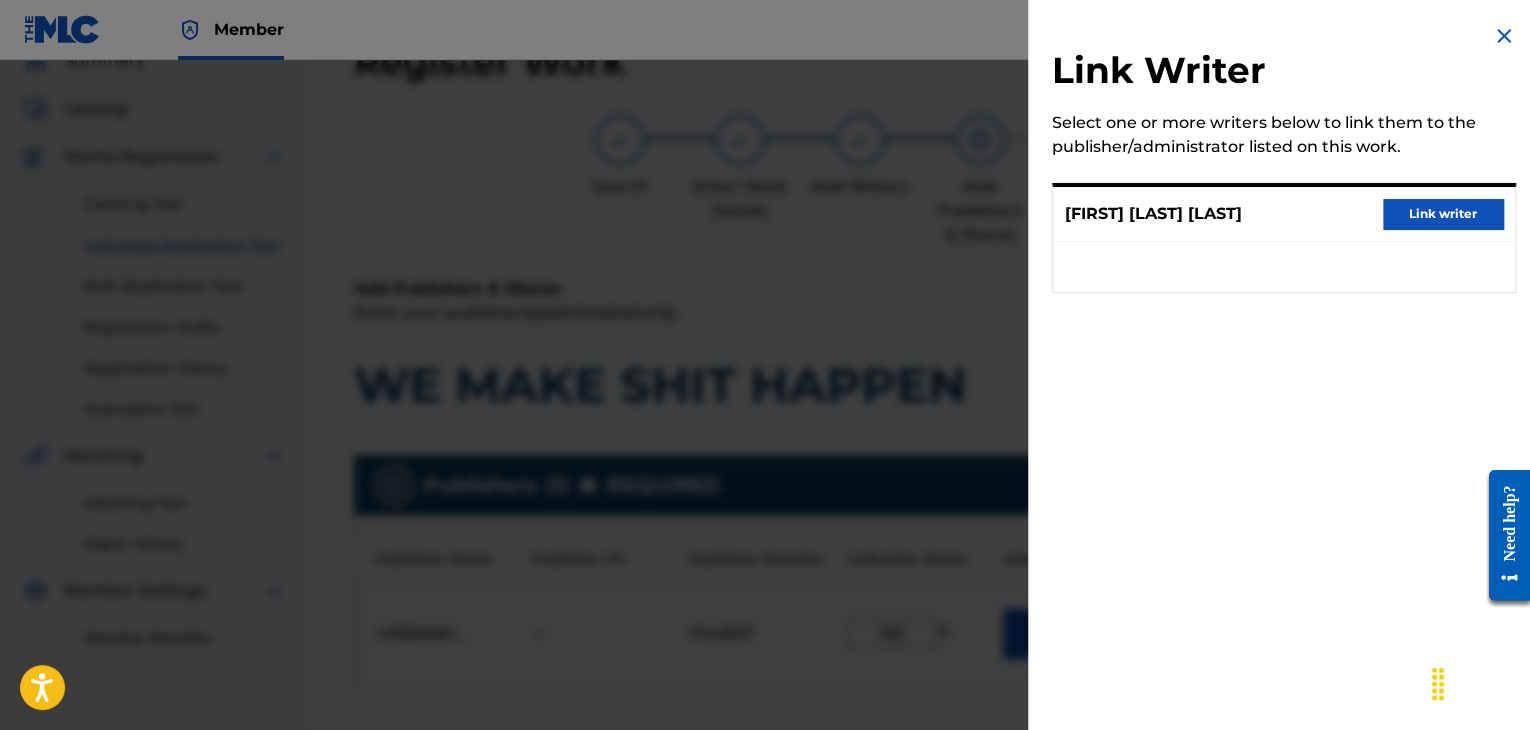 click on "Link writer" at bounding box center (1443, 214) 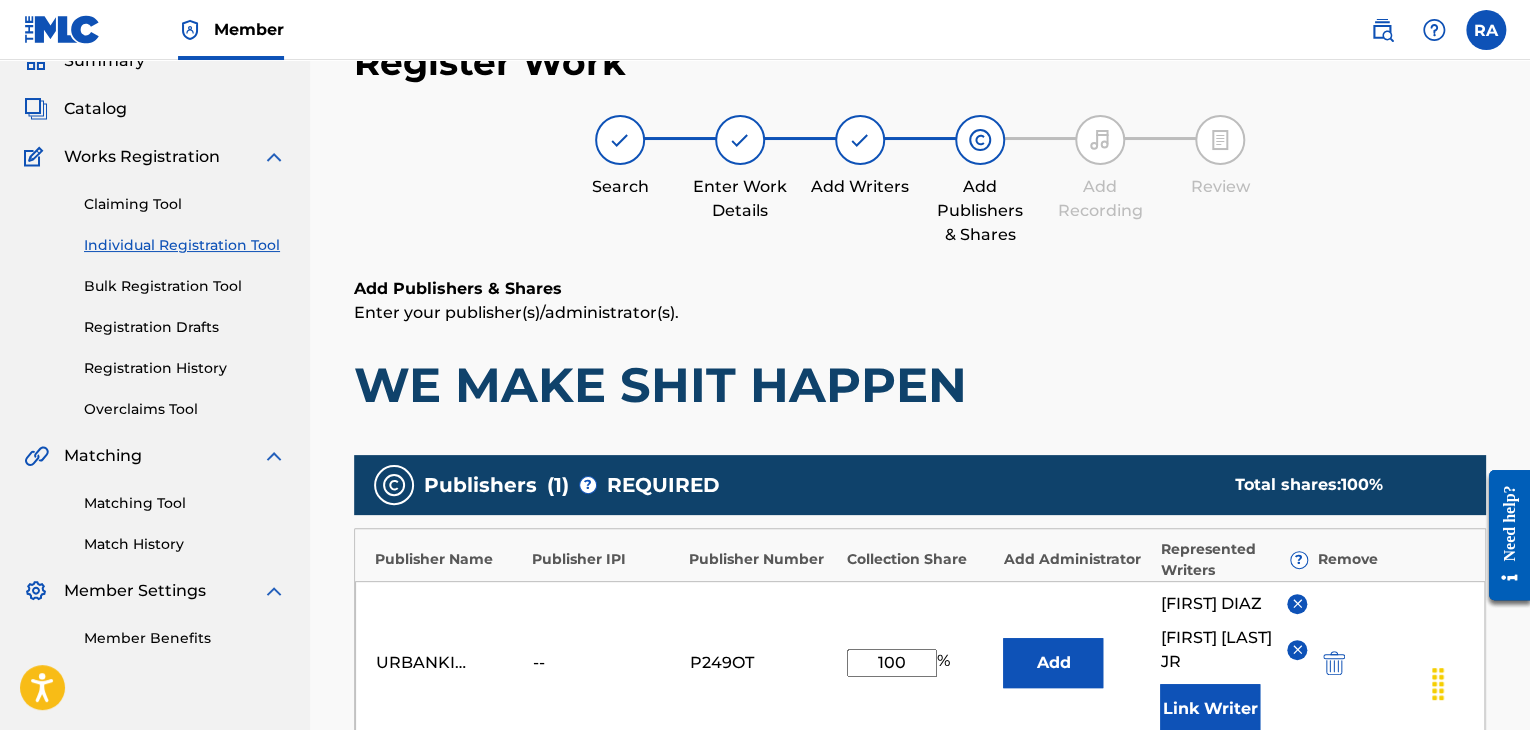 scroll, scrollTop: 608, scrollLeft: 0, axis: vertical 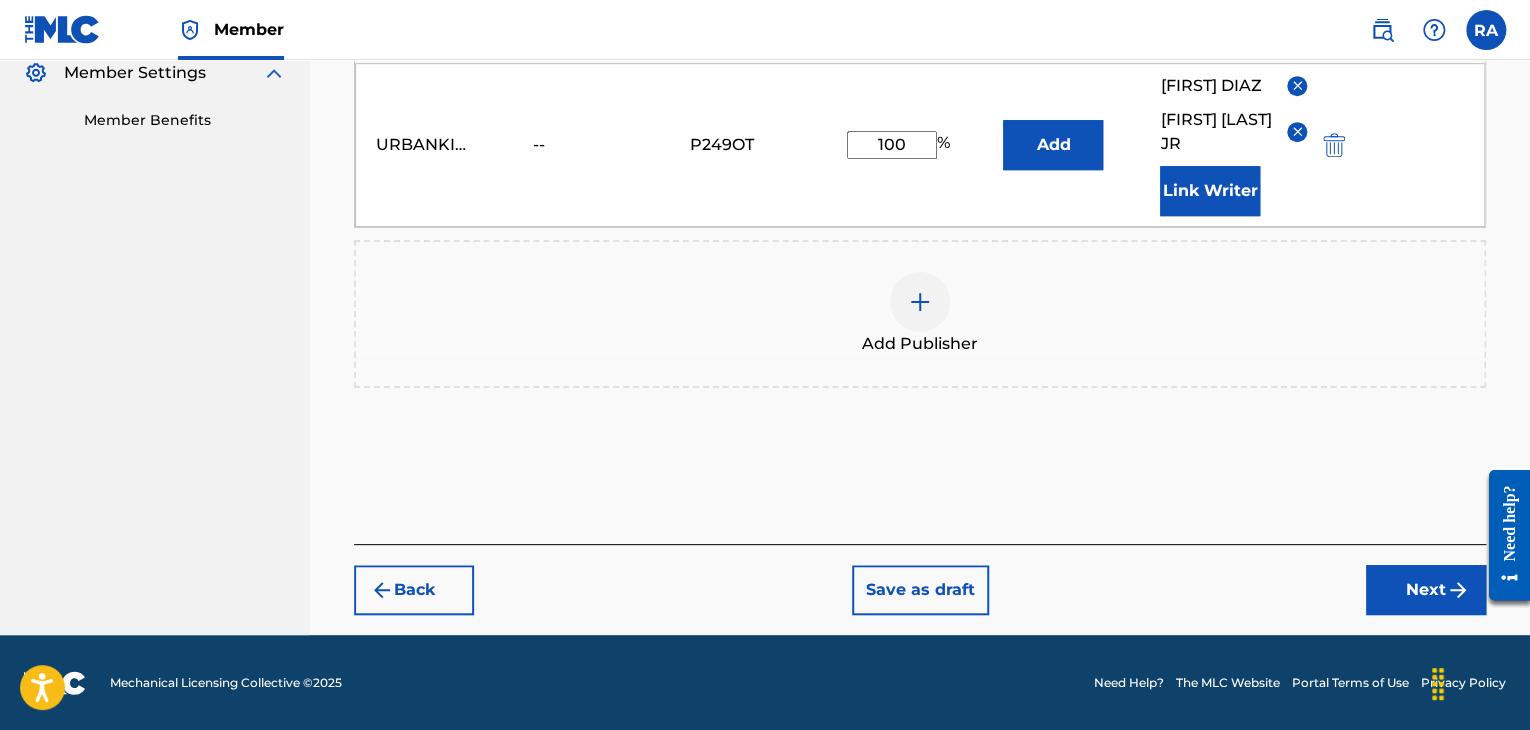 click on "Next" at bounding box center (1426, 590) 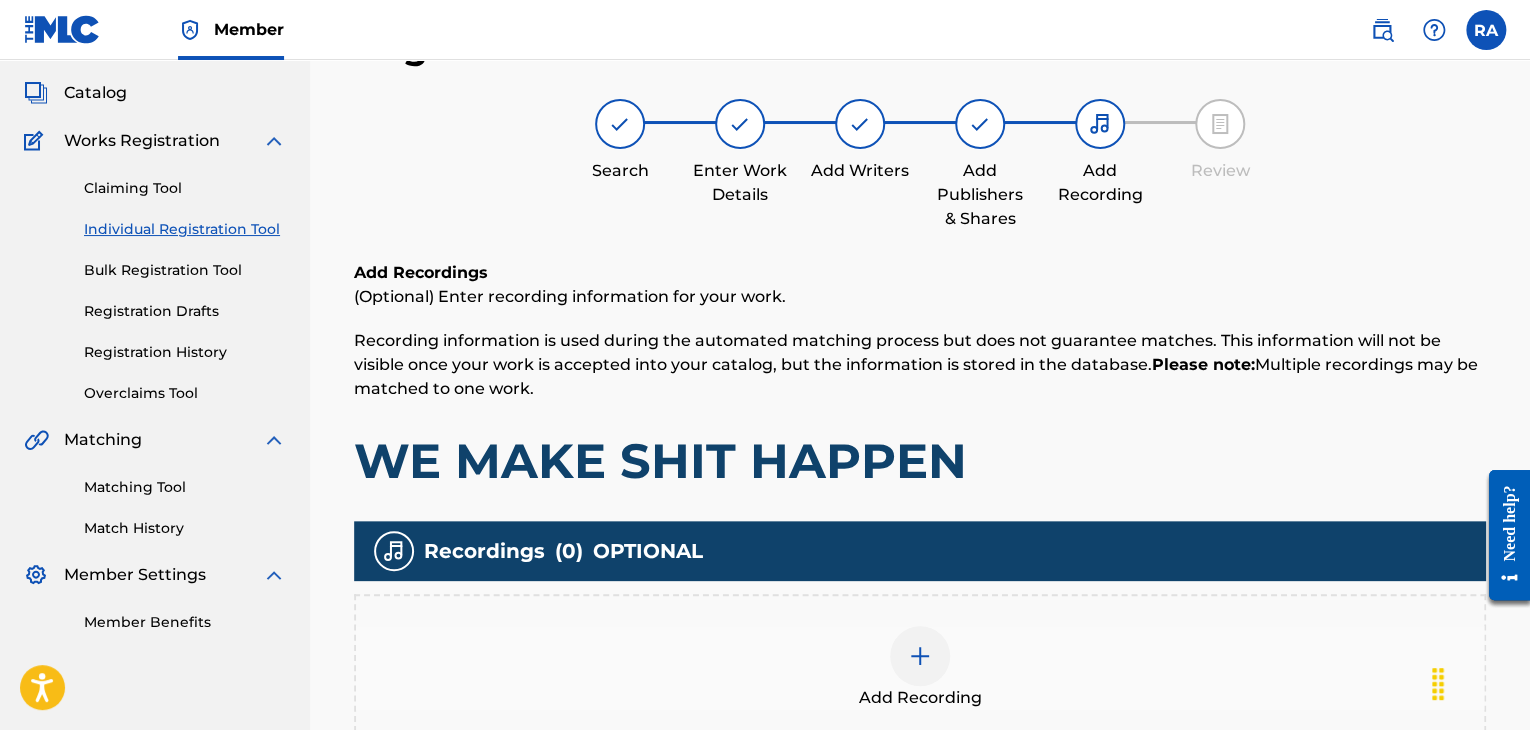scroll, scrollTop: 90, scrollLeft: 0, axis: vertical 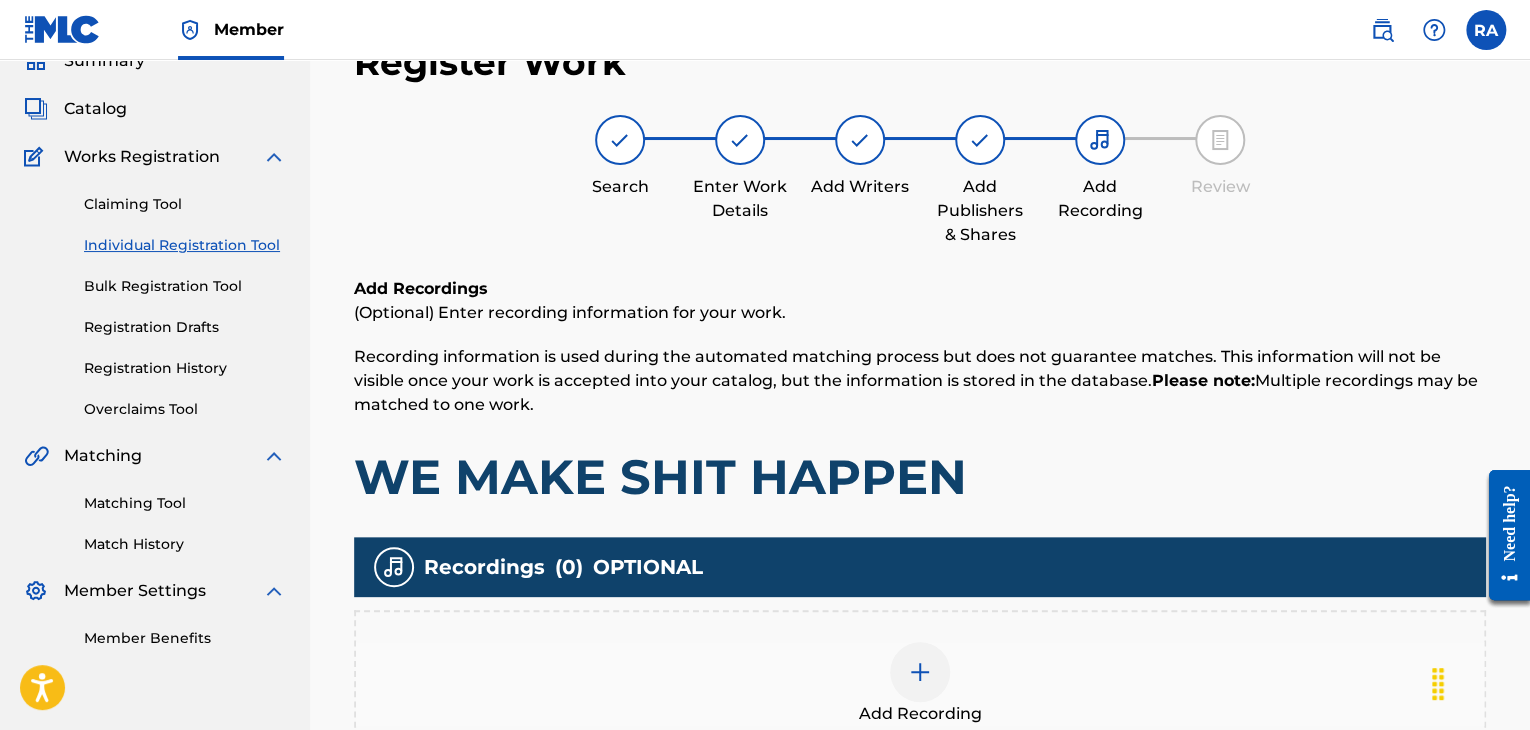 click at bounding box center [920, 672] 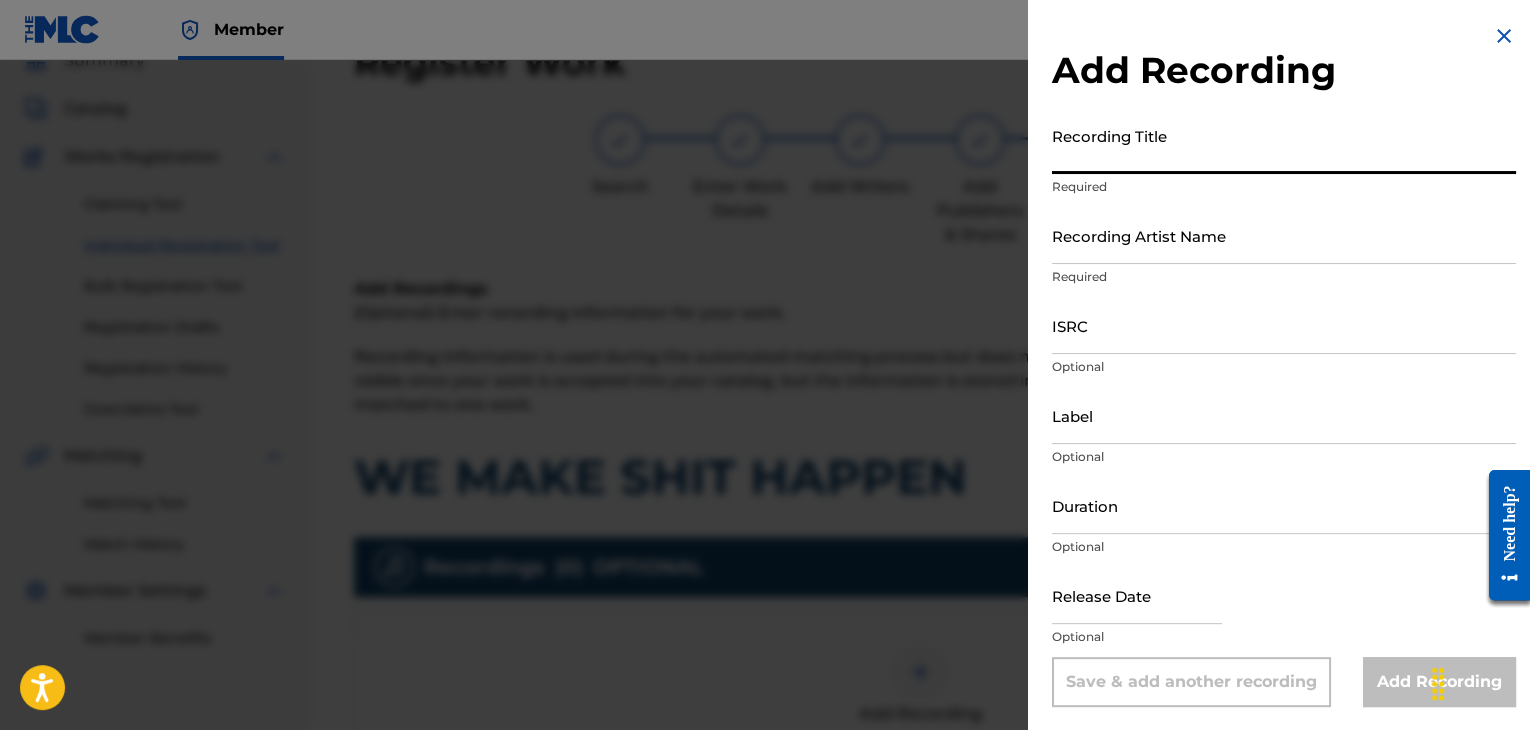 click on "Recording Title" at bounding box center [1284, 145] 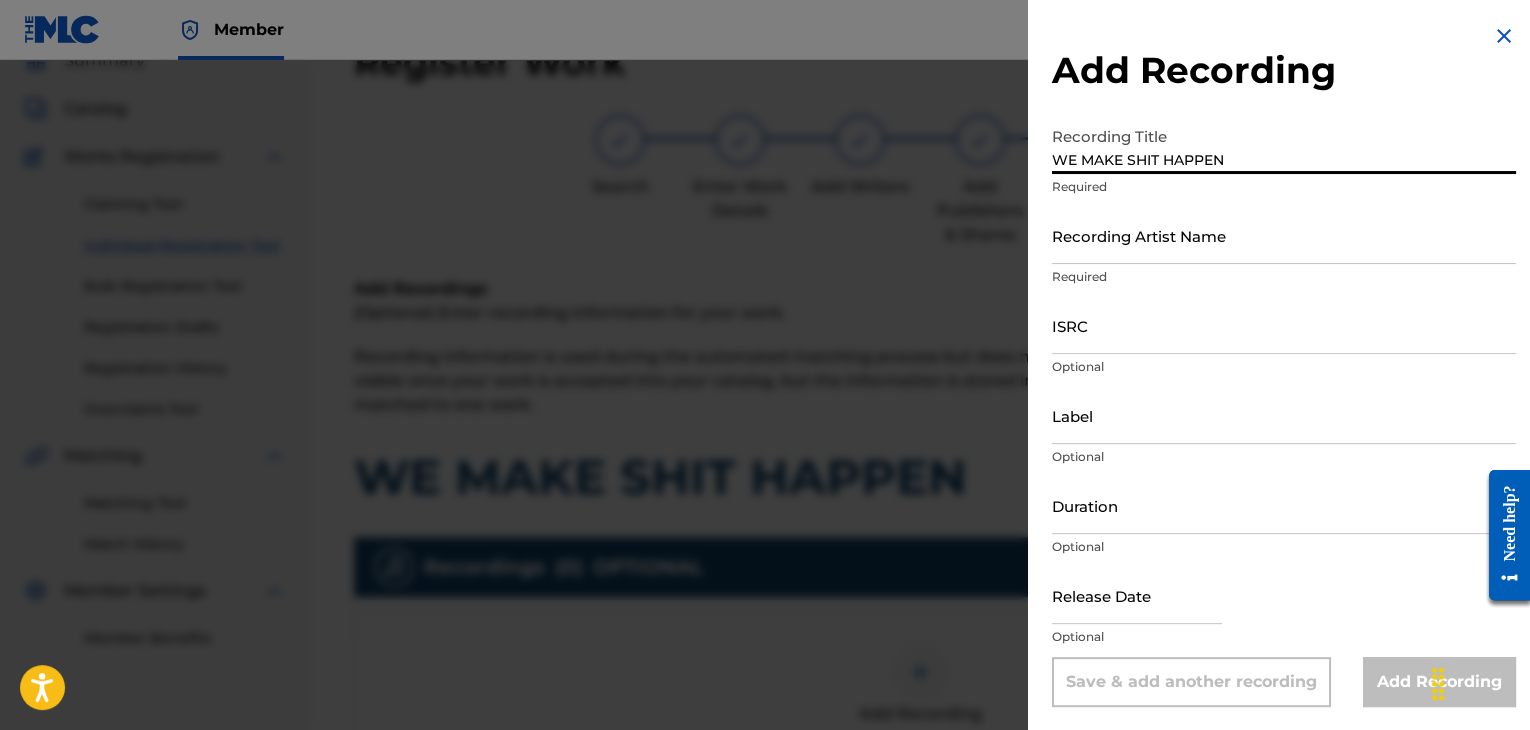 type on "WE MAKE SHIT HAPPEN" 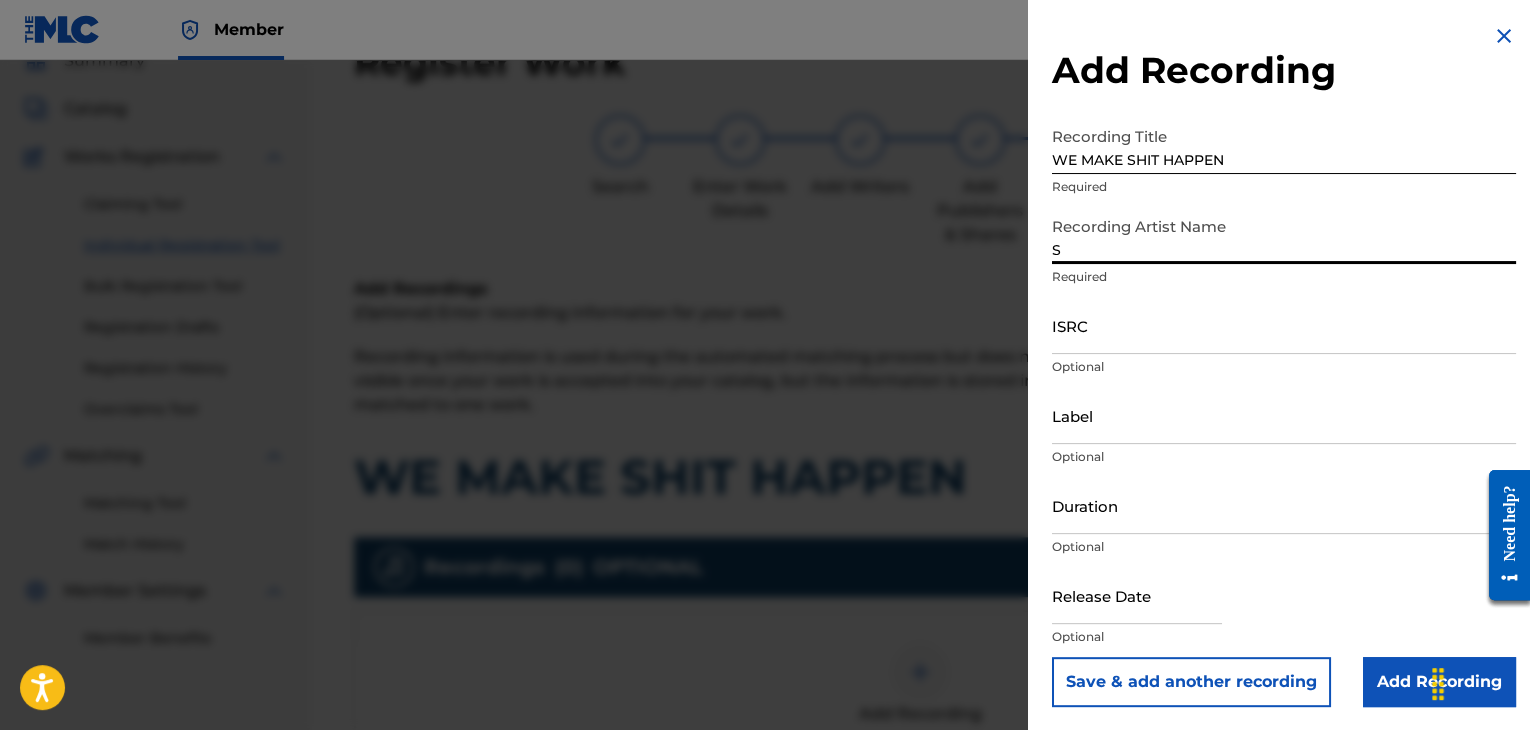 type on "SPANKY LOCO" 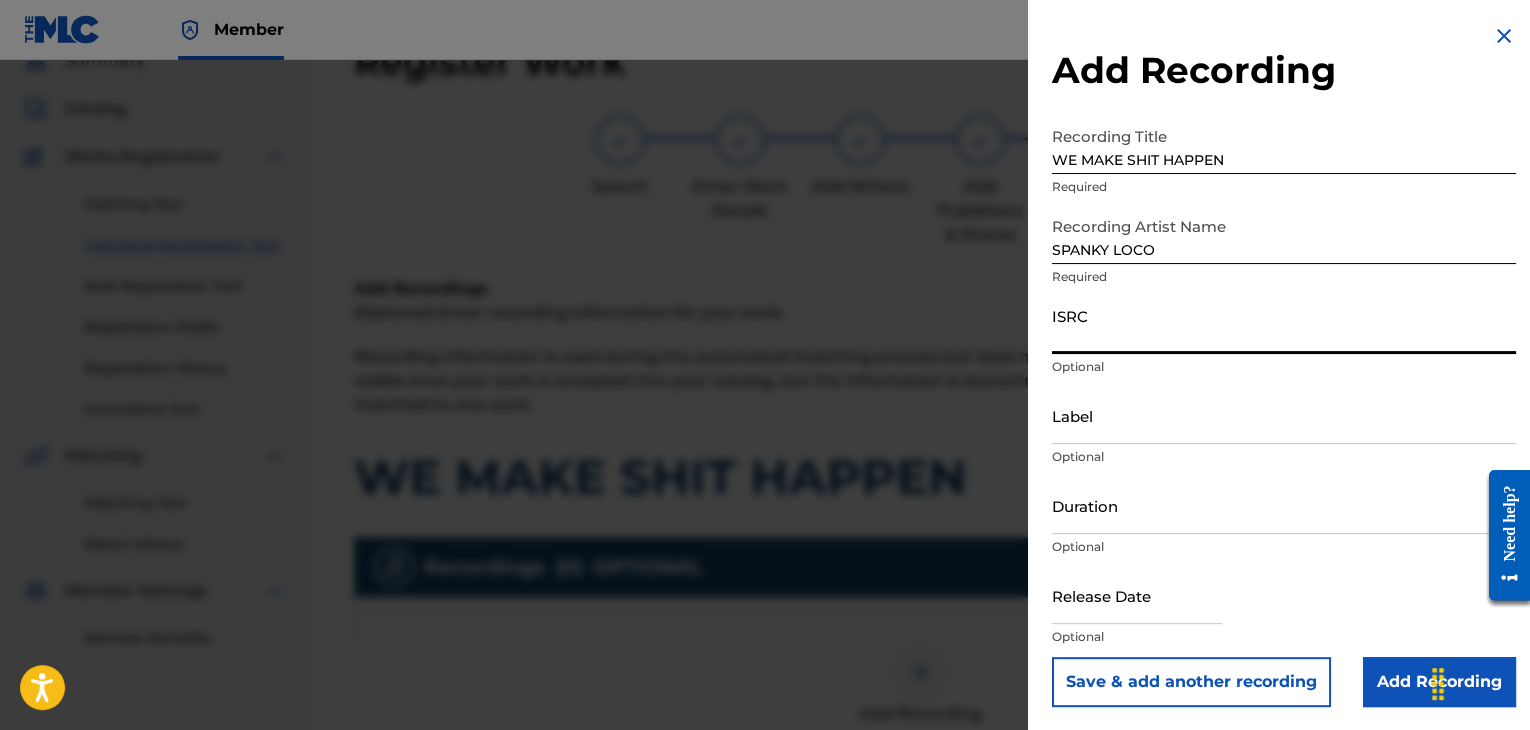 paste on "[ID]" 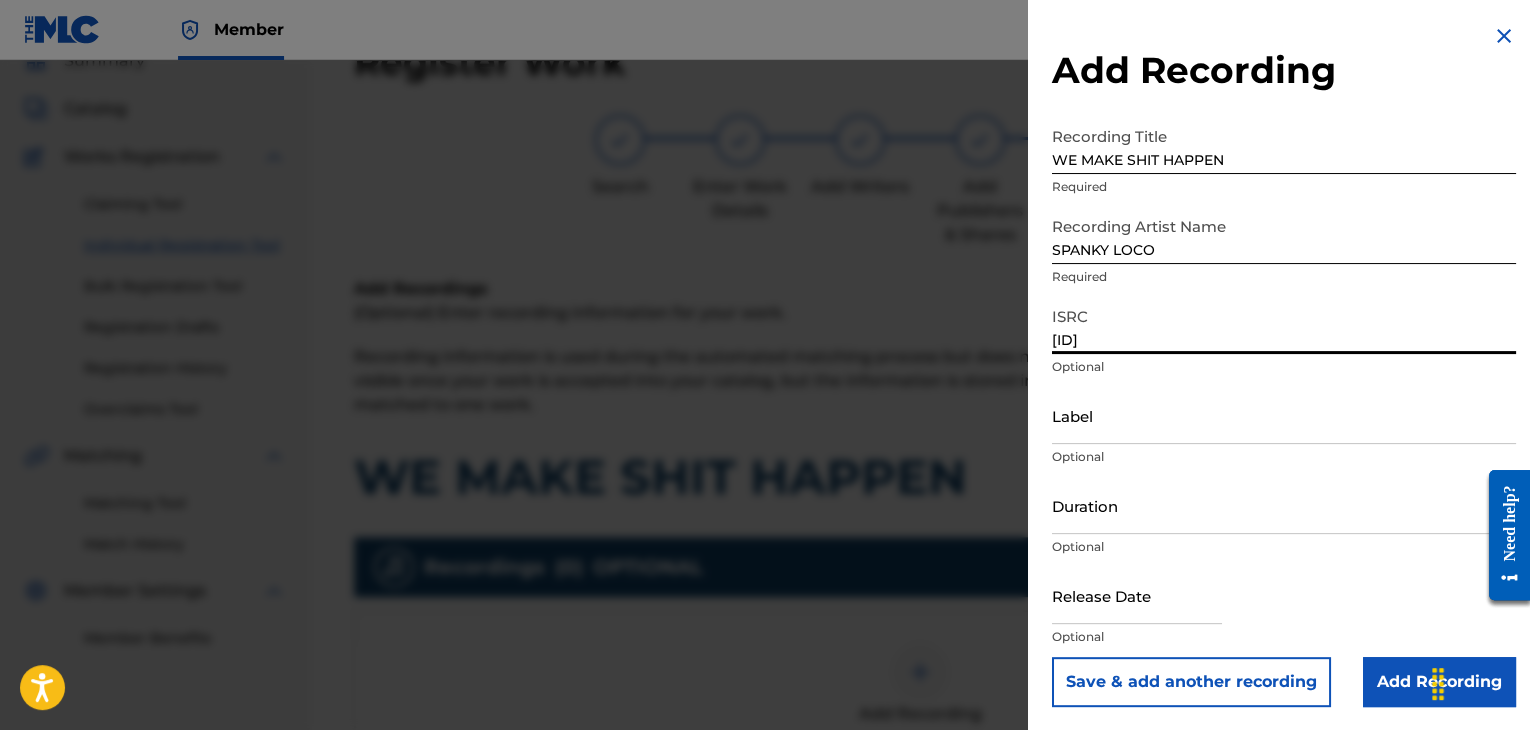 type on "[ID]" 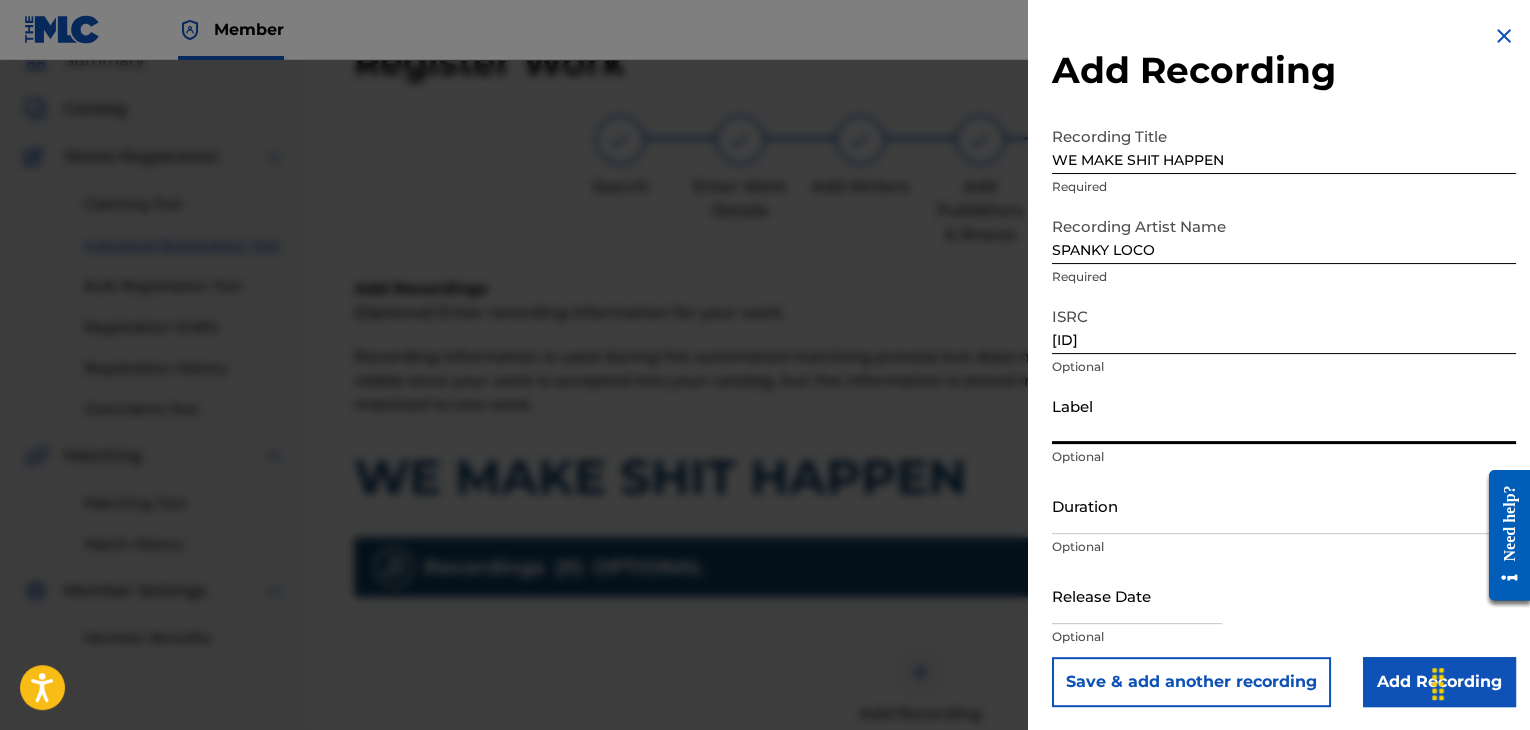 type on "Urban Kings Music Group" 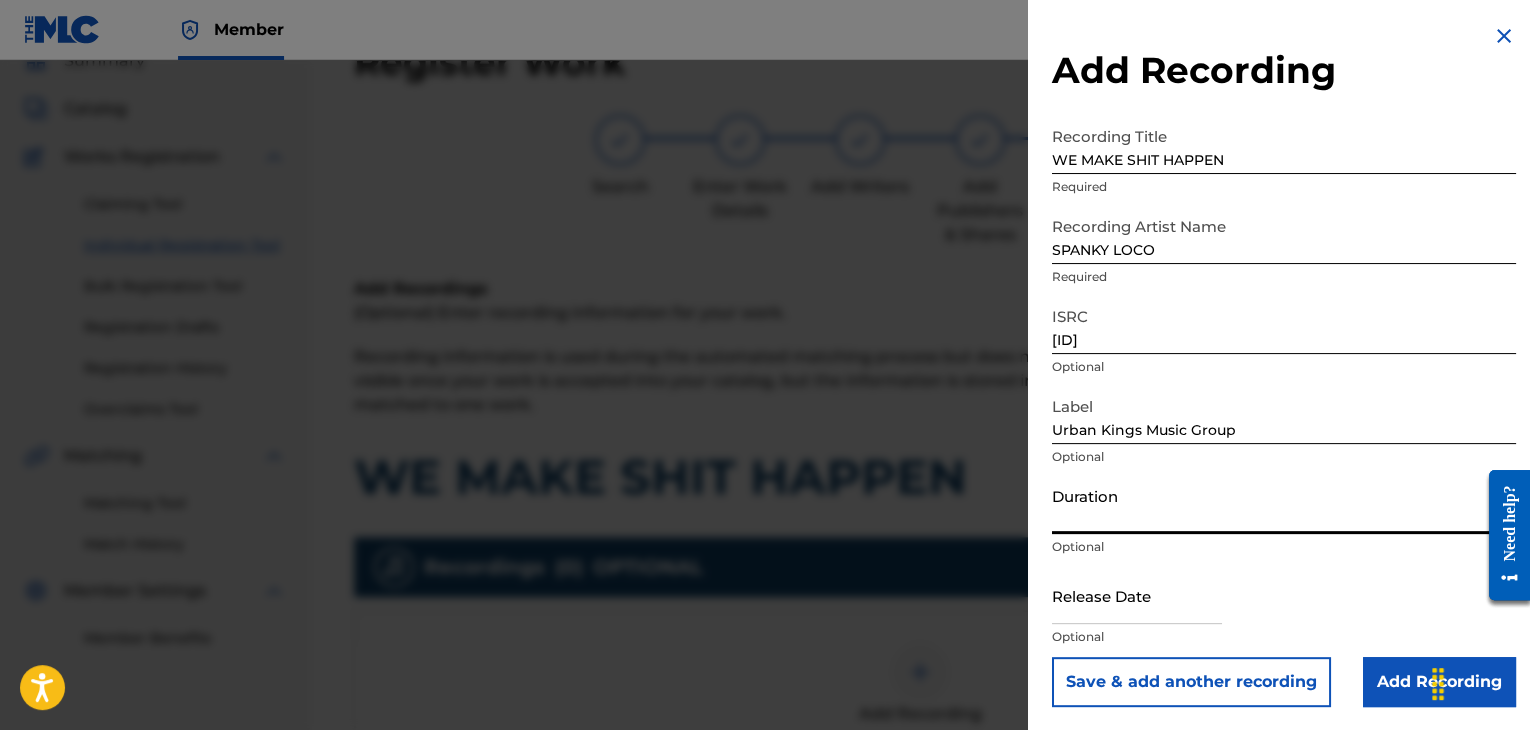 click on "Duration" at bounding box center (1284, 505) 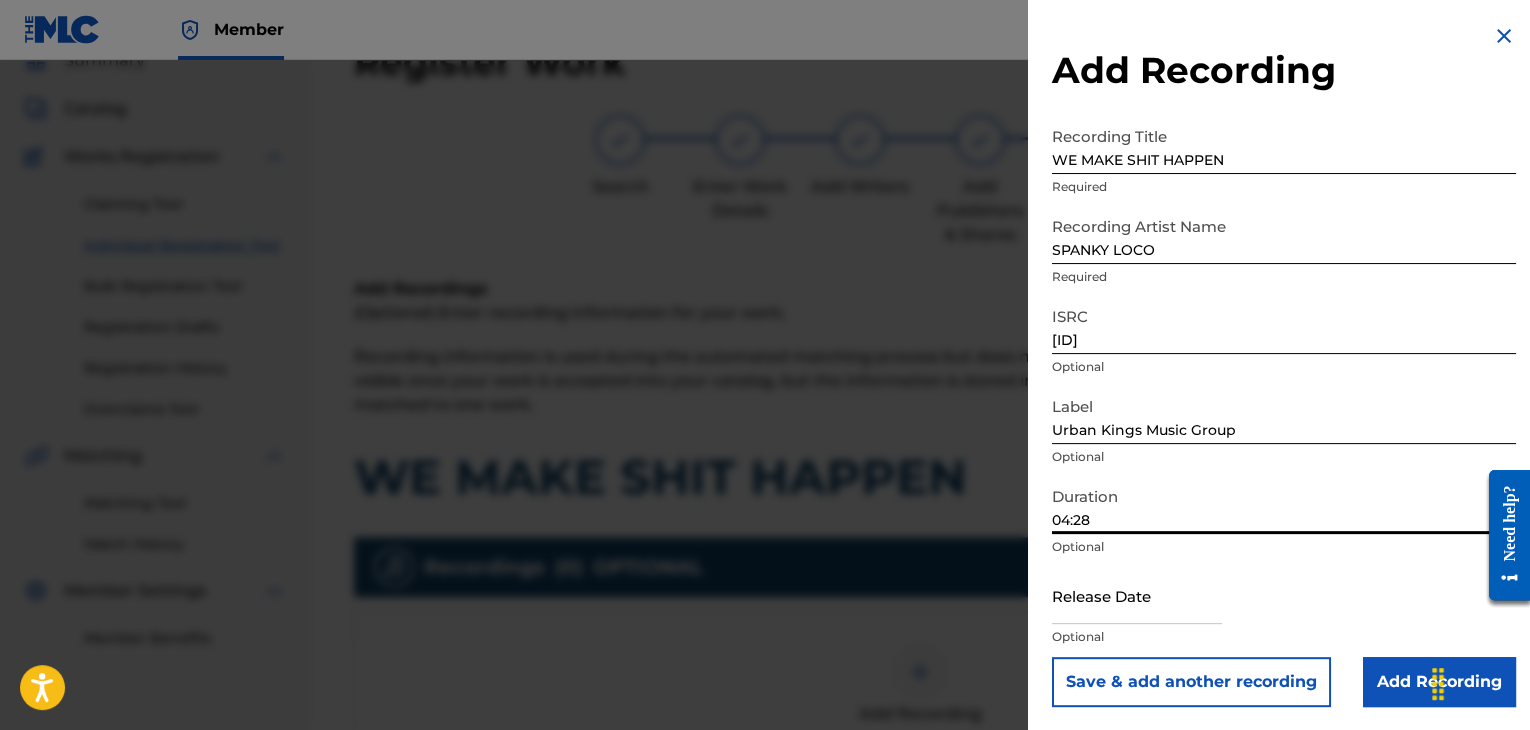 type on "04:28" 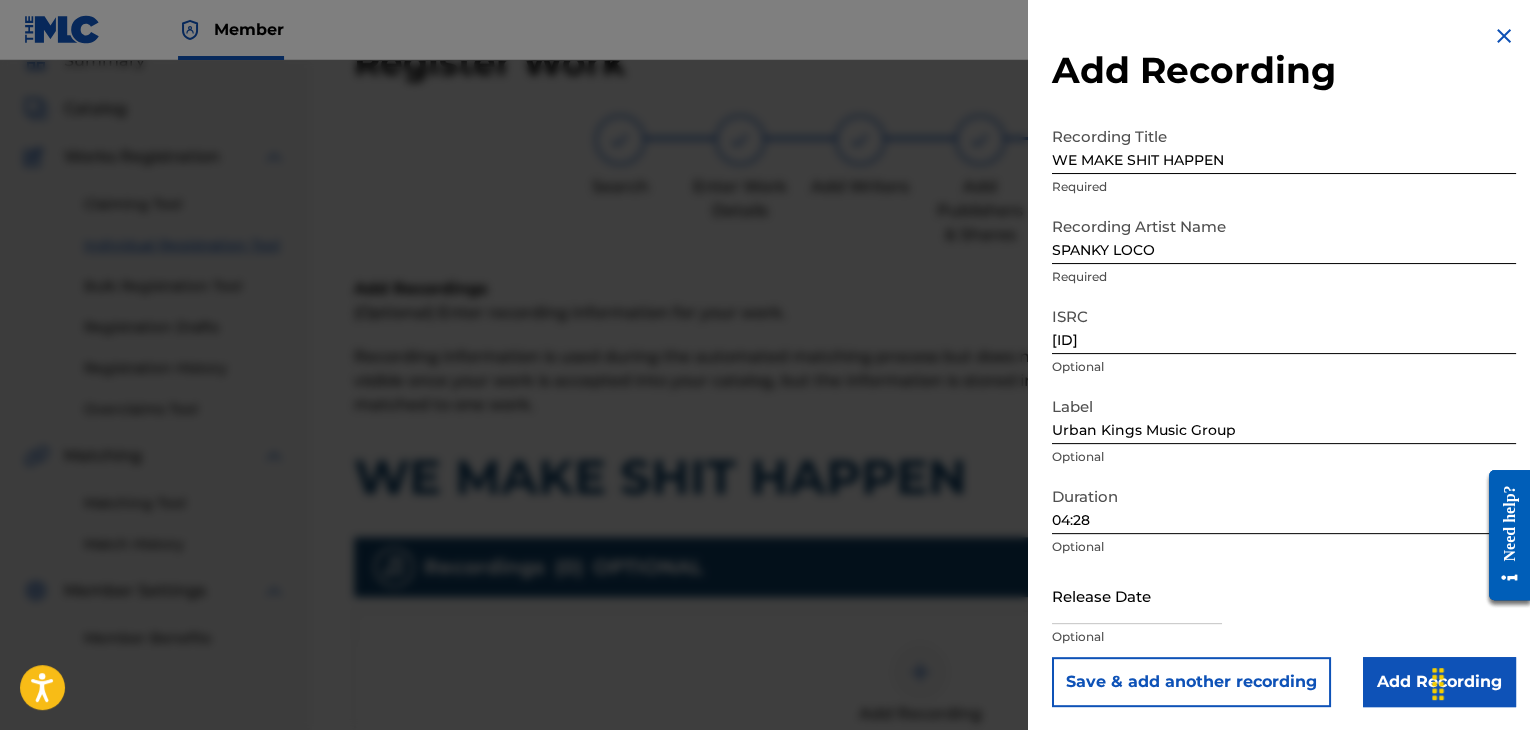 click at bounding box center [1137, 595] 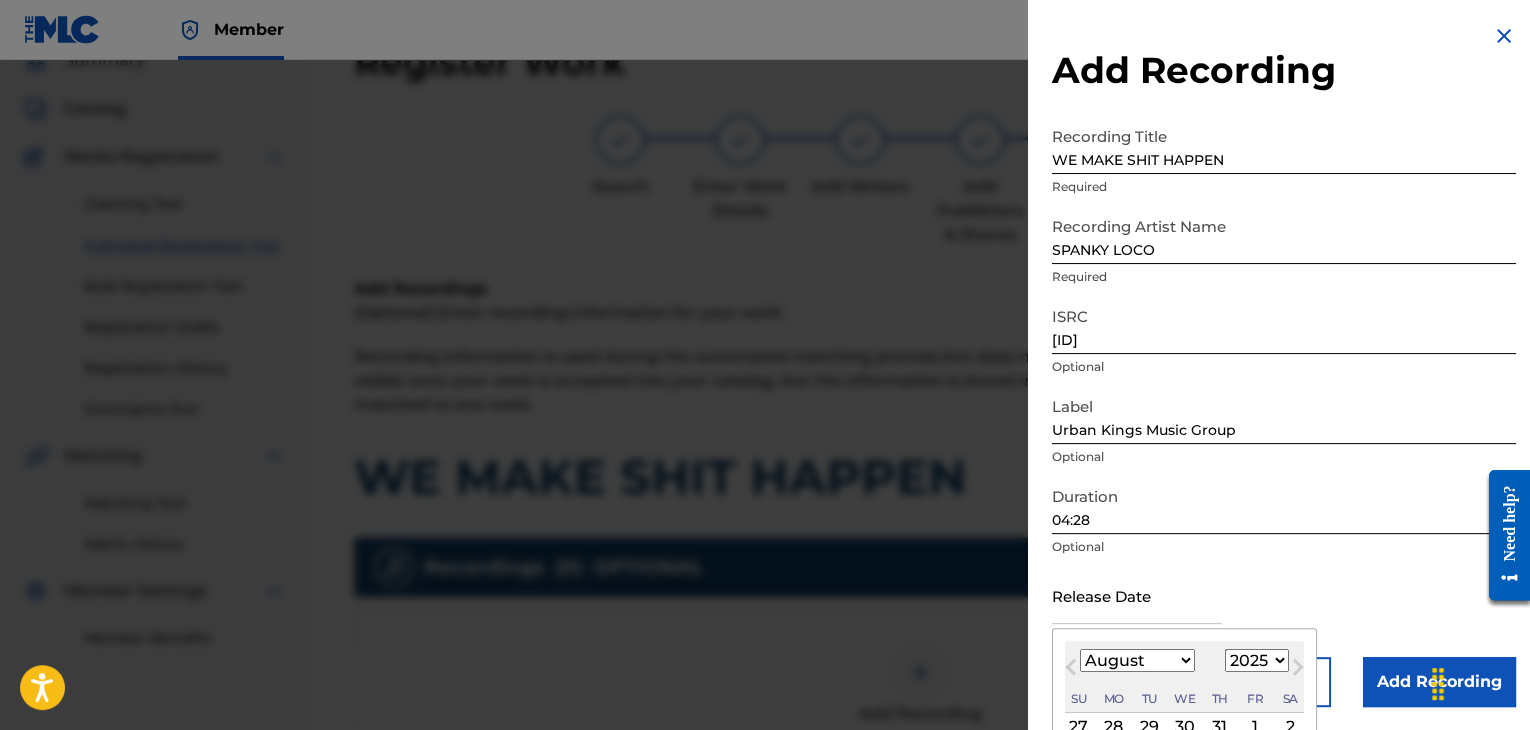 click on "January February March April May June July August September October November December" at bounding box center [1137, 660] 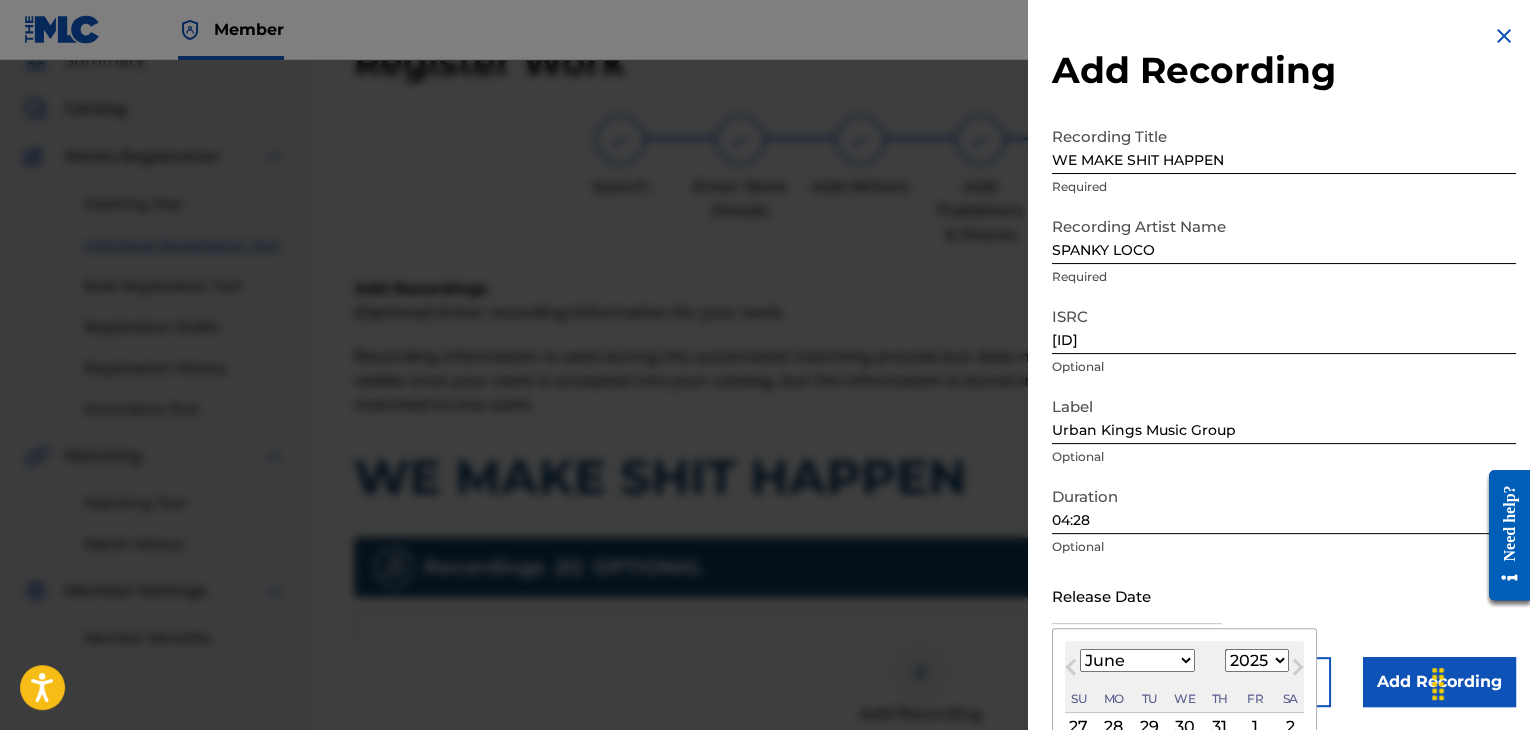 click on "January February March April May June July August September October November December" at bounding box center (1137, 660) 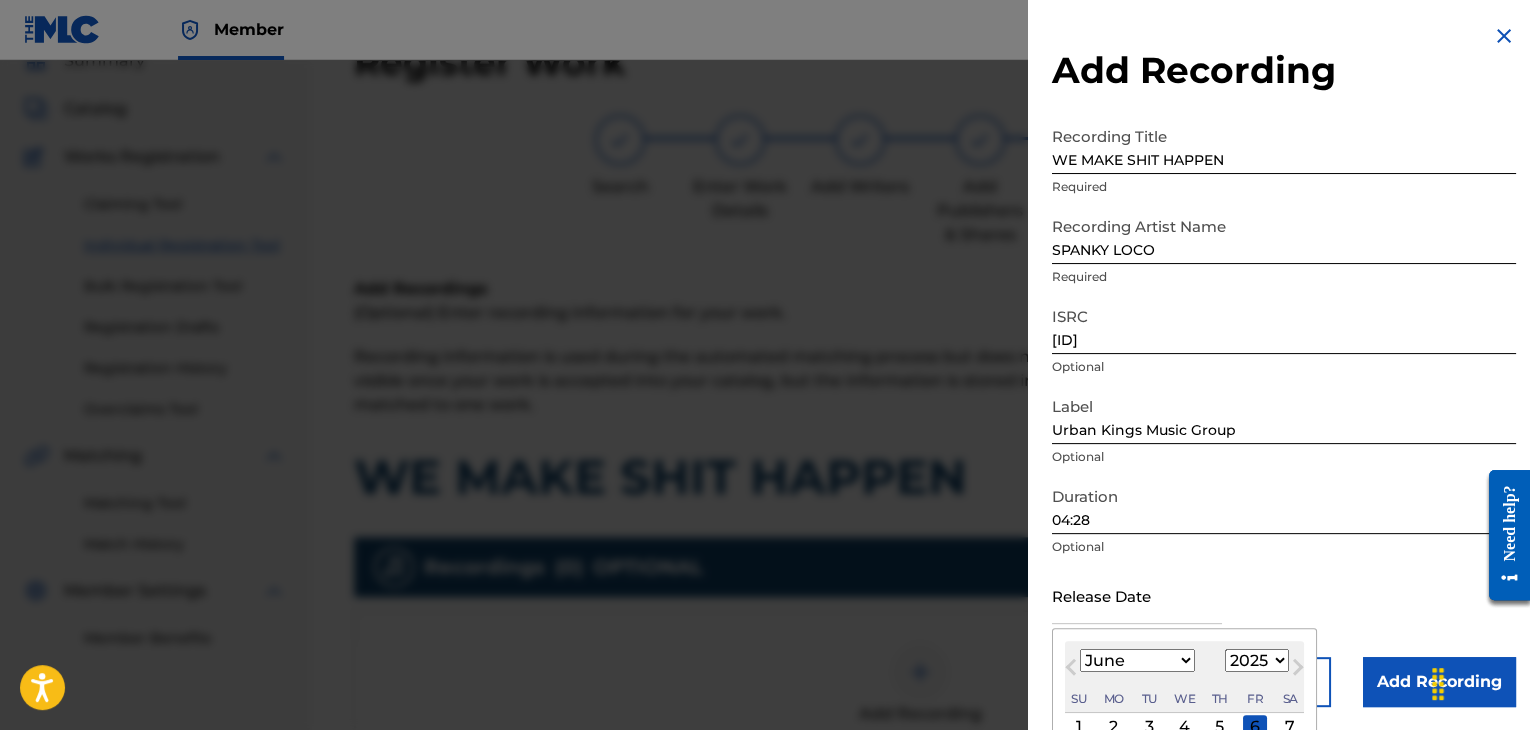 click on "1899 1900 1901 1902 1903 1904 1905 1906 1907 1908 1909 1910 1911 1912 1913 1914 1915 1916 1917 1918 1919 1920 1921 1922 1923 1924 1925 1926 1927 1928 1929 1930 1931 1932 1933 1934 1935 1936 1937 1938 1939 1940 1941 1942 1943 1944 1945 1946 1947 1948 1949 1950 1951 1952 1953 1954 1955 1956 1957 1958 1959 1960 1961 1962 1963 1964 1965 1966 1967 1968 1969 1970 1971 1972 1973 1974 1975 1976 1977 1978 1979 1980 1981 1982 1983 1984 1985 1986 1987 1988 1989 1990 1991 1992 1993 1994 1995 1996 1997 1998 1999 2000 2001 2002 2003 2004 2005 2006 2007 2008 2009 2010 2011 2012 2013 2014 2015 2016 2017 2018 2019 2020 2021 2022 2023 2024 2025 2026 2027 2028 2029 2030 2031 2032 2033 2034 2035 2036 2037 2038 2039 2040 2041 2042 2043 2044 2045 2046 2047 2048 2049 2050 2051 2052 2053 2054 2055 2056 2057 2058 2059 2060 2061 2062 2063 2064 2065 2066 2067 2068 2069 2070 2071 2072 2073 2074 2075 2076 2077 2078 2079 2080 2081 2082 2083 2084 2085 2086 2087 2088 2089 2090 2091 2092 2093 2094 2095 2096 2097 2098 2099 2100" at bounding box center [1257, 660] 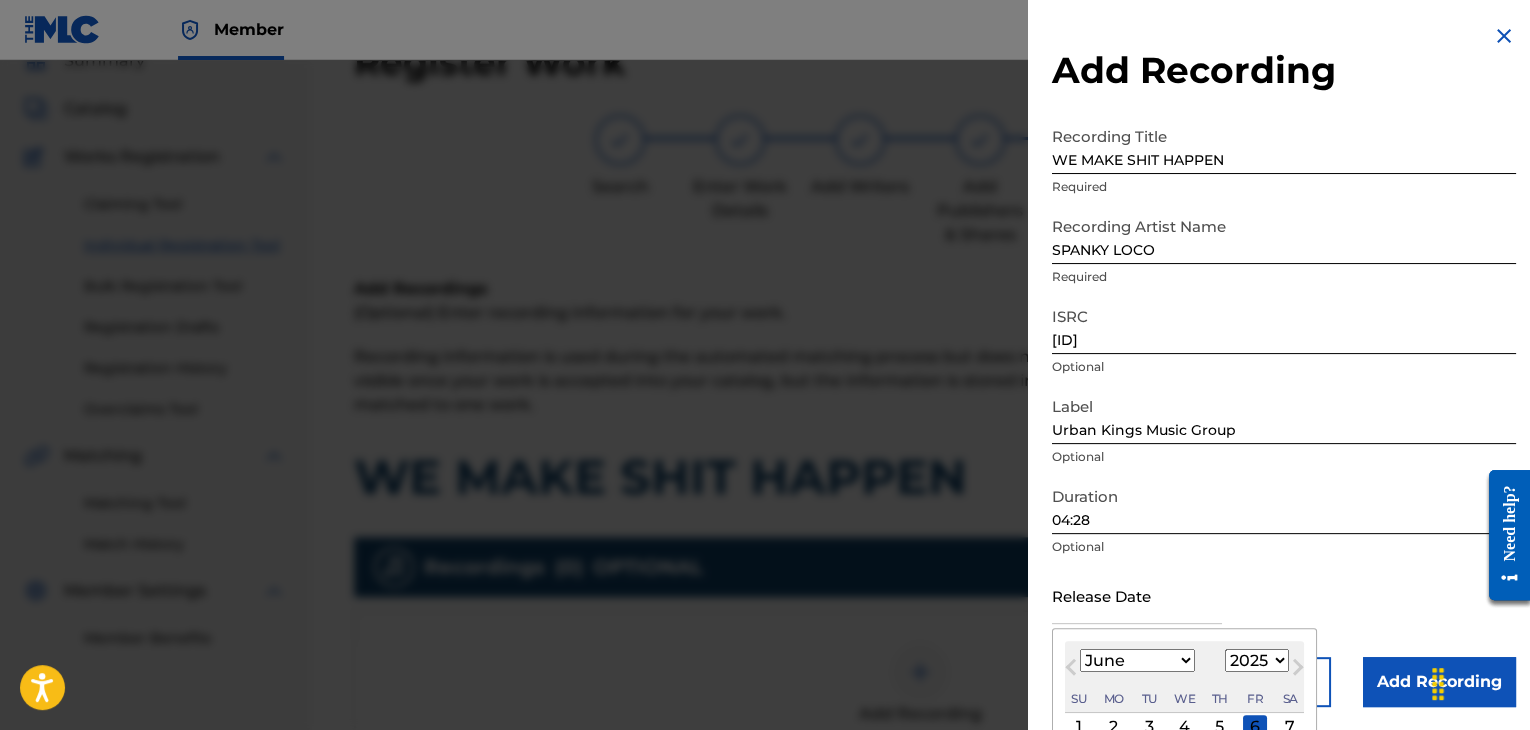 select on "2010" 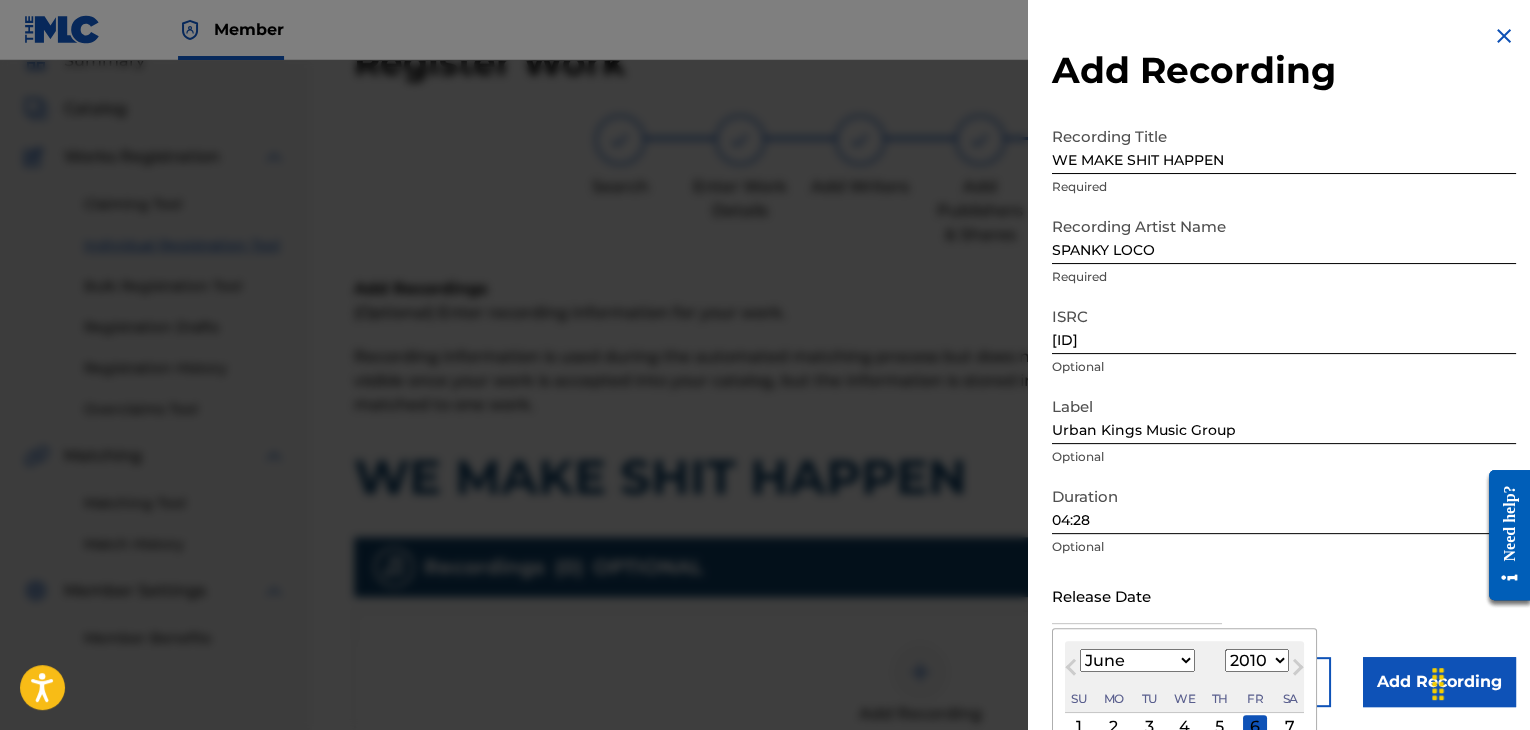 click on "1899 1900 1901 1902 1903 1904 1905 1906 1907 1908 1909 1910 1911 1912 1913 1914 1915 1916 1917 1918 1919 1920 1921 1922 1923 1924 1925 1926 1927 1928 1929 1930 1931 1932 1933 1934 1935 1936 1937 1938 1939 1940 1941 1942 1943 1944 1945 1946 1947 1948 1949 1950 1951 1952 1953 1954 1955 1956 1957 1958 1959 1960 1961 1962 1963 1964 1965 1966 1967 1968 1969 1970 1971 1972 1973 1974 1975 1976 1977 1978 1979 1980 1981 1982 1983 1984 1985 1986 1987 1988 1989 1990 1991 1992 1993 1994 1995 1996 1997 1998 1999 2000 2001 2002 2003 2004 2005 2006 2007 2008 2009 2010 2011 2012 2013 2014 2015 2016 2017 2018 2019 2020 2021 2022 2023 2024 2025 2026 2027 2028 2029 2030 2031 2032 2033 2034 2035 2036 2037 2038 2039 2040 2041 2042 2043 2044 2045 2046 2047 2048 2049 2050 2051 2052 2053 2054 2055 2056 2057 2058 2059 2060 2061 2062 2063 2064 2065 2066 2067 2068 2069 2070 2071 2072 2073 2074 2075 2076 2077 2078 2079 2080 2081 2082 2083 2084 2085 2086 2087 2088 2089 2090 2091 2092 2093 2094 2095 2096 2097 2098 2099 2100" at bounding box center (1257, 660) 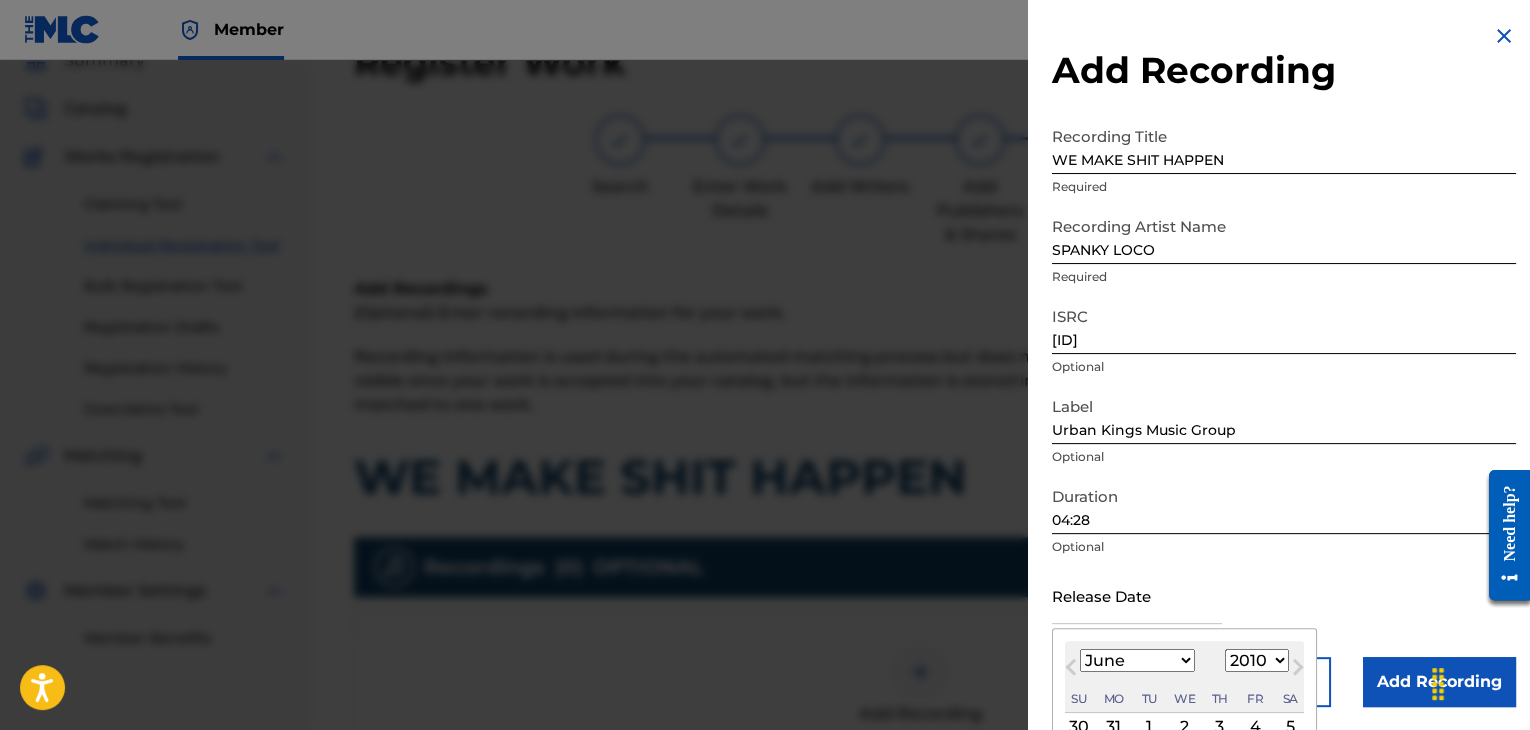 click on "1" at bounding box center [1149, 727] 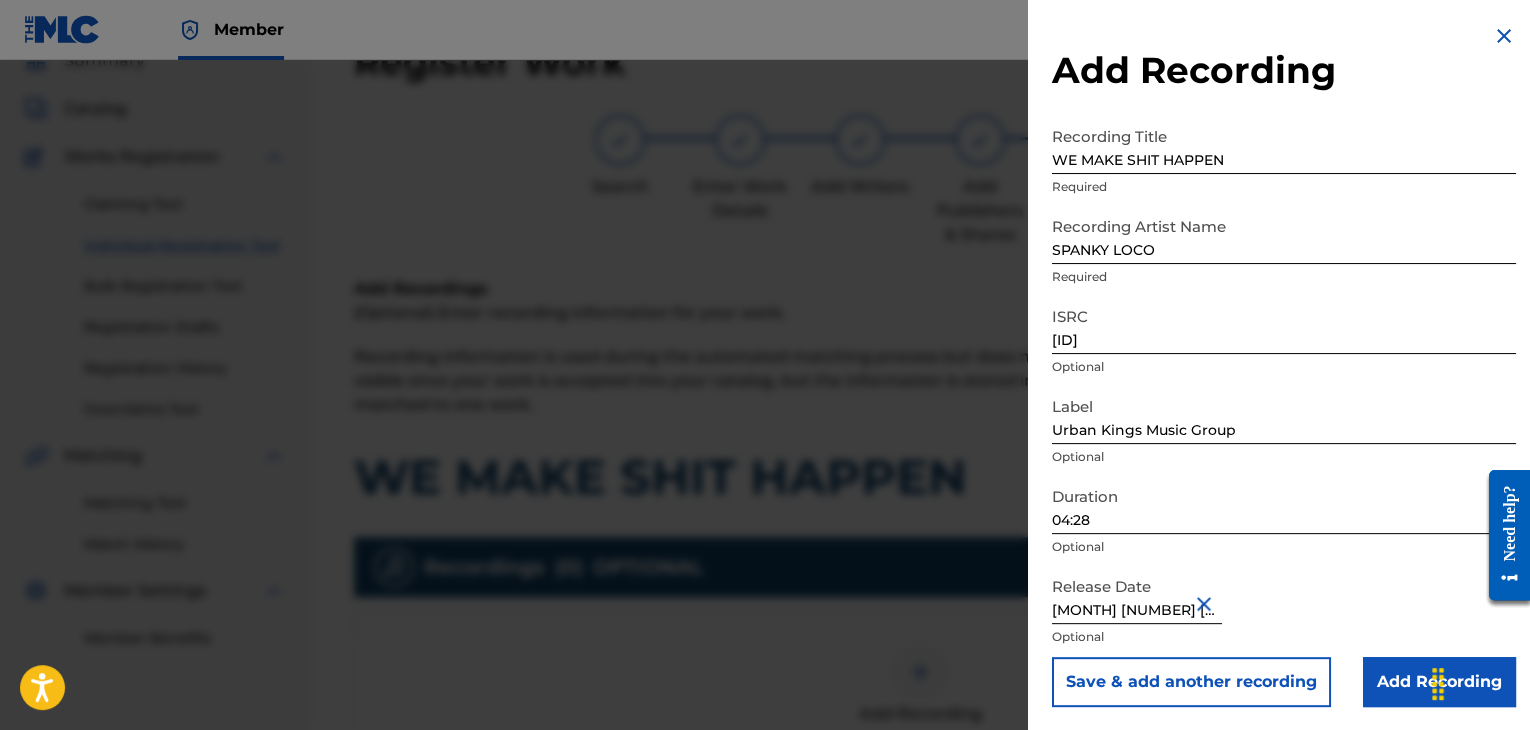 click on "Add Recording" at bounding box center (1439, 682) 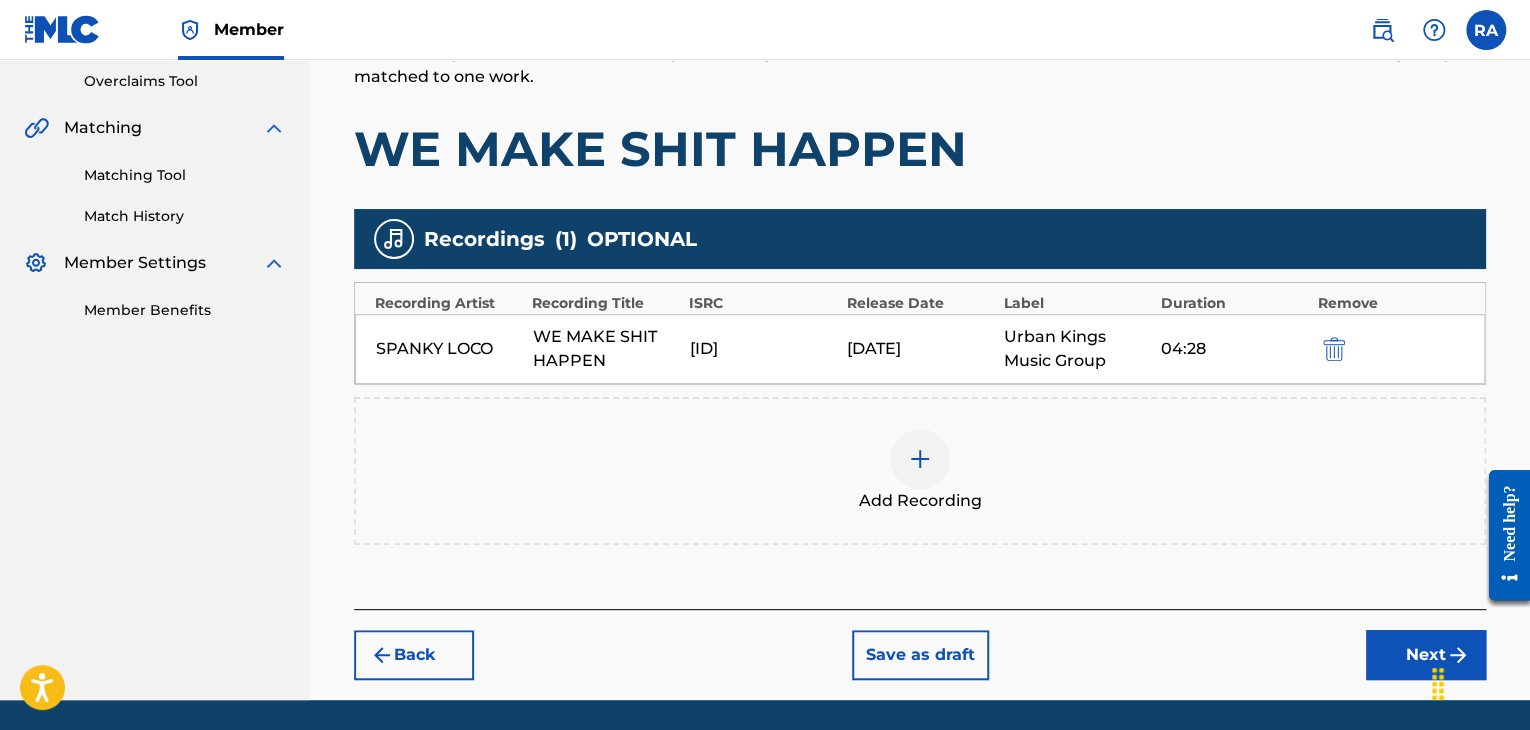scroll, scrollTop: 482, scrollLeft: 0, axis: vertical 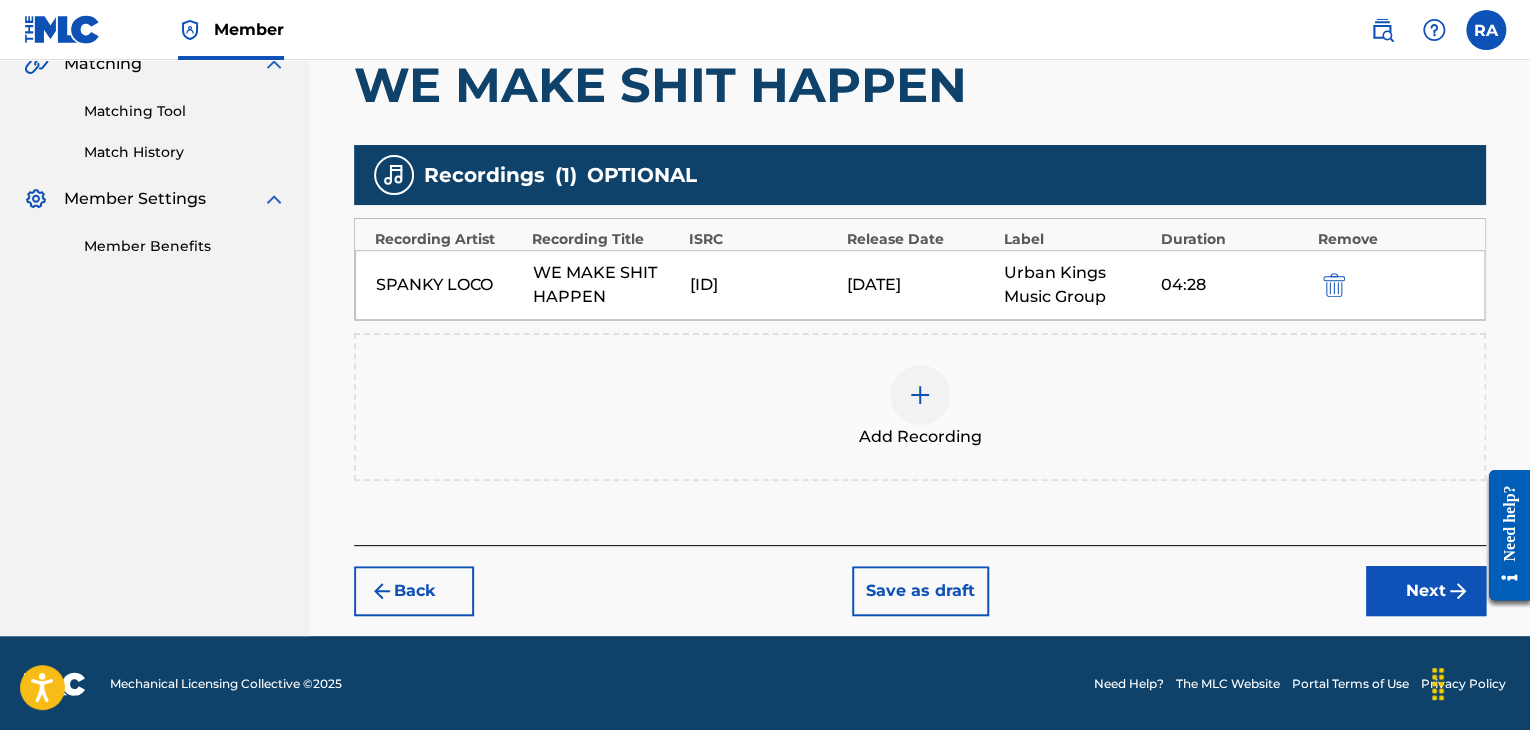 click on "Next" at bounding box center [1426, 591] 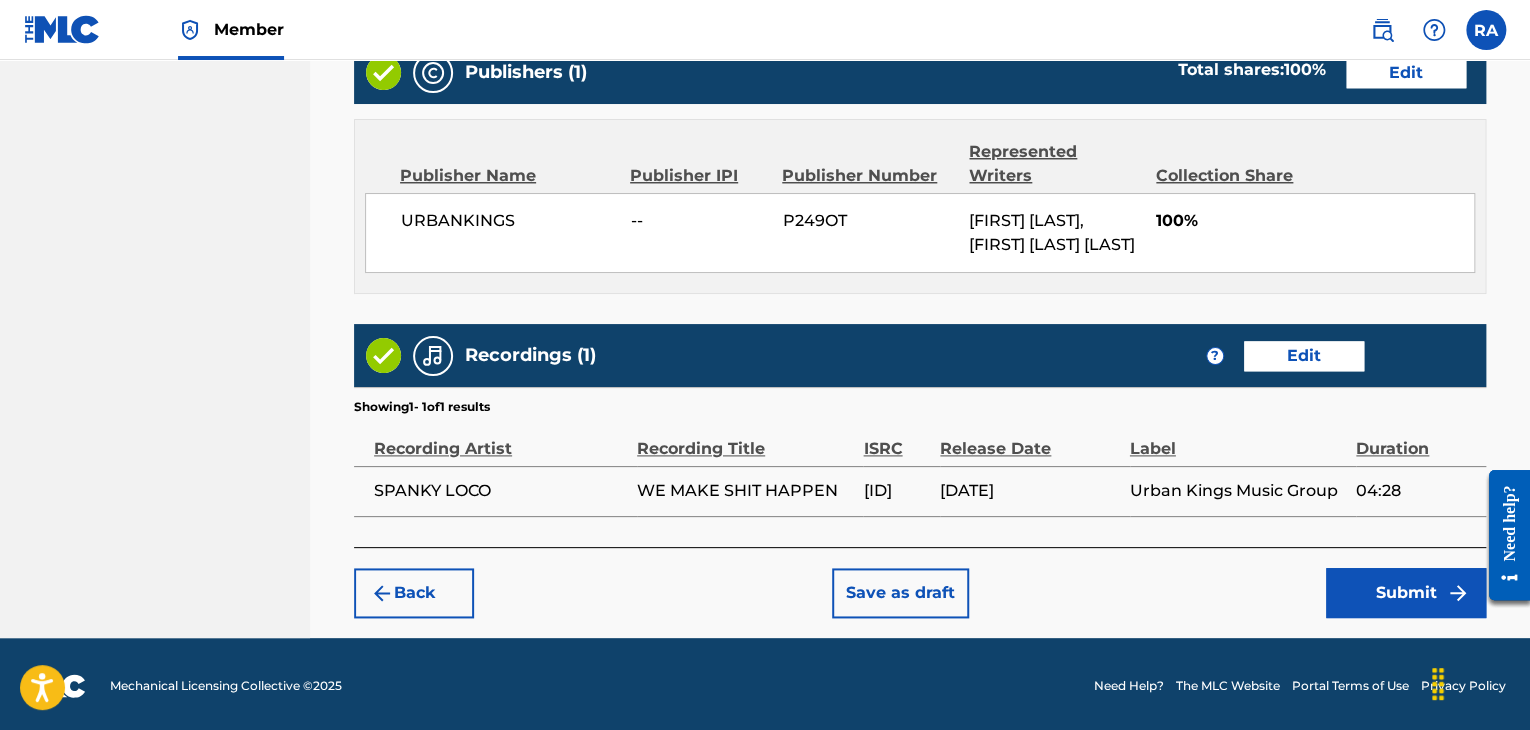 scroll, scrollTop: 1061, scrollLeft: 0, axis: vertical 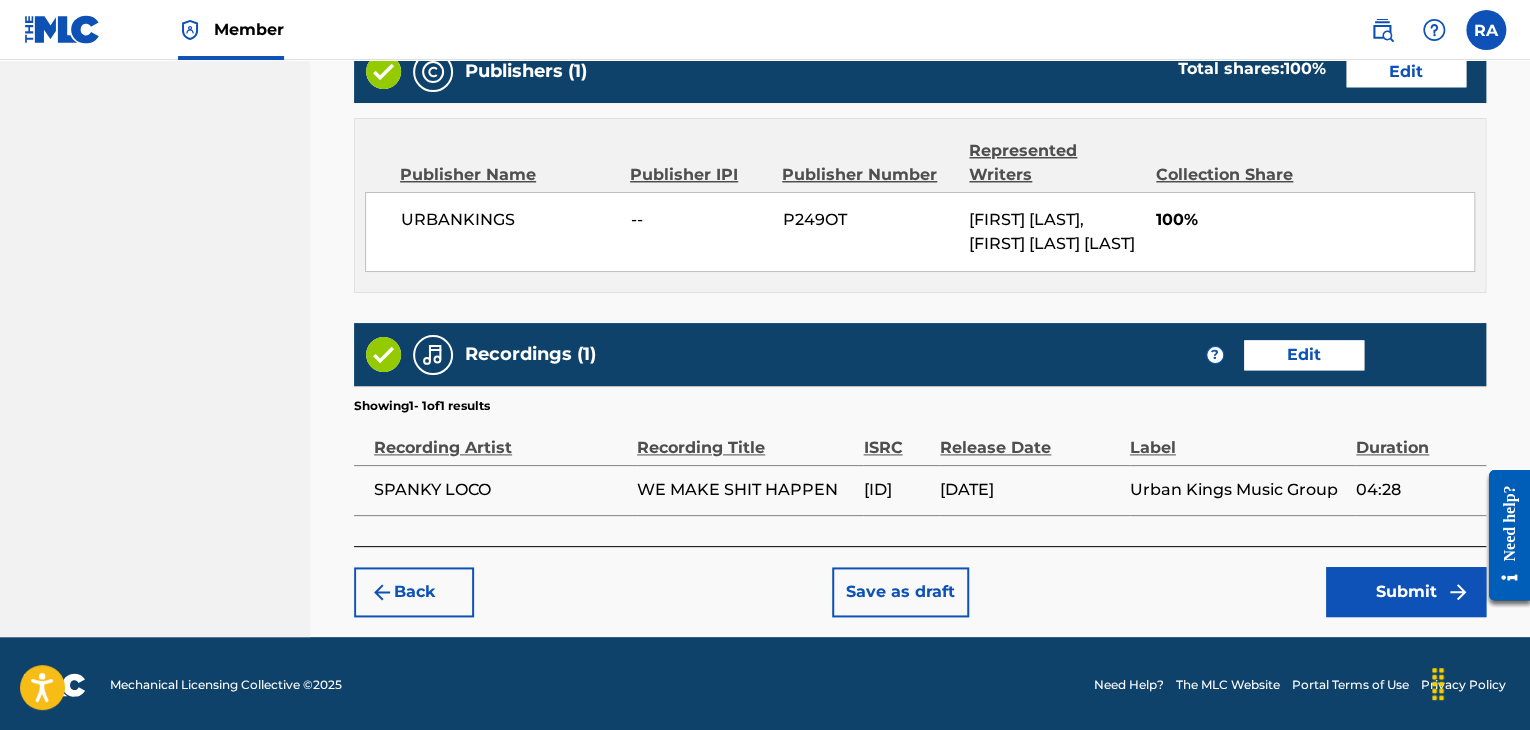 click on "Submit" at bounding box center (1406, 592) 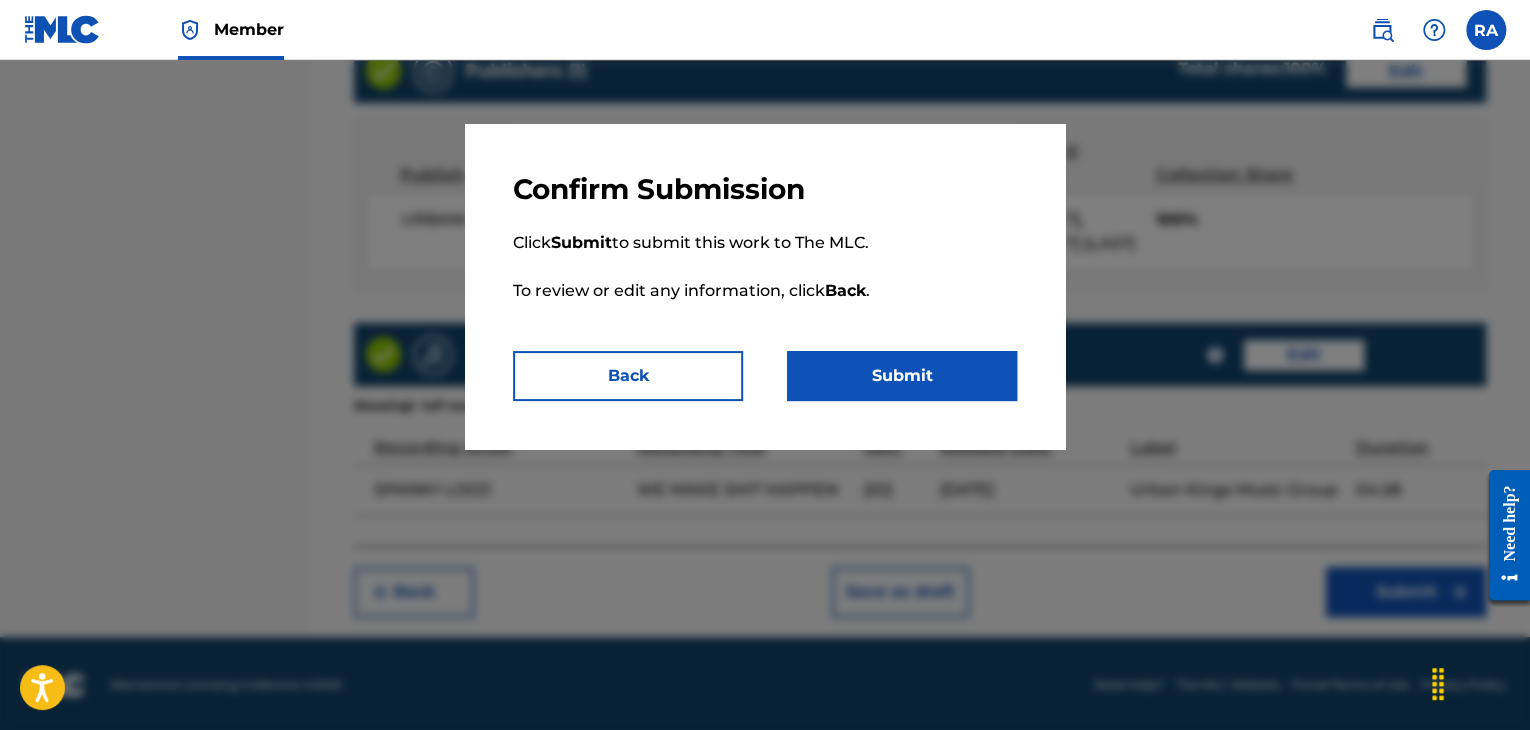 click on "Submit" at bounding box center (902, 376) 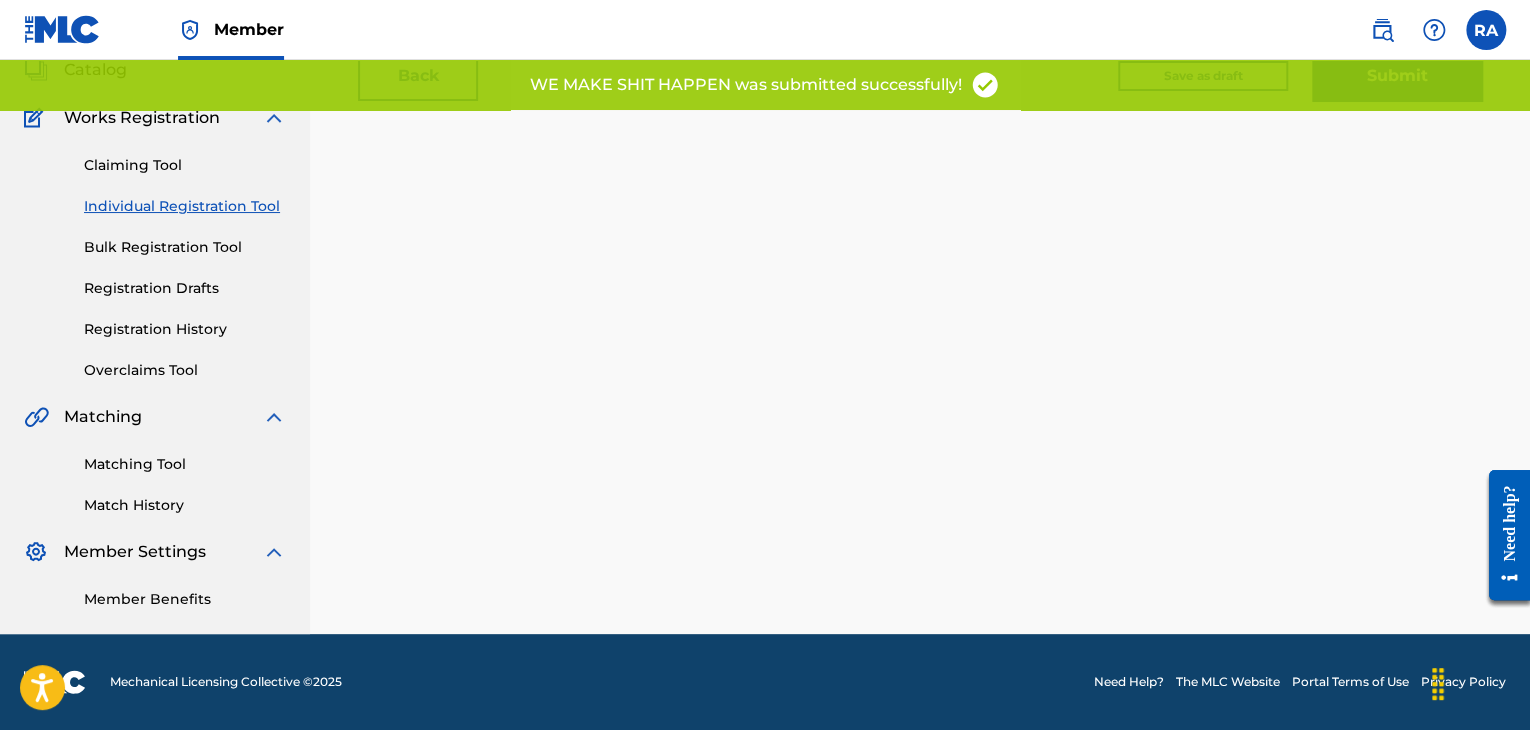 scroll, scrollTop: 0, scrollLeft: 0, axis: both 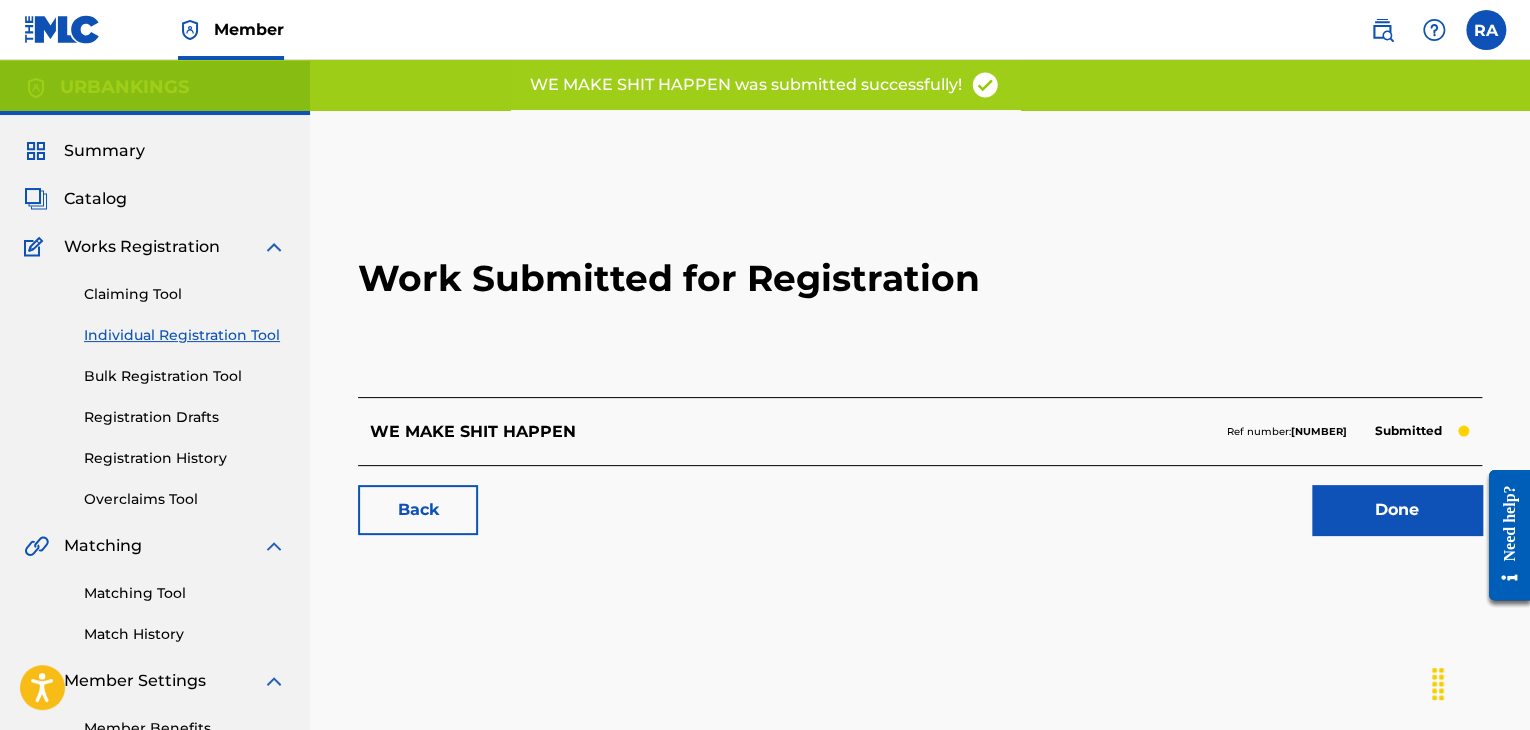 click on "Done" at bounding box center (1397, 510) 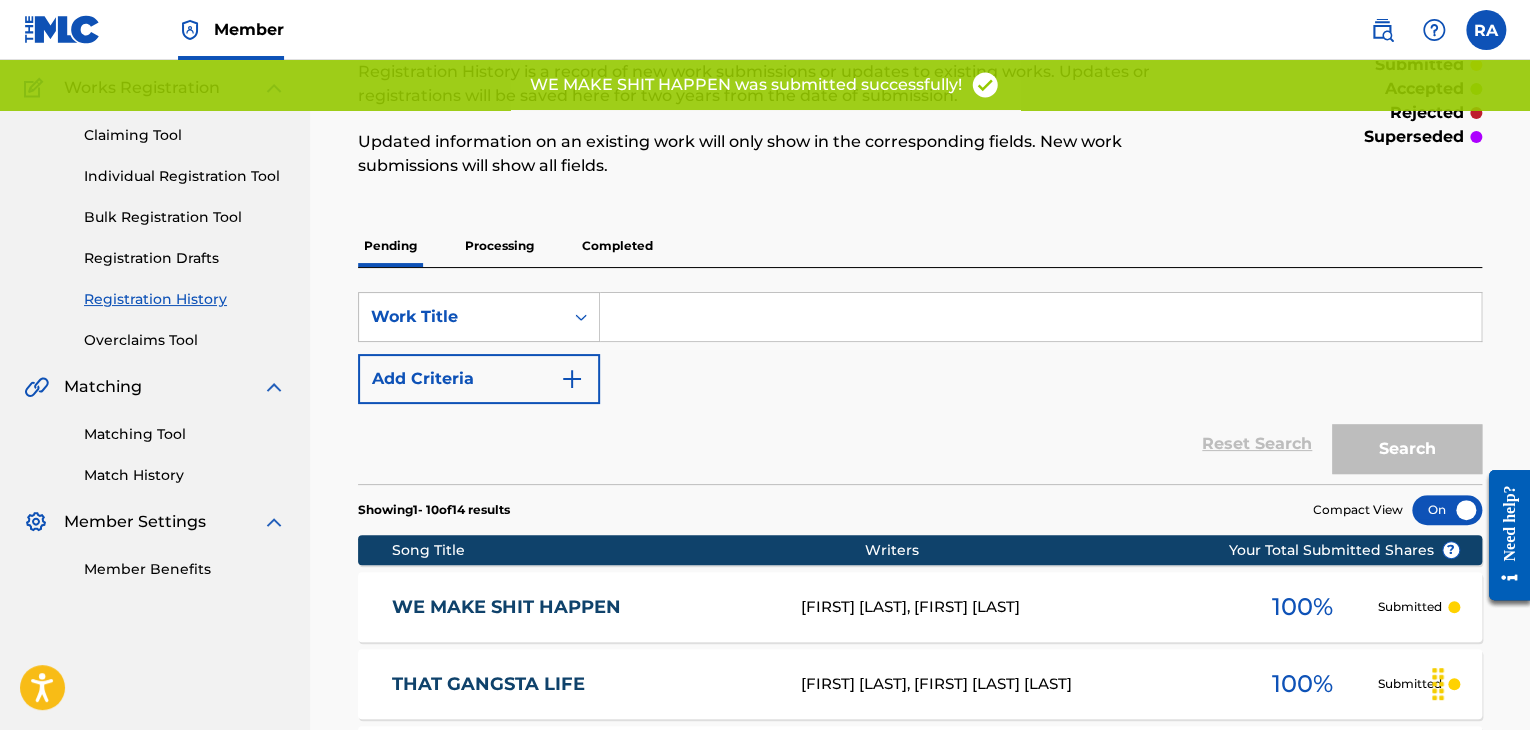 scroll, scrollTop: 0, scrollLeft: 0, axis: both 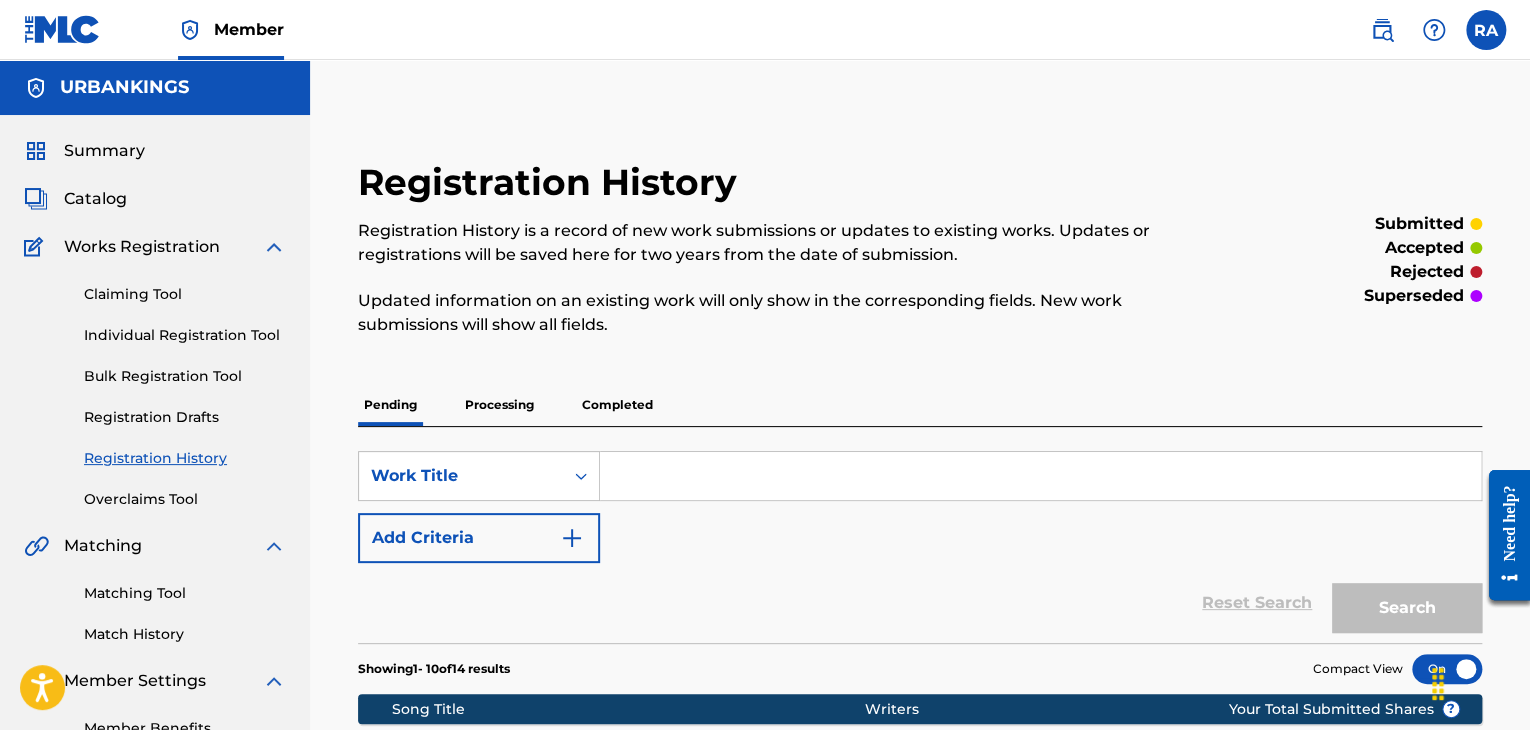 click on "Individual Registration Tool" at bounding box center (185, 335) 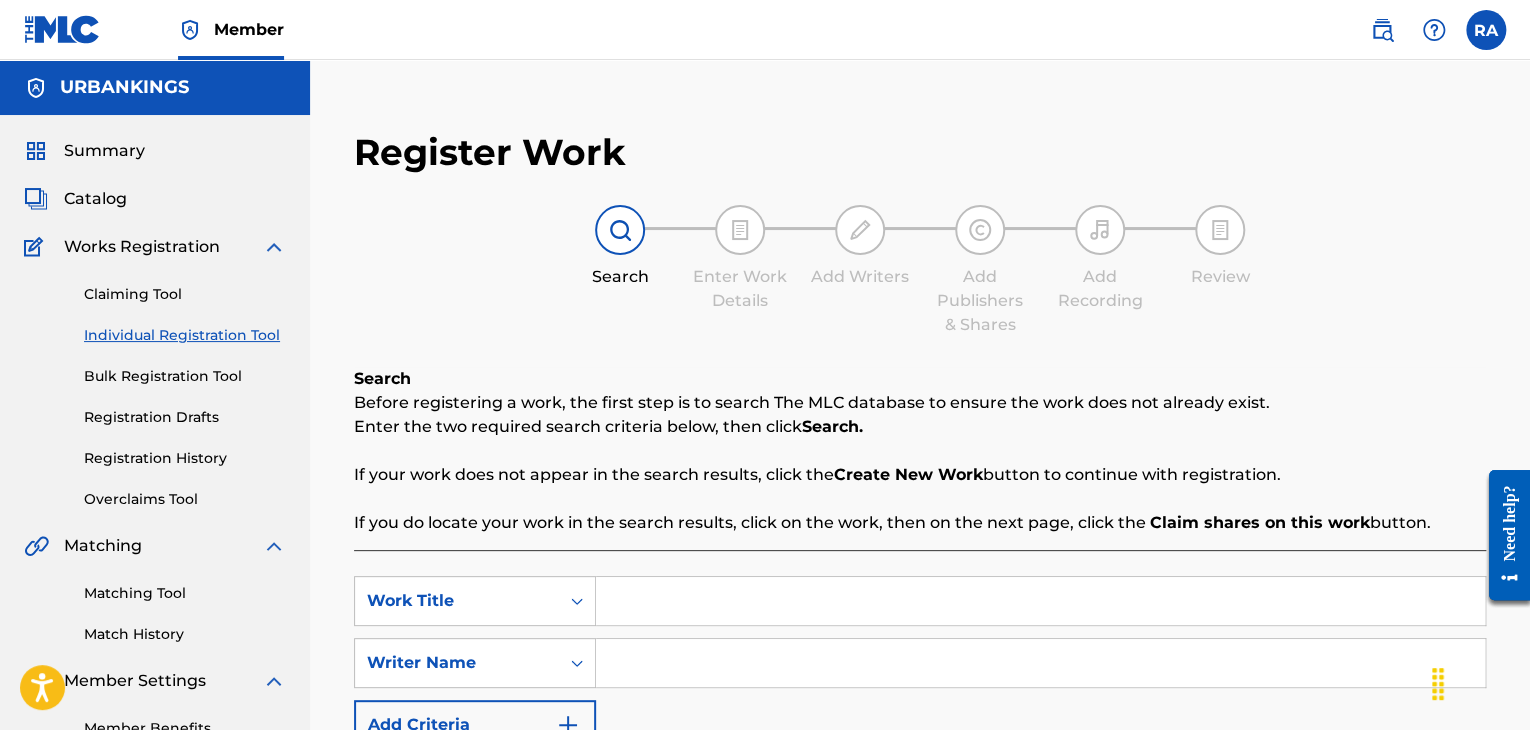 click at bounding box center (1040, 601) 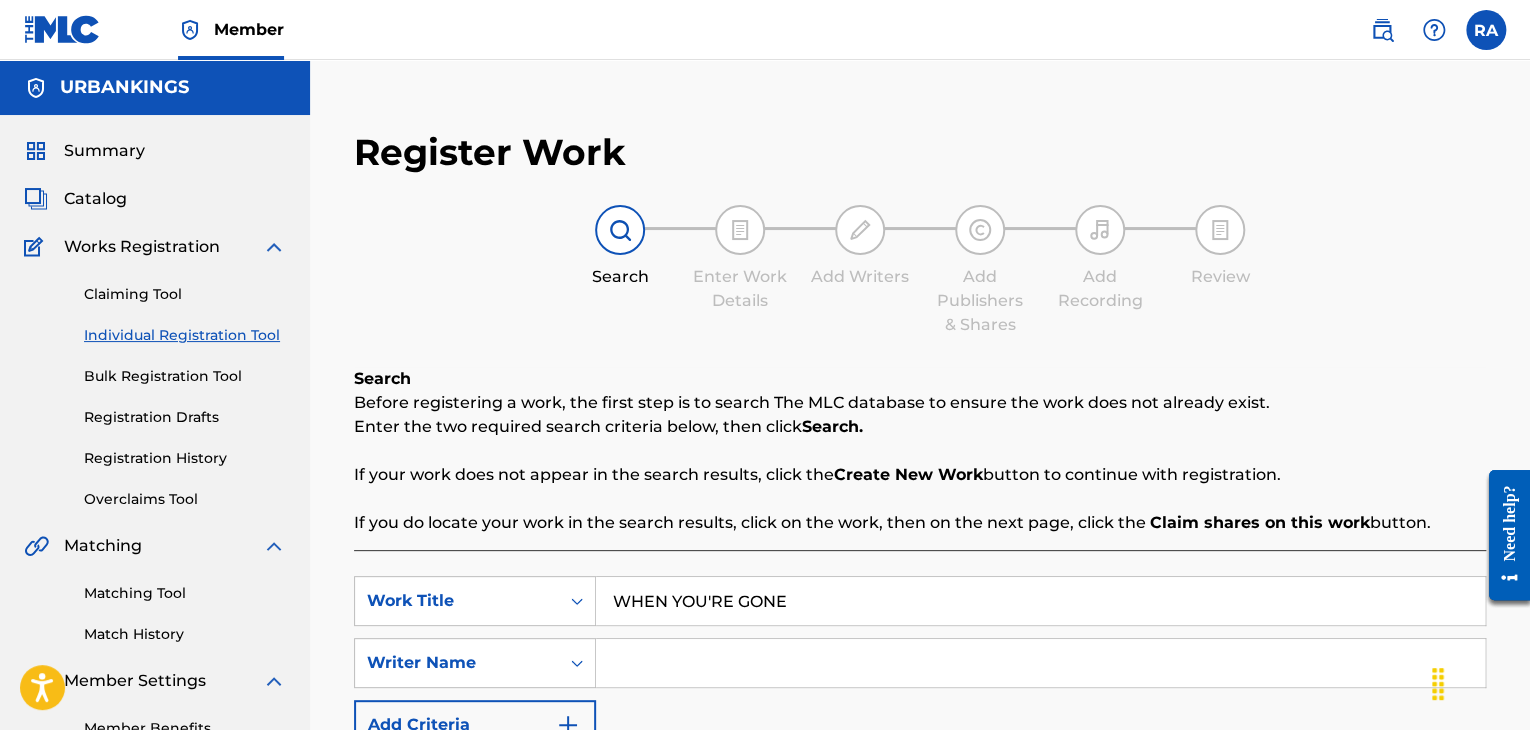 type on "WHEN YOU'RE GONE" 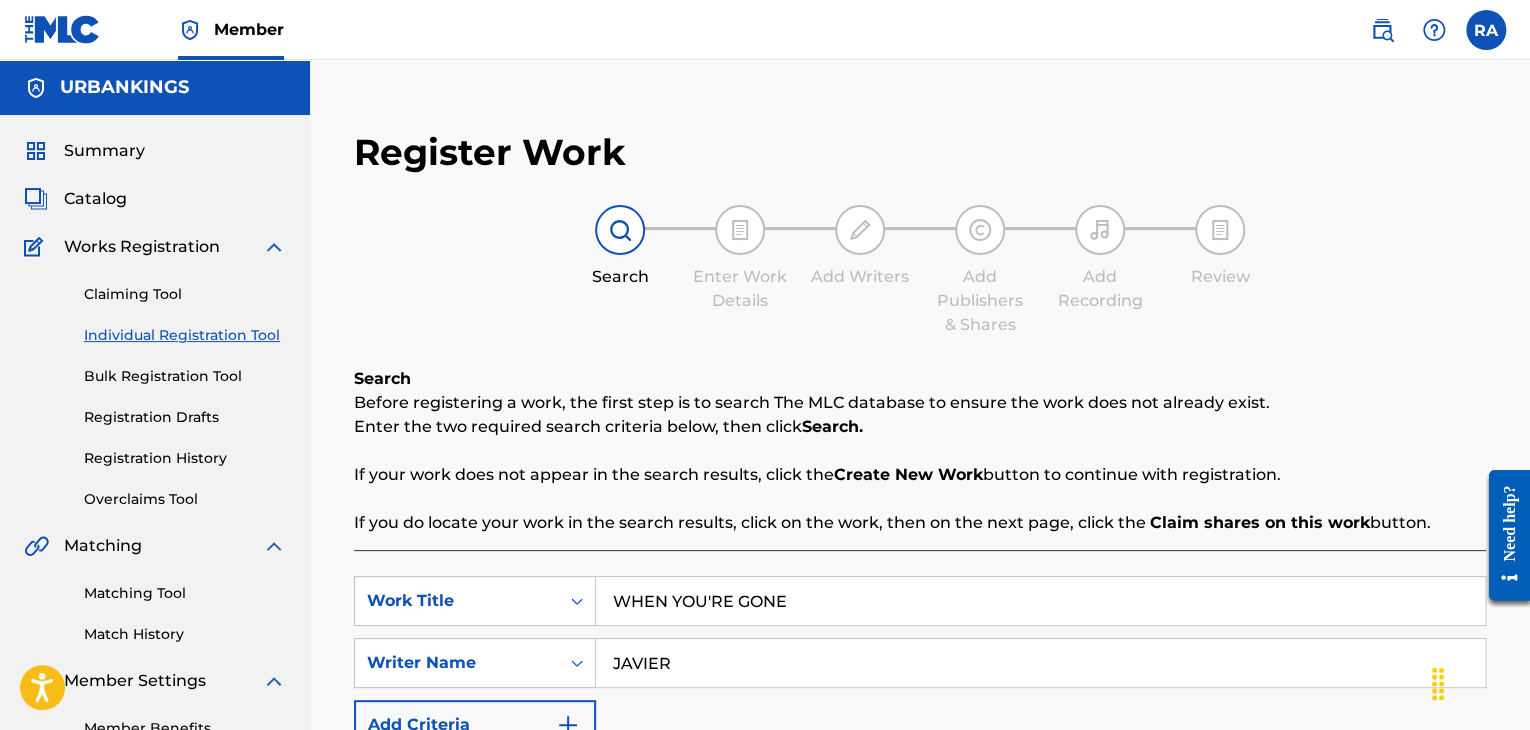 type on "[FIRST] [LAST]" 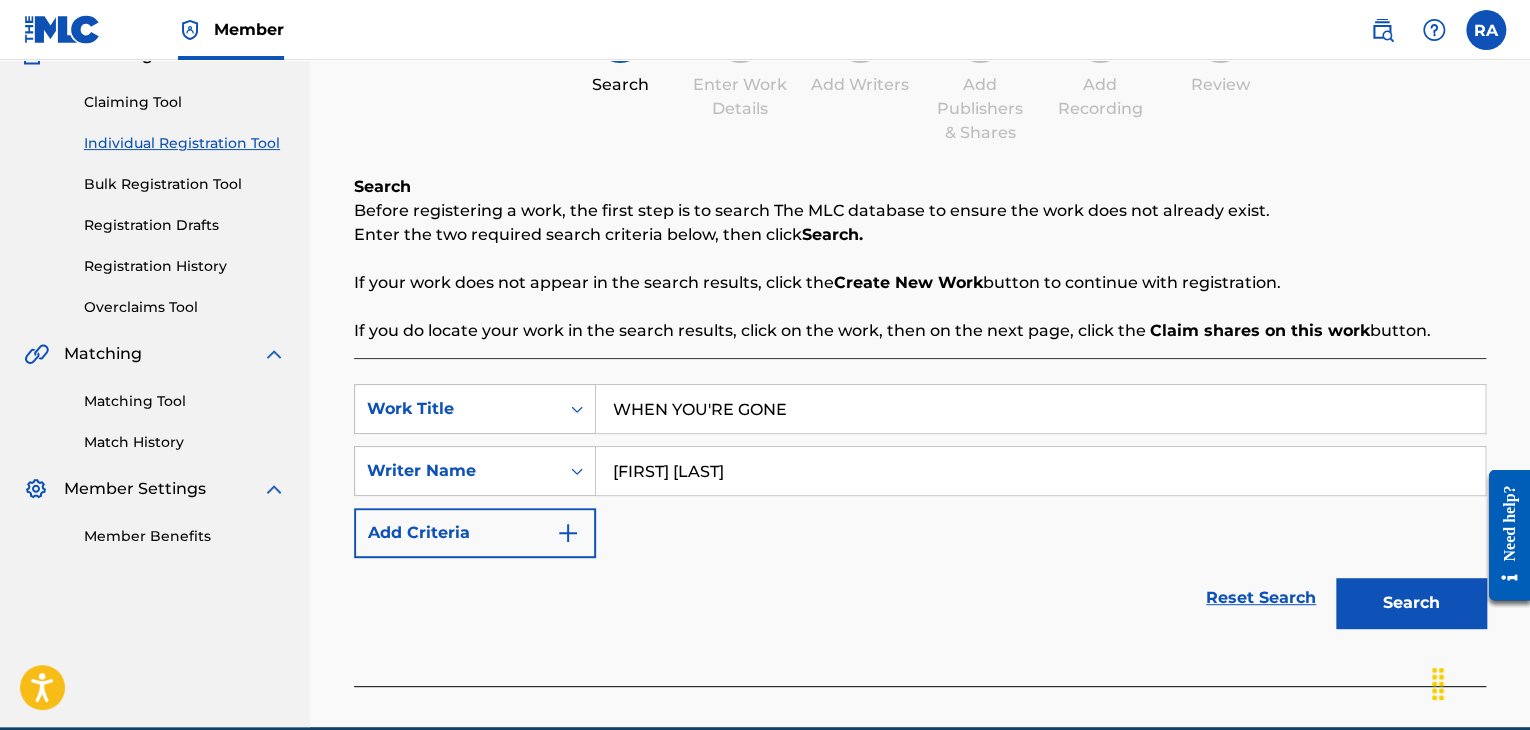 scroll, scrollTop: 284, scrollLeft: 0, axis: vertical 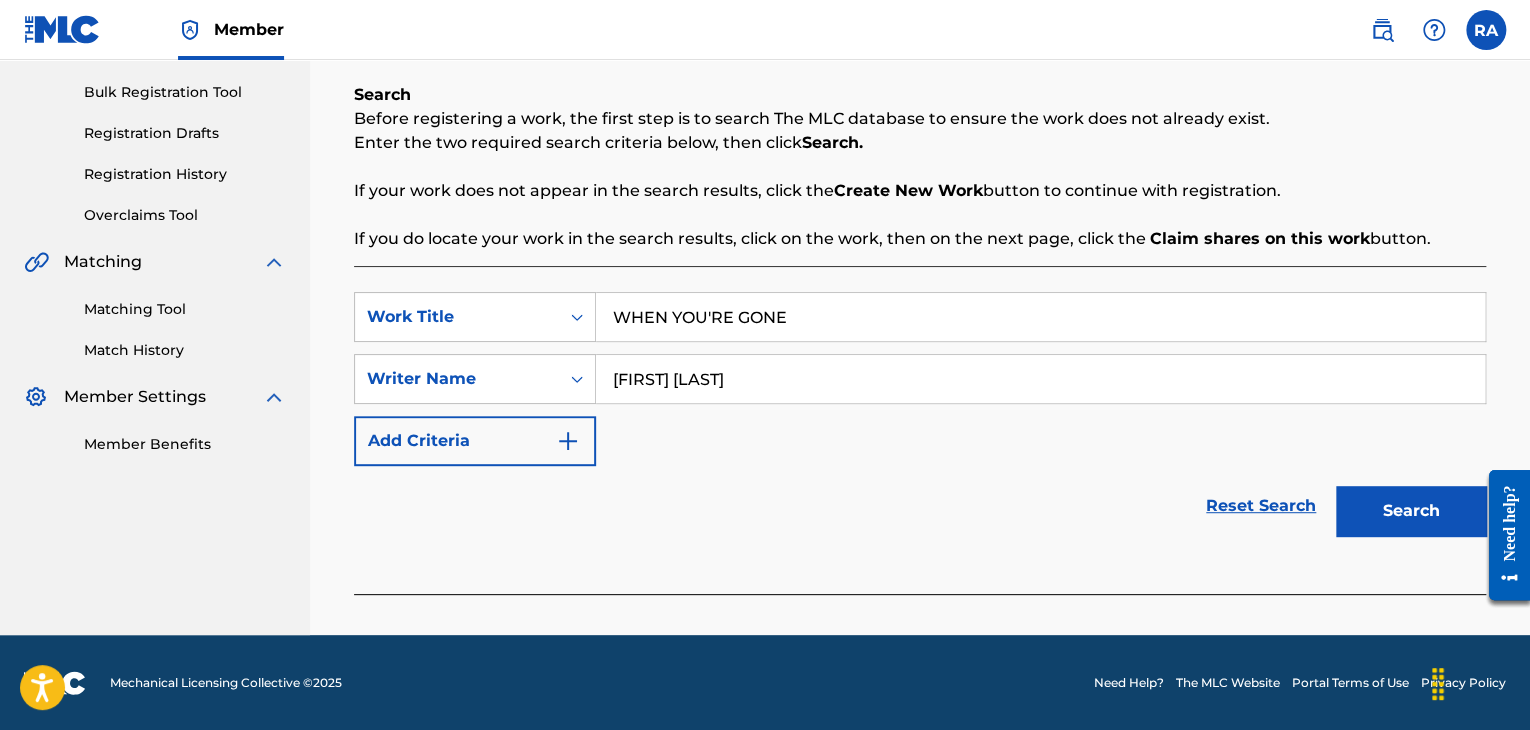click on "Search" at bounding box center (1411, 511) 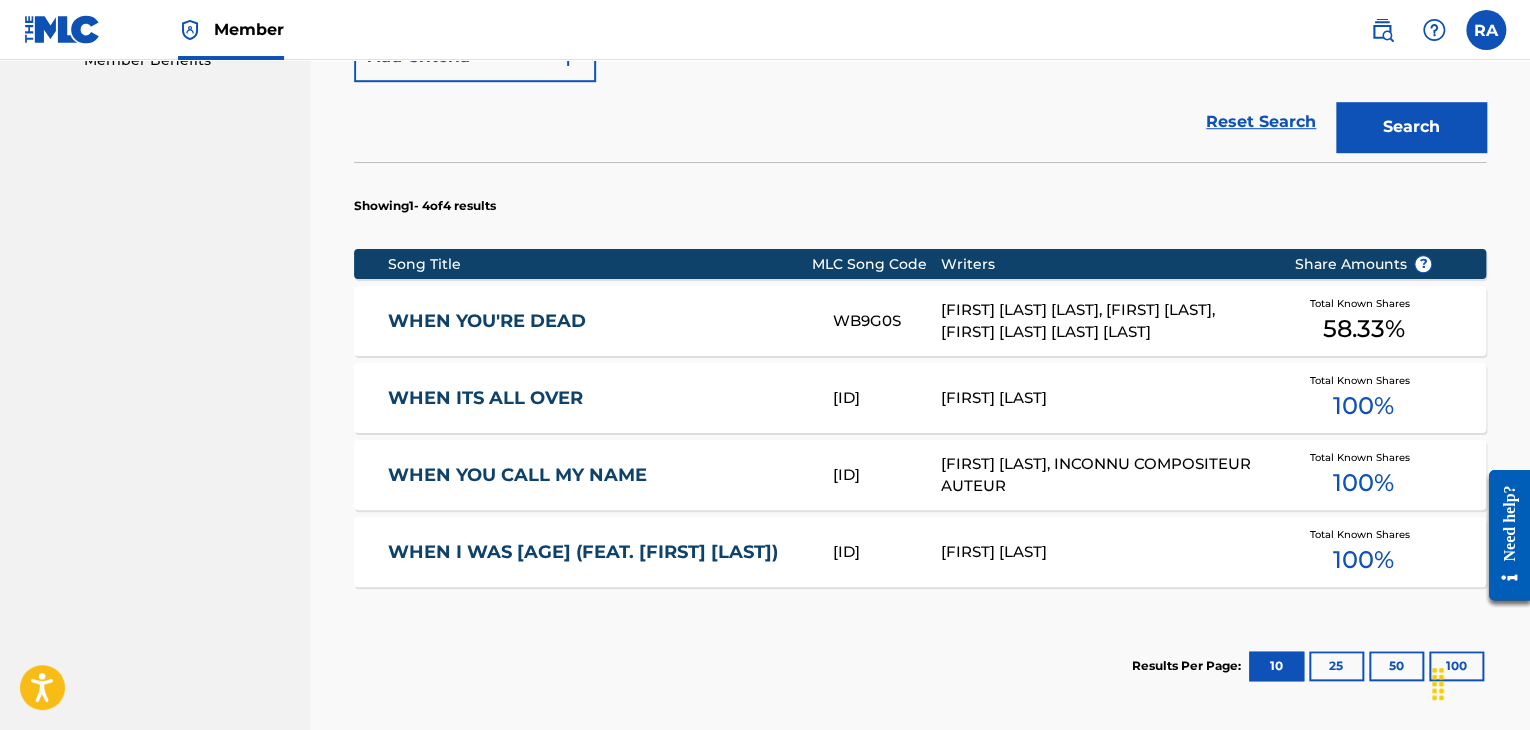 scroll, scrollTop: 684, scrollLeft: 0, axis: vertical 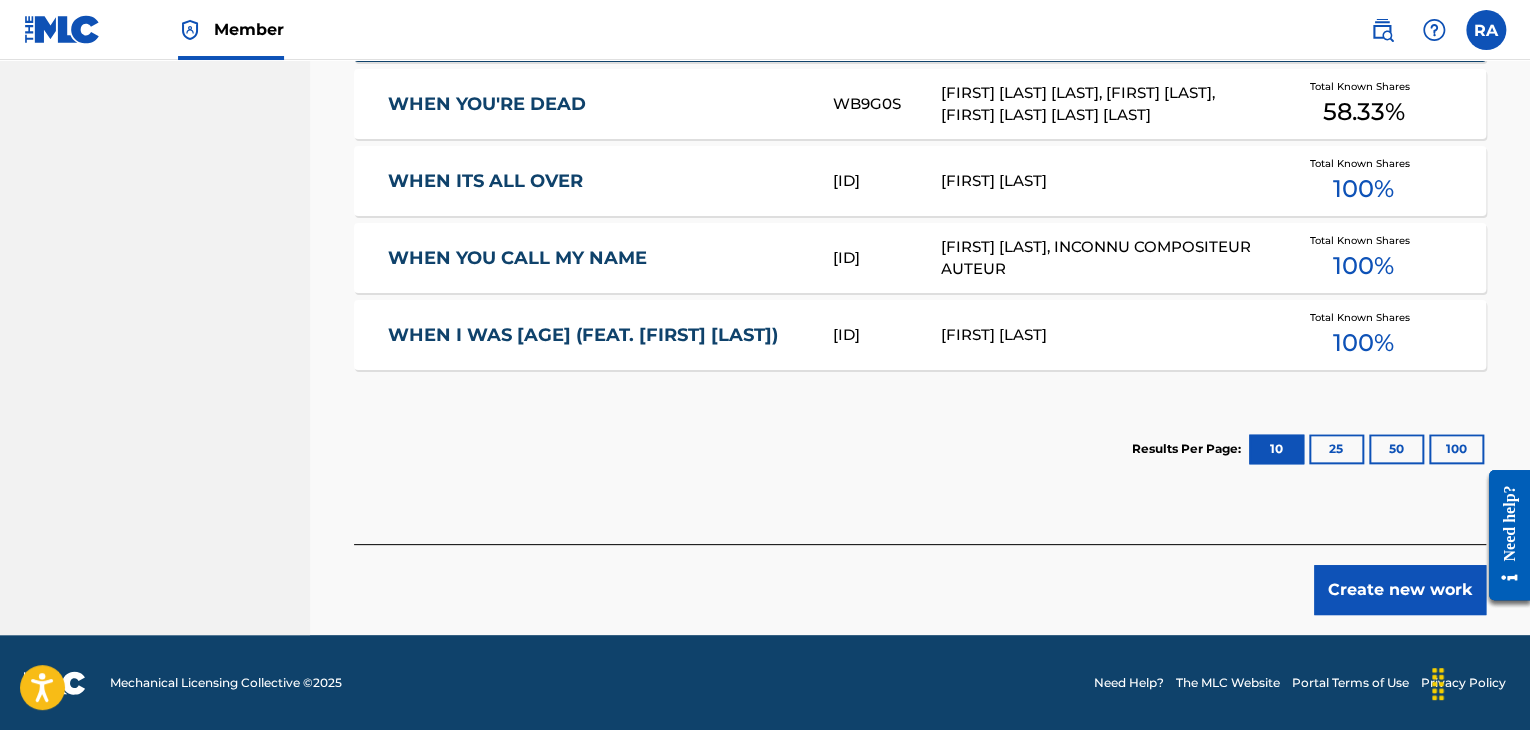 click on "Create new work" at bounding box center (1400, 590) 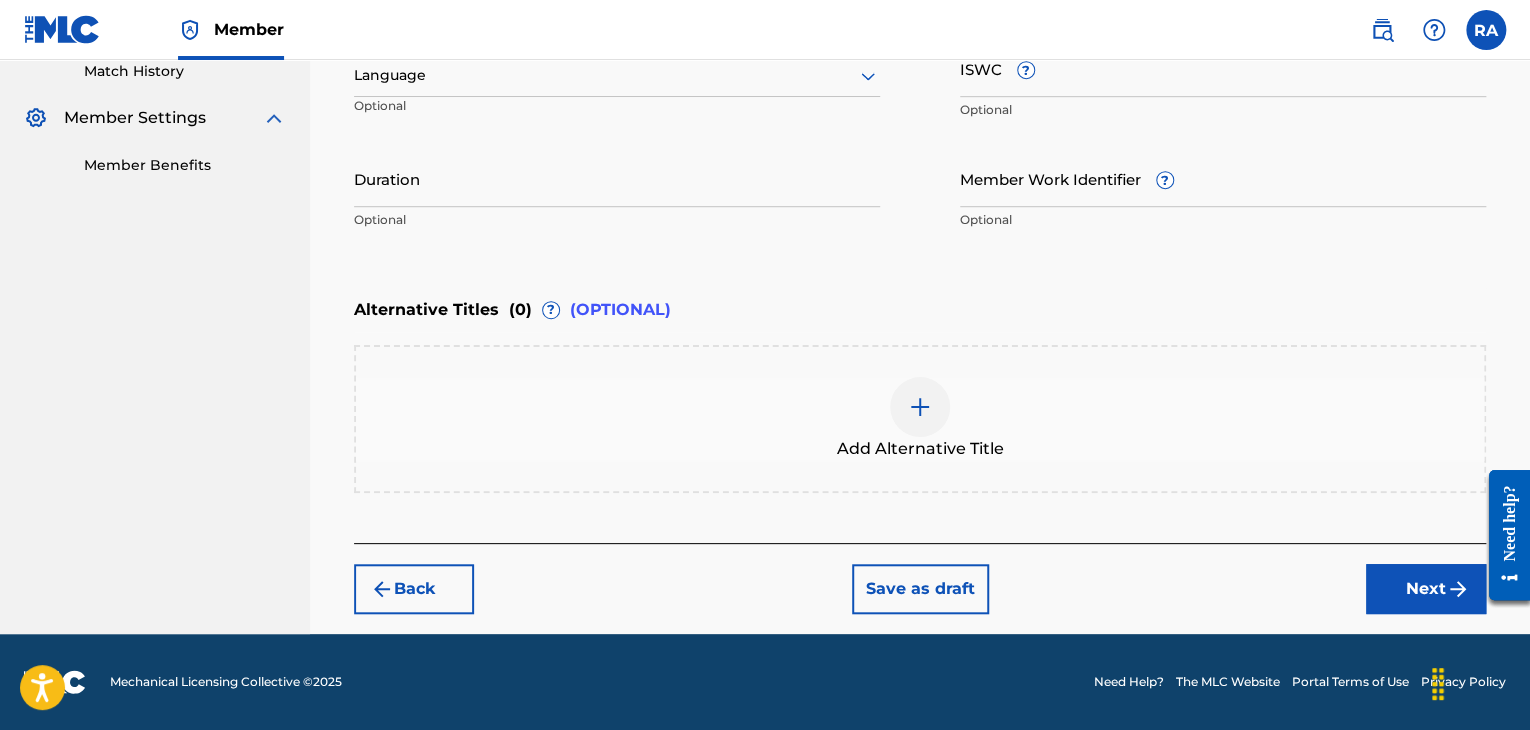 scroll, scrollTop: 561, scrollLeft: 0, axis: vertical 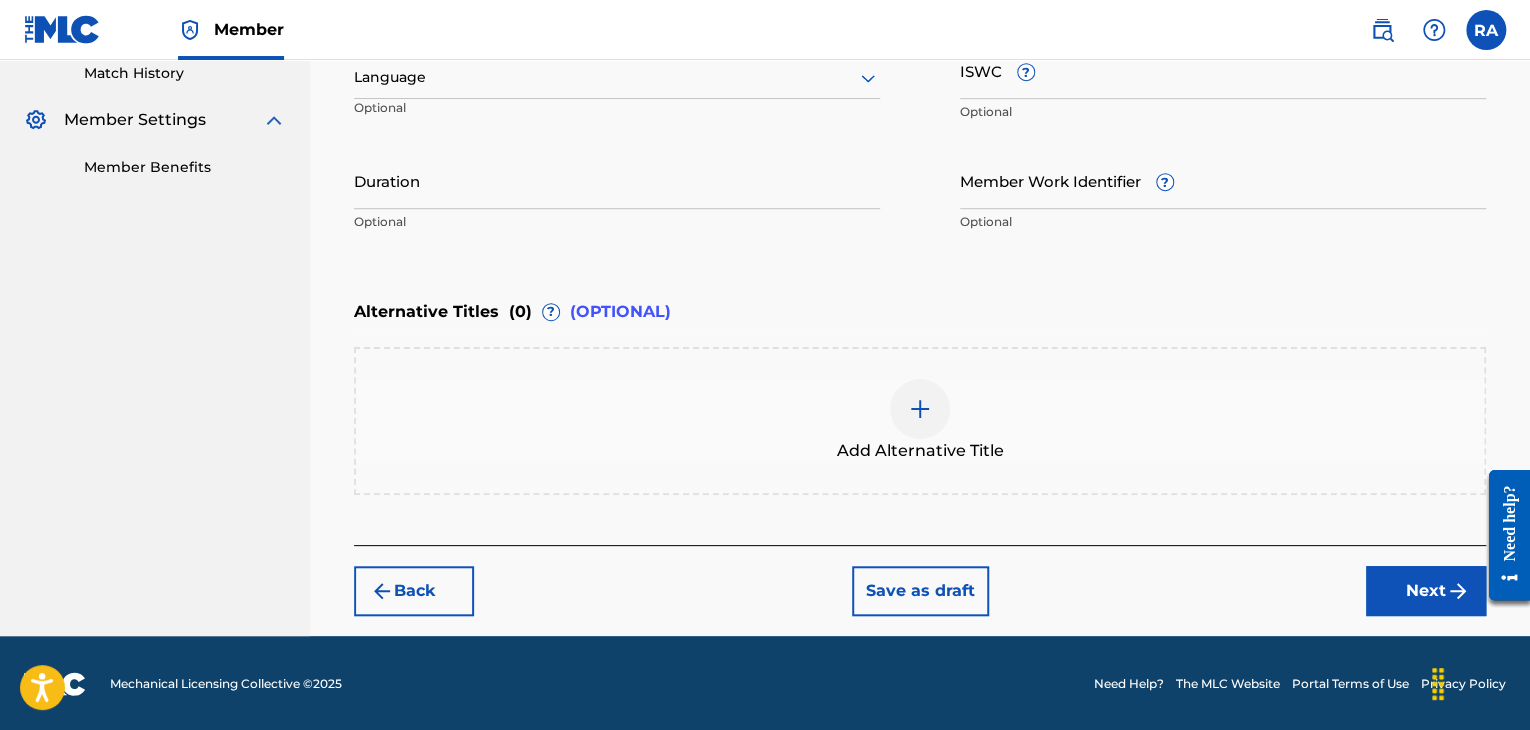 click on "Duration" at bounding box center [617, 180] 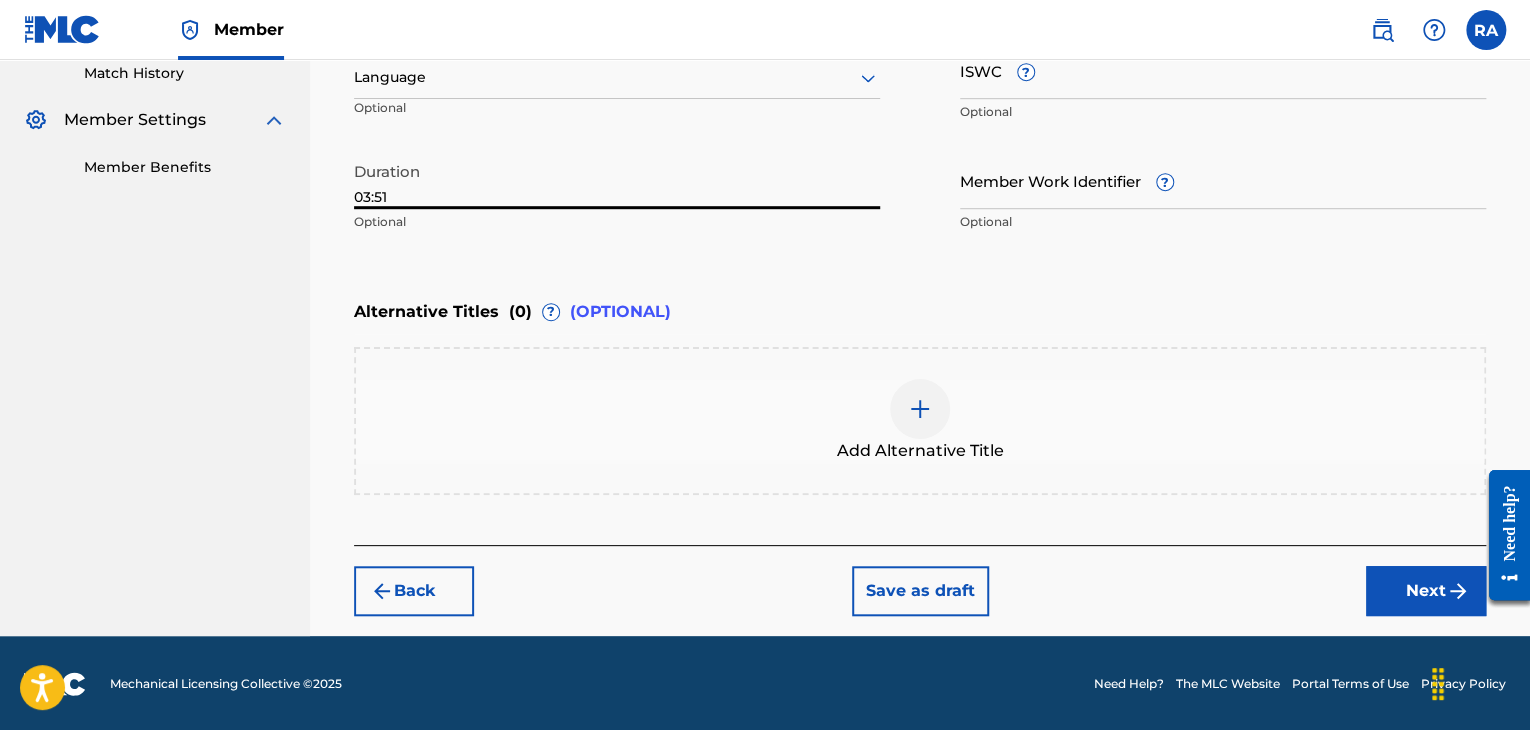 type on "03:51" 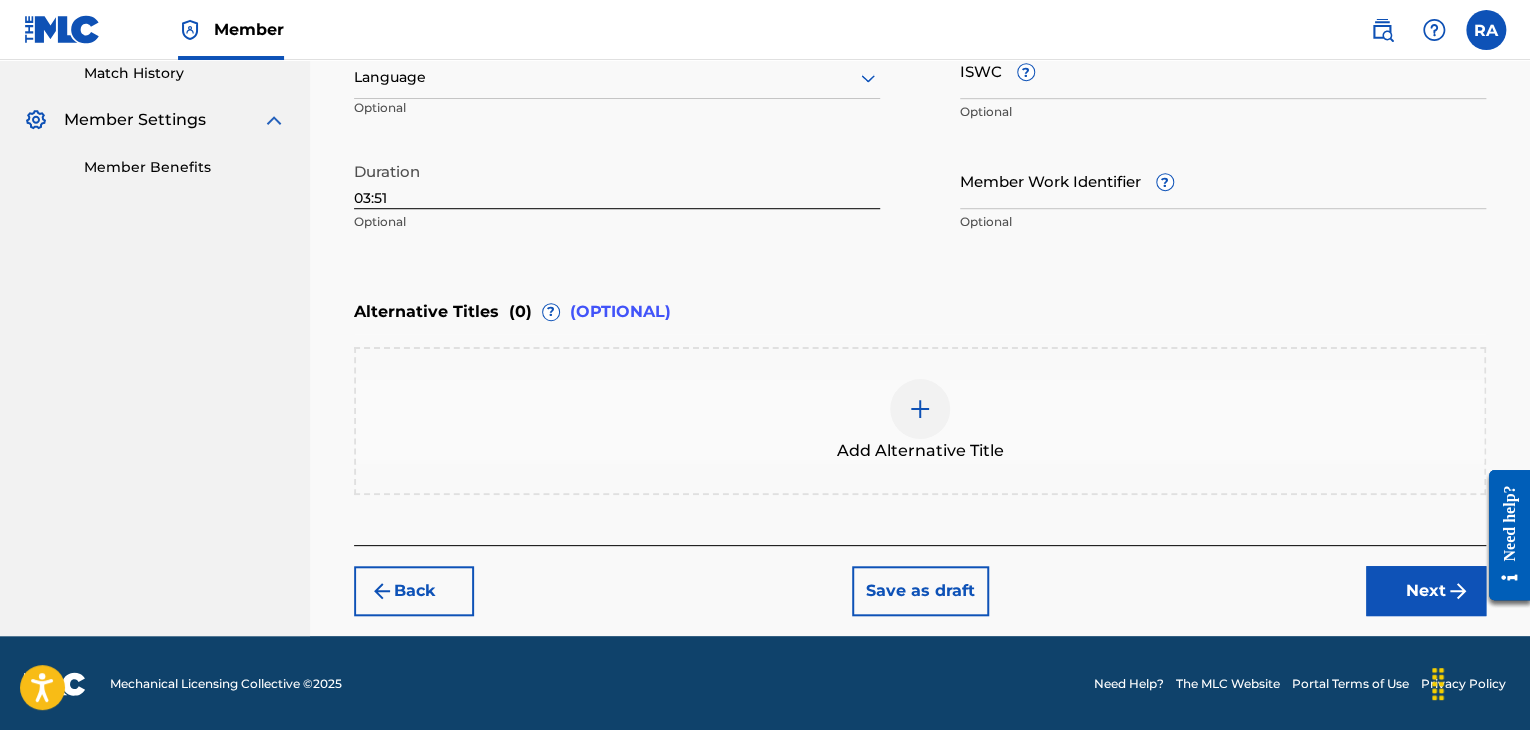 click at bounding box center [920, 409] 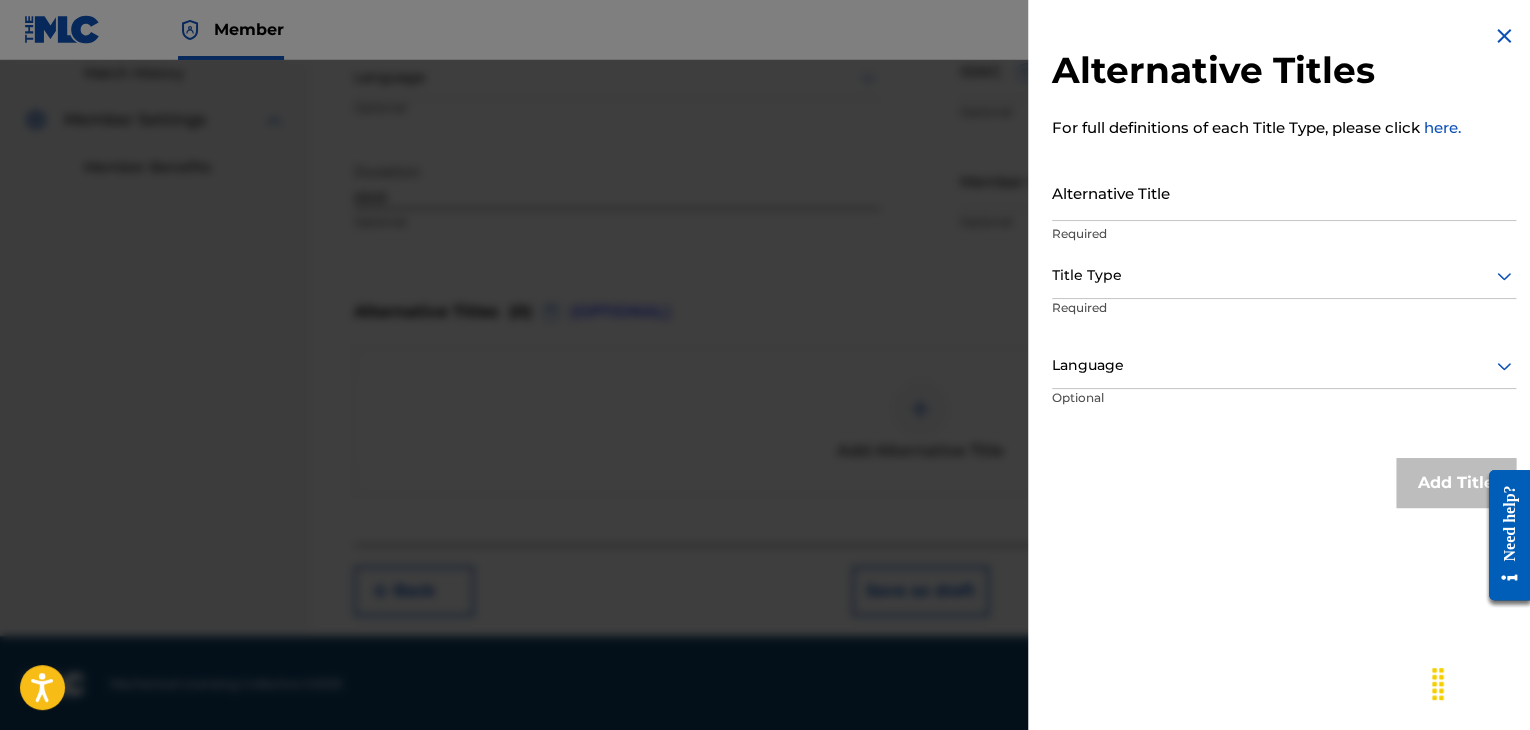 click on "Alternative Title" at bounding box center (1284, 192) 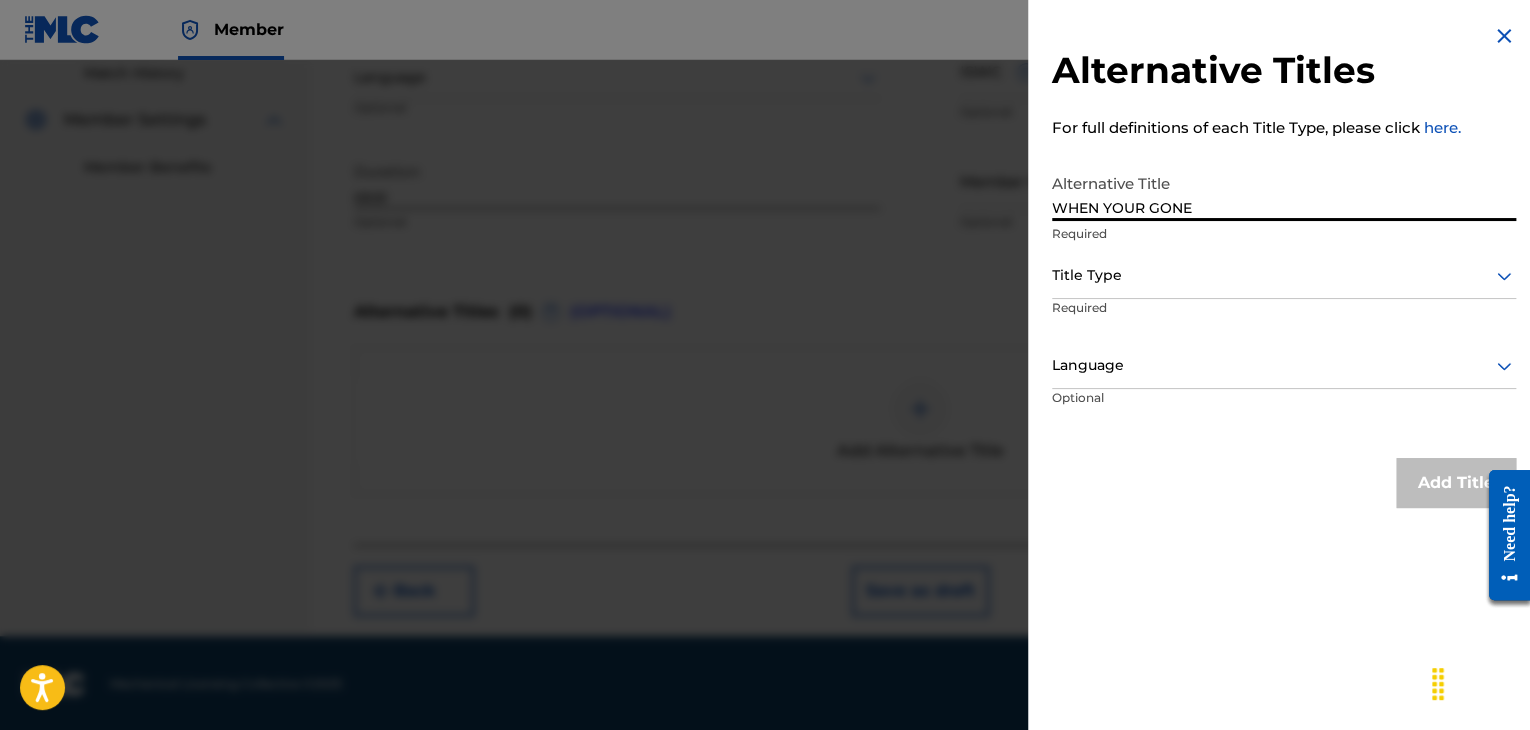 type on "WHEN YOUR GONE" 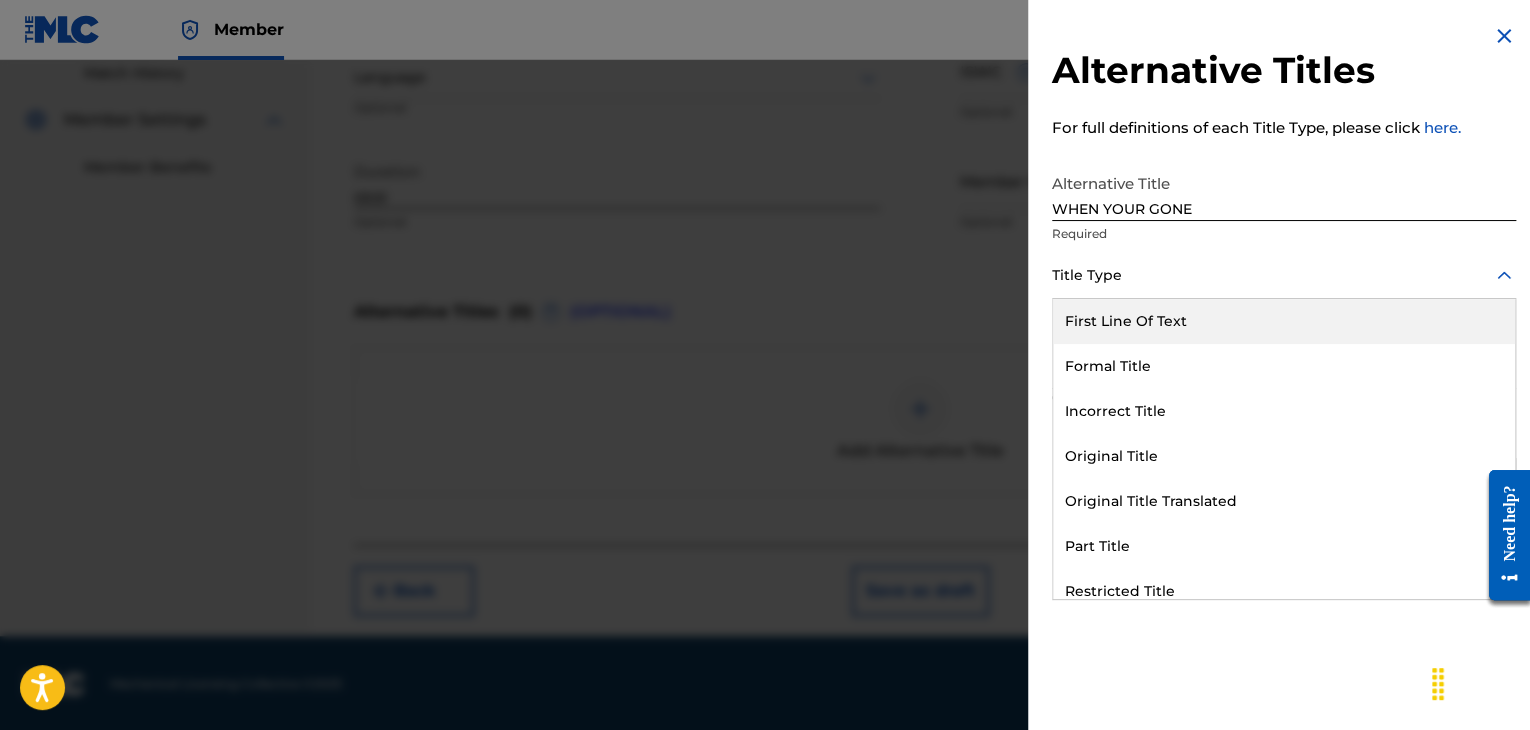 click at bounding box center (1284, 275) 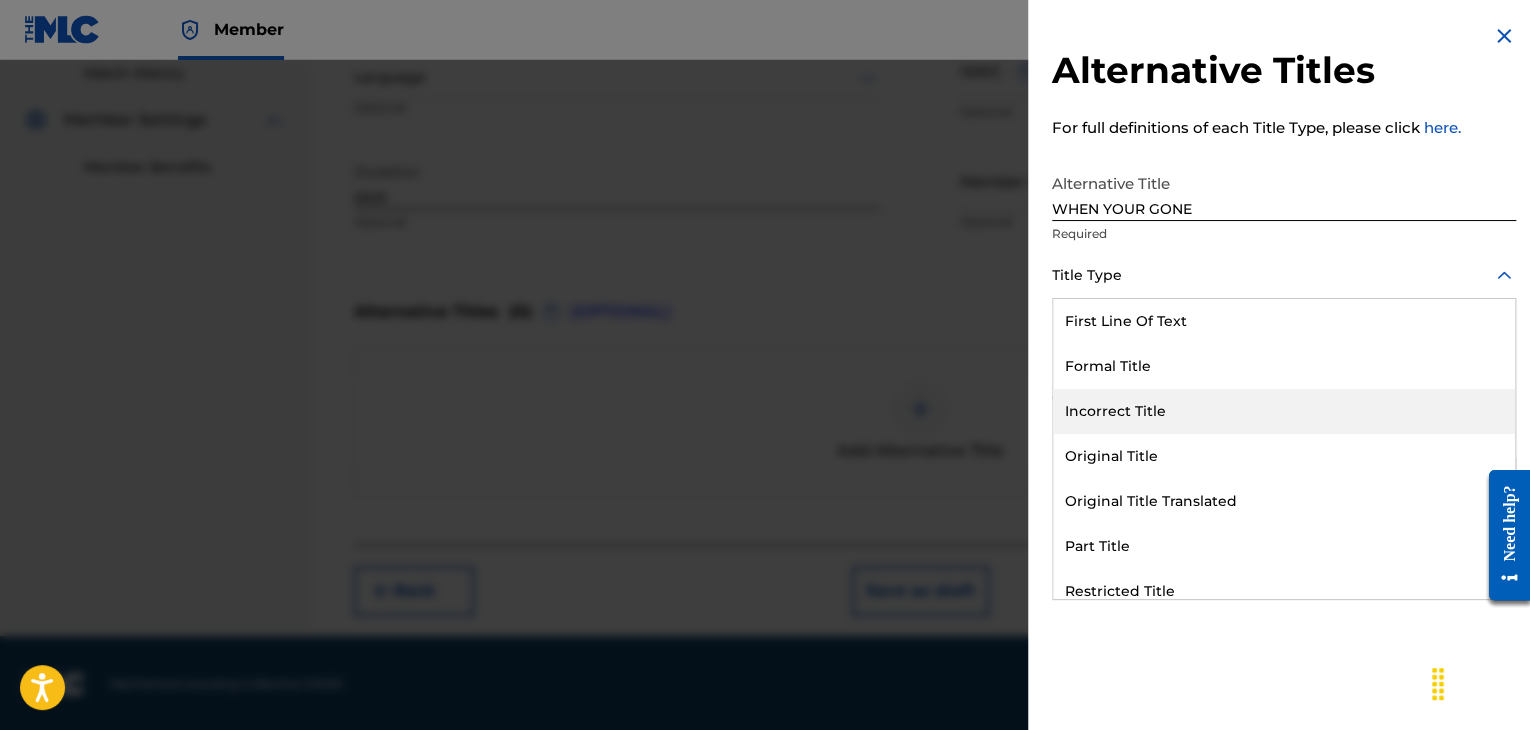 click on "Incorrect Title" at bounding box center [1284, 411] 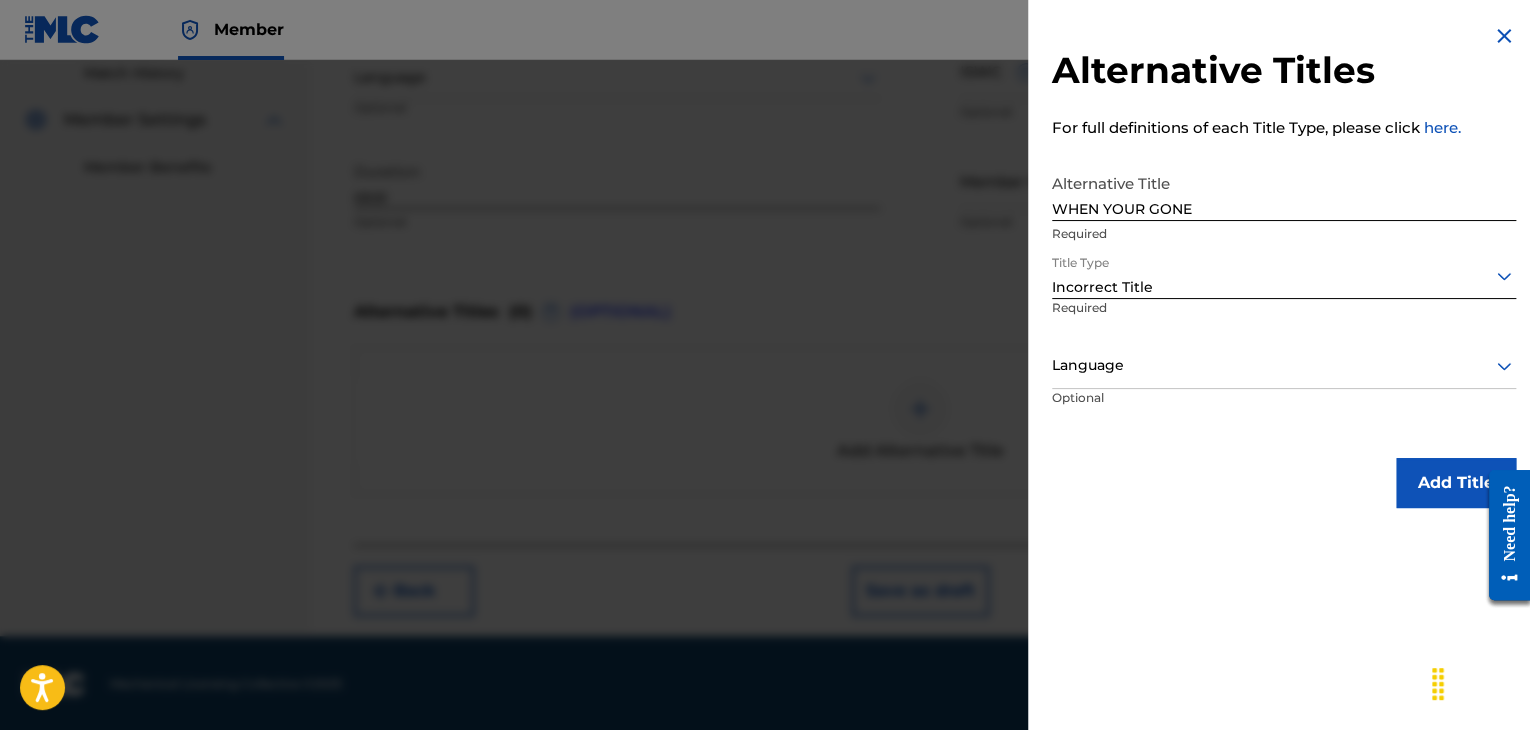 click on "Add Title" at bounding box center [1456, 483] 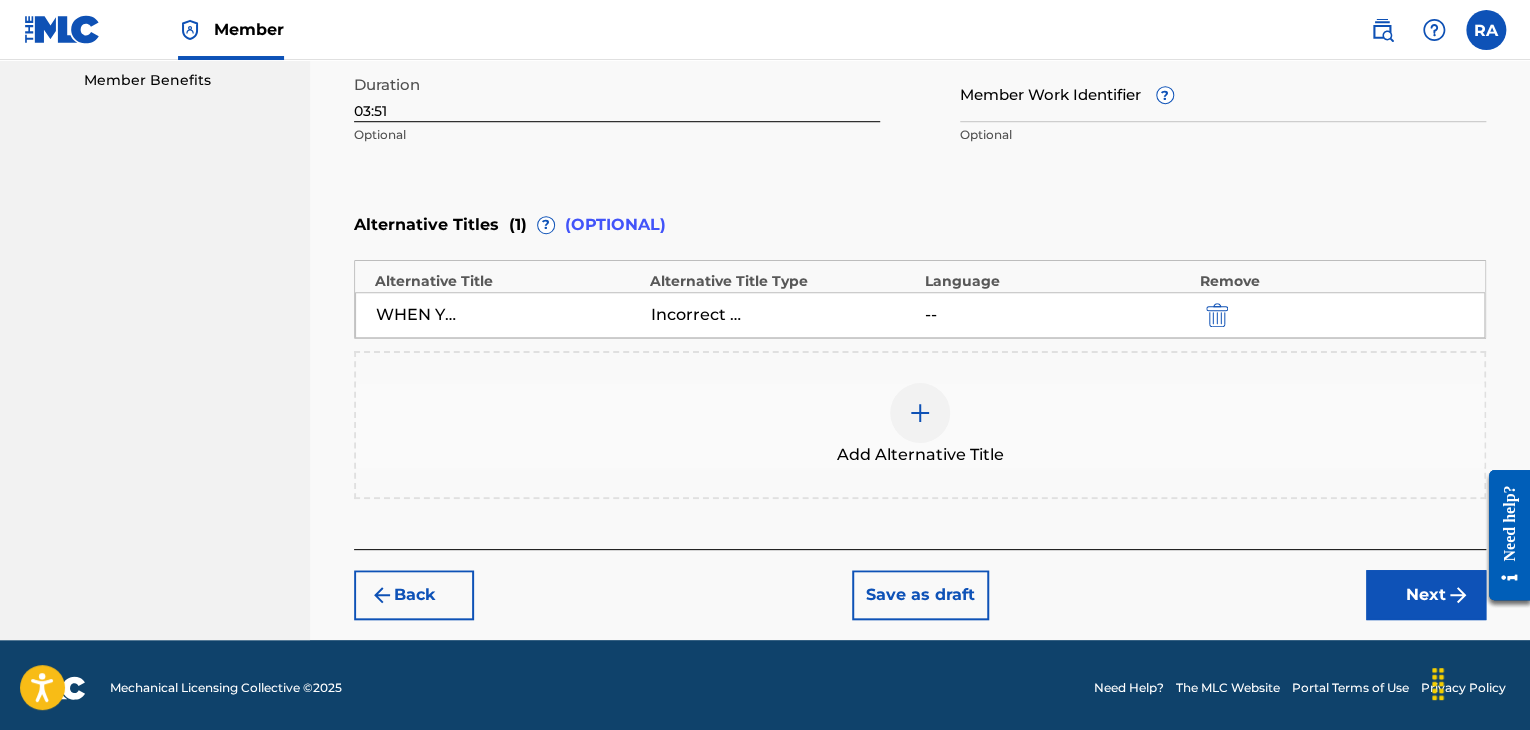 scroll, scrollTop: 652, scrollLeft: 0, axis: vertical 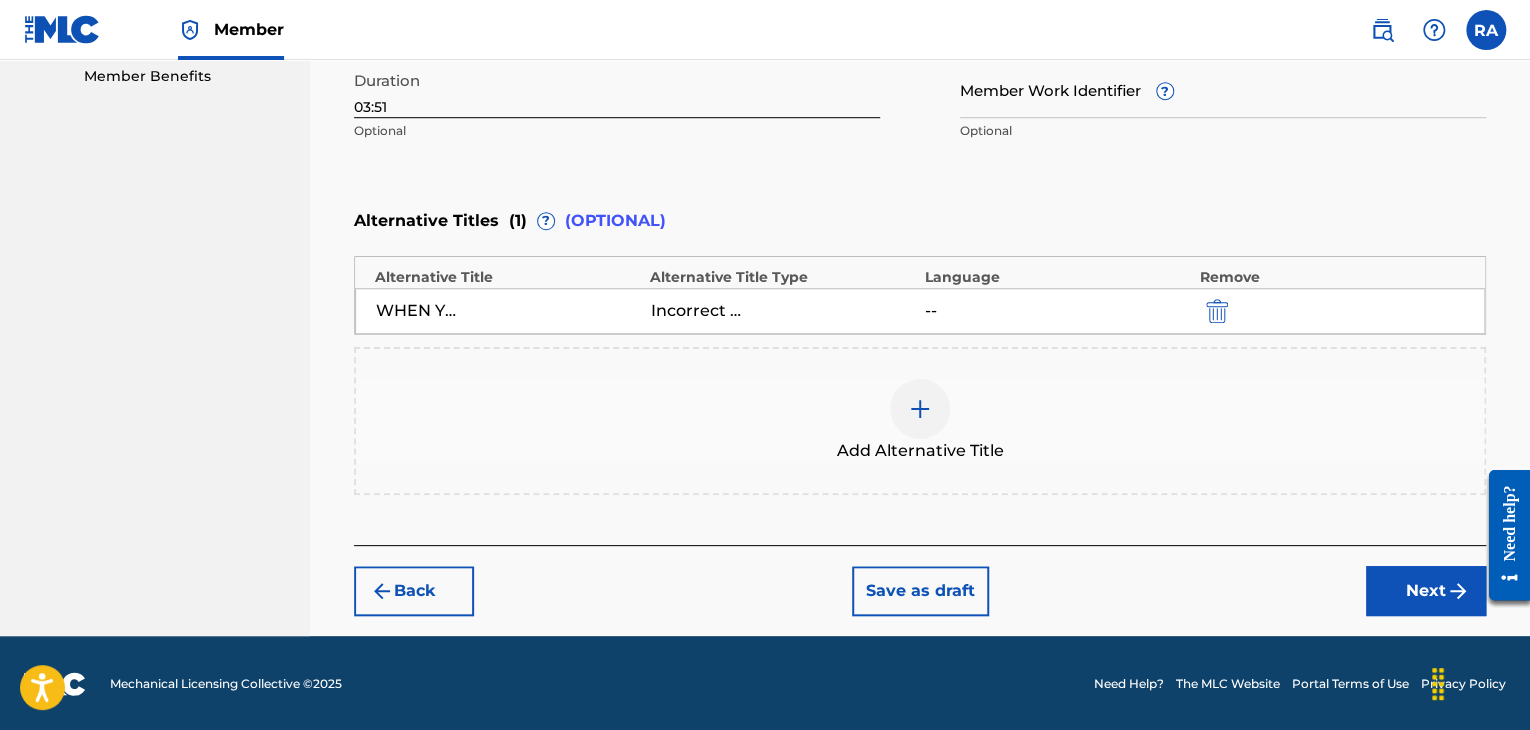 click on "Next" at bounding box center [1426, 591] 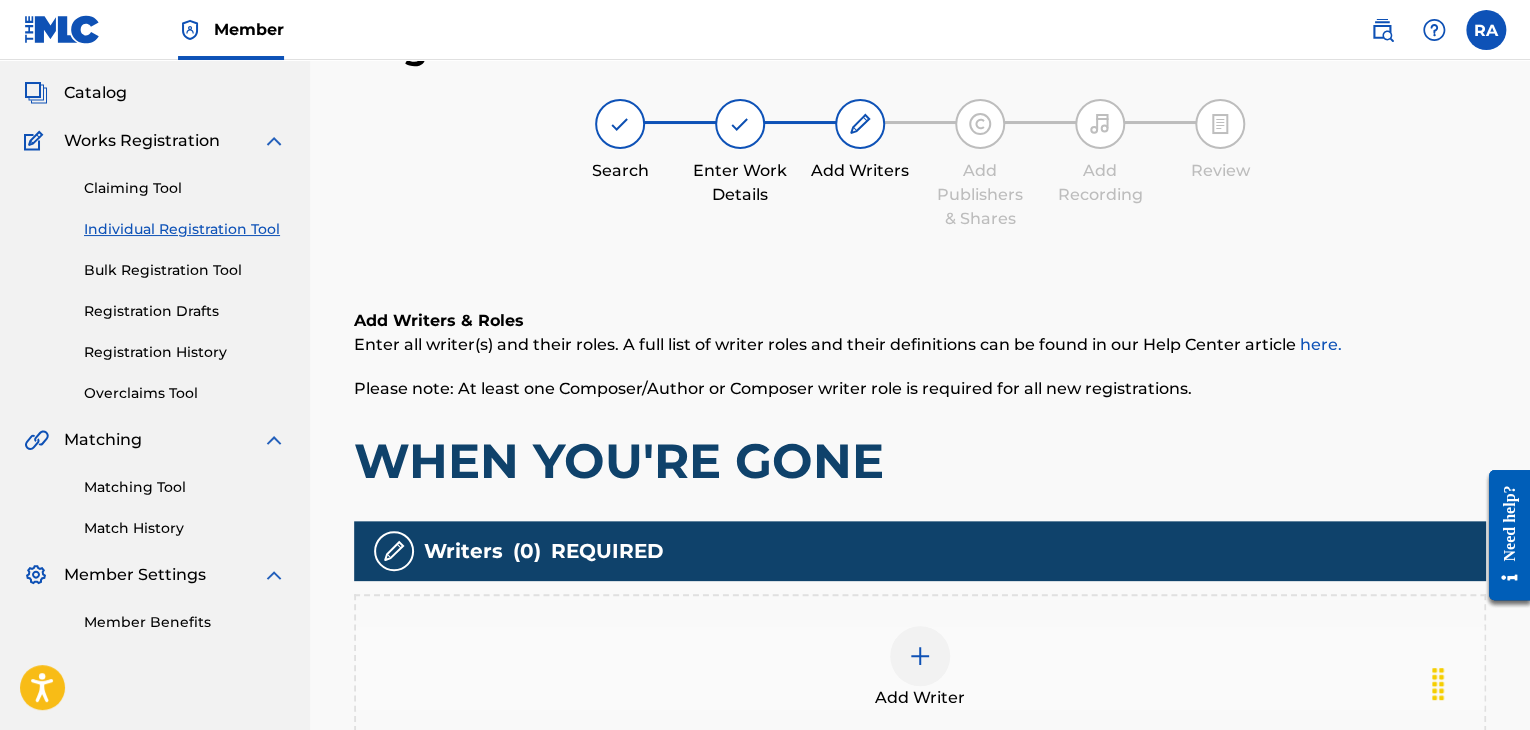 scroll, scrollTop: 90, scrollLeft: 0, axis: vertical 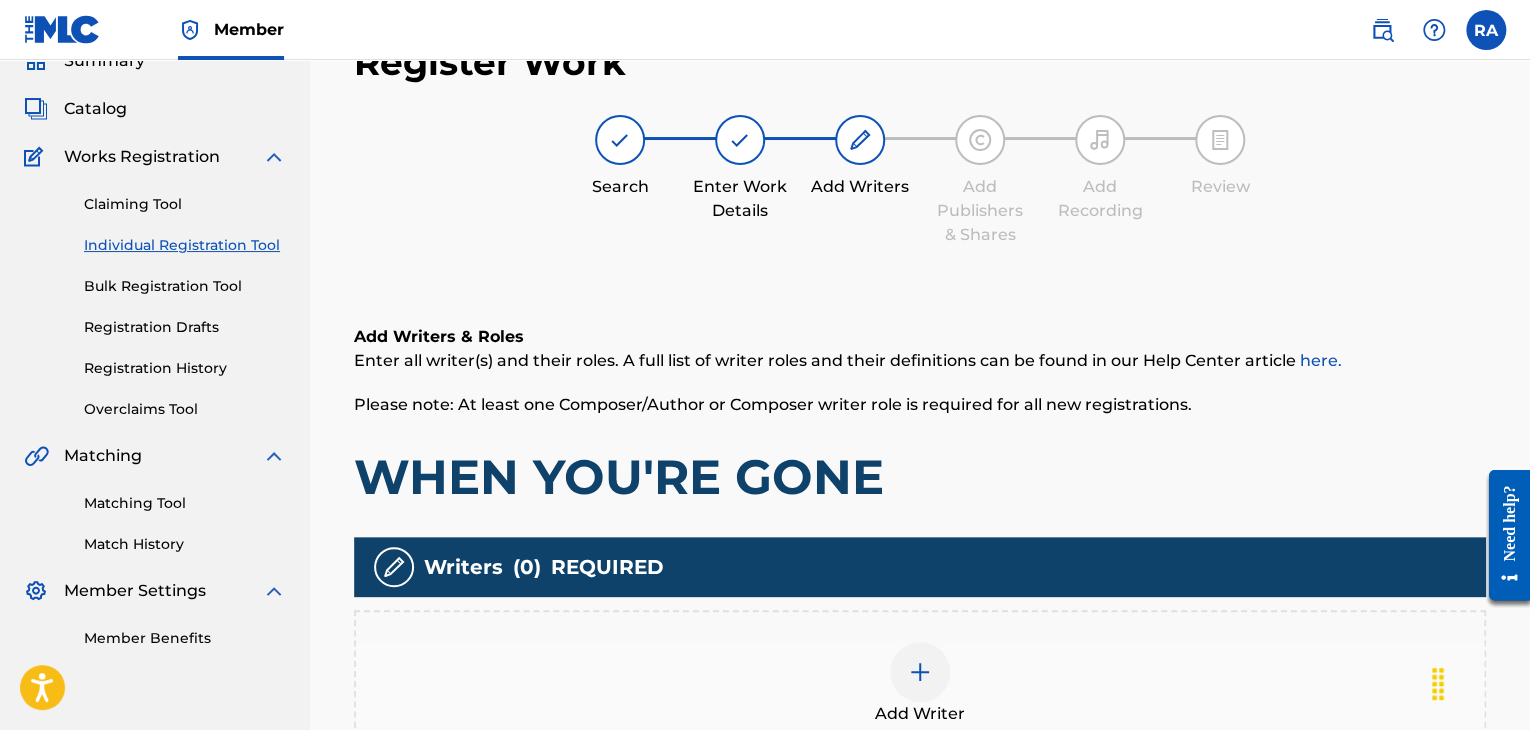 click at bounding box center [920, 672] 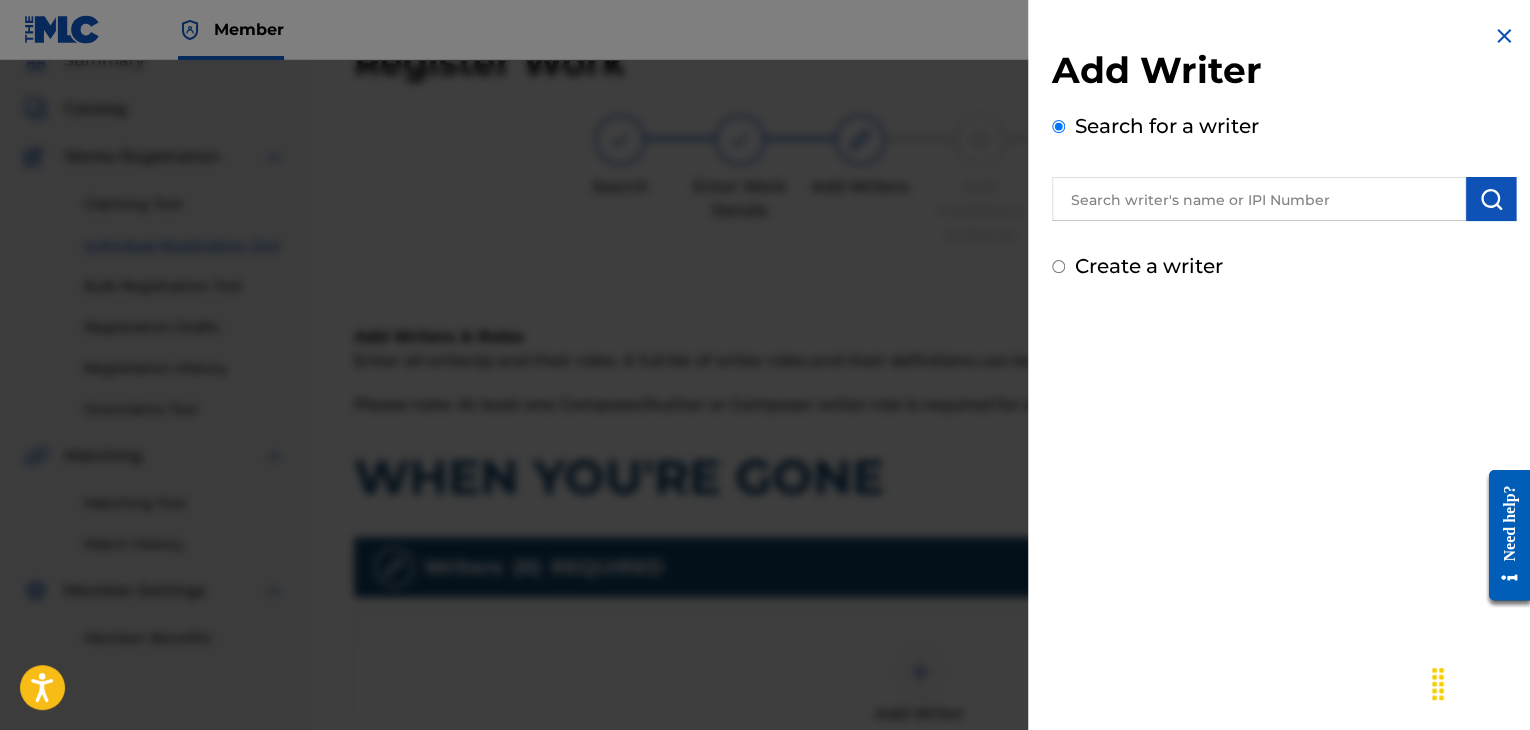 click at bounding box center (1259, 199) 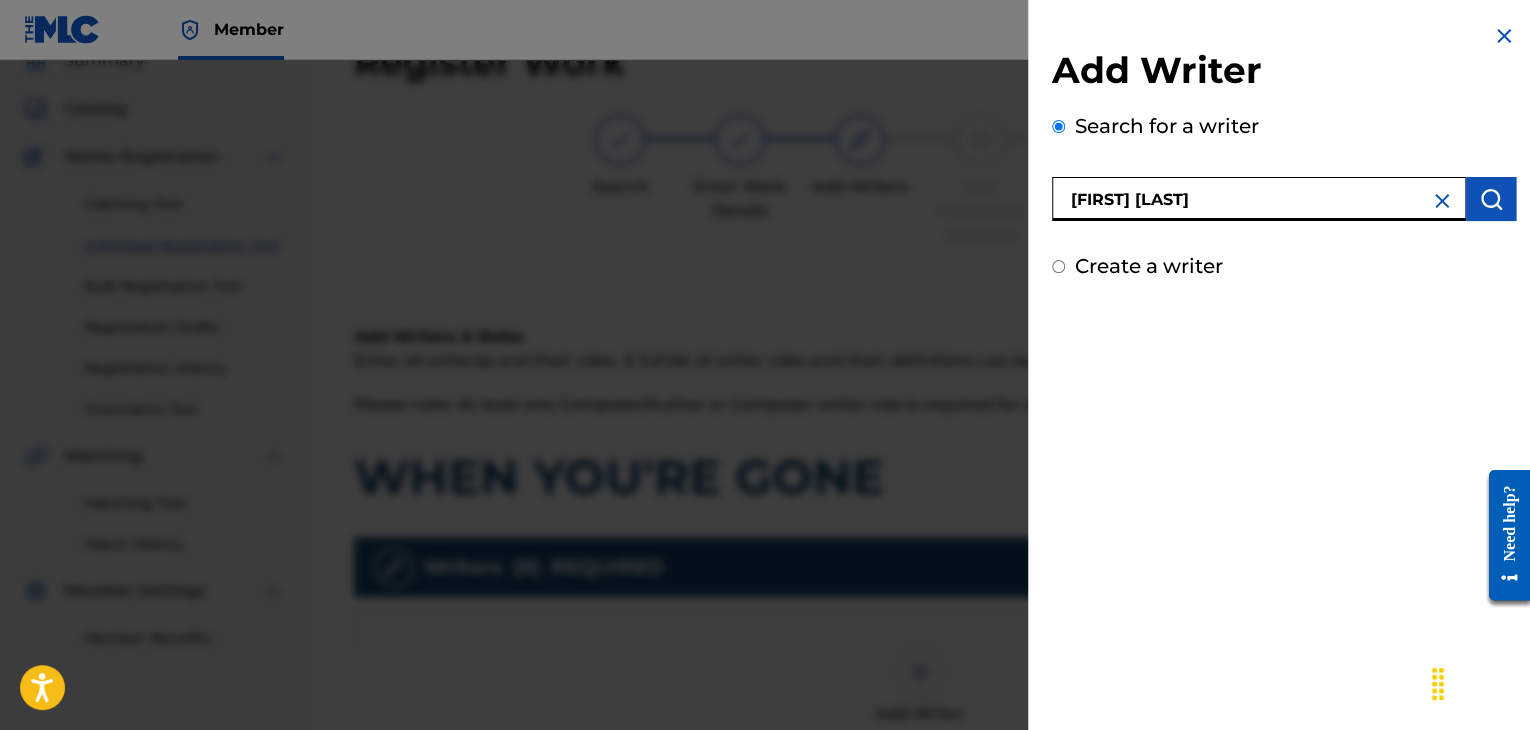 type on "[FIRST] [LAST]" 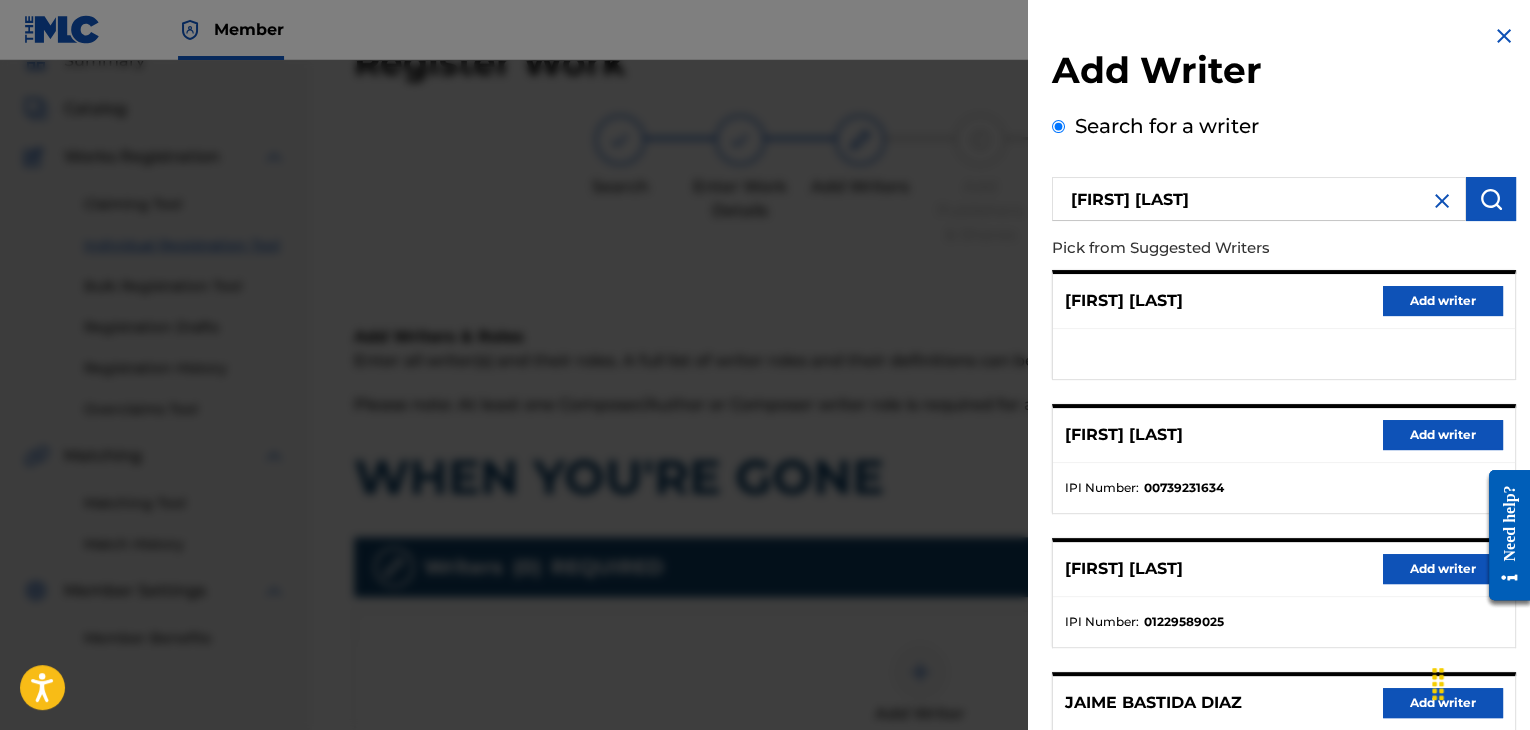 click on "Add writer" at bounding box center [1443, 435] 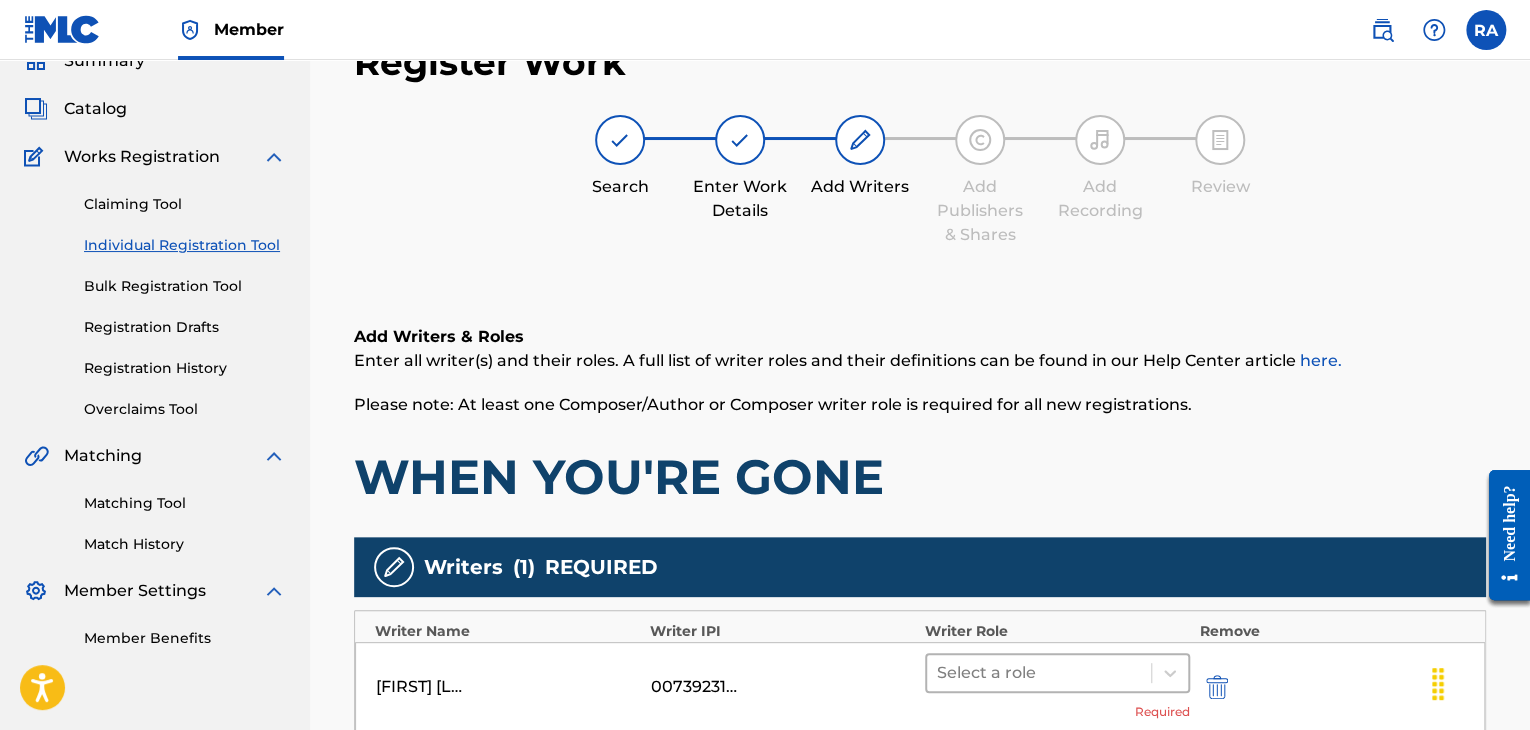 click at bounding box center (1039, 673) 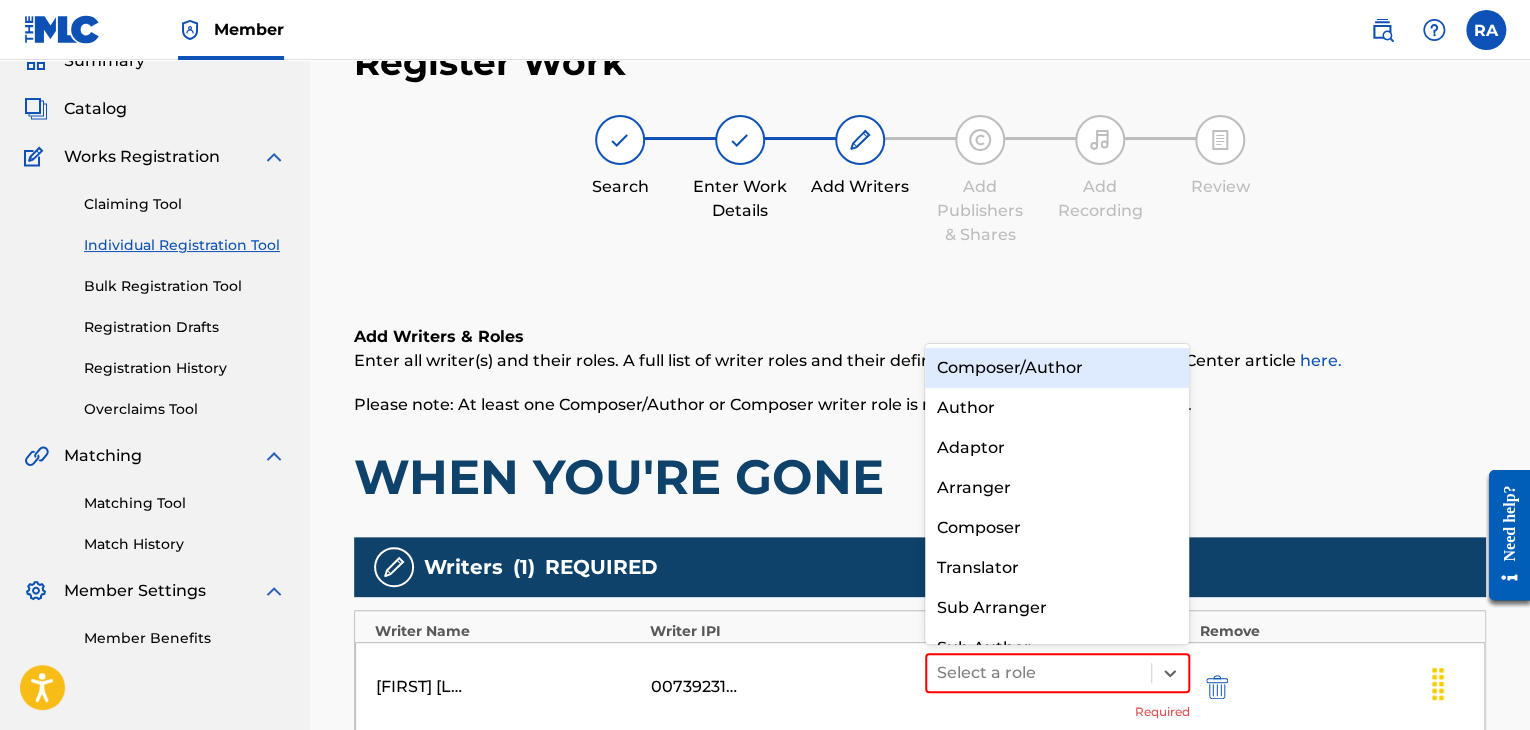 scroll, scrollTop: 28, scrollLeft: 0, axis: vertical 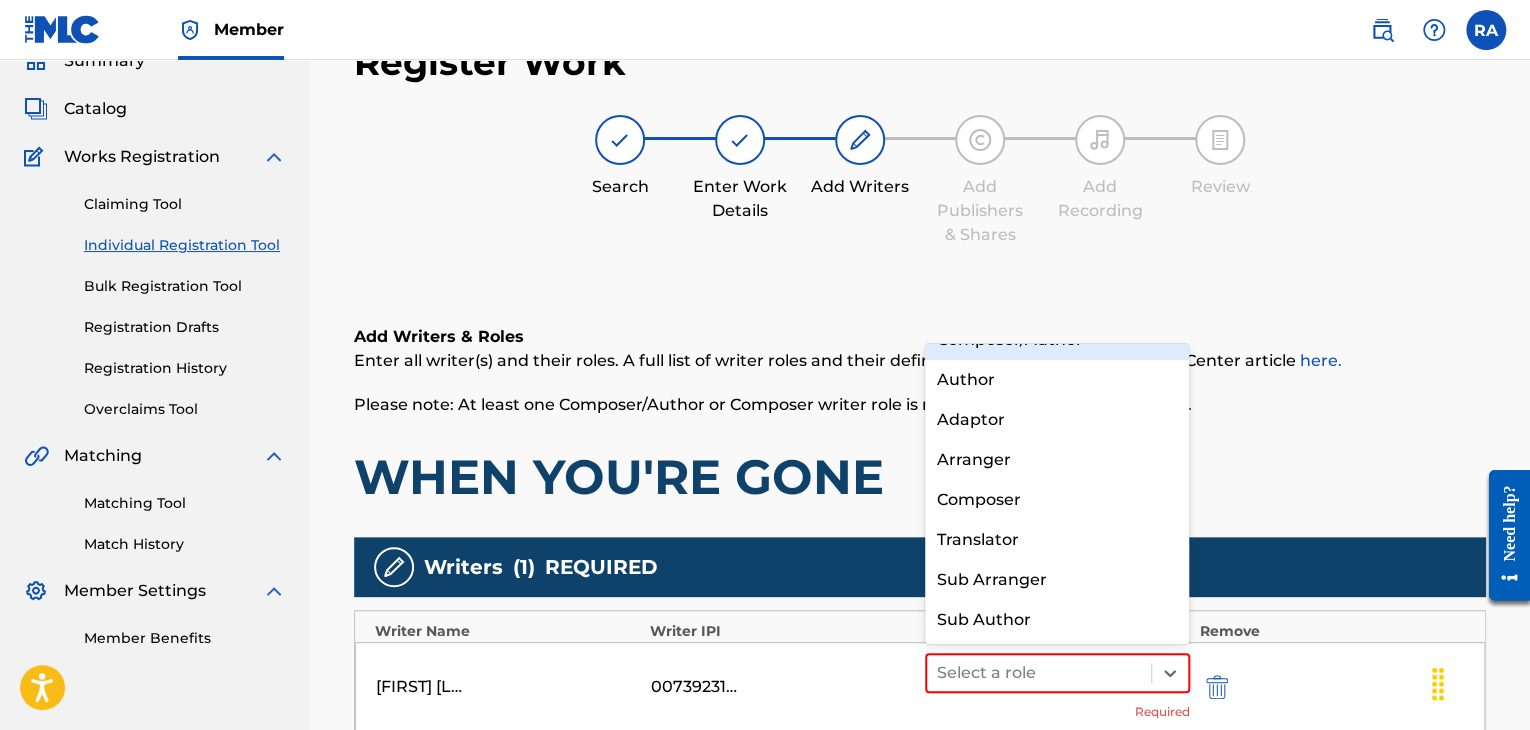 click on "Composer/Author" at bounding box center [1057, 340] 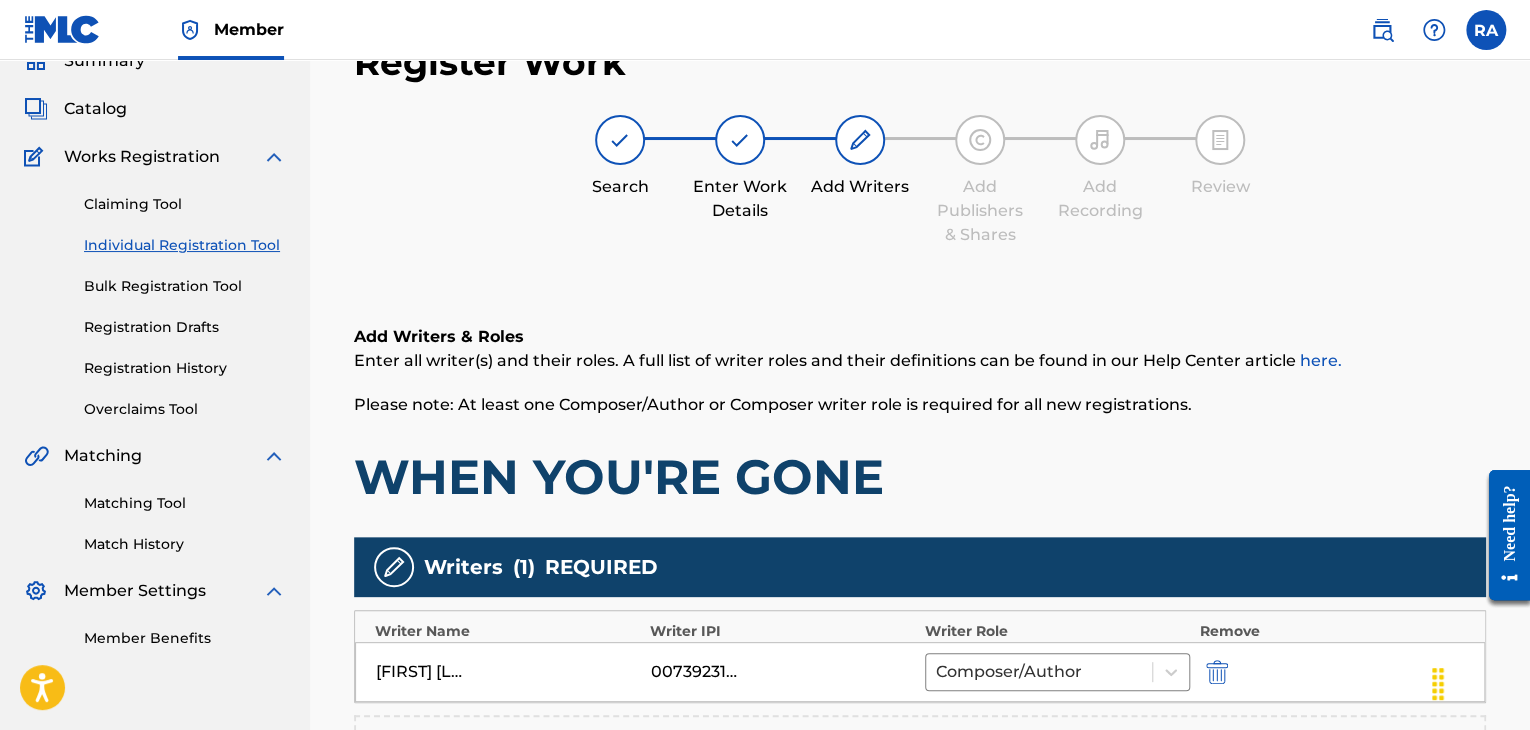 scroll, scrollTop: 390, scrollLeft: 0, axis: vertical 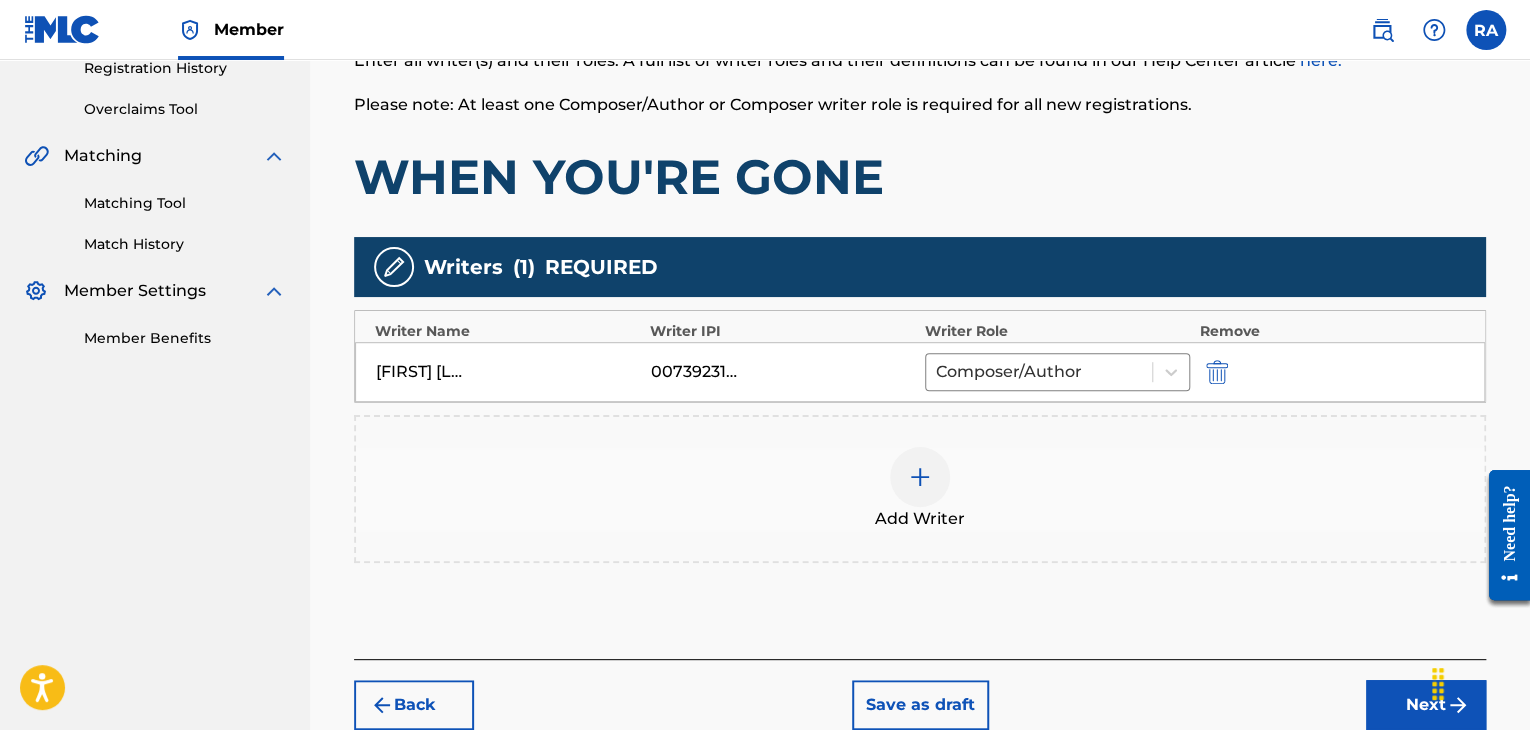 click at bounding box center (920, 477) 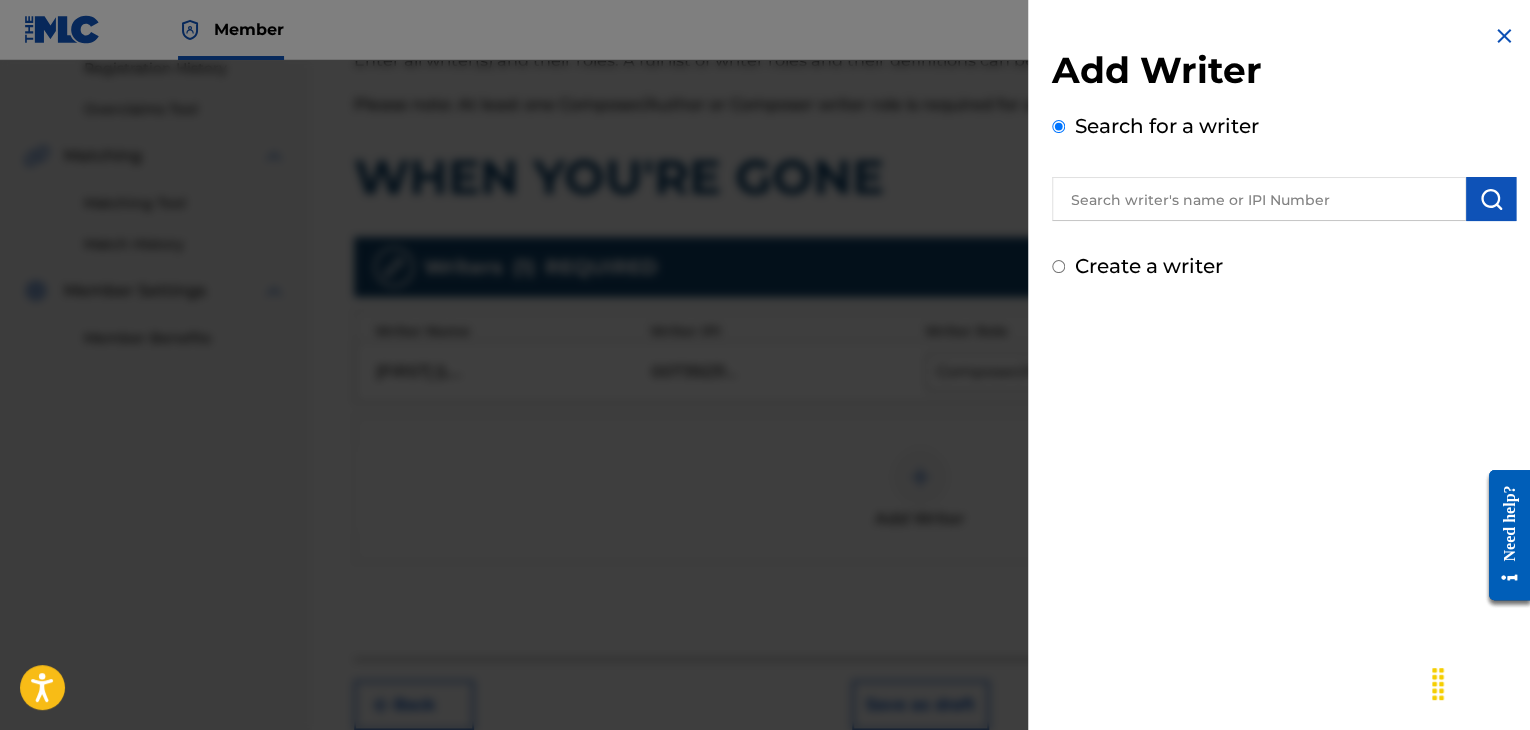 click at bounding box center [1259, 199] 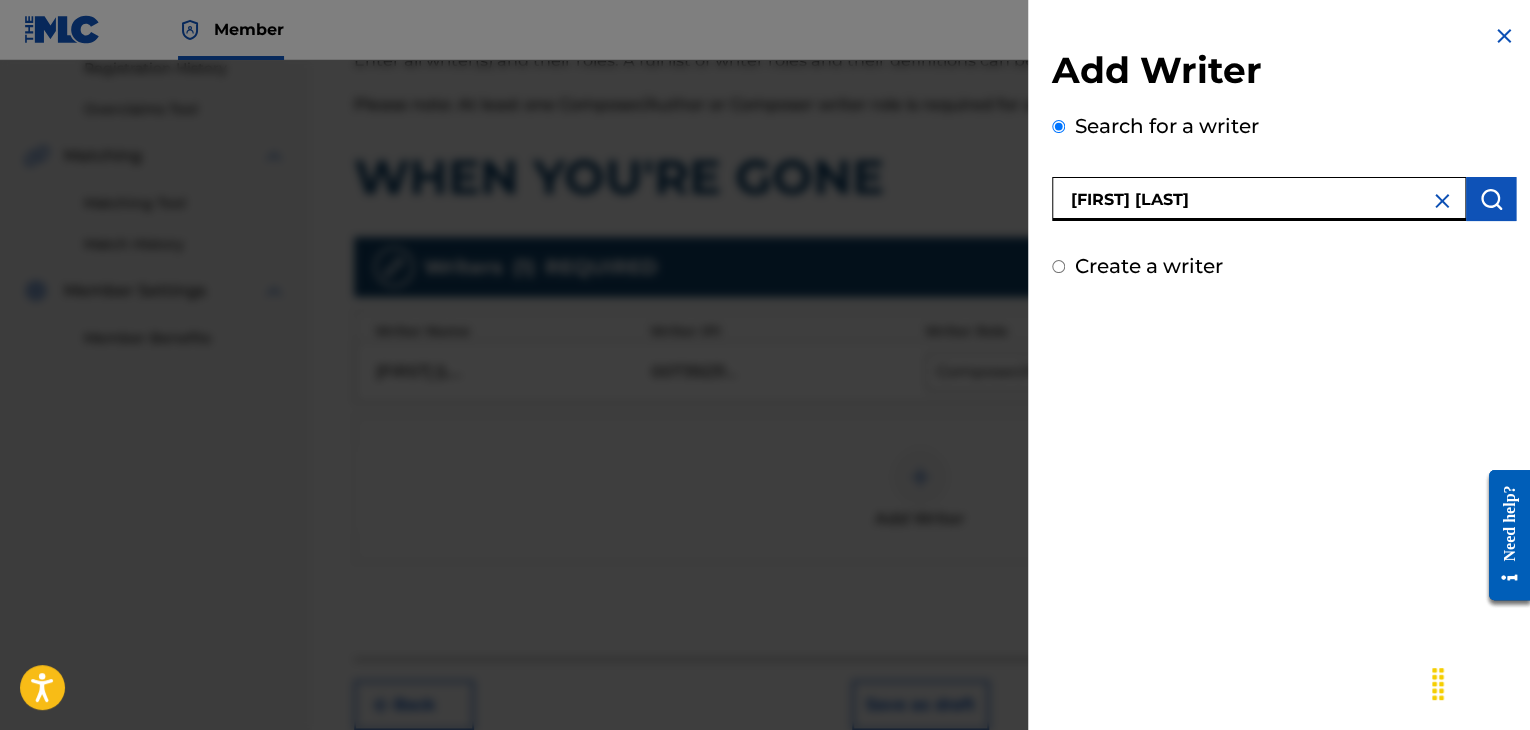 type on "[FIRST] [LAST]" 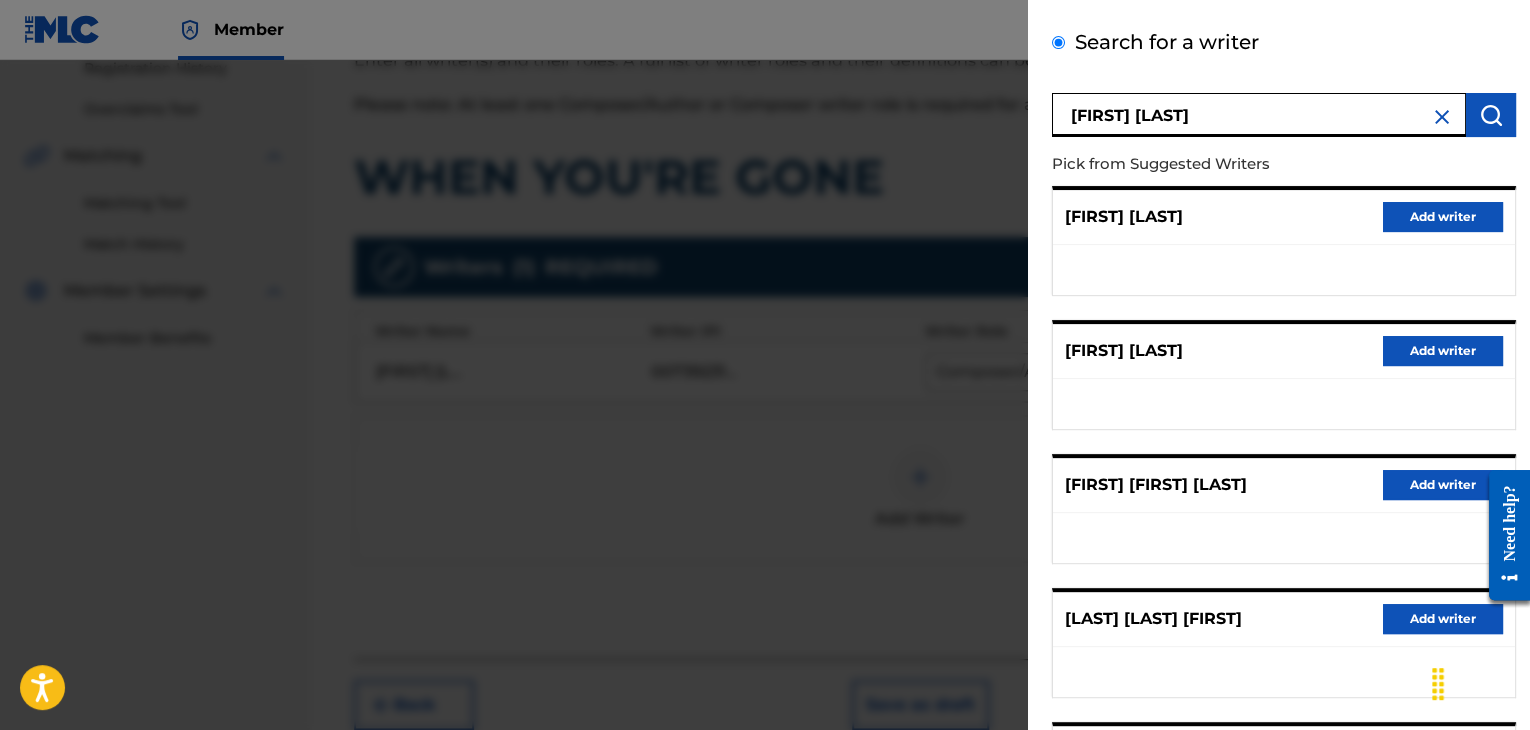 scroll, scrollTop: 200, scrollLeft: 0, axis: vertical 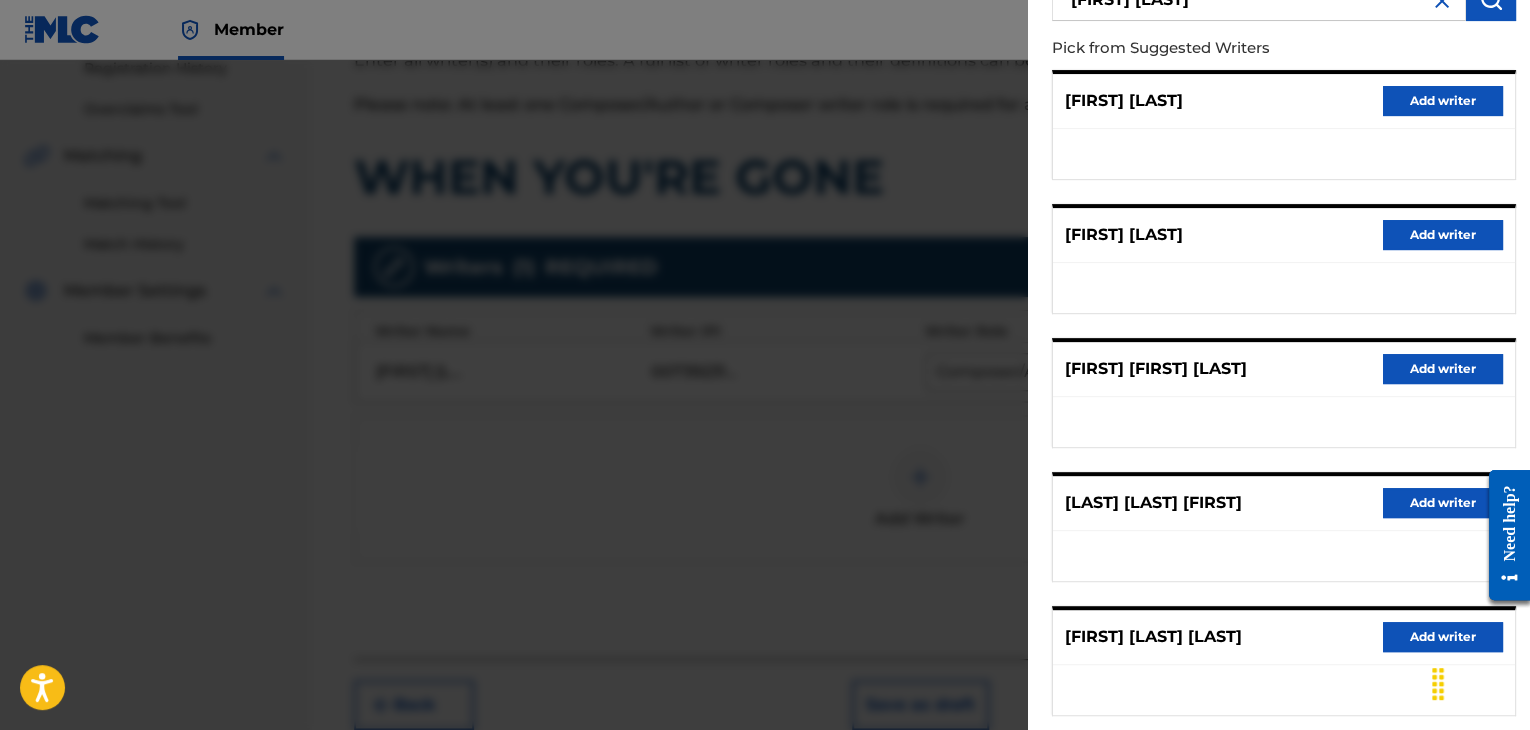 click on "Add writer" at bounding box center [1443, 637] 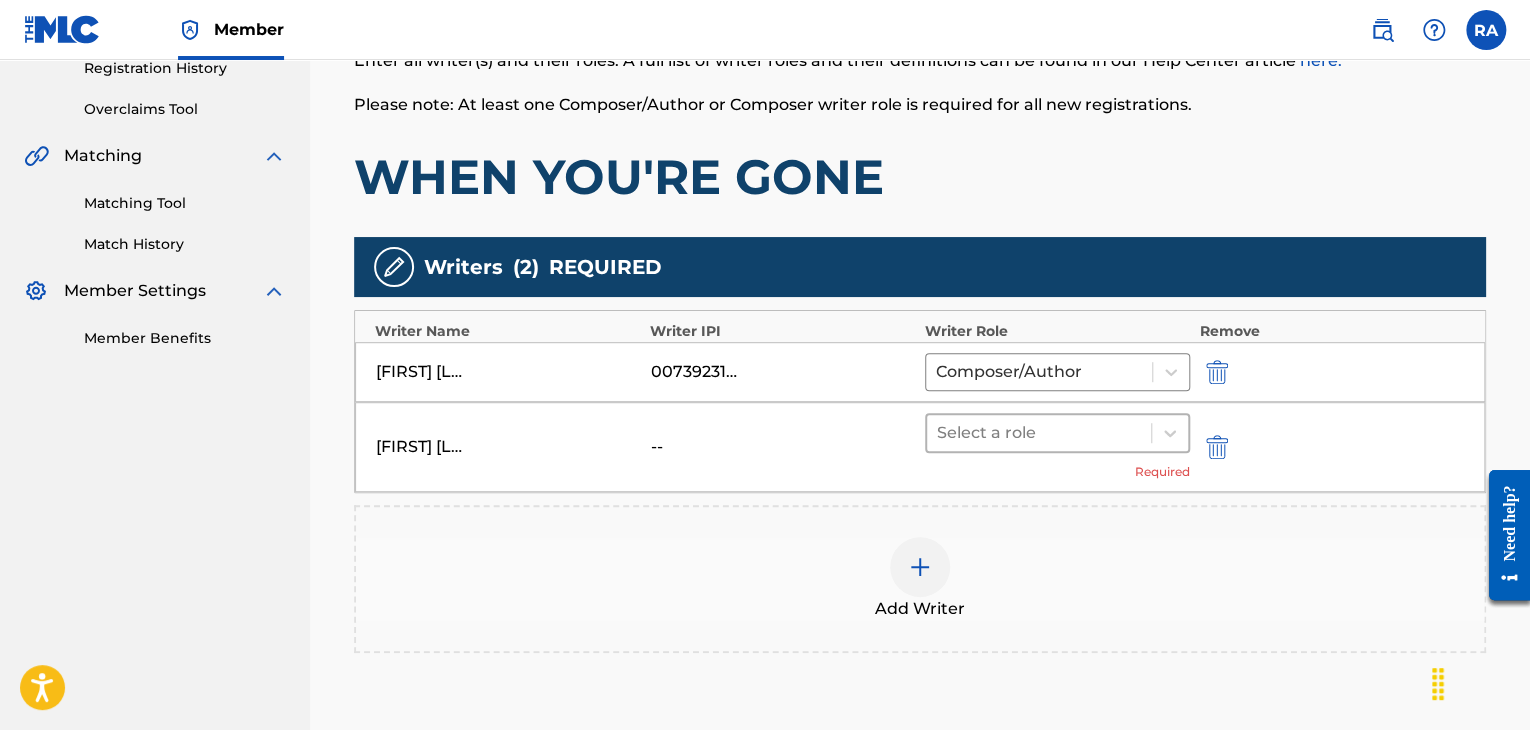 click at bounding box center [1039, 433] 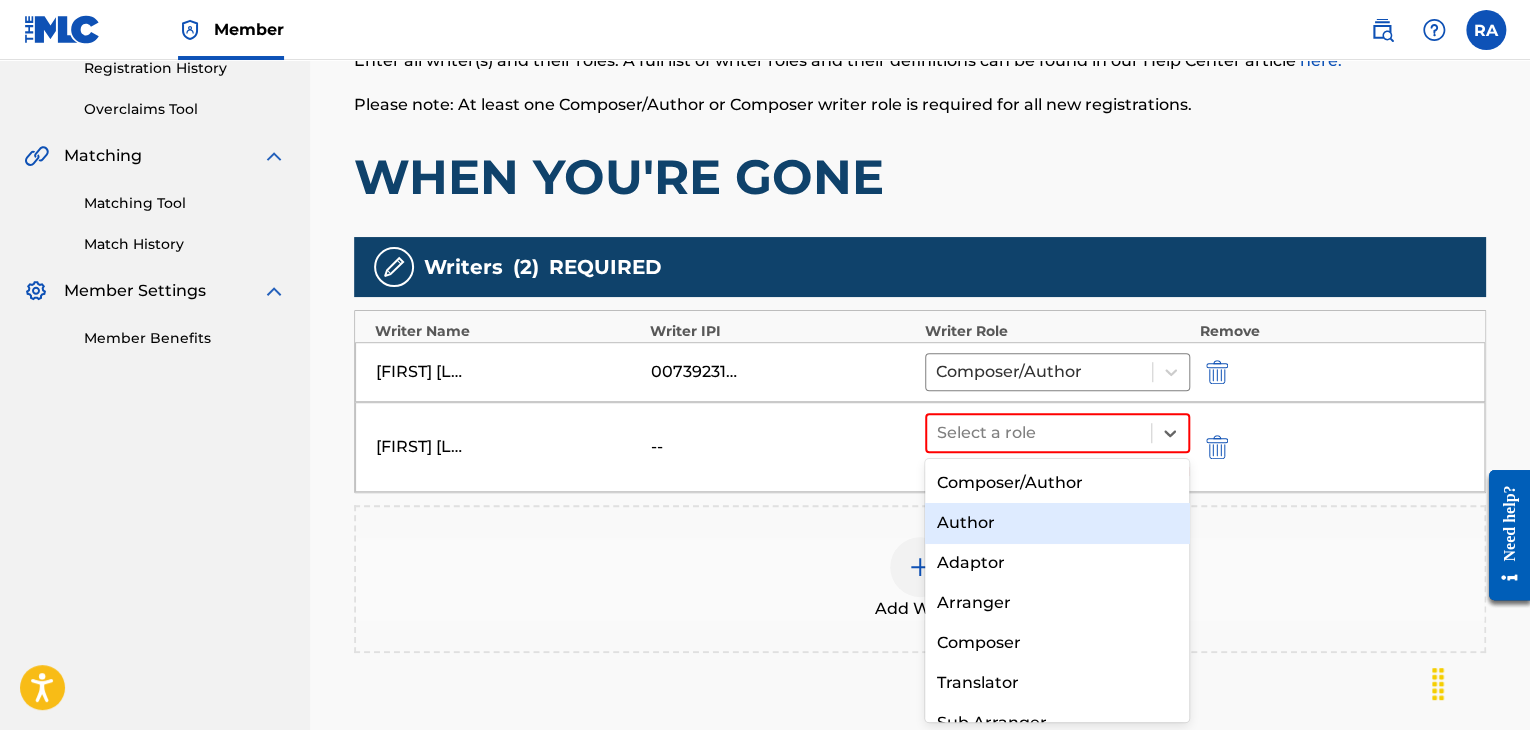 click on "Author" at bounding box center [1057, 523] 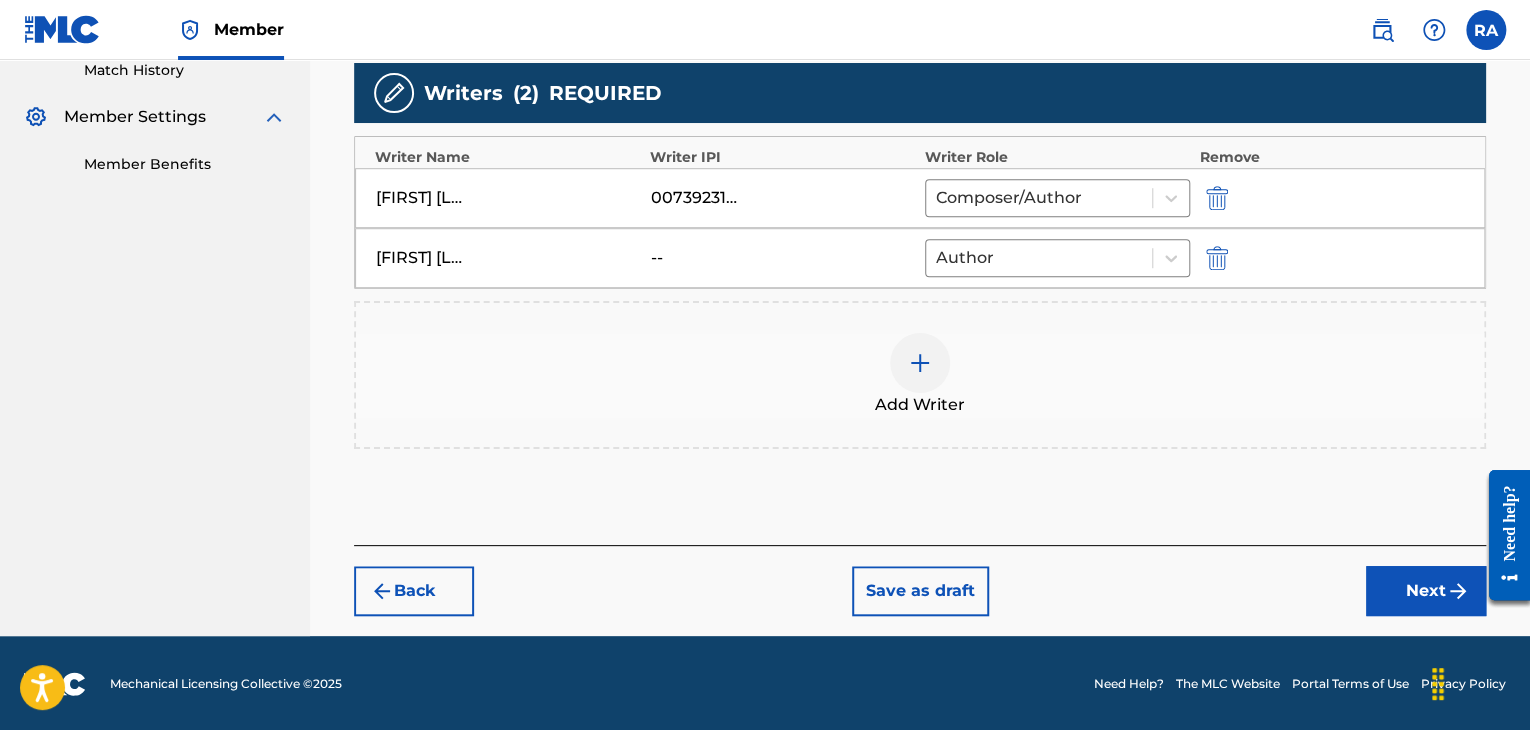 click at bounding box center (1458, 591) 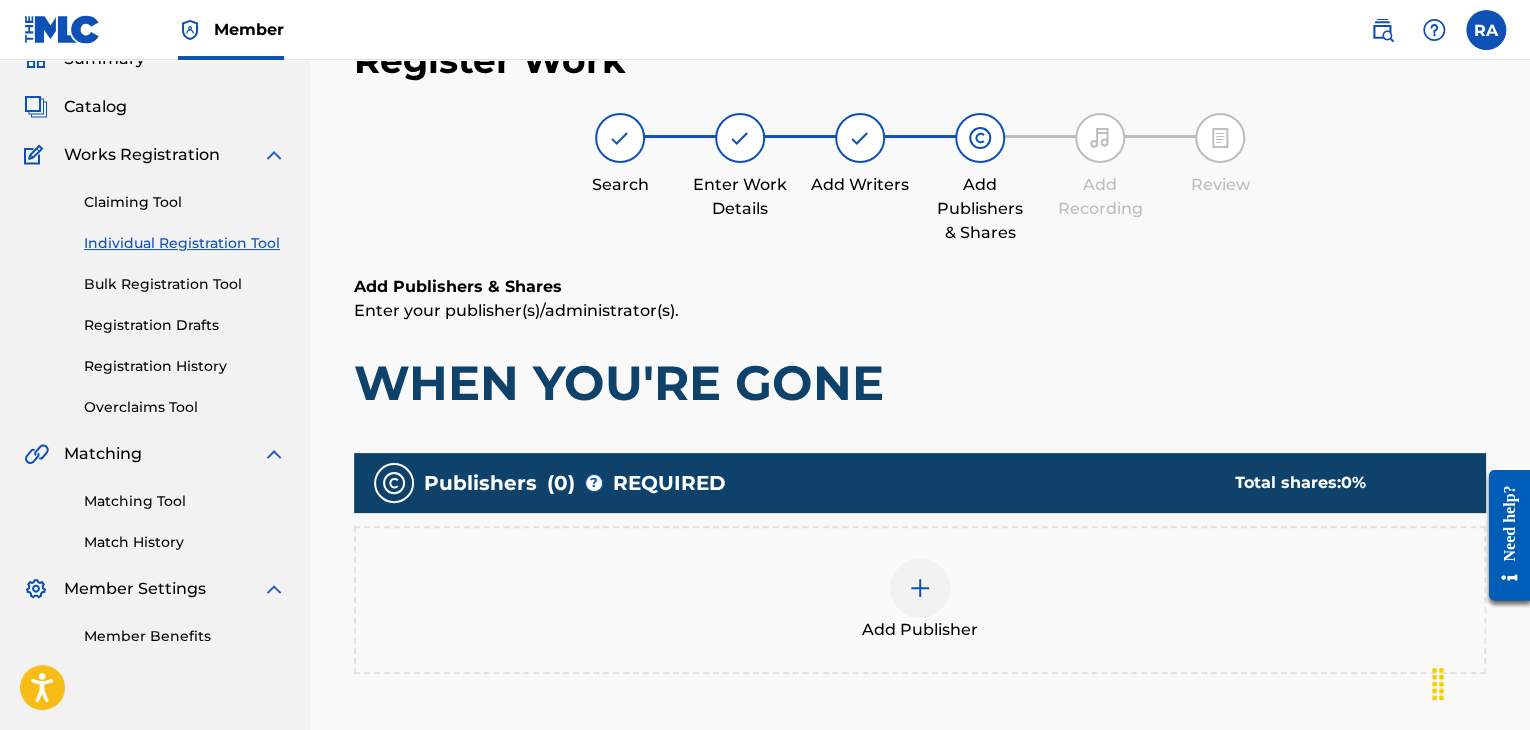 scroll, scrollTop: 90, scrollLeft: 0, axis: vertical 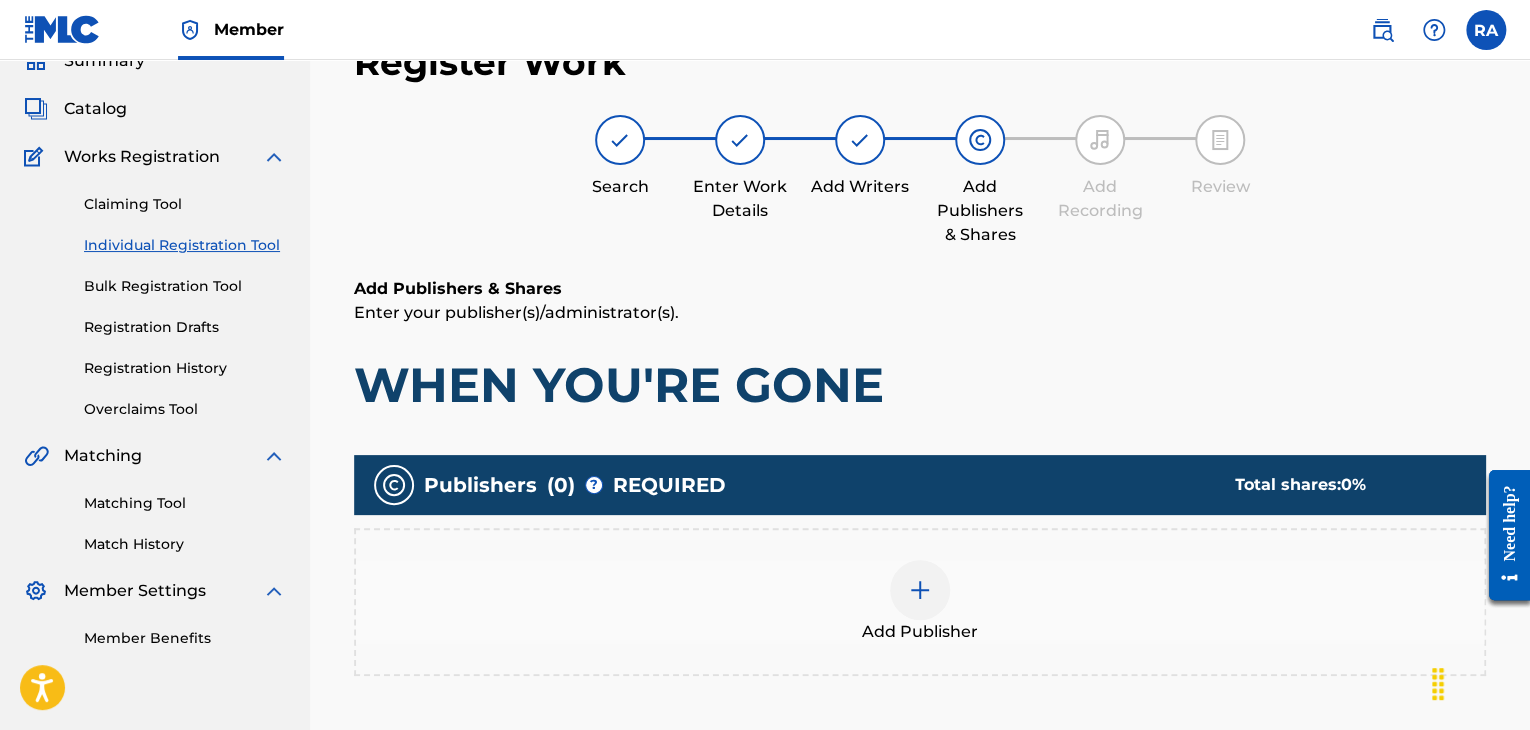 click at bounding box center (920, 590) 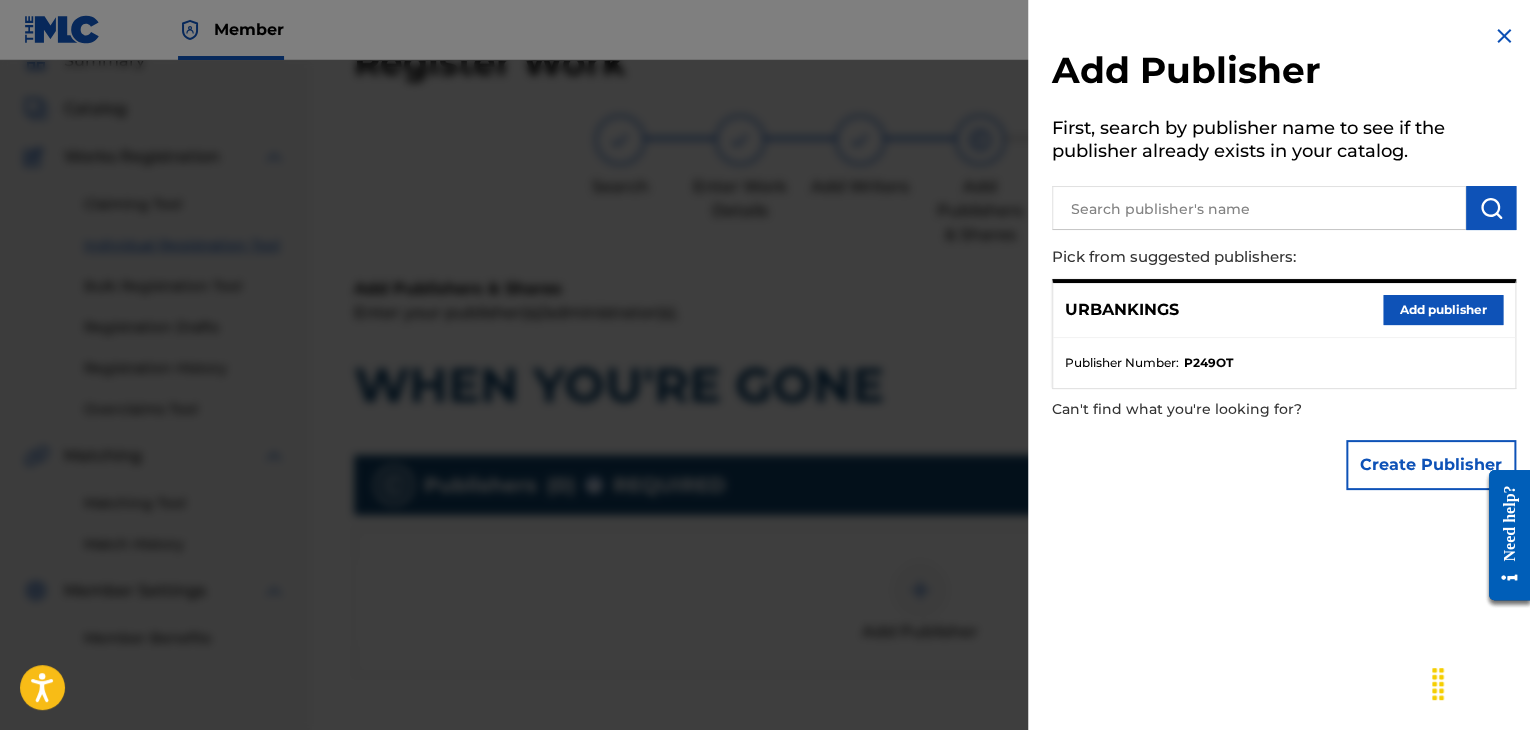click on "Add publisher" at bounding box center [1443, 310] 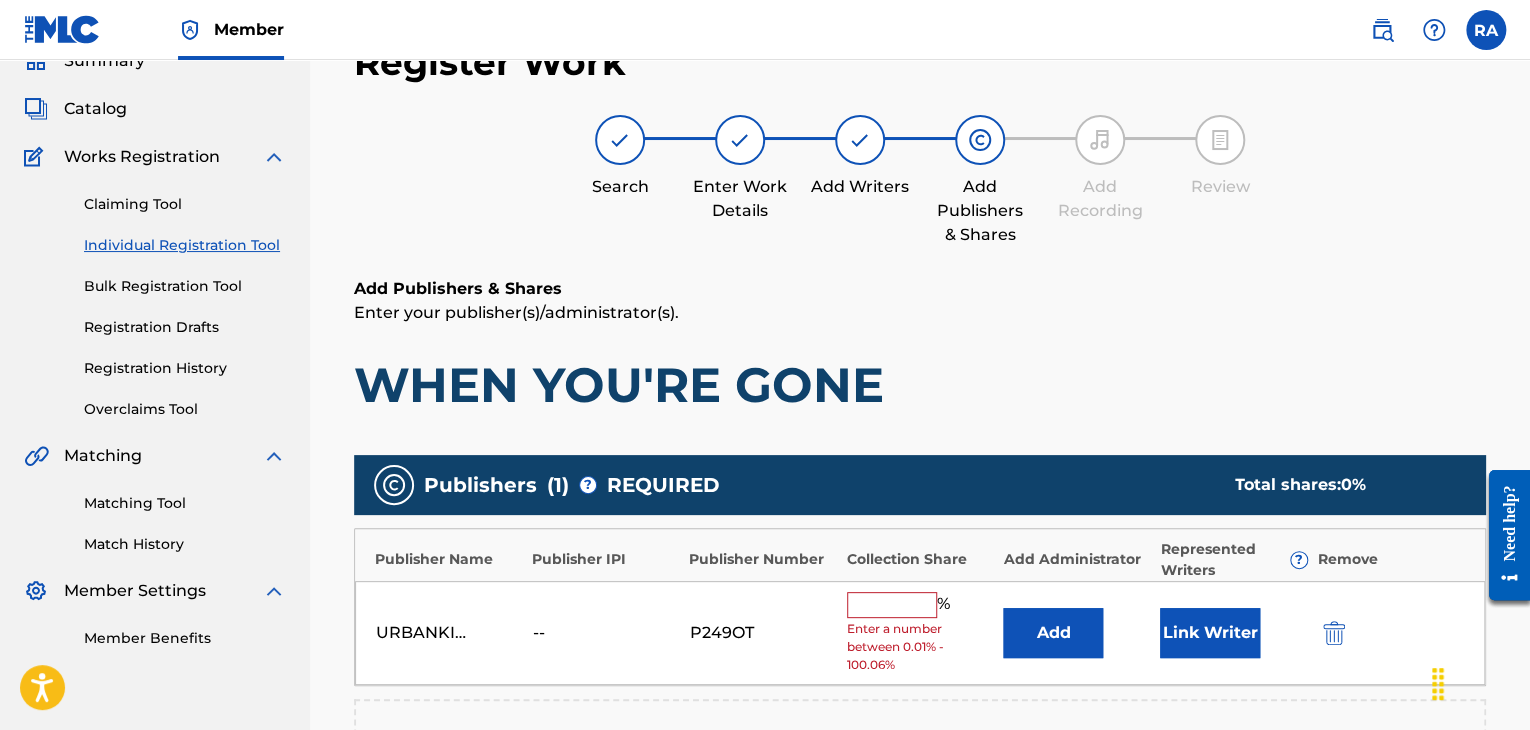 click at bounding box center (892, 605) 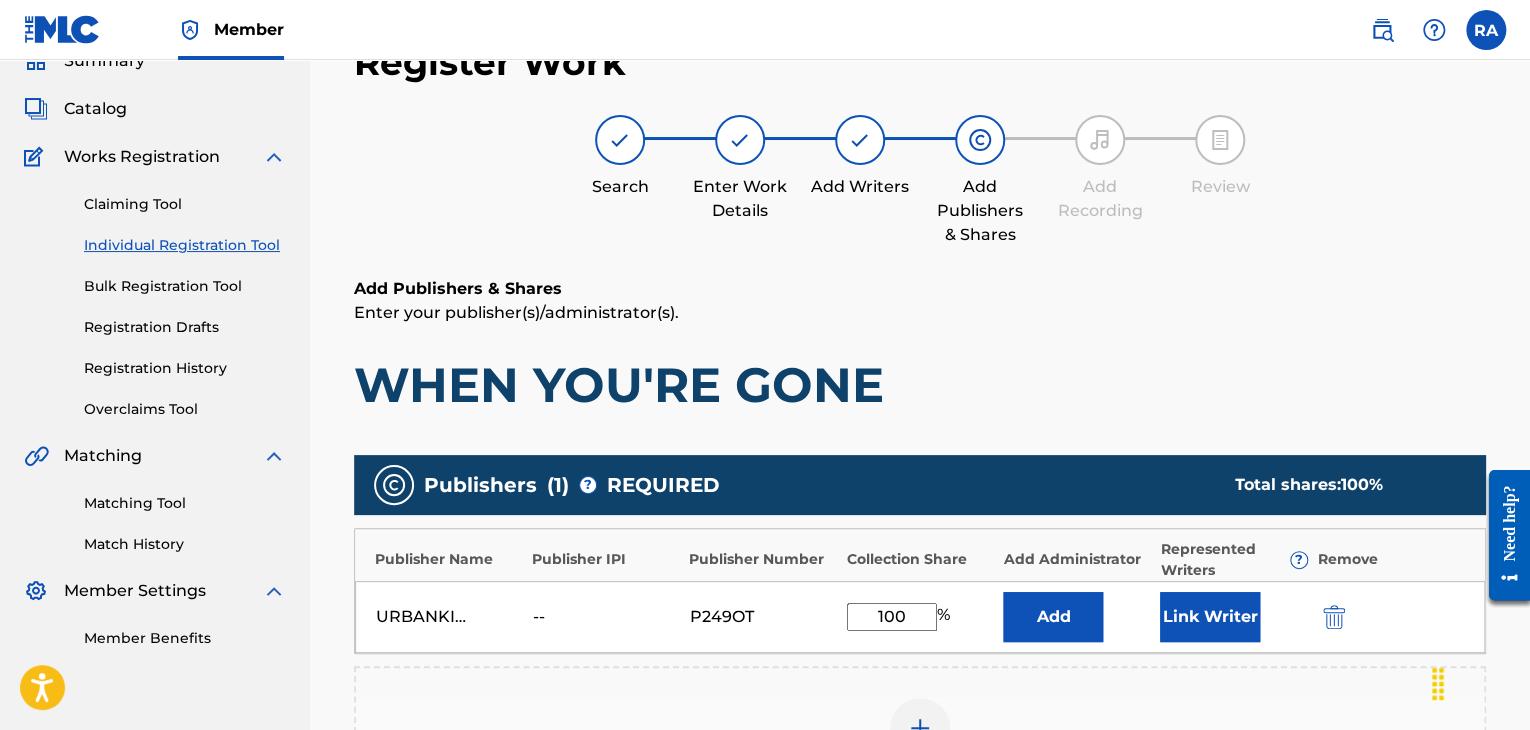 click on "Link Writer" at bounding box center [1210, 617] 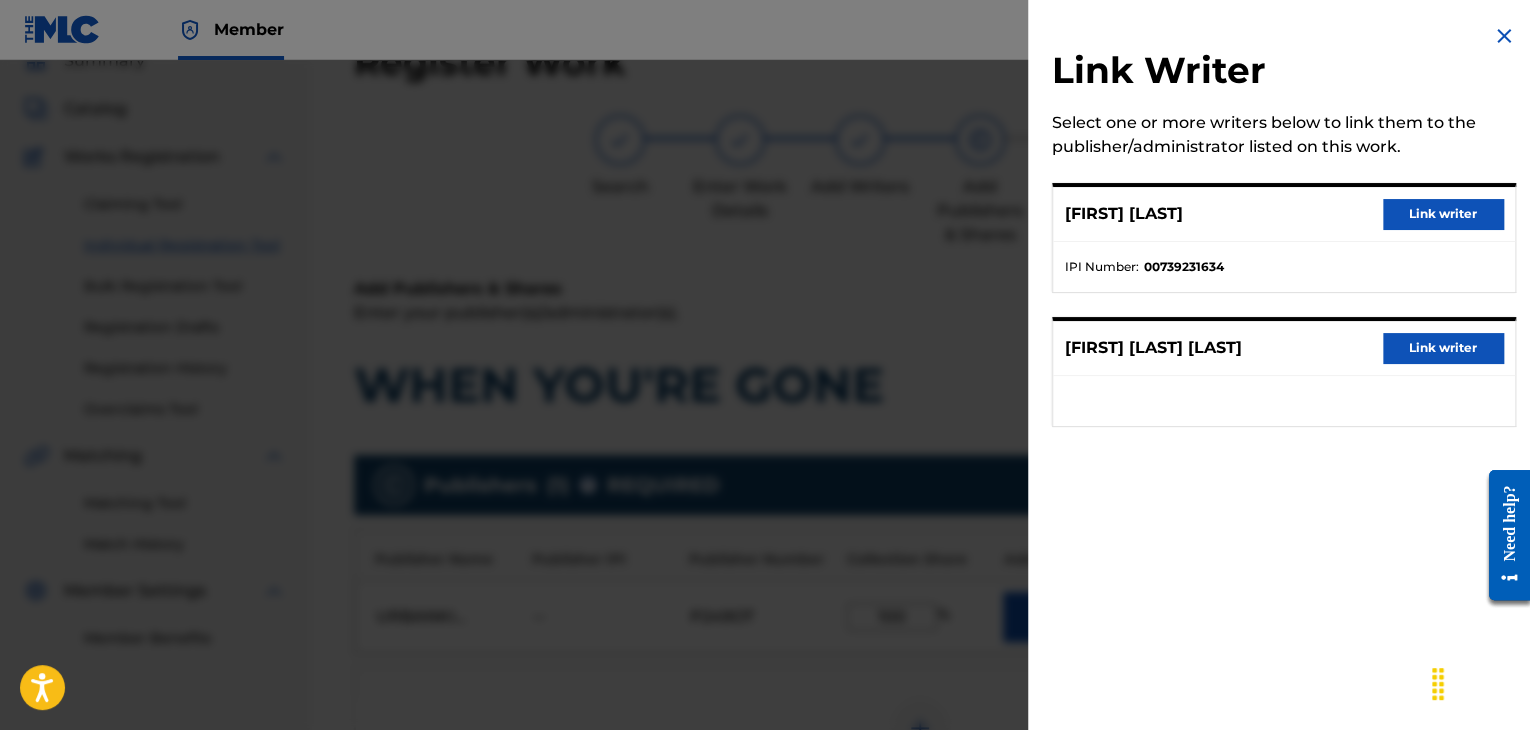 click on "Link writer" at bounding box center (1443, 214) 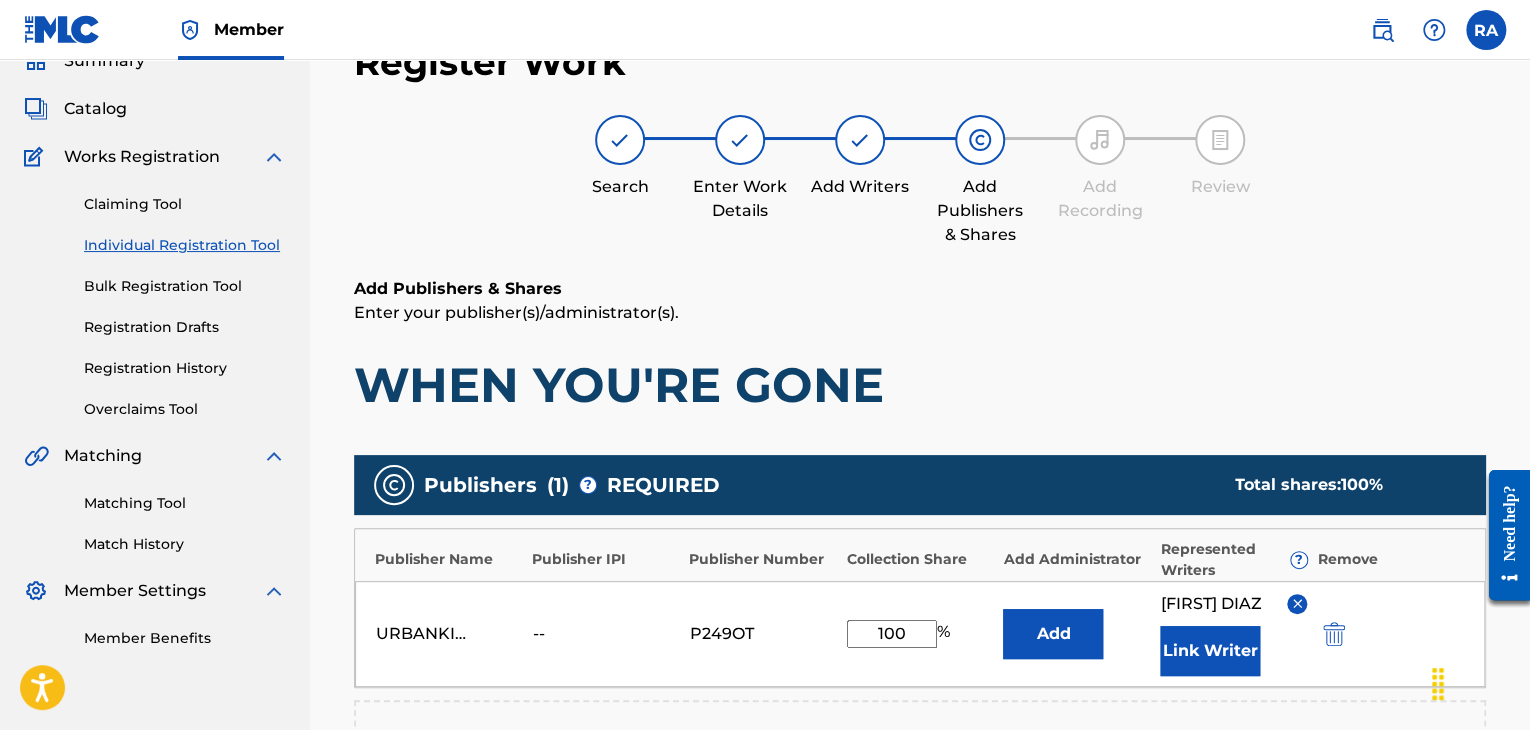 click on "Link Writer" at bounding box center [1210, 651] 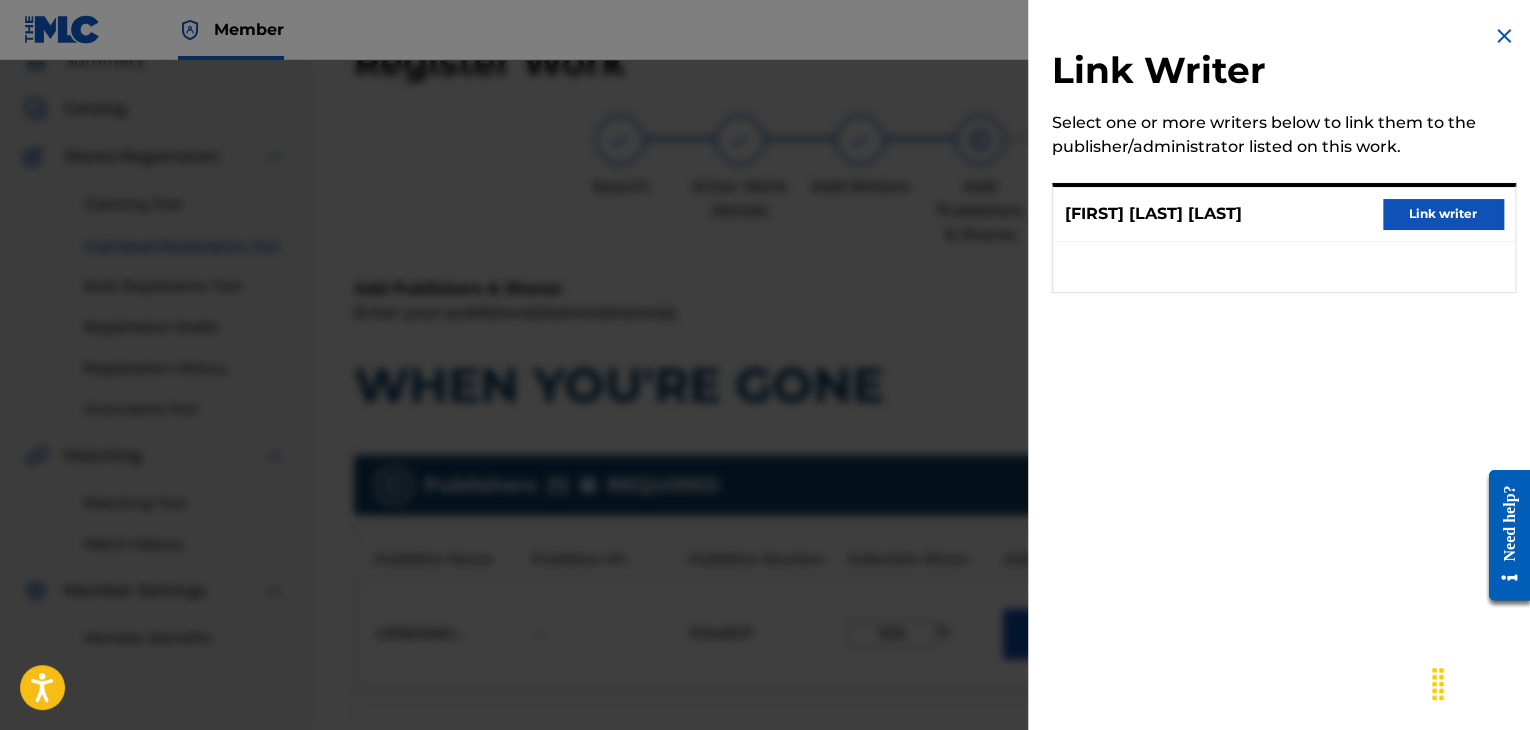 click on "Link writer" at bounding box center [1443, 214] 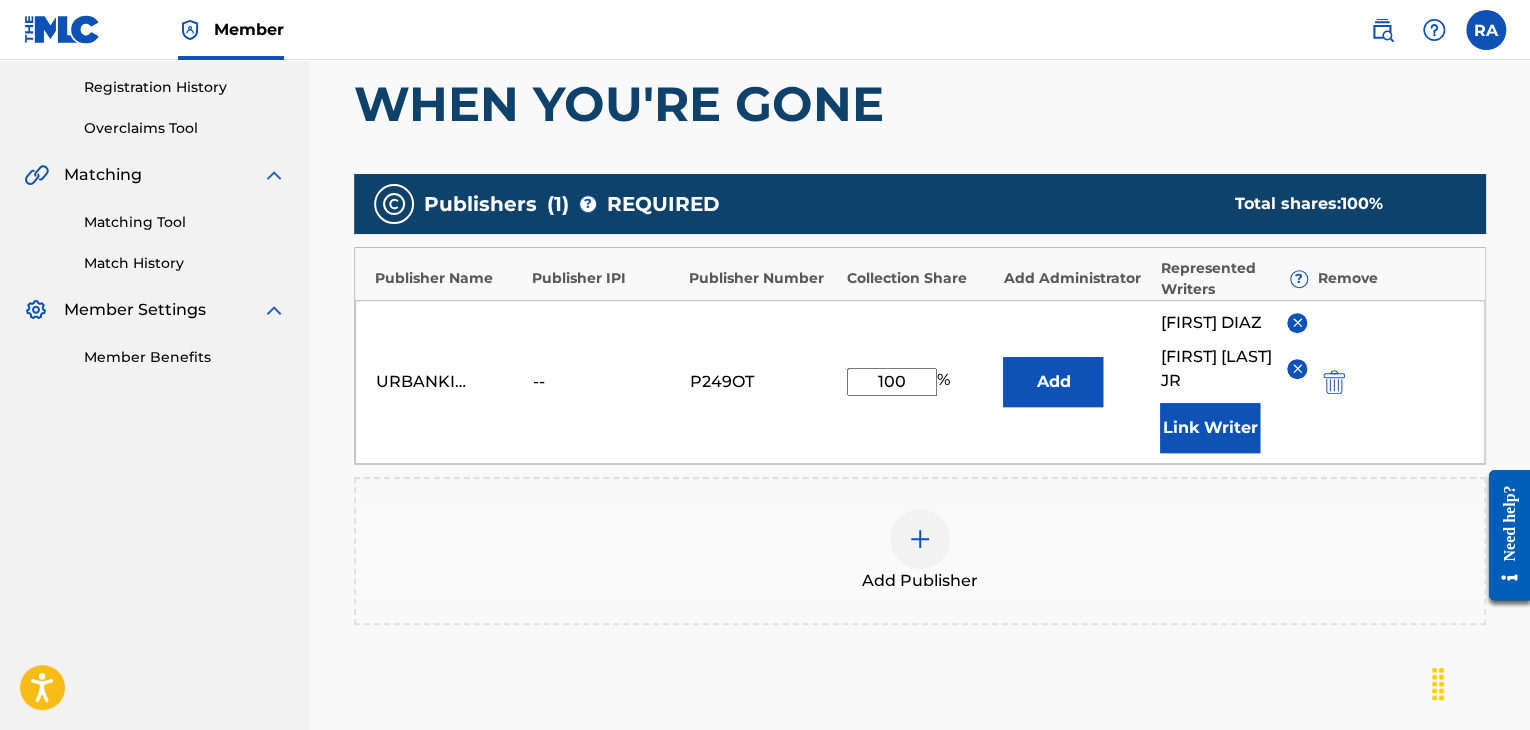 scroll, scrollTop: 608, scrollLeft: 0, axis: vertical 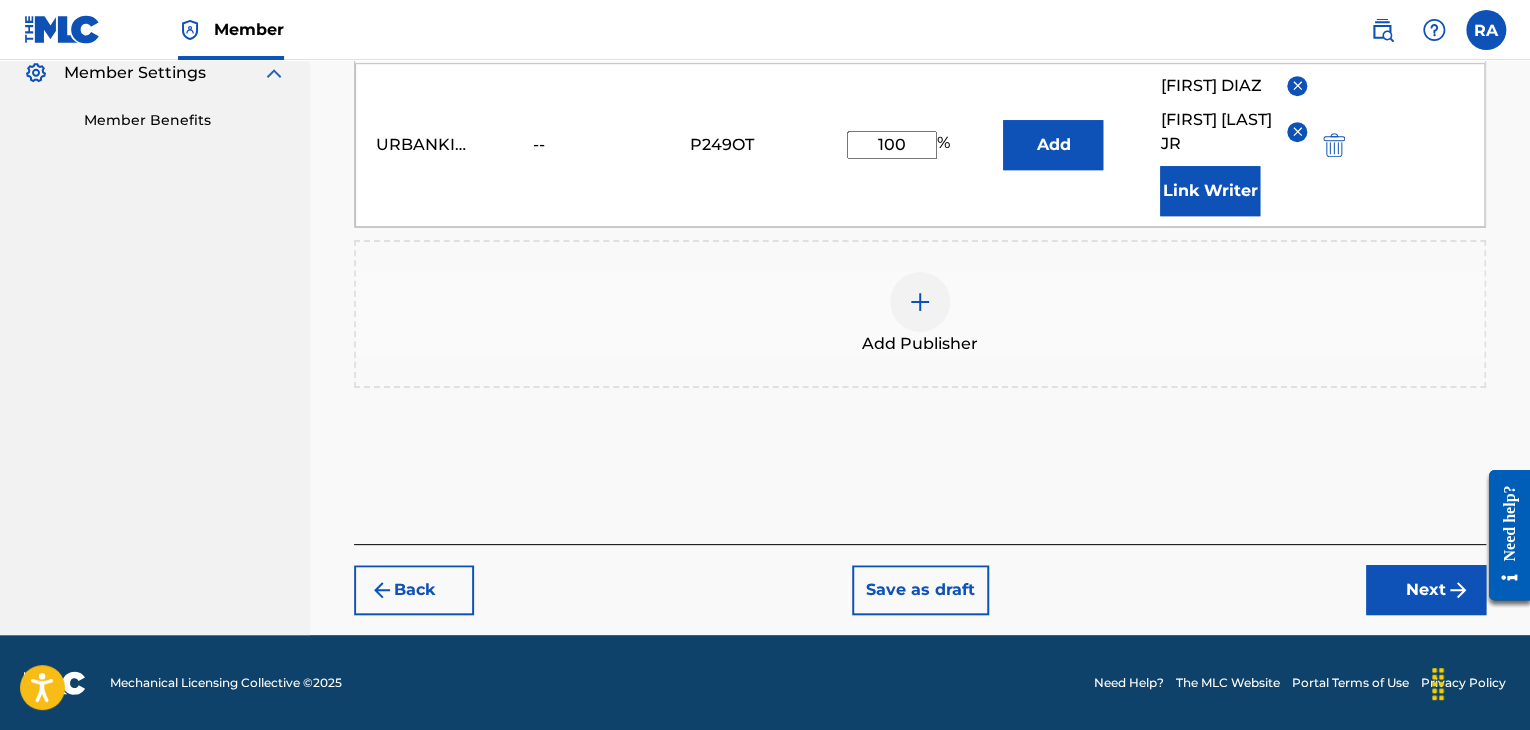 click at bounding box center (1458, 590) 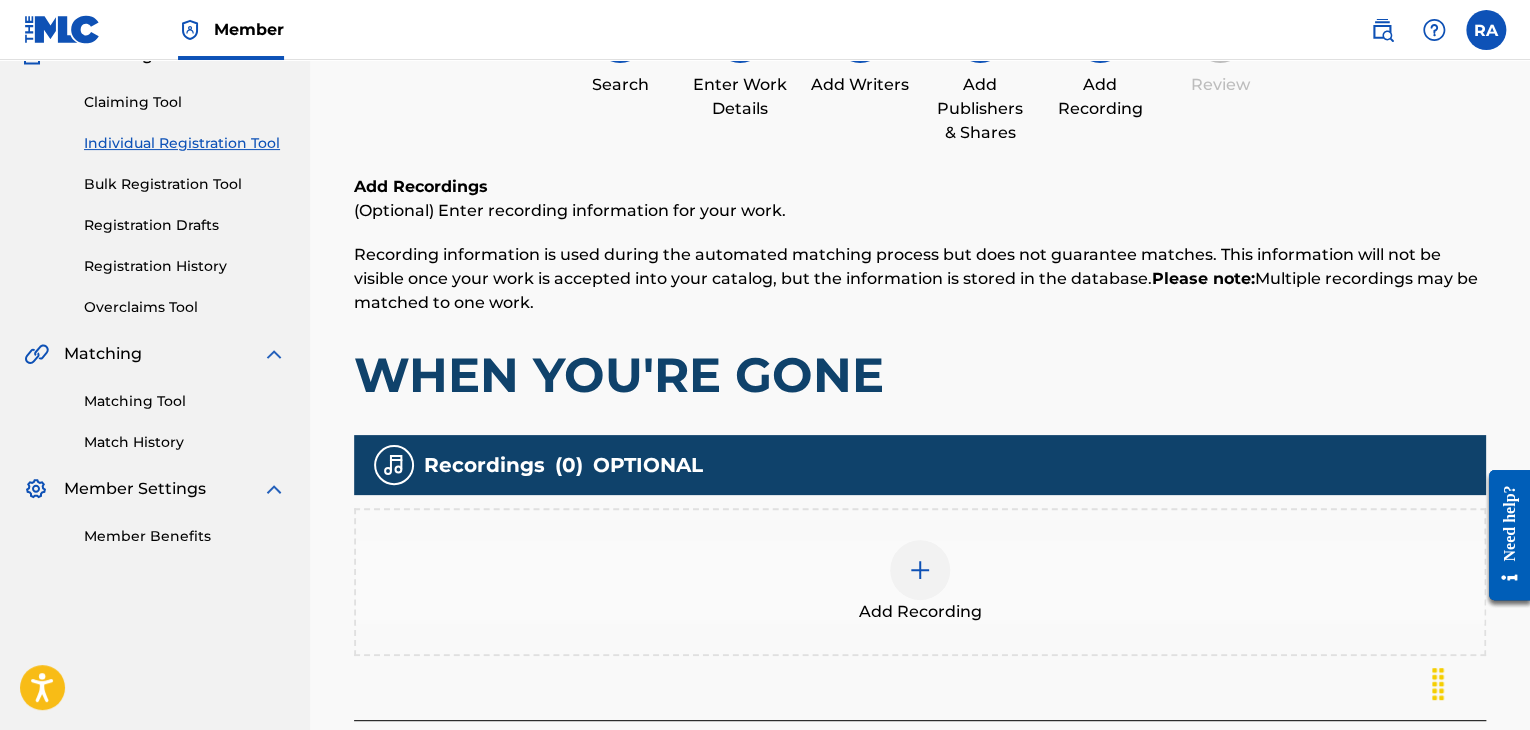 scroll, scrollTop: 90, scrollLeft: 0, axis: vertical 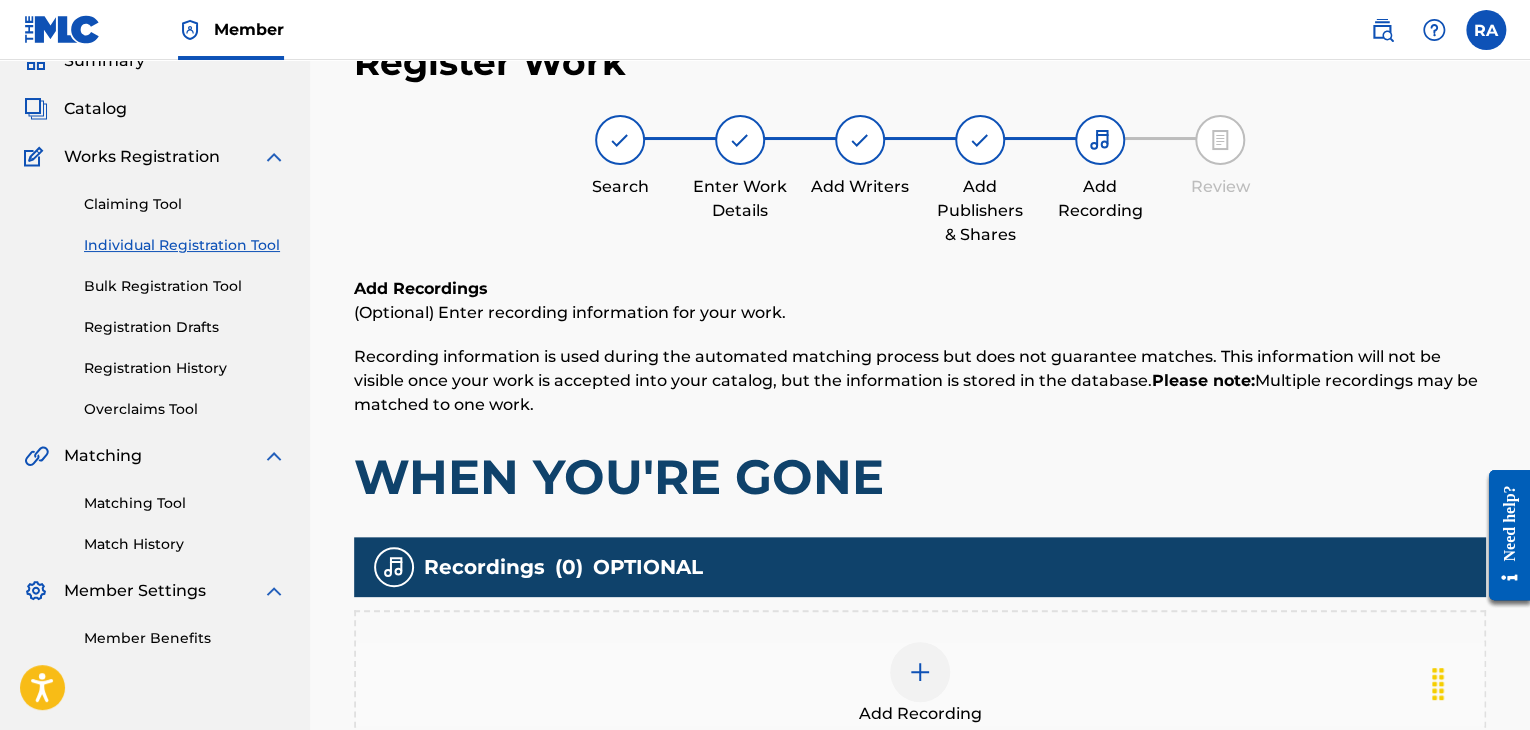 click at bounding box center (920, 672) 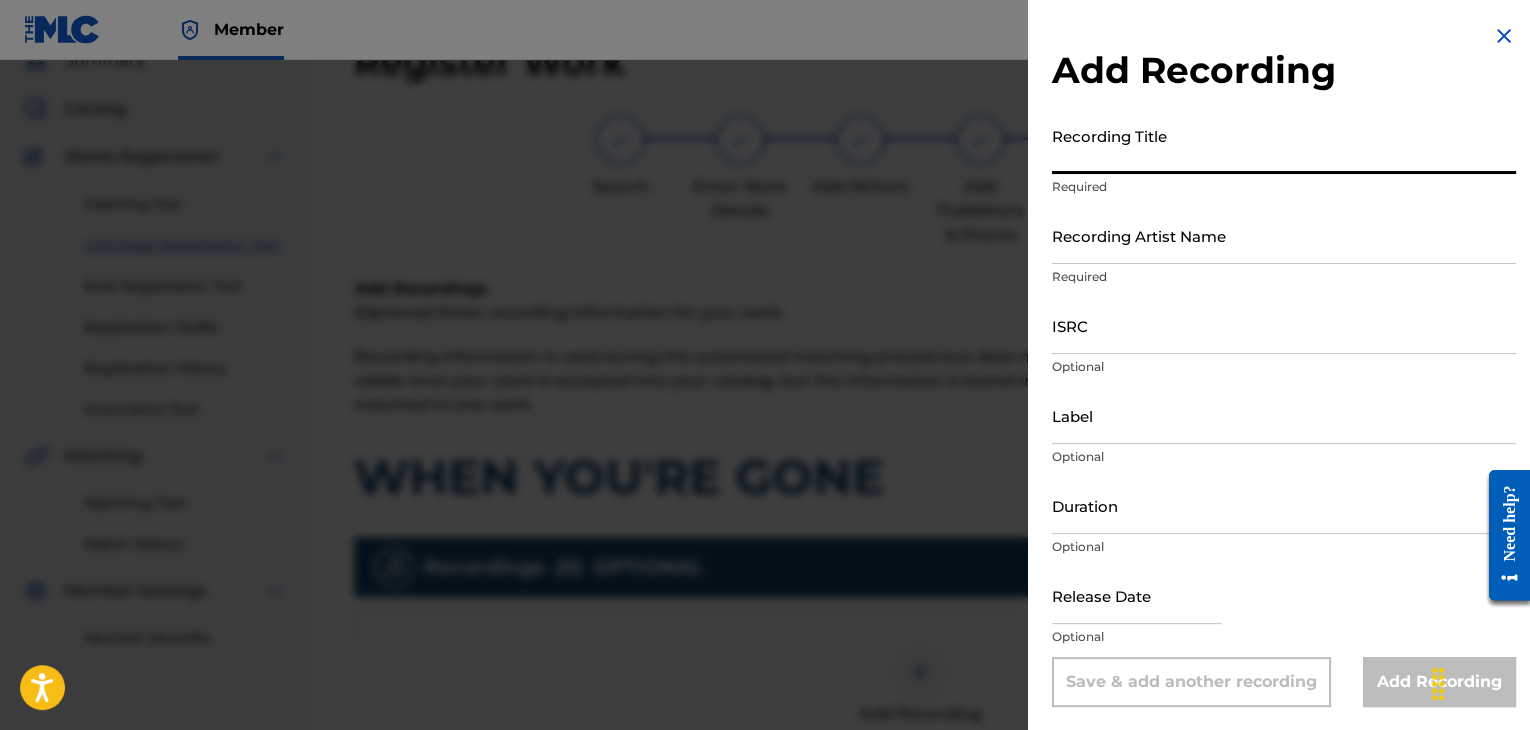 click on "Recording Title" at bounding box center [1284, 145] 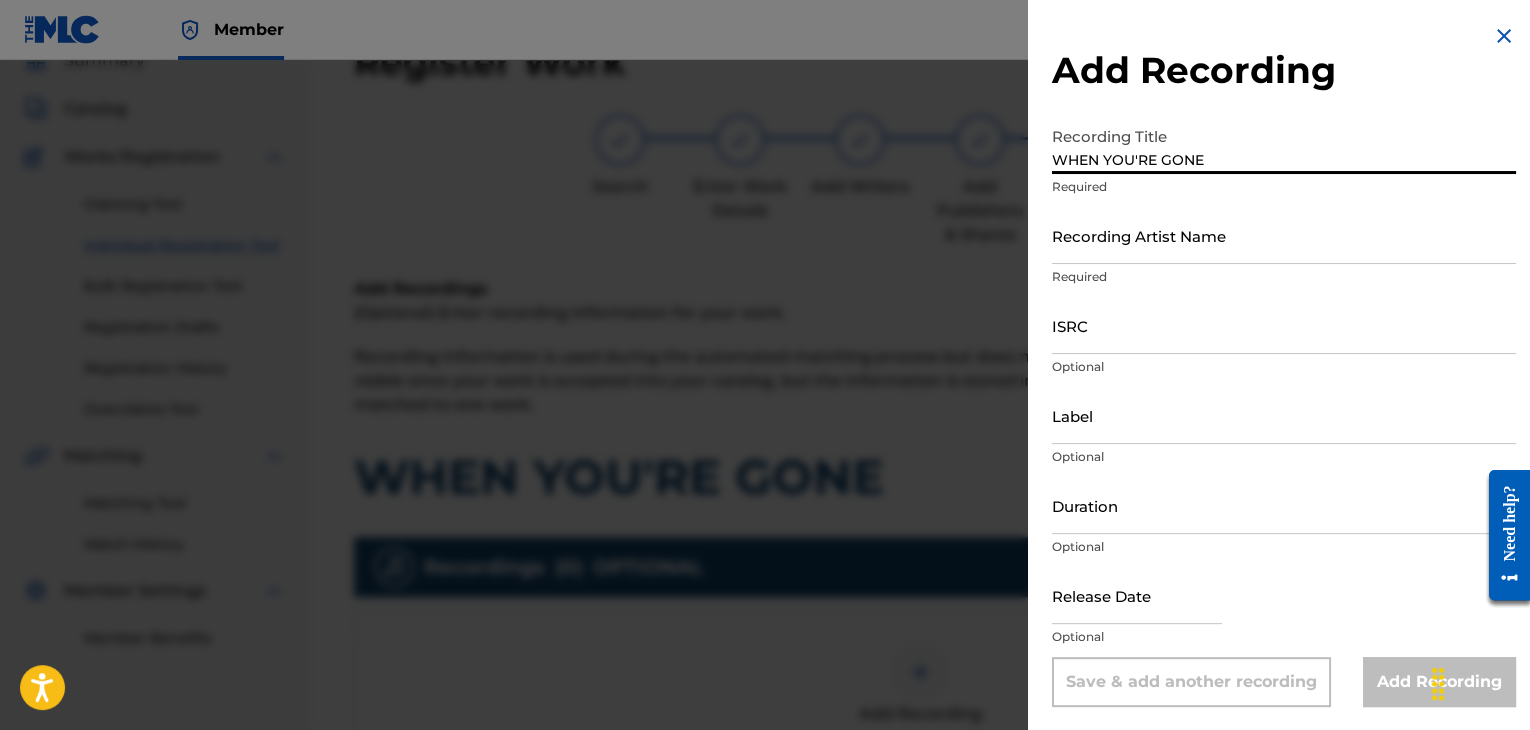 type on "WHEN YOU'RE GONE" 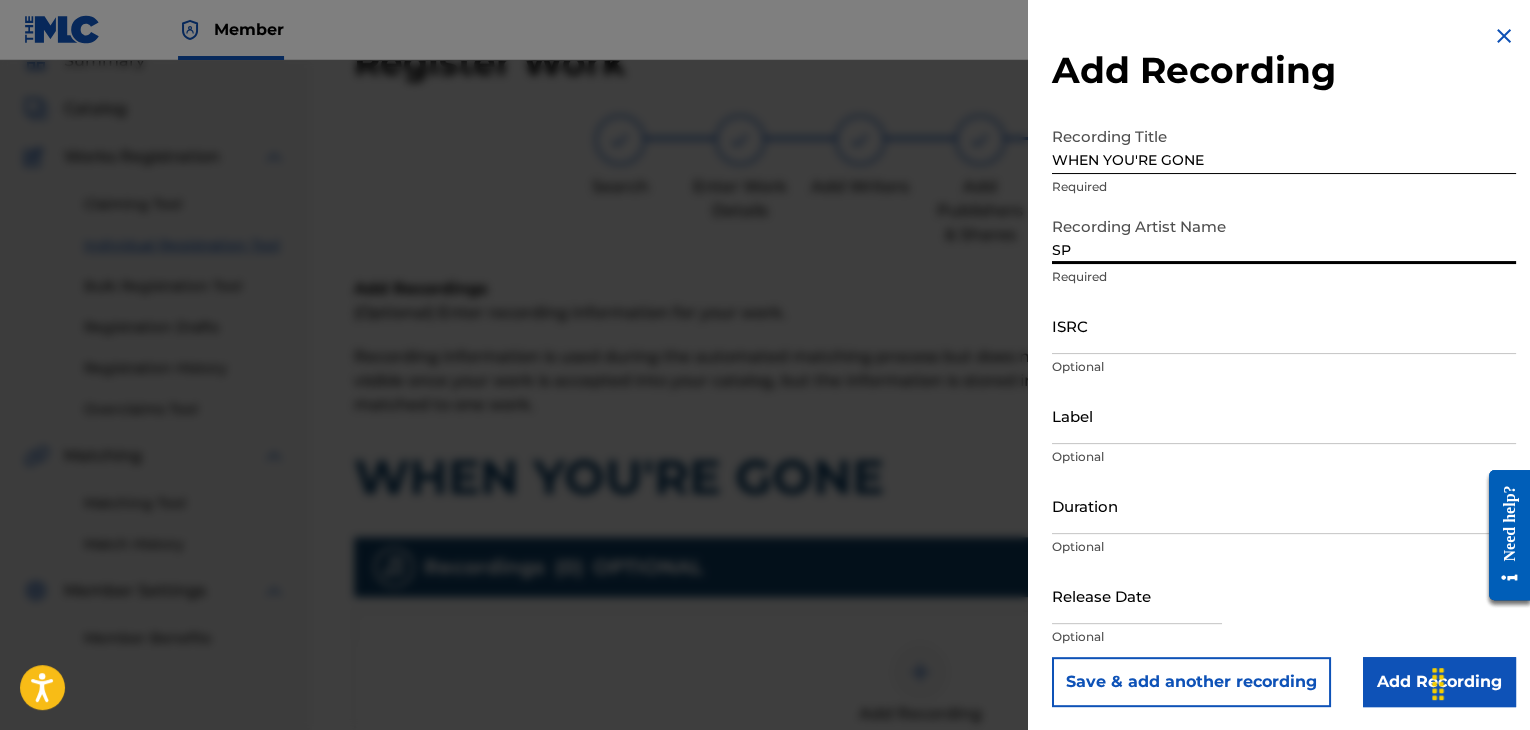 type on "SPANKY LOCO" 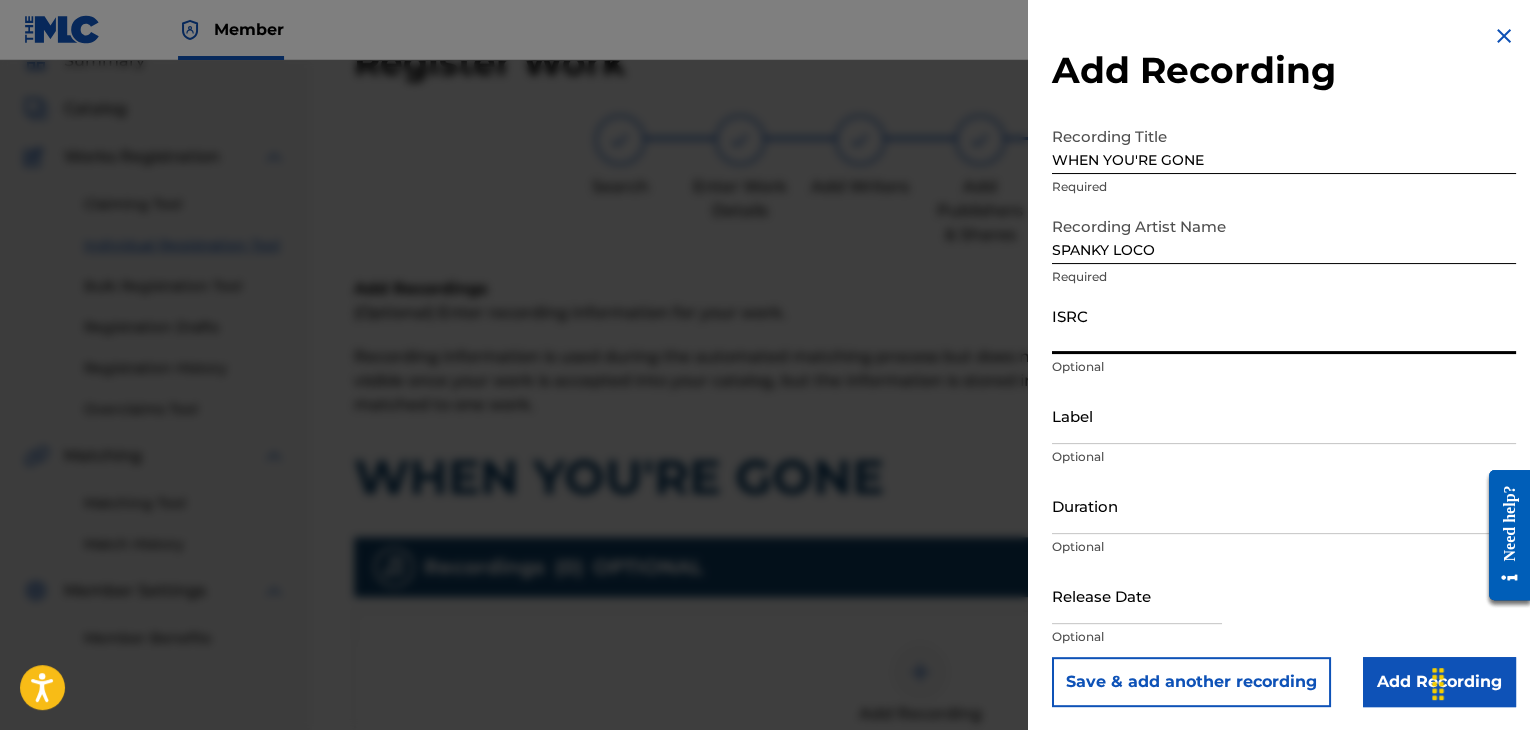 paste on "[ID]" 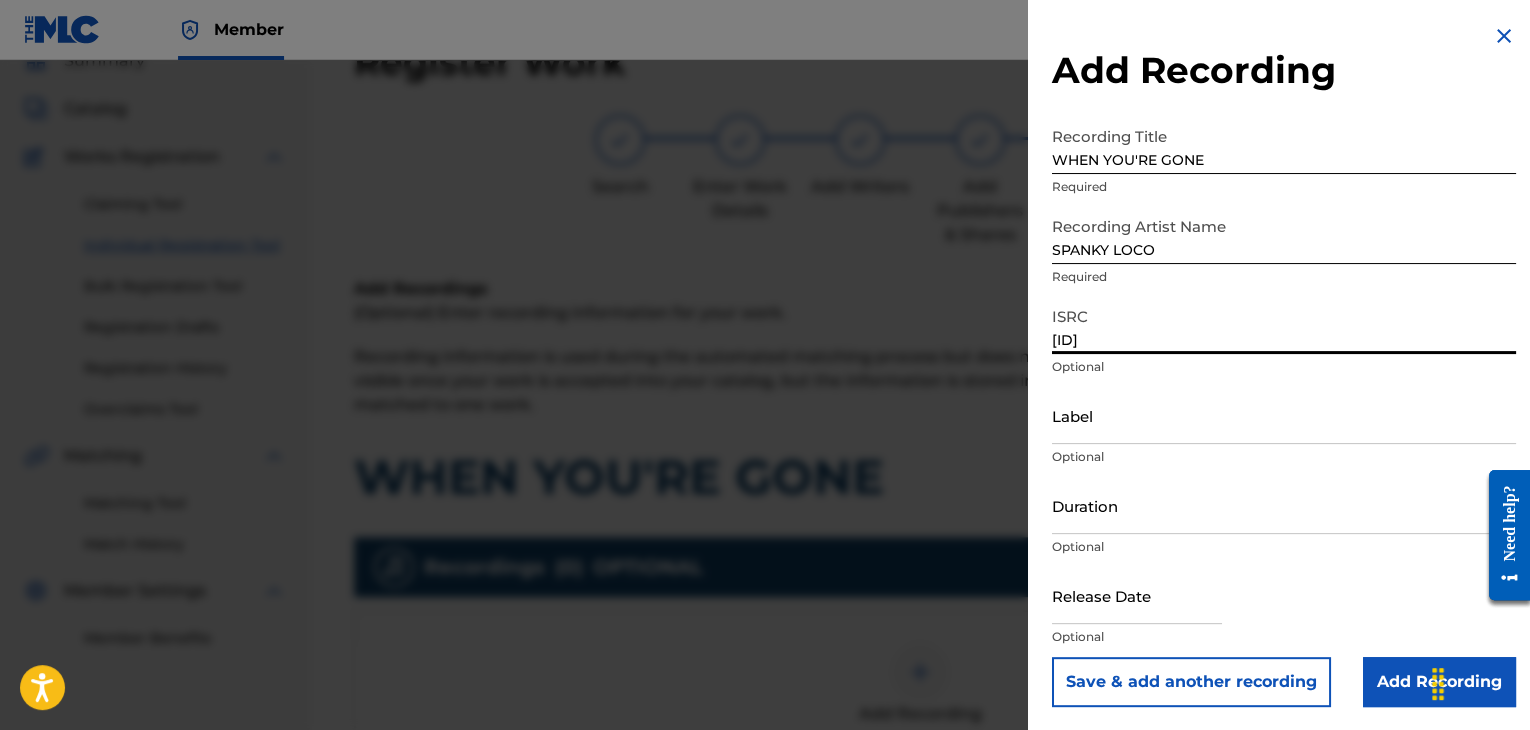 type on "[ID]" 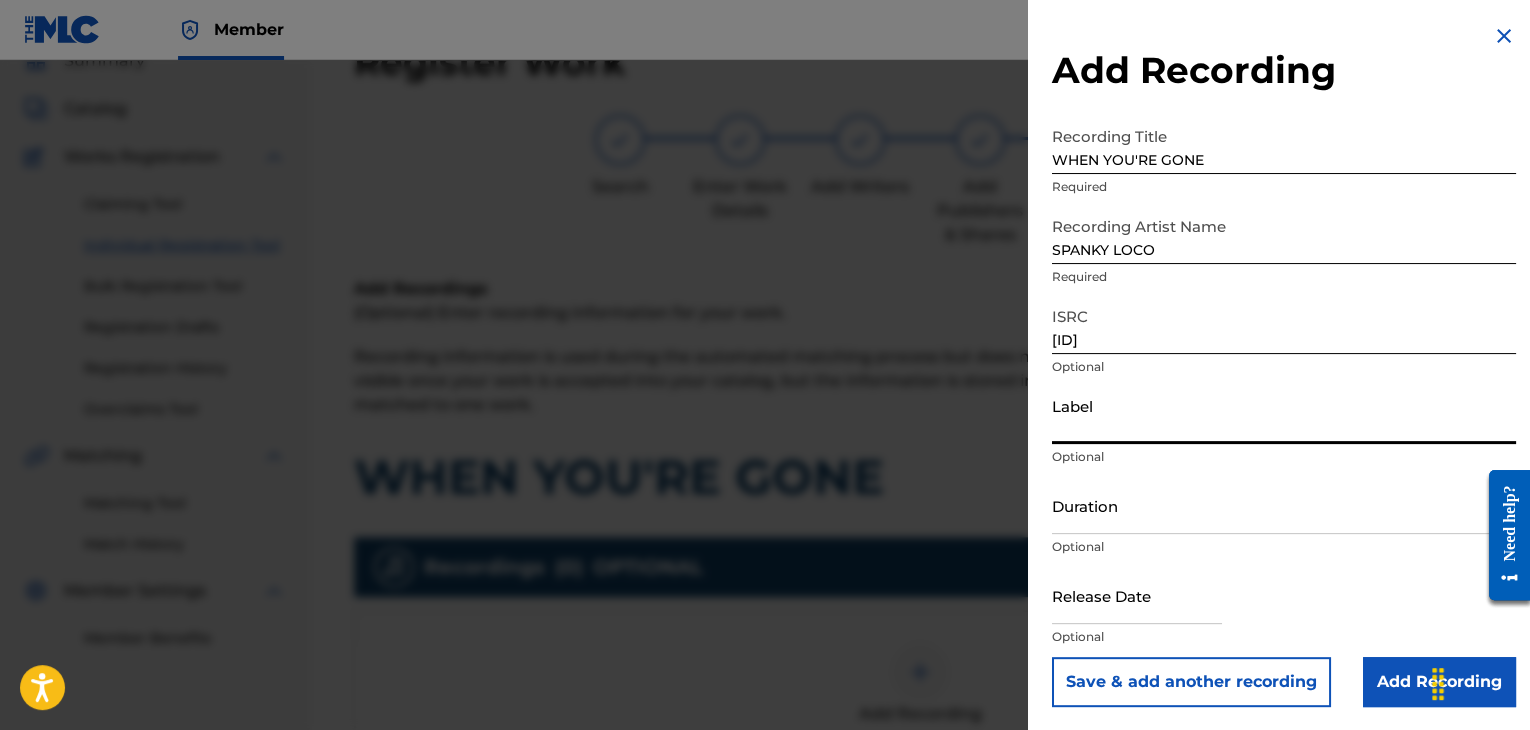 type on "Urban Kings Music Group" 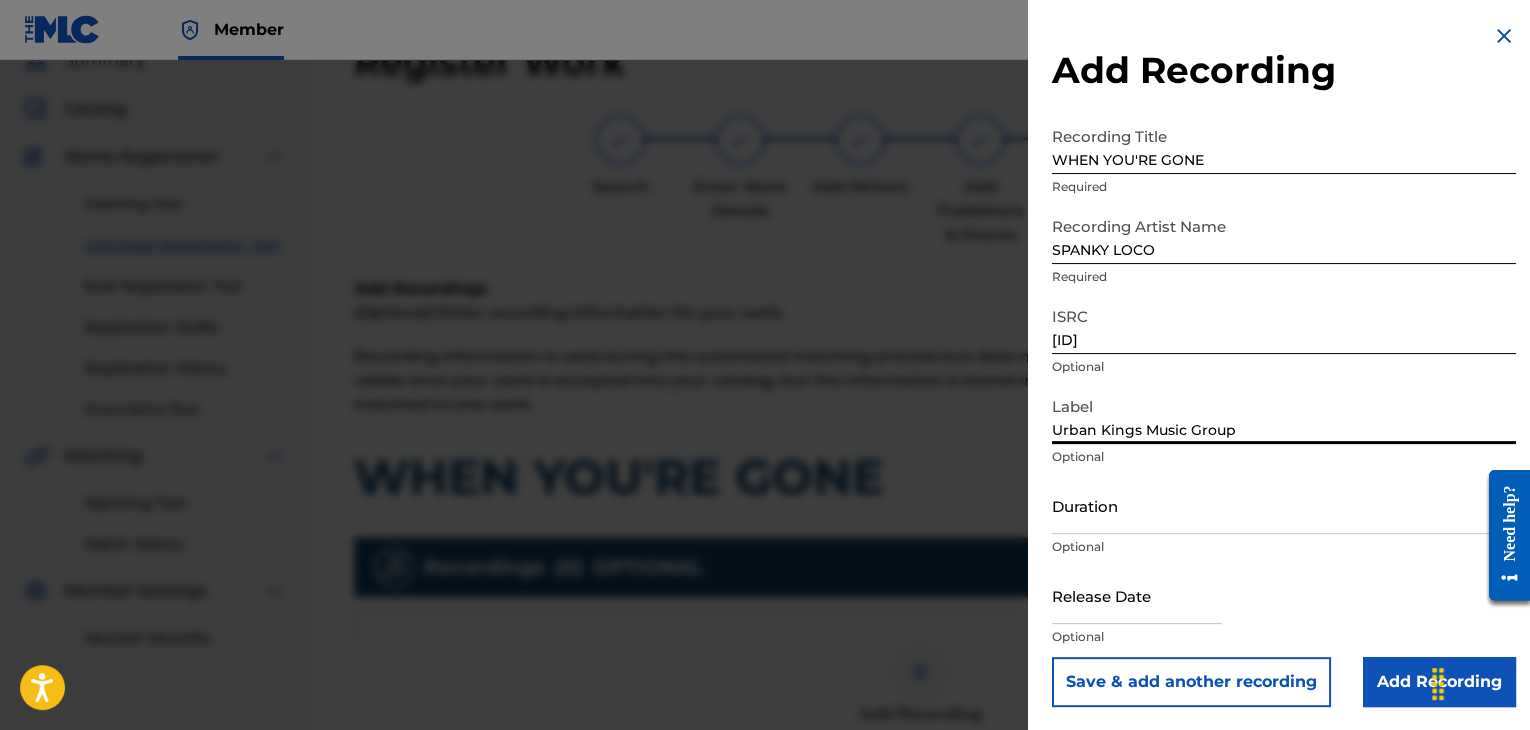 click on "Duration" at bounding box center [1284, 505] 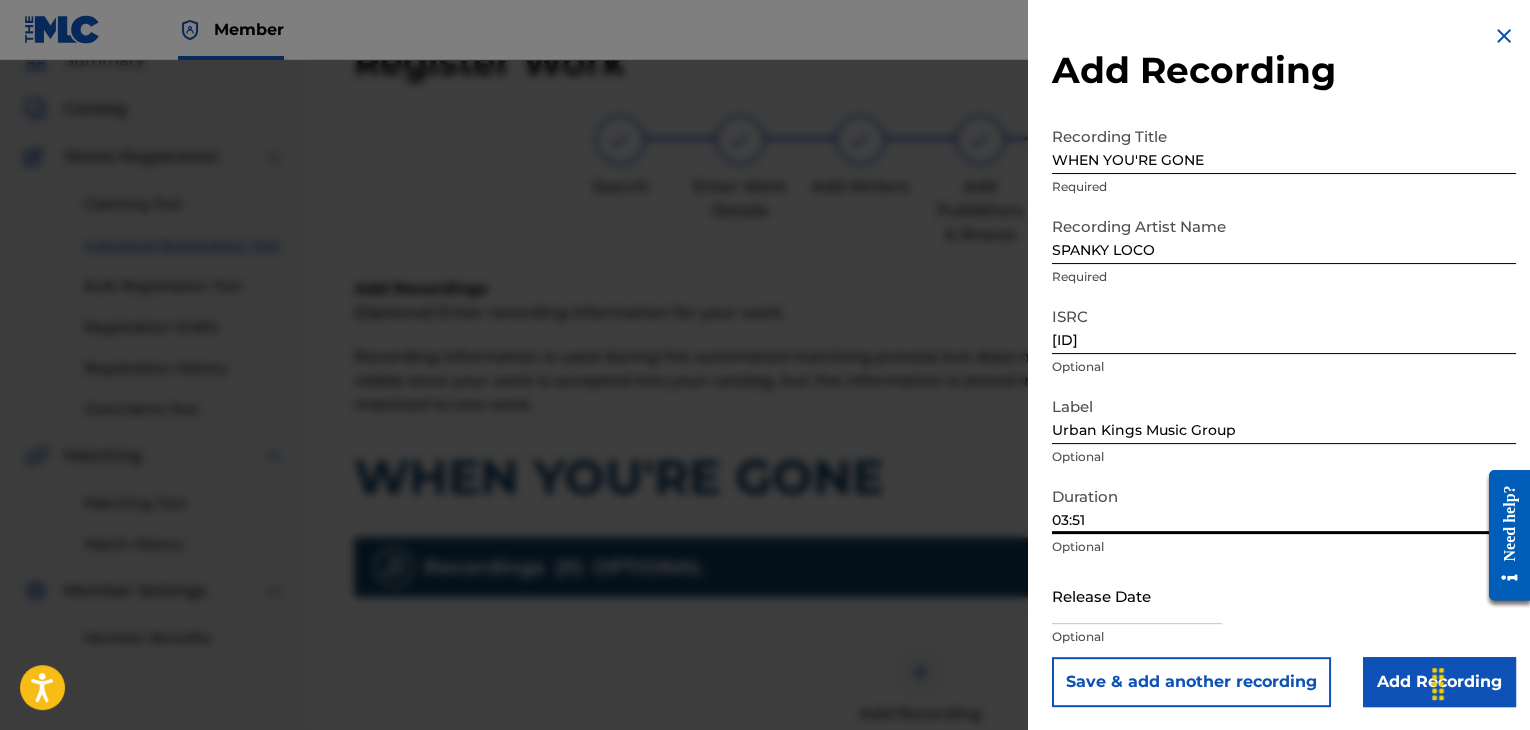 type on "03:51" 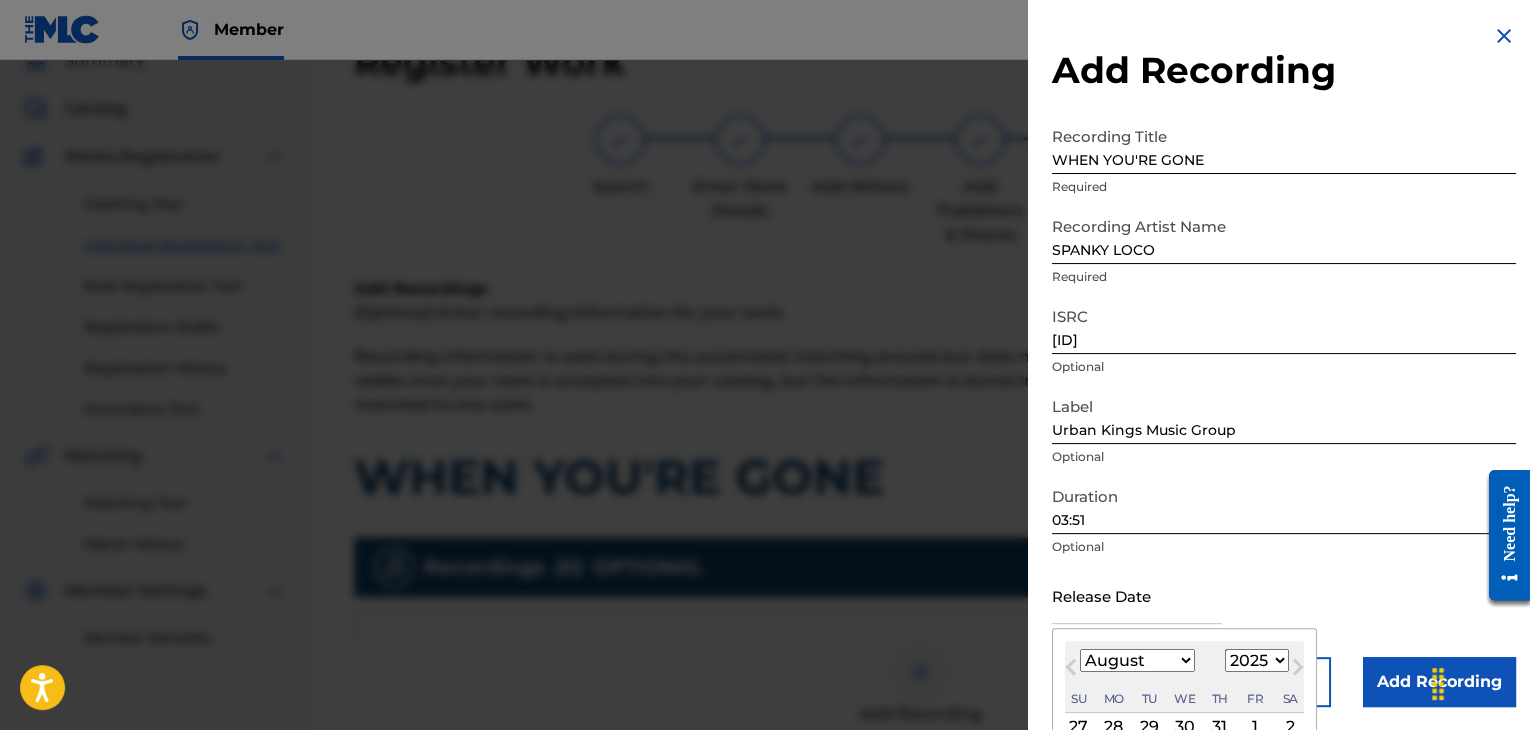 click at bounding box center (1137, 595) 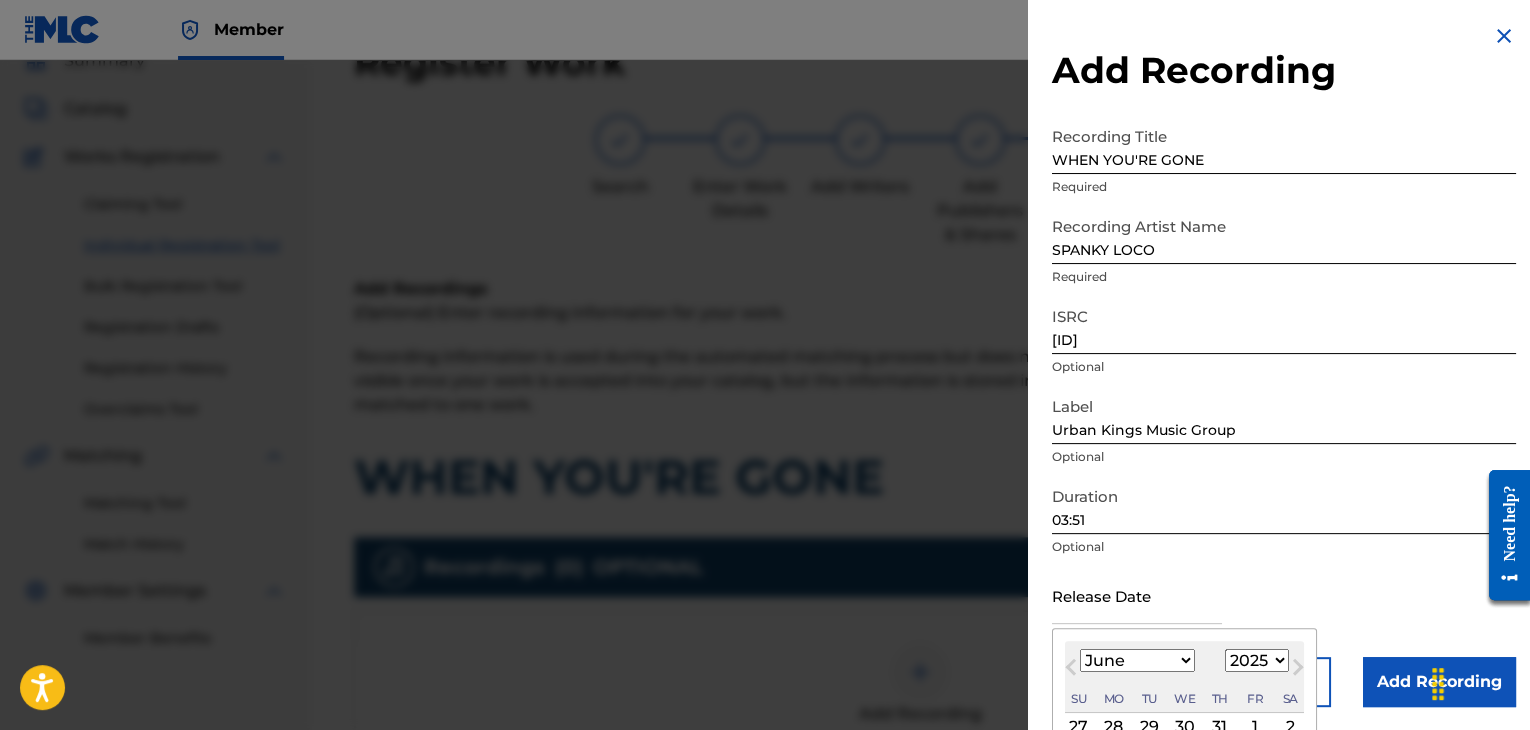 click on "January February March April May June July August September October November December" at bounding box center [1137, 660] 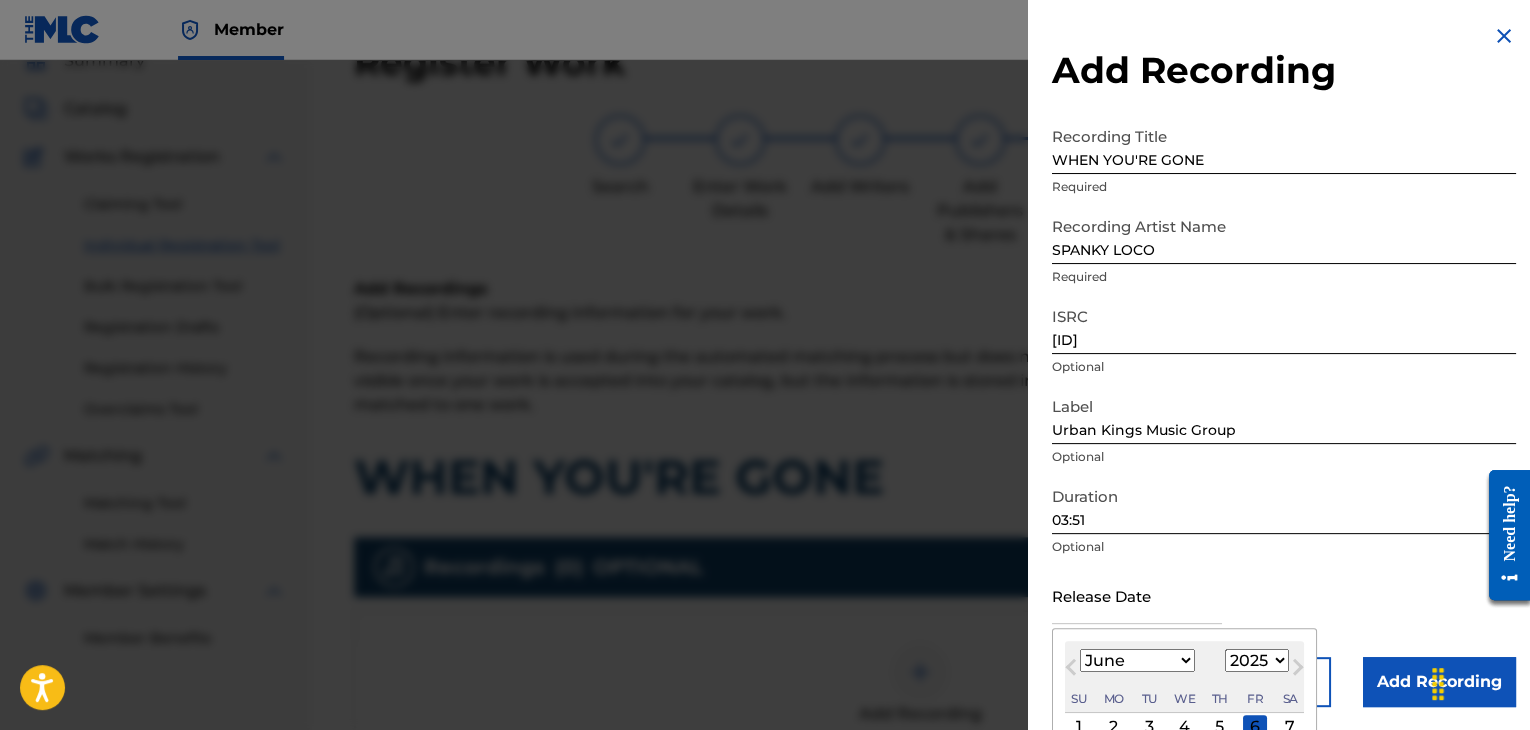 click on "1899 1900 1901 1902 1903 1904 1905 1906 1907 1908 1909 1910 1911 1912 1913 1914 1915 1916 1917 1918 1919 1920 1921 1922 1923 1924 1925 1926 1927 1928 1929 1930 1931 1932 1933 1934 1935 1936 1937 1938 1939 1940 1941 1942 1943 1944 1945 1946 1947 1948 1949 1950 1951 1952 1953 1954 1955 1956 1957 1958 1959 1960 1961 1962 1963 1964 1965 1966 1967 1968 1969 1970 1971 1972 1973 1974 1975 1976 1977 1978 1979 1980 1981 1982 1983 1984 1985 1986 1987 1988 1989 1990 1991 1992 1993 1994 1995 1996 1997 1998 1999 2000 2001 2002 2003 2004 2005 2006 2007 2008 2009 2010 2011 2012 2013 2014 2015 2016 2017 2018 2019 2020 2021 2022 2023 2024 2025 2026 2027 2028 2029 2030 2031 2032 2033 2034 2035 2036 2037 2038 2039 2040 2041 2042 2043 2044 2045 2046 2047 2048 2049 2050 2051 2052 2053 2054 2055 2056 2057 2058 2059 2060 2061 2062 2063 2064 2065 2066 2067 2068 2069 2070 2071 2072 2073 2074 2075 2076 2077 2078 2079 2080 2081 2082 2083 2084 2085 2086 2087 2088 2089 2090 2091 2092 2093 2094 2095 2096 2097 2098 2099 2100" at bounding box center (1257, 660) 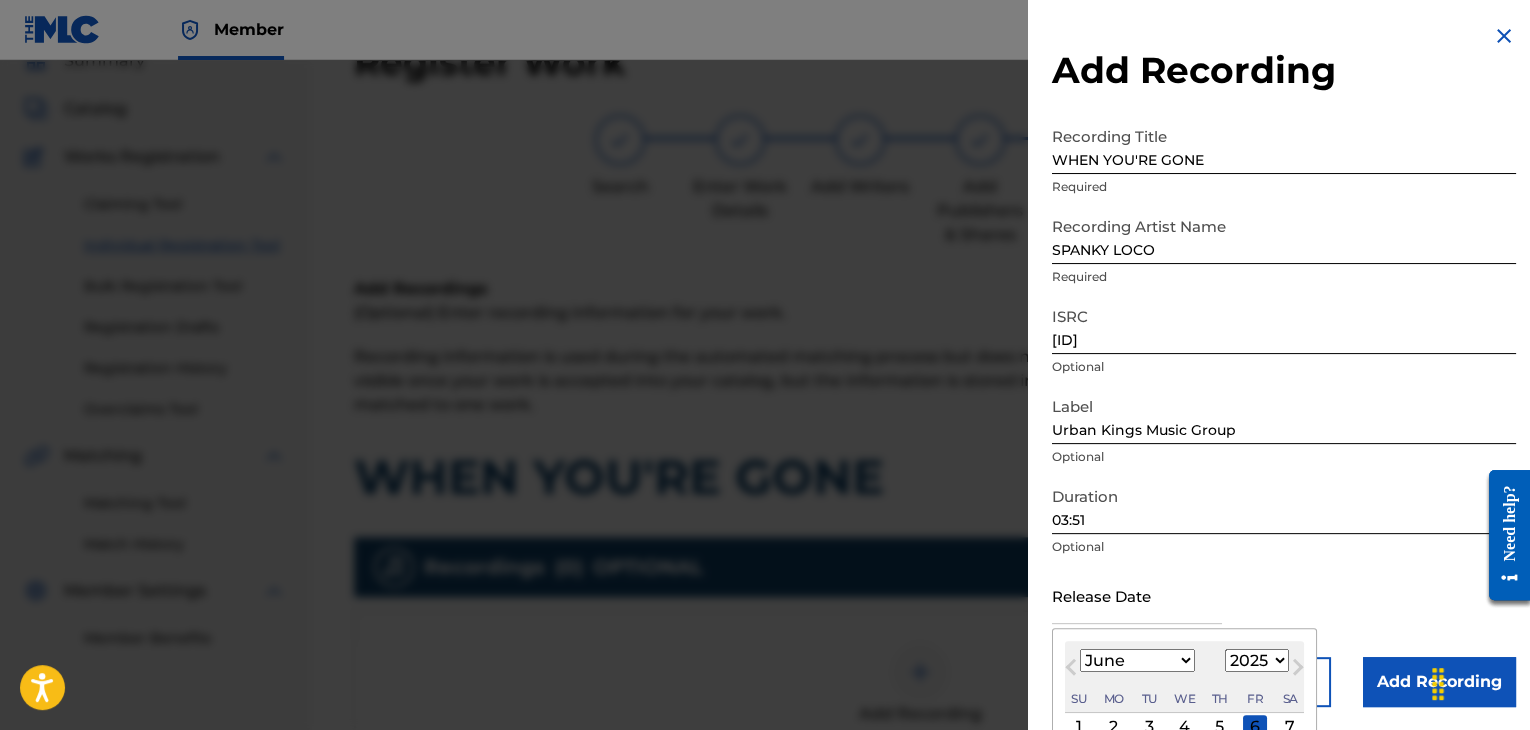 select on "2010" 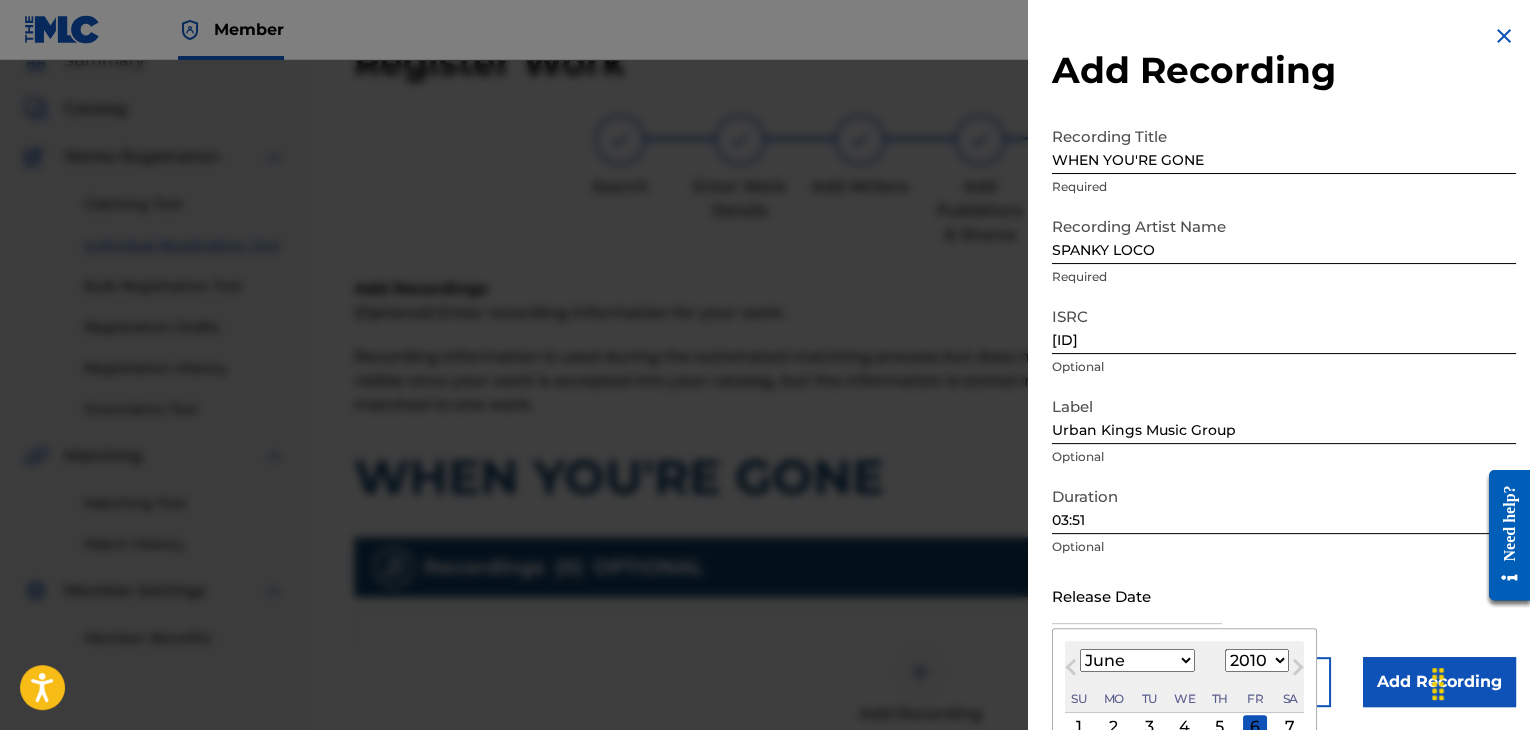 click on "1899 1900 1901 1902 1903 1904 1905 1906 1907 1908 1909 1910 1911 1912 1913 1914 1915 1916 1917 1918 1919 1920 1921 1922 1923 1924 1925 1926 1927 1928 1929 1930 1931 1932 1933 1934 1935 1936 1937 1938 1939 1940 1941 1942 1943 1944 1945 1946 1947 1948 1949 1950 1951 1952 1953 1954 1955 1956 1957 1958 1959 1960 1961 1962 1963 1964 1965 1966 1967 1968 1969 1970 1971 1972 1973 1974 1975 1976 1977 1978 1979 1980 1981 1982 1983 1984 1985 1986 1987 1988 1989 1990 1991 1992 1993 1994 1995 1996 1997 1998 1999 2000 2001 2002 2003 2004 2005 2006 2007 2008 2009 2010 2011 2012 2013 2014 2015 2016 2017 2018 2019 2020 2021 2022 2023 2024 2025 2026 2027 2028 2029 2030 2031 2032 2033 2034 2035 2036 2037 2038 2039 2040 2041 2042 2043 2044 2045 2046 2047 2048 2049 2050 2051 2052 2053 2054 2055 2056 2057 2058 2059 2060 2061 2062 2063 2064 2065 2066 2067 2068 2069 2070 2071 2072 2073 2074 2075 2076 2077 2078 2079 2080 2081 2082 2083 2084 2085 2086 2087 2088 2089 2090 2091 2092 2093 2094 2095 2096 2097 2098 2099 2100" at bounding box center [1257, 660] 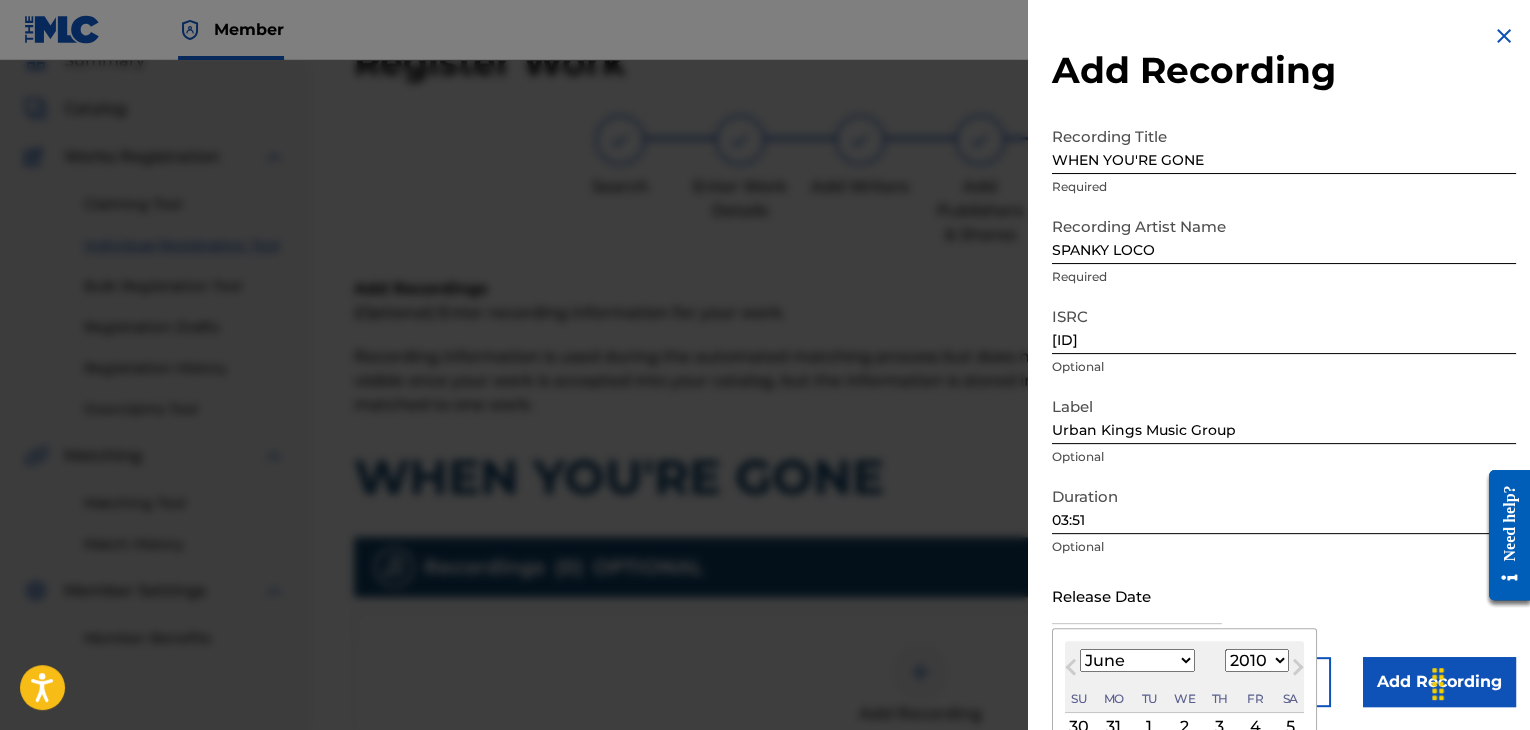 click on "1" at bounding box center (1149, 727) 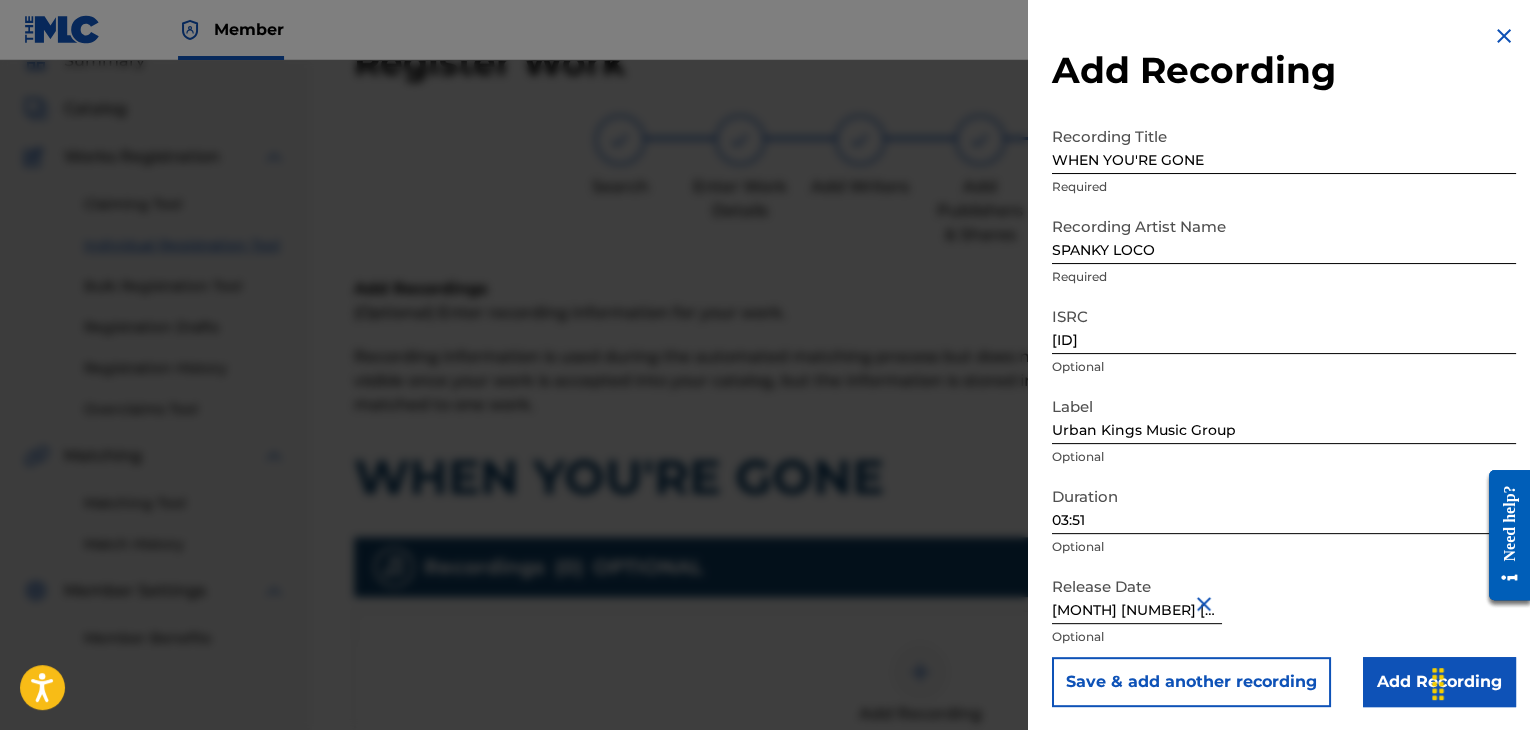 click on "Add Recording" at bounding box center [1439, 682] 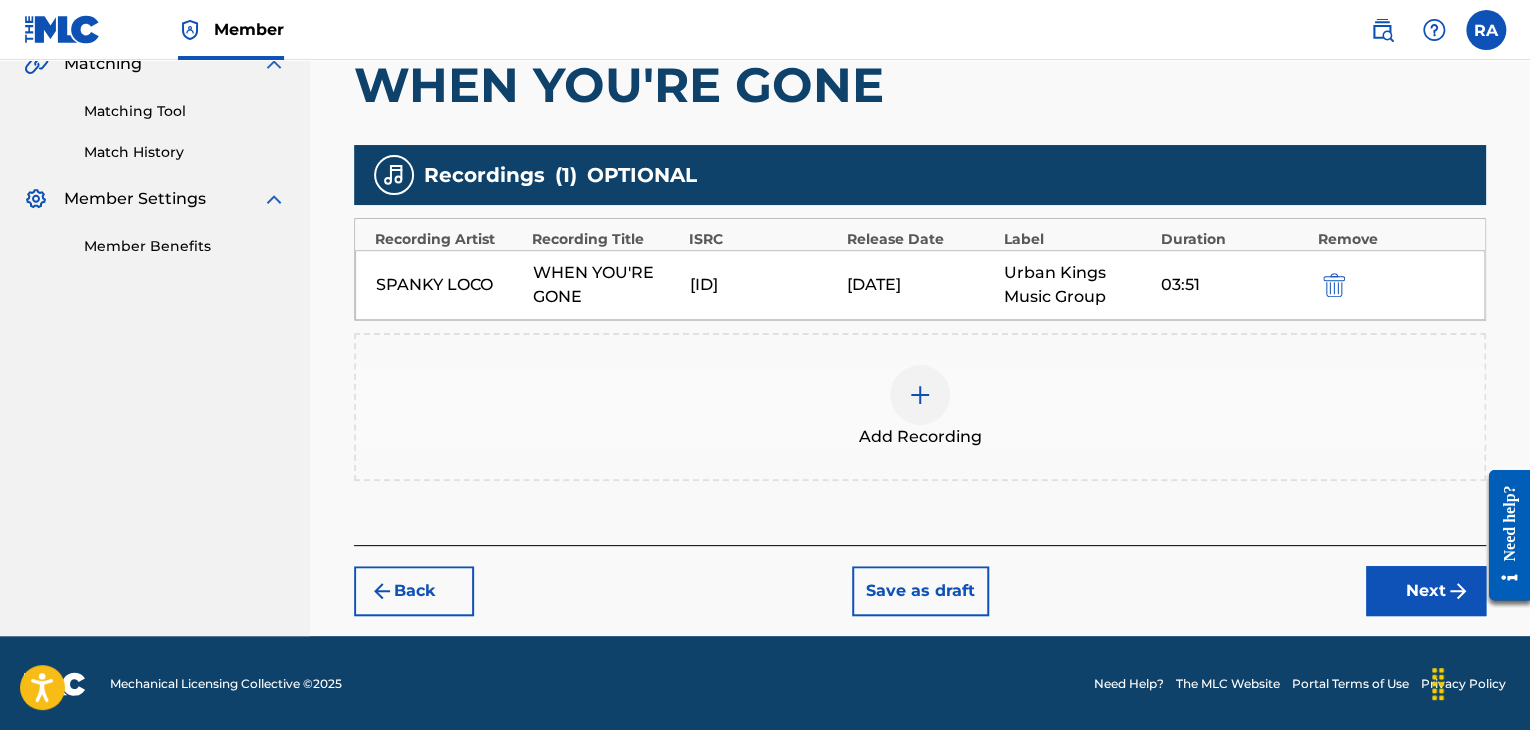 click on "Next" at bounding box center [1426, 591] 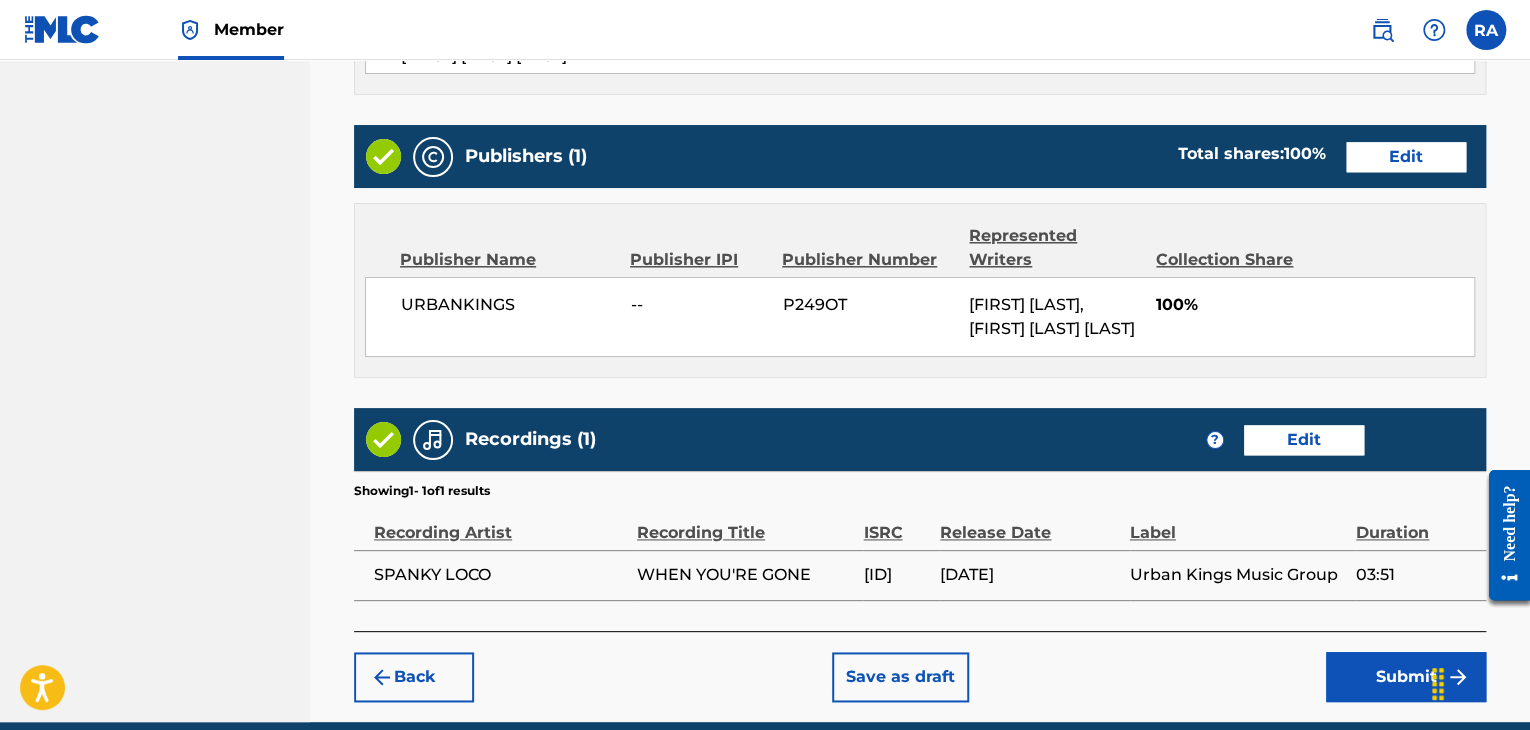 scroll, scrollTop: 1151, scrollLeft: 0, axis: vertical 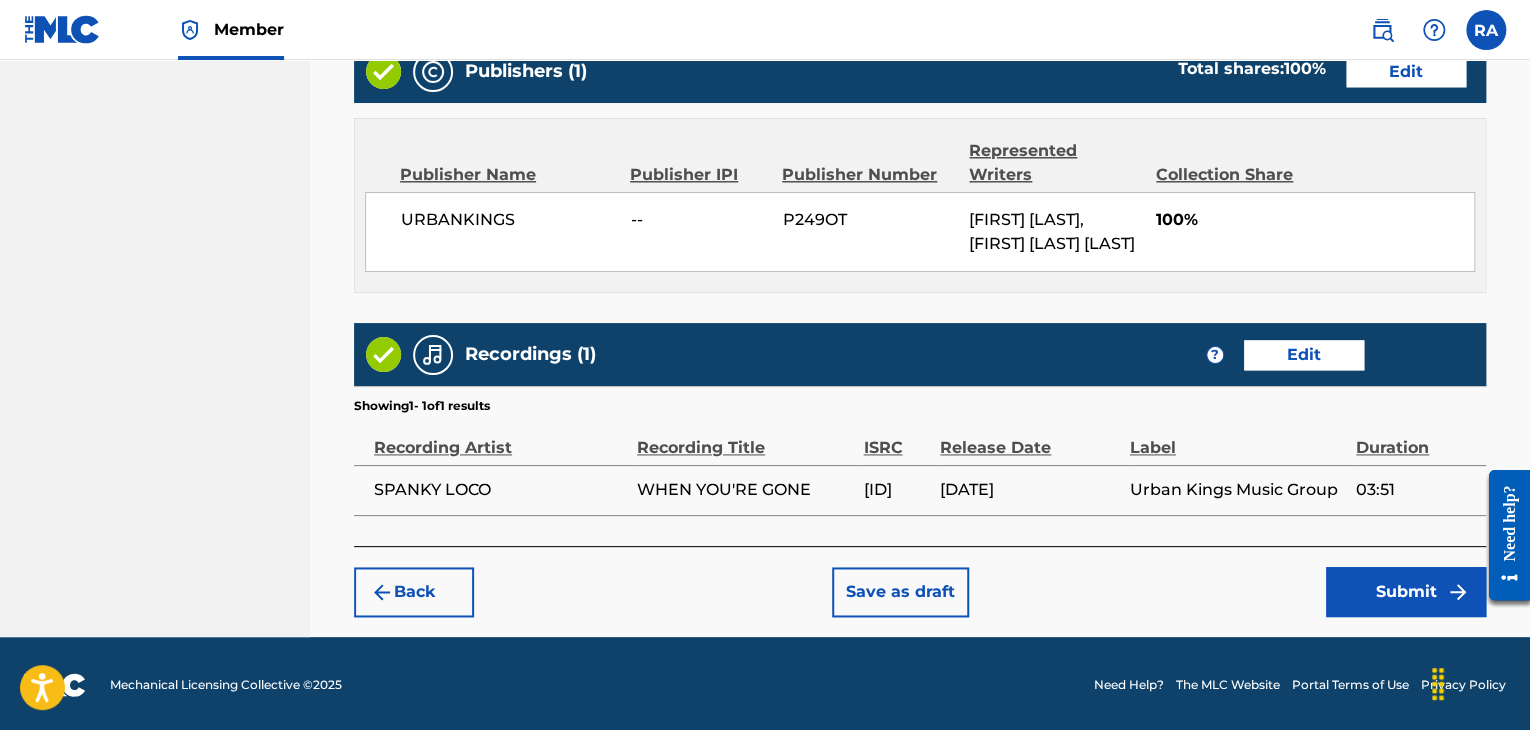 click on "Submit" at bounding box center [1406, 592] 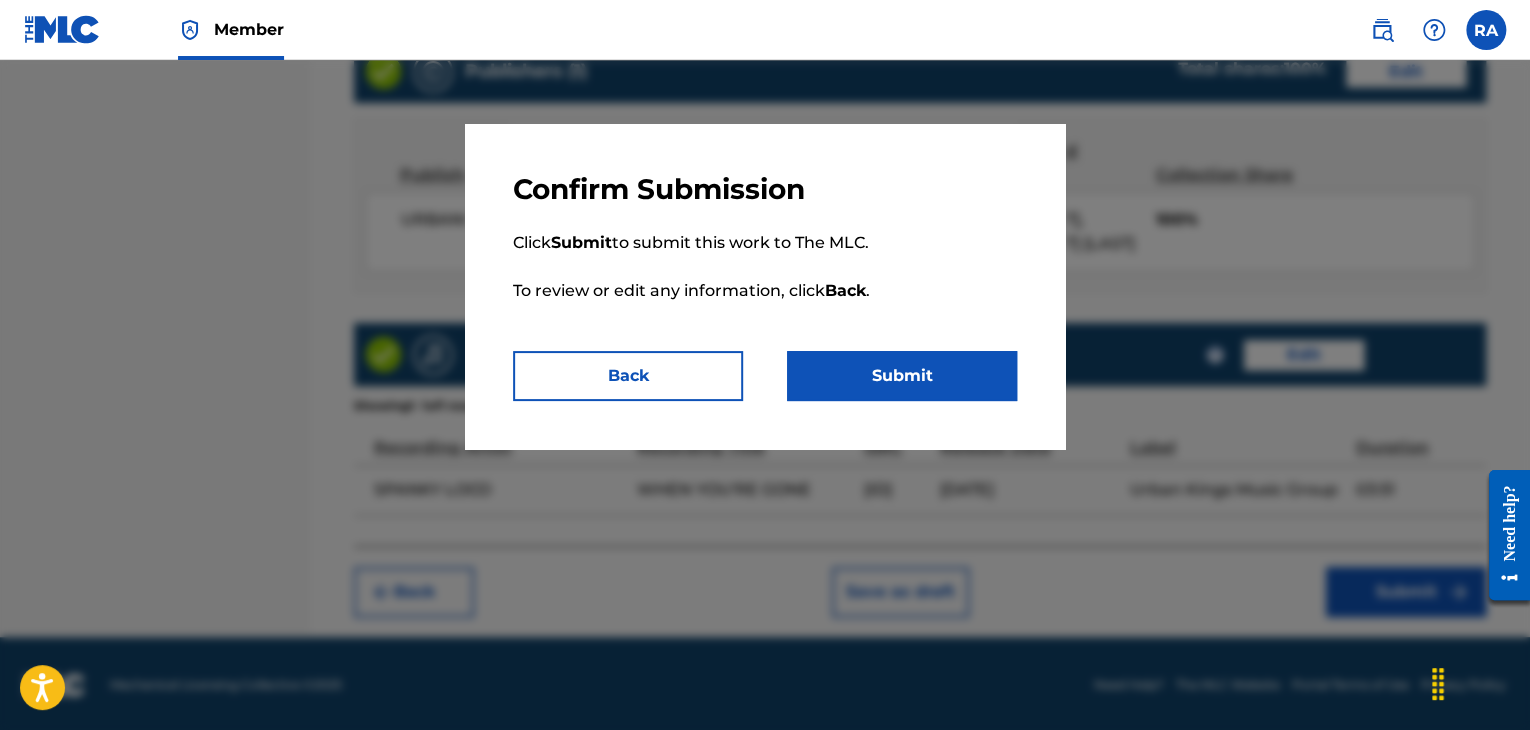click on "Submit" at bounding box center [902, 376] 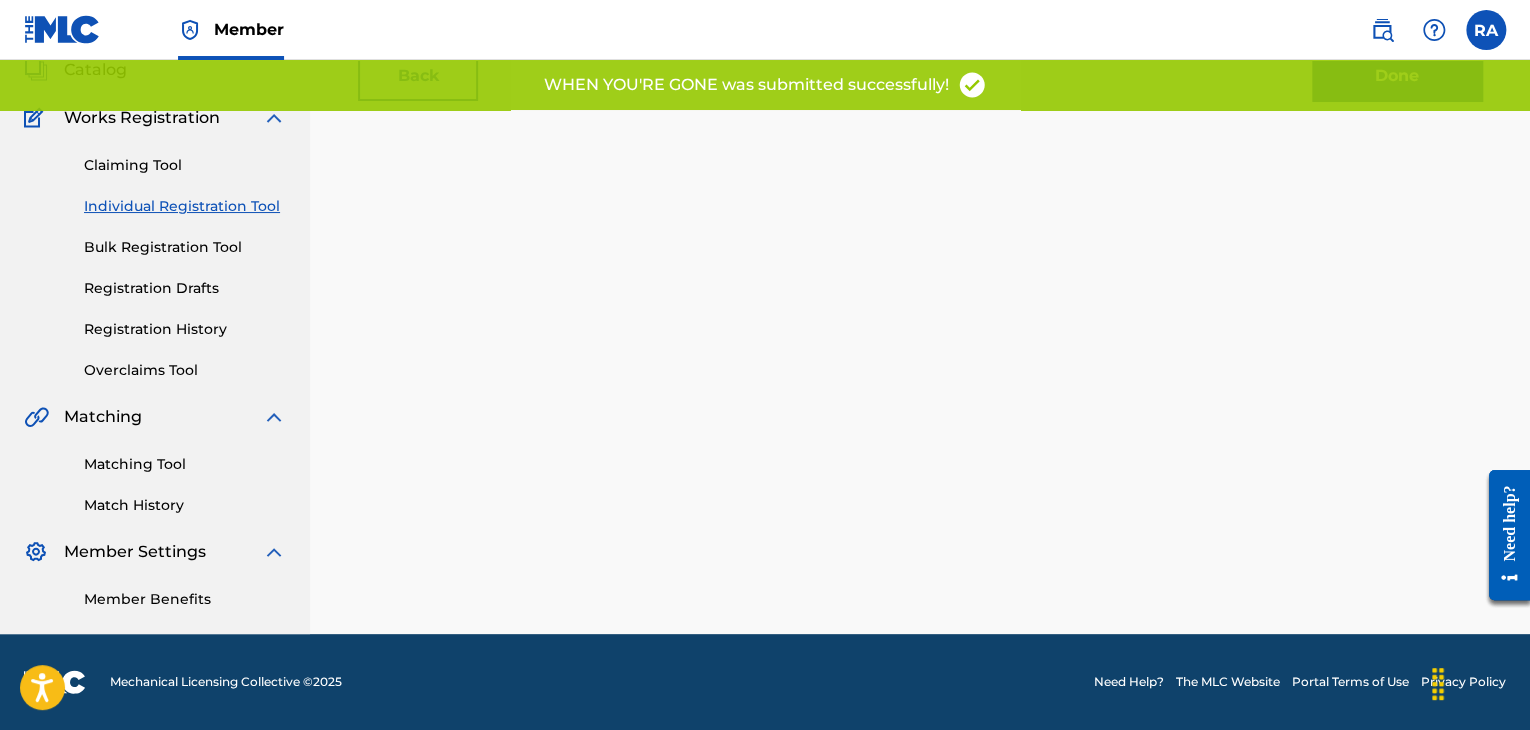 scroll, scrollTop: 0, scrollLeft: 0, axis: both 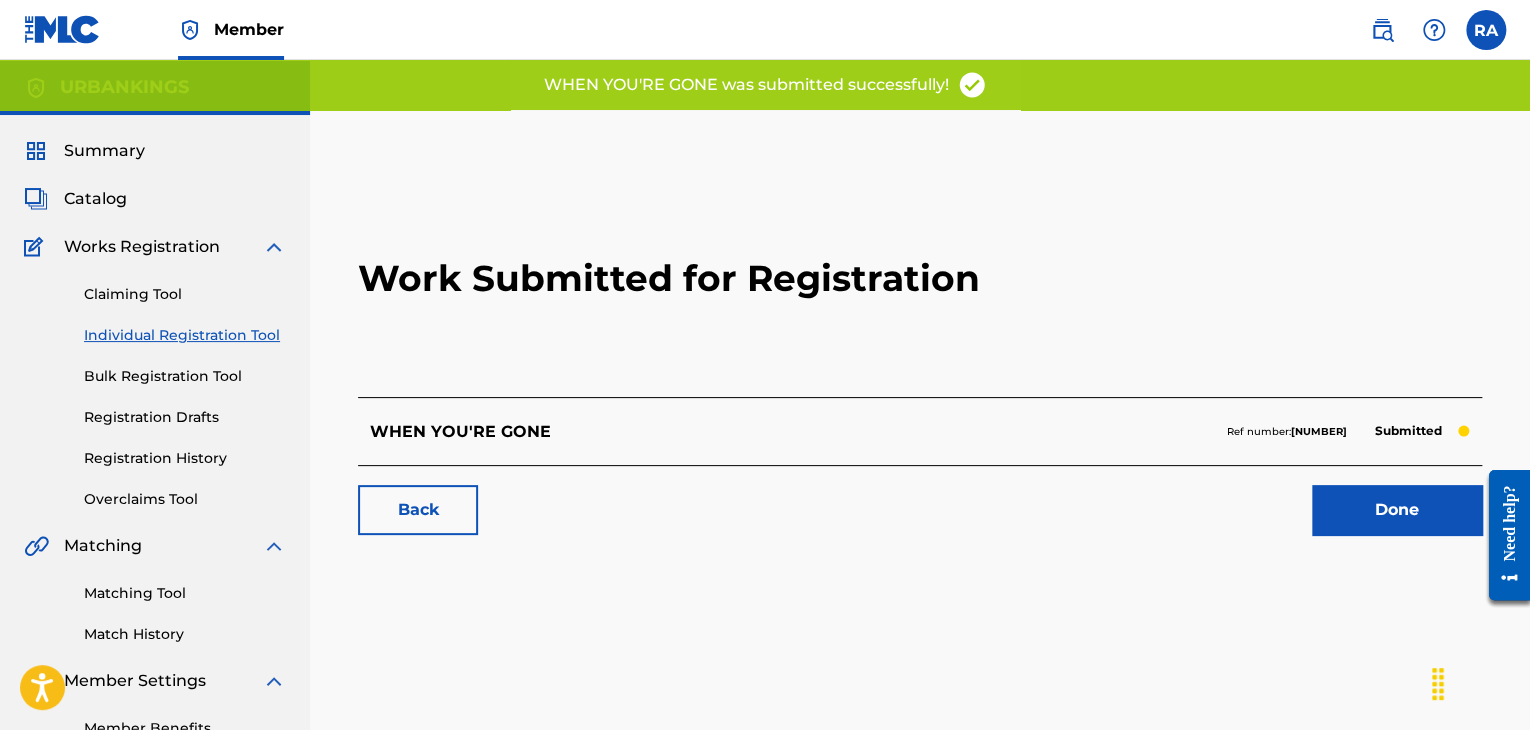 click on "Done" at bounding box center [1397, 510] 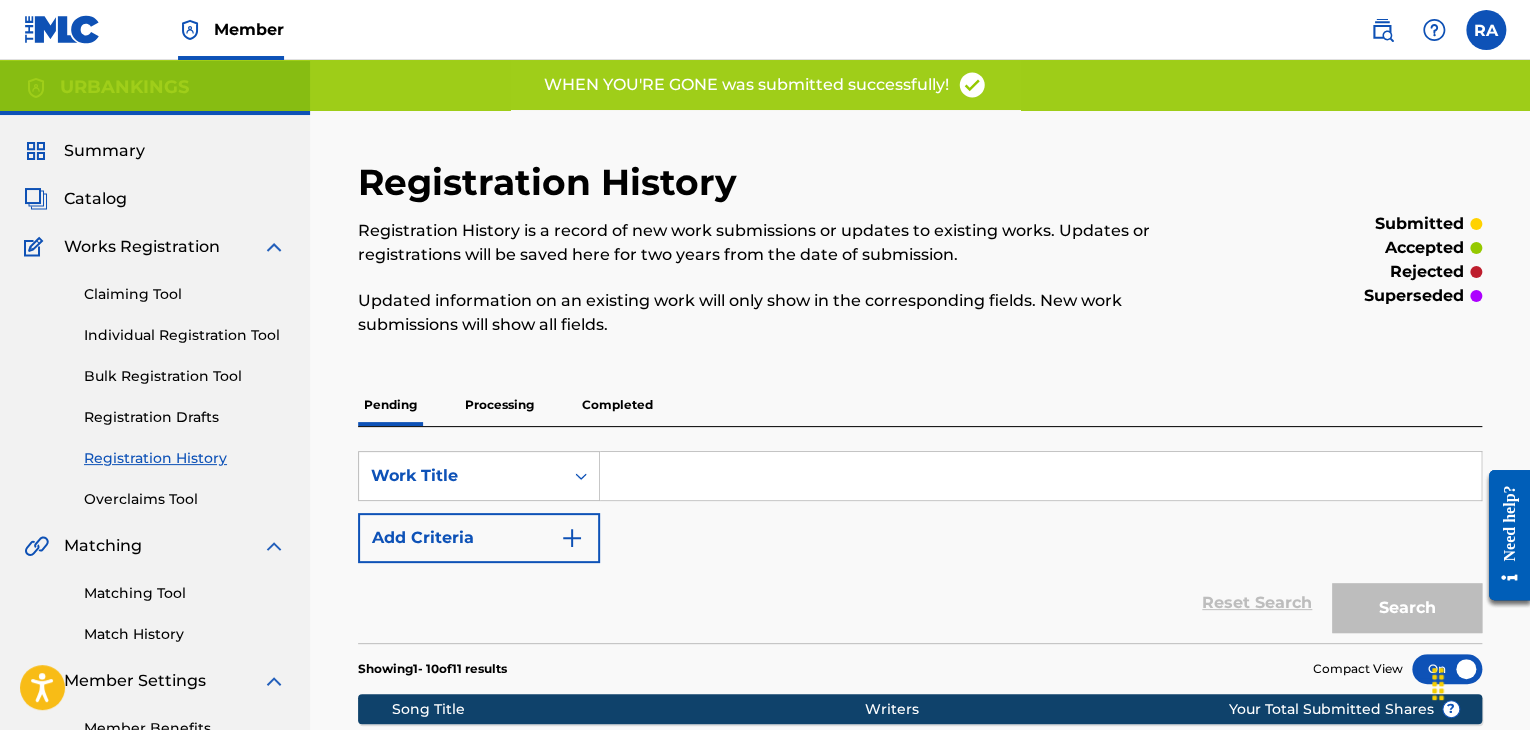 click on "Individual Registration Tool" at bounding box center (185, 335) 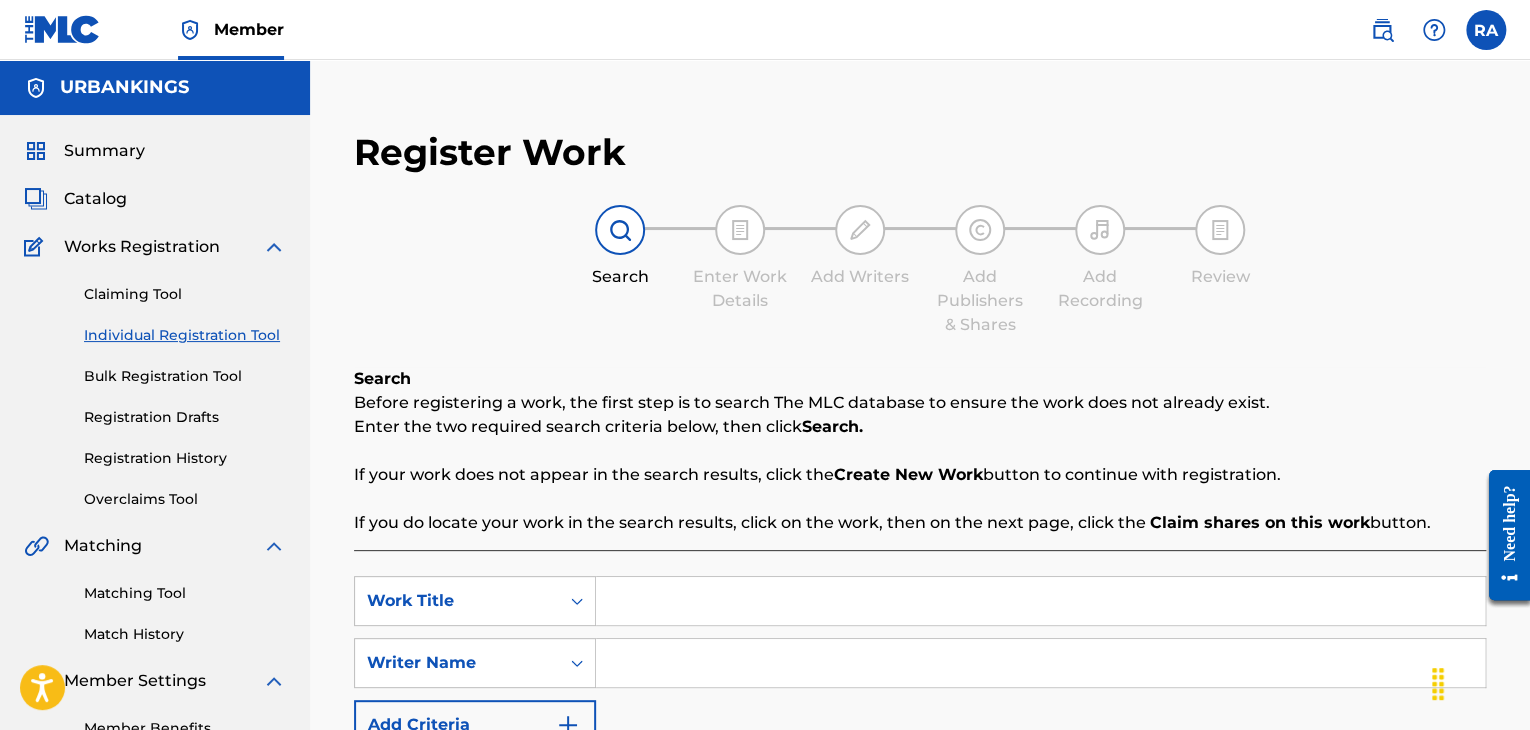 click on "SearchWithCriteriac2bf4a34-ddfc-4541-9bd7-bf90b520d26f Work Title SearchWithCriteria3beb497e-ceab-402b-87c4-ea12dfeb165e Writer Name Add Criteria Reset Search Search" at bounding box center (920, 714) 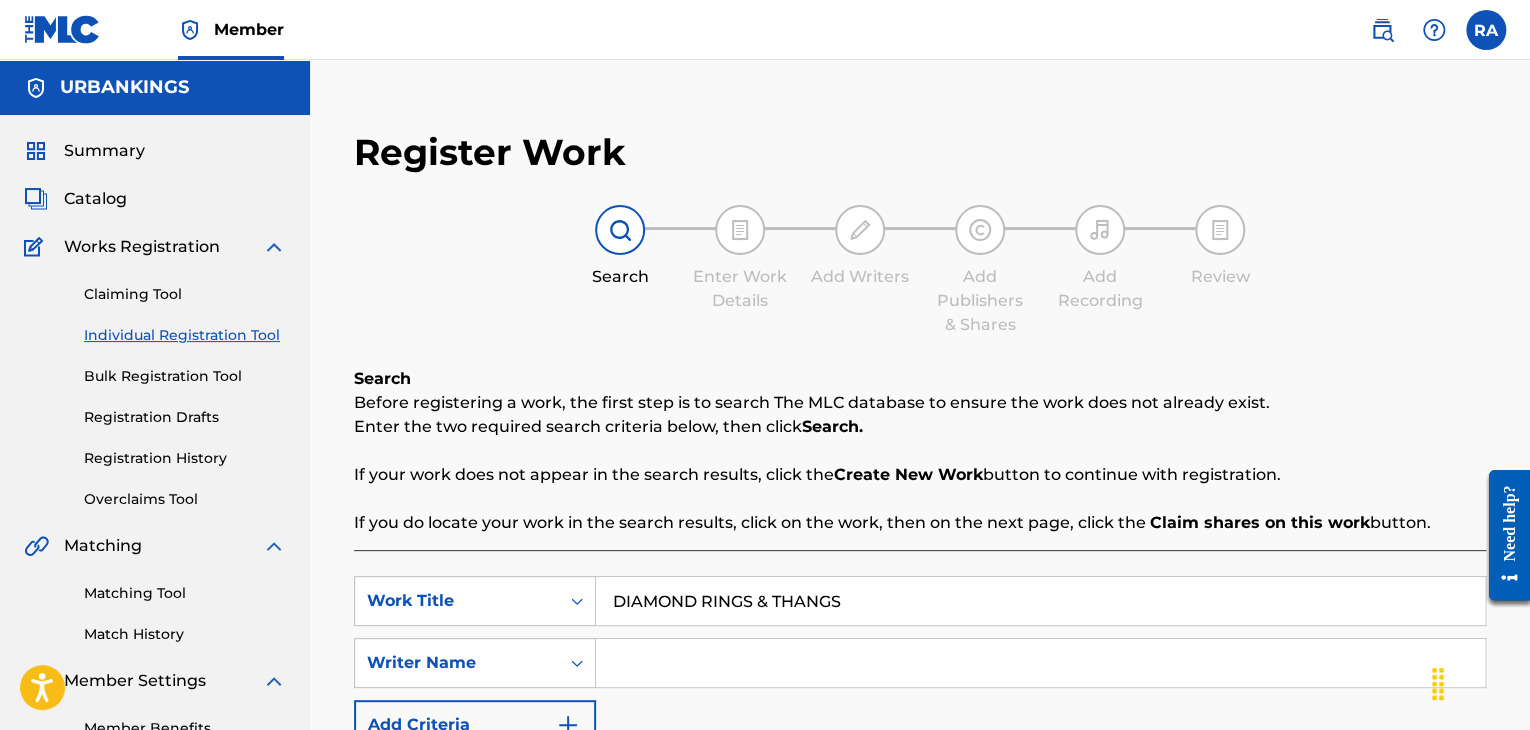 type on "DIAMOND RINGS & THANGS" 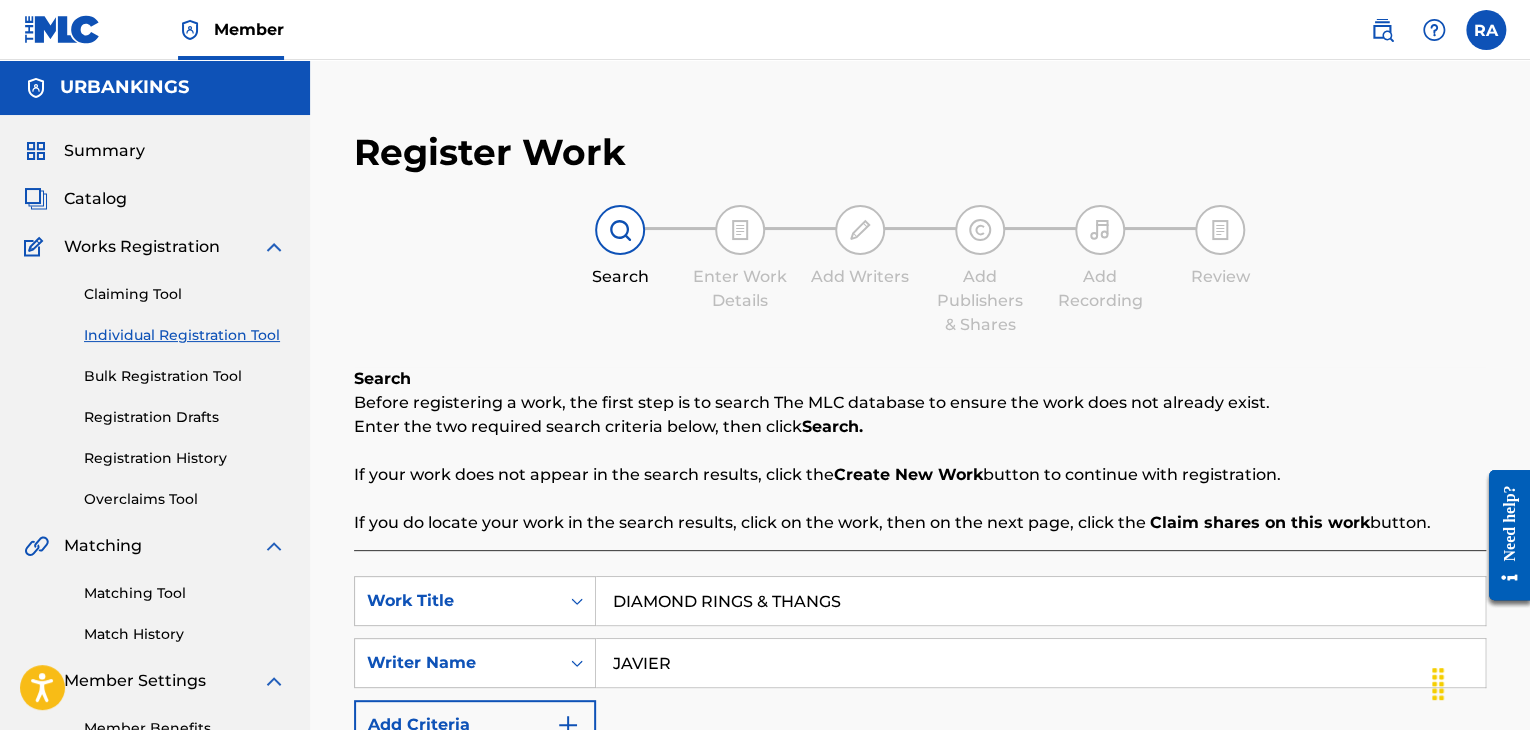 type on "[FIRST] [LAST]" 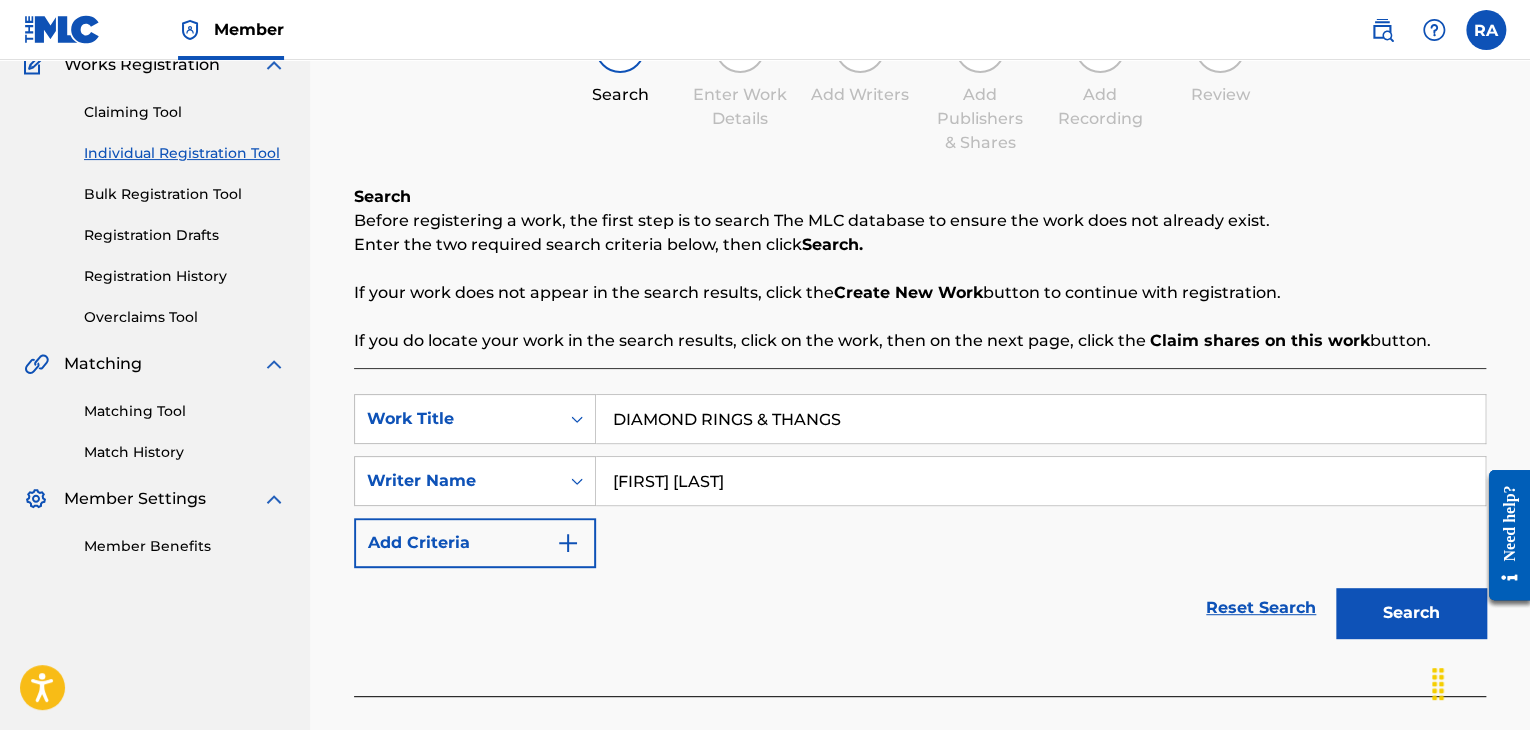 scroll, scrollTop: 284, scrollLeft: 0, axis: vertical 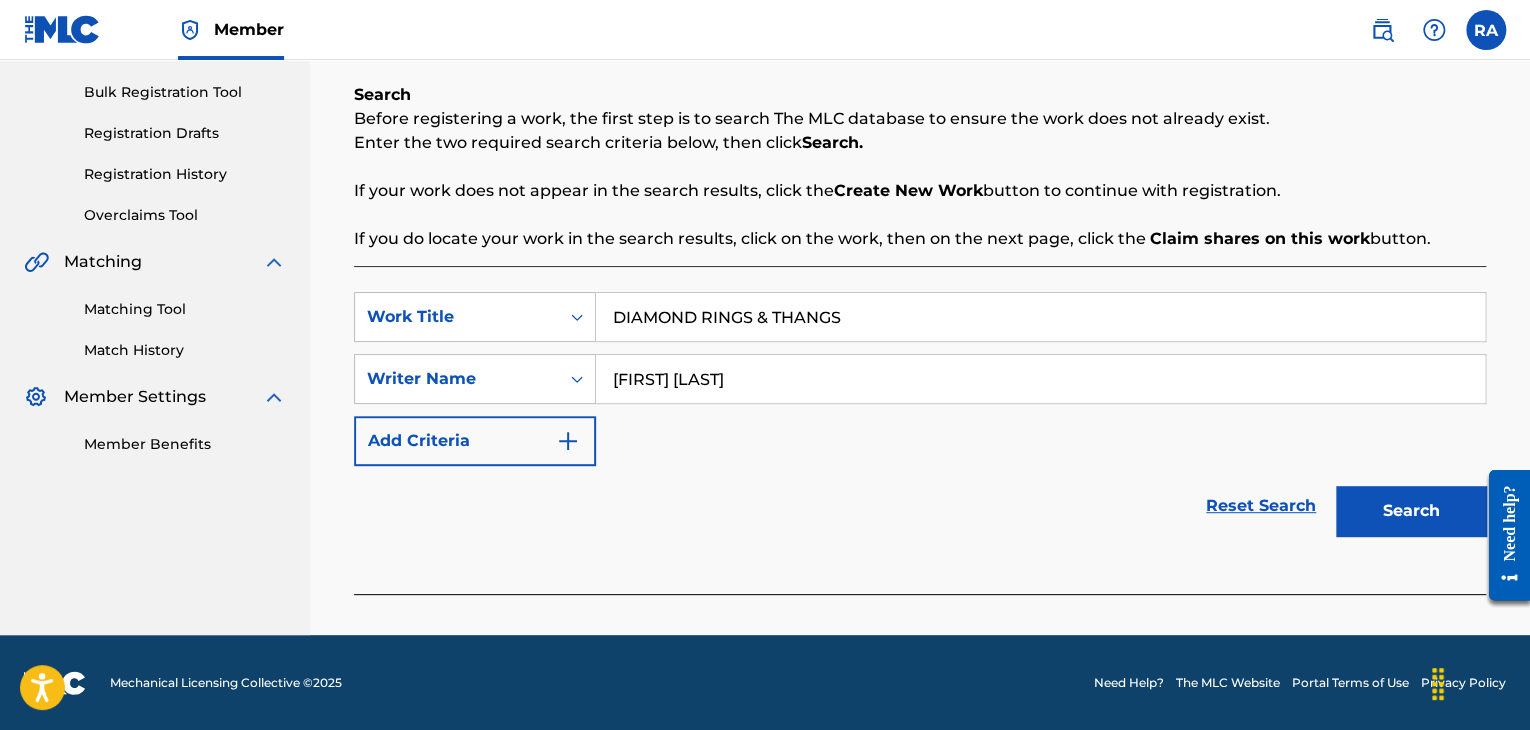 click on "Search" at bounding box center (1411, 511) 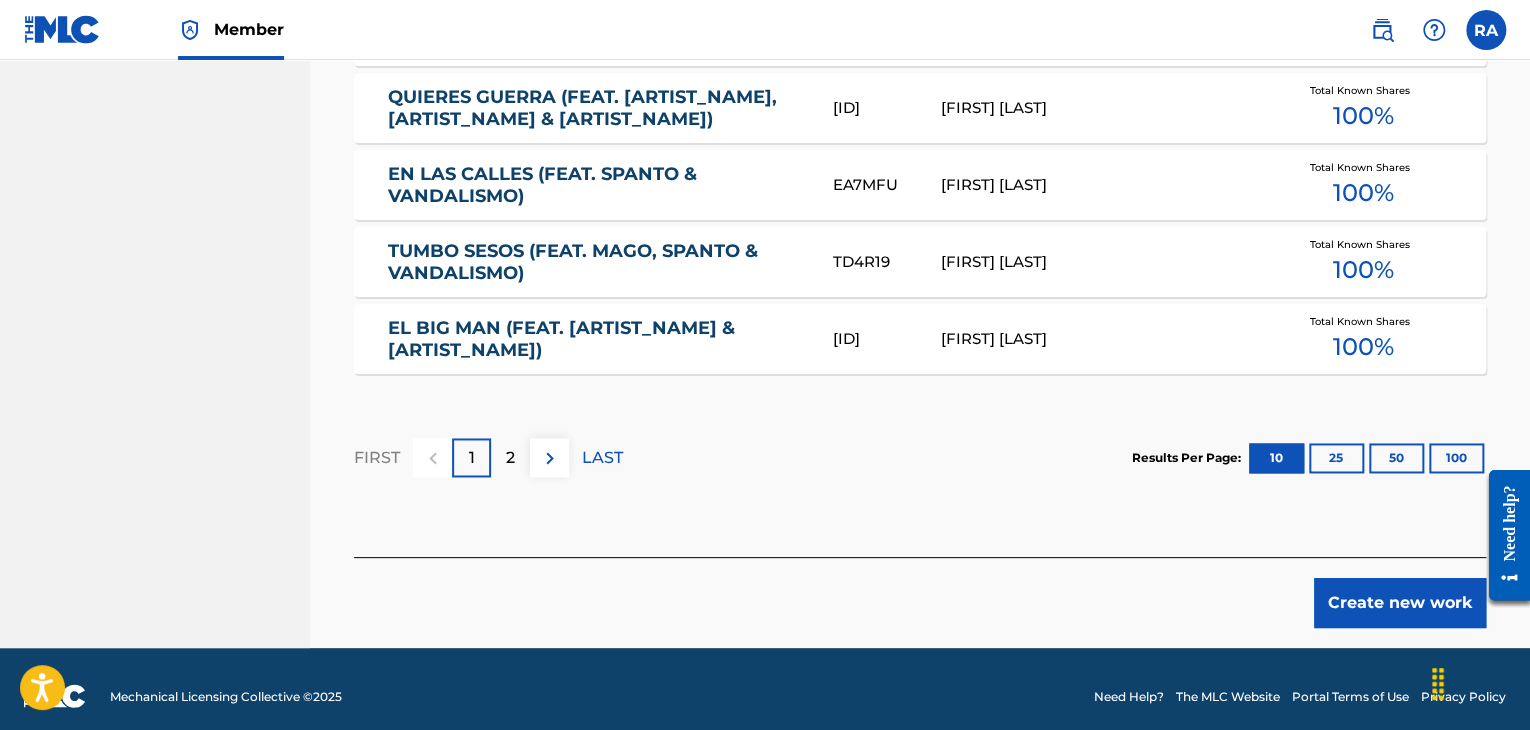 scroll, scrollTop: 1356, scrollLeft: 0, axis: vertical 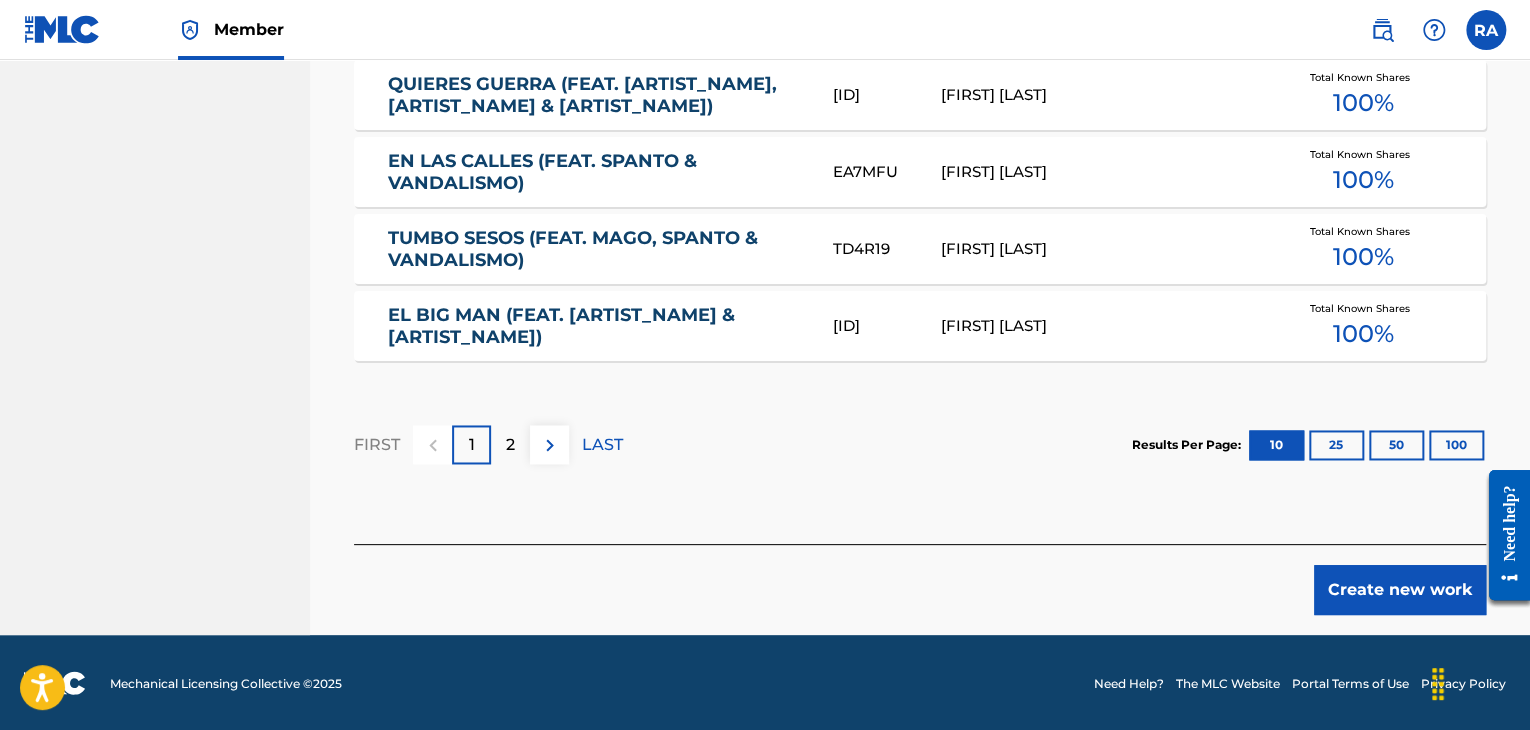 click on "Create new work" at bounding box center [1400, 590] 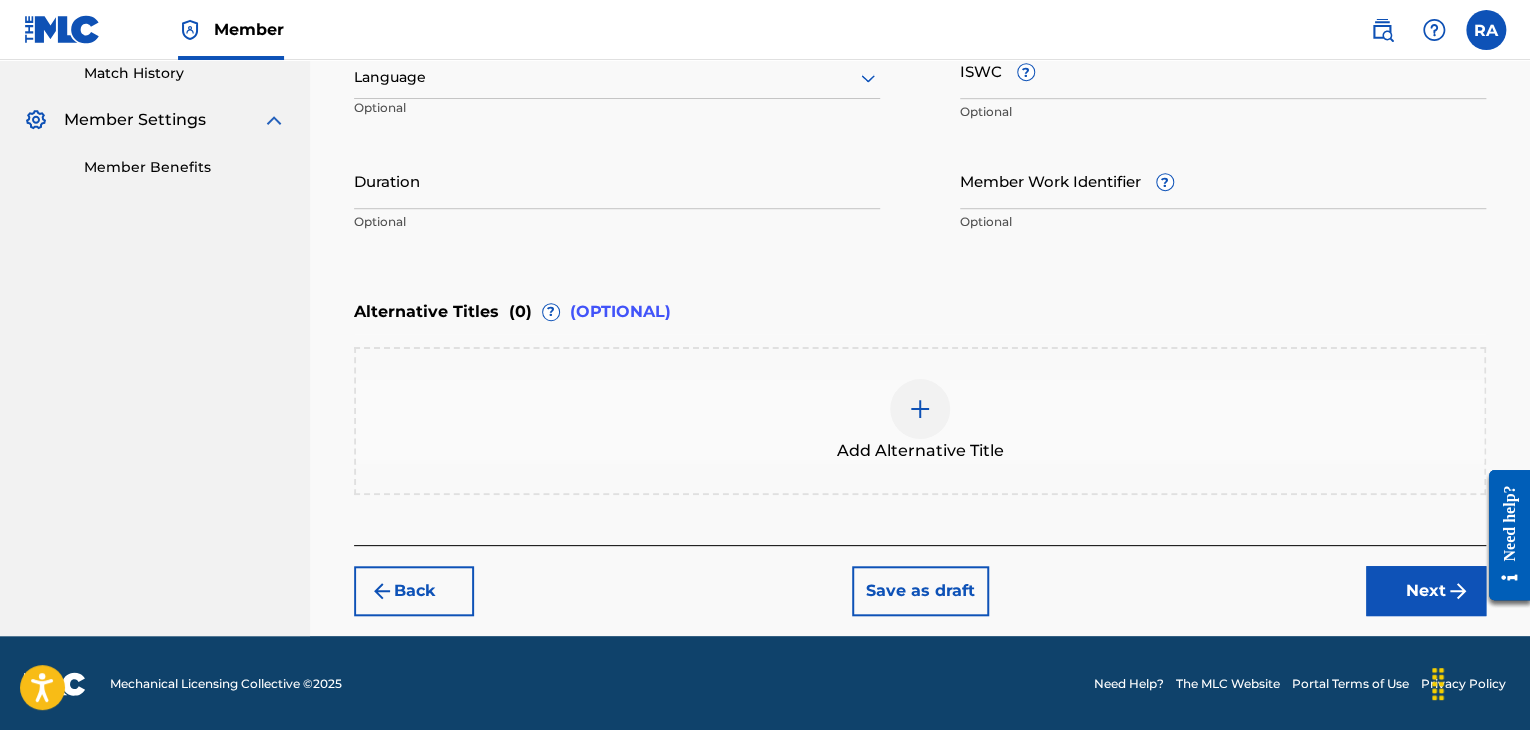 click on "Duration" at bounding box center (617, 180) 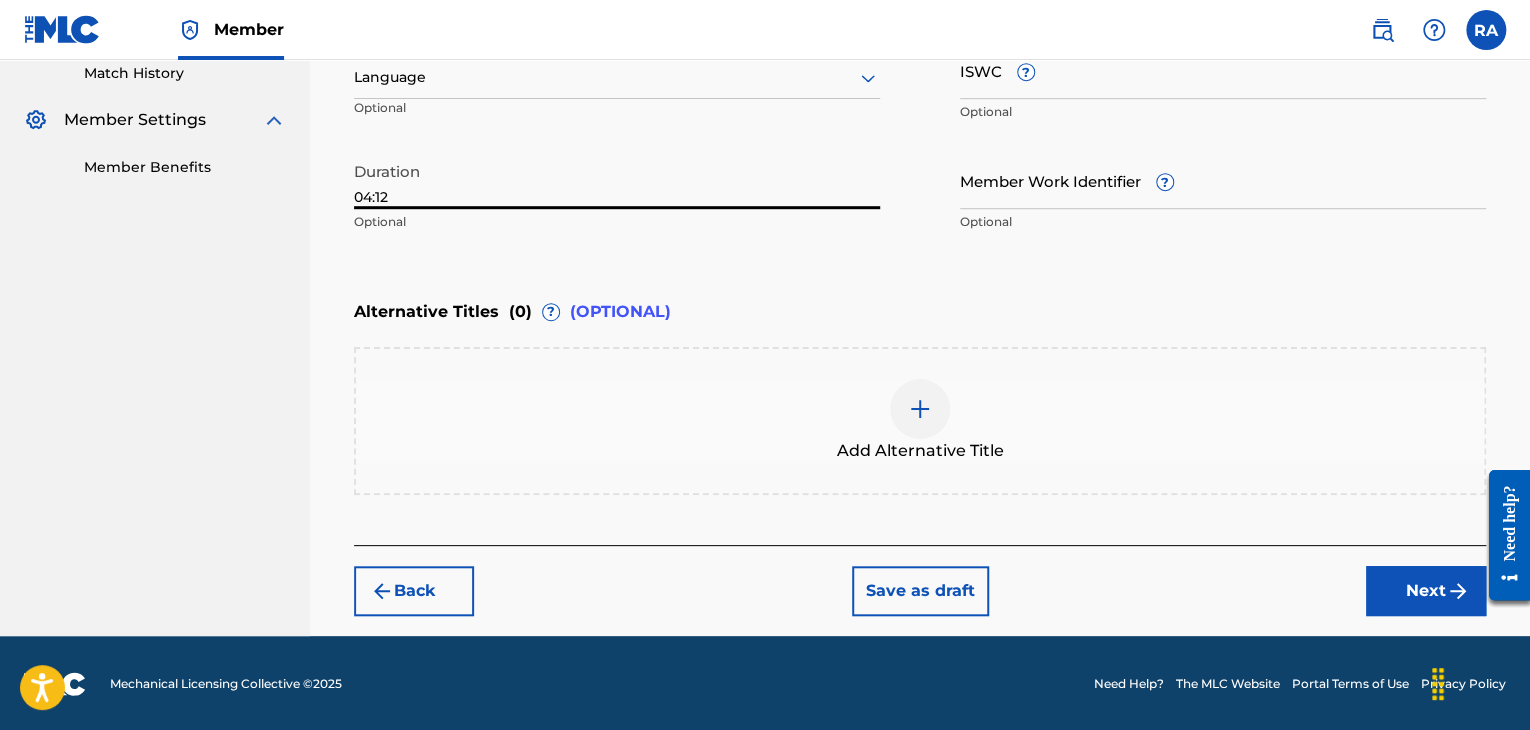 type on "04:12" 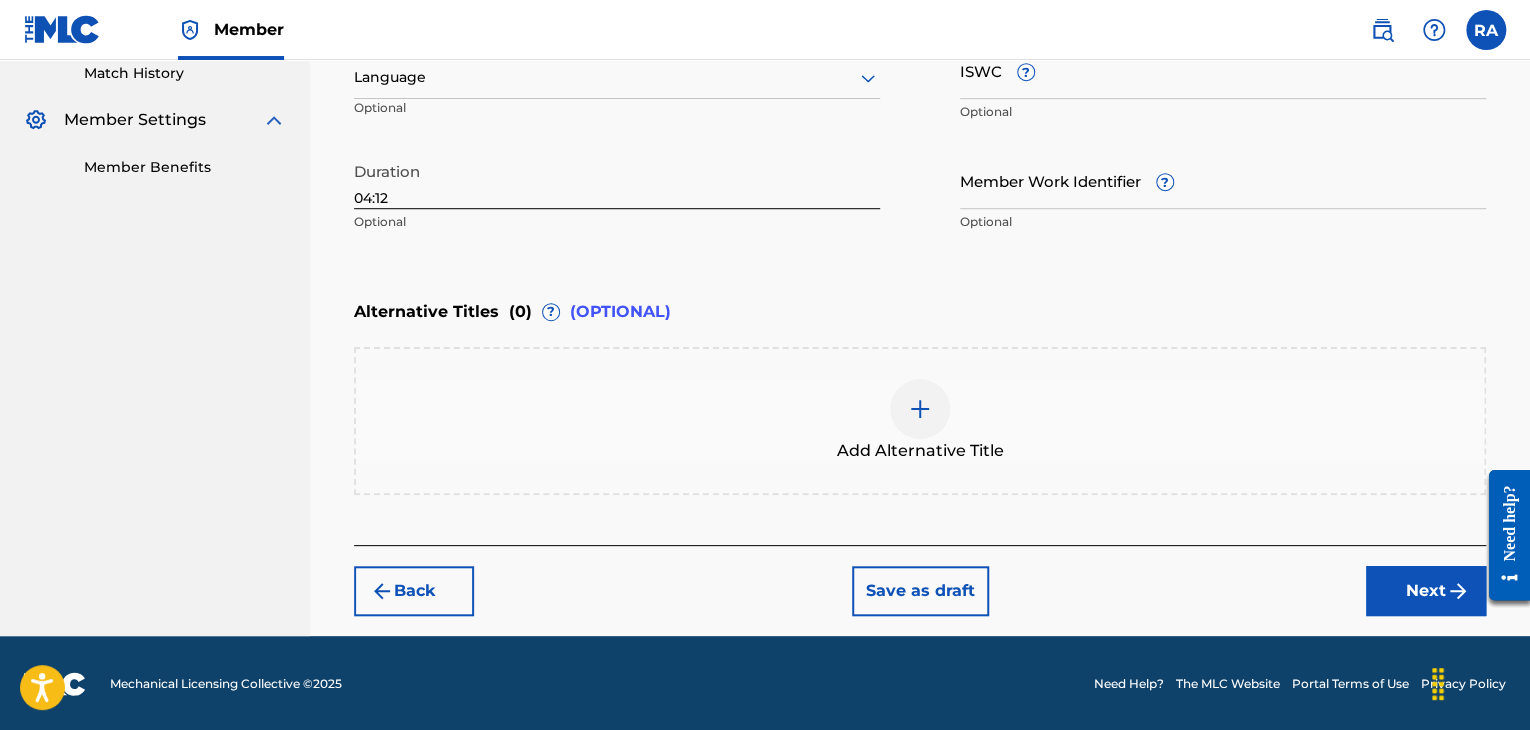 click at bounding box center (1458, 591) 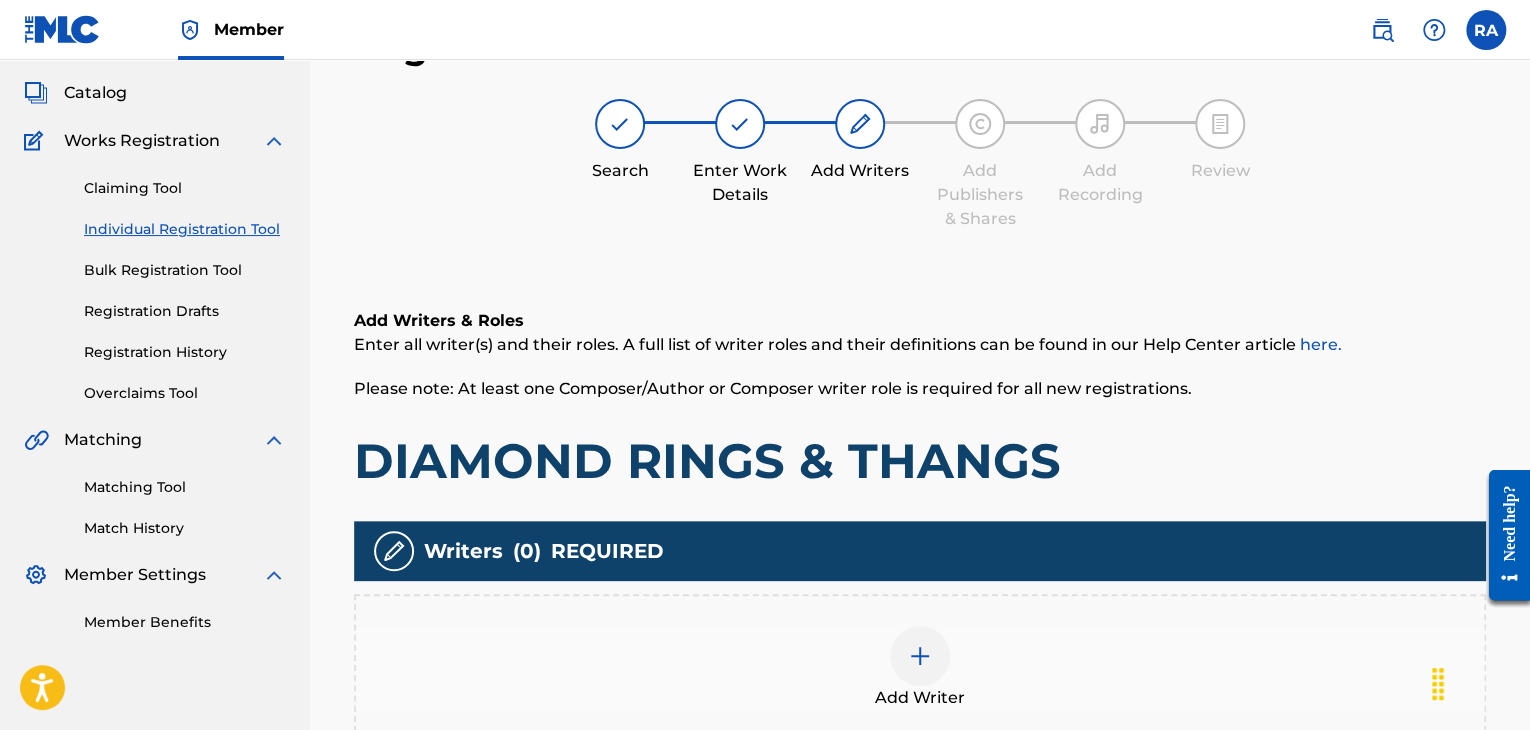 scroll, scrollTop: 90, scrollLeft: 0, axis: vertical 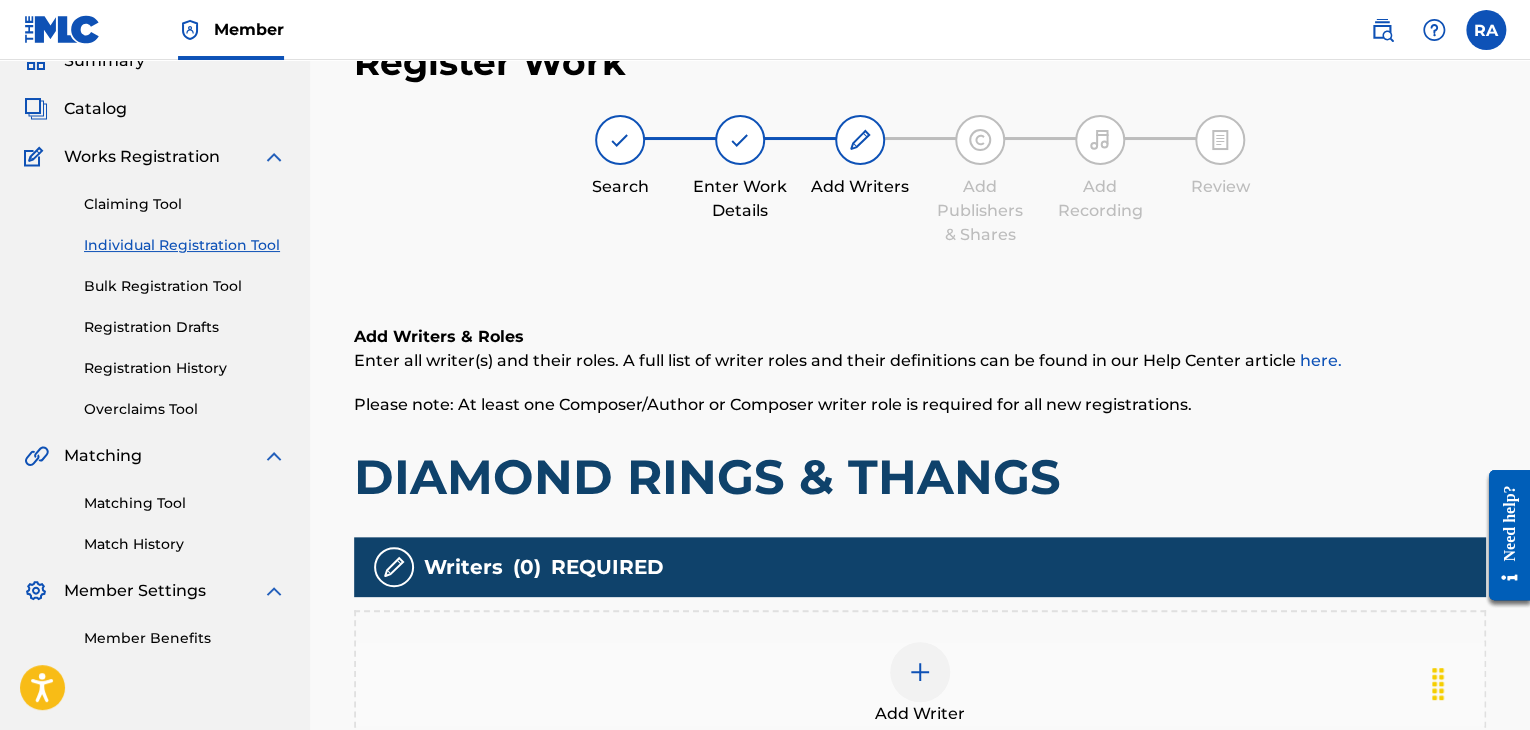 click at bounding box center [920, 672] 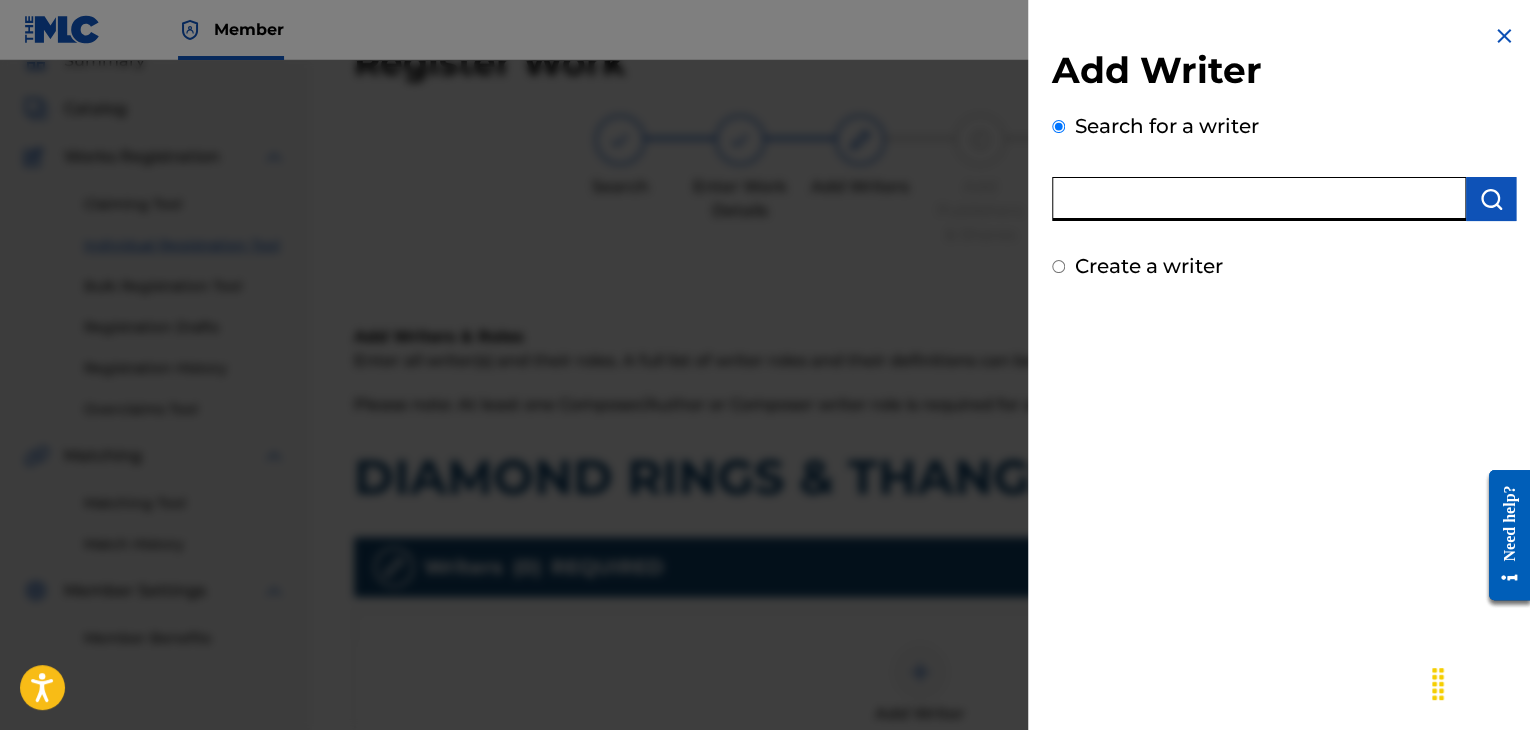 click at bounding box center (1259, 199) 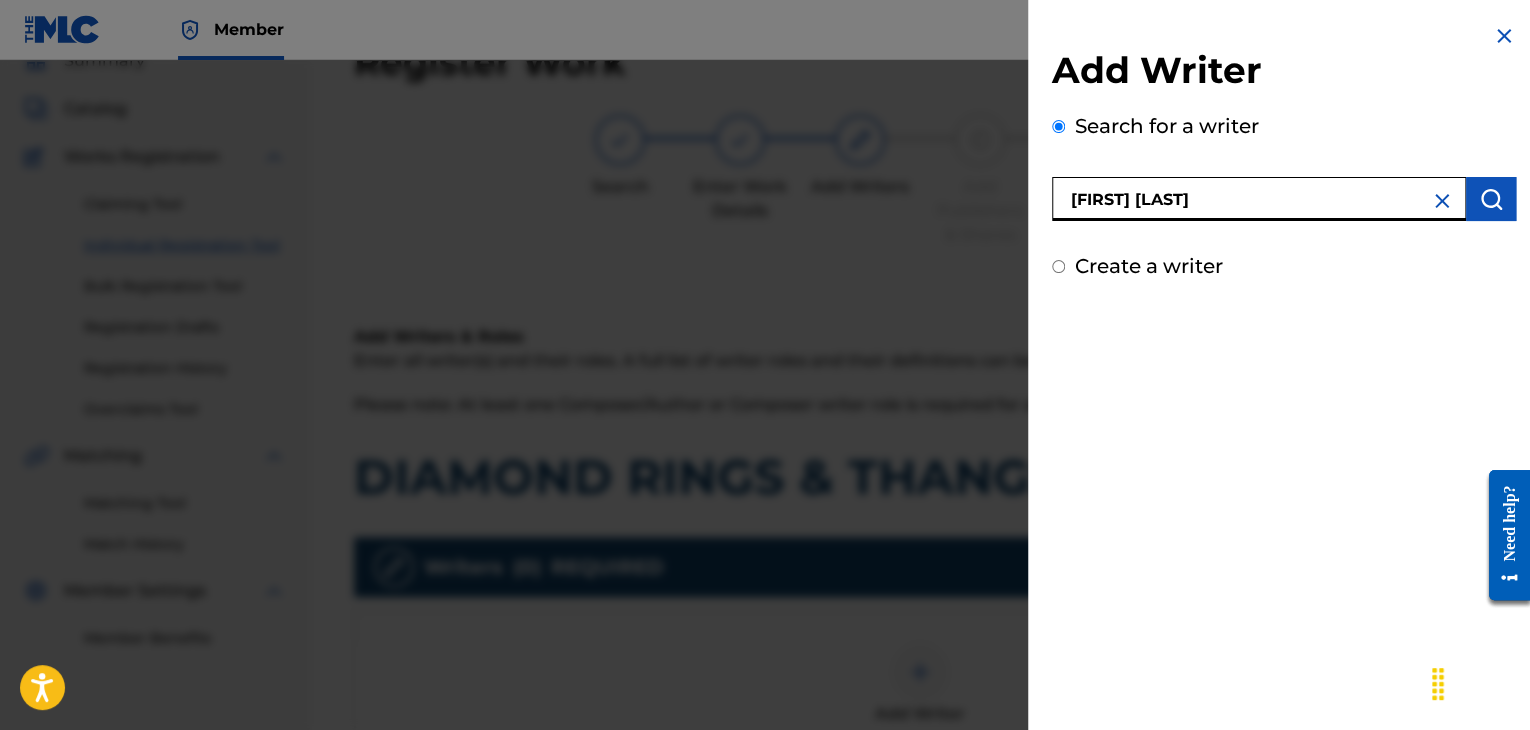 type on "[FIRST] [LAST]" 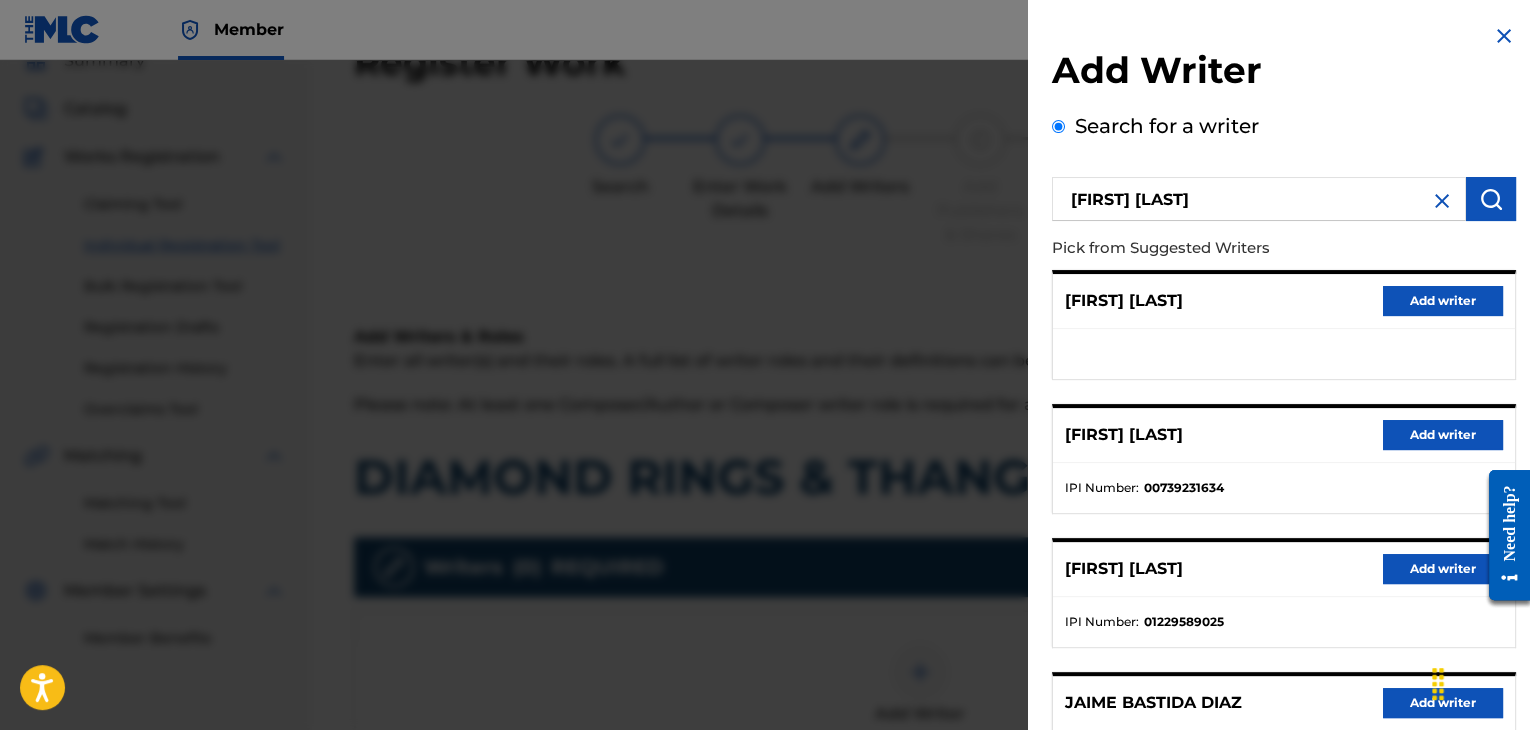 click on "Add writer" at bounding box center (1443, 435) 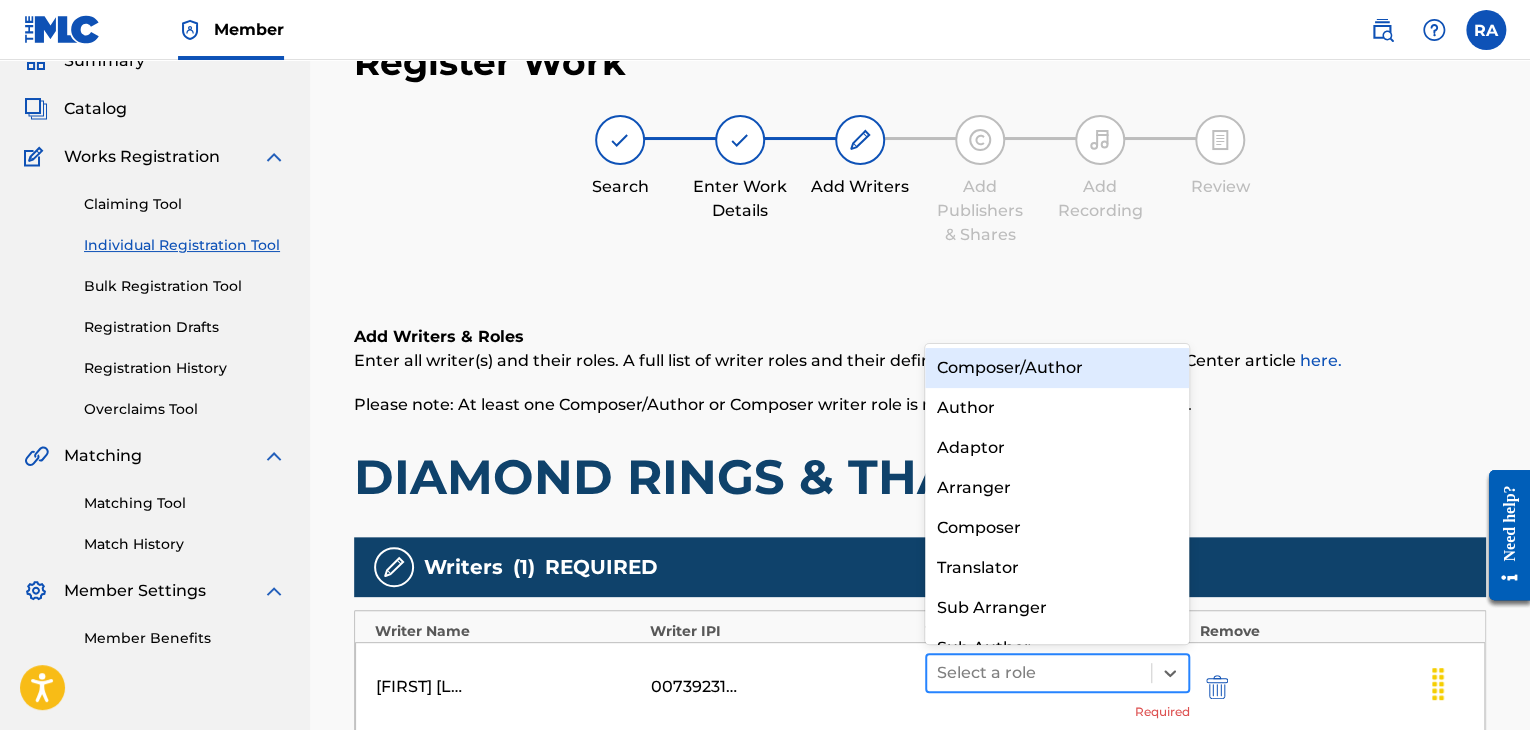 click at bounding box center [1039, 673] 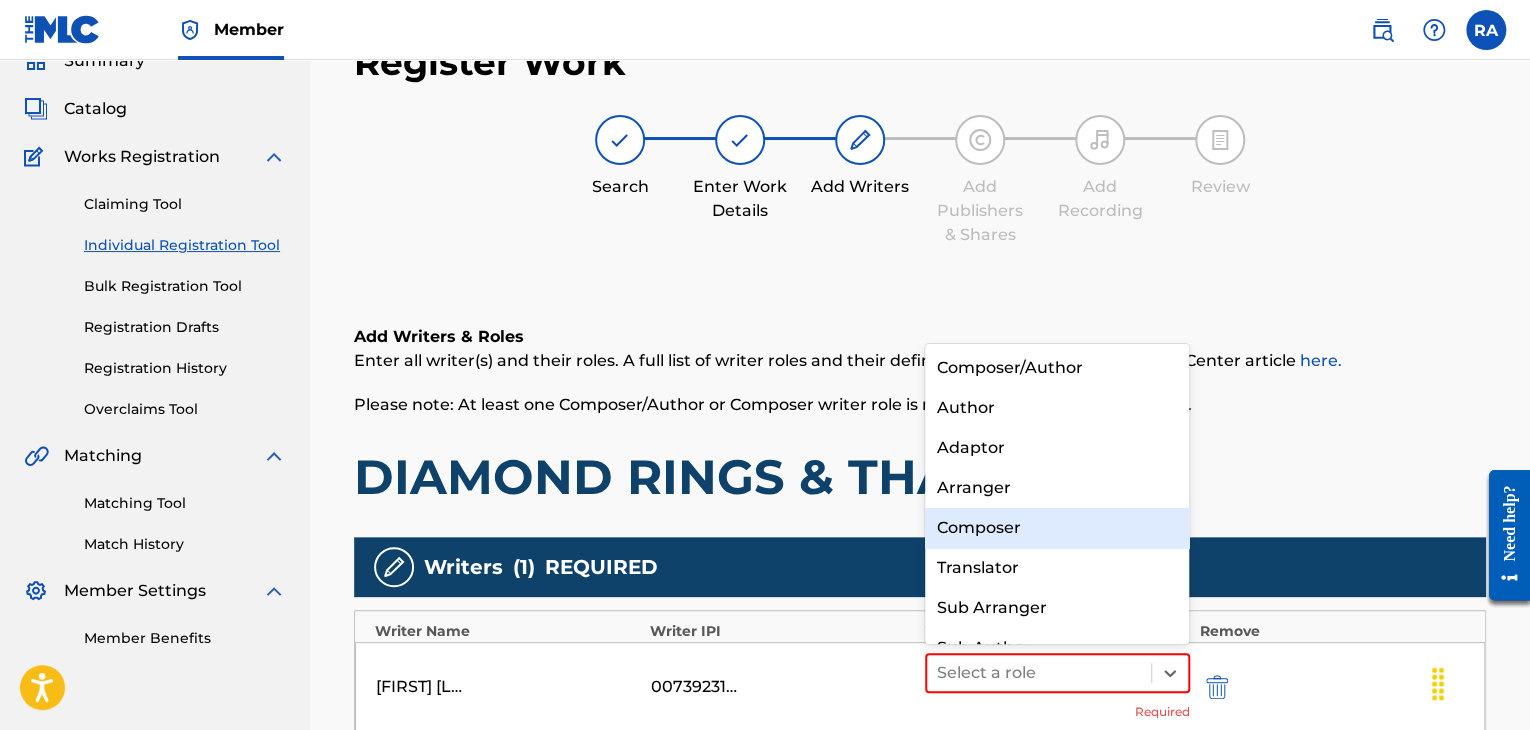 click on "Composer" at bounding box center [1057, 528] 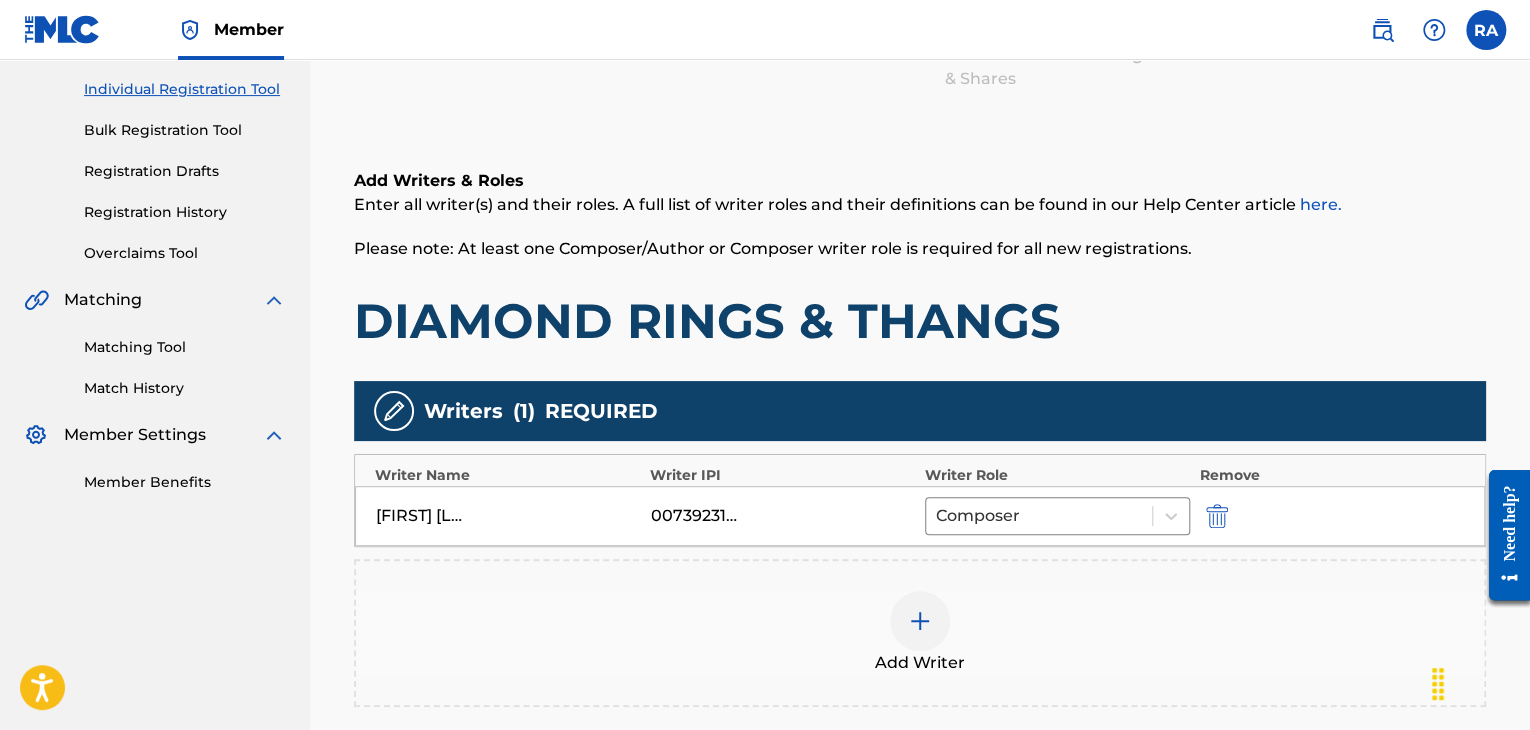 scroll, scrollTop: 390, scrollLeft: 0, axis: vertical 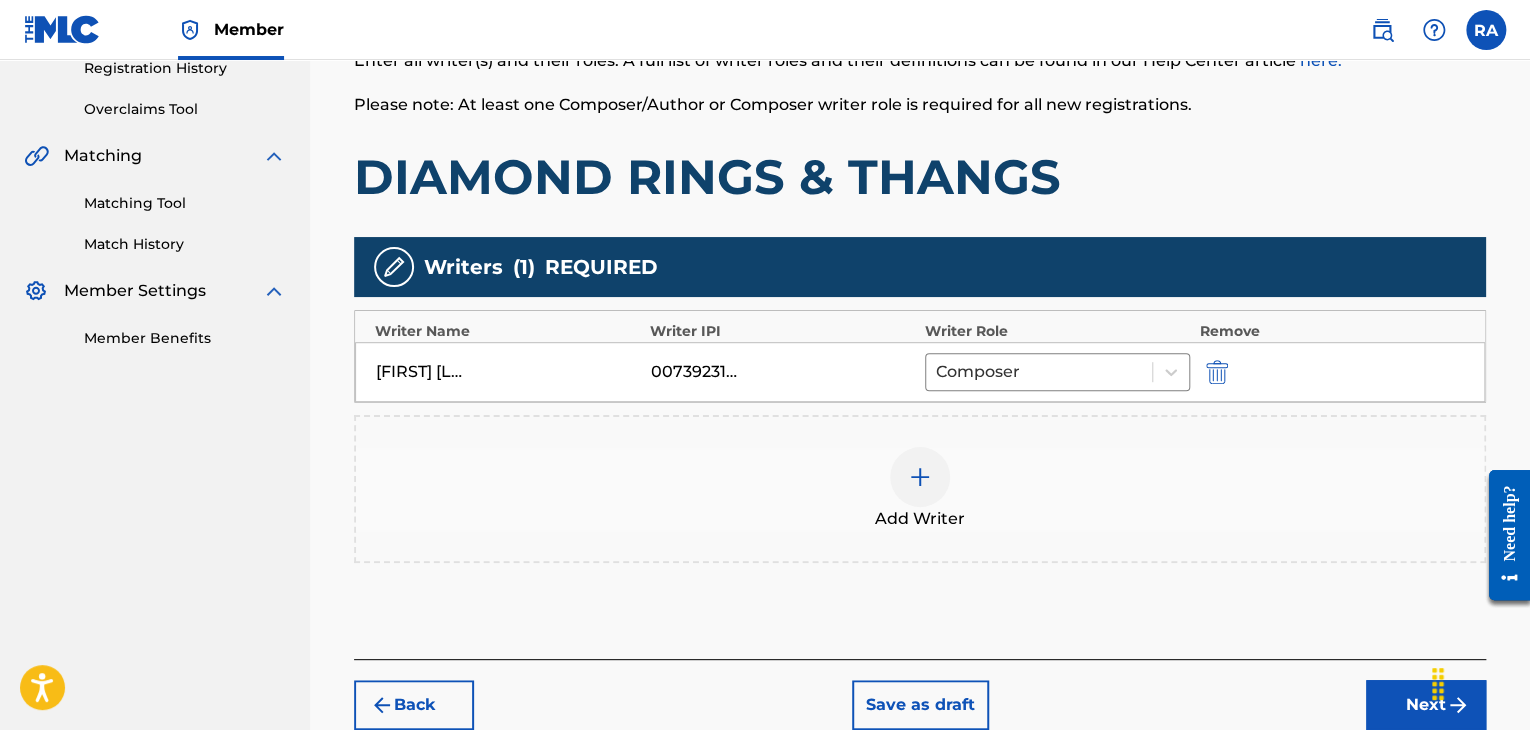 click at bounding box center (920, 477) 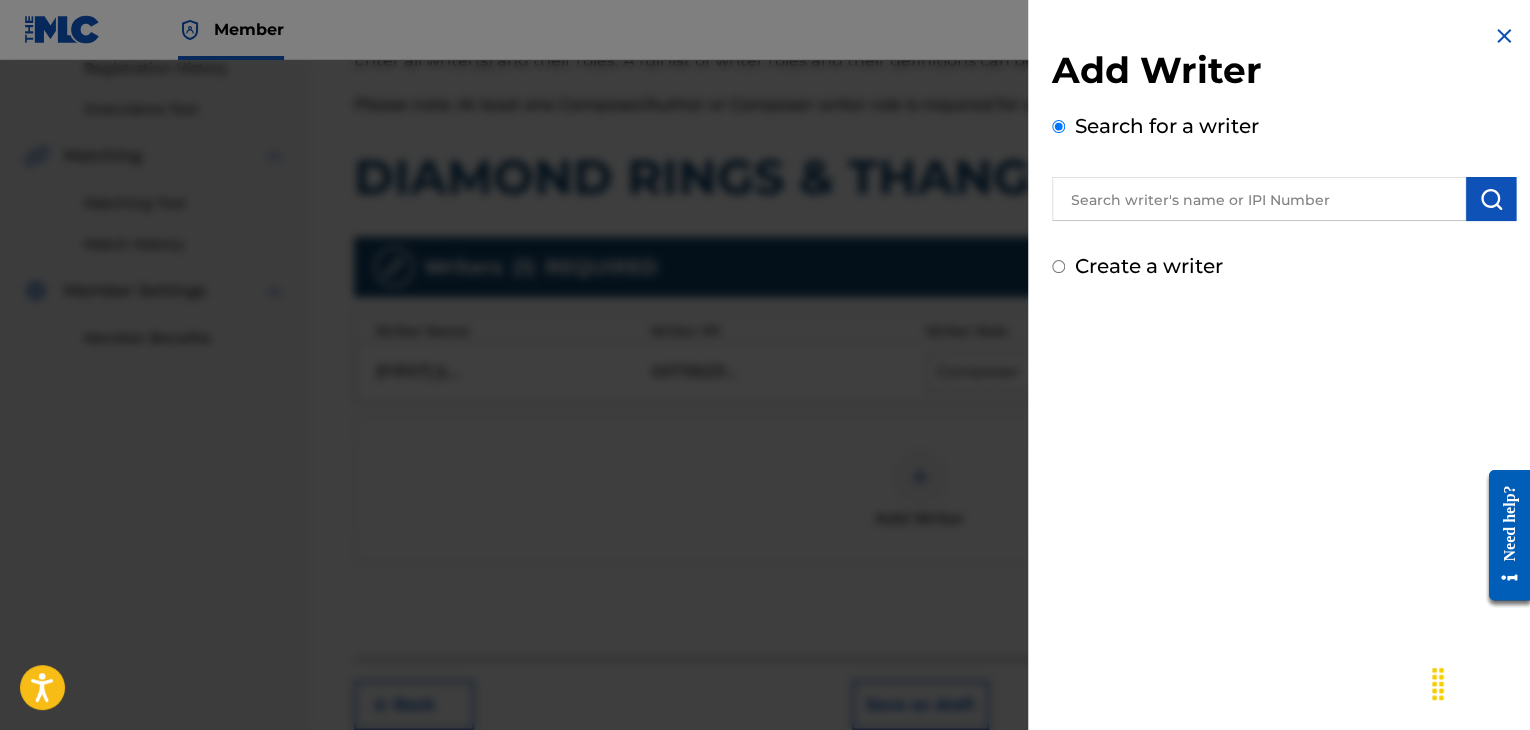 click at bounding box center (1259, 199) 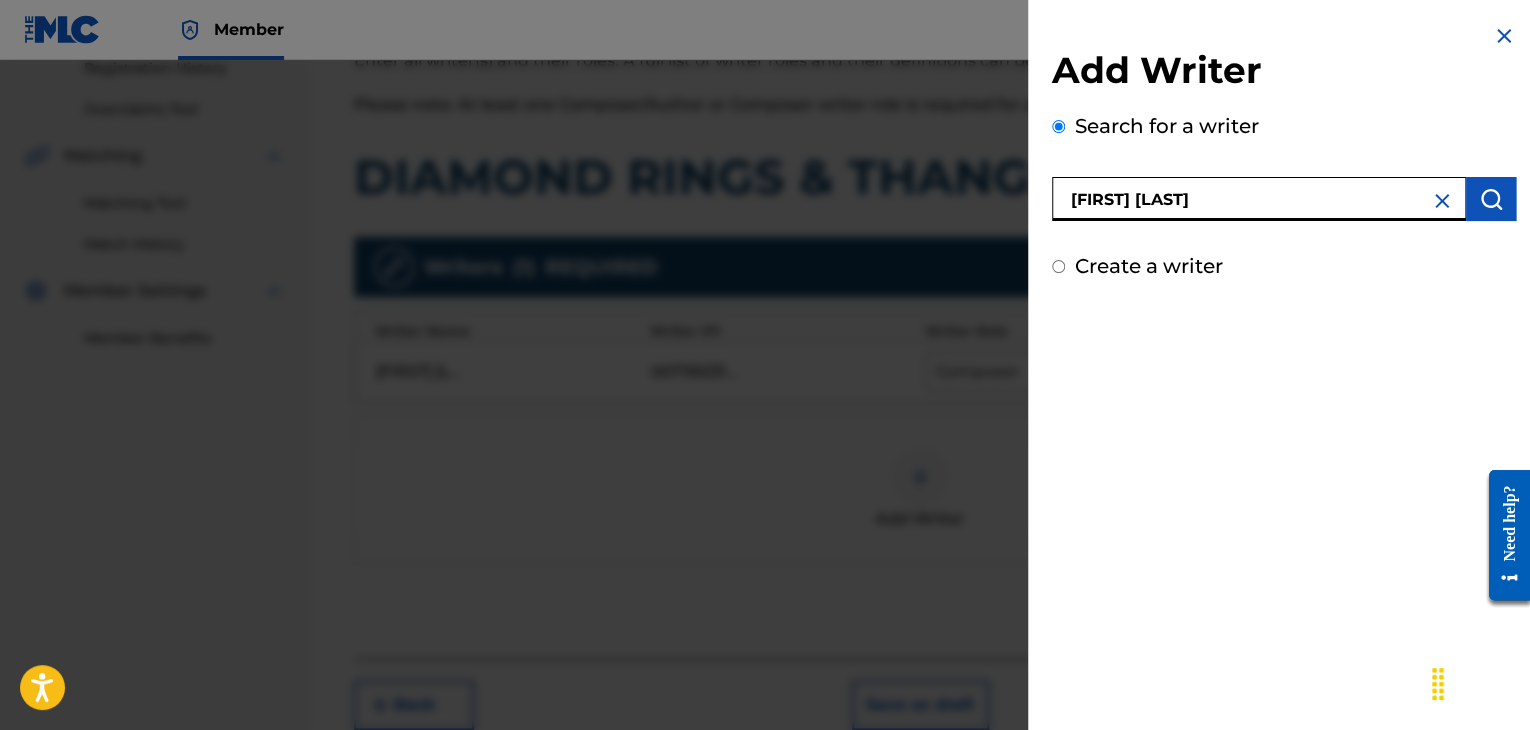type on "[FIRST] [LAST]" 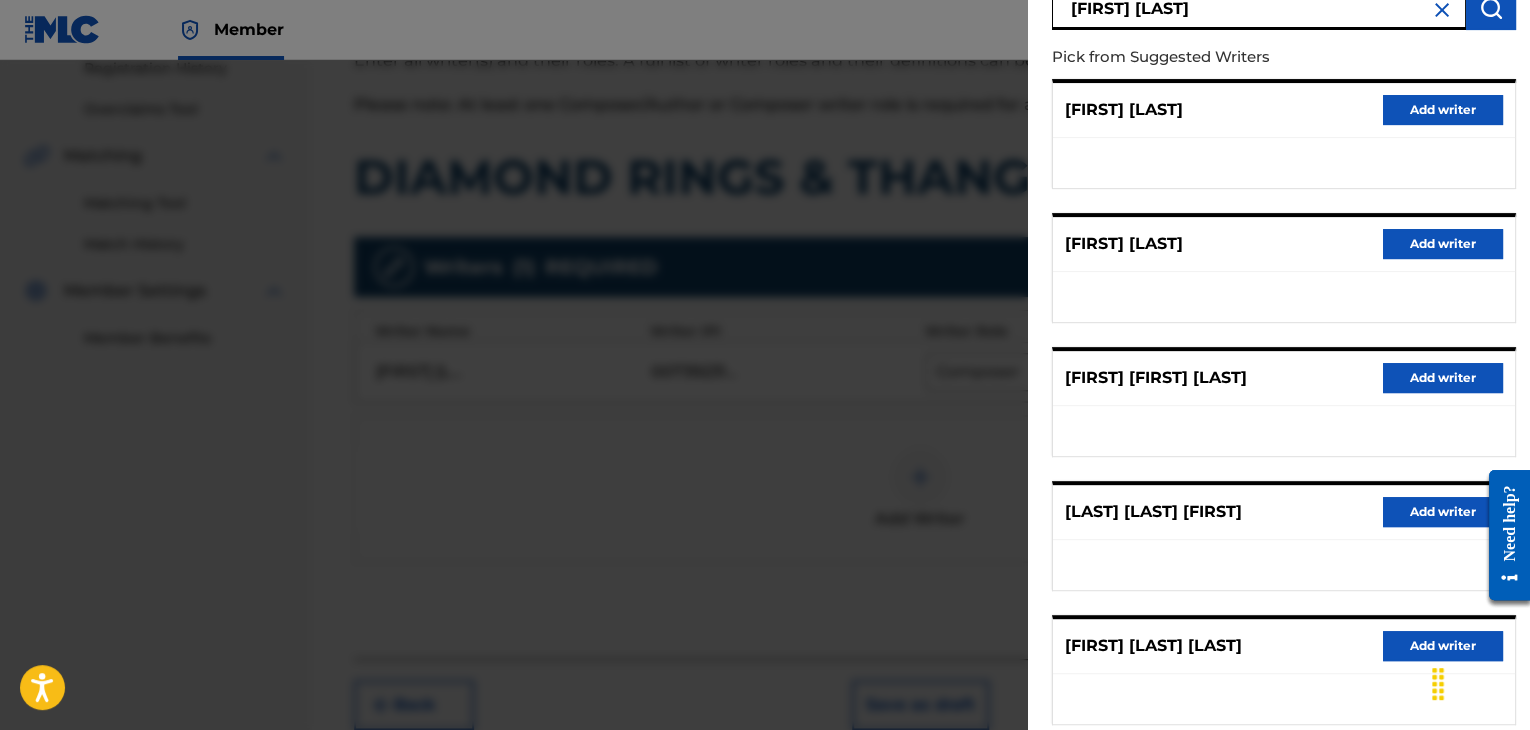 scroll, scrollTop: 310, scrollLeft: 0, axis: vertical 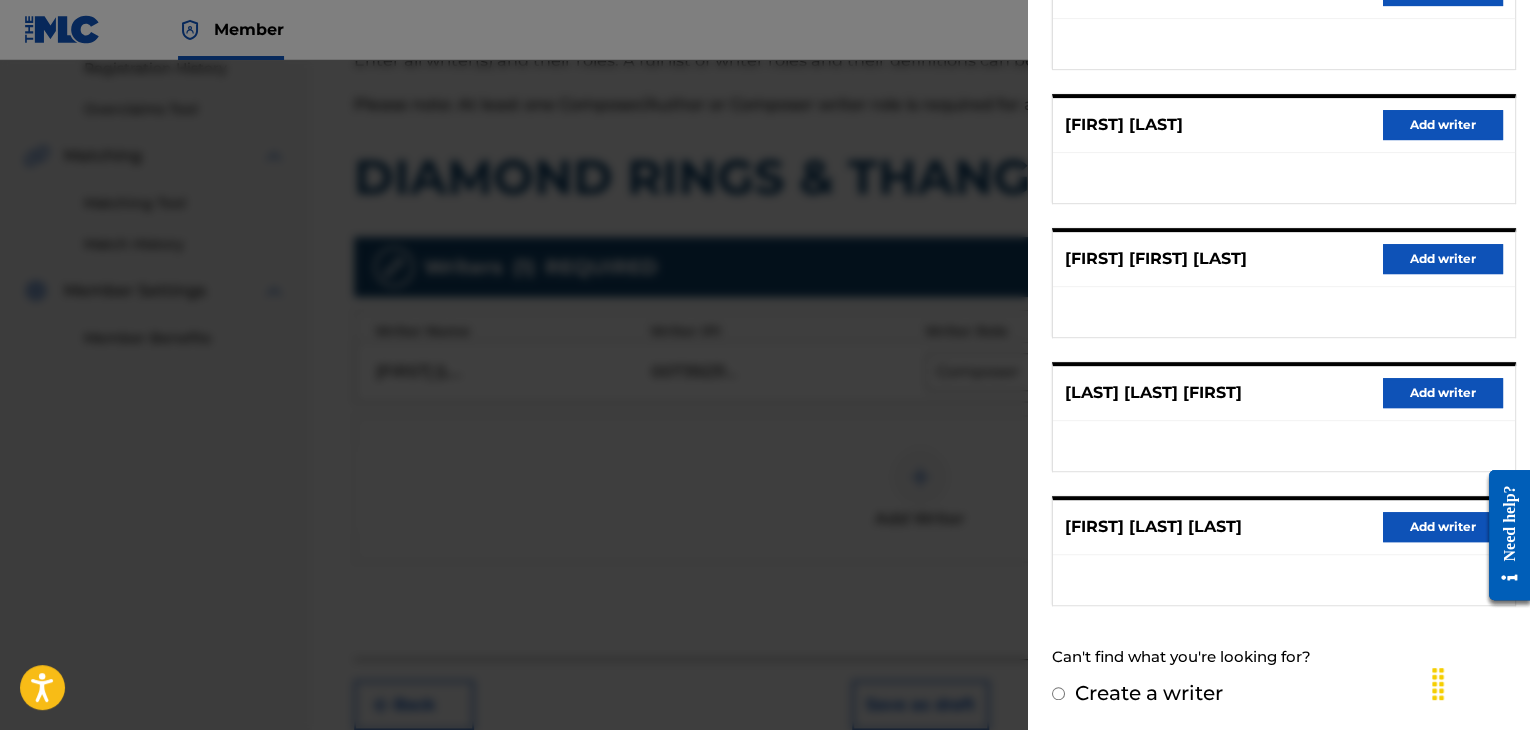 click on "Add writer" at bounding box center [1443, 527] 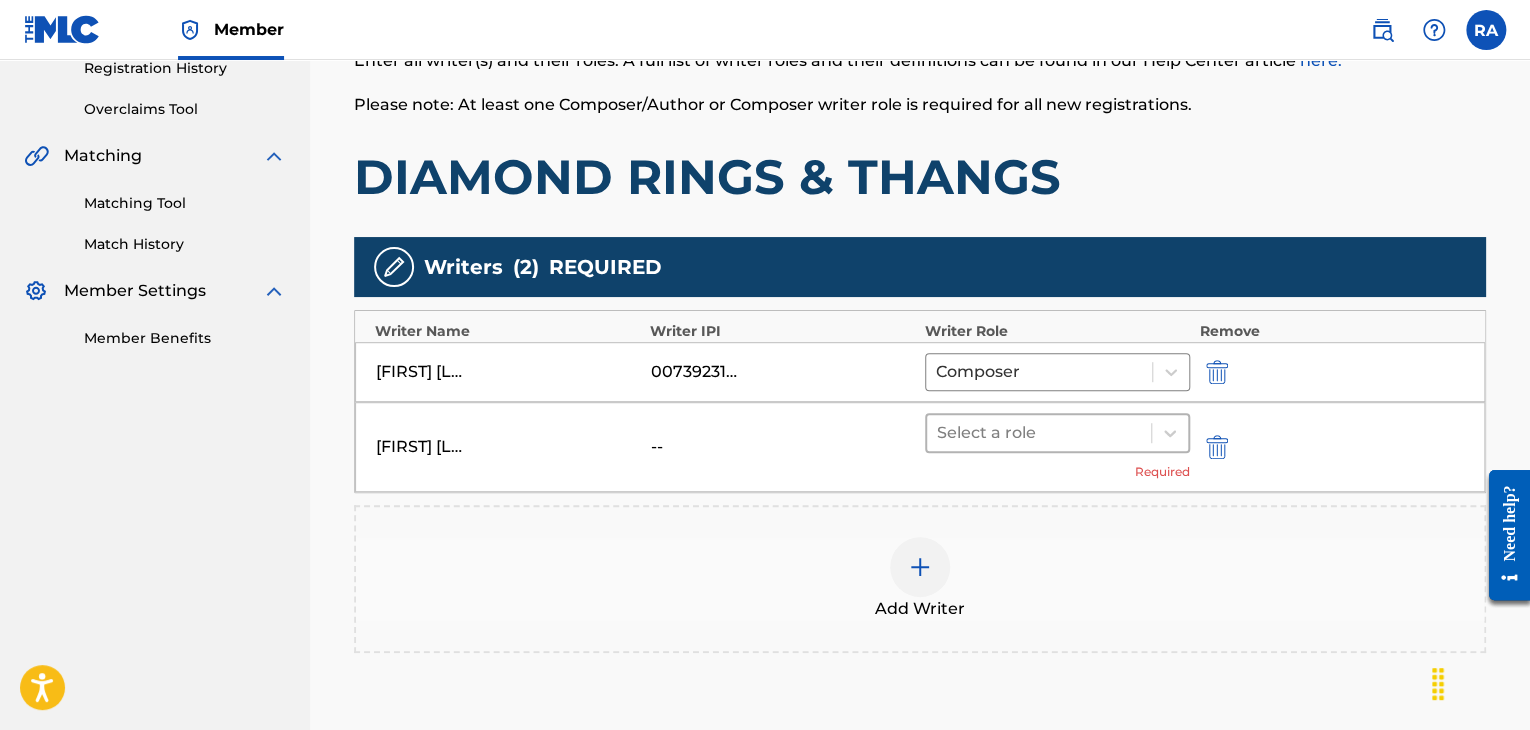 click at bounding box center (1039, 433) 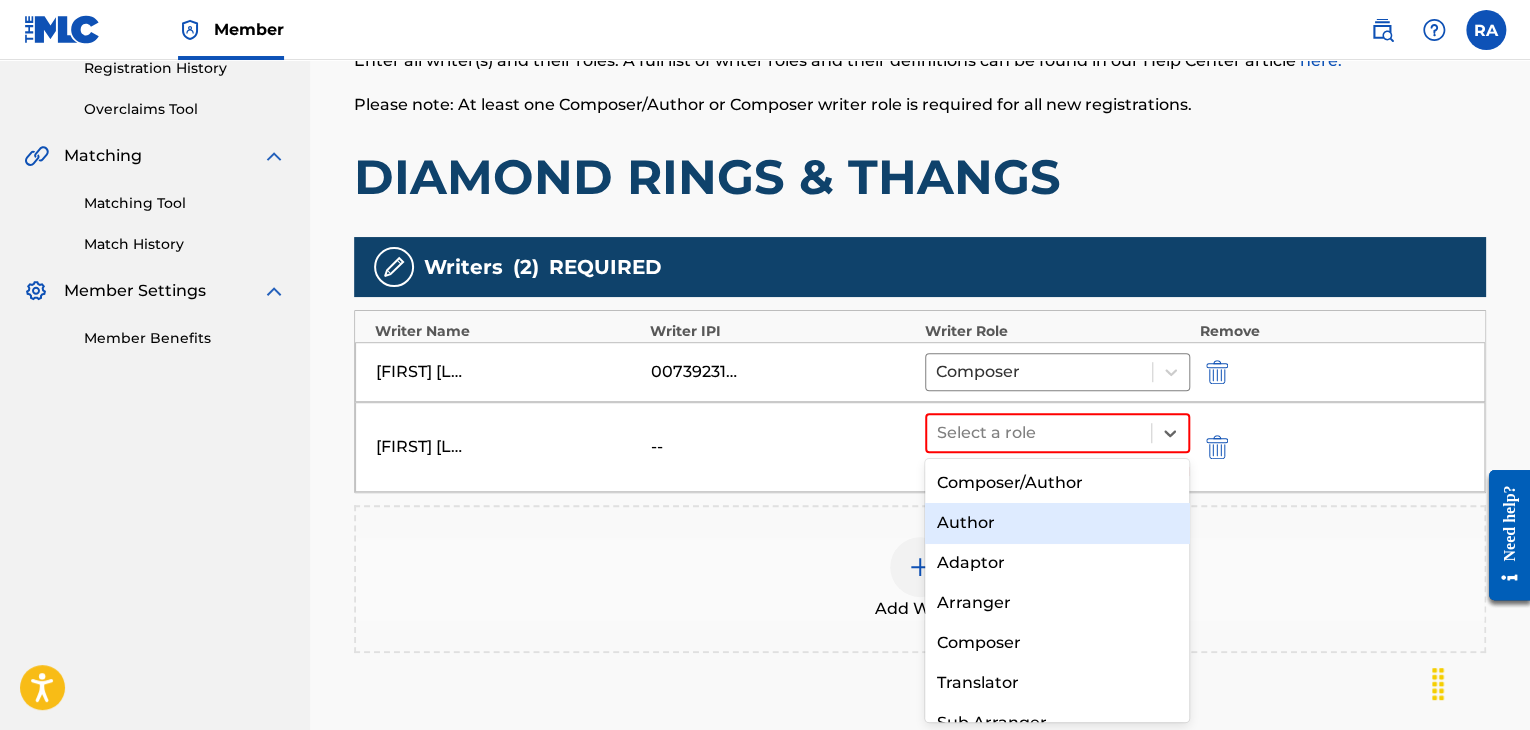 click on "Author" at bounding box center [1057, 523] 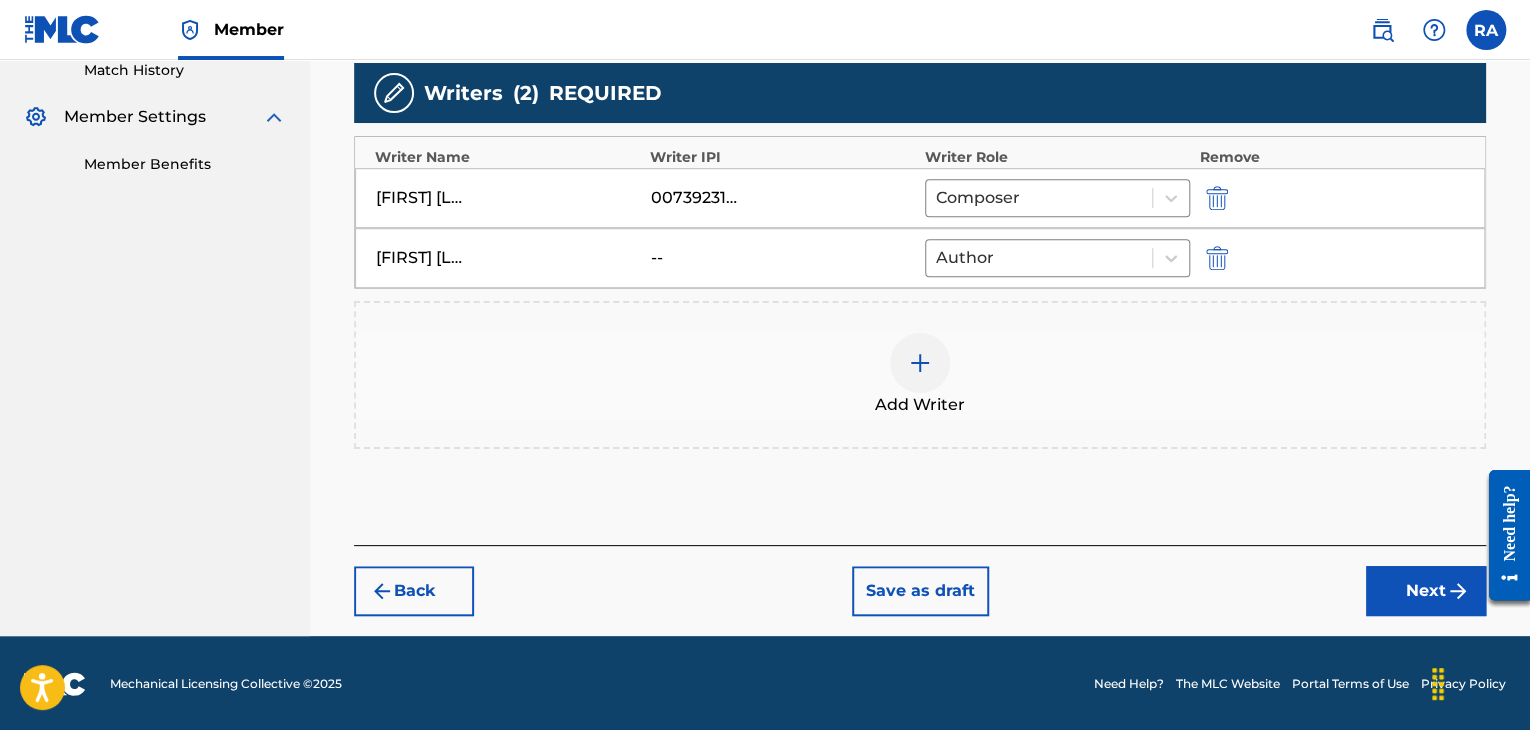 click at bounding box center [1458, 591] 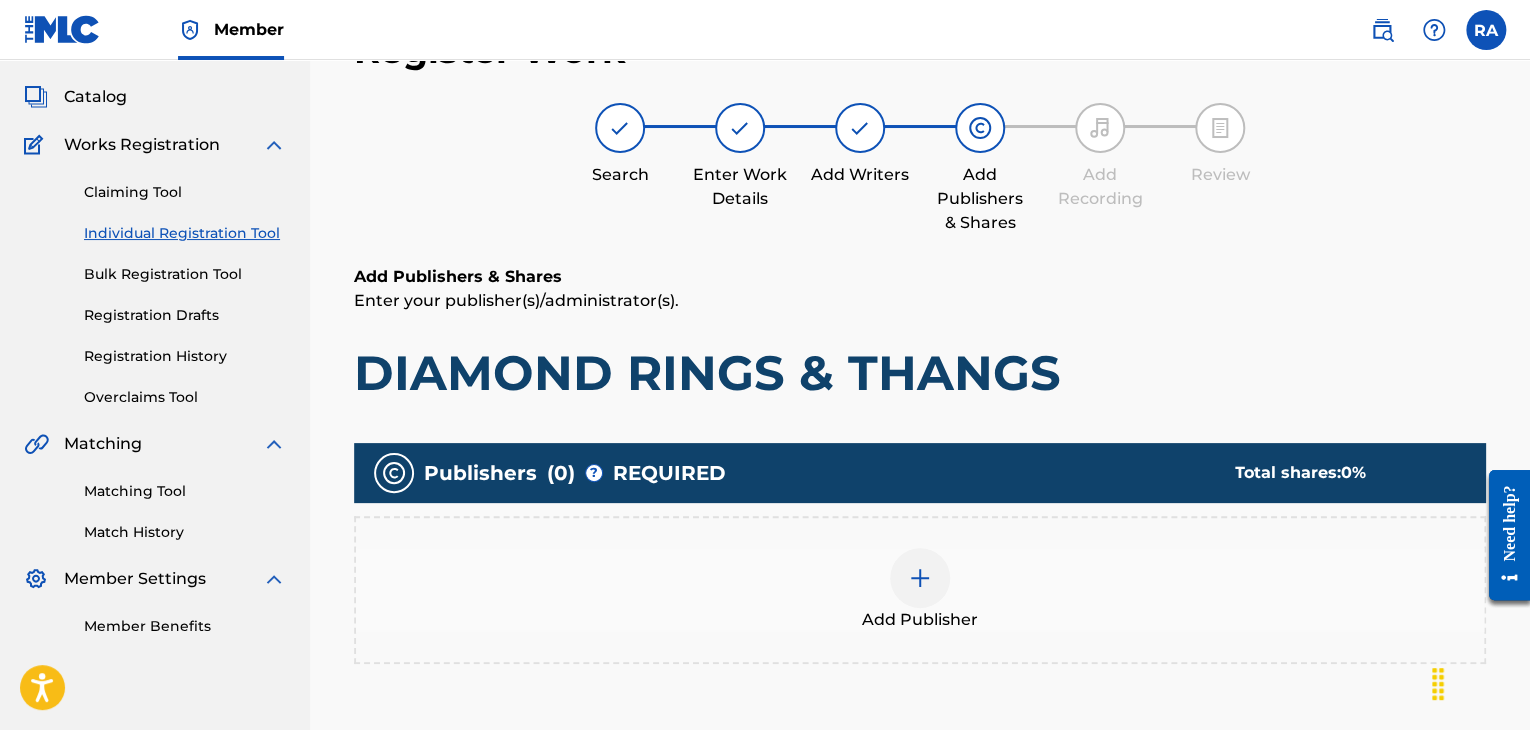 scroll, scrollTop: 90, scrollLeft: 0, axis: vertical 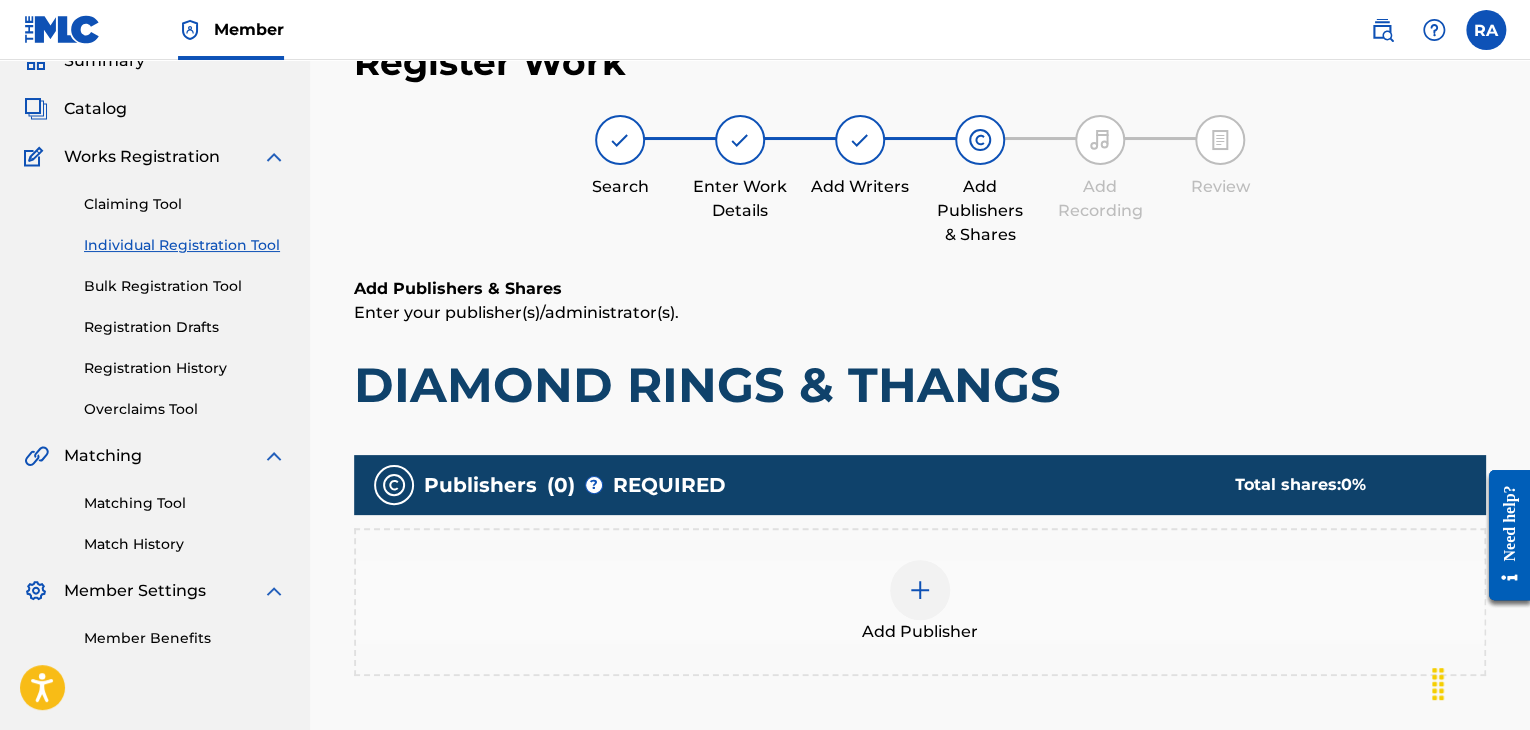 click at bounding box center [920, 590] 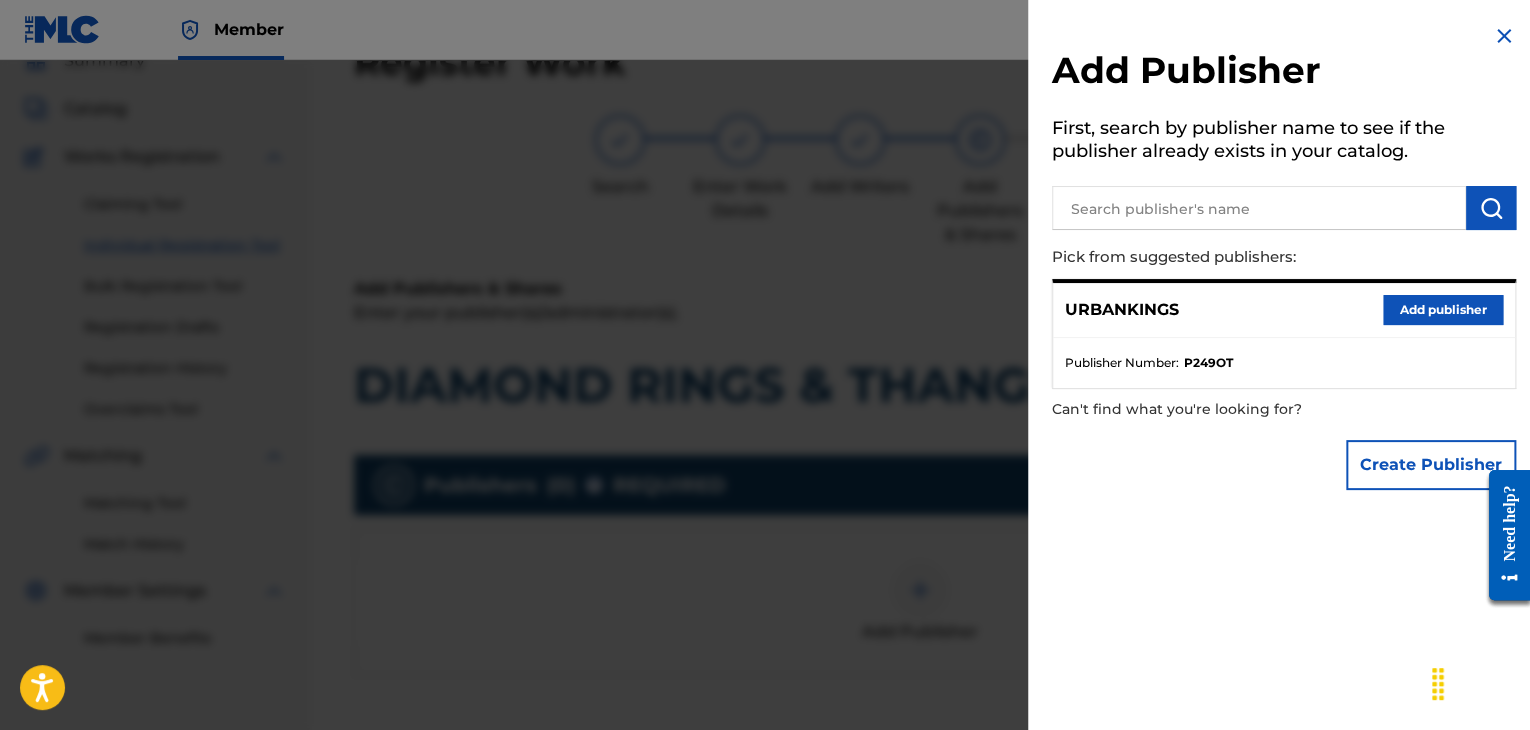 click on "Add publisher" at bounding box center [1443, 310] 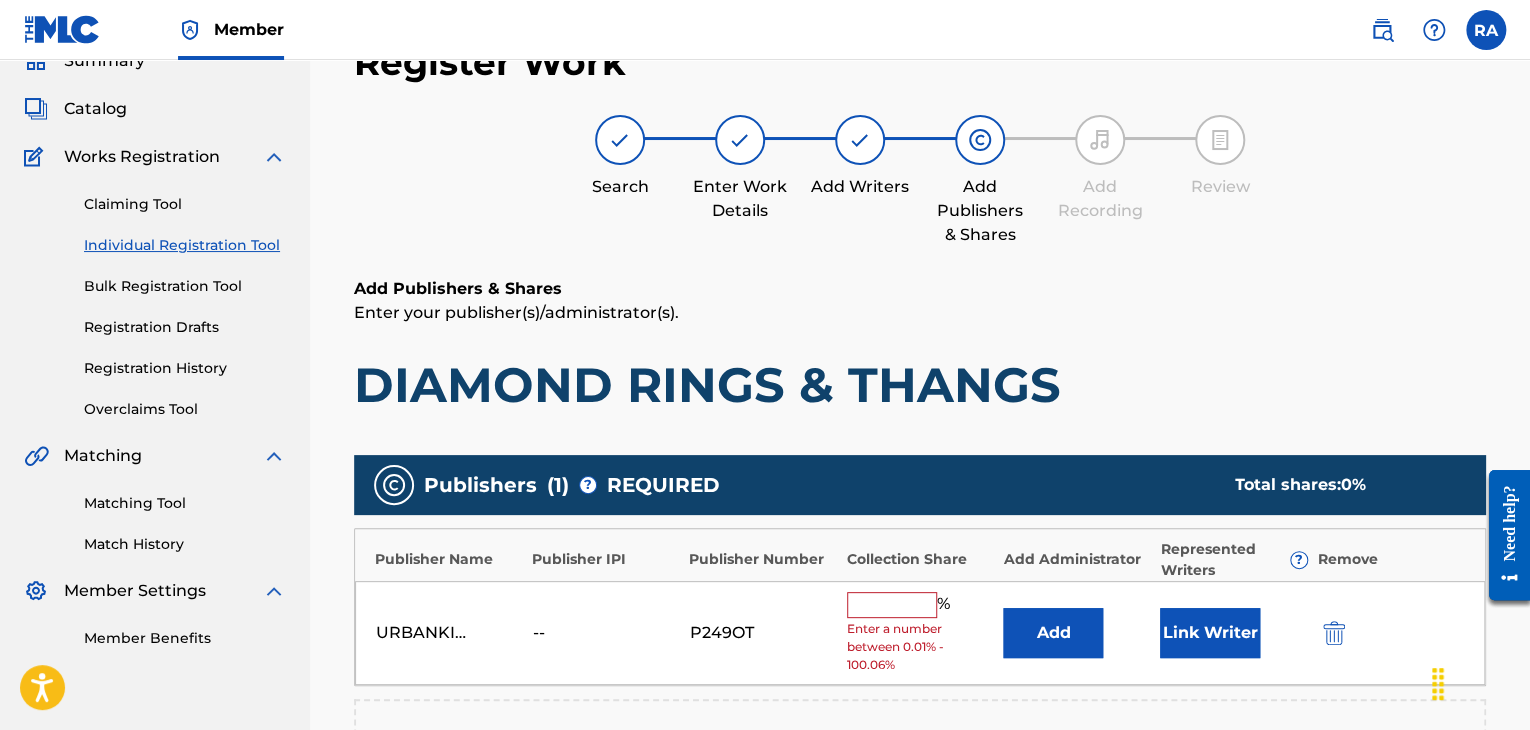 drag, startPoint x: 873, startPoint y: 610, endPoint x: 873, endPoint y: 590, distance: 20 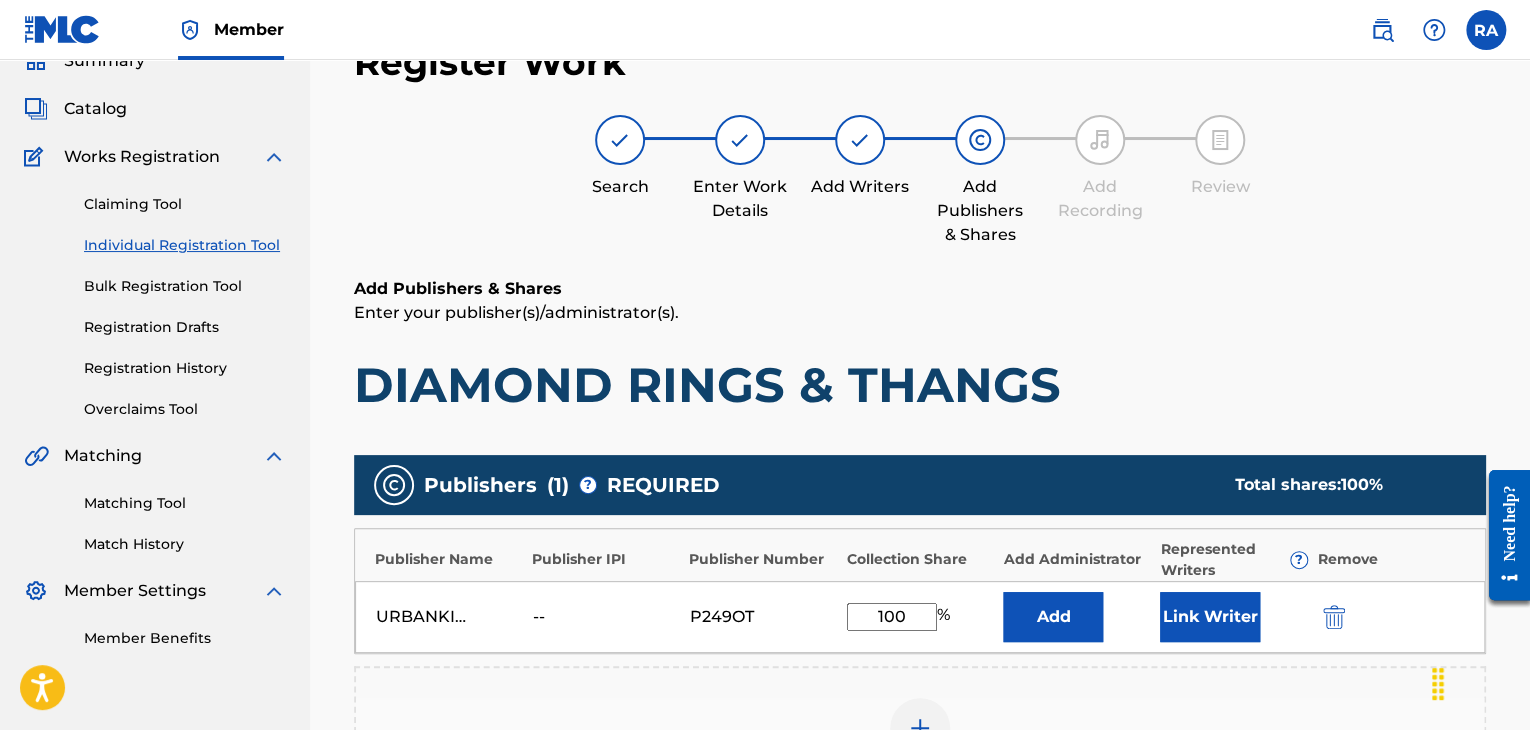 click on "Link Writer" at bounding box center [1210, 617] 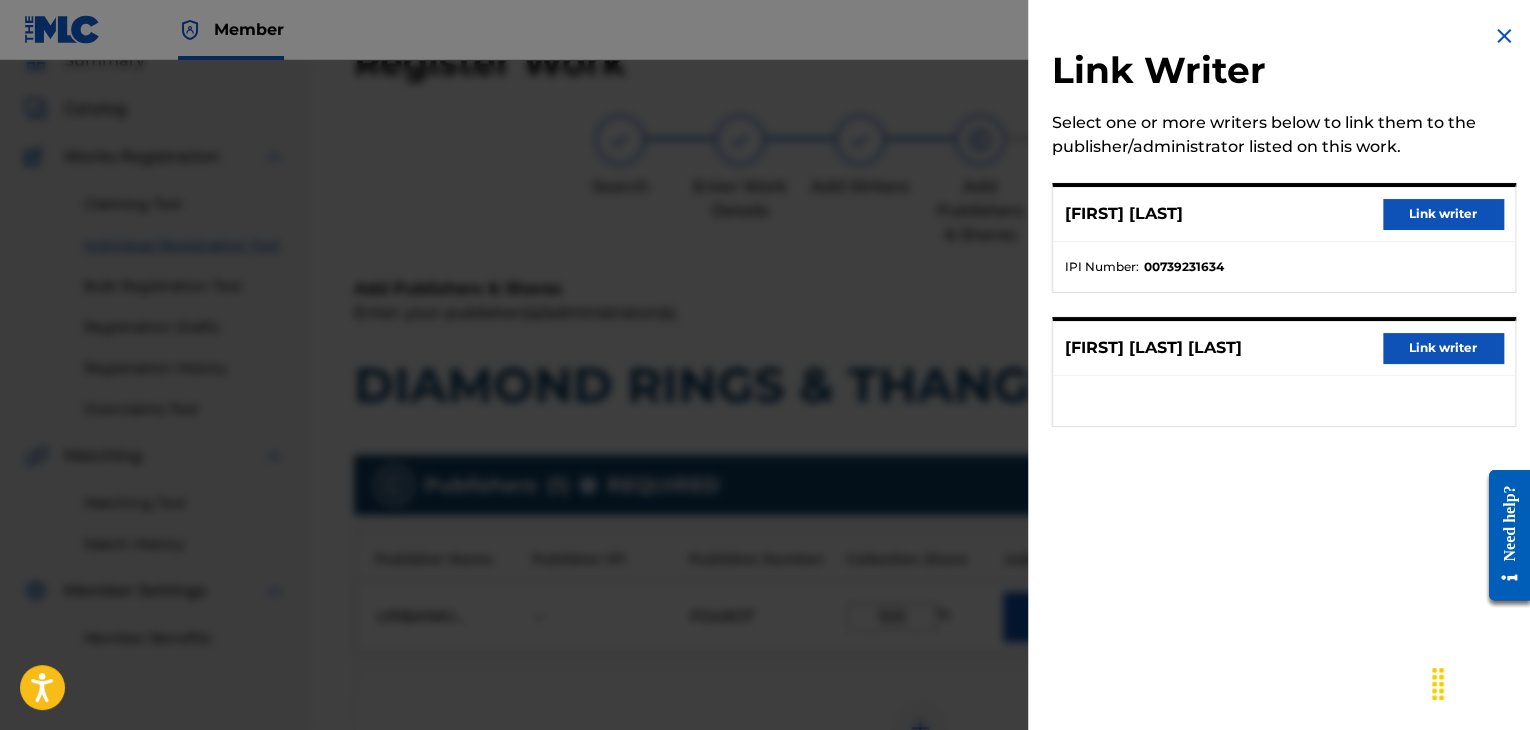 click on "Link writer" at bounding box center (1443, 214) 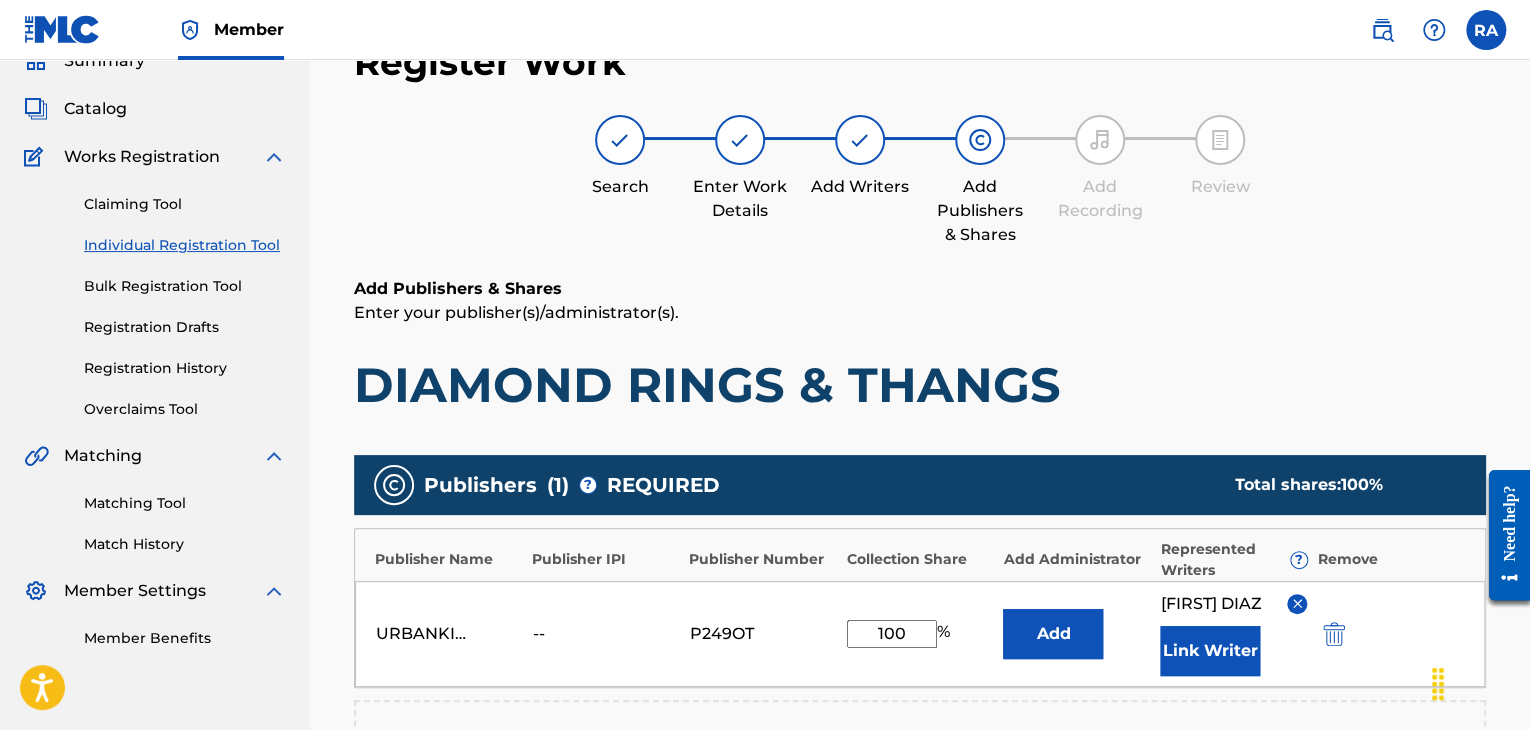 click on "Link Writer" at bounding box center (1210, 651) 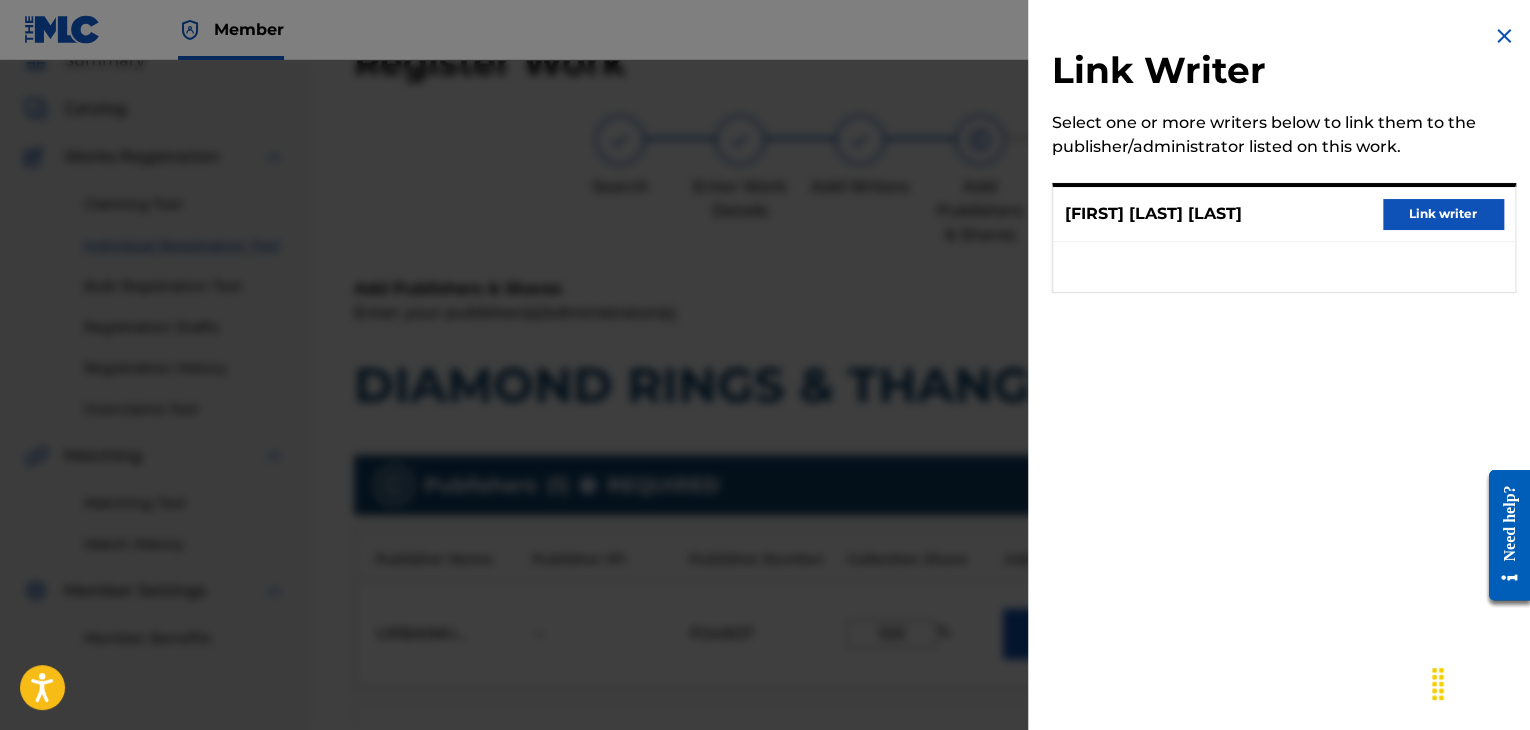click on "Link writer" at bounding box center (1443, 214) 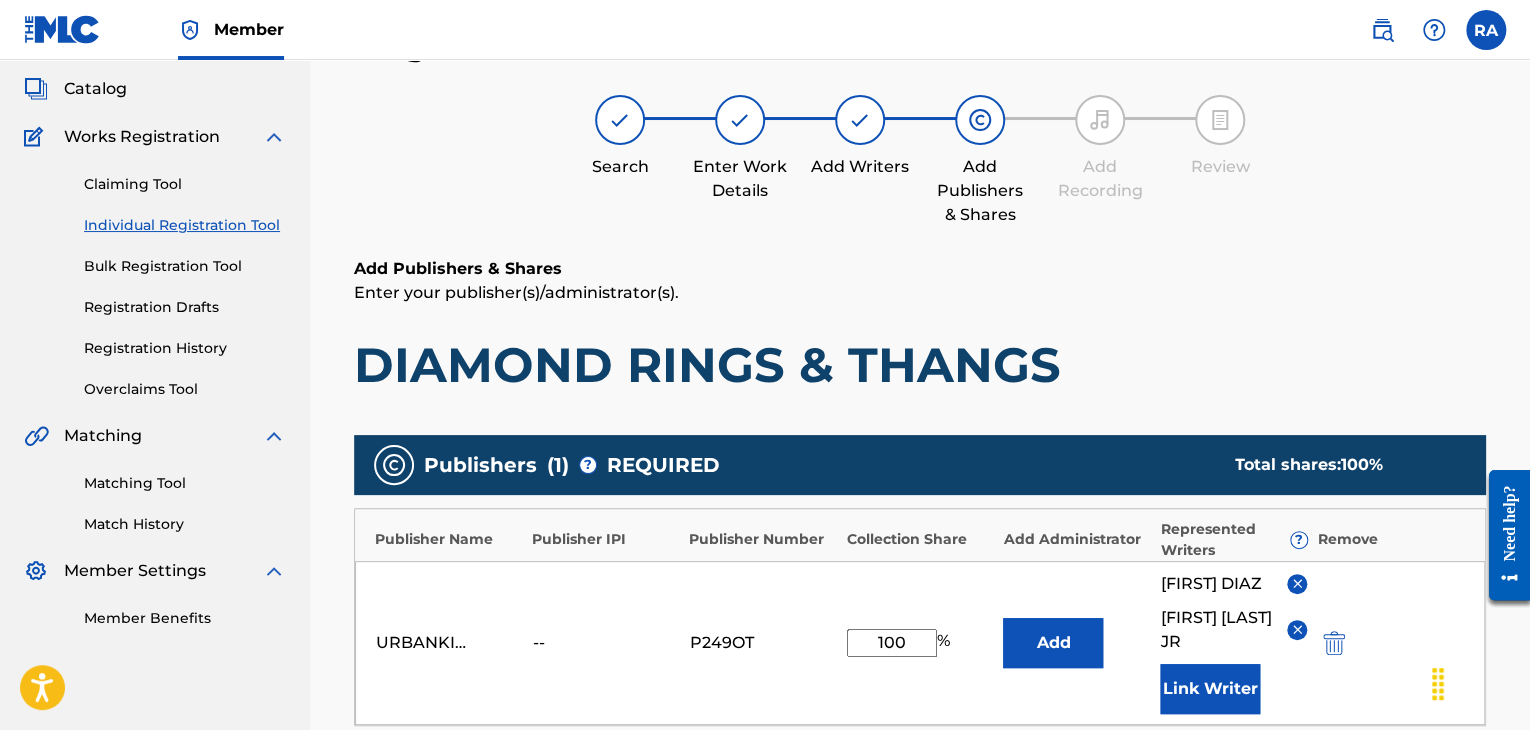 scroll, scrollTop: 608, scrollLeft: 0, axis: vertical 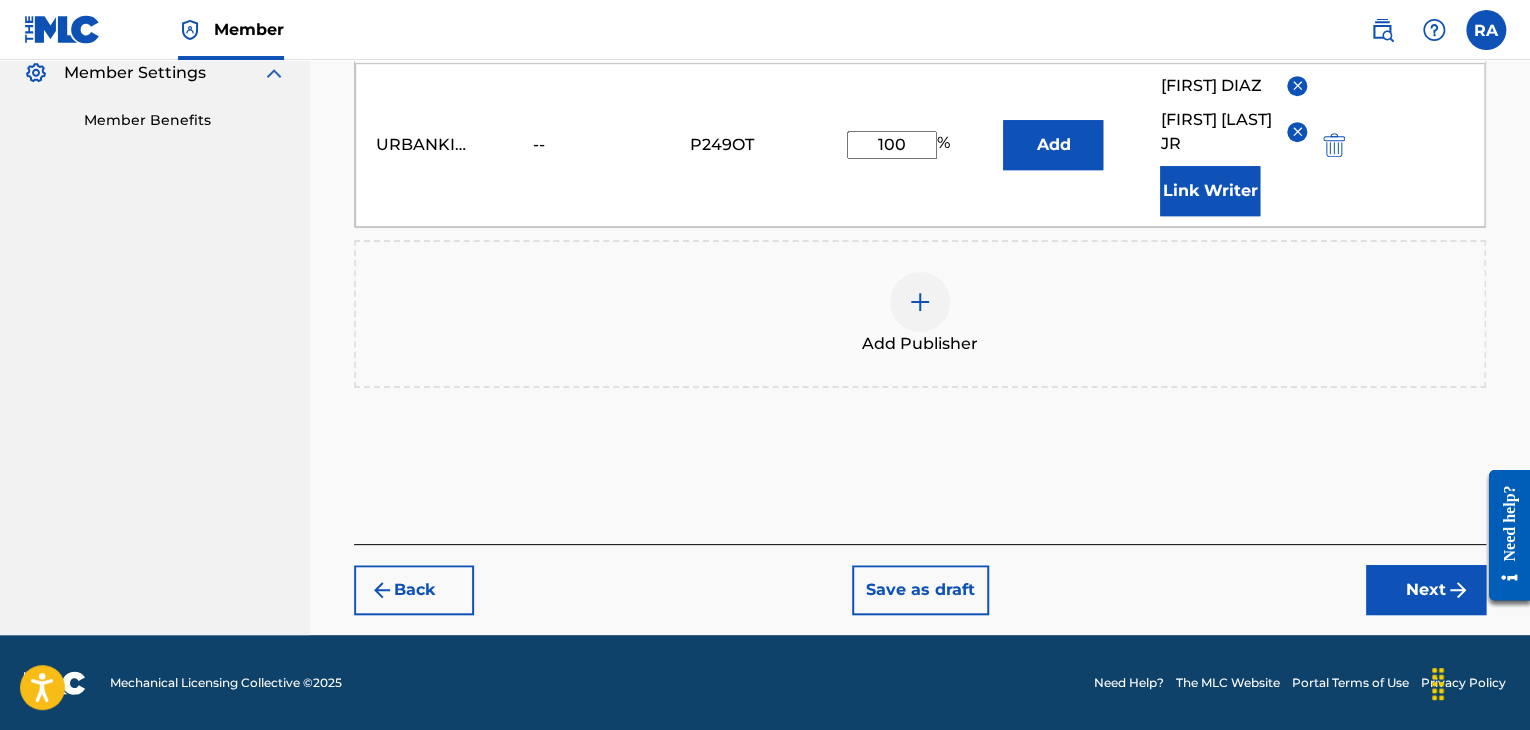 click on "Next" at bounding box center (1426, 590) 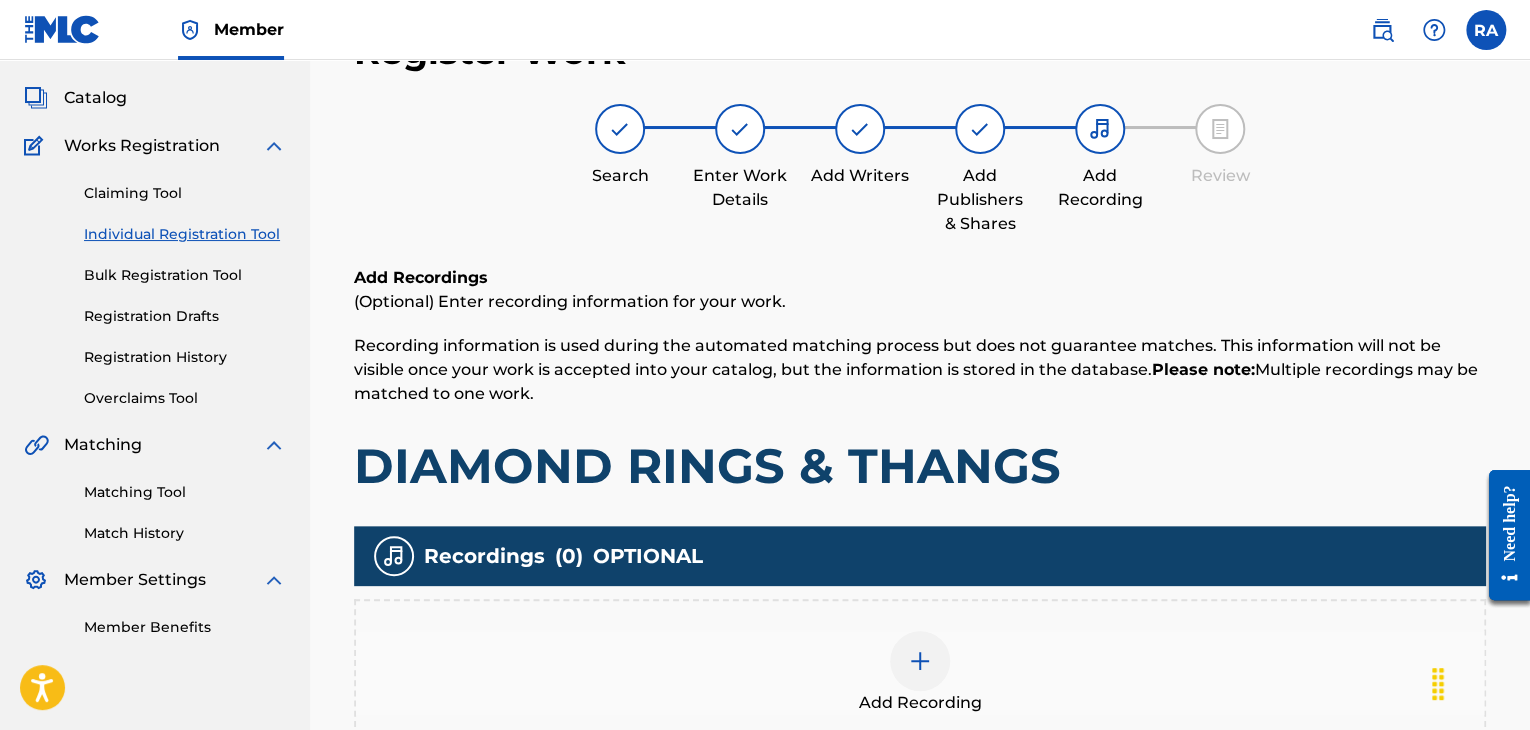 scroll, scrollTop: 90, scrollLeft: 0, axis: vertical 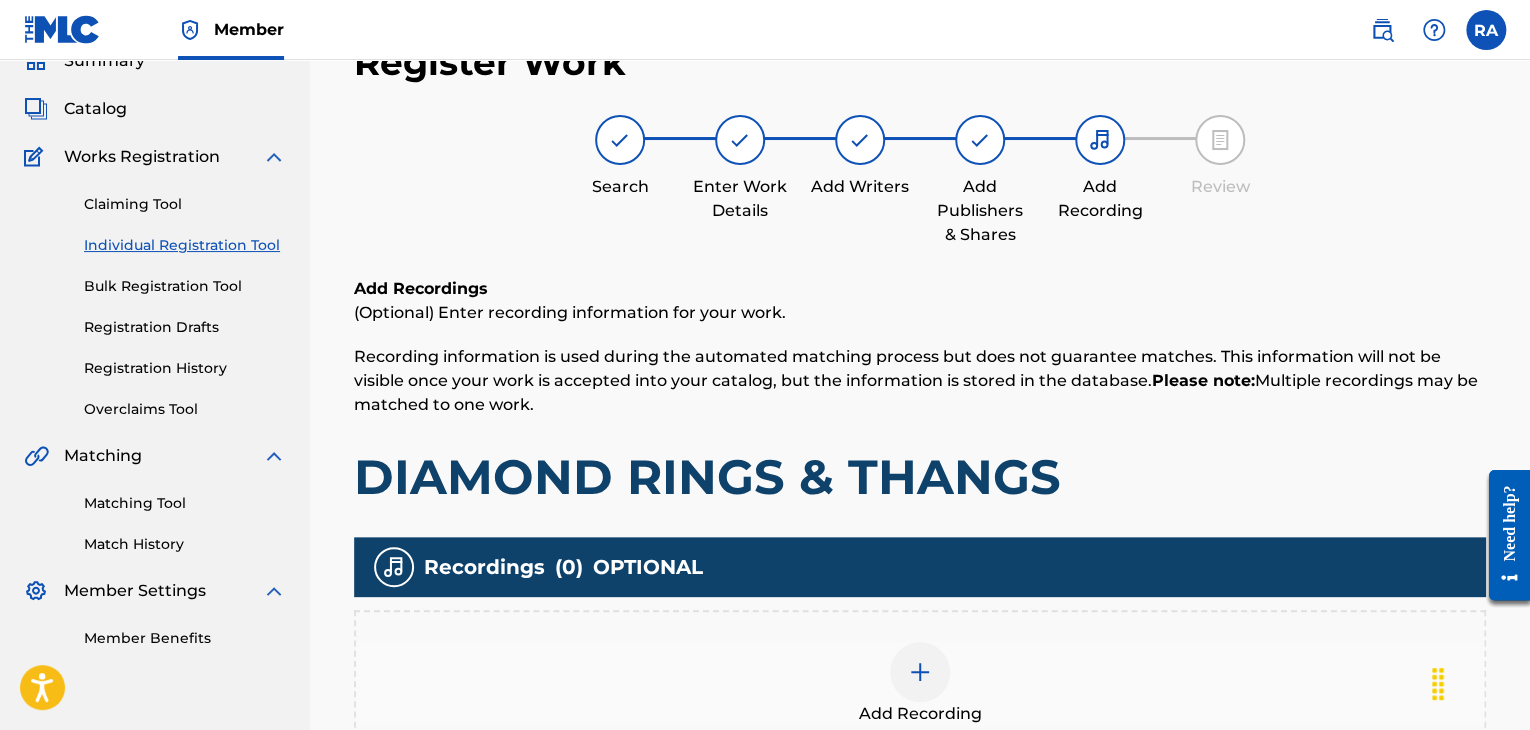 click at bounding box center [920, 672] 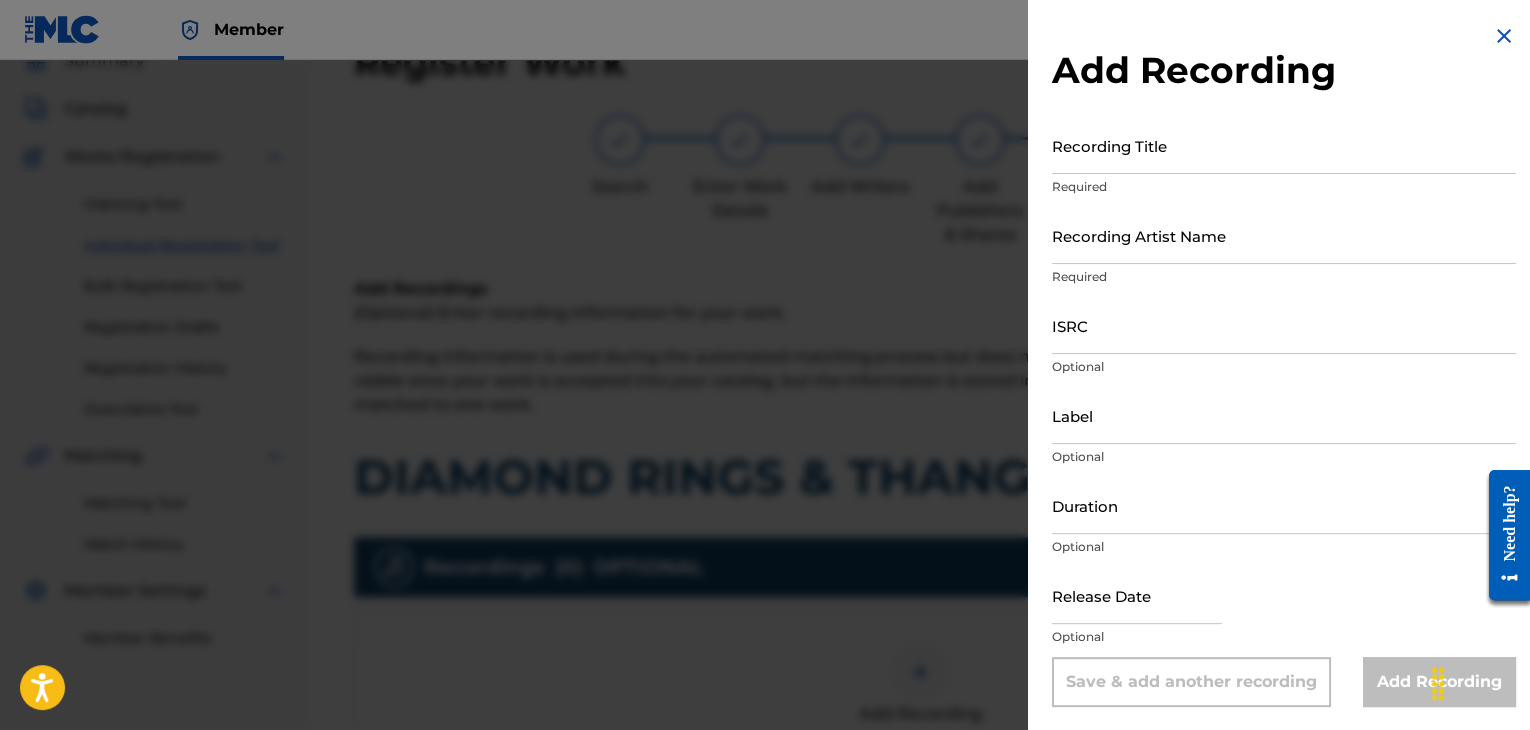 click on "Recording Title" at bounding box center [1284, 145] 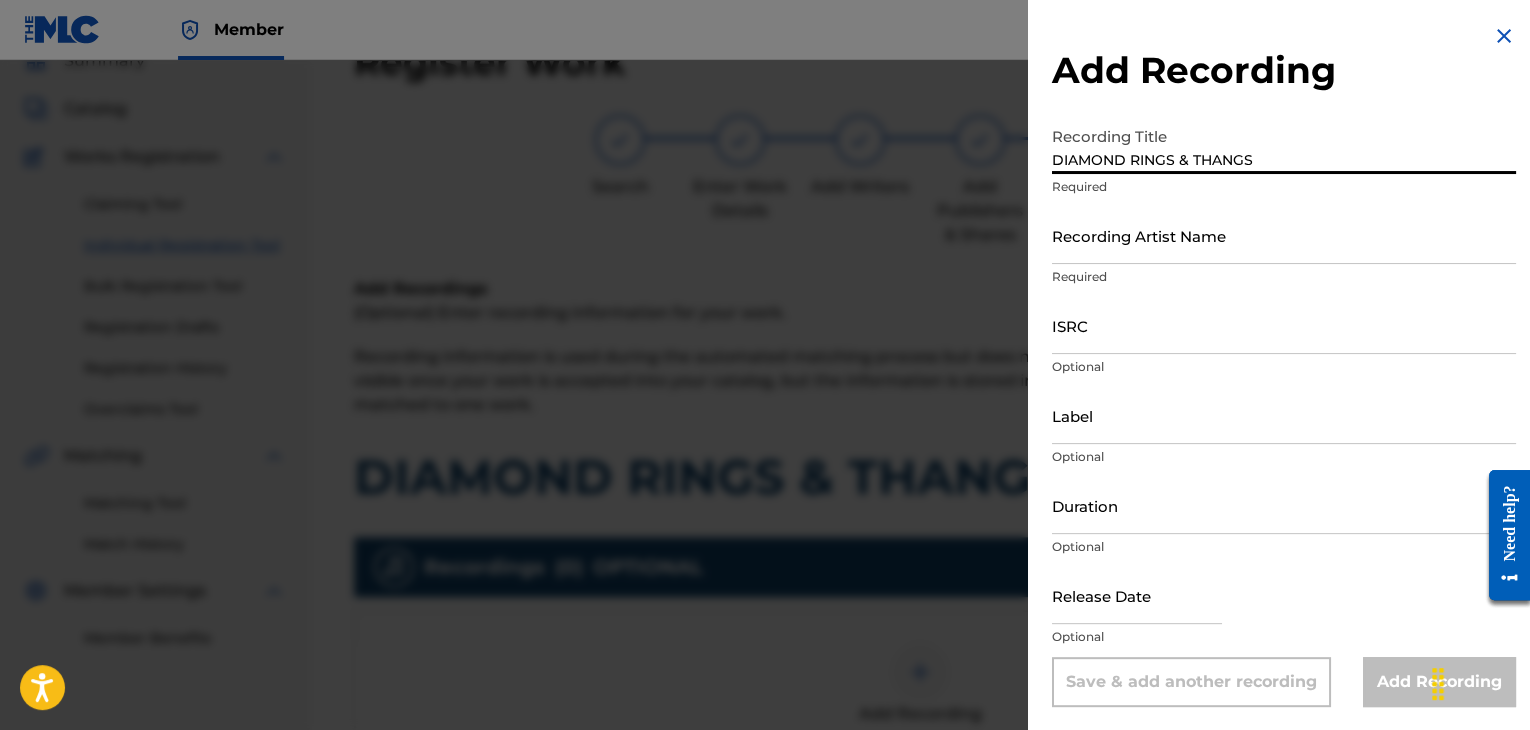 type on "DIAMOND RINGS & THANGS" 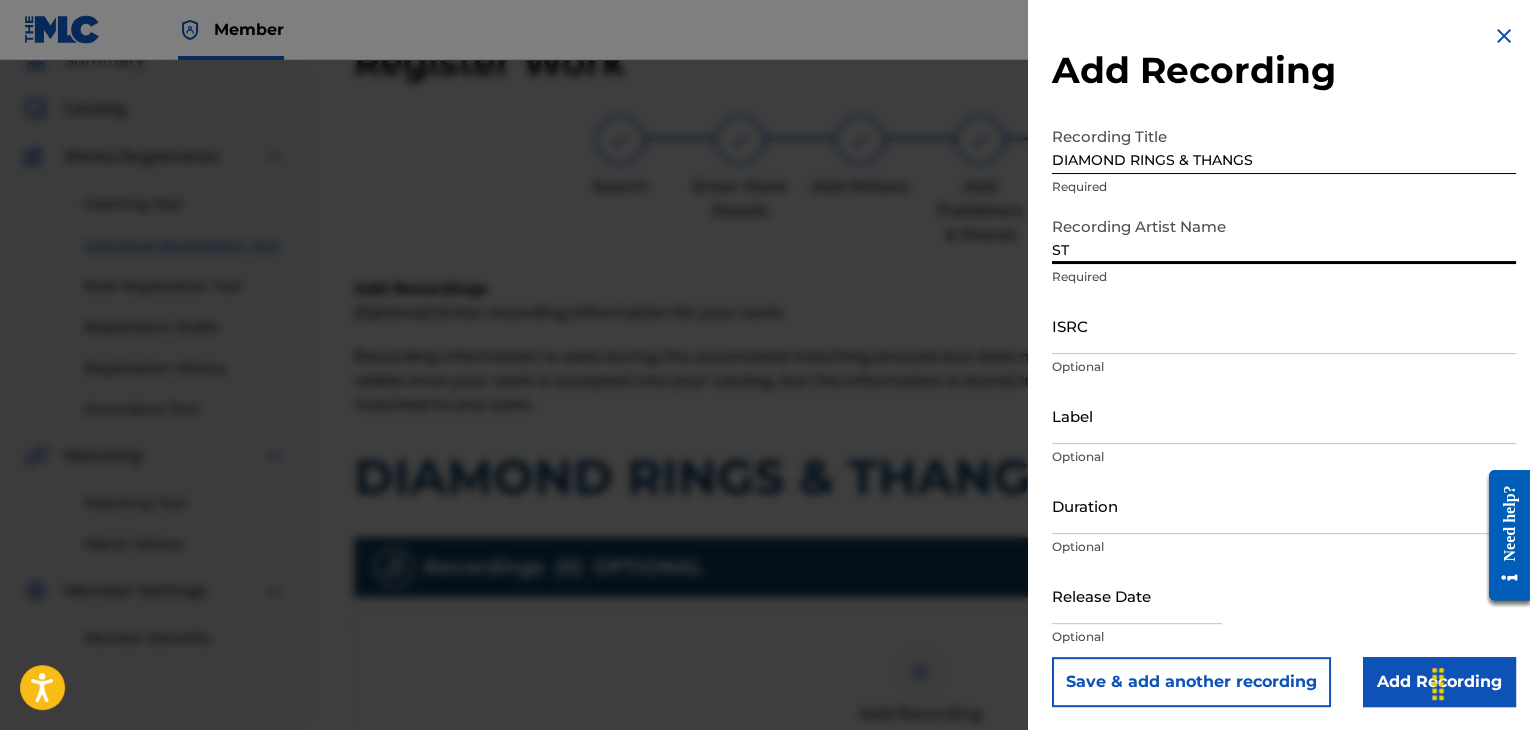 type on "S" 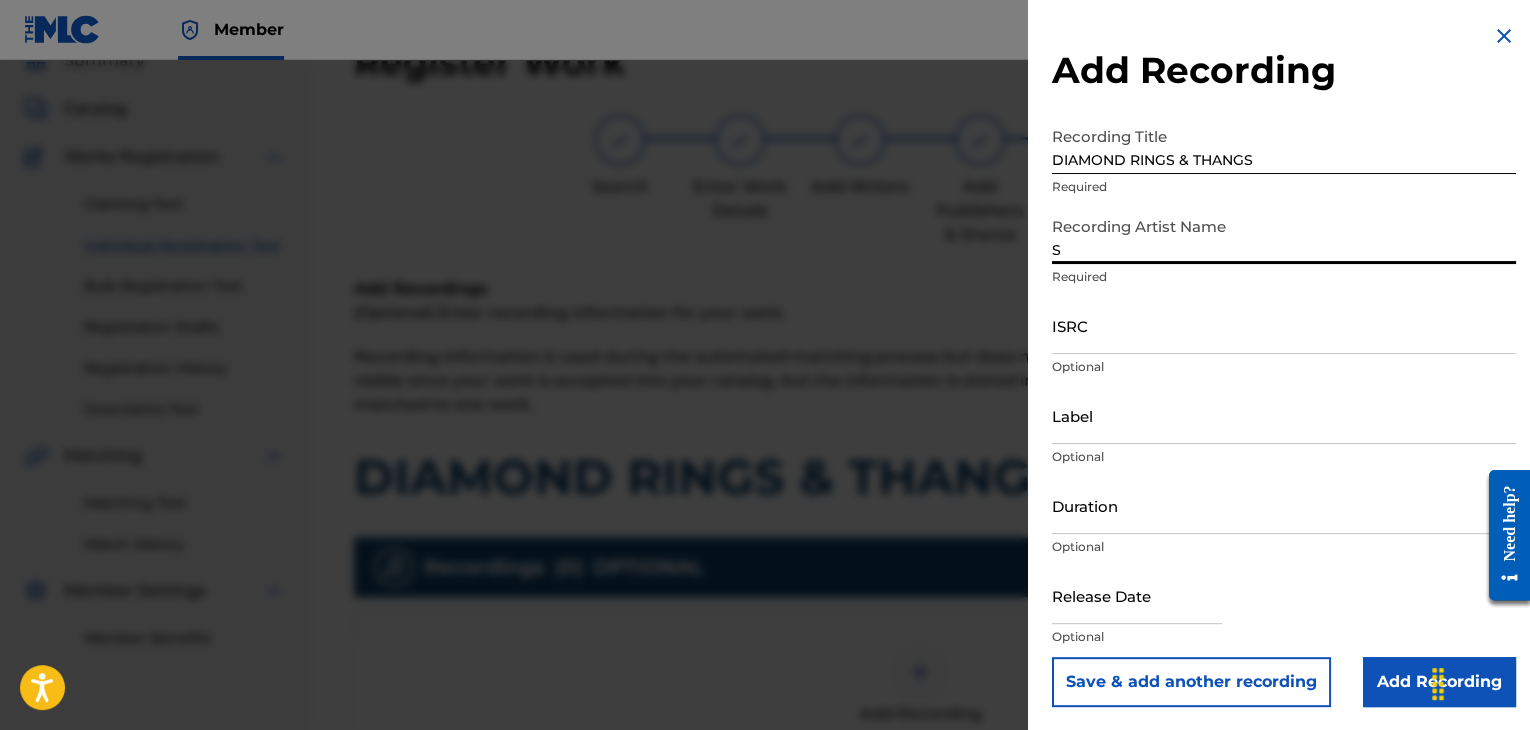 type on "SPANKY LOCO" 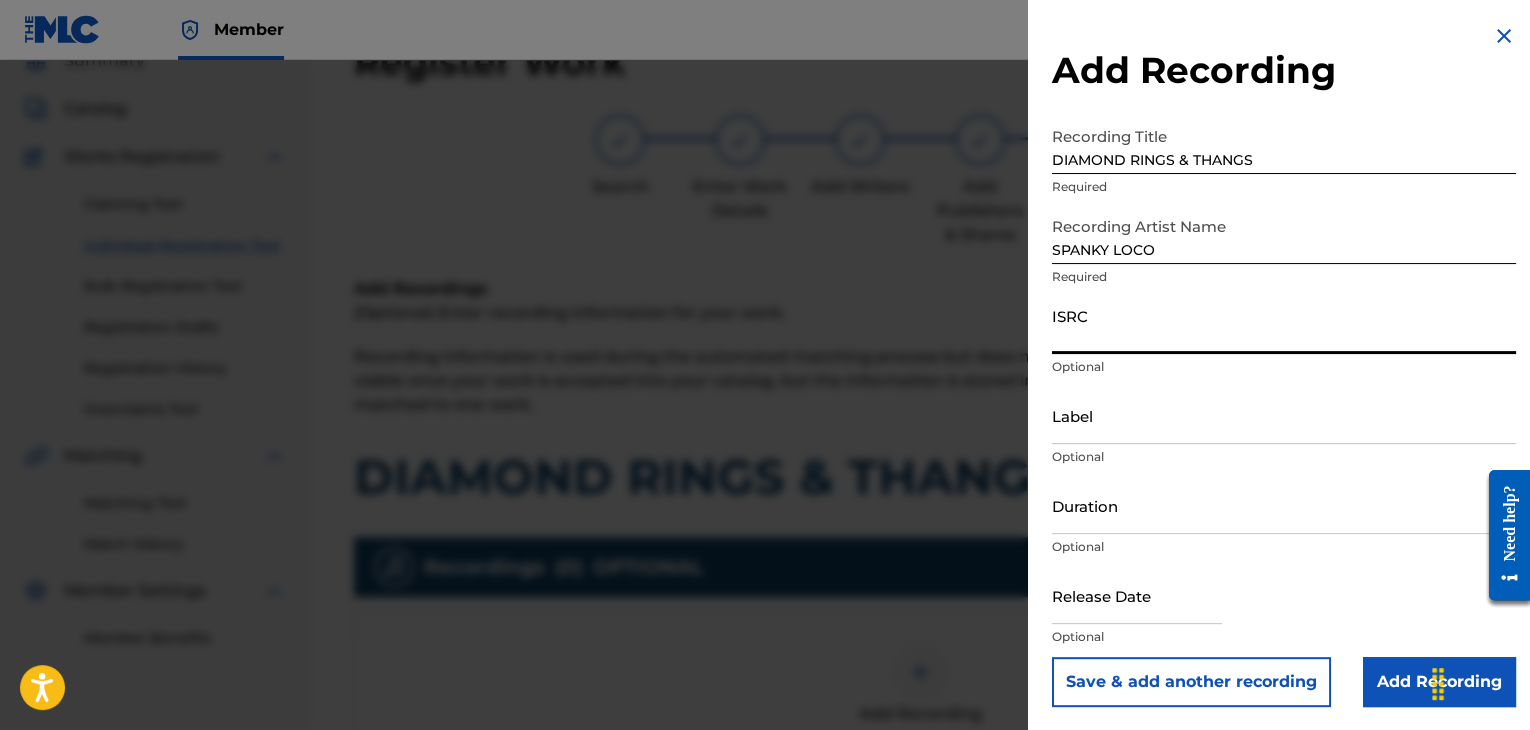 paste on "[ID]" 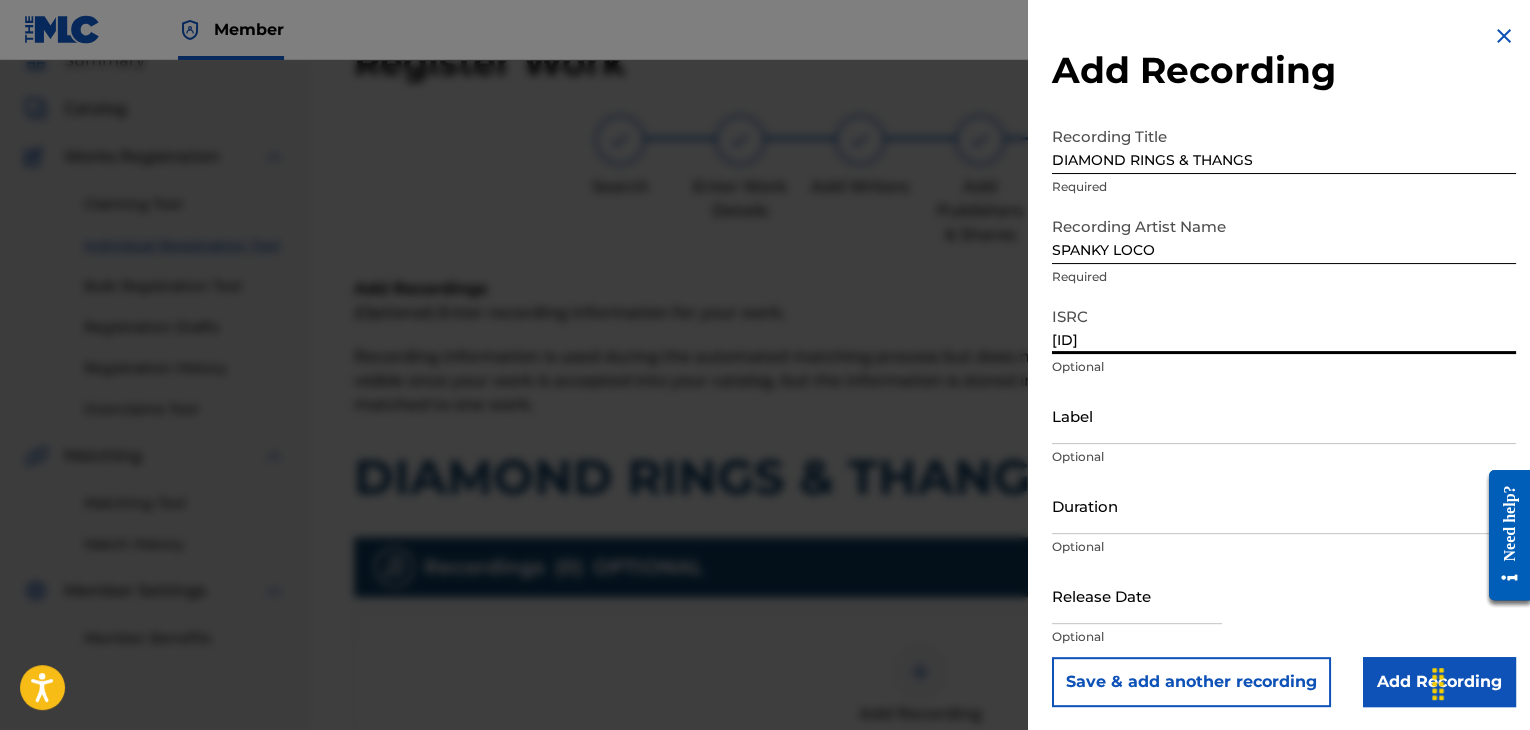 type on "[ID]" 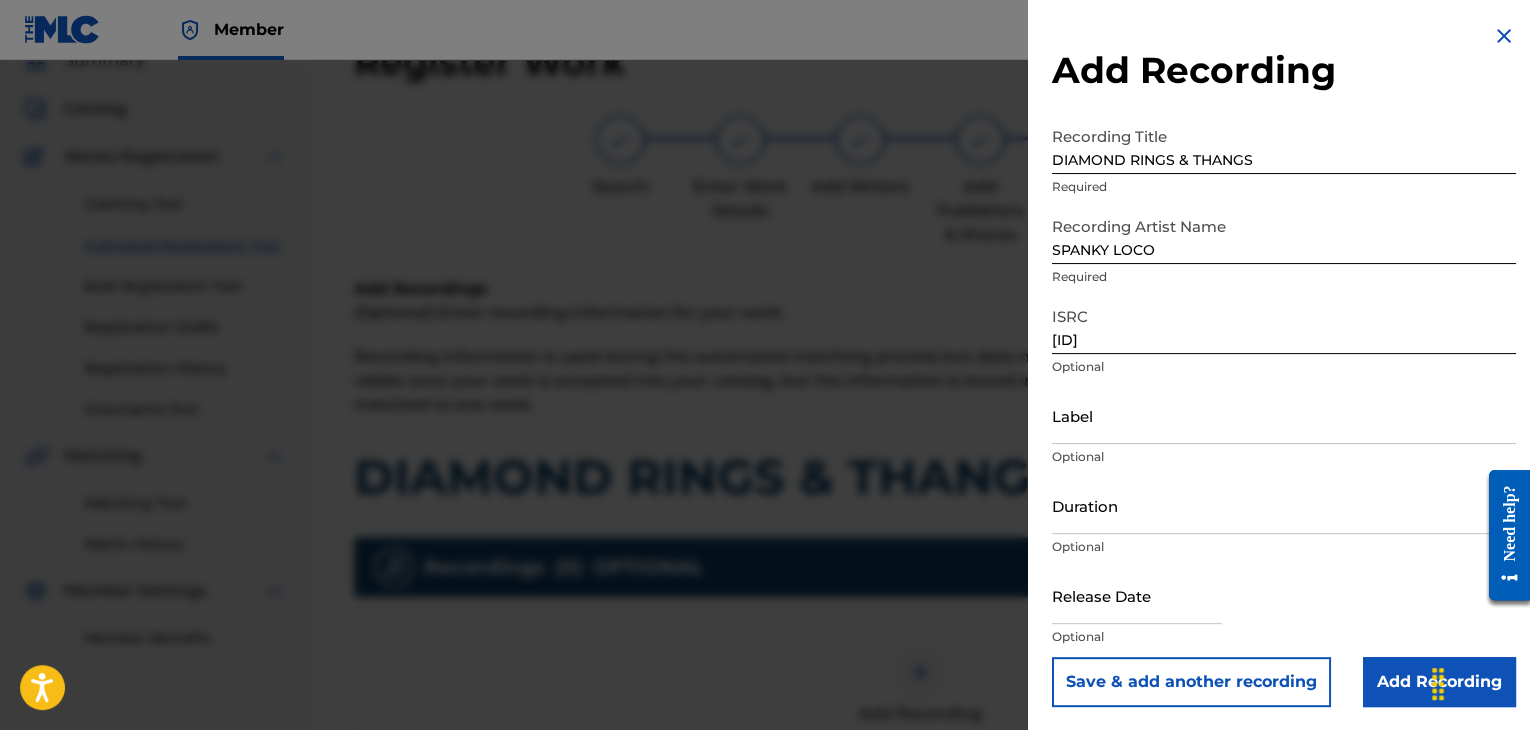 click on "Label" at bounding box center [1284, 415] 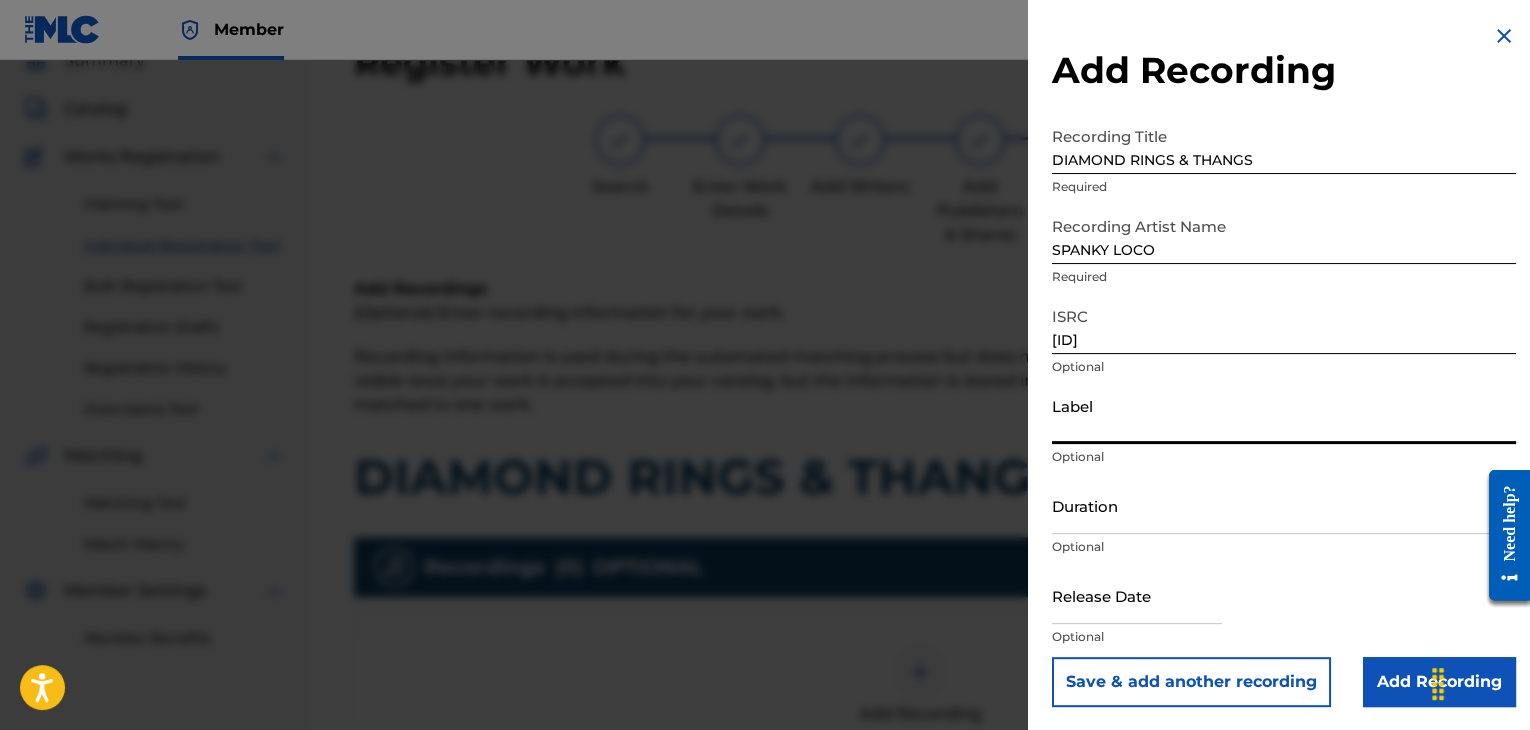 type on "Urban Kings Music Group" 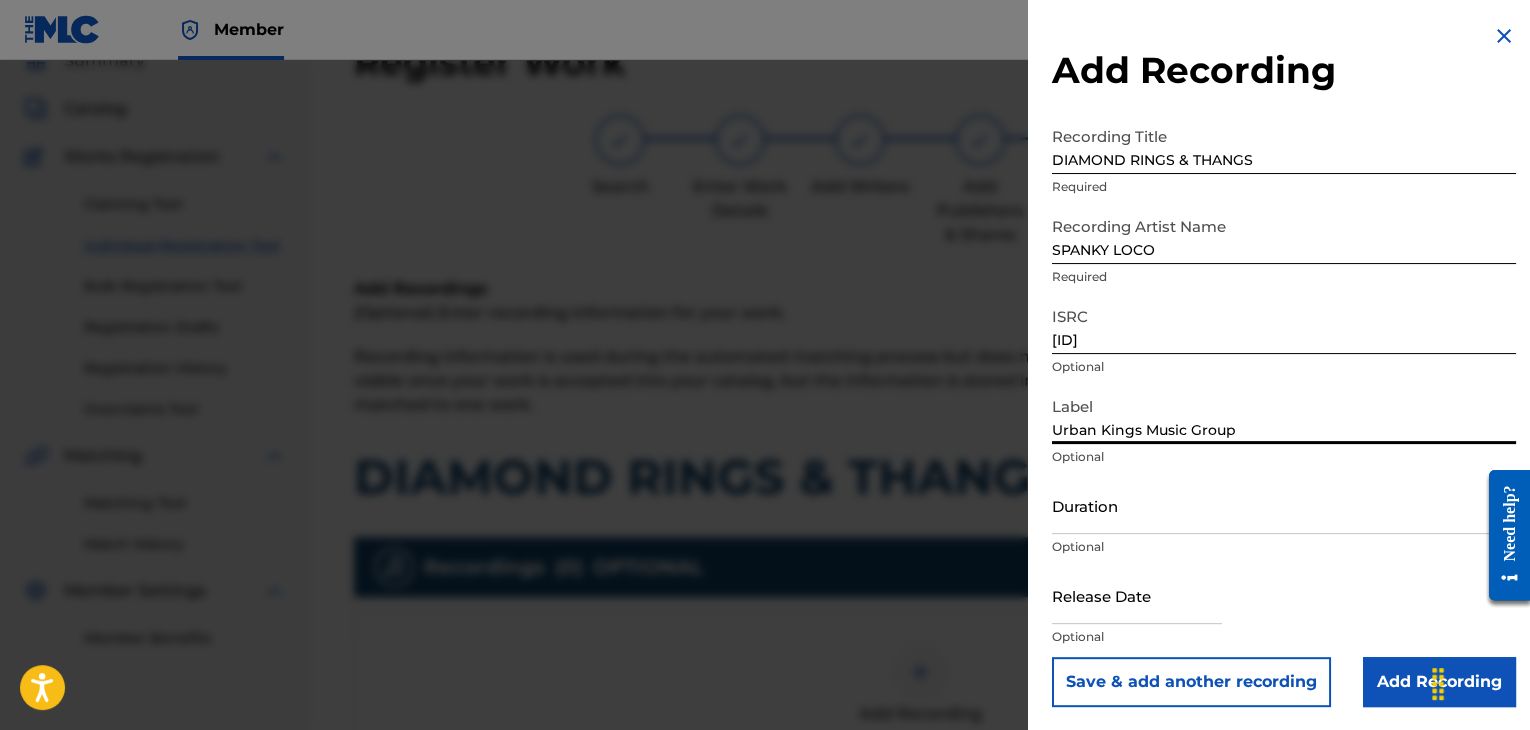 drag, startPoint x: 1151, startPoint y: 508, endPoint x: 1050, endPoint y: 462, distance: 110.98198 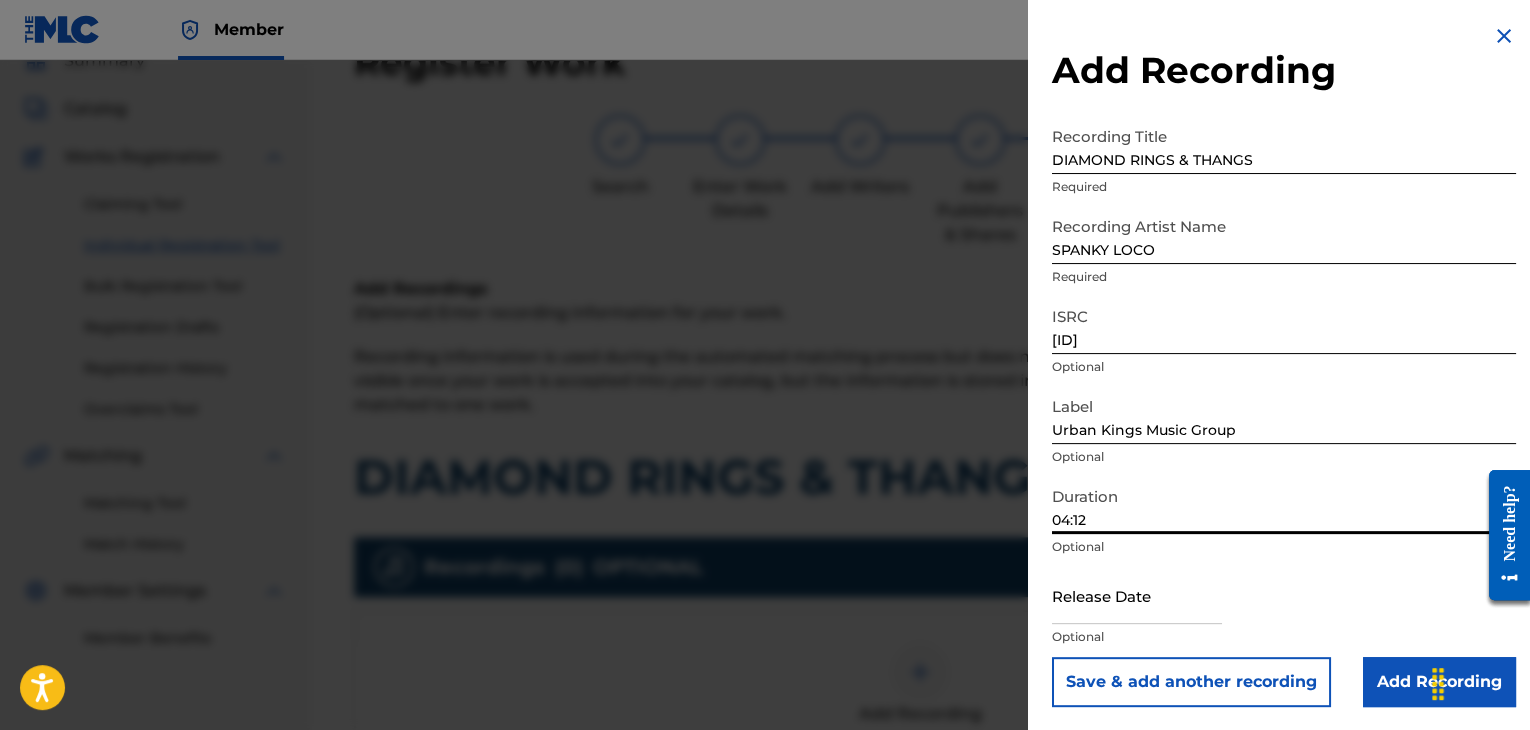 type on "04:12" 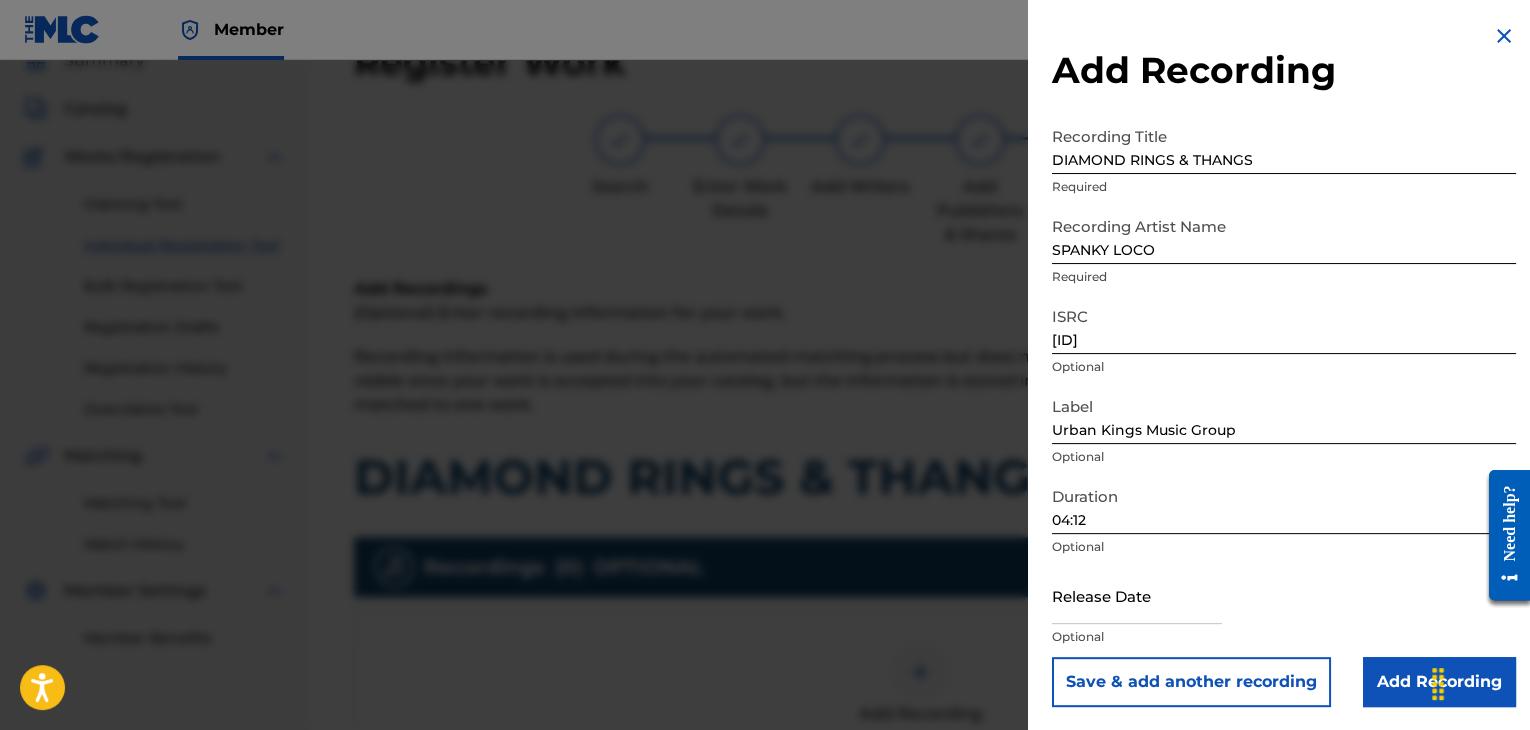 click at bounding box center [1137, 595] 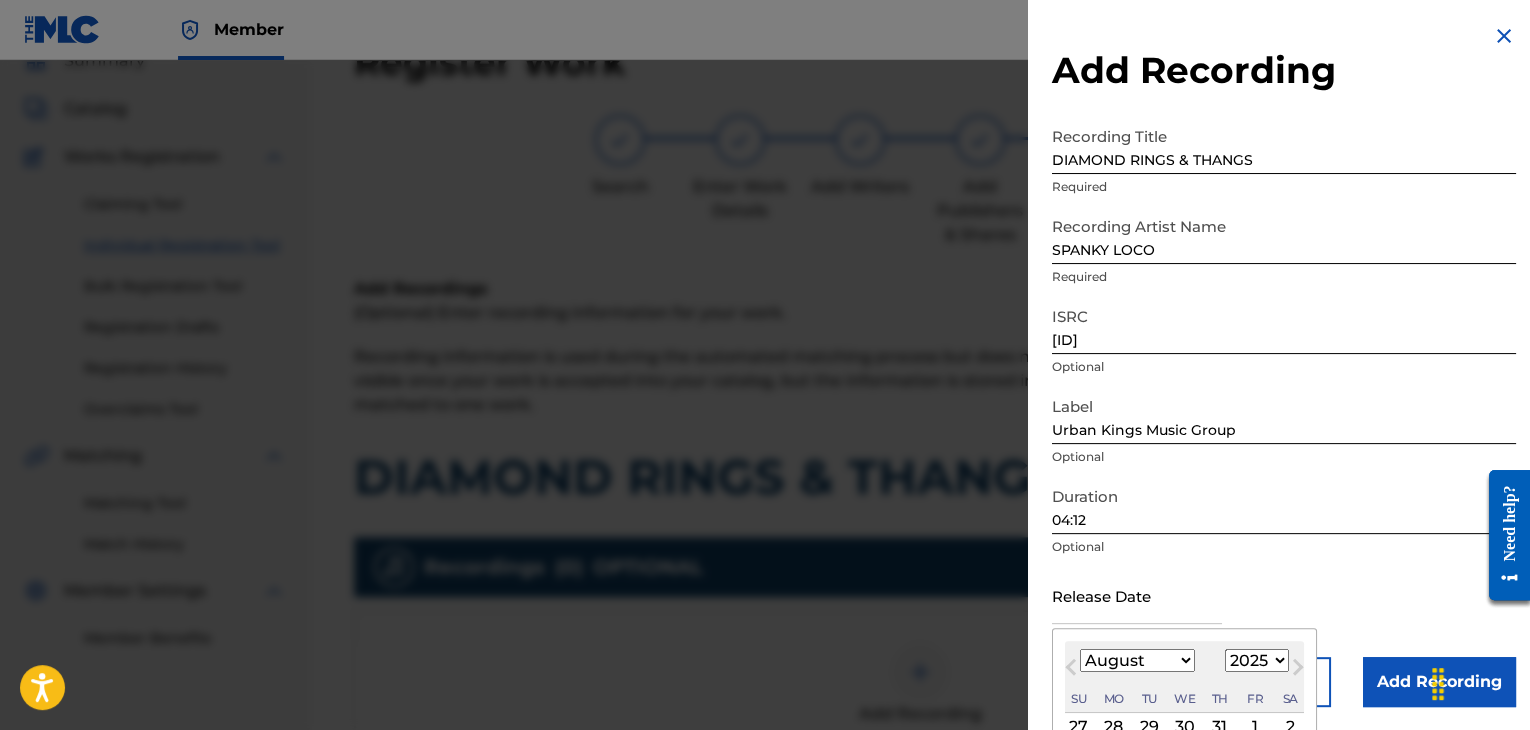 click on "January February March April May June July August September October November December" at bounding box center (1137, 660) 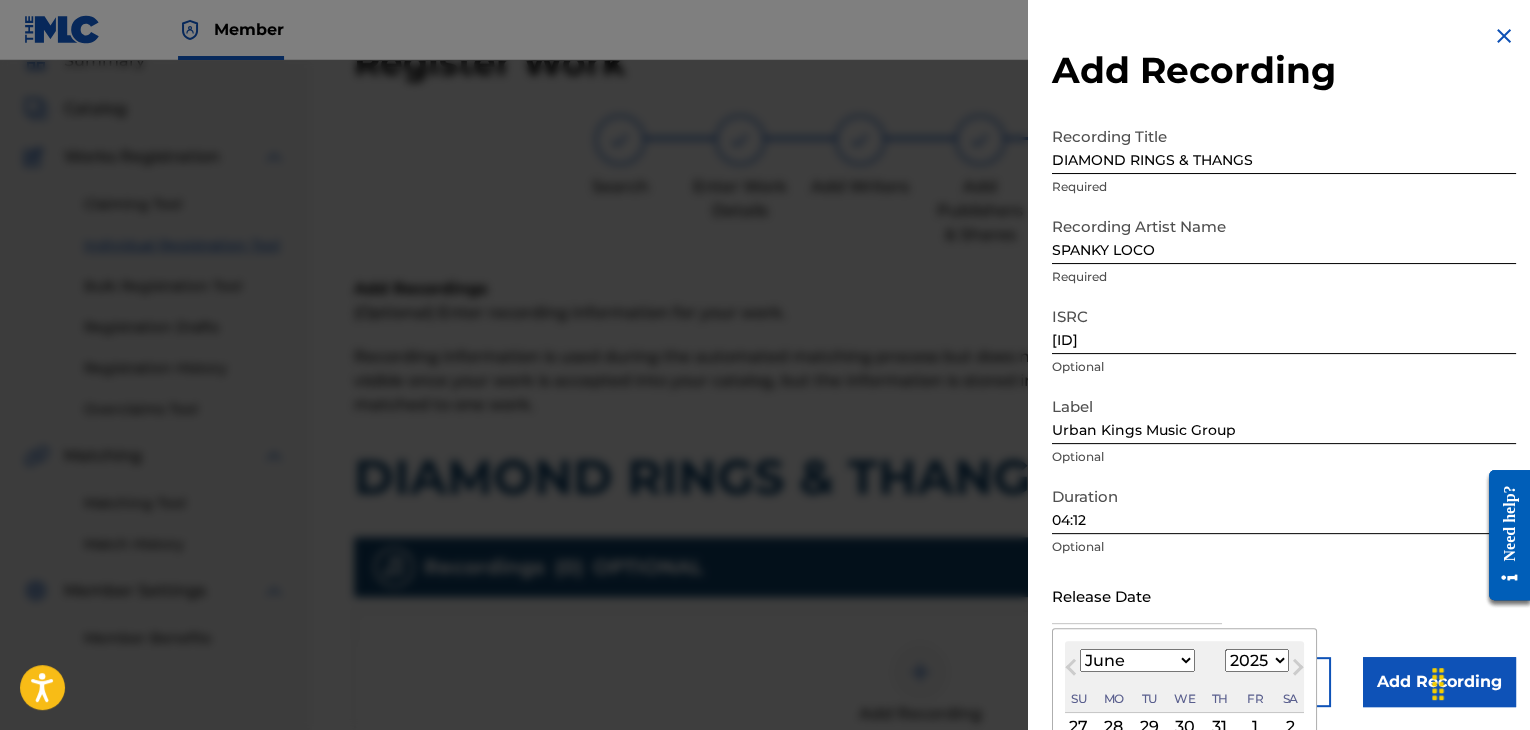 click on "January February March April May June July August September October November December" at bounding box center (1137, 660) 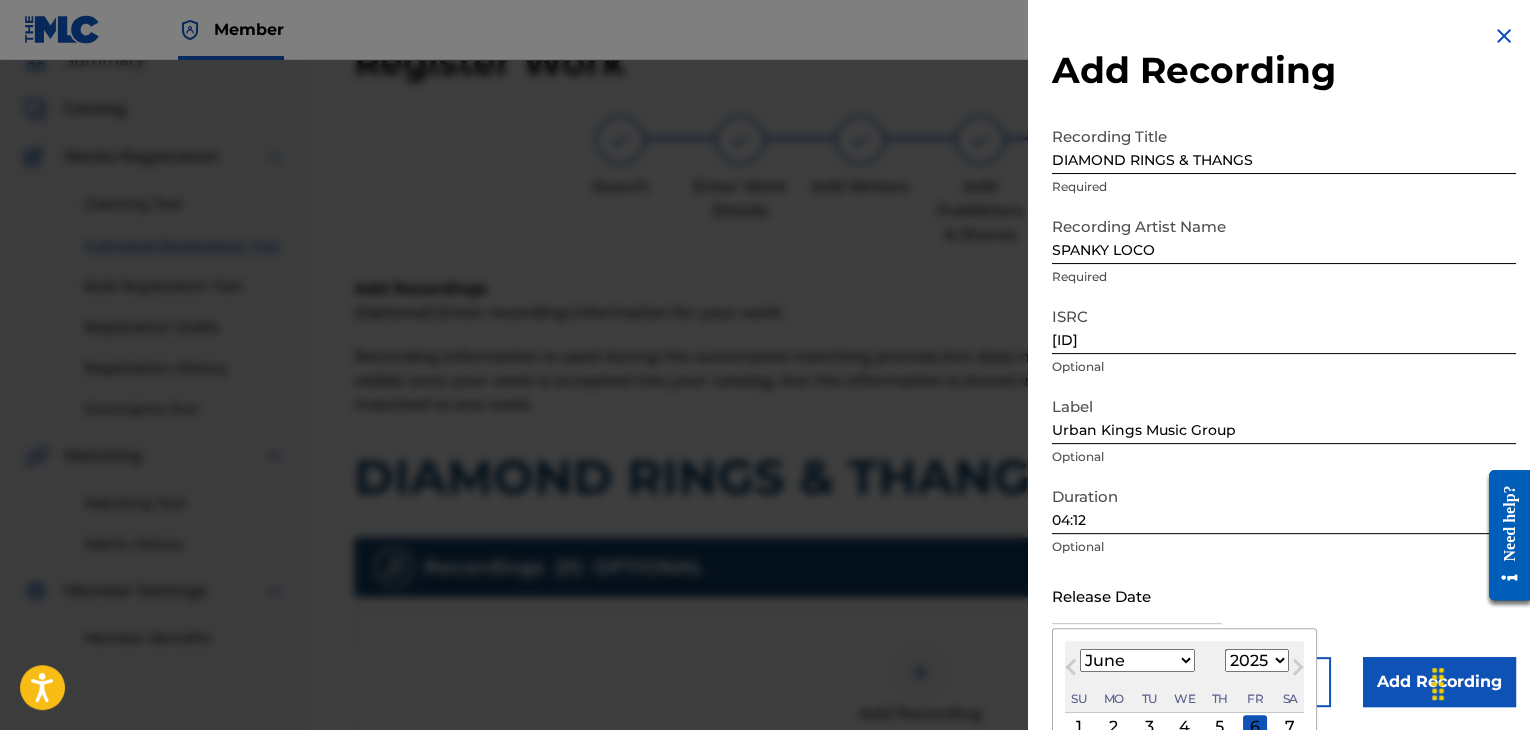 click on "1899 1900 1901 1902 1903 1904 1905 1906 1907 1908 1909 1910 1911 1912 1913 1914 1915 1916 1917 1918 1919 1920 1921 1922 1923 1924 1925 1926 1927 1928 1929 1930 1931 1932 1933 1934 1935 1936 1937 1938 1939 1940 1941 1942 1943 1944 1945 1946 1947 1948 1949 1950 1951 1952 1953 1954 1955 1956 1957 1958 1959 1960 1961 1962 1963 1964 1965 1966 1967 1968 1969 1970 1971 1972 1973 1974 1975 1976 1977 1978 1979 1980 1981 1982 1983 1984 1985 1986 1987 1988 1989 1990 1991 1992 1993 1994 1995 1996 1997 1998 1999 2000 2001 2002 2003 2004 2005 2006 2007 2008 2009 2010 2011 2012 2013 2014 2015 2016 2017 2018 2019 2020 2021 2022 2023 2024 2025 2026 2027 2028 2029 2030 2031 2032 2033 2034 2035 2036 2037 2038 2039 2040 2041 2042 2043 2044 2045 2046 2047 2048 2049 2050 2051 2052 2053 2054 2055 2056 2057 2058 2059 2060 2061 2062 2063 2064 2065 2066 2067 2068 2069 2070 2071 2072 2073 2074 2075 2076 2077 2078 2079 2080 2081 2082 2083 2084 2085 2086 2087 2088 2089 2090 2091 2092 2093 2094 2095 2096 2097 2098 2099 2100" at bounding box center (1257, 660) 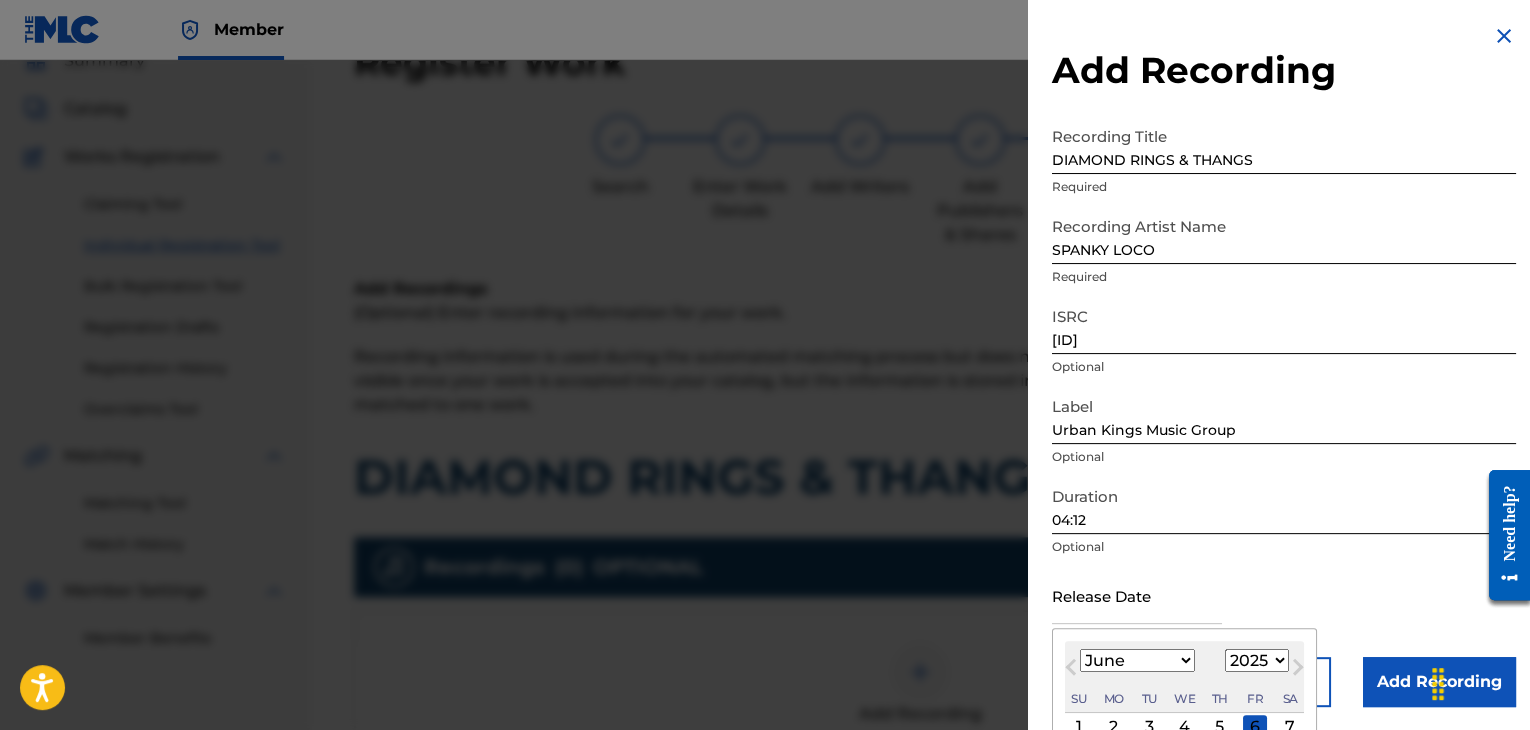 select on "2010" 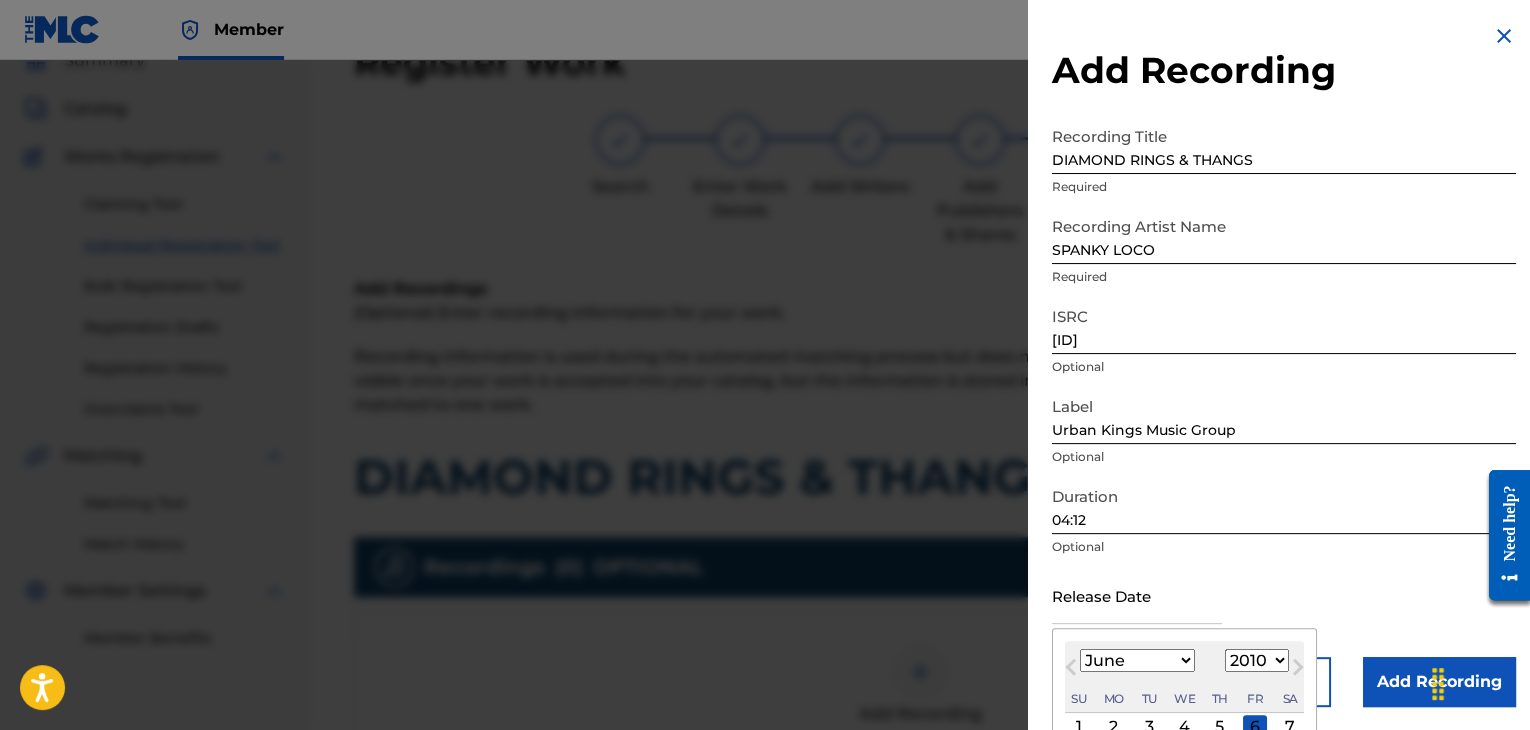 click on "1899 1900 1901 1902 1903 1904 1905 1906 1907 1908 1909 1910 1911 1912 1913 1914 1915 1916 1917 1918 1919 1920 1921 1922 1923 1924 1925 1926 1927 1928 1929 1930 1931 1932 1933 1934 1935 1936 1937 1938 1939 1940 1941 1942 1943 1944 1945 1946 1947 1948 1949 1950 1951 1952 1953 1954 1955 1956 1957 1958 1959 1960 1961 1962 1963 1964 1965 1966 1967 1968 1969 1970 1971 1972 1973 1974 1975 1976 1977 1978 1979 1980 1981 1982 1983 1984 1985 1986 1987 1988 1989 1990 1991 1992 1993 1994 1995 1996 1997 1998 1999 2000 2001 2002 2003 2004 2005 2006 2007 2008 2009 2010 2011 2012 2013 2014 2015 2016 2017 2018 2019 2020 2021 2022 2023 2024 2025 2026 2027 2028 2029 2030 2031 2032 2033 2034 2035 2036 2037 2038 2039 2040 2041 2042 2043 2044 2045 2046 2047 2048 2049 2050 2051 2052 2053 2054 2055 2056 2057 2058 2059 2060 2061 2062 2063 2064 2065 2066 2067 2068 2069 2070 2071 2072 2073 2074 2075 2076 2077 2078 2079 2080 2081 2082 2083 2084 2085 2086 2087 2088 2089 2090 2091 2092 2093 2094 2095 2096 2097 2098 2099 2100" at bounding box center (1257, 660) 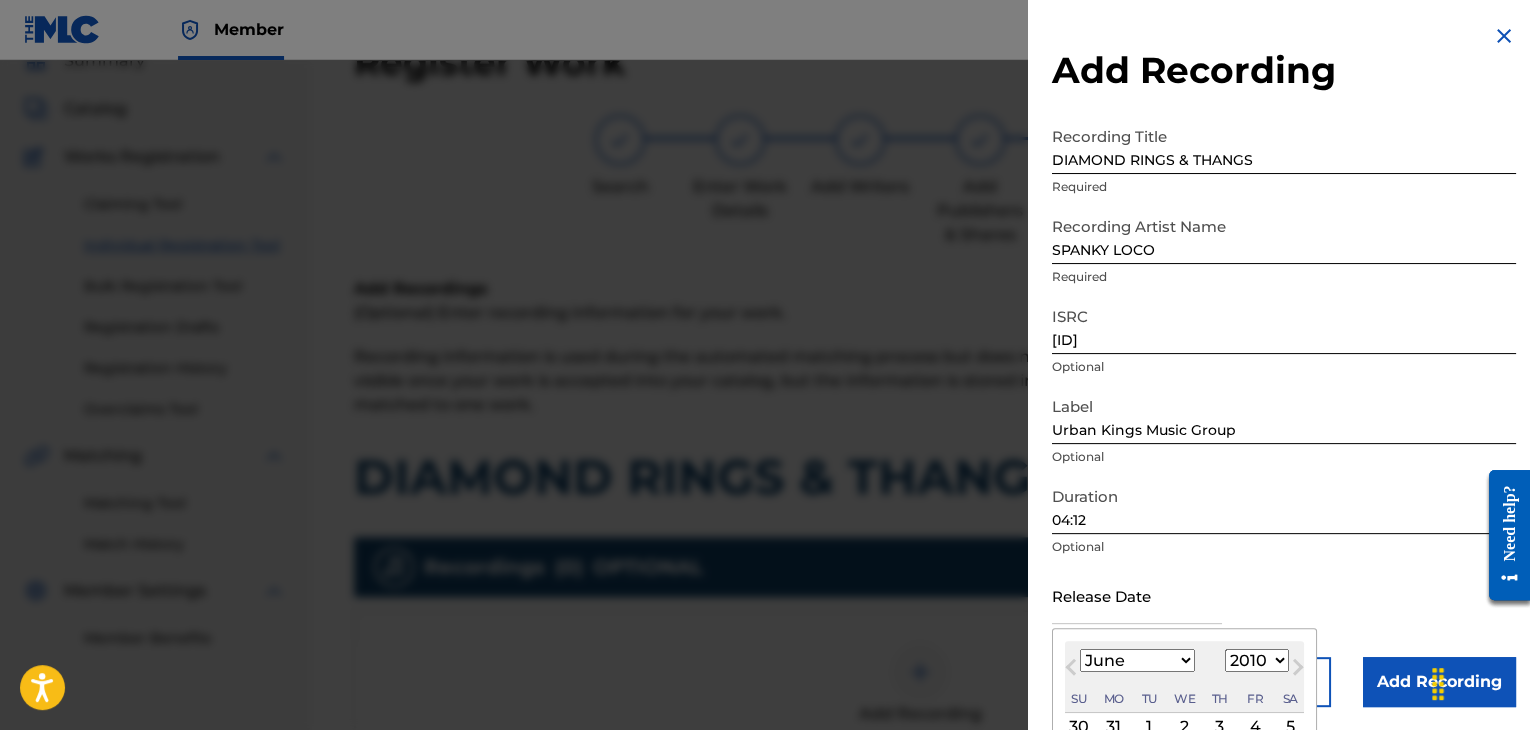 click on "1" at bounding box center (1149, 727) 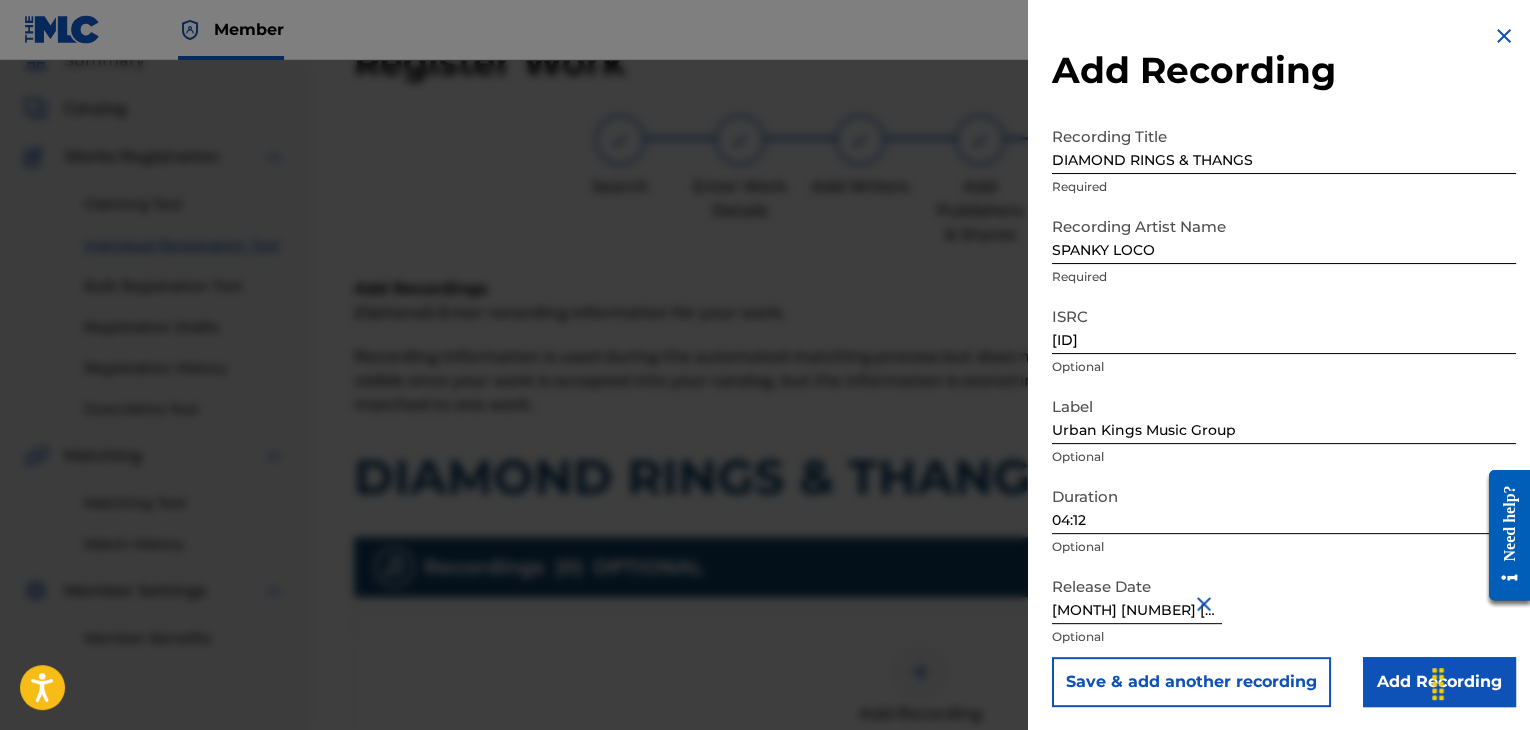 click on "Add Recording" at bounding box center [1439, 682] 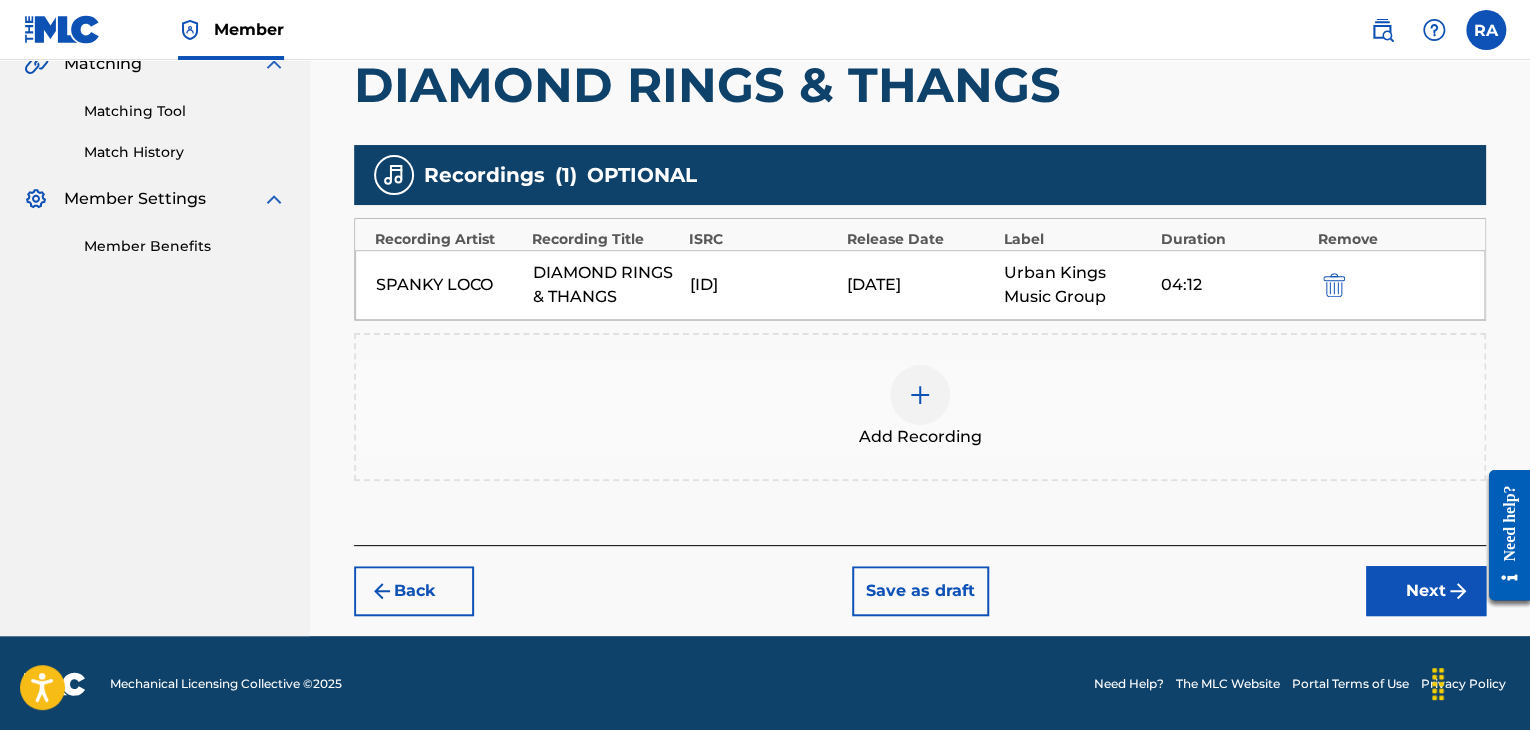 click at bounding box center (1458, 591) 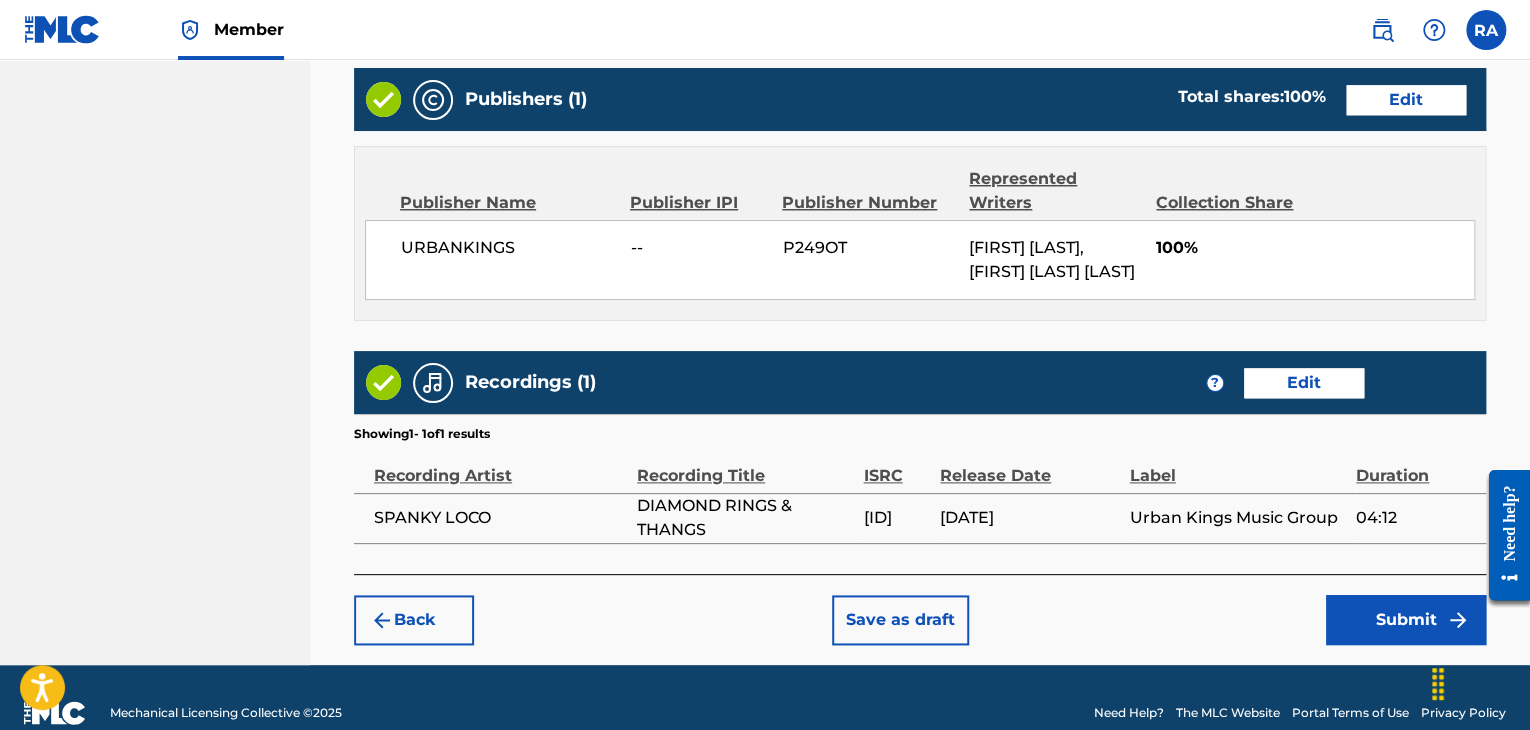 scroll, scrollTop: 1061, scrollLeft: 0, axis: vertical 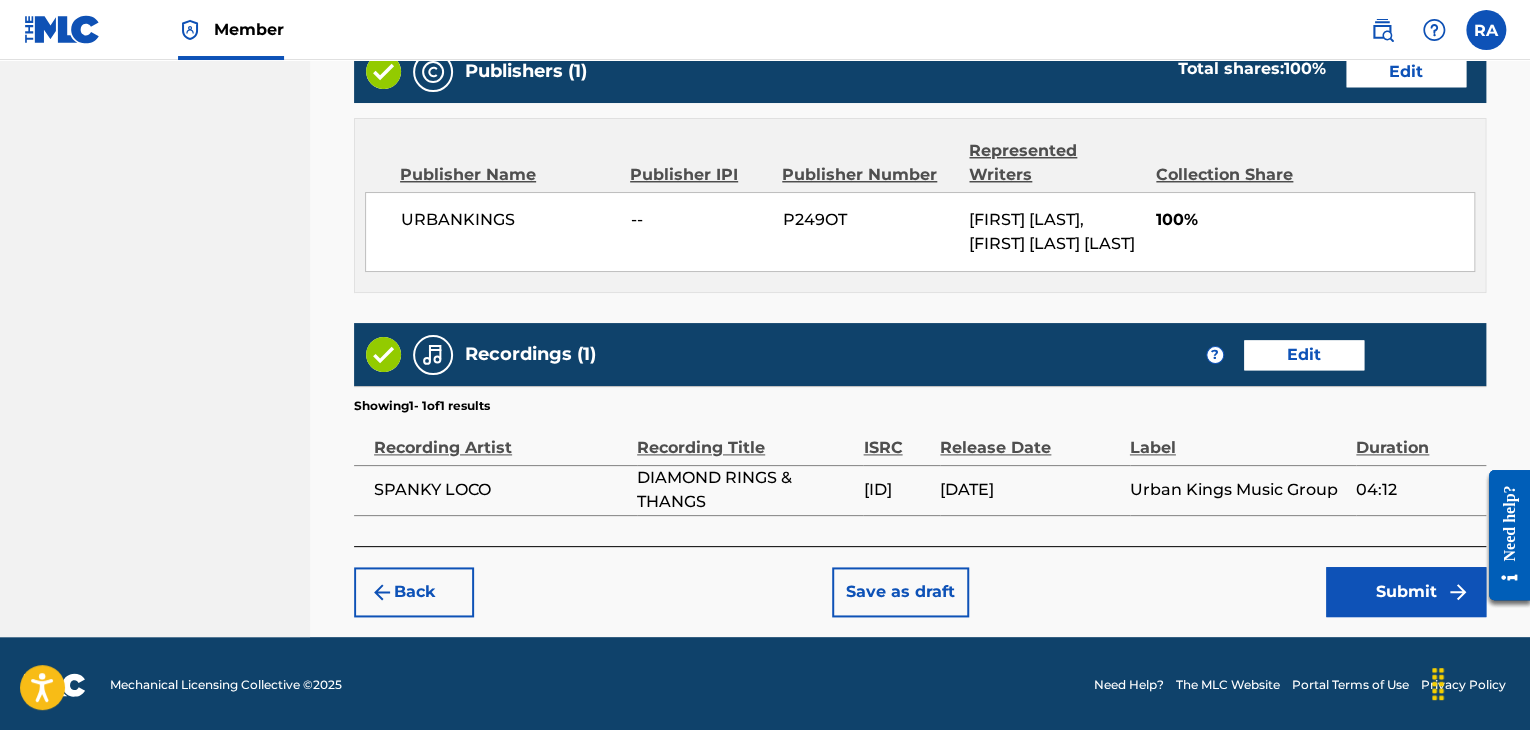 click on "Submit" at bounding box center [1406, 592] 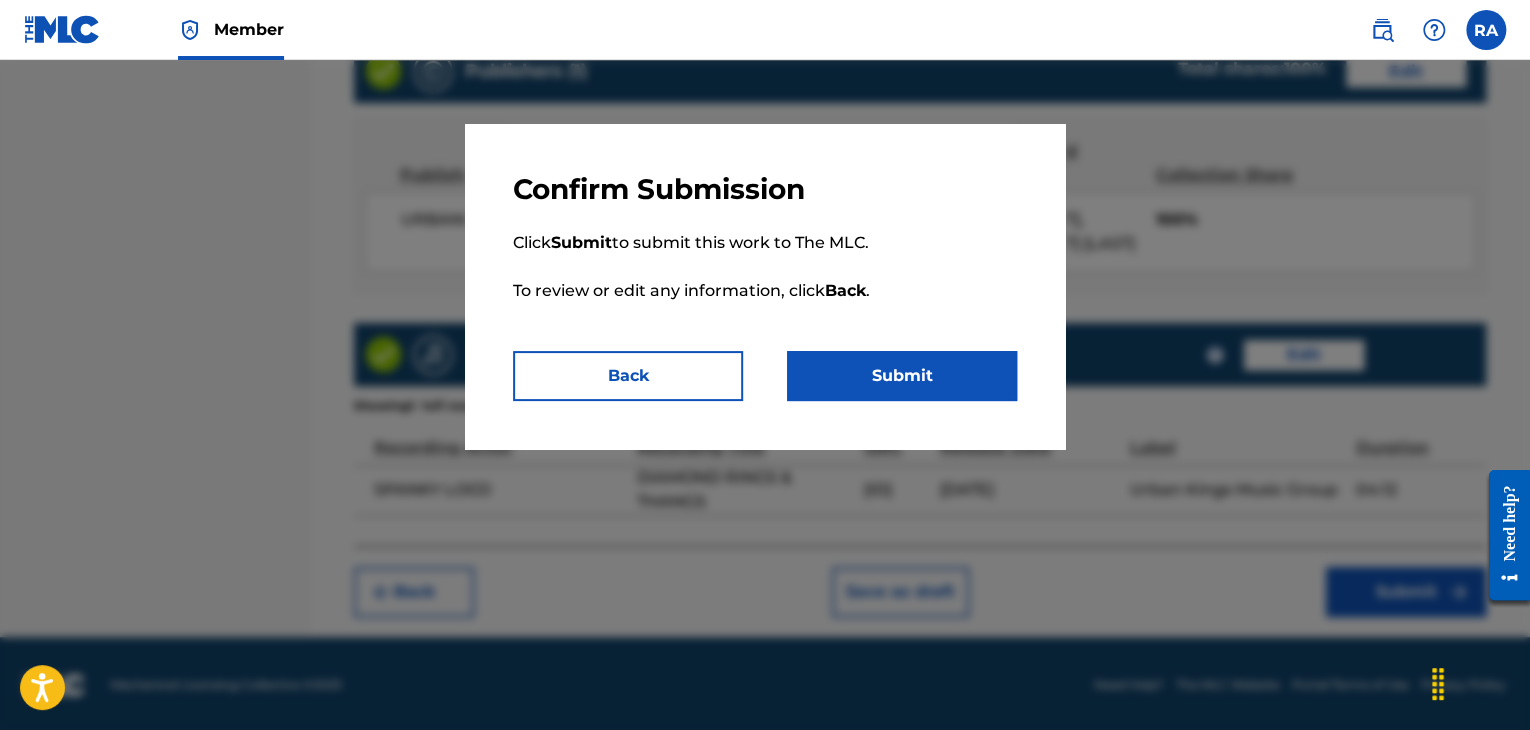 click on "Submit" at bounding box center [902, 376] 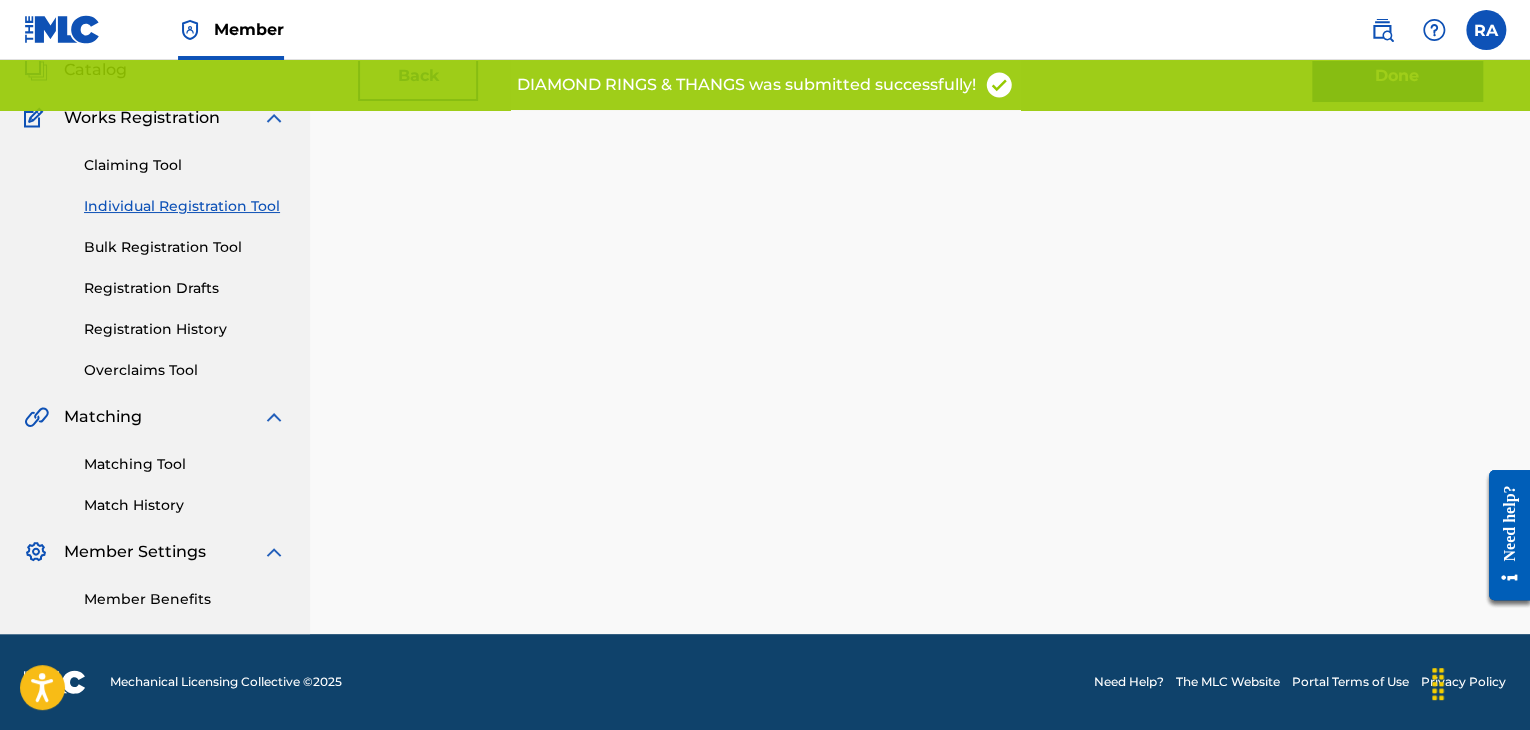 scroll, scrollTop: 0, scrollLeft: 0, axis: both 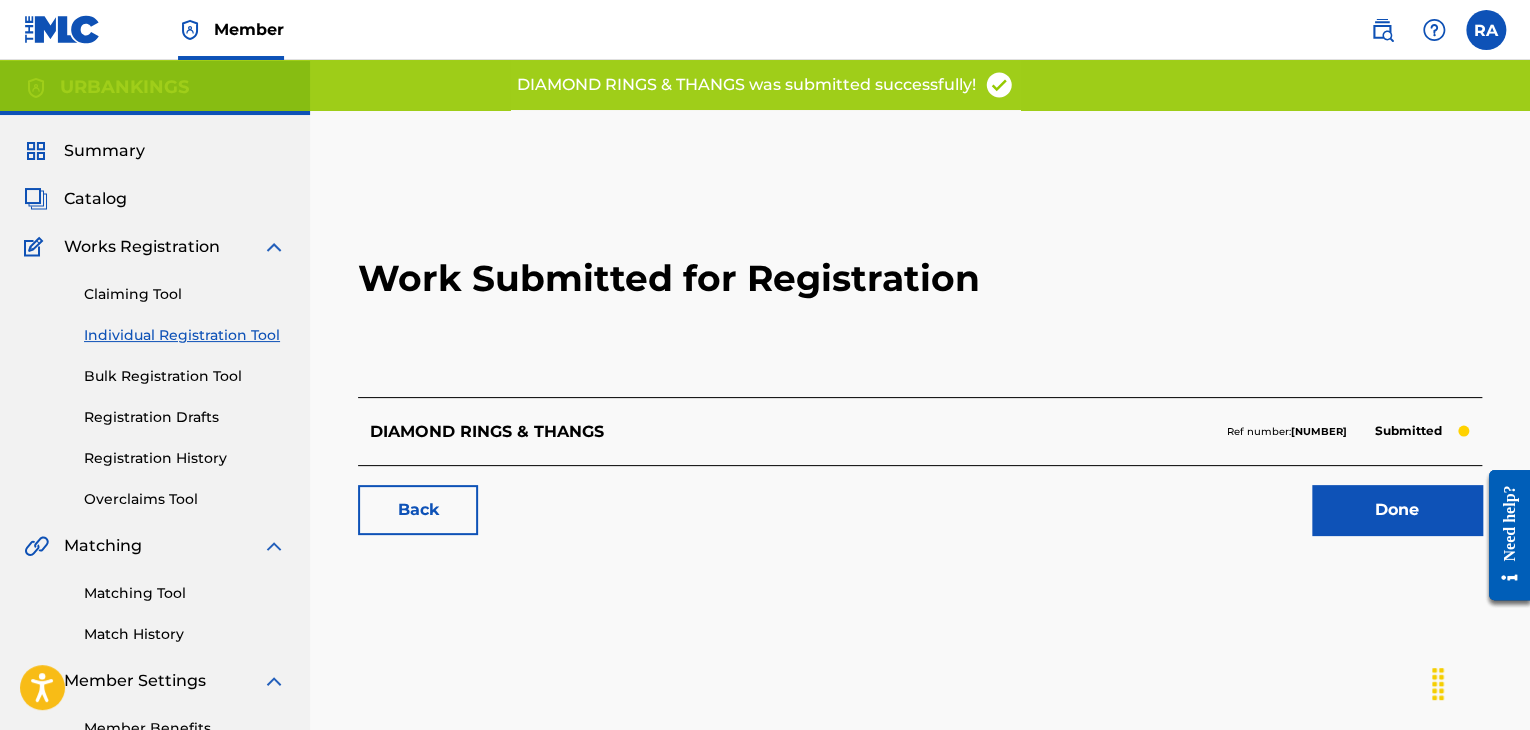click on "Done" at bounding box center [1397, 510] 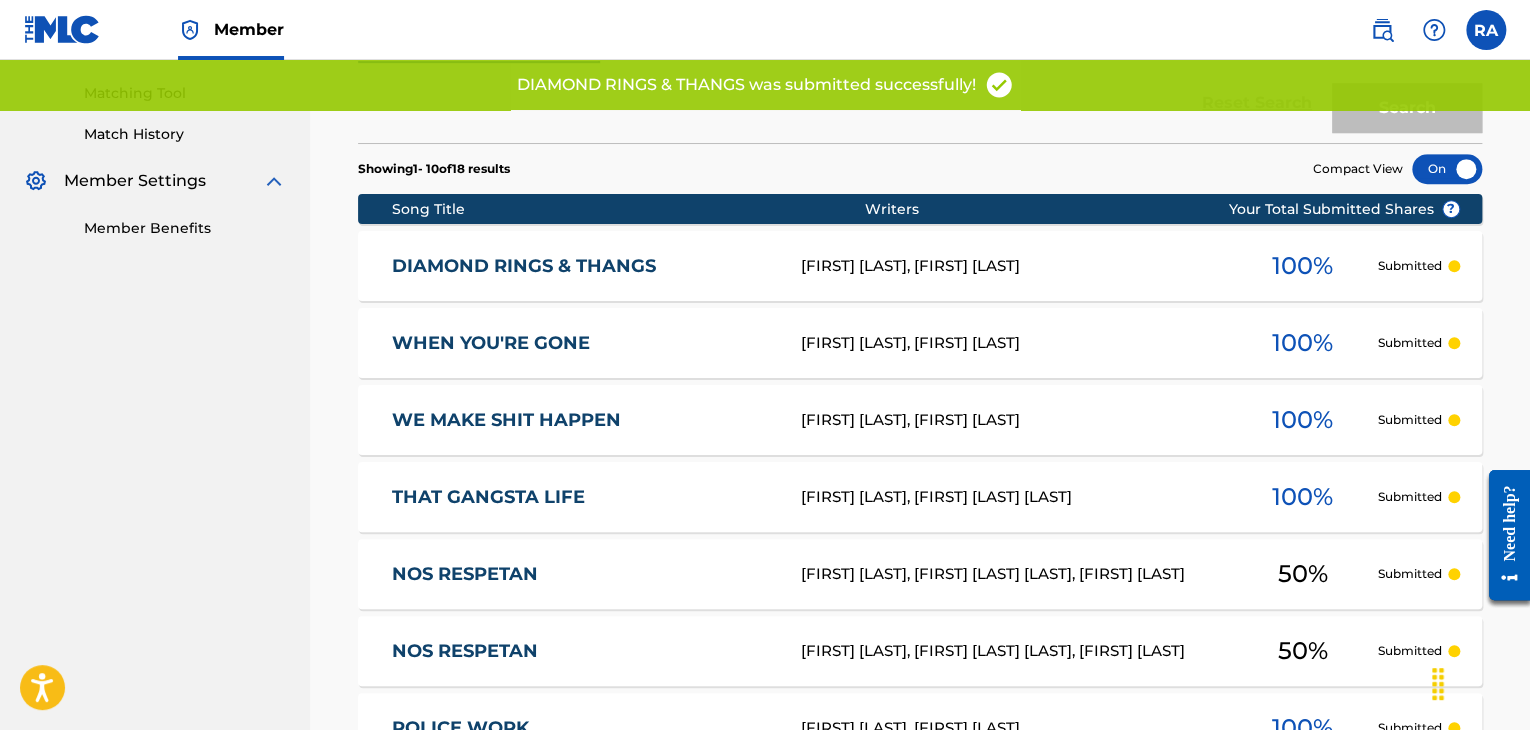 scroll, scrollTop: 0, scrollLeft: 0, axis: both 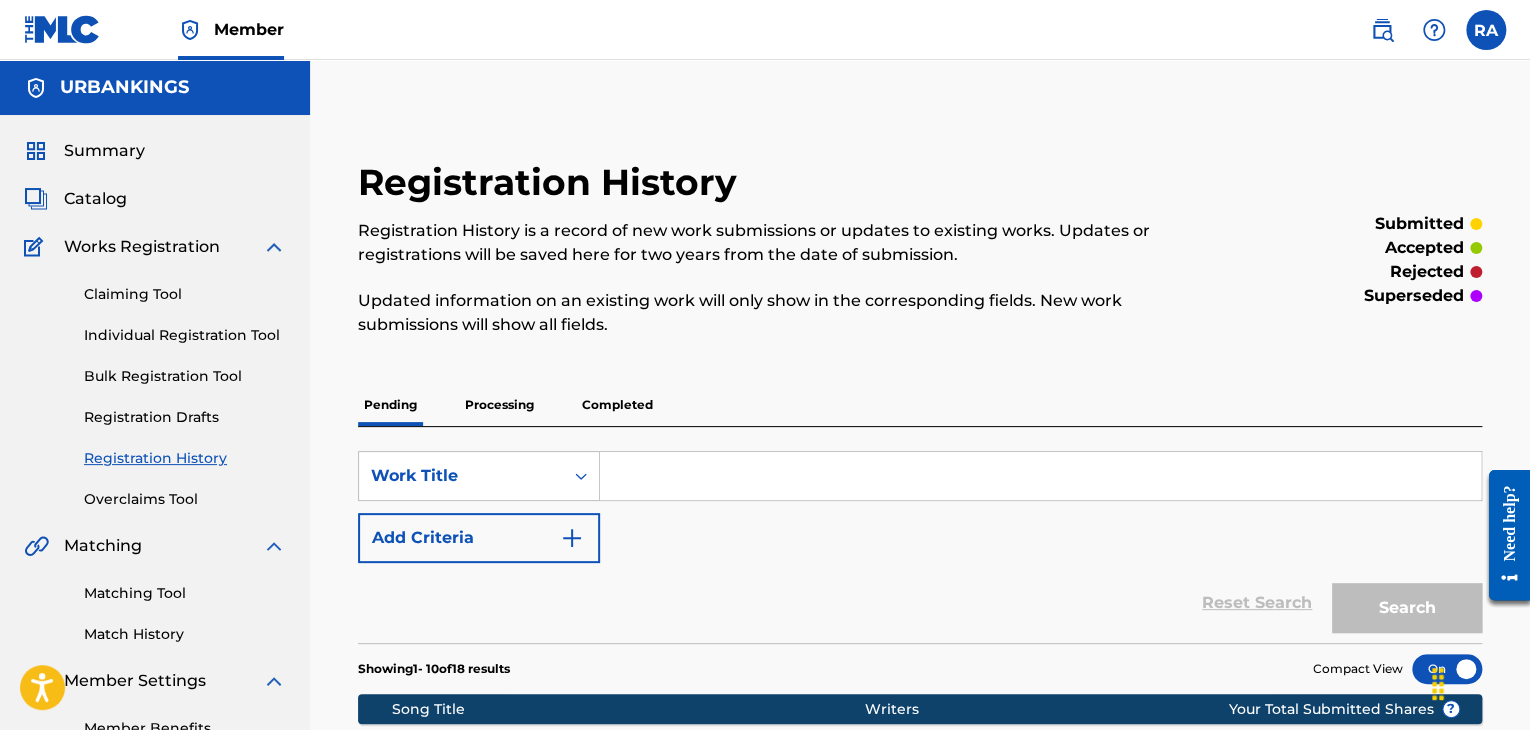 click on "Individual Registration Tool" at bounding box center [185, 335] 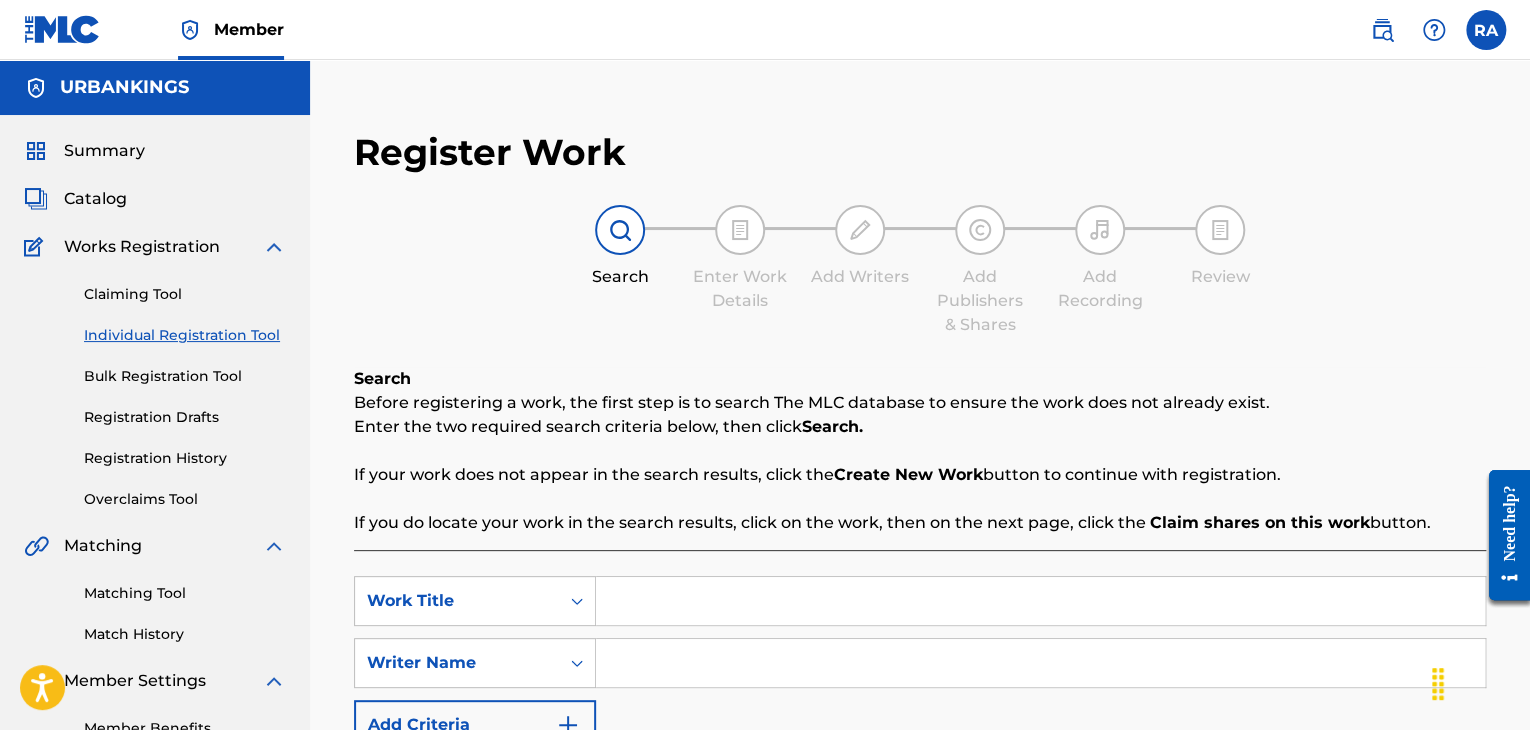 click at bounding box center [1040, 601] 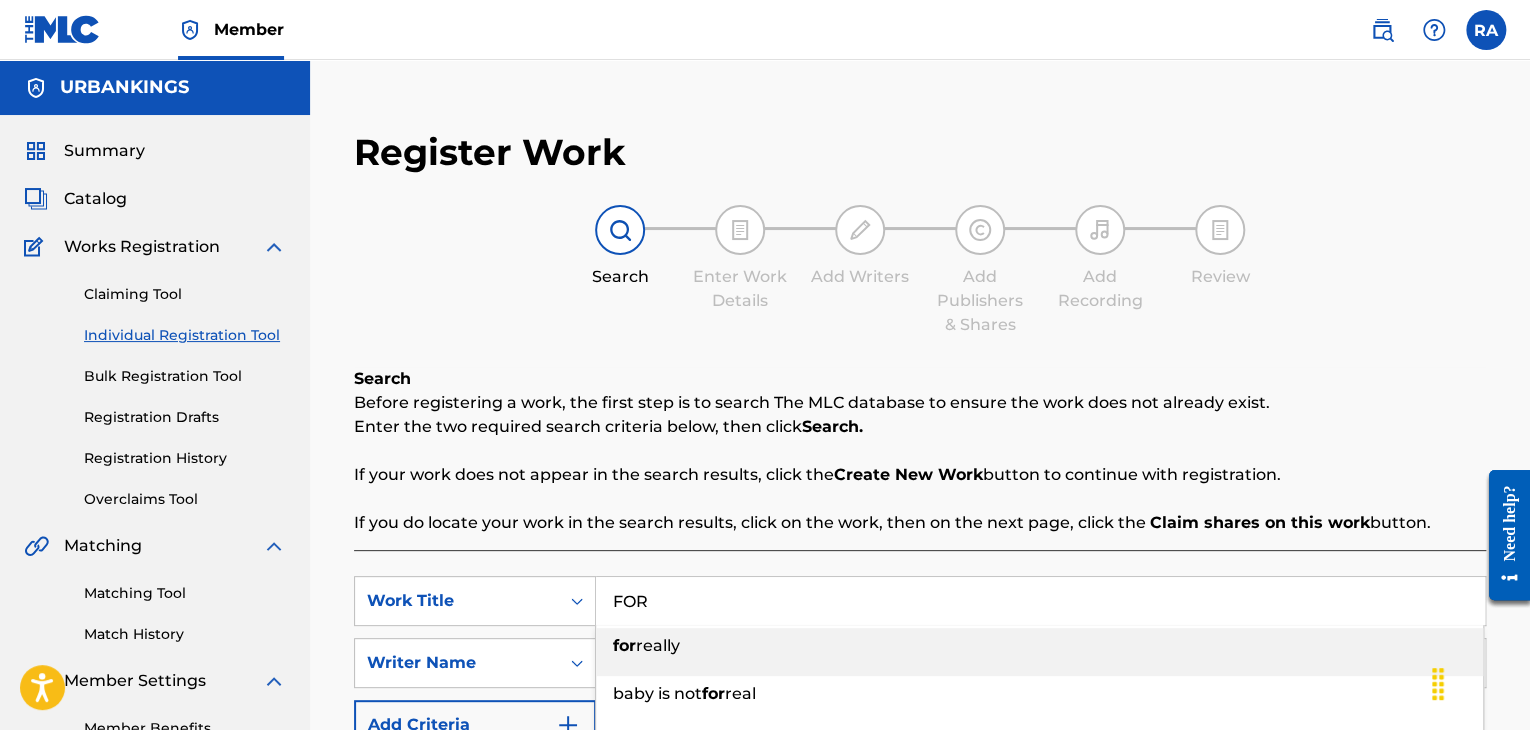 click on "for  really" at bounding box center [1039, 646] 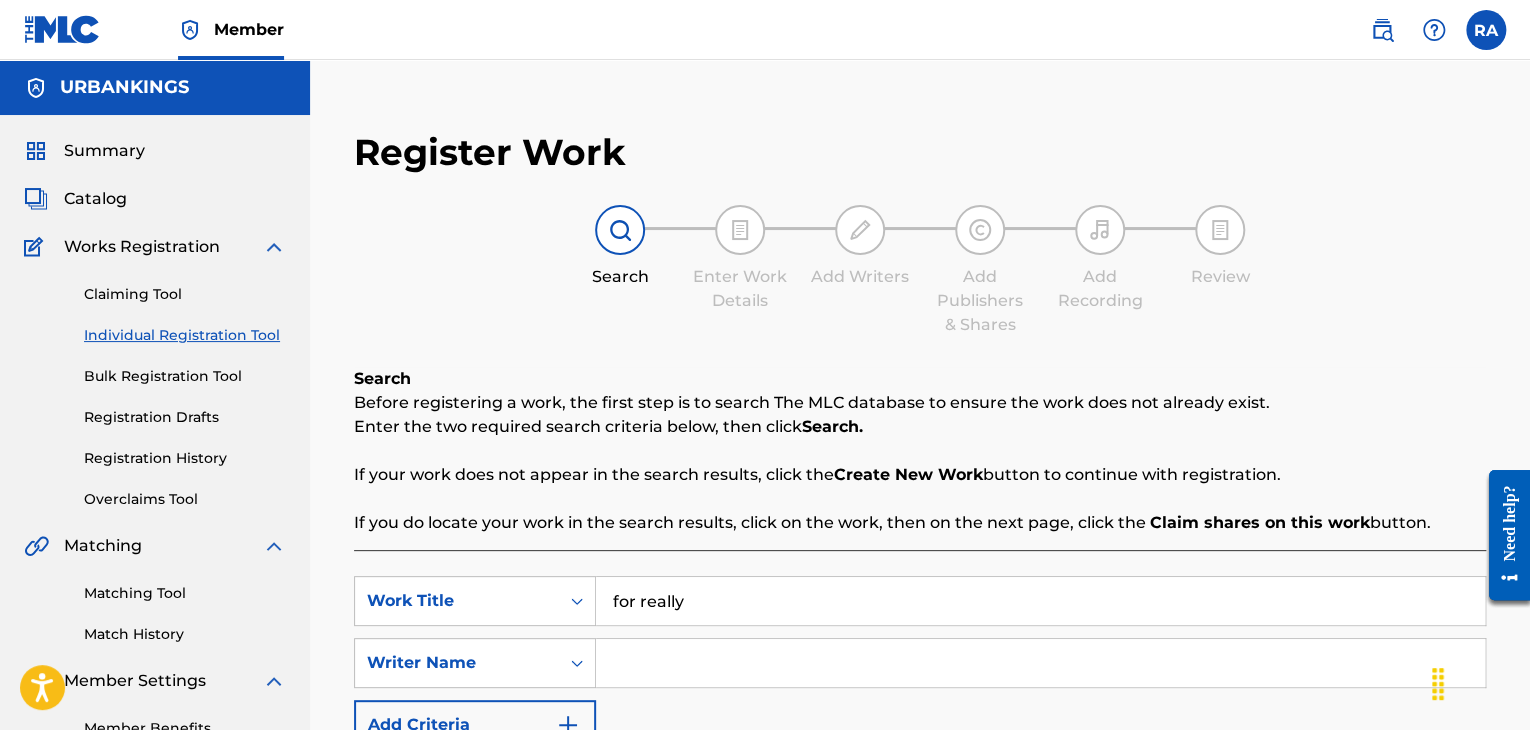 click at bounding box center (1040, 663) 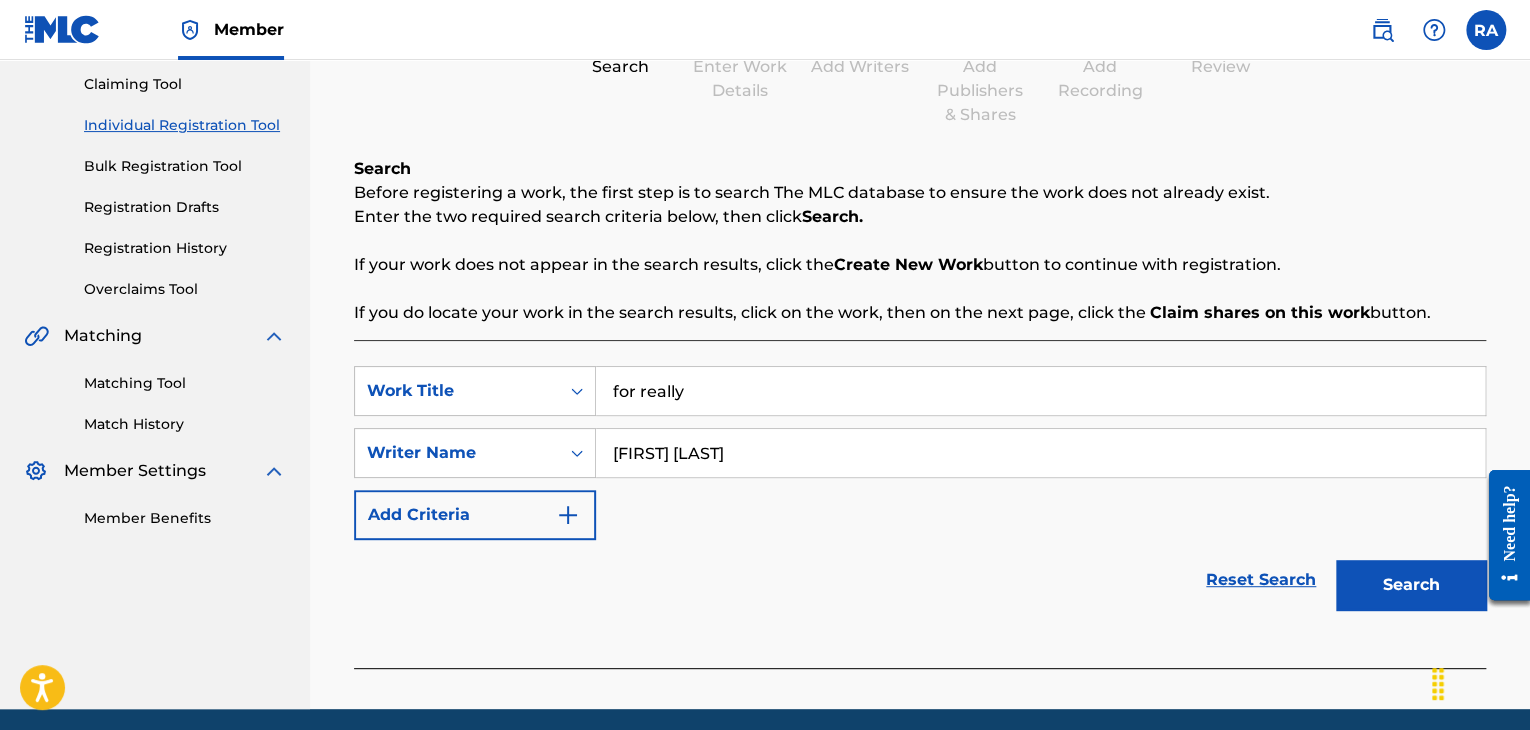 scroll, scrollTop: 284, scrollLeft: 0, axis: vertical 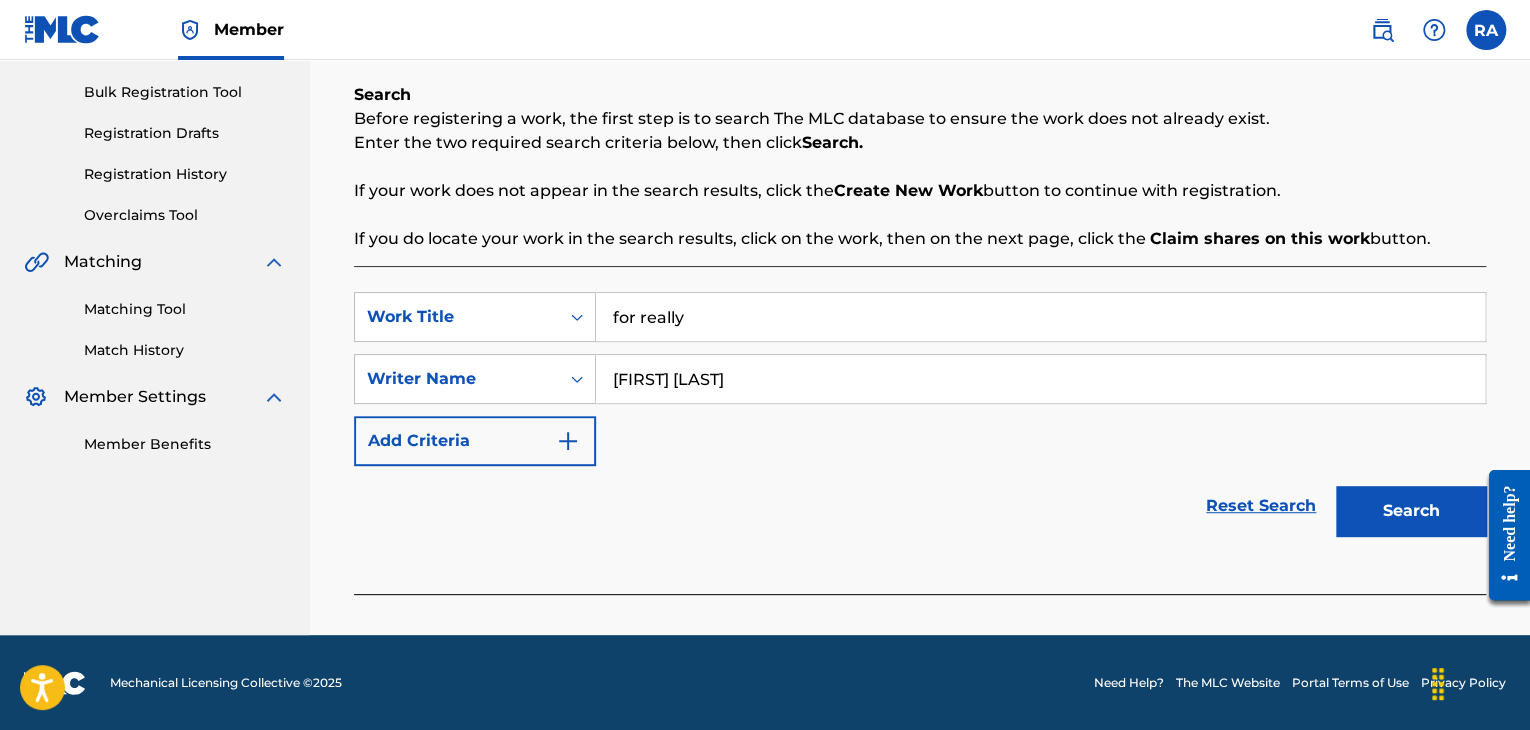 click on "Search" at bounding box center (1411, 511) 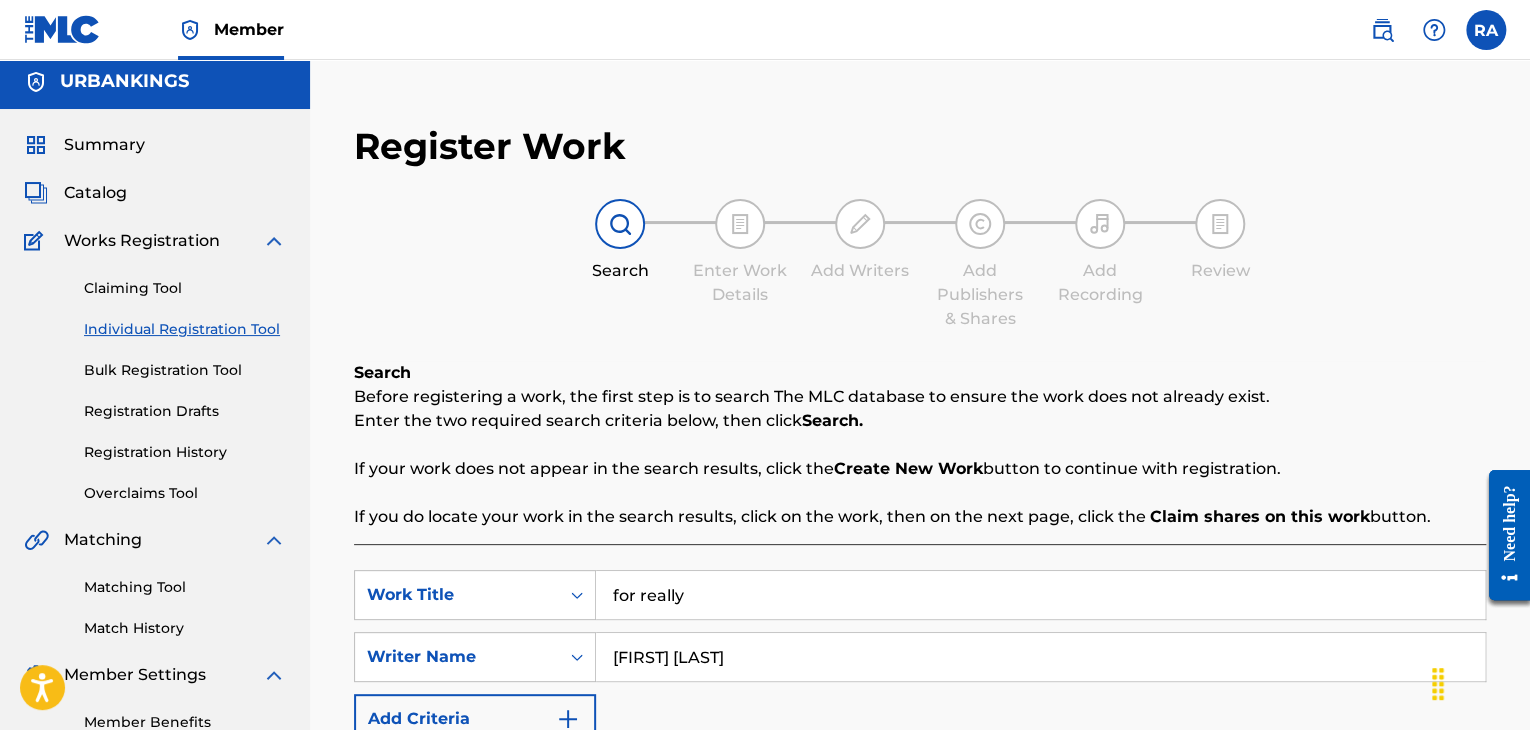 scroll, scrollTop: 0, scrollLeft: 0, axis: both 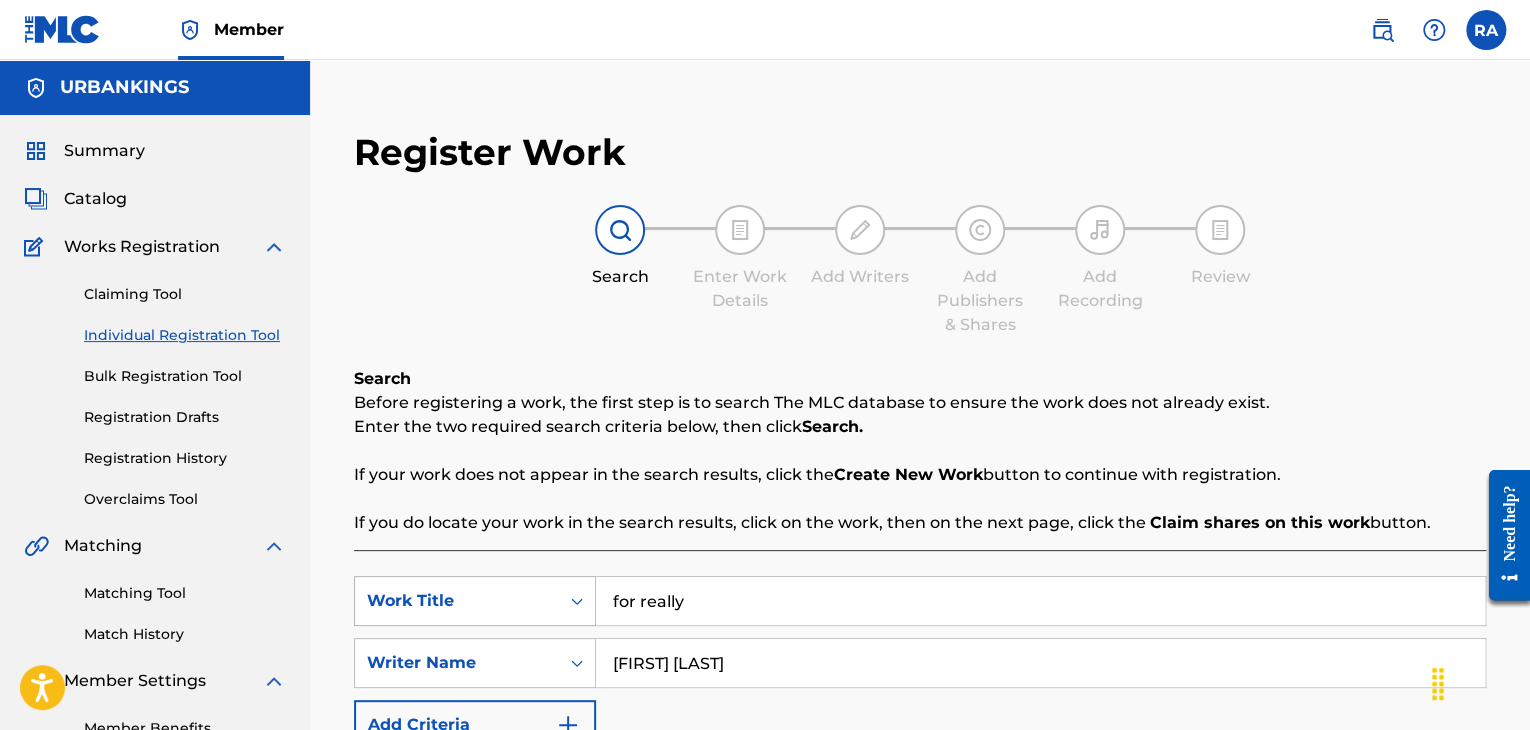 drag, startPoint x: 740, startPoint y: 601, endPoint x: 436, endPoint y: 581, distance: 304.6572 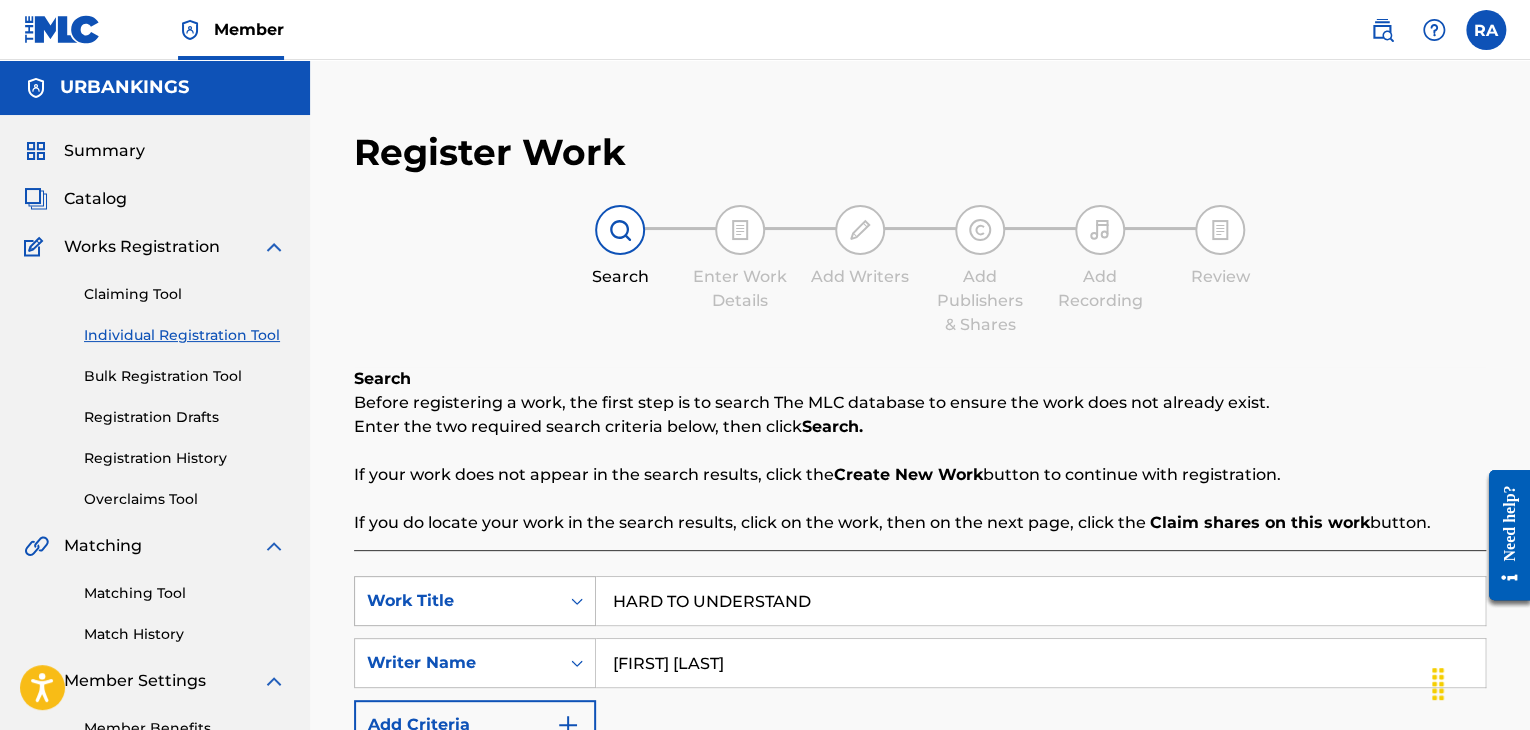 type on "HARD TO UNDERSTAND" 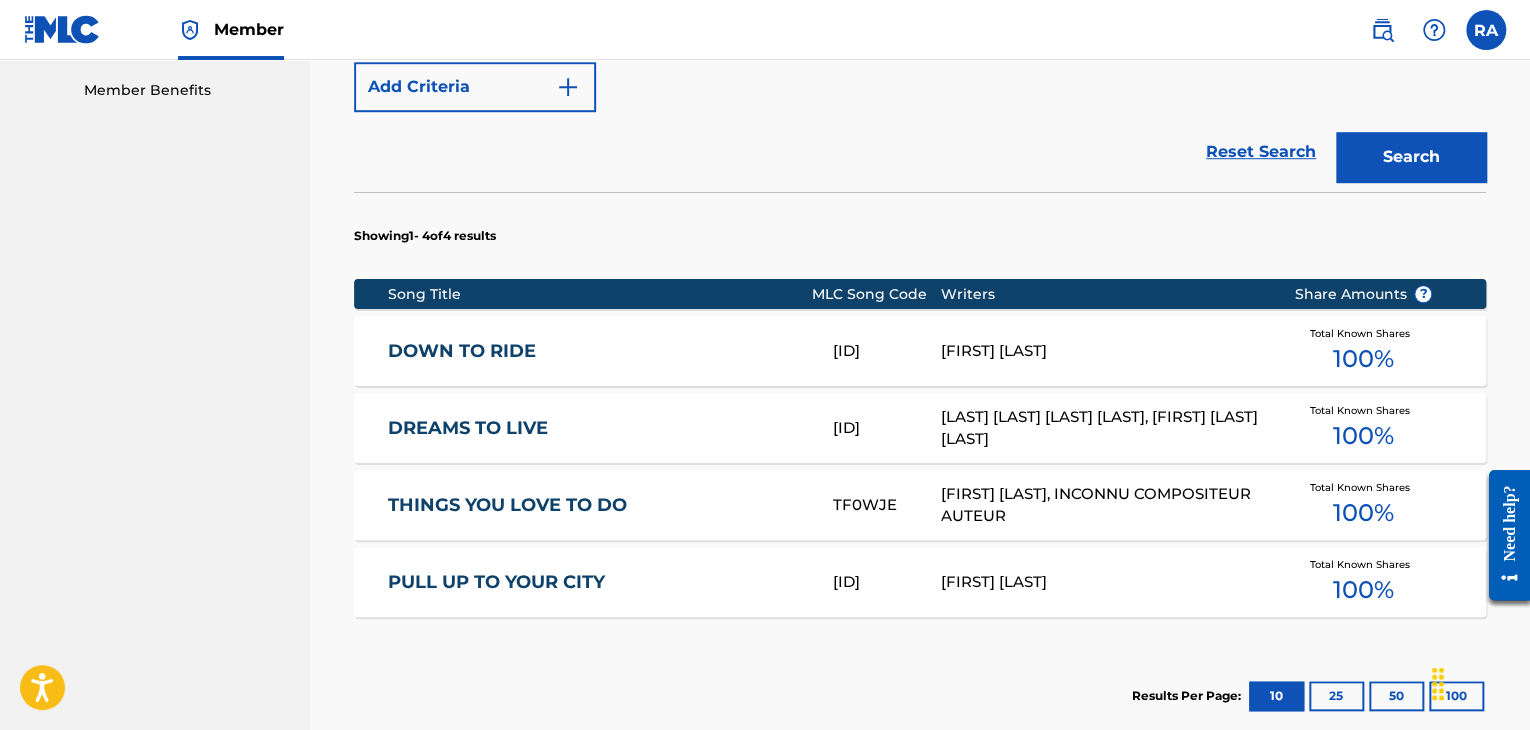 scroll, scrollTop: 885, scrollLeft: 0, axis: vertical 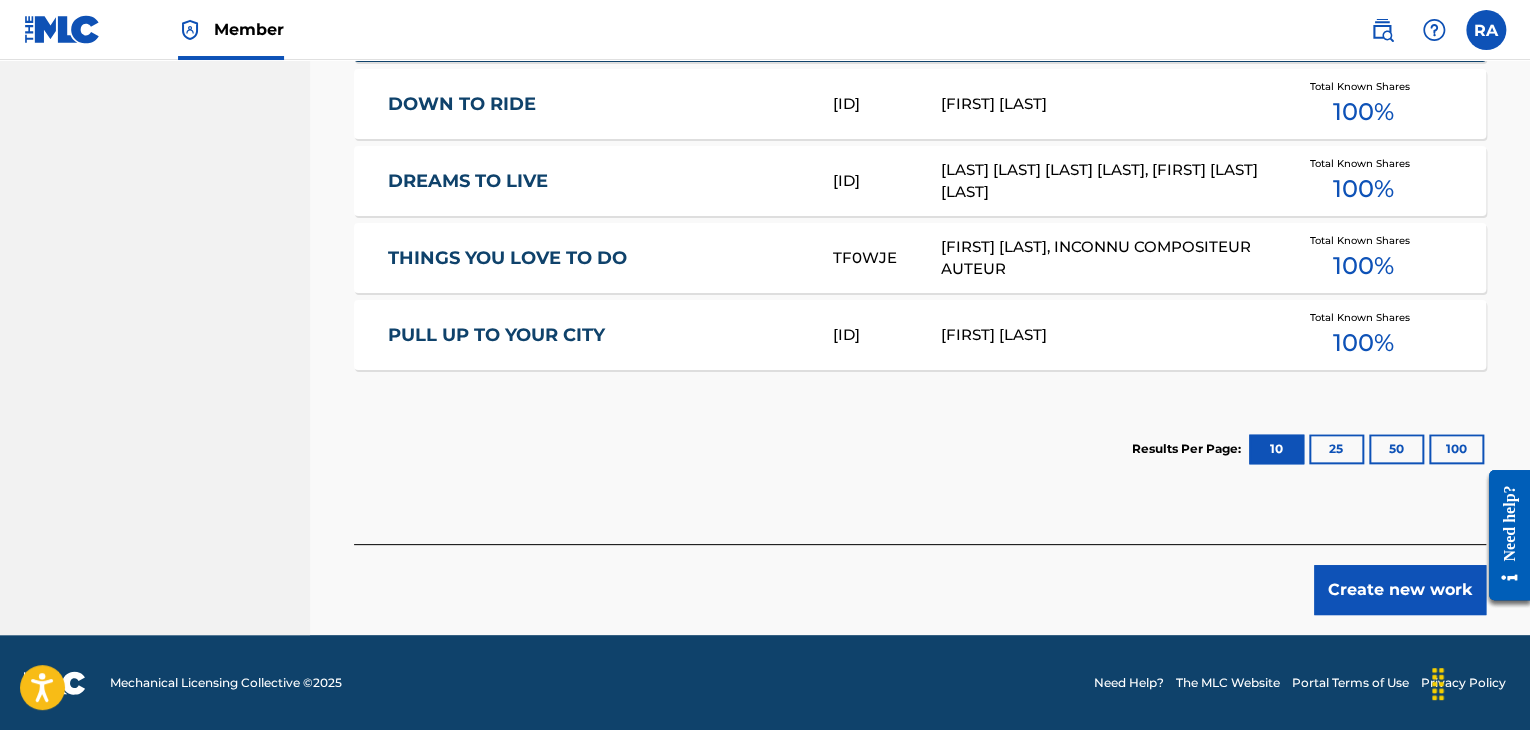 click on "Register Work Search Enter Work Details Add Writers Add Publishers & Shares Add Recording Review Search Before registering a work, the first step is to search The MLC database to ensure the work does not already exist. Enter the two required search criteria below, then click Search. If your work does not appear in the search results, click the Create New Work button to continue with registration. If you do locate your work in the search results, click on the work, then on the next page, click the Claim shares on this work button. SearchWithCriteriac2bf4a34-ddfc-4541-9bd7-bf90b520d26f Work Title HARD TO UNDERSTAND SearchWithCriteria3beb497e-ceab-402b-87c4-ea12dfeb165e Writer Name [FIRST] [LAST] Add Criteria Reset Search Search Showing 1 - 4 of 4 results Song Title MLC Song Code Writers Share Amounts ? DOWN TO RIDE DA01KB [FIRST] [LAST] Total Known Shares 100 % DREAMS TO LIVE DA5S2U INCONNU COMPOSITEUR AUTEUR, [FIRST] [LAST] Total Known Shares 100 % THINGS YOU LOVE TO DO TF0WJE 100 % PA10YK %" at bounding box center [920, -70] 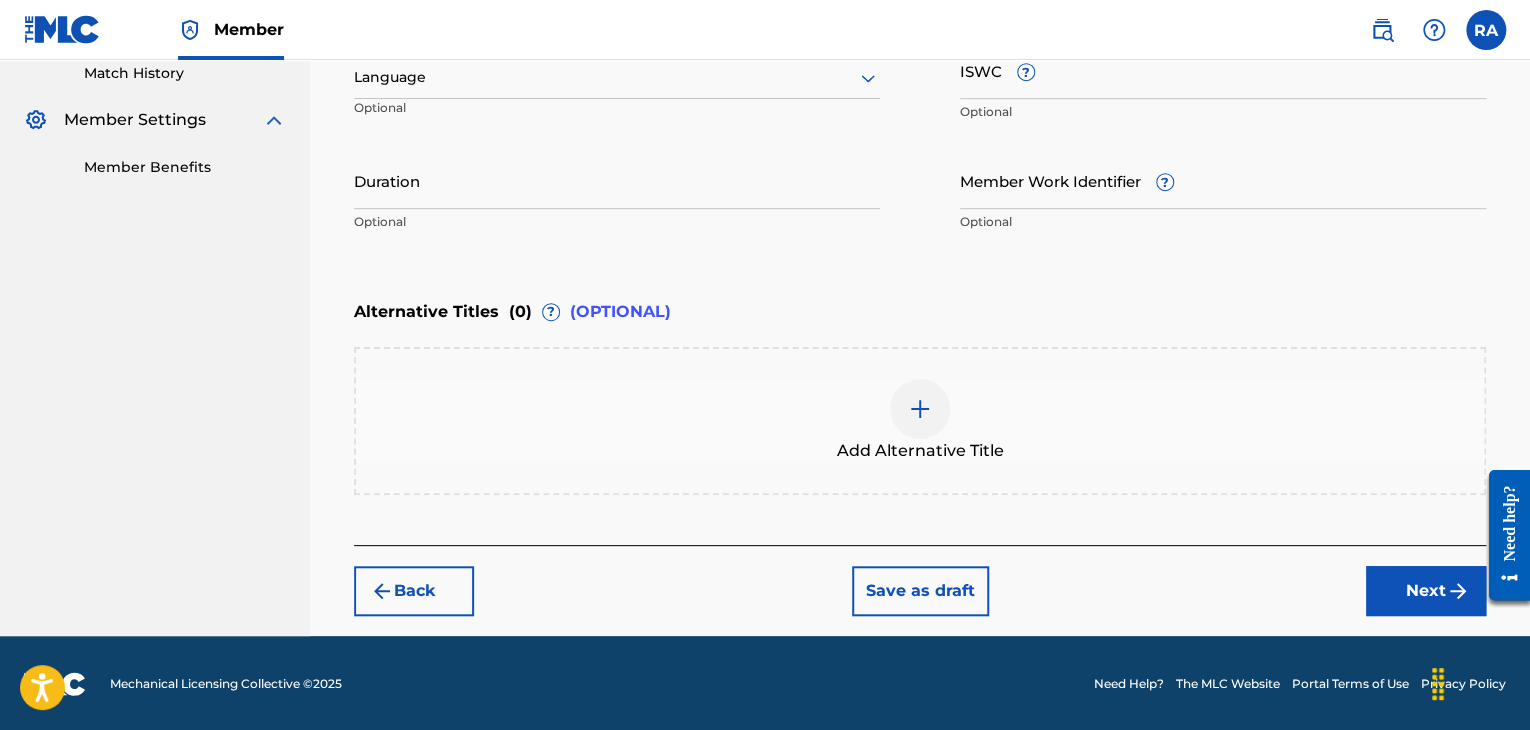 click on "Duration" at bounding box center (617, 180) 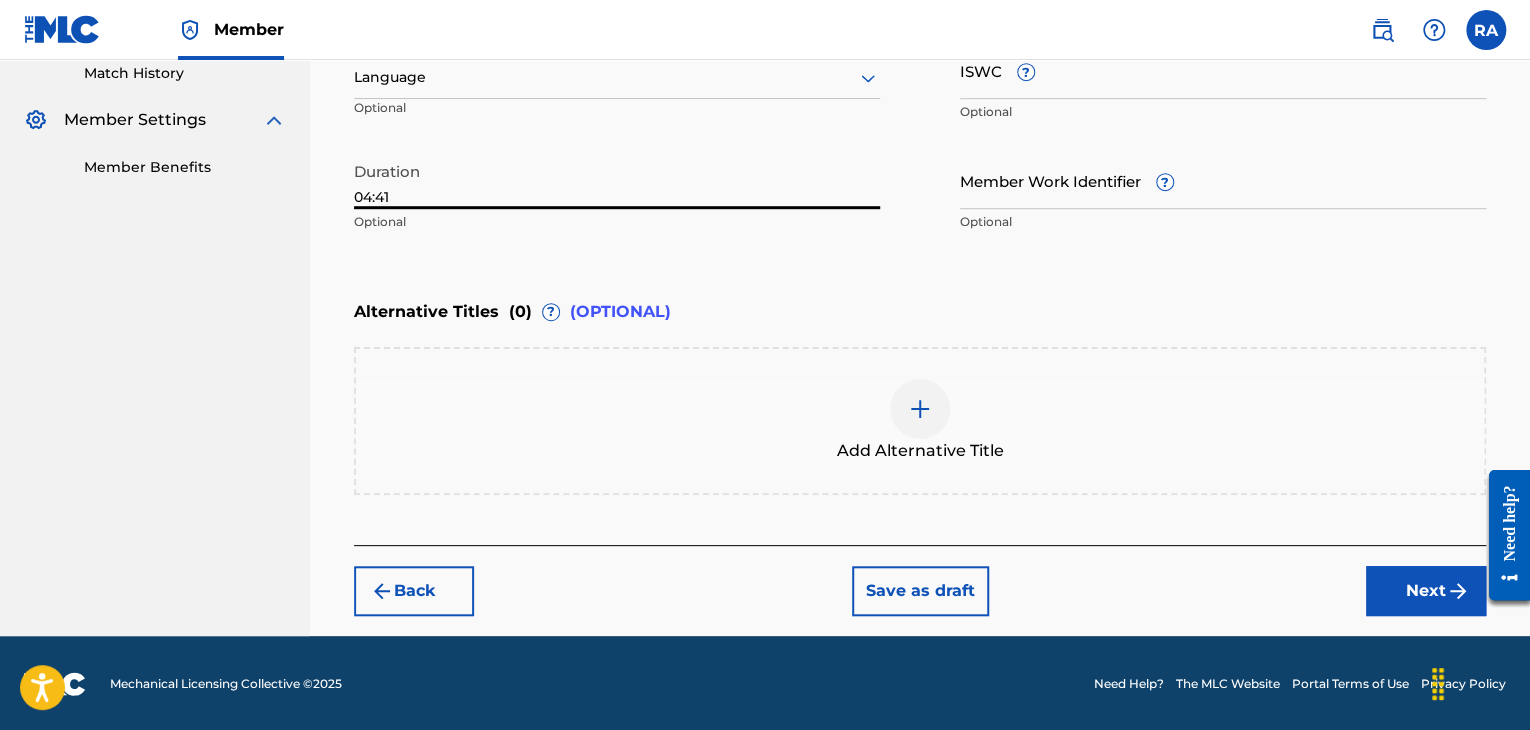 type on "04:41" 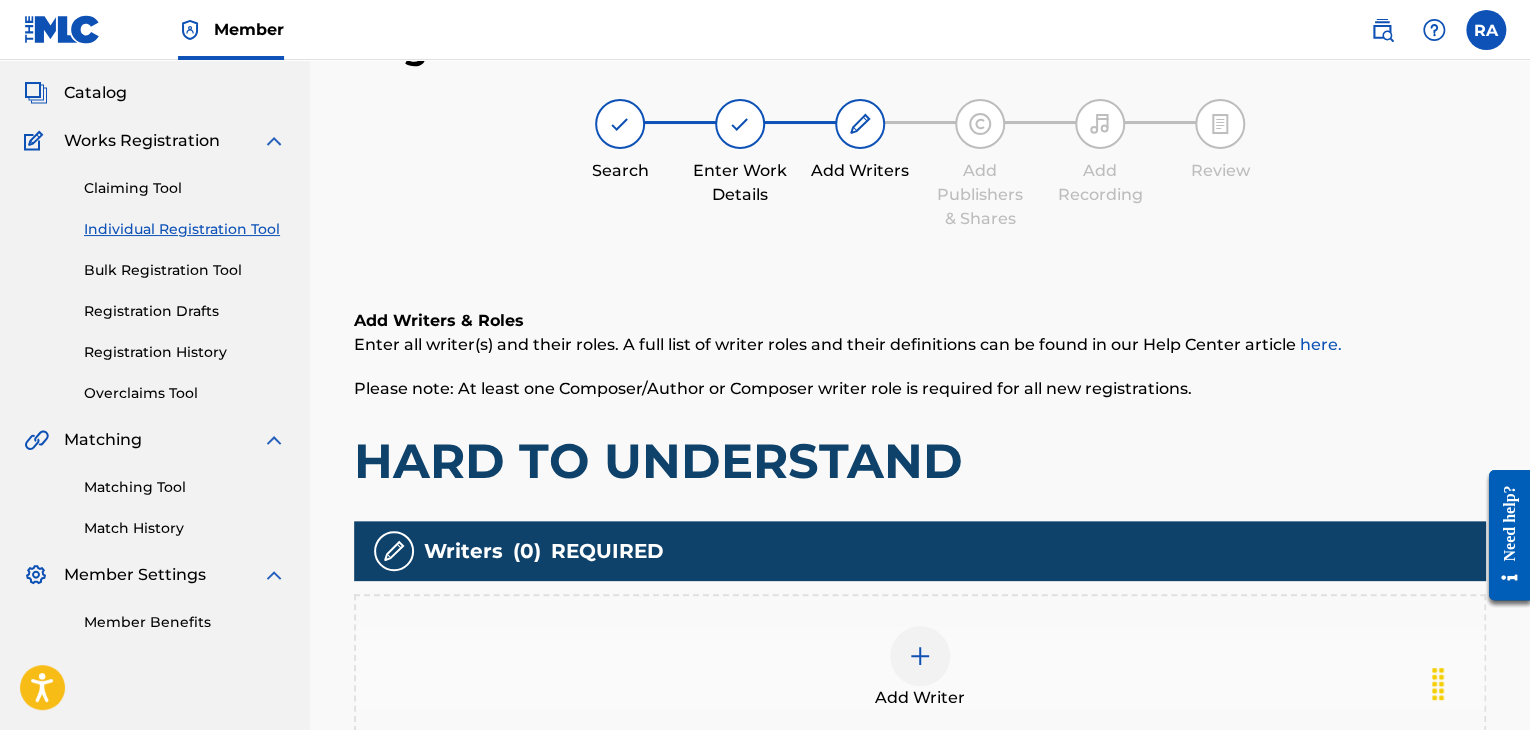 scroll, scrollTop: 90, scrollLeft: 0, axis: vertical 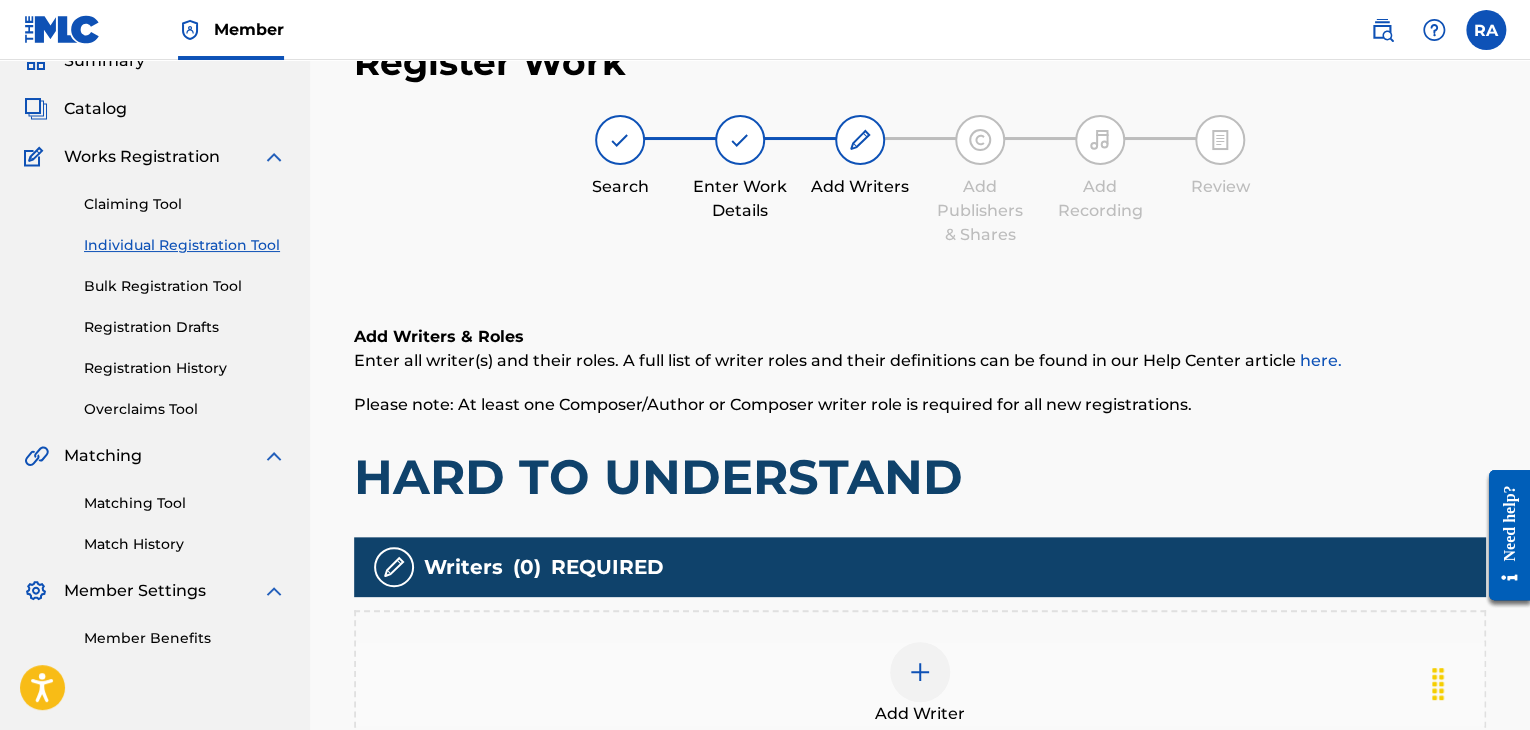 click at bounding box center [920, 672] 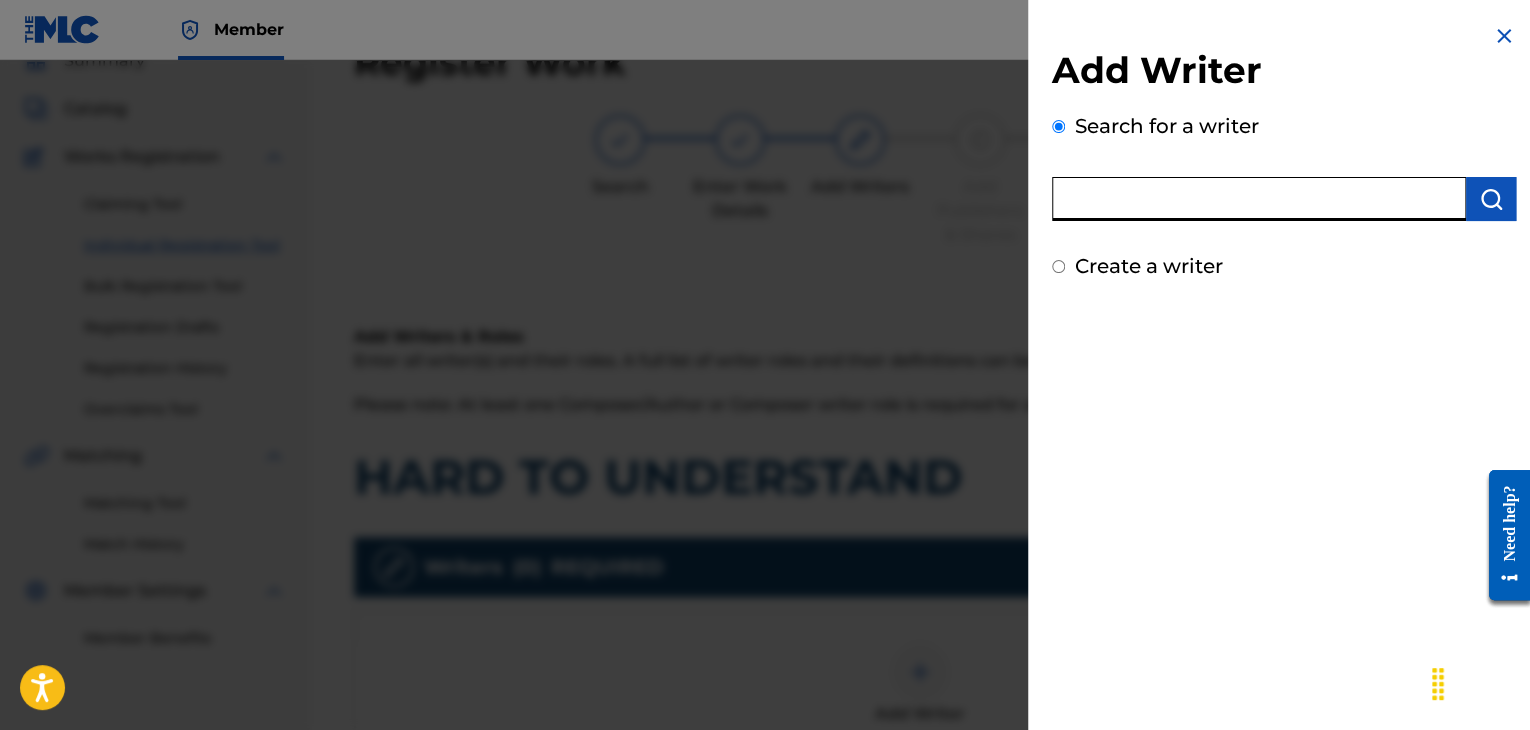 click at bounding box center [1259, 199] 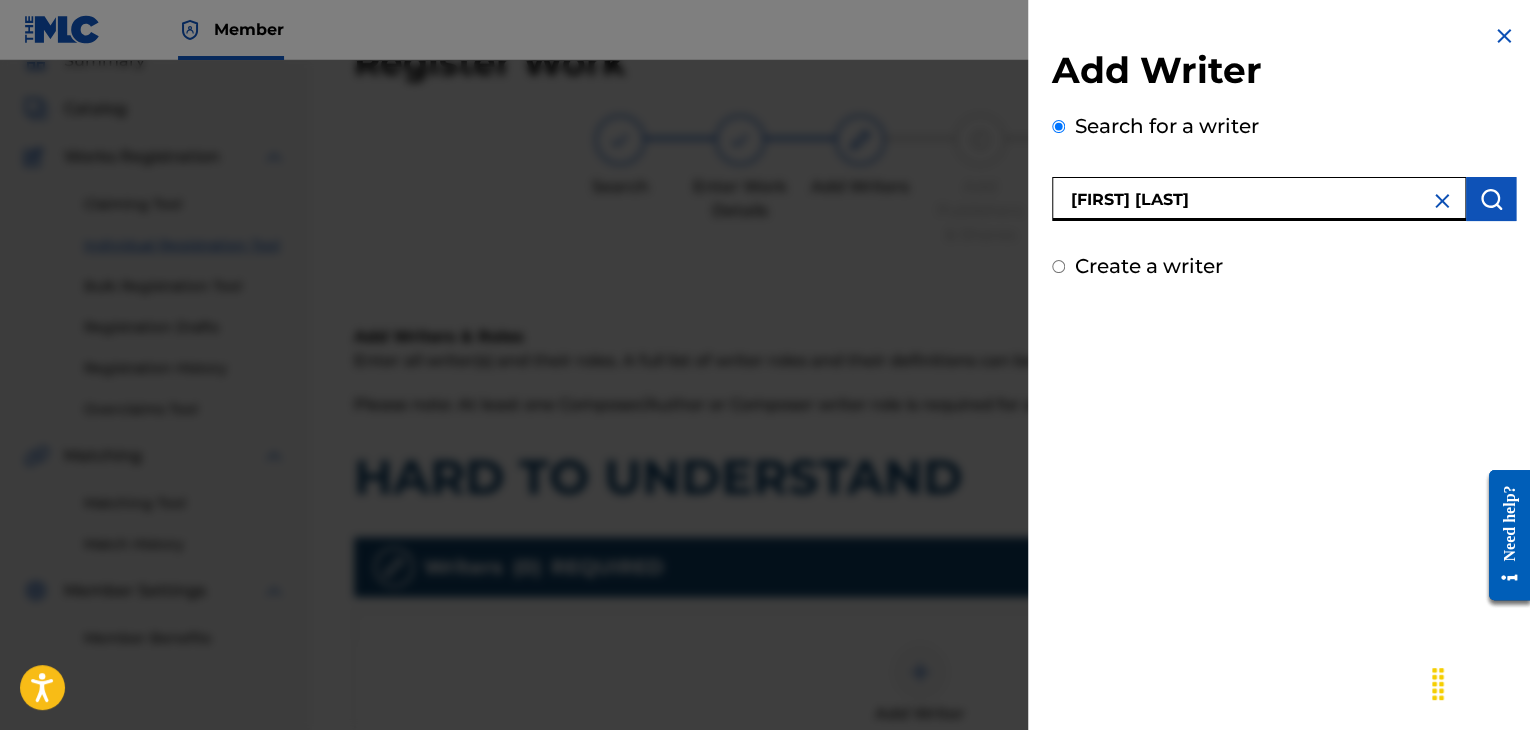 type on "[FIRST] [LAST]" 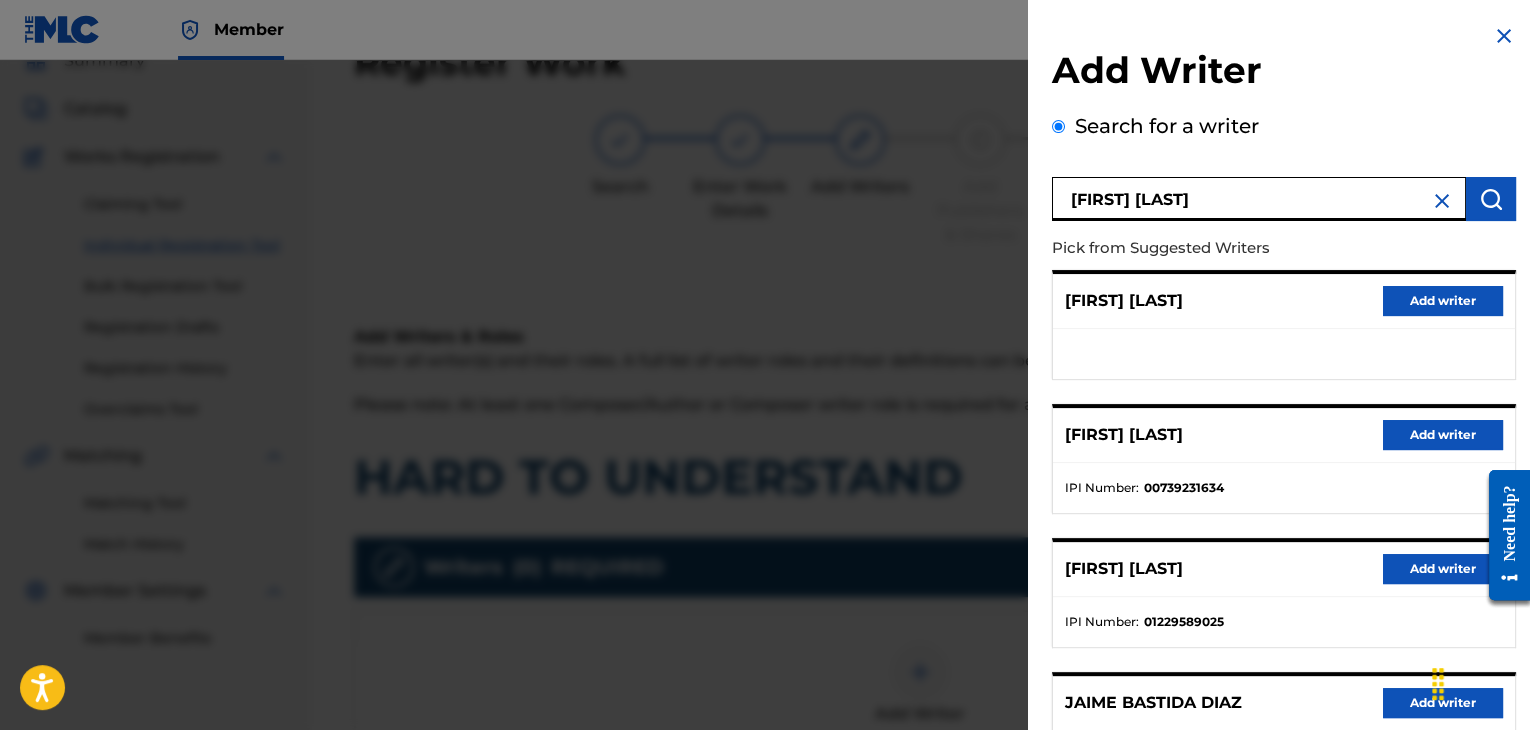 click on "Add writer" at bounding box center (1443, 435) 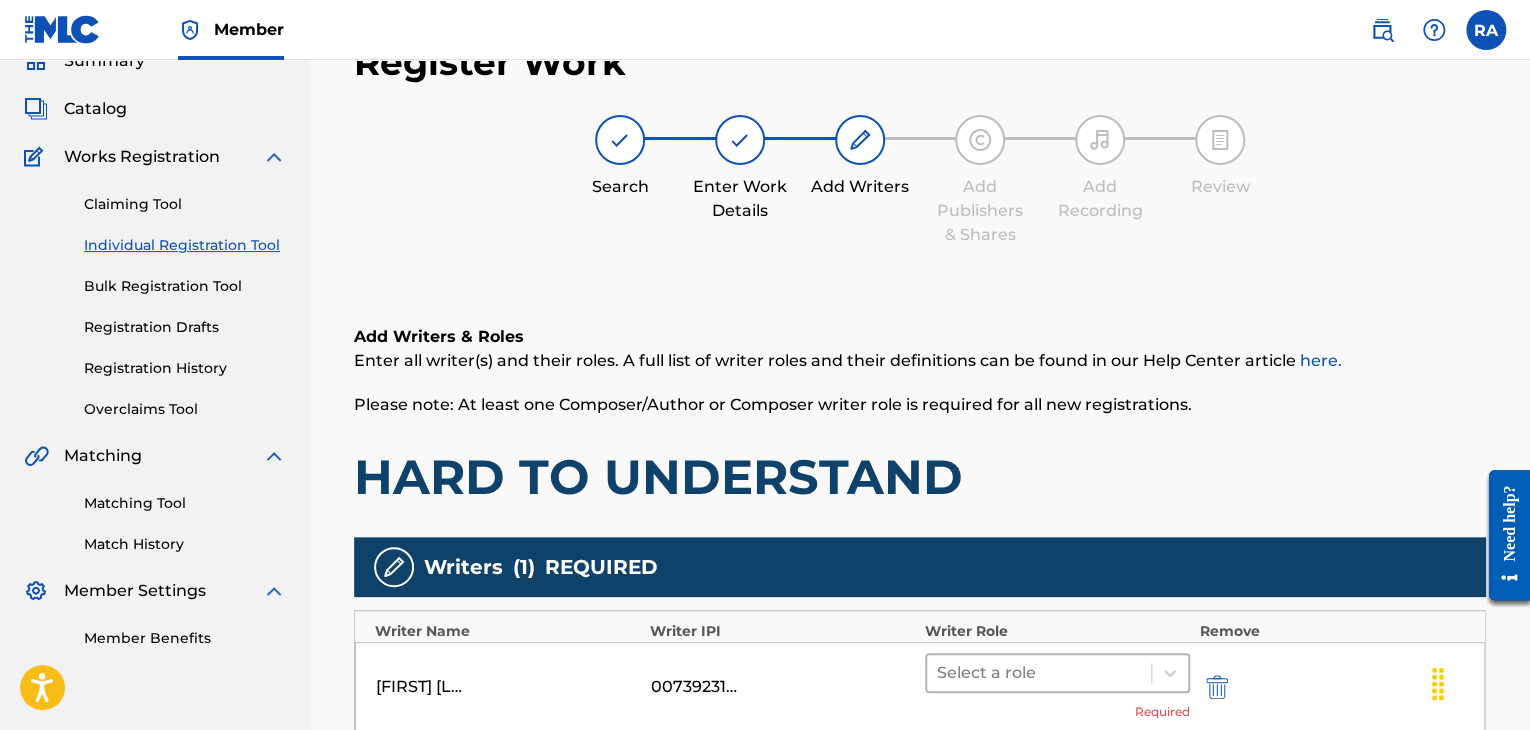 click at bounding box center [1039, 673] 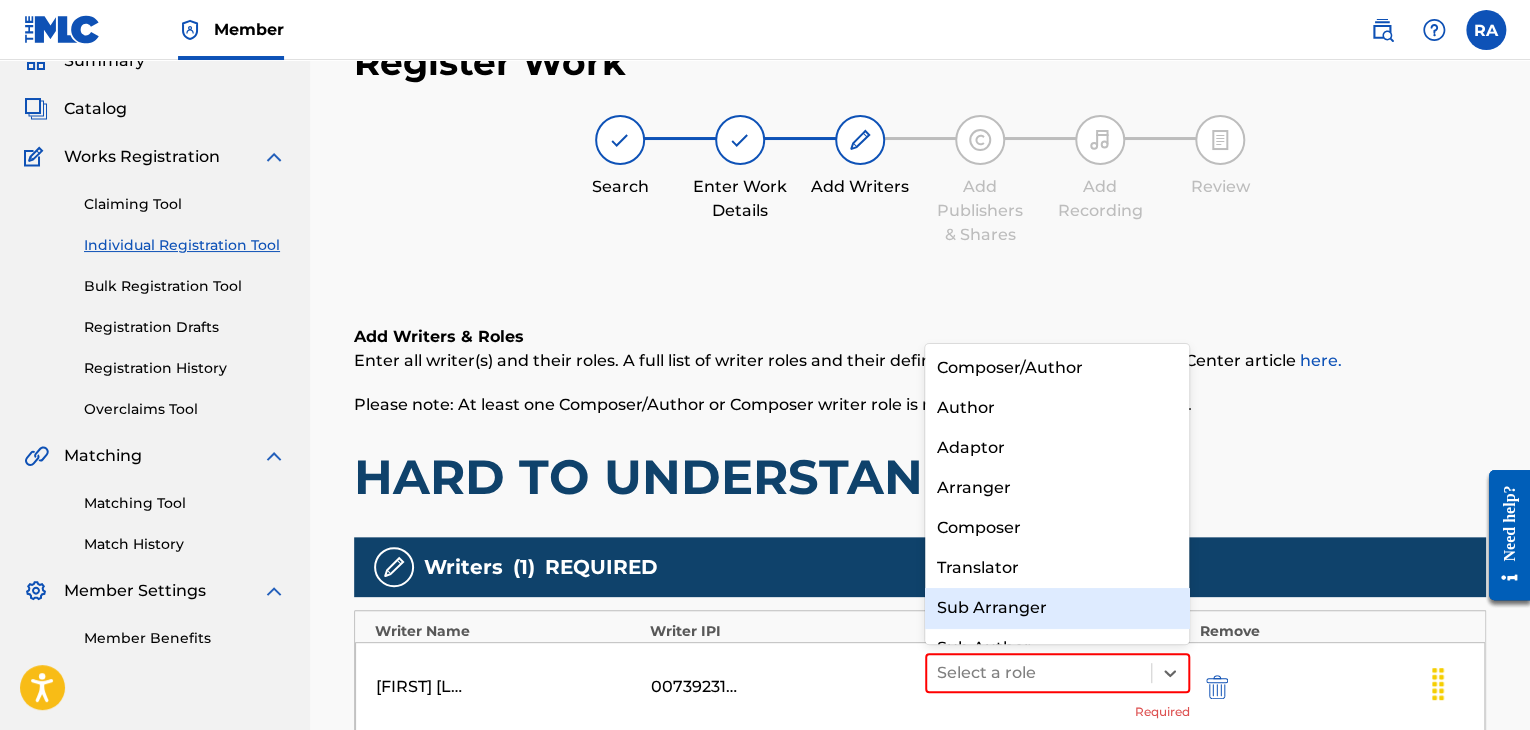 scroll, scrollTop: 28, scrollLeft: 0, axis: vertical 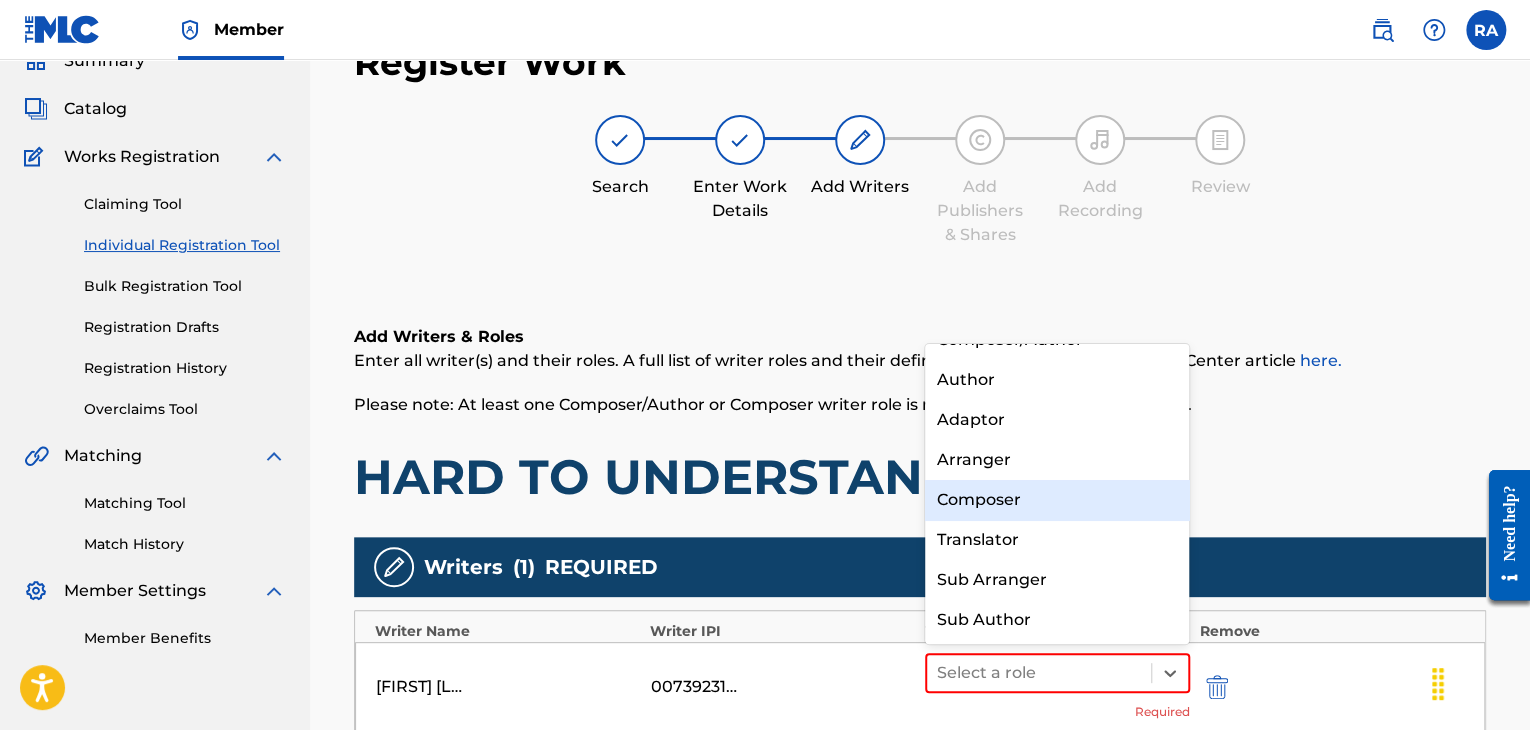 click on "Composer" at bounding box center (1057, 500) 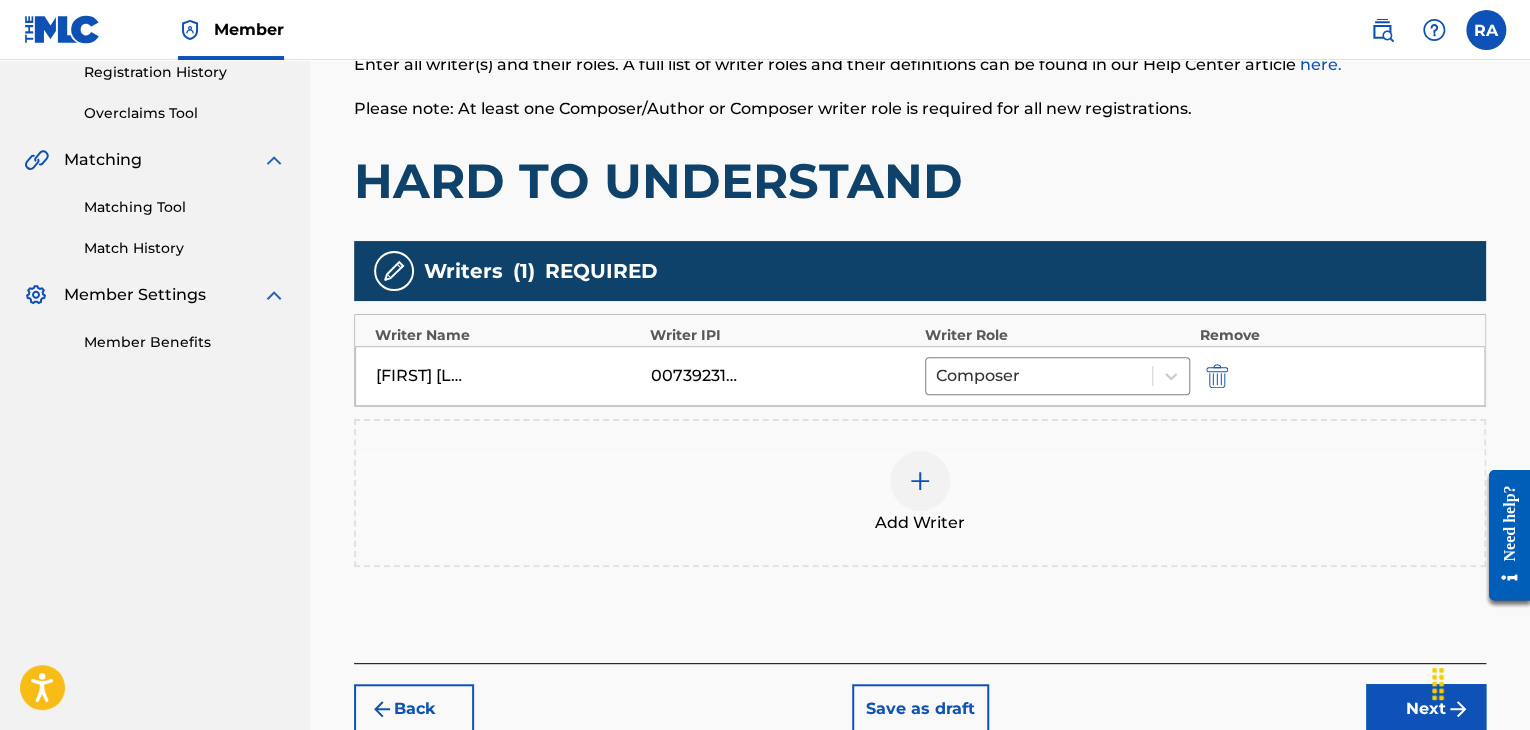 scroll, scrollTop: 390, scrollLeft: 0, axis: vertical 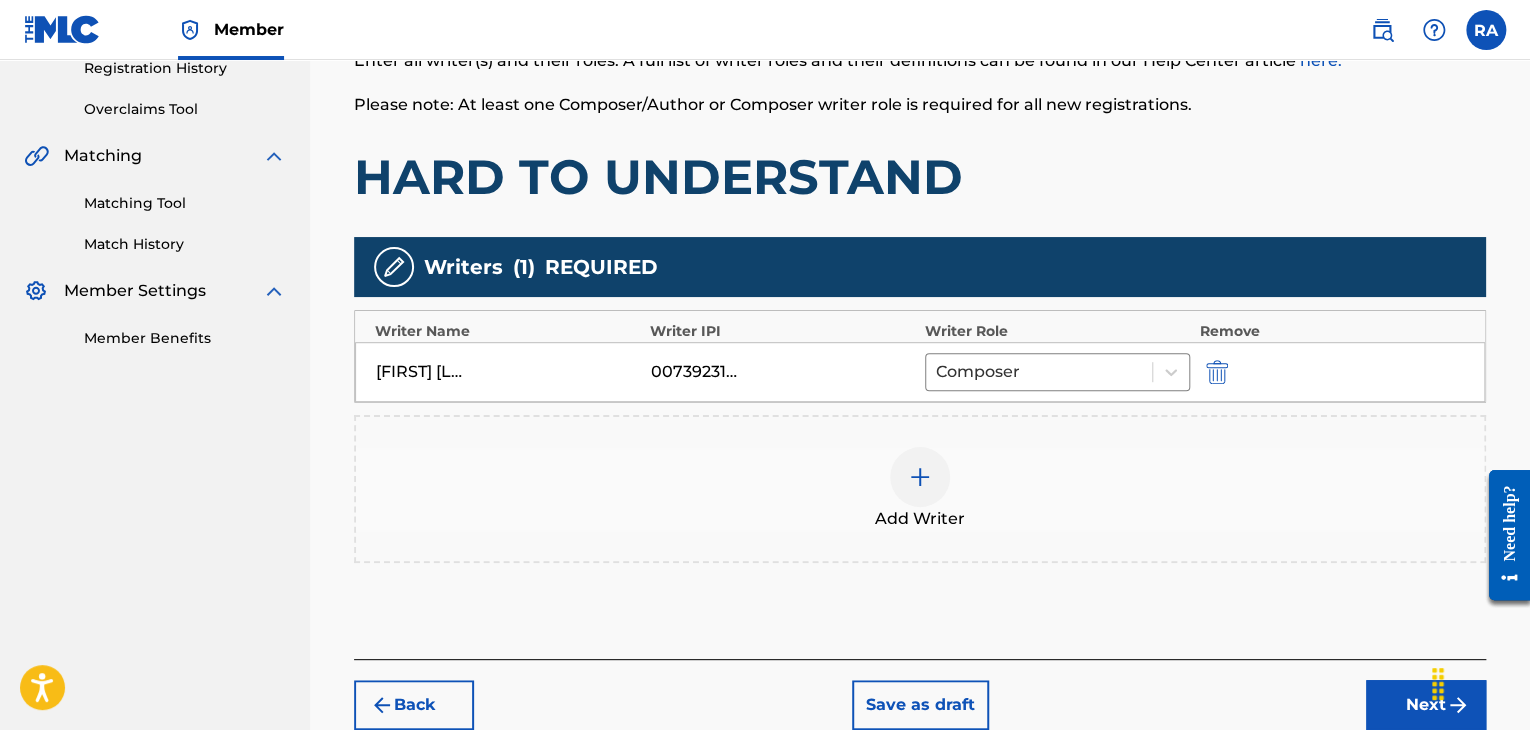 click at bounding box center (920, 477) 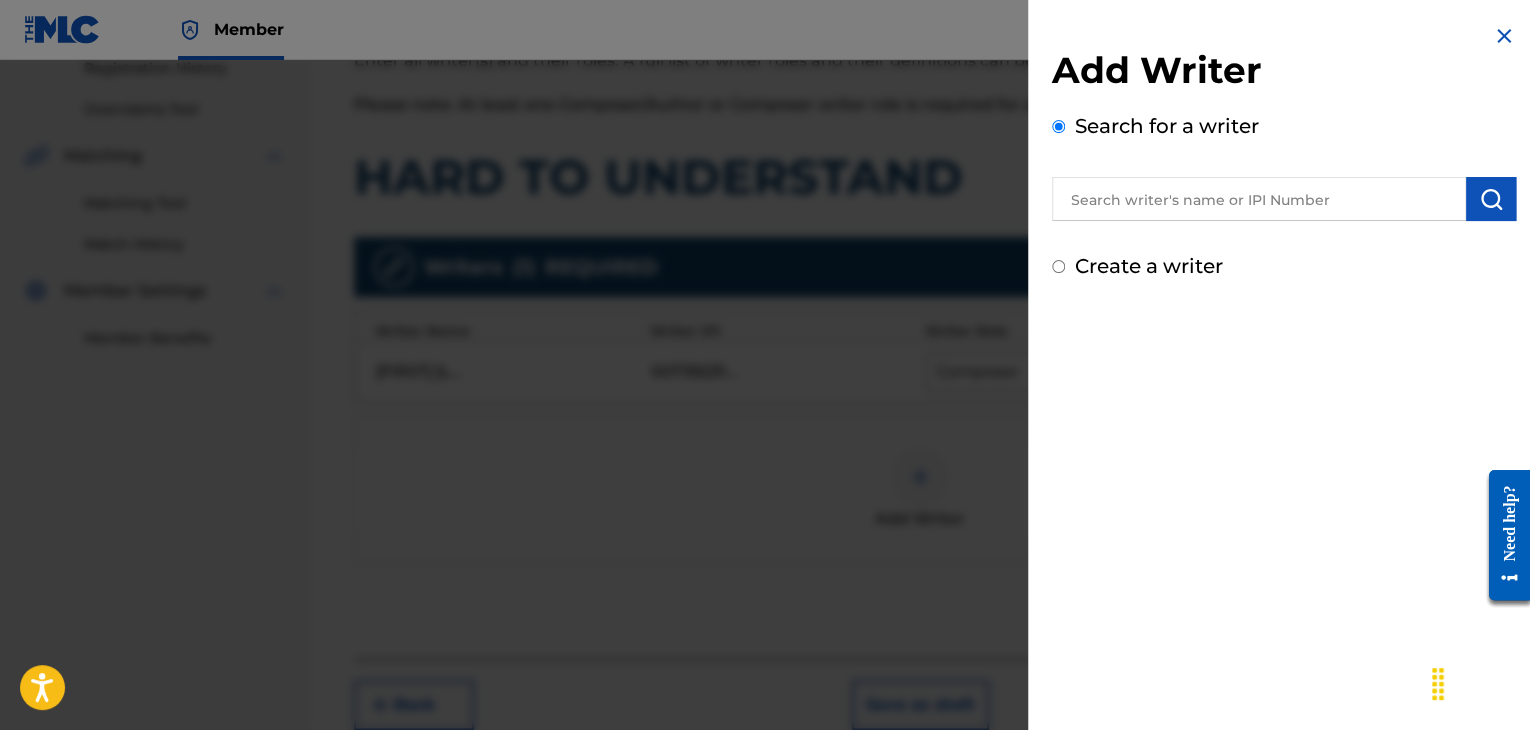 click at bounding box center (1259, 199) 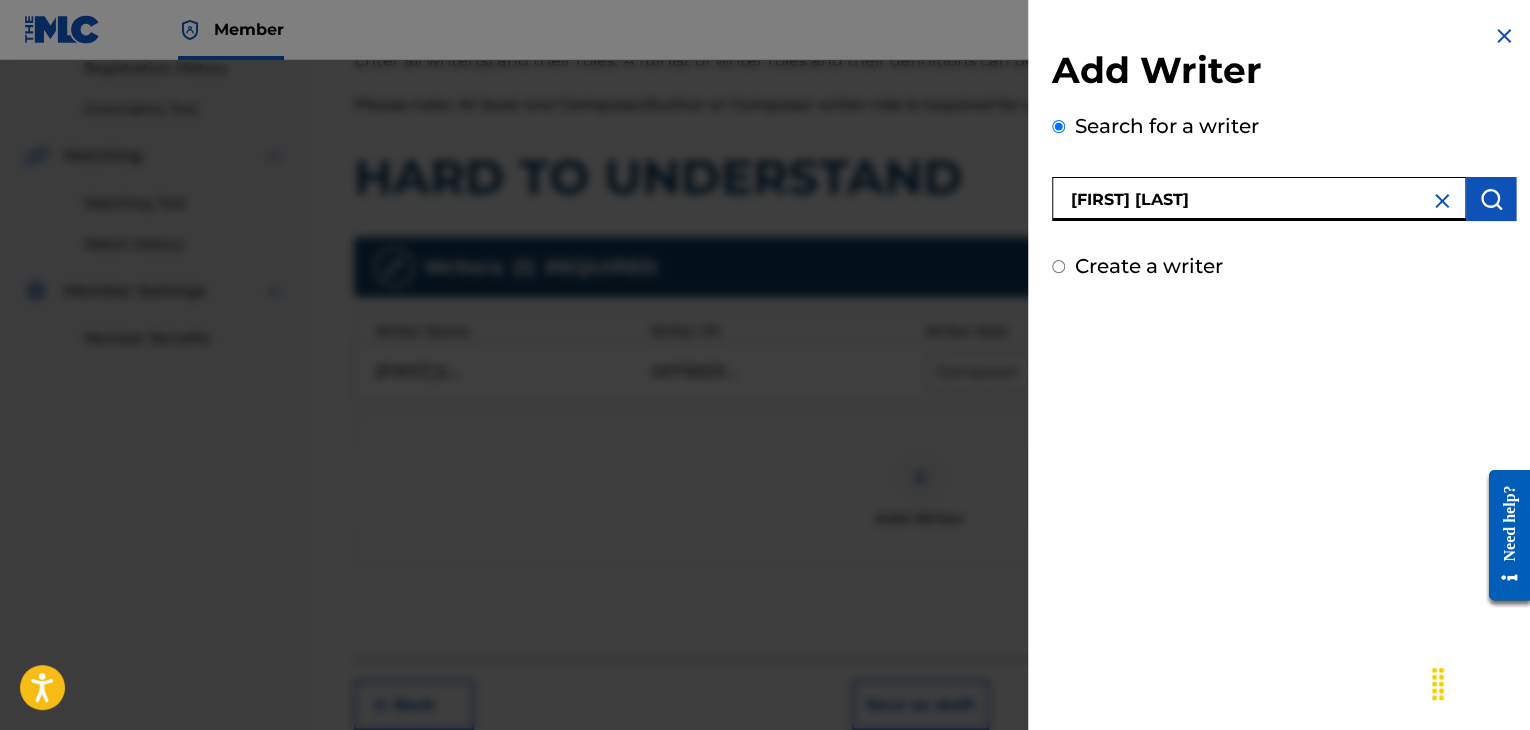 type on "[FIRST] [LAST]" 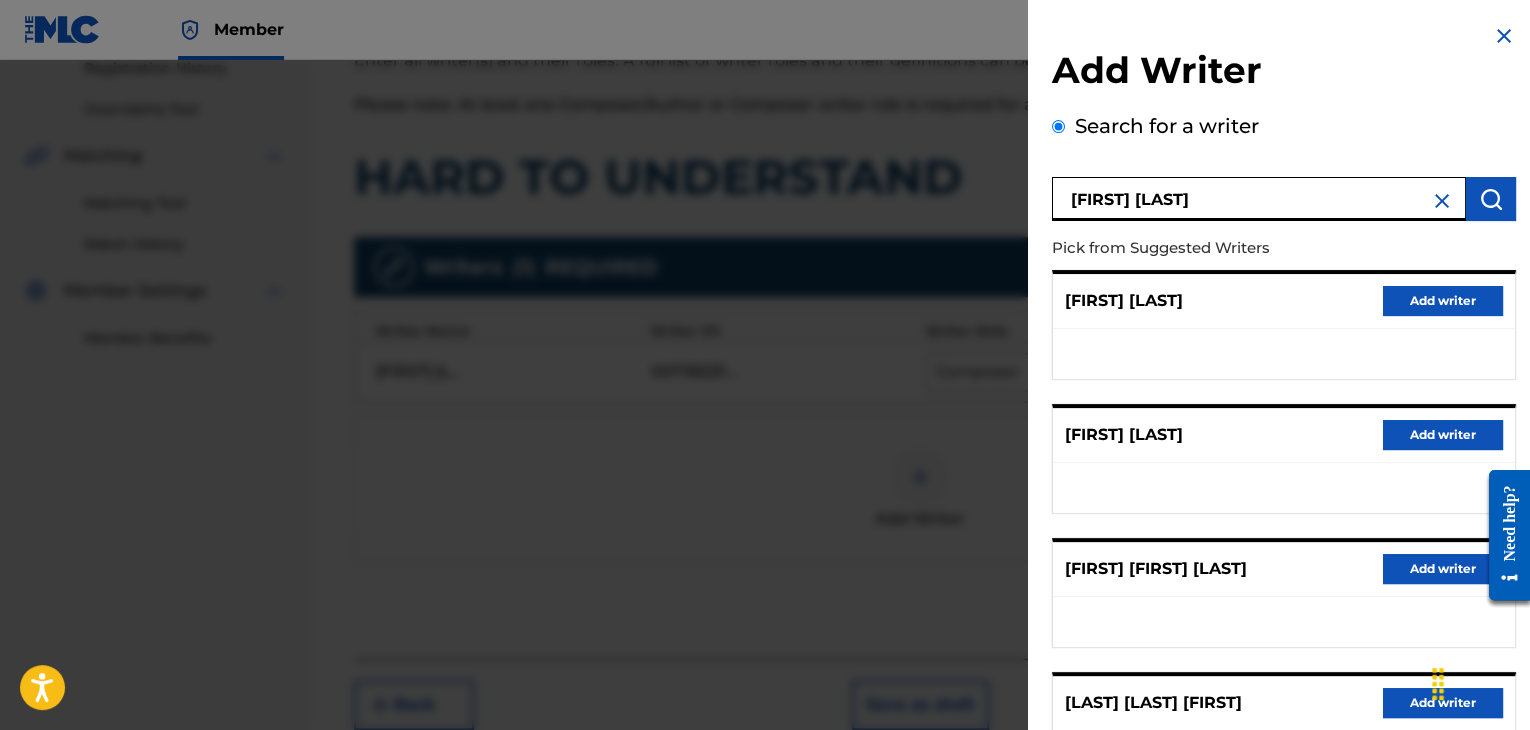 scroll, scrollTop: 300, scrollLeft: 0, axis: vertical 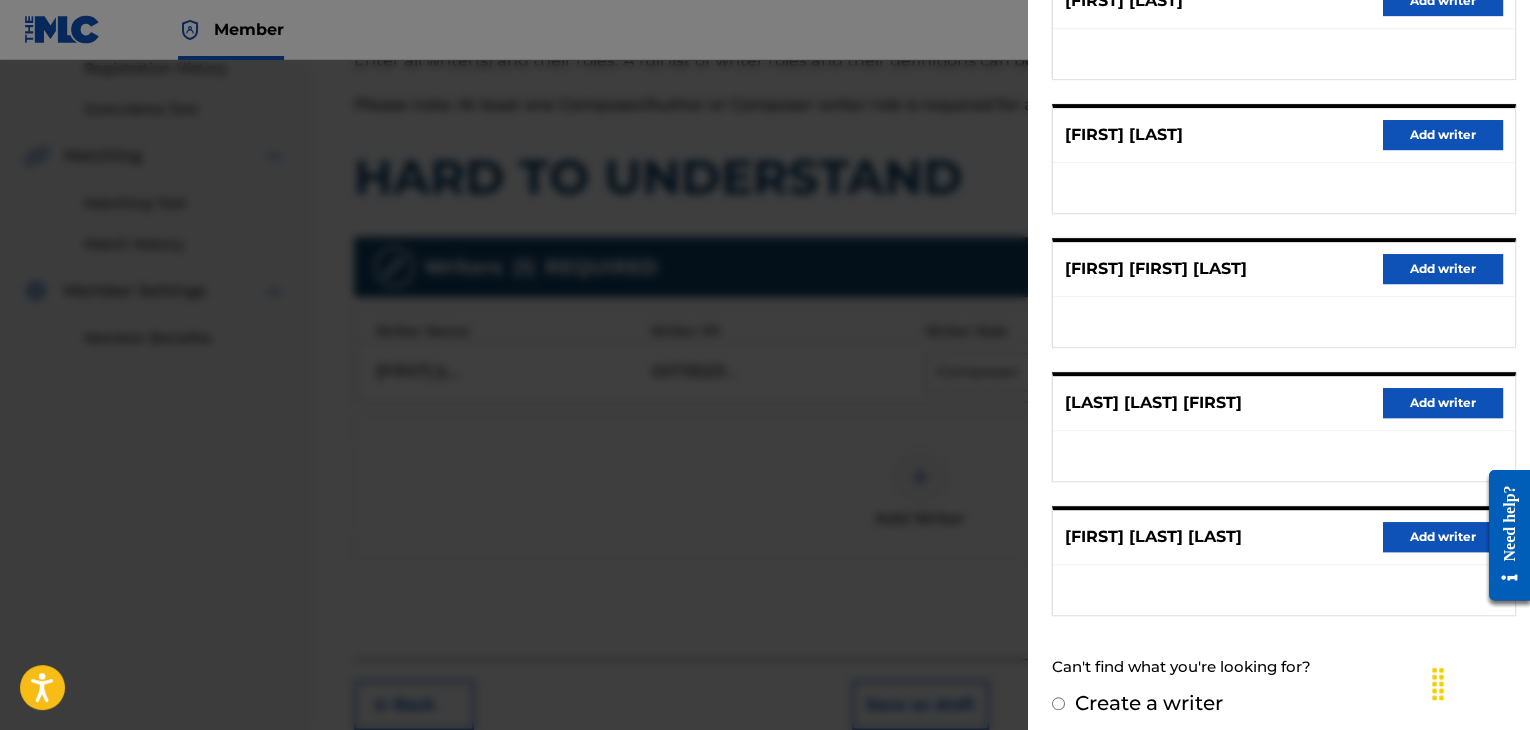 click on "Add writer" at bounding box center [1443, 537] 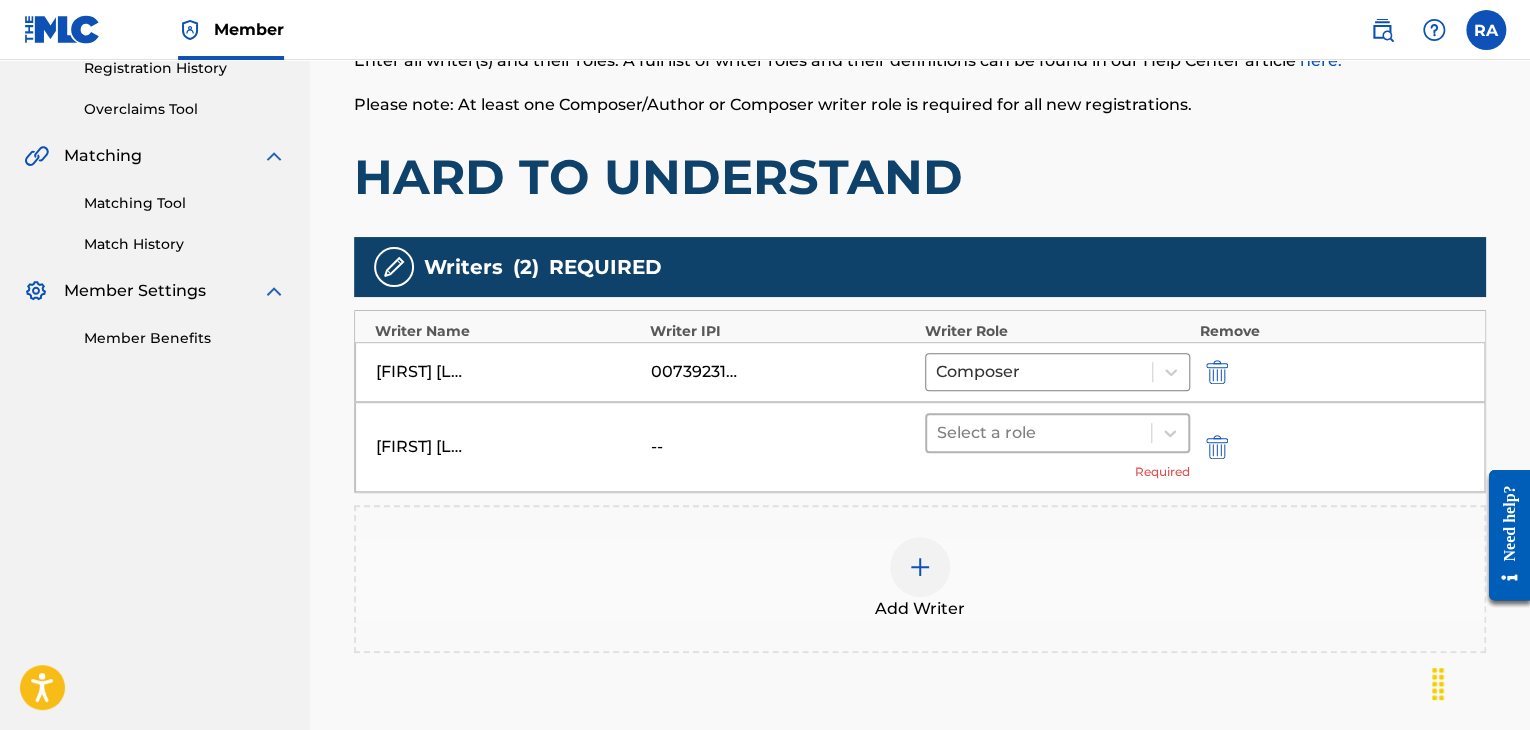 click at bounding box center (1039, 433) 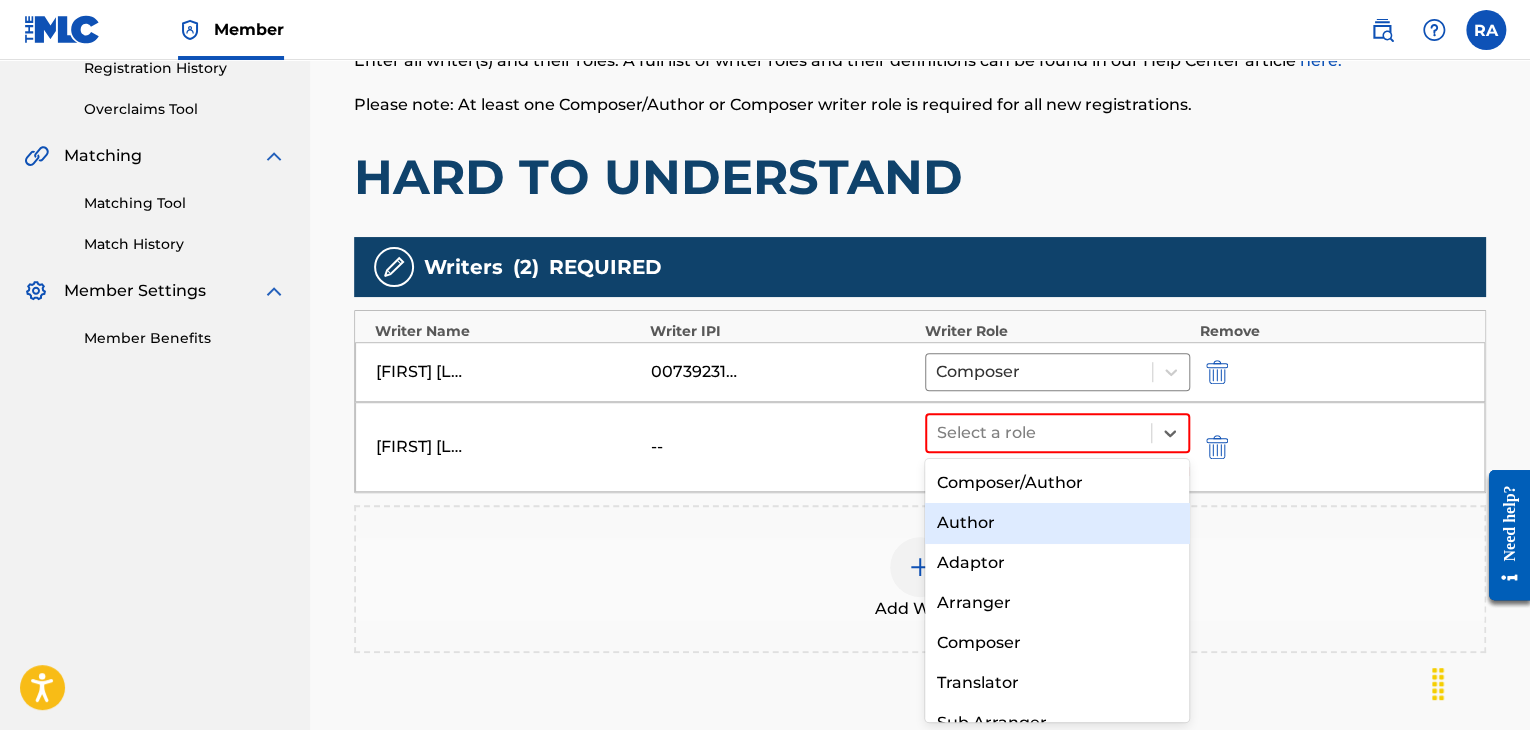 click on "Author" at bounding box center [1057, 523] 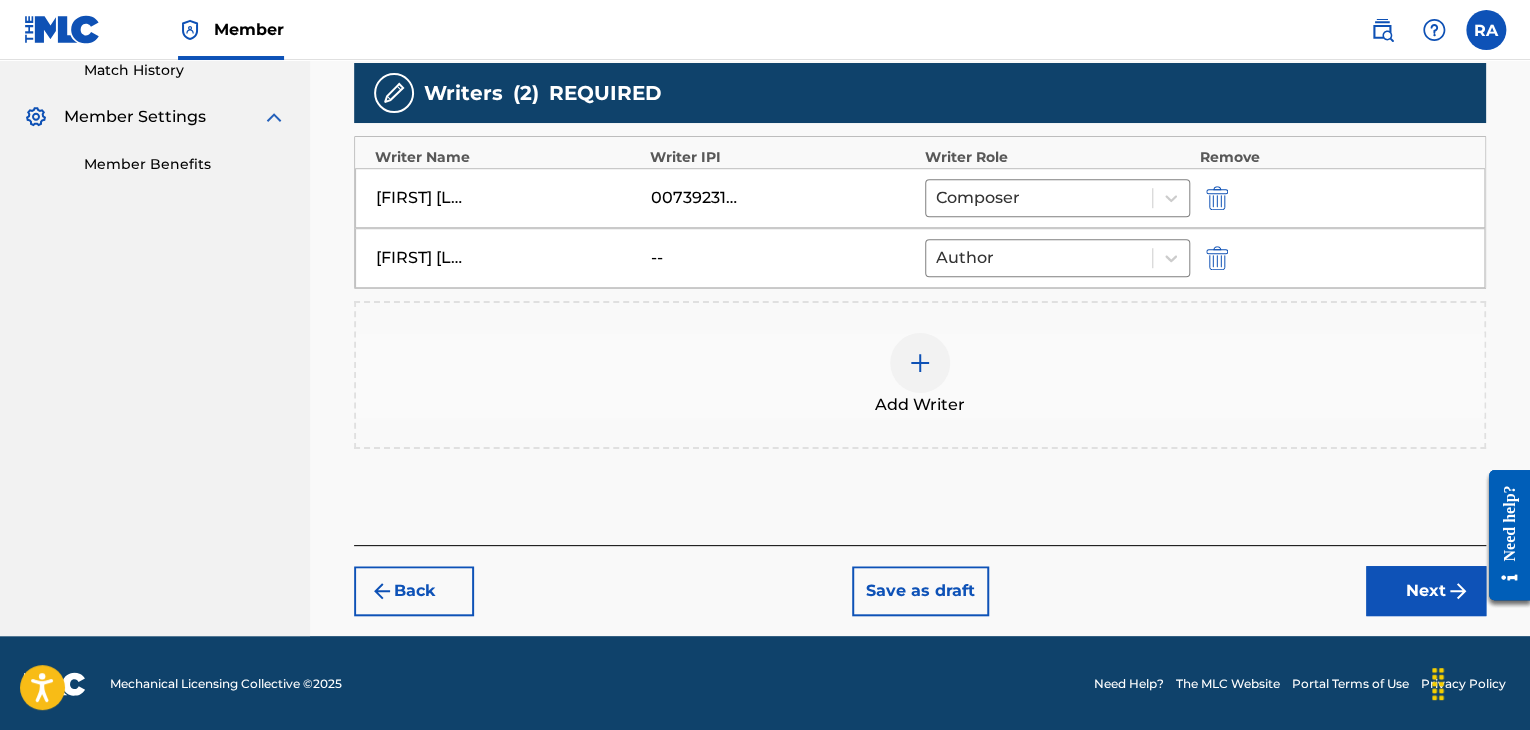 click on "Register Work Search Enter Work Details Add Writers Add Publishers & Shares Add Recording Review Add Writers & Roles Enter all writer(s) and their roles. A full list of writer roles and their definitions can be found in our Help Center article here. Please note: At least one Composer/Author or Composer writer role is required for all new registrations. HARD TO UNDERSTAND Writers ( 2 ) REQUIRED Writer Name Writer IPI Writer Role Remove [FIRST] [LAST] 00739231634 Composer [FIRST] [LAST] JR Author Add Writer Back Save as draft Next" at bounding box center (920, 91) 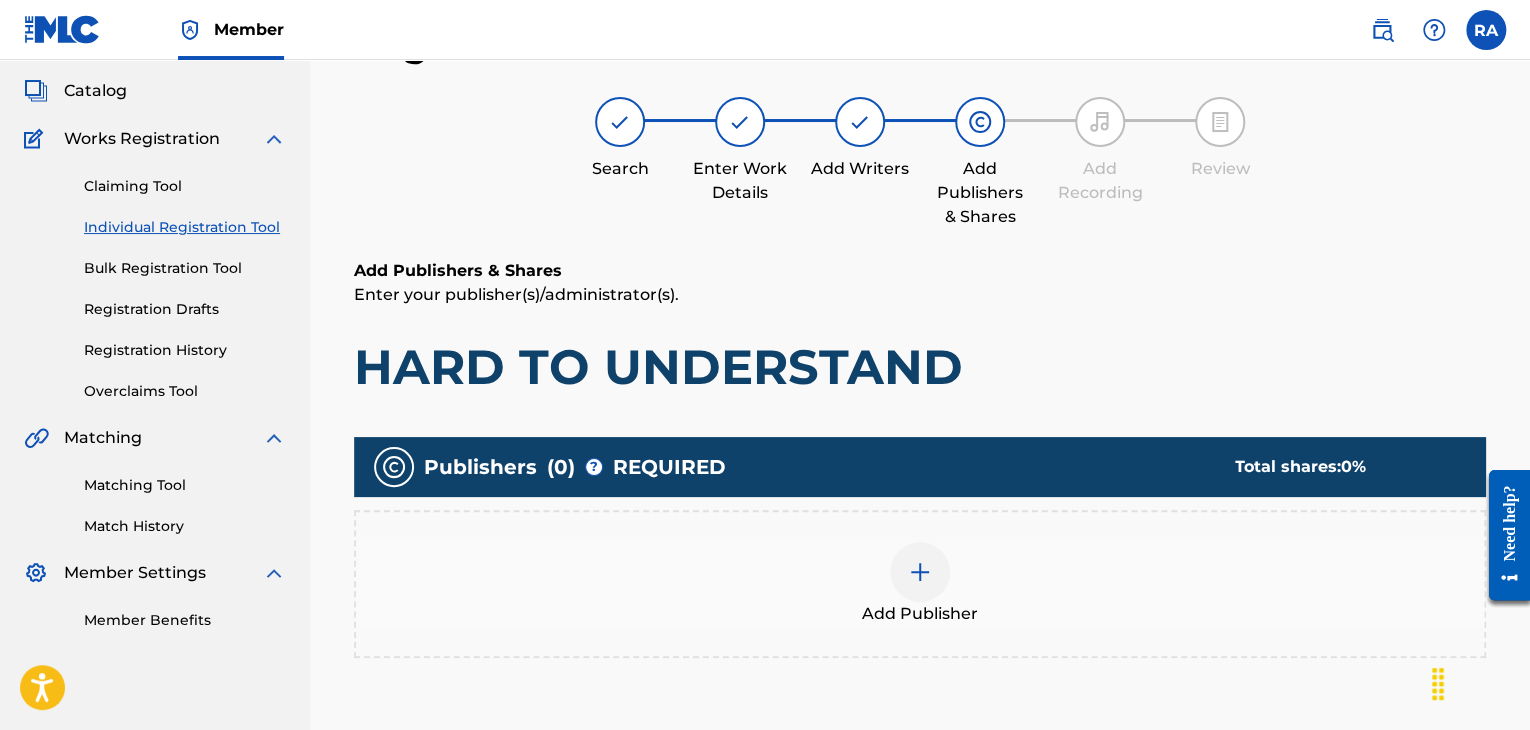 scroll, scrollTop: 90, scrollLeft: 0, axis: vertical 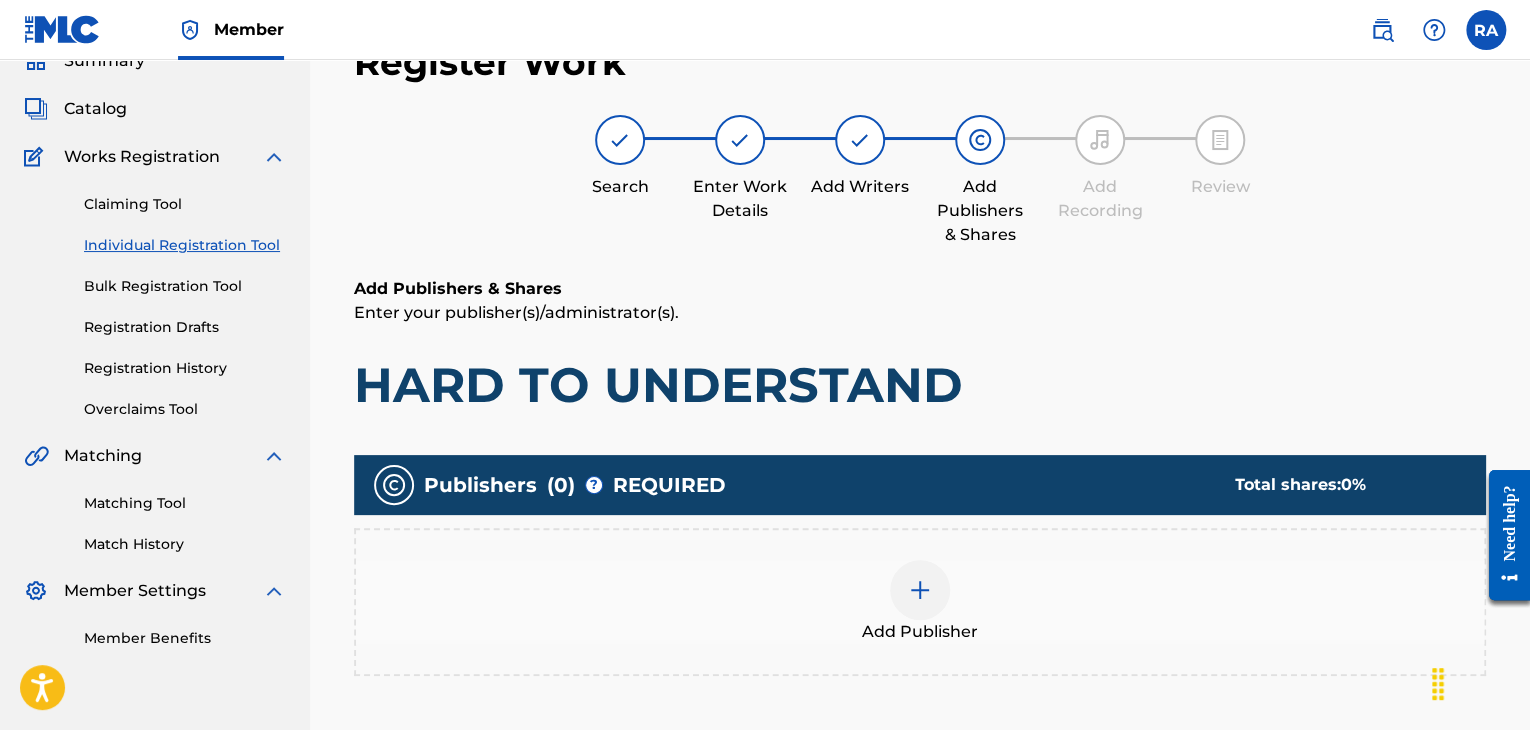 click at bounding box center [920, 590] 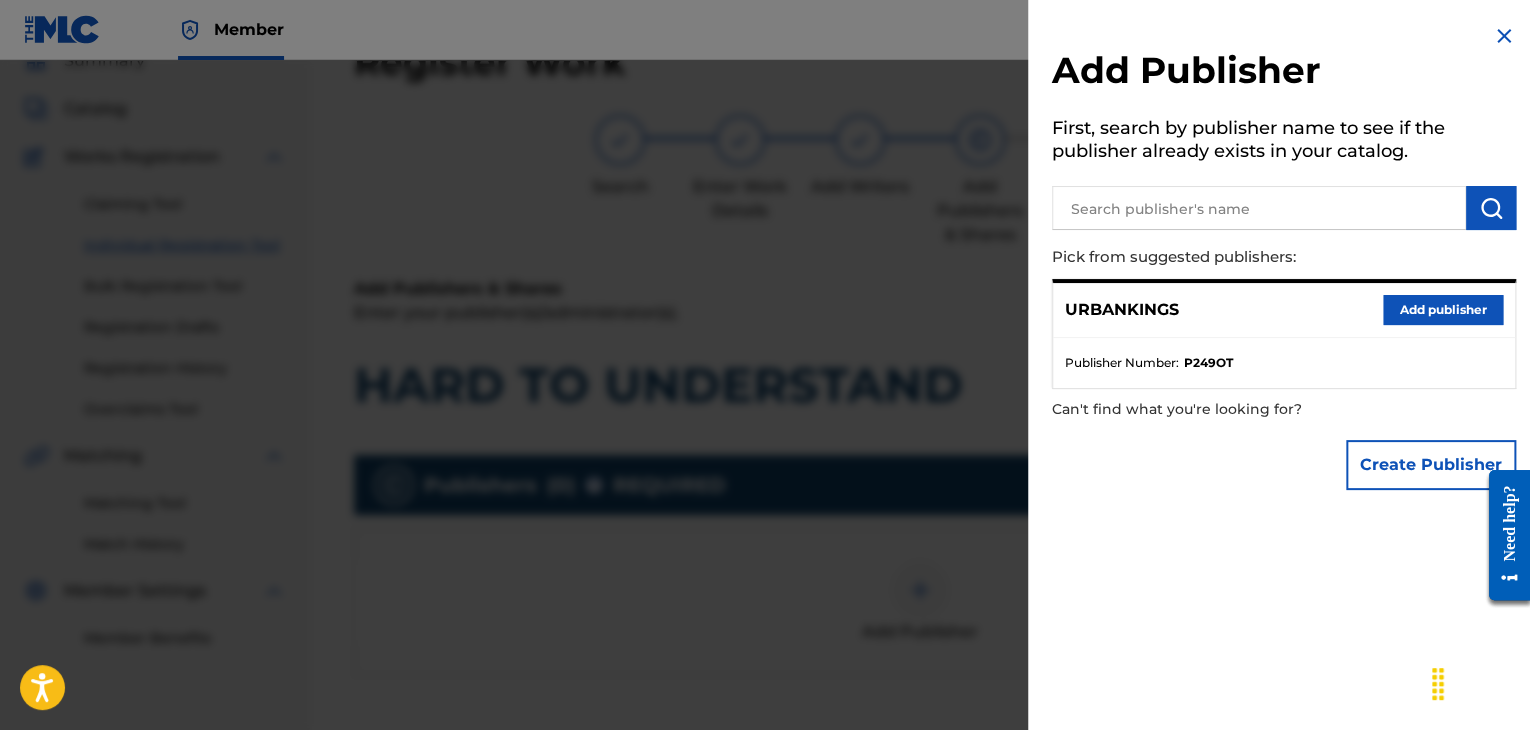 click on "Add publisher" at bounding box center [1443, 310] 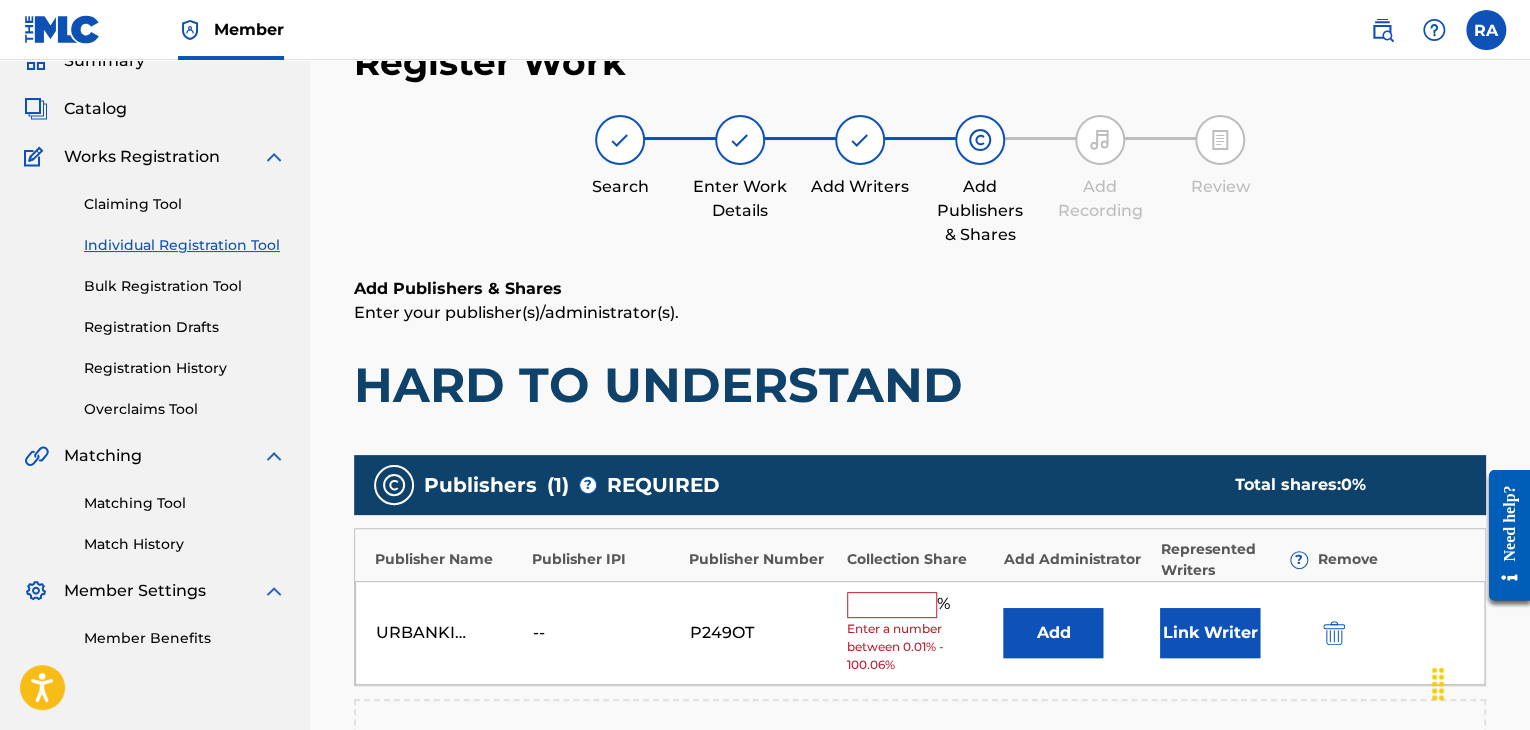 click at bounding box center [892, 605] 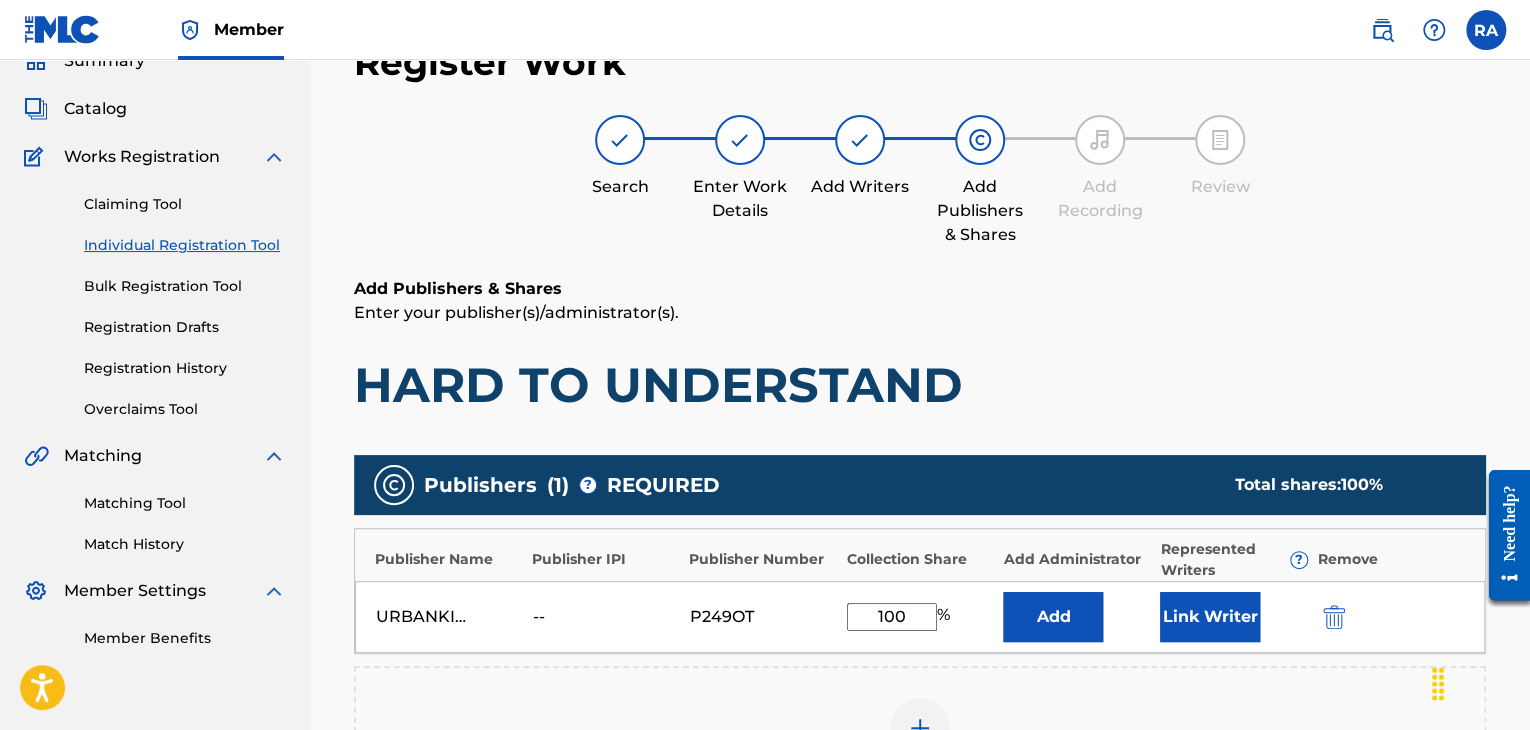 click on "Link Writer" at bounding box center [1210, 617] 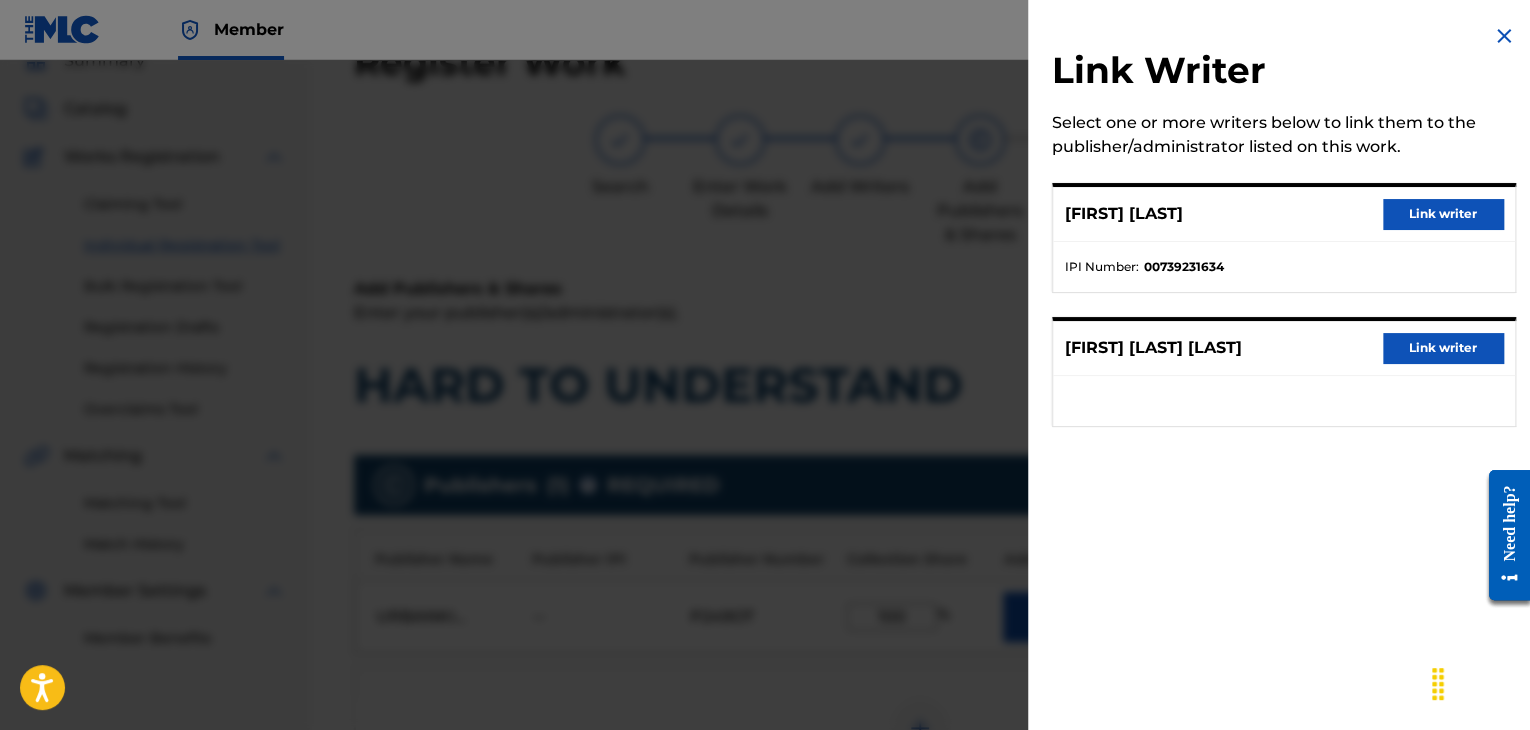 click on "Link writer" at bounding box center (1443, 214) 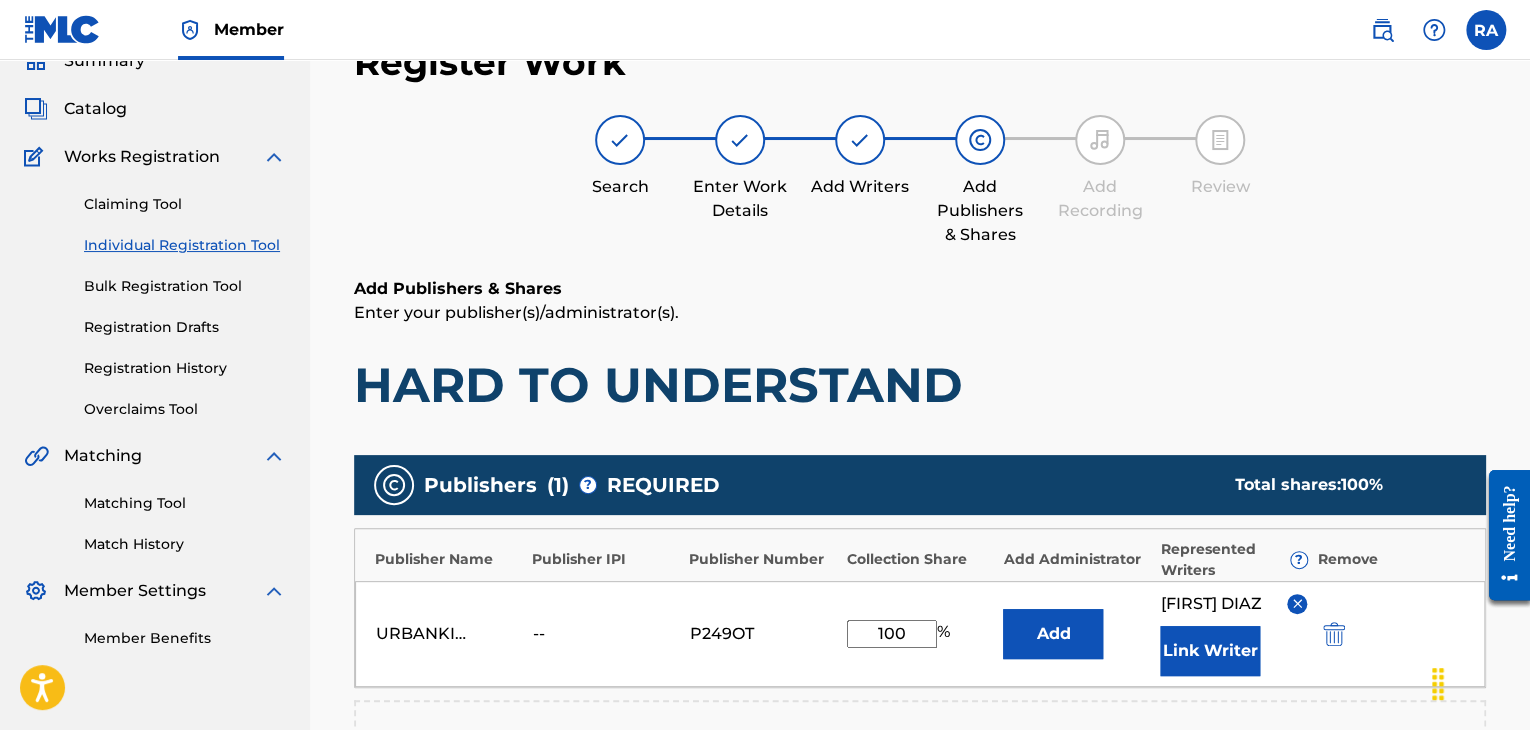 click on "Link Writer" at bounding box center (1210, 651) 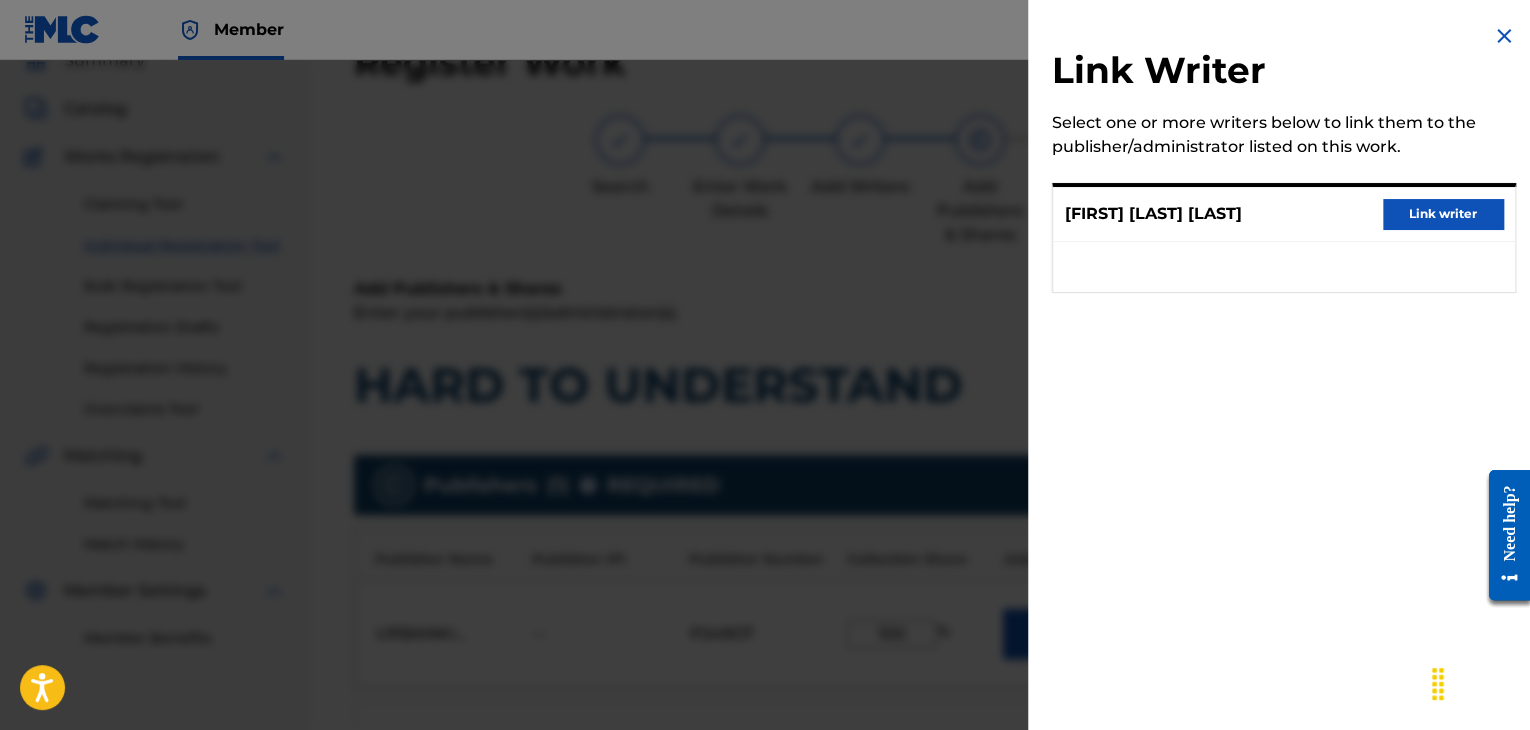 click on "Link writer" at bounding box center [1443, 214] 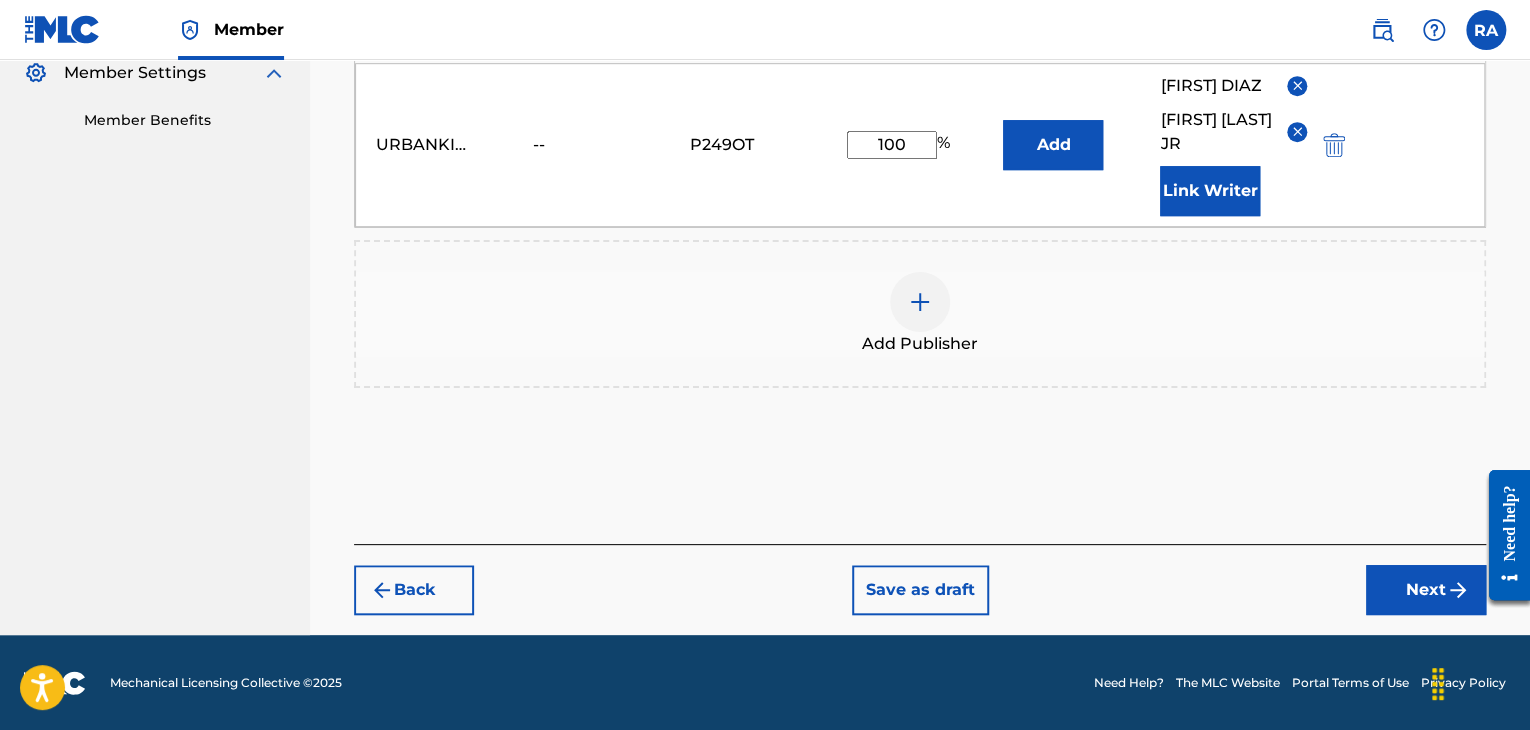 click on "Next" at bounding box center (1426, 590) 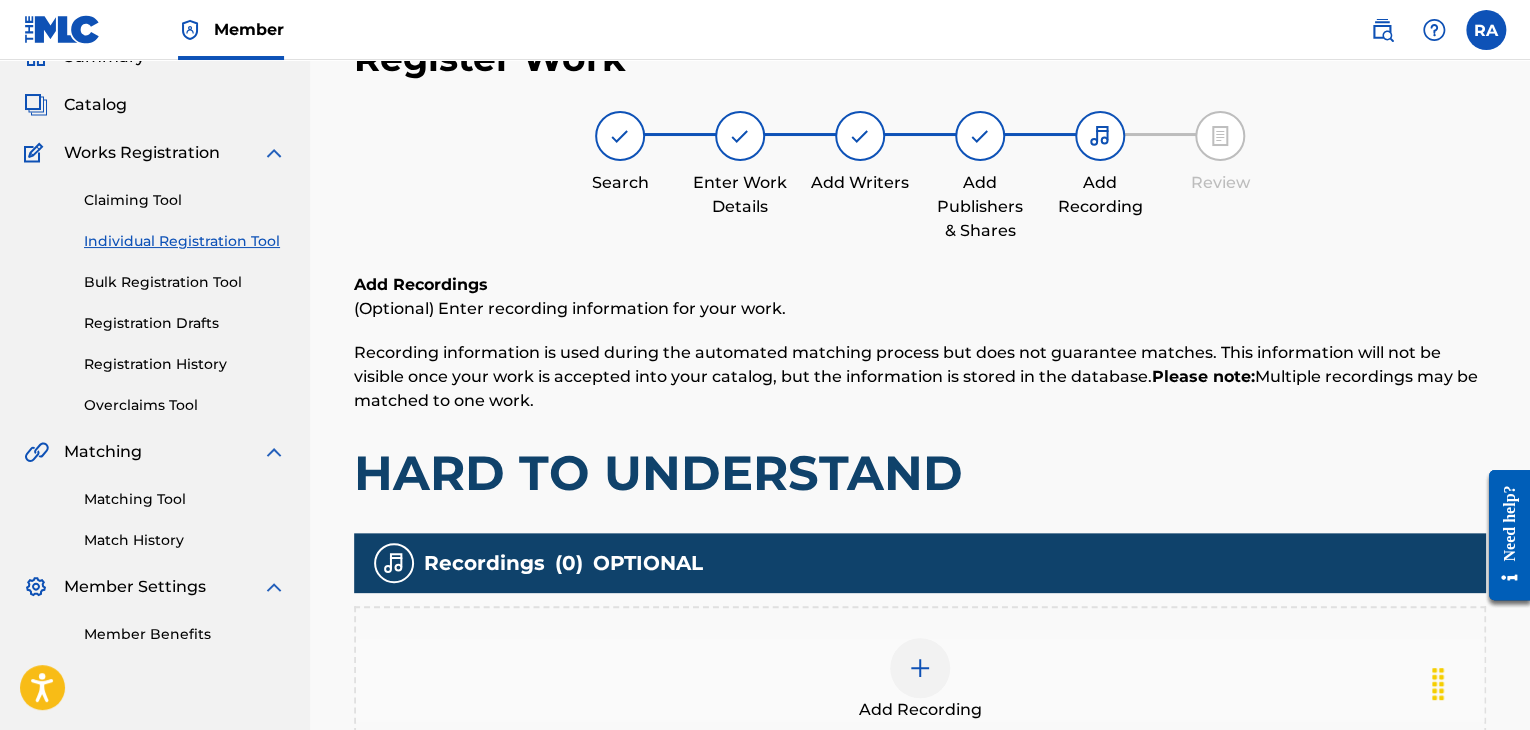 scroll, scrollTop: 90, scrollLeft: 0, axis: vertical 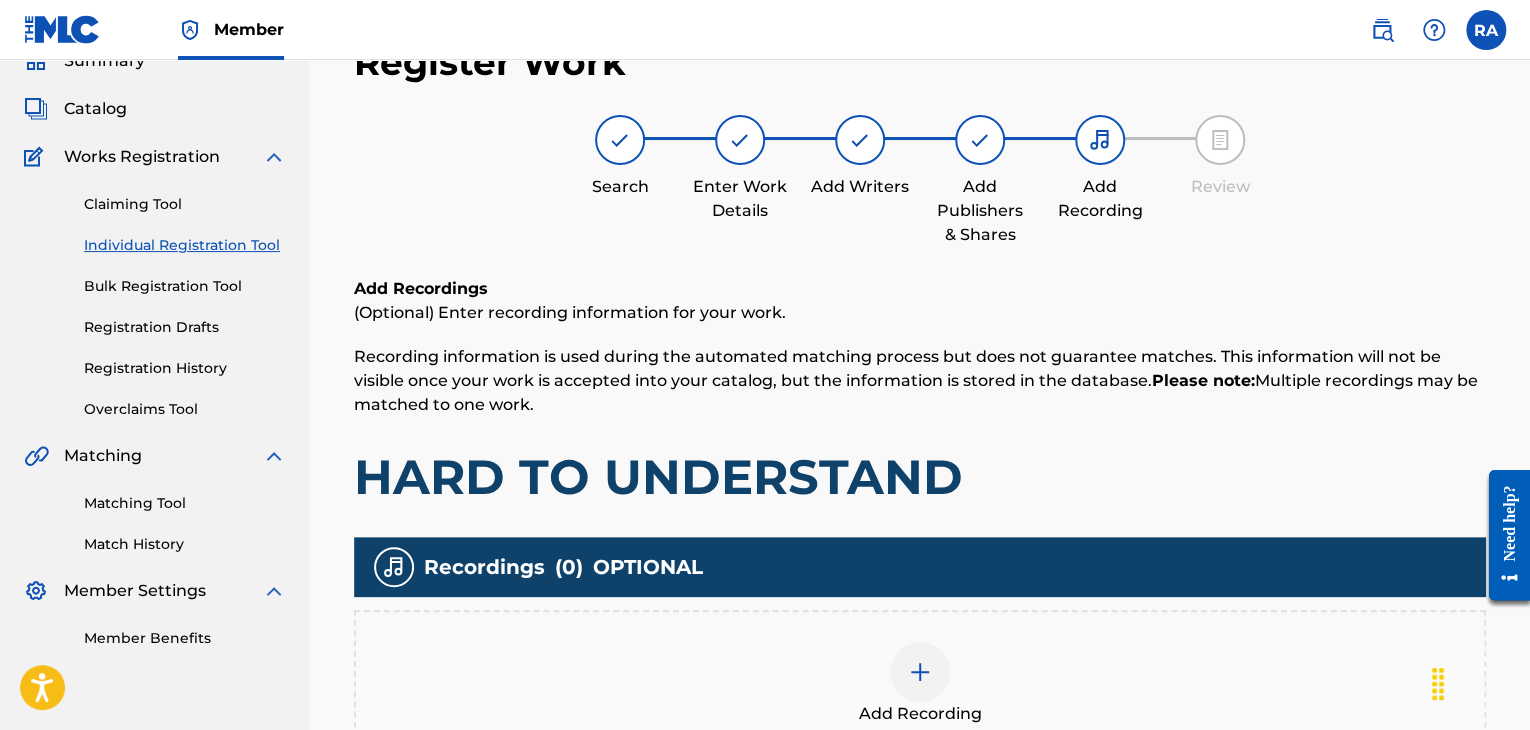 click at bounding box center (920, 672) 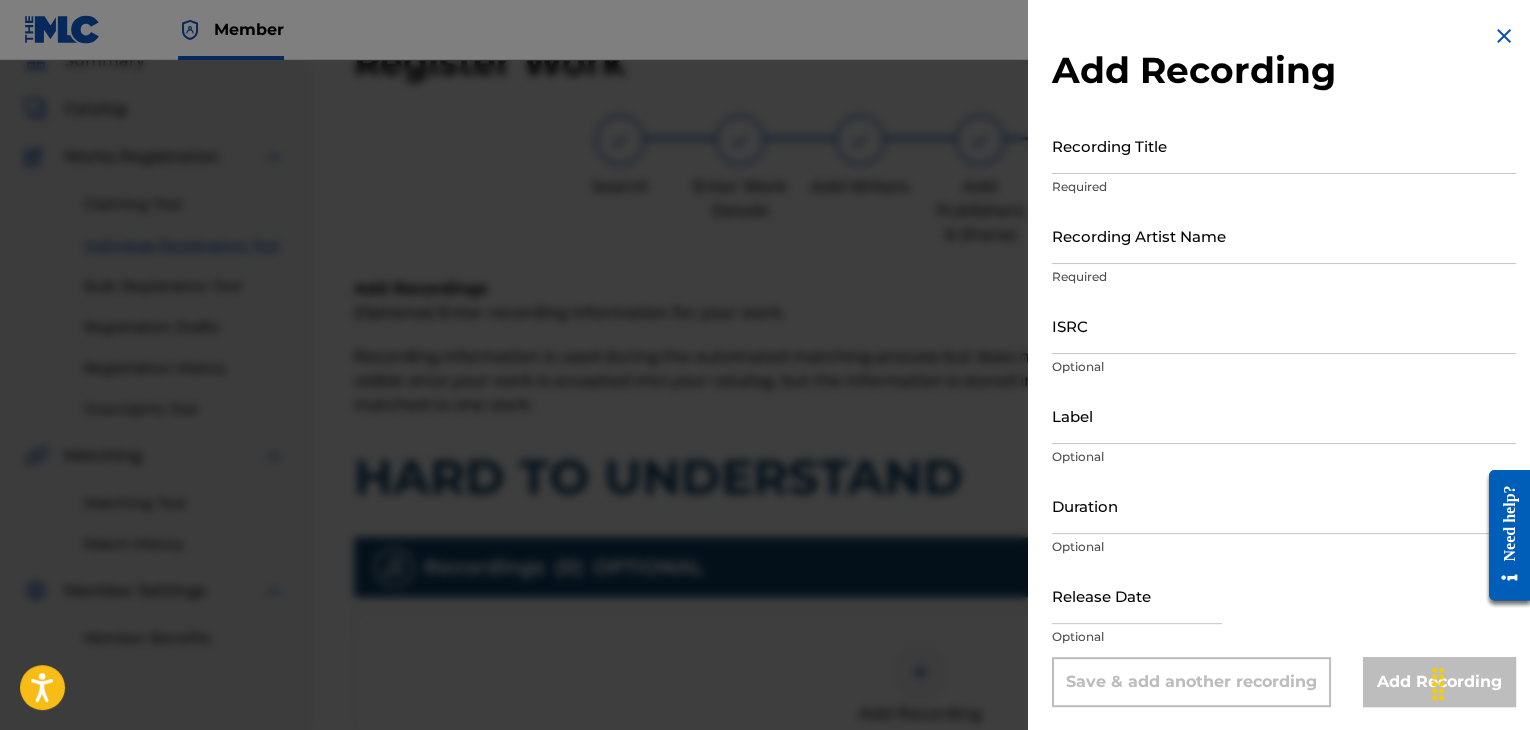 click on "Recording Title" at bounding box center [1284, 145] 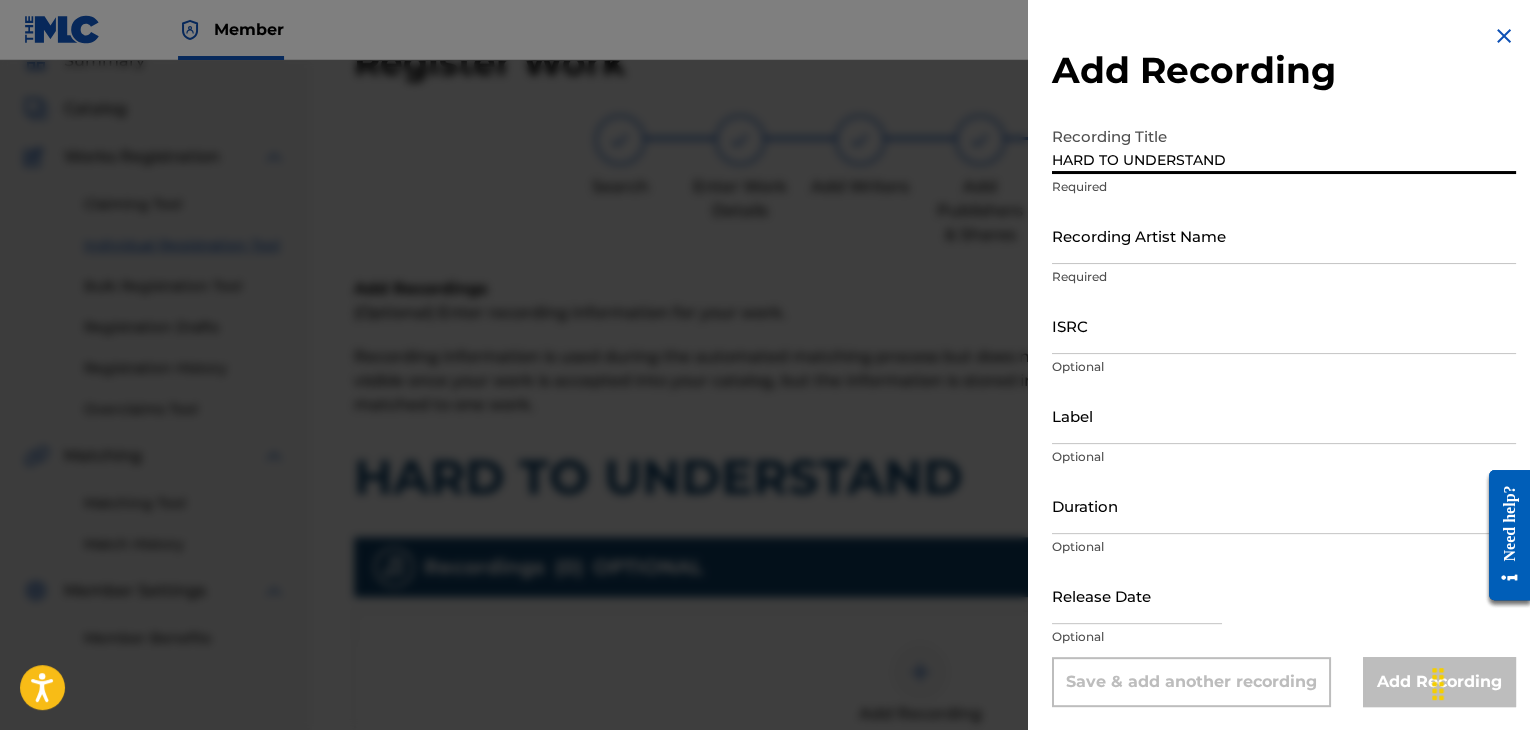 type on "HARD TO UNDERSTAND" 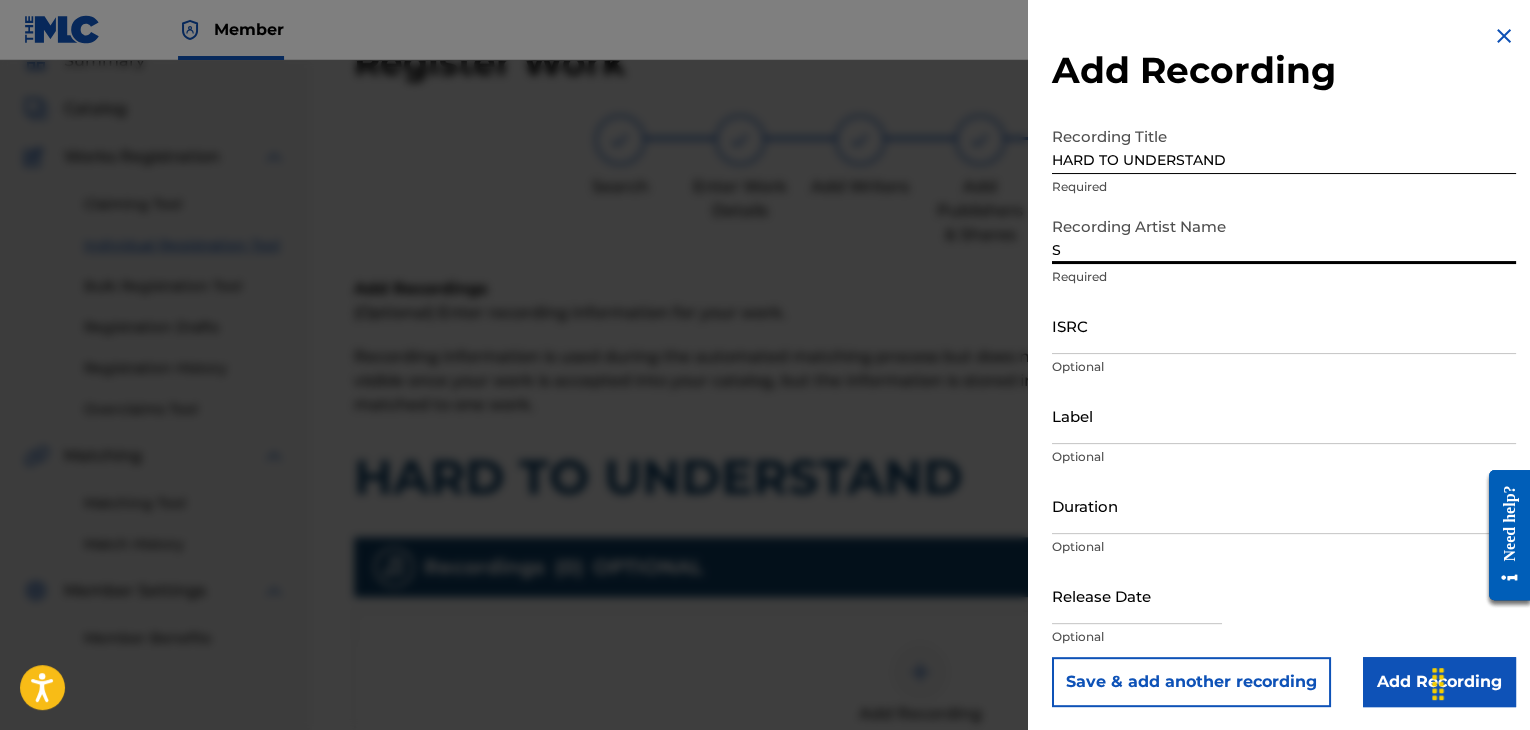 type on "SPANKY LOCO" 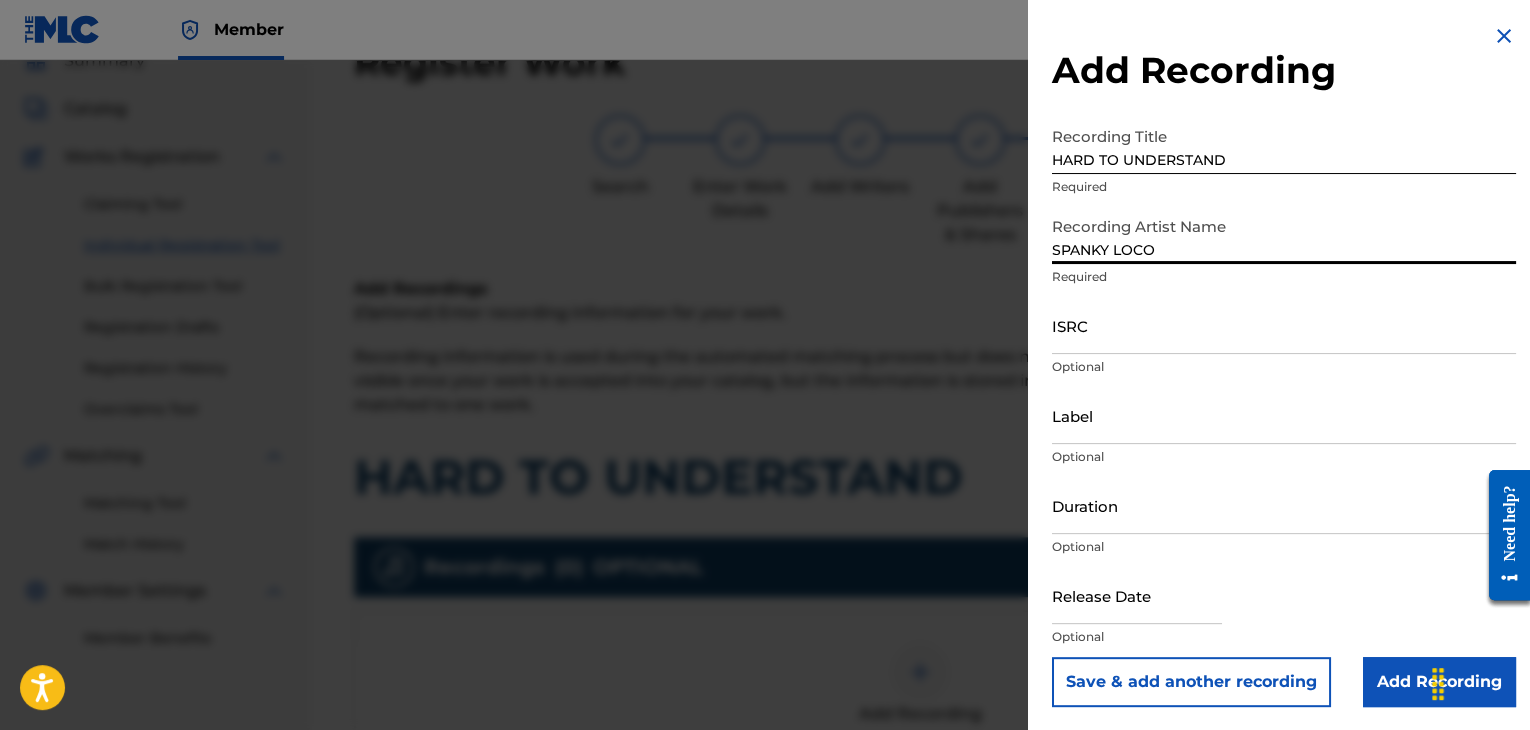 drag, startPoint x: 1074, startPoint y: 369, endPoint x: 1074, endPoint y: 389, distance: 20 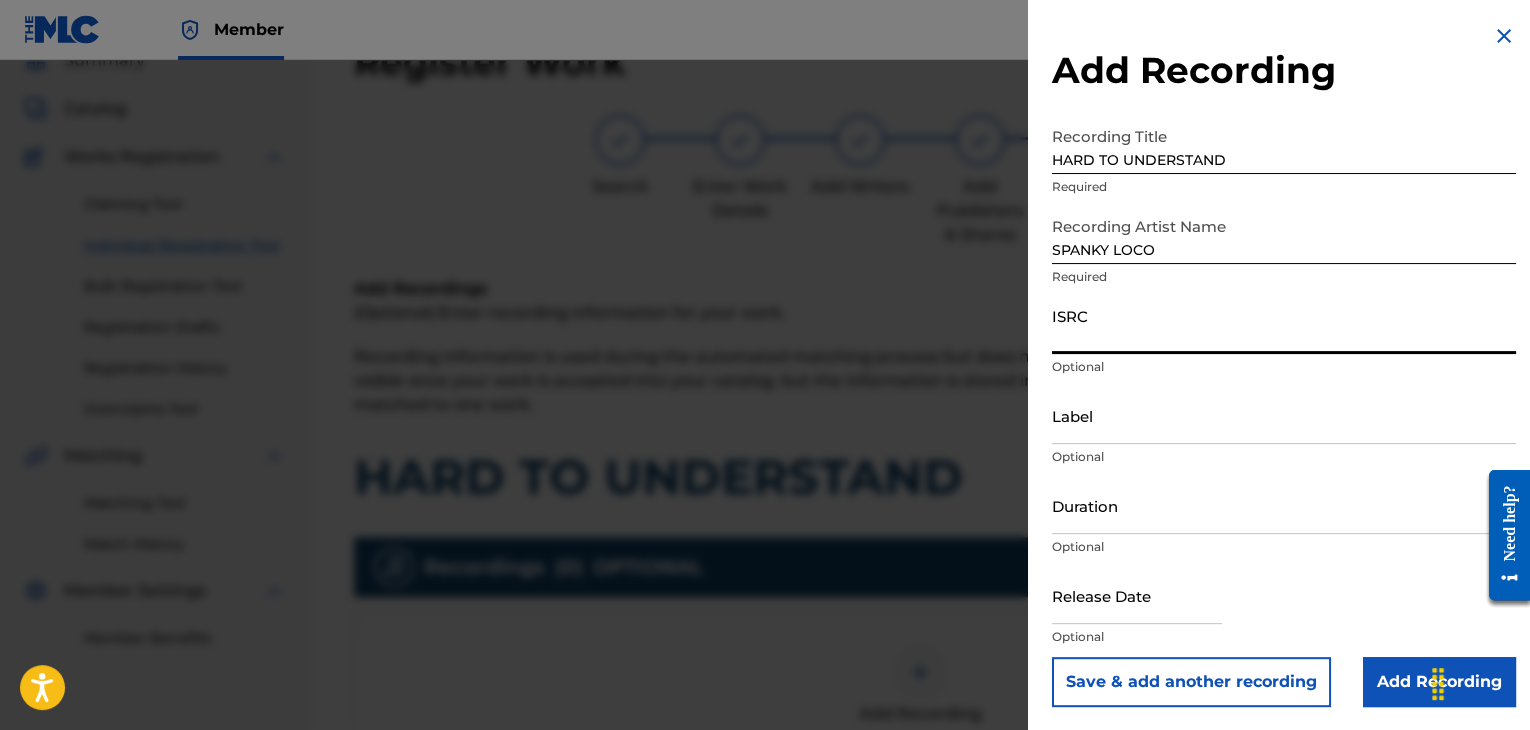 drag, startPoint x: 1074, startPoint y: 389, endPoint x: 1052, endPoint y: 337, distance: 56.462376 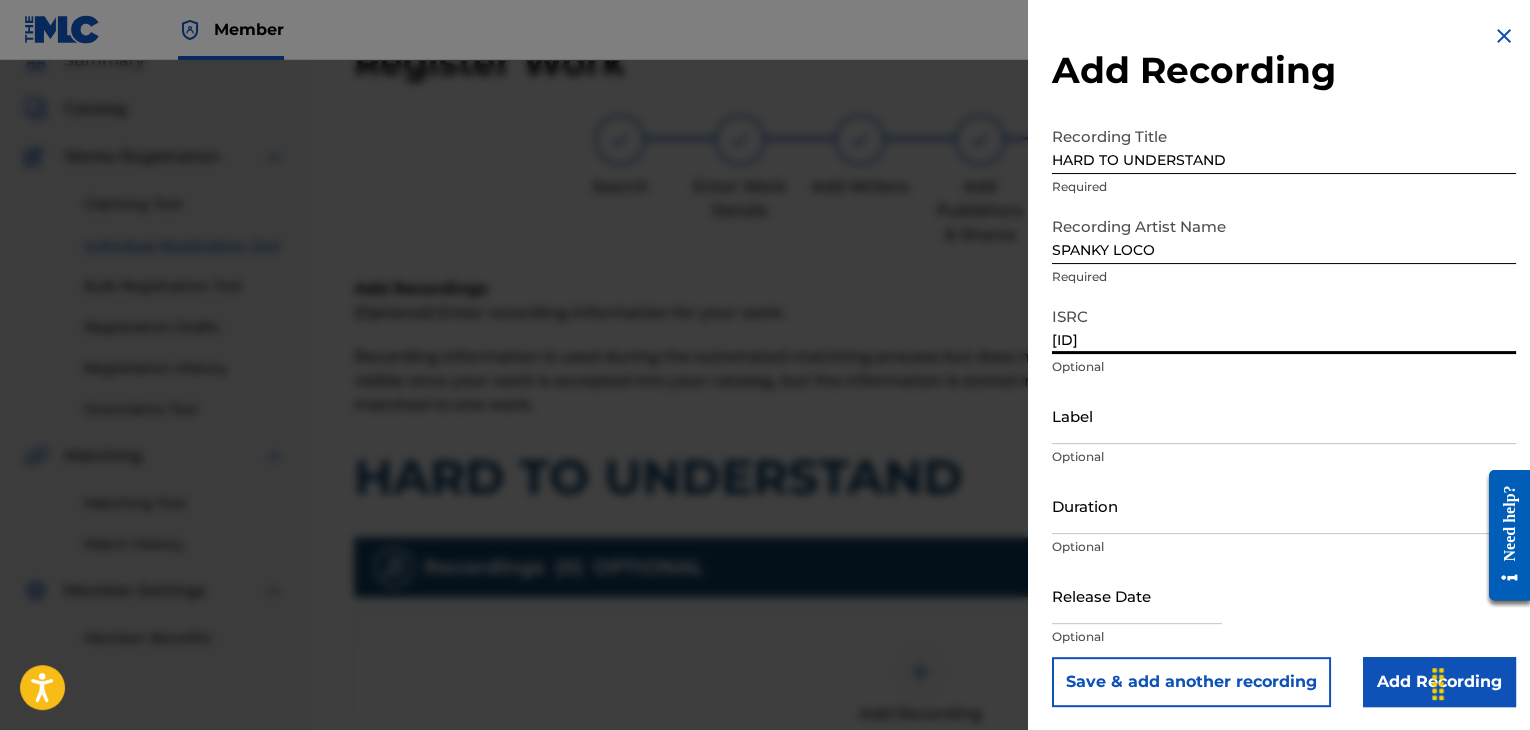 type on "[ID]" 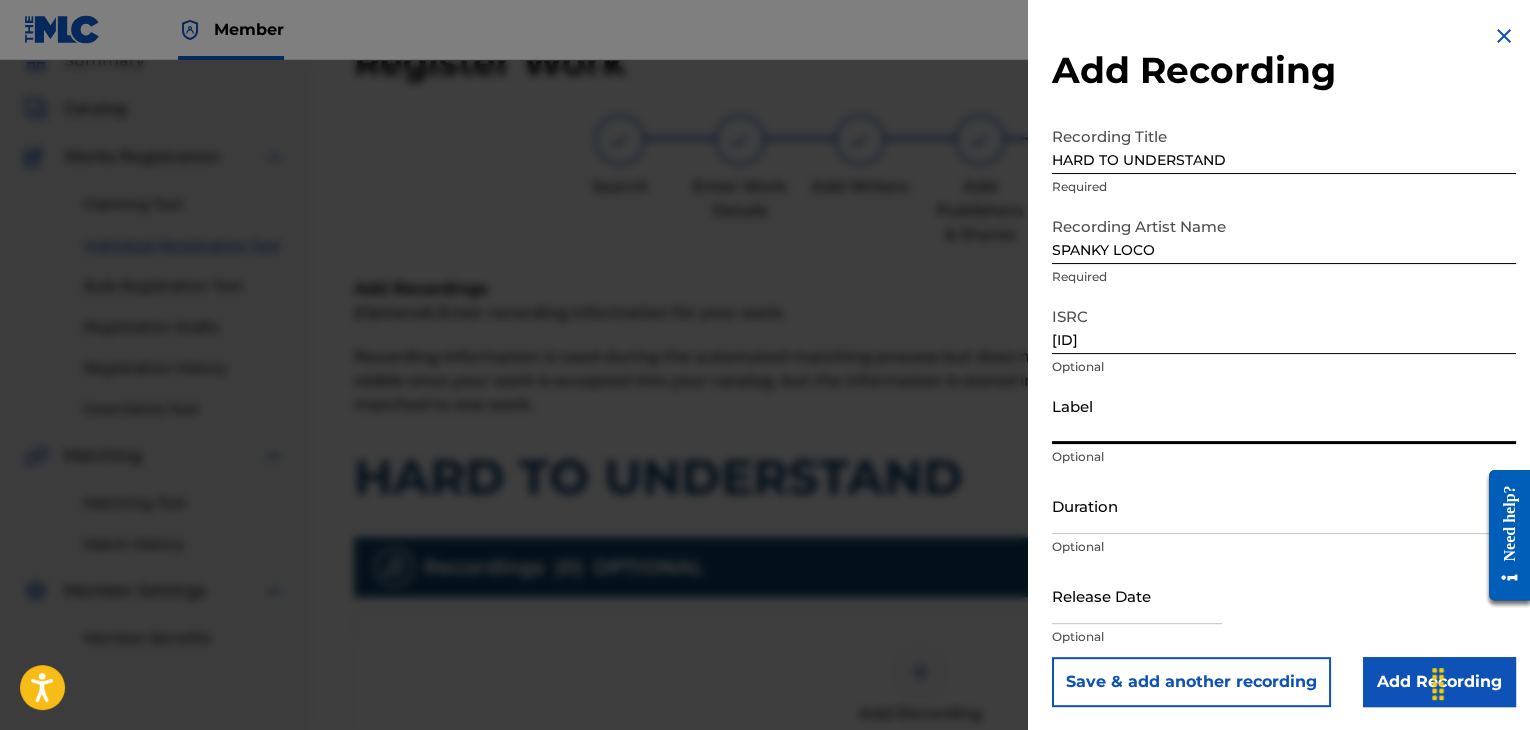 type on "Urban Kings Music Group" 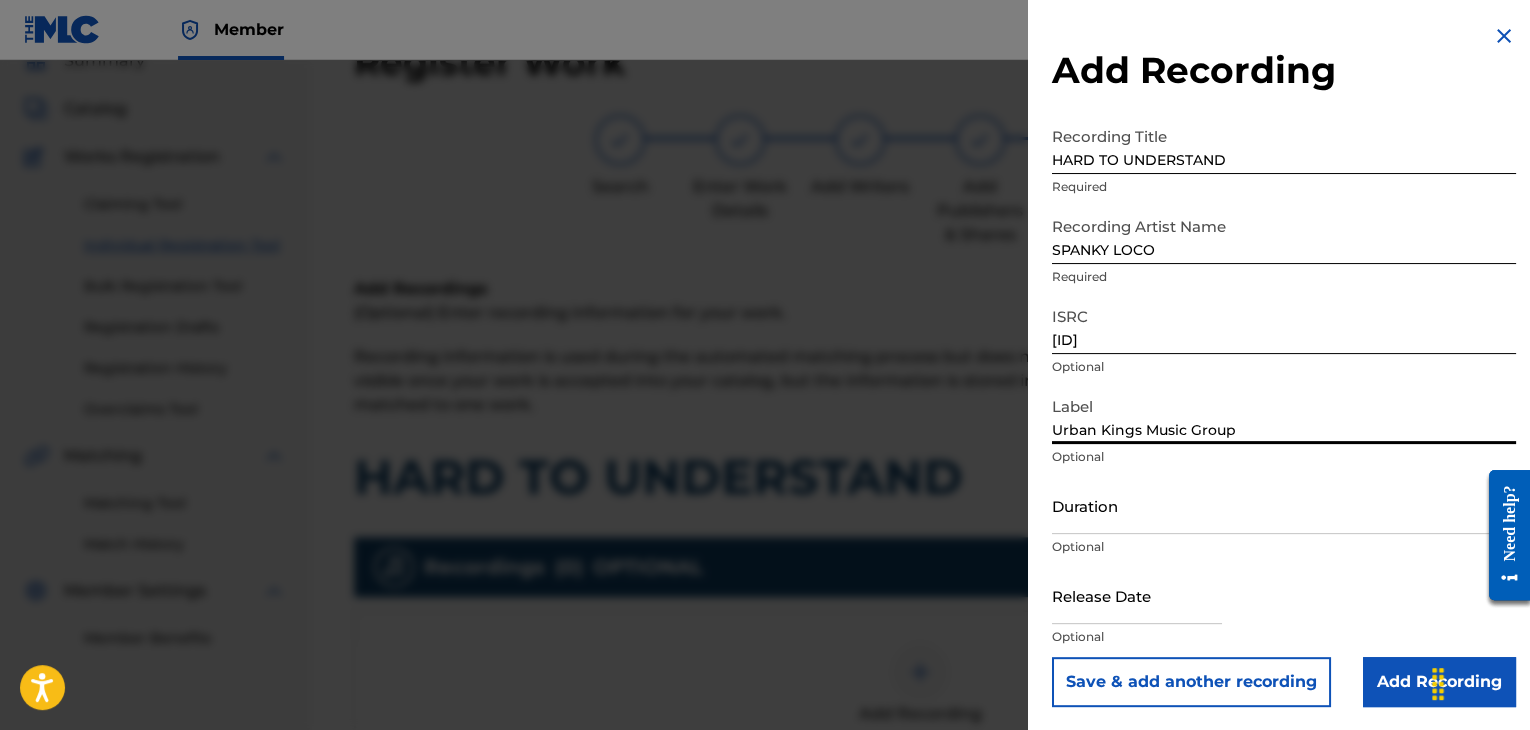 click on "Duration" at bounding box center [1284, 505] 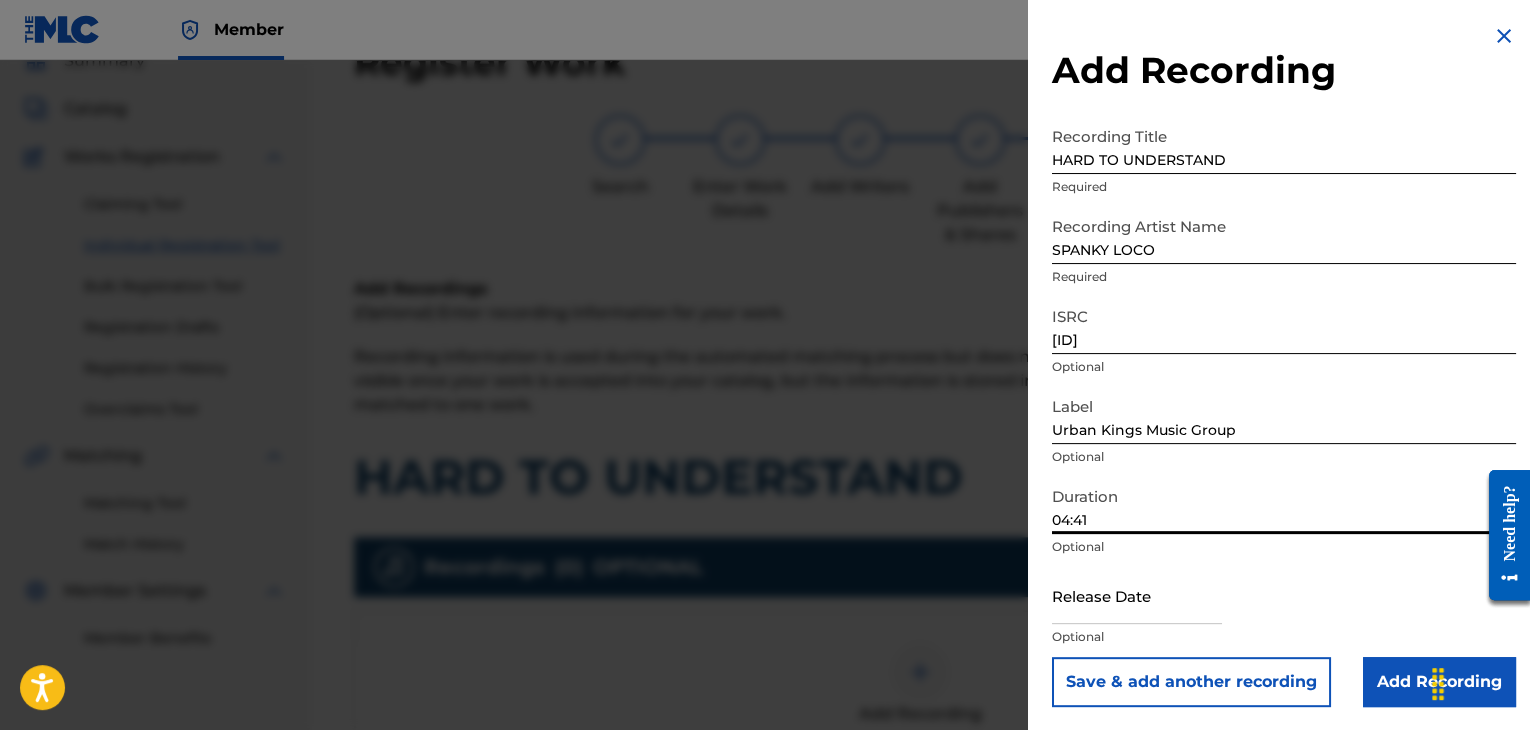 type on "04:41" 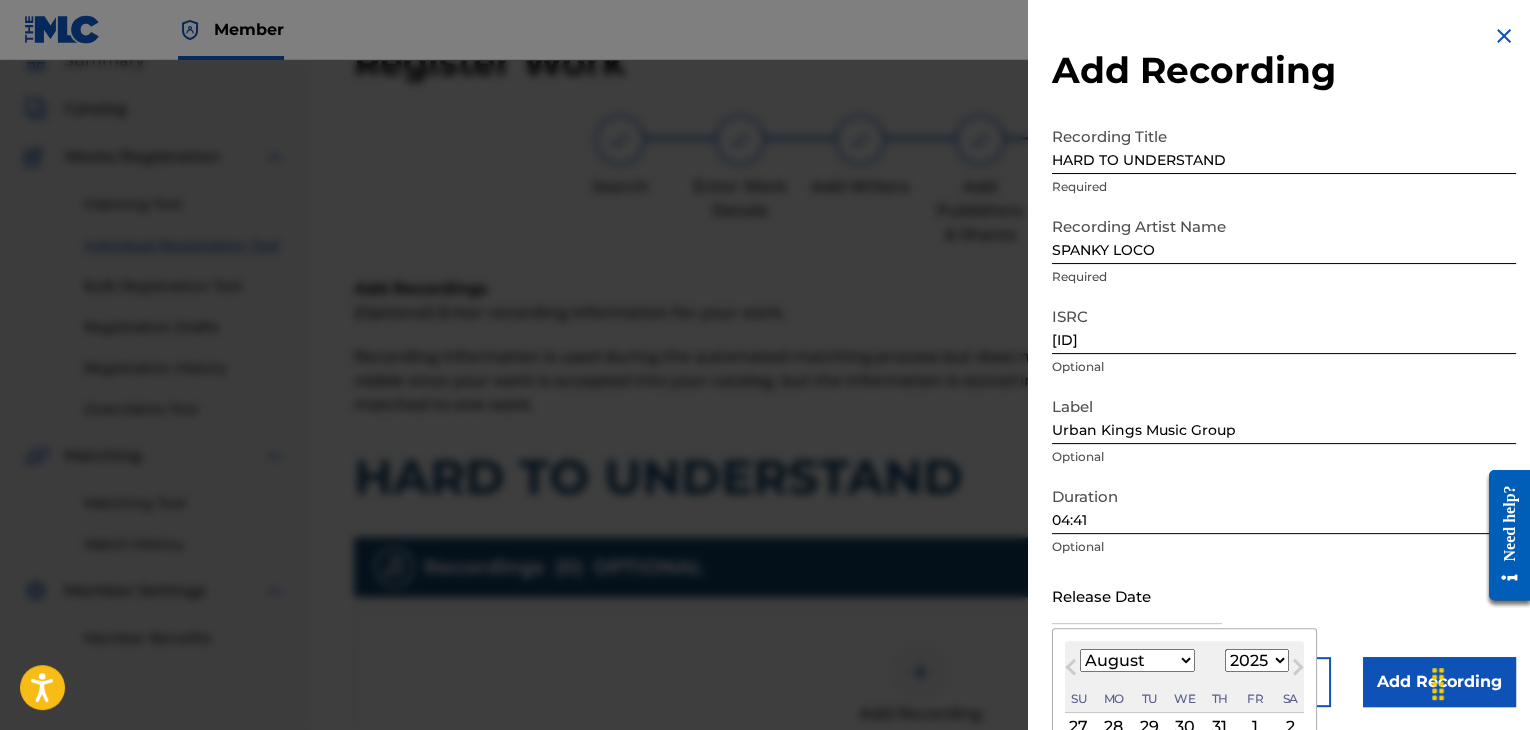 click on "January February March April May June July August September October November December" at bounding box center [1137, 660] 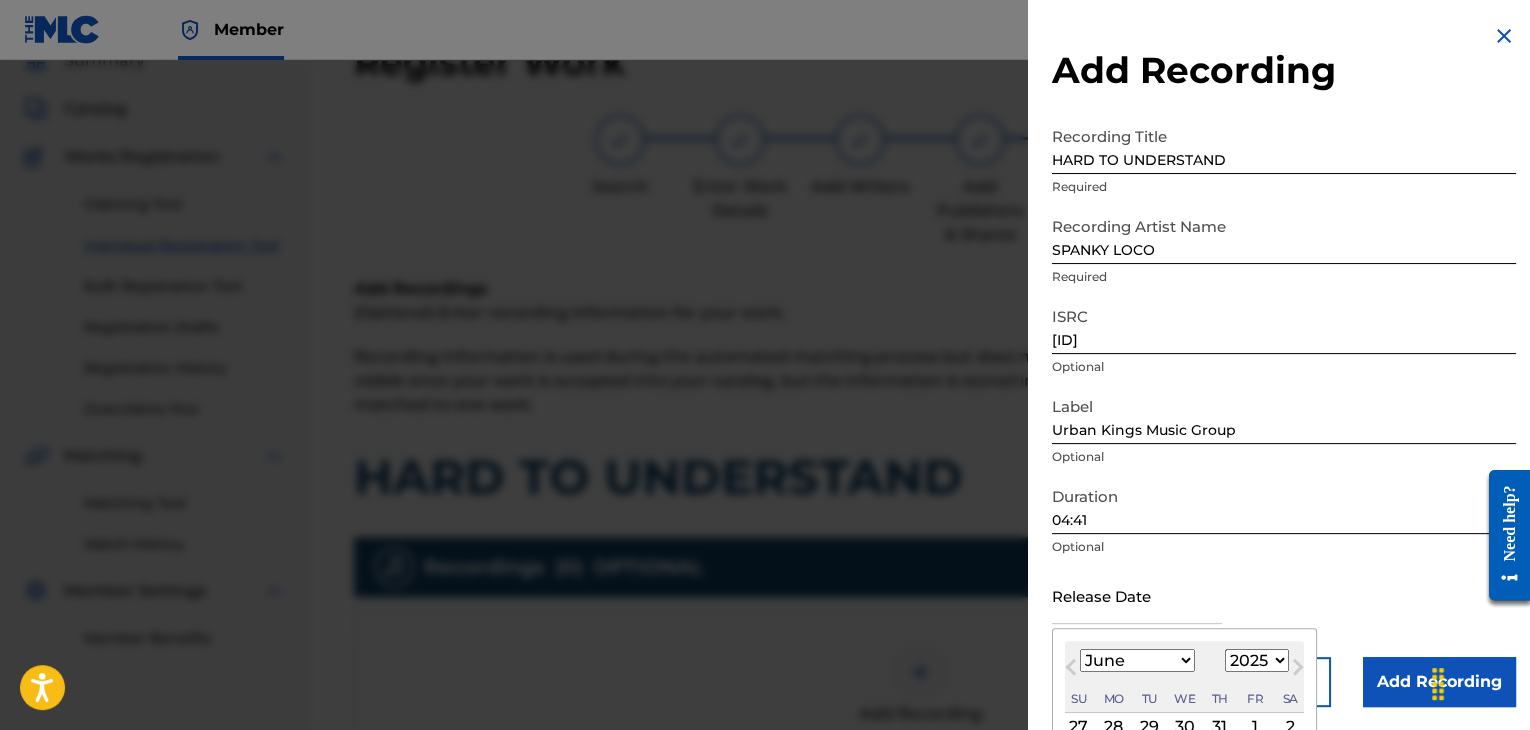 click on "January February March April May June July August September October November December" at bounding box center [1137, 660] 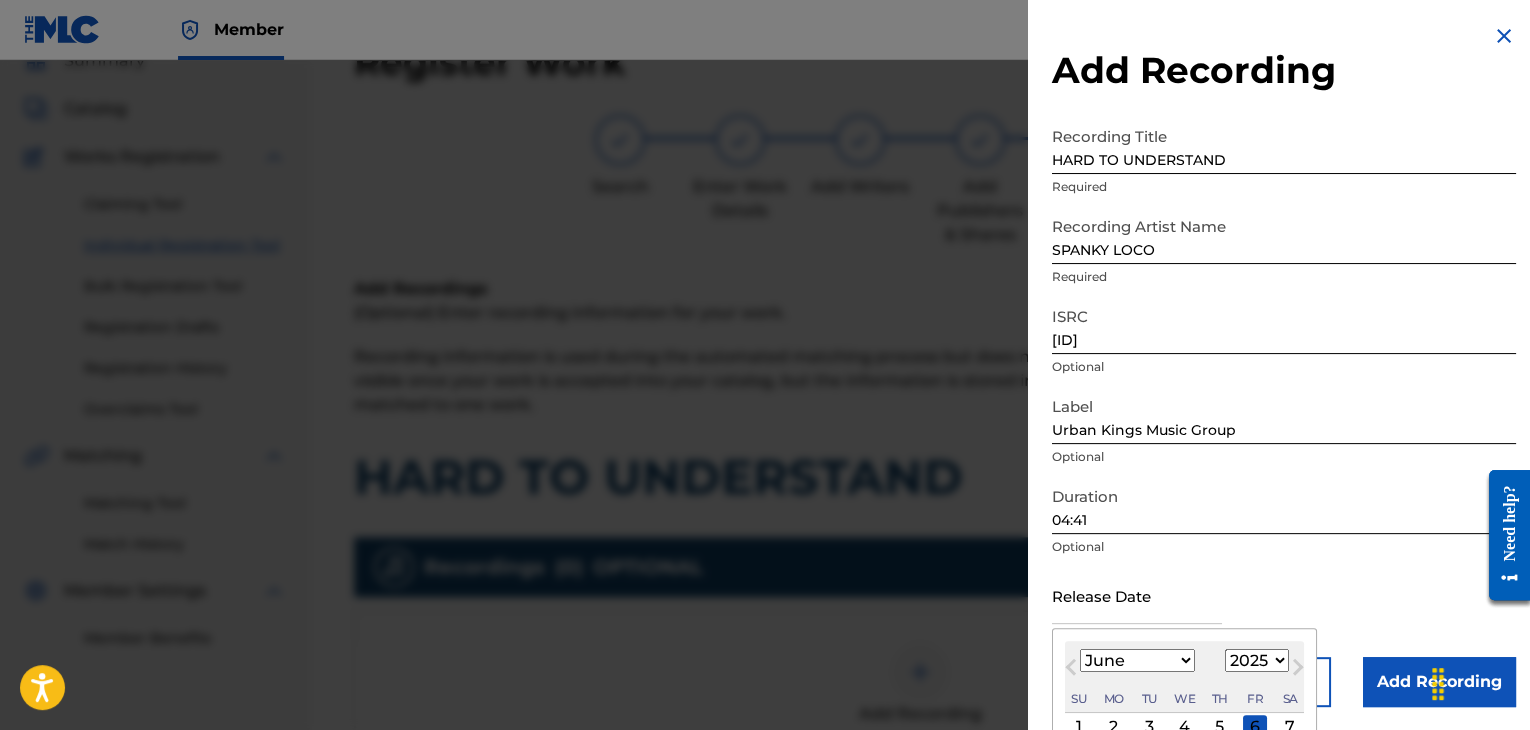 click on "1899 1900 1901 1902 1903 1904 1905 1906 1907 1908 1909 1910 1911 1912 1913 1914 1915 1916 1917 1918 1919 1920 1921 1922 1923 1924 1925 1926 1927 1928 1929 1930 1931 1932 1933 1934 1935 1936 1937 1938 1939 1940 1941 1942 1943 1944 1945 1946 1947 1948 1949 1950 1951 1952 1953 1954 1955 1956 1957 1958 1959 1960 1961 1962 1963 1964 1965 1966 1967 1968 1969 1970 1971 1972 1973 1974 1975 1976 1977 1978 1979 1980 1981 1982 1983 1984 1985 1986 1987 1988 1989 1990 1991 1992 1993 1994 1995 1996 1997 1998 1999 2000 2001 2002 2003 2004 2005 2006 2007 2008 2009 2010 2011 2012 2013 2014 2015 2016 2017 2018 2019 2020 2021 2022 2023 2024 2025 2026 2027 2028 2029 2030 2031 2032 2033 2034 2035 2036 2037 2038 2039 2040 2041 2042 2043 2044 2045 2046 2047 2048 2049 2050 2051 2052 2053 2054 2055 2056 2057 2058 2059 2060 2061 2062 2063 2064 2065 2066 2067 2068 2069 2070 2071 2072 2073 2074 2075 2076 2077 2078 2079 2080 2081 2082 2083 2084 2085 2086 2087 2088 2089 2090 2091 2092 2093 2094 2095 2096 2097 2098 2099 2100" at bounding box center [1257, 660] 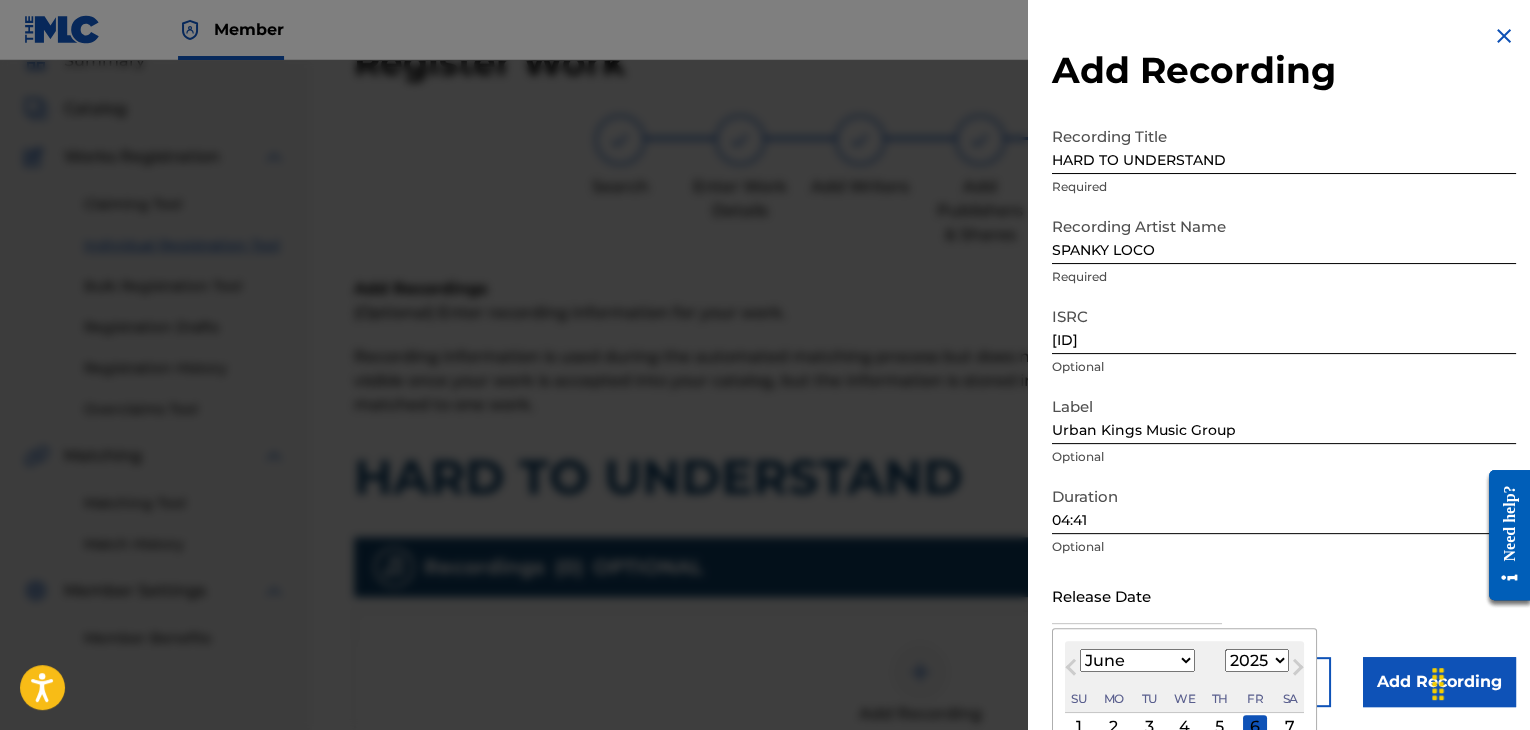 select on "2010" 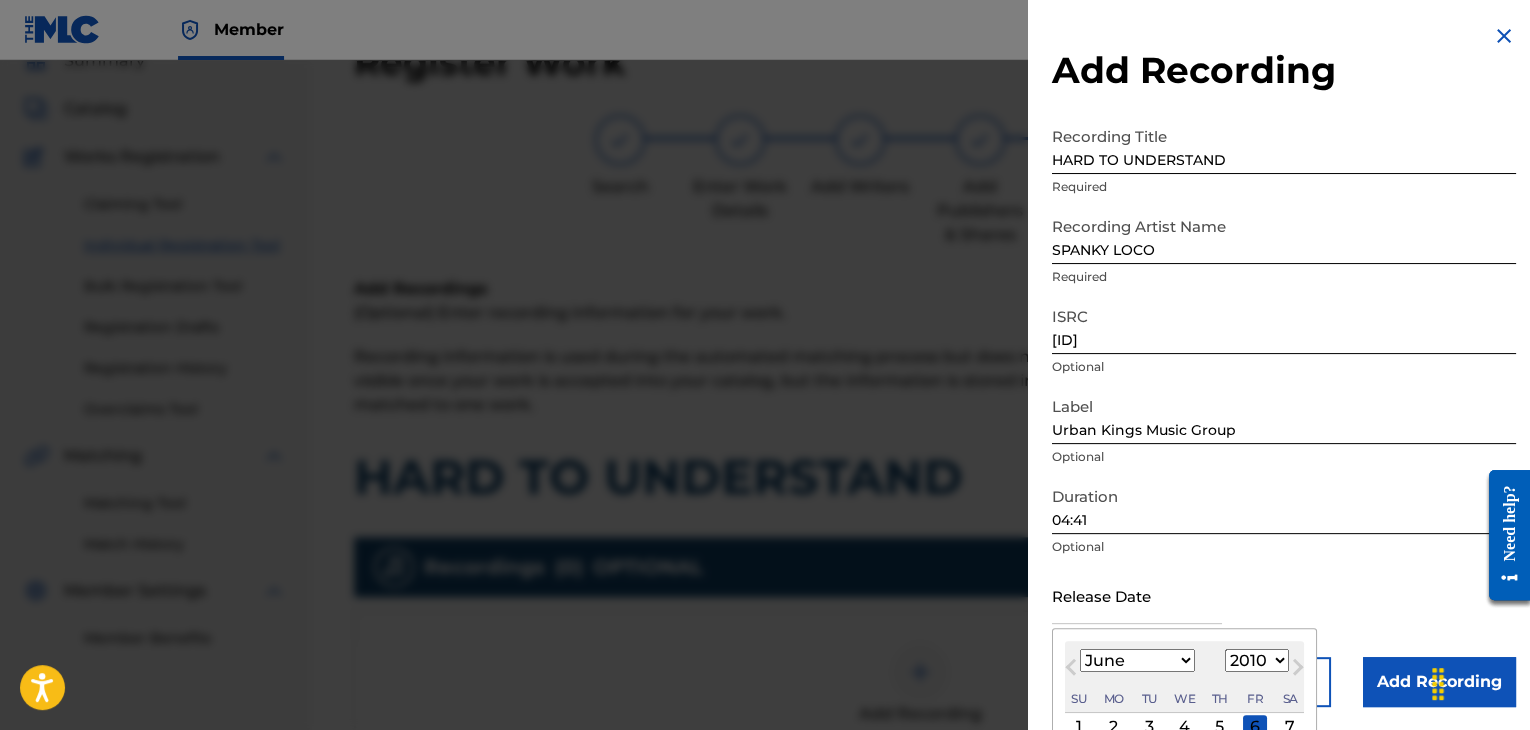 click on "1899 1900 1901 1902 1903 1904 1905 1906 1907 1908 1909 1910 1911 1912 1913 1914 1915 1916 1917 1918 1919 1920 1921 1922 1923 1924 1925 1926 1927 1928 1929 1930 1931 1932 1933 1934 1935 1936 1937 1938 1939 1940 1941 1942 1943 1944 1945 1946 1947 1948 1949 1950 1951 1952 1953 1954 1955 1956 1957 1958 1959 1960 1961 1962 1963 1964 1965 1966 1967 1968 1969 1970 1971 1972 1973 1974 1975 1976 1977 1978 1979 1980 1981 1982 1983 1984 1985 1986 1987 1988 1989 1990 1991 1992 1993 1994 1995 1996 1997 1998 1999 2000 2001 2002 2003 2004 2005 2006 2007 2008 2009 2010 2011 2012 2013 2014 2015 2016 2017 2018 2019 2020 2021 2022 2023 2024 2025 2026 2027 2028 2029 2030 2031 2032 2033 2034 2035 2036 2037 2038 2039 2040 2041 2042 2043 2044 2045 2046 2047 2048 2049 2050 2051 2052 2053 2054 2055 2056 2057 2058 2059 2060 2061 2062 2063 2064 2065 2066 2067 2068 2069 2070 2071 2072 2073 2074 2075 2076 2077 2078 2079 2080 2081 2082 2083 2084 2085 2086 2087 2088 2089 2090 2091 2092 2093 2094 2095 2096 2097 2098 2099 2100" at bounding box center [1257, 660] 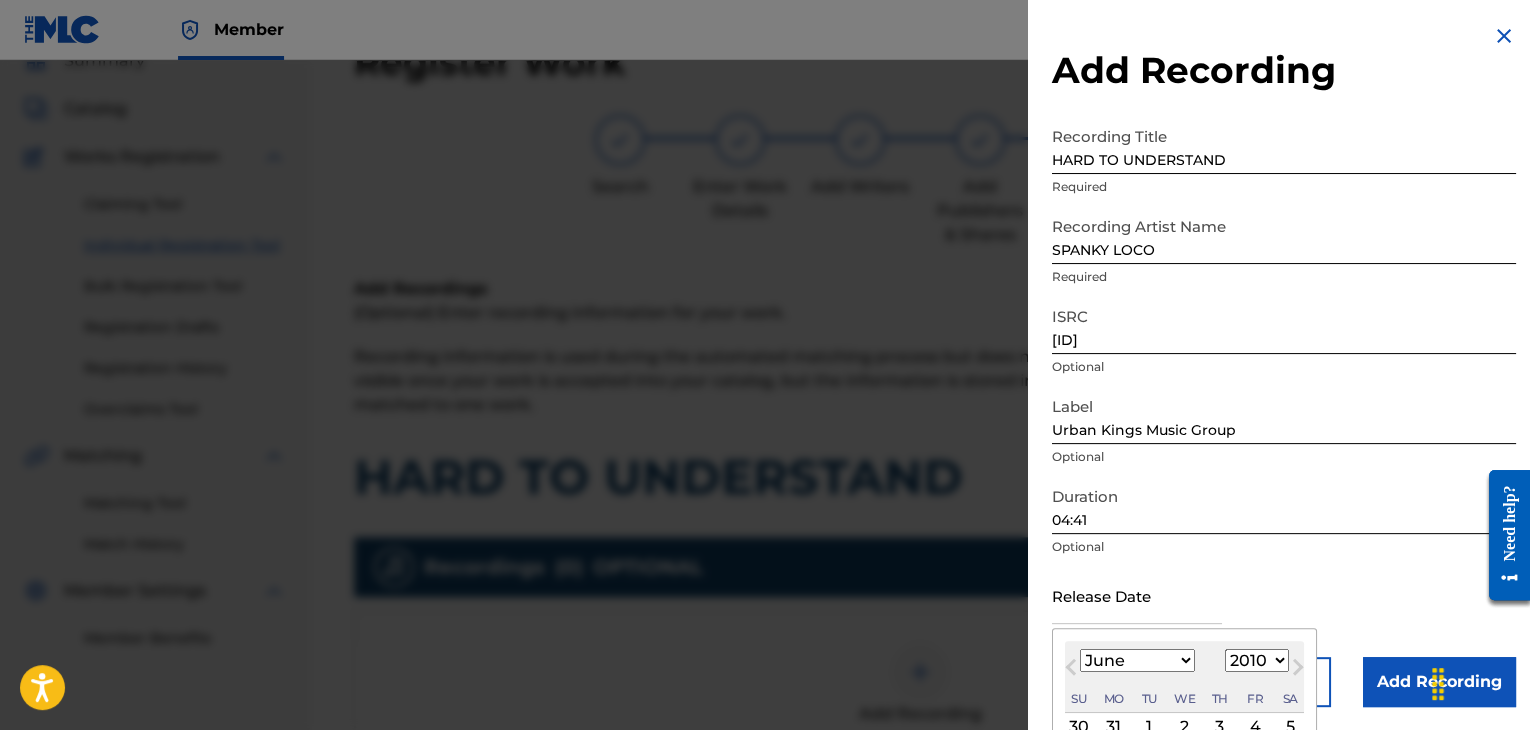 click on "1" at bounding box center [1149, 727] 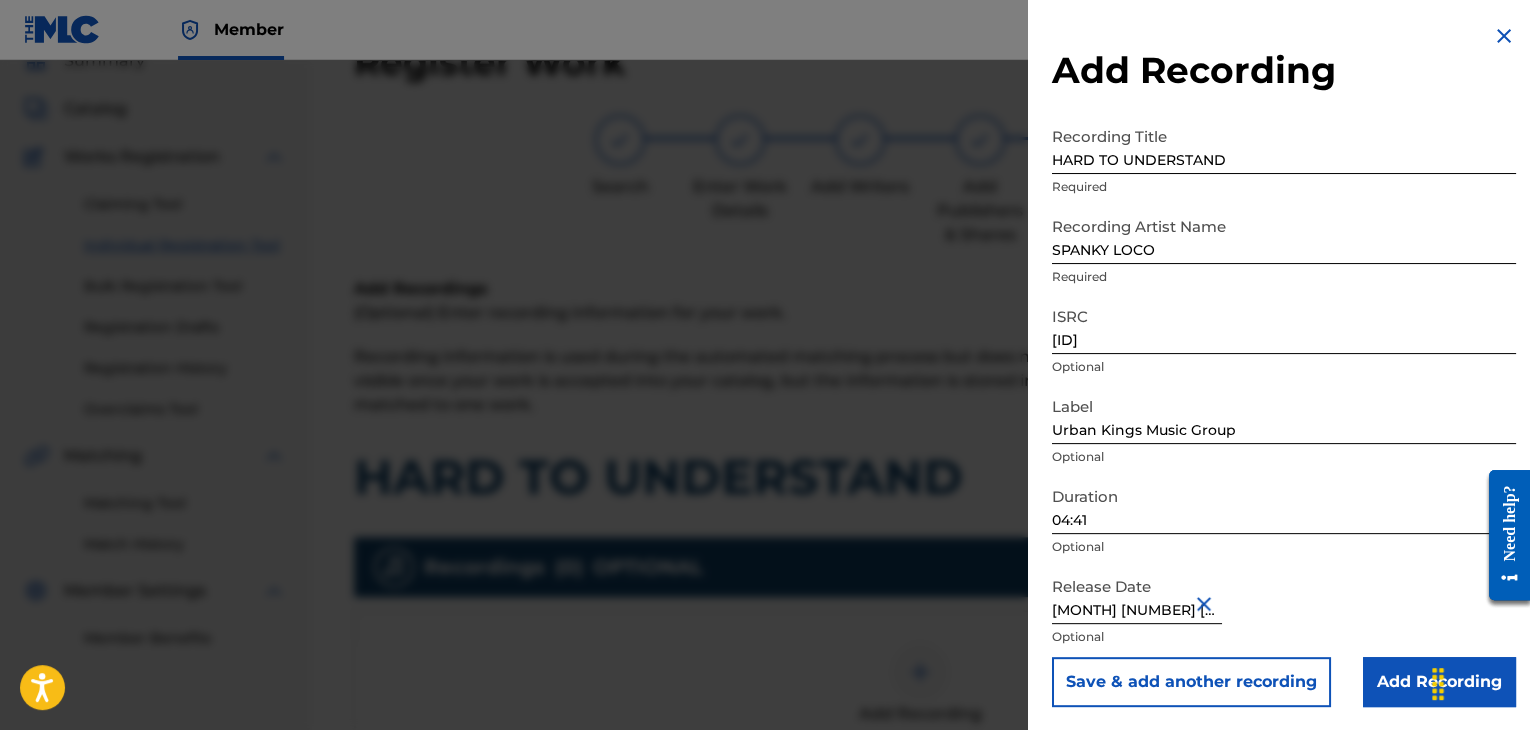click on "Add Recording" at bounding box center (1439, 682) 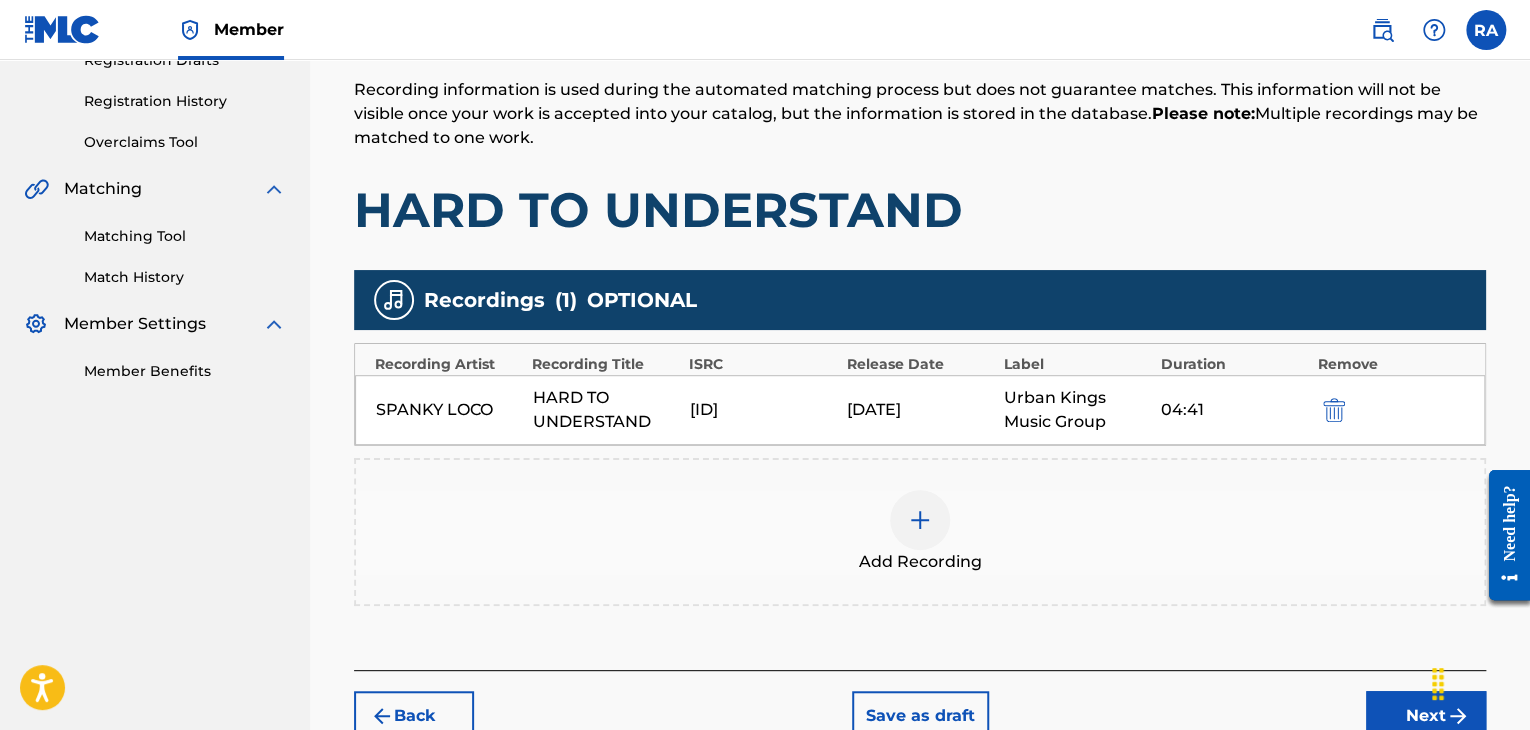 scroll, scrollTop: 482, scrollLeft: 0, axis: vertical 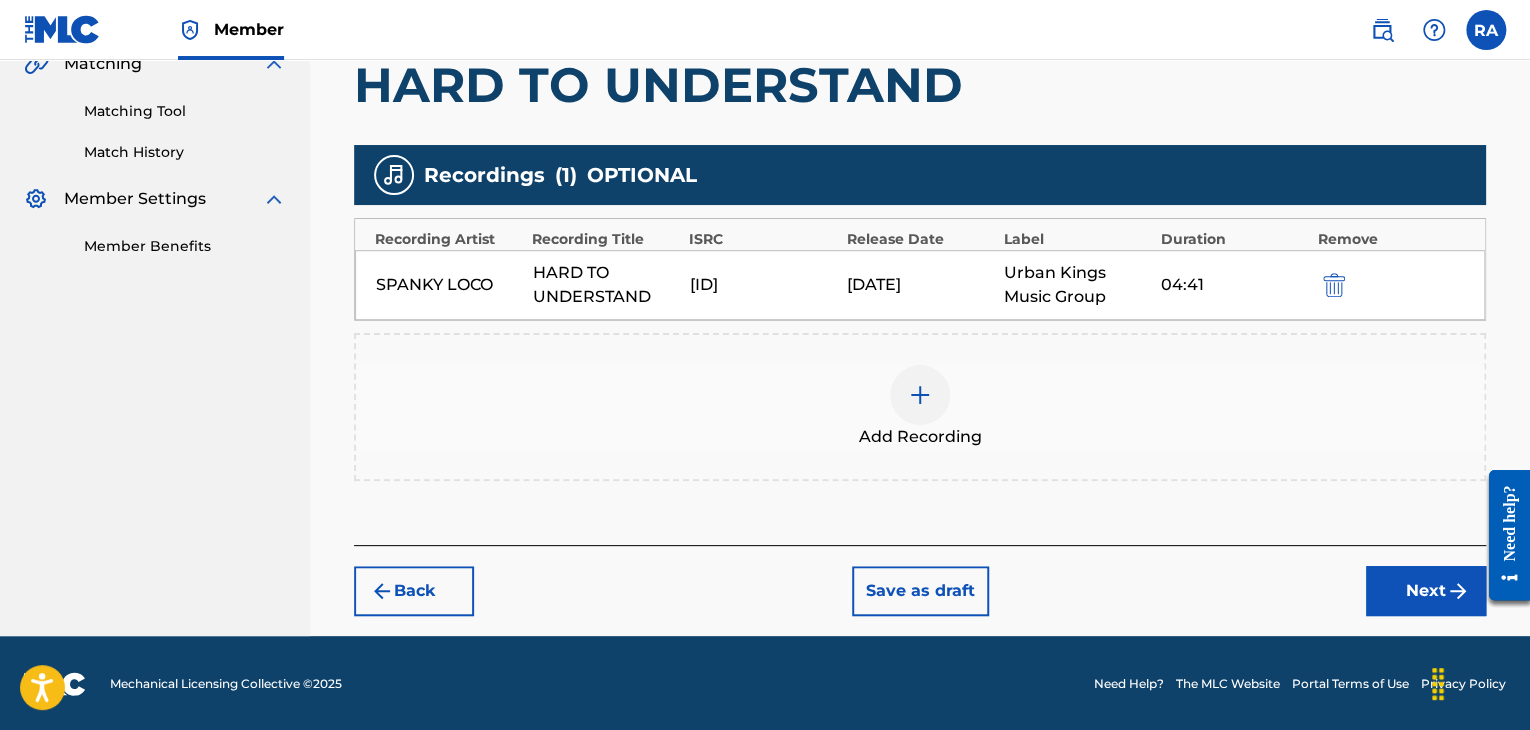 click on "Next" at bounding box center [1426, 591] 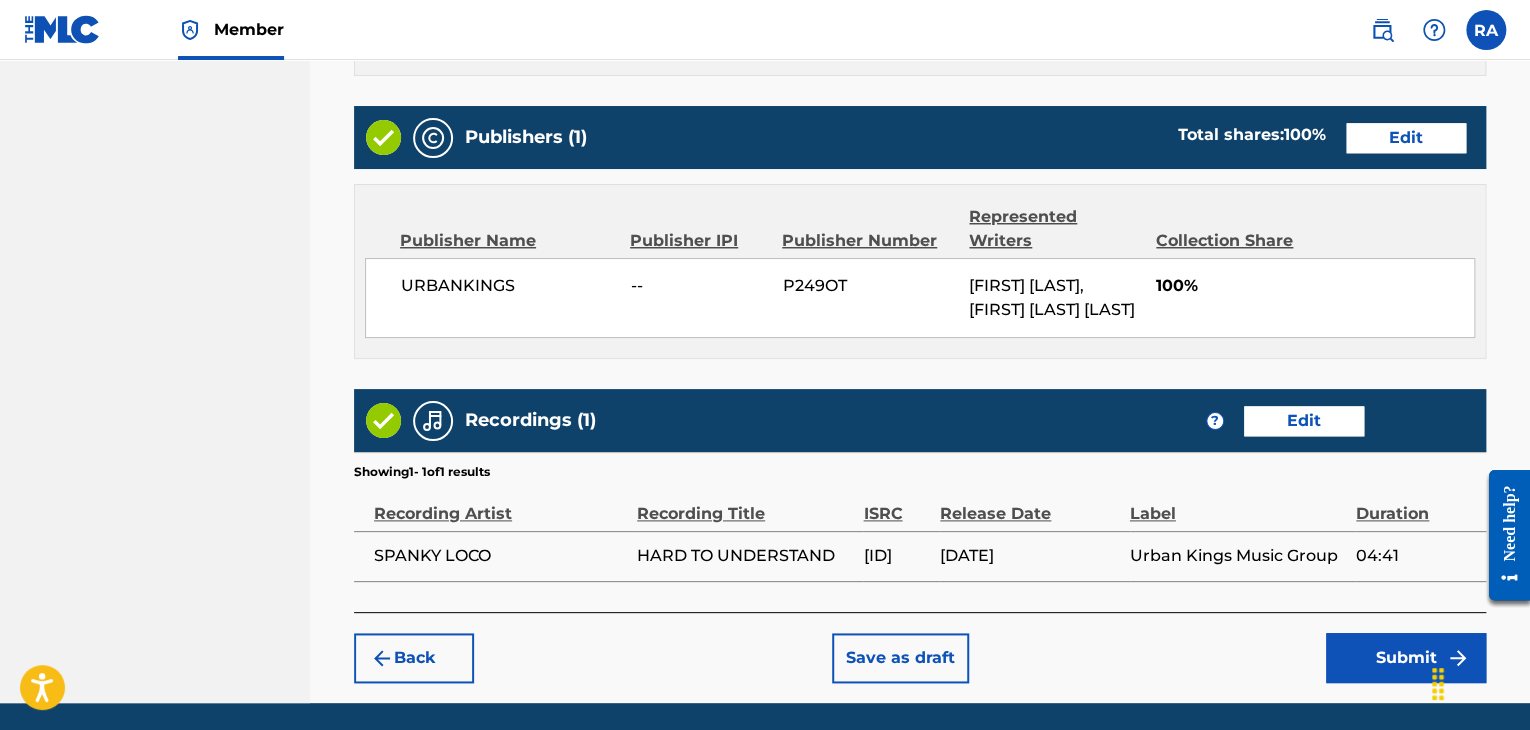 scroll, scrollTop: 1061, scrollLeft: 0, axis: vertical 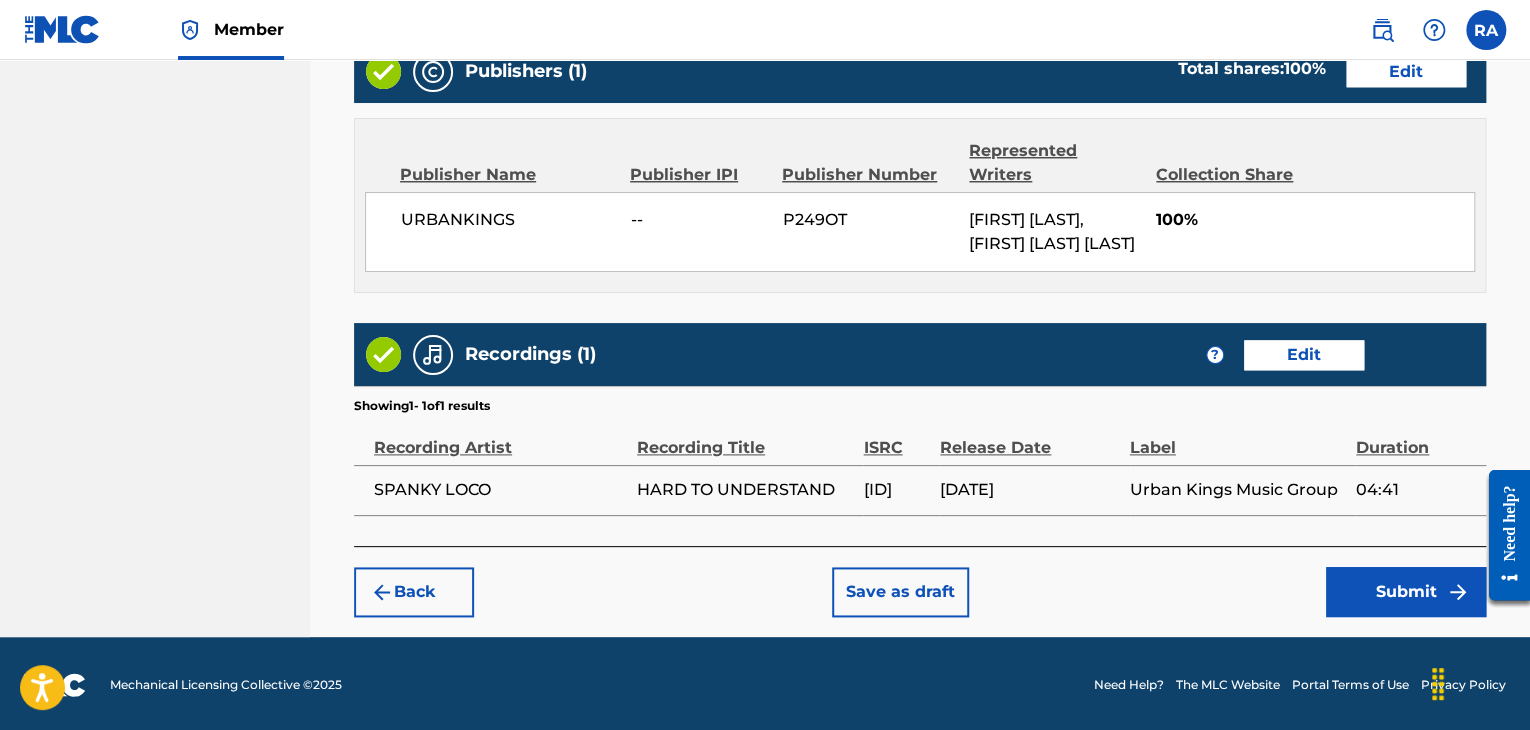 click on "Submit" at bounding box center (1406, 592) 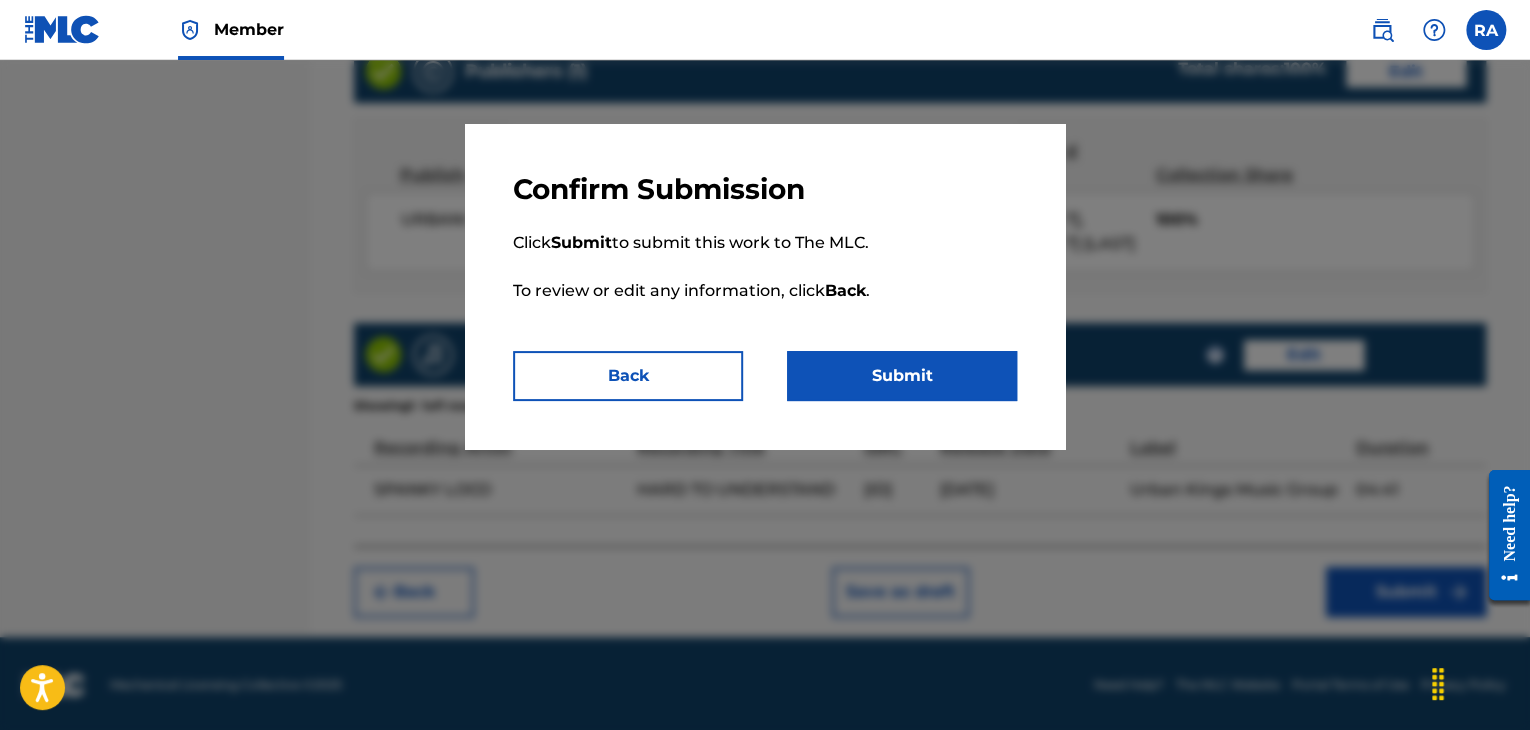 click on "Submit" at bounding box center (902, 376) 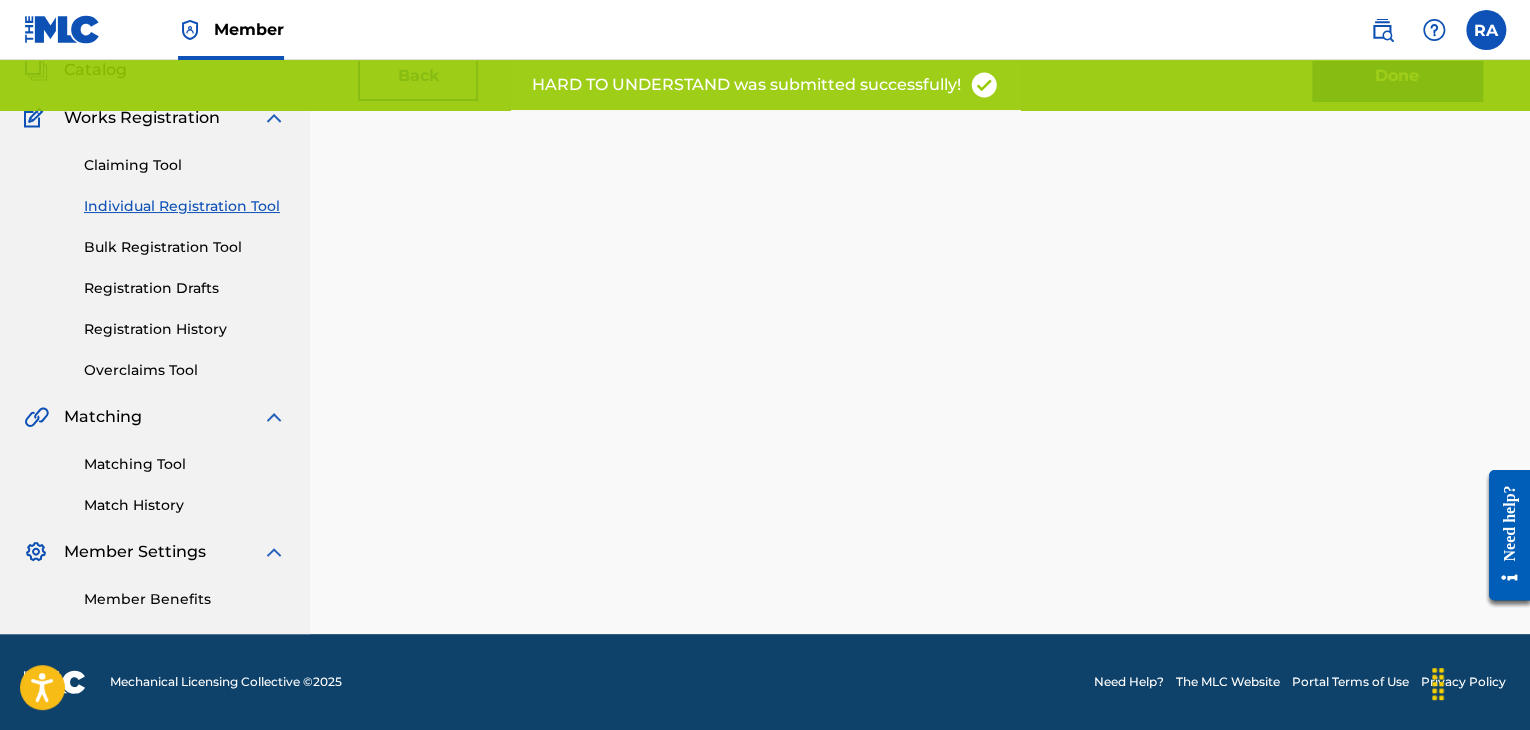 scroll, scrollTop: 0, scrollLeft: 0, axis: both 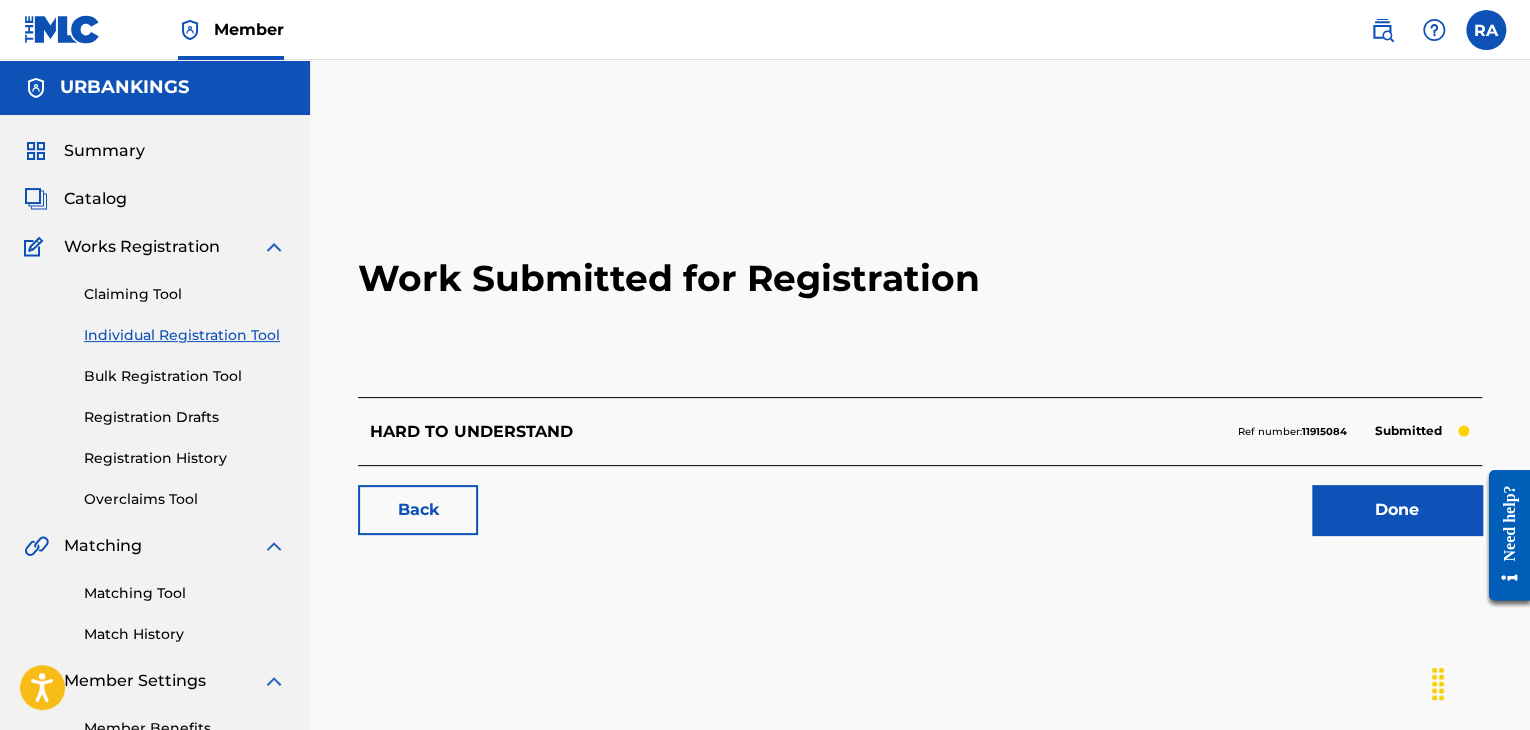 click on "Done" at bounding box center [1397, 510] 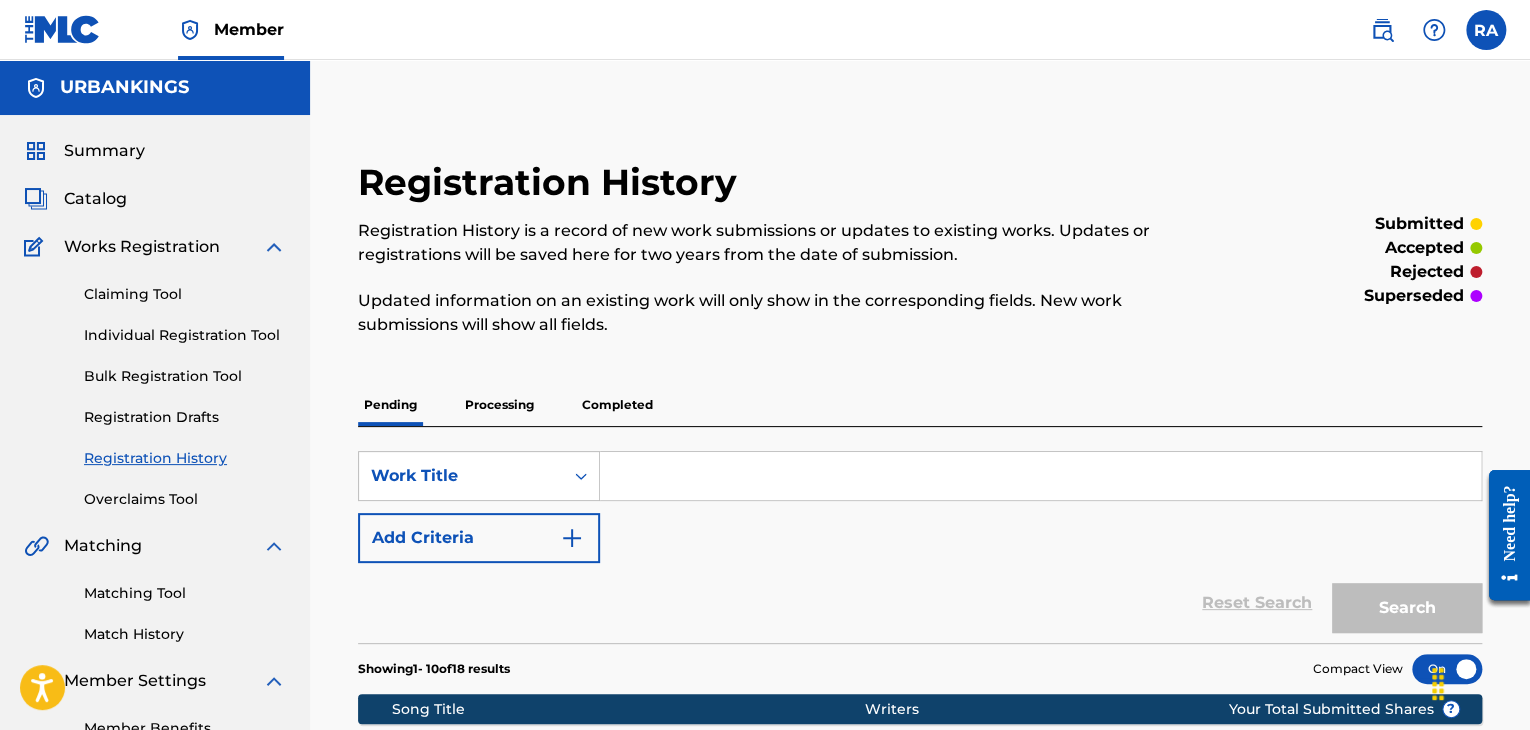 click at bounding box center [1040, 476] 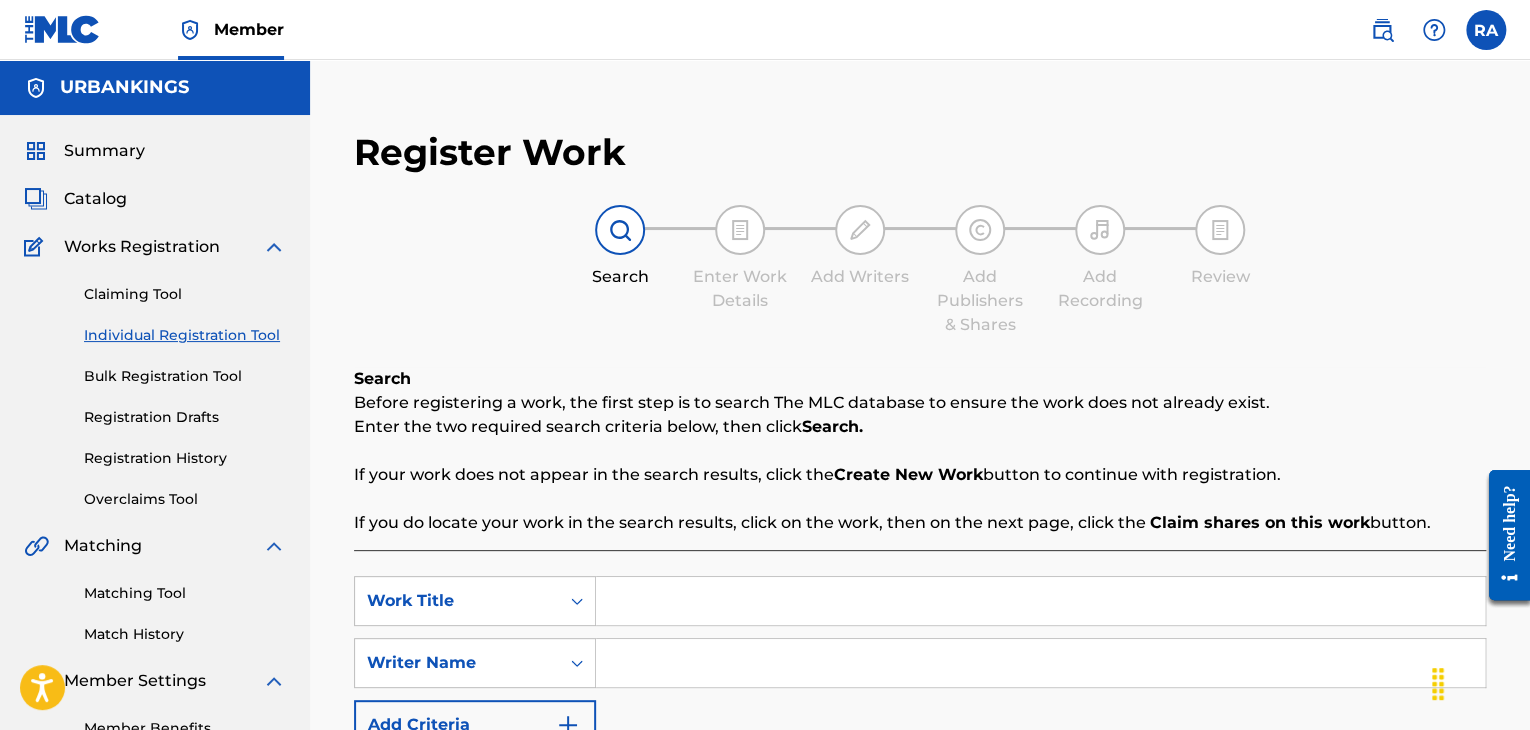 click at bounding box center (1040, 601) 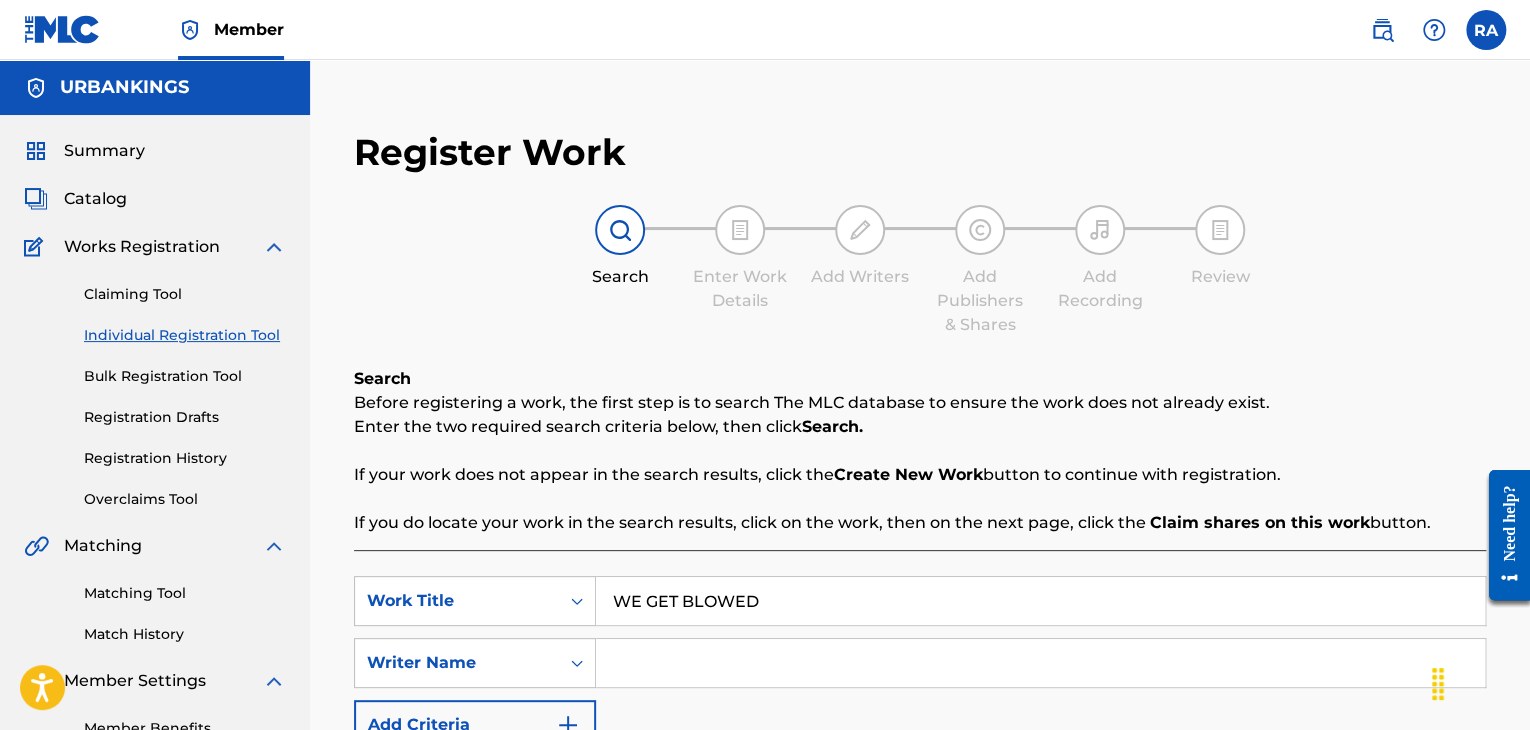 type on "WE GET BLOWED" 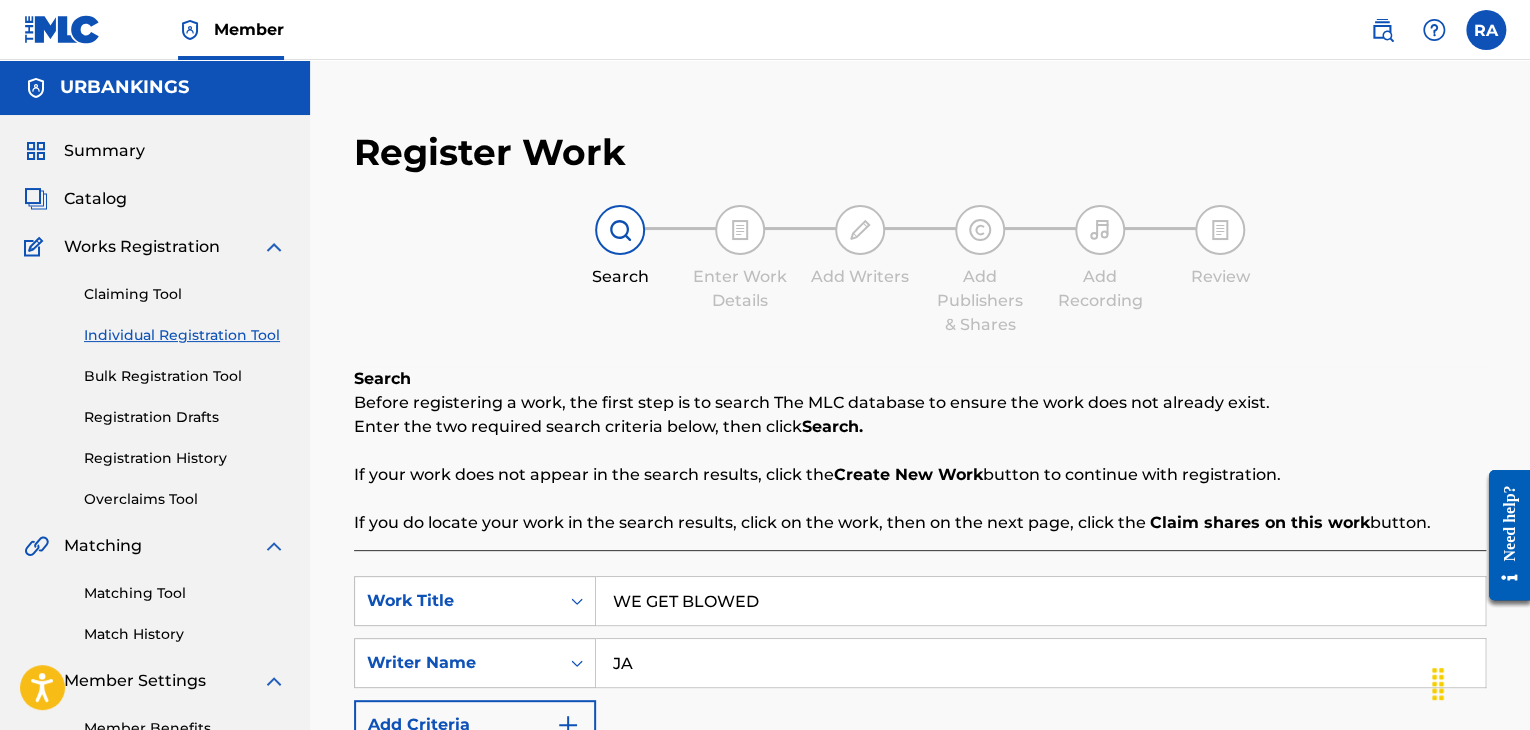 type on "[FIRST] [LAST]" 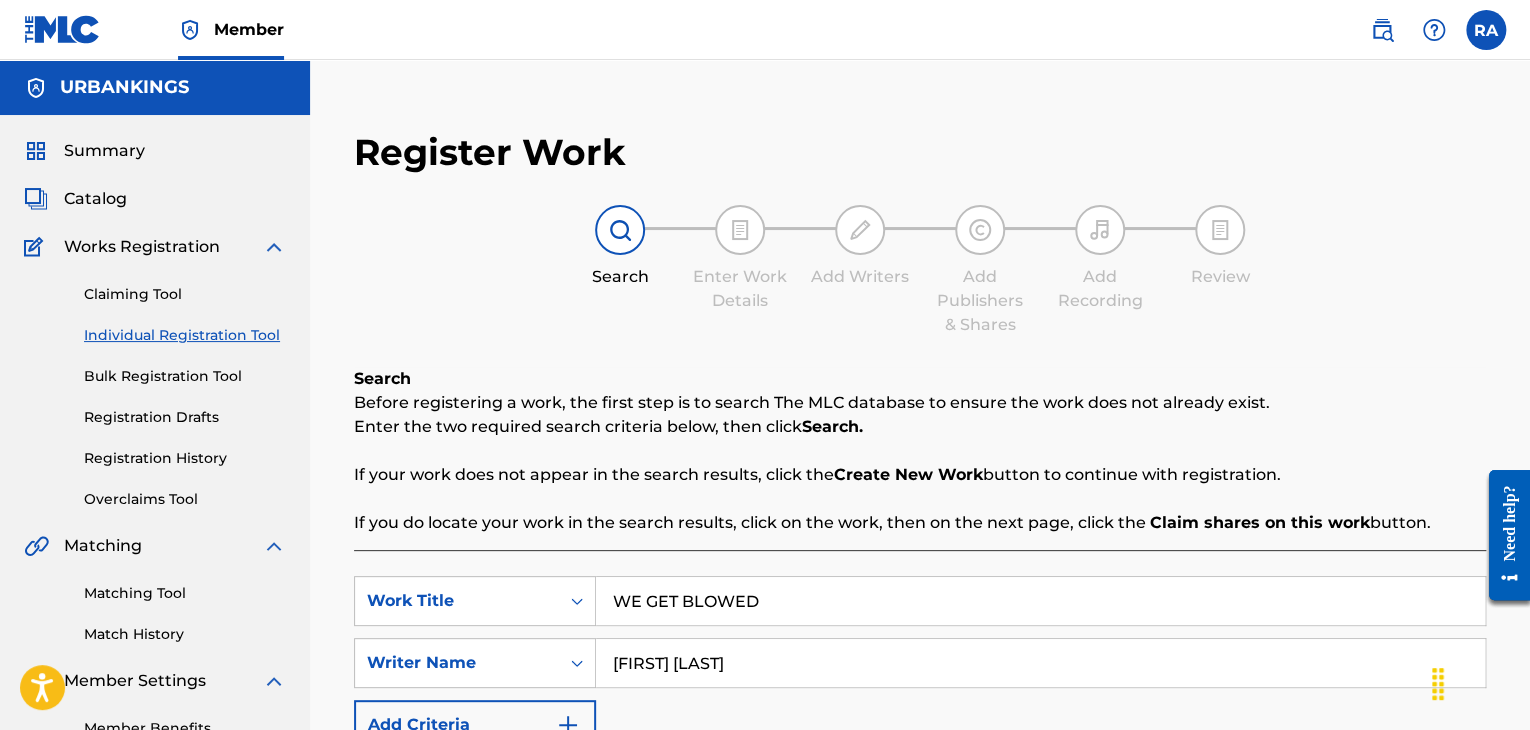 click on "Search" at bounding box center (1411, 795) 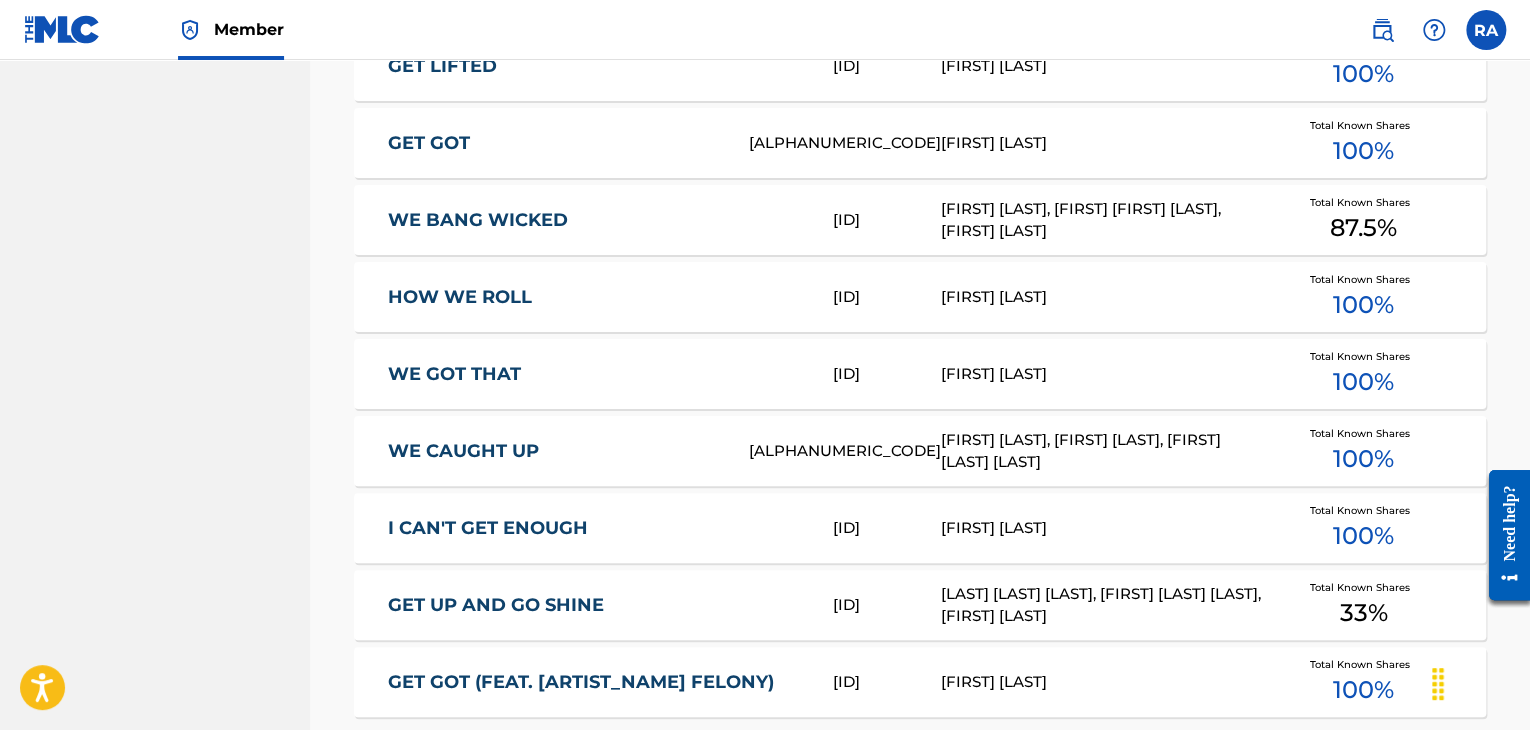 scroll, scrollTop: 1356, scrollLeft: 0, axis: vertical 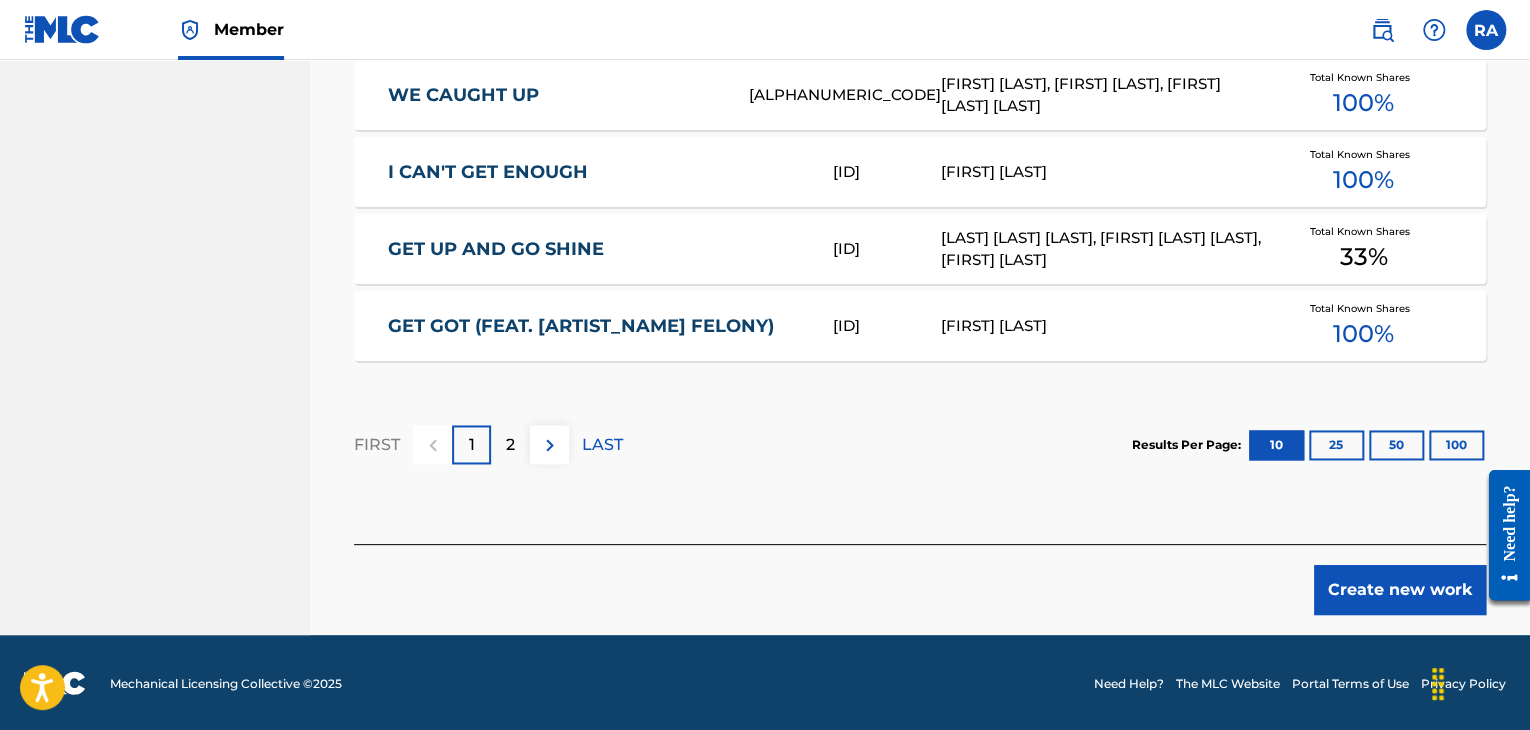 click on "Create new work" at bounding box center (1400, 590) 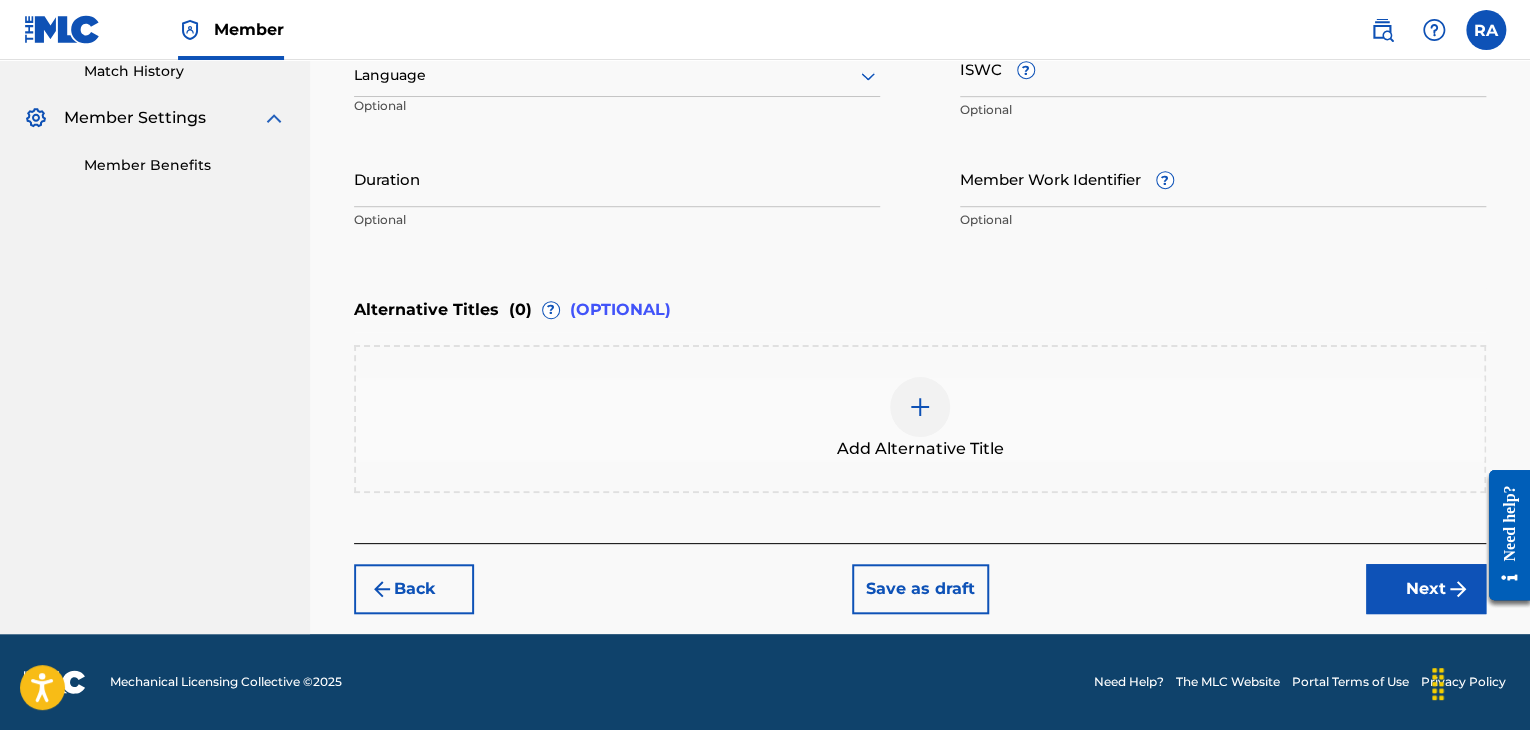 scroll, scrollTop: 561, scrollLeft: 0, axis: vertical 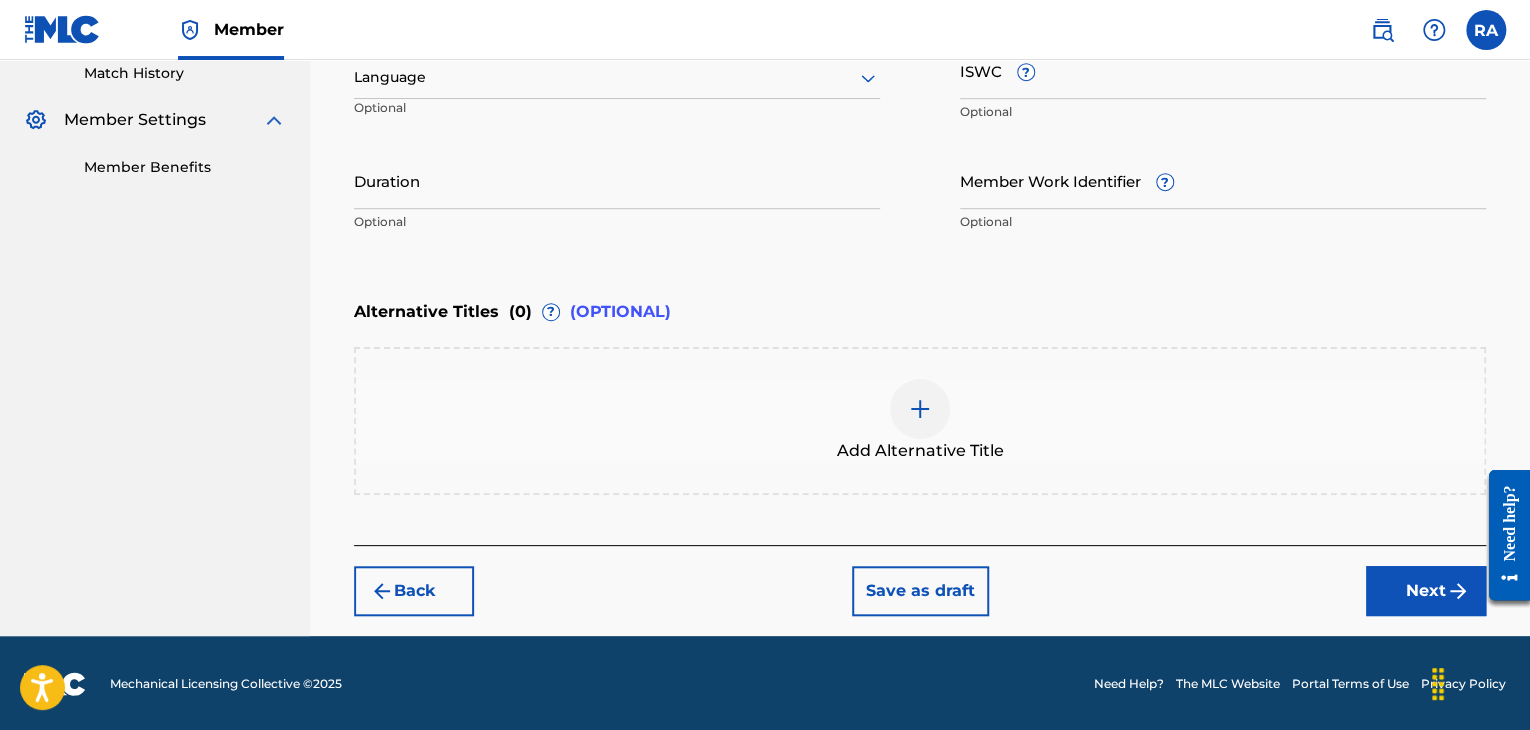 click on "Duration" at bounding box center (617, 180) 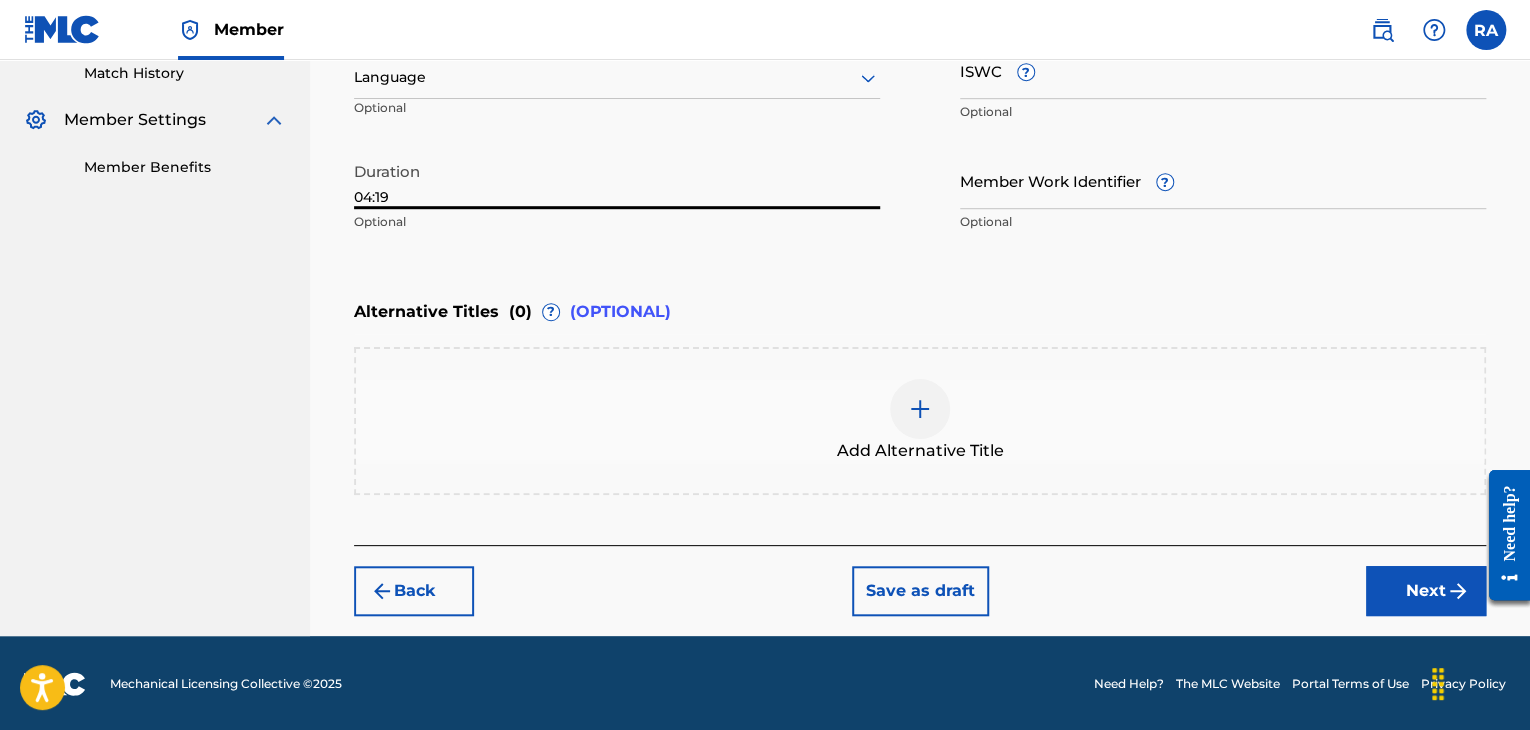 type on "04:19" 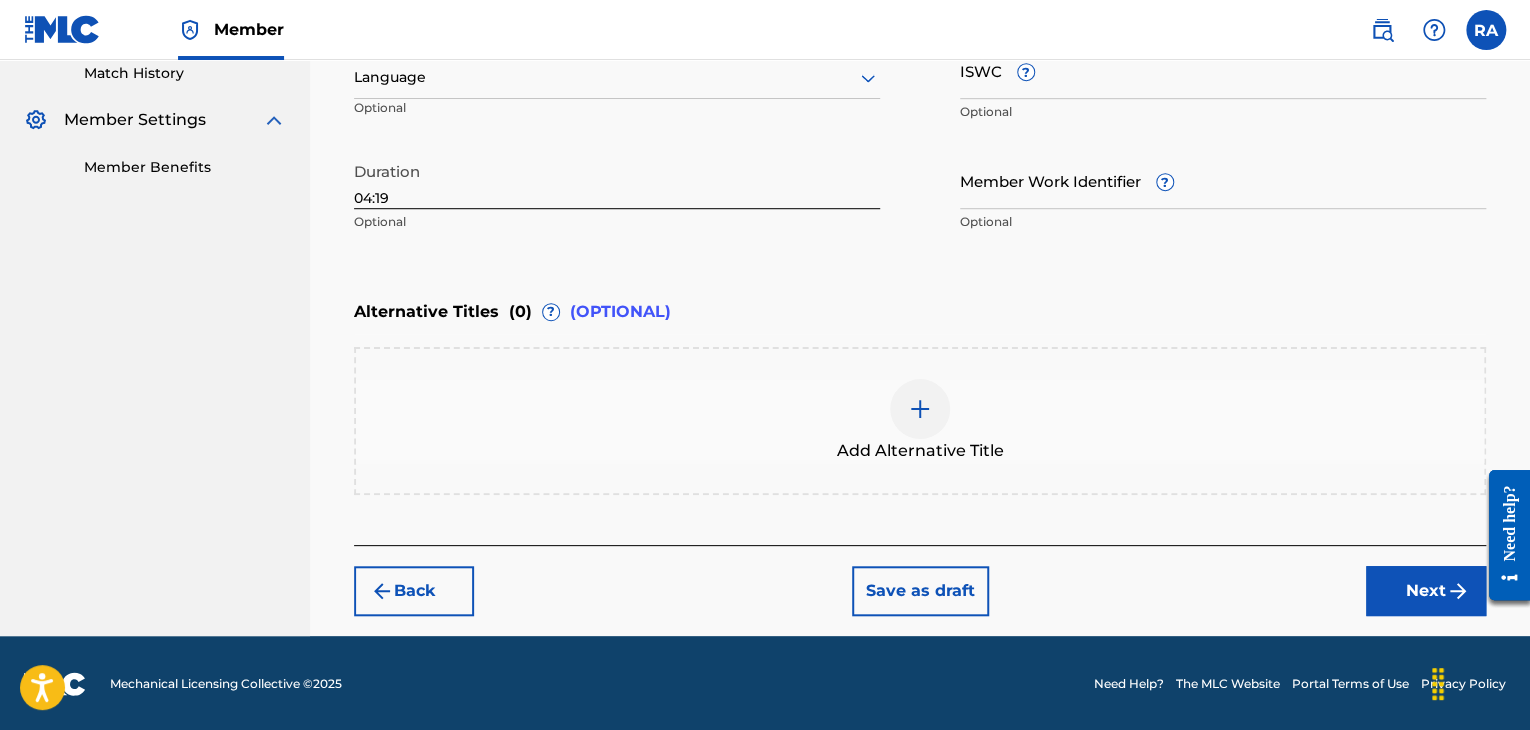 click on "Next" at bounding box center (1426, 591) 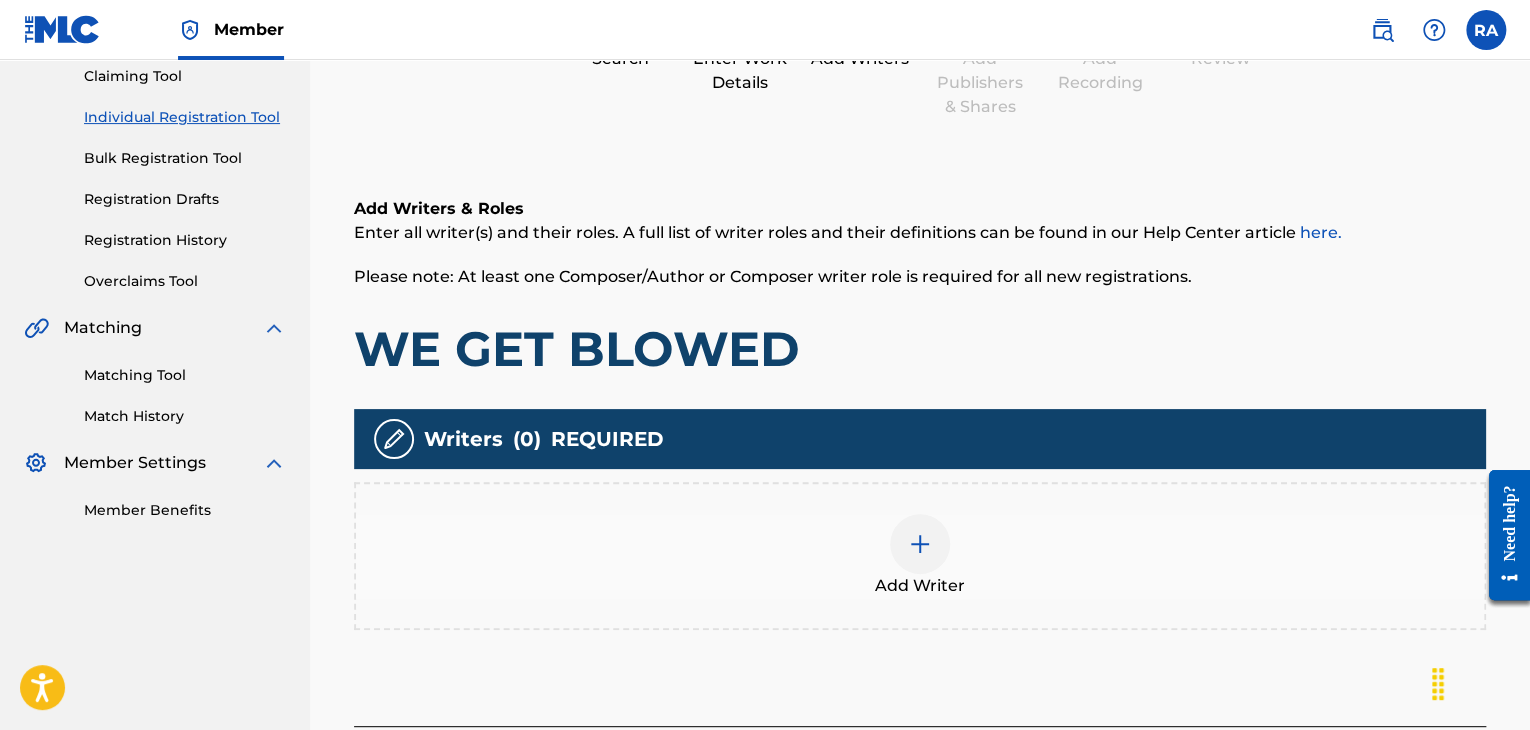 scroll, scrollTop: 90, scrollLeft: 0, axis: vertical 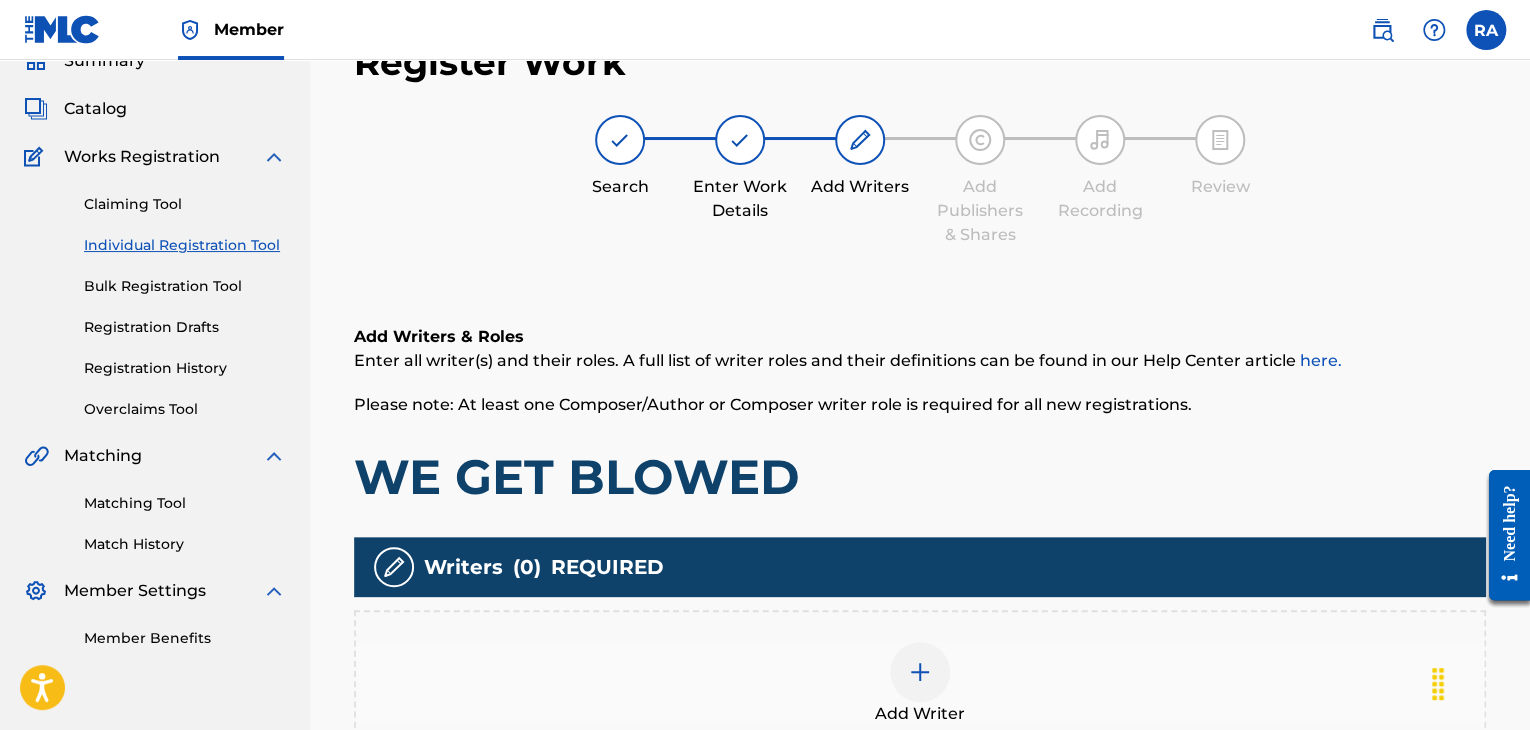 click at bounding box center (920, 672) 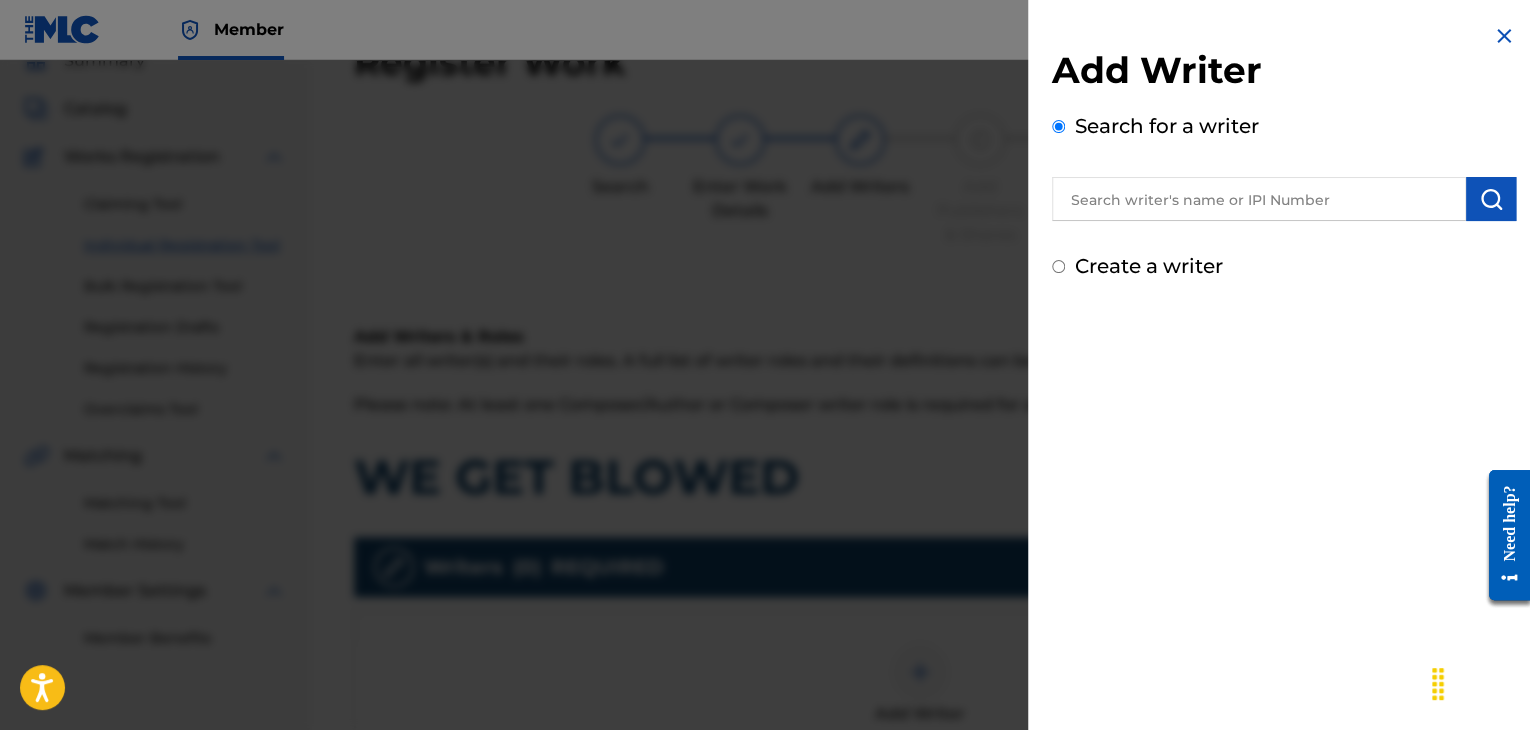 click at bounding box center [1259, 199] 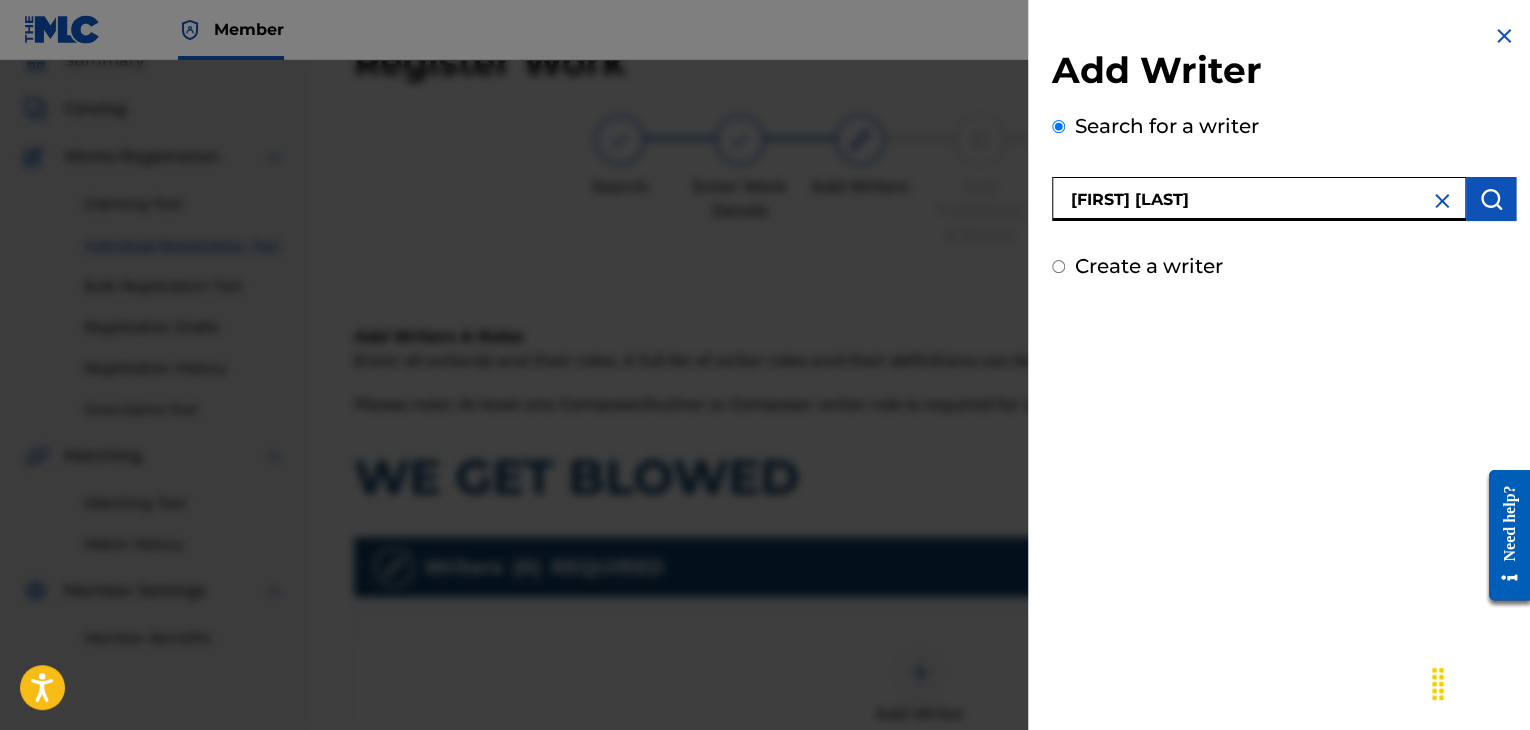 type on "[FIRST] [LAST]" 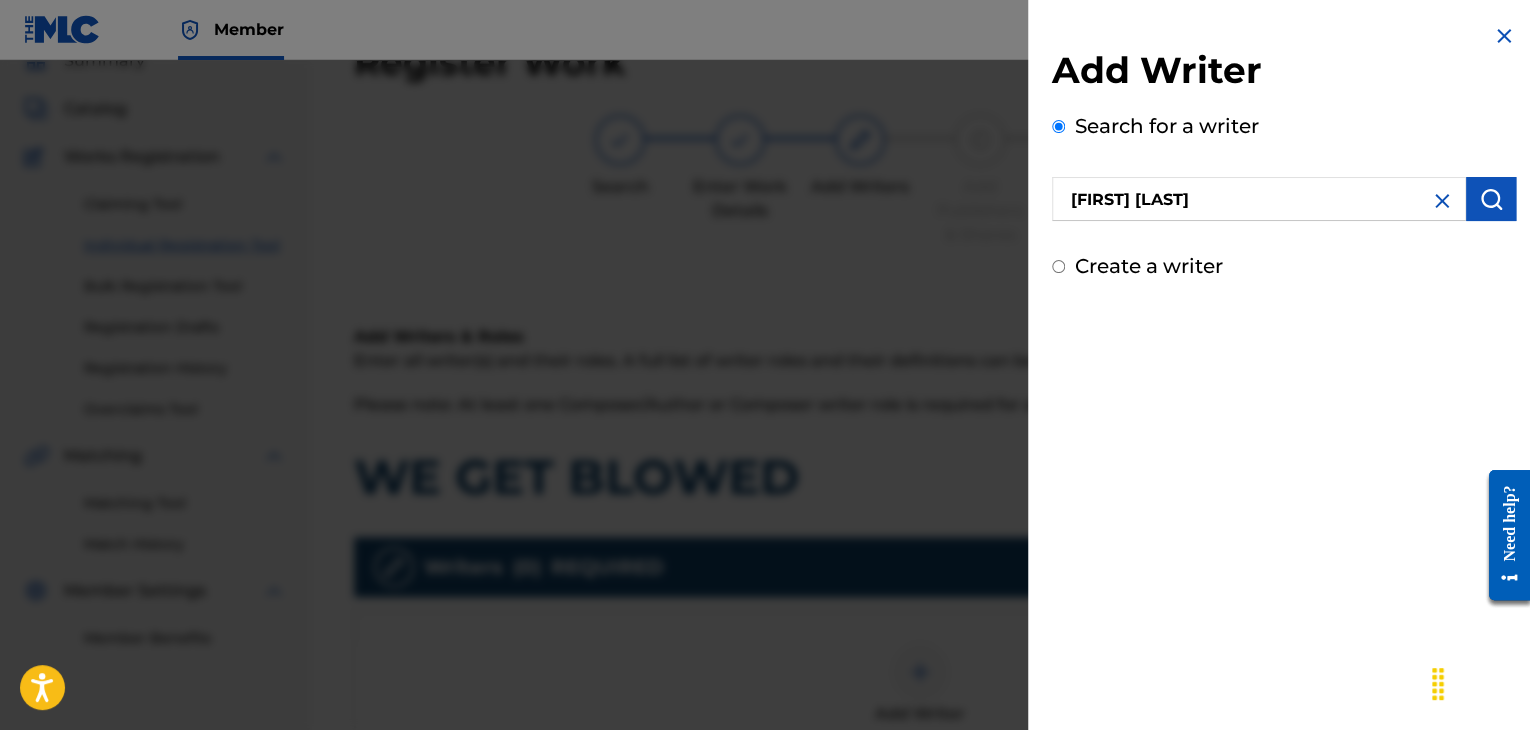 click at bounding box center (1491, 199) 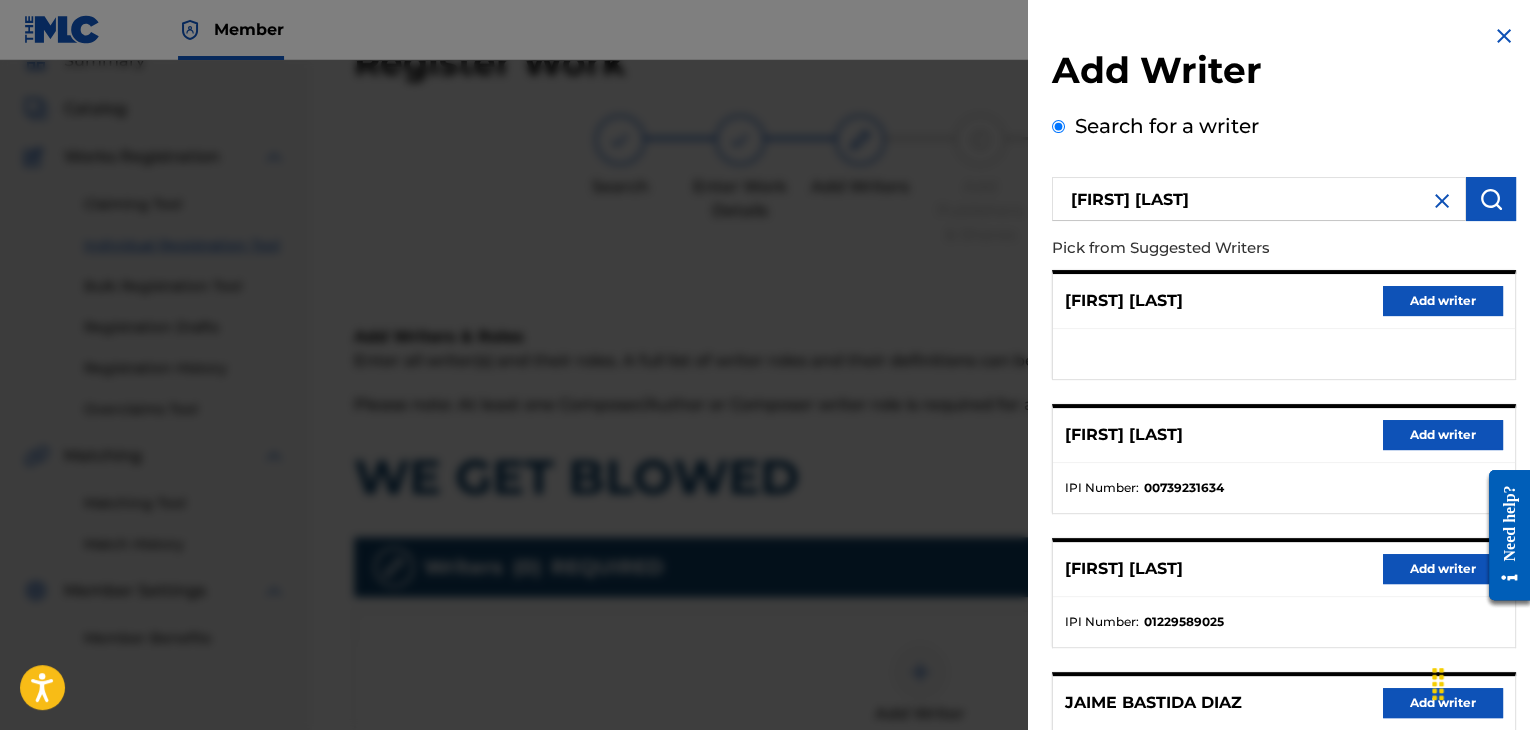 click on "Add writer" at bounding box center [1443, 435] 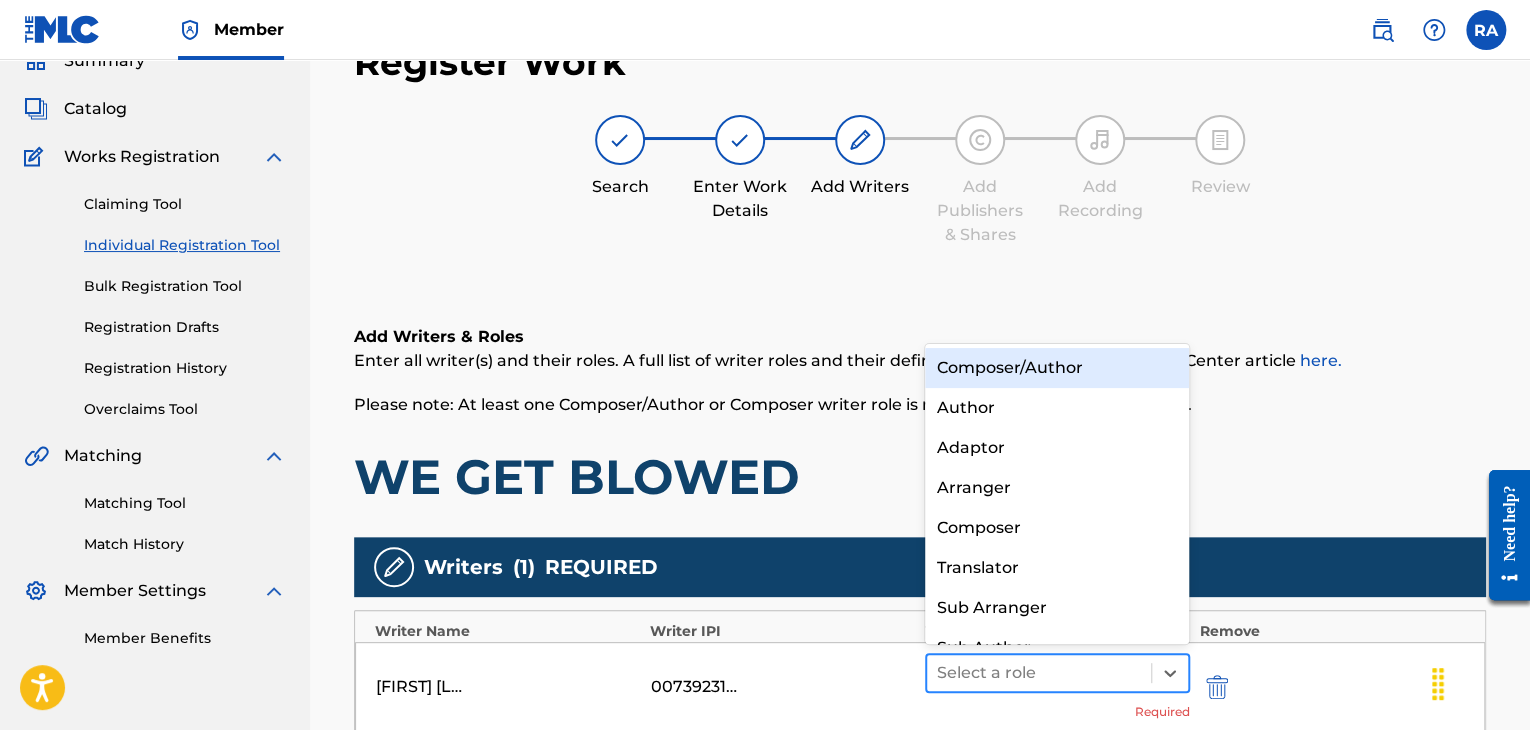 click at bounding box center [1039, 673] 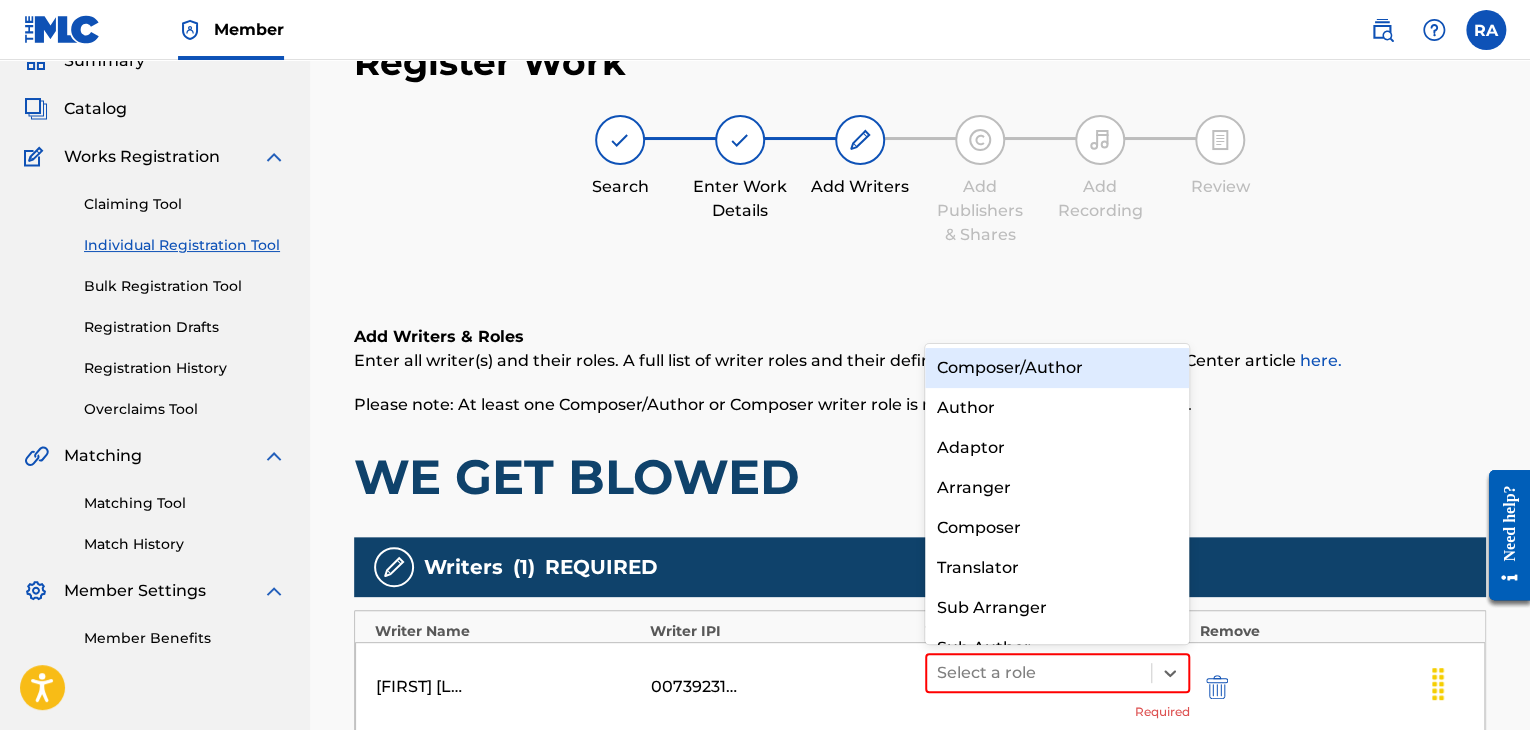 scroll, scrollTop: 28, scrollLeft: 0, axis: vertical 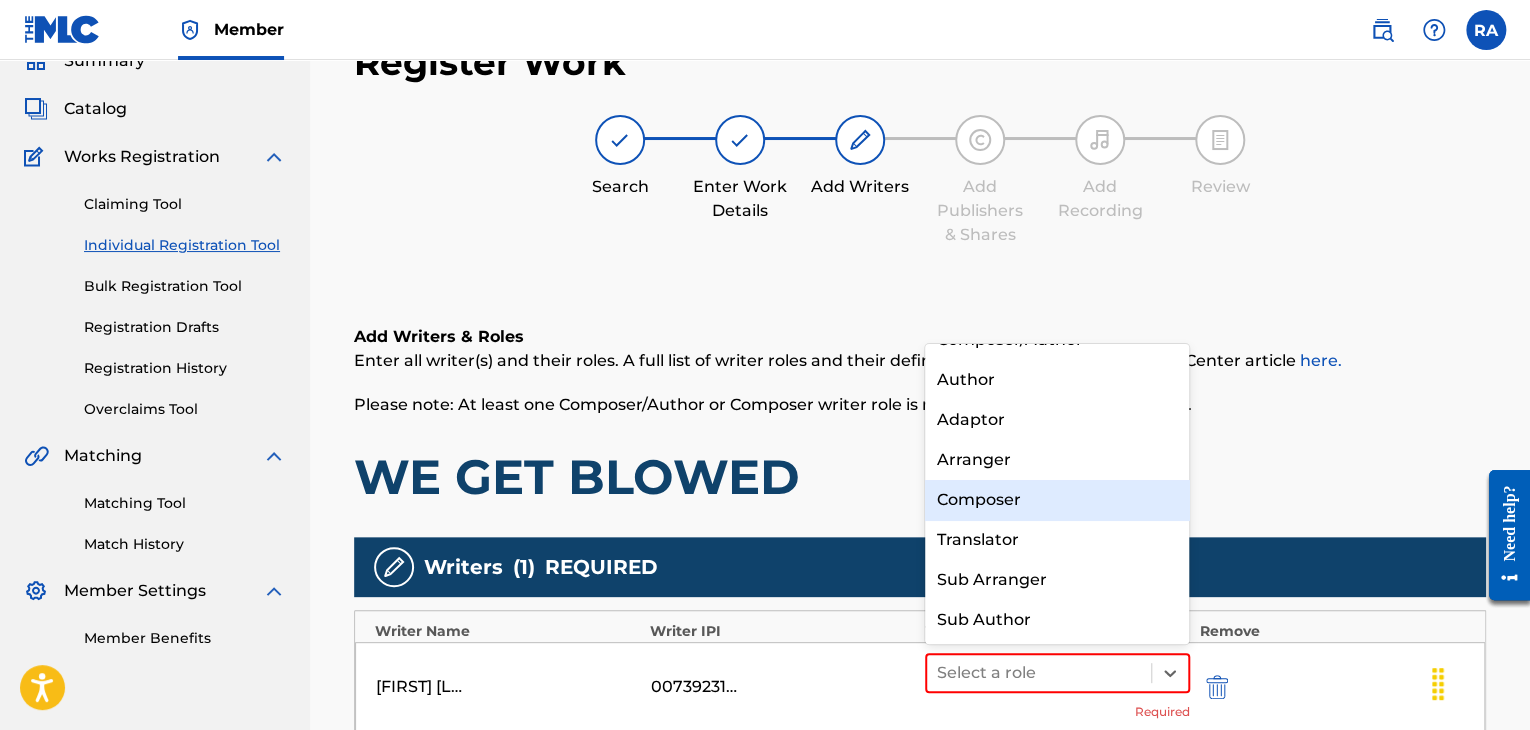click on "Composer" at bounding box center (1057, 500) 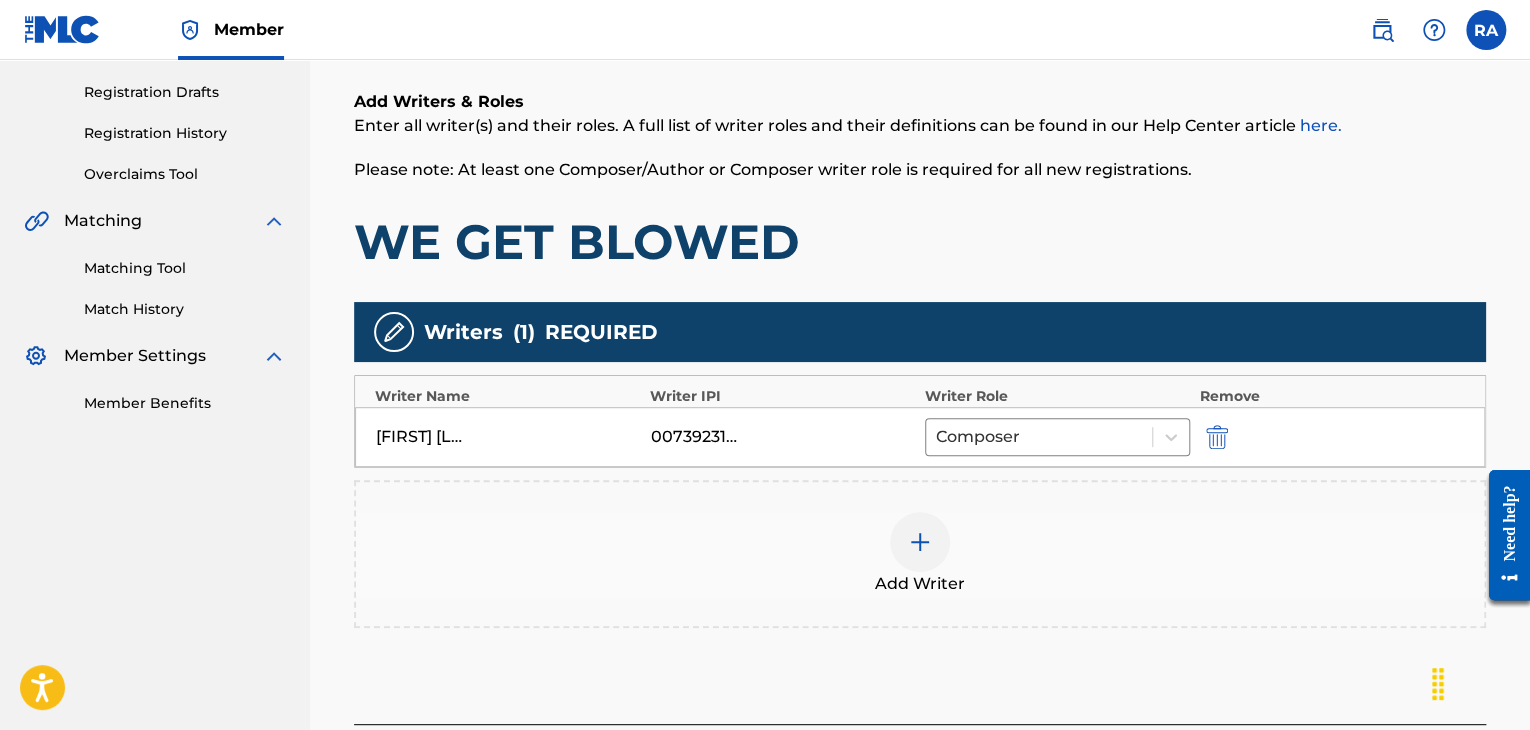 scroll, scrollTop: 490, scrollLeft: 0, axis: vertical 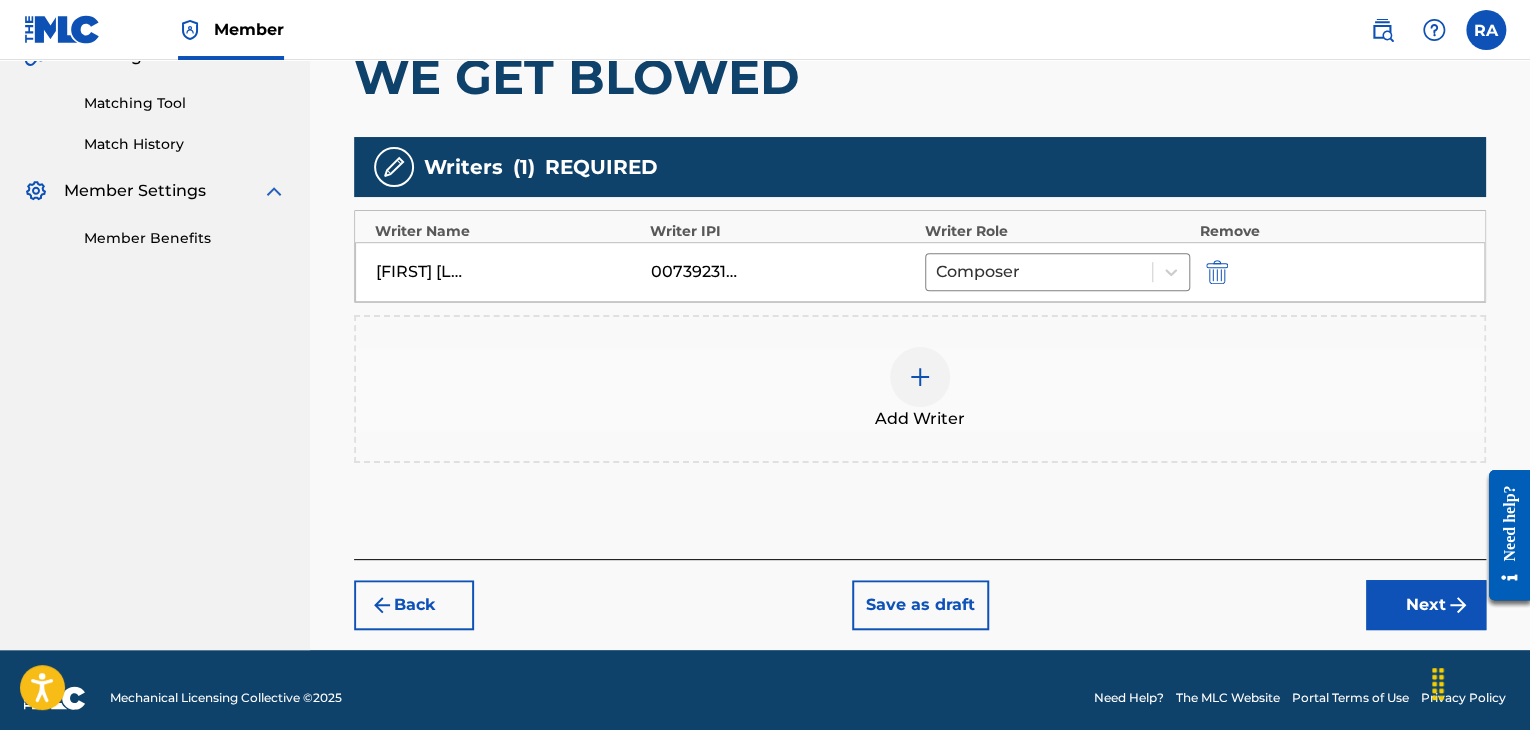 click at bounding box center [920, 377] 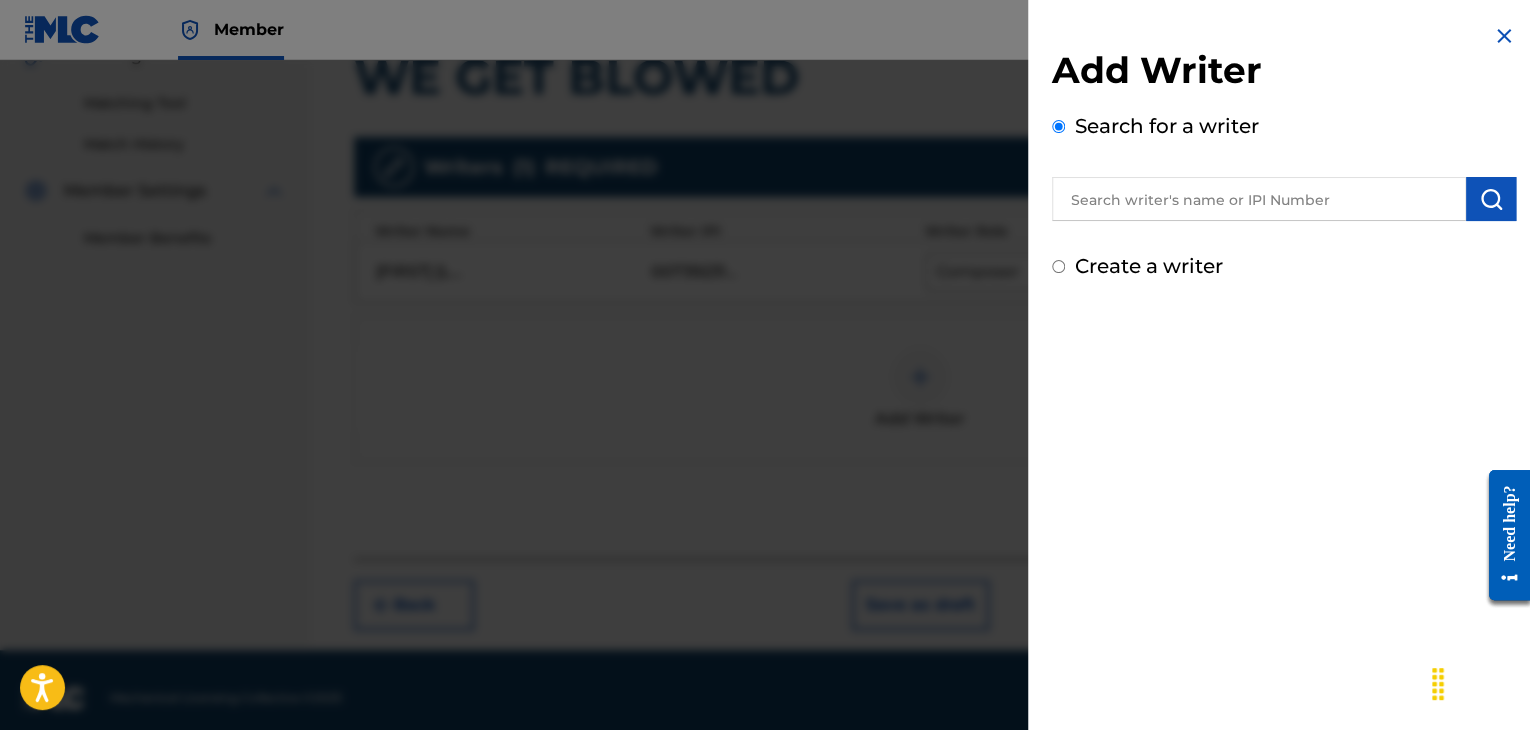 click at bounding box center [1259, 199] 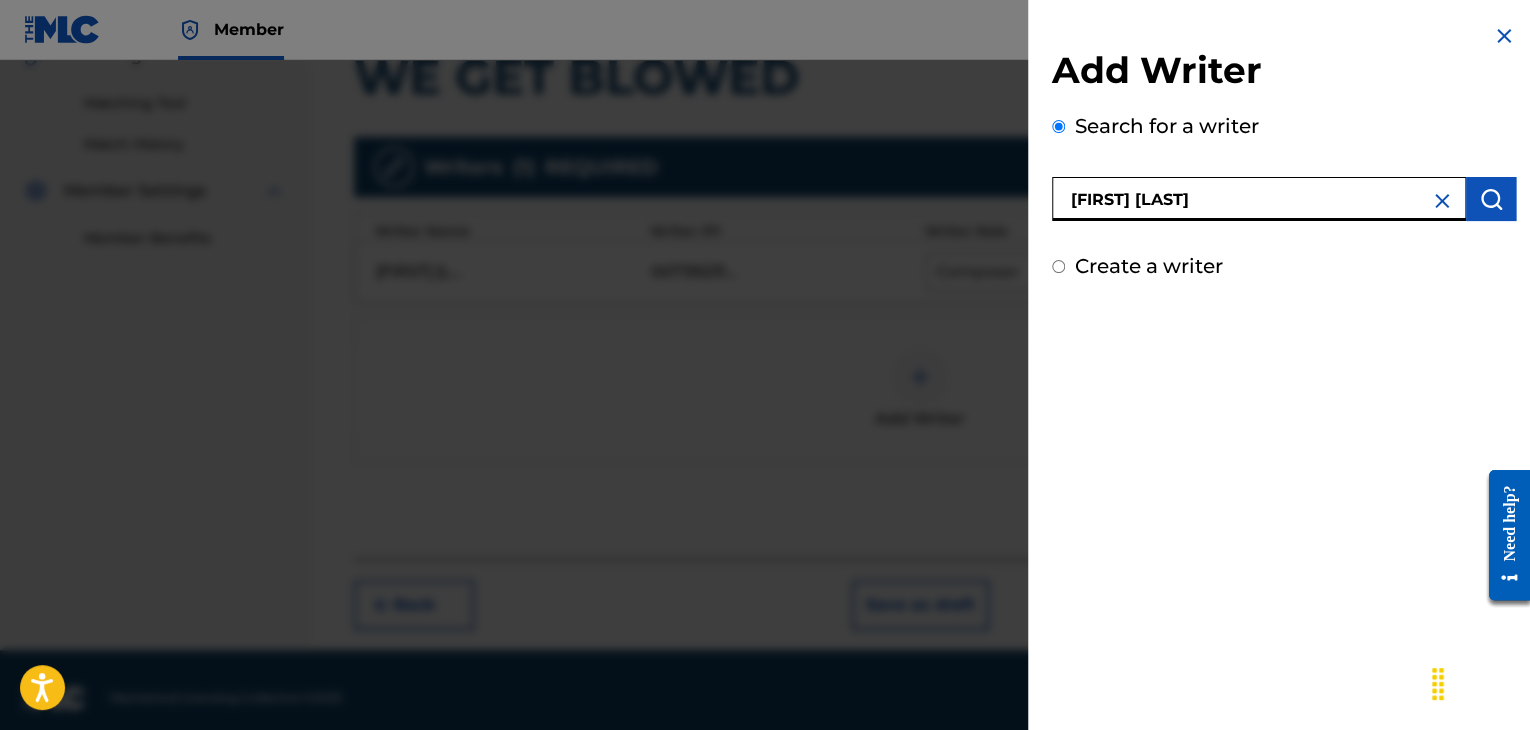type on "[FIRST] [LAST]" 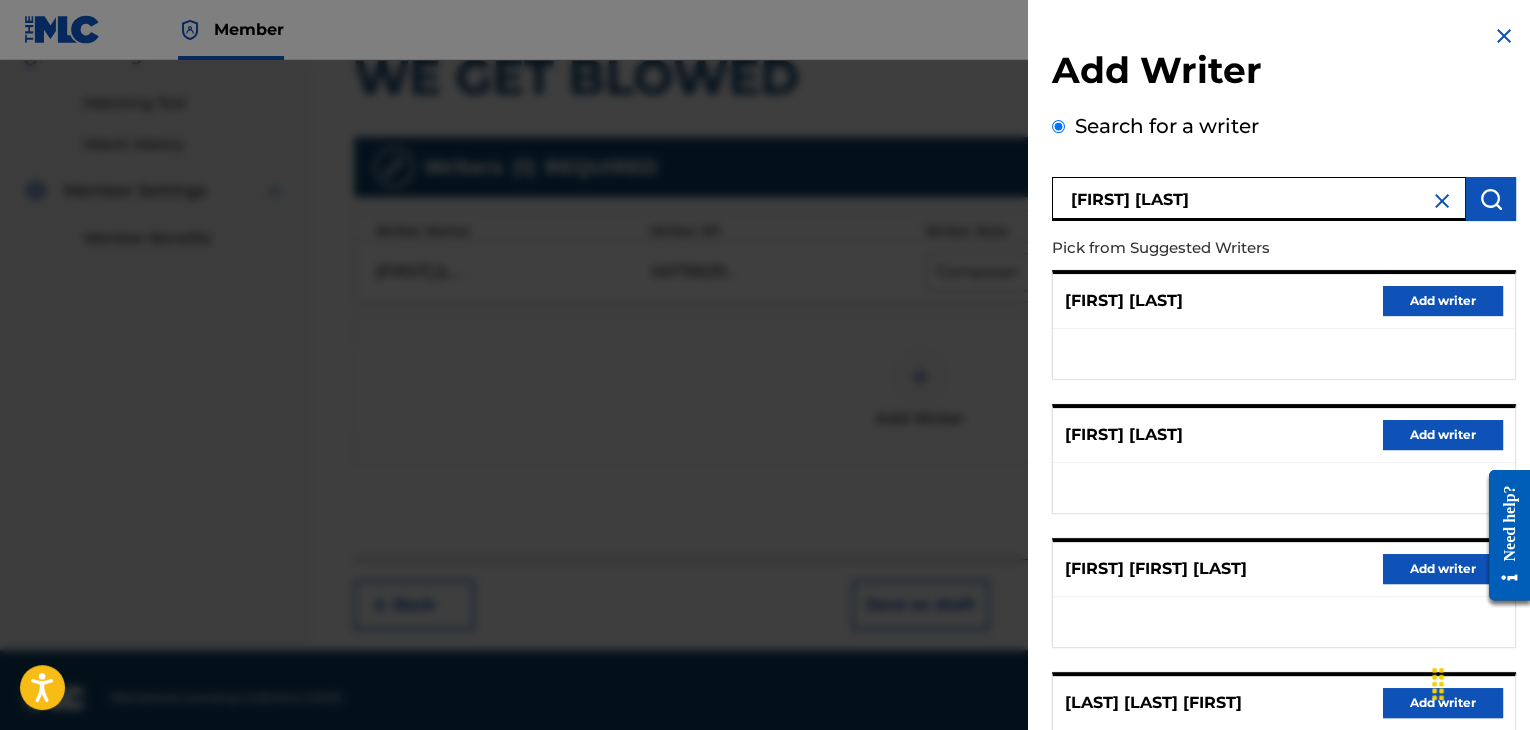 scroll, scrollTop: 310, scrollLeft: 0, axis: vertical 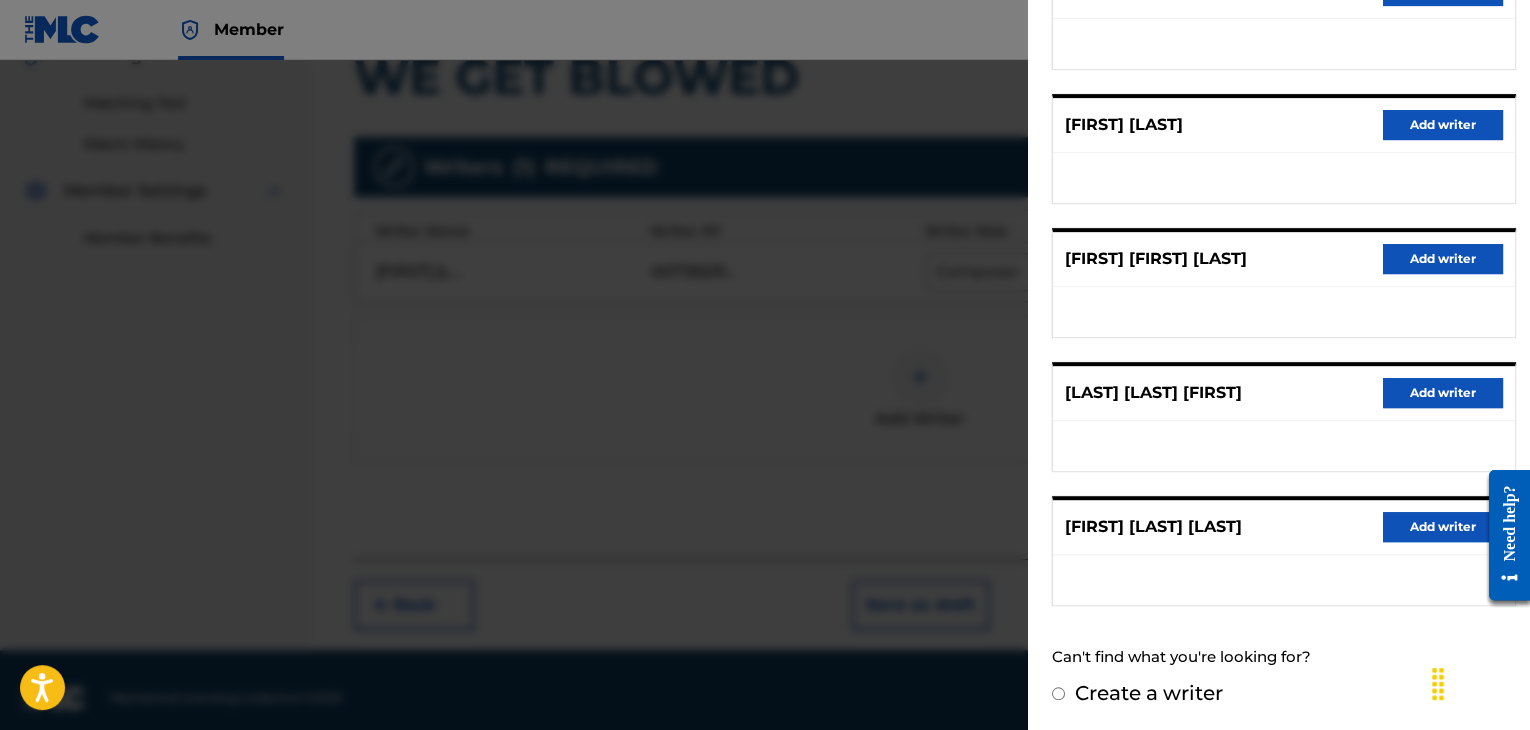 click on "Add writer" at bounding box center [1443, 527] 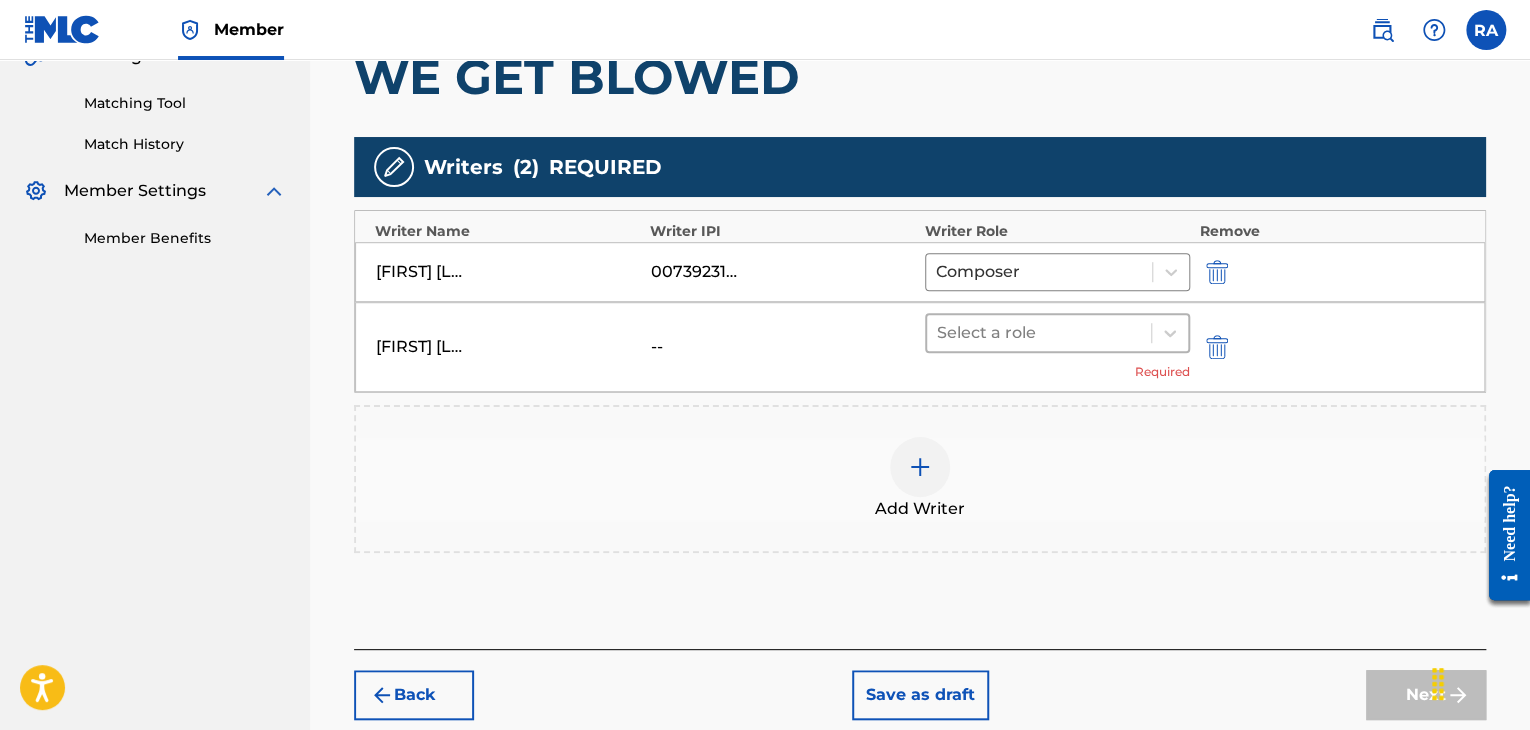 click at bounding box center [1039, 333] 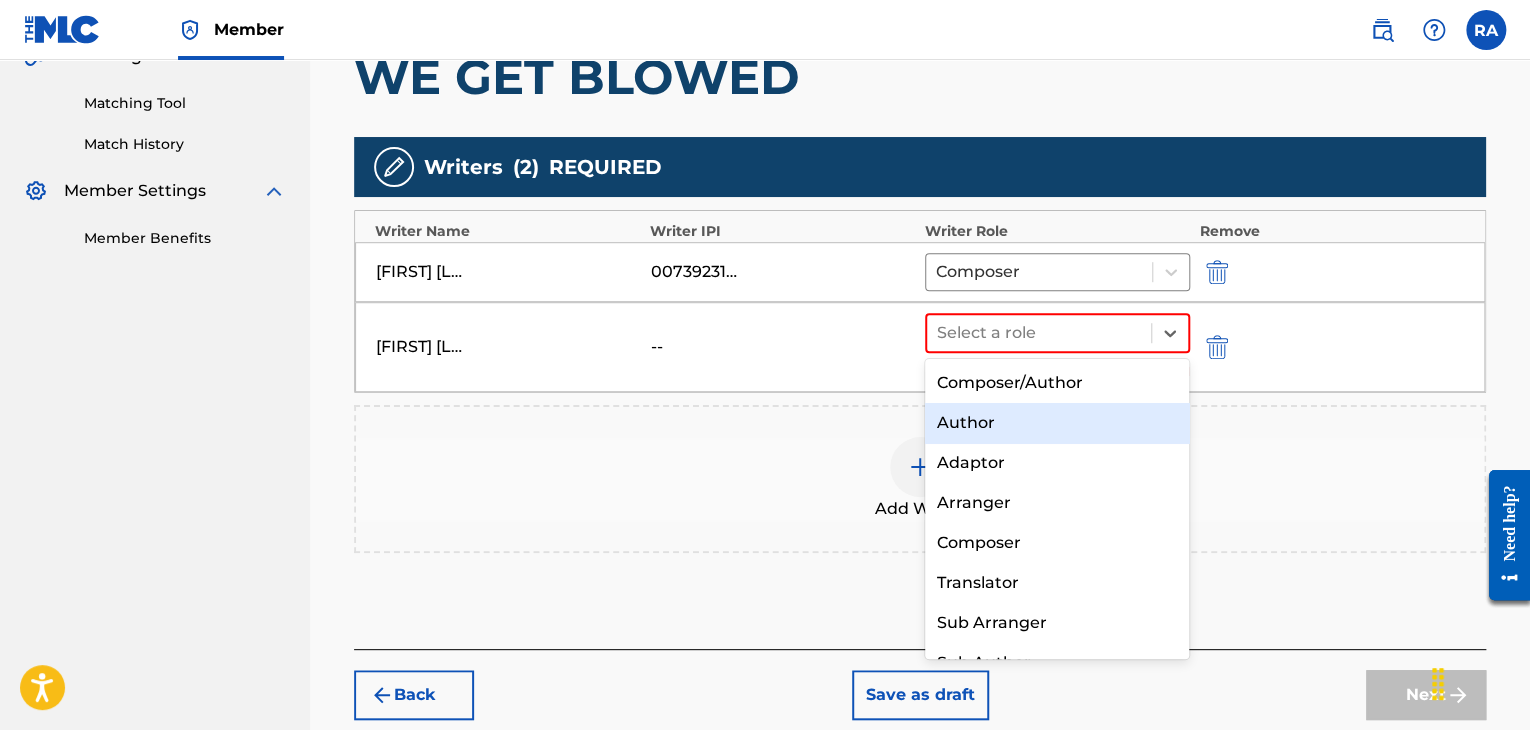 click on "Author" at bounding box center [1057, 423] 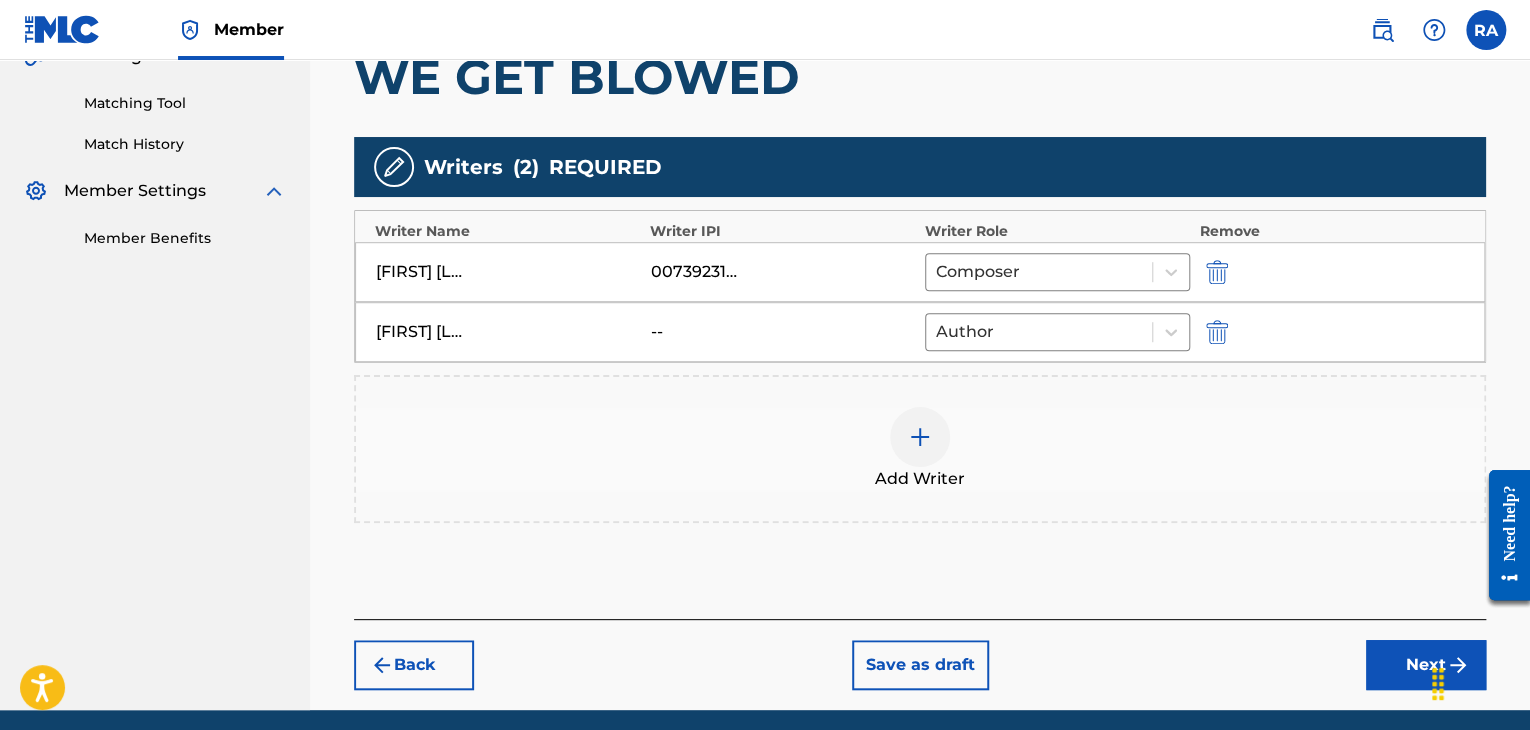drag, startPoint x: 1386, startPoint y: 686, endPoint x: 1396, endPoint y: 674, distance: 15.6205 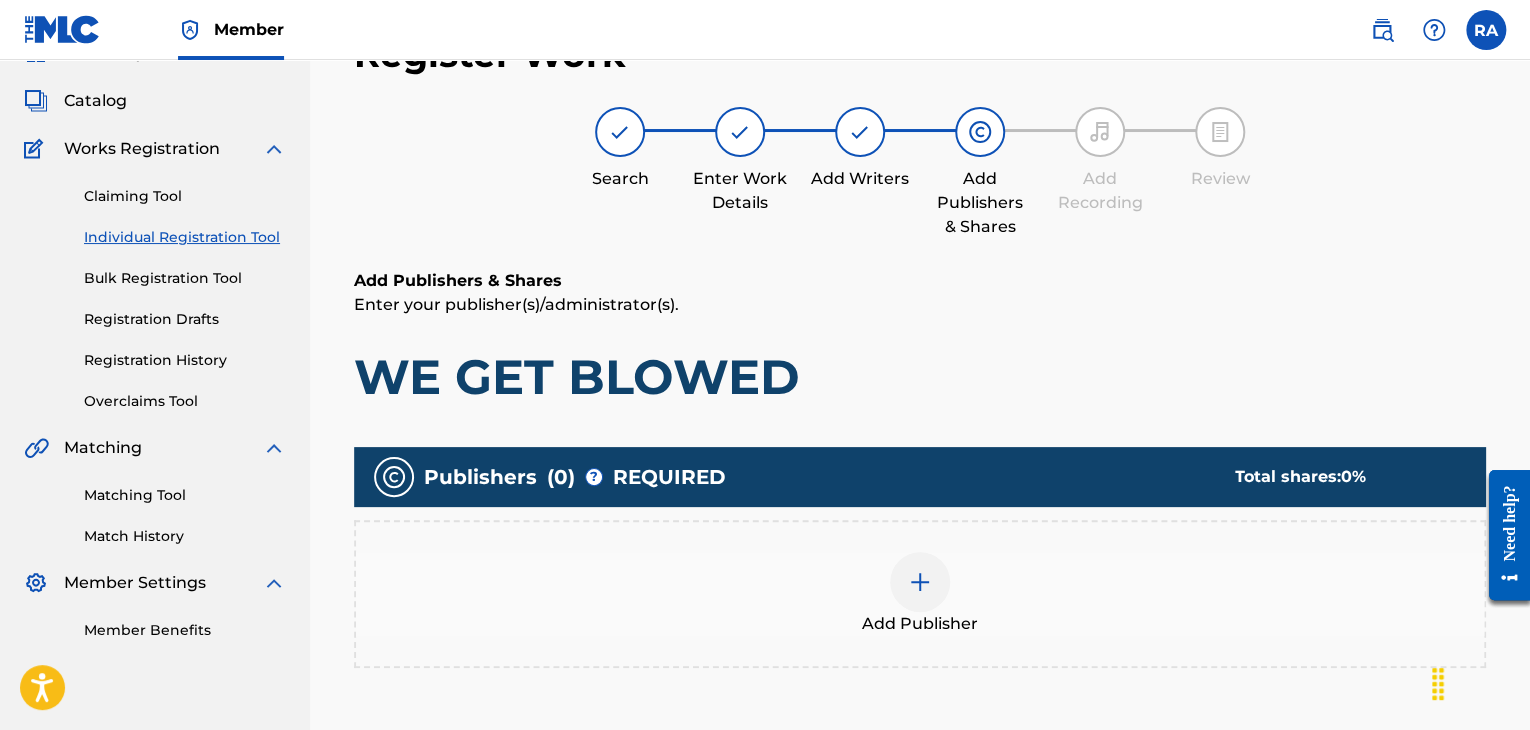 scroll, scrollTop: 90, scrollLeft: 0, axis: vertical 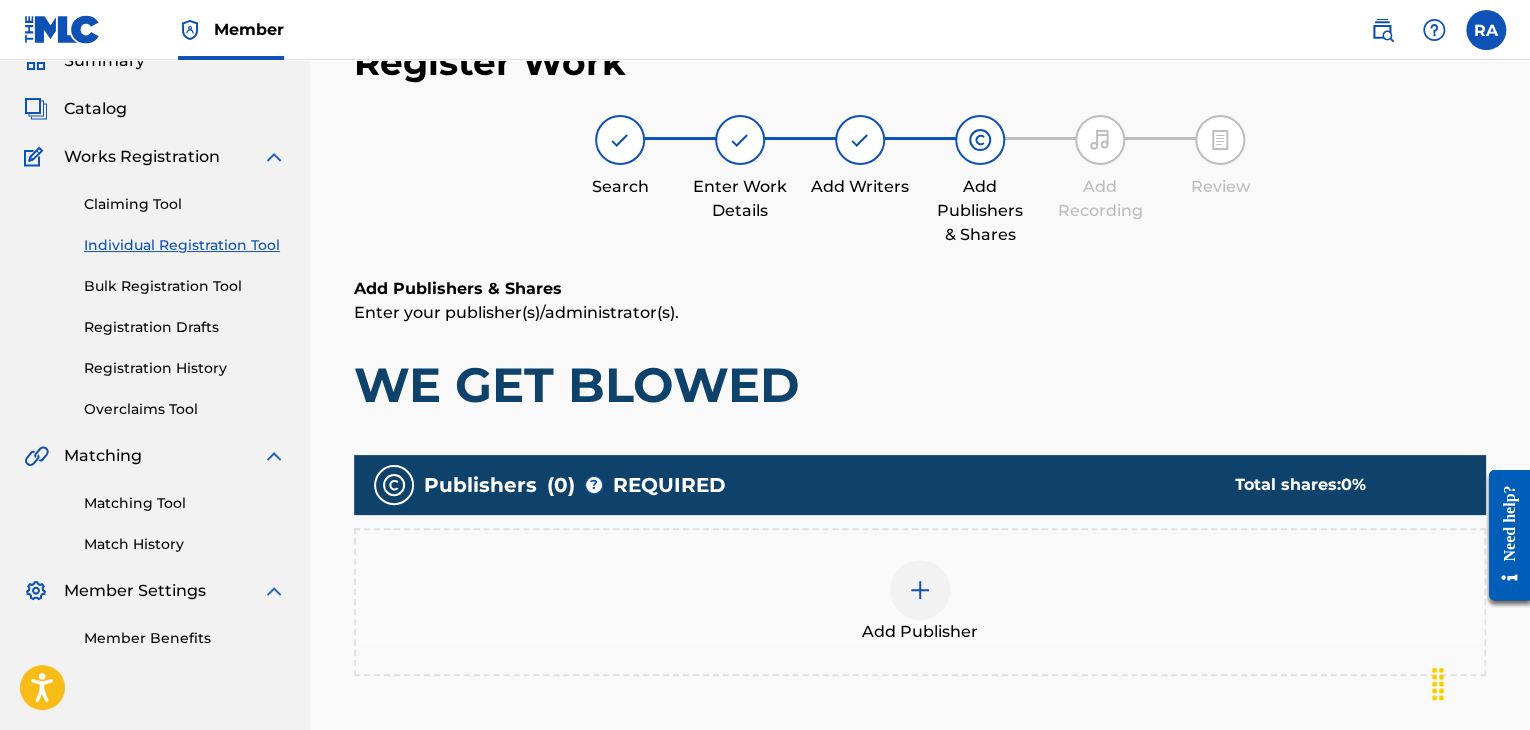 click at bounding box center (920, 590) 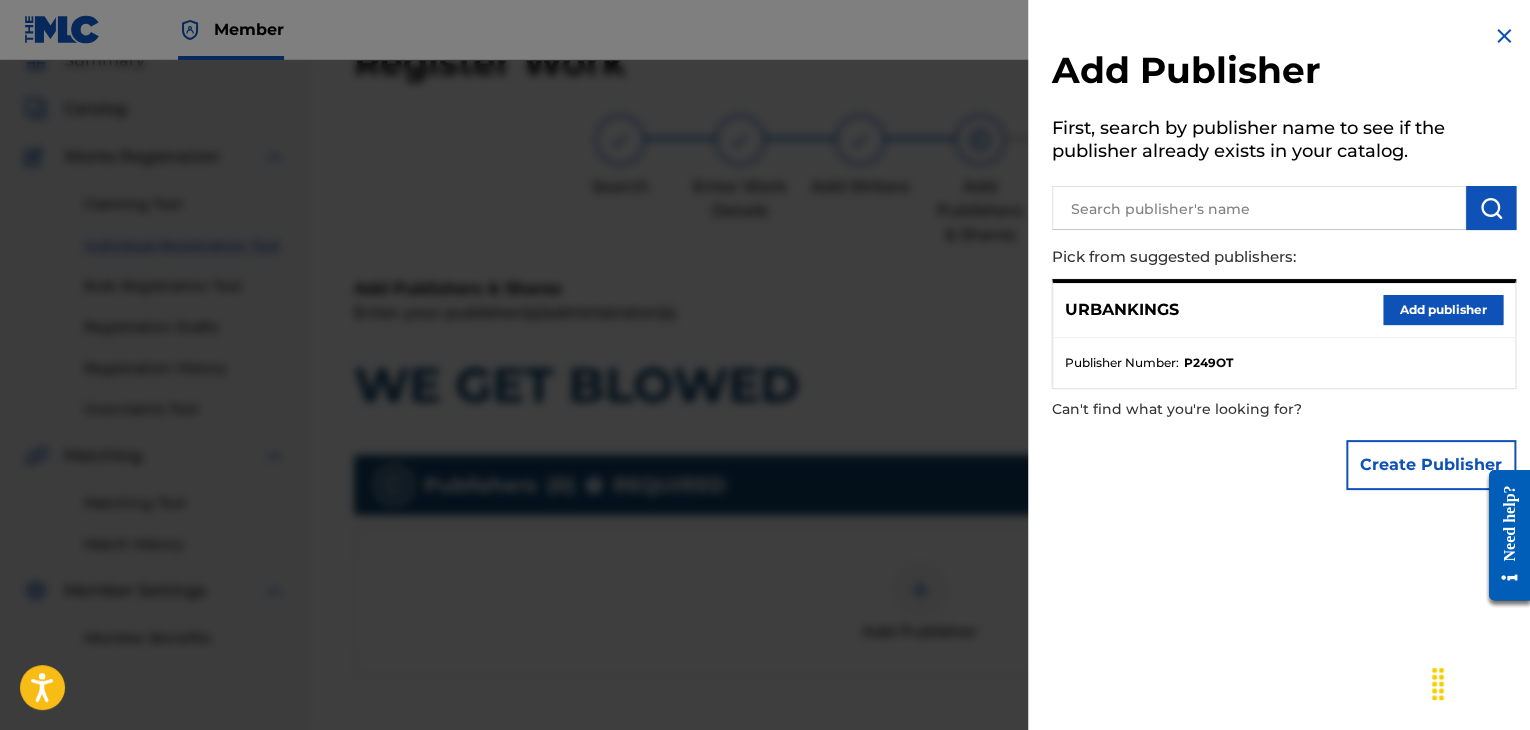 click on "Add publisher" at bounding box center [1443, 310] 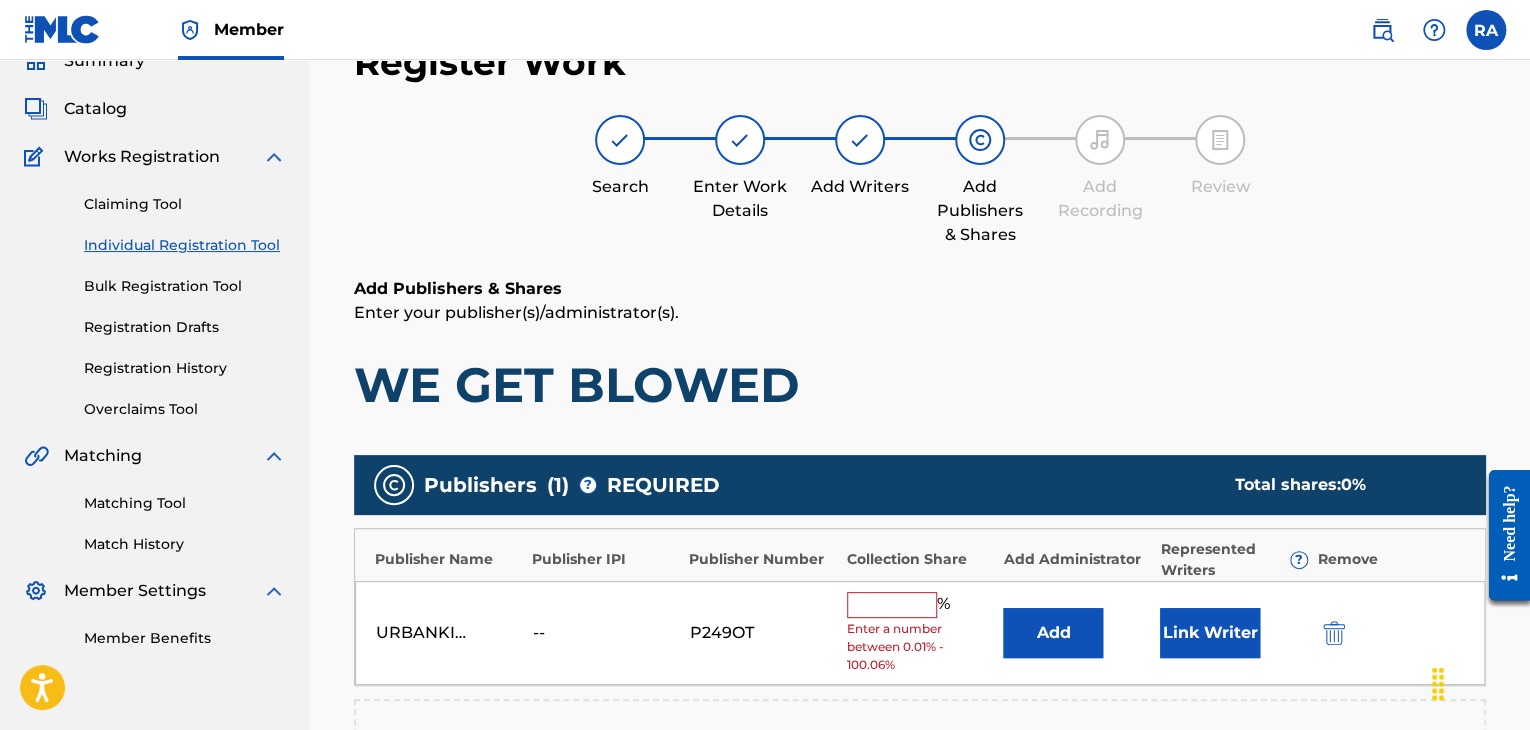 click at bounding box center (892, 605) 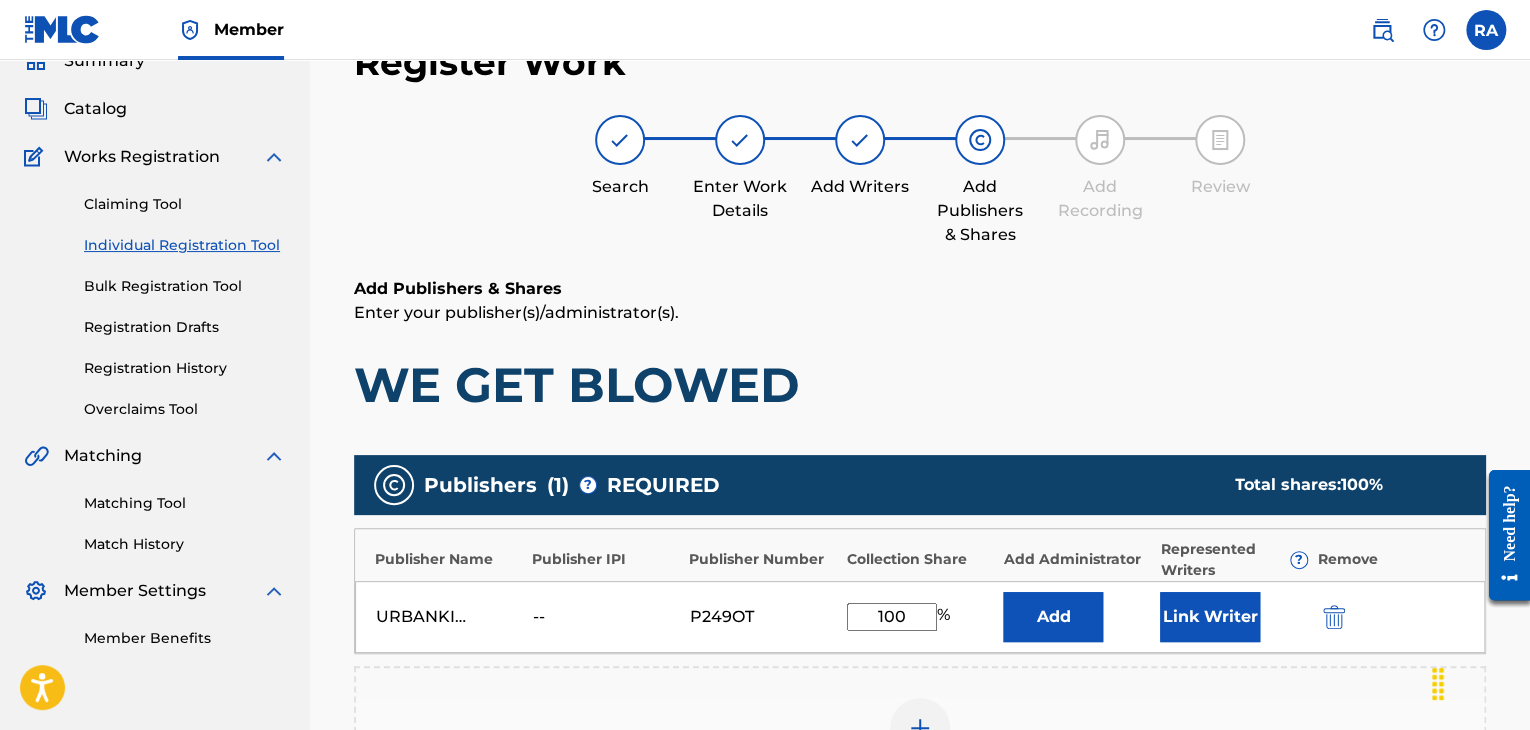 click on "Link Writer" at bounding box center (1210, 617) 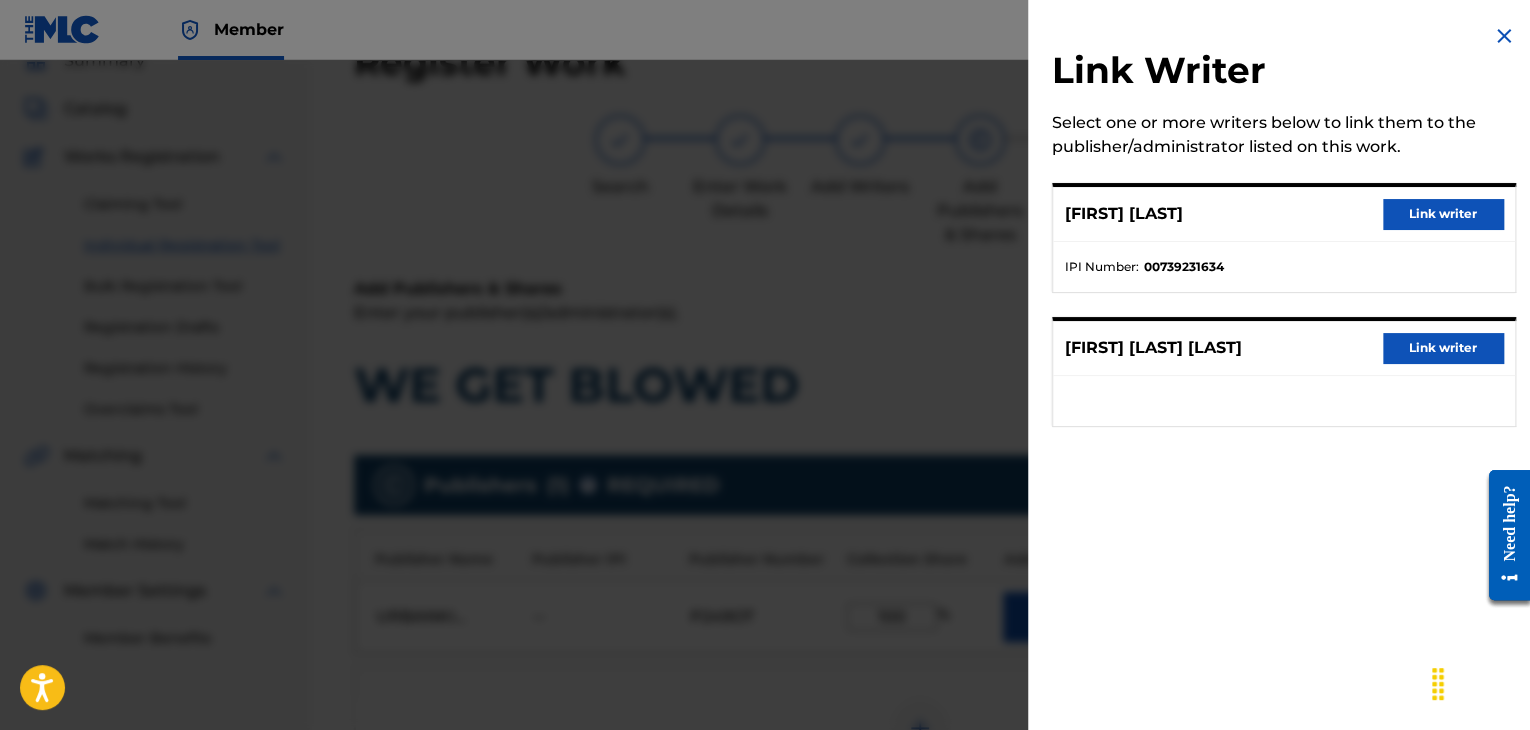click on "Link writer" at bounding box center (1443, 214) 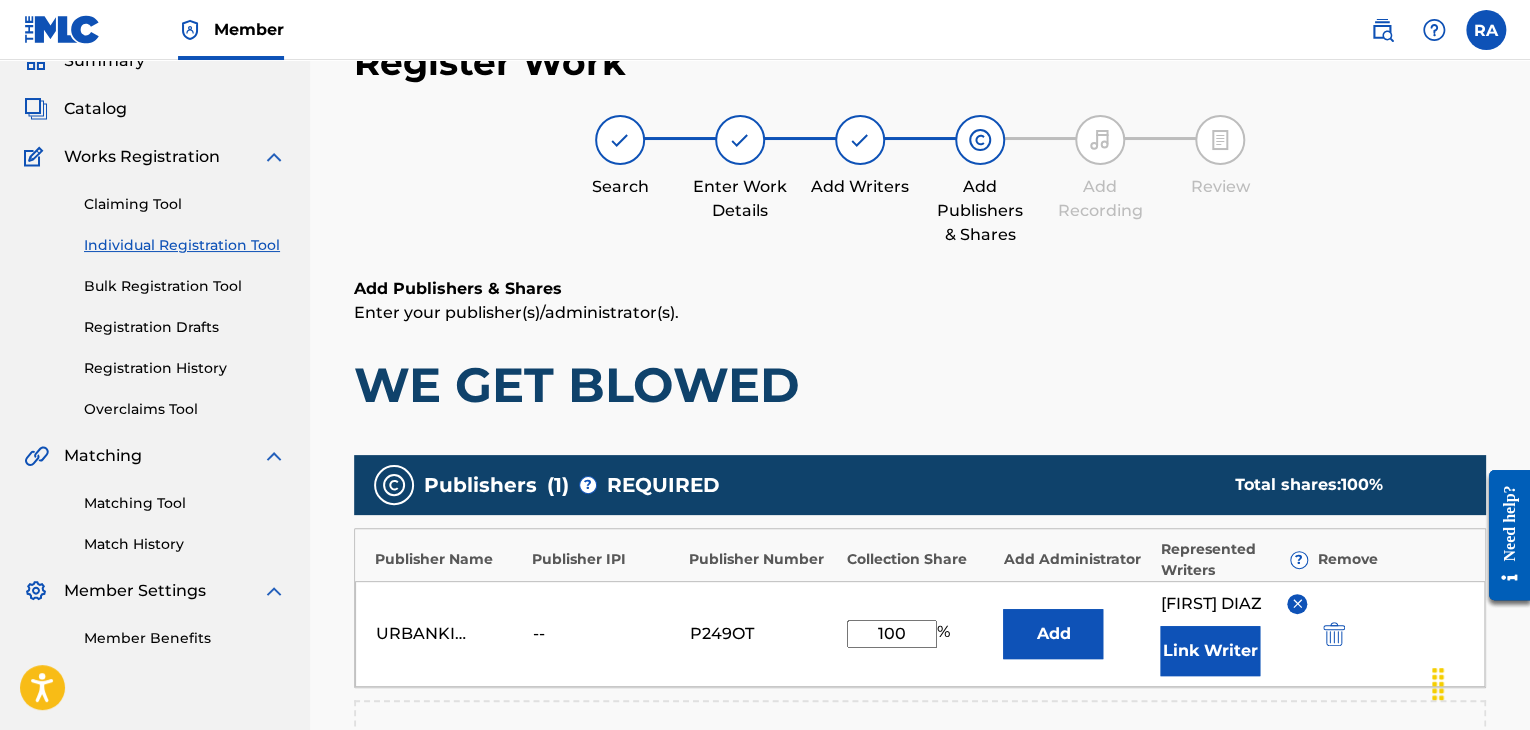 click on "Link Writer" at bounding box center [1210, 651] 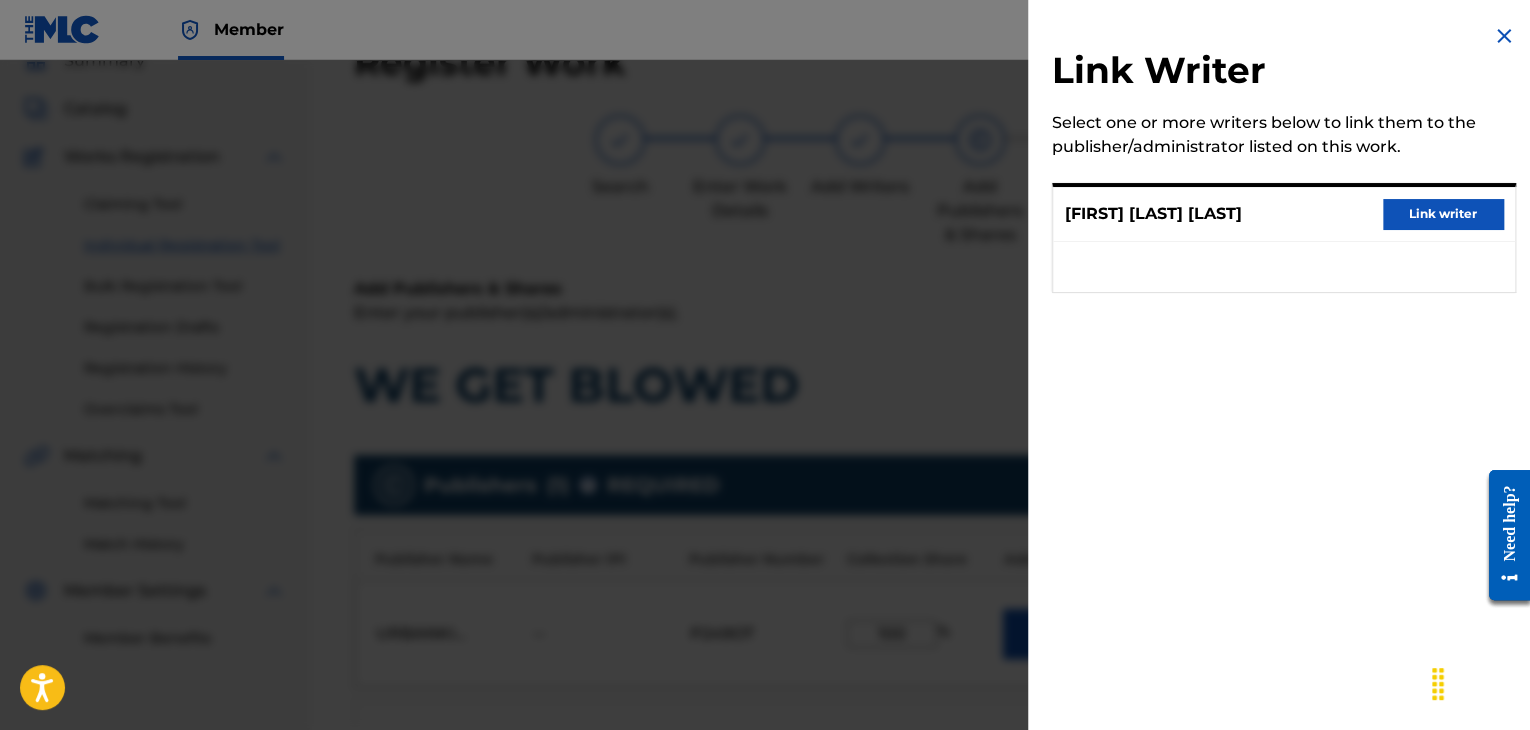 click on "Link writer" at bounding box center [1443, 214] 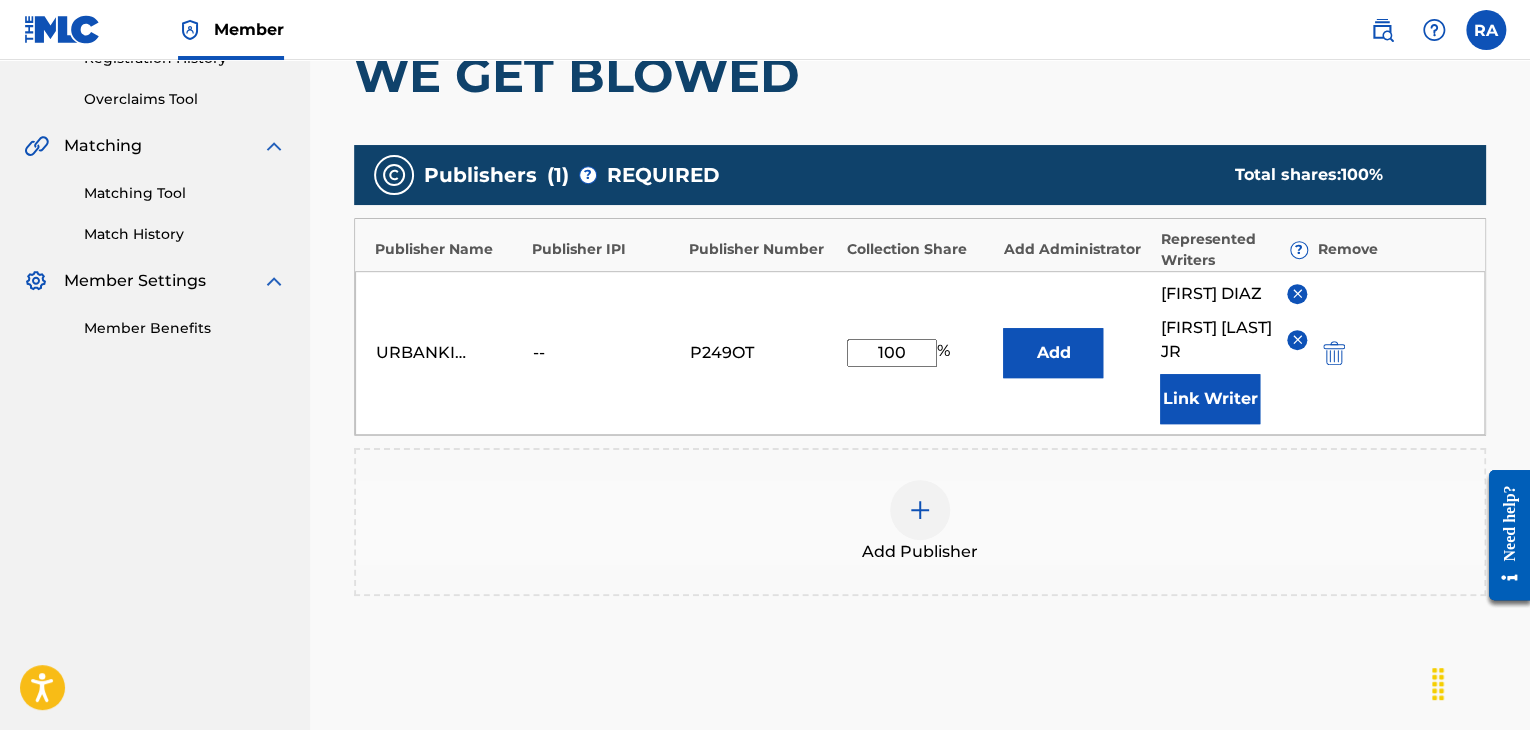 scroll, scrollTop: 590, scrollLeft: 0, axis: vertical 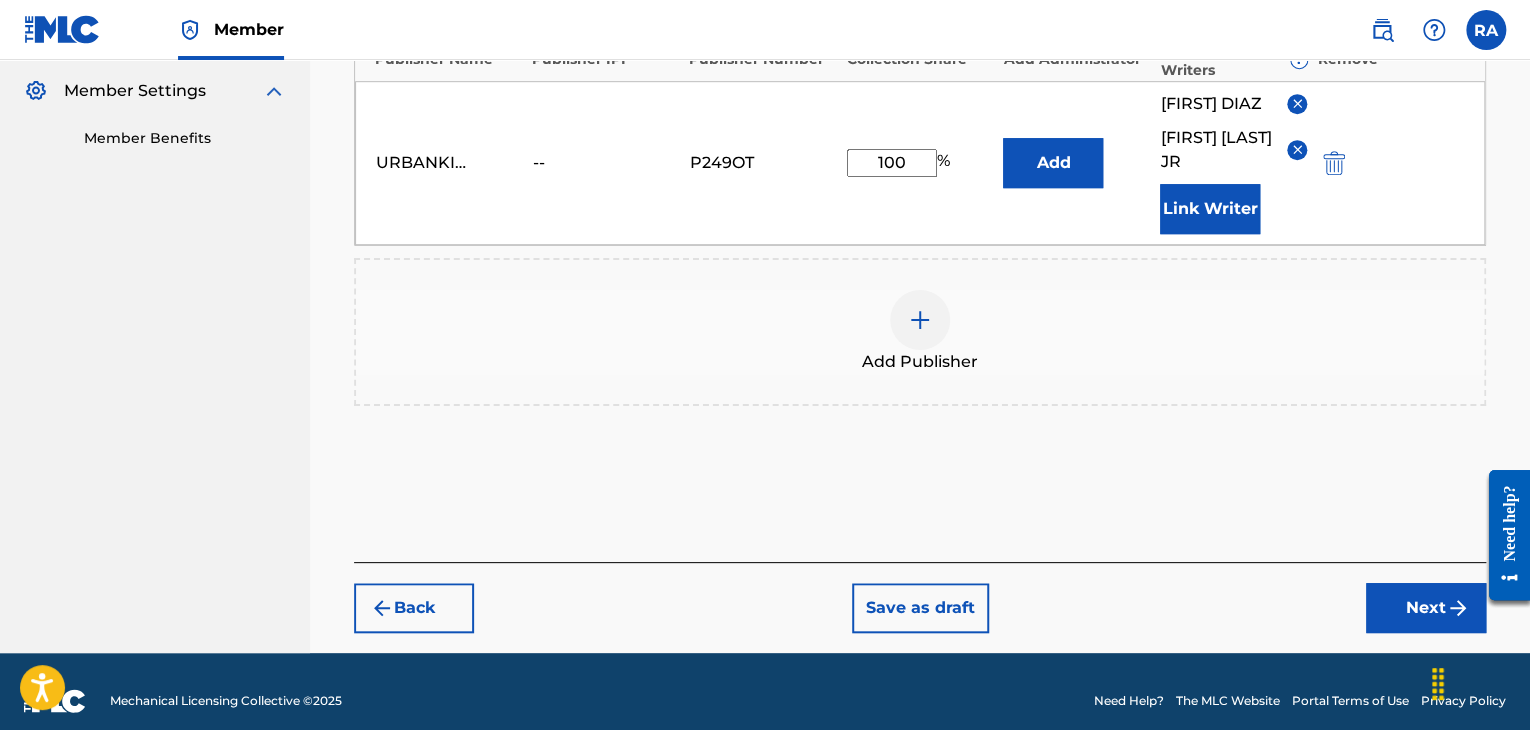 click on "Next" at bounding box center [1426, 608] 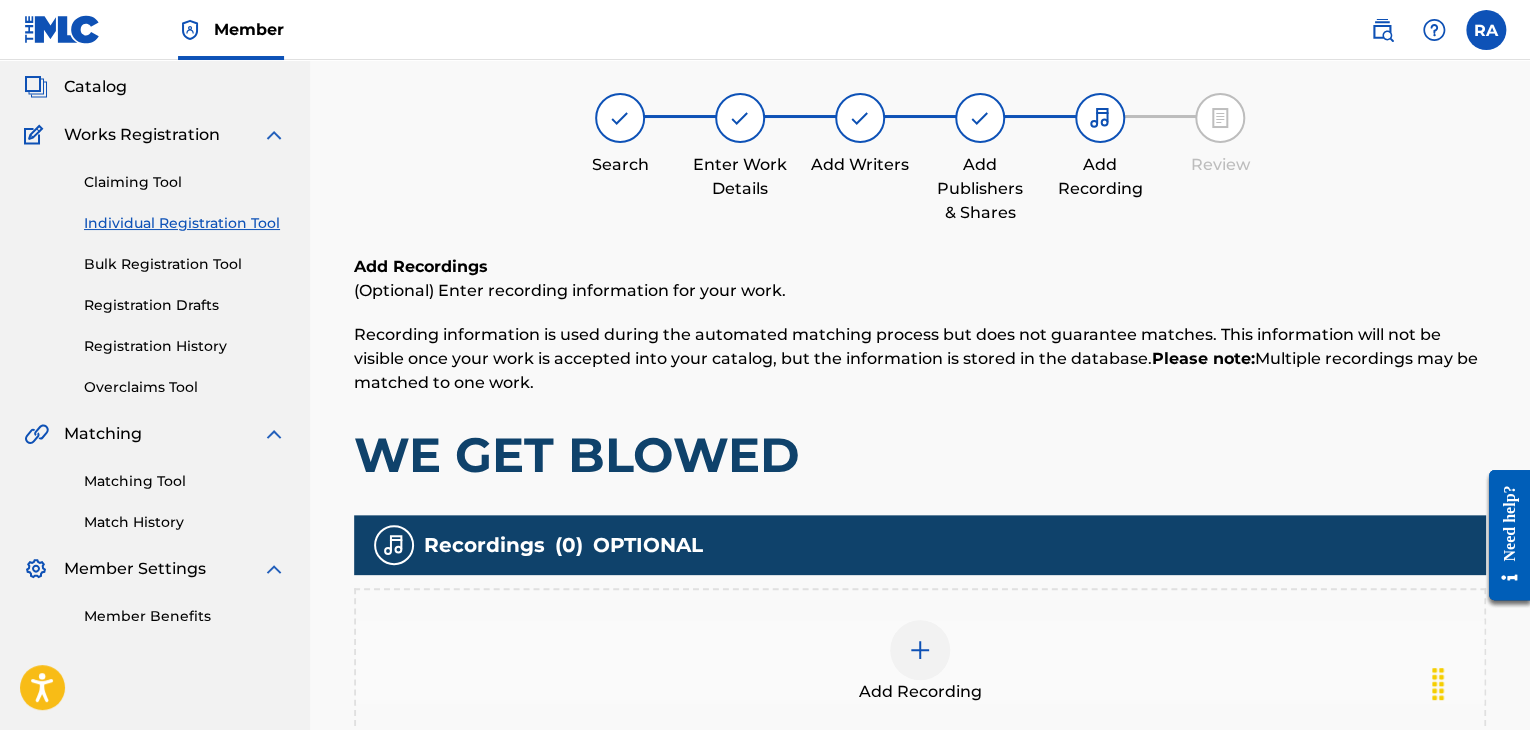 scroll, scrollTop: 90, scrollLeft: 0, axis: vertical 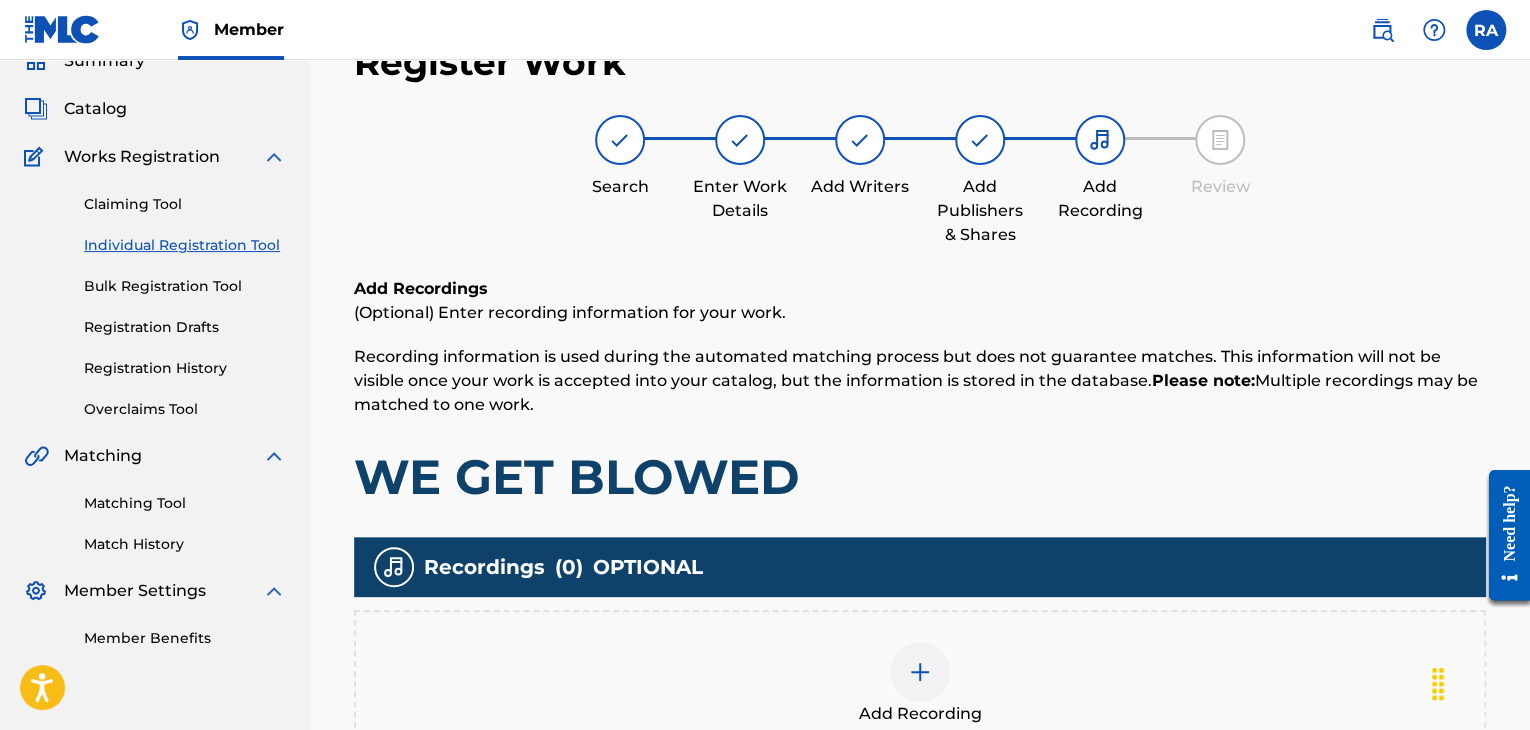 click at bounding box center [920, 672] 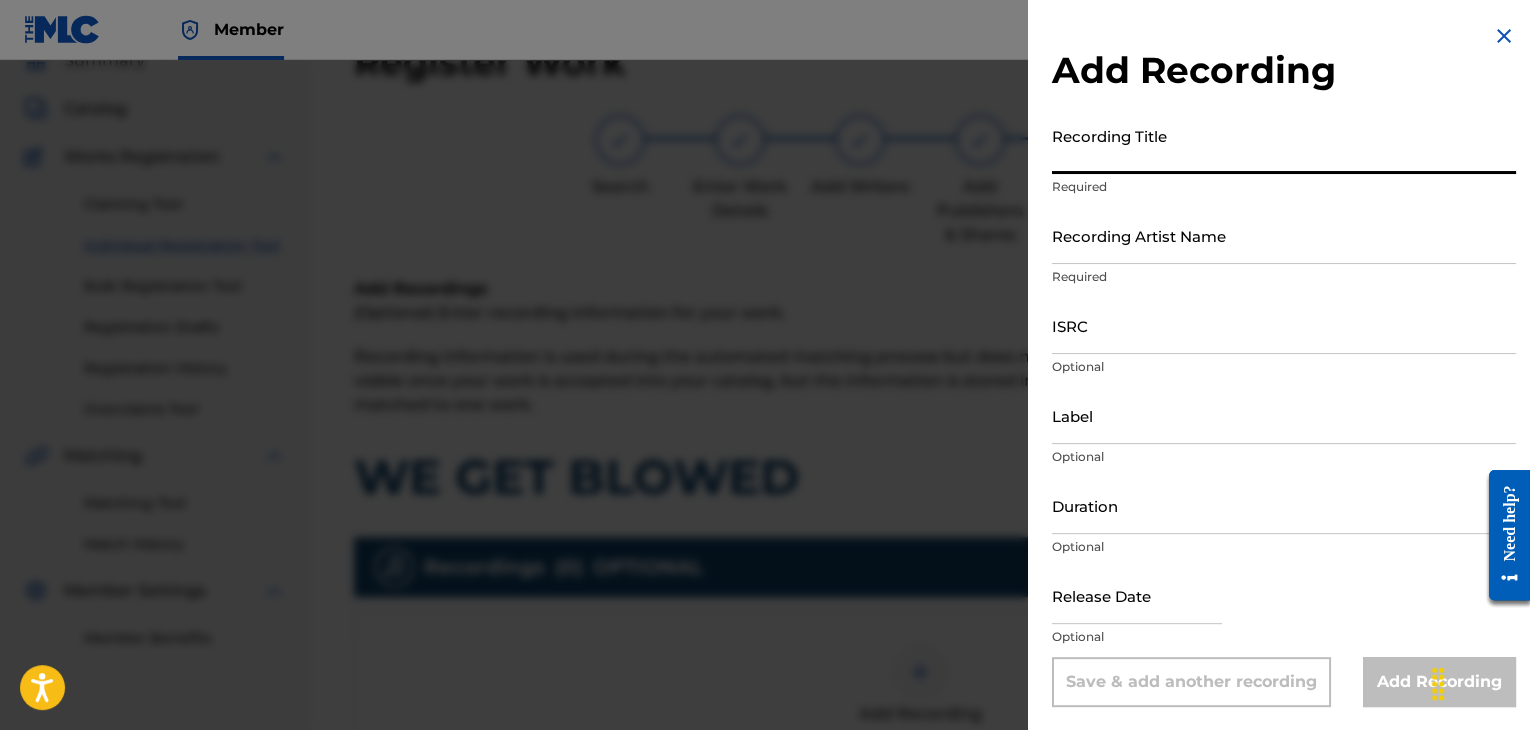 click on "Recording Title" at bounding box center (1284, 145) 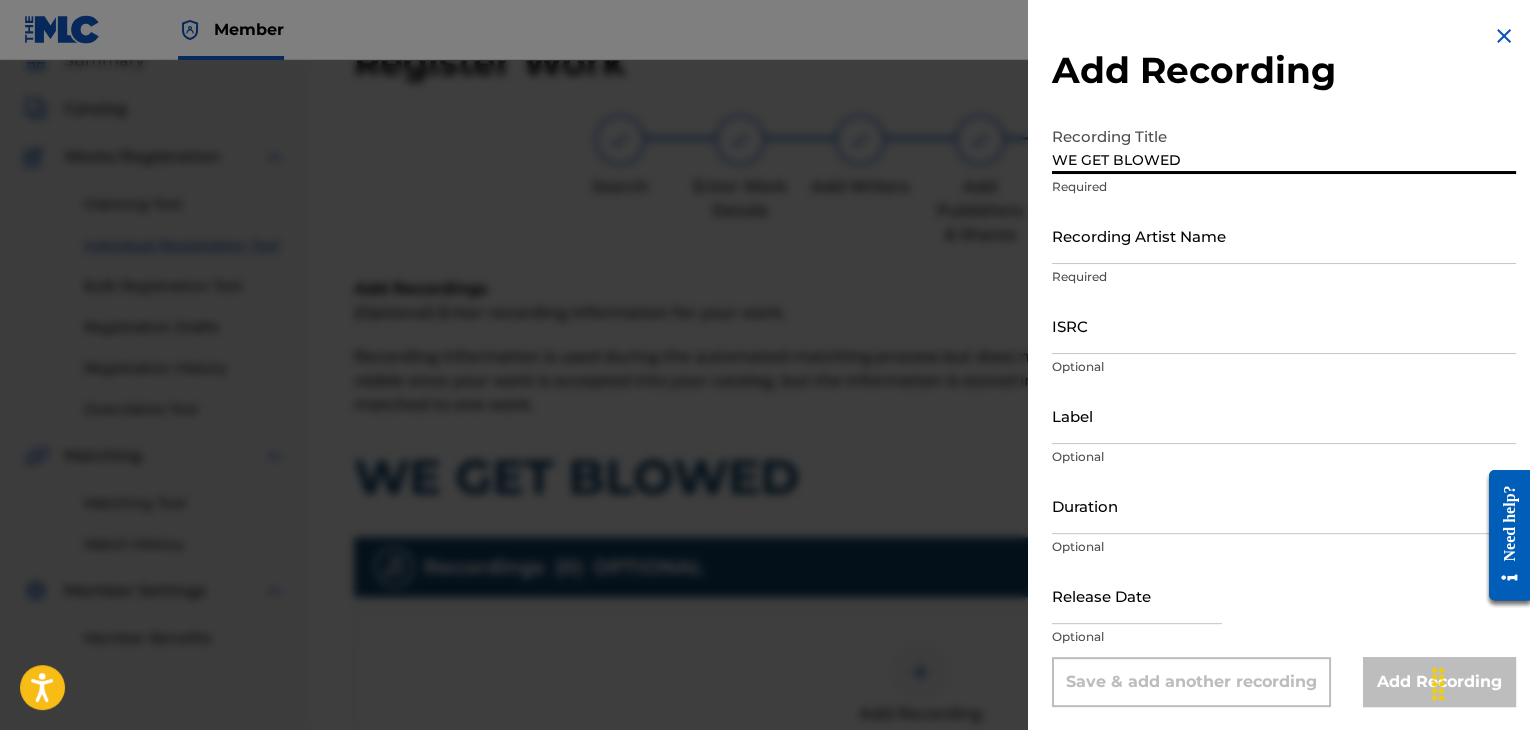 type on "WE GET BLOWED" 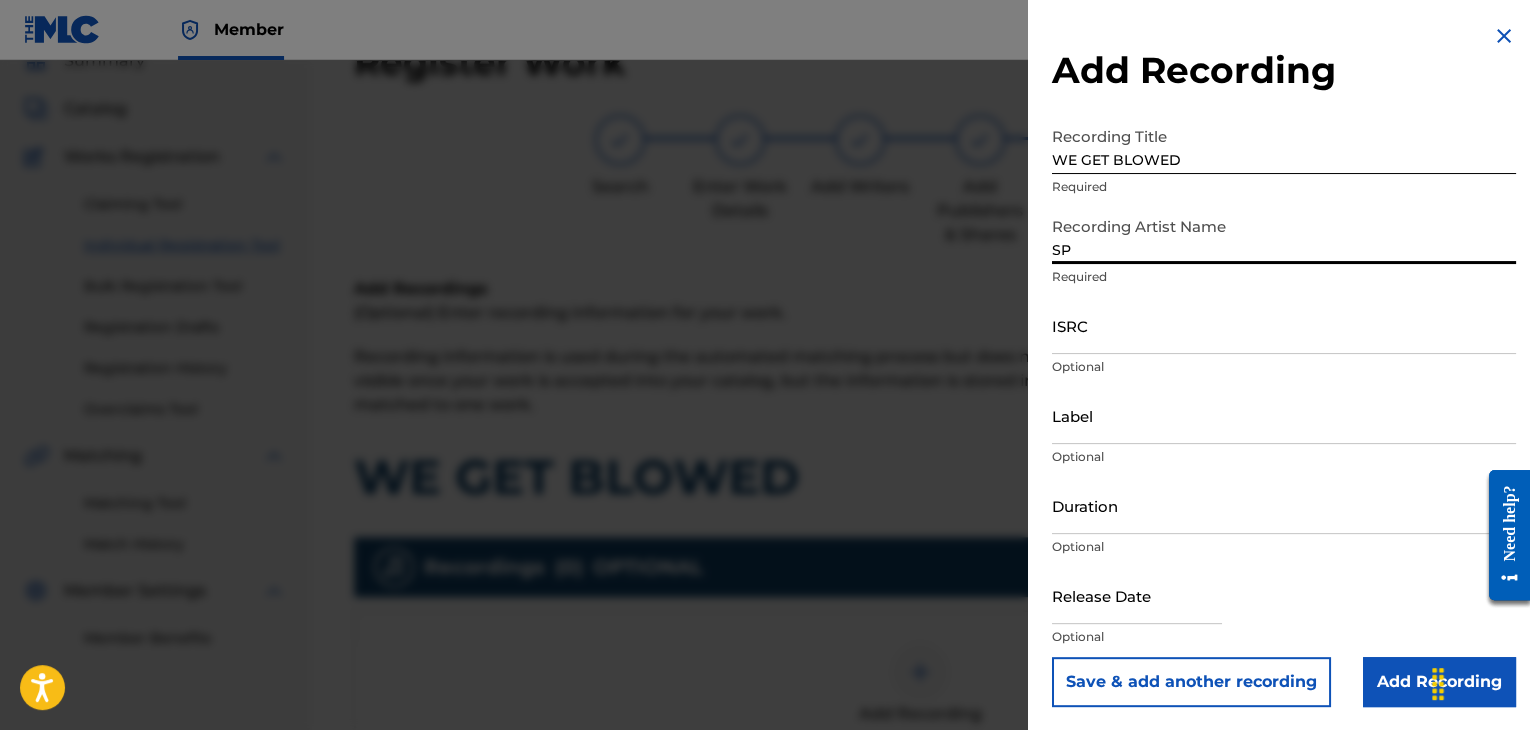 type on "SPANKY LOCO" 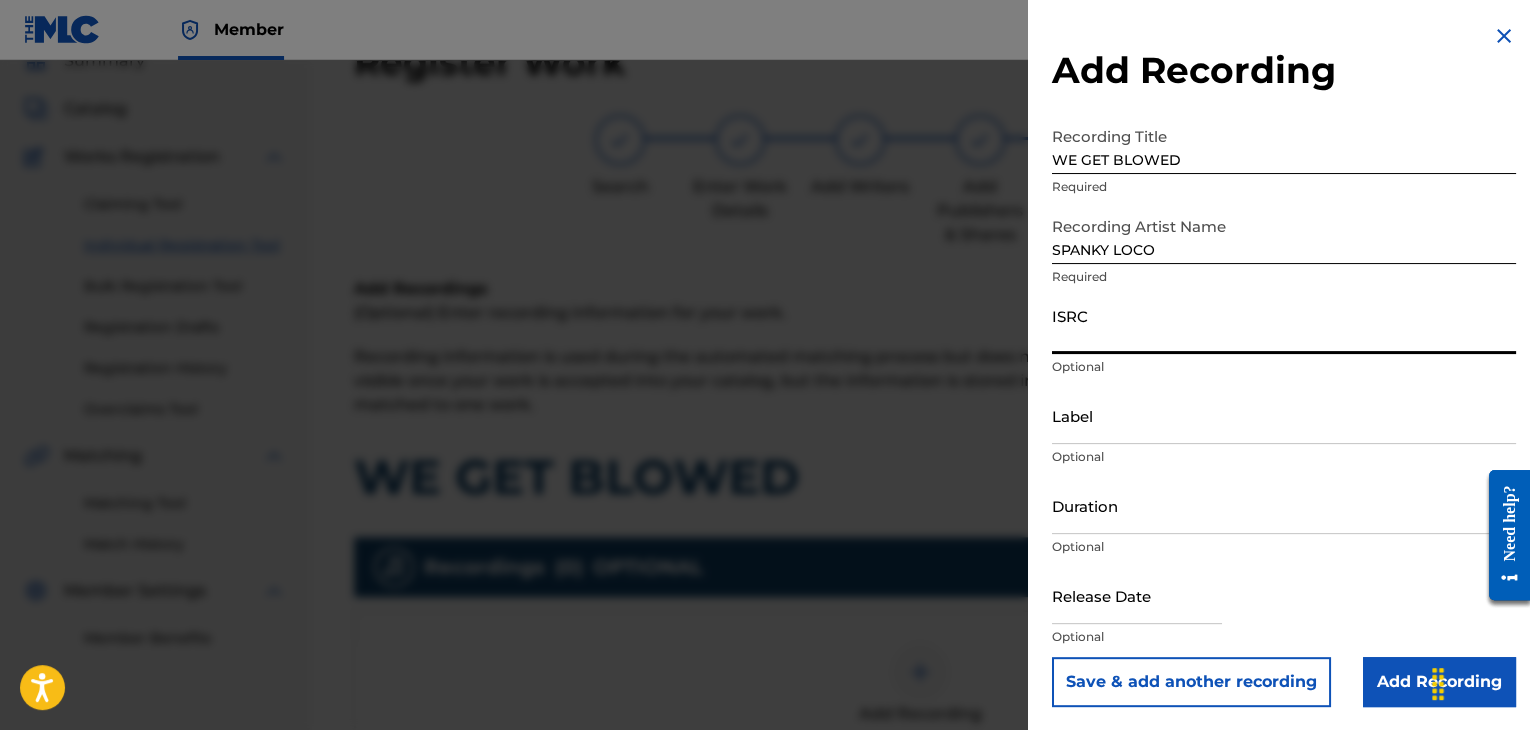 click on "ISRC" at bounding box center [1284, 325] 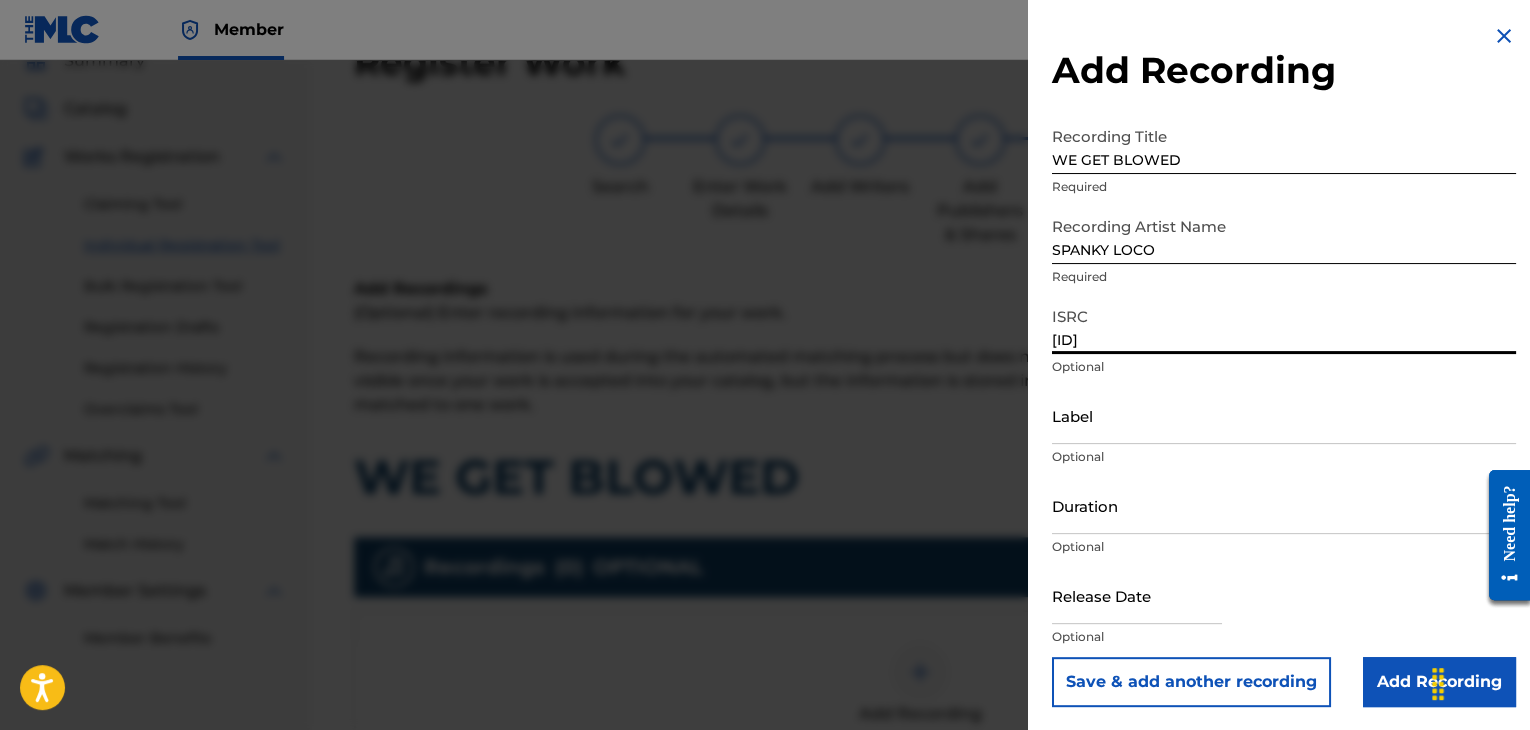 type on "[ID]" 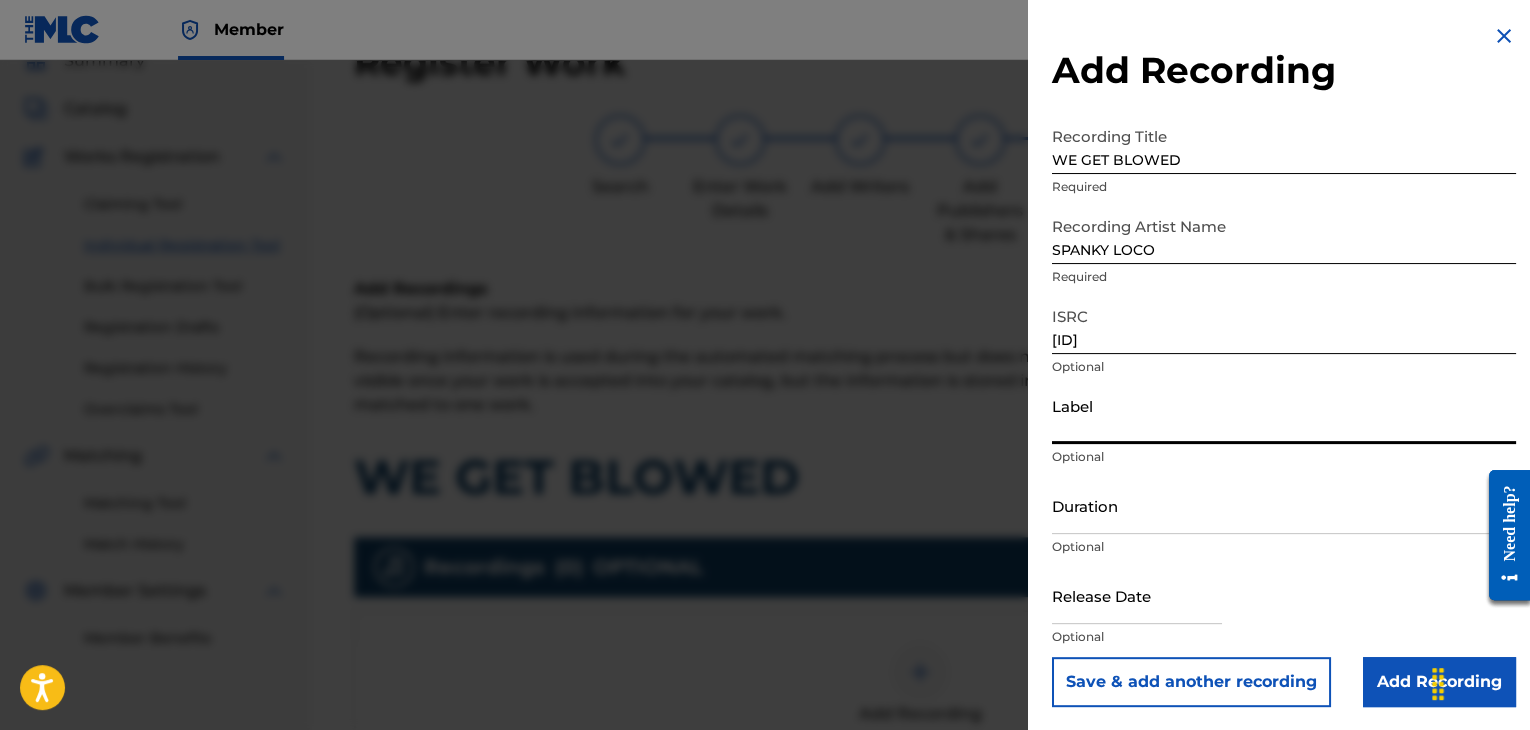 click on "Label" at bounding box center [1284, 415] 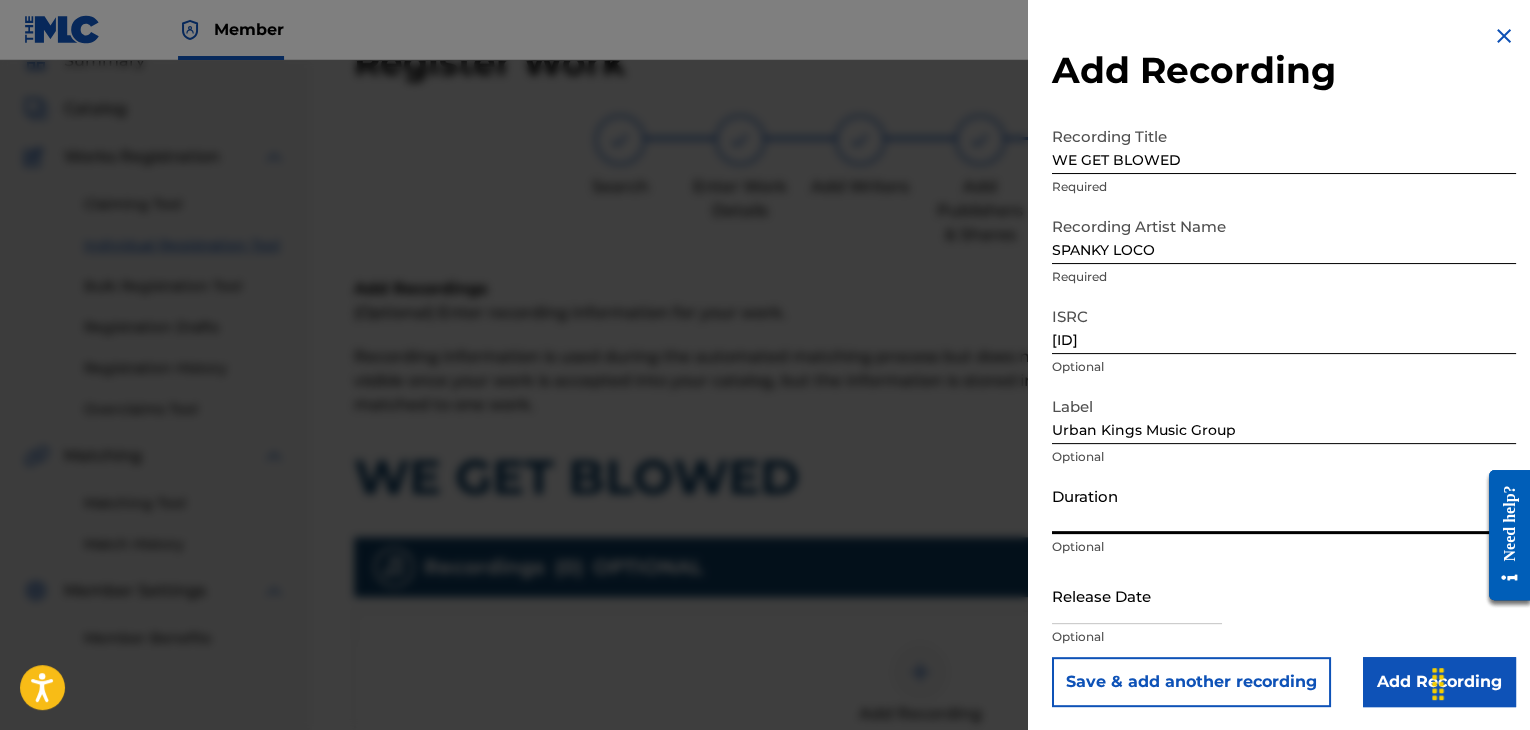 click on "Duration" at bounding box center [1284, 505] 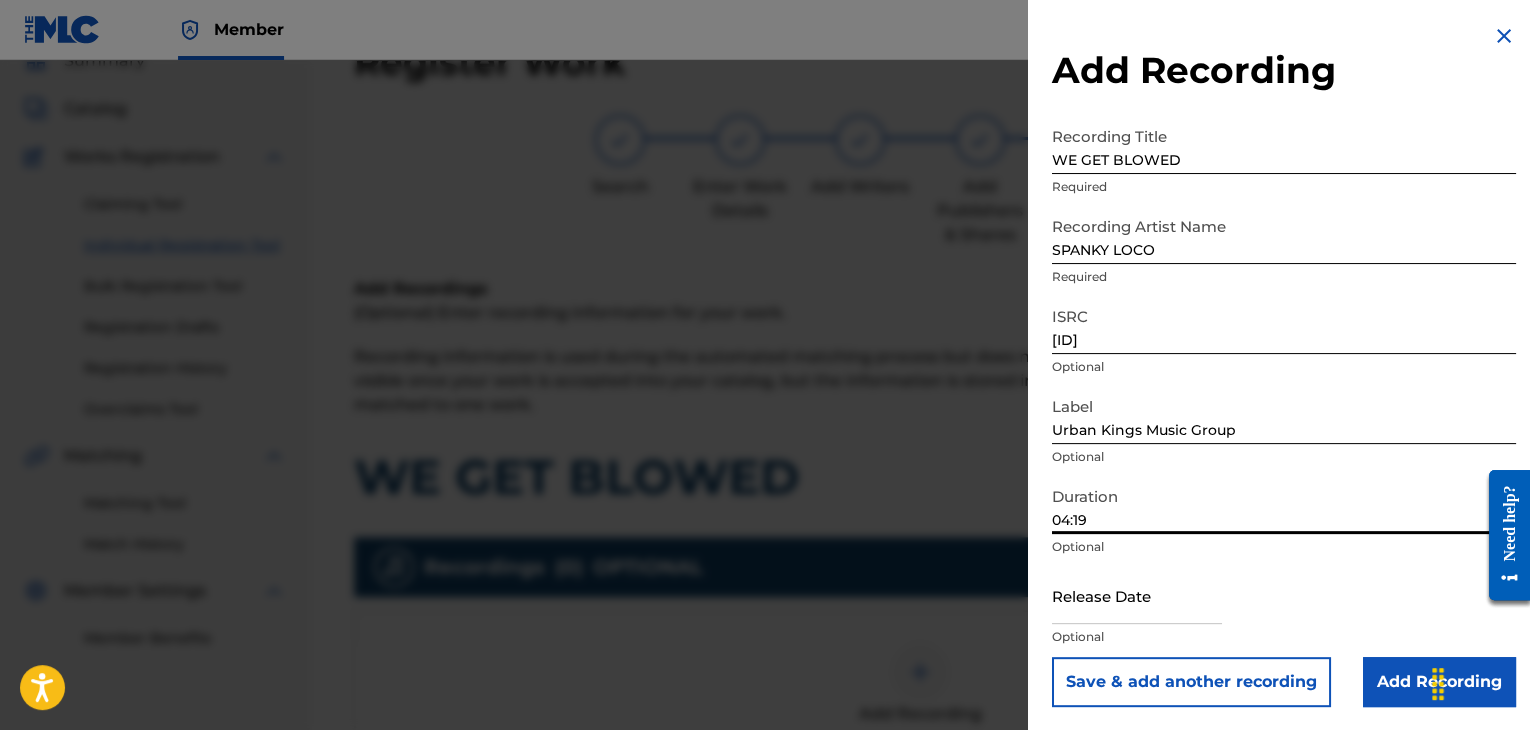 type on "04:19" 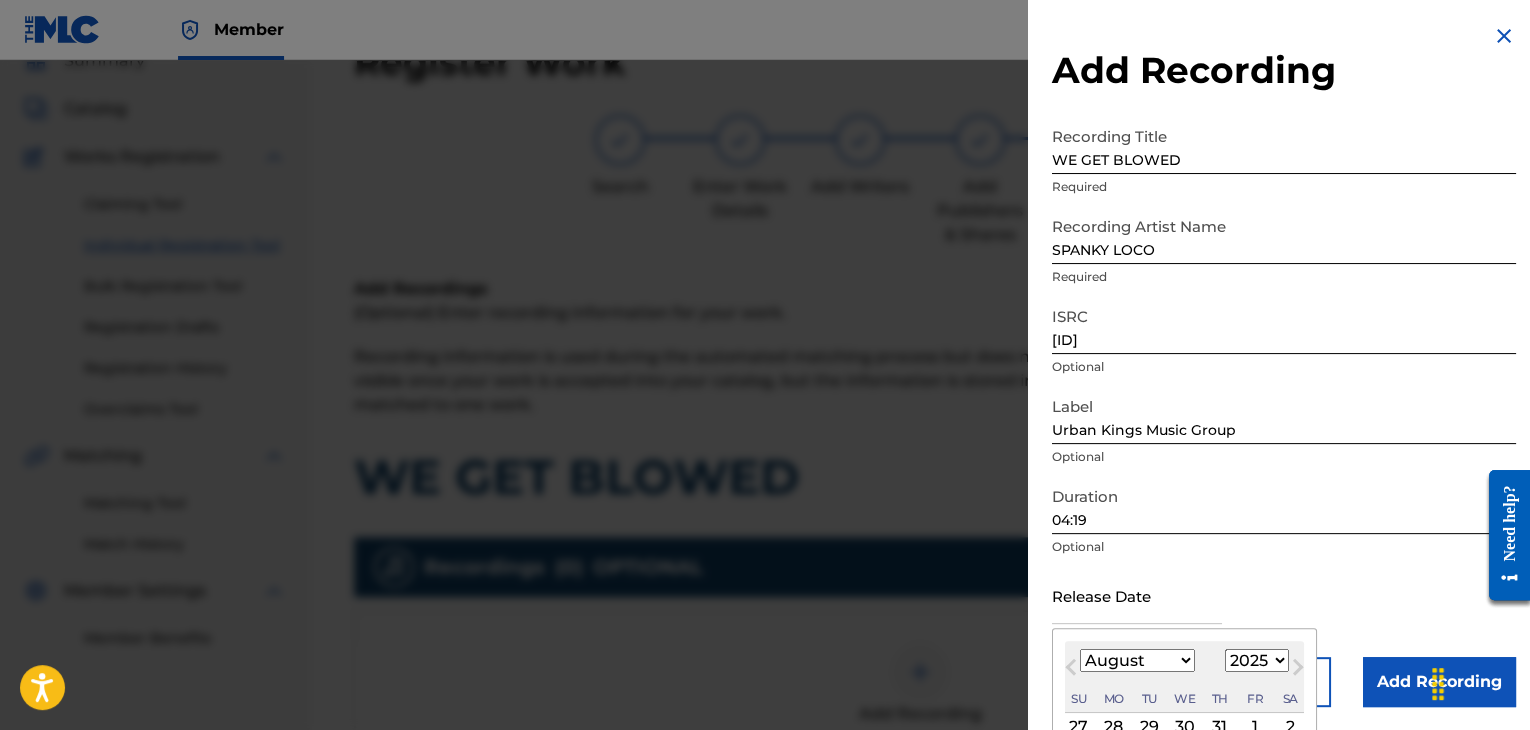 click on "January February March April May June July August September October November December" at bounding box center [1137, 660] 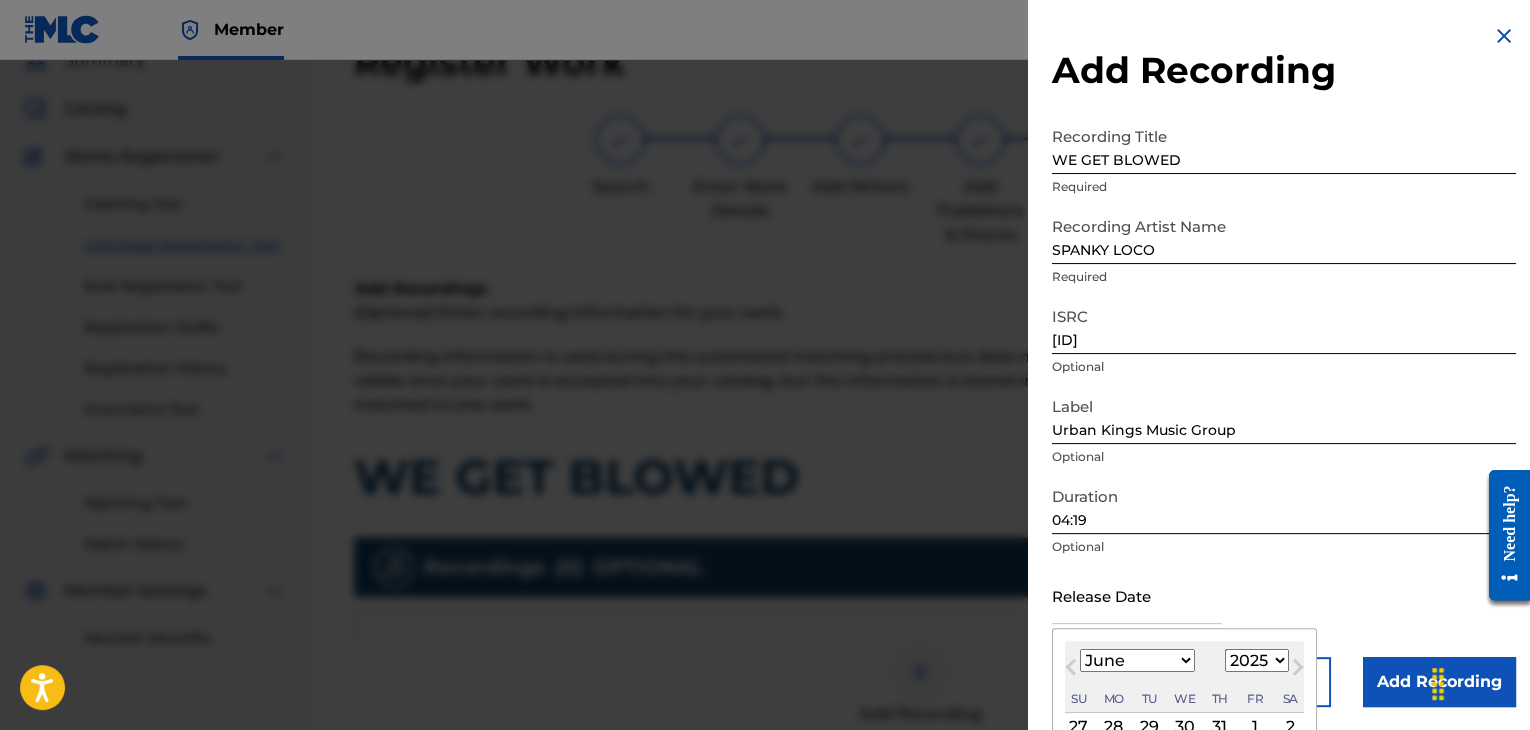 click on "January February March April May June July August September October November December" at bounding box center (1137, 660) 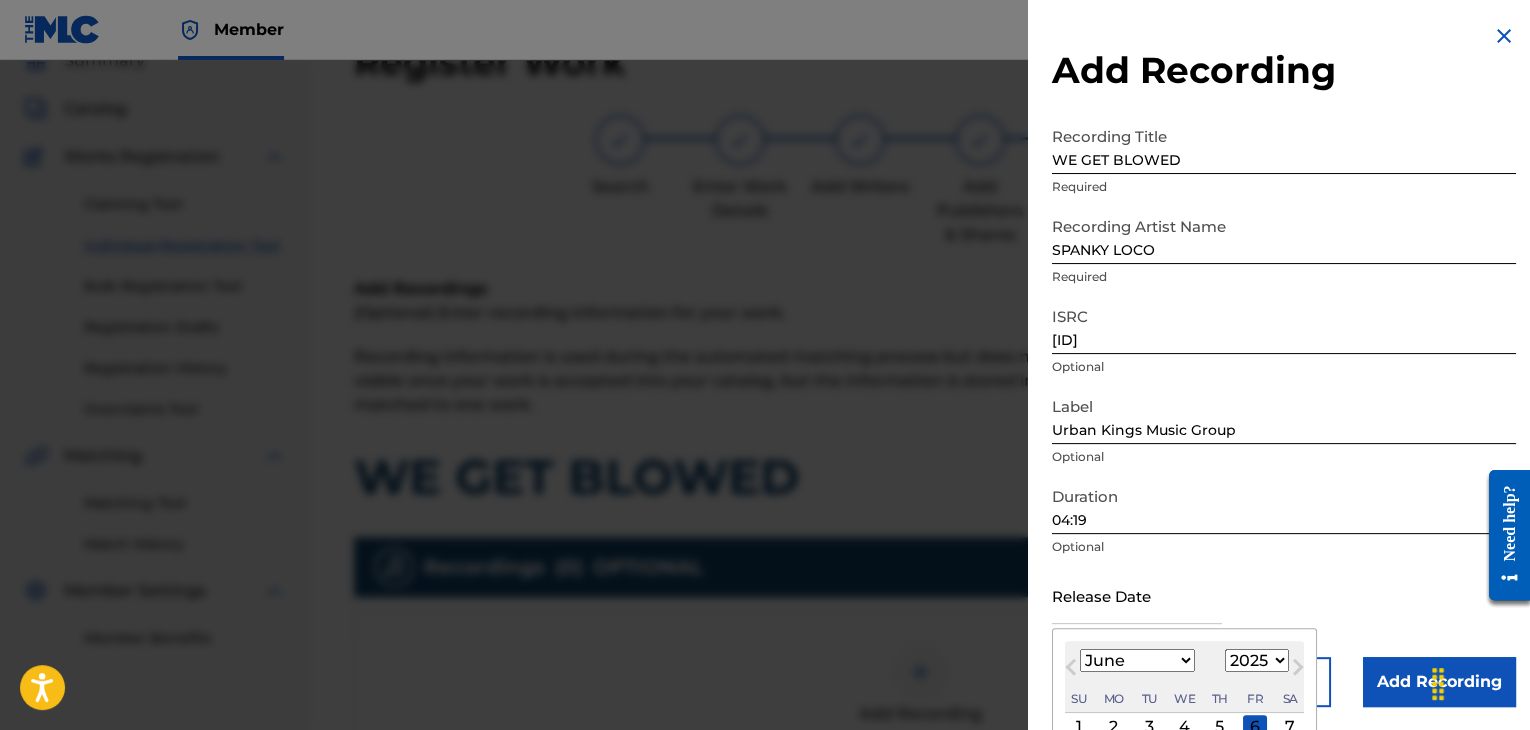 click on "1899 1900 1901 1902 1903 1904 1905 1906 1907 1908 1909 1910 1911 1912 1913 1914 1915 1916 1917 1918 1919 1920 1921 1922 1923 1924 1925 1926 1927 1928 1929 1930 1931 1932 1933 1934 1935 1936 1937 1938 1939 1940 1941 1942 1943 1944 1945 1946 1947 1948 1949 1950 1951 1952 1953 1954 1955 1956 1957 1958 1959 1960 1961 1962 1963 1964 1965 1966 1967 1968 1969 1970 1971 1972 1973 1974 1975 1976 1977 1978 1979 1980 1981 1982 1983 1984 1985 1986 1987 1988 1989 1990 1991 1992 1993 1994 1995 1996 1997 1998 1999 2000 2001 2002 2003 2004 2005 2006 2007 2008 2009 2010 2011 2012 2013 2014 2015 2016 2017 2018 2019 2020 2021 2022 2023 2024 2025 2026 2027 2028 2029 2030 2031 2032 2033 2034 2035 2036 2037 2038 2039 2040 2041 2042 2043 2044 2045 2046 2047 2048 2049 2050 2051 2052 2053 2054 2055 2056 2057 2058 2059 2060 2061 2062 2063 2064 2065 2066 2067 2068 2069 2070 2071 2072 2073 2074 2075 2076 2077 2078 2079 2080 2081 2082 2083 2084 2085 2086 2087 2088 2089 2090 2091 2092 2093 2094 2095 2096 2097 2098 2099 2100" at bounding box center (1257, 660) 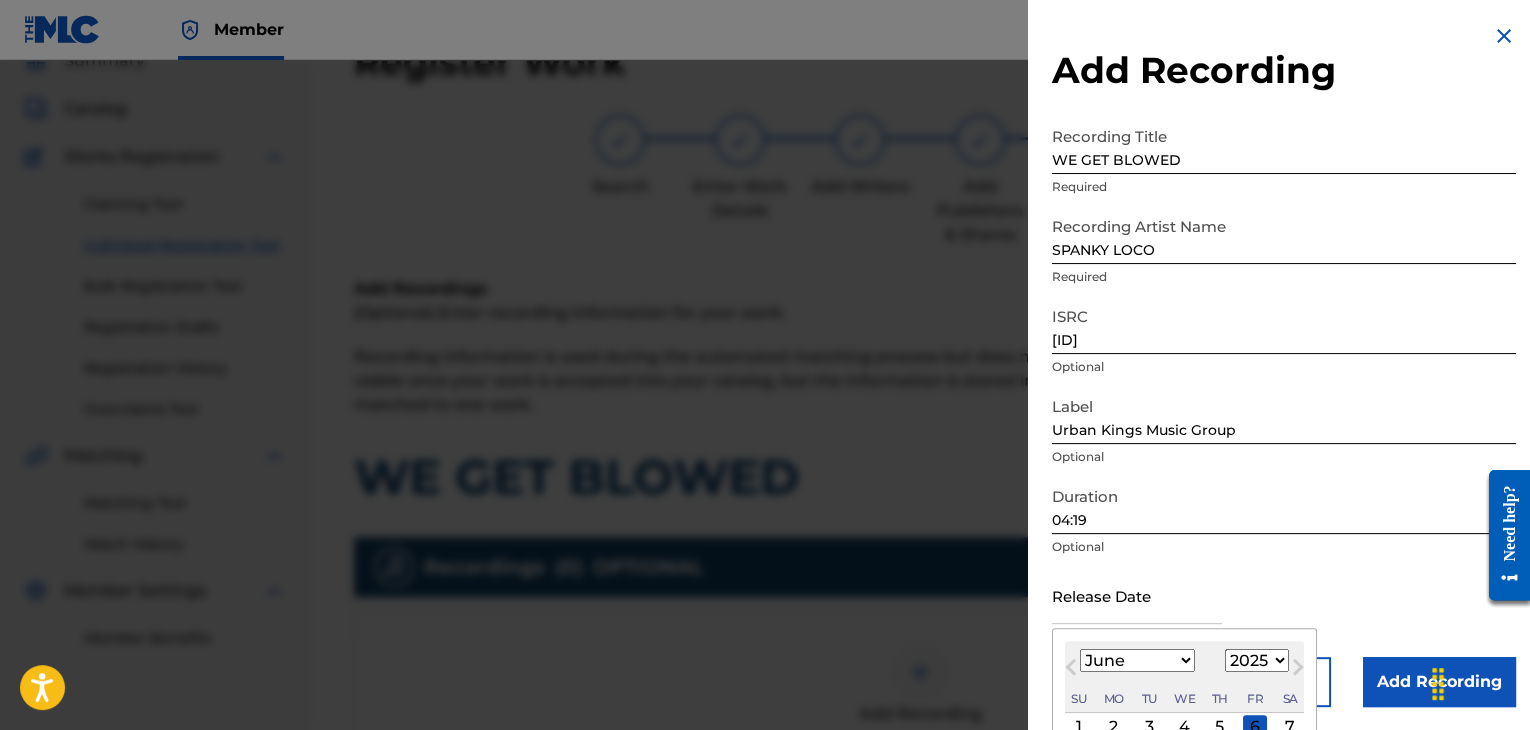 select on "2010" 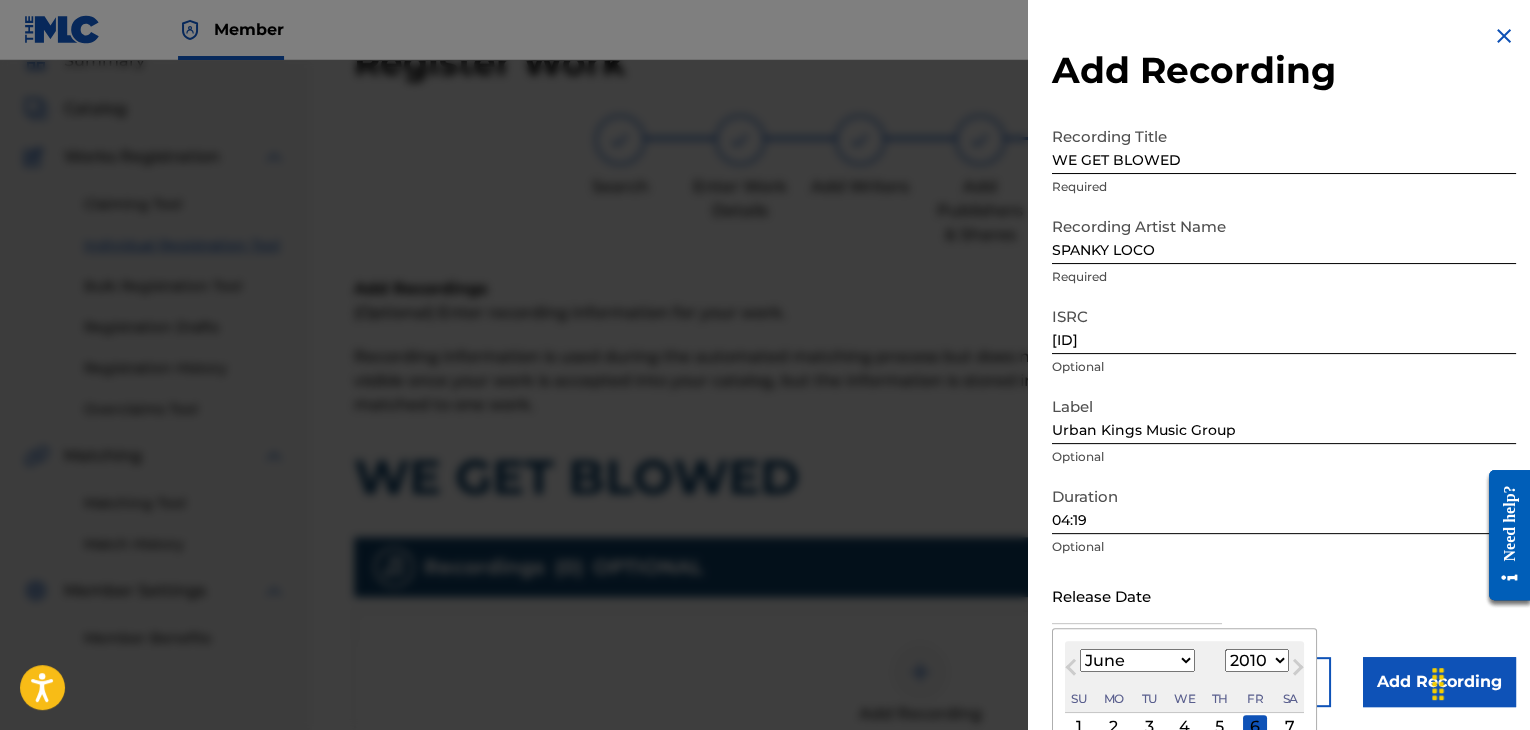 click on "1899 1900 1901 1902 1903 1904 1905 1906 1907 1908 1909 1910 1911 1912 1913 1914 1915 1916 1917 1918 1919 1920 1921 1922 1923 1924 1925 1926 1927 1928 1929 1930 1931 1932 1933 1934 1935 1936 1937 1938 1939 1940 1941 1942 1943 1944 1945 1946 1947 1948 1949 1950 1951 1952 1953 1954 1955 1956 1957 1958 1959 1960 1961 1962 1963 1964 1965 1966 1967 1968 1969 1970 1971 1972 1973 1974 1975 1976 1977 1978 1979 1980 1981 1982 1983 1984 1985 1986 1987 1988 1989 1990 1991 1992 1993 1994 1995 1996 1997 1998 1999 2000 2001 2002 2003 2004 2005 2006 2007 2008 2009 2010 2011 2012 2013 2014 2015 2016 2017 2018 2019 2020 2021 2022 2023 2024 2025 2026 2027 2028 2029 2030 2031 2032 2033 2034 2035 2036 2037 2038 2039 2040 2041 2042 2043 2044 2045 2046 2047 2048 2049 2050 2051 2052 2053 2054 2055 2056 2057 2058 2059 2060 2061 2062 2063 2064 2065 2066 2067 2068 2069 2070 2071 2072 2073 2074 2075 2076 2077 2078 2079 2080 2081 2082 2083 2084 2085 2086 2087 2088 2089 2090 2091 2092 2093 2094 2095 2096 2097 2098 2099 2100" at bounding box center (1257, 660) 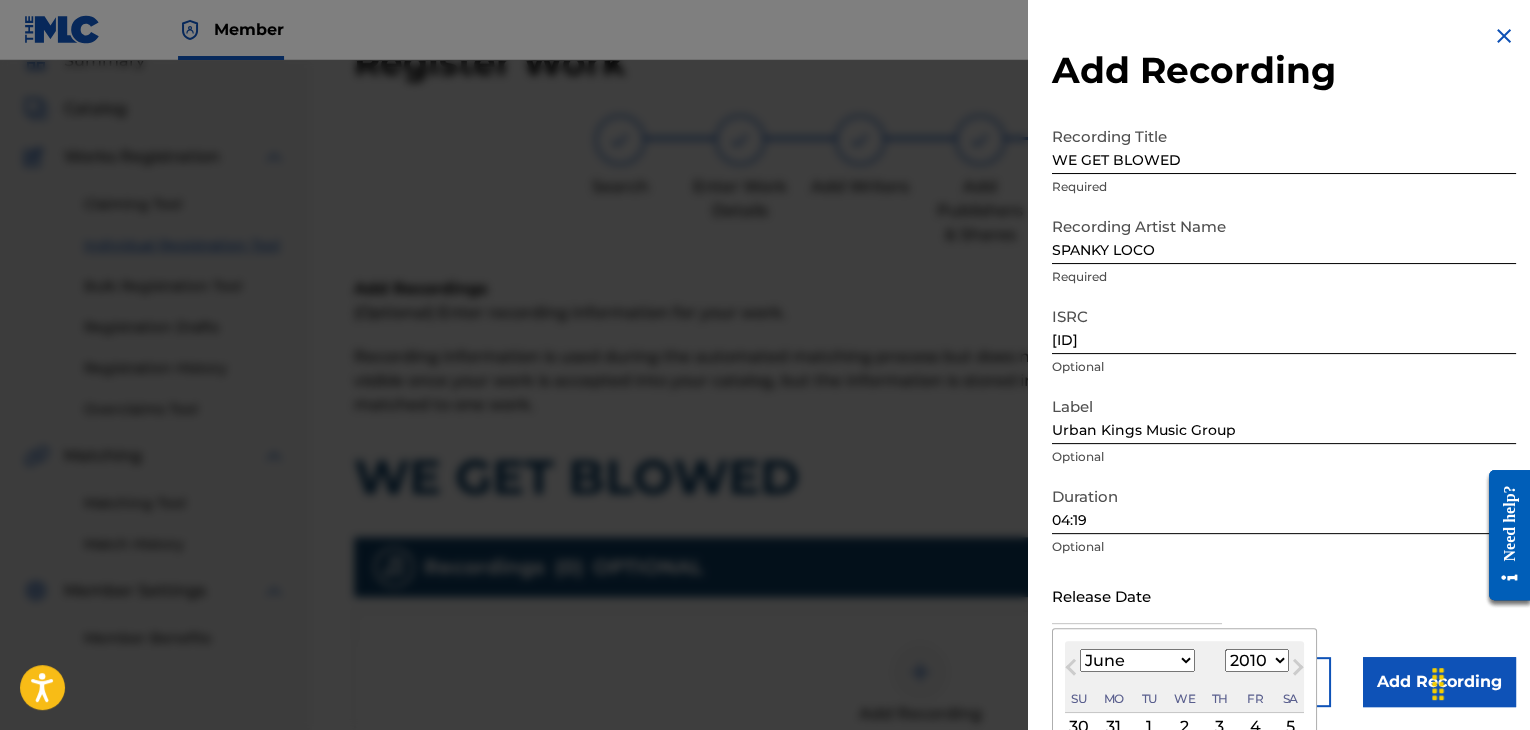 click on "1" at bounding box center (1149, 727) 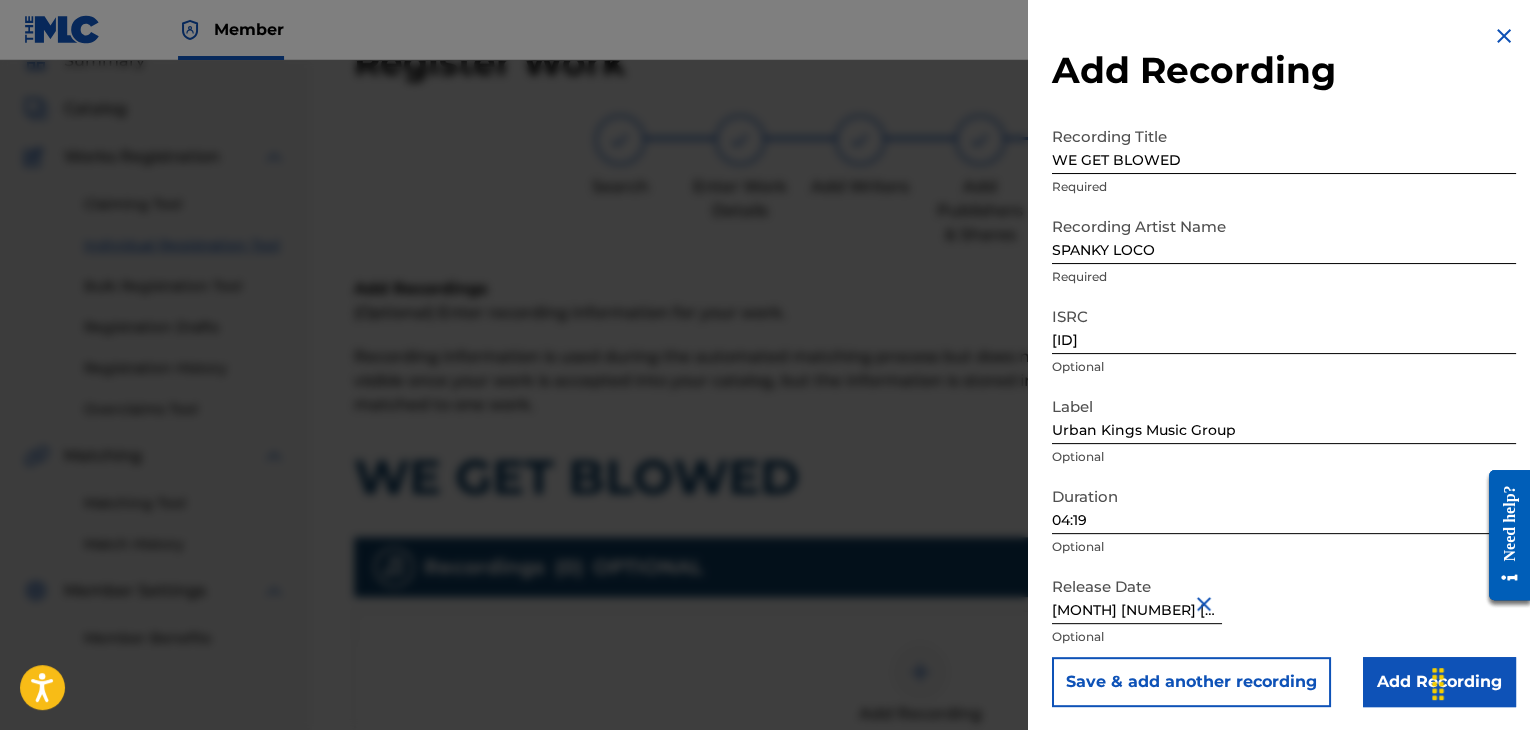 click on "Add Recording" at bounding box center [1439, 682] 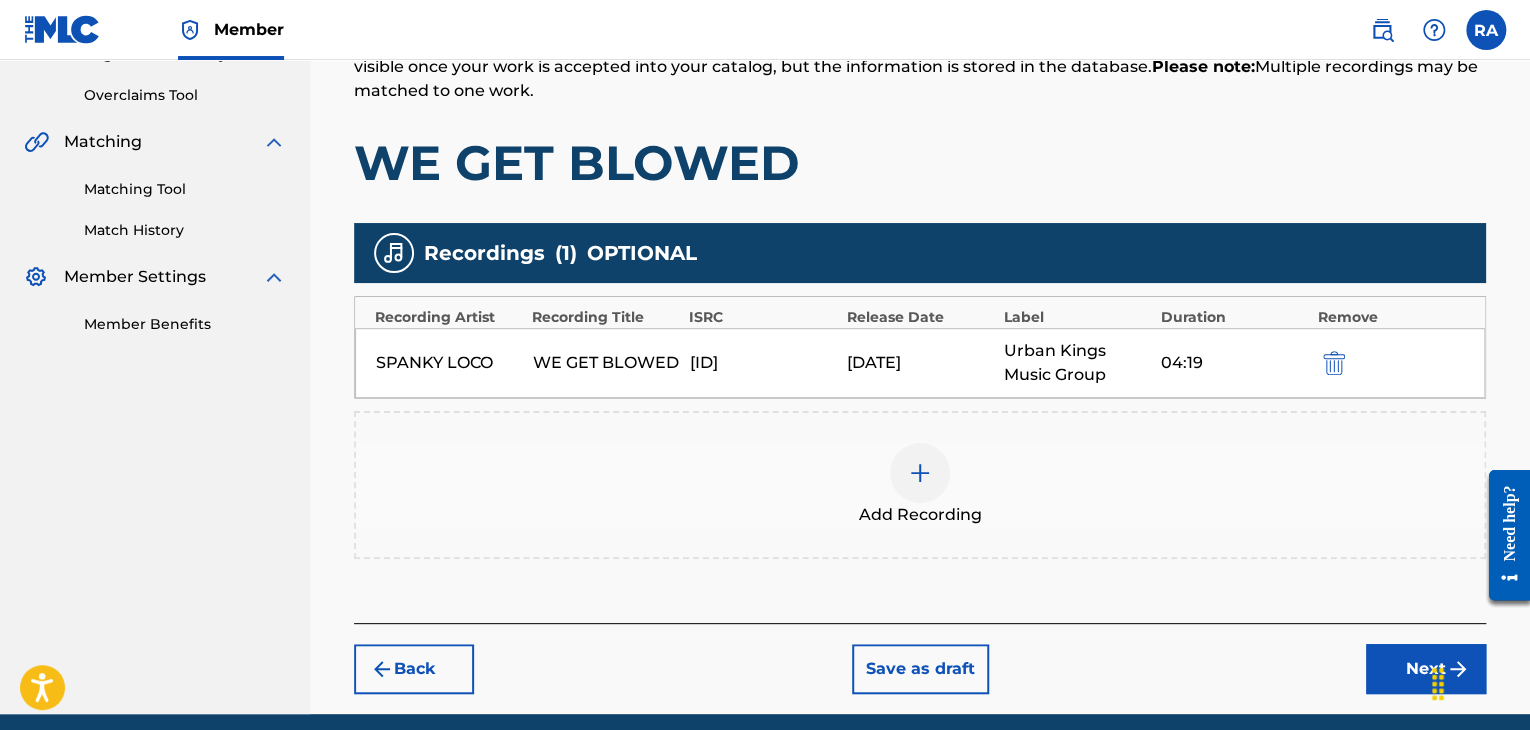 scroll, scrollTop: 482, scrollLeft: 0, axis: vertical 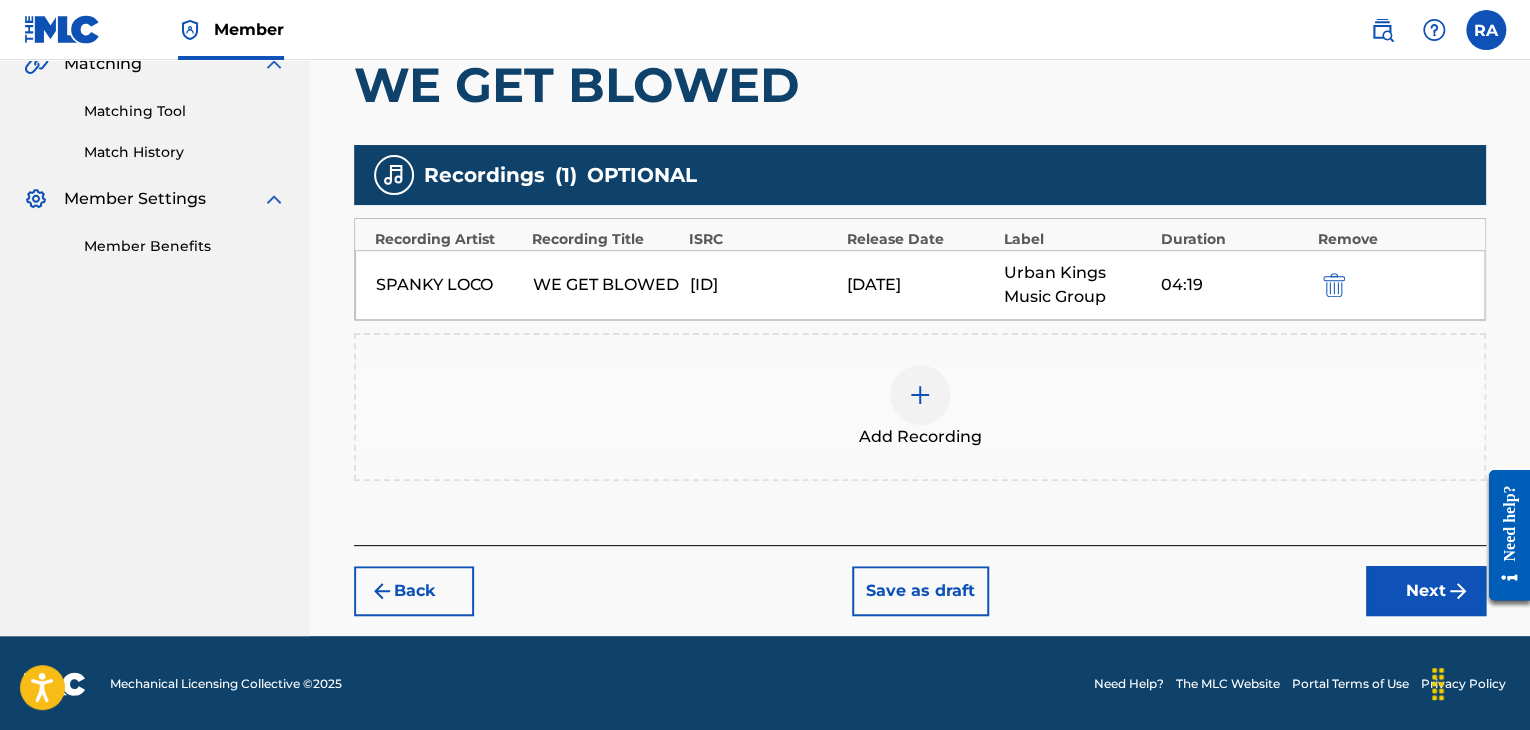 click on "Next" at bounding box center [1426, 591] 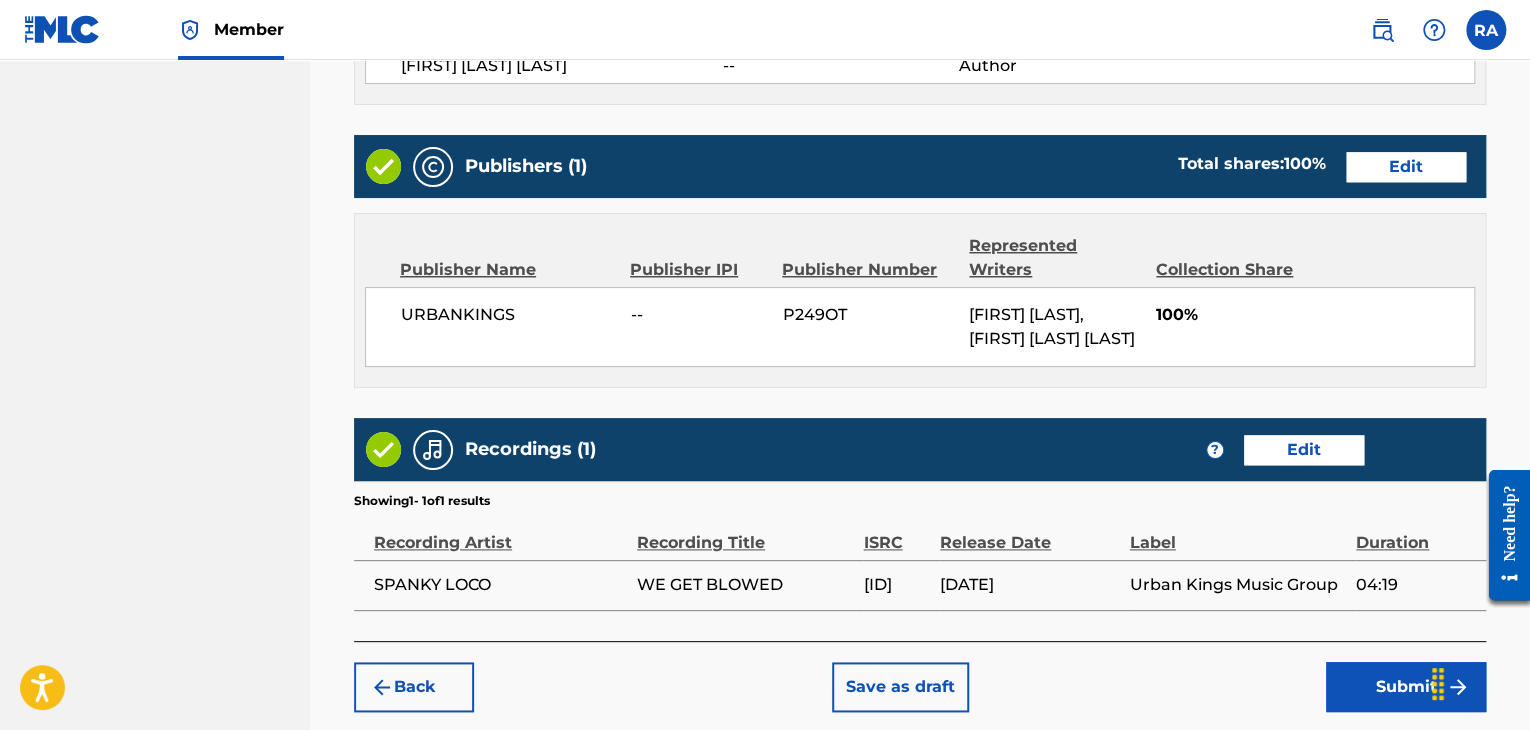scroll, scrollTop: 1061, scrollLeft: 0, axis: vertical 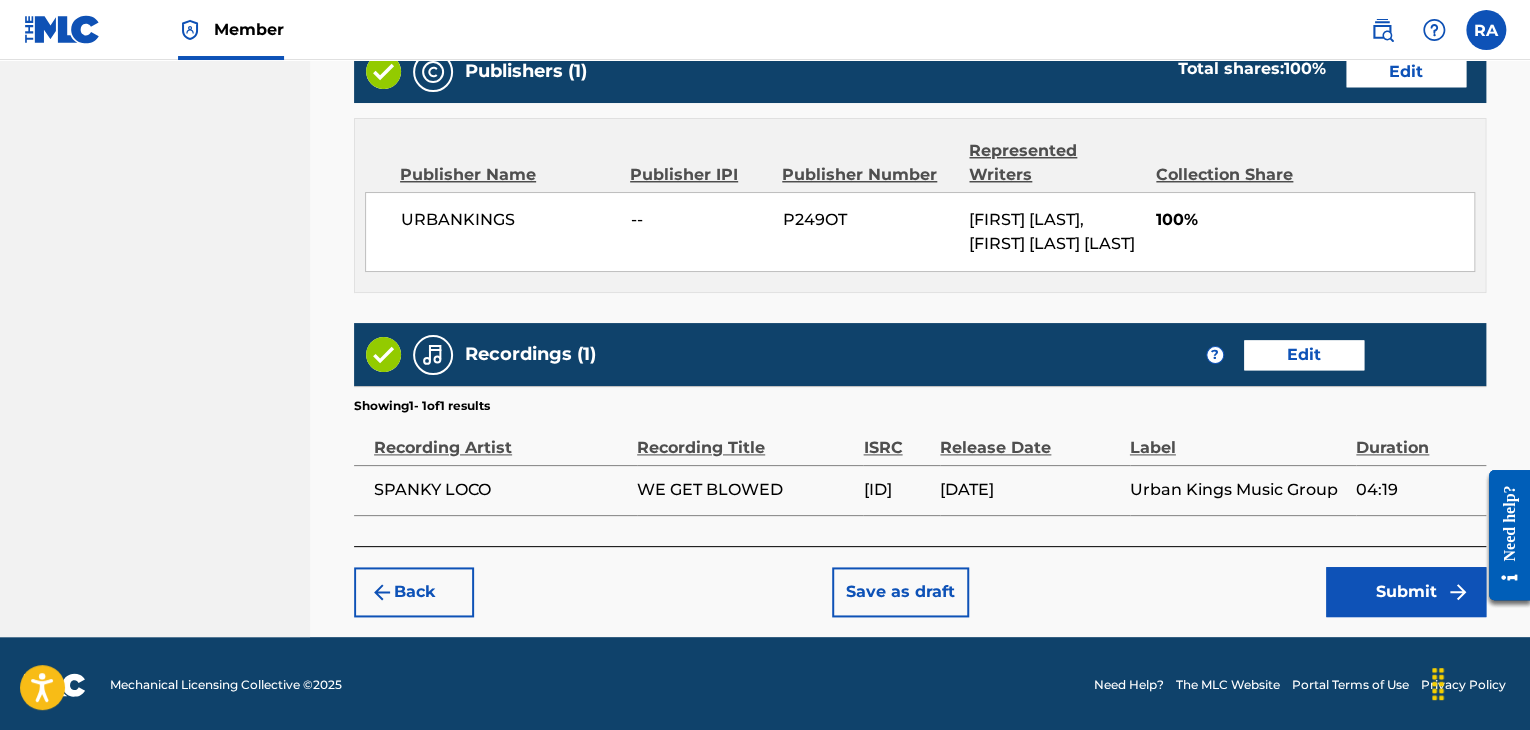 click on "Submit" at bounding box center [1406, 592] 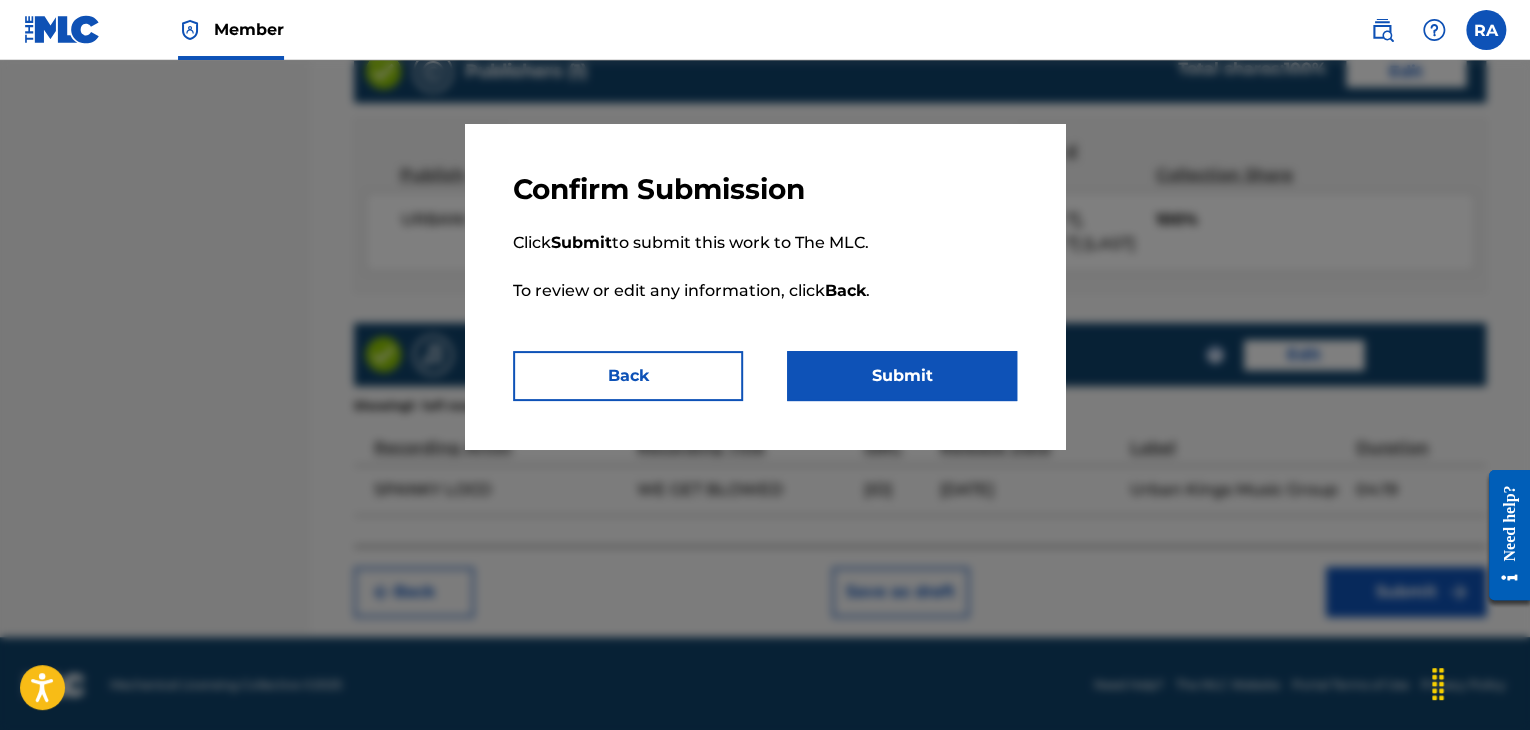 click on "Submit" at bounding box center (902, 376) 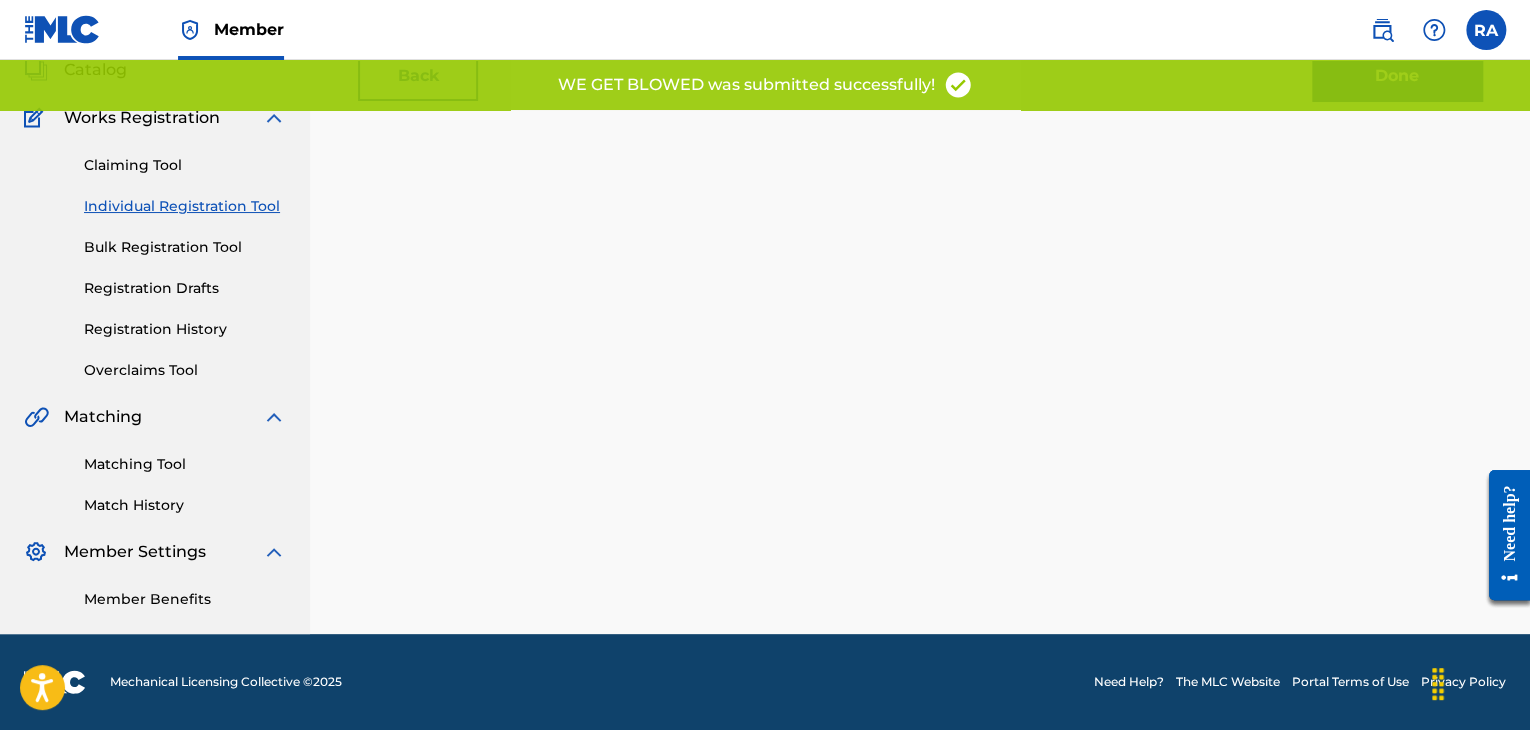 scroll, scrollTop: 0, scrollLeft: 0, axis: both 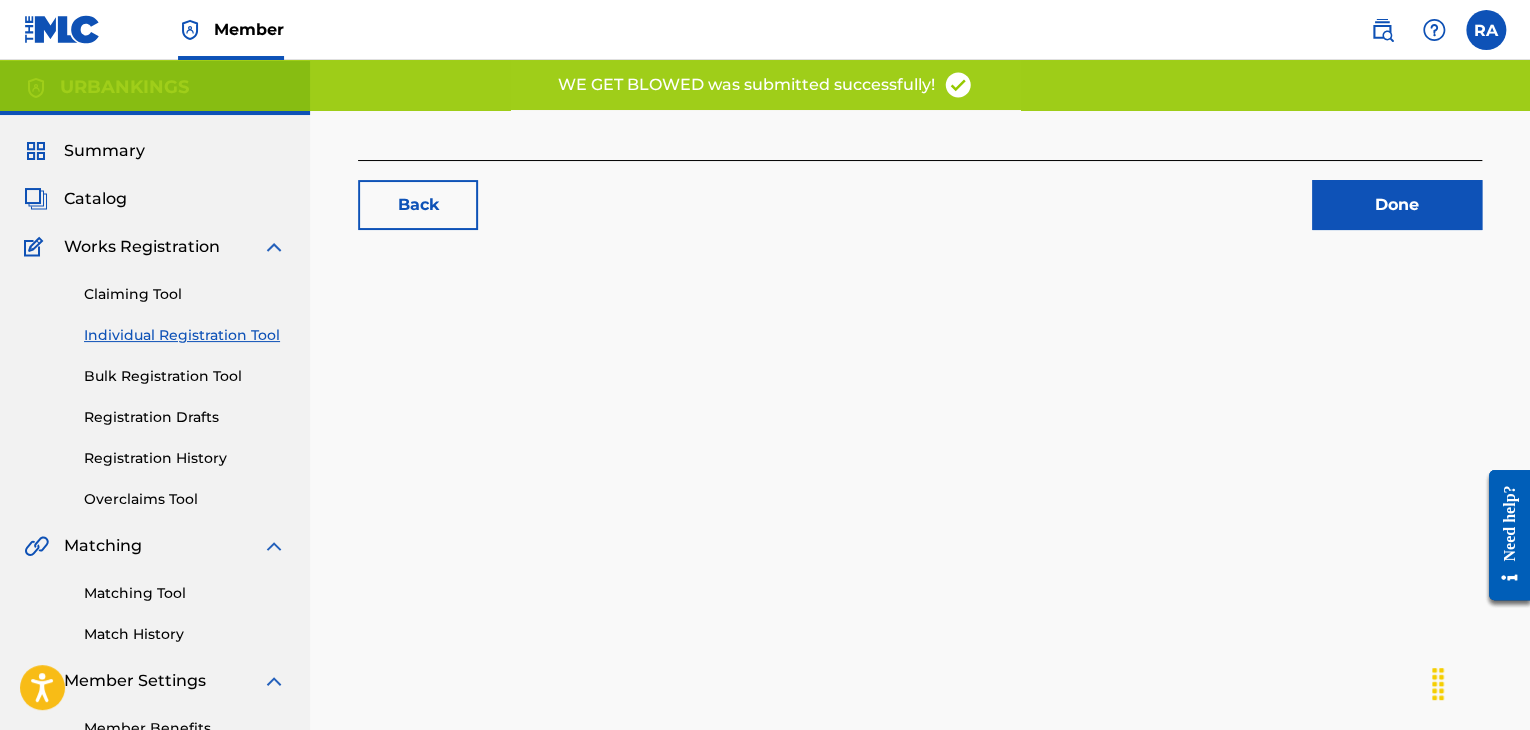 click on "Done" at bounding box center [1397, 205] 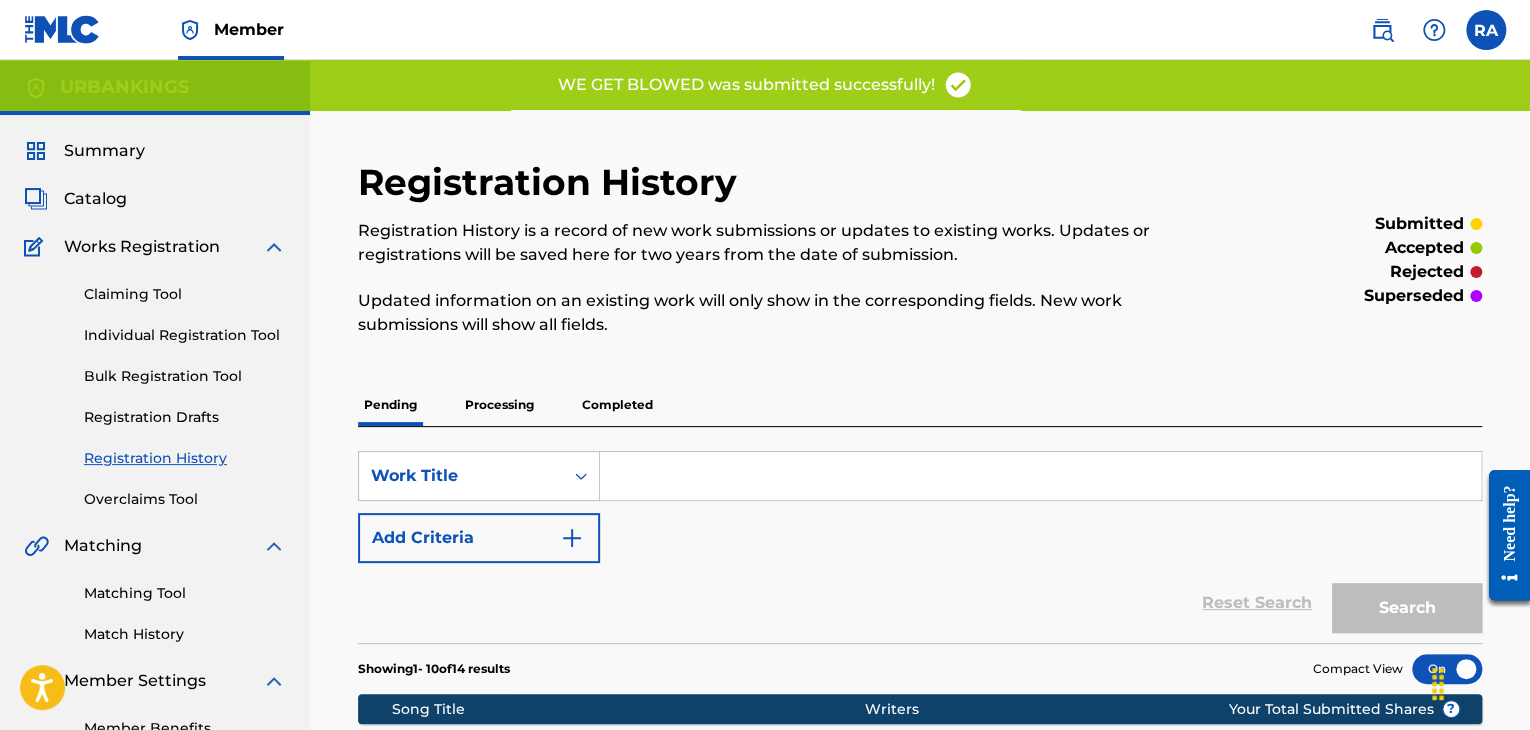 click on "Individual Registration Tool" at bounding box center (185, 335) 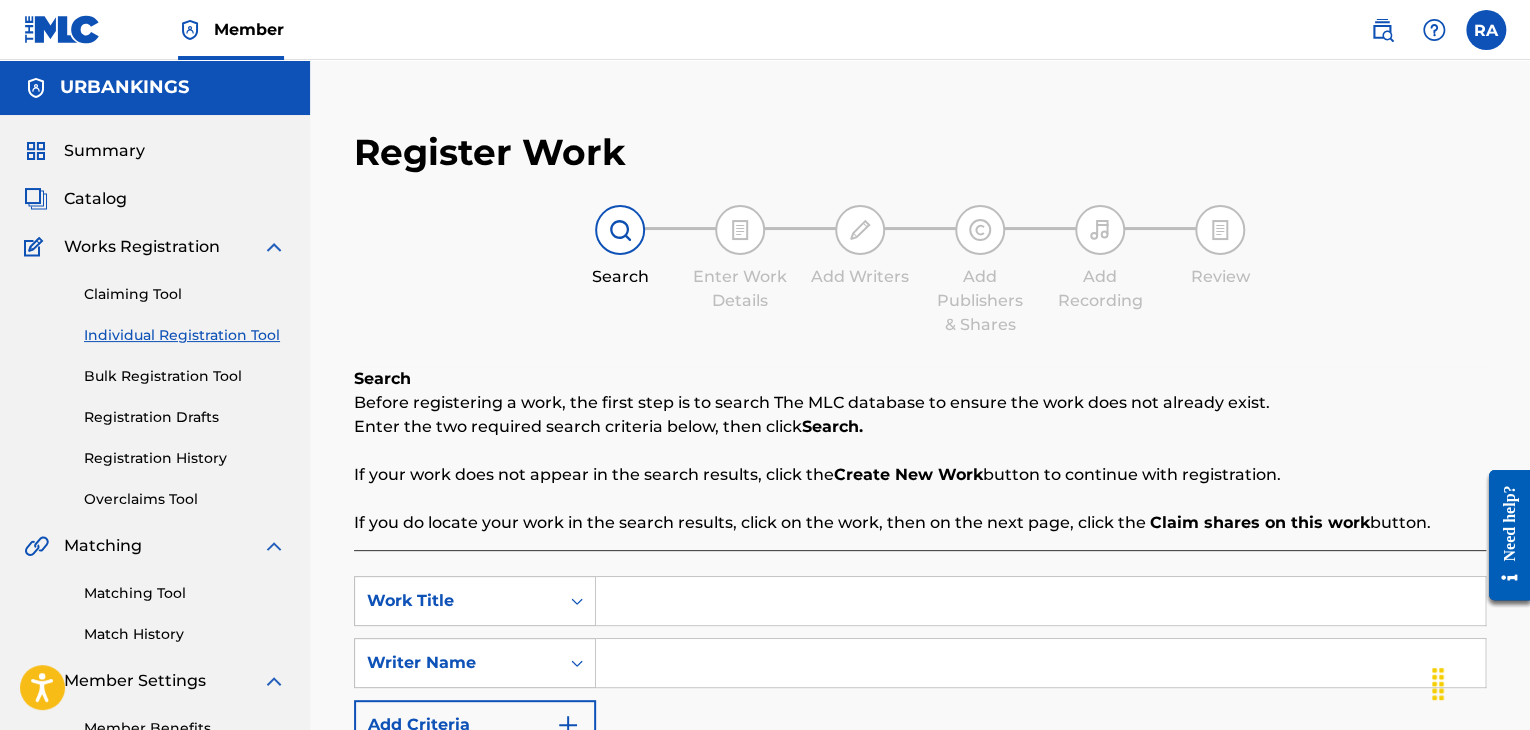 click at bounding box center [1040, 601] 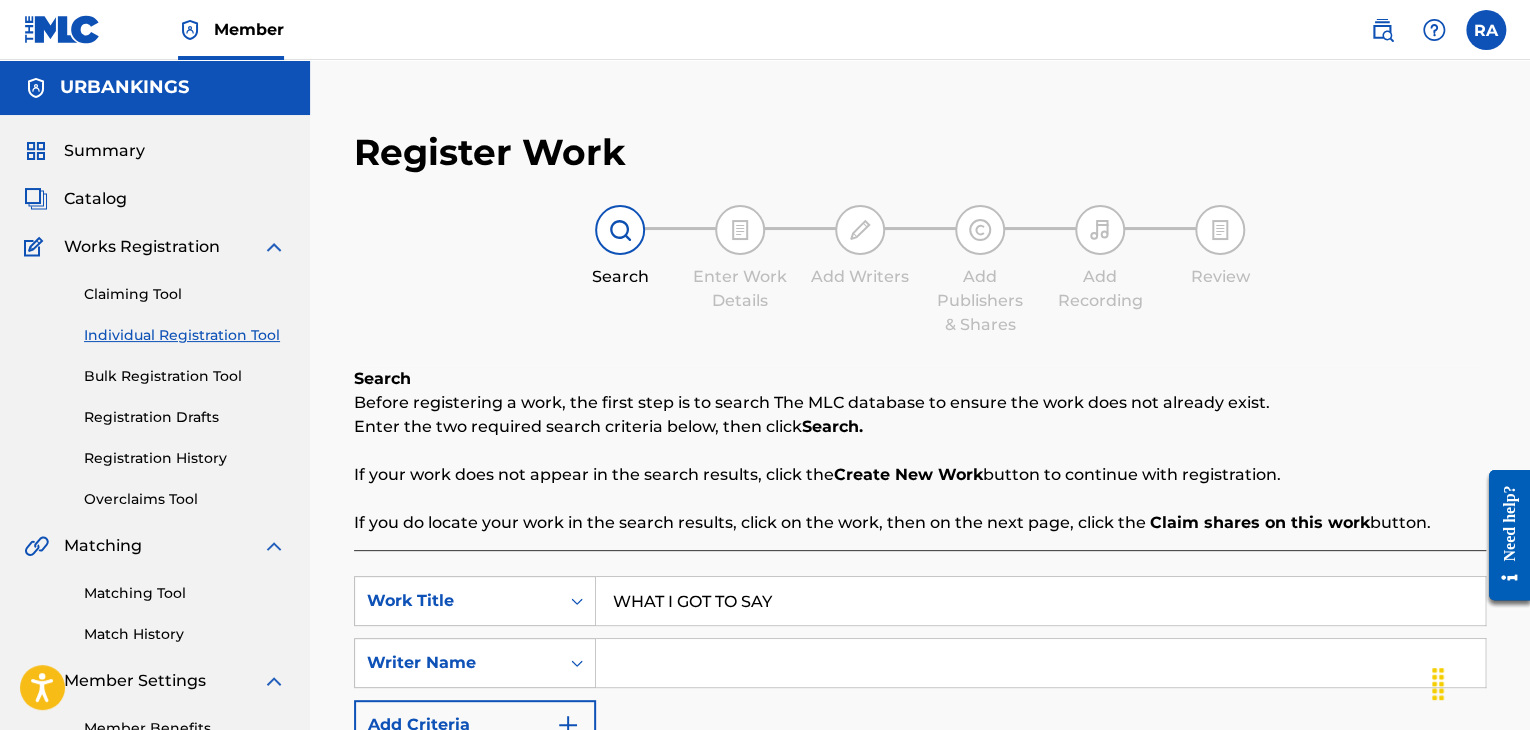 type on "WHAT I GOT TO SAY" 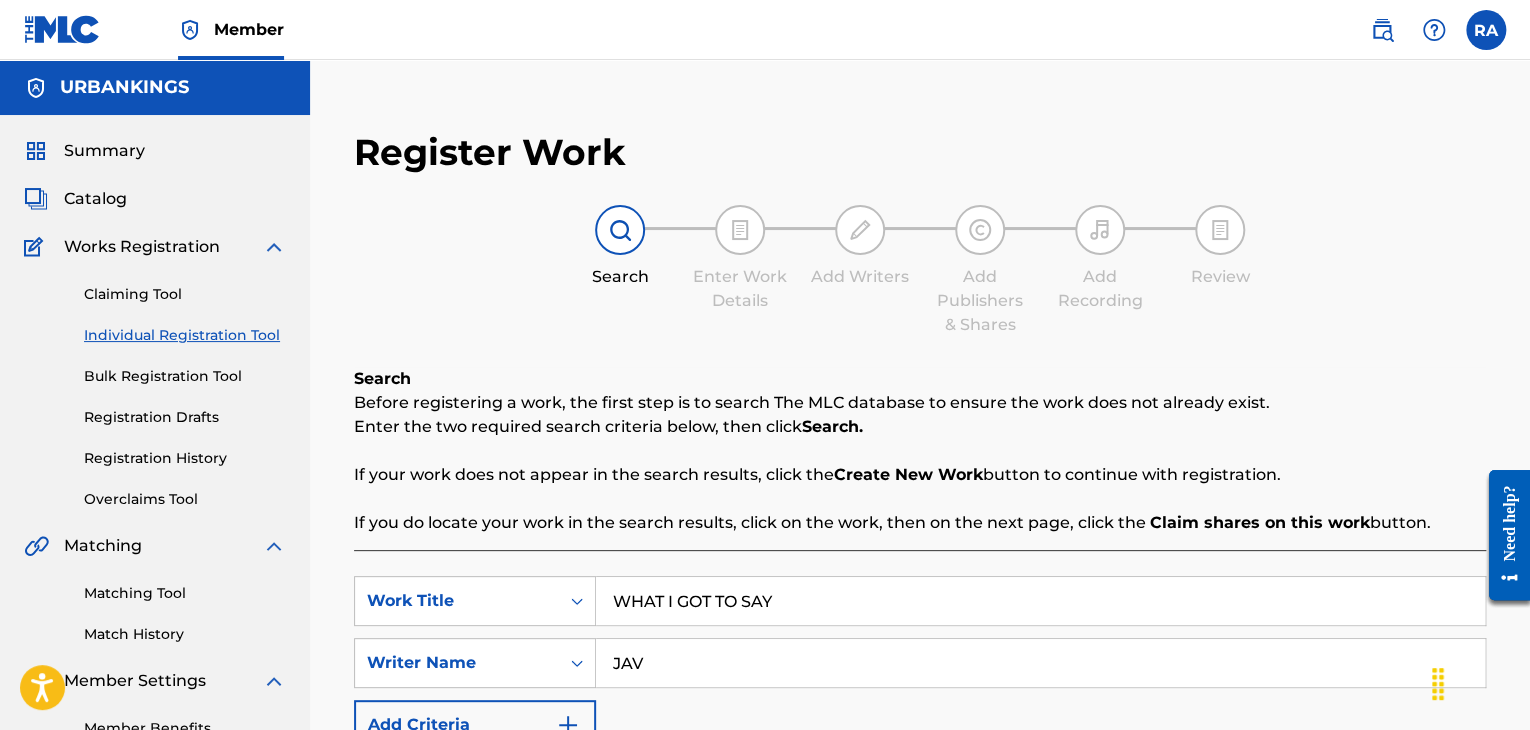 type on "[FIRST] [LAST]" 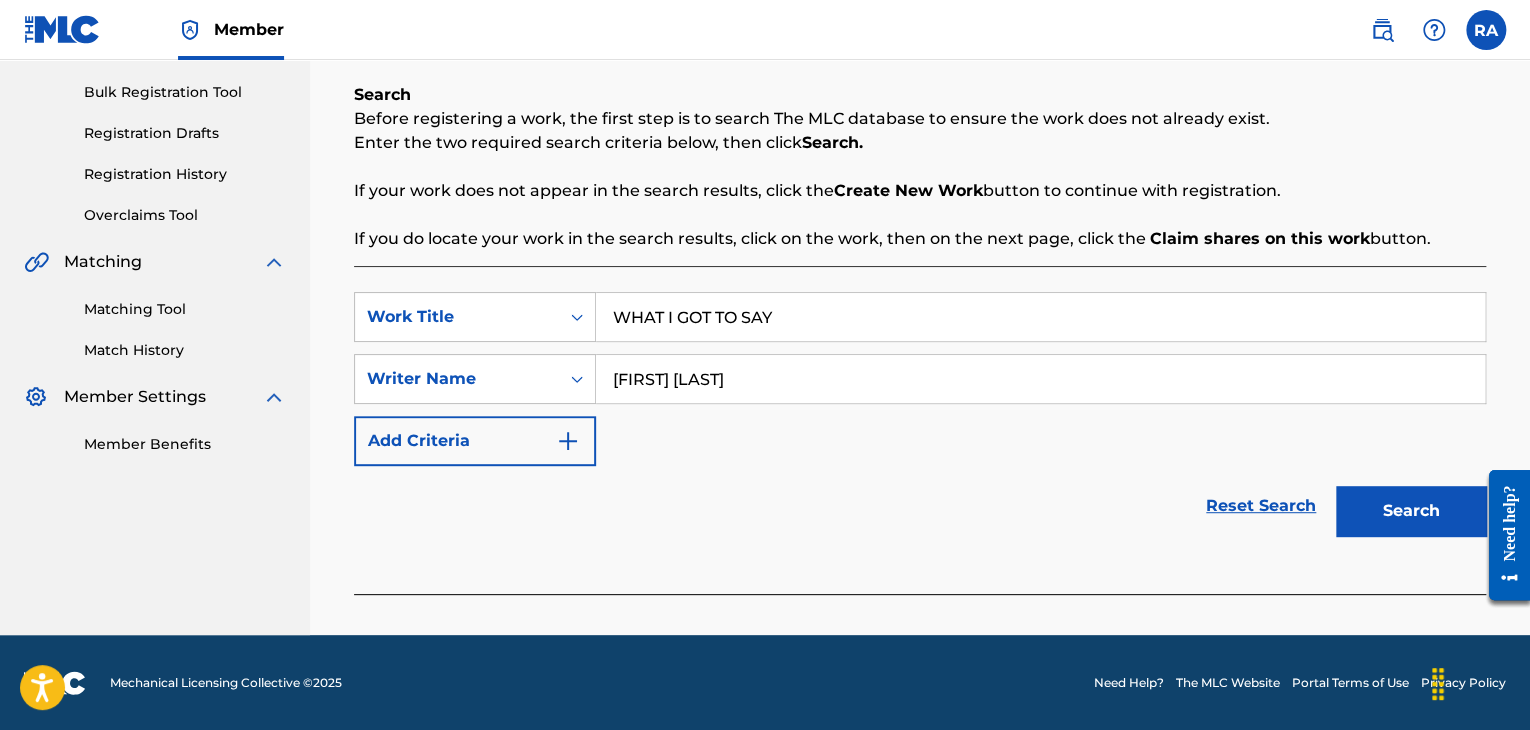 scroll, scrollTop: 284, scrollLeft: 0, axis: vertical 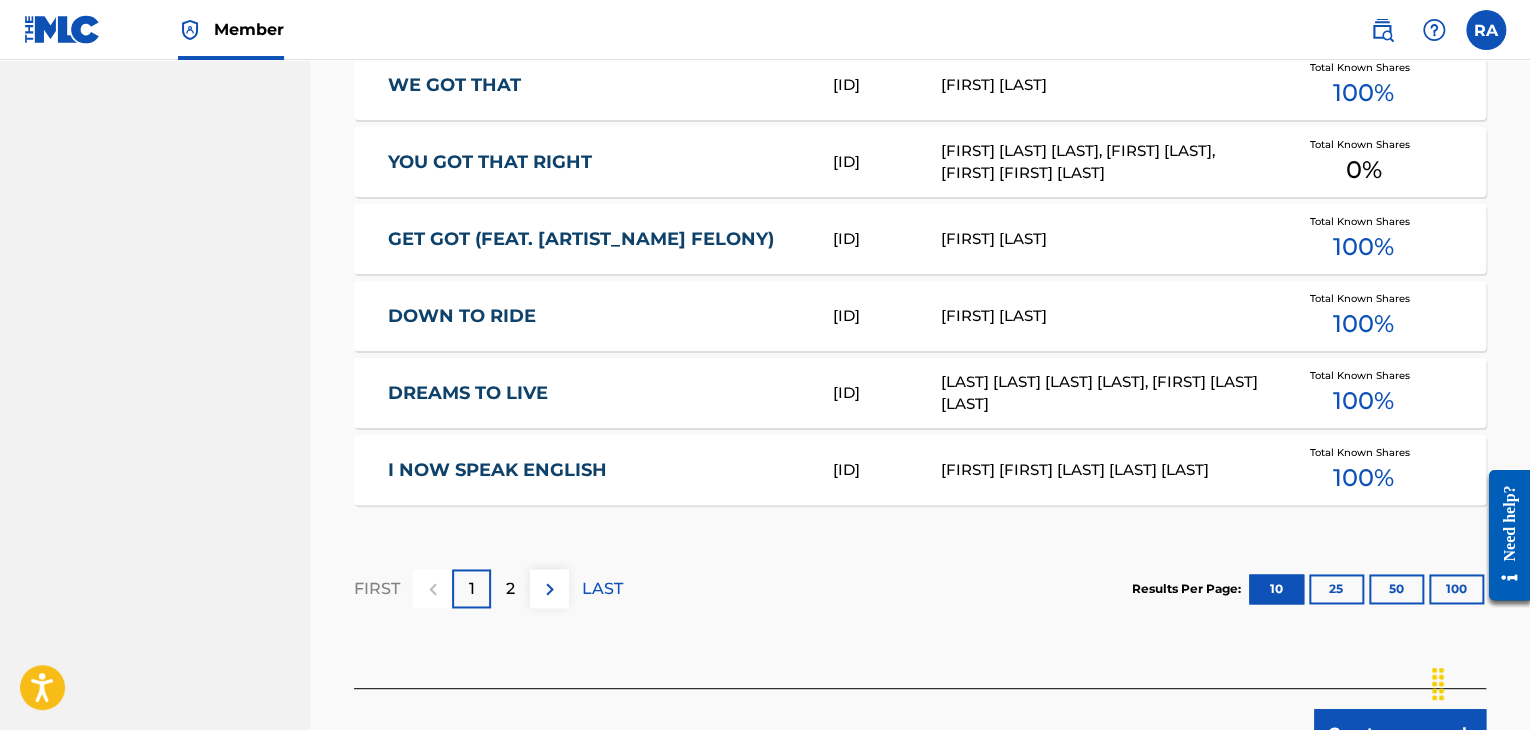 click on "Create new work" at bounding box center [1400, 734] 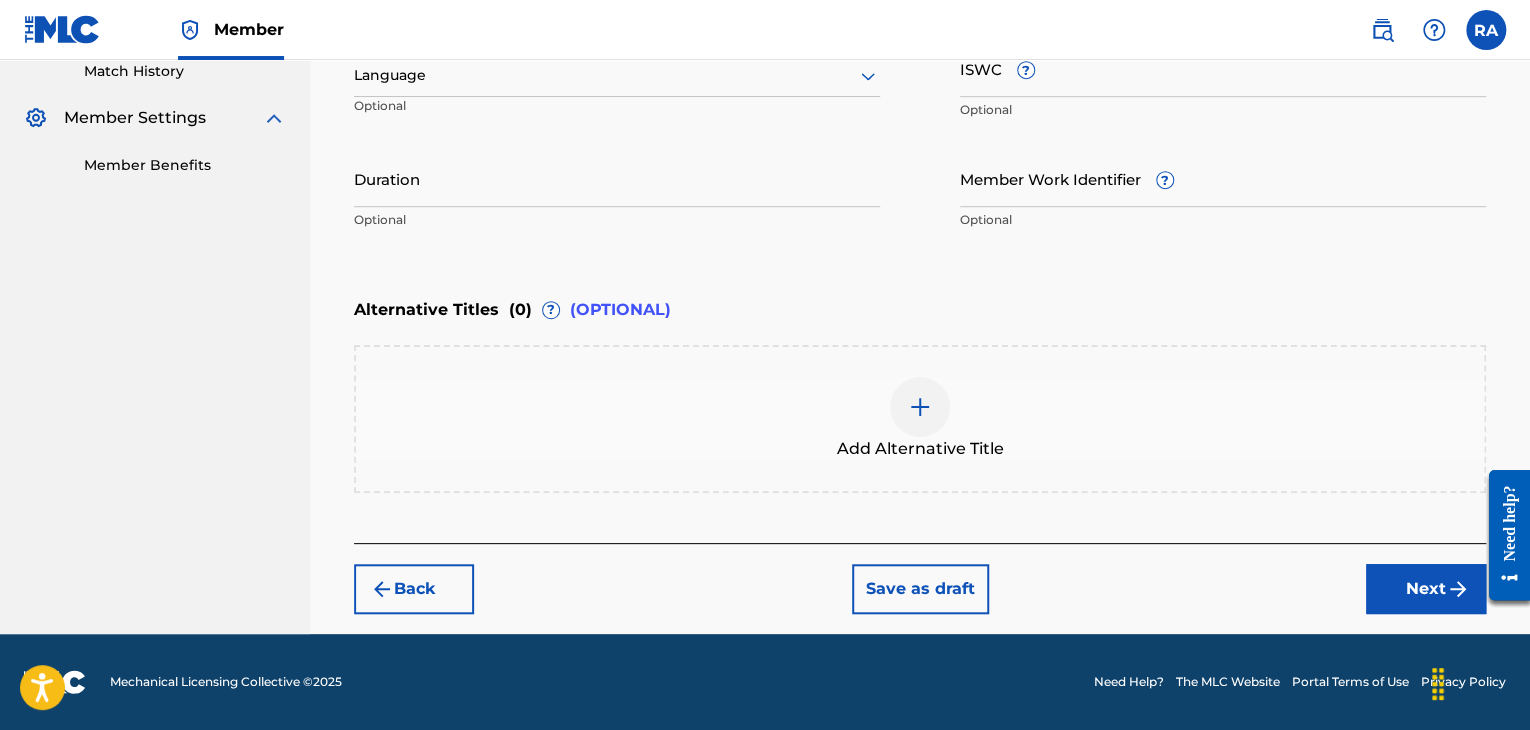 scroll, scrollTop: 561, scrollLeft: 0, axis: vertical 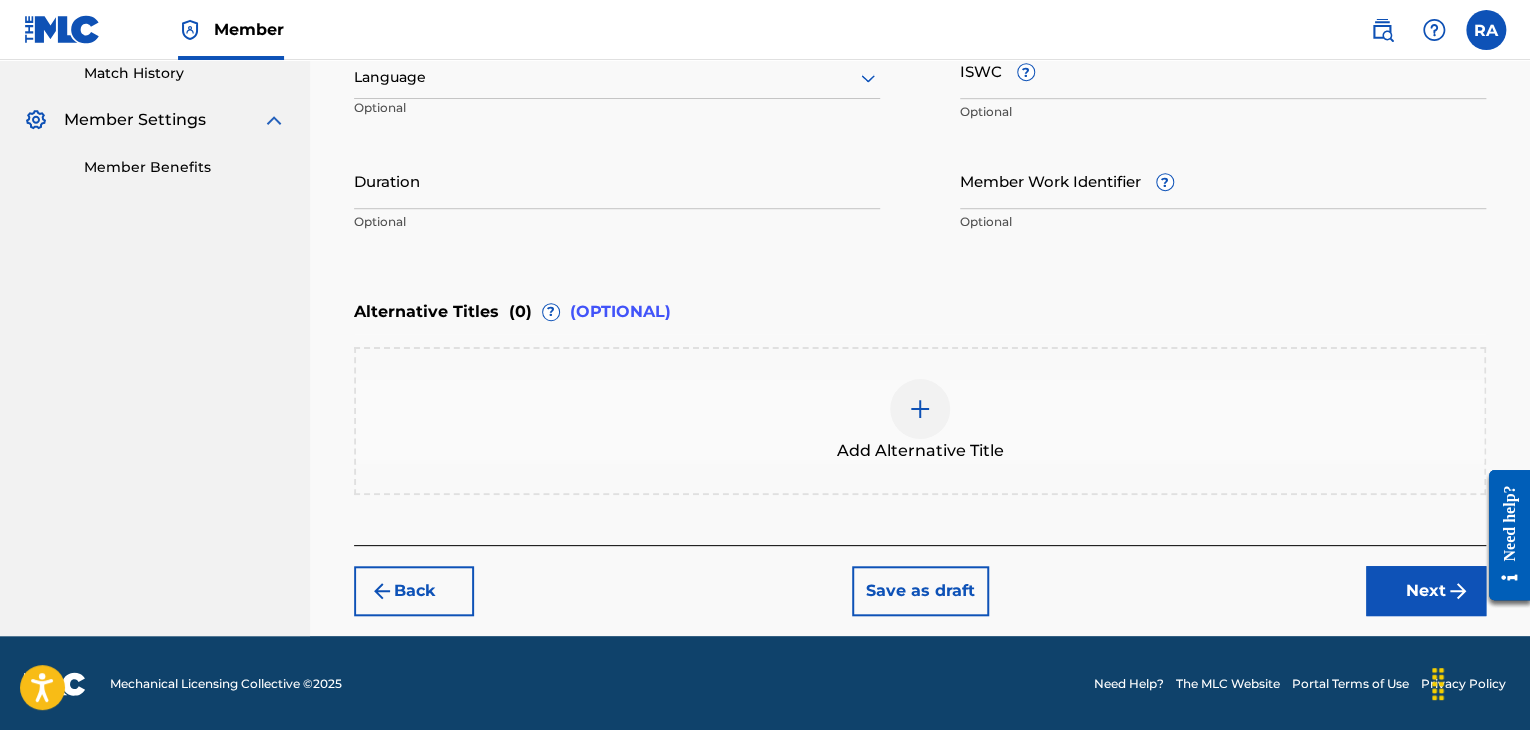 click on "Duration" at bounding box center [617, 180] 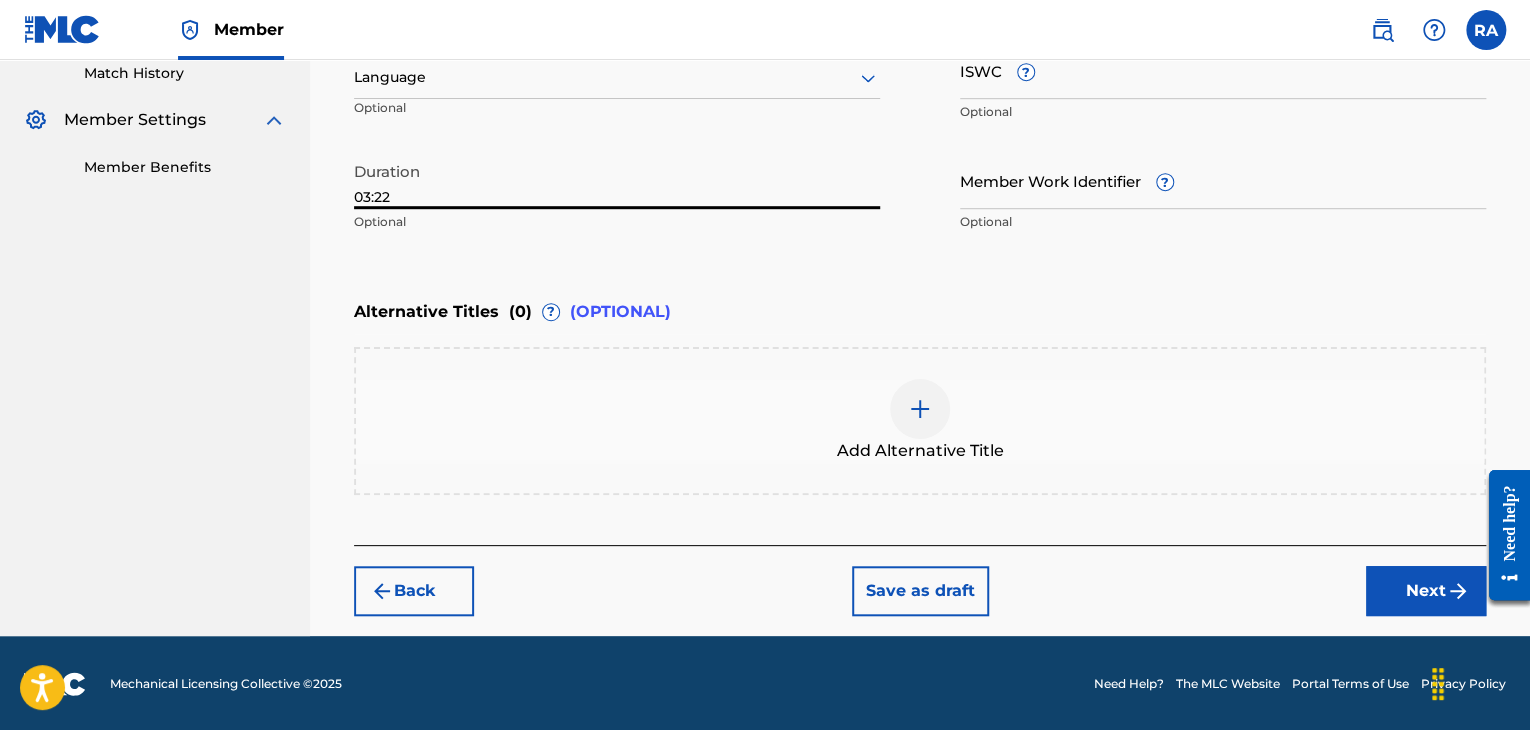 type on "03:22" 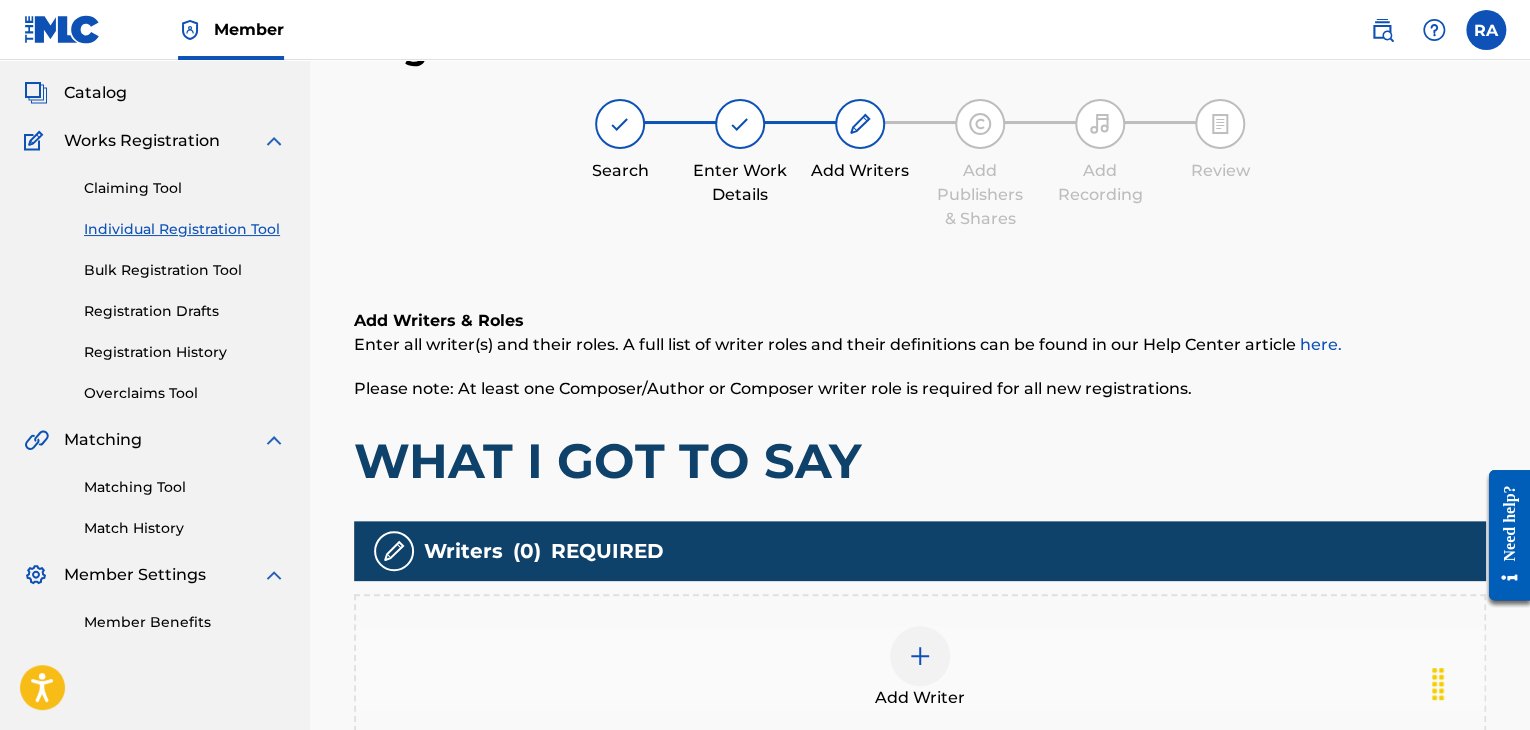 scroll, scrollTop: 90, scrollLeft: 0, axis: vertical 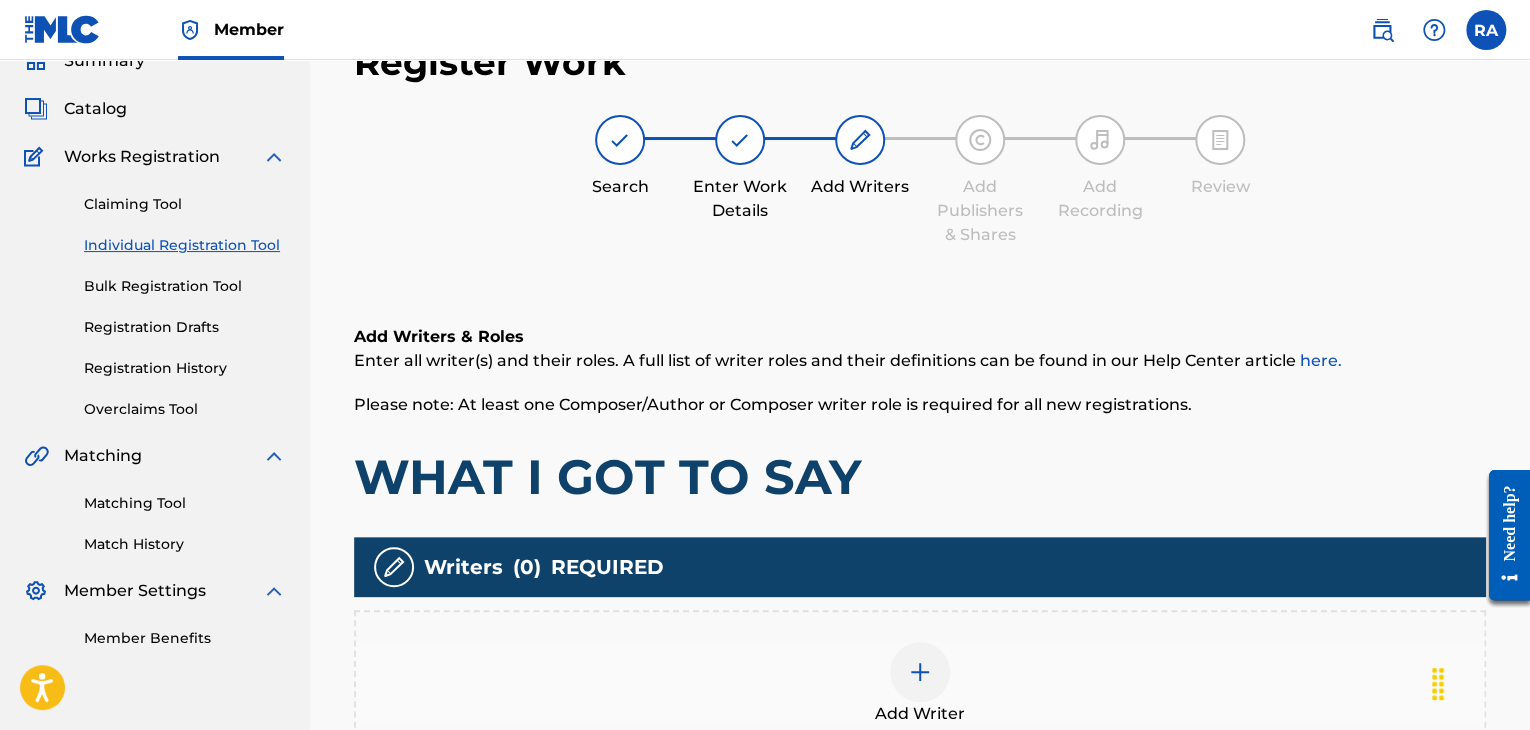 click at bounding box center [920, 672] 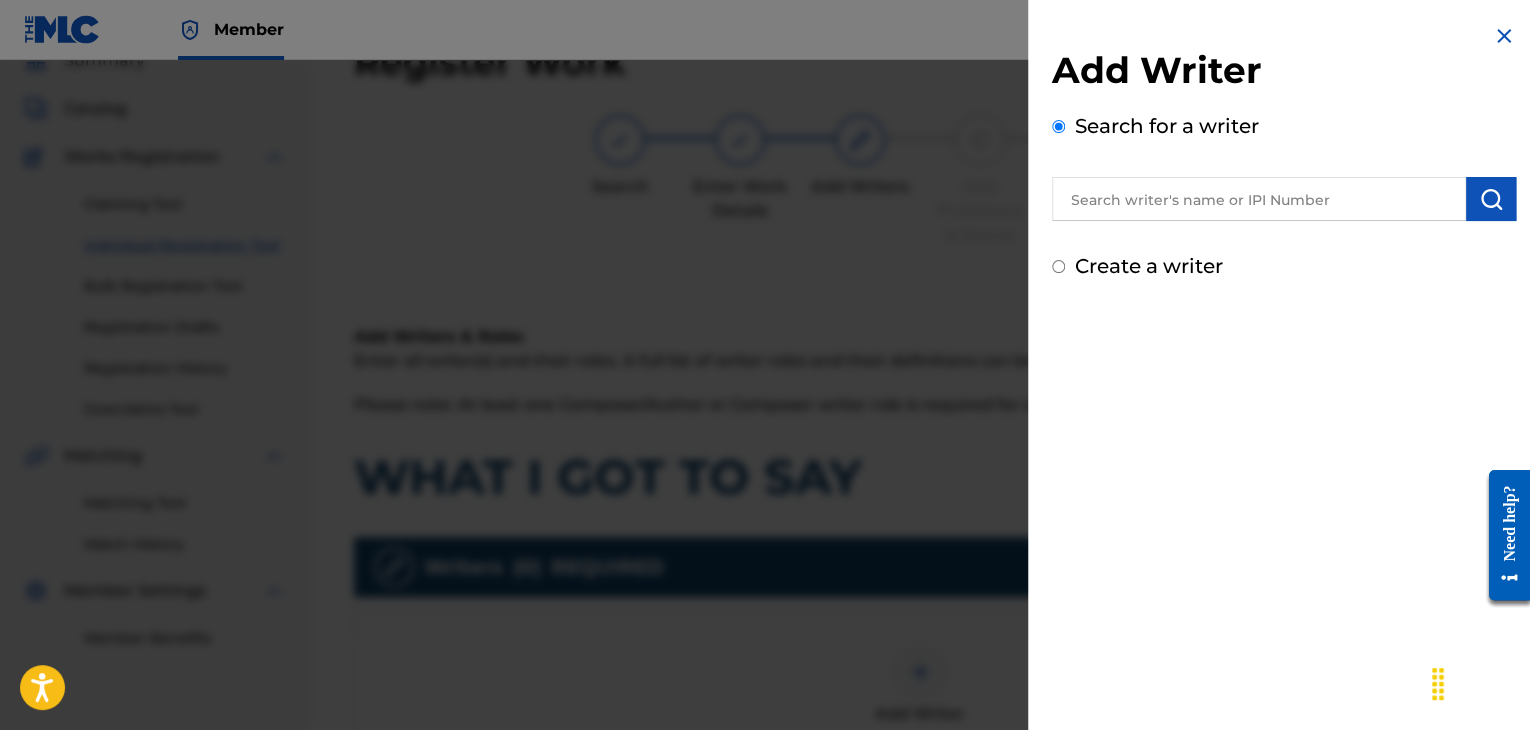 click at bounding box center [1259, 199] 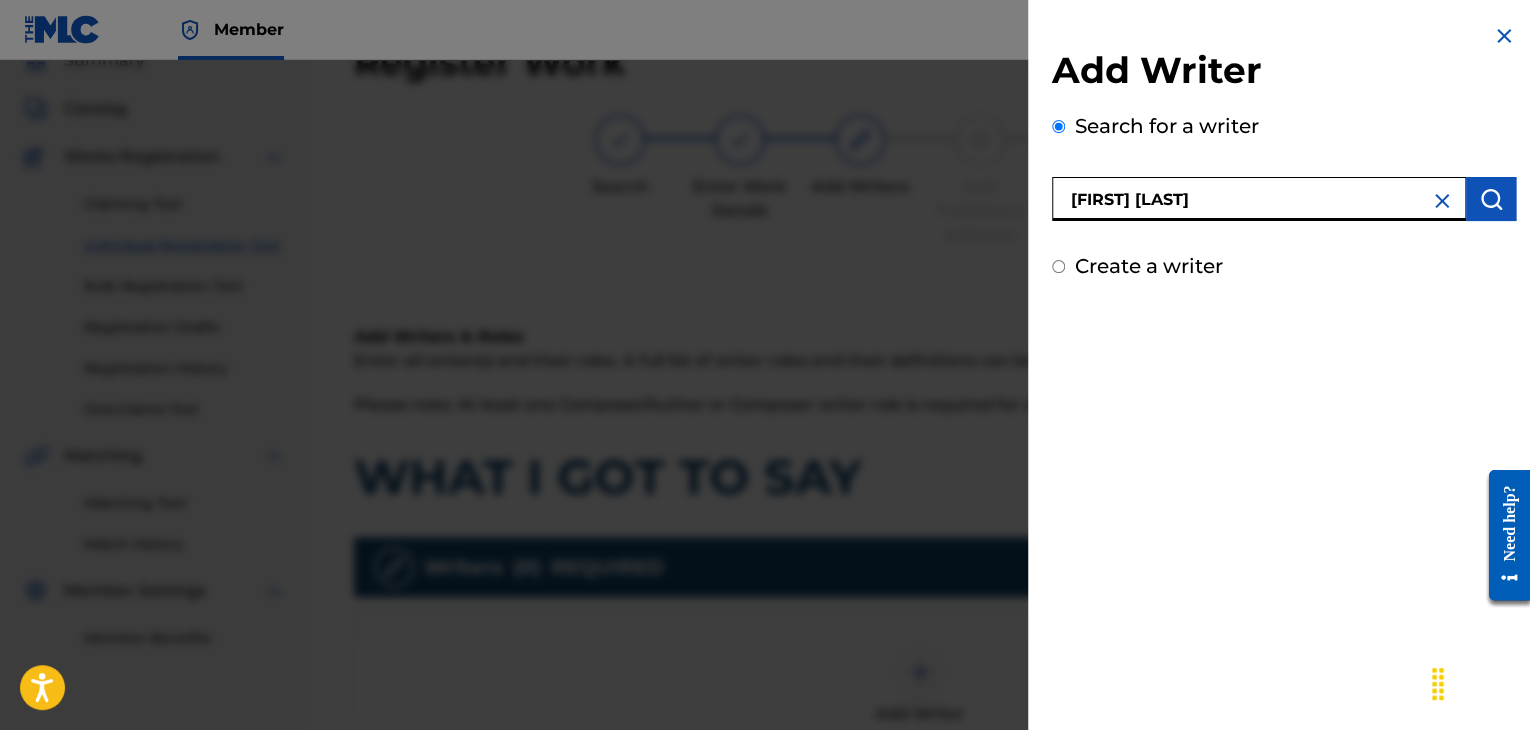 type on "[FIRST] [LAST]" 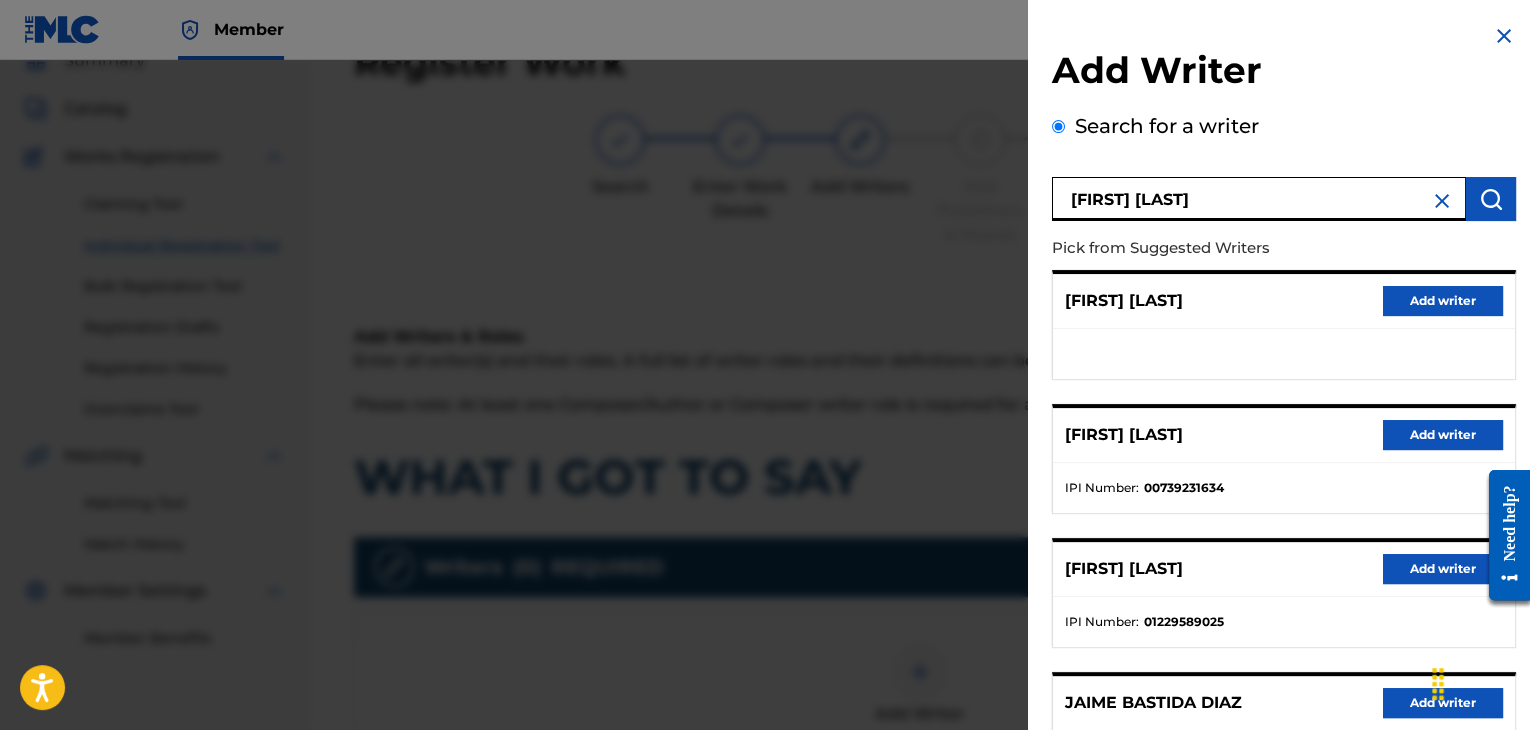 click on "Add writer" at bounding box center (1443, 435) 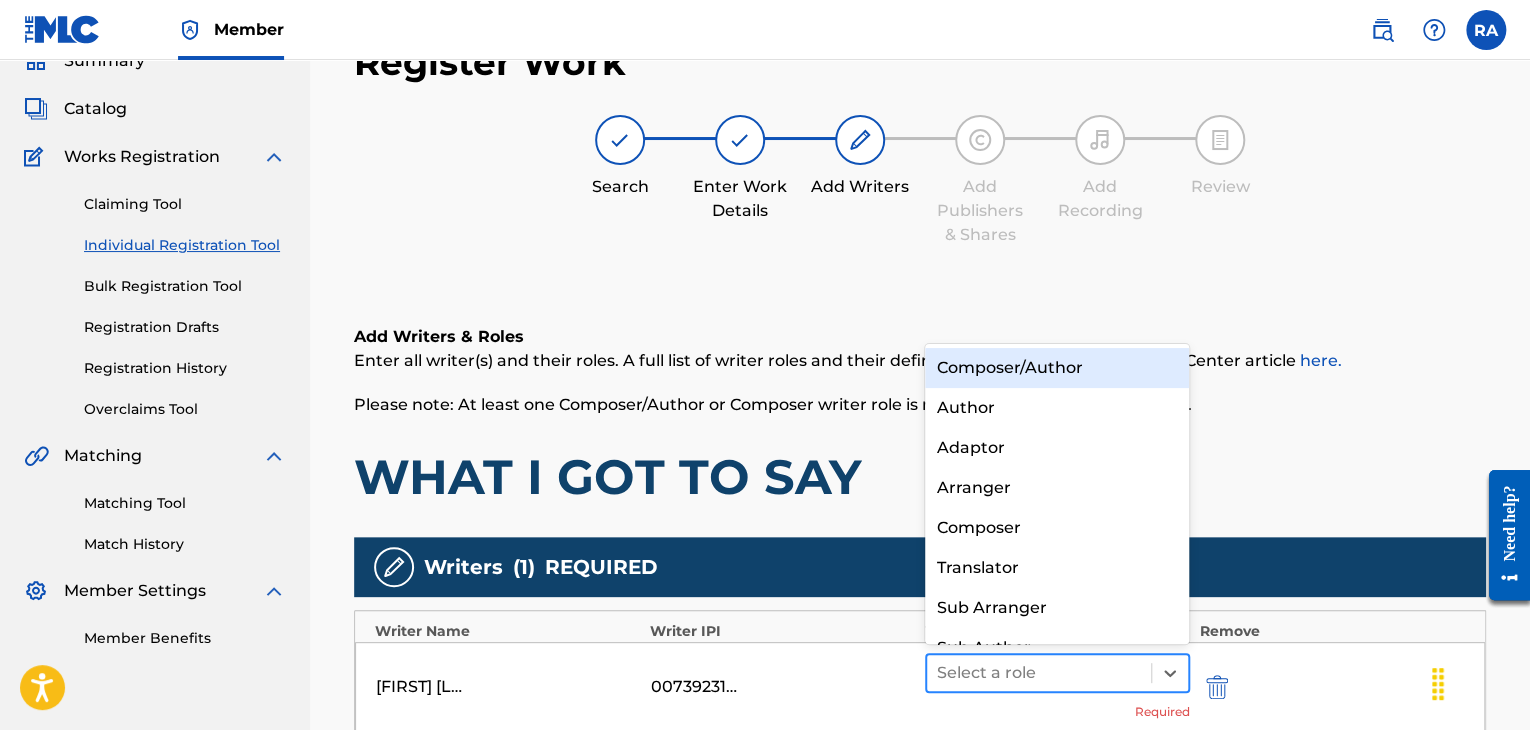 click at bounding box center [1039, 673] 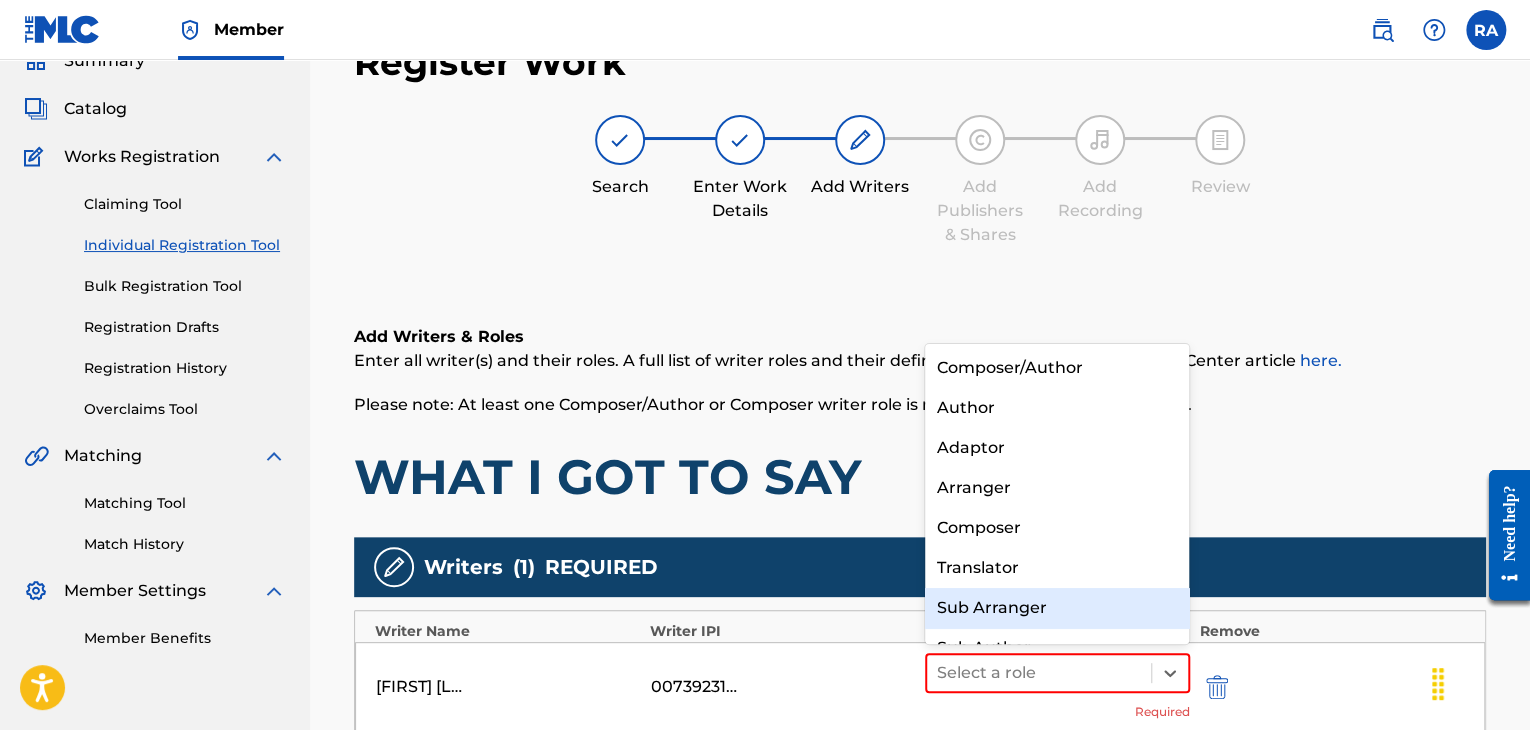scroll, scrollTop: 28, scrollLeft: 0, axis: vertical 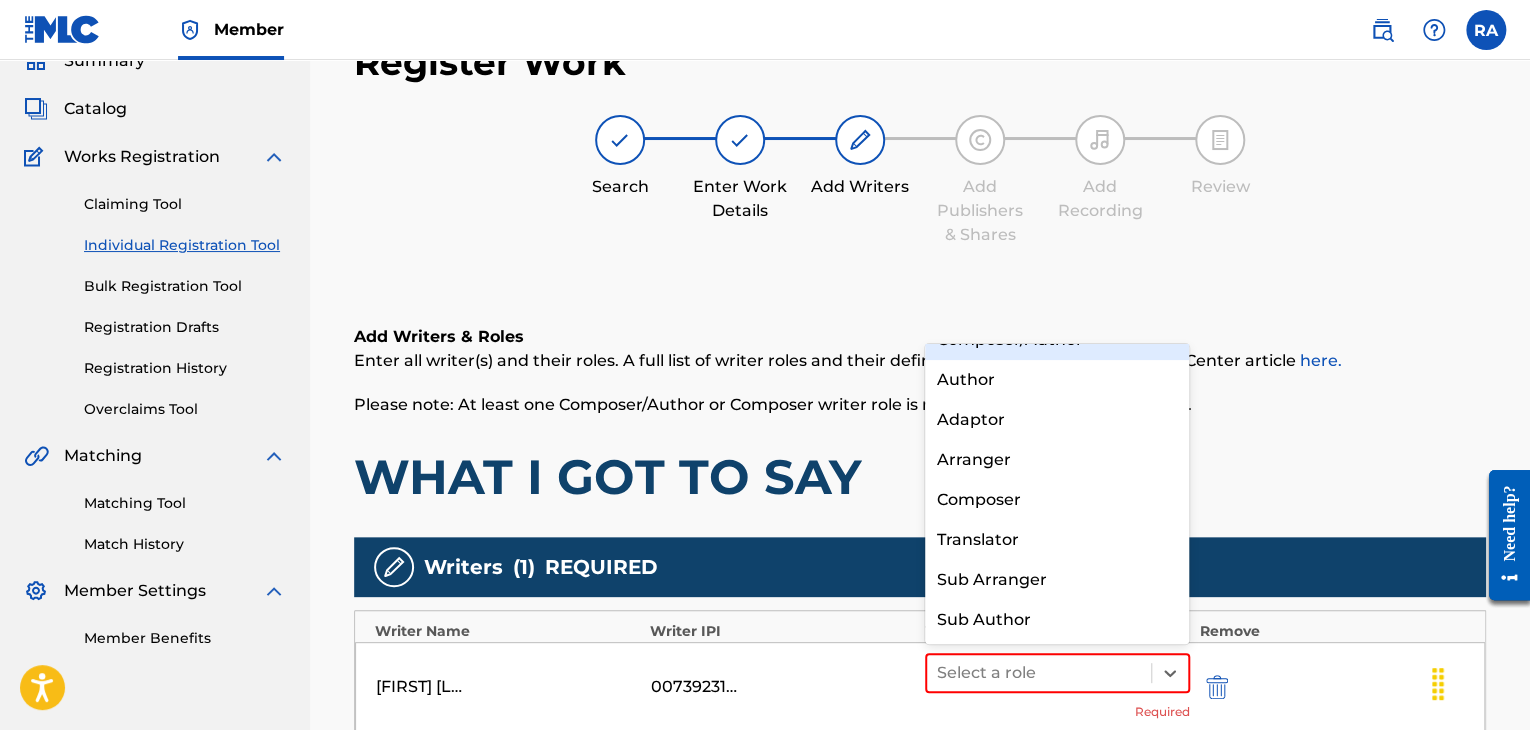 click on "Add Writers & Roles" at bounding box center [920, 337] 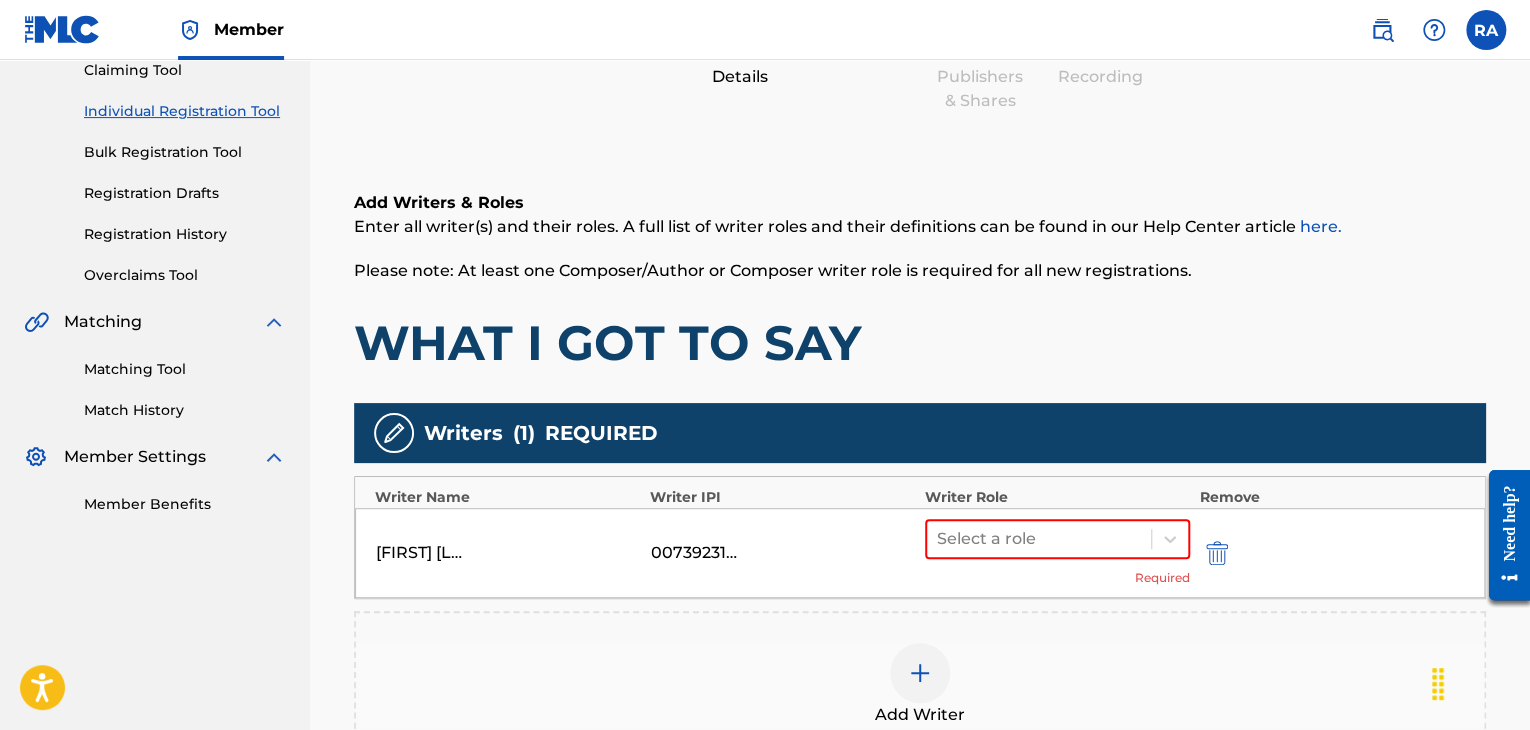 scroll, scrollTop: 390, scrollLeft: 0, axis: vertical 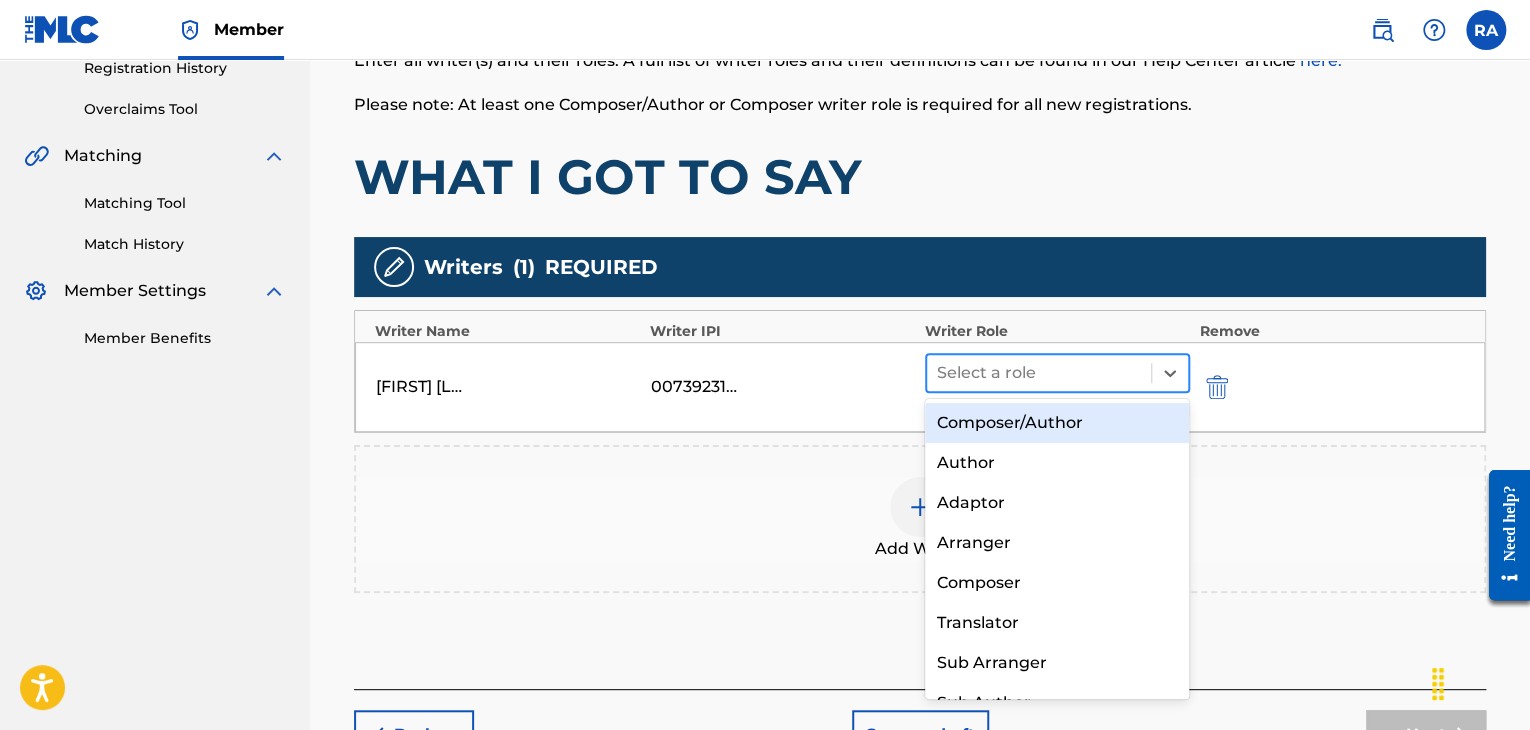 click at bounding box center (1039, 373) 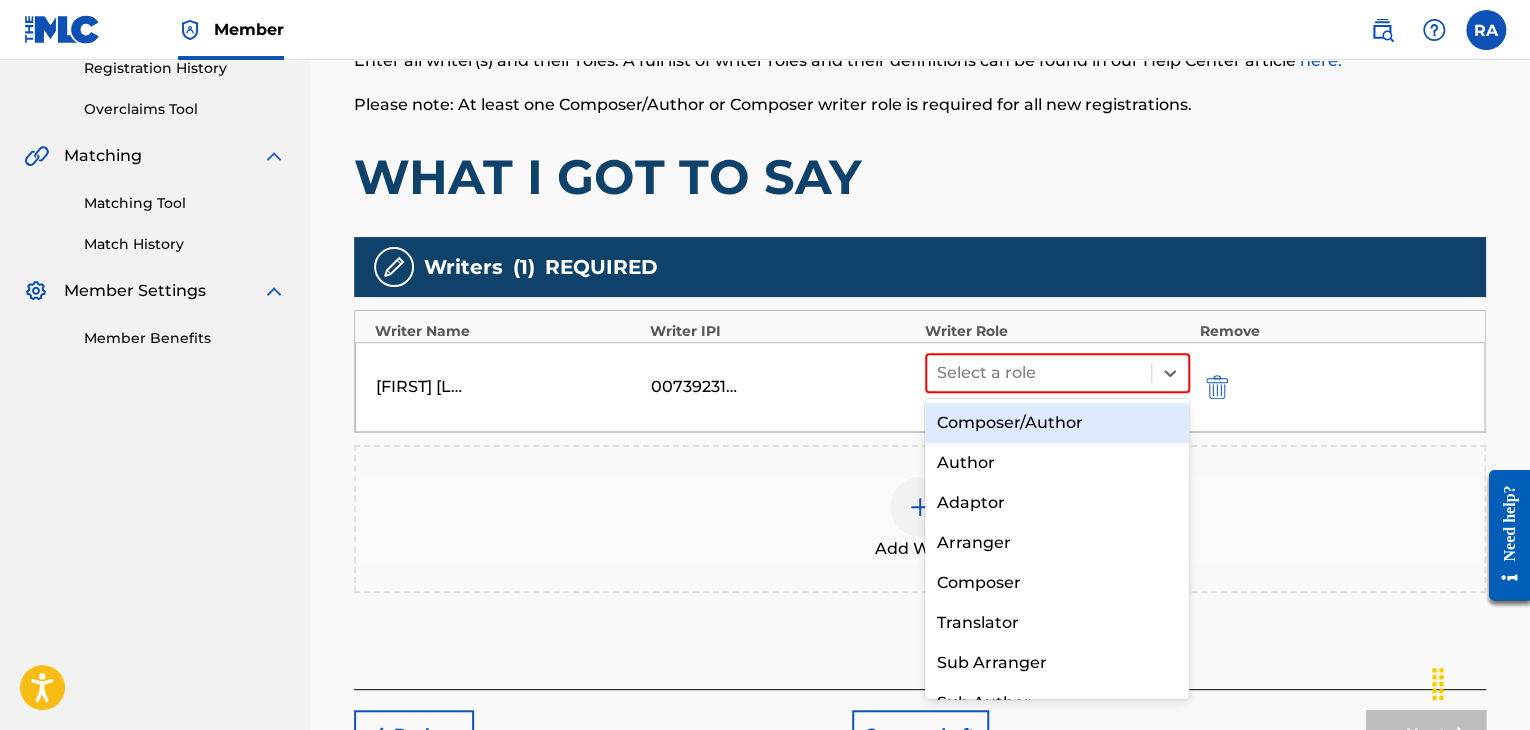 click on "Composer/Author" at bounding box center [1057, 423] 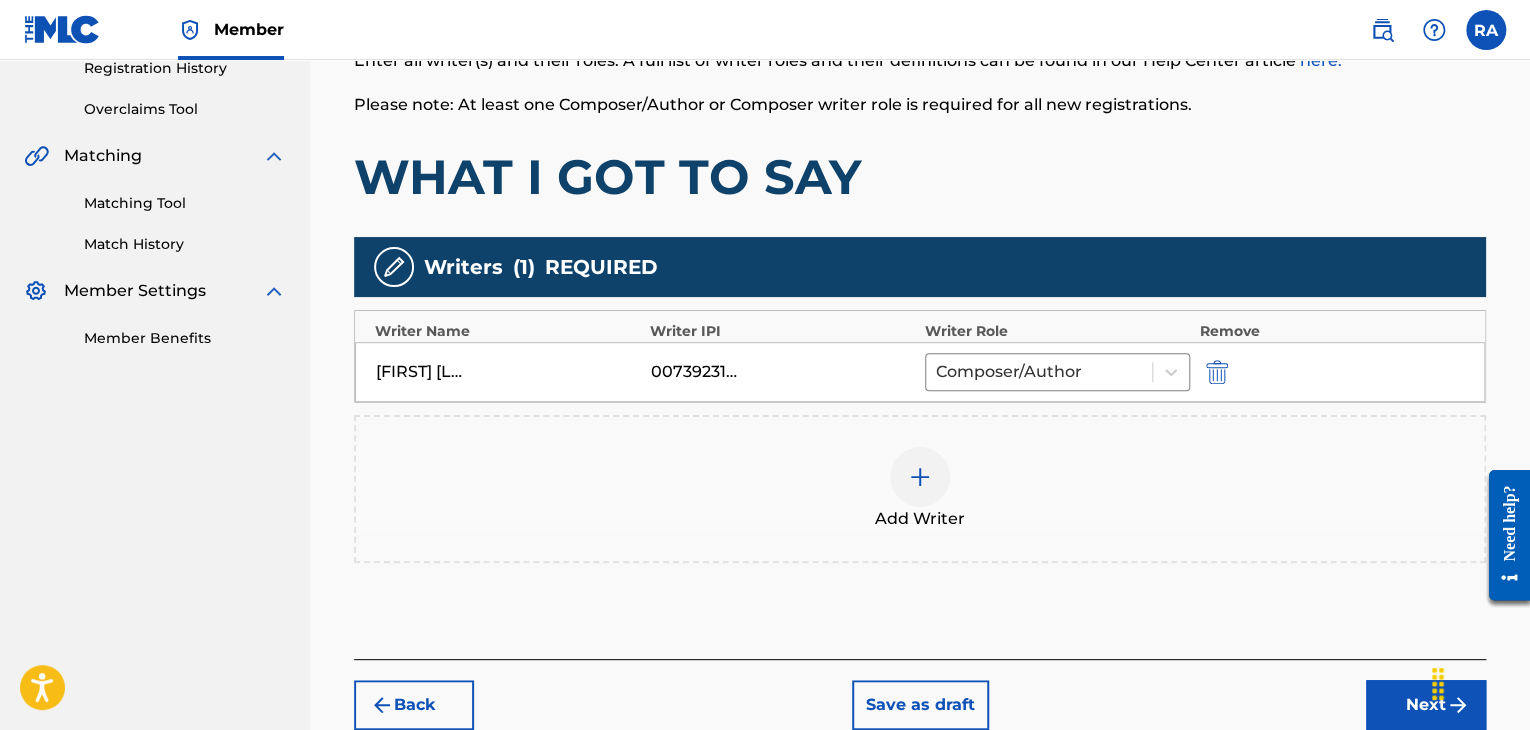 click at bounding box center (920, 477) 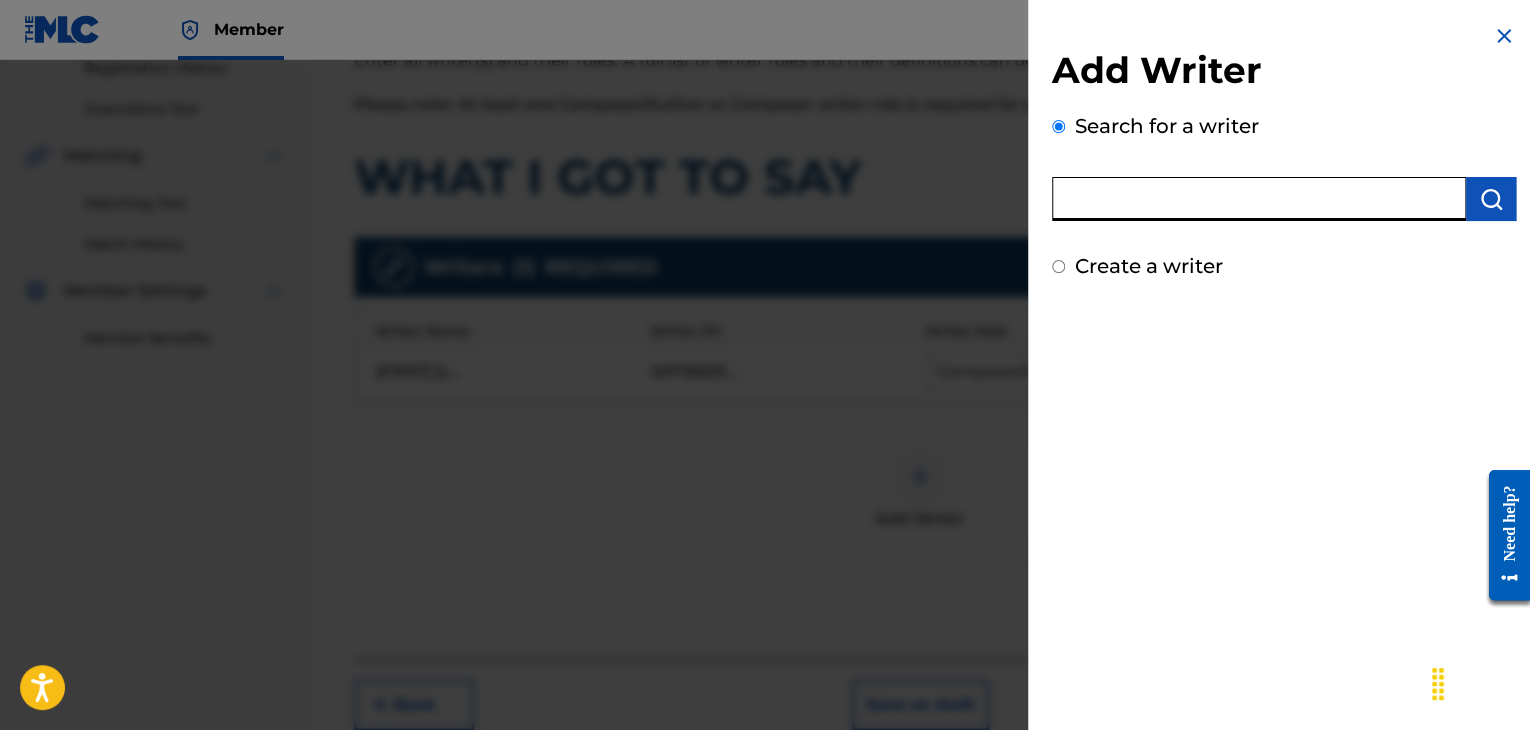 click at bounding box center [1259, 199] 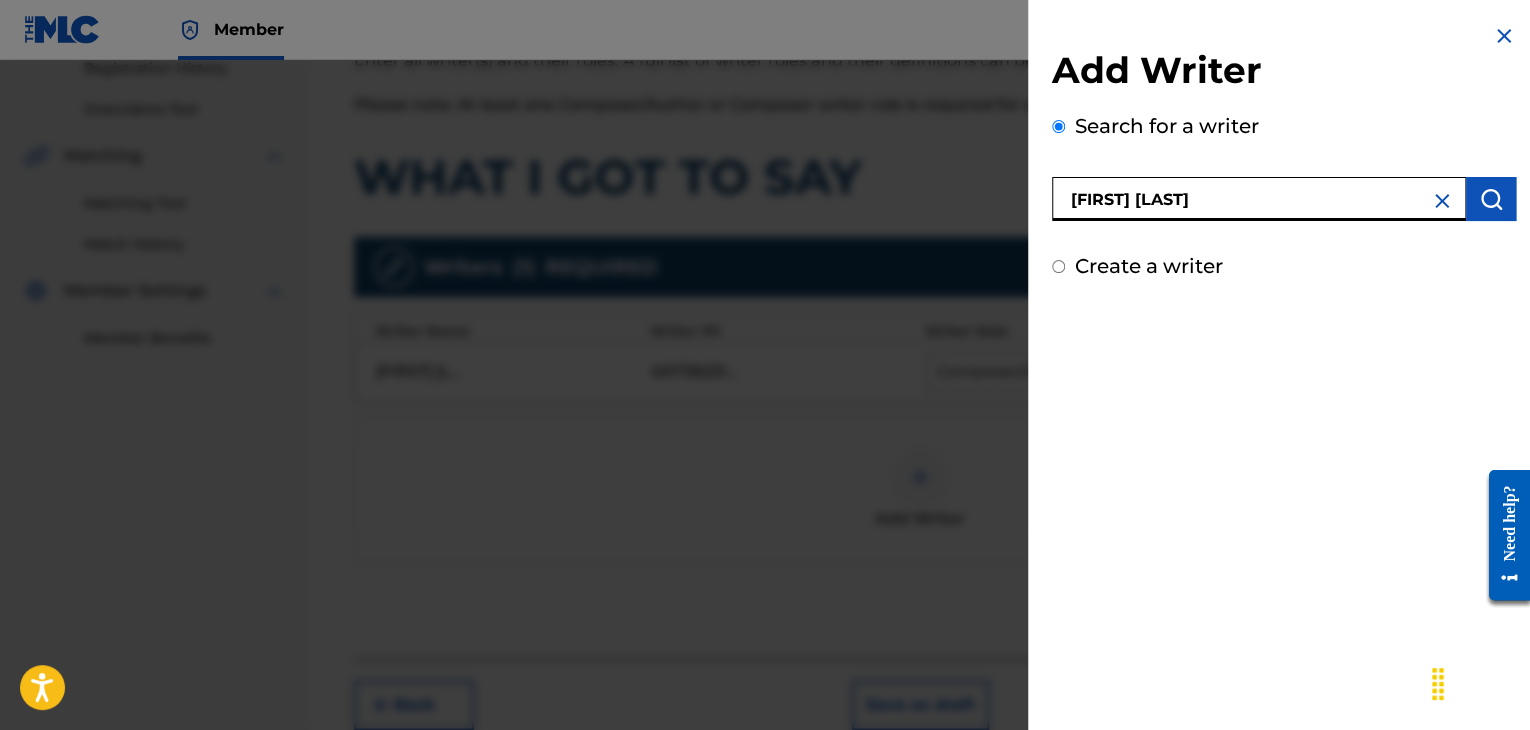 type on "[FIRST] [LAST]" 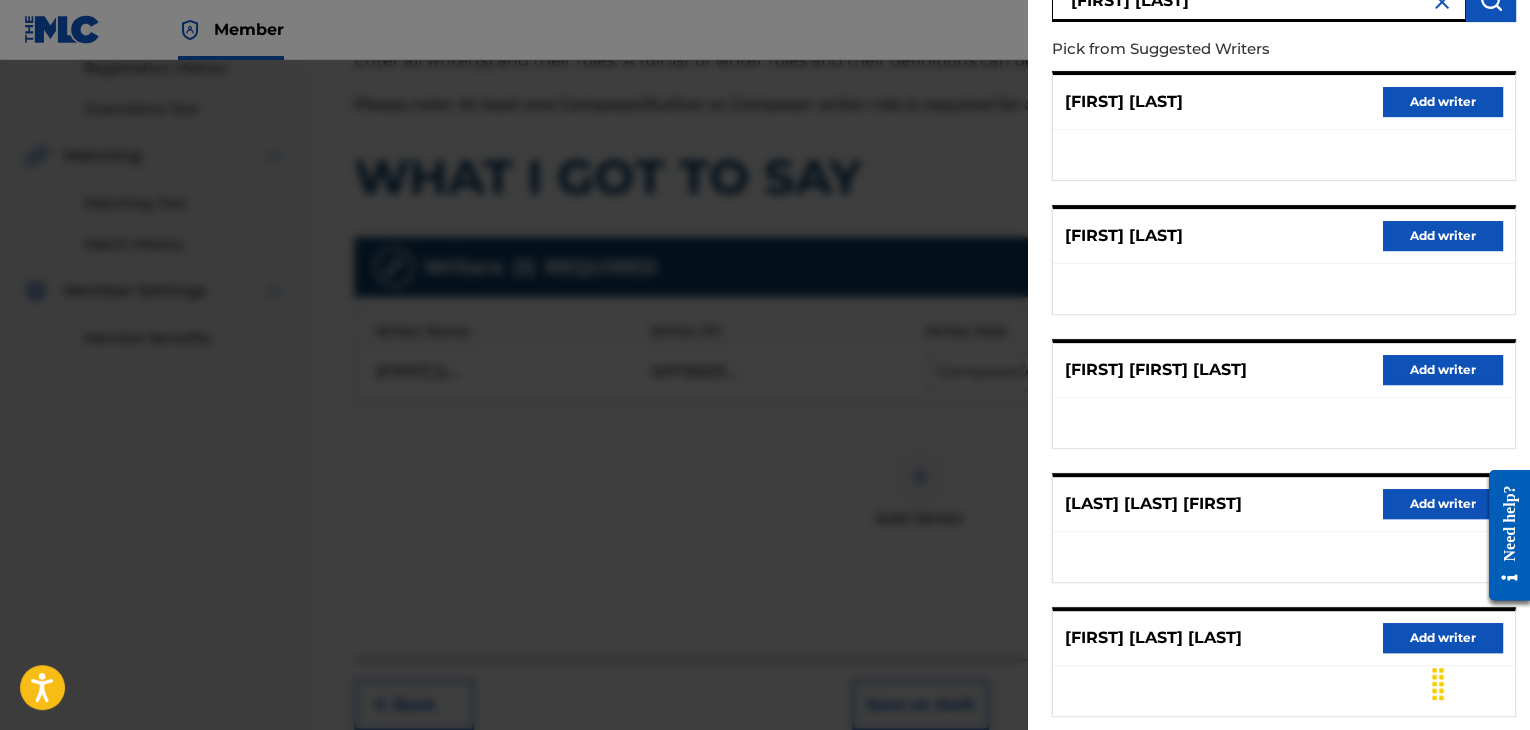 scroll, scrollTop: 310, scrollLeft: 0, axis: vertical 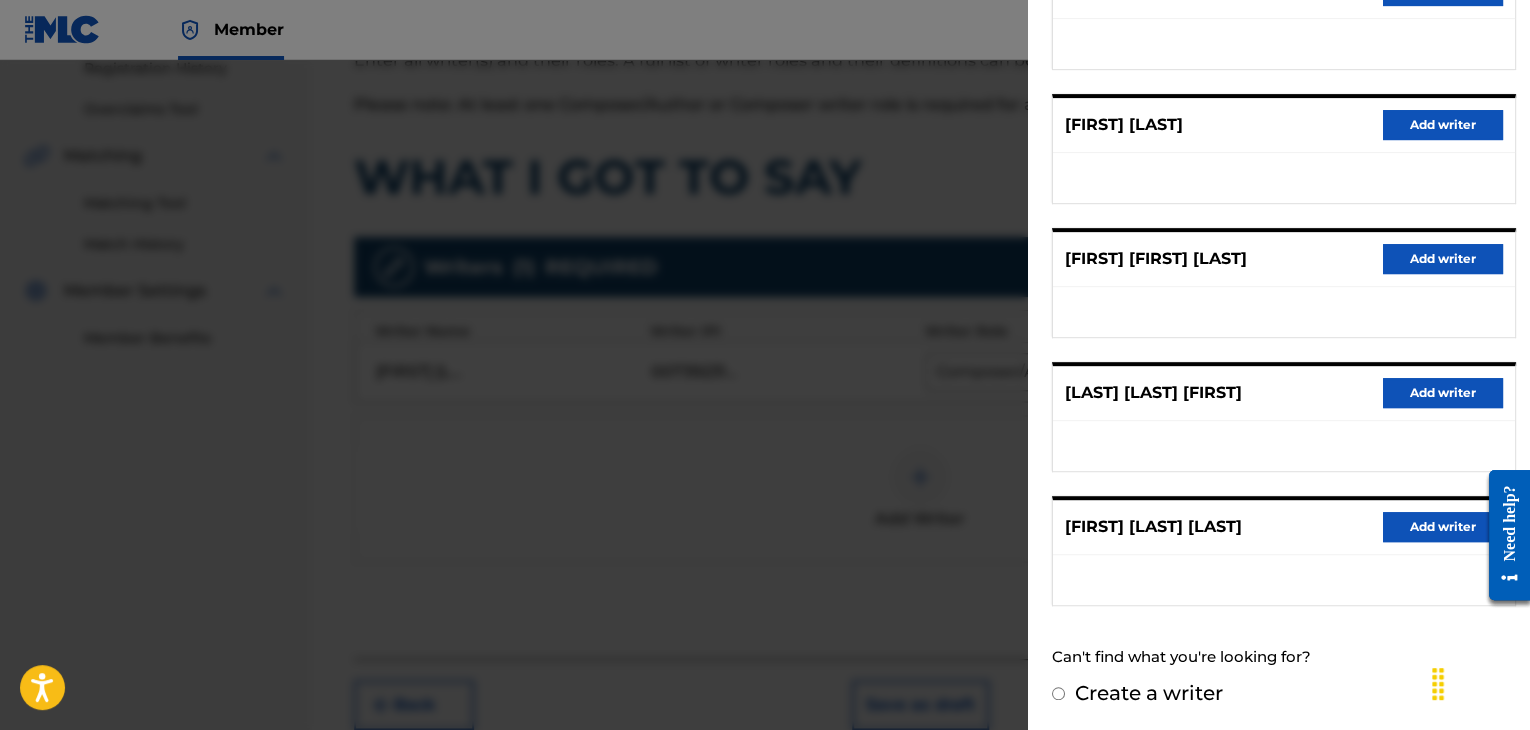 click on "Add writer" at bounding box center [1443, 527] 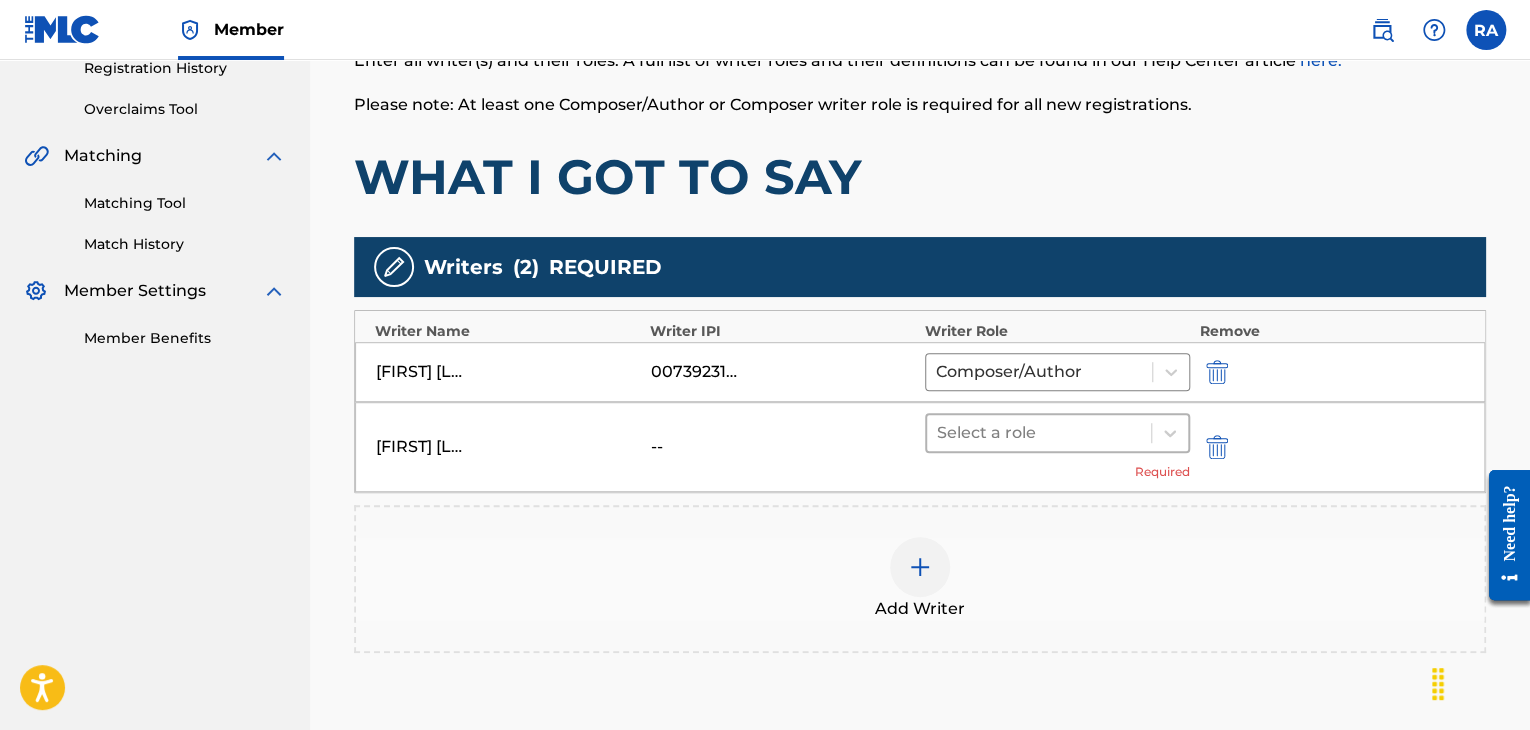 click at bounding box center [1039, 433] 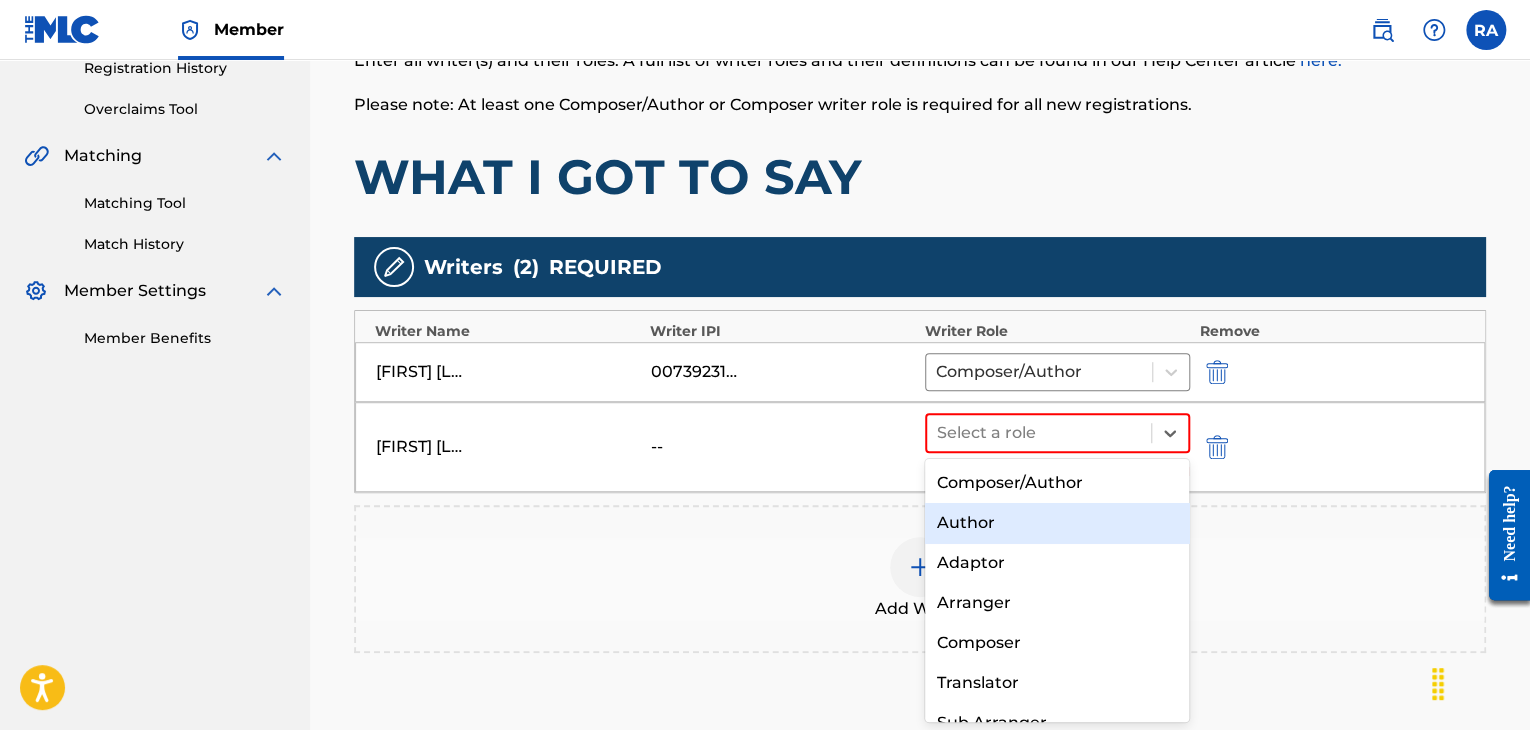 click on "Author" at bounding box center [1057, 523] 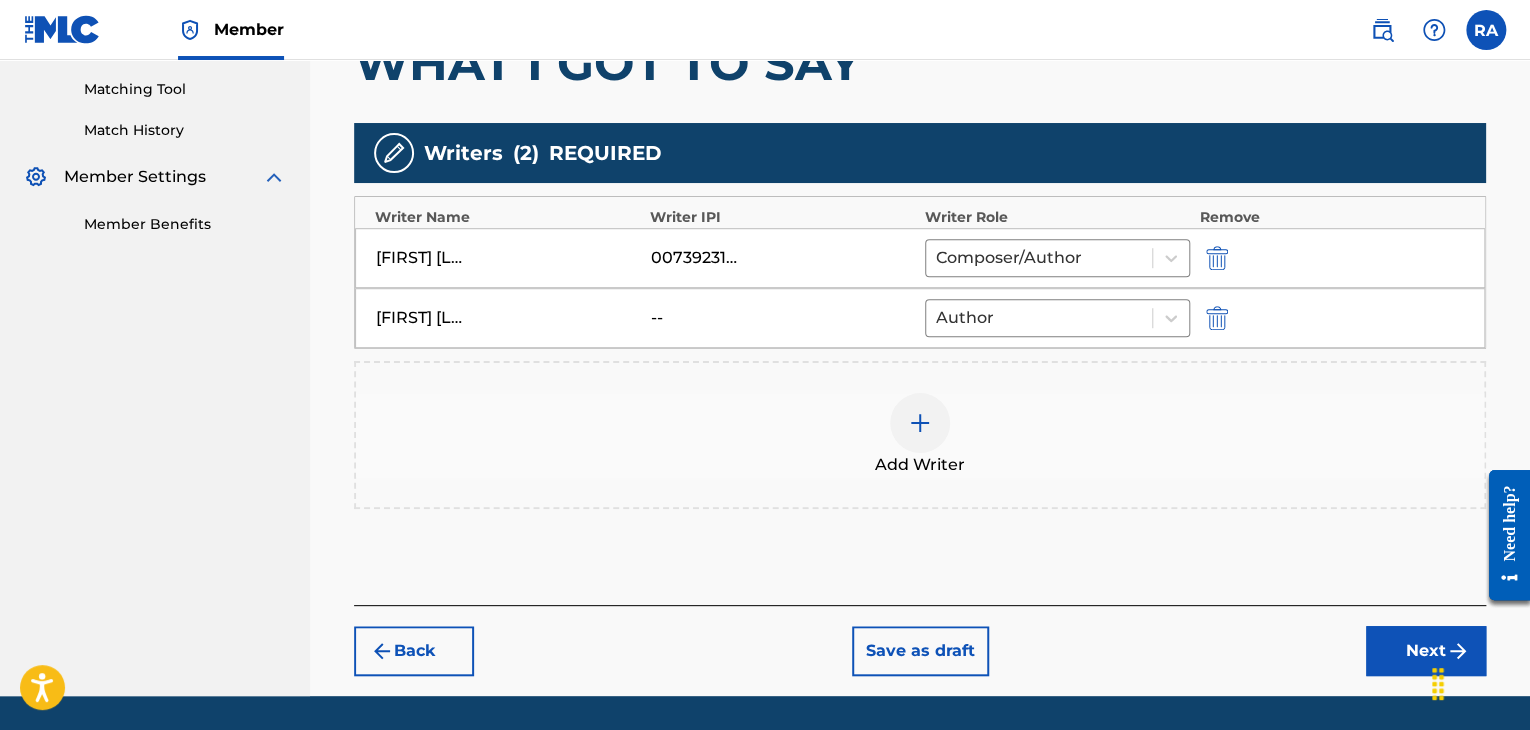 scroll, scrollTop: 564, scrollLeft: 0, axis: vertical 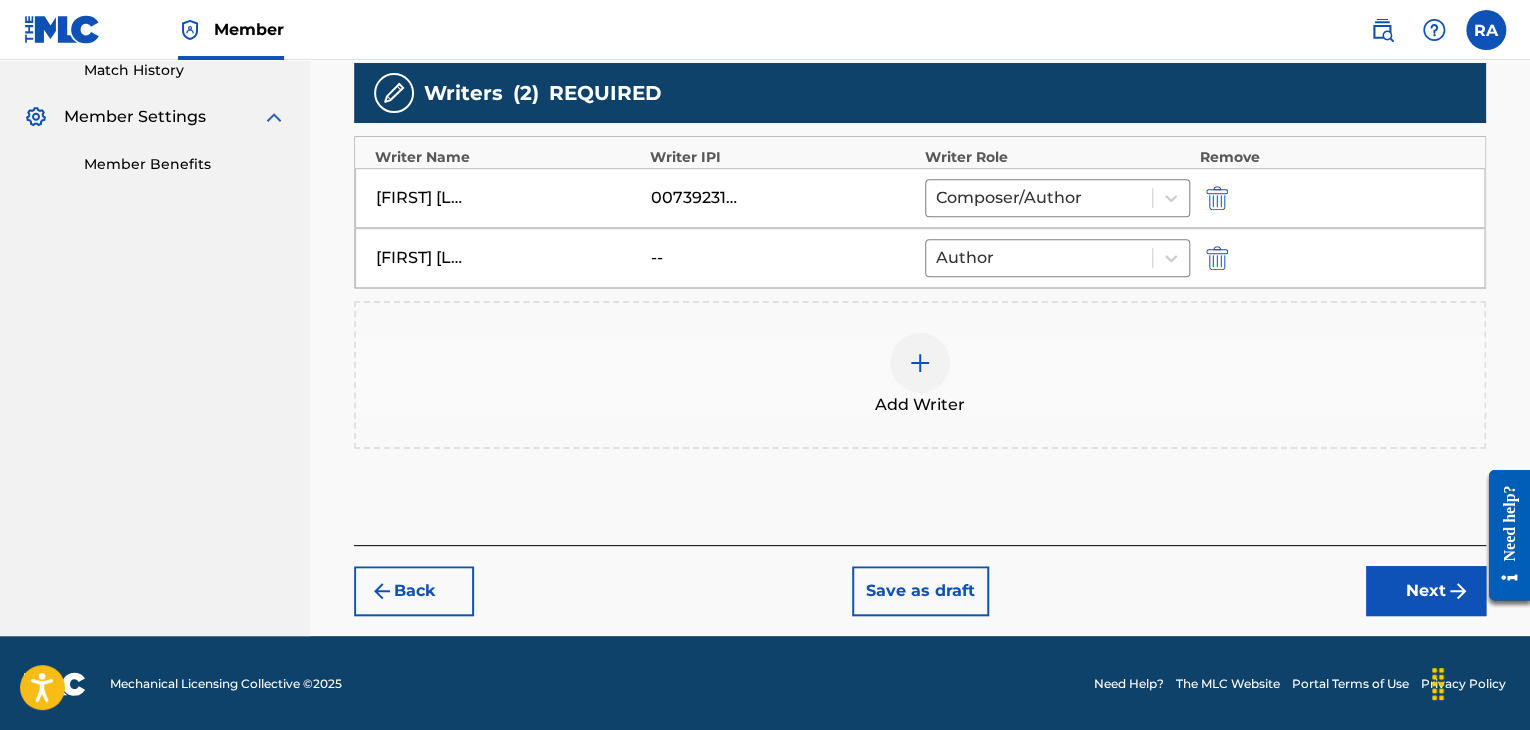 click on "Next" at bounding box center [1426, 591] 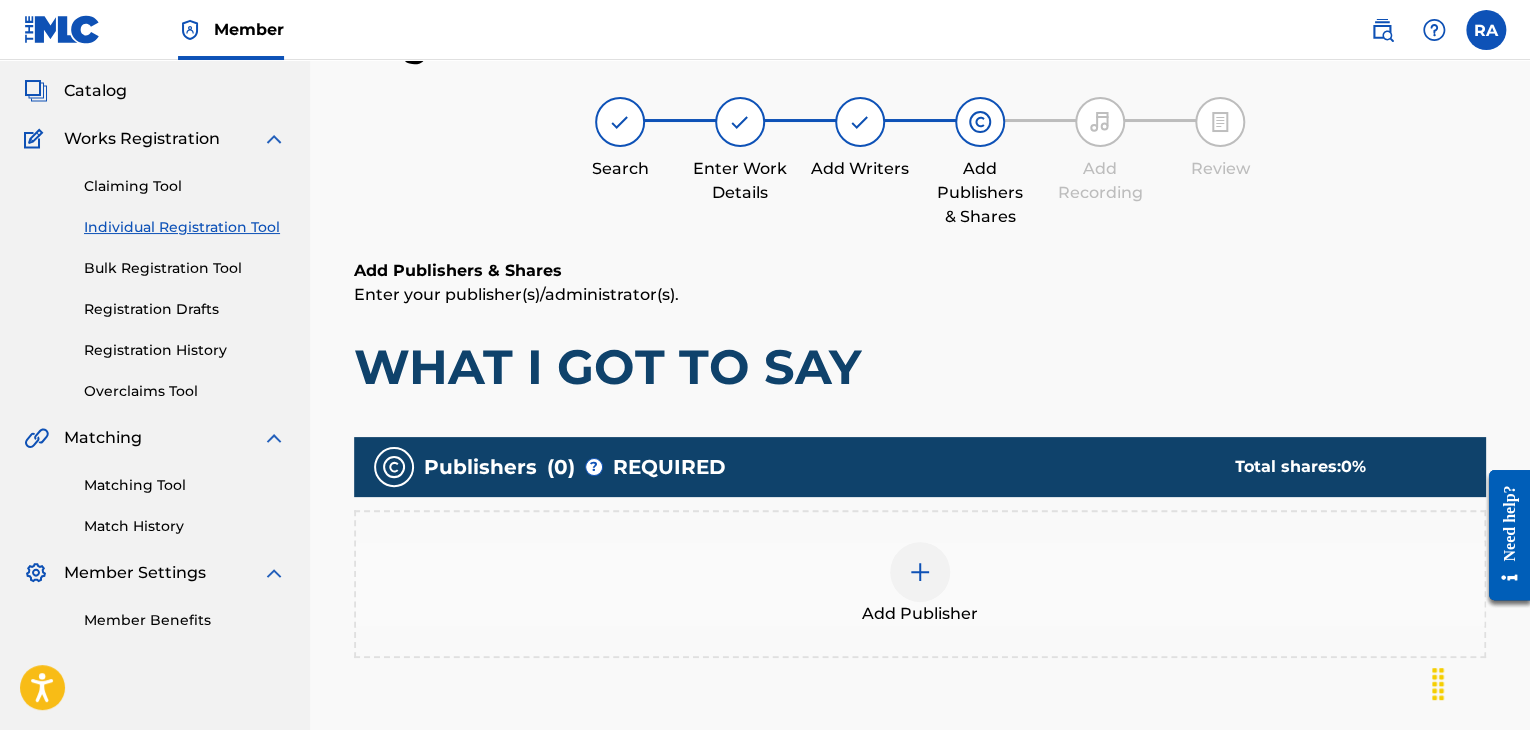 scroll, scrollTop: 90, scrollLeft: 0, axis: vertical 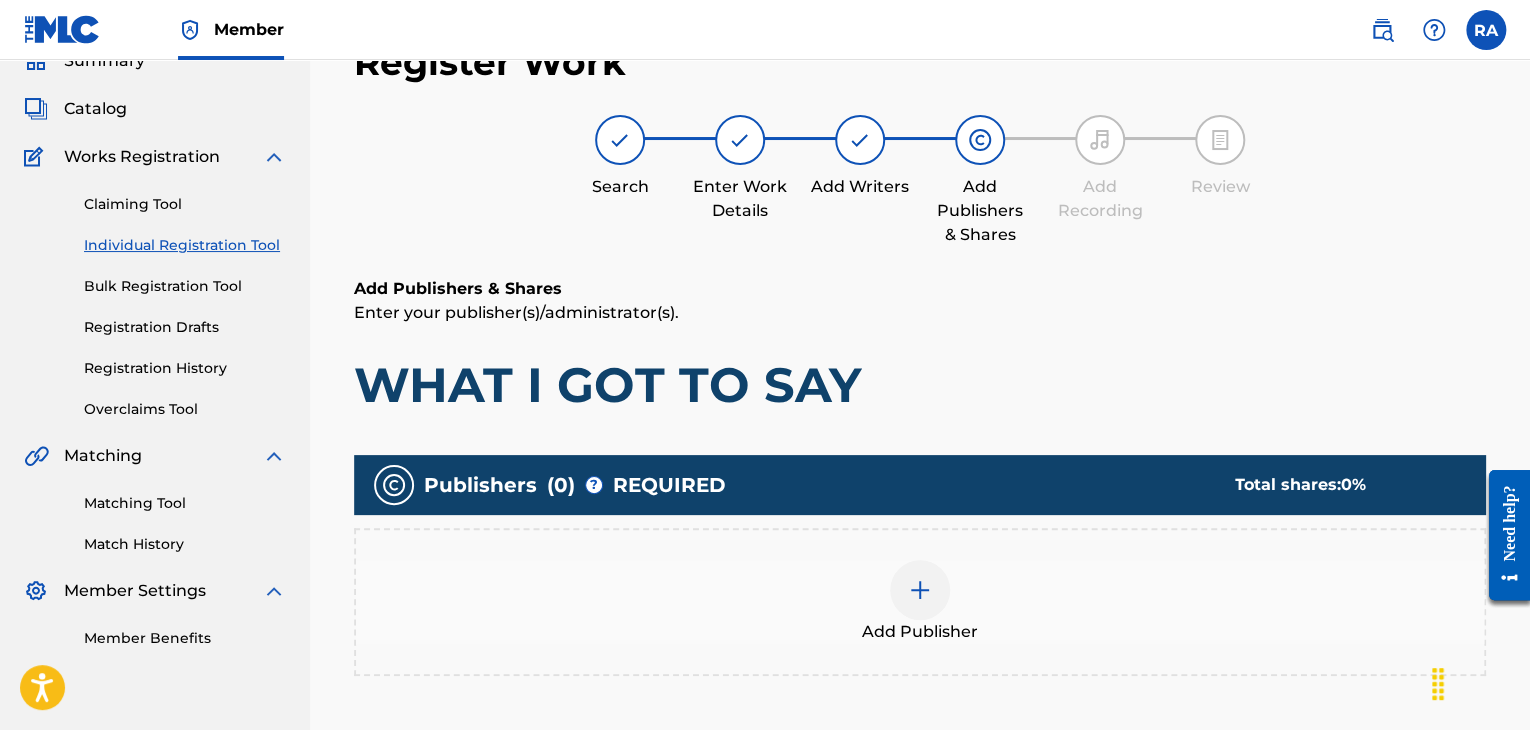 click at bounding box center (920, 590) 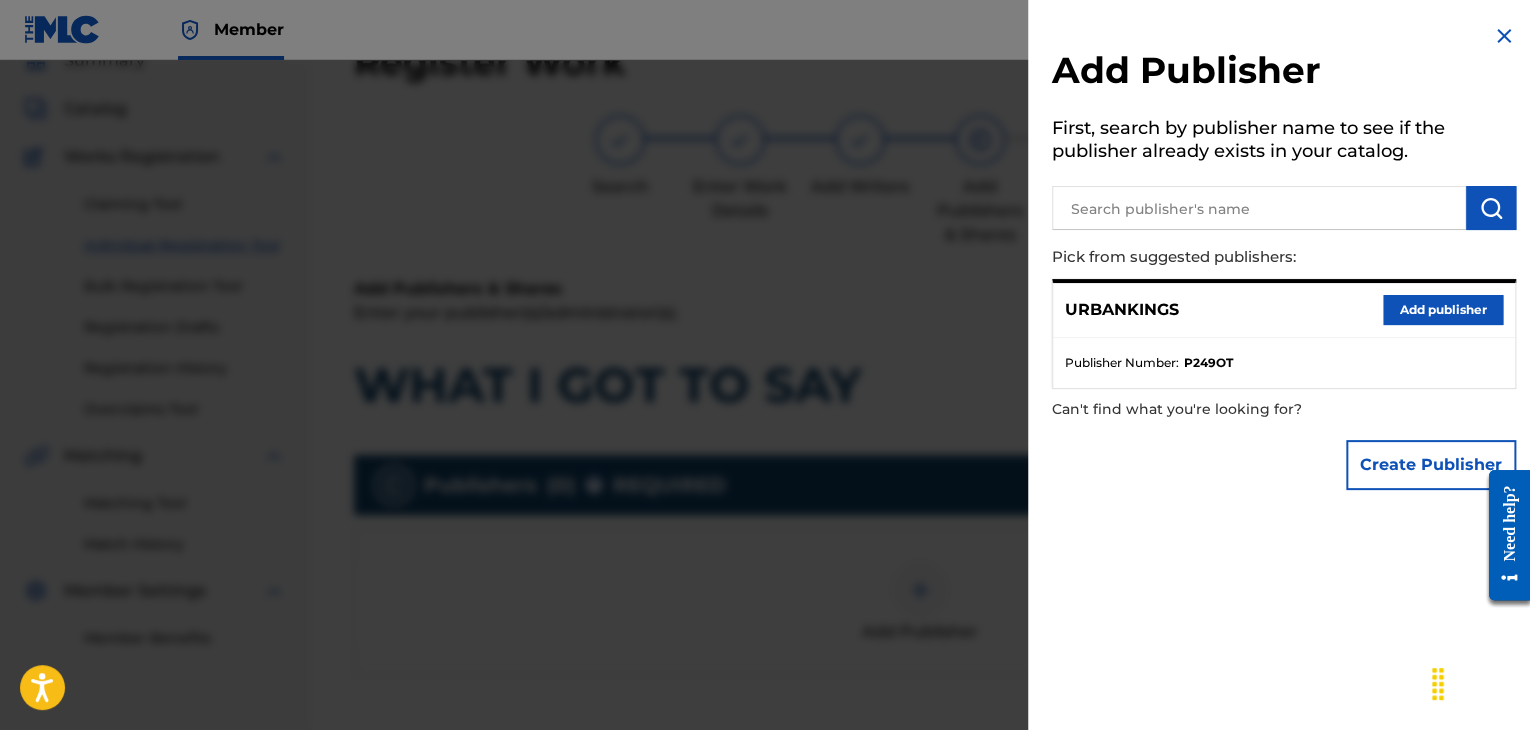 click on "Add publisher" at bounding box center [1443, 310] 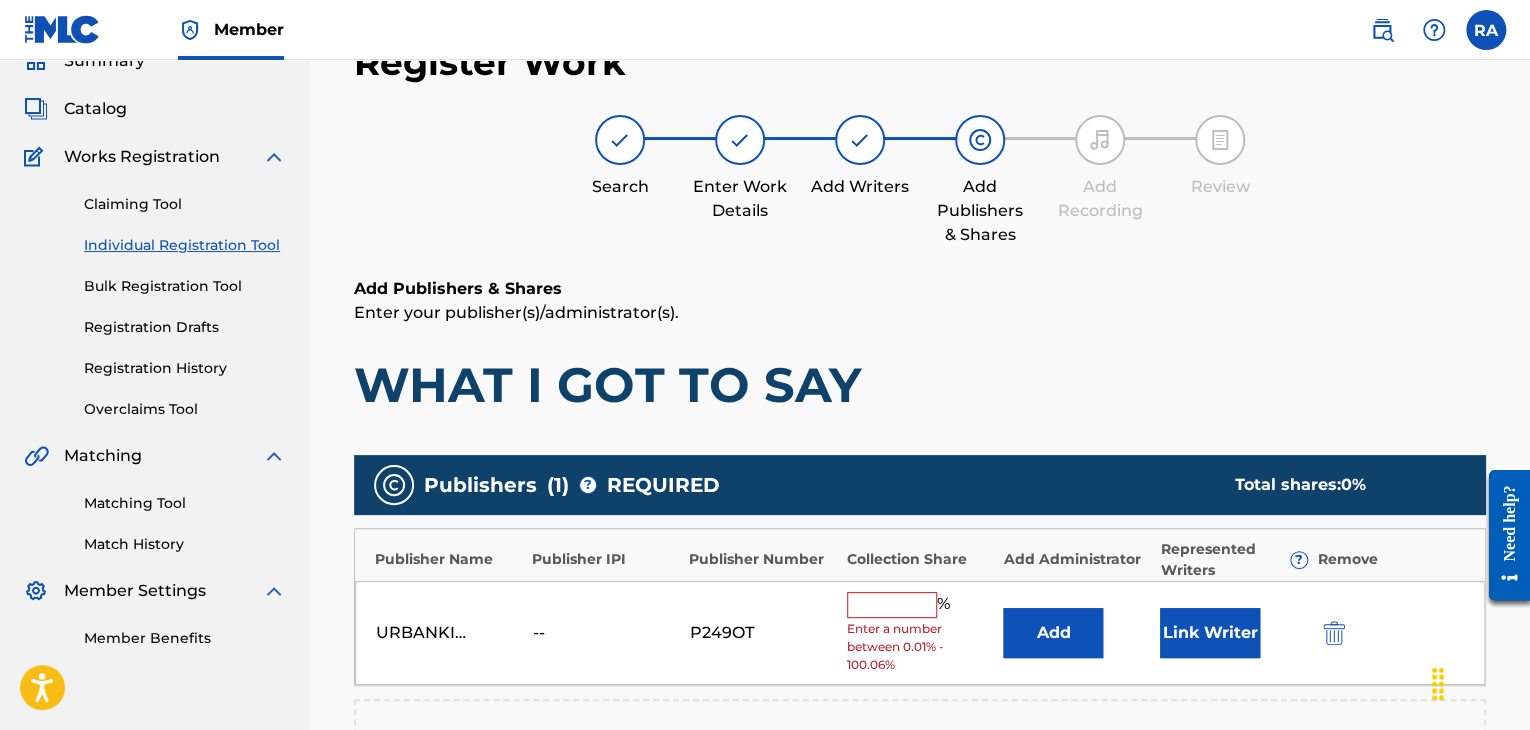 click on "% Enter a number between 0.01% - 100.06%" at bounding box center [920, 633] 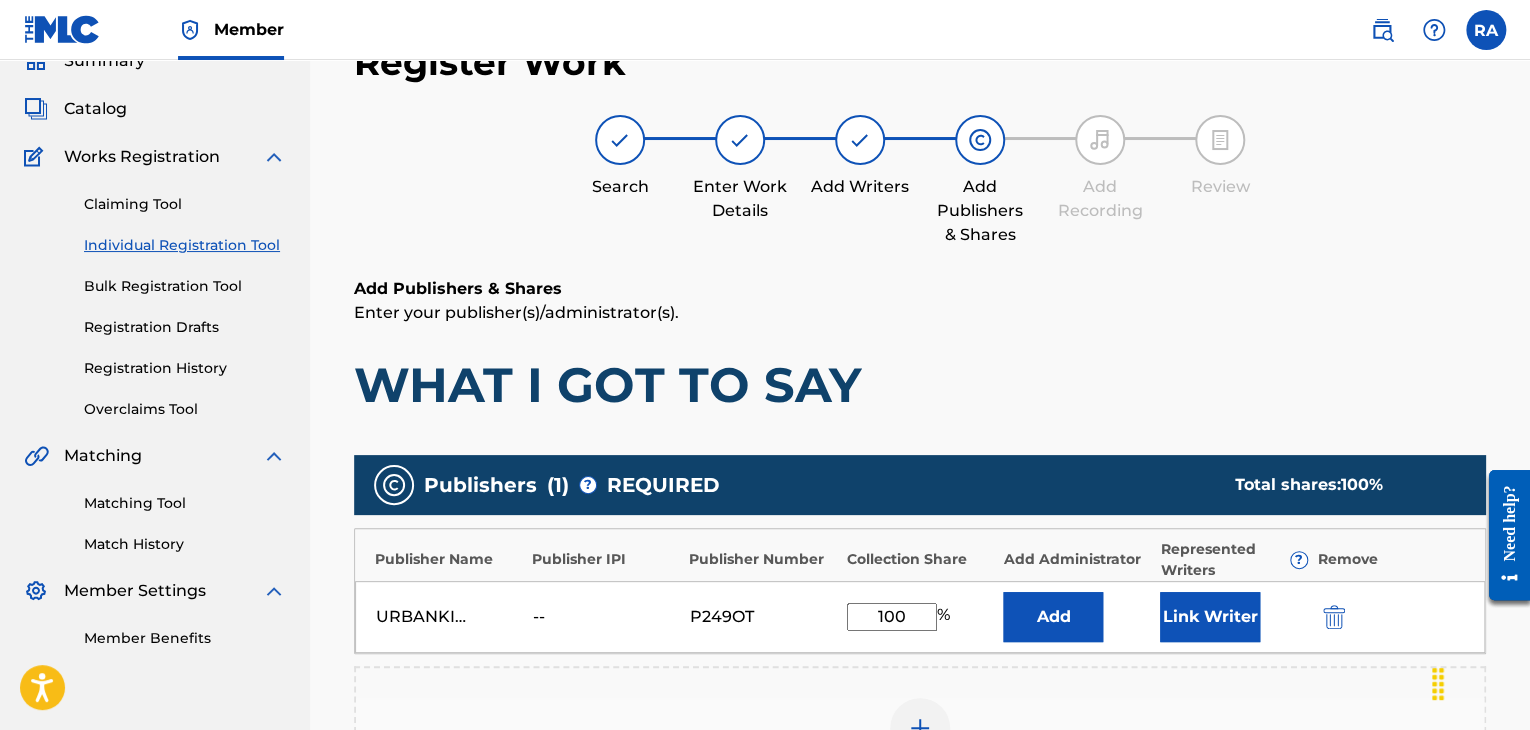 click on "Link Writer" at bounding box center [1233, 617] 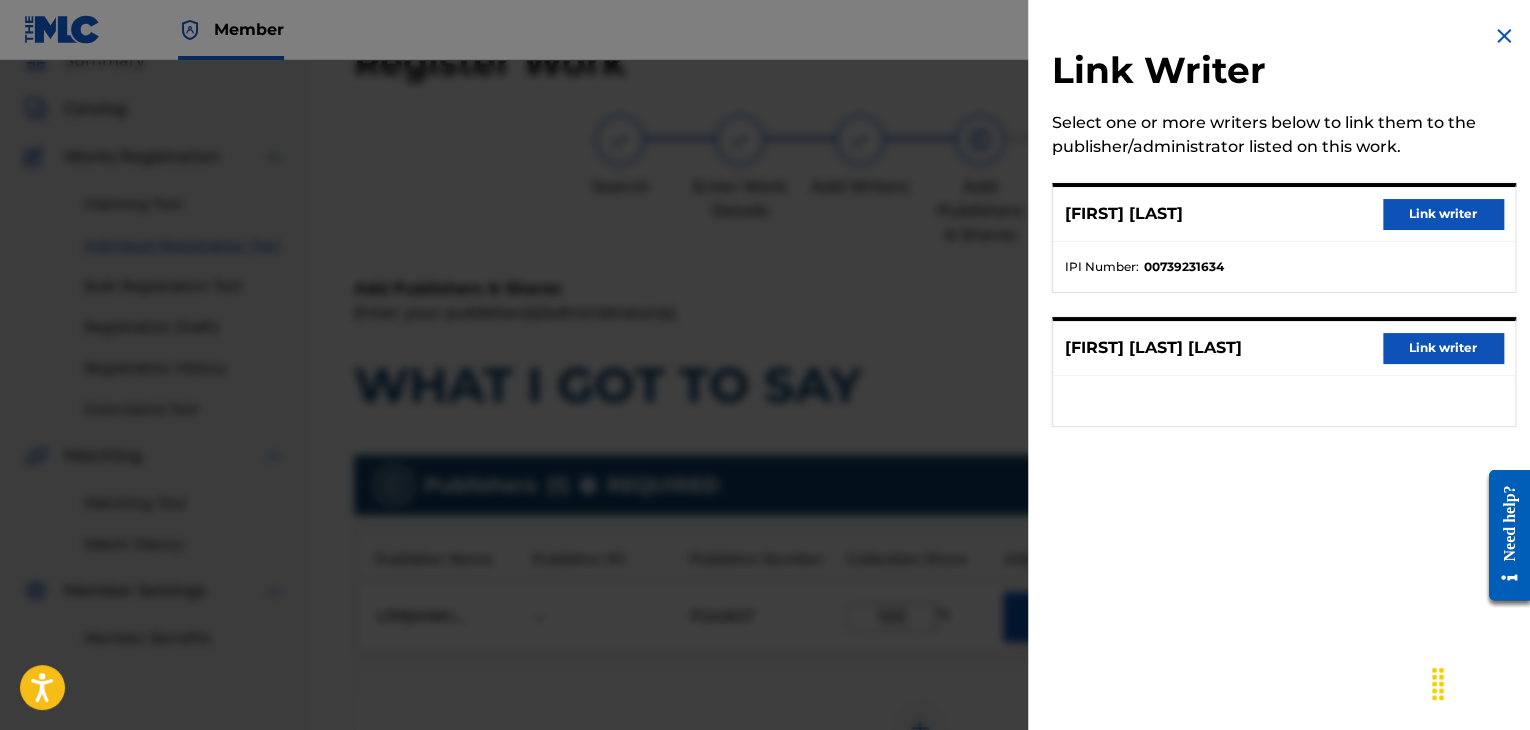 click on "Link writer" at bounding box center [1443, 214] 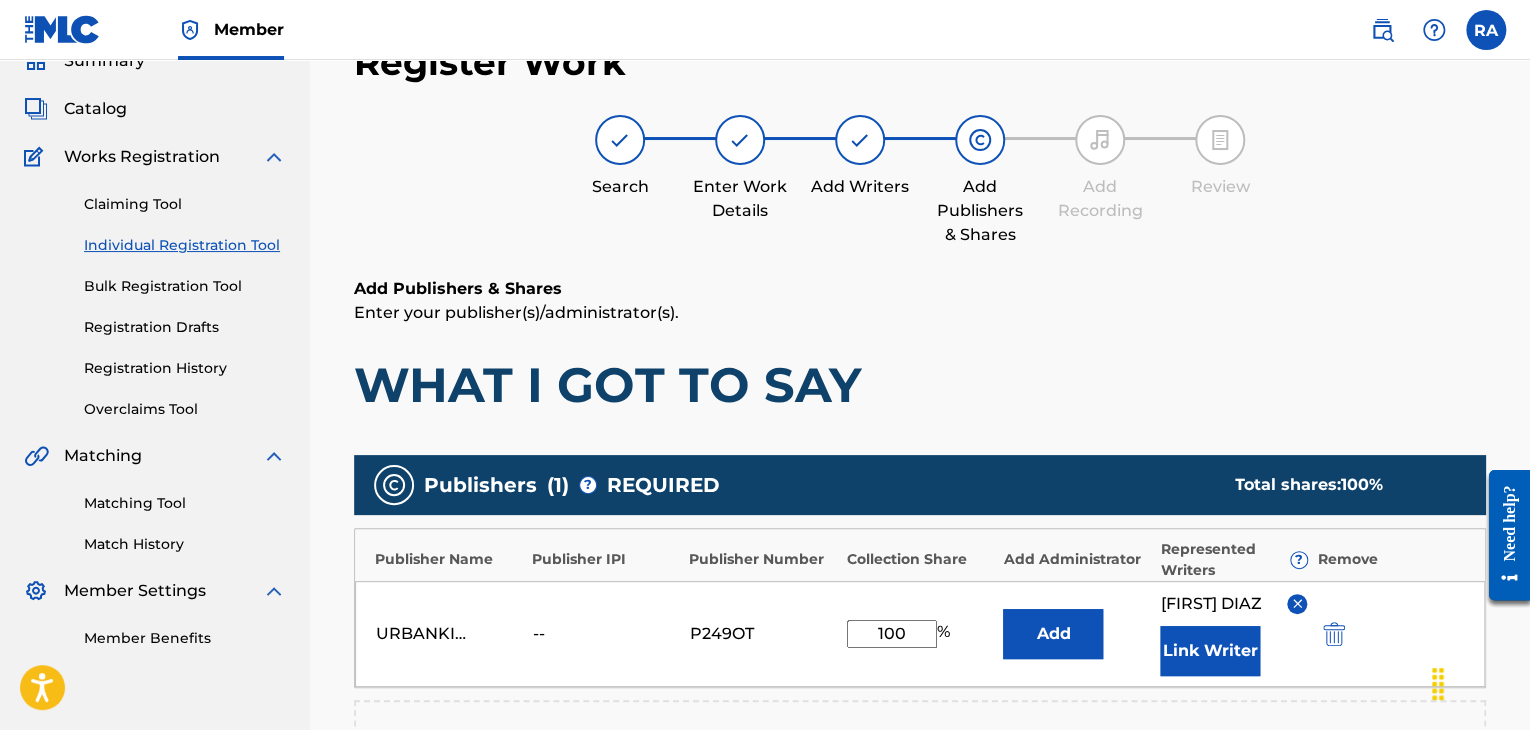click on "Link Writer" at bounding box center [1210, 651] 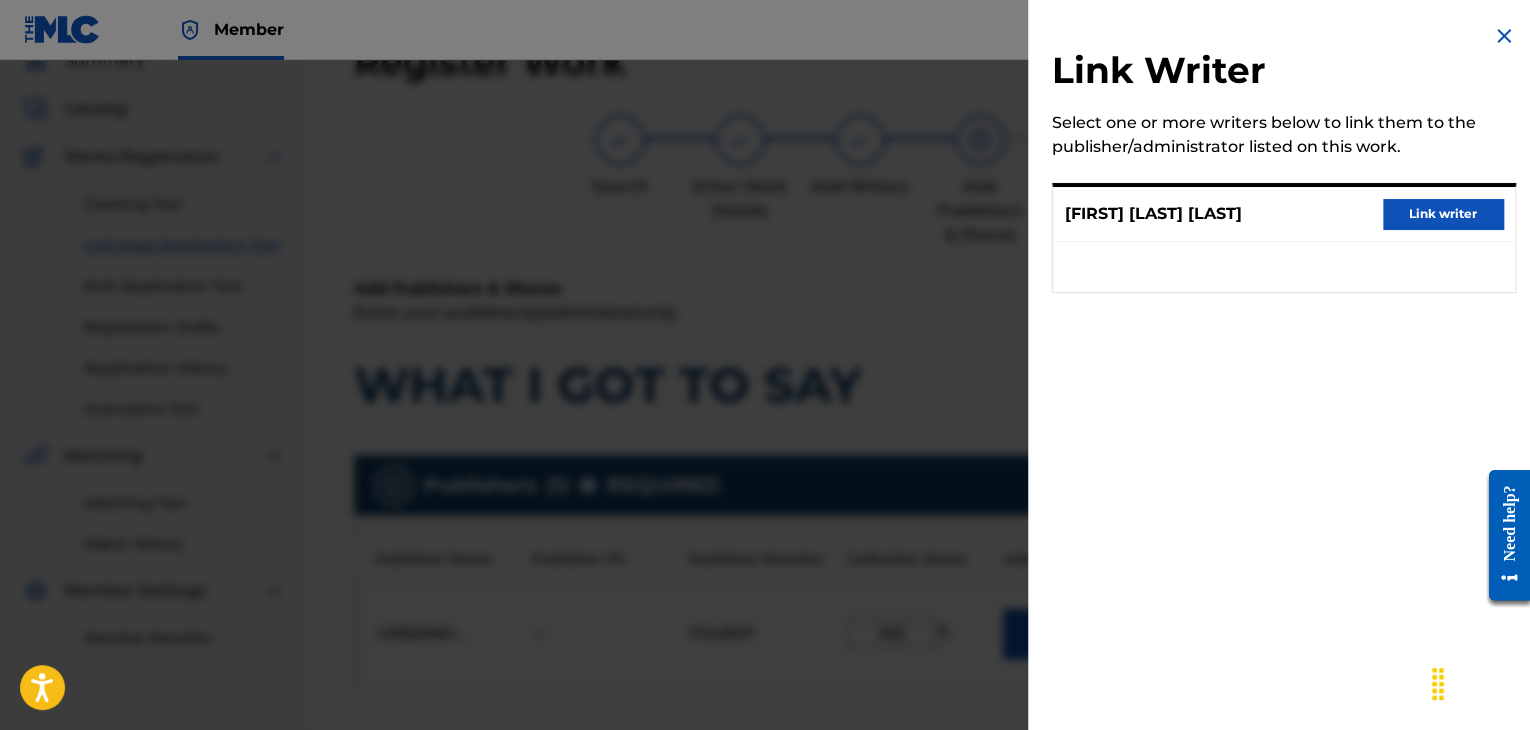 click on "Link writer" at bounding box center [1443, 214] 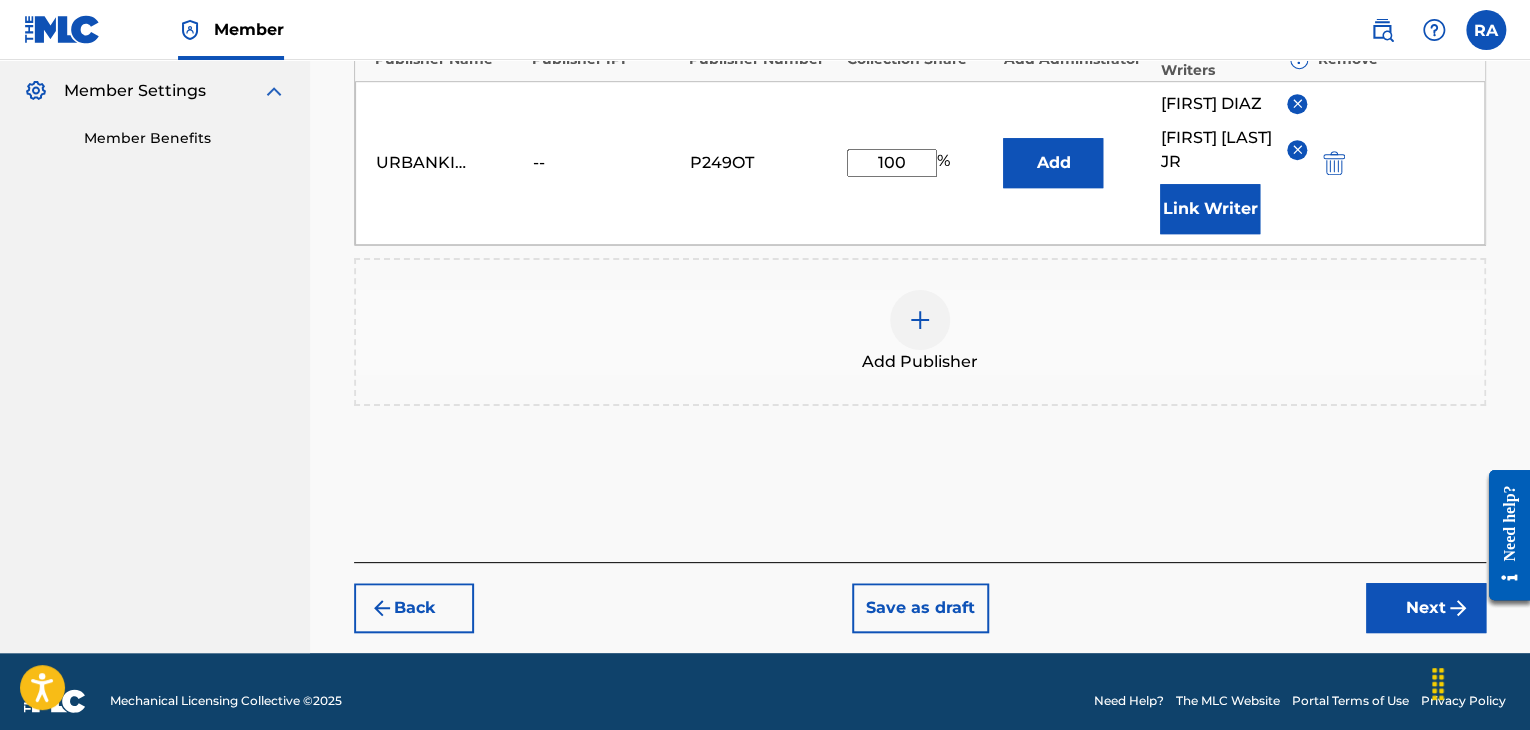 click on "Next" at bounding box center [1426, 608] 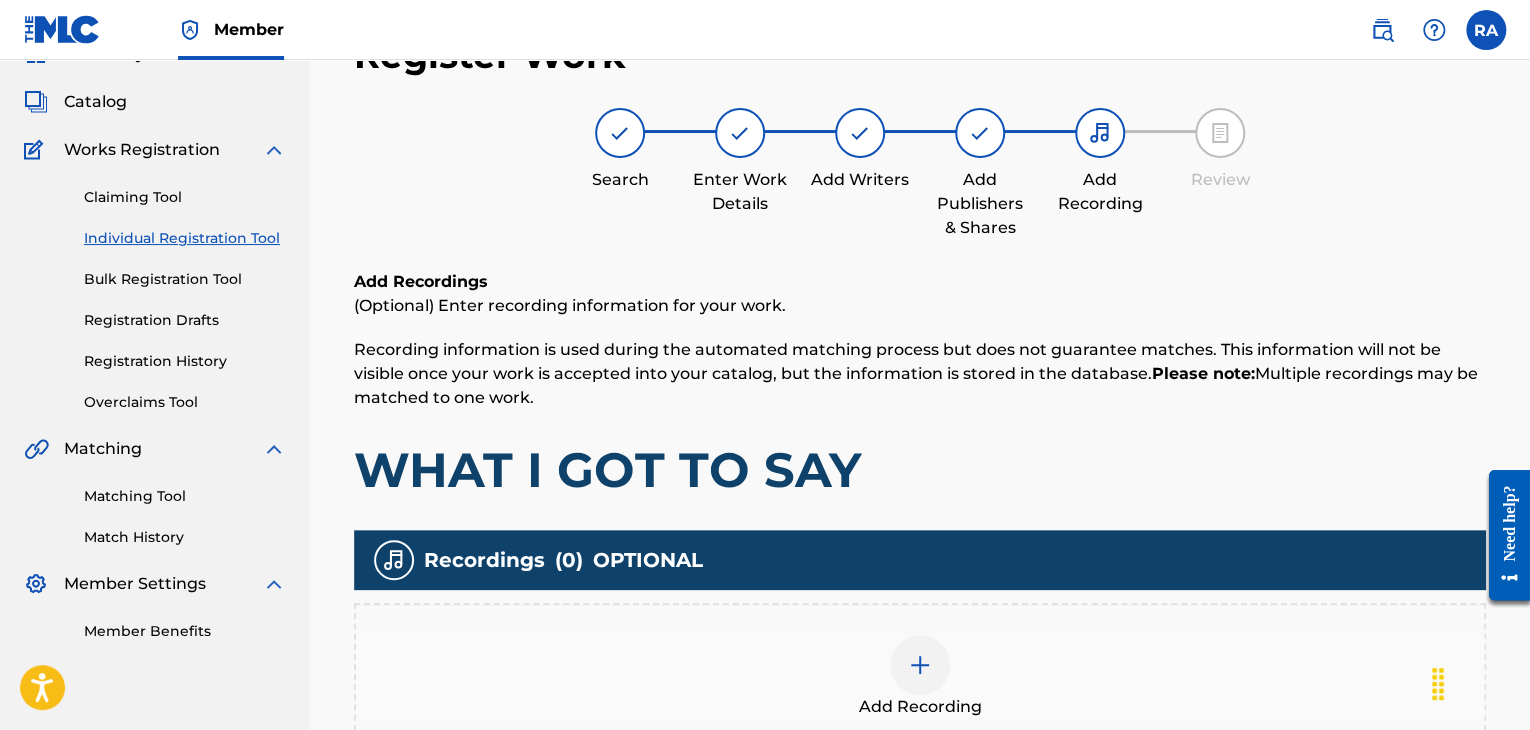 scroll, scrollTop: 90, scrollLeft: 0, axis: vertical 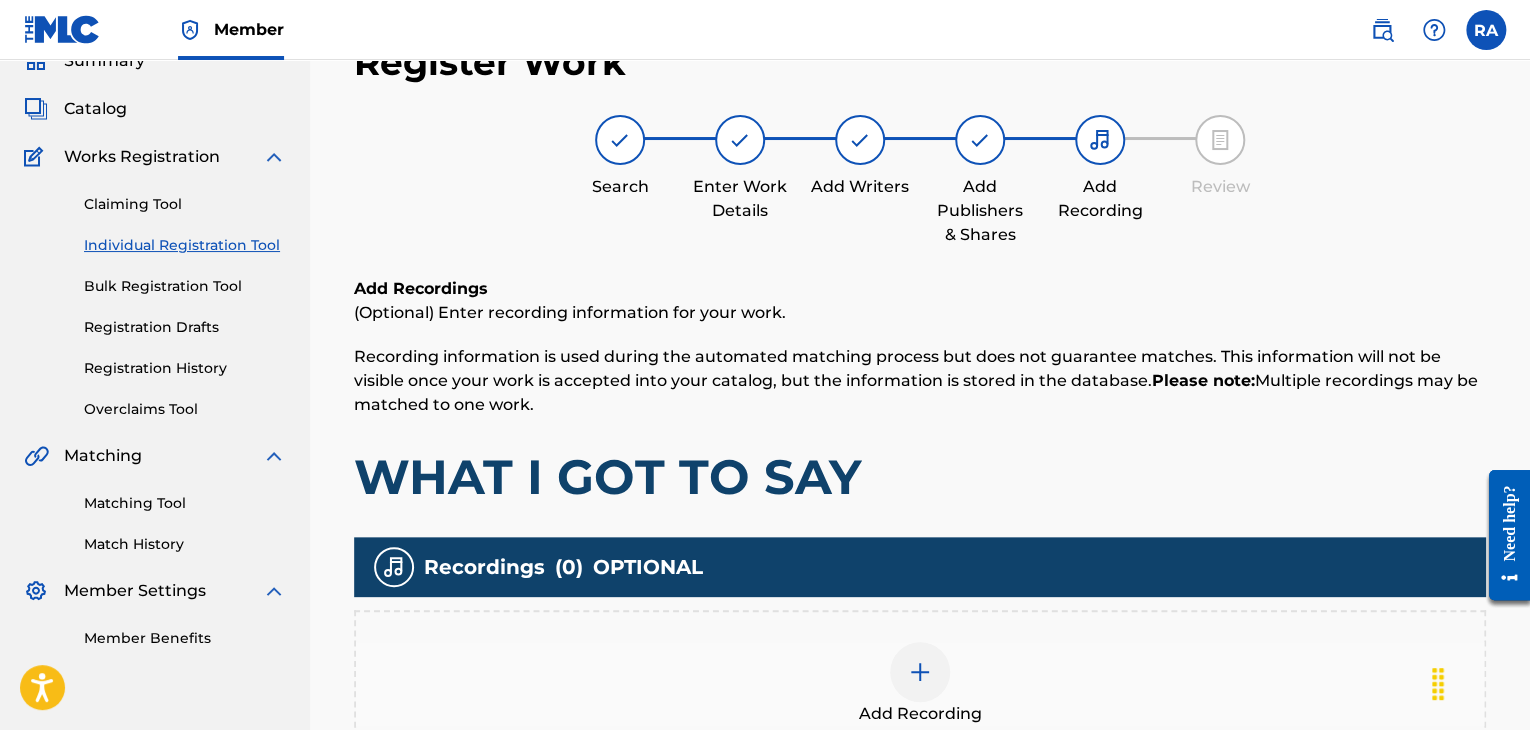 click at bounding box center [920, 672] 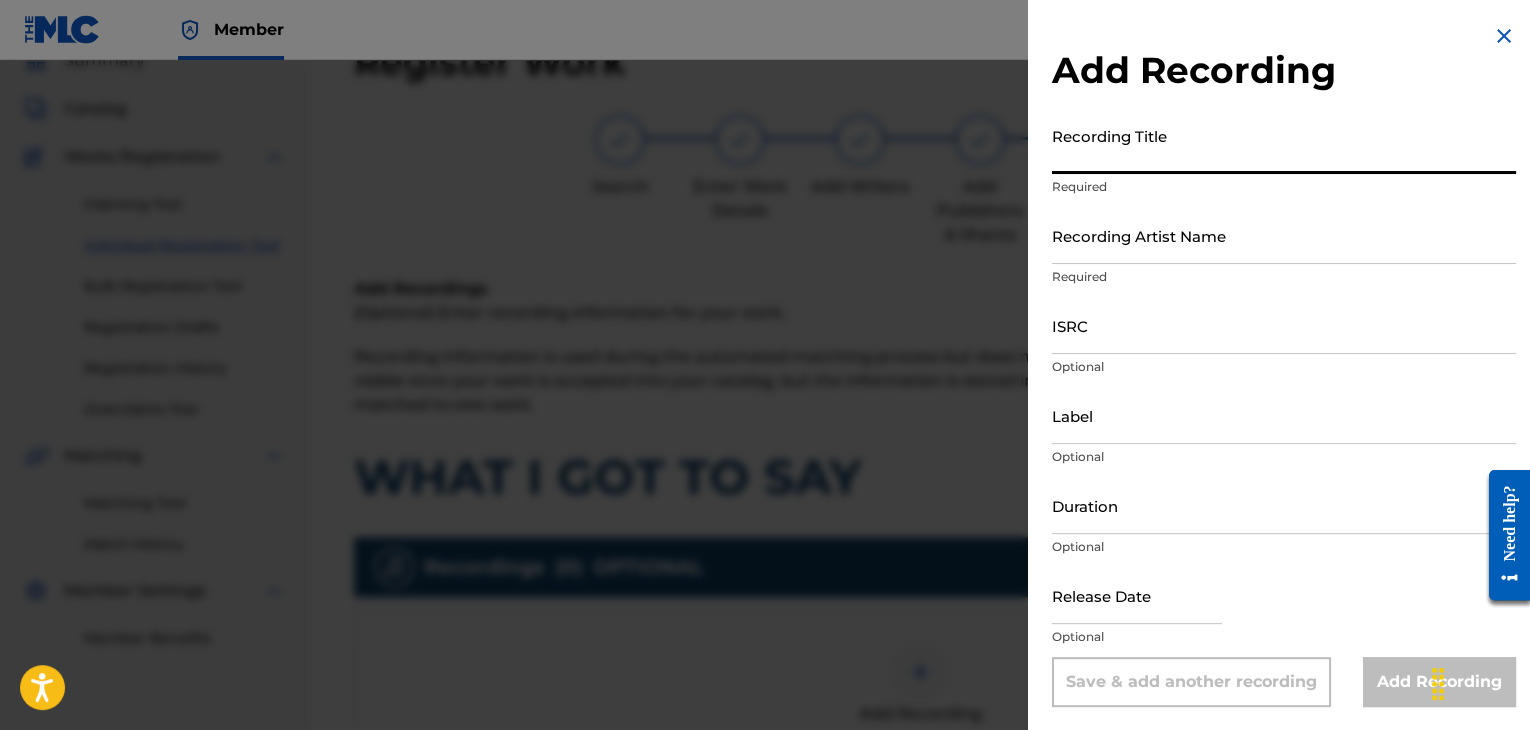 click on "Recording Title" at bounding box center (1284, 145) 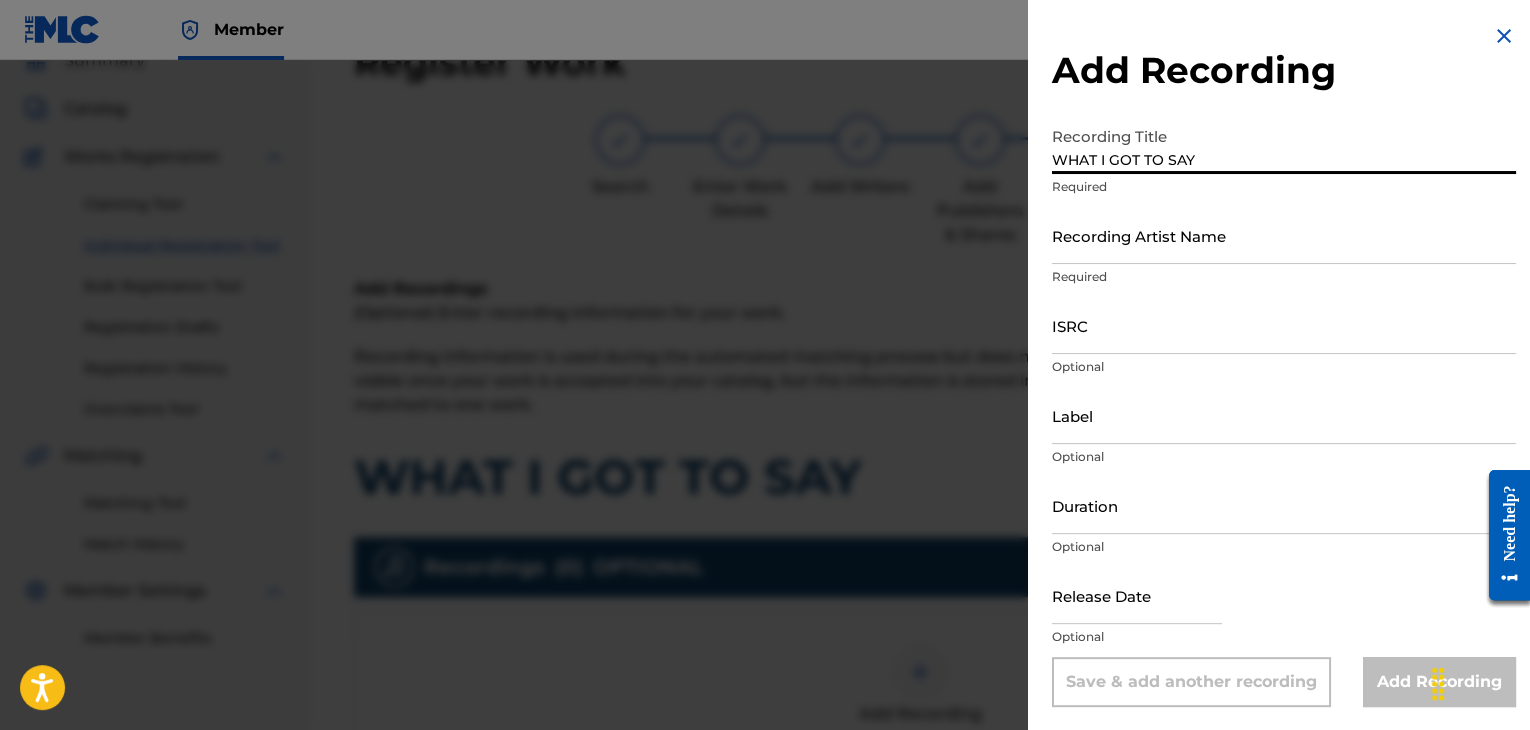 type on "WHAT I GOT TO SAY" 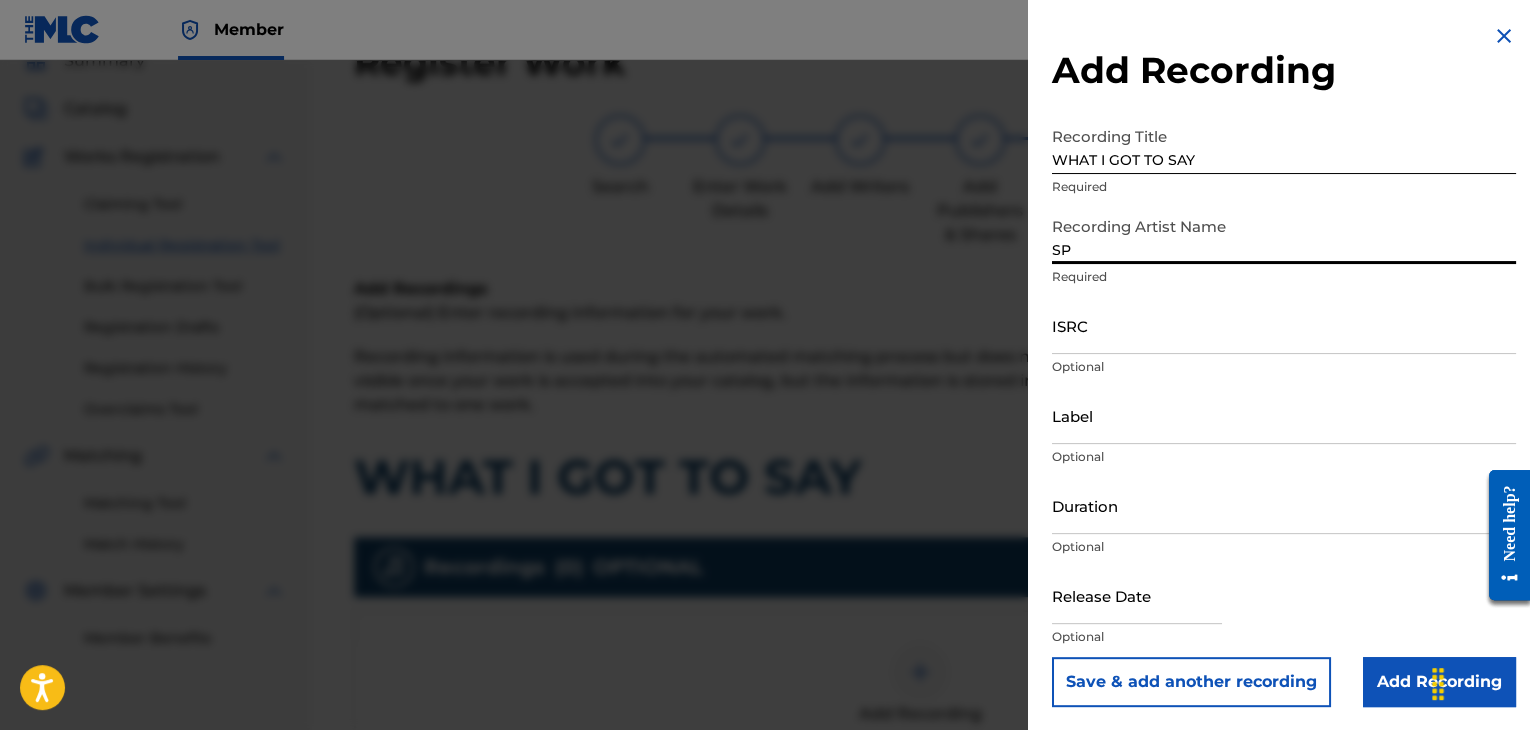 type on "SPANKY LOCO" 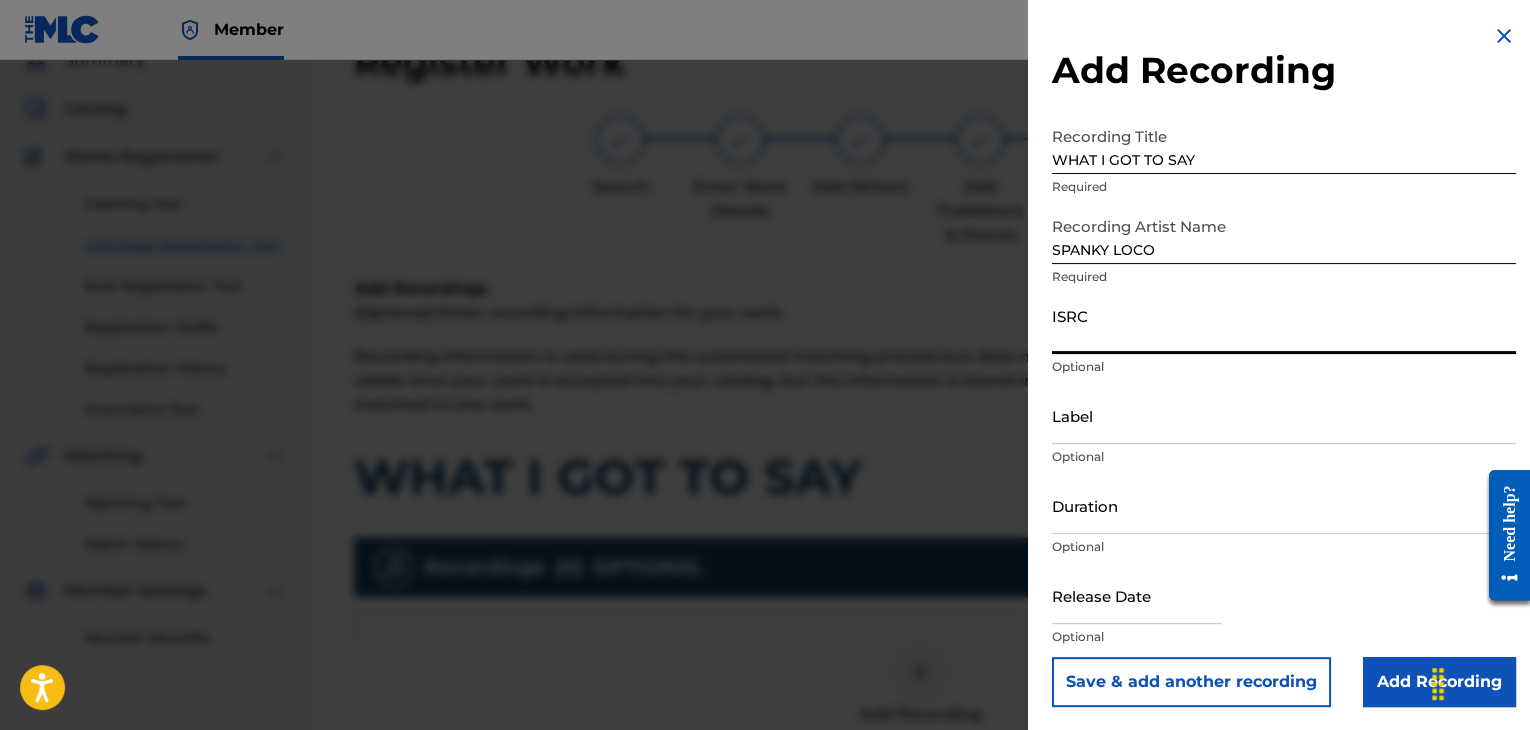 paste on "[ID]" 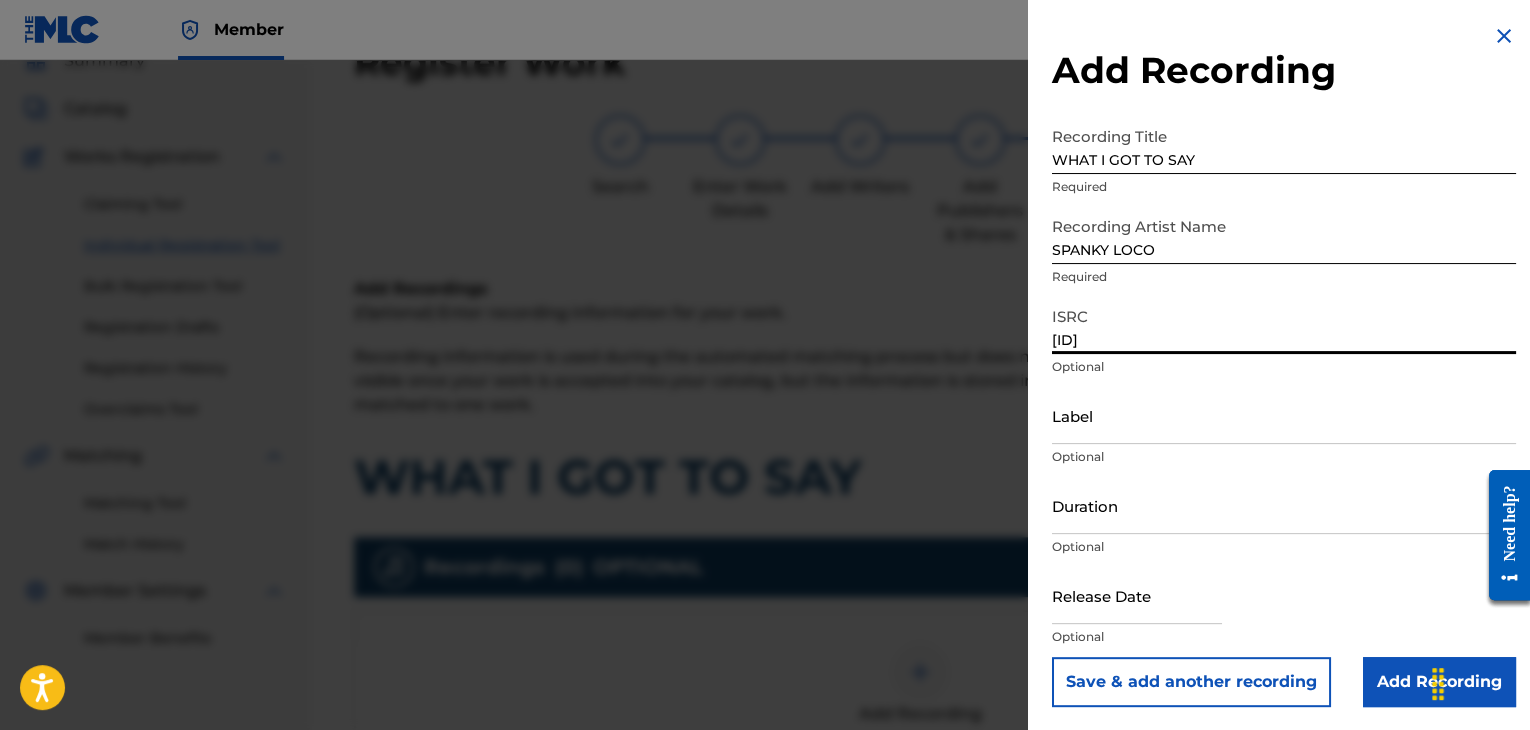 type on "[ID]" 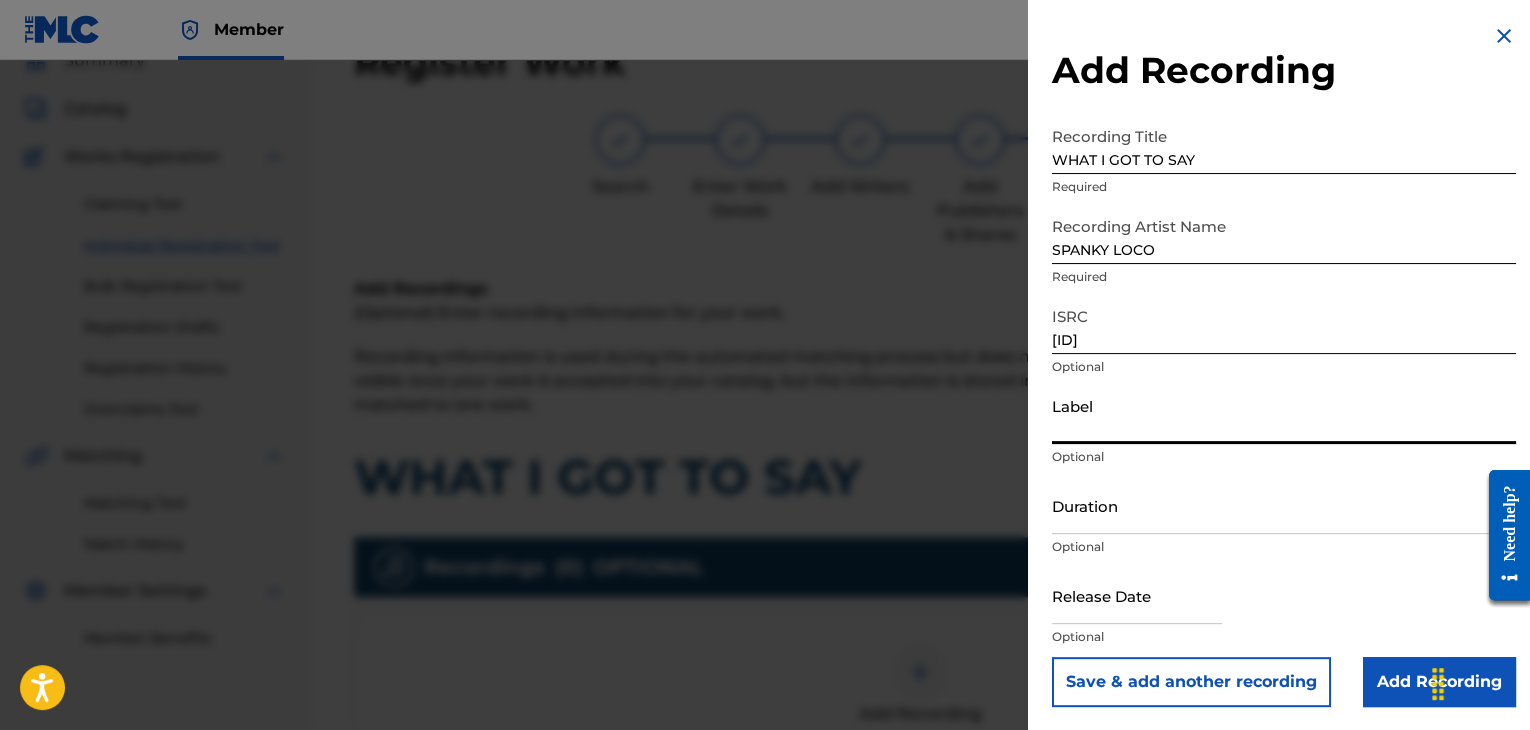 click on "Label" at bounding box center [1284, 415] 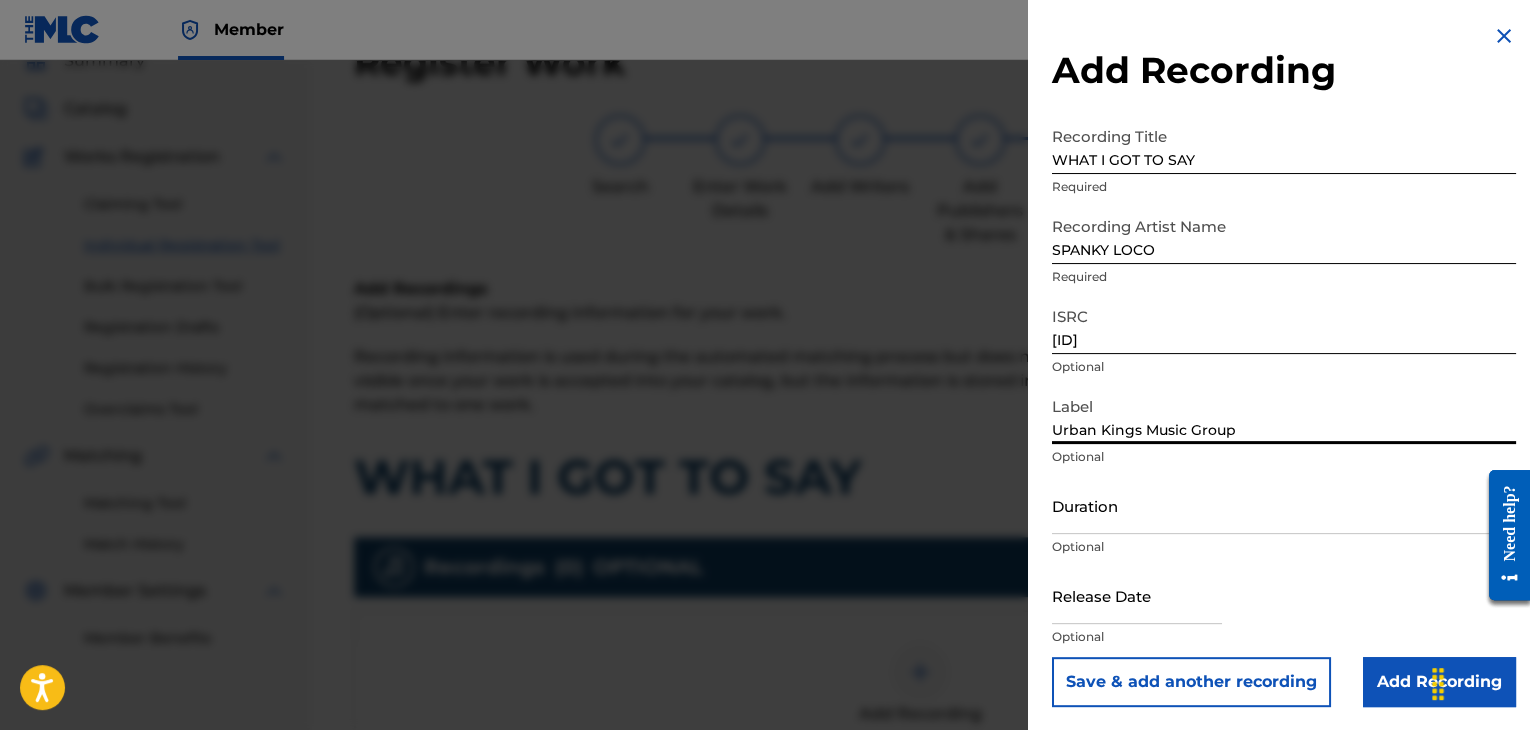 click on "Duration" at bounding box center [1284, 505] 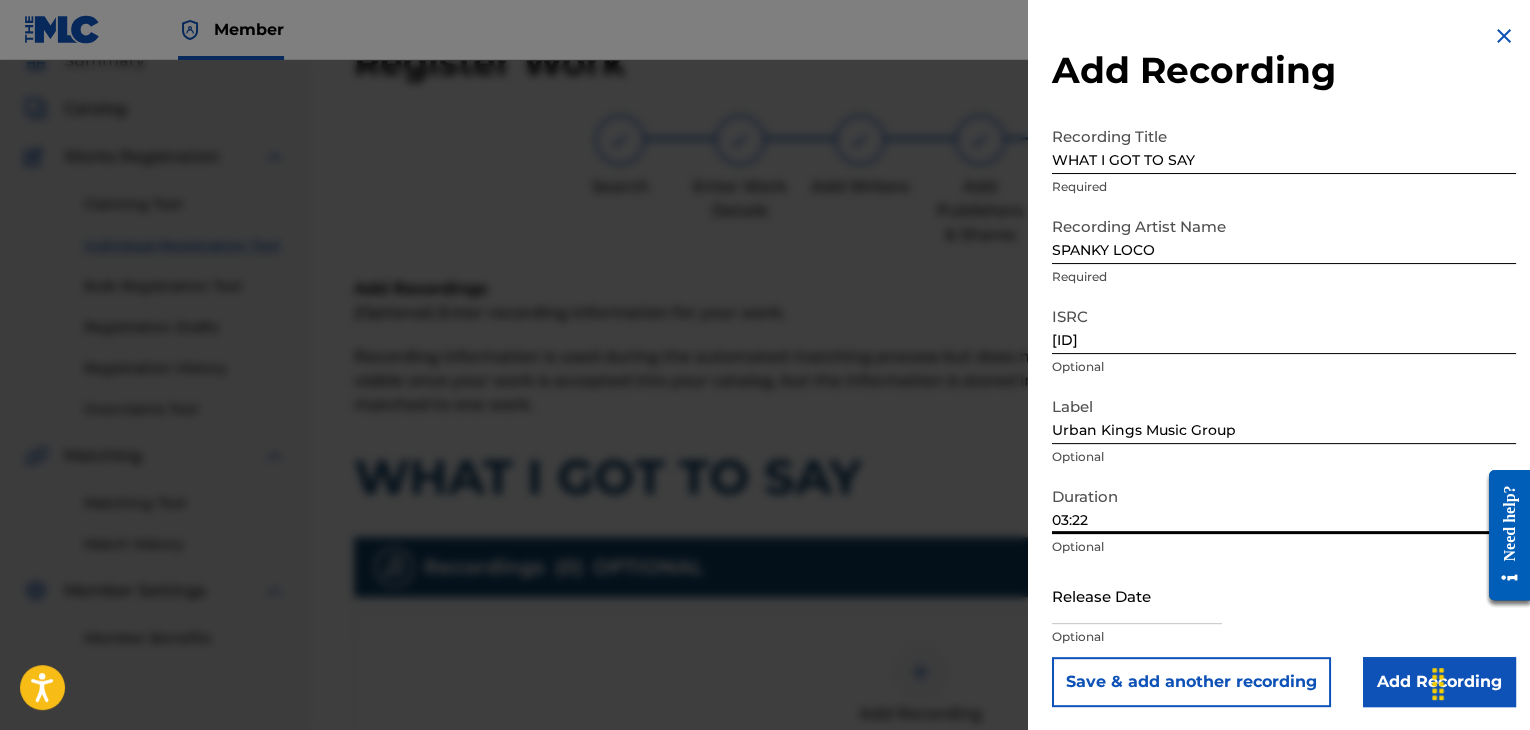 type on "03:22" 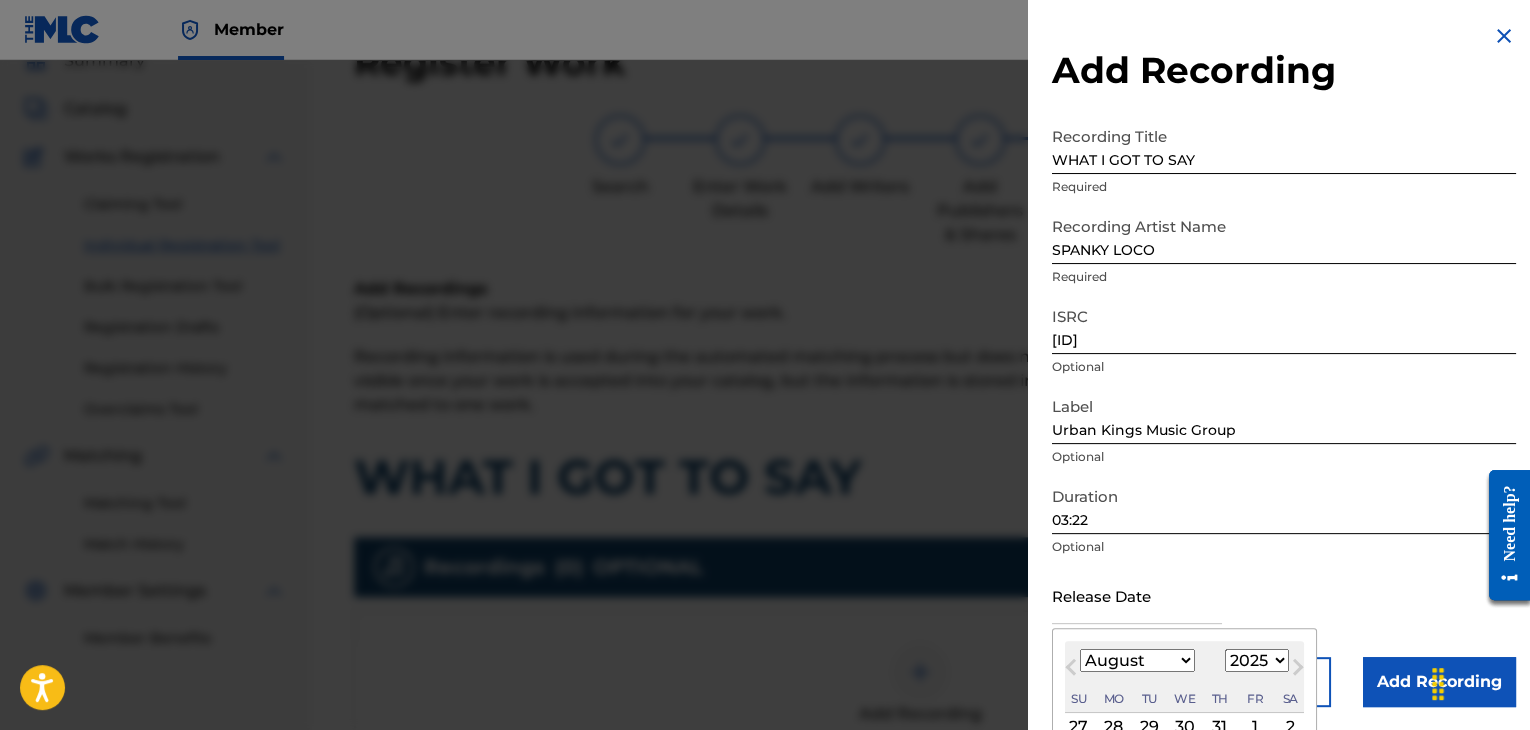 click at bounding box center (1137, 595) 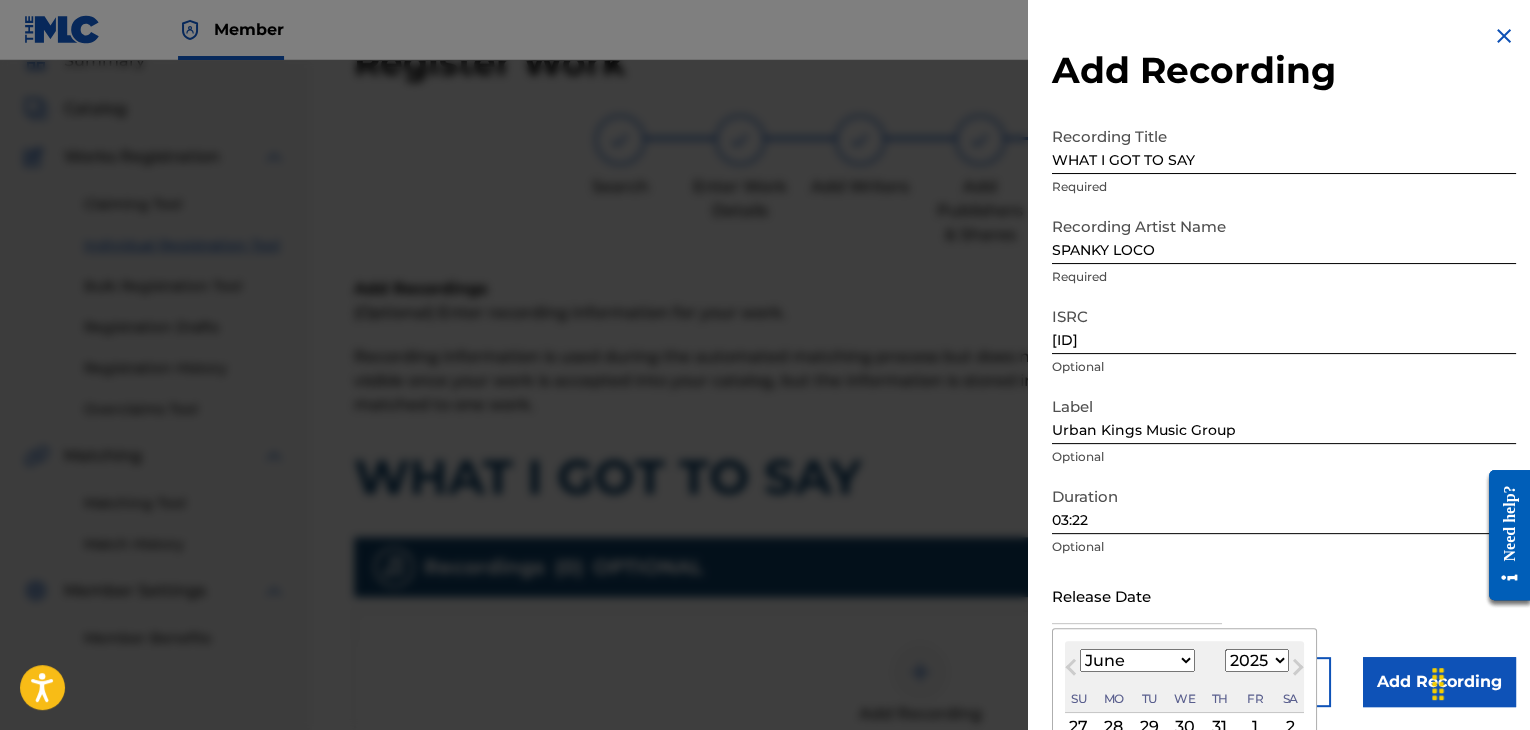 click on "January February March April May June July August September October November December" at bounding box center (1137, 660) 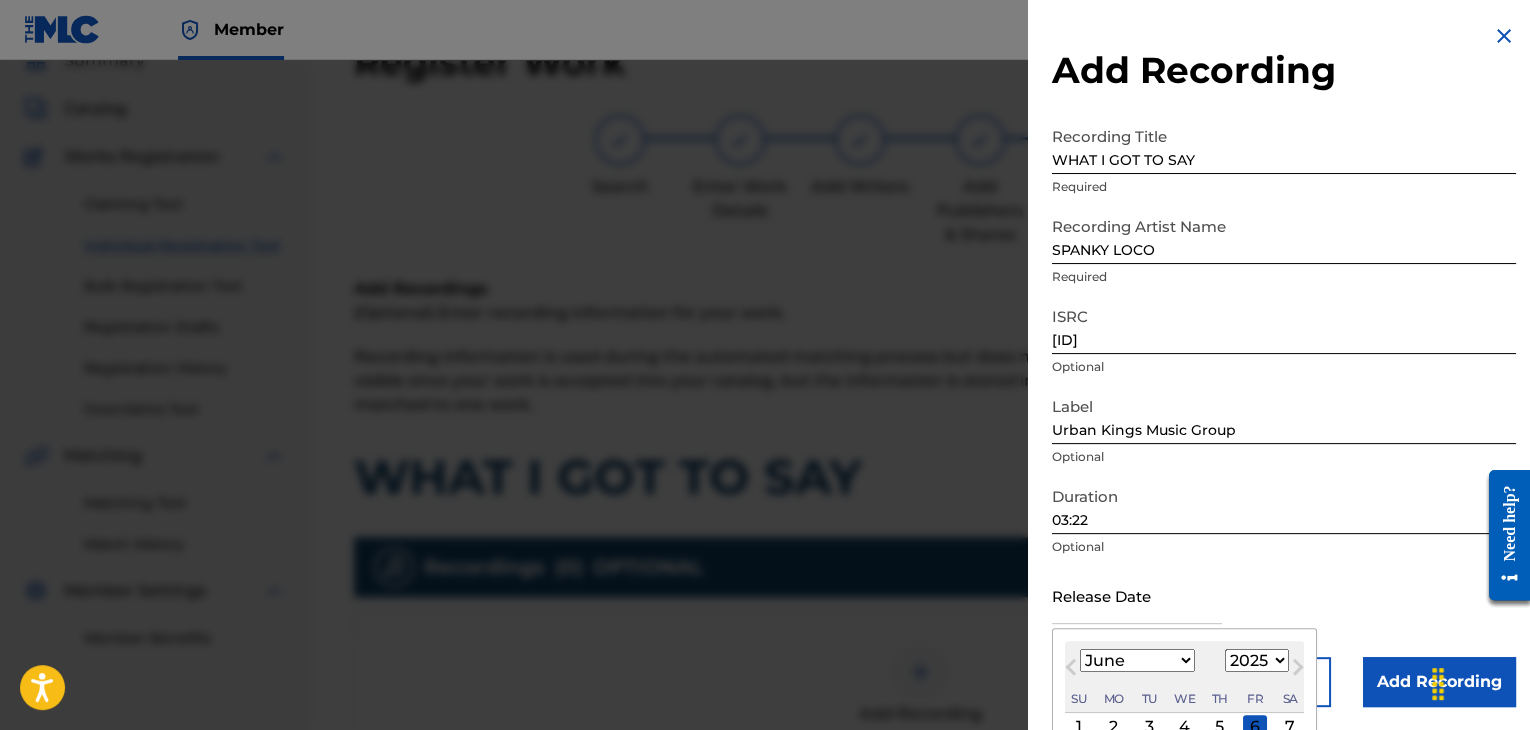 click on "1899 1900 1901 1902 1903 1904 1905 1906 1907 1908 1909 1910 1911 1912 1913 1914 1915 1916 1917 1918 1919 1920 1921 1922 1923 1924 1925 1926 1927 1928 1929 1930 1931 1932 1933 1934 1935 1936 1937 1938 1939 1940 1941 1942 1943 1944 1945 1946 1947 1948 1949 1950 1951 1952 1953 1954 1955 1956 1957 1958 1959 1960 1961 1962 1963 1964 1965 1966 1967 1968 1969 1970 1971 1972 1973 1974 1975 1976 1977 1978 1979 1980 1981 1982 1983 1984 1985 1986 1987 1988 1989 1990 1991 1992 1993 1994 1995 1996 1997 1998 1999 2000 2001 2002 2003 2004 2005 2006 2007 2008 2009 2010 2011 2012 2013 2014 2015 2016 2017 2018 2019 2020 2021 2022 2023 2024 2025 2026 2027 2028 2029 2030 2031 2032 2033 2034 2035 2036 2037 2038 2039 2040 2041 2042 2043 2044 2045 2046 2047 2048 2049 2050 2051 2052 2053 2054 2055 2056 2057 2058 2059 2060 2061 2062 2063 2064 2065 2066 2067 2068 2069 2070 2071 2072 2073 2074 2075 2076 2077 2078 2079 2080 2081 2082 2083 2084 2085 2086 2087 2088 2089 2090 2091 2092 2093 2094 2095 2096 2097 2098 2099 2100" at bounding box center [1257, 660] 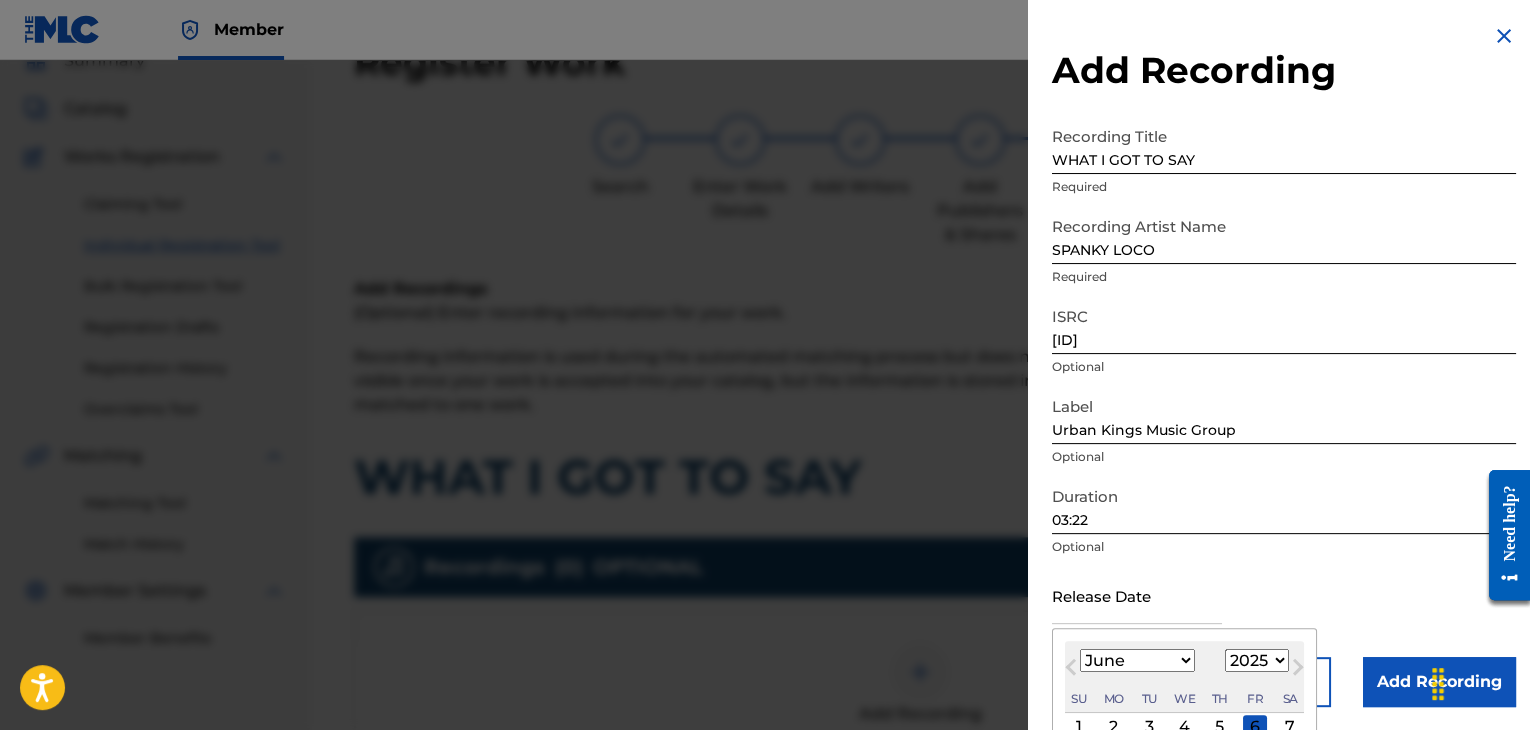 select on "2010" 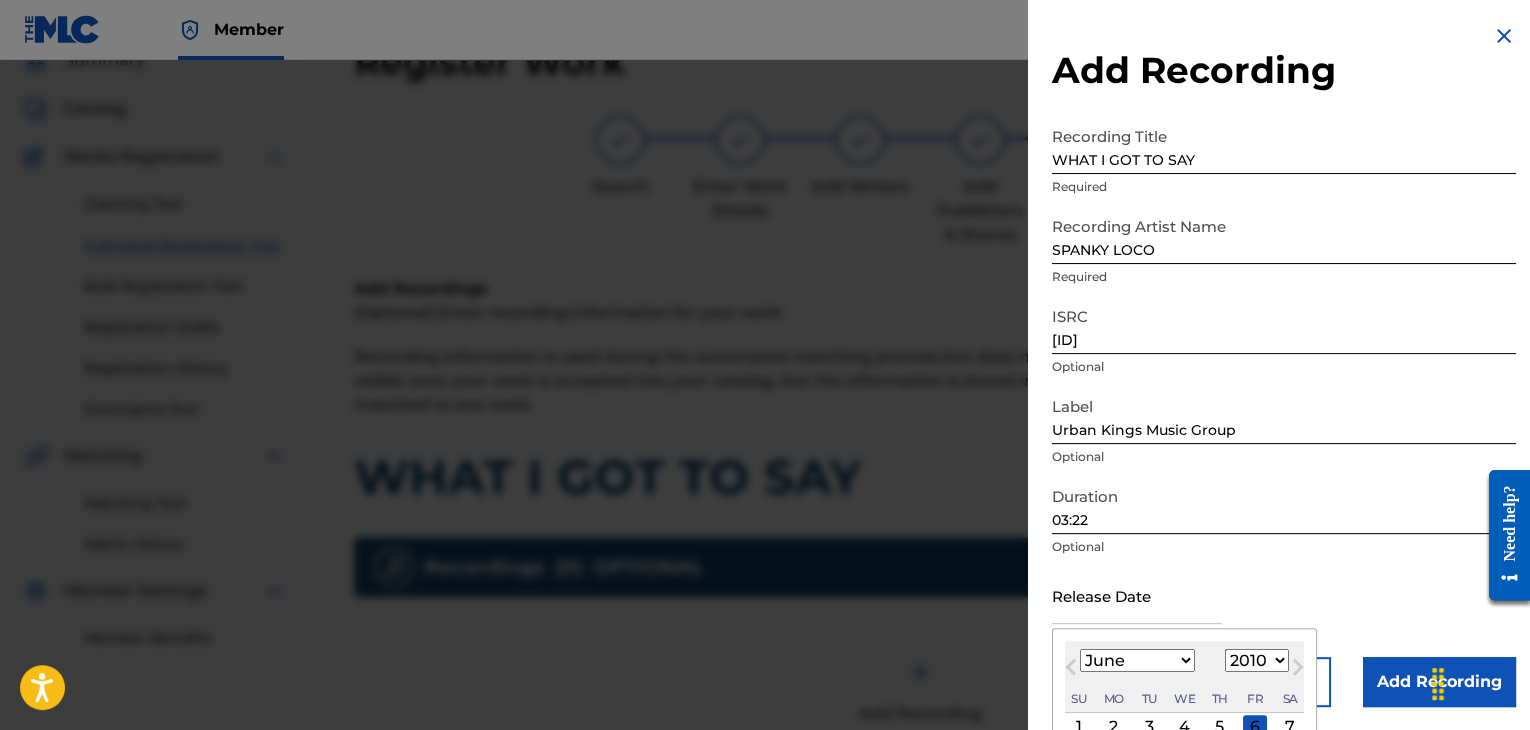 click on "1899 1900 1901 1902 1903 1904 1905 1906 1907 1908 1909 1910 1911 1912 1913 1914 1915 1916 1917 1918 1919 1920 1921 1922 1923 1924 1925 1926 1927 1928 1929 1930 1931 1932 1933 1934 1935 1936 1937 1938 1939 1940 1941 1942 1943 1944 1945 1946 1947 1948 1949 1950 1951 1952 1953 1954 1955 1956 1957 1958 1959 1960 1961 1962 1963 1964 1965 1966 1967 1968 1969 1970 1971 1972 1973 1974 1975 1976 1977 1978 1979 1980 1981 1982 1983 1984 1985 1986 1987 1988 1989 1990 1991 1992 1993 1994 1995 1996 1997 1998 1999 2000 2001 2002 2003 2004 2005 2006 2007 2008 2009 2010 2011 2012 2013 2014 2015 2016 2017 2018 2019 2020 2021 2022 2023 2024 2025 2026 2027 2028 2029 2030 2031 2032 2033 2034 2035 2036 2037 2038 2039 2040 2041 2042 2043 2044 2045 2046 2047 2048 2049 2050 2051 2052 2053 2054 2055 2056 2057 2058 2059 2060 2061 2062 2063 2064 2065 2066 2067 2068 2069 2070 2071 2072 2073 2074 2075 2076 2077 2078 2079 2080 2081 2082 2083 2084 2085 2086 2087 2088 2089 2090 2091 2092 2093 2094 2095 2096 2097 2098 2099 2100" at bounding box center [1257, 660] 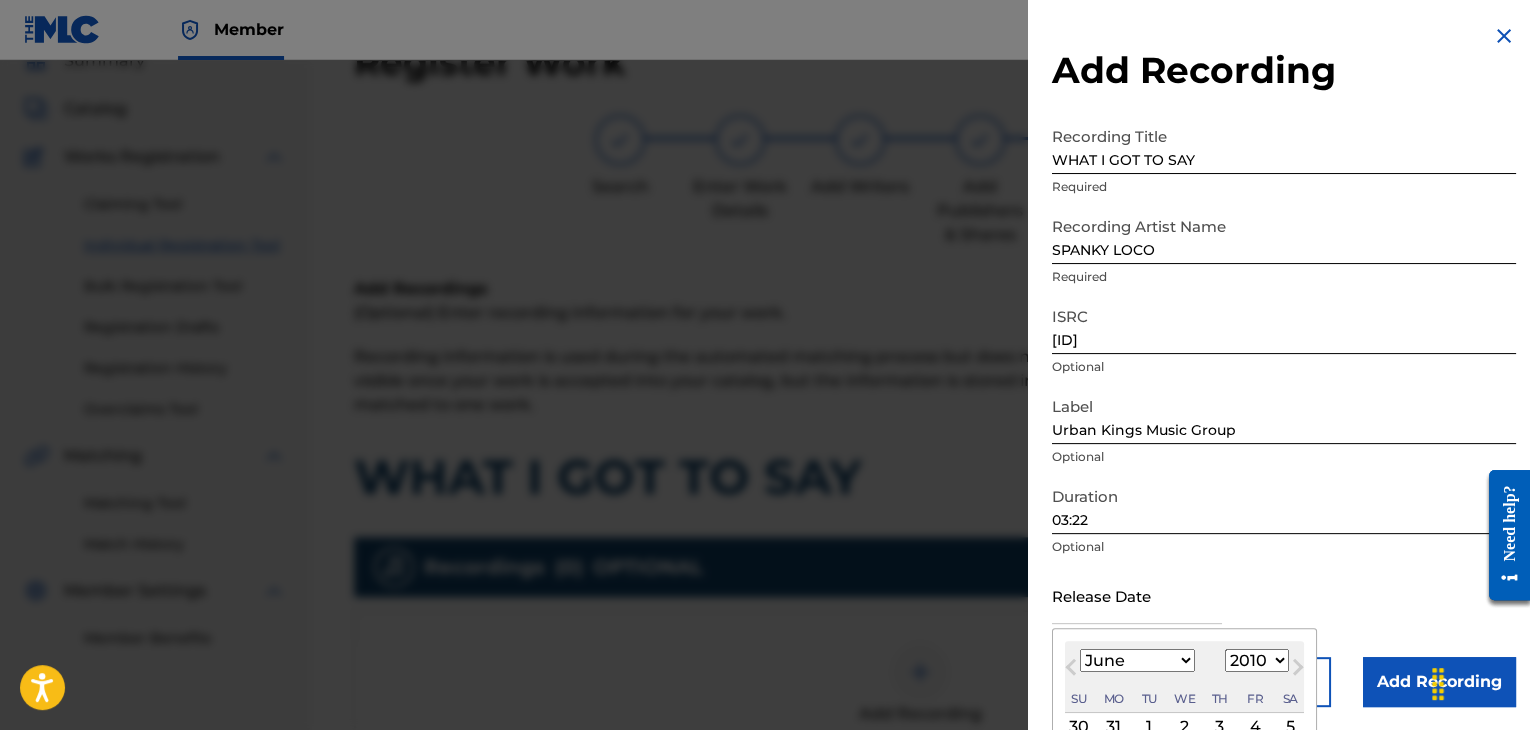 click on "1" at bounding box center (1149, 727) 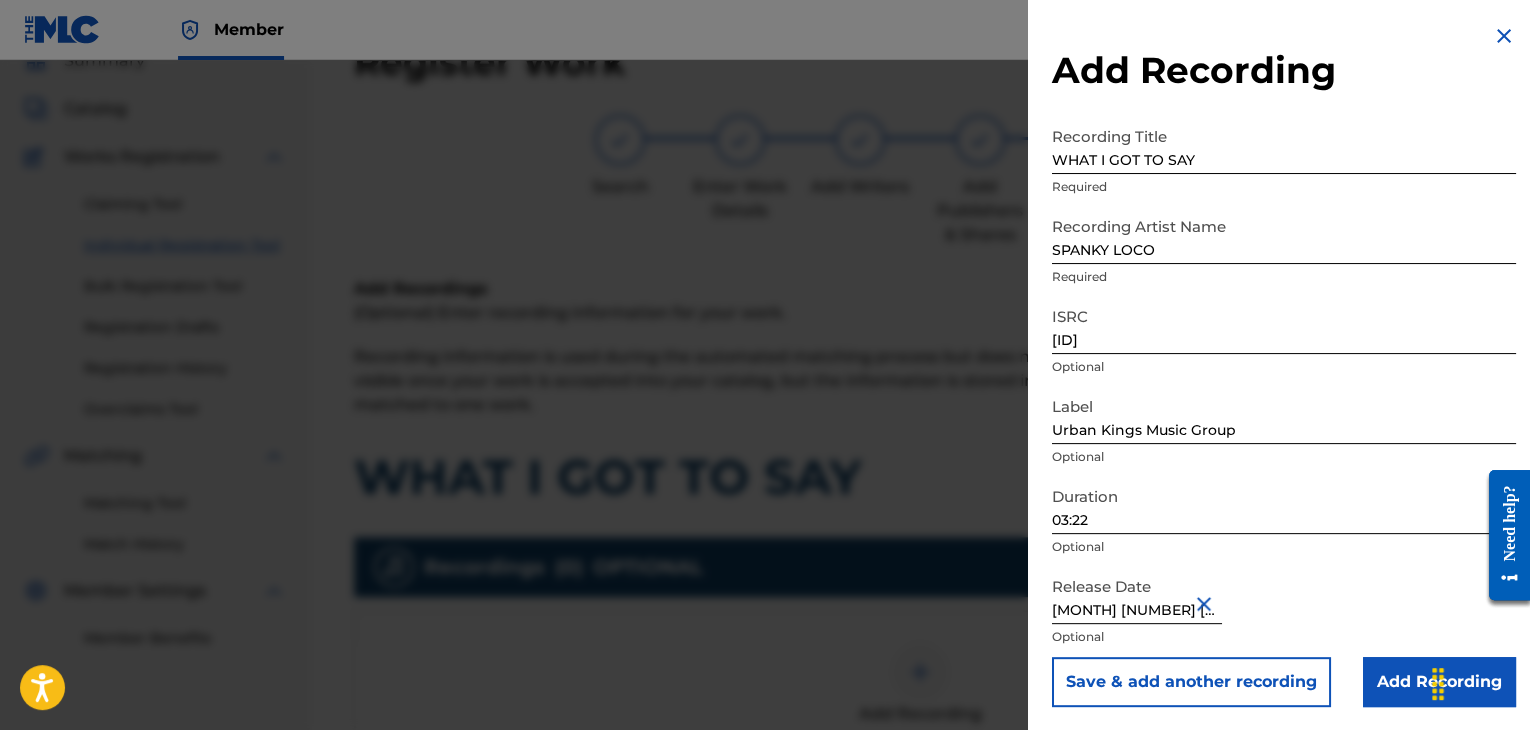 click on "Add Recording" at bounding box center [1439, 682] 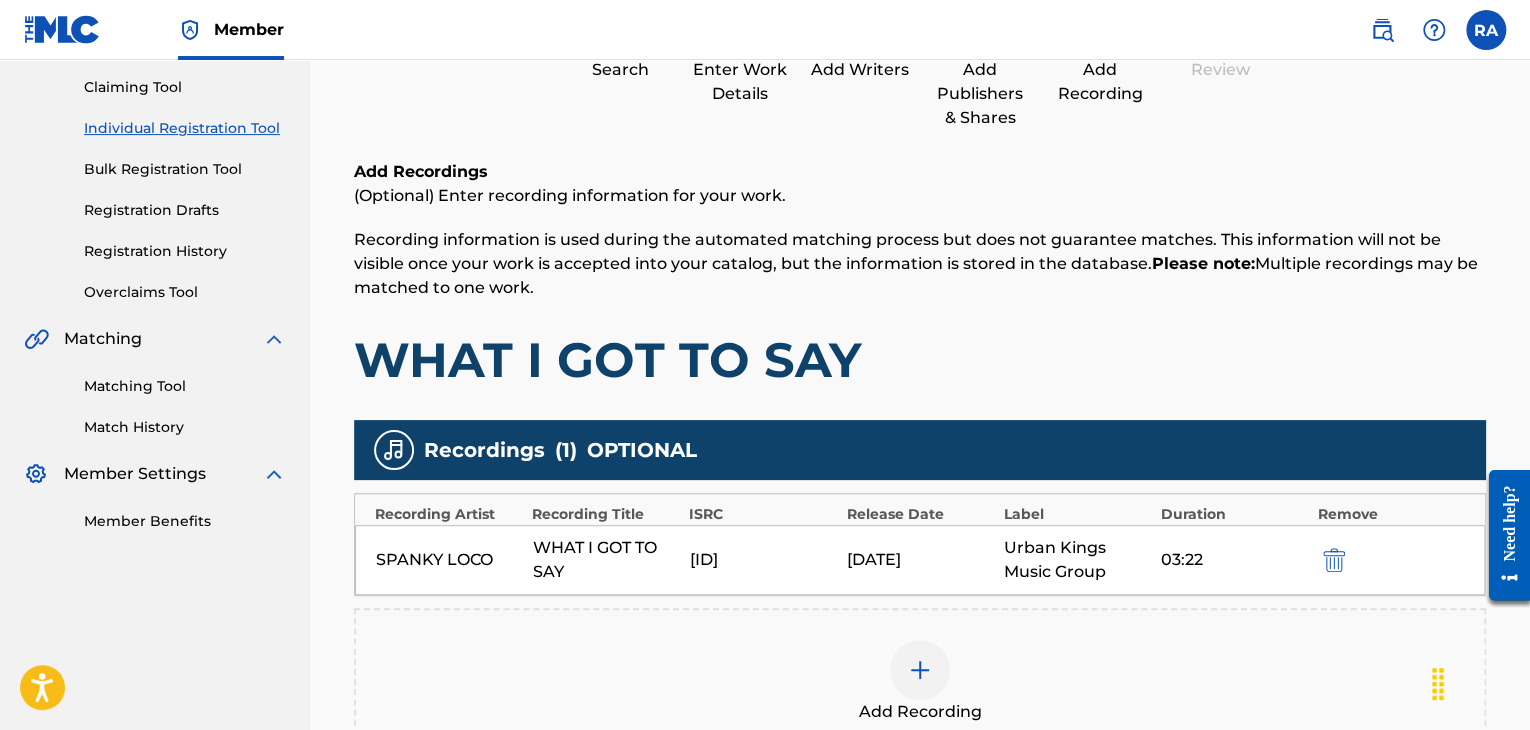 scroll, scrollTop: 482, scrollLeft: 0, axis: vertical 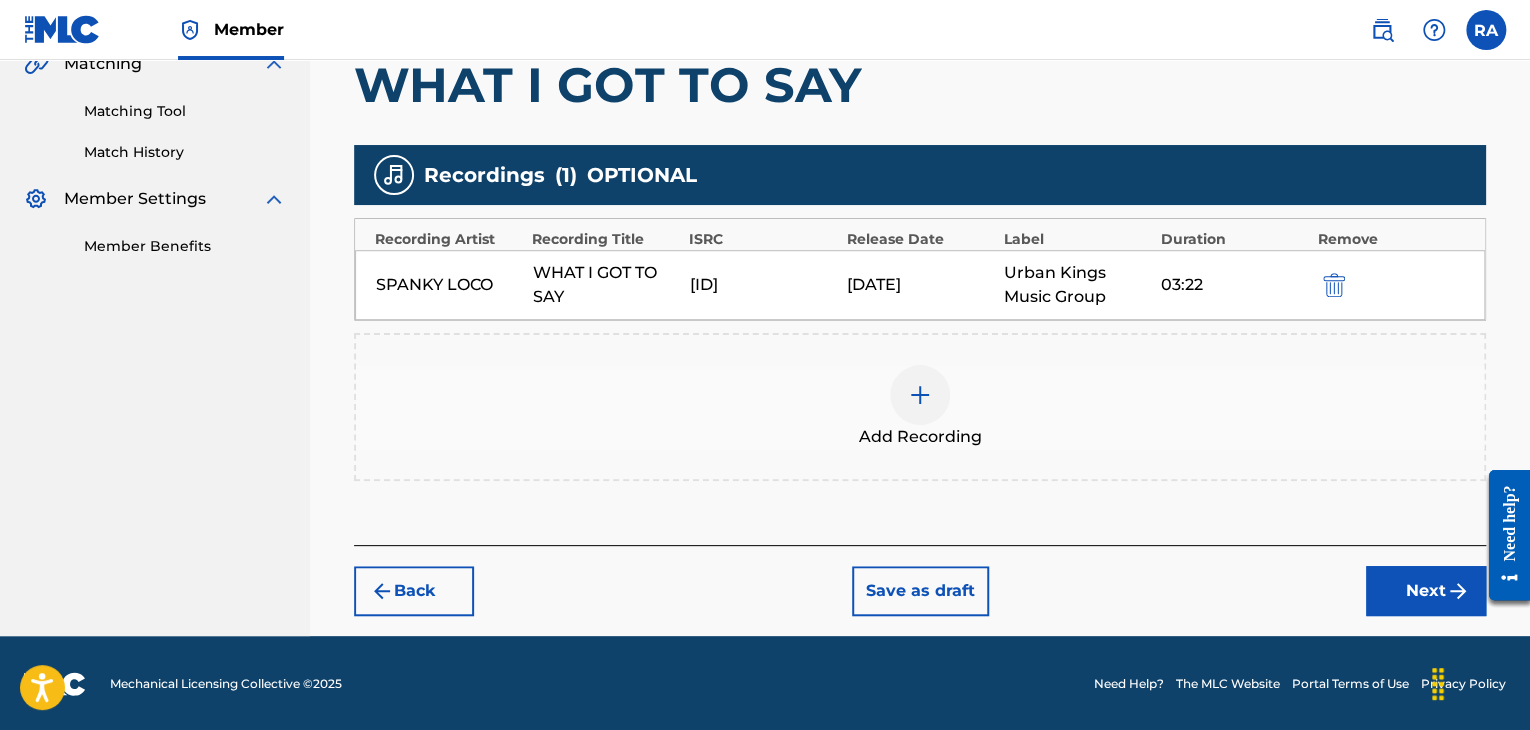 click on "Next" at bounding box center (1426, 591) 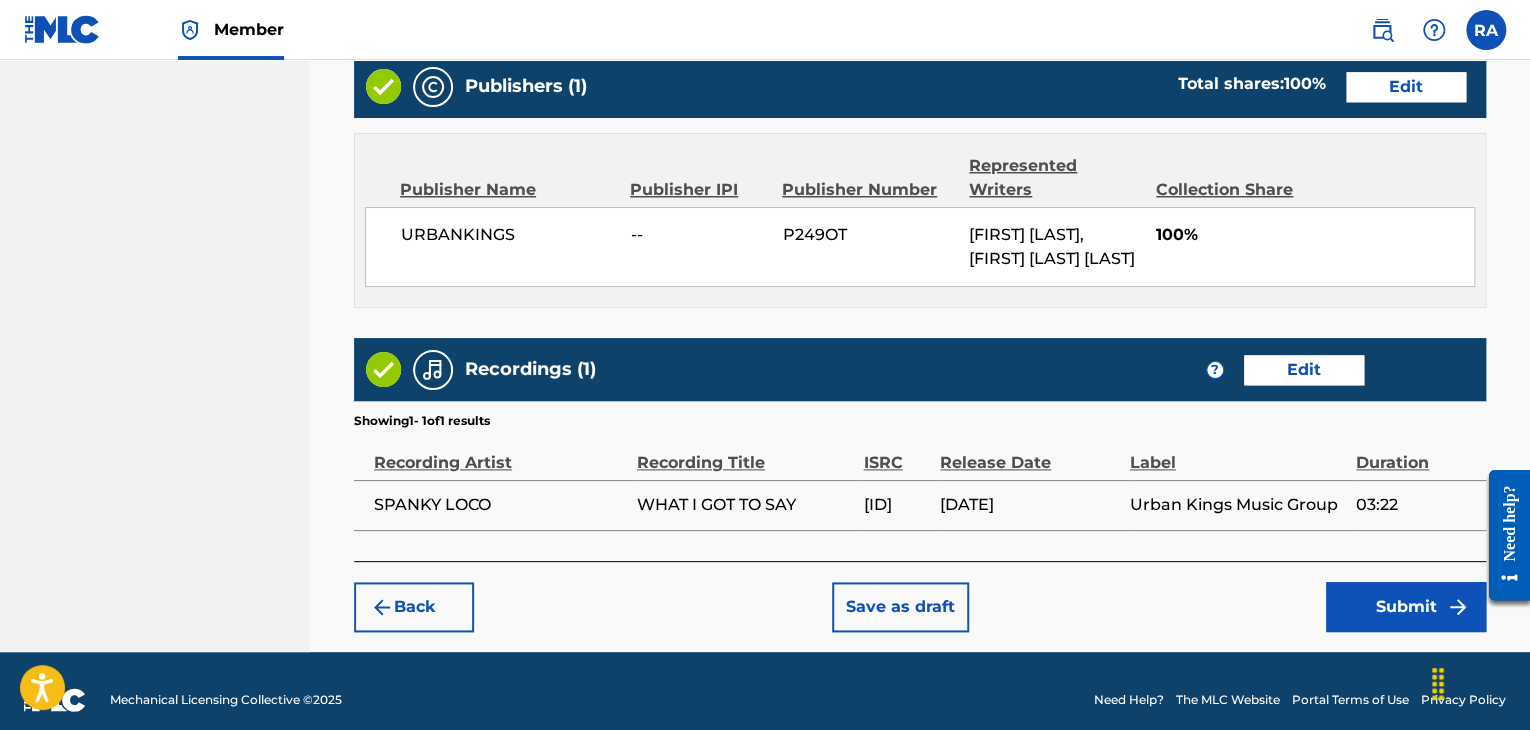 scroll, scrollTop: 1061, scrollLeft: 0, axis: vertical 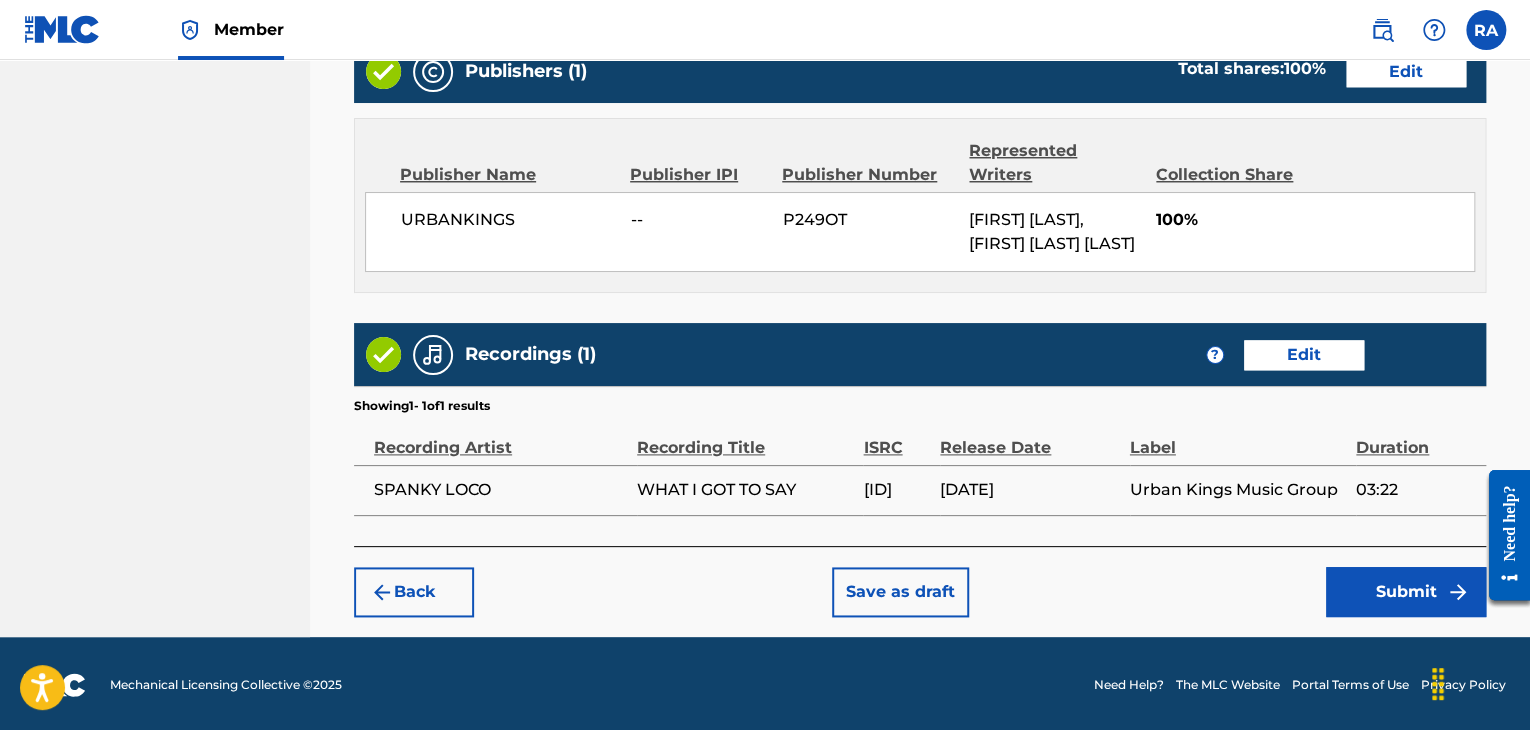 click on "Submit" at bounding box center (1406, 592) 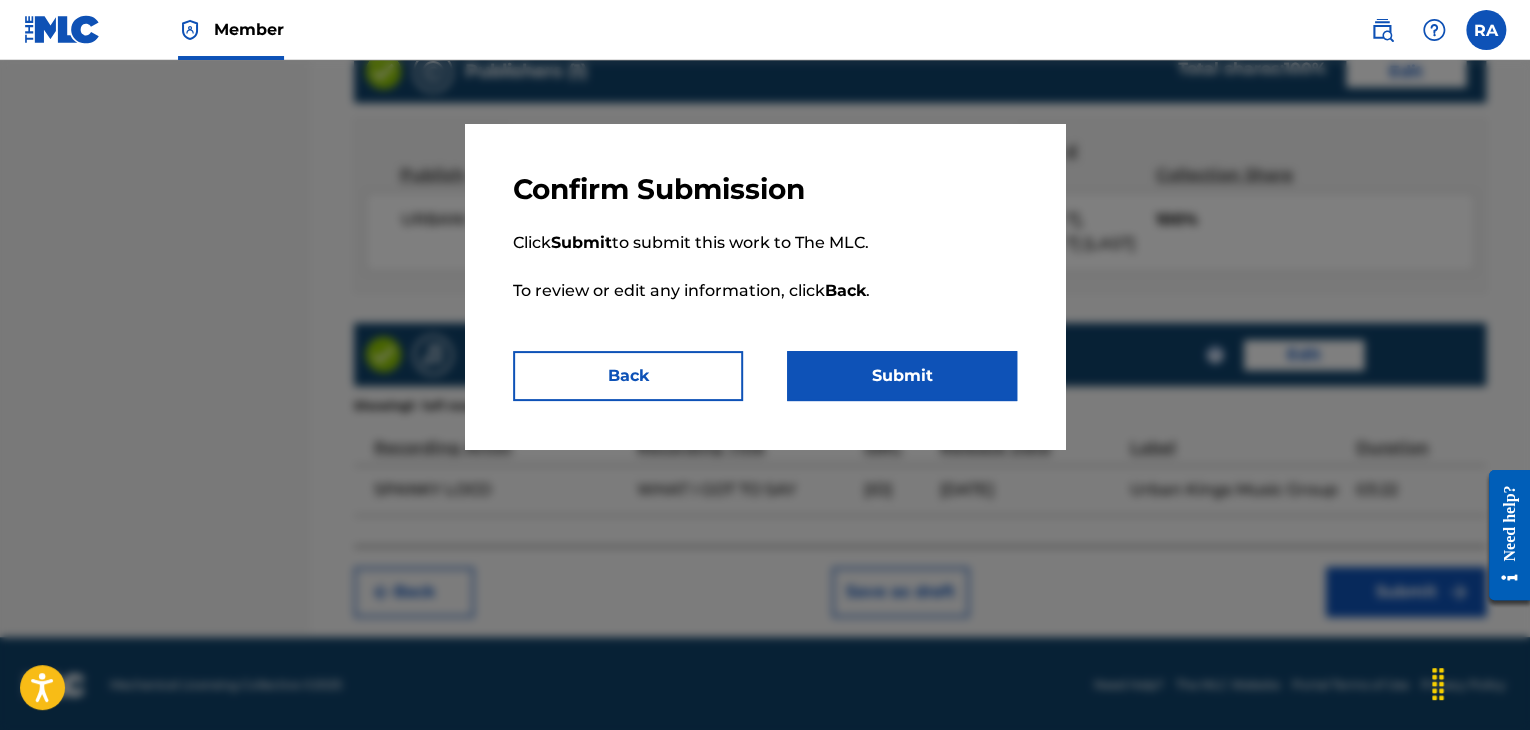 click on "Submit" at bounding box center (902, 376) 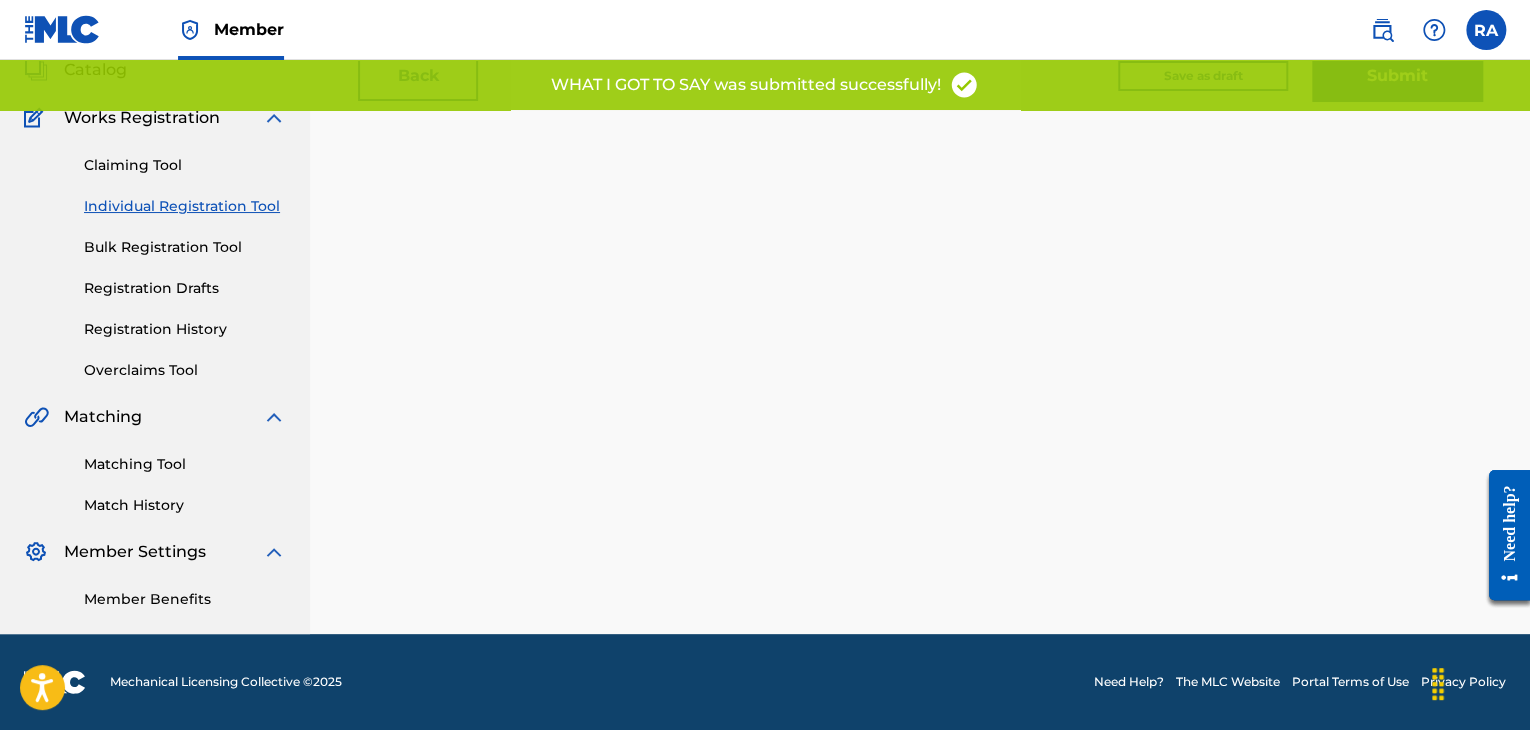 scroll, scrollTop: 0, scrollLeft: 0, axis: both 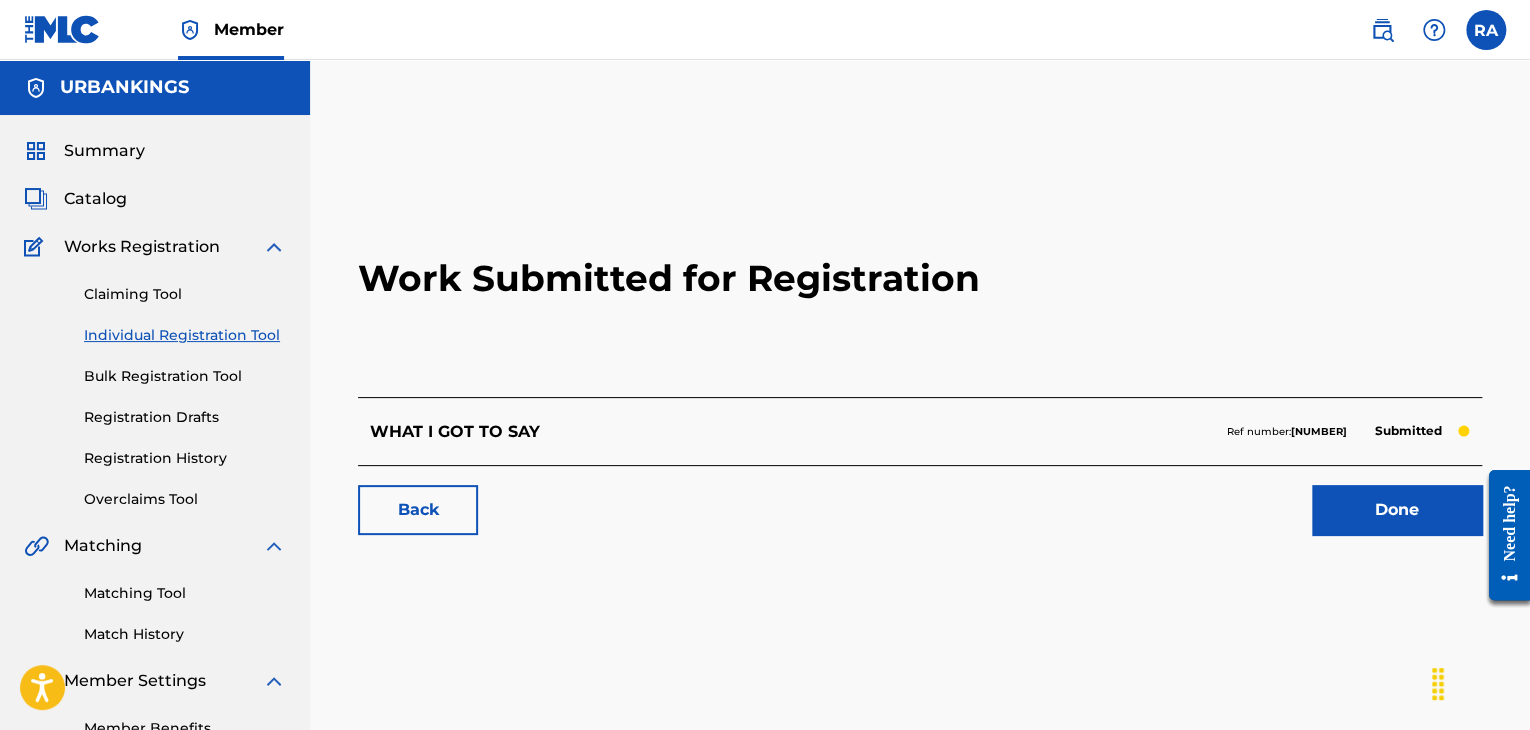 click on "Done" at bounding box center [1397, 510] 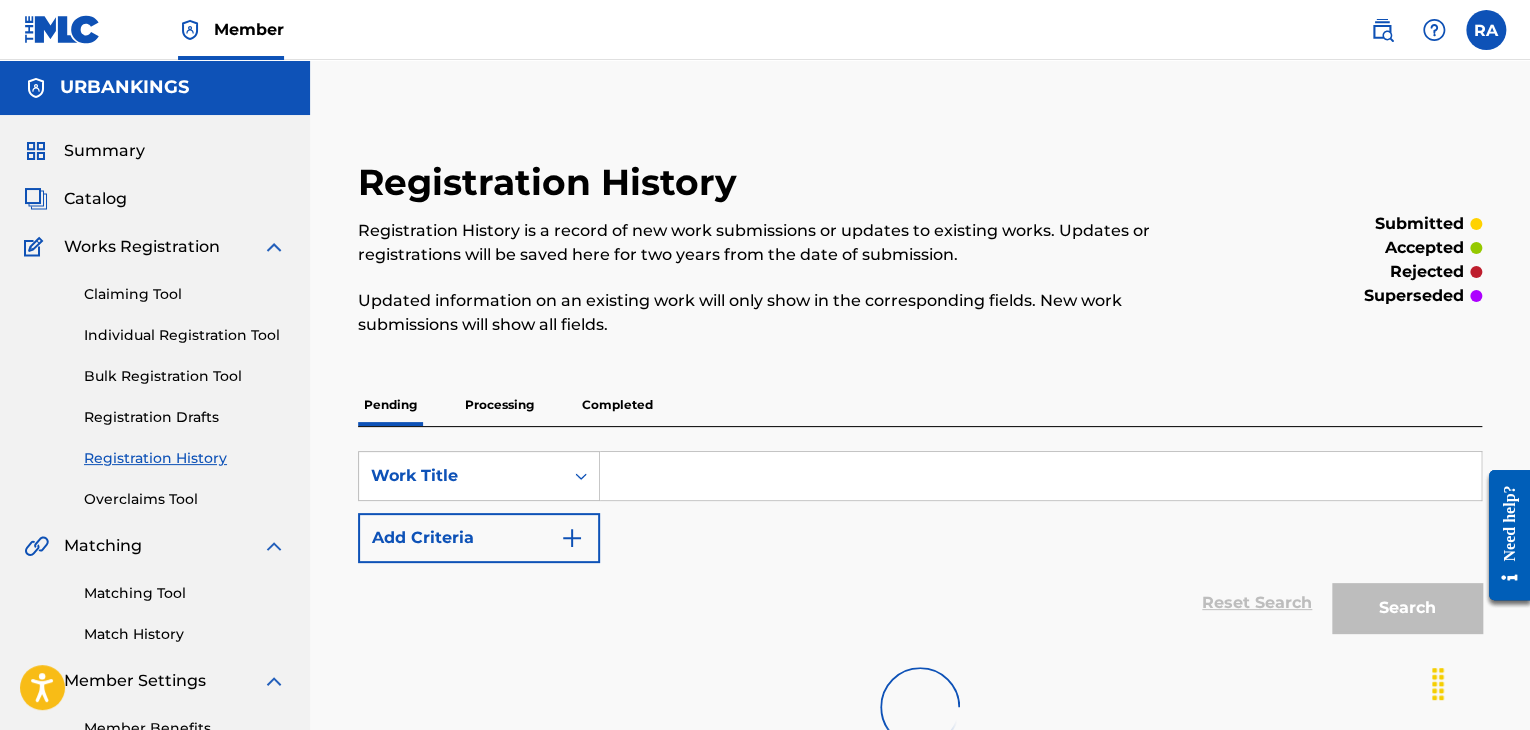 click on "Individual Registration Tool" at bounding box center (185, 335) 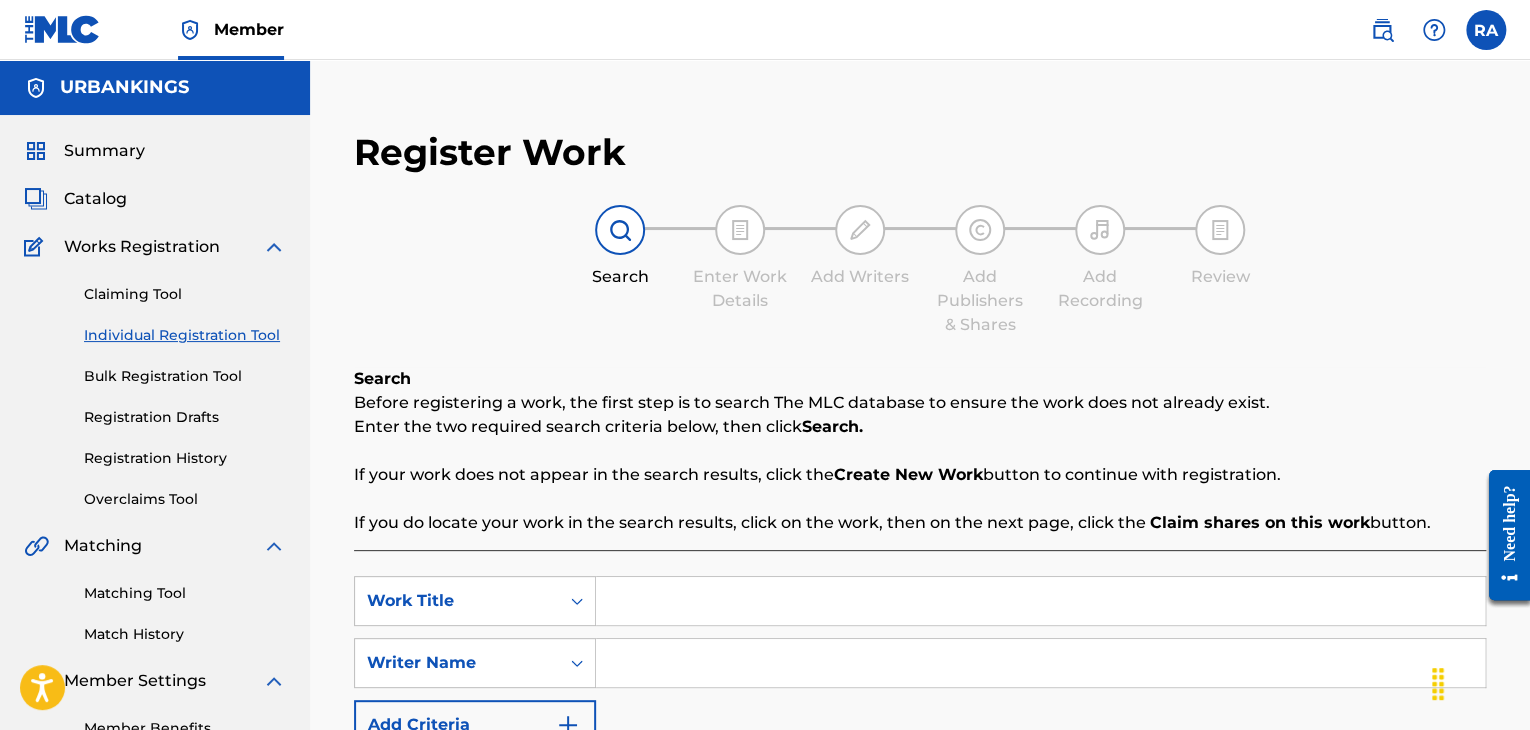 click at bounding box center [1040, 601] 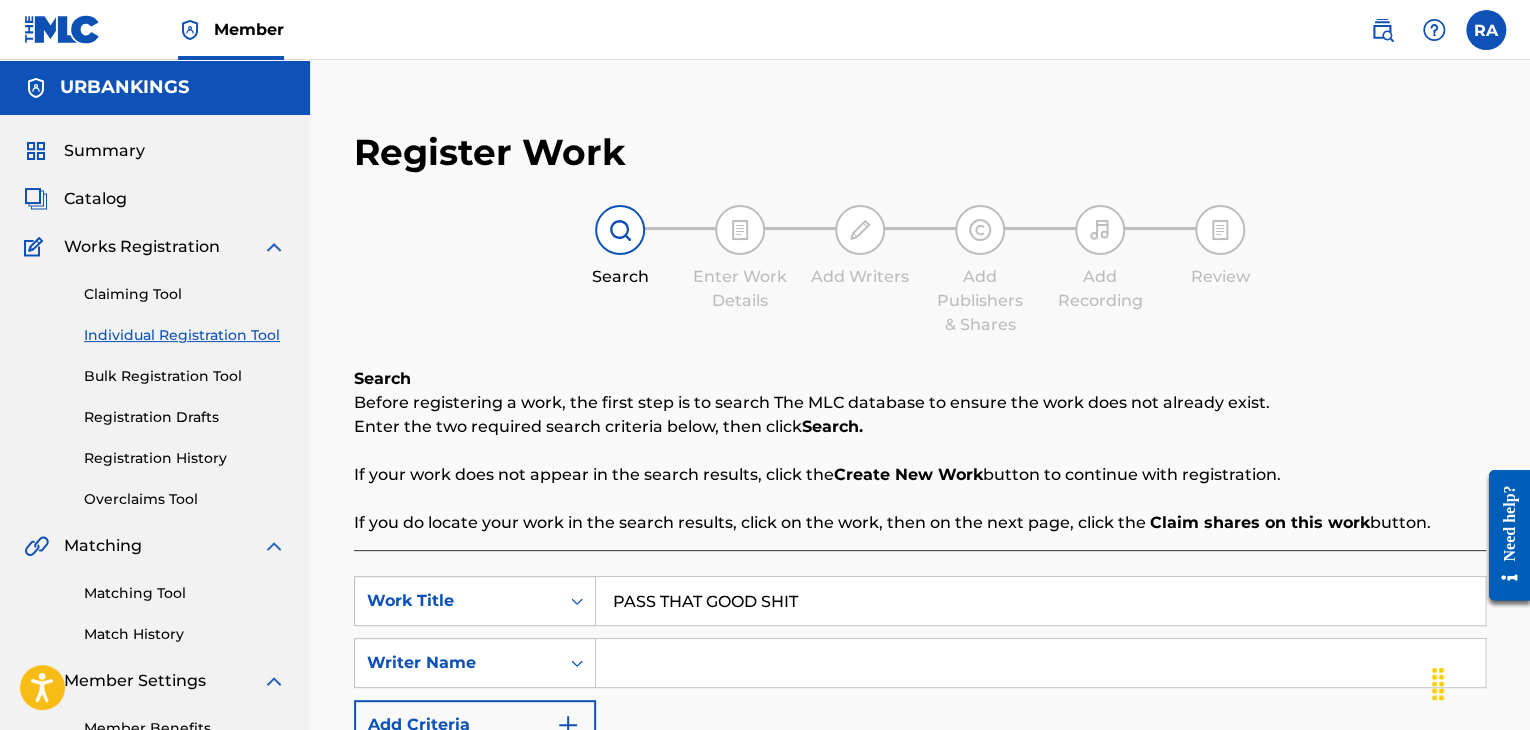 type on "PASS THAT GOOD SHIT" 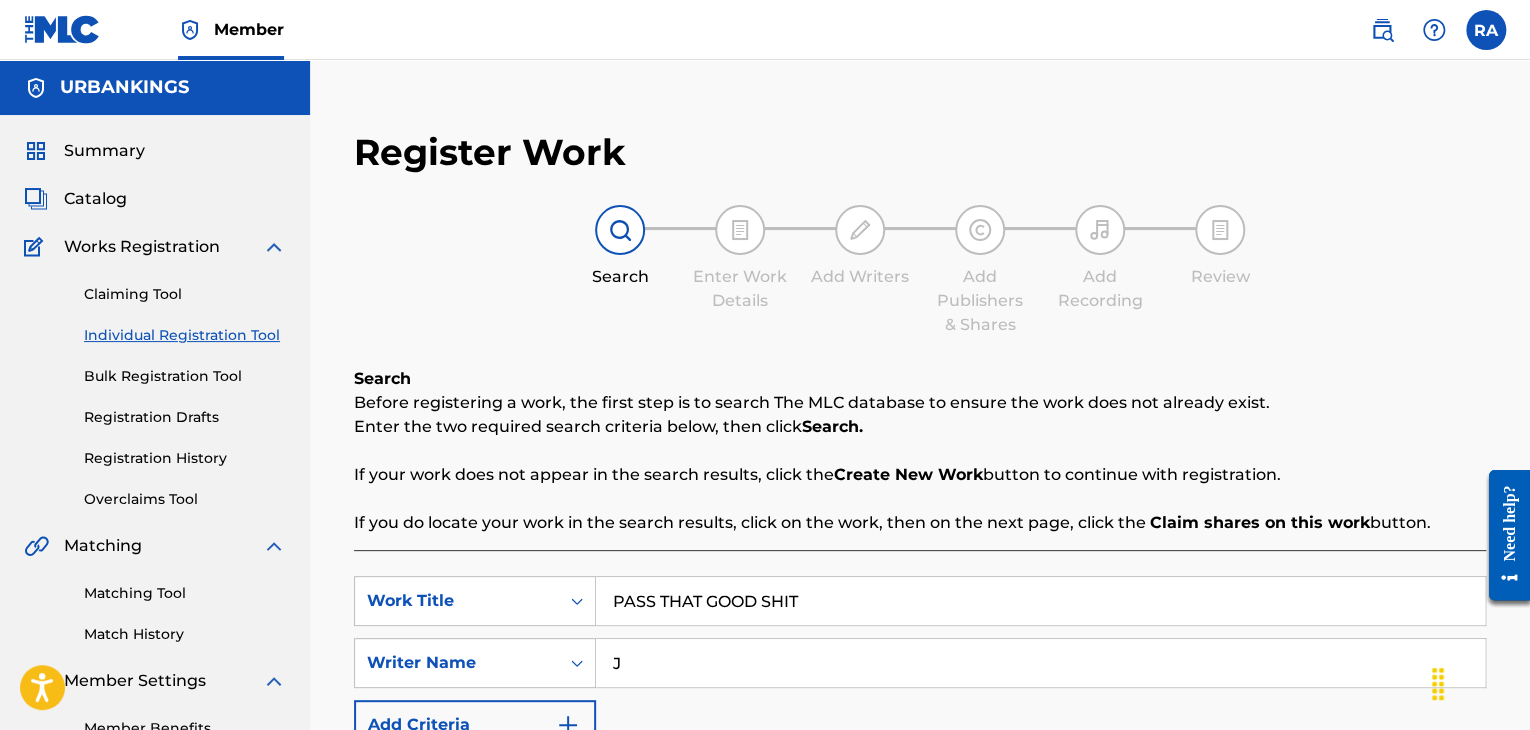 type on "[FIRST] [LAST]" 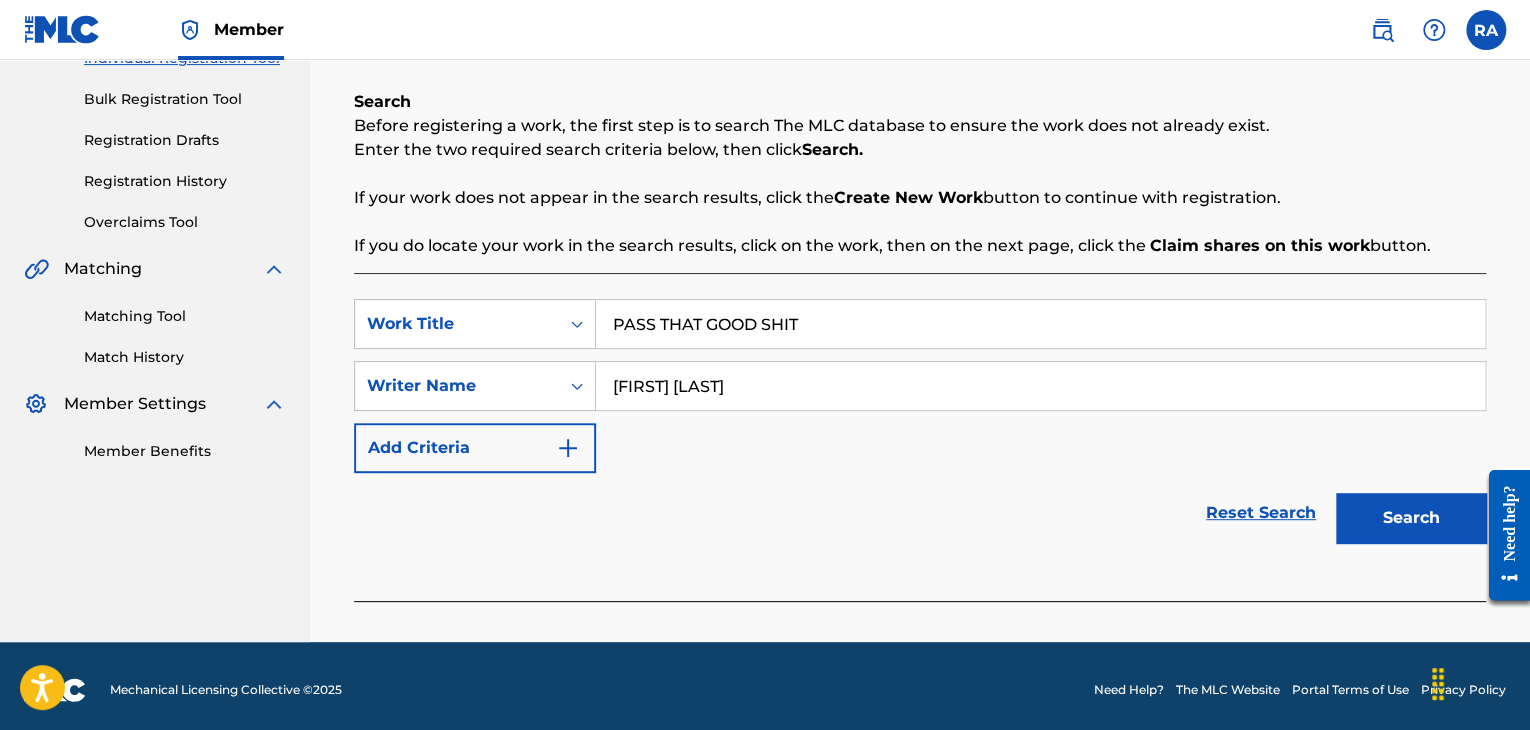 scroll, scrollTop: 284, scrollLeft: 0, axis: vertical 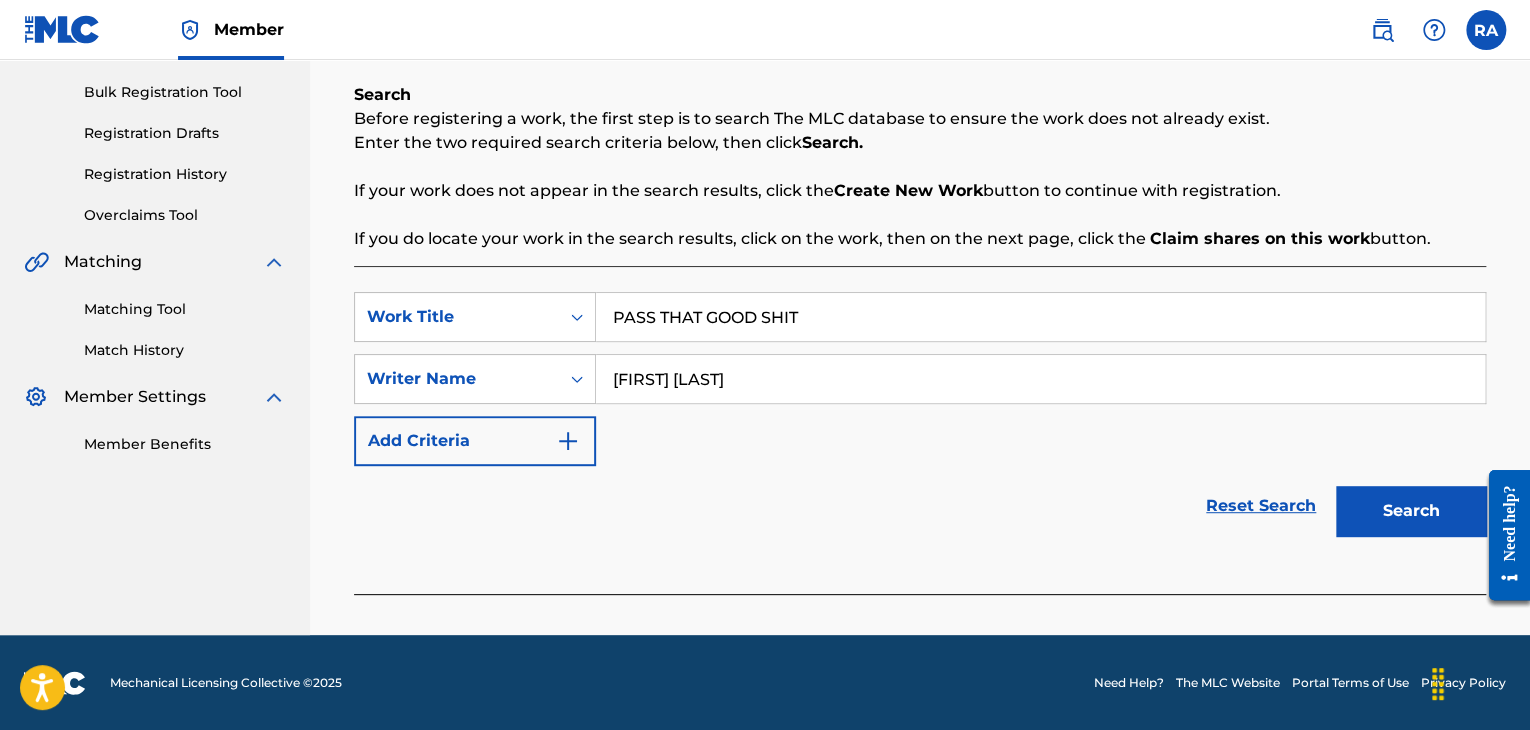 click on "Search" at bounding box center [1411, 511] 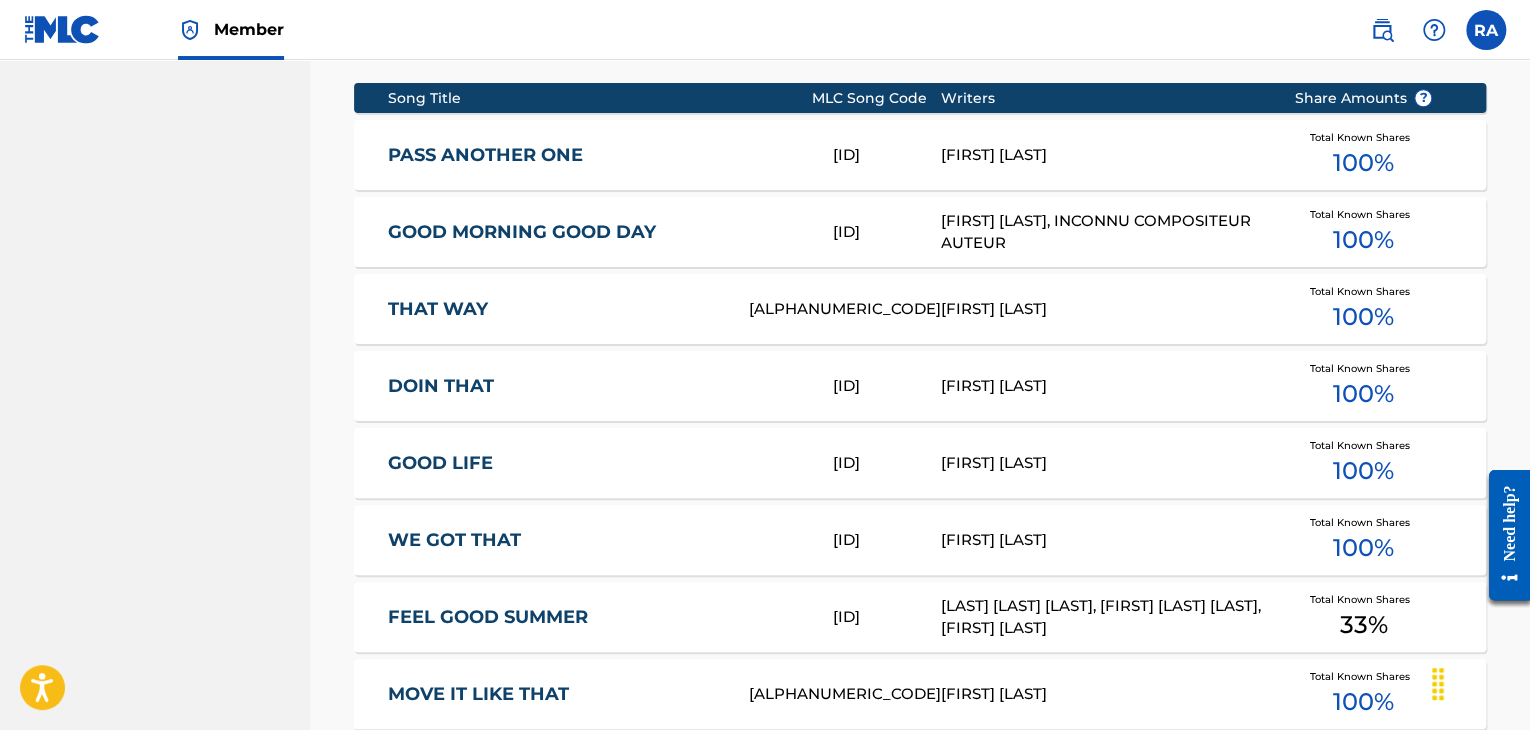scroll, scrollTop: 1112, scrollLeft: 0, axis: vertical 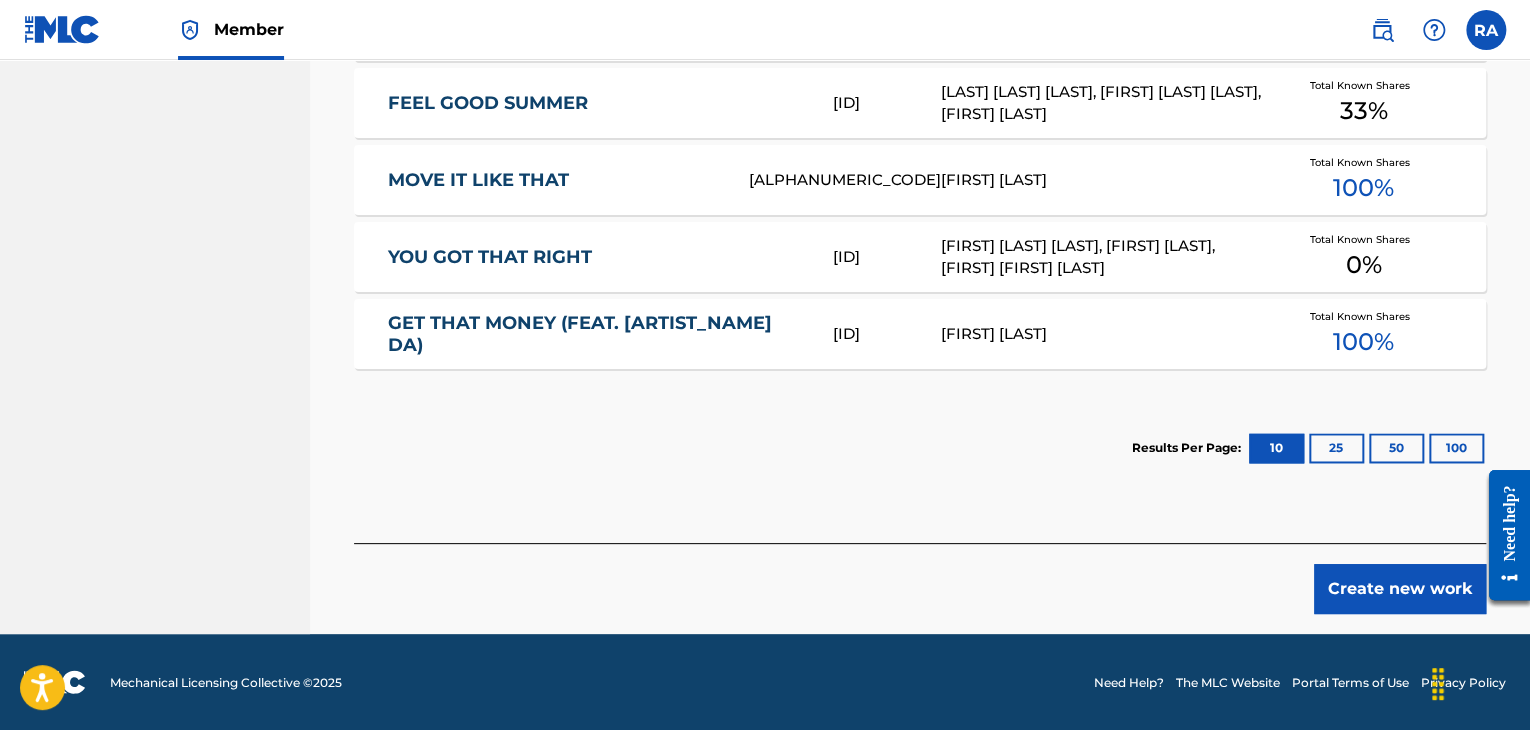 click on "Create new work" at bounding box center (1400, 589) 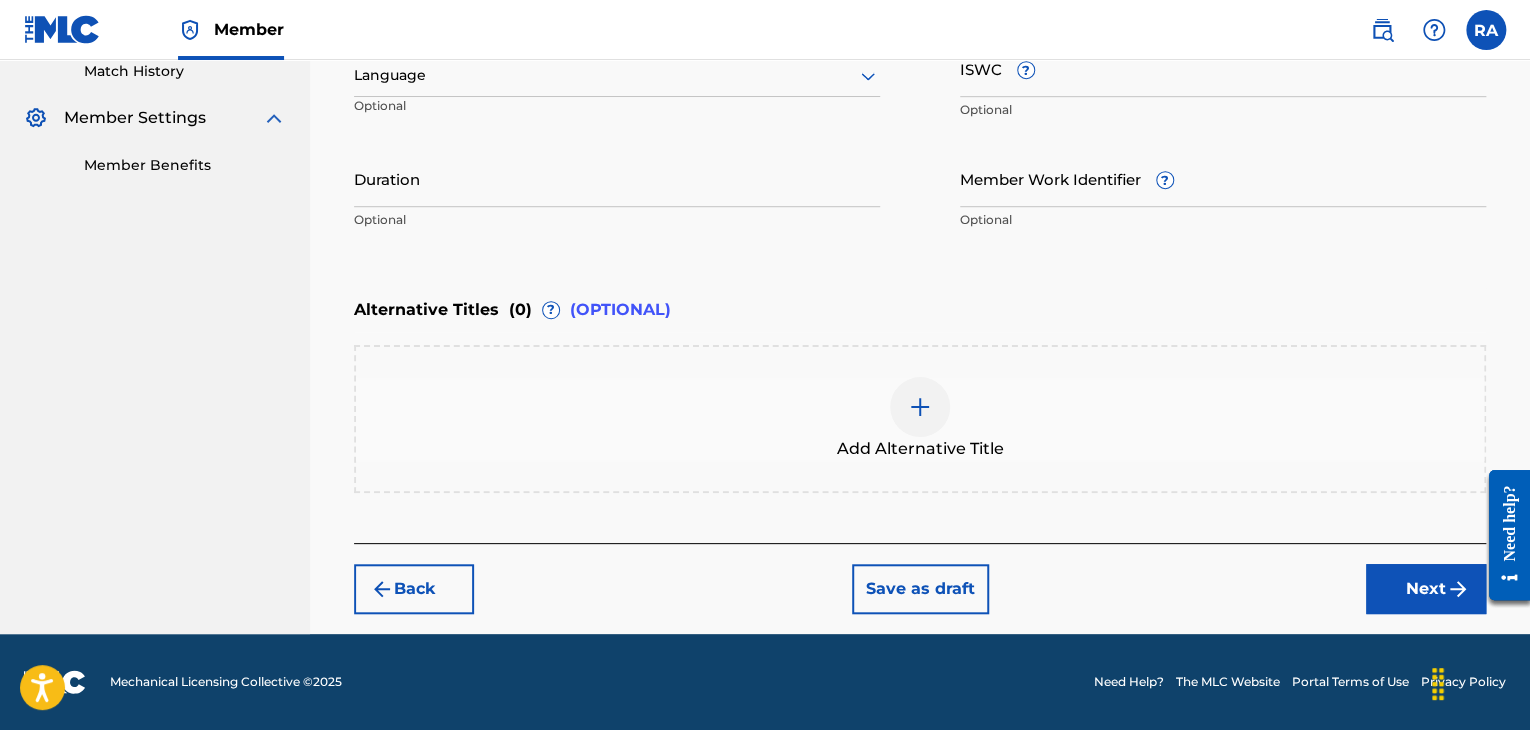 scroll, scrollTop: 561, scrollLeft: 0, axis: vertical 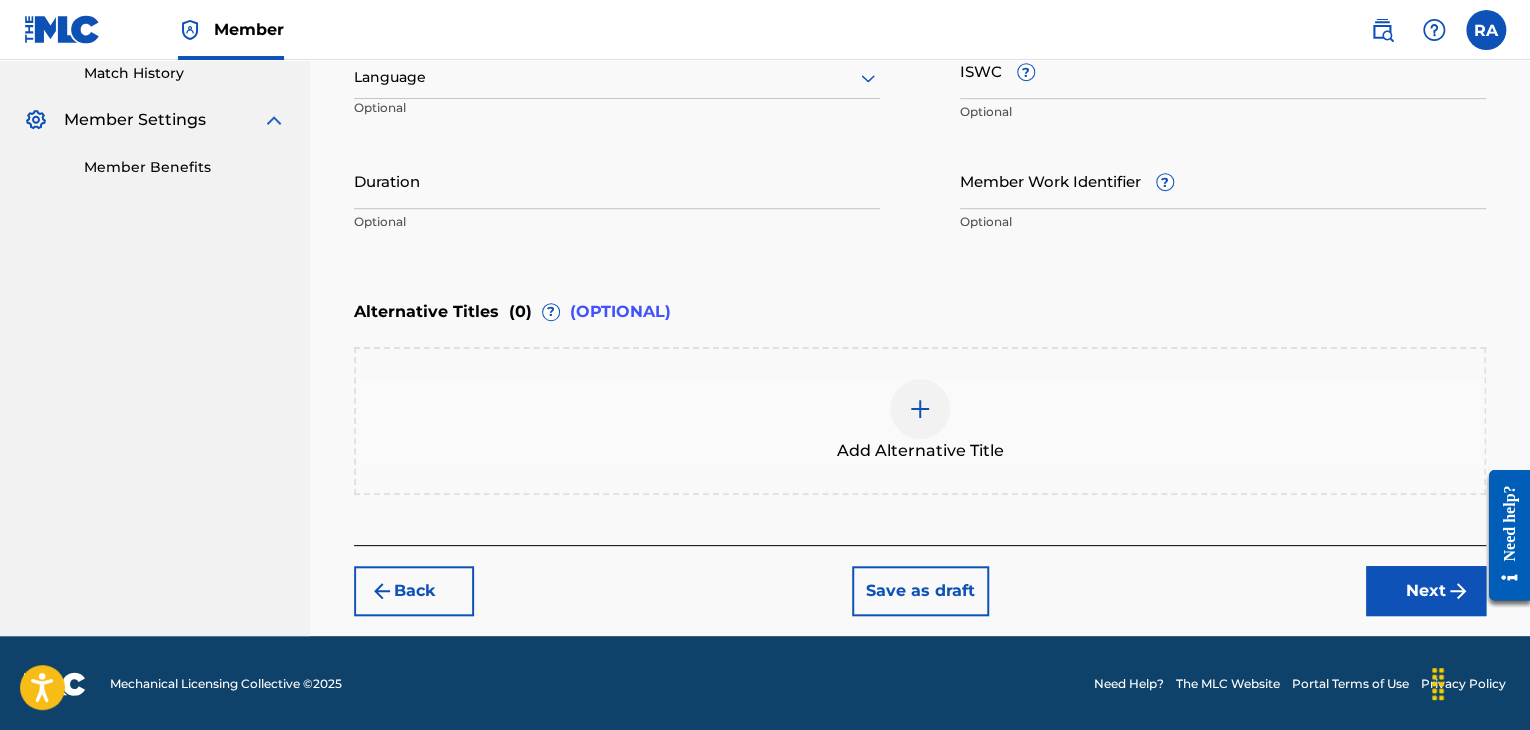 click on "Duration" at bounding box center (617, 180) 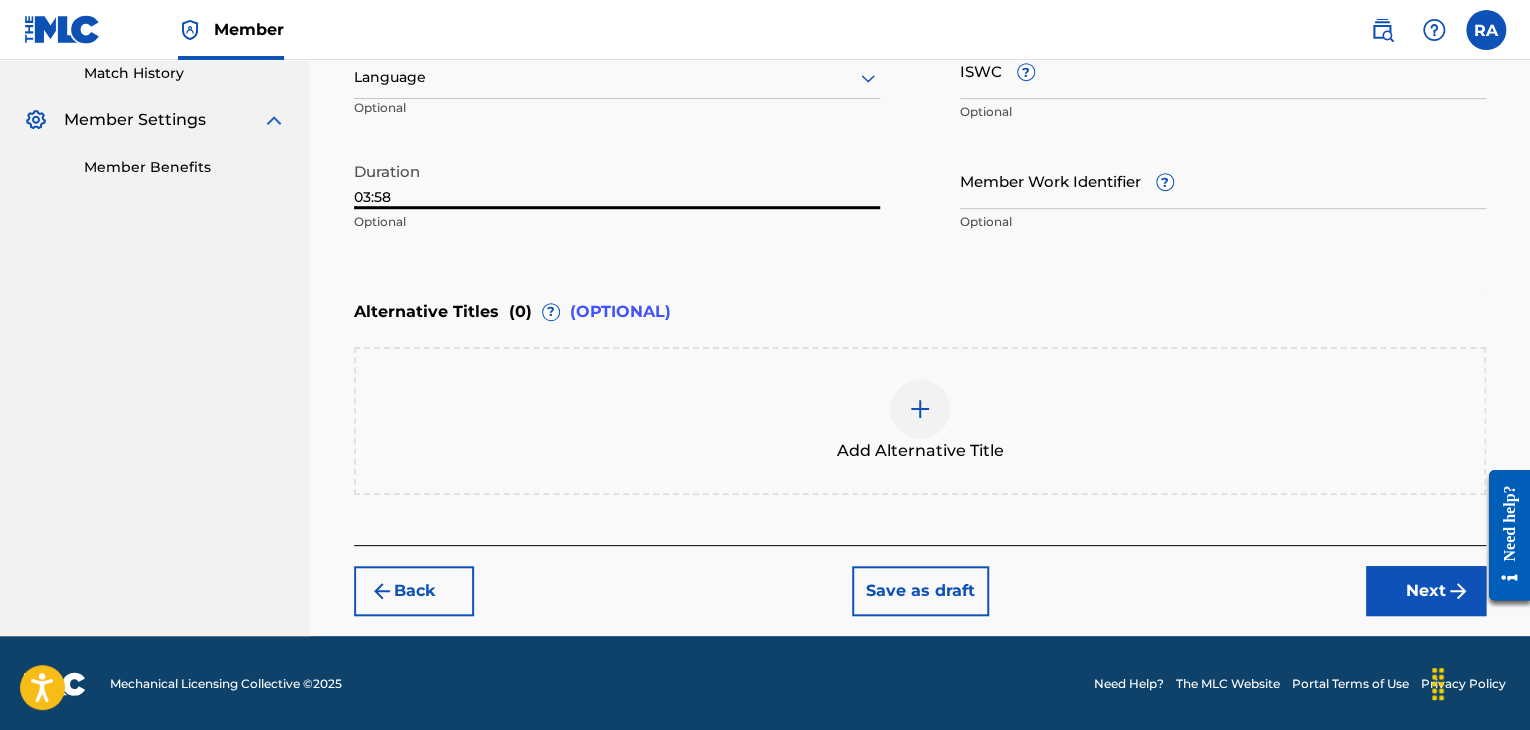 type on "03:58" 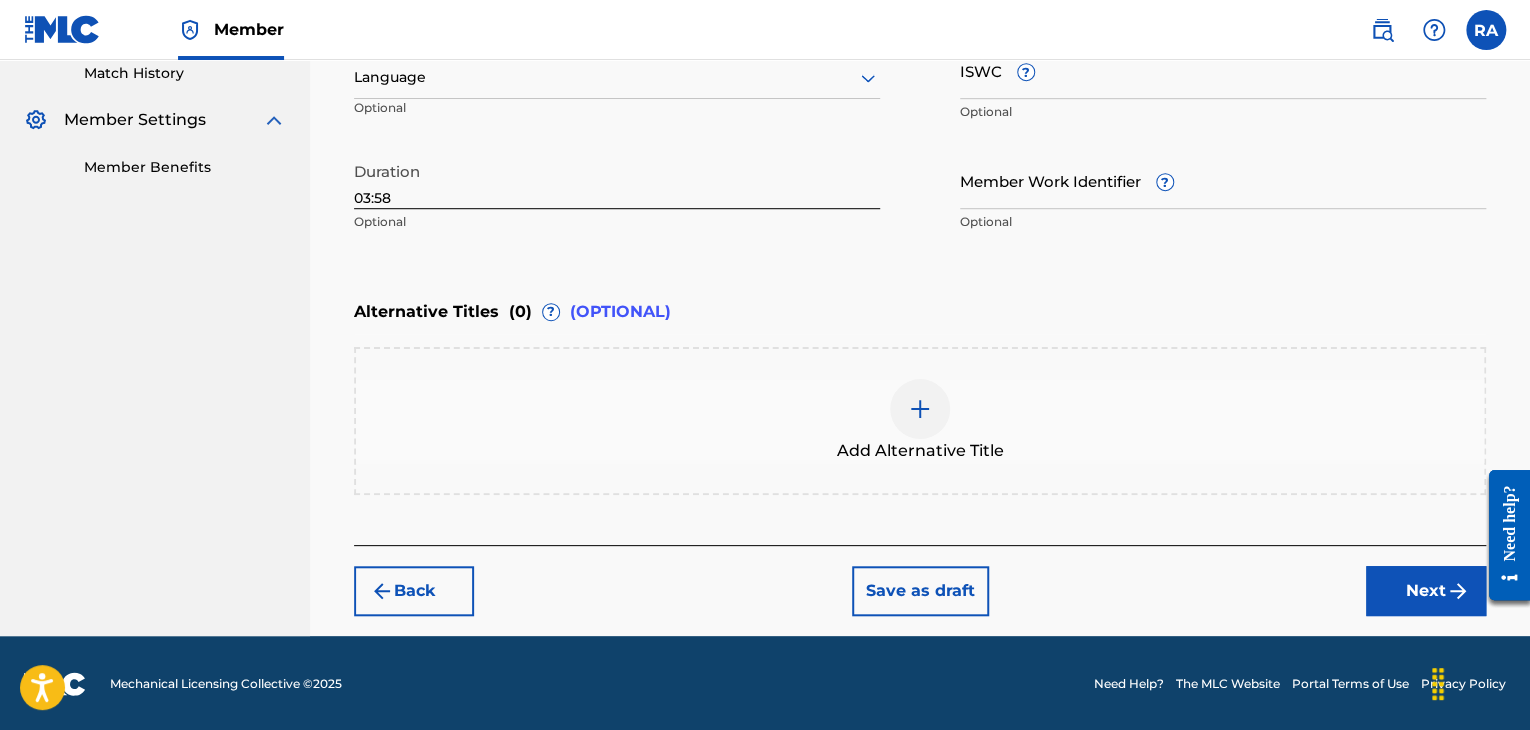 click on "Next" at bounding box center (1426, 591) 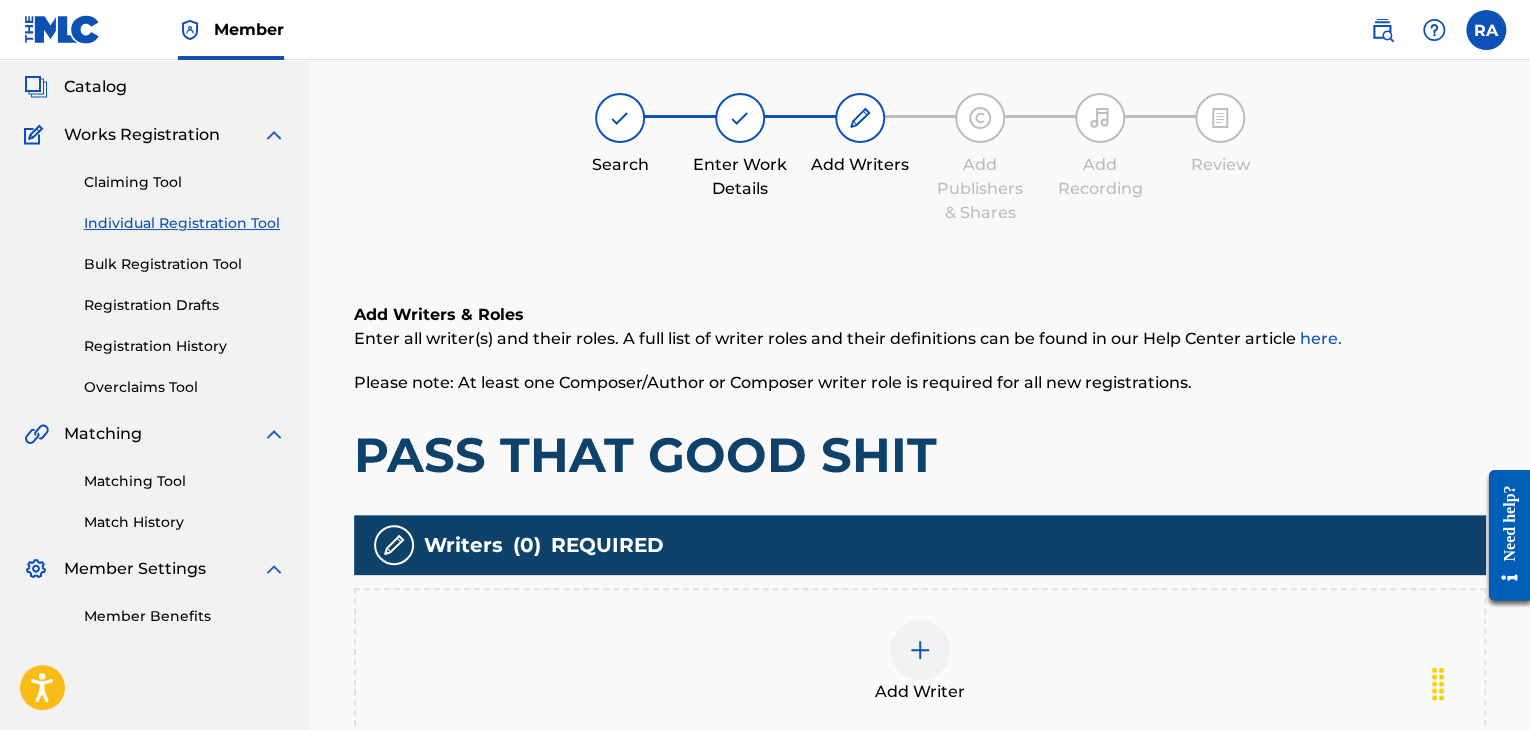 scroll, scrollTop: 90, scrollLeft: 0, axis: vertical 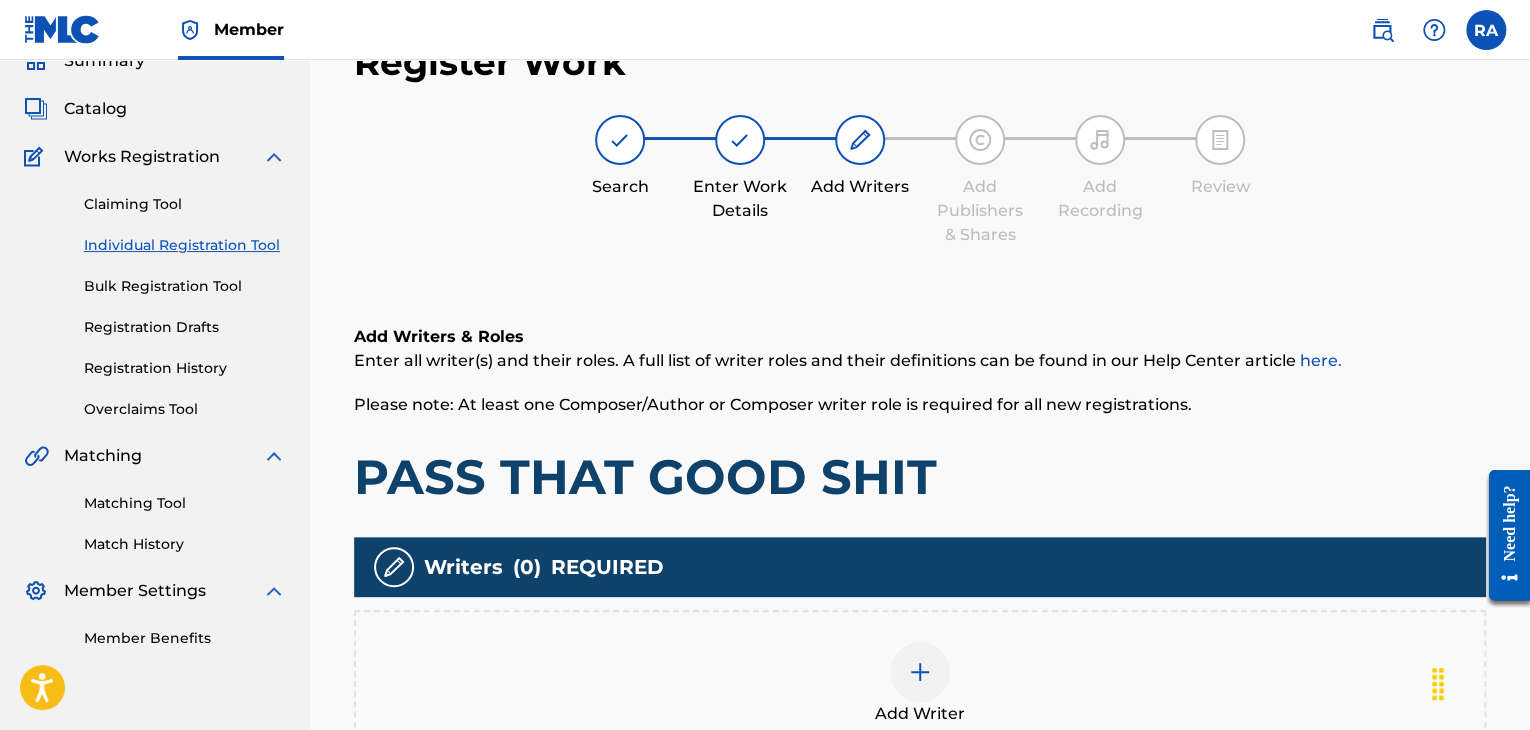 click at bounding box center [920, 672] 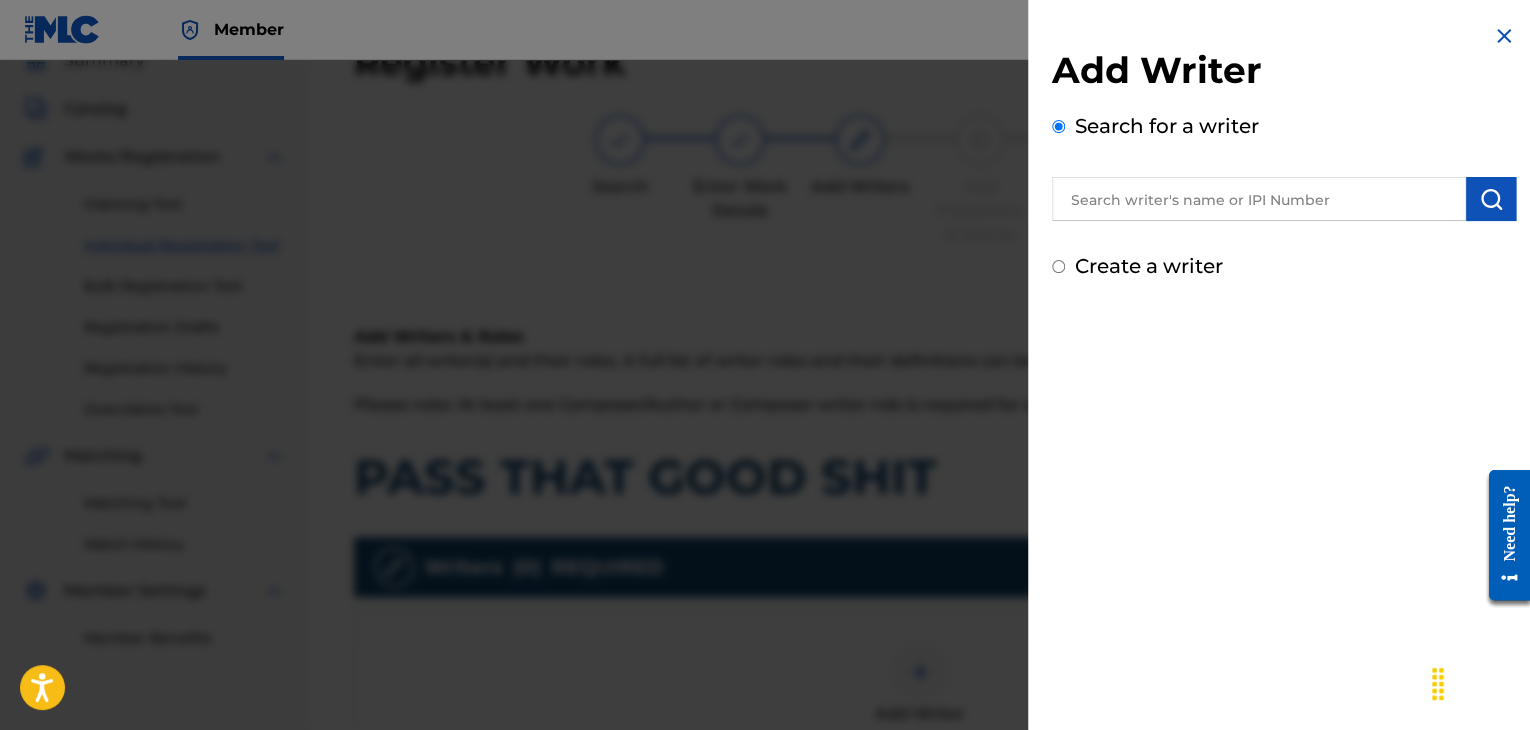 click at bounding box center [1259, 199] 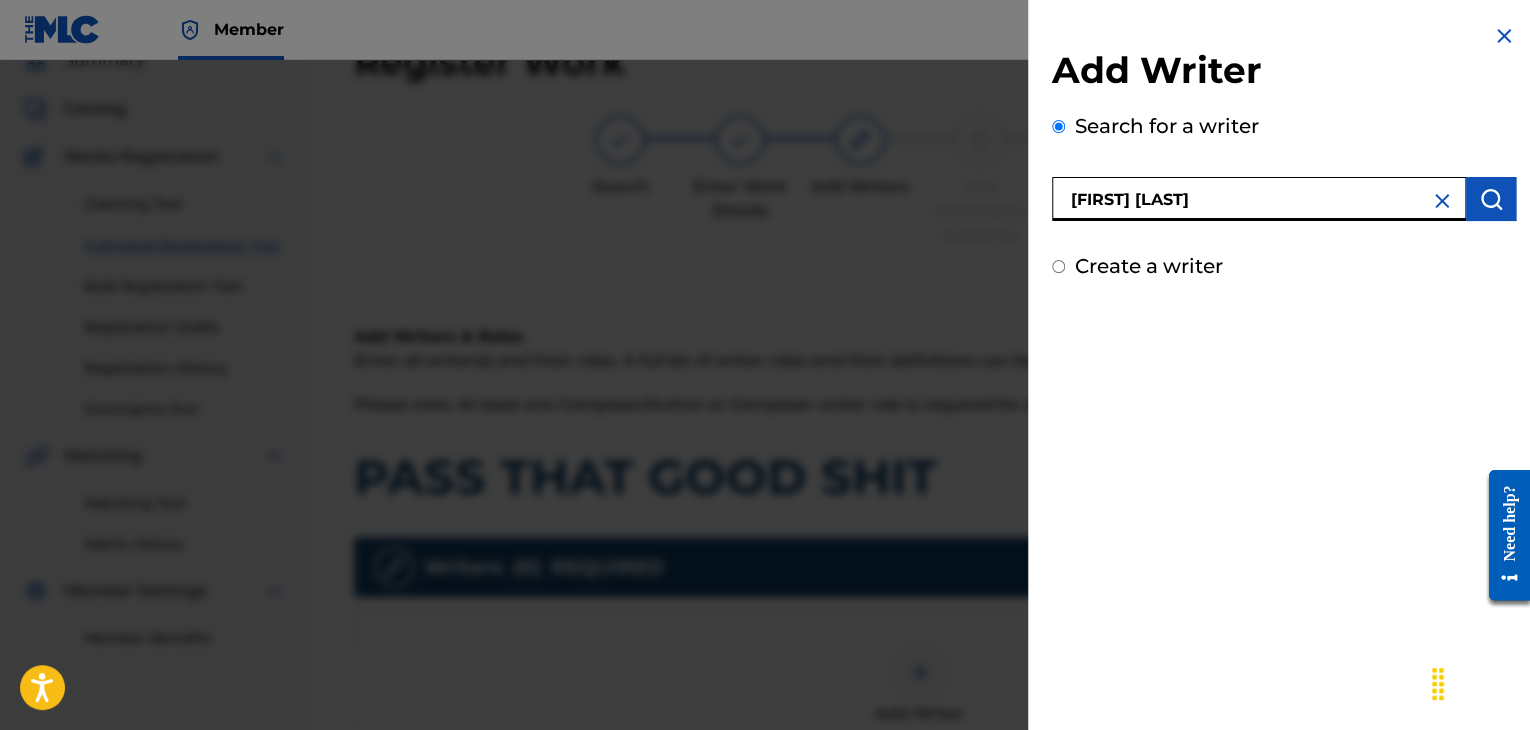type on "[FIRST] [LAST]" 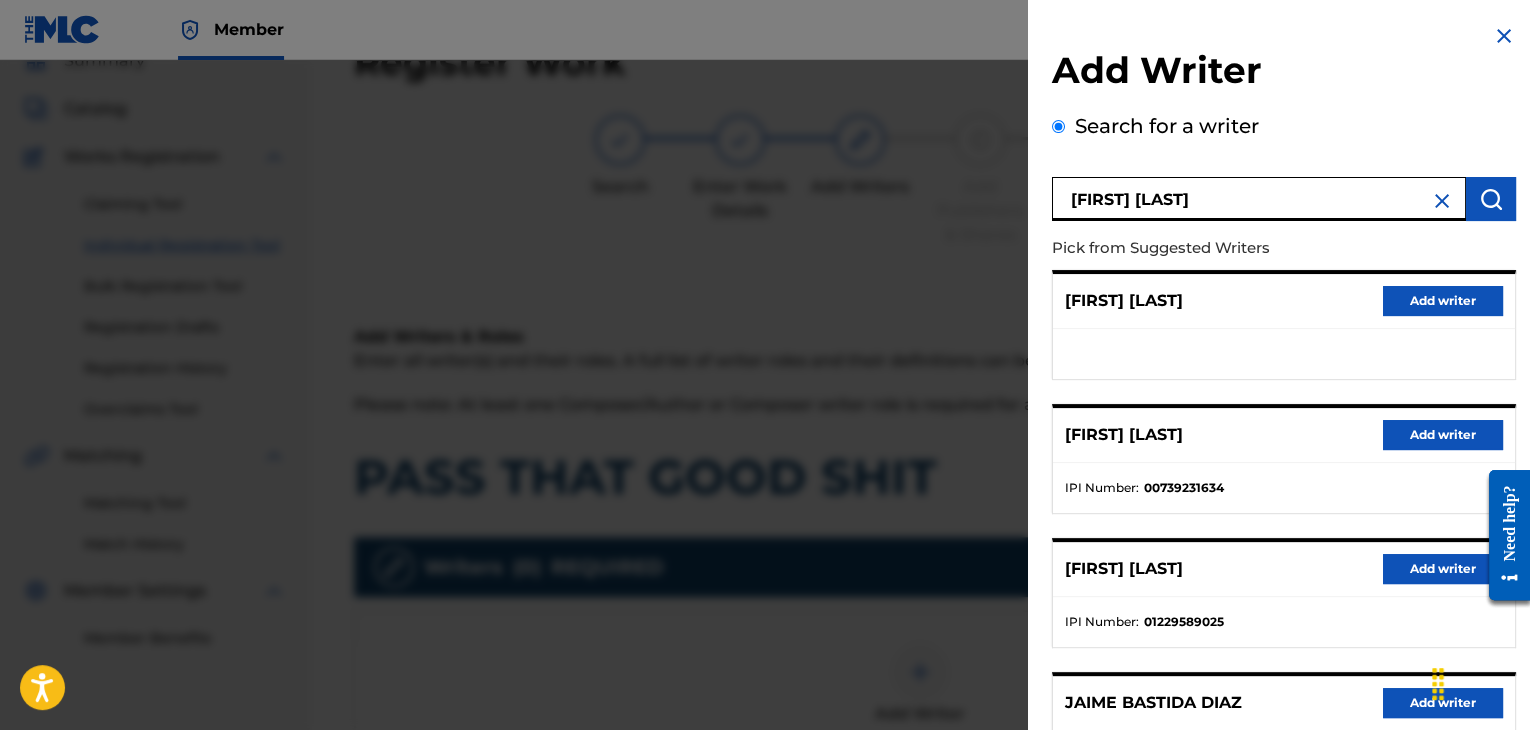 click on "Add writer" at bounding box center (1443, 435) 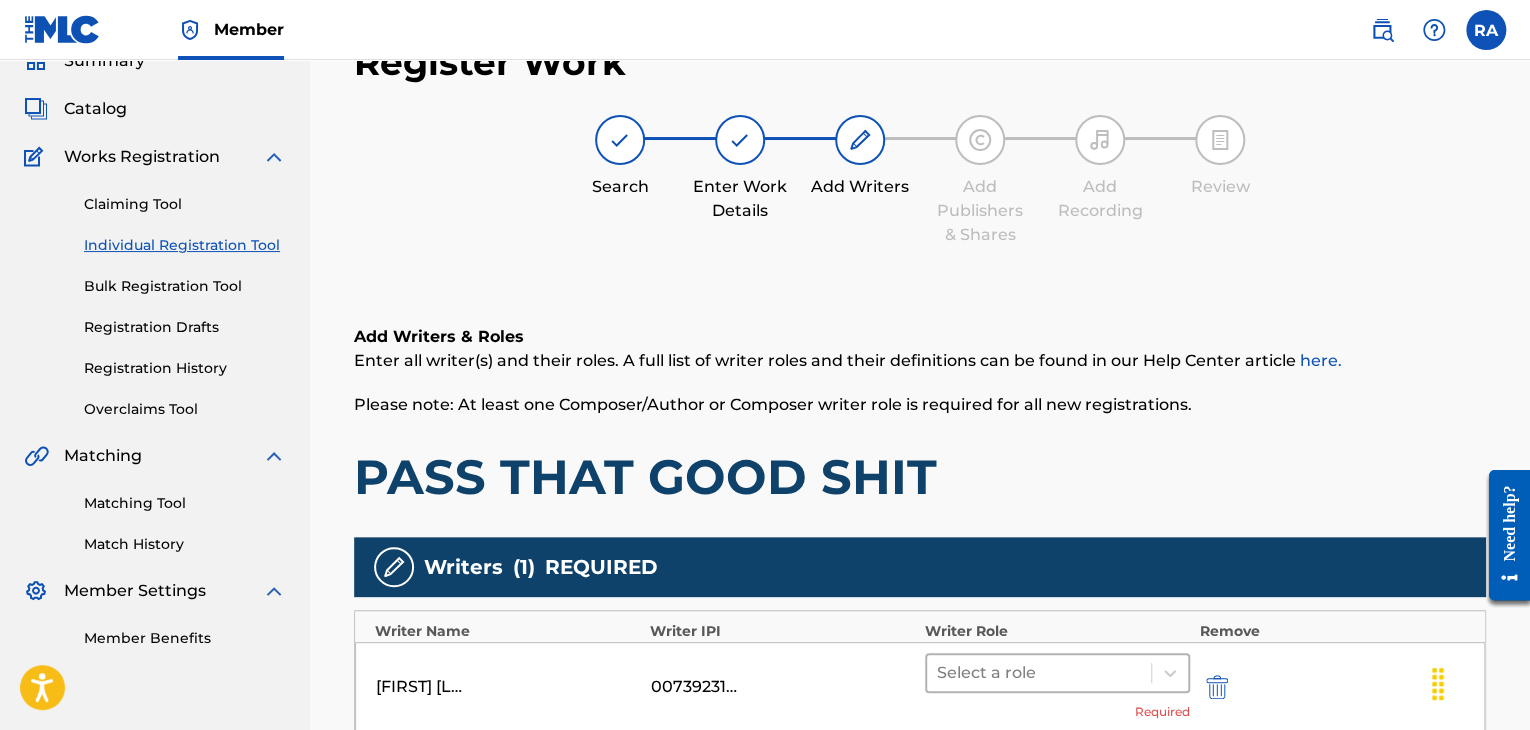 click at bounding box center (1039, 673) 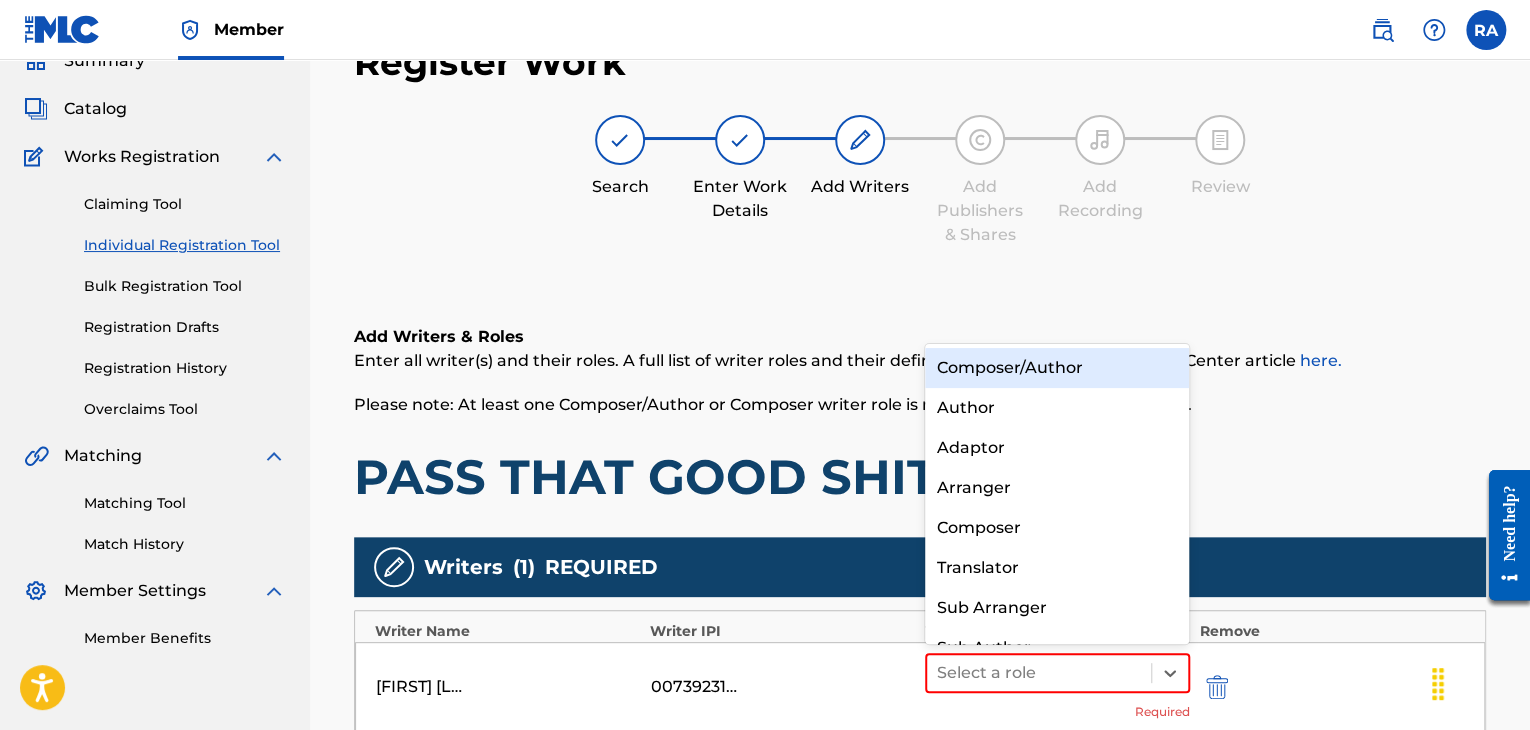 scroll, scrollTop: 28, scrollLeft: 0, axis: vertical 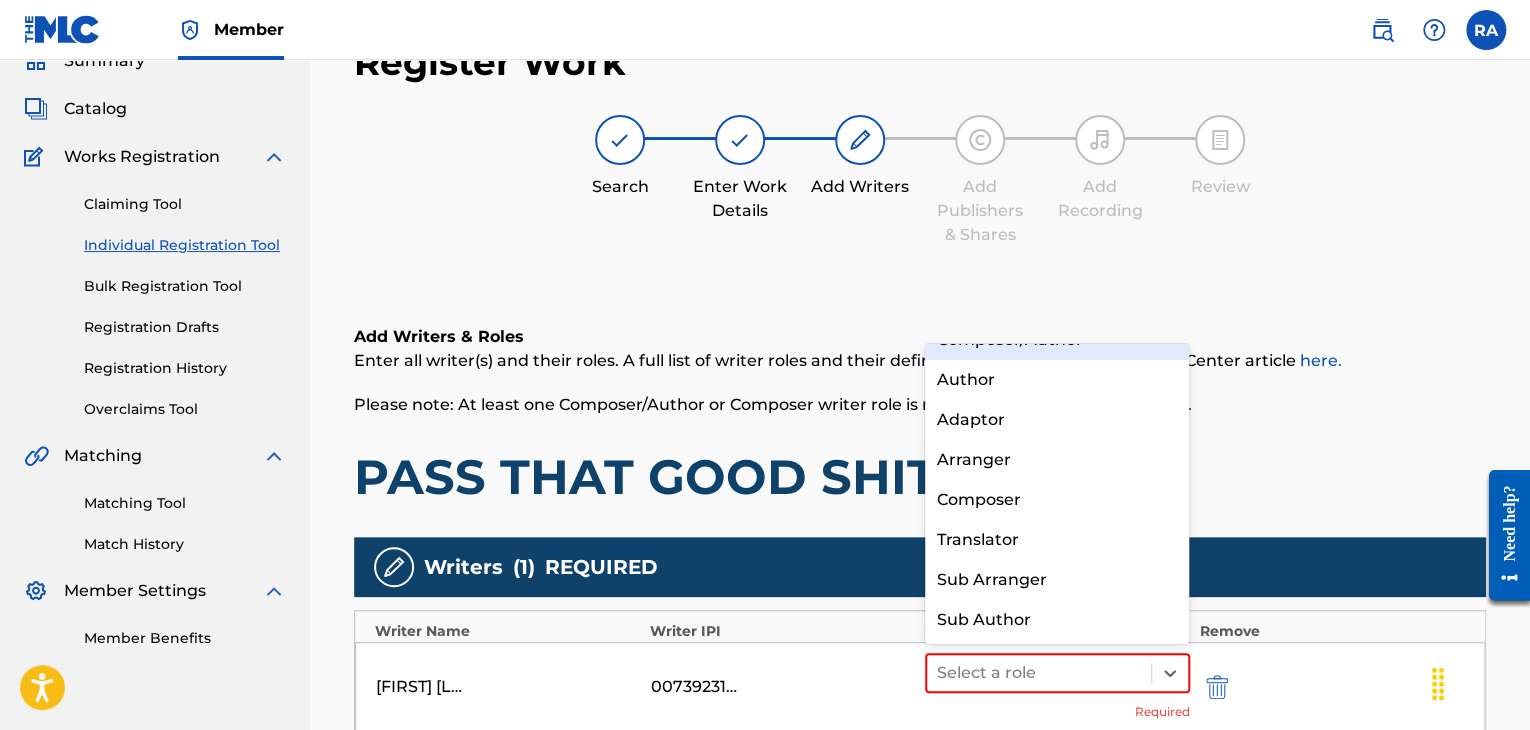click on "Composer/Author" at bounding box center (1057, 340) 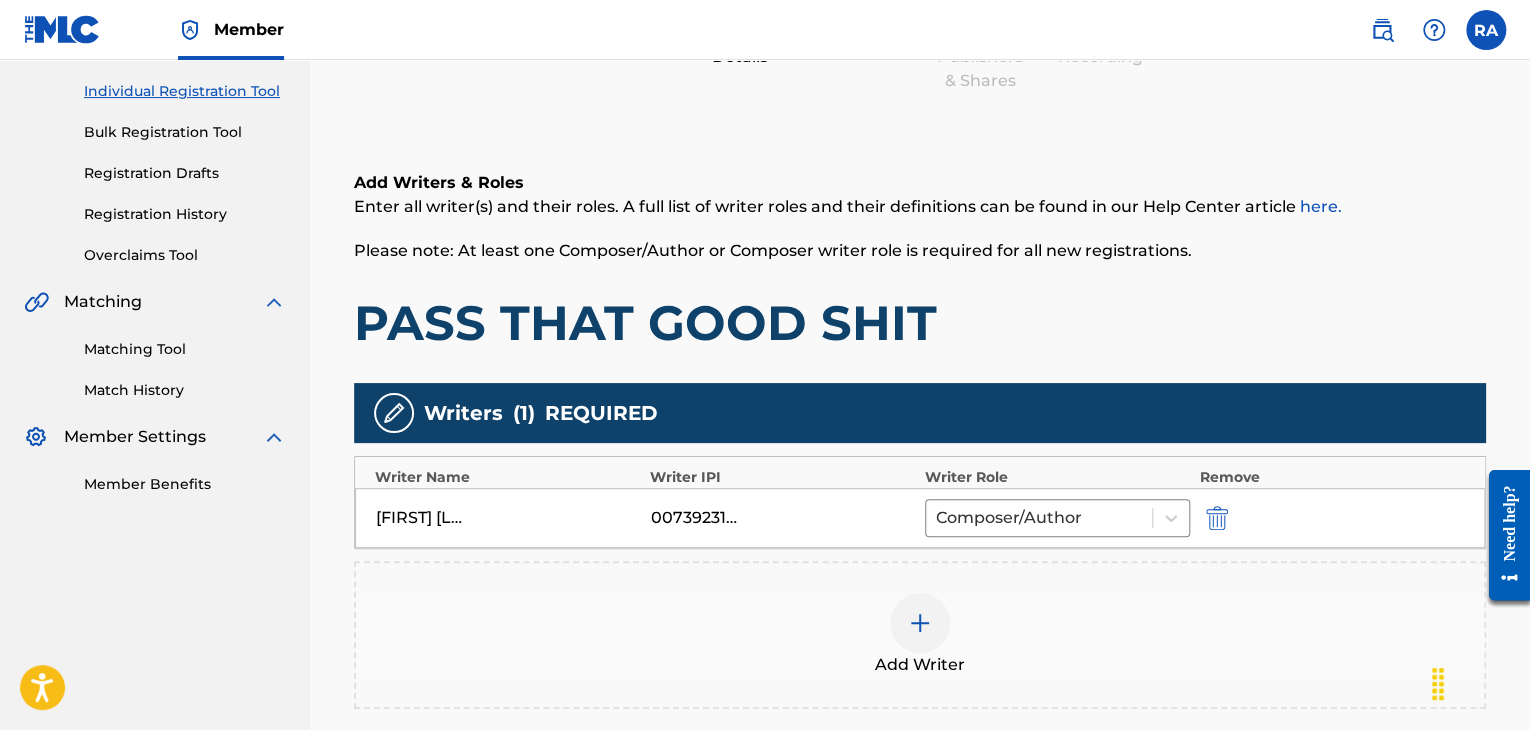 scroll, scrollTop: 390, scrollLeft: 0, axis: vertical 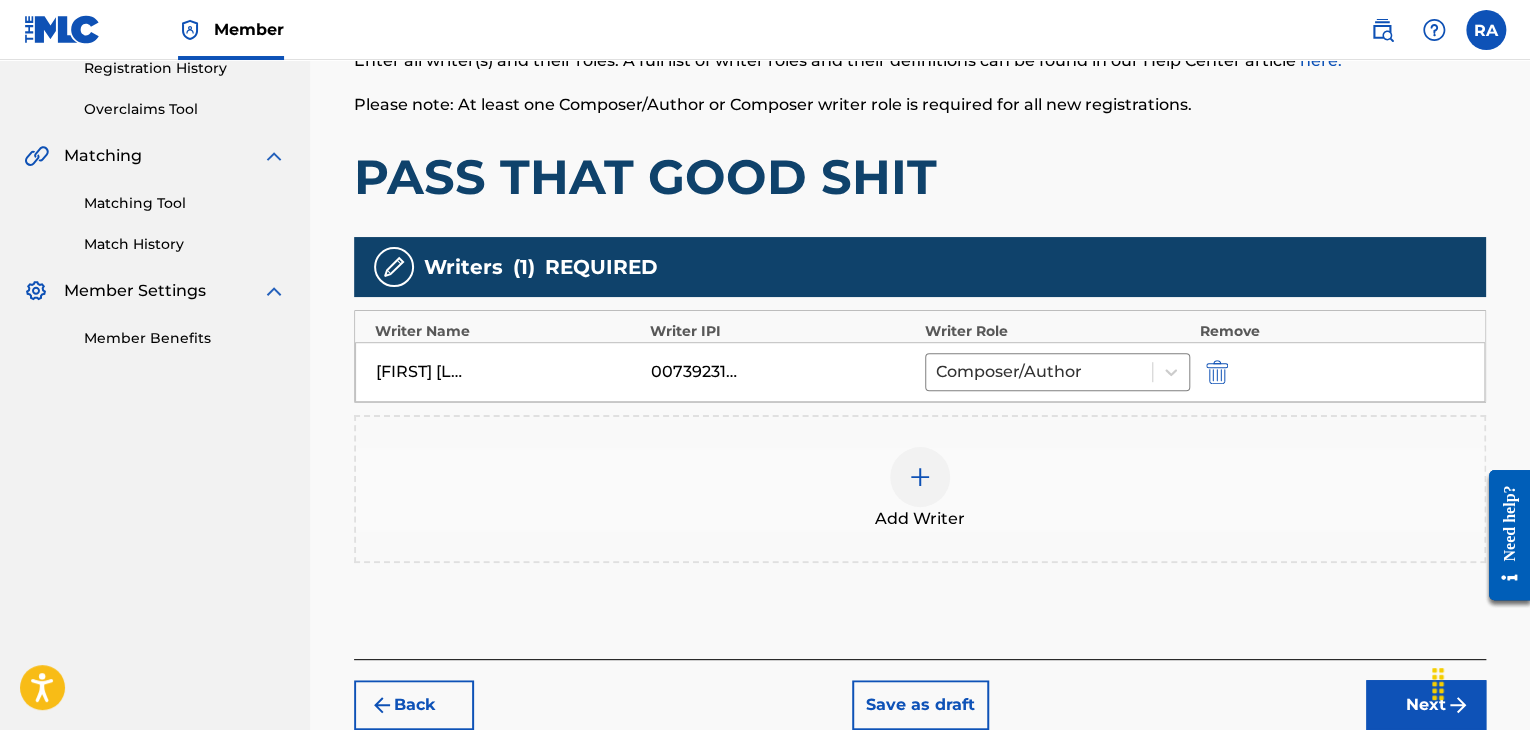 click at bounding box center (920, 477) 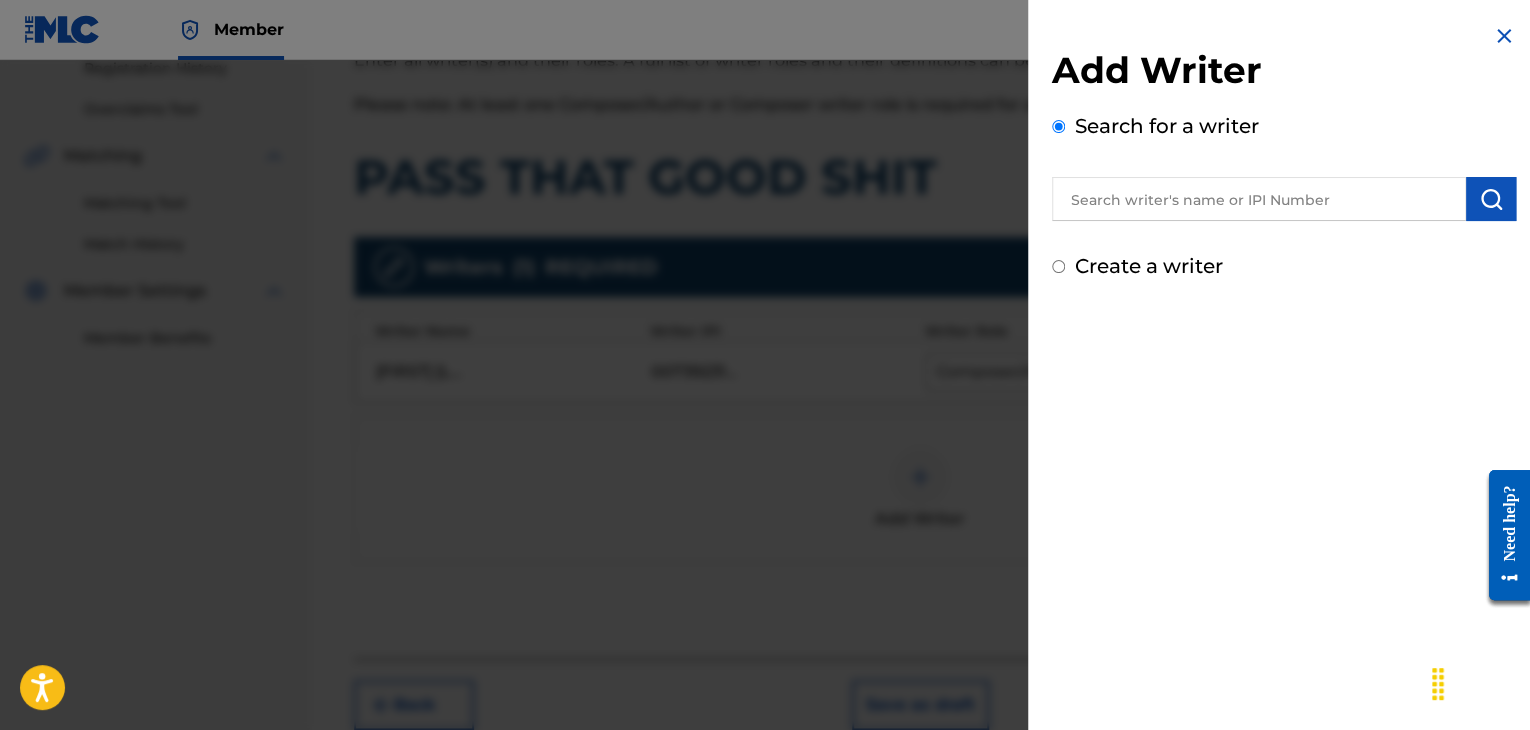 click at bounding box center [1259, 199] 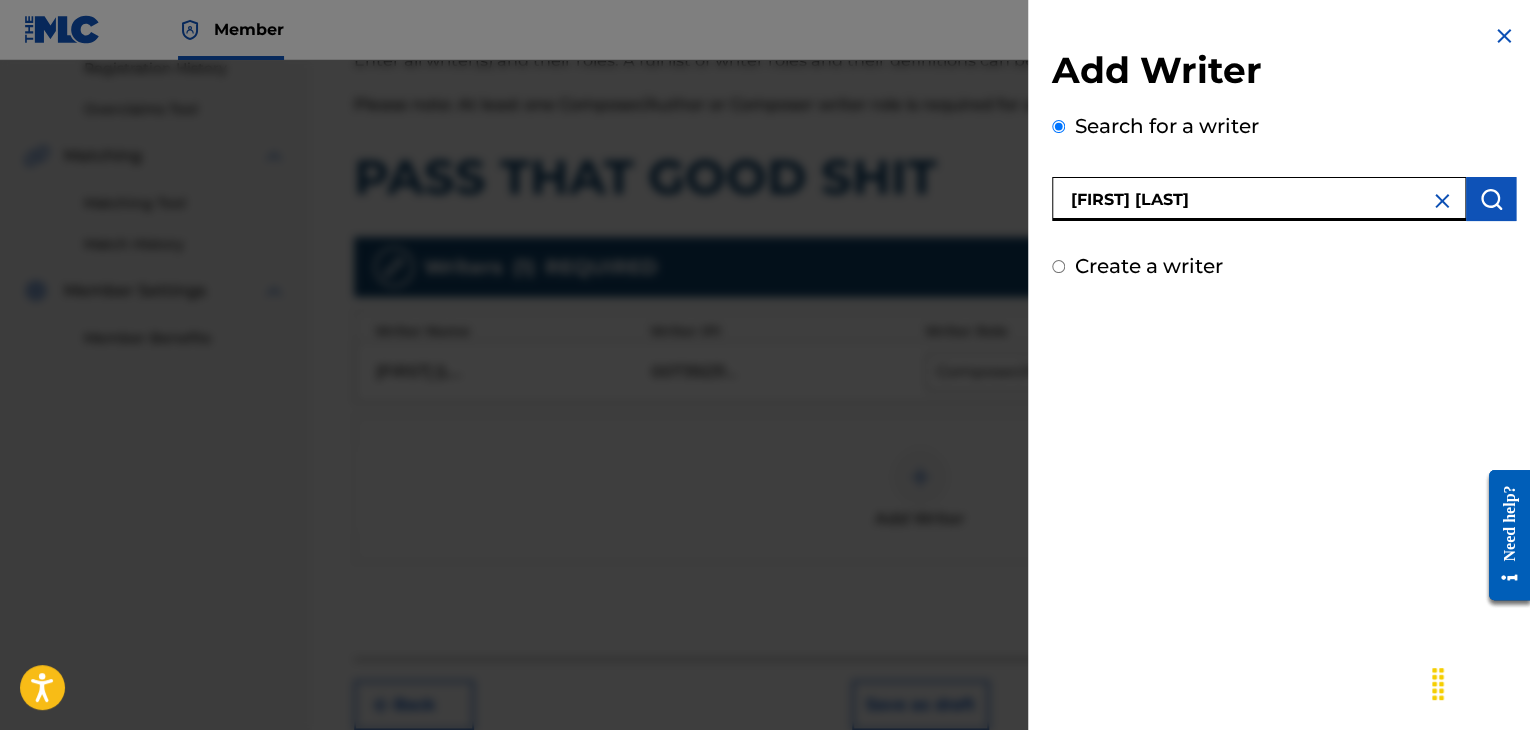 type on "[FIRST] [LAST]" 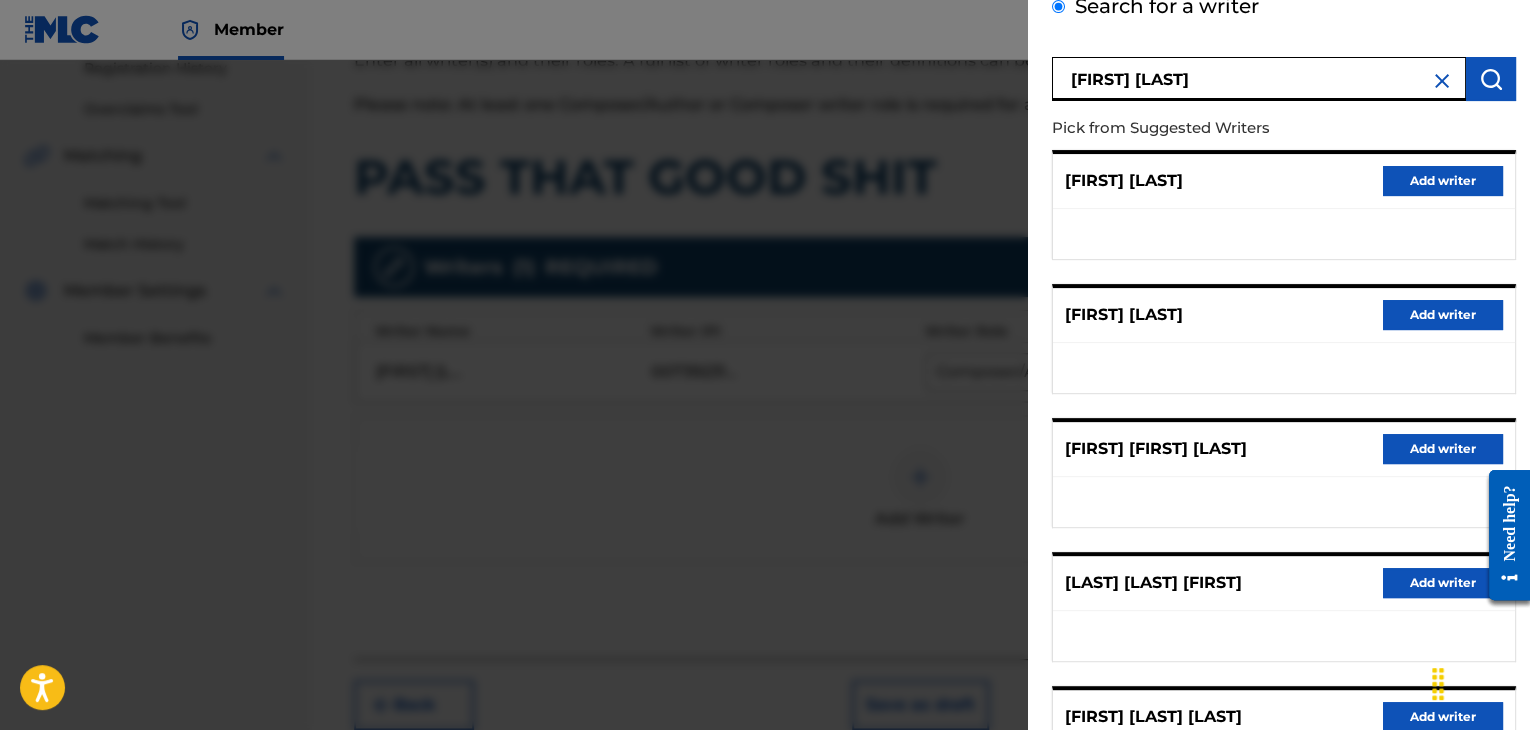 scroll, scrollTop: 310, scrollLeft: 0, axis: vertical 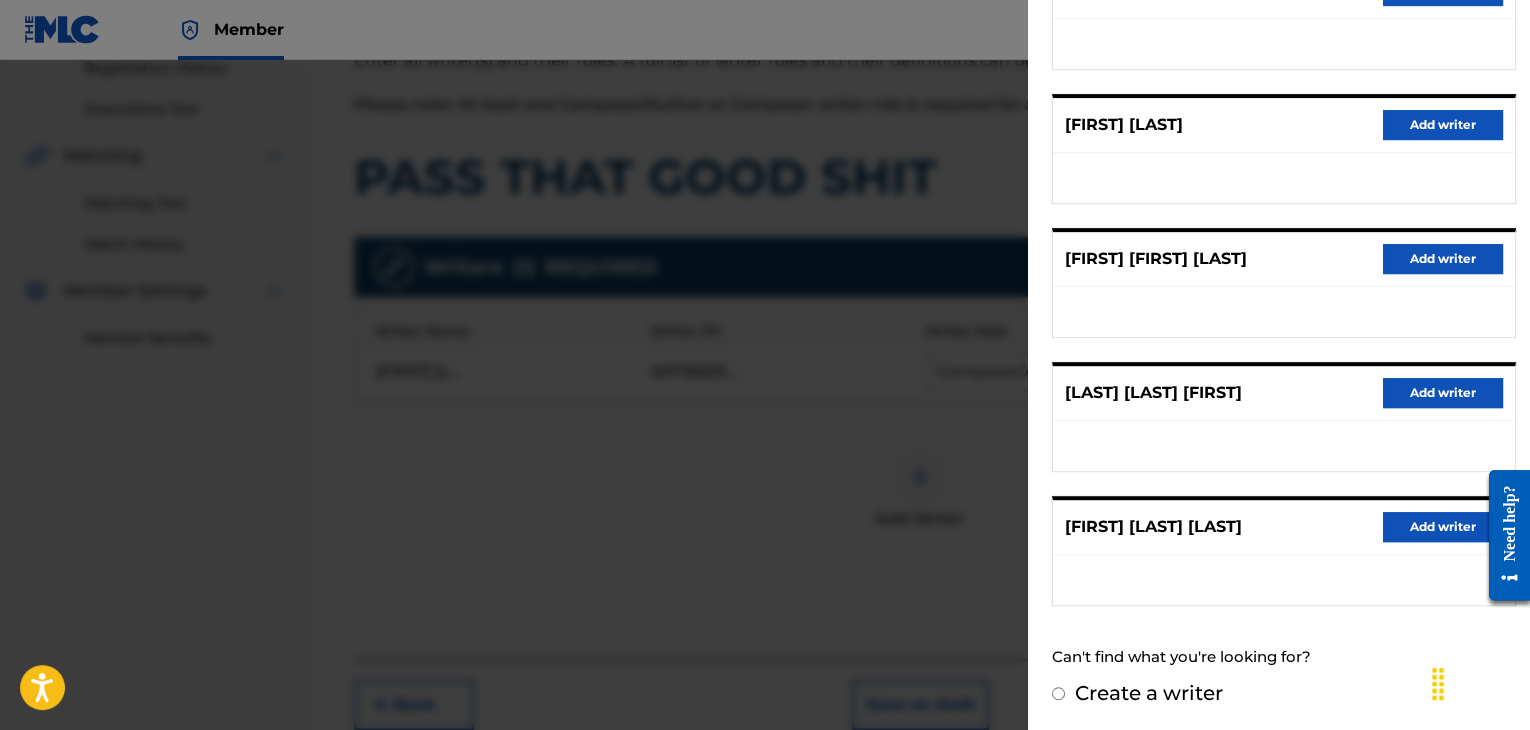 click on "Add writer" at bounding box center [1443, 527] 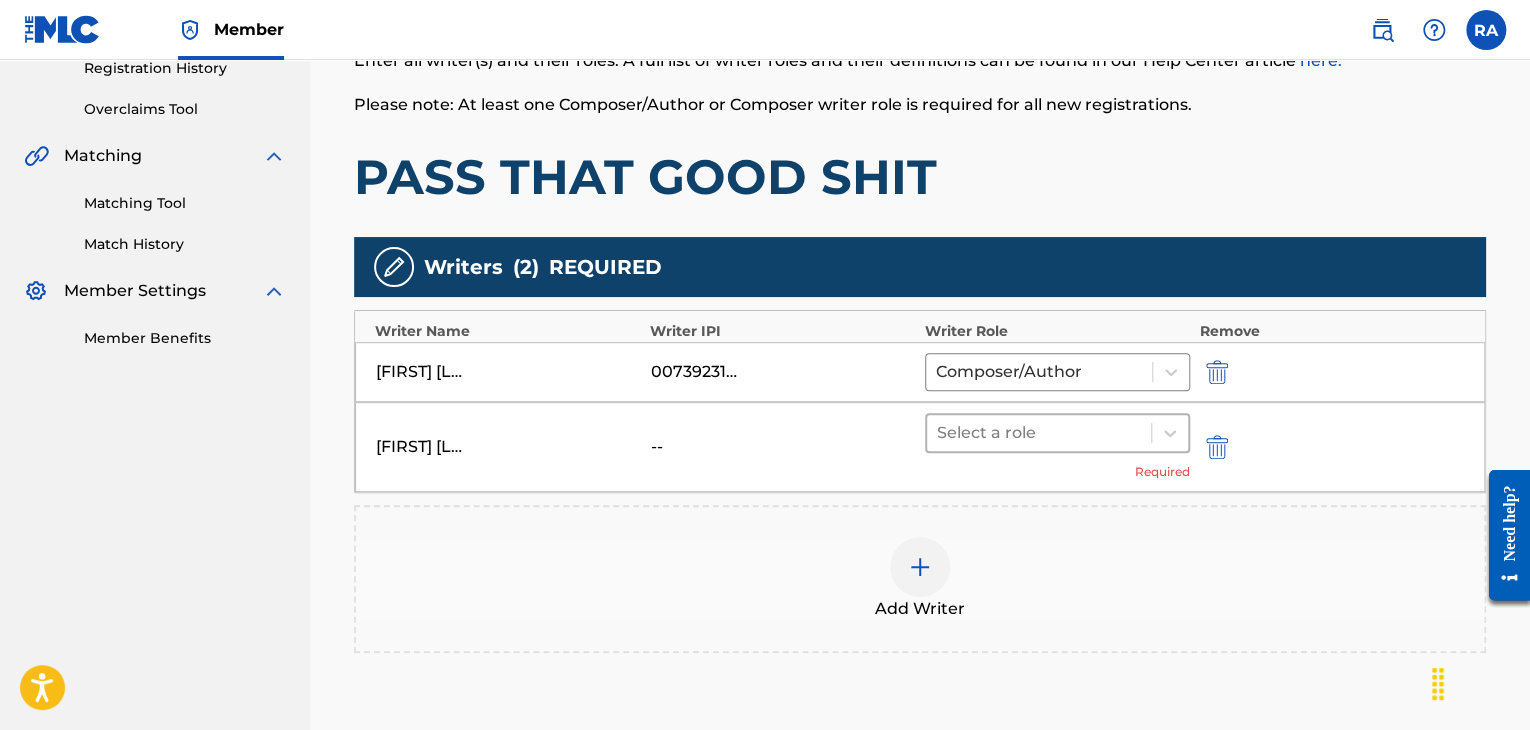 click at bounding box center [1039, 433] 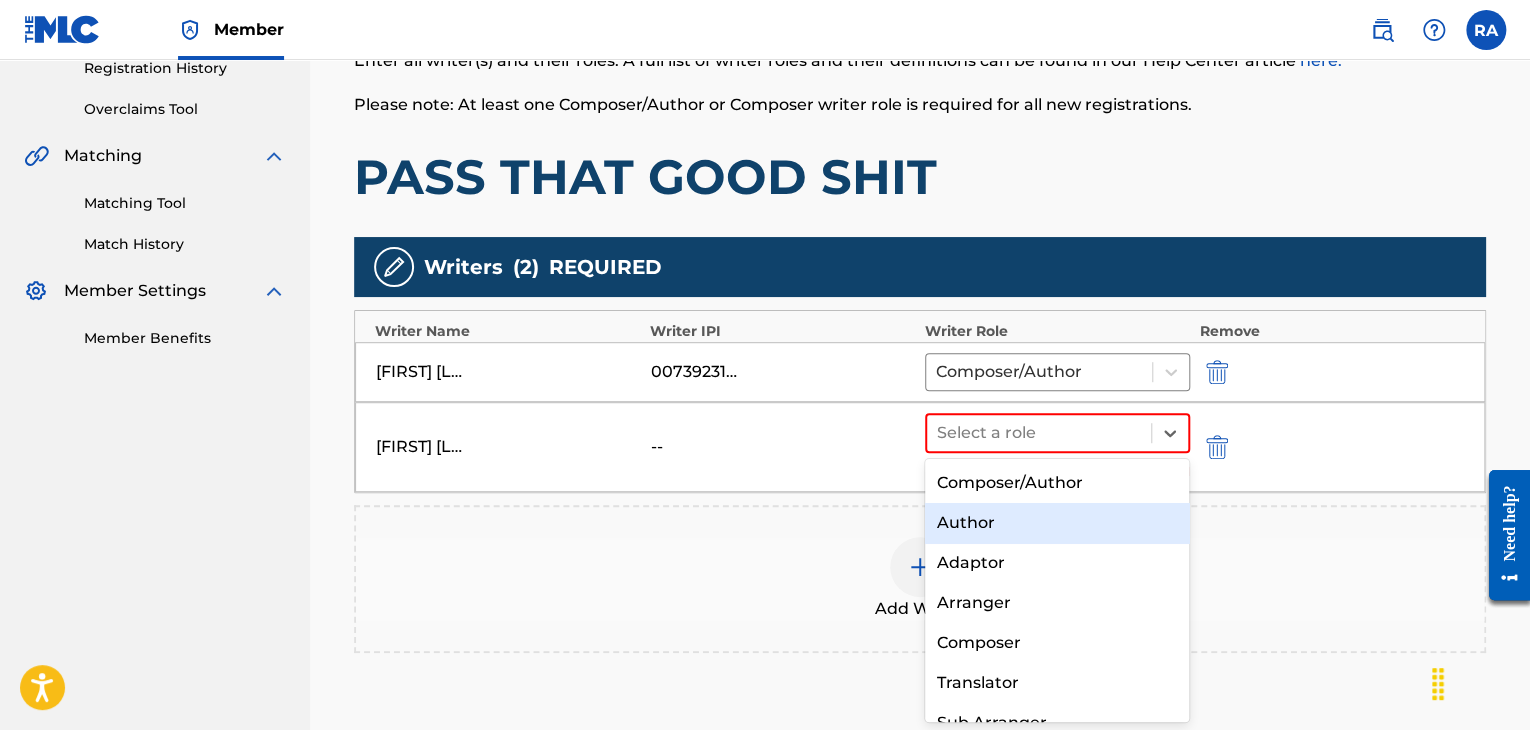 click on "Author" at bounding box center [1057, 523] 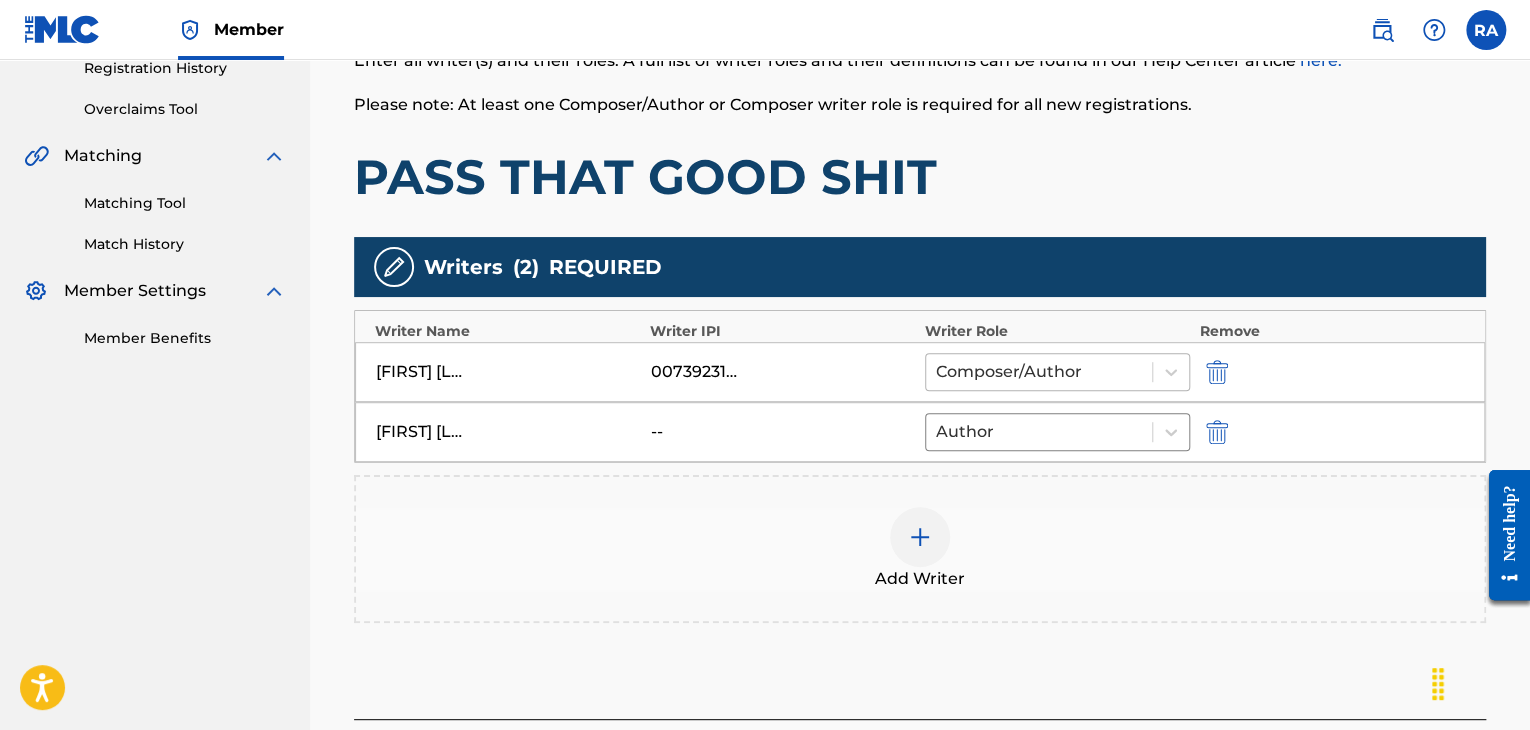 click at bounding box center (1039, 372) 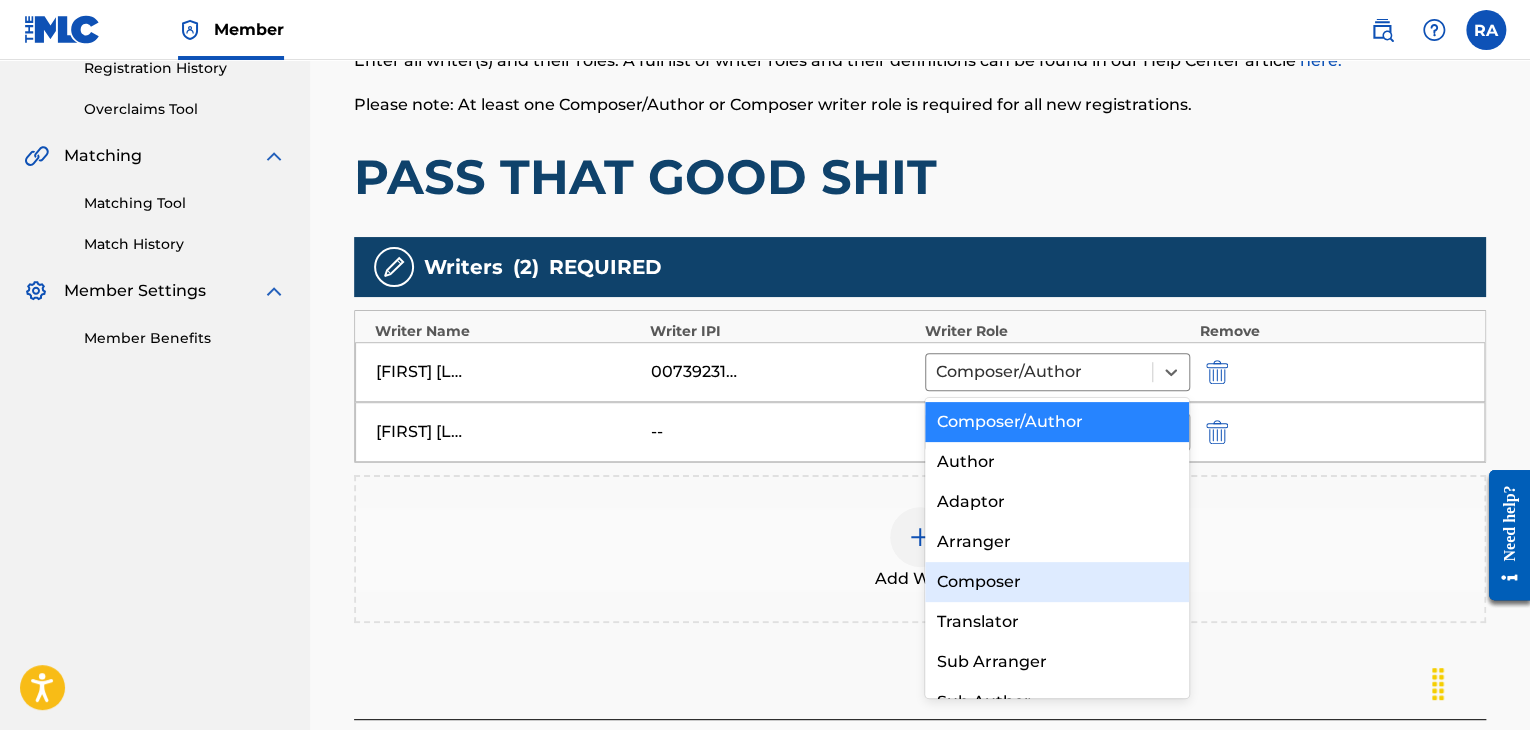 click on "Composer" at bounding box center (1057, 582) 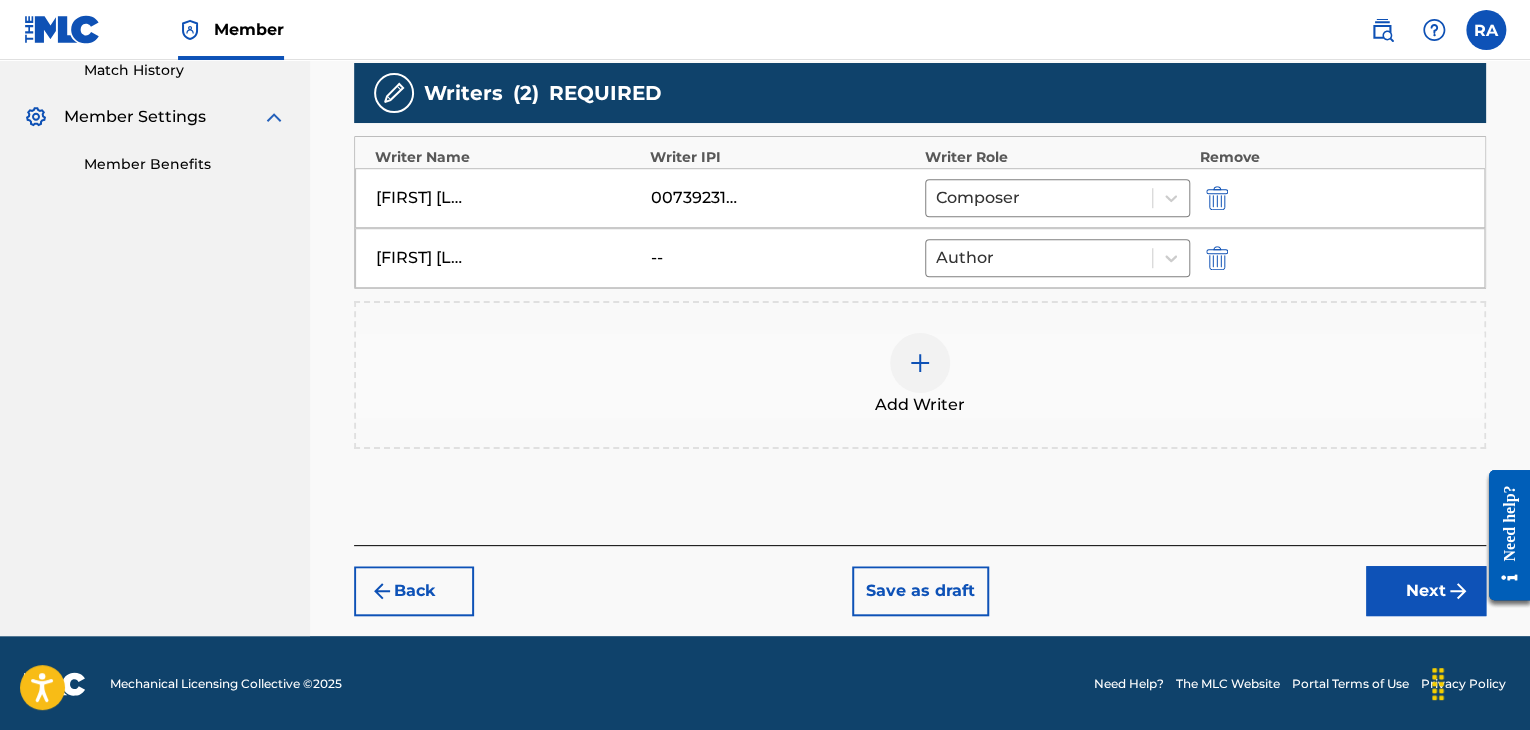 click at bounding box center (1458, 591) 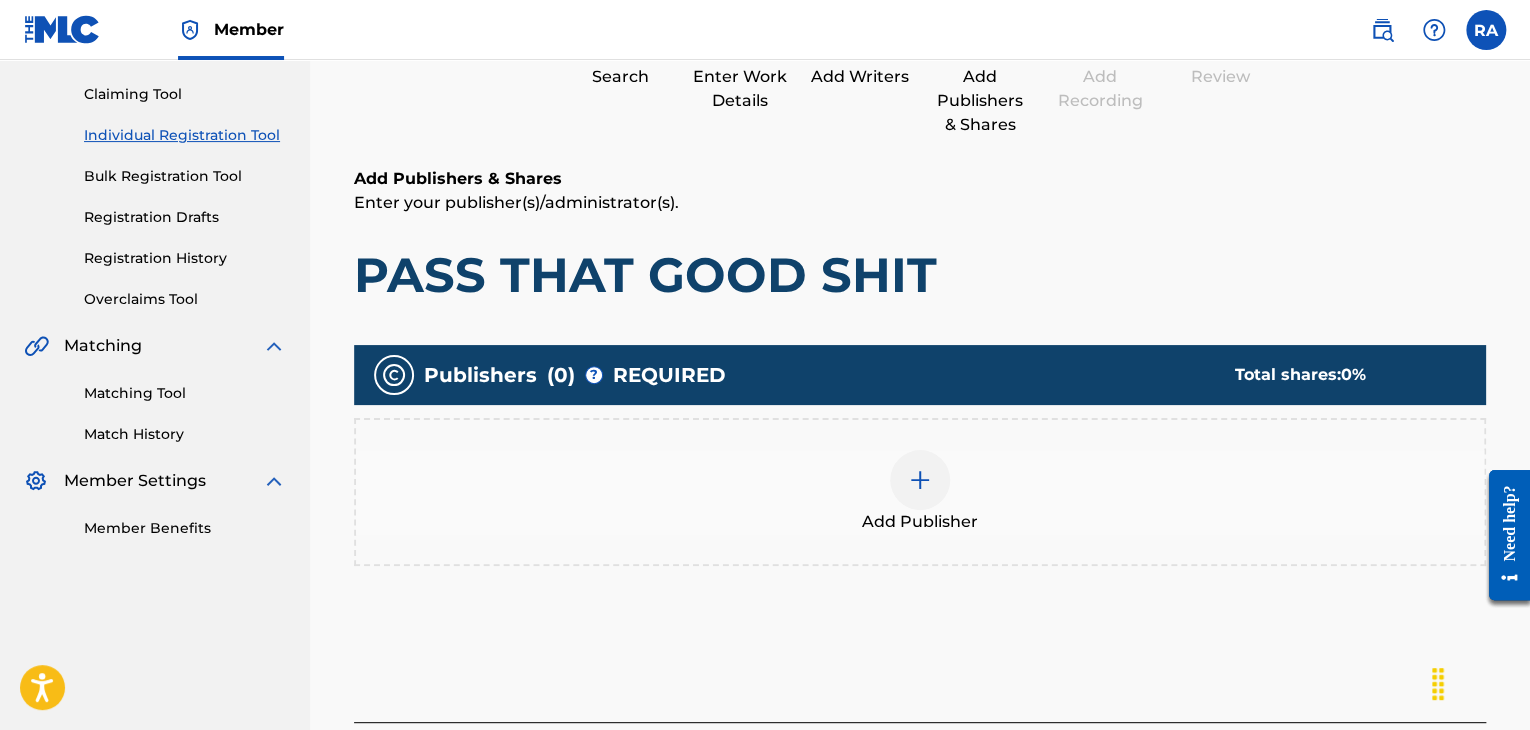 scroll, scrollTop: 90, scrollLeft: 0, axis: vertical 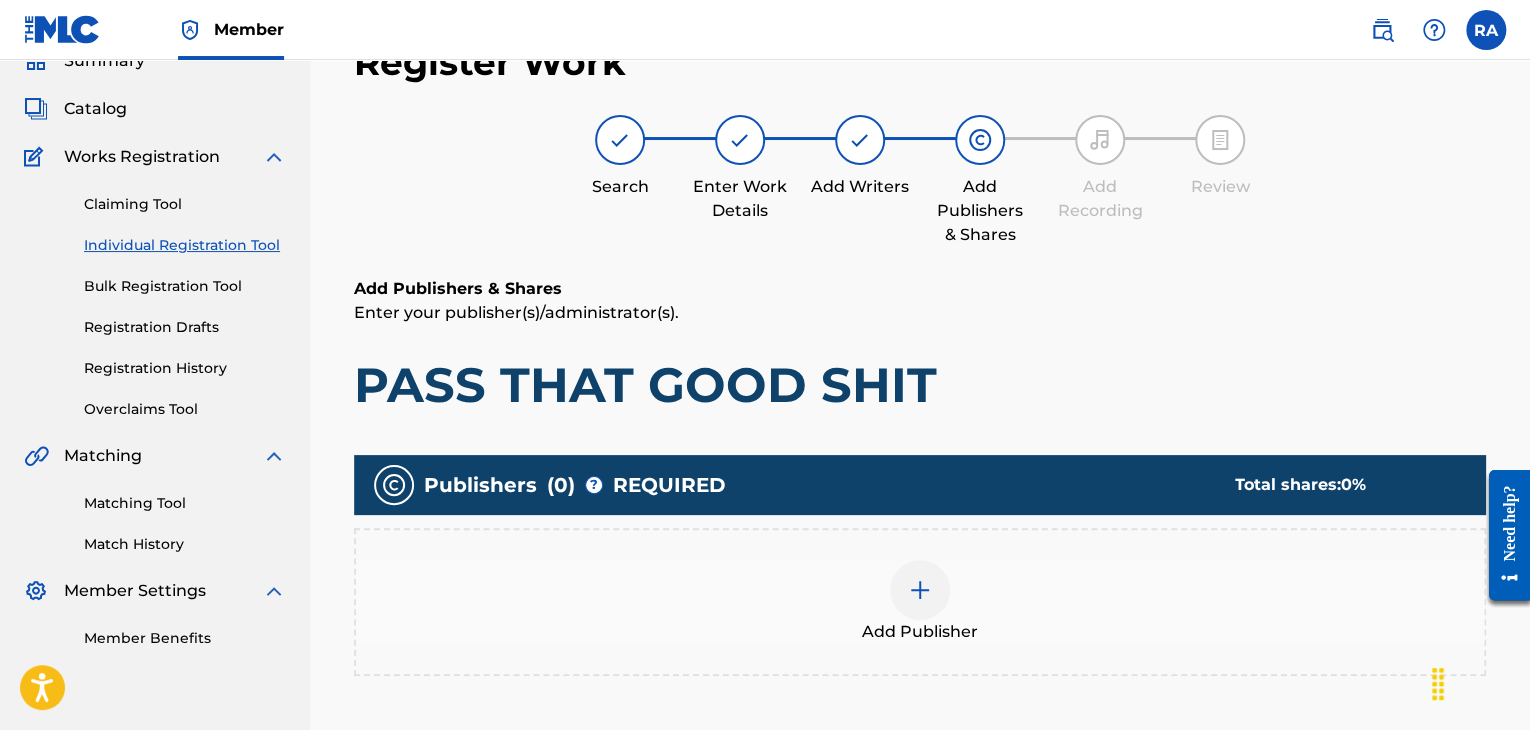 click at bounding box center (920, 590) 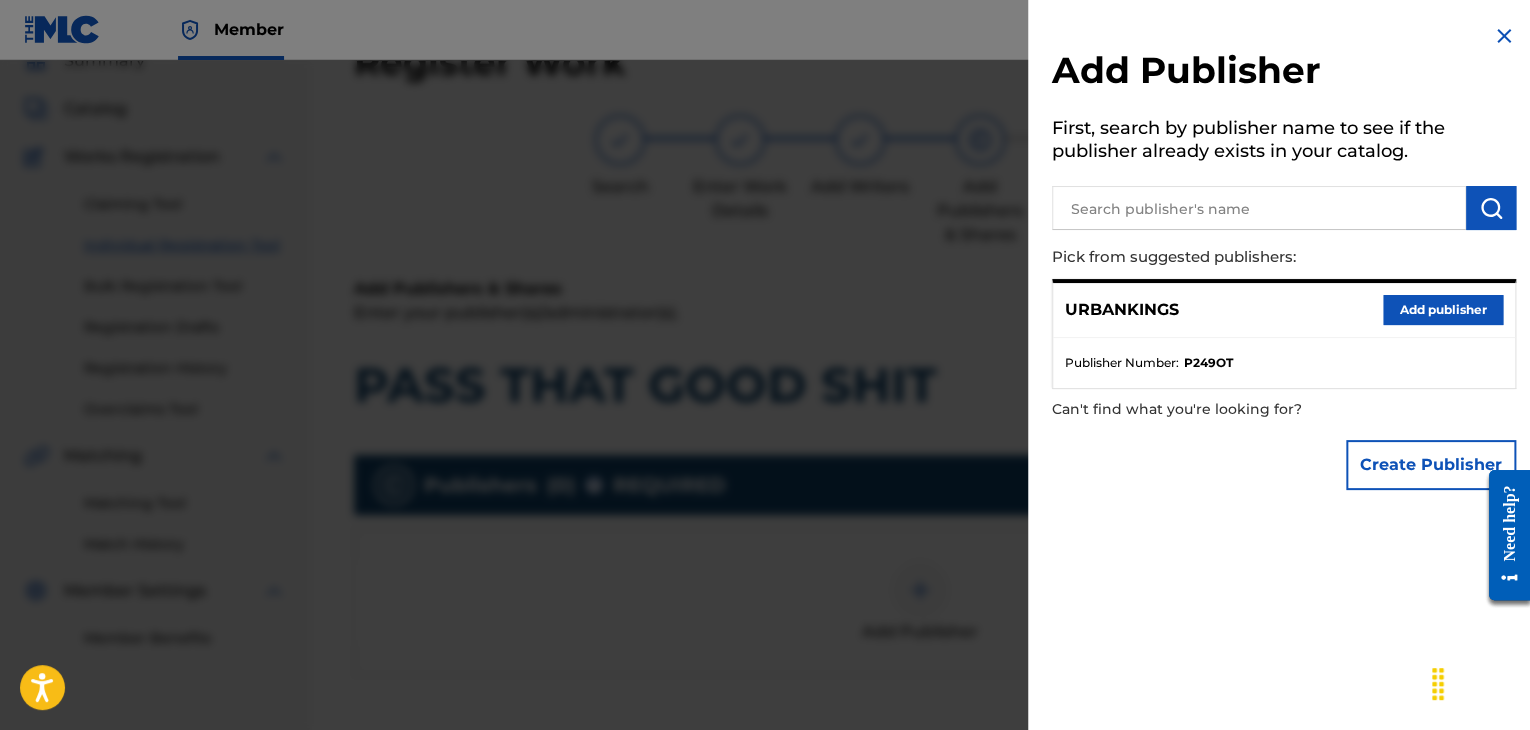 click on "Add publisher" at bounding box center (1443, 310) 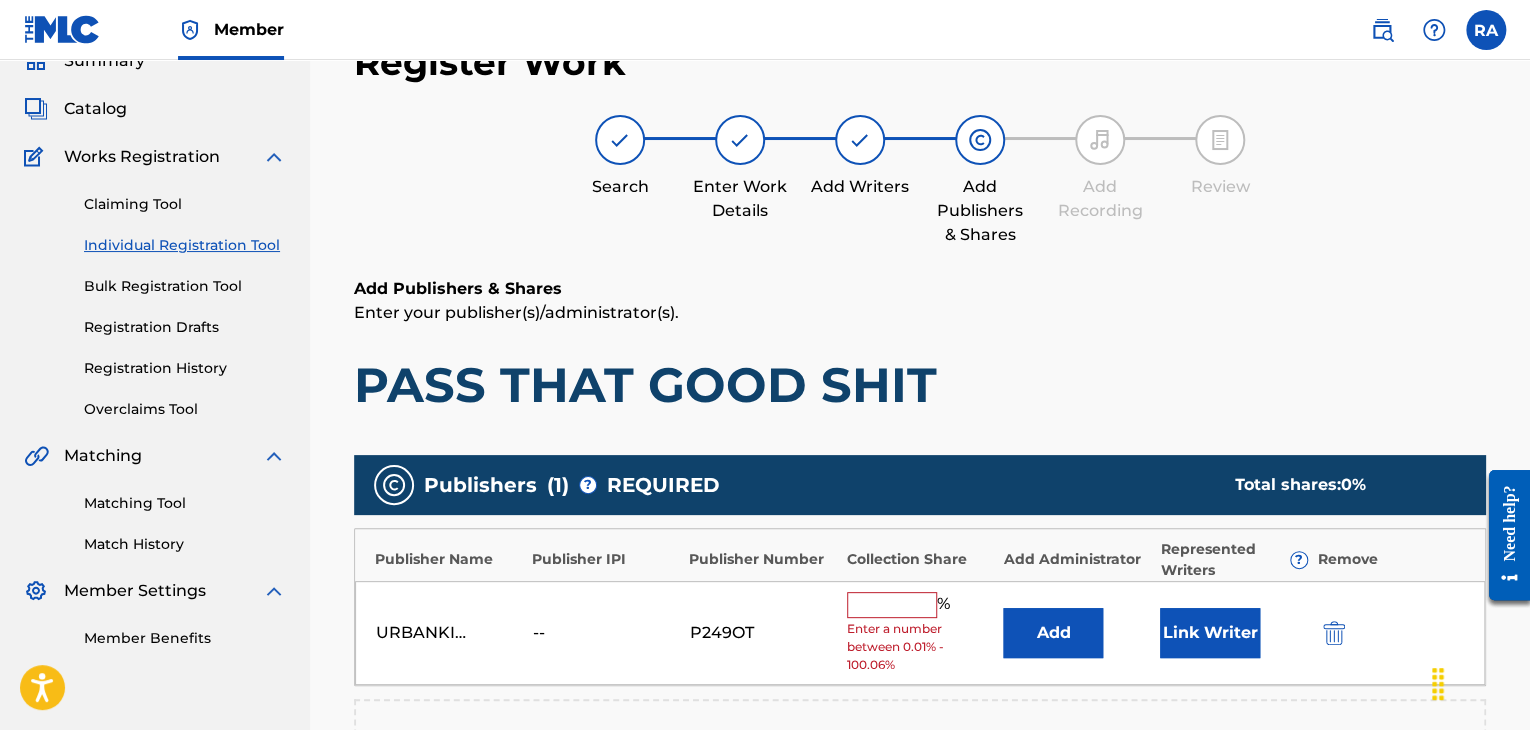 click at bounding box center [892, 605] 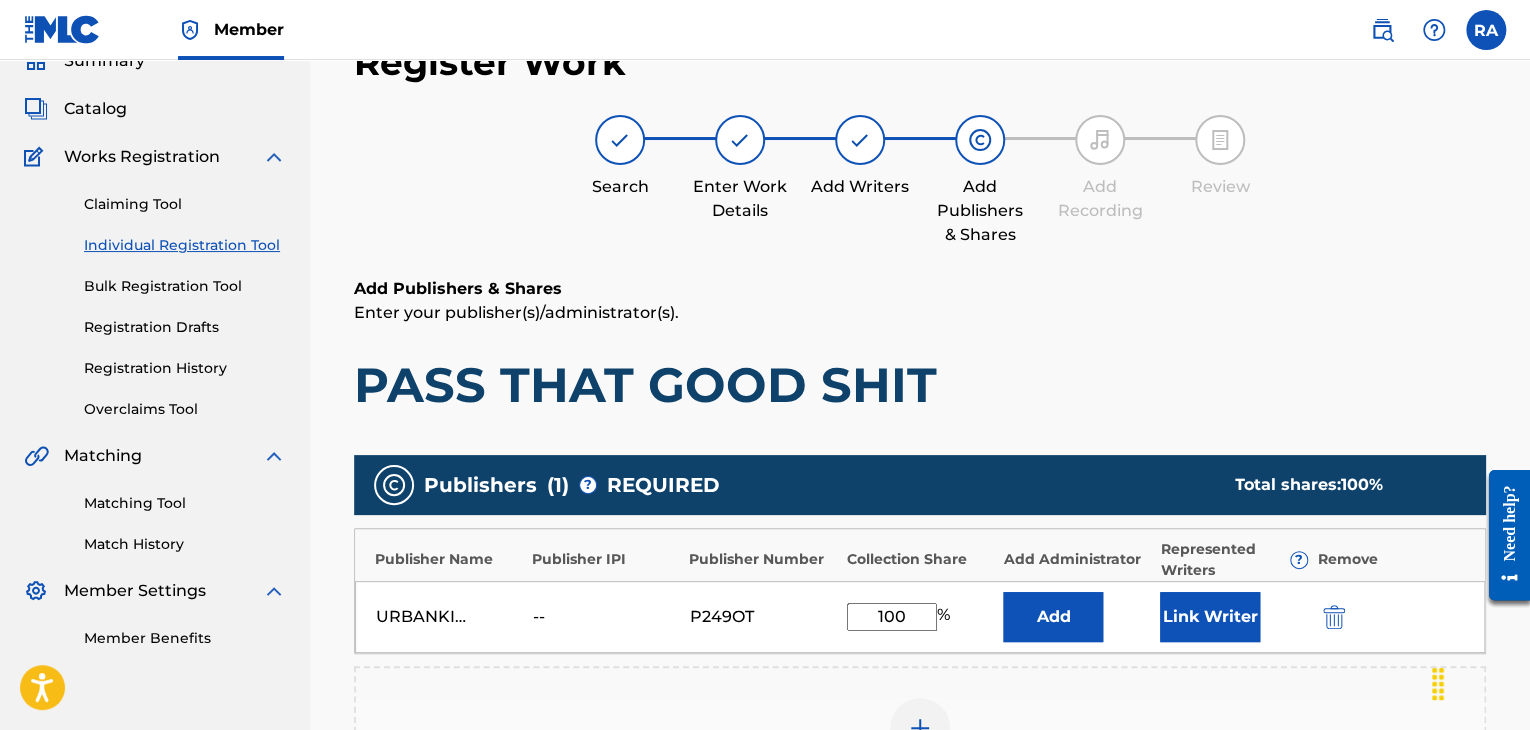 click on "Link Writer" at bounding box center (1210, 617) 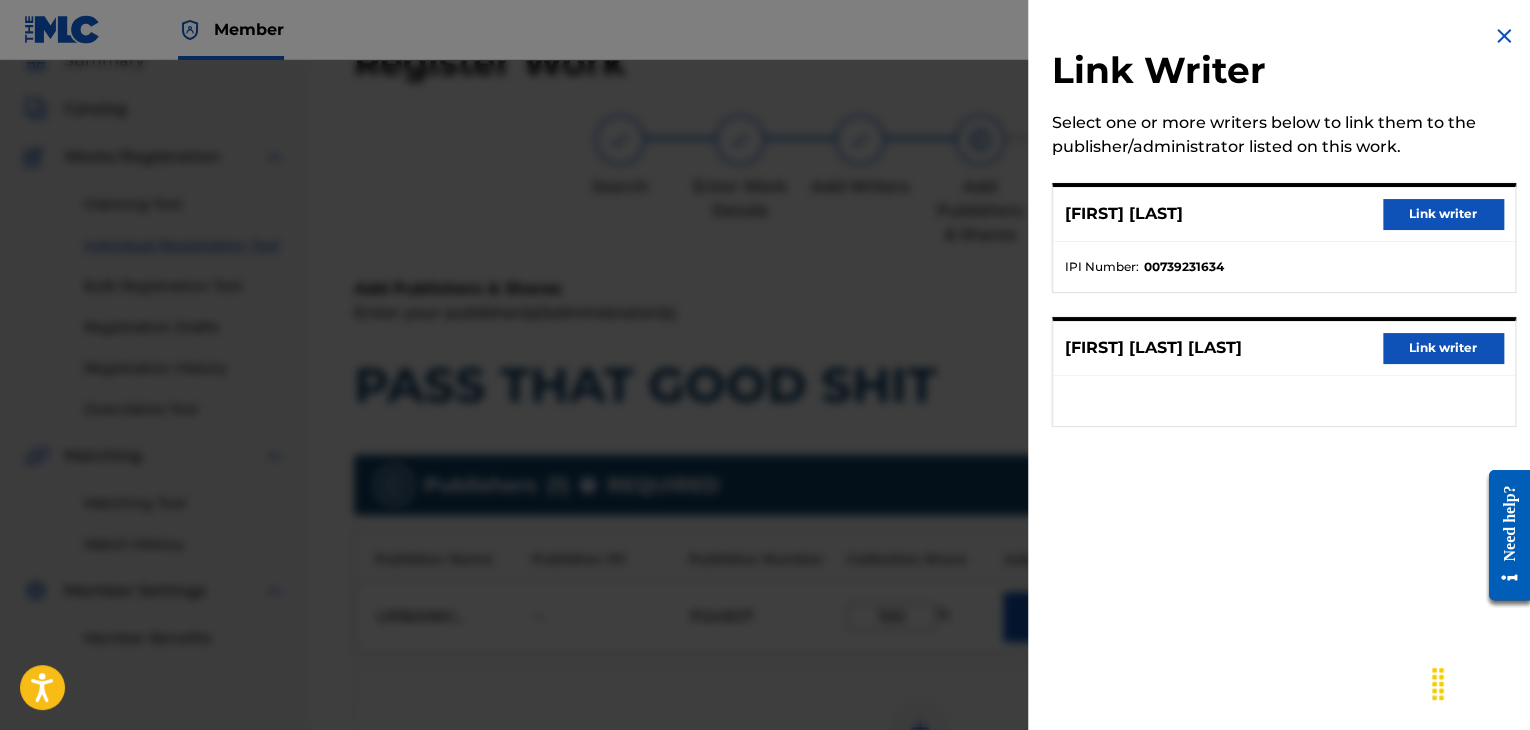 click on "Link writer" at bounding box center (1443, 214) 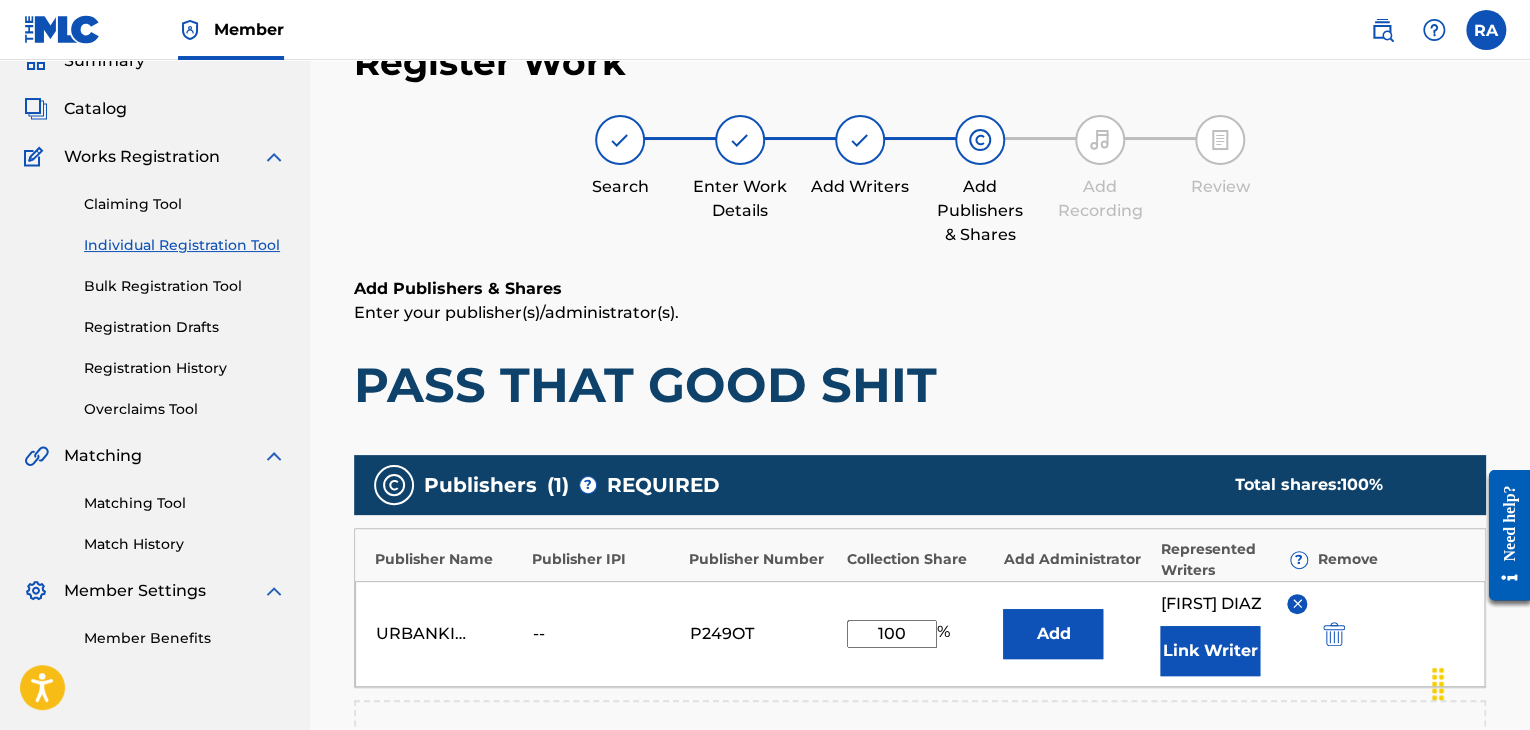 click on "Link Writer" at bounding box center (1210, 651) 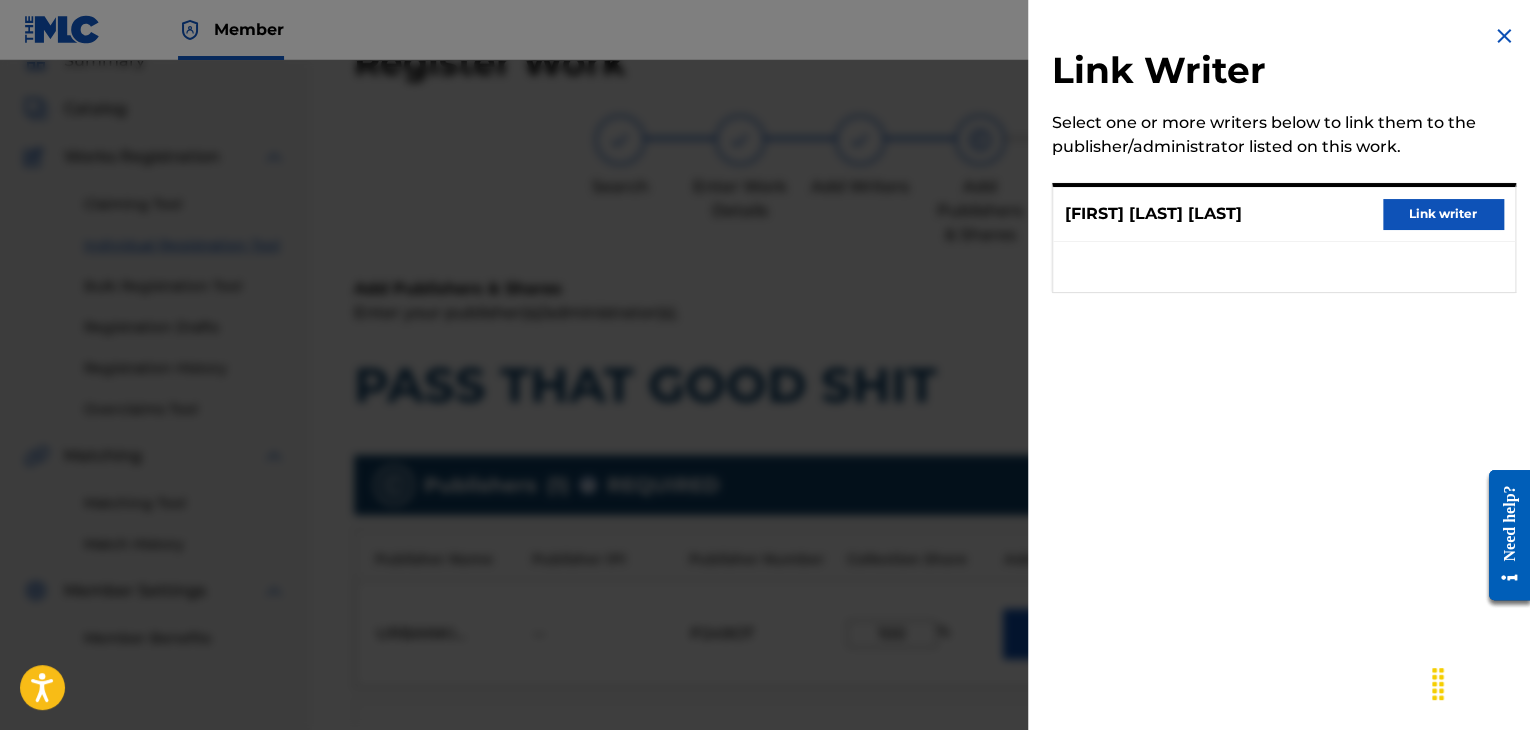 click on "Link writer" at bounding box center [1443, 214] 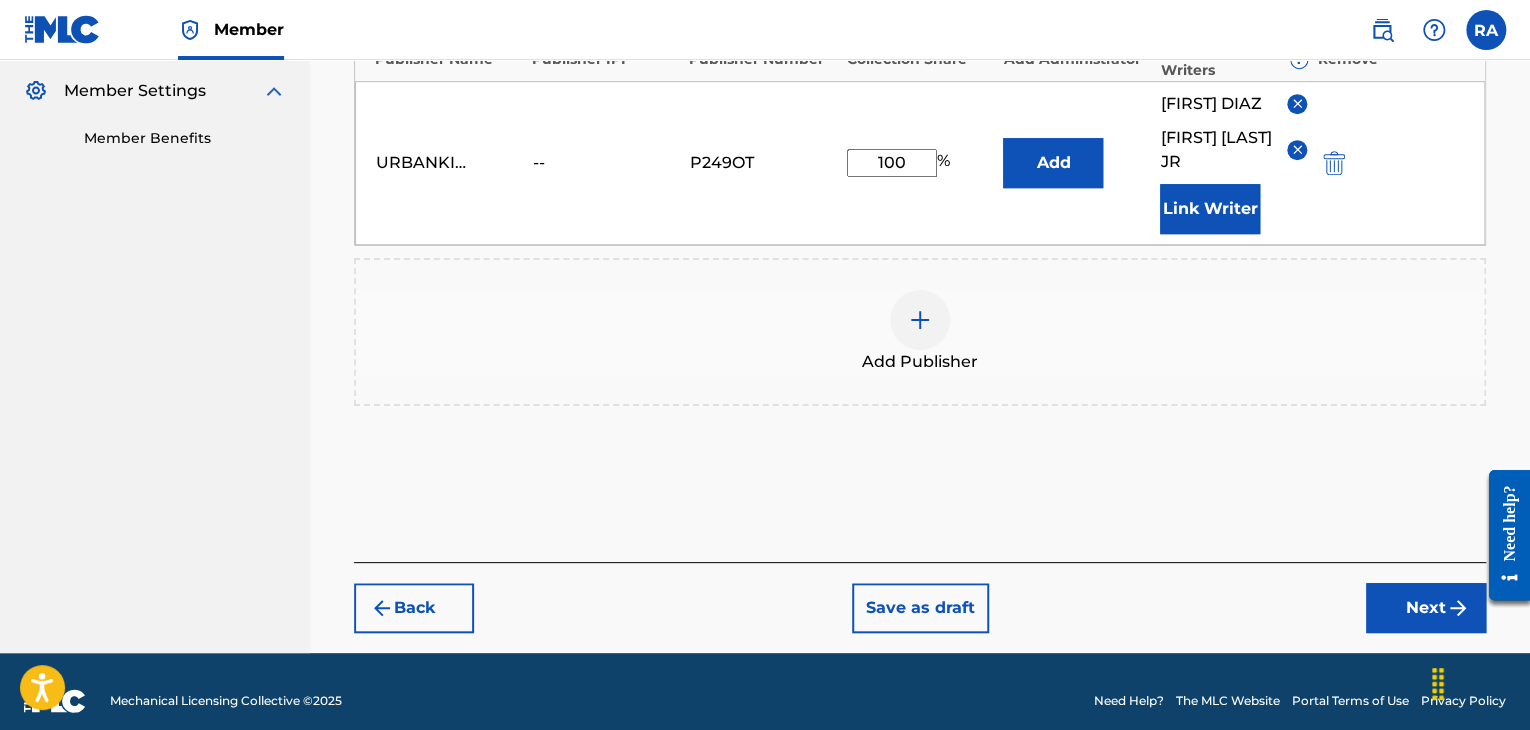 click on "Next" at bounding box center [1426, 608] 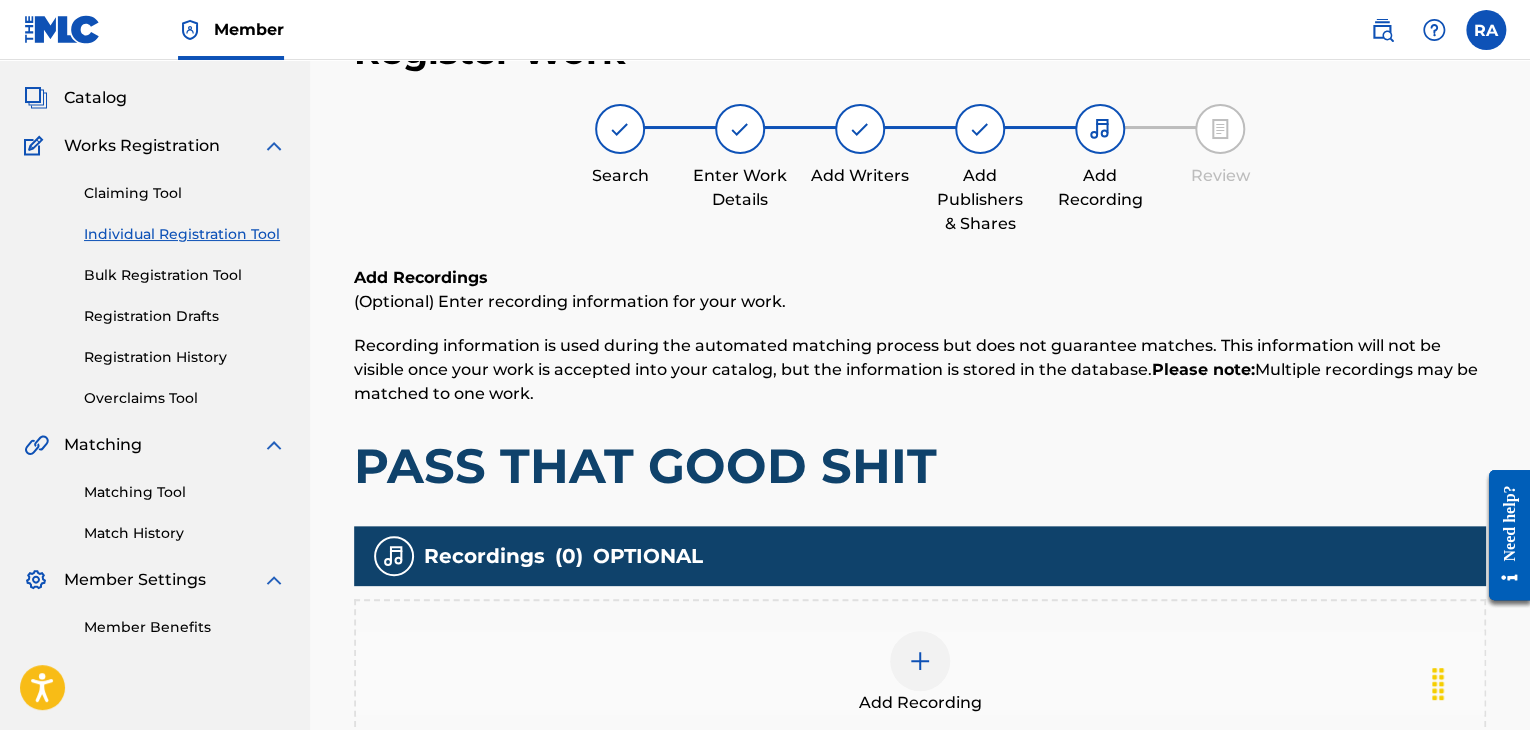 scroll, scrollTop: 90, scrollLeft: 0, axis: vertical 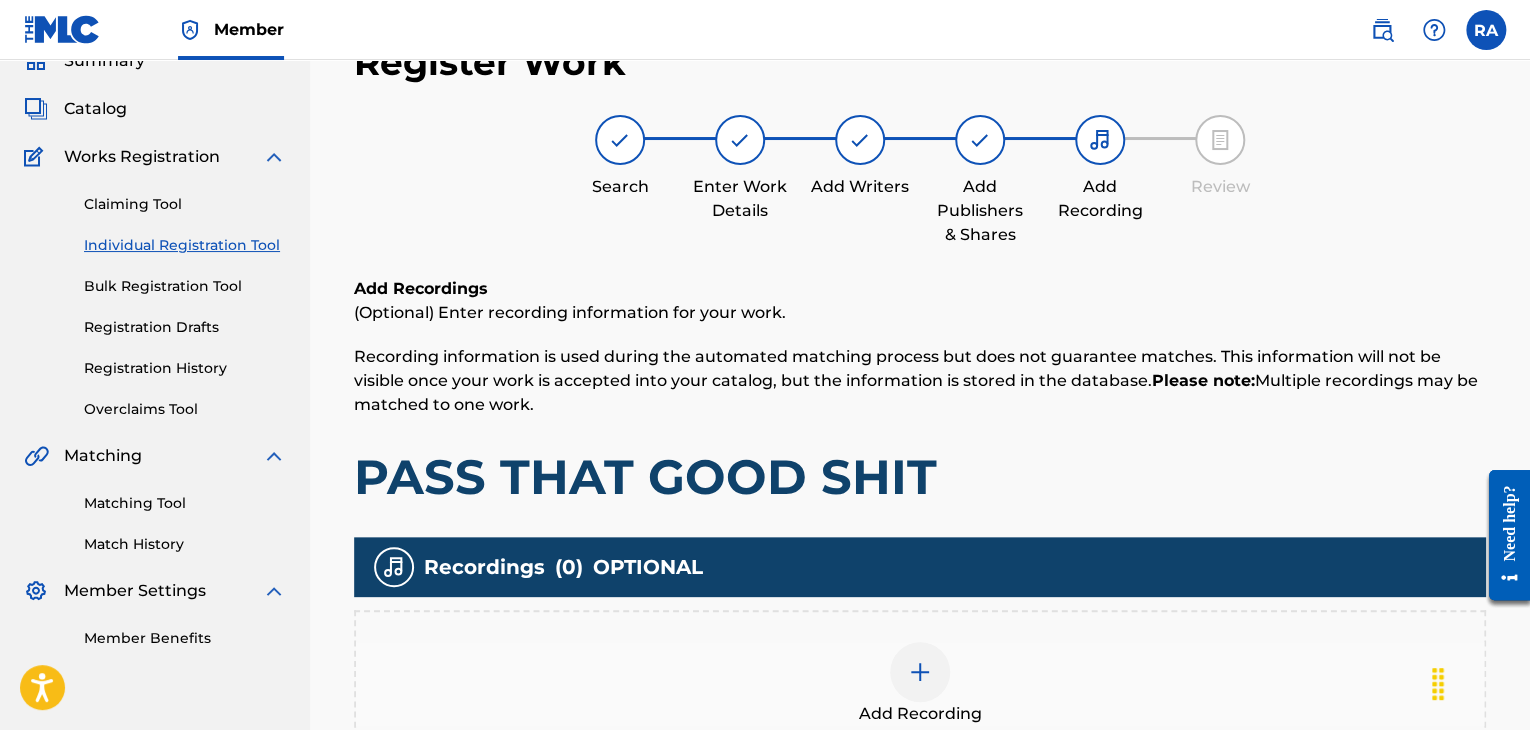 click at bounding box center (920, 672) 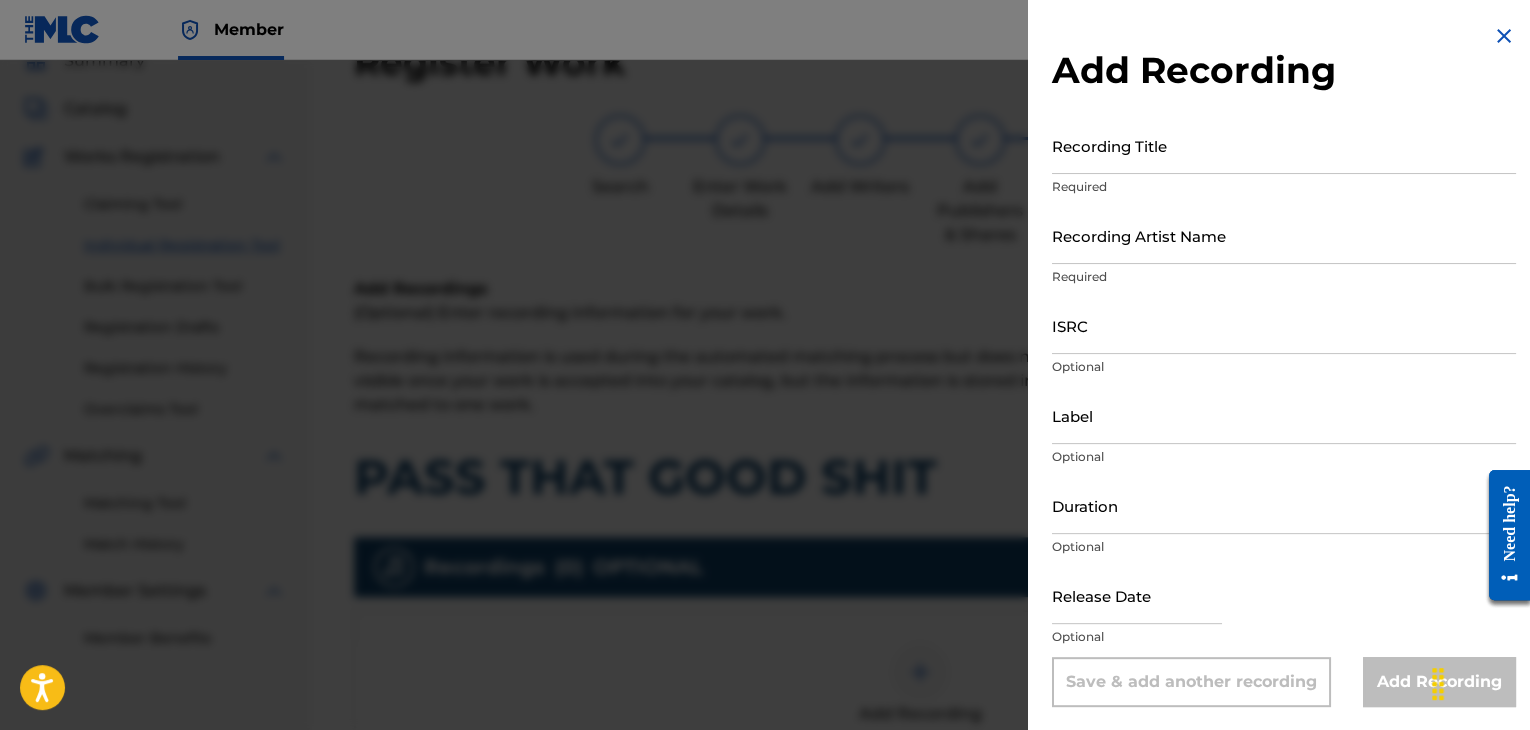 click on "Recording Title" at bounding box center (1284, 145) 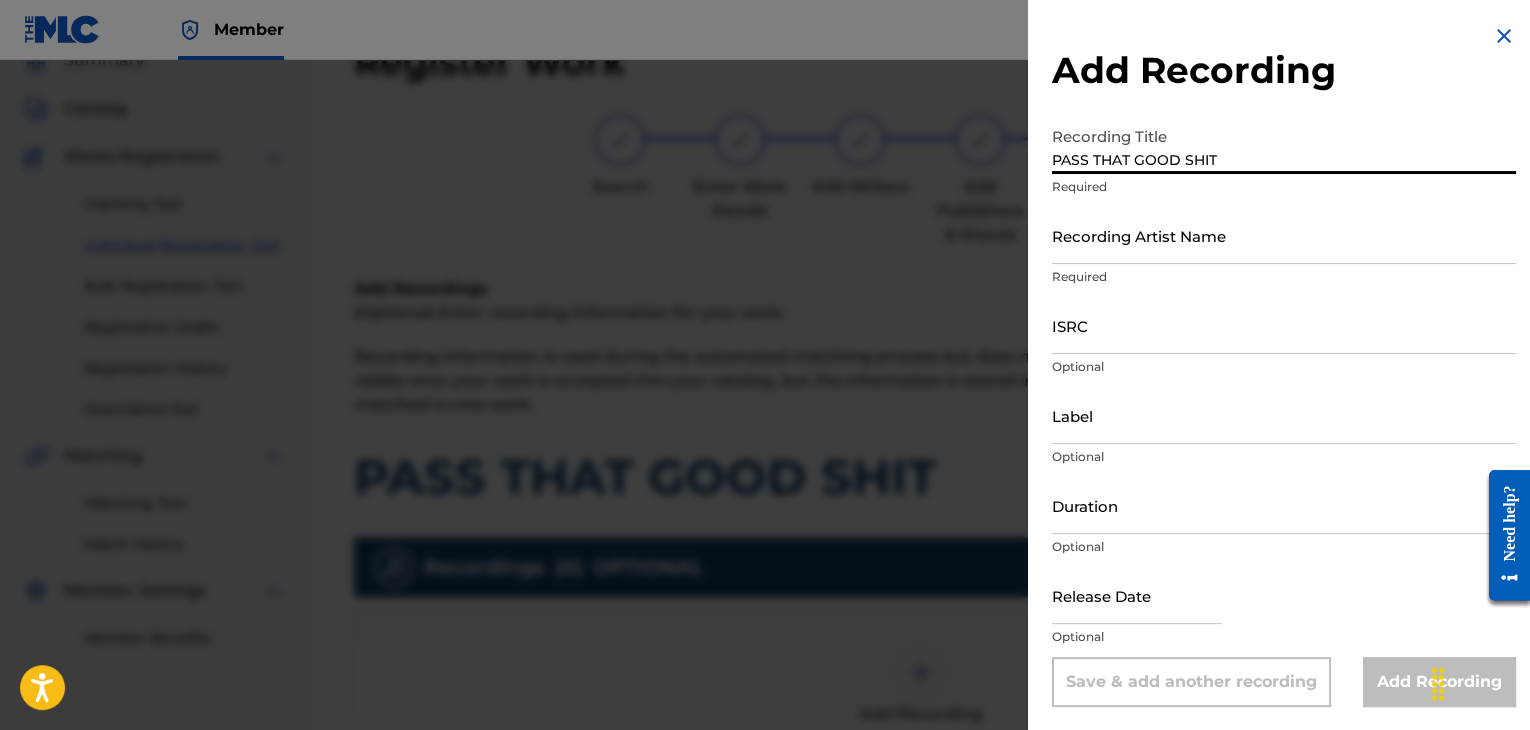 type on "PASS THAT GOOD SHIT" 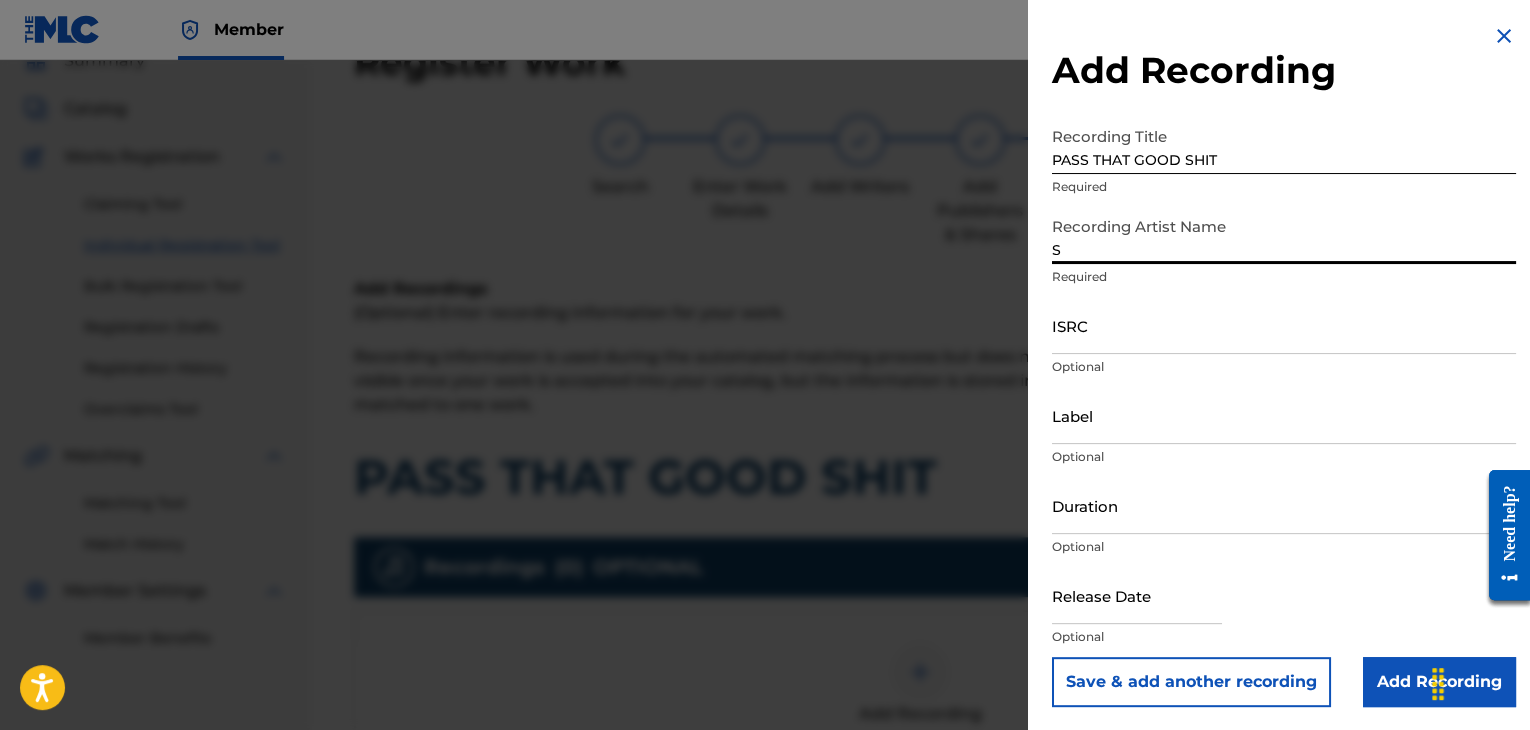 type on "SPANKY LOCO" 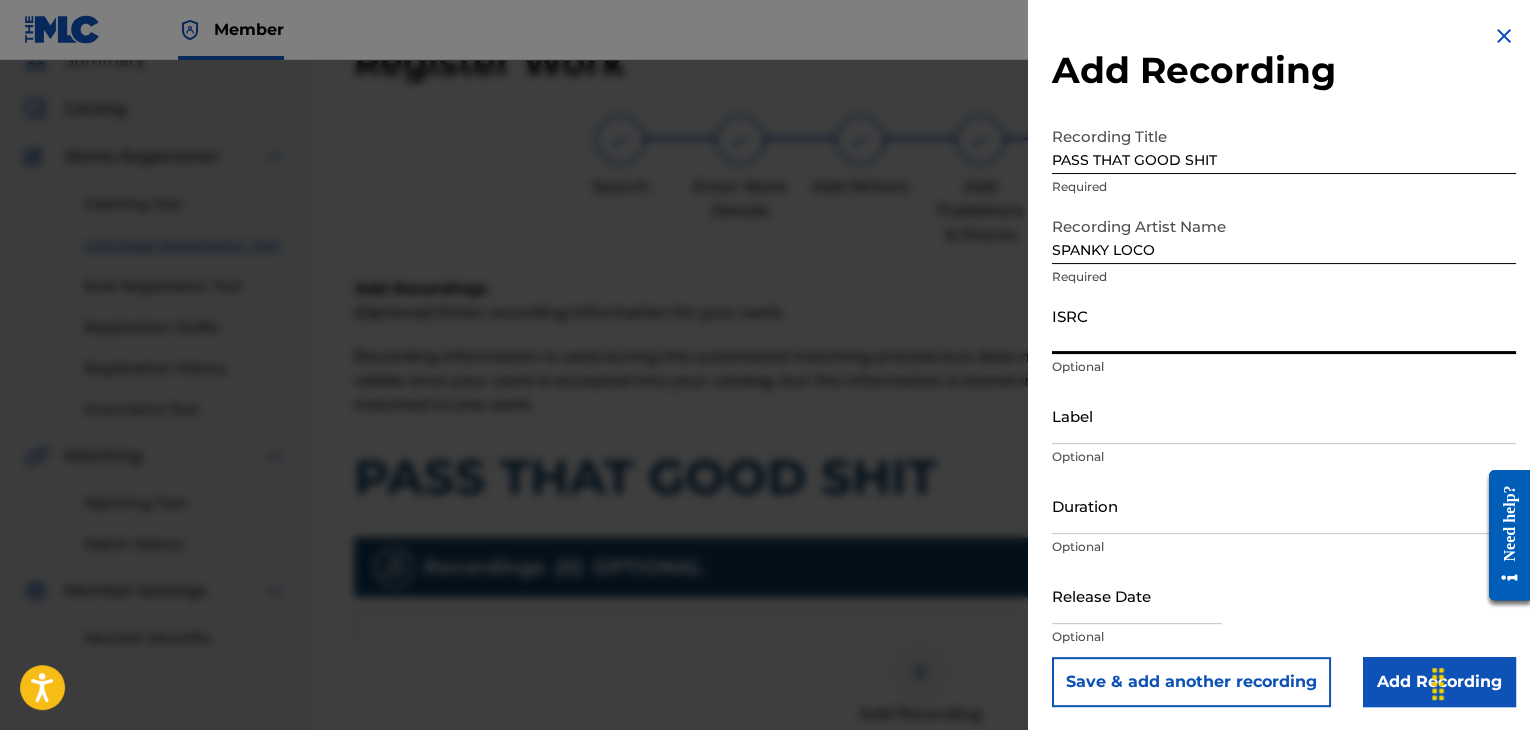 paste on "[ID]" 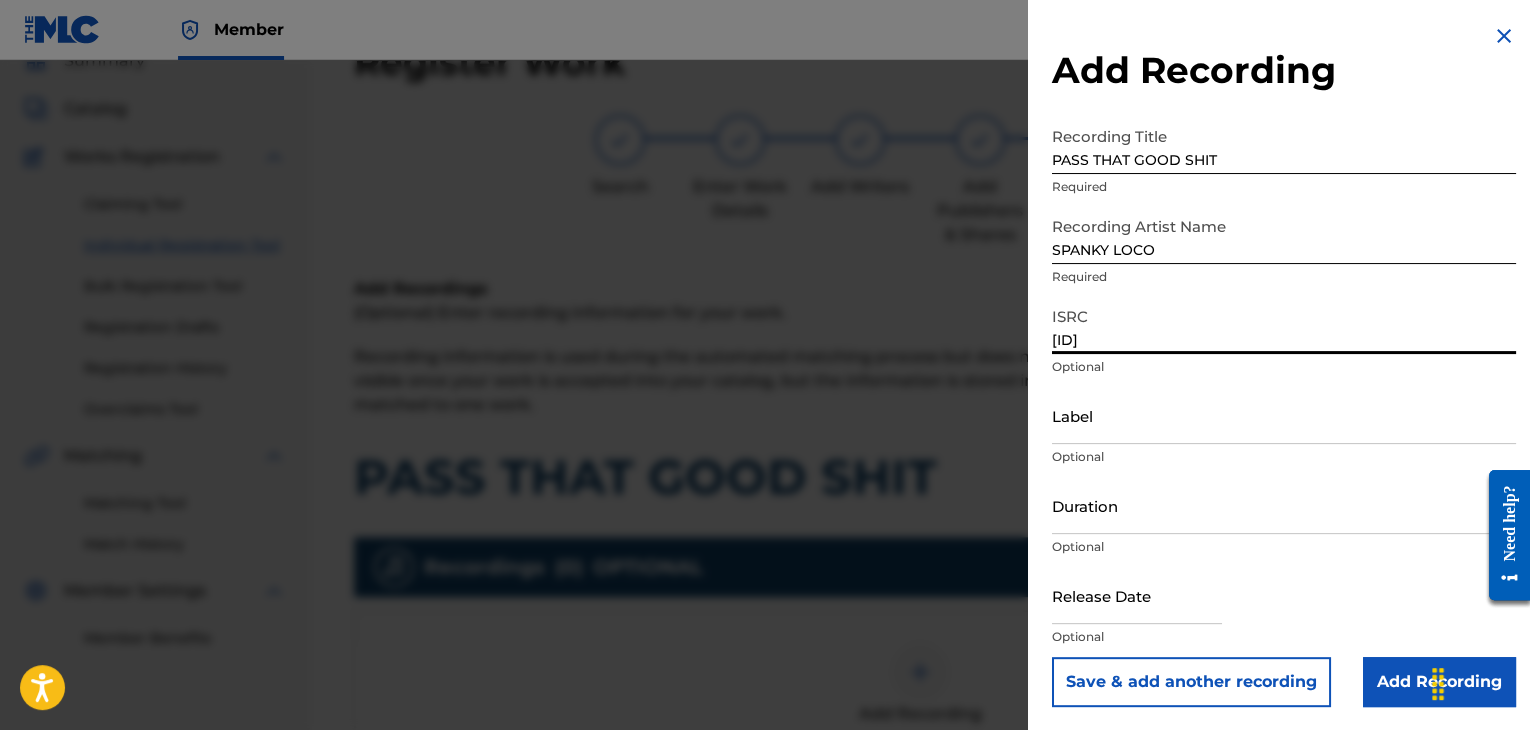 type on "[ID]" 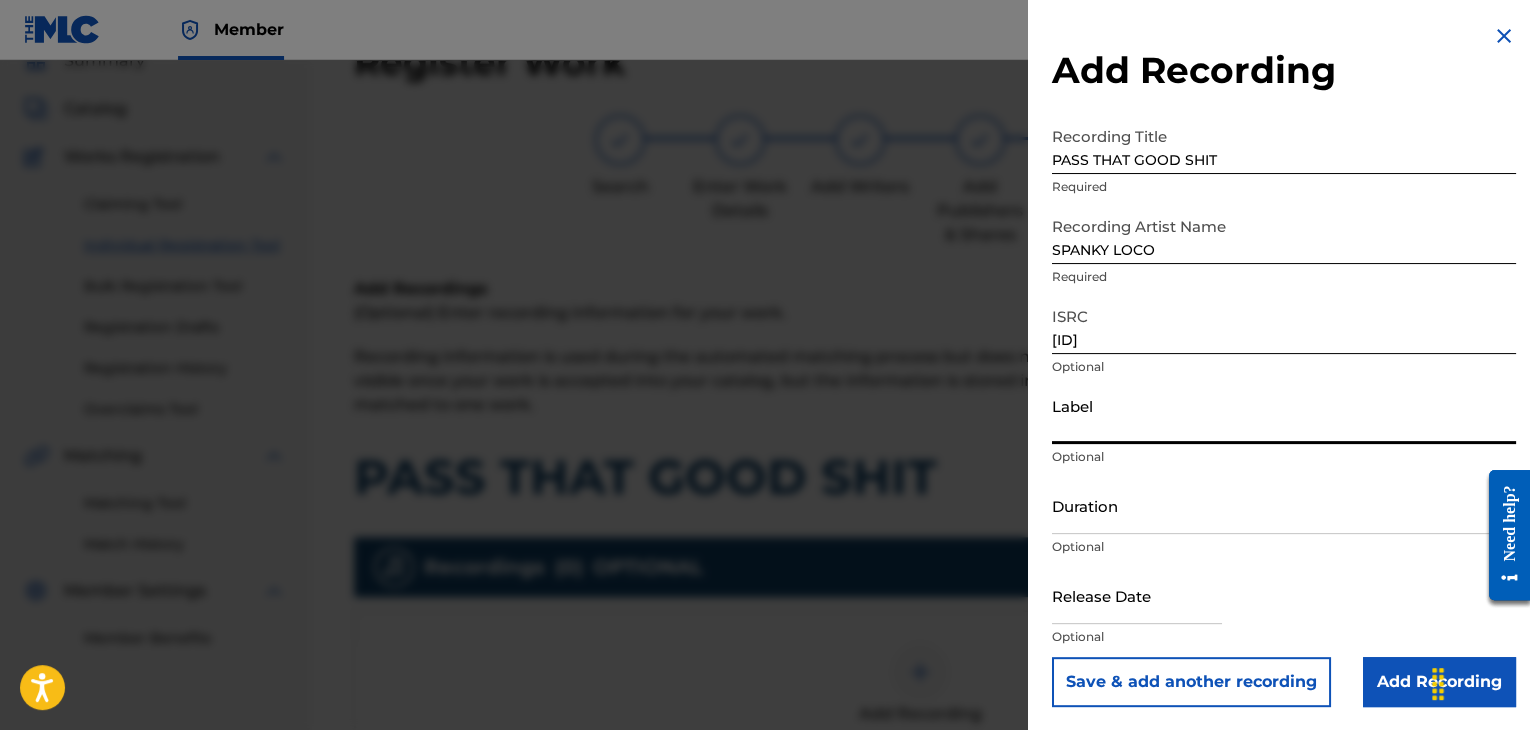 type on "Urban Kings Music Group" 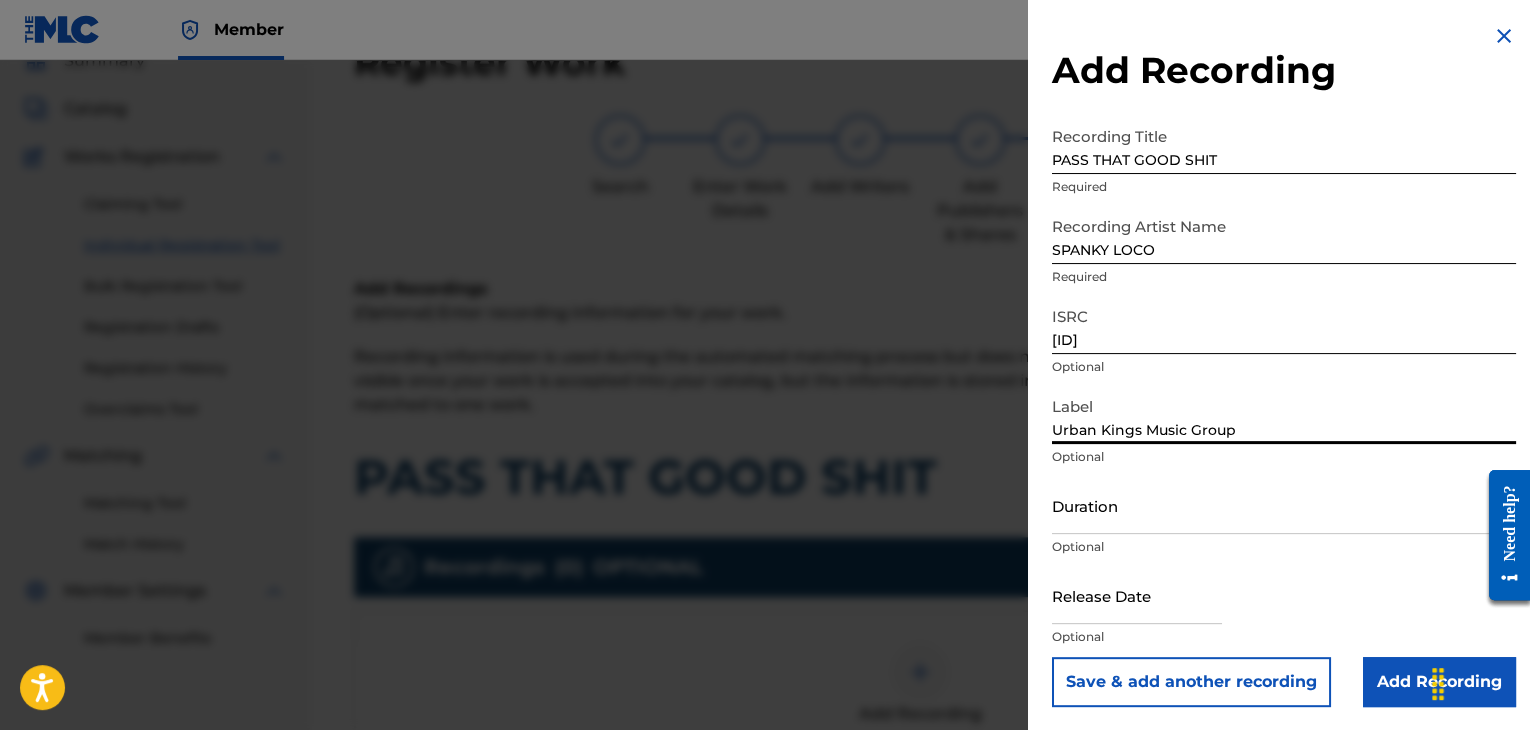 click on "Duration" at bounding box center [1284, 505] 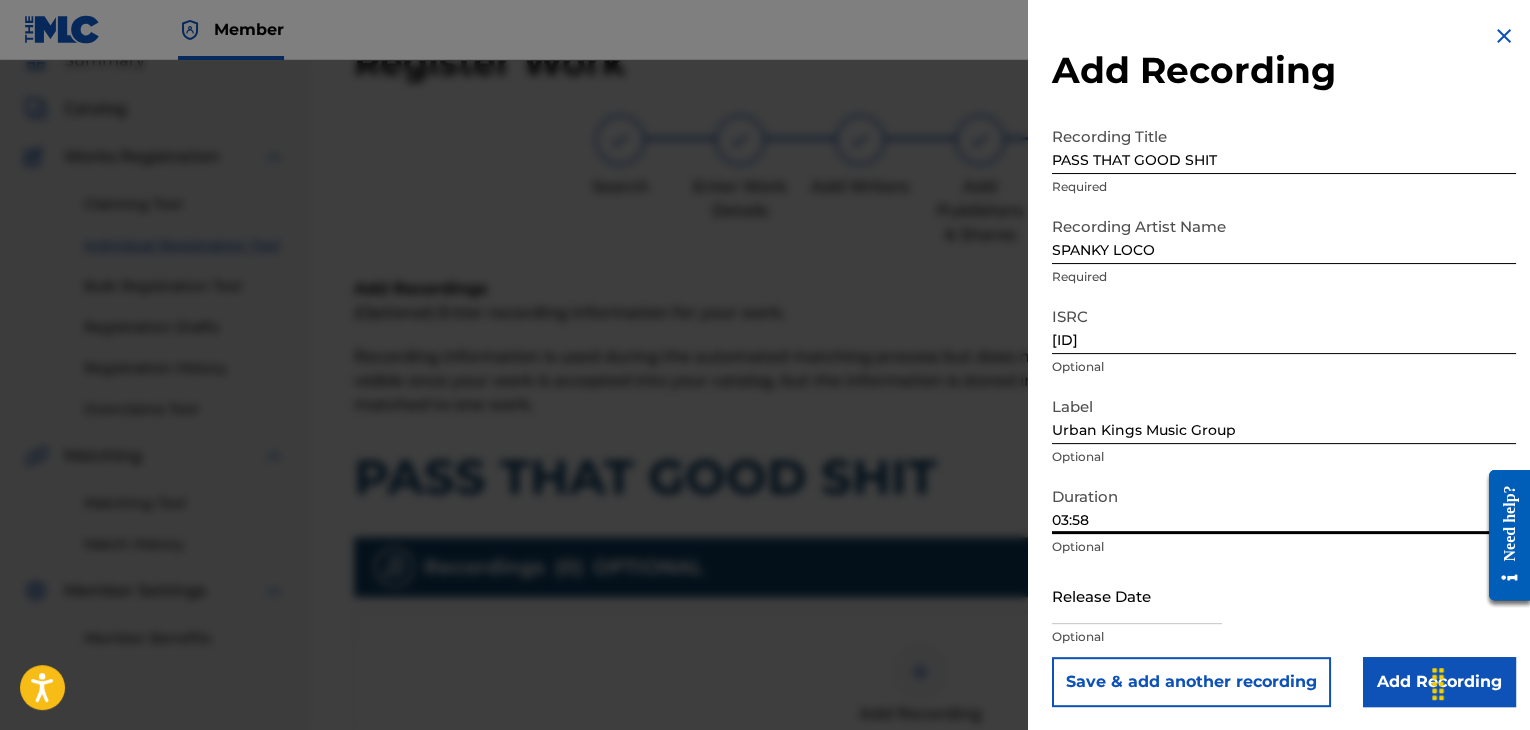 type on "03:58" 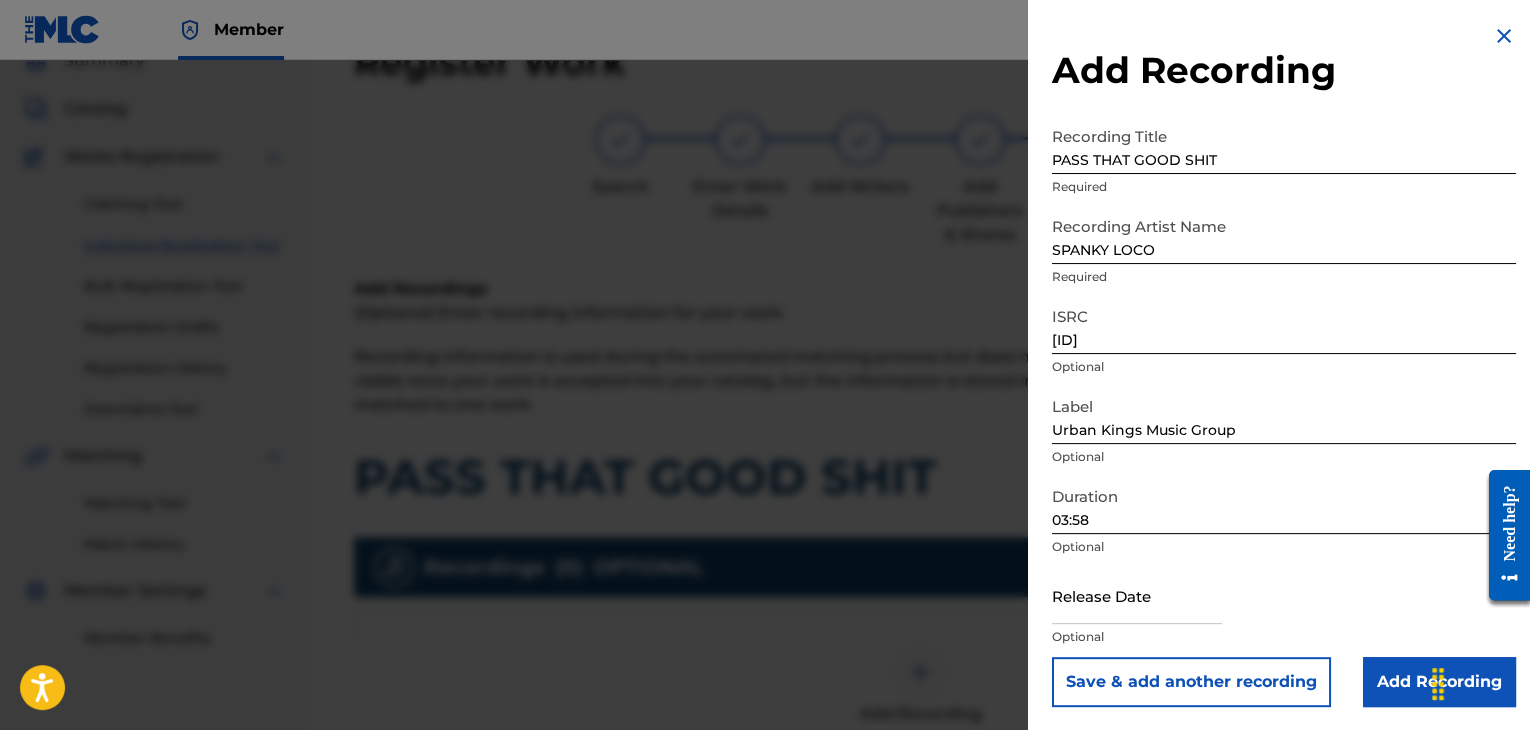 click at bounding box center (1137, 595) 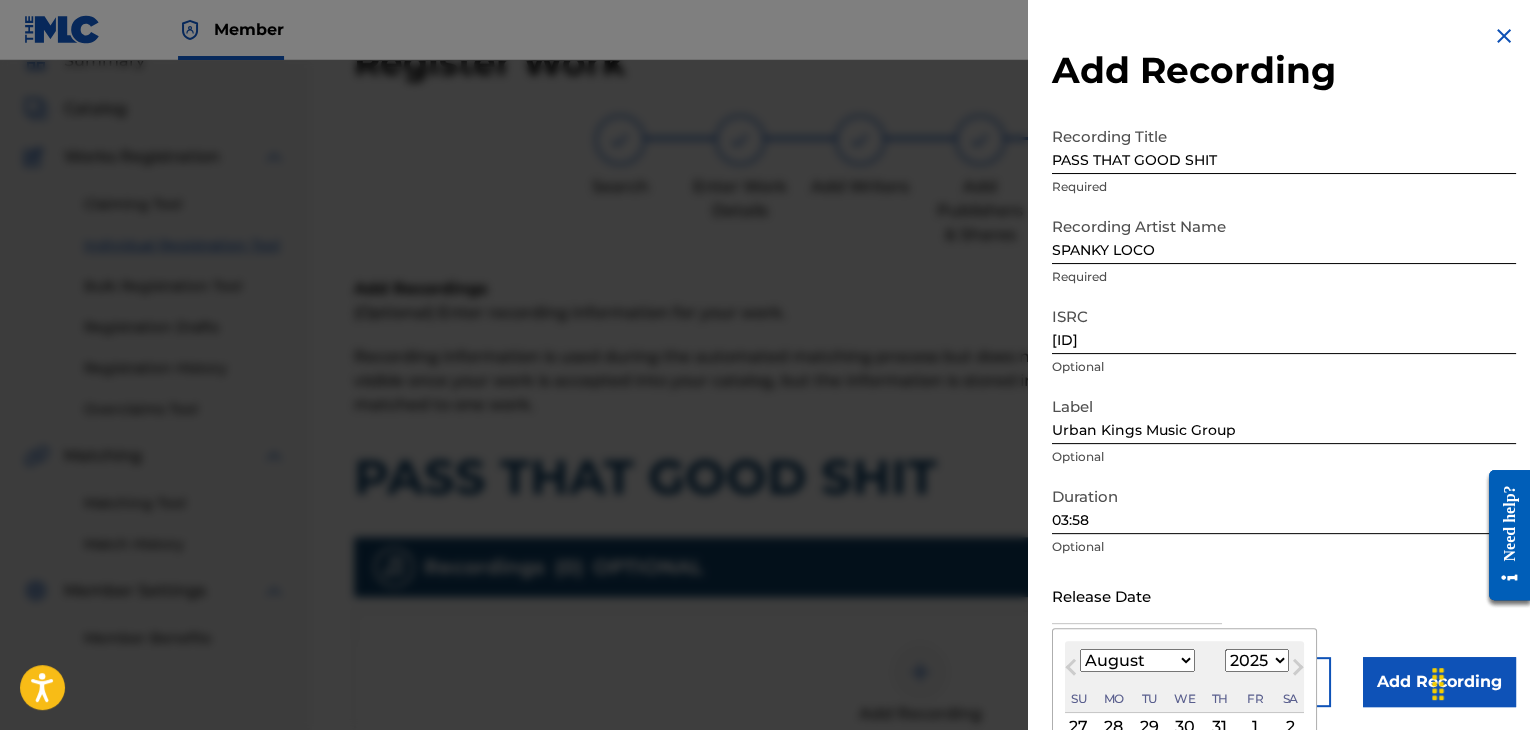 click on "January February March April May June July August September October November December" at bounding box center (1137, 660) 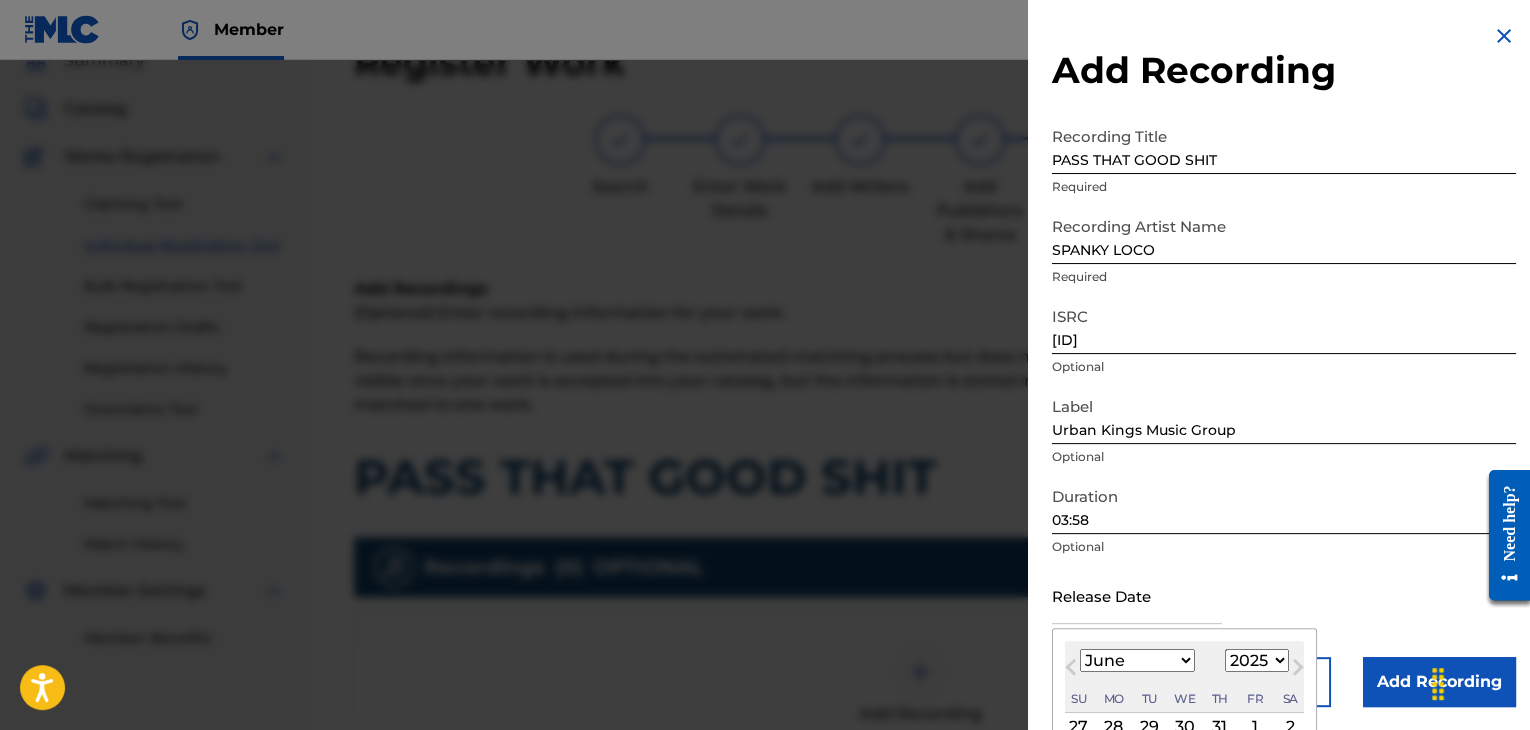 click on "January February March April May June July August September October November December" at bounding box center (1137, 660) 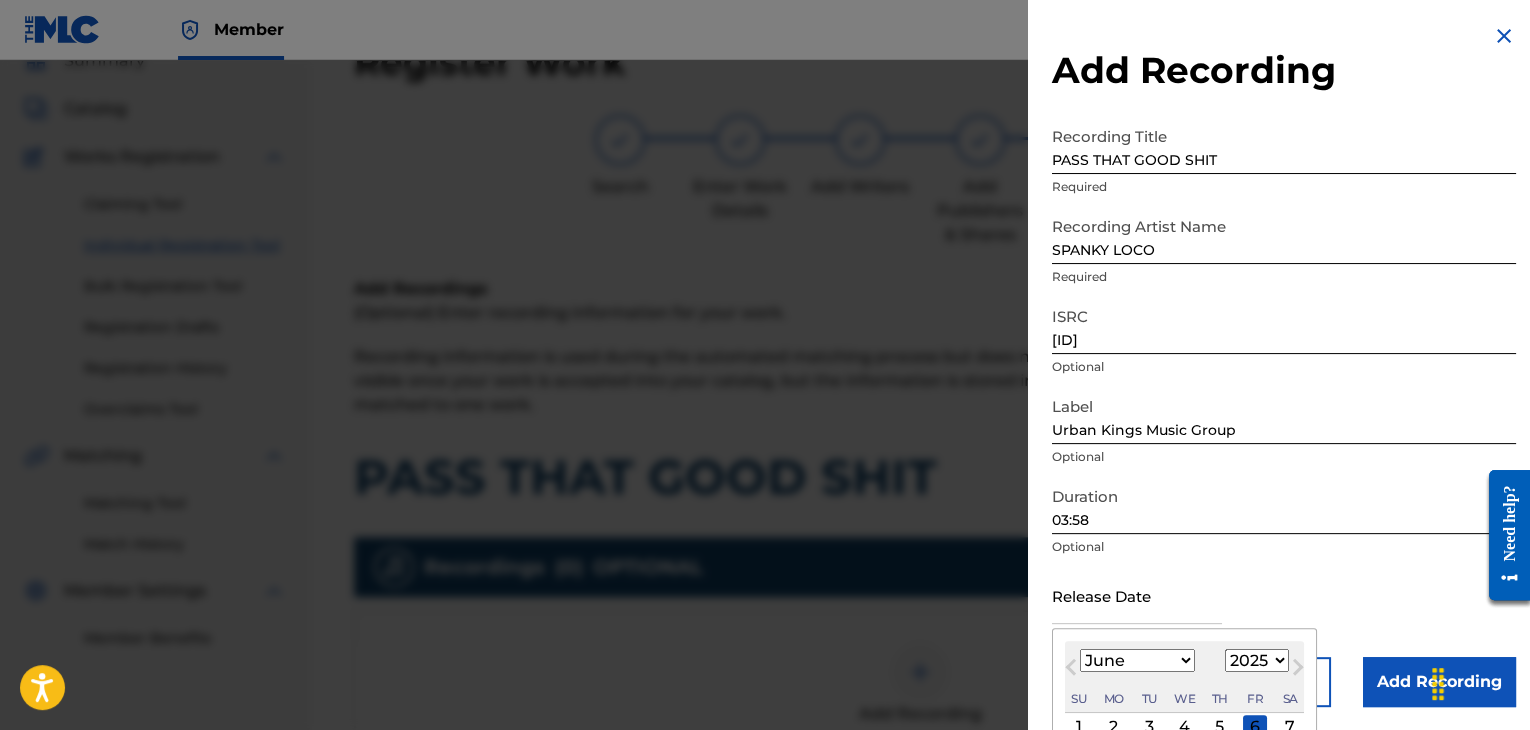 click on "1899 1900 1901 1902 1903 1904 1905 1906 1907 1908 1909 1910 1911 1912 1913 1914 1915 1916 1917 1918 1919 1920 1921 1922 1923 1924 1925 1926 1927 1928 1929 1930 1931 1932 1933 1934 1935 1936 1937 1938 1939 1940 1941 1942 1943 1944 1945 1946 1947 1948 1949 1950 1951 1952 1953 1954 1955 1956 1957 1958 1959 1960 1961 1962 1963 1964 1965 1966 1967 1968 1969 1970 1971 1972 1973 1974 1975 1976 1977 1978 1979 1980 1981 1982 1983 1984 1985 1986 1987 1988 1989 1990 1991 1992 1993 1994 1995 1996 1997 1998 1999 2000 2001 2002 2003 2004 2005 2006 2007 2008 2009 2010 2011 2012 2013 2014 2015 2016 2017 2018 2019 2020 2021 2022 2023 2024 2025 2026 2027 2028 2029 2030 2031 2032 2033 2034 2035 2036 2037 2038 2039 2040 2041 2042 2043 2044 2045 2046 2047 2048 2049 2050 2051 2052 2053 2054 2055 2056 2057 2058 2059 2060 2061 2062 2063 2064 2065 2066 2067 2068 2069 2070 2071 2072 2073 2074 2075 2076 2077 2078 2079 2080 2081 2082 2083 2084 2085 2086 2087 2088 2089 2090 2091 2092 2093 2094 2095 2096 2097 2098 2099 2100" at bounding box center (1257, 660) 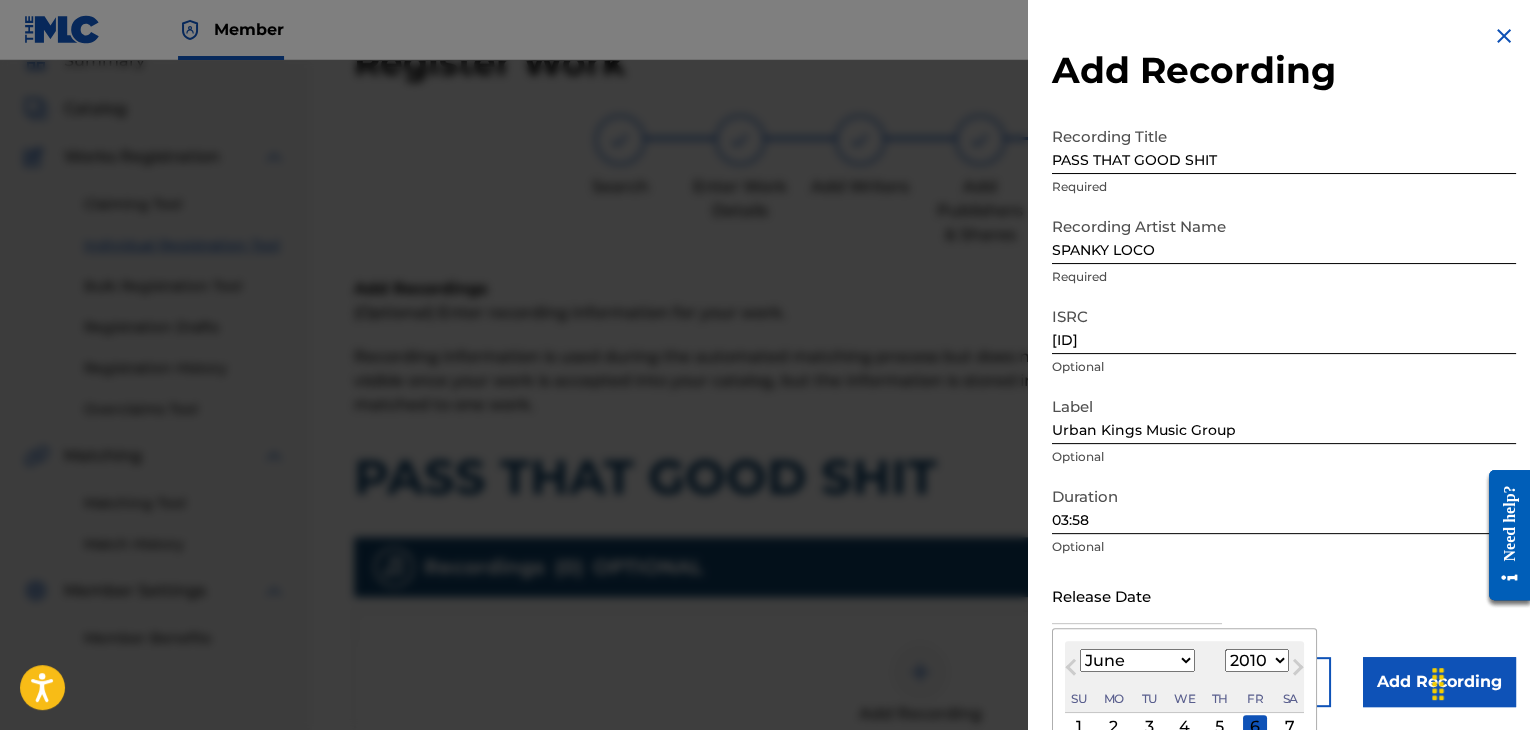 click on "1899 1900 1901 1902 1903 1904 1905 1906 1907 1908 1909 1910 1911 1912 1913 1914 1915 1916 1917 1918 1919 1920 1921 1922 1923 1924 1925 1926 1927 1928 1929 1930 1931 1932 1933 1934 1935 1936 1937 1938 1939 1940 1941 1942 1943 1944 1945 1946 1947 1948 1949 1950 1951 1952 1953 1954 1955 1956 1957 1958 1959 1960 1961 1962 1963 1964 1965 1966 1967 1968 1969 1970 1971 1972 1973 1974 1975 1976 1977 1978 1979 1980 1981 1982 1983 1984 1985 1986 1987 1988 1989 1990 1991 1992 1993 1994 1995 1996 1997 1998 1999 2000 2001 2002 2003 2004 2005 2006 2007 2008 2009 2010 2011 2012 2013 2014 2015 2016 2017 2018 2019 2020 2021 2022 2023 2024 2025 2026 2027 2028 2029 2030 2031 2032 2033 2034 2035 2036 2037 2038 2039 2040 2041 2042 2043 2044 2045 2046 2047 2048 2049 2050 2051 2052 2053 2054 2055 2056 2057 2058 2059 2060 2061 2062 2063 2064 2065 2066 2067 2068 2069 2070 2071 2072 2073 2074 2075 2076 2077 2078 2079 2080 2081 2082 2083 2084 2085 2086 2087 2088 2089 2090 2091 2092 2093 2094 2095 2096 2097 2098 2099 2100" at bounding box center [1257, 660] 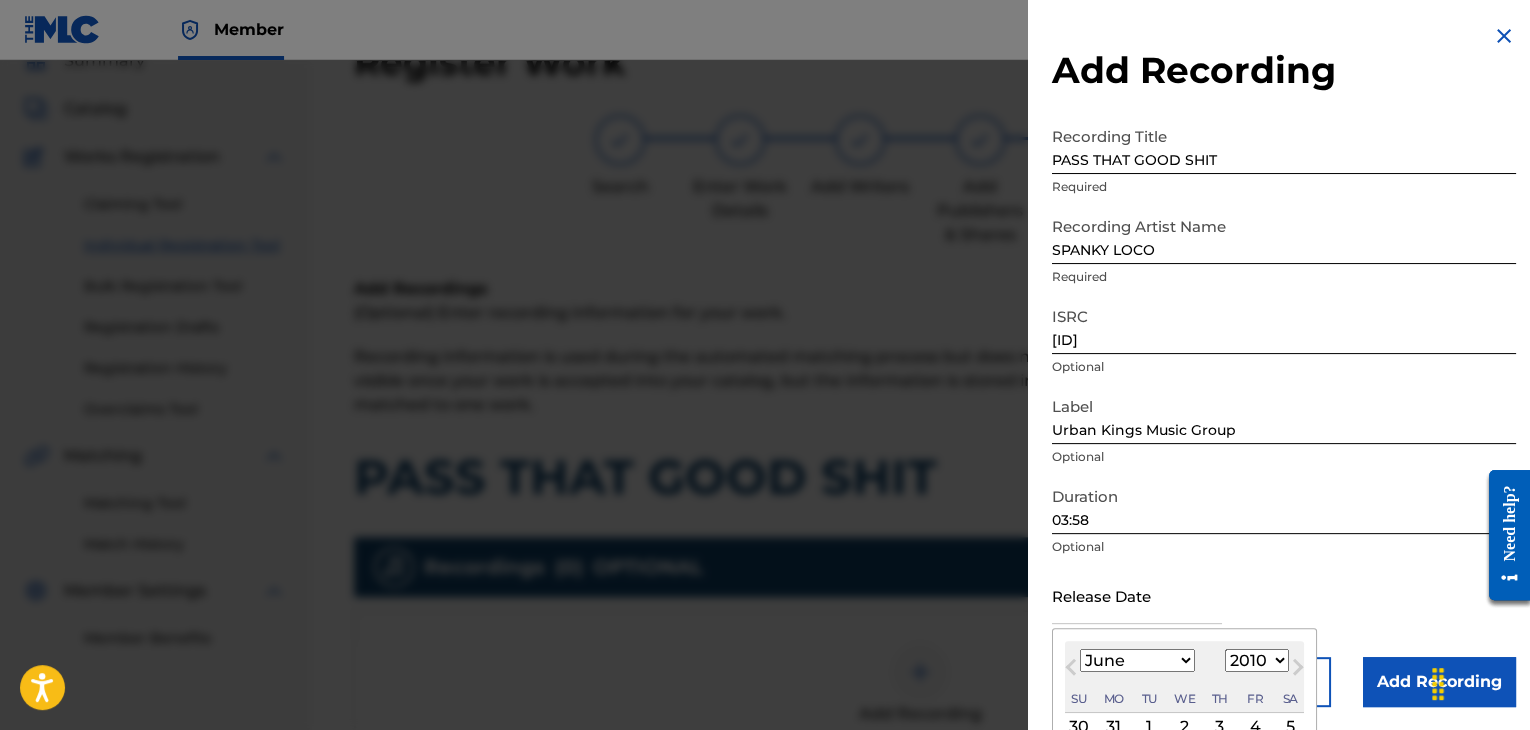 click on "1" at bounding box center [1149, 727] 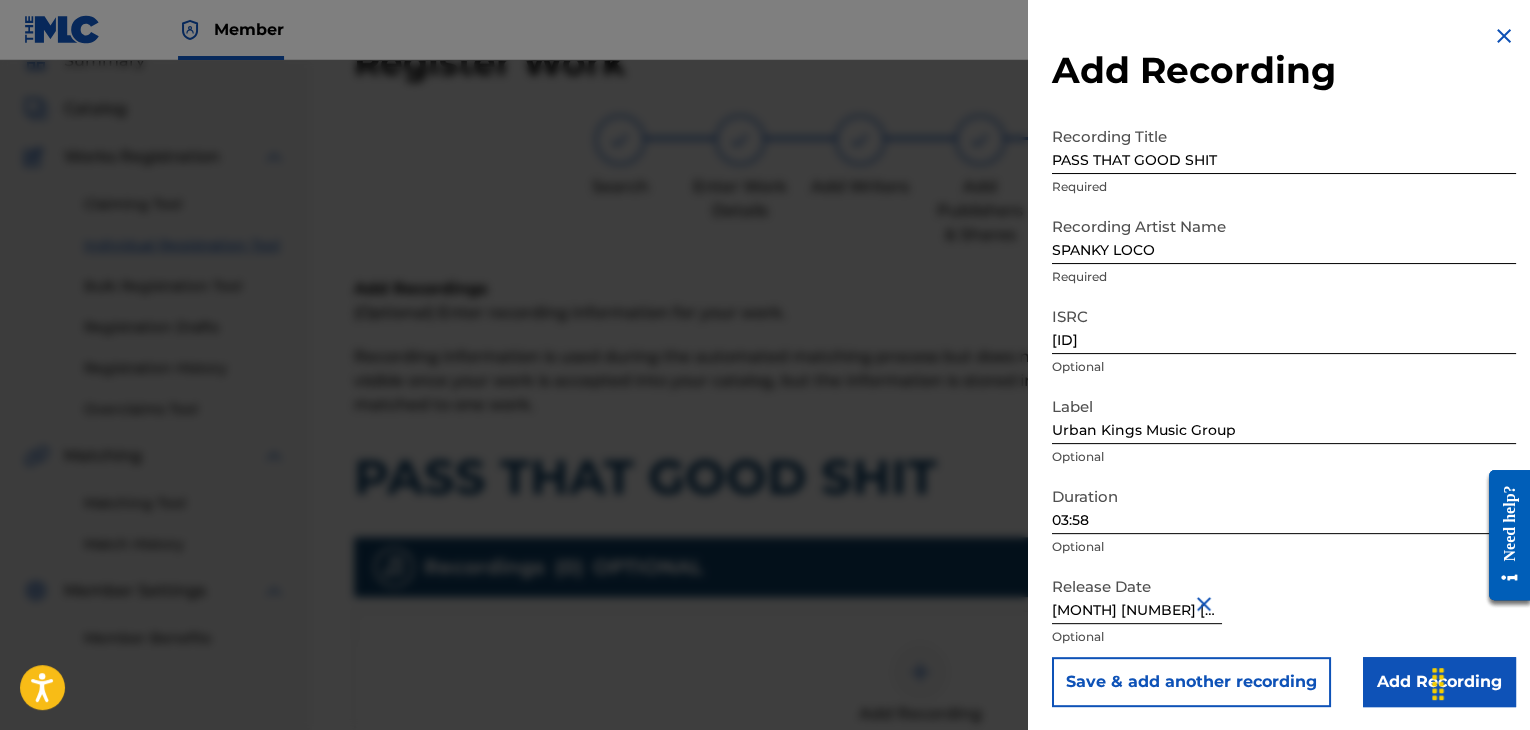 click on "Add Recording" at bounding box center (1439, 682) 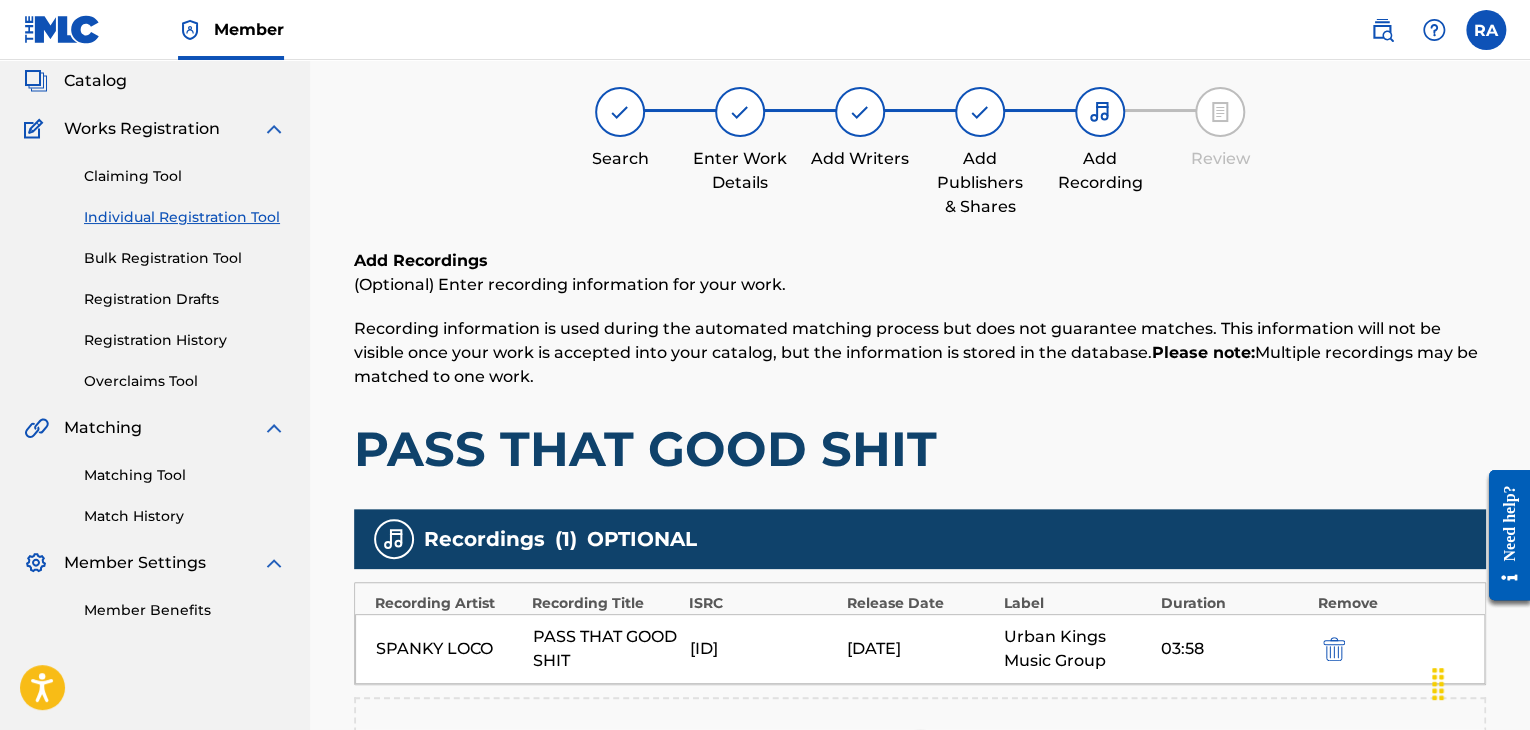 scroll, scrollTop: 482, scrollLeft: 0, axis: vertical 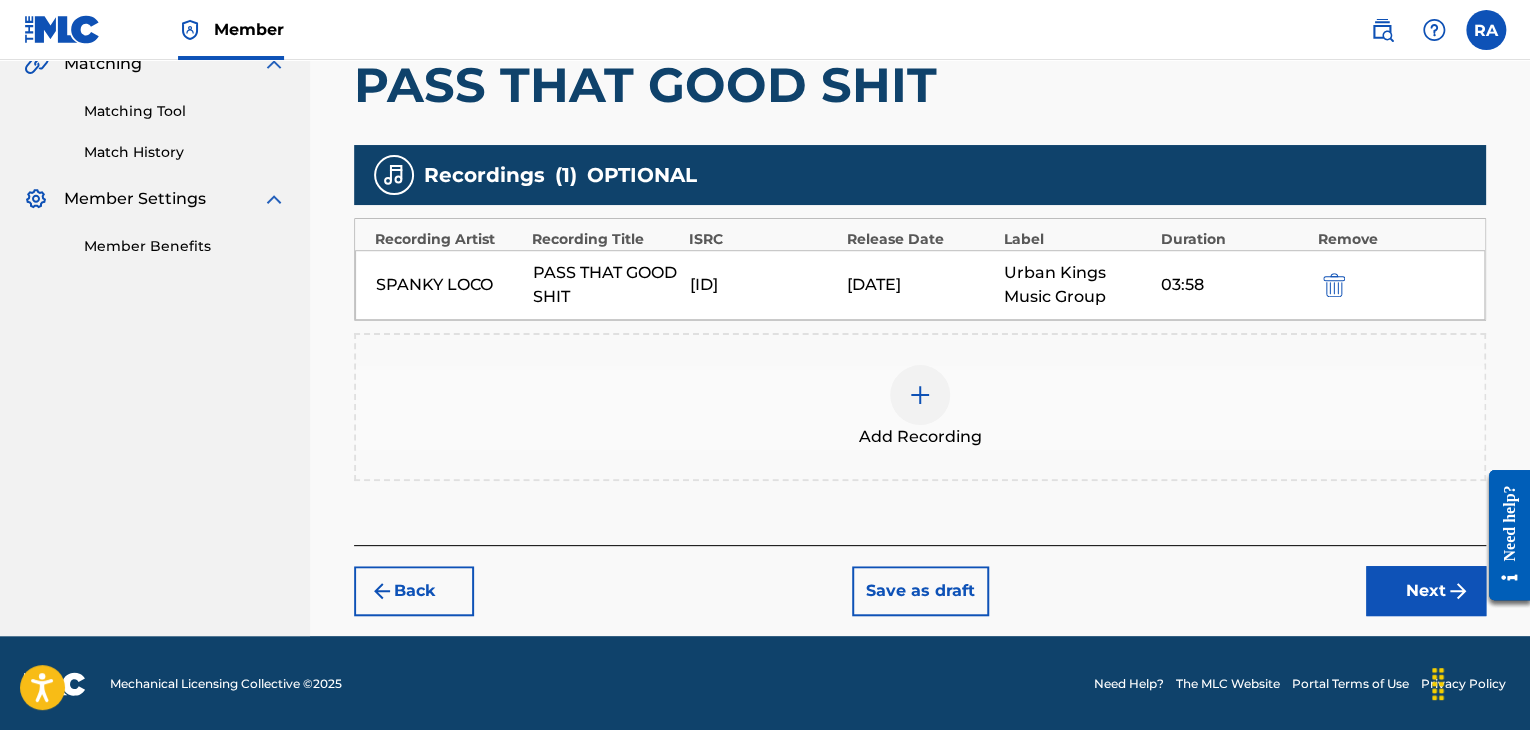 click on "Next" at bounding box center (1426, 591) 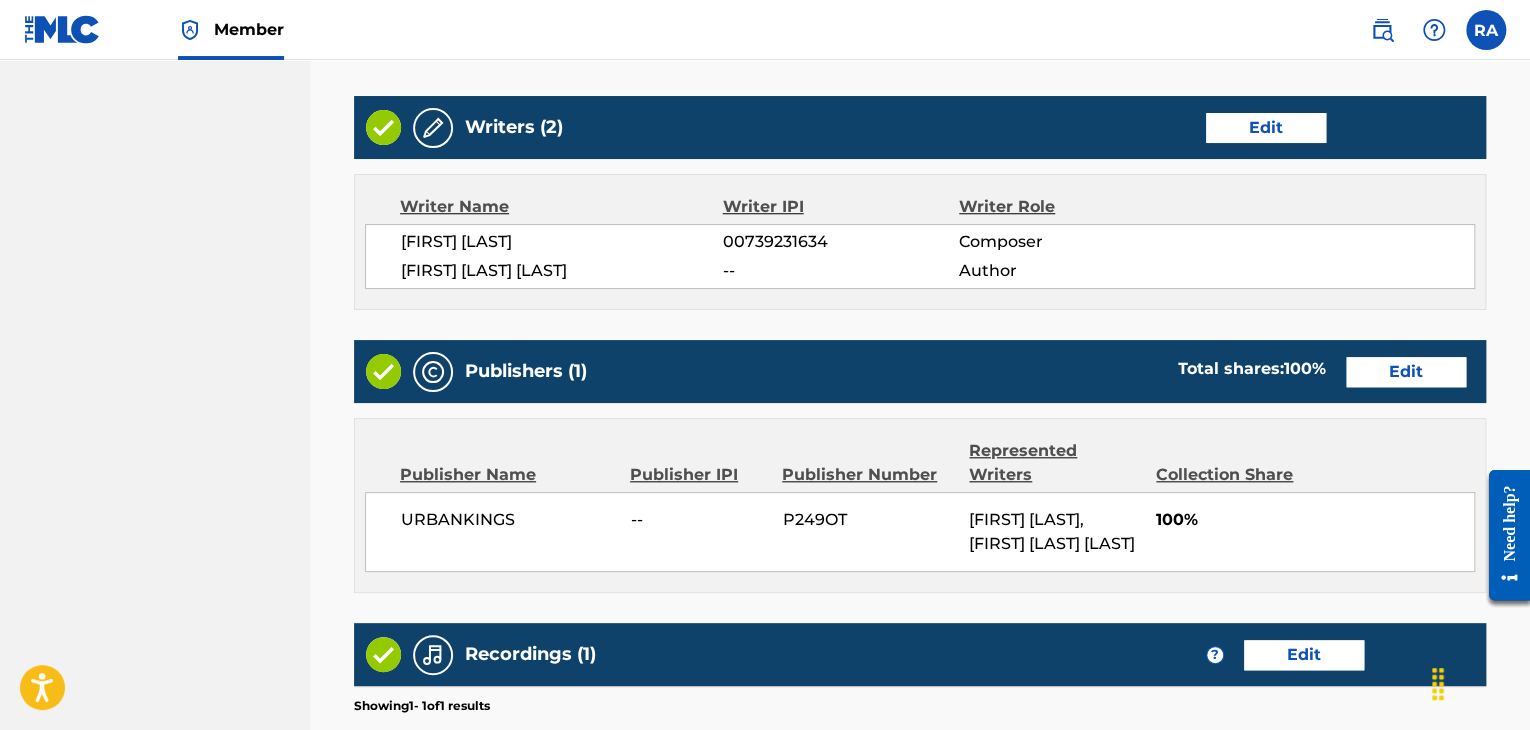 scroll, scrollTop: 1061, scrollLeft: 0, axis: vertical 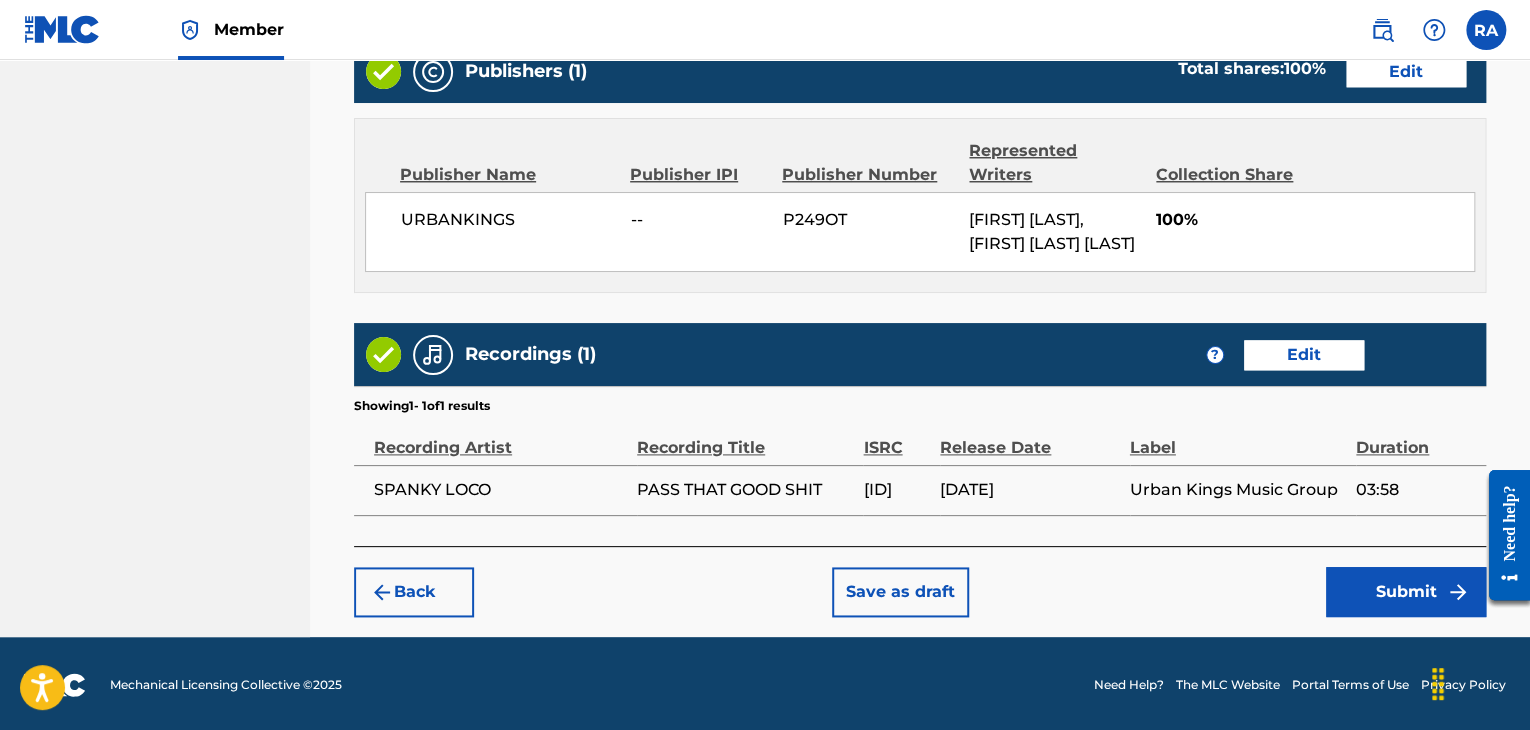 click on "Submit" at bounding box center [1406, 592] 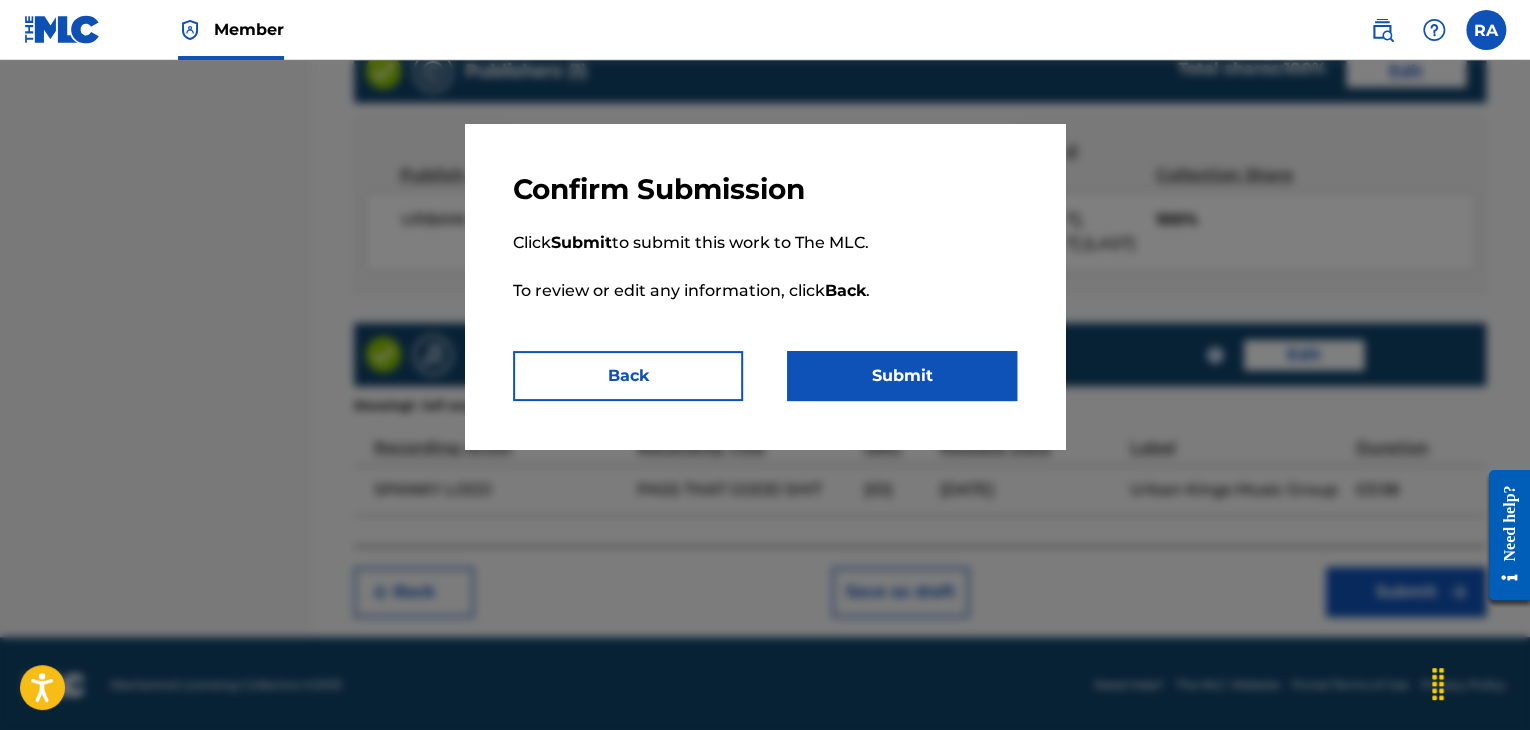 click on "Submit" at bounding box center (902, 376) 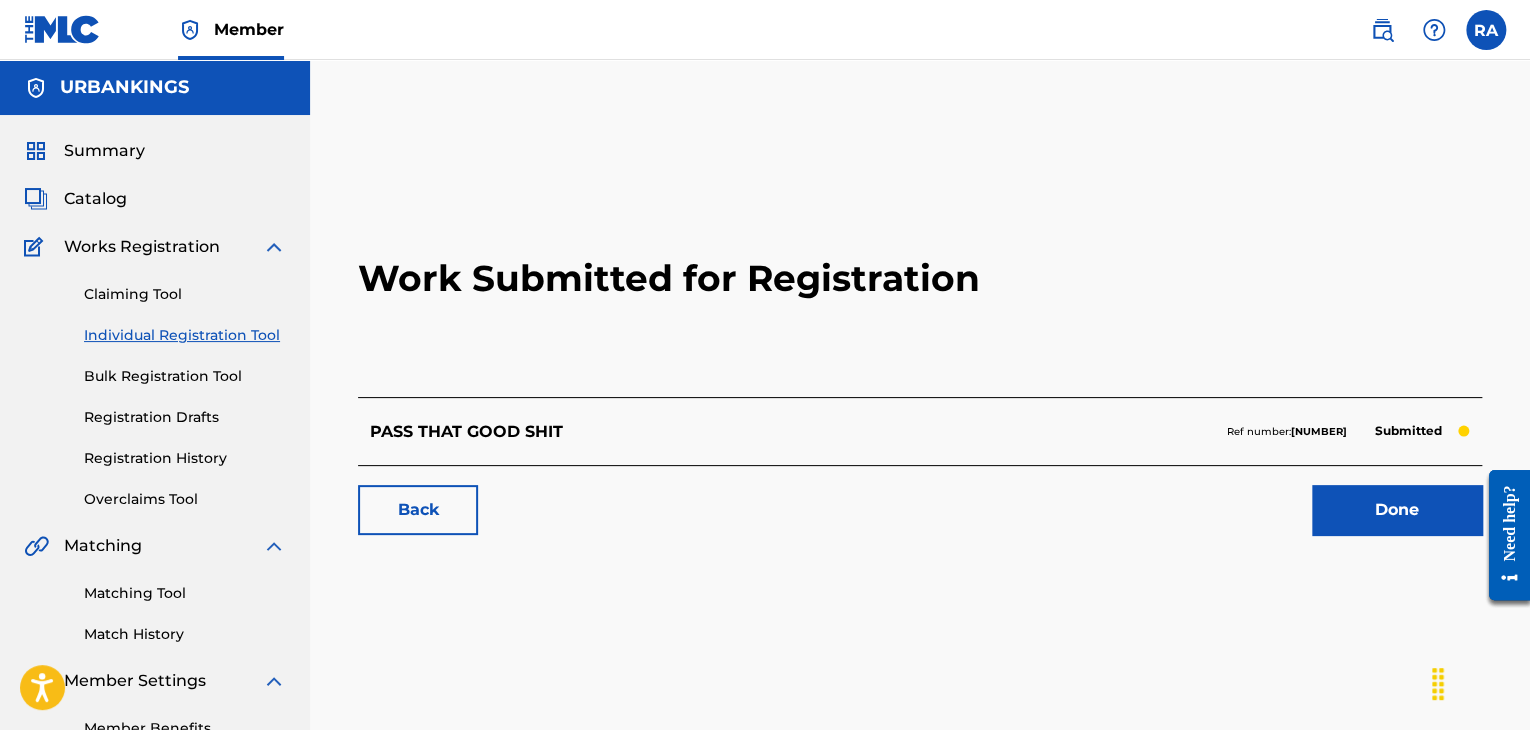 click on "Done" at bounding box center (1397, 510) 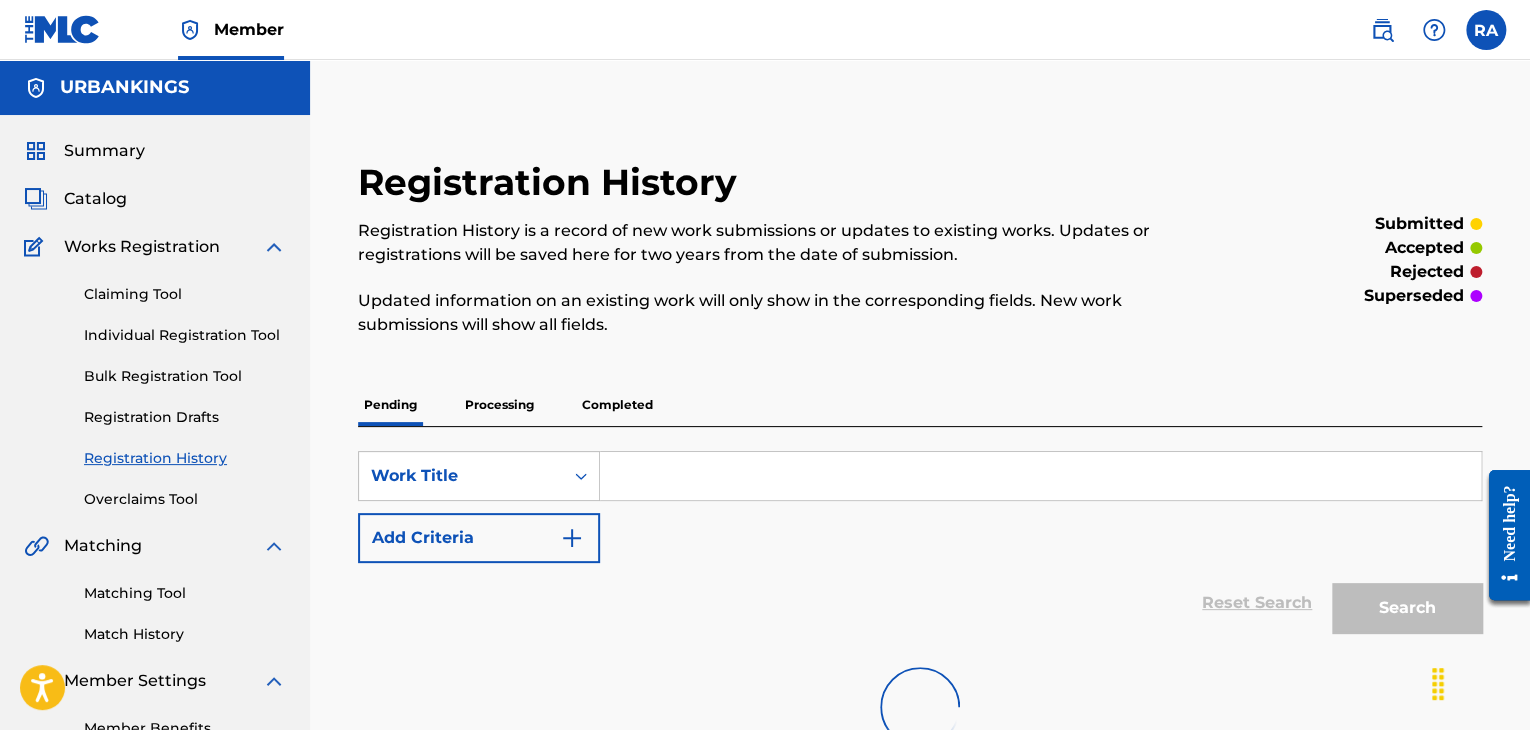 click at bounding box center [1040, 476] 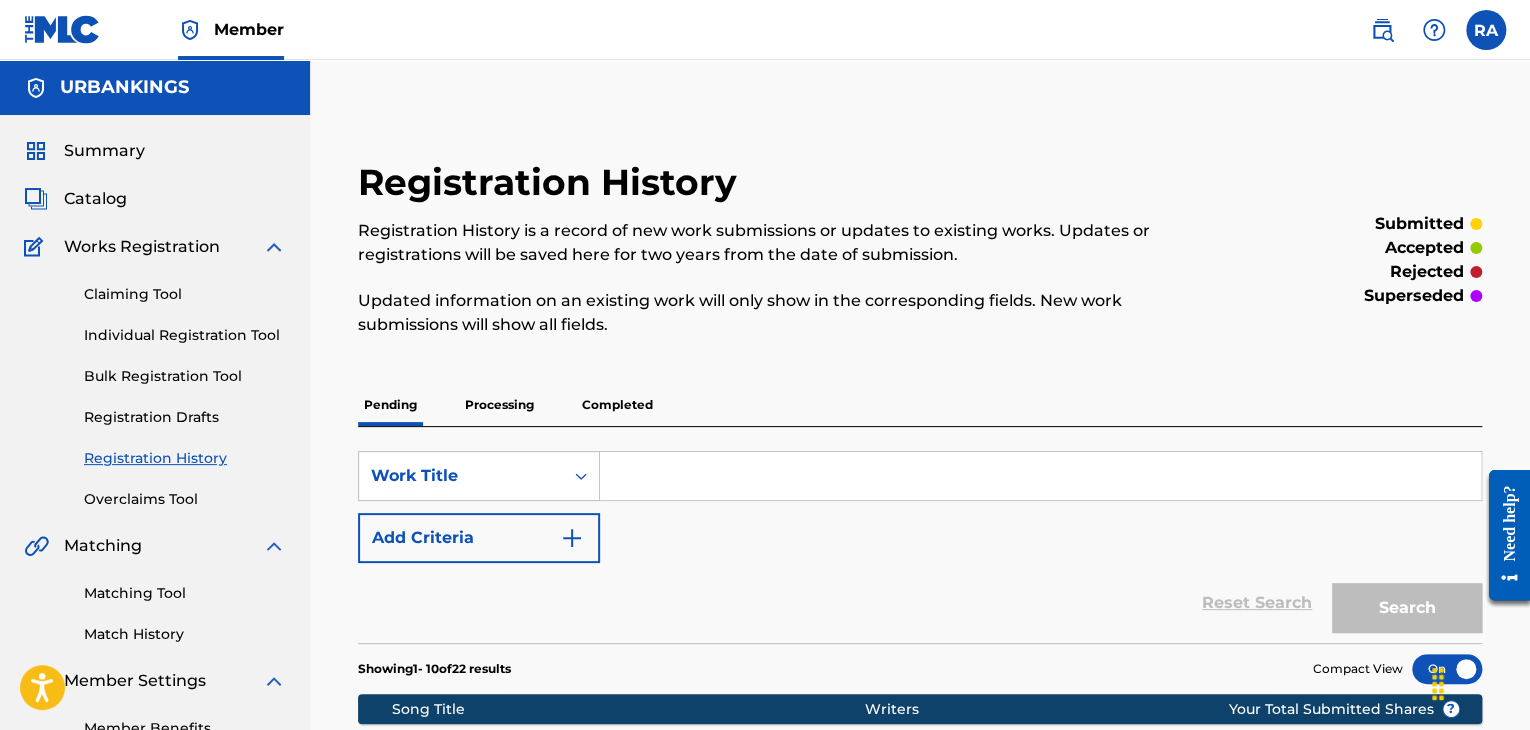 click on "Claiming Tool Individual Registration Tool Bulk Registration Tool Registration Drafts Registration History Overclaims Tool" at bounding box center (155, 384) 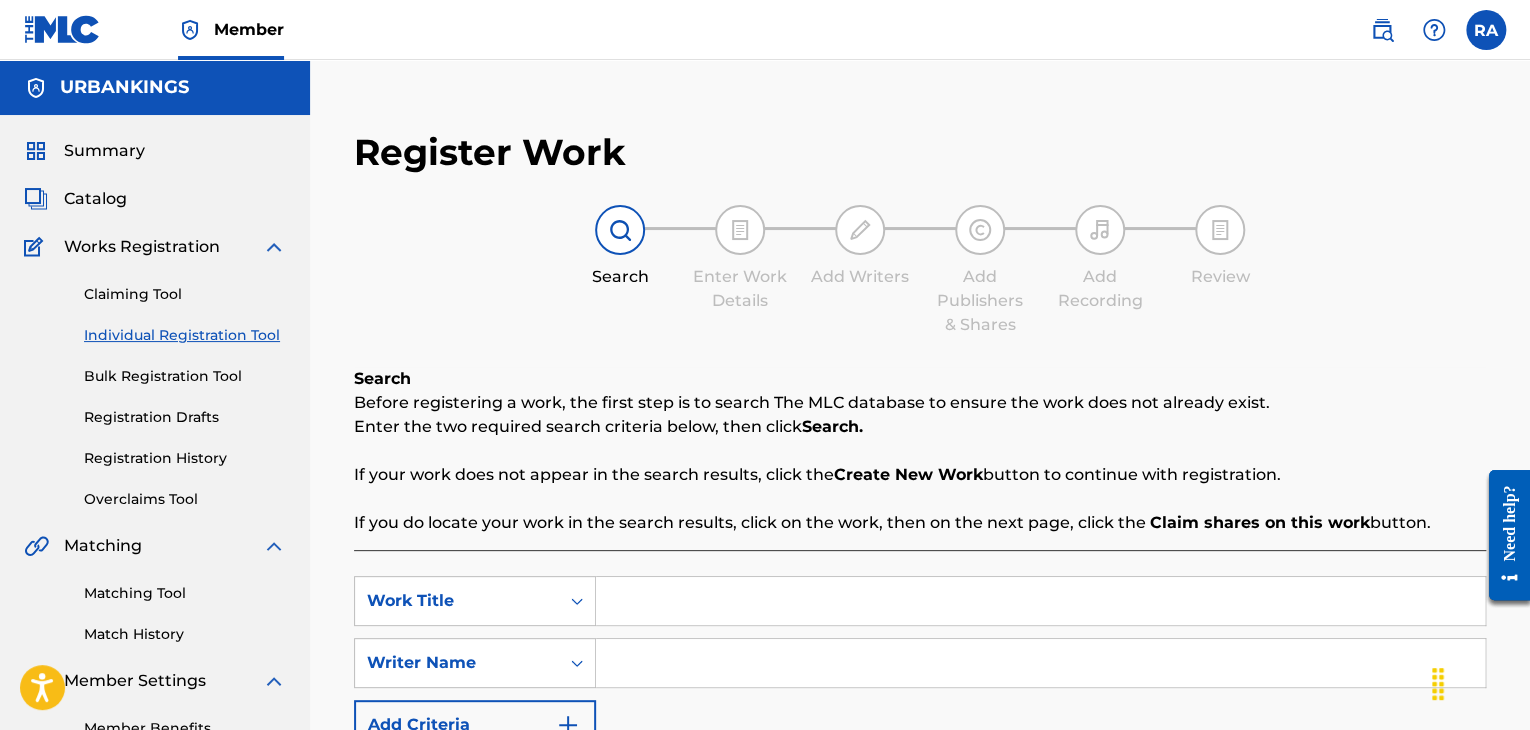 click at bounding box center [1040, 601] 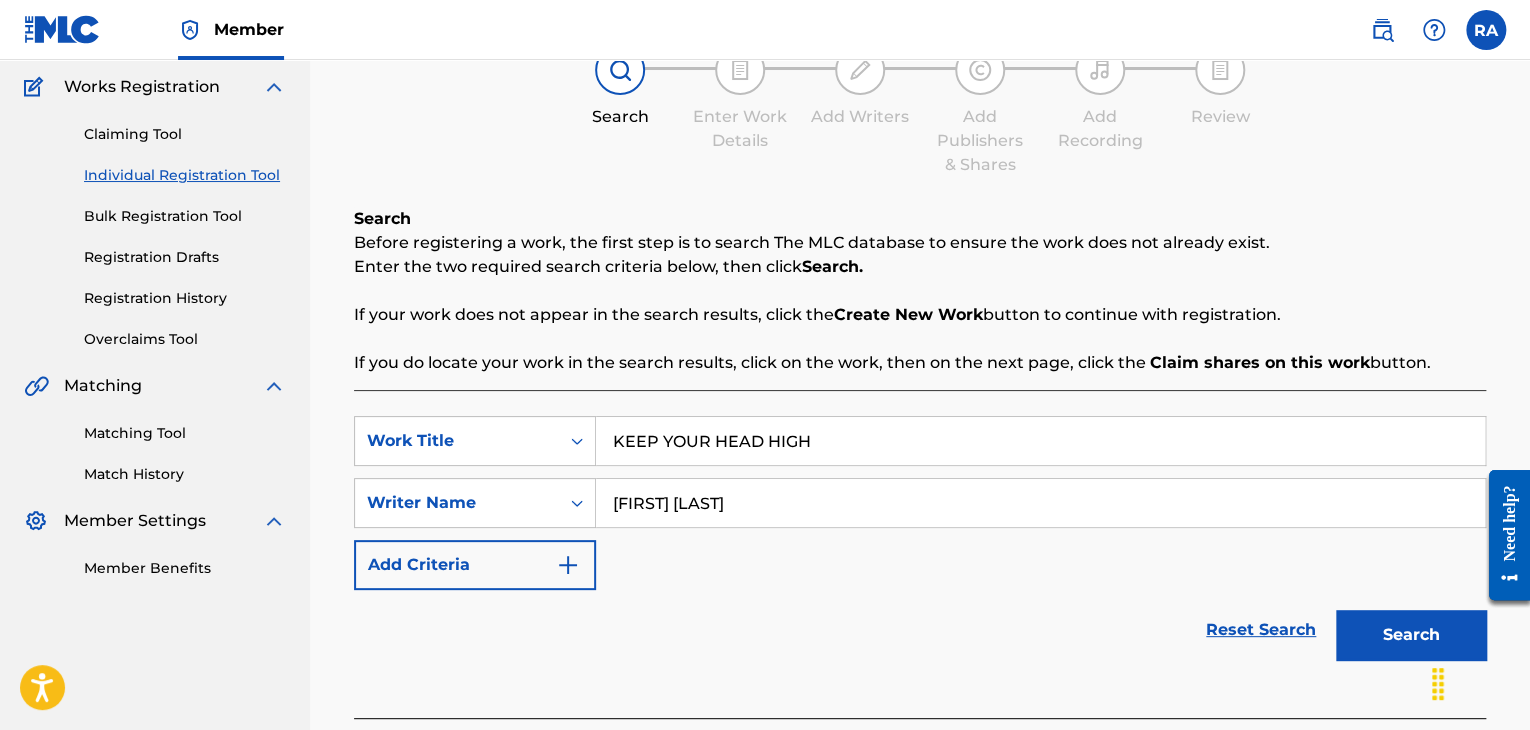 scroll, scrollTop: 284, scrollLeft: 0, axis: vertical 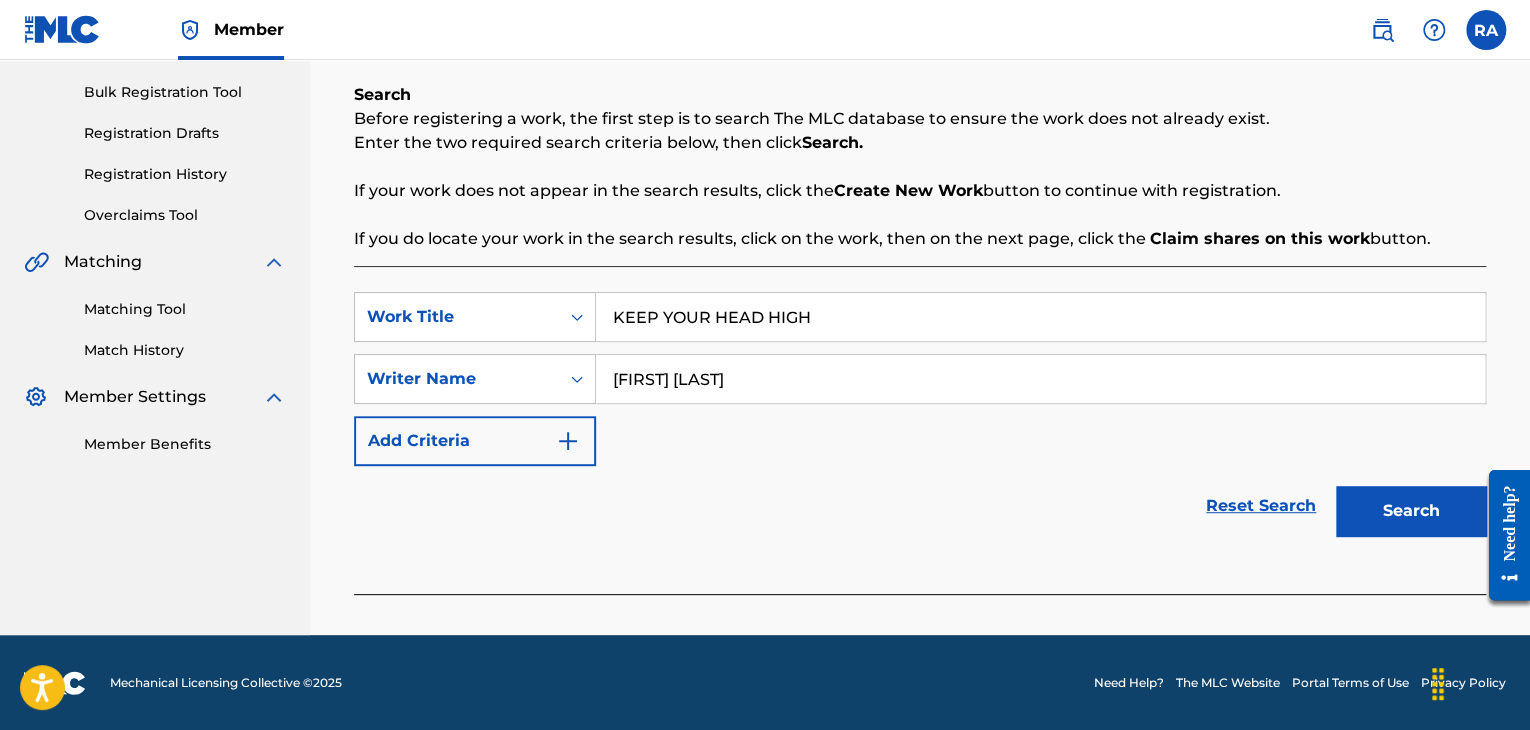 click on "Search" at bounding box center (1411, 511) 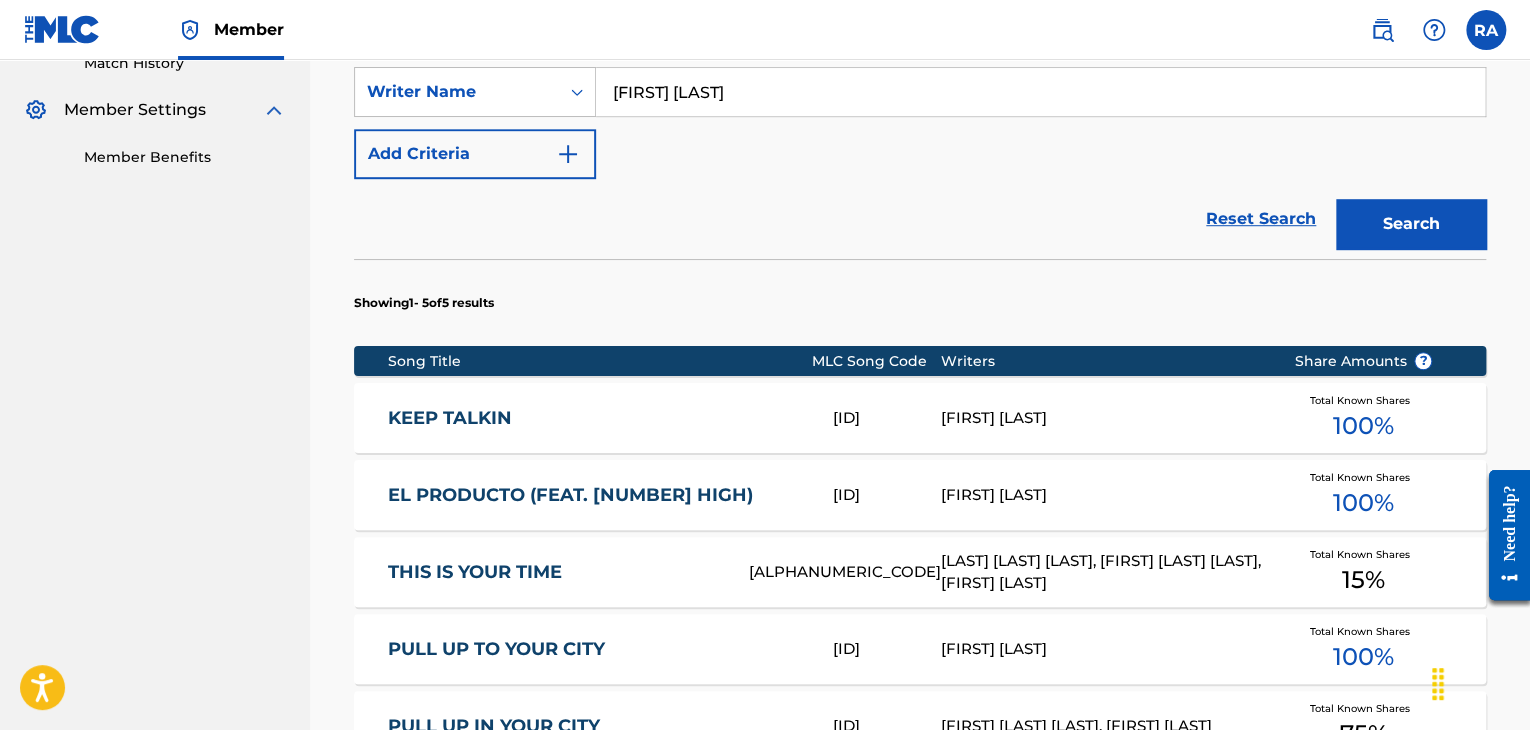 scroll, scrollTop: 812, scrollLeft: 0, axis: vertical 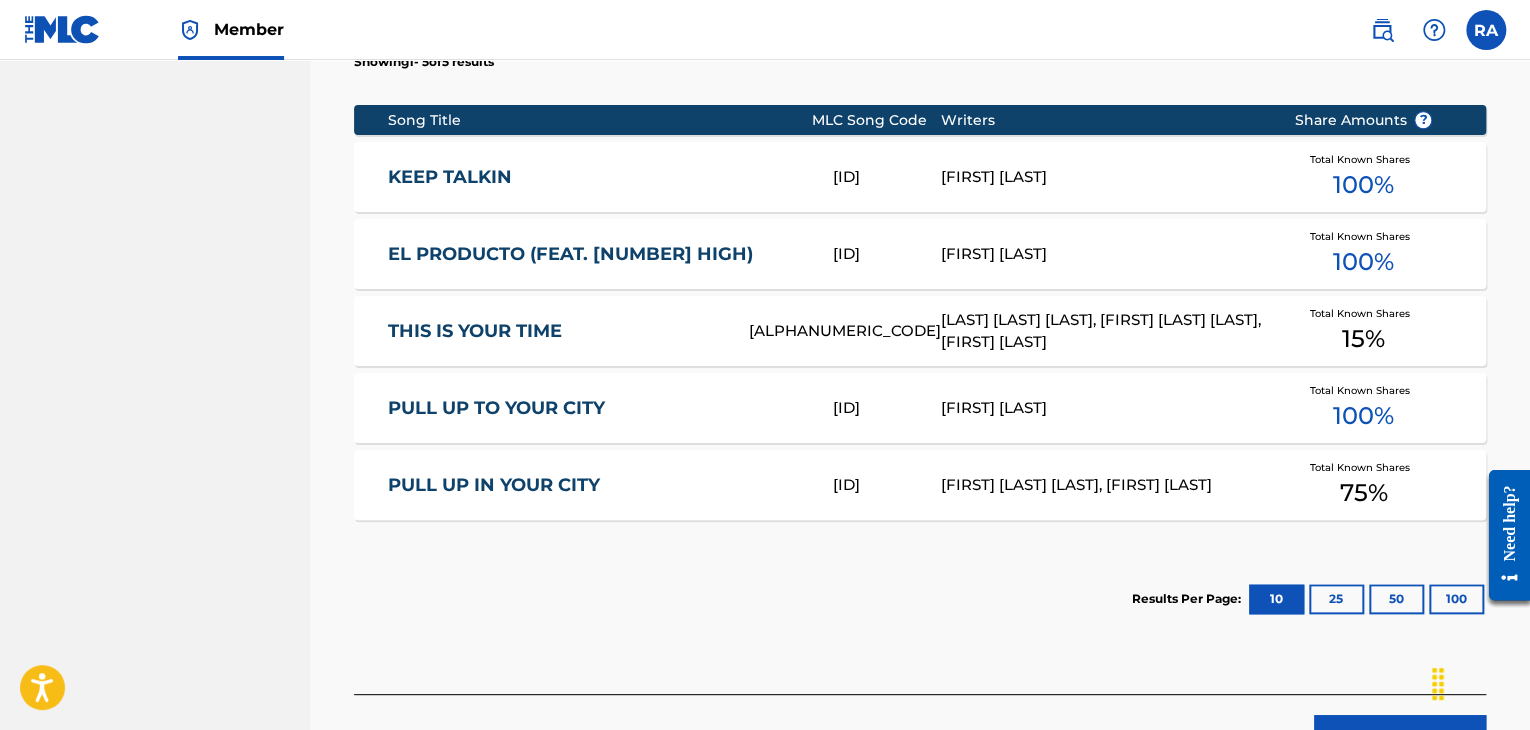 click on "Create new work" at bounding box center [1400, 740] 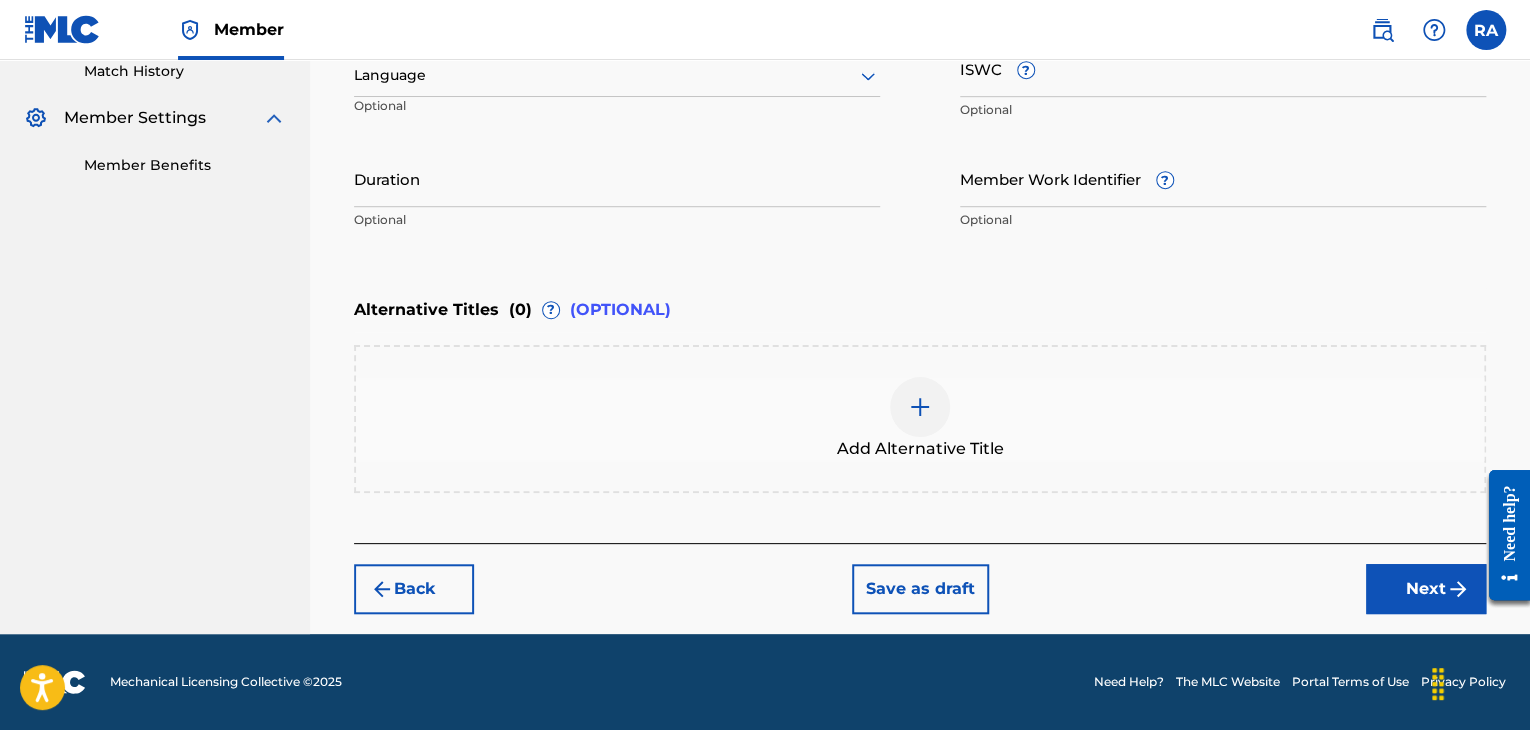scroll, scrollTop: 561, scrollLeft: 0, axis: vertical 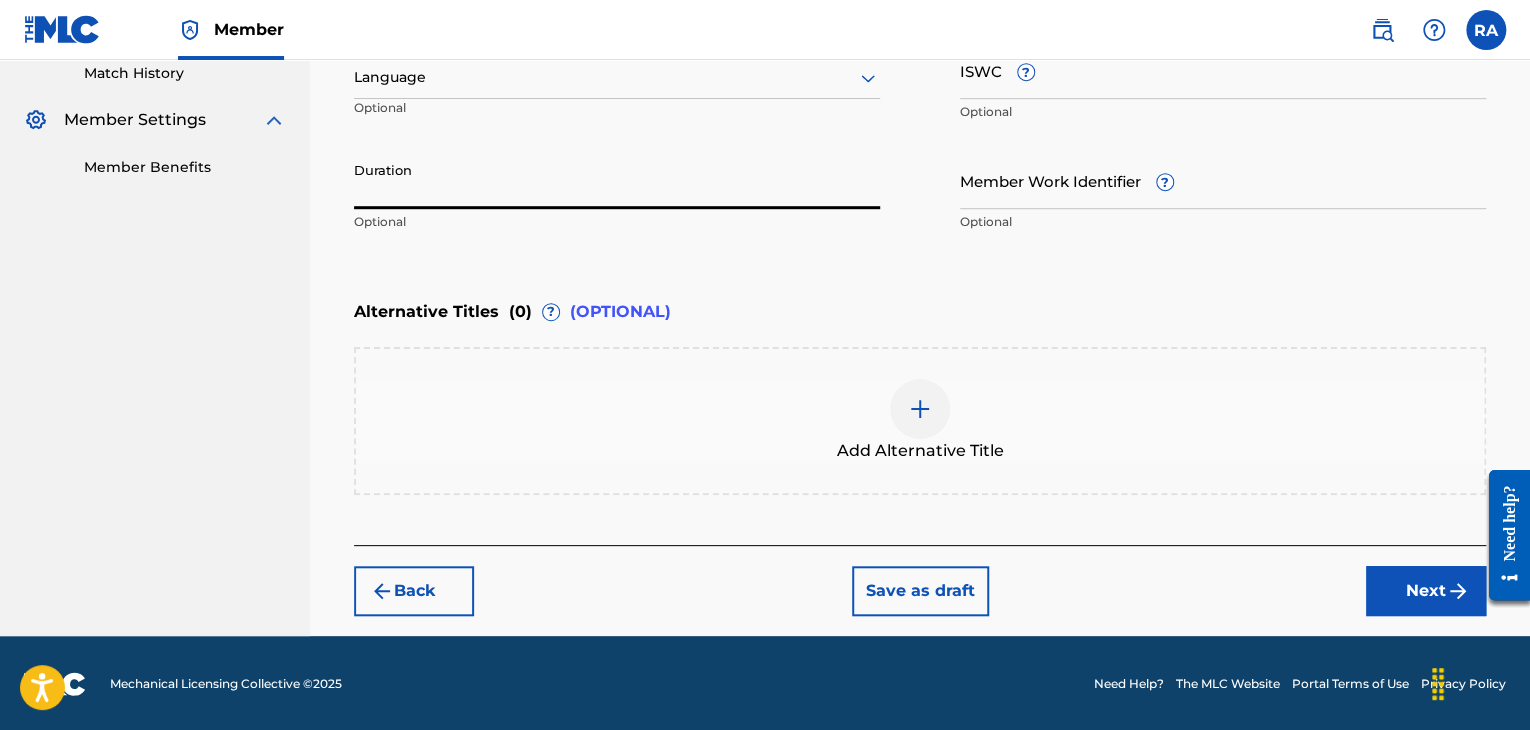 click on "Duration" at bounding box center (617, 180) 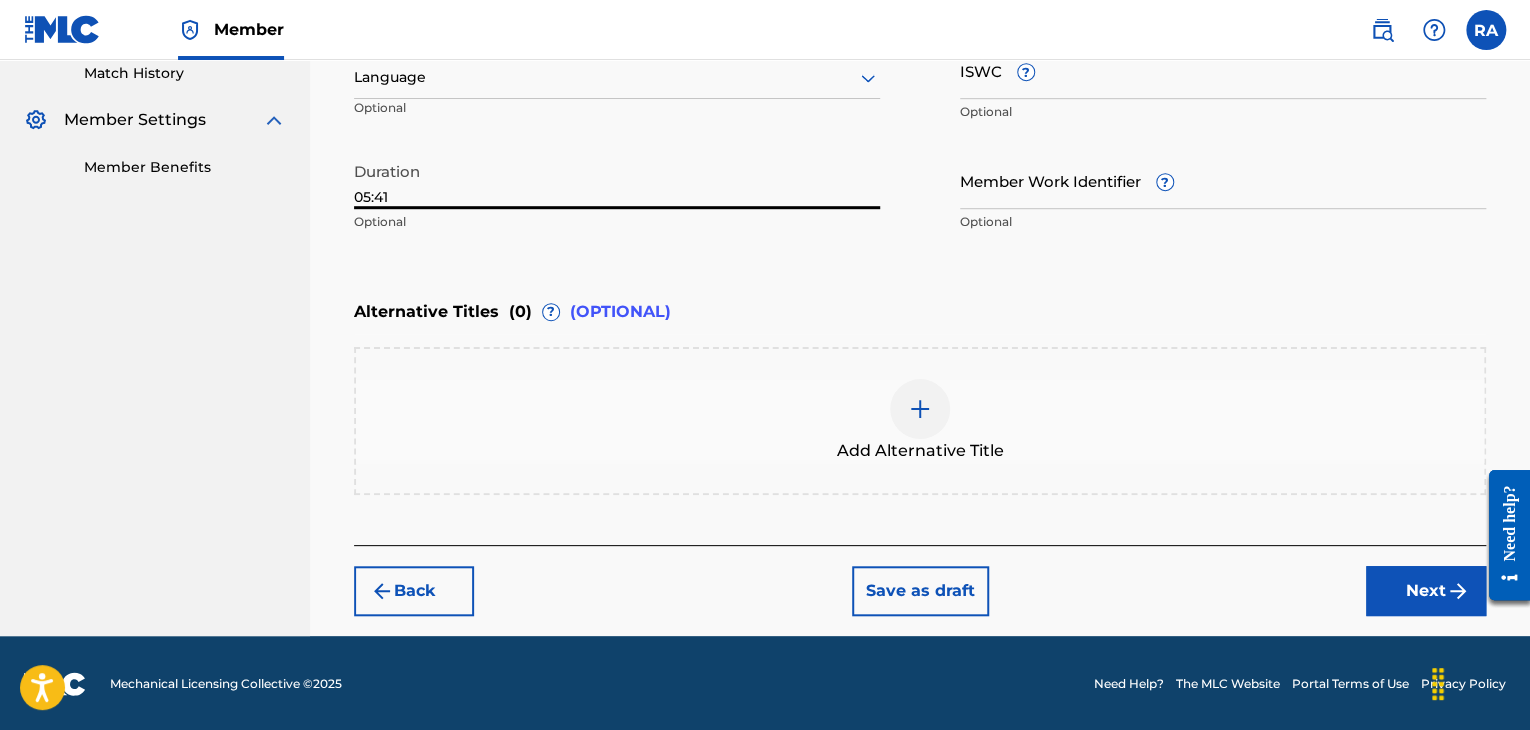 click on "Next" at bounding box center (1426, 591) 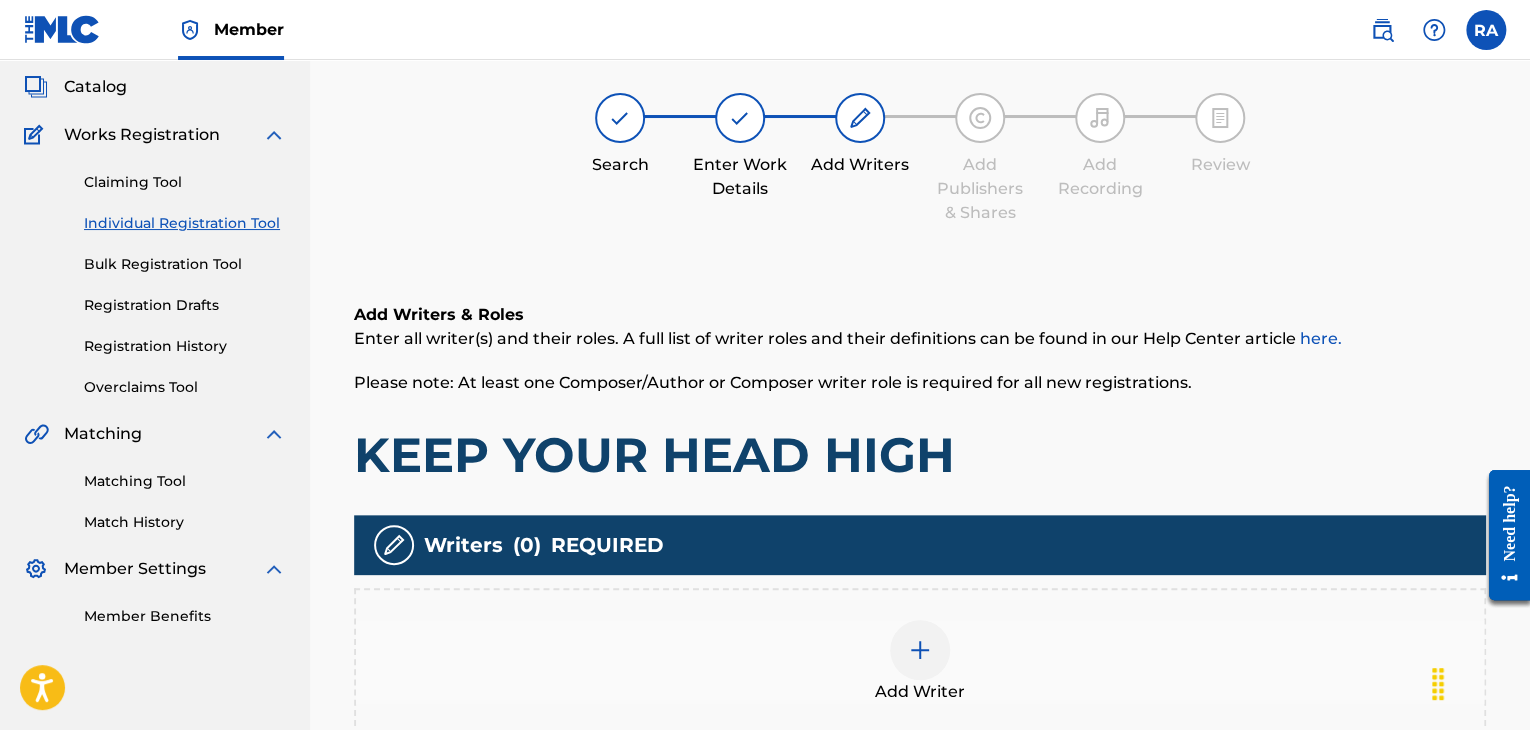 scroll, scrollTop: 90, scrollLeft: 0, axis: vertical 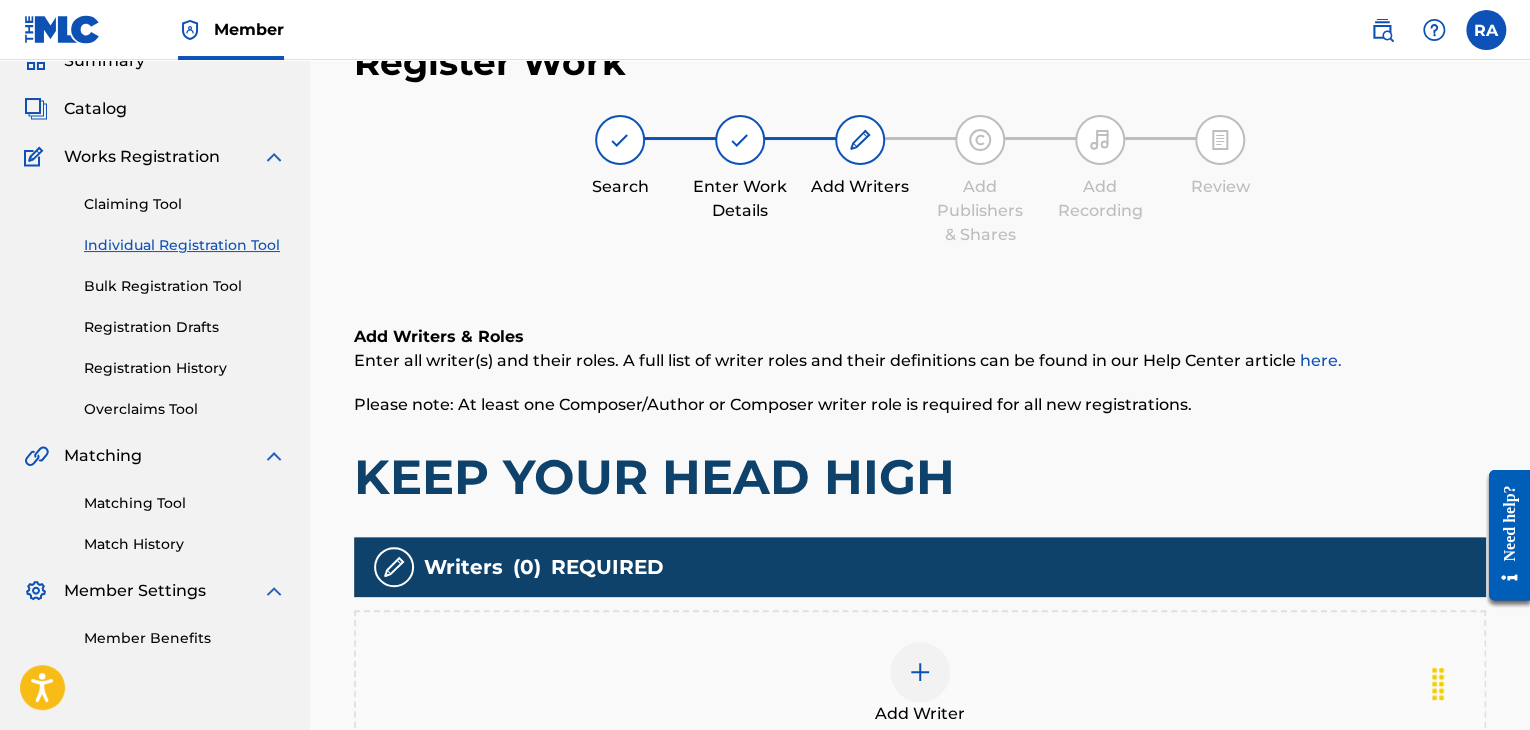 click at bounding box center (920, 672) 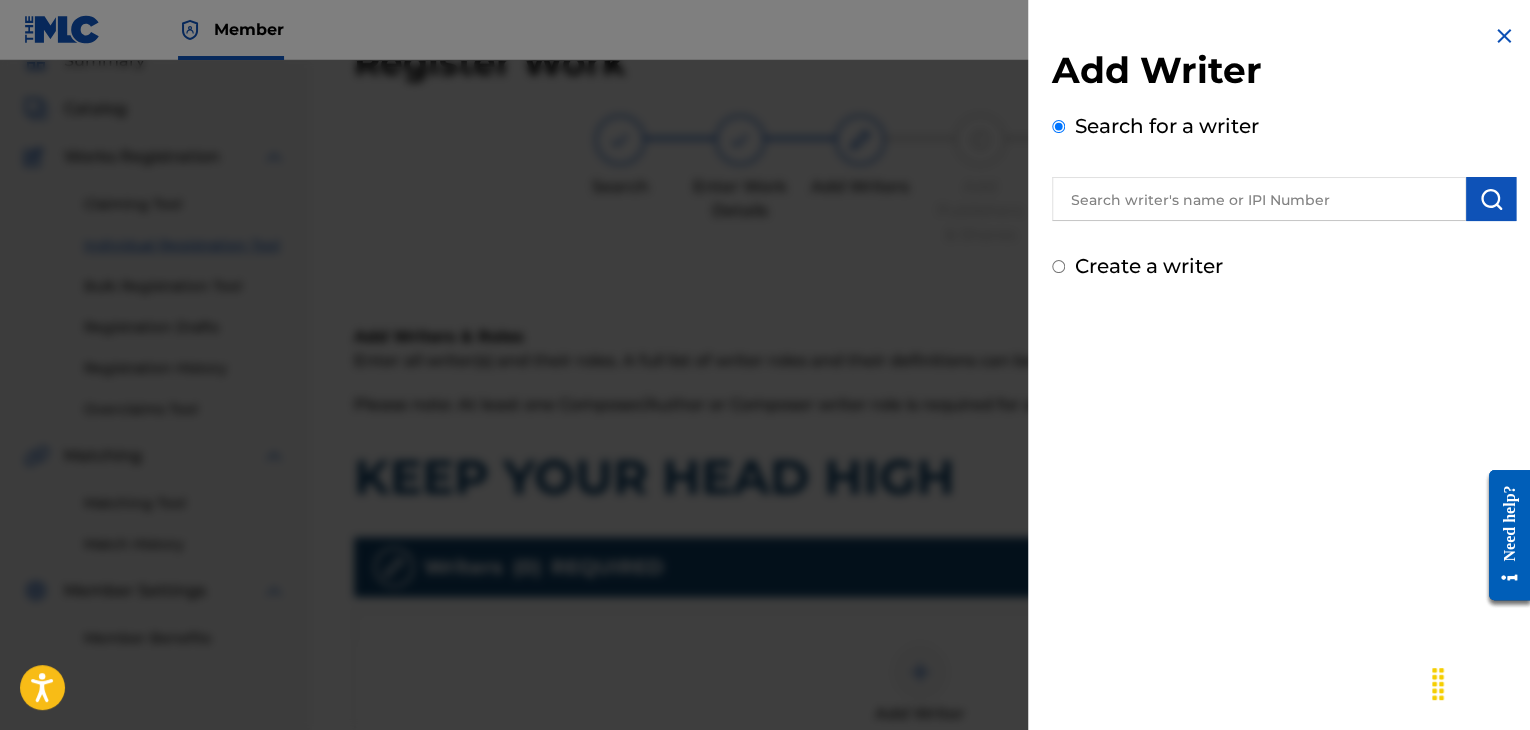 click at bounding box center (1259, 199) 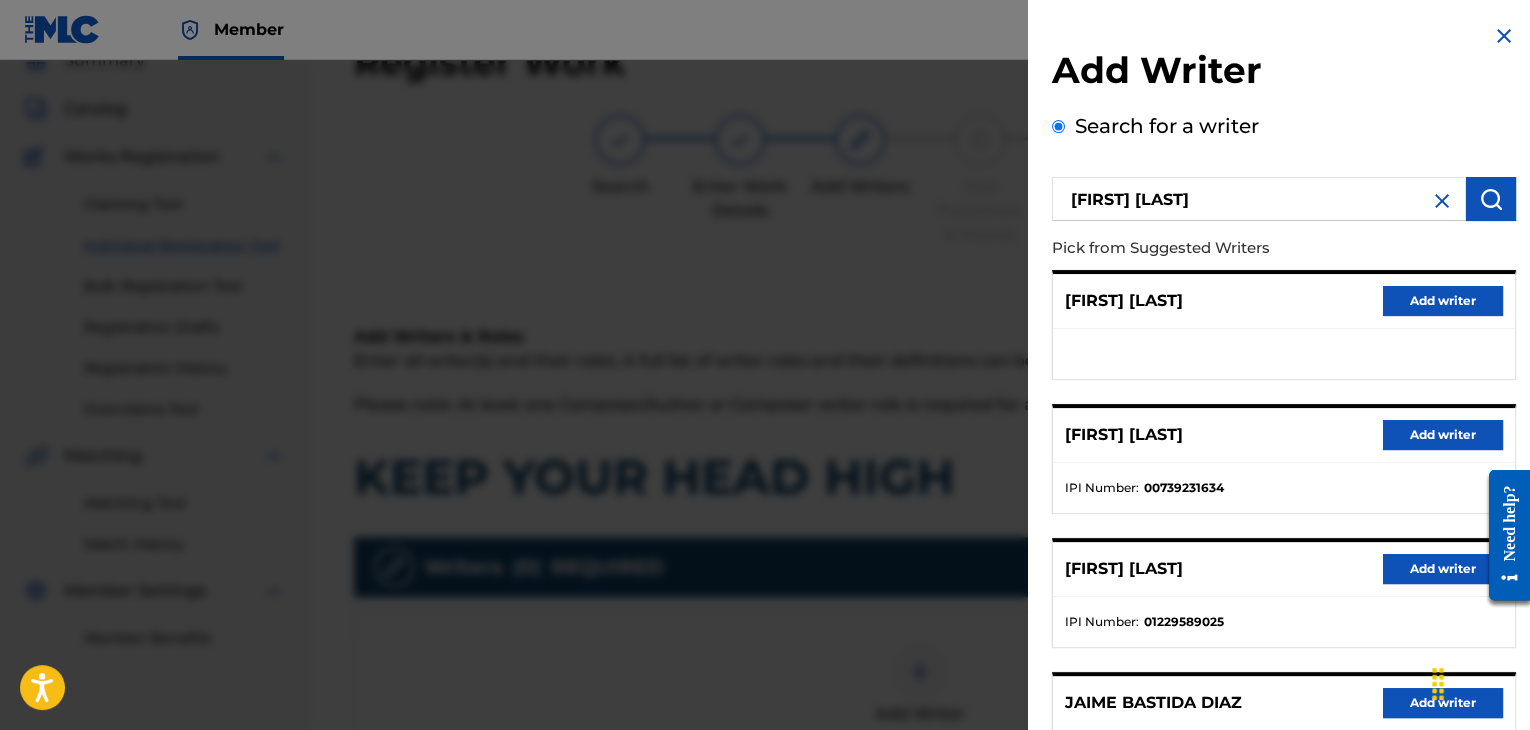 click on "Add writer" at bounding box center [1443, 435] 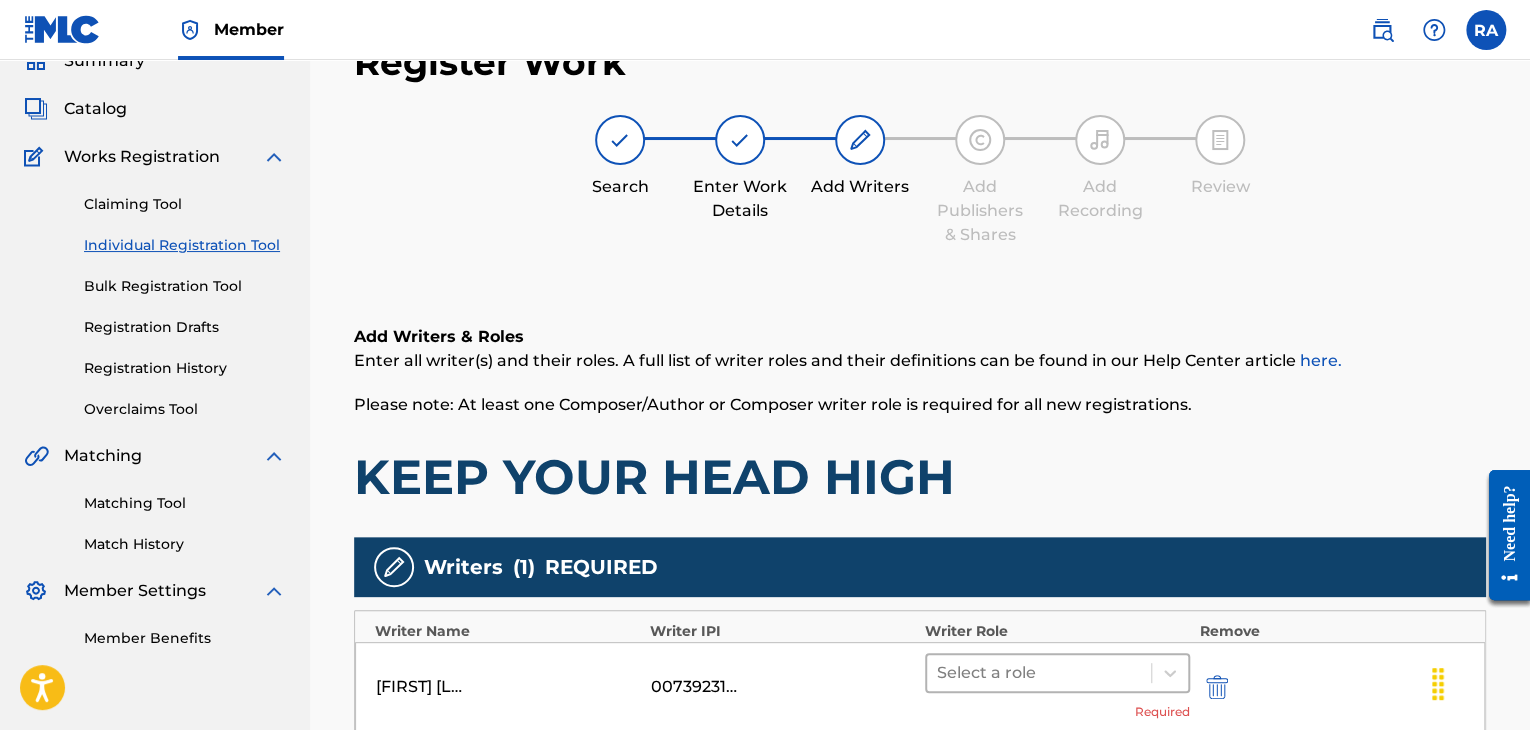 click at bounding box center (1039, 673) 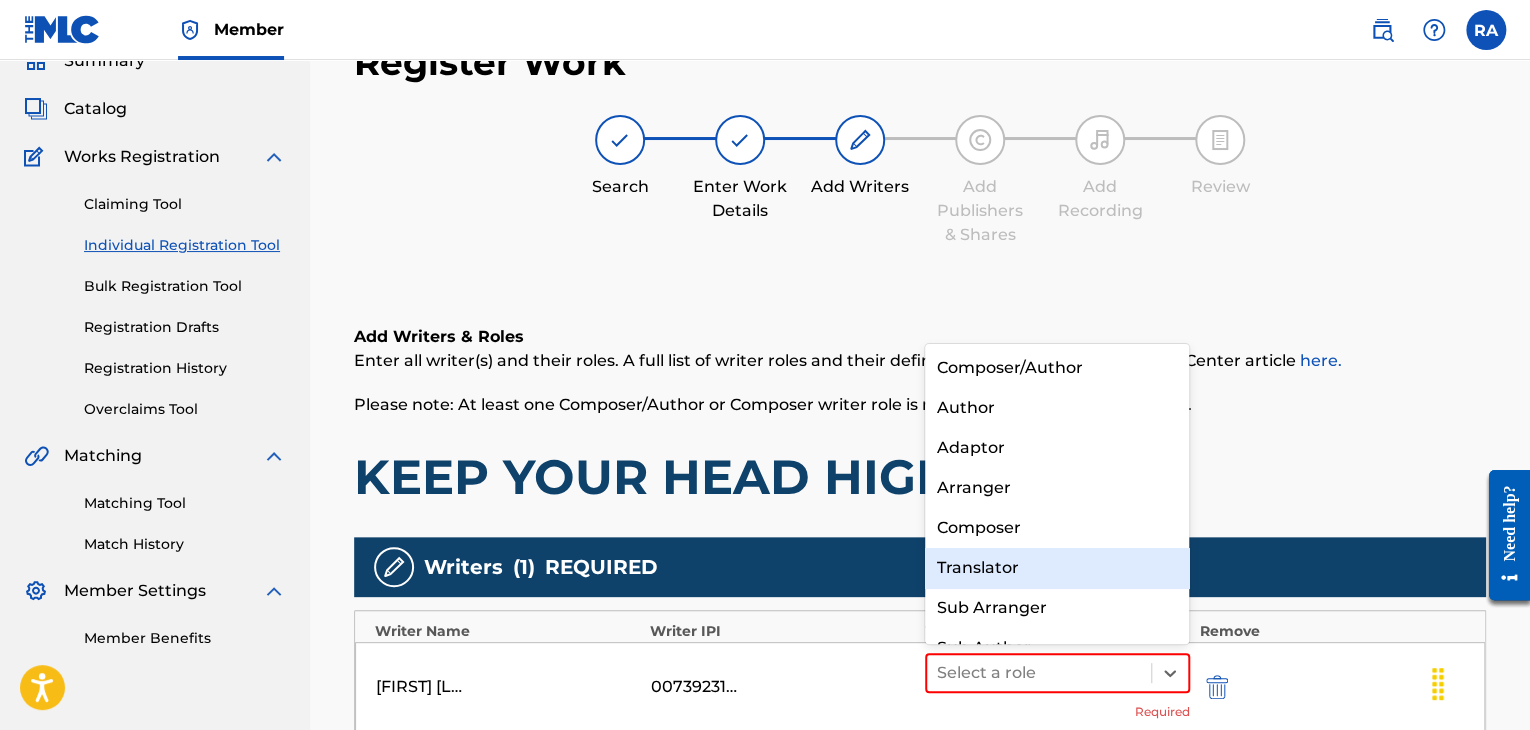scroll, scrollTop: 28, scrollLeft: 0, axis: vertical 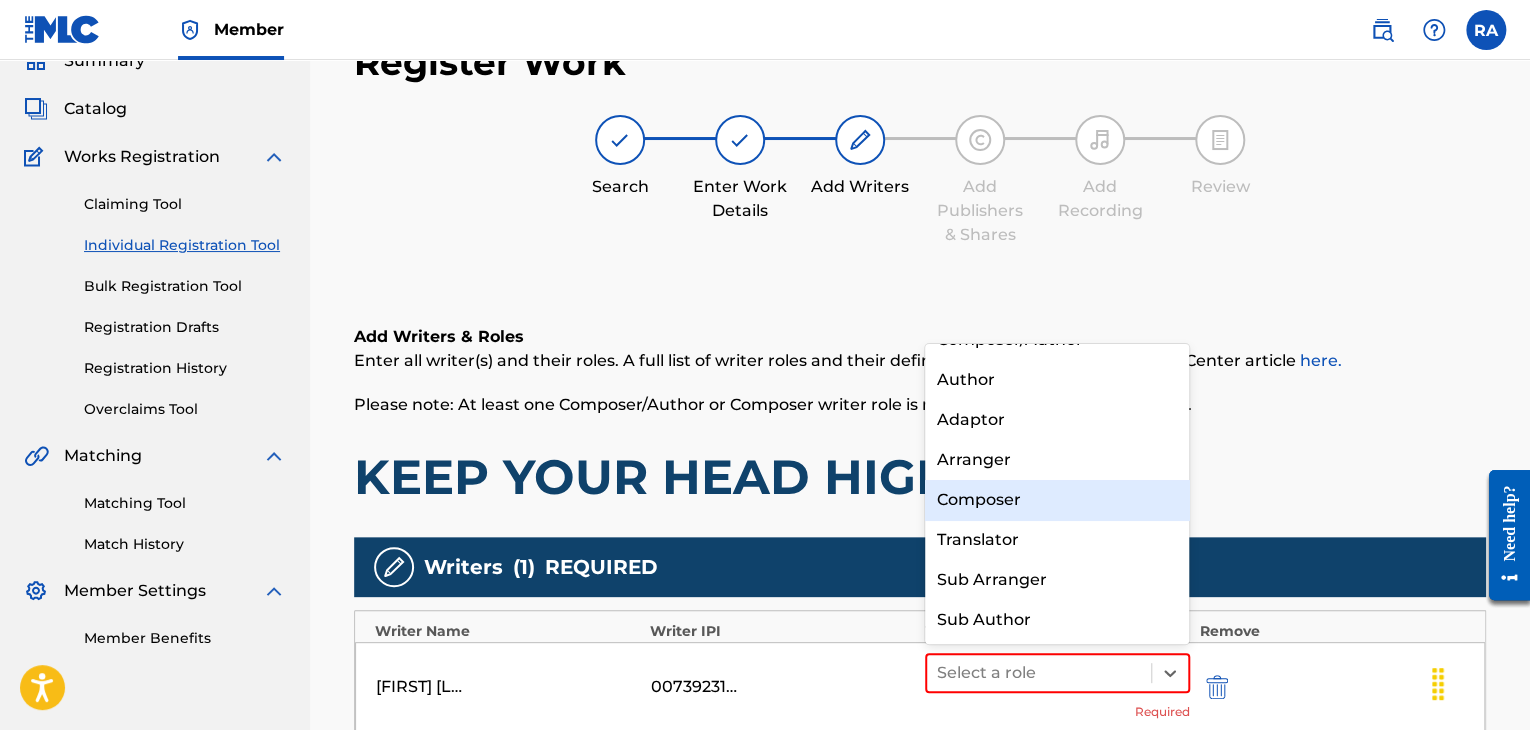 click on "Composer" at bounding box center [1057, 500] 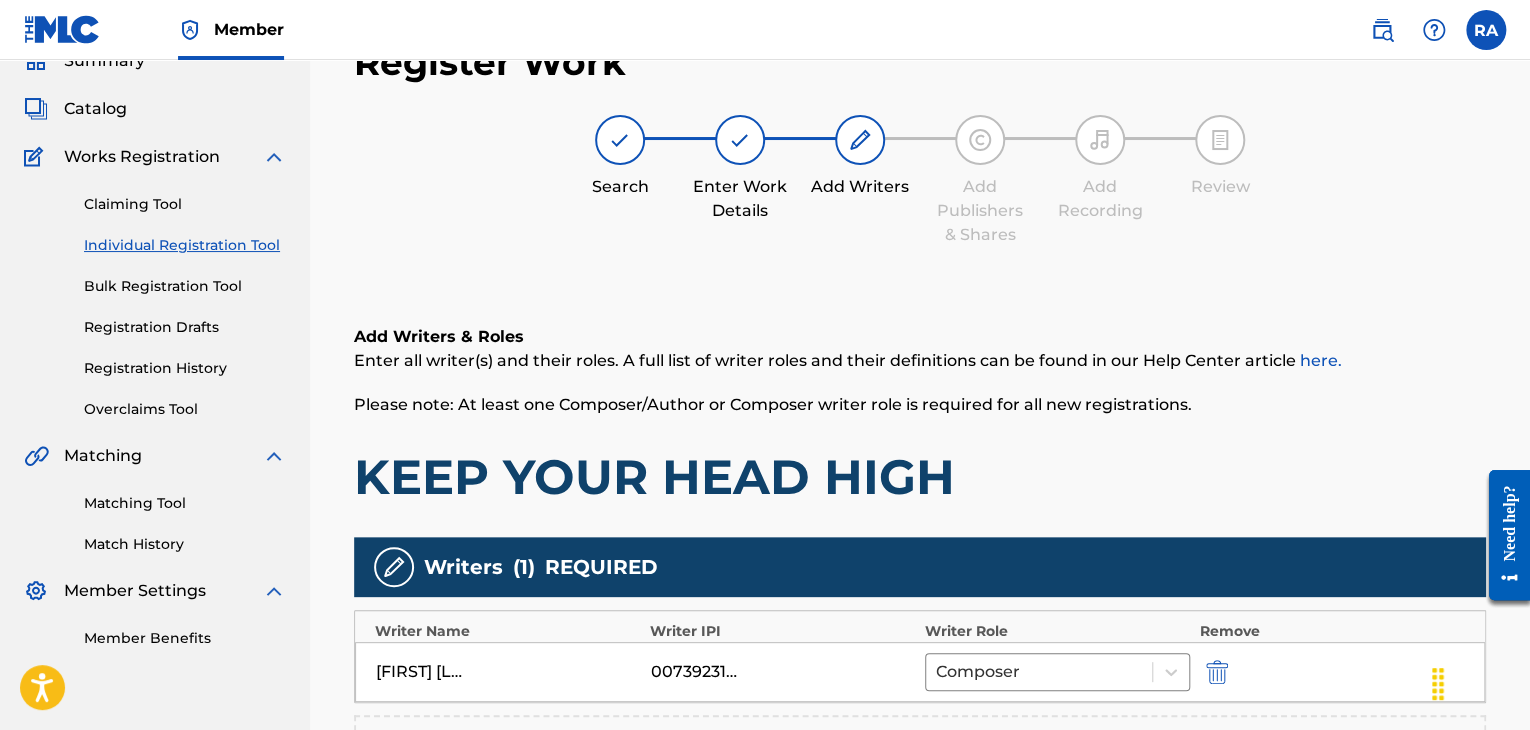 scroll, scrollTop: 390, scrollLeft: 0, axis: vertical 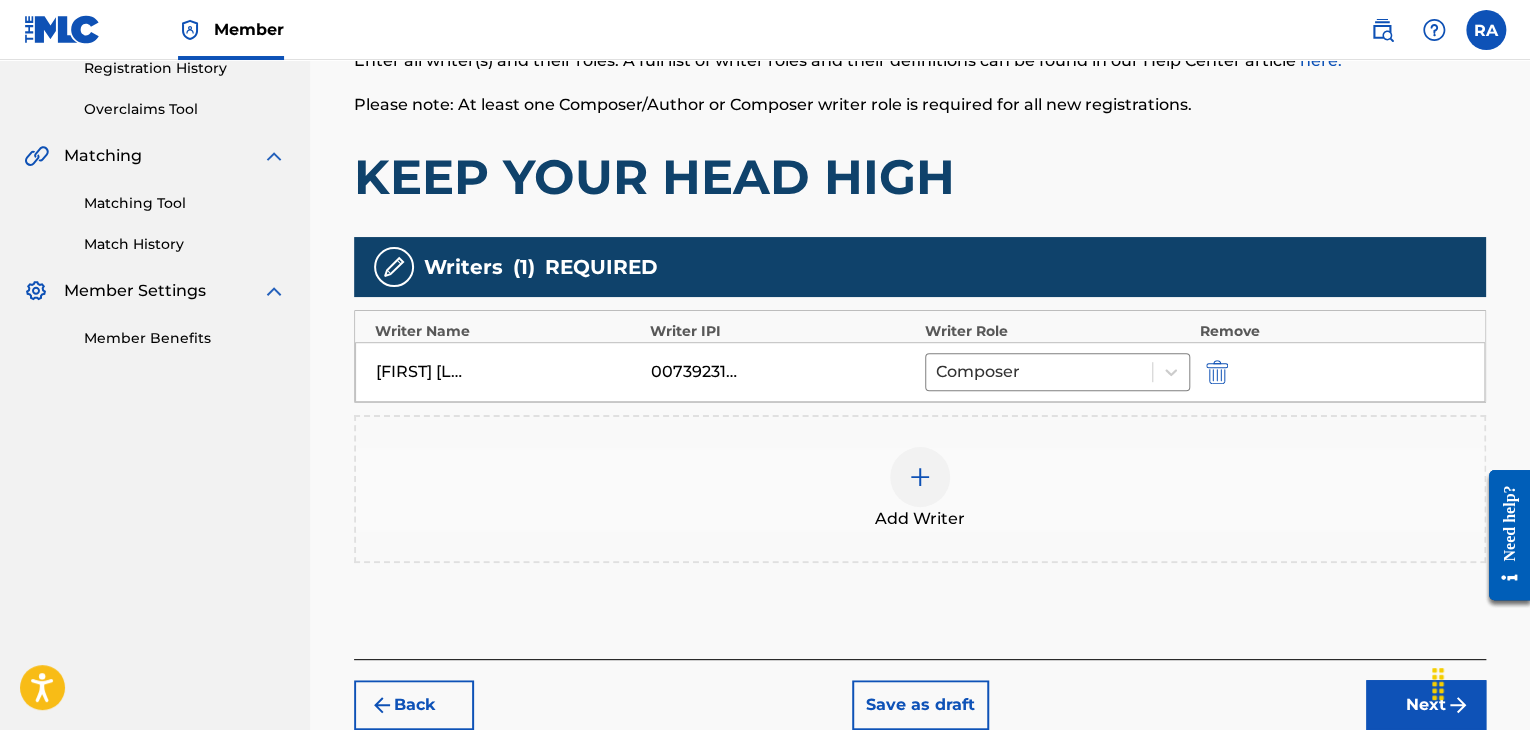 click at bounding box center [920, 477] 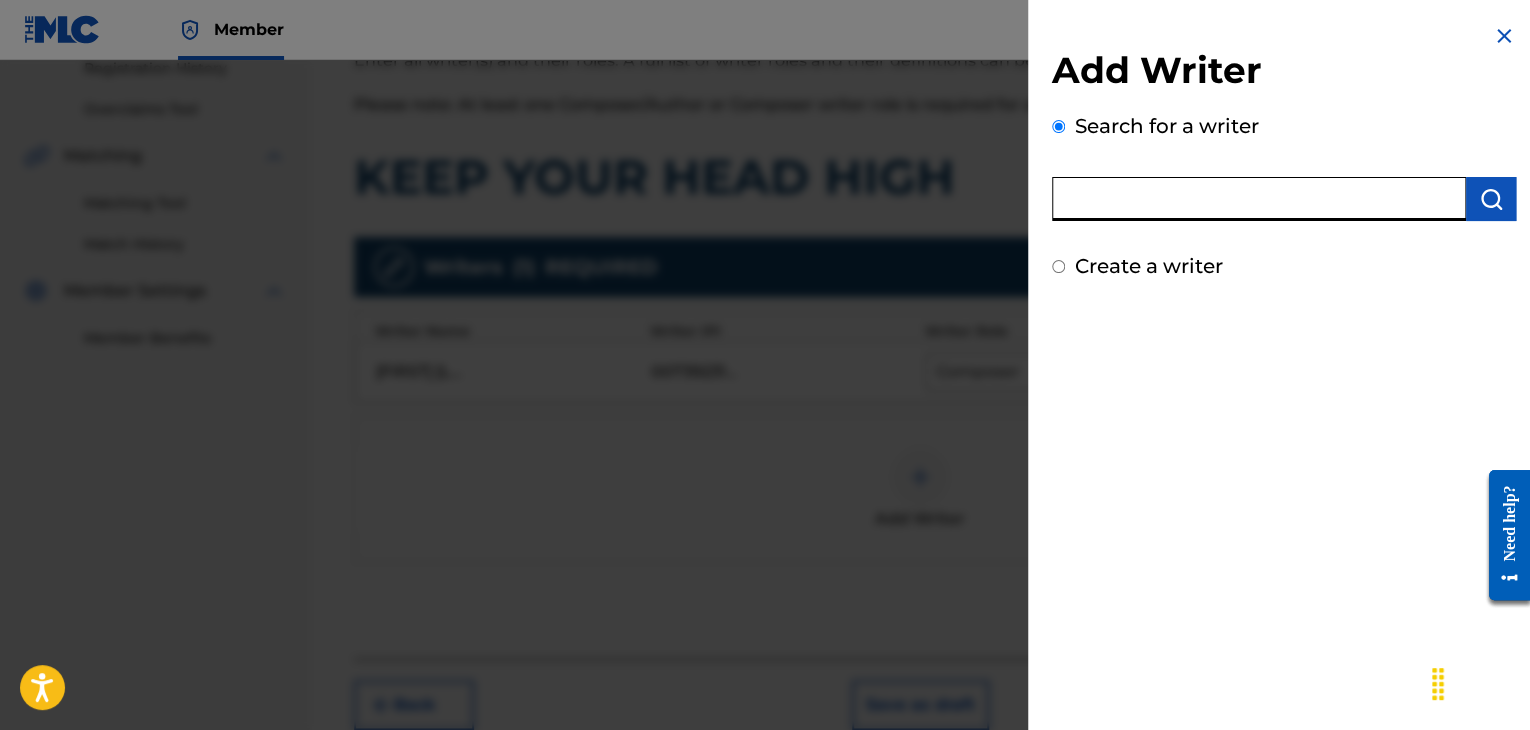 click at bounding box center (1259, 199) 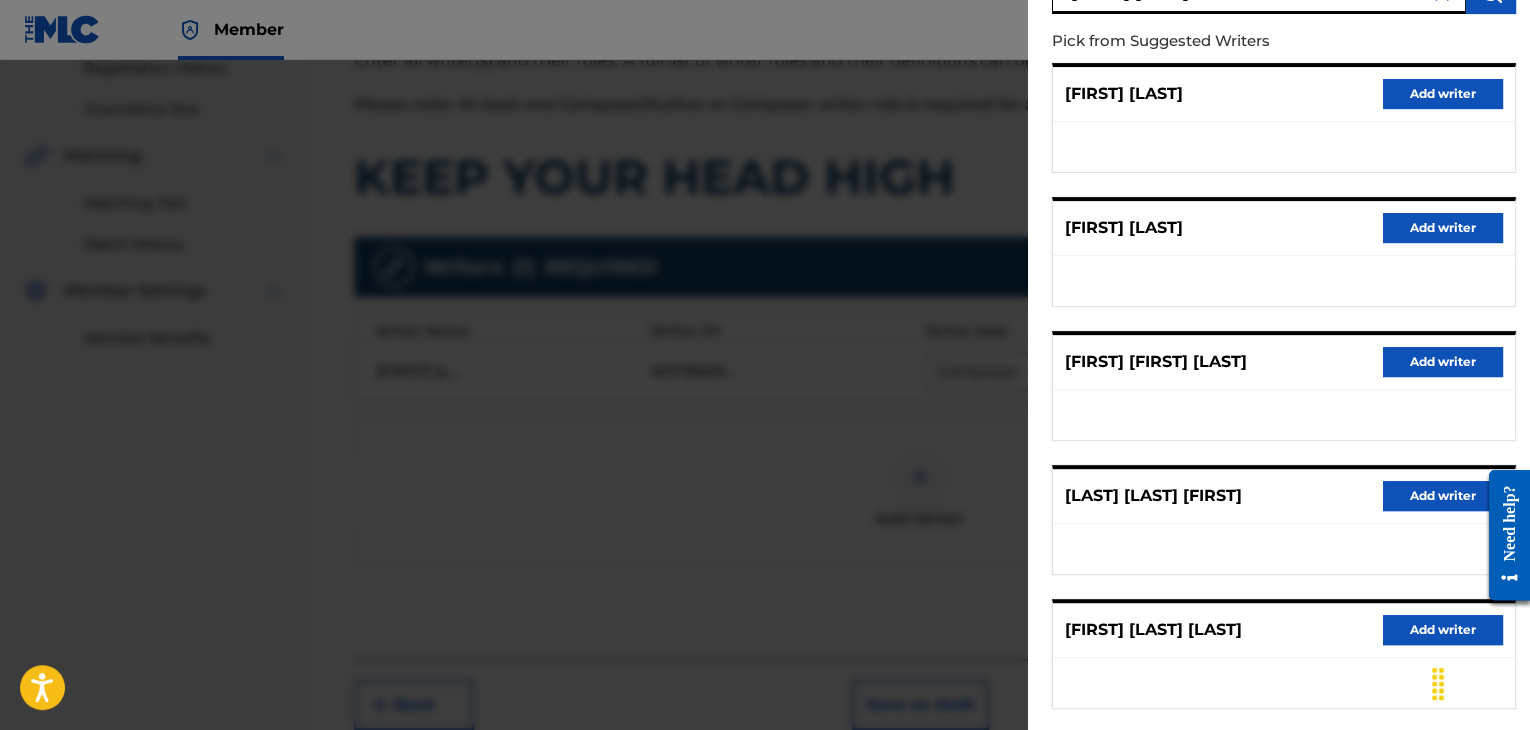 scroll, scrollTop: 310, scrollLeft: 0, axis: vertical 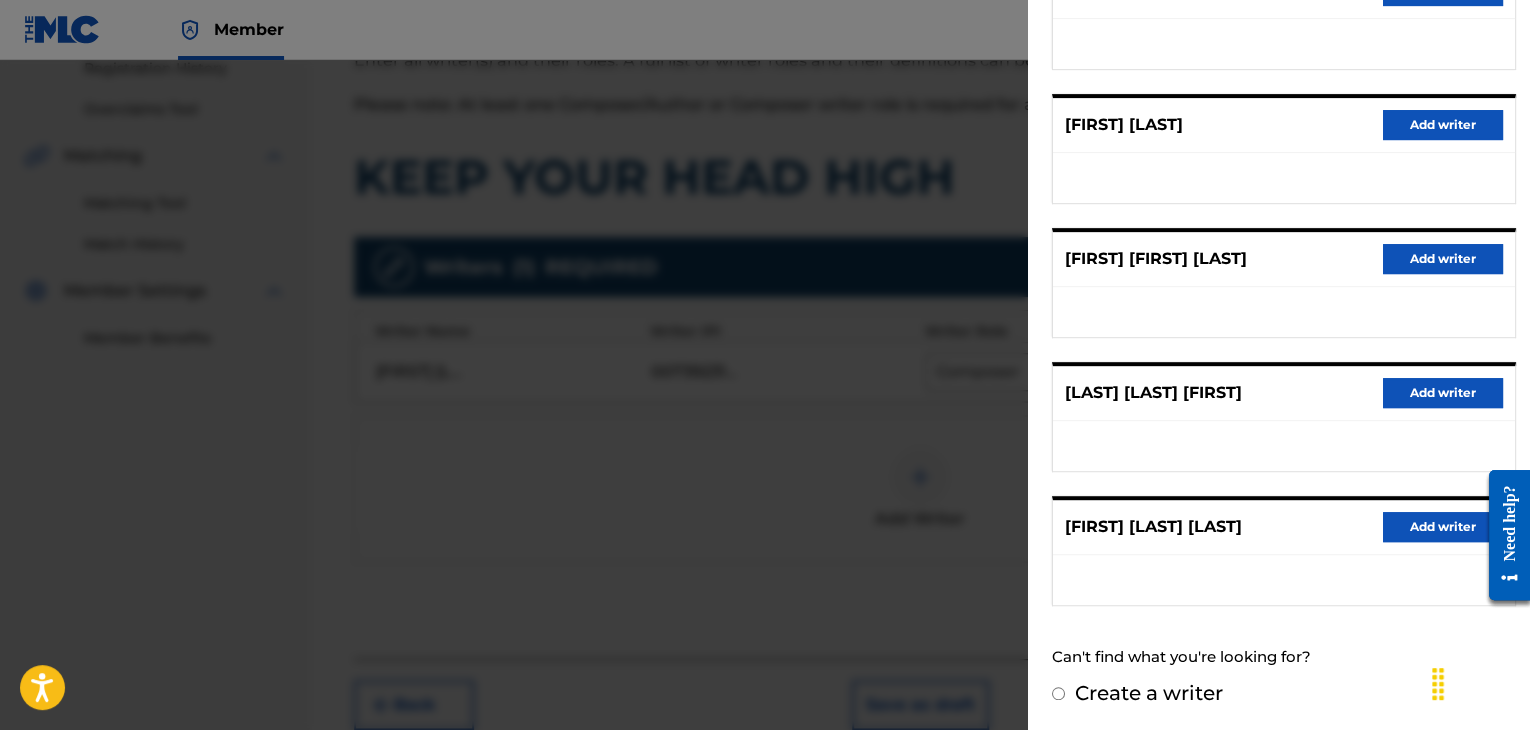 click on "Add writer" at bounding box center [1443, 527] 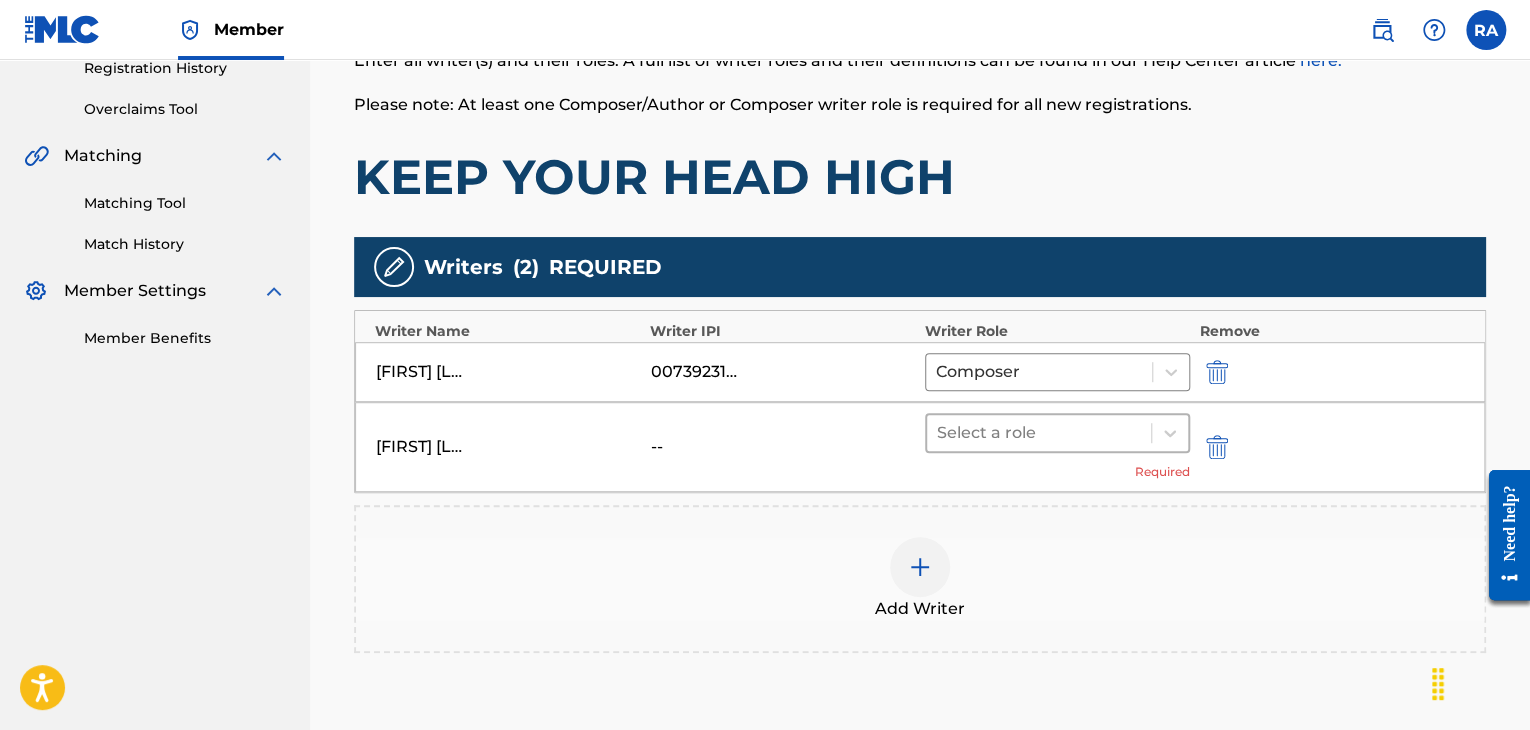 click at bounding box center (1039, 433) 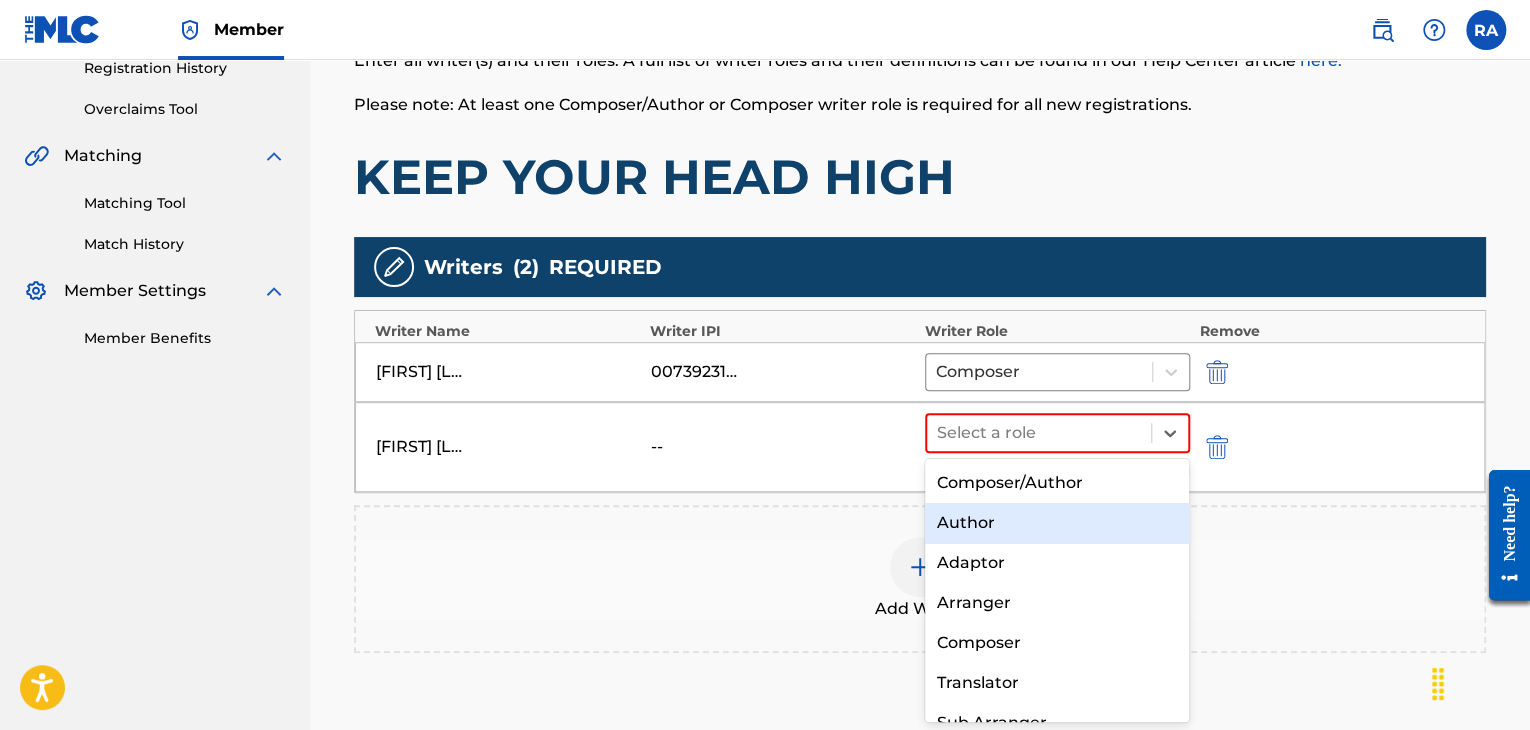click on "Author" at bounding box center (1057, 523) 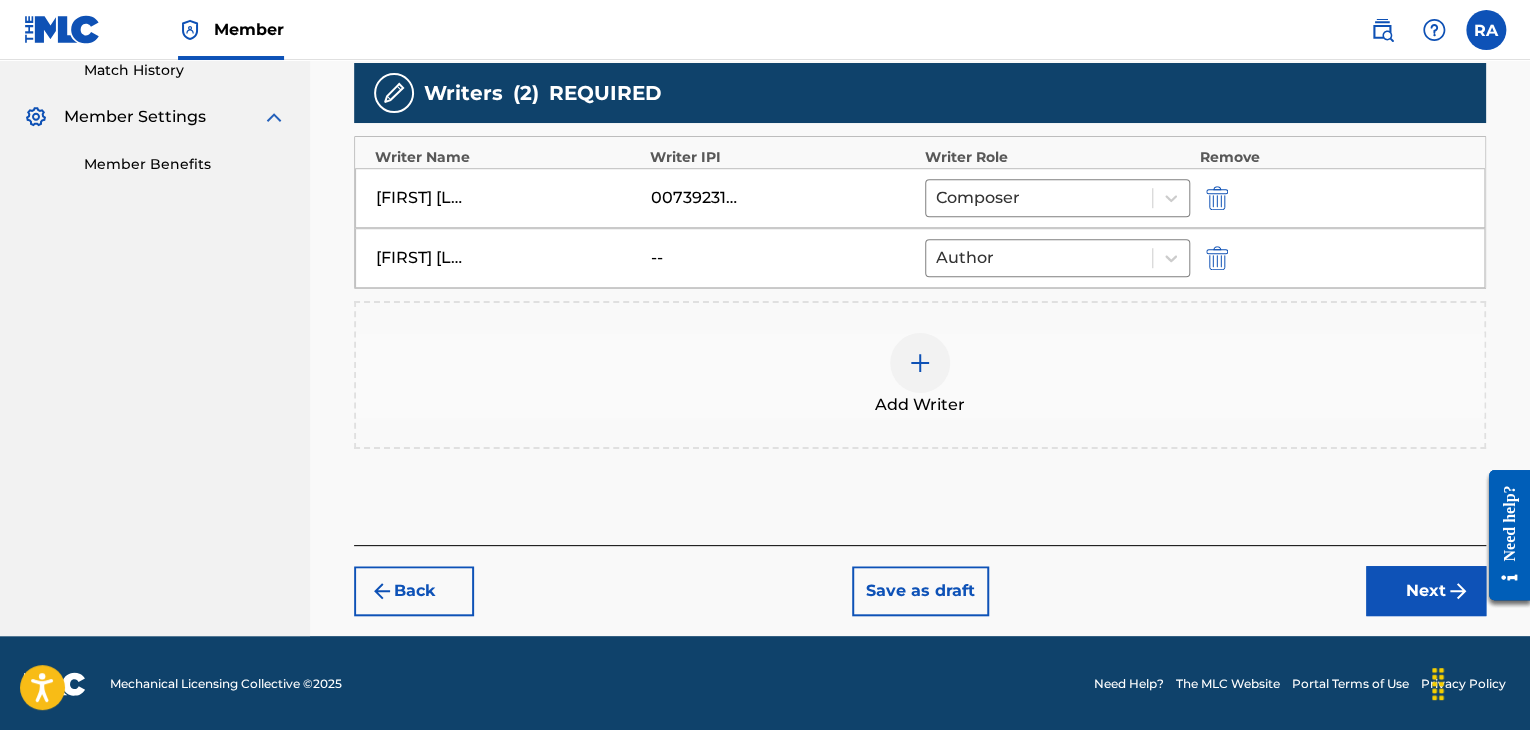 click on "Next" at bounding box center (1426, 591) 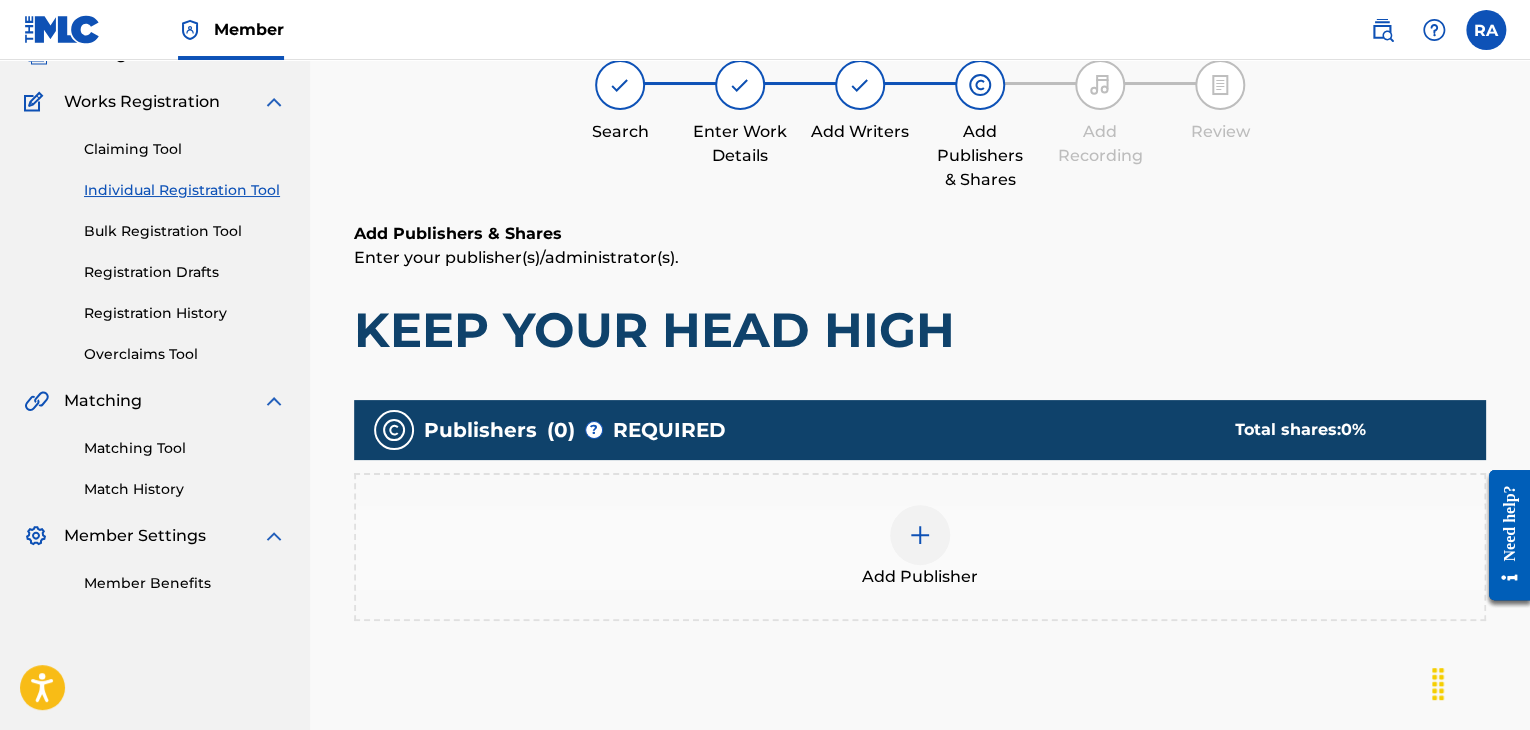 scroll, scrollTop: 190, scrollLeft: 0, axis: vertical 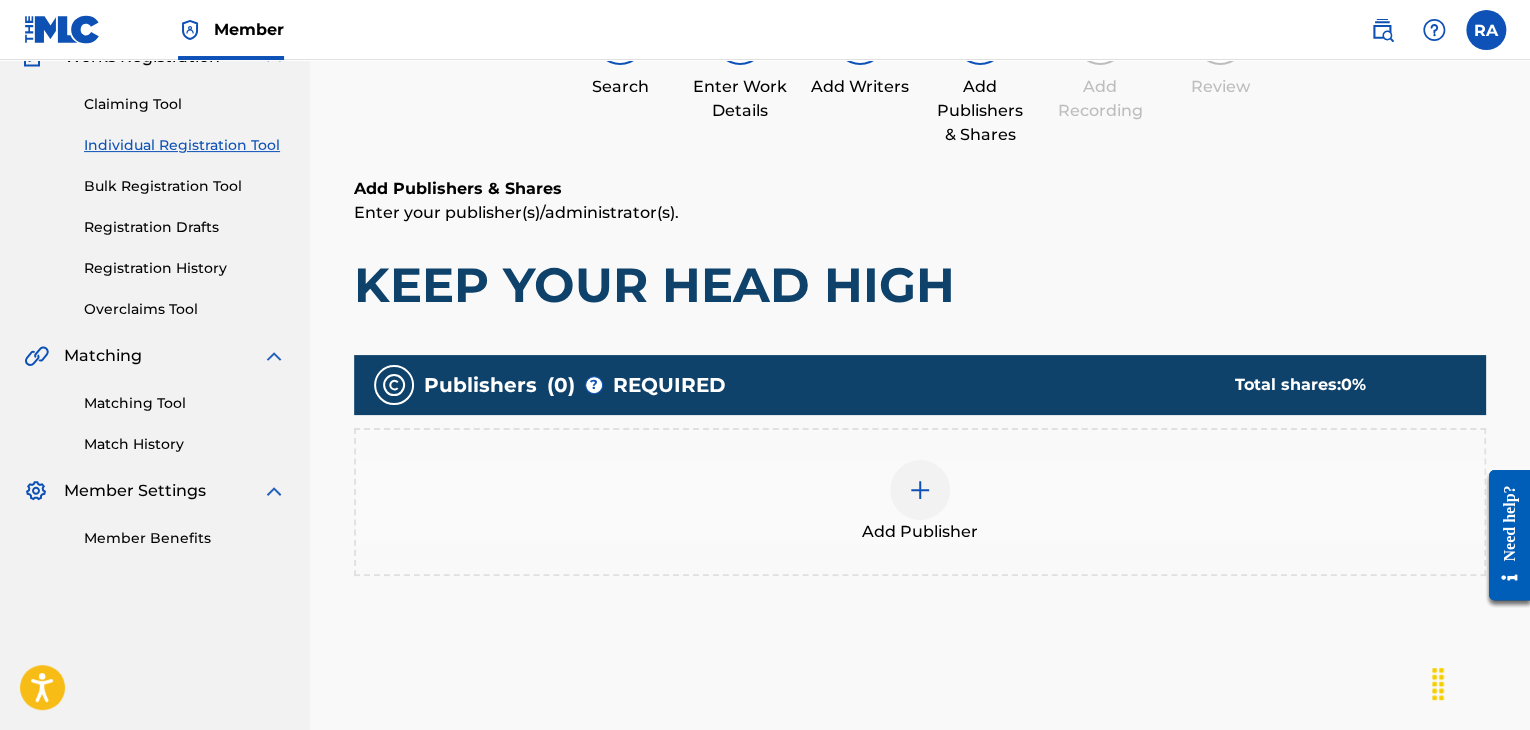 click on "Add Publisher" at bounding box center (920, 502) 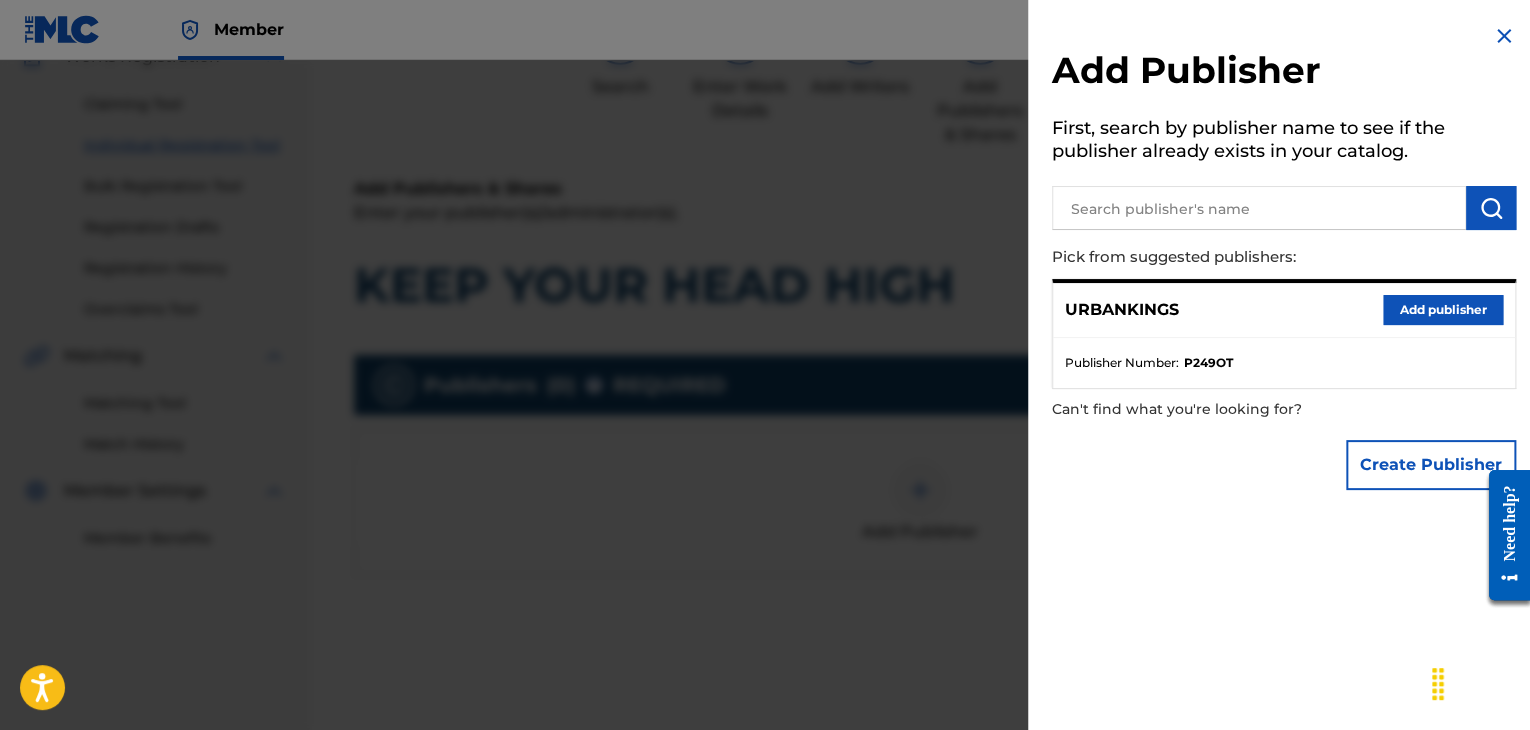 click on "Add publisher" at bounding box center (1443, 310) 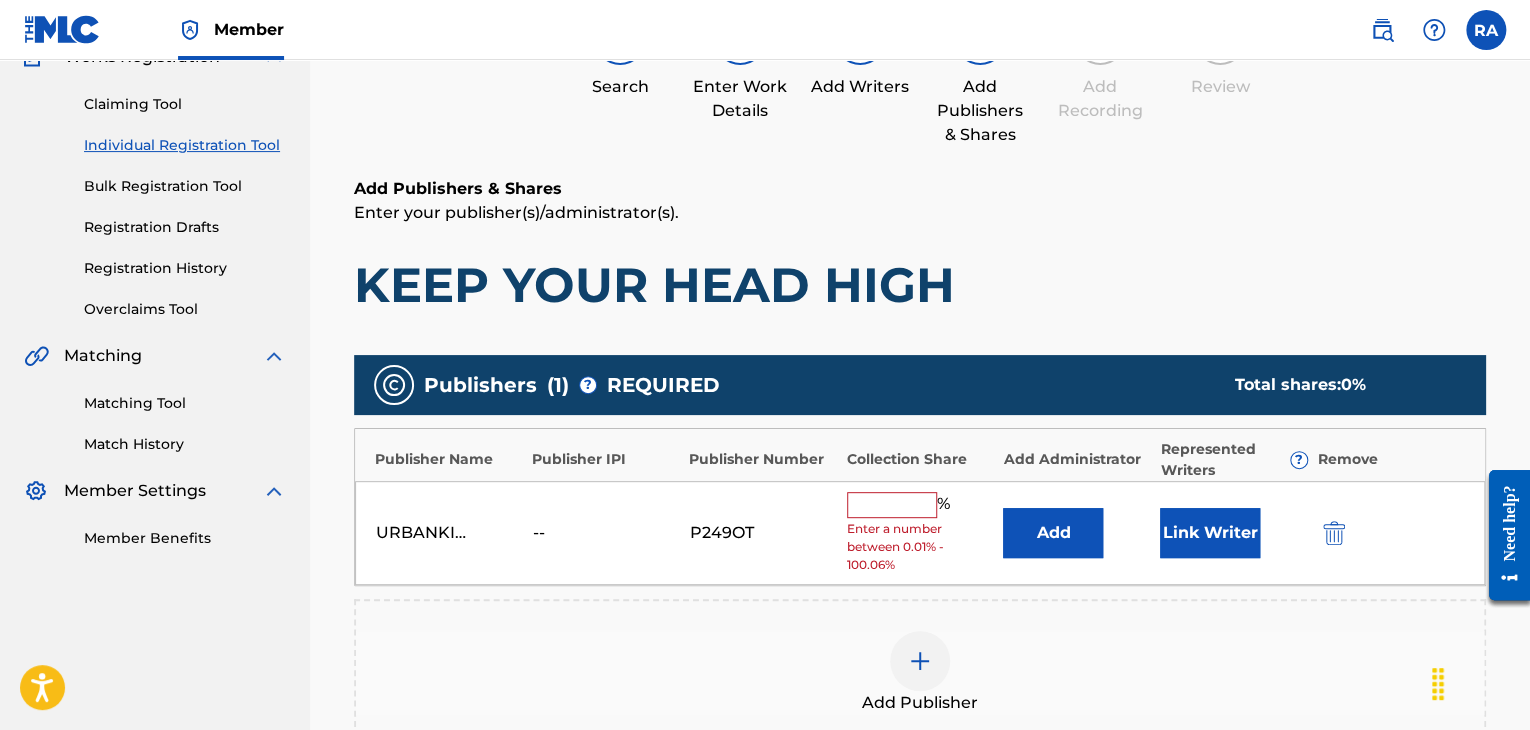 click at bounding box center (892, 505) 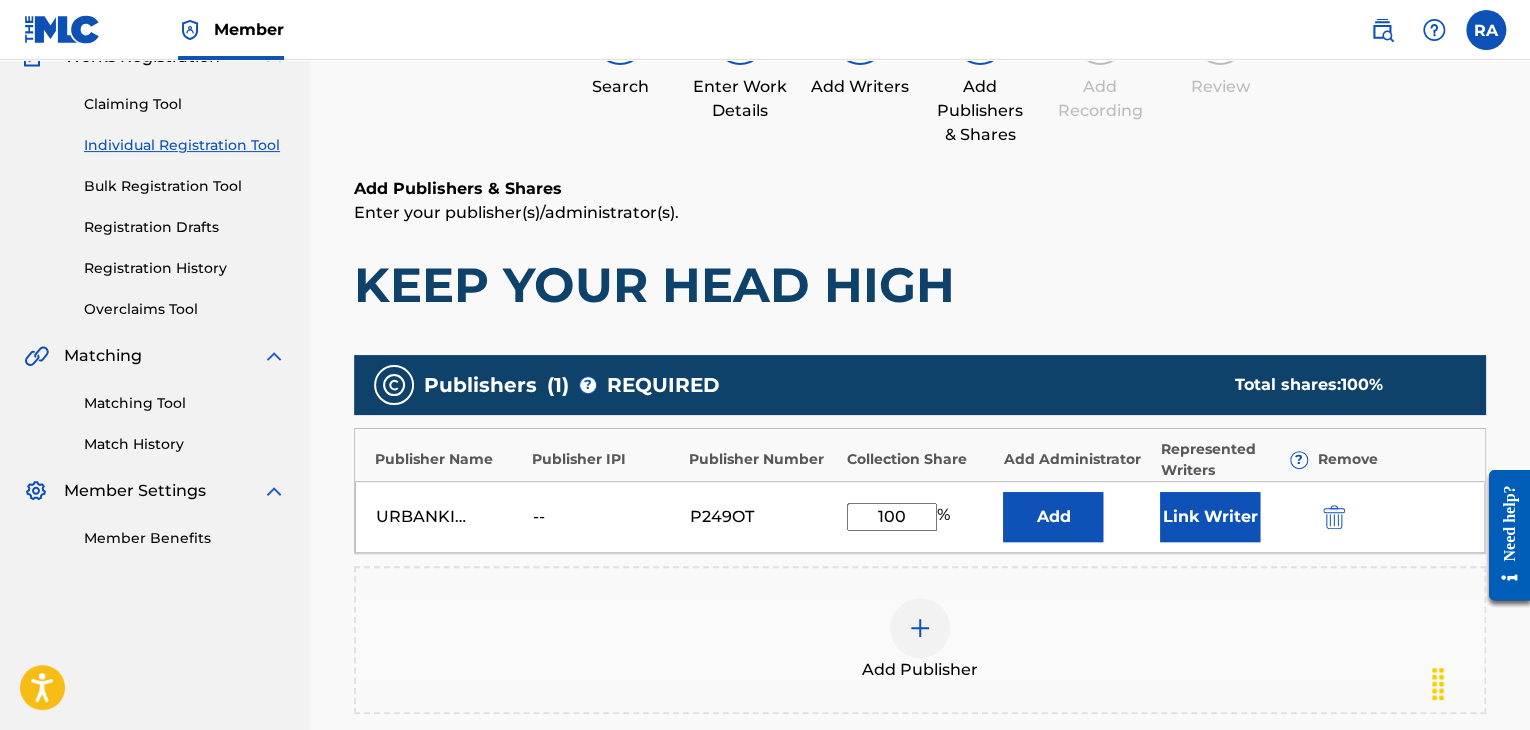 click on "Link Writer" at bounding box center [1210, 517] 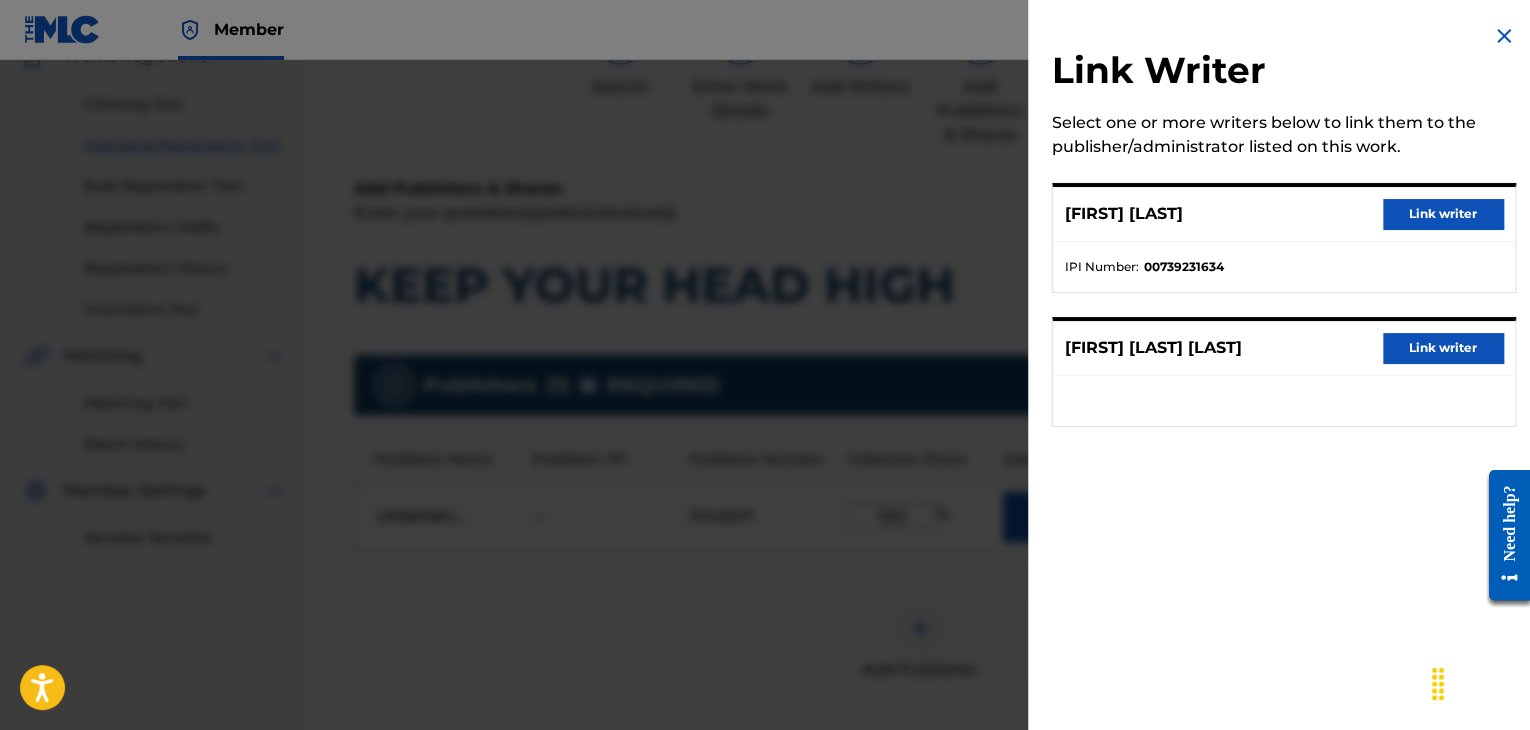 click on "Link writer" at bounding box center (1443, 214) 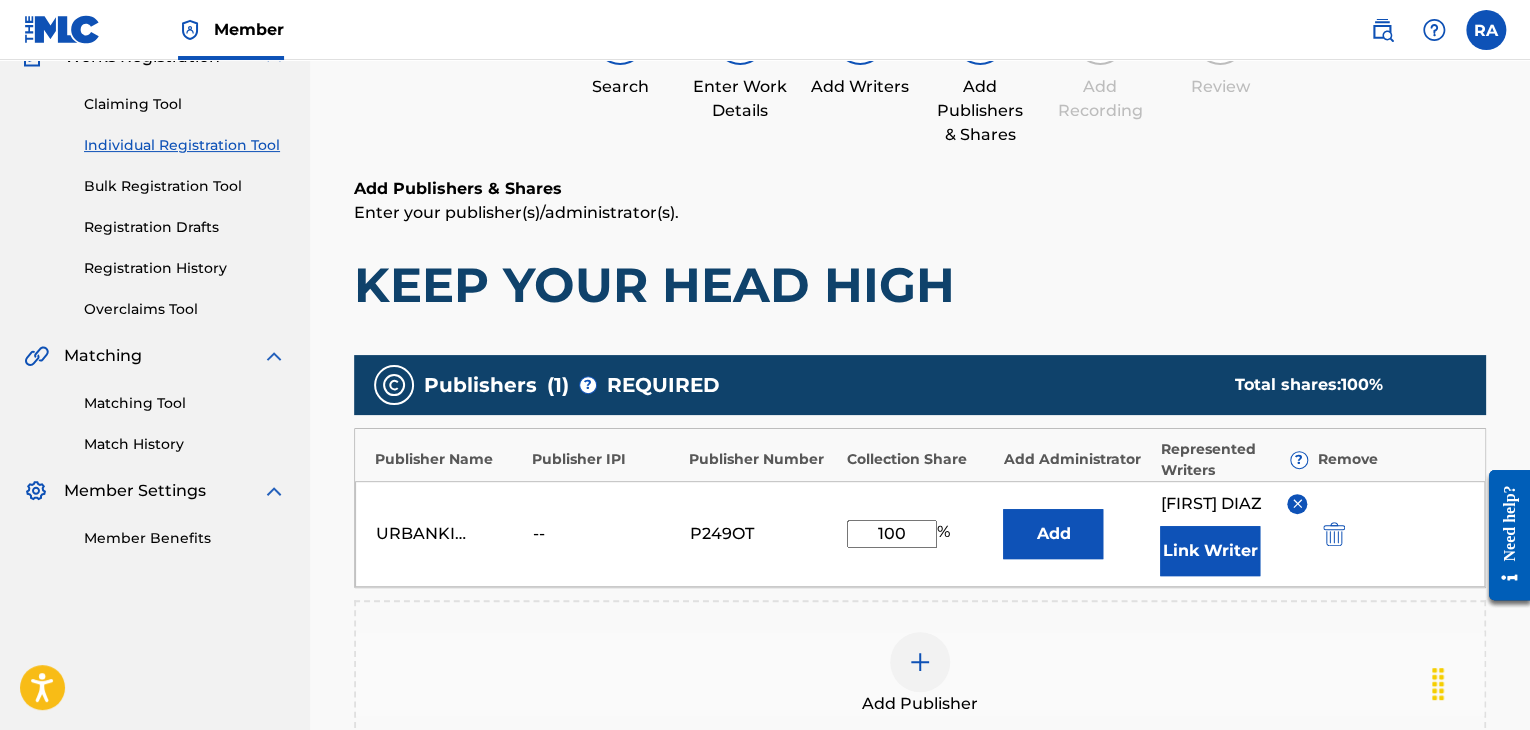click on "Link Writer" at bounding box center (1210, 551) 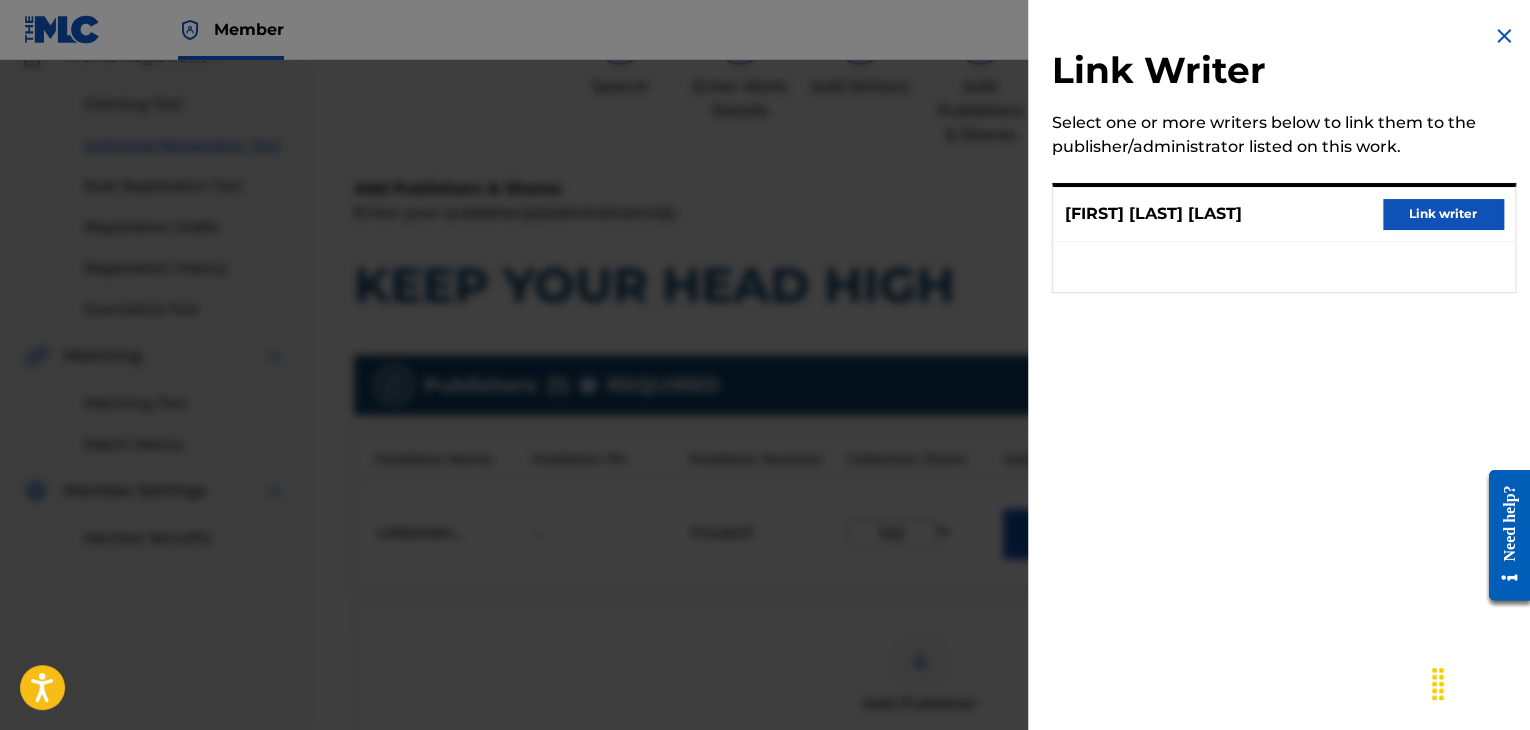 click on "Link writer" at bounding box center (1443, 214) 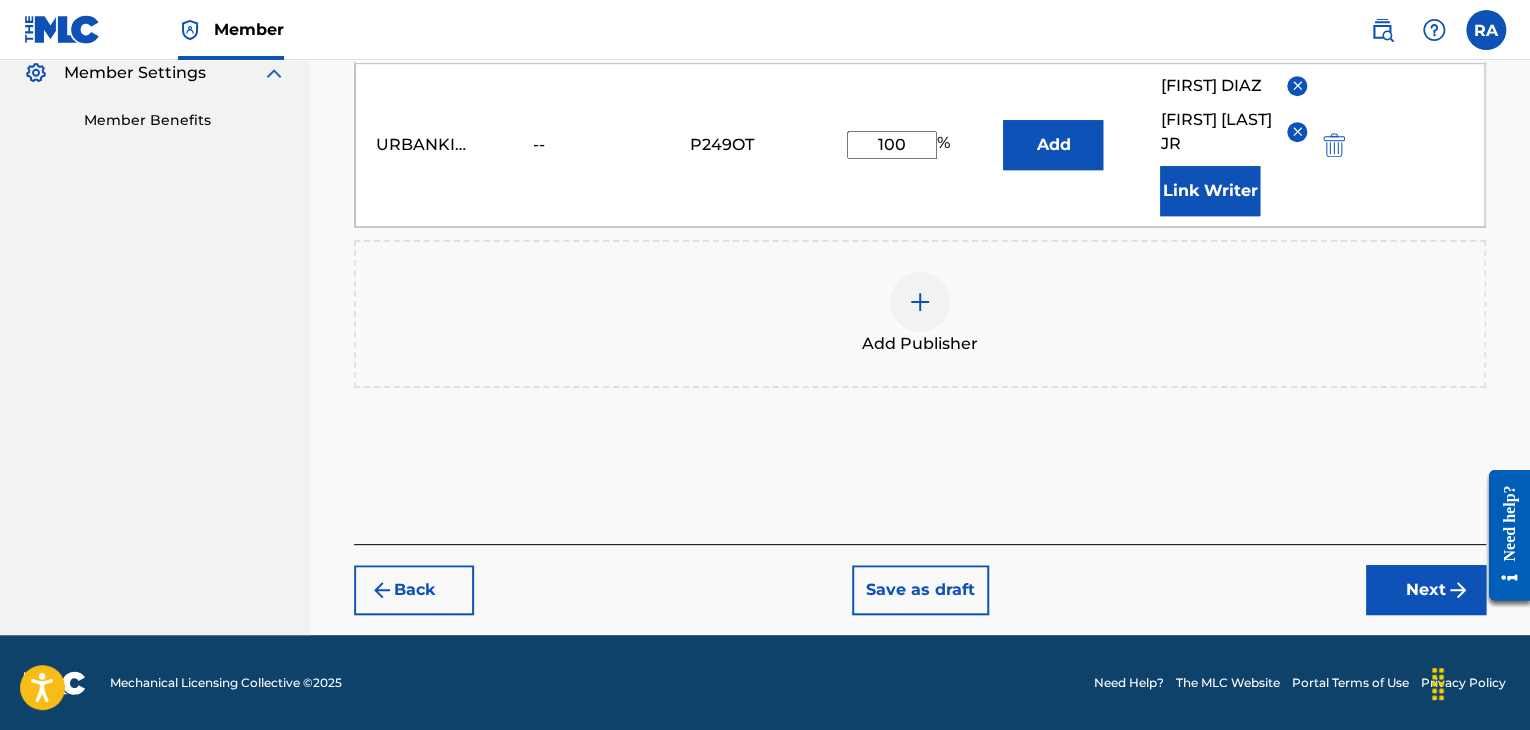 click on "Next" at bounding box center [1426, 590] 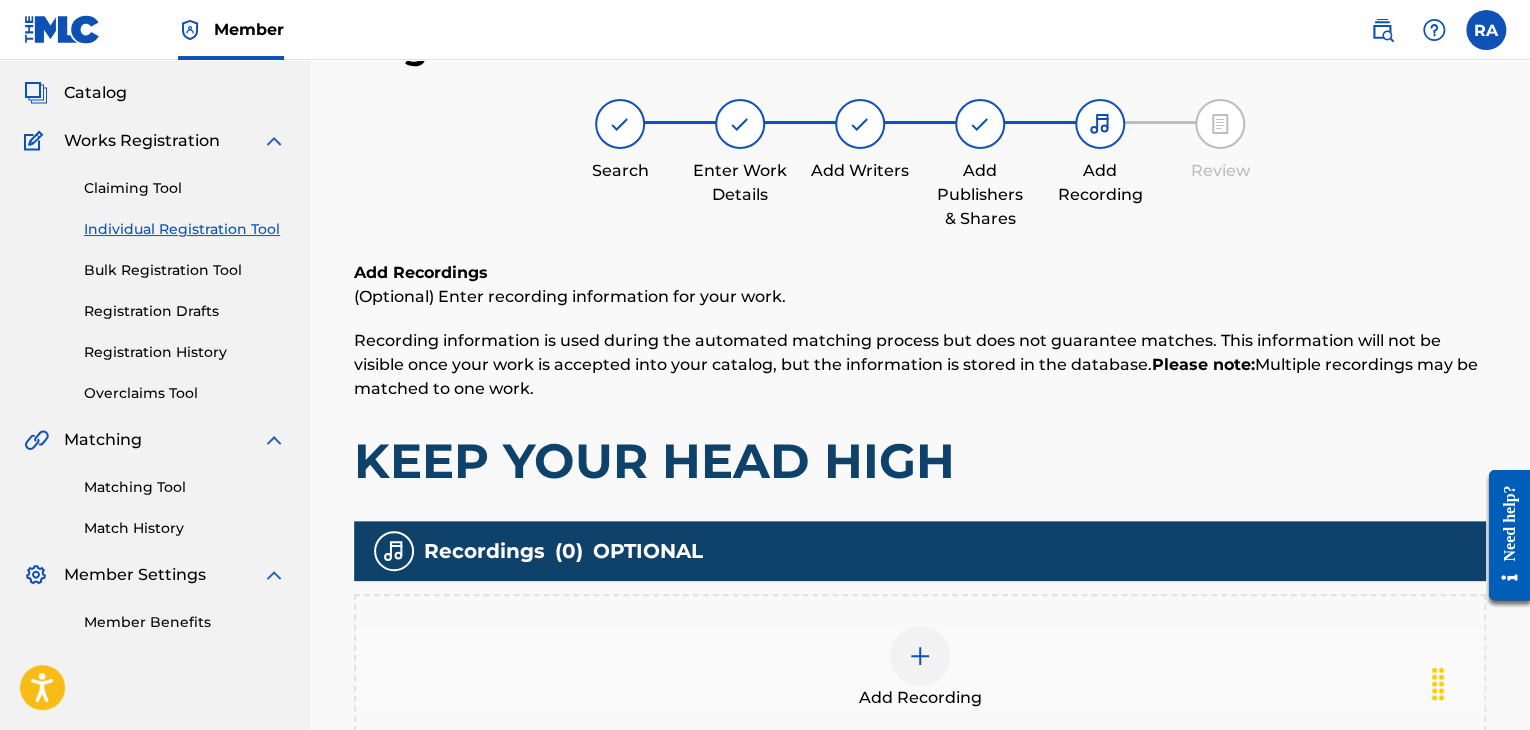 scroll, scrollTop: 90, scrollLeft: 0, axis: vertical 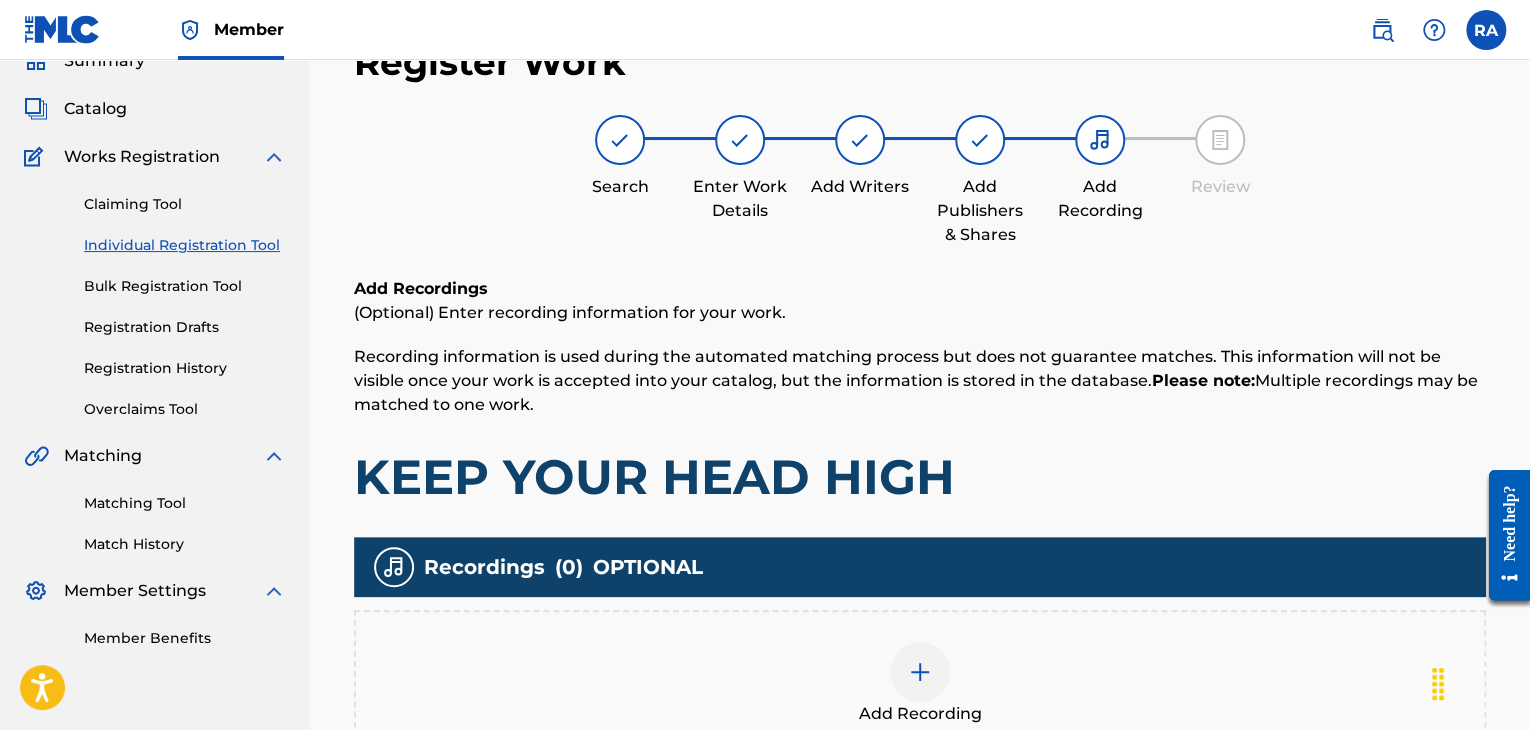 click at bounding box center (920, 672) 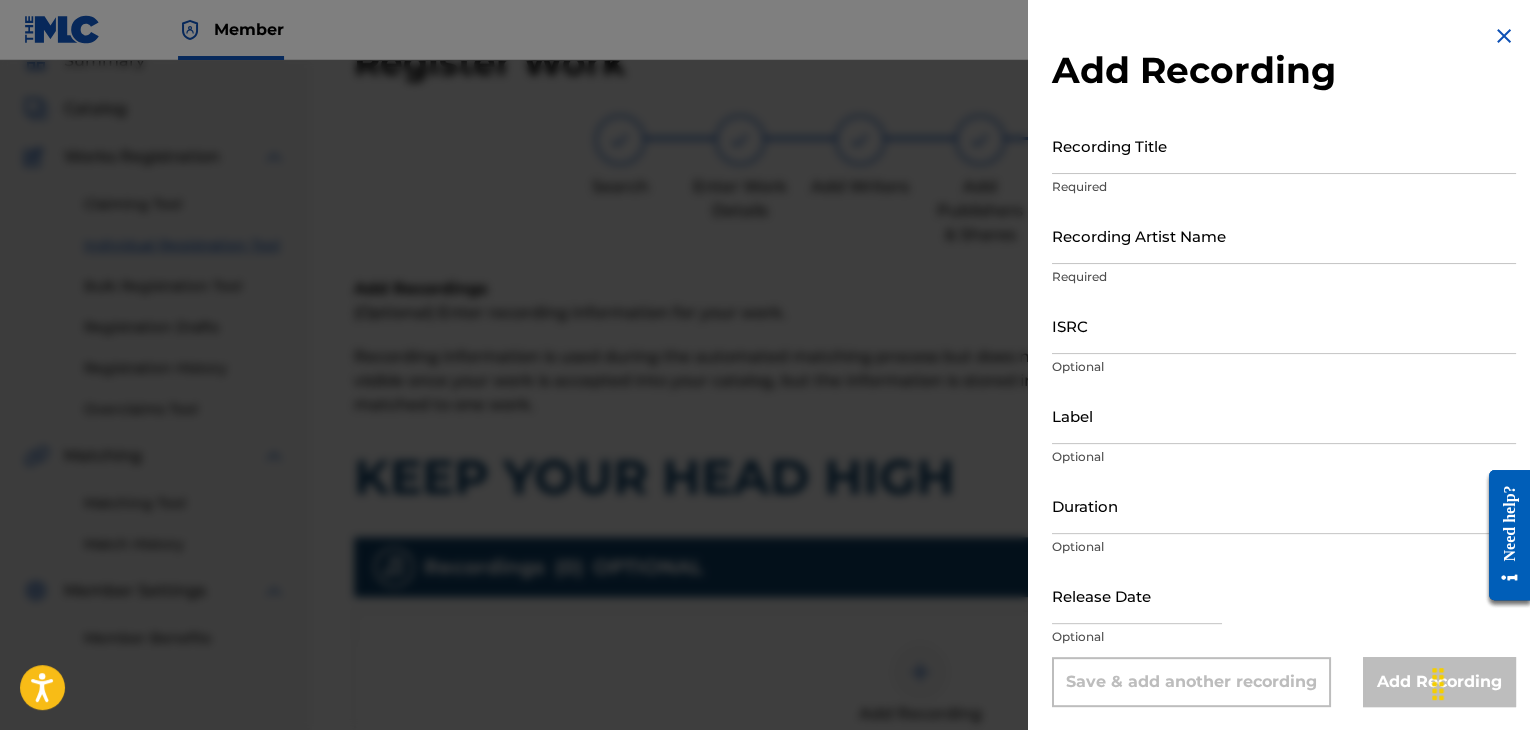 click on "Recording Title" at bounding box center (1284, 145) 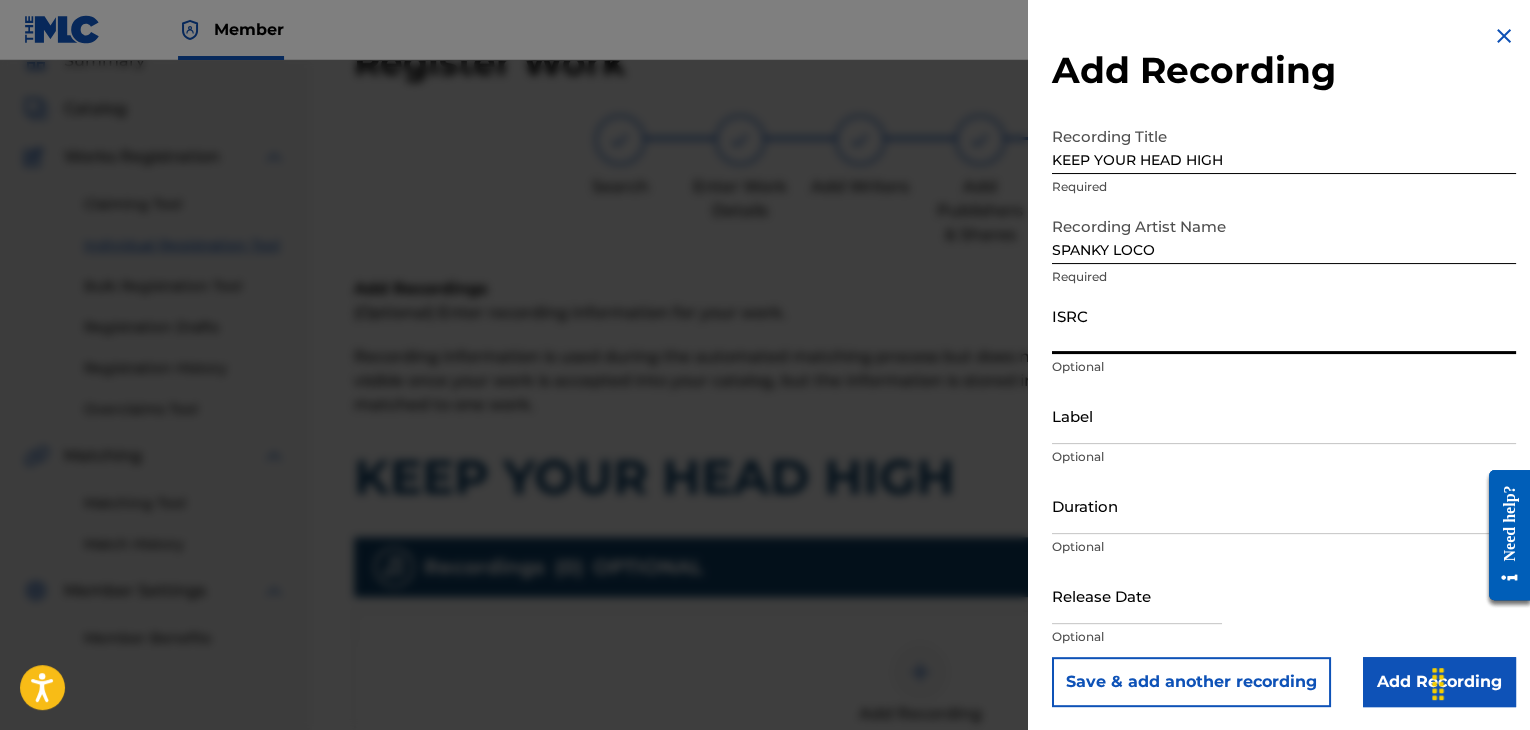 paste on "[ID]" 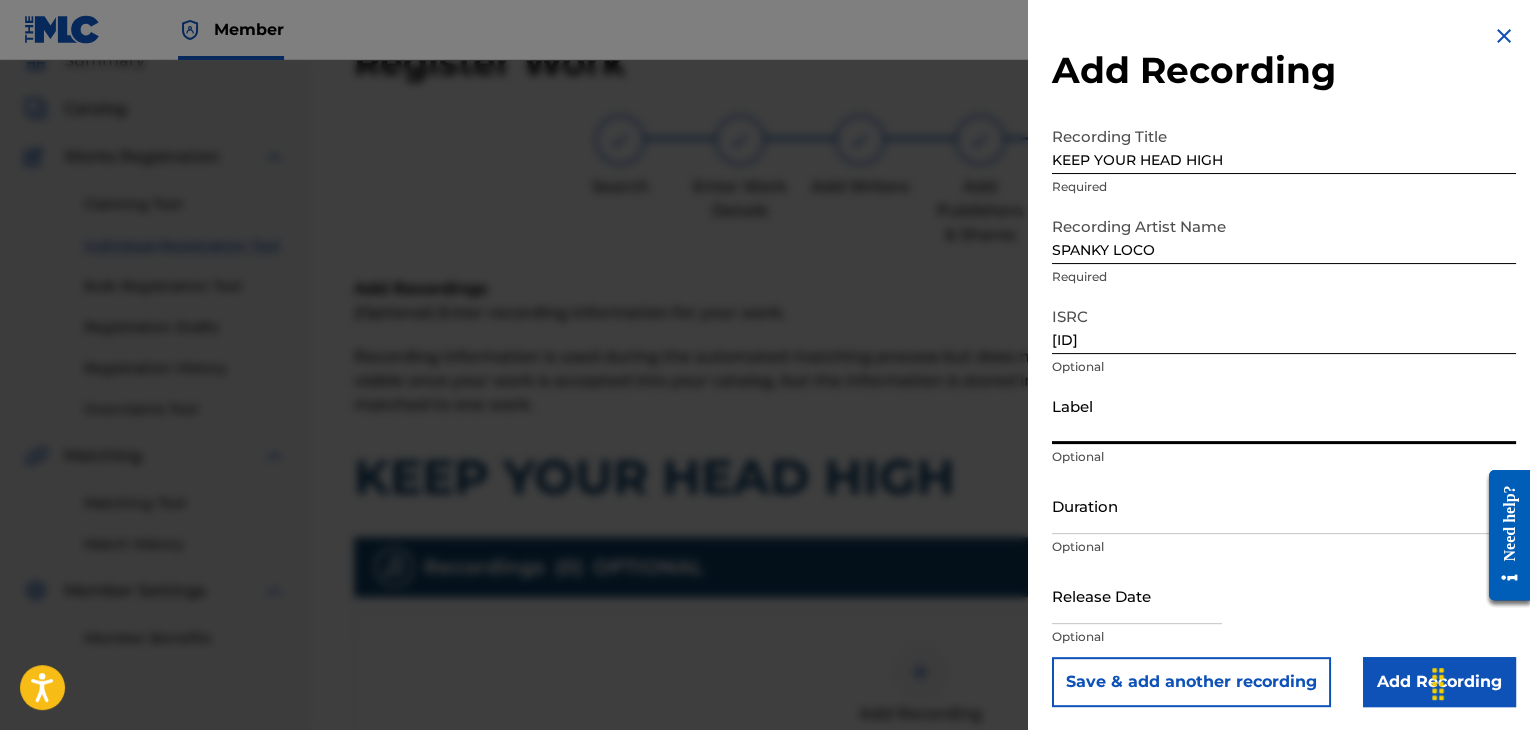 click on "Label" at bounding box center (1284, 415) 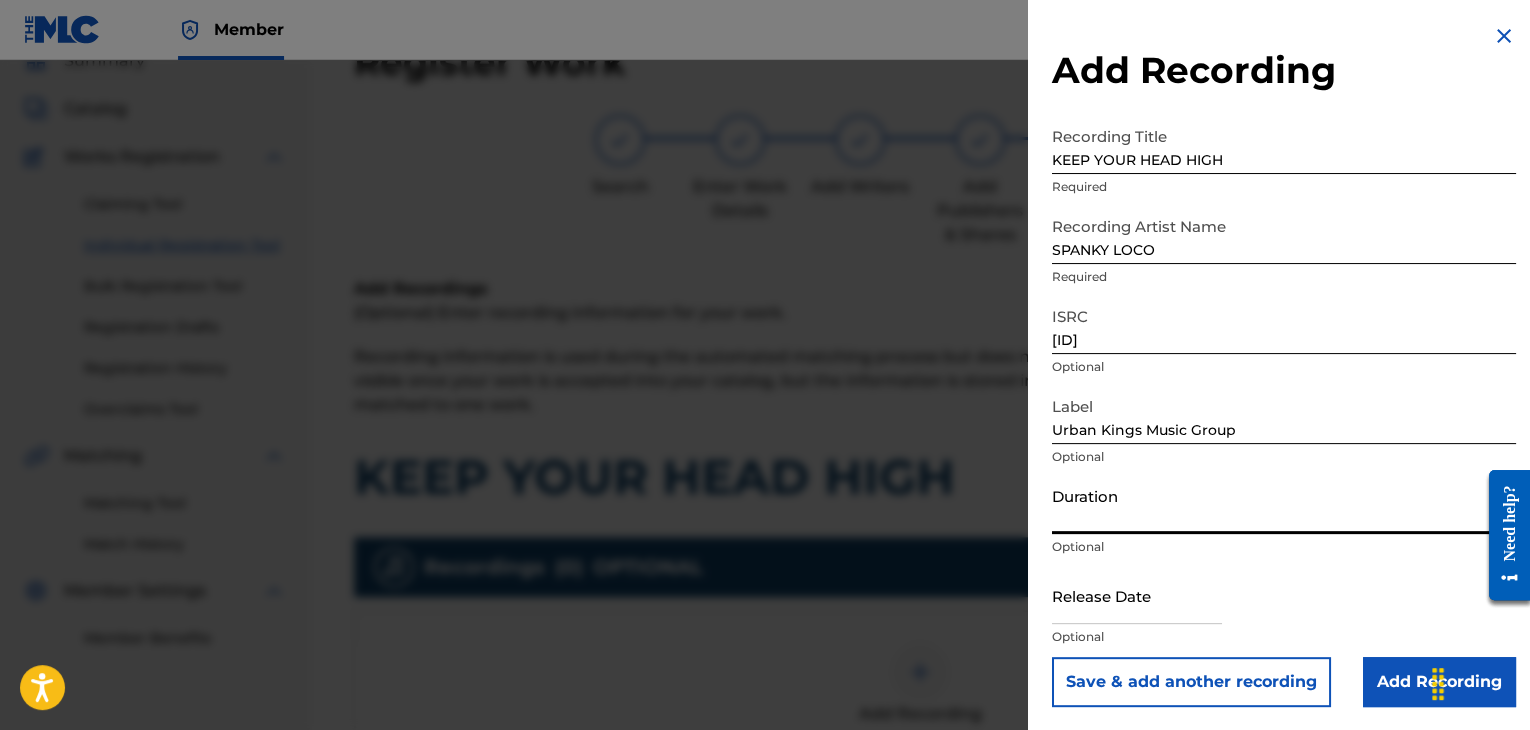 click on "Duration" at bounding box center [1284, 505] 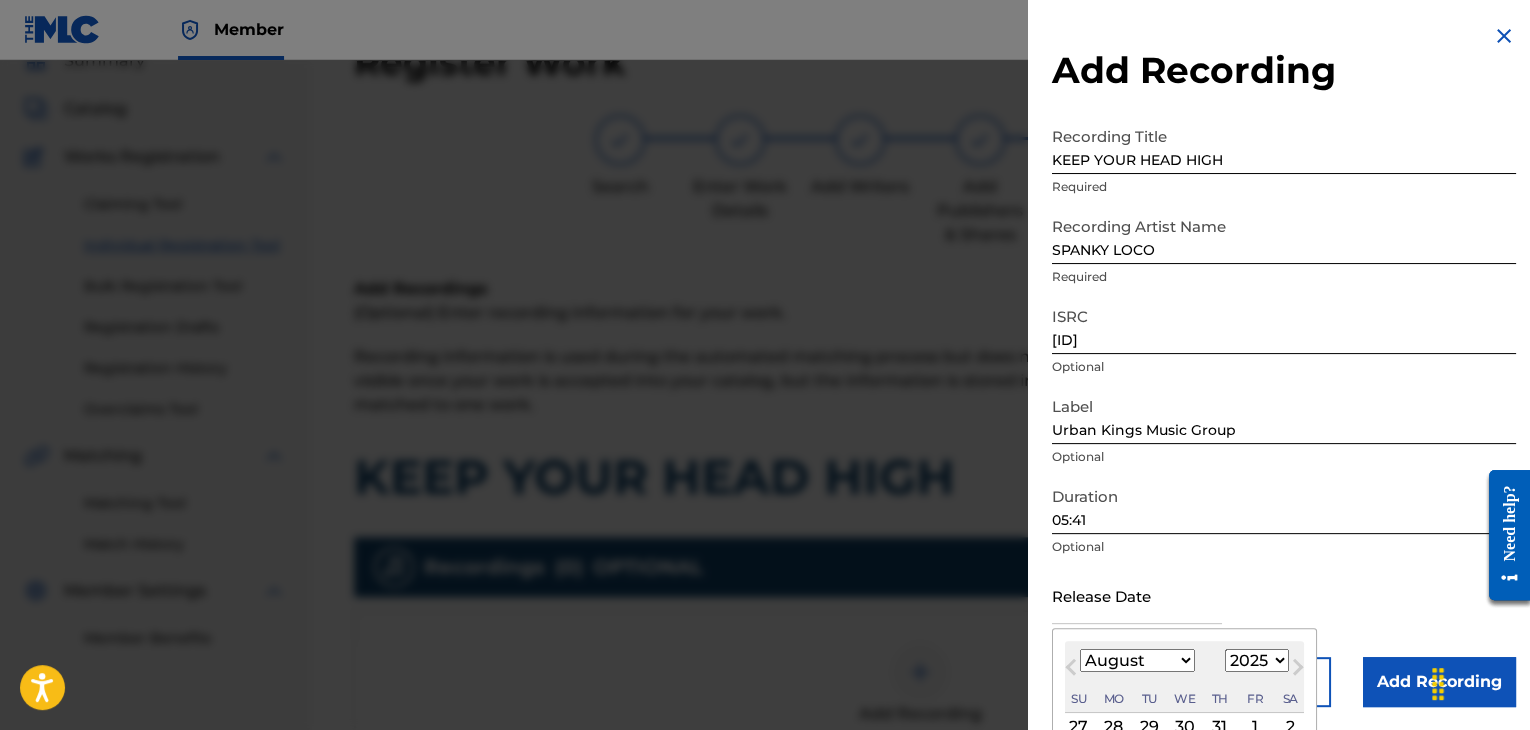 click at bounding box center (1137, 595) 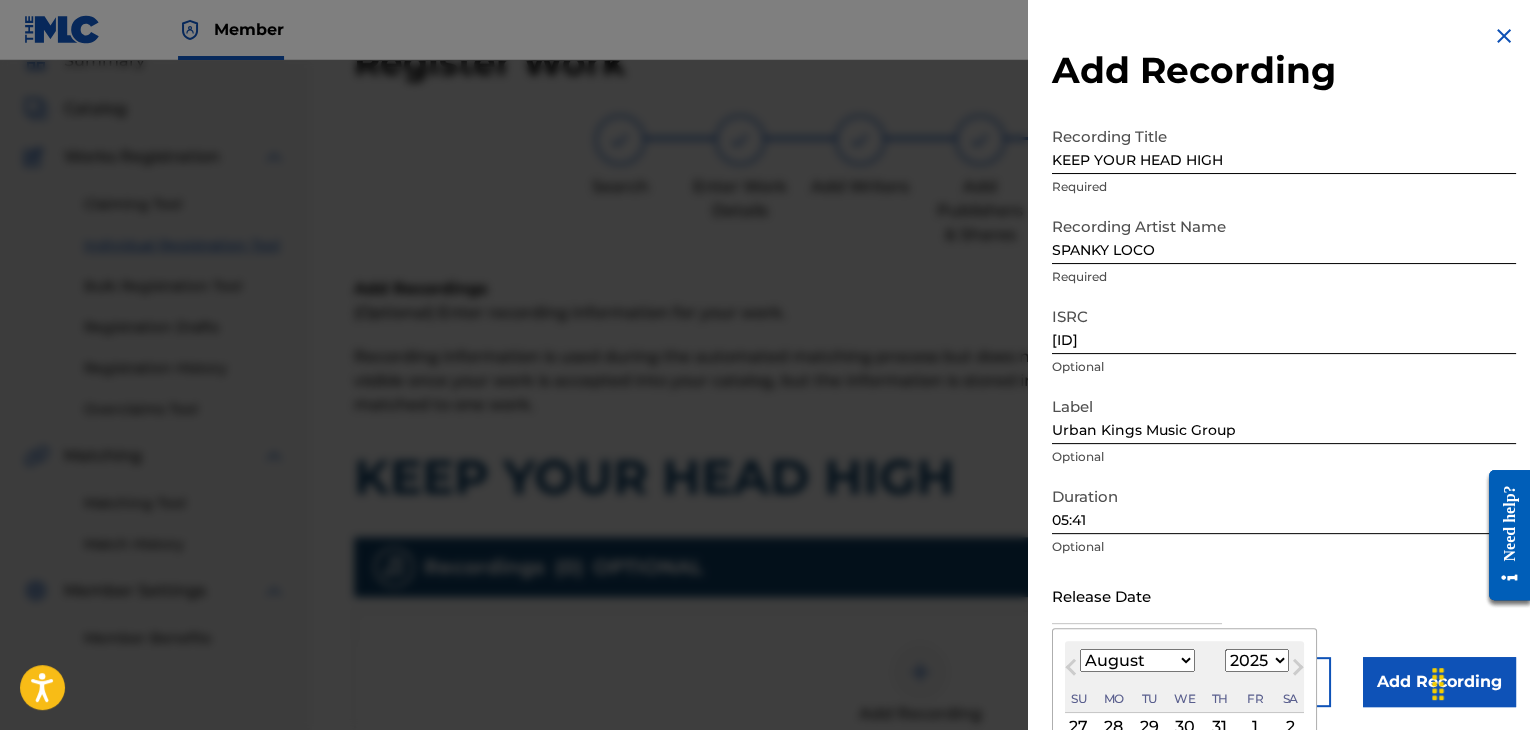 click on "January February March April May June July August September October November December" at bounding box center (1137, 660) 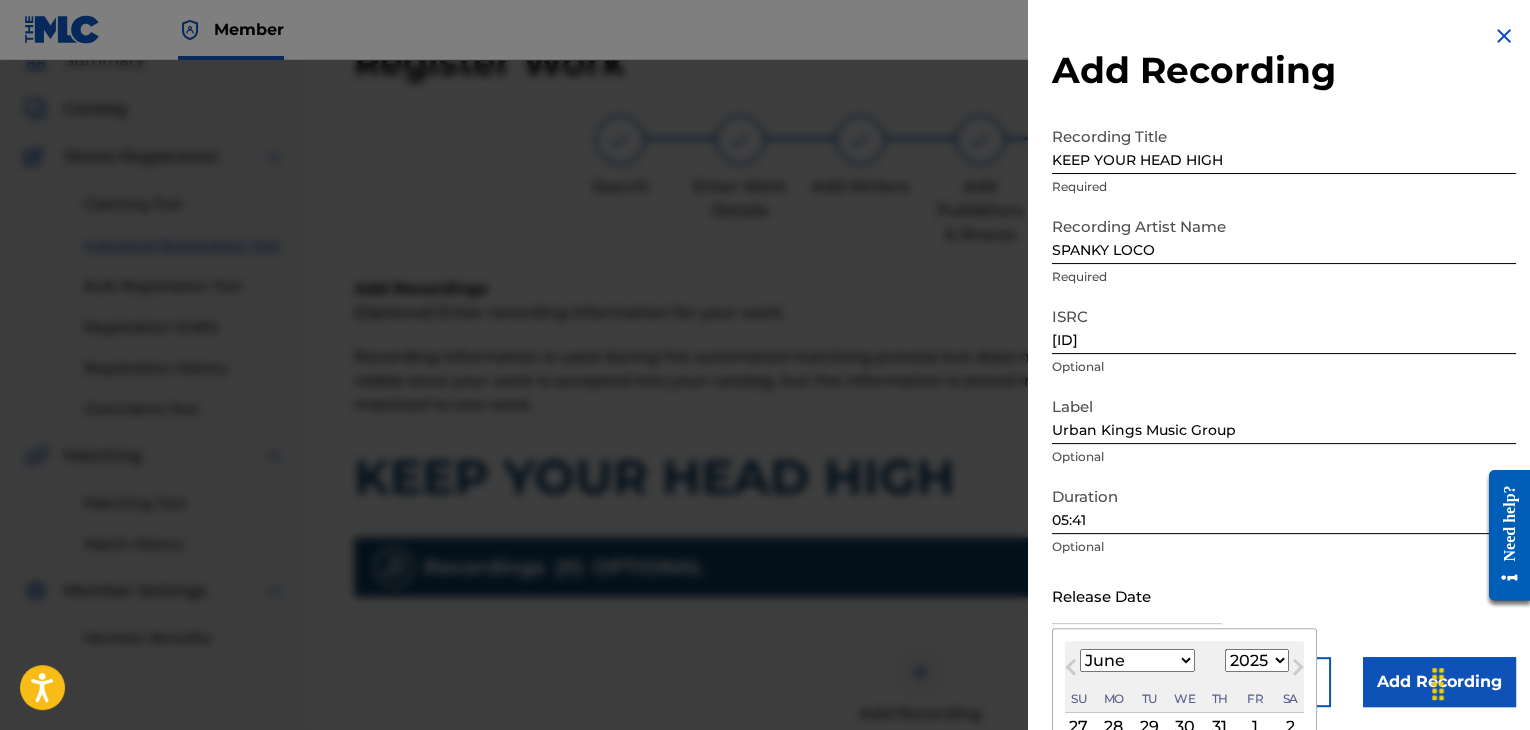 click on "January February March April May June July August September October November December" at bounding box center (1137, 660) 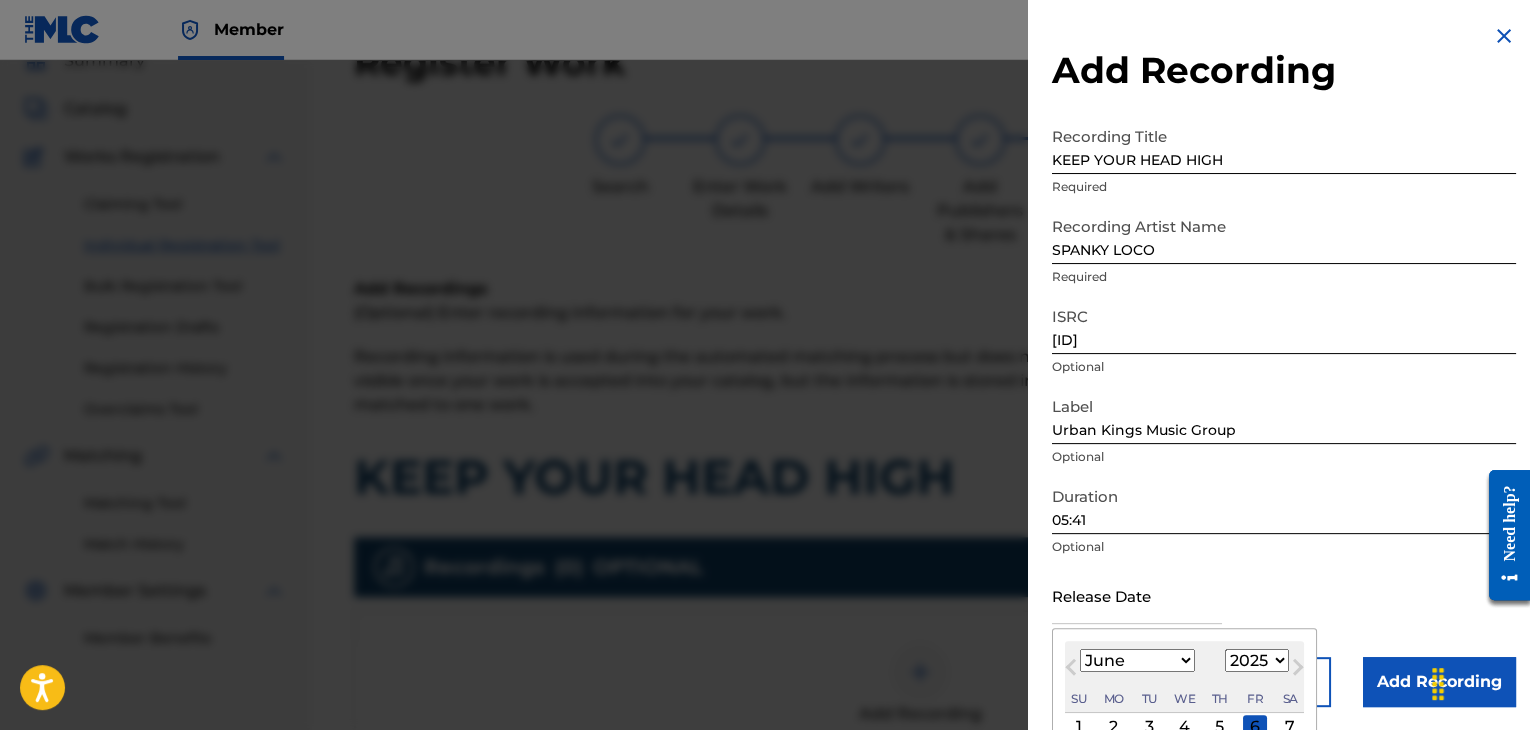 click on "1899 1900 1901 1902 1903 1904 1905 1906 1907 1908 1909 1910 1911 1912 1913 1914 1915 1916 1917 1918 1919 1920 1921 1922 1923 1924 1925 1926 1927 1928 1929 1930 1931 1932 1933 1934 1935 1936 1937 1938 1939 1940 1941 1942 1943 1944 1945 1946 1947 1948 1949 1950 1951 1952 1953 1954 1955 1956 1957 1958 1959 1960 1961 1962 1963 1964 1965 1966 1967 1968 1969 1970 1971 1972 1973 1974 1975 1976 1977 1978 1979 1980 1981 1982 1983 1984 1985 1986 1987 1988 1989 1990 1991 1992 1993 1994 1995 1996 1997 1998 1999 2000 2001 2002 2003 2004 2005 2006 2007 2008 2009 2010 2011 2012 2013 2014 2015 2016 2017 2018 2019 2020 2021 2022 2023 2024 2025 2026 2027 2028 2029 2030 2031 2032 2033 2034 2035 2036 2037 2038 2039 2040 2041 2042 2043 2044 2045 2046 2047 2048 2049 2050 2051 2052 2053 2054 2055 2056 2057 2058 2059 2060 2061 2062 2063 2064 2065 2066 2067 2068 2069 2070 2071 2072 2073 2074 2075 2076 2077 2078 2079 2080 2081 2082 2083 2084 2085 2086 2087 2088 2089 2090 2091 2092 2093 2094 2095 2096 2097 2098 2099 2100" at bounding box center (1257, 660) 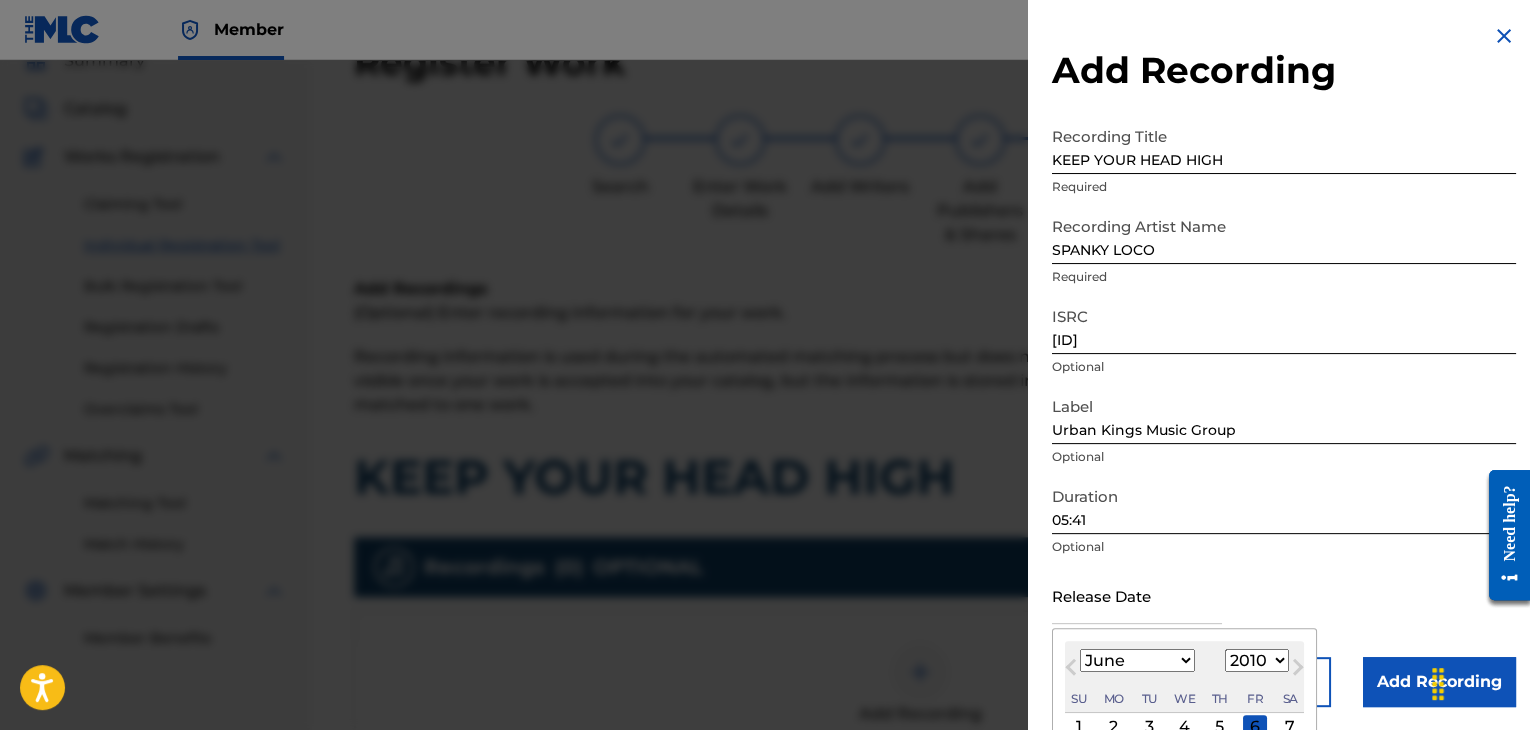 click on "1899 1900 1901 1902 1903 1904 1905 1906 1907 1908 1909 1910 1911 1912 1913 1914 1915 1916 1917 1918 1919 1920 1921 1922 1923 1924 1925 1926 1927 1928 1929 1930 1931 1932 1933 1934 1935 1936 1937 1938 1939 1940 1941 1942 1943 1944 1945 1946 1947 1948 1949 1950 1951 1952 1953 1954 1955 1956 1957 1958 1959 1960 1961 1962 1963 1964 1965 1966 1967 1968 1969 1970 1971 1972 1973 1974 1975 1976 1977 1978 1979 1980 1981 1982 1983 1984 1985 1986 1987 1988 1989 1990 1991 1992 1993 1994 1995 1996 1997 1998 1999 2000 2001 2002 2003 2004 2005 2006 2007 2008 2009 2010 2011 2012 2013 2014 2015 2016 2017 2018 2019 2020 2021 2022 2023 2024 2025 2026 2027 2028 2029 2030 2031 2032 2033 2034 2035 2036 2037 2038 2039 2040 2041 2042 2043 2044 2045 2046 2047 2048 2049 2050 2051 2052 2053 2054 2055 2056 2057 2058 2059 2060 2061 2062 2063 2064 2065 2066 2067 2068 2069 2070 2071 2072 2073 2074 2075 2076 2077 2078 2079 2080 2081 2082 2083 2084 2085 2086 2087 2088 2089 2090 2091 2092 2093 2094 2095 2096 2097 2098 2099 2100" at bounding box center [1257, 660] 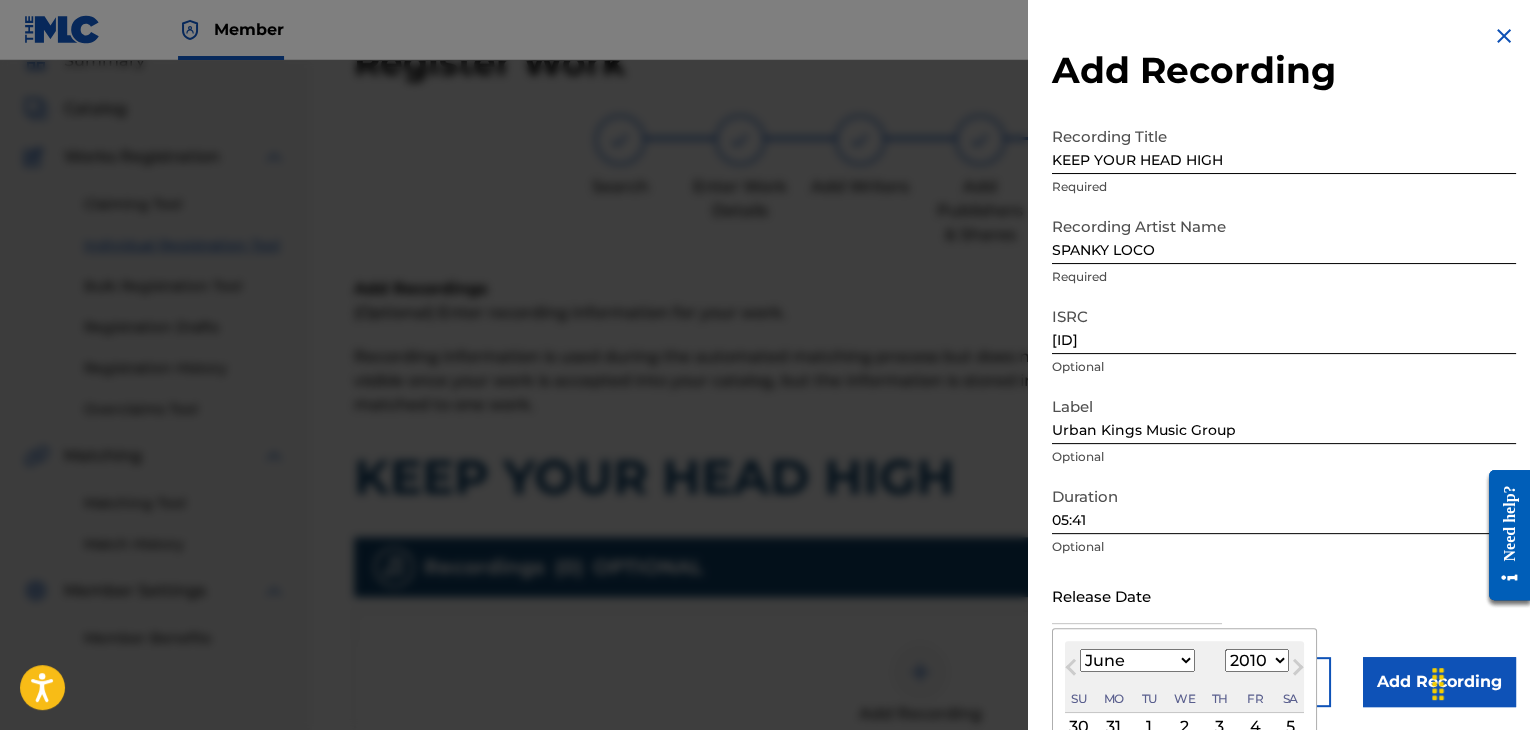 click on "1" at bounding box center (1149, 727) 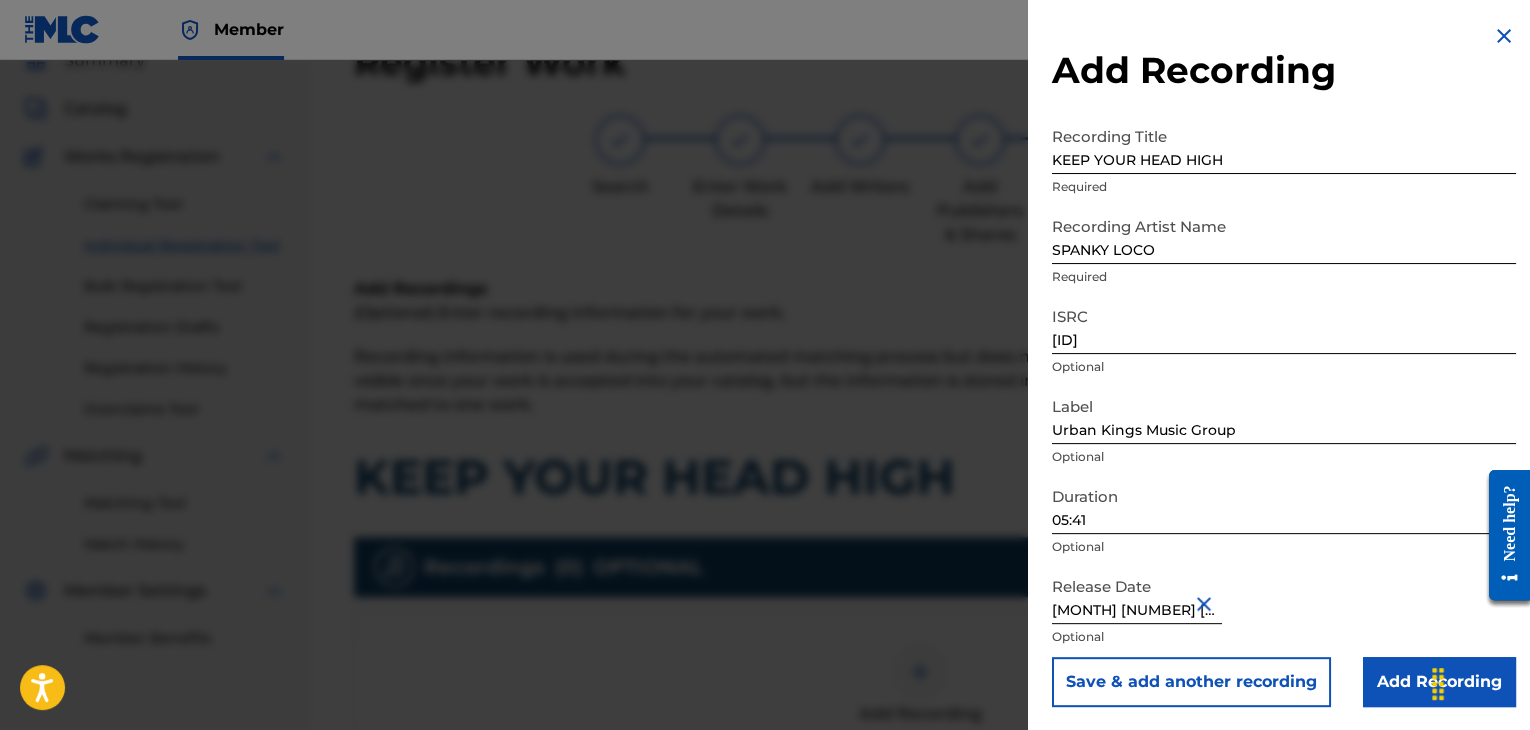 click on "Add Recording" at bounding box center [1439, 682] 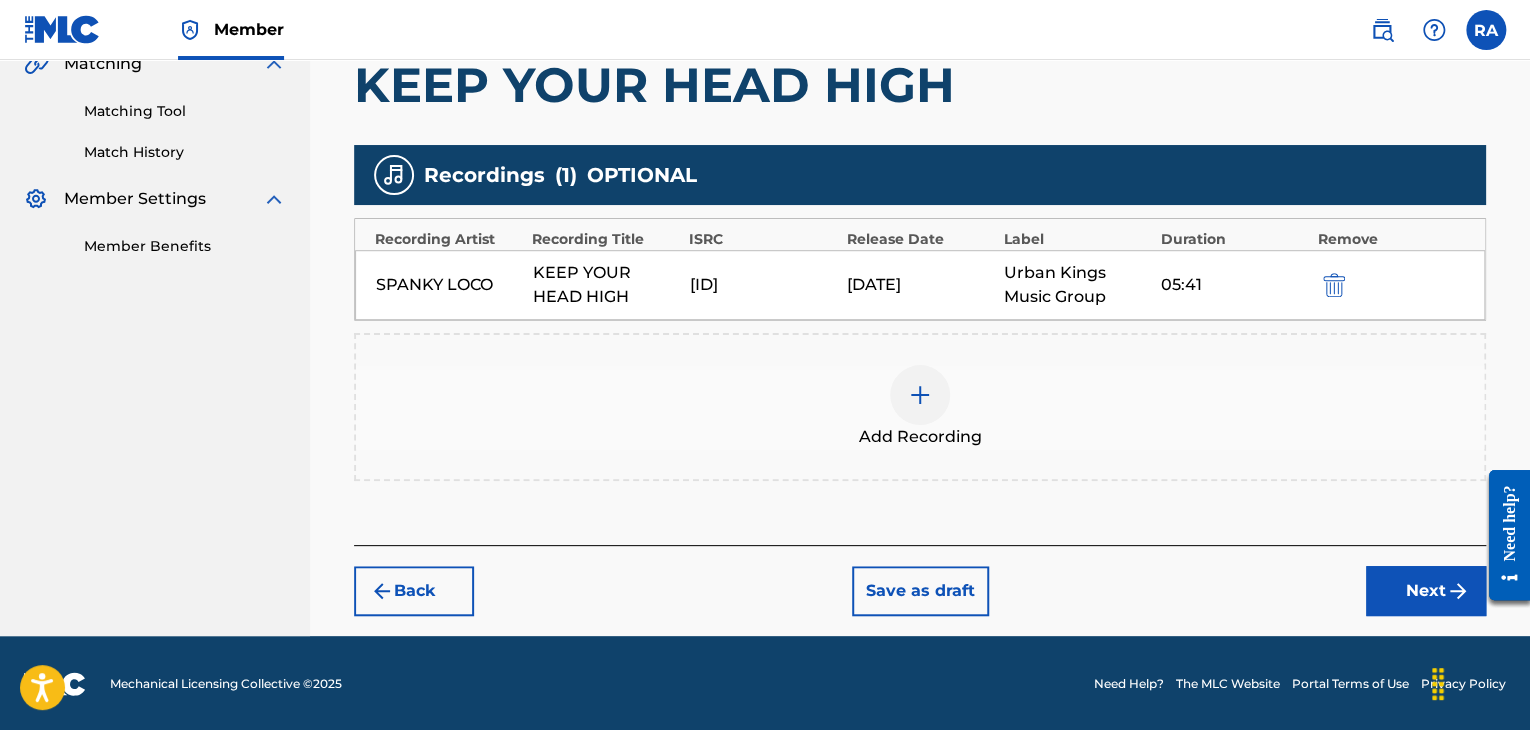 click on "Register Work Search Enter Work Details Add Writers Add Publishers & Shares Add Recording Review Add Recordings (Optional) Enter recording information for your work. Recording information is used during the automated matching process but does not guarantee matches. This information will not be visible once your work is accepted into your catalog, but the information is stored in the database. Please note: Multiple recordings may be matched to one work. KEEP YOUR HEAD HIGH Recordings ( 1 ) OPTIONAL Recording Artist Recording Title ISRC Release Date Label Duration Remove [ARTIST_NAME] KEEP YOUR HEAD HIGH [ID] [MONTH]/[DAY]/[YEAR] Urban Kings Music Group [DURATION] Add Recording Back Save as draft Next" at bounding box center [920, 132] 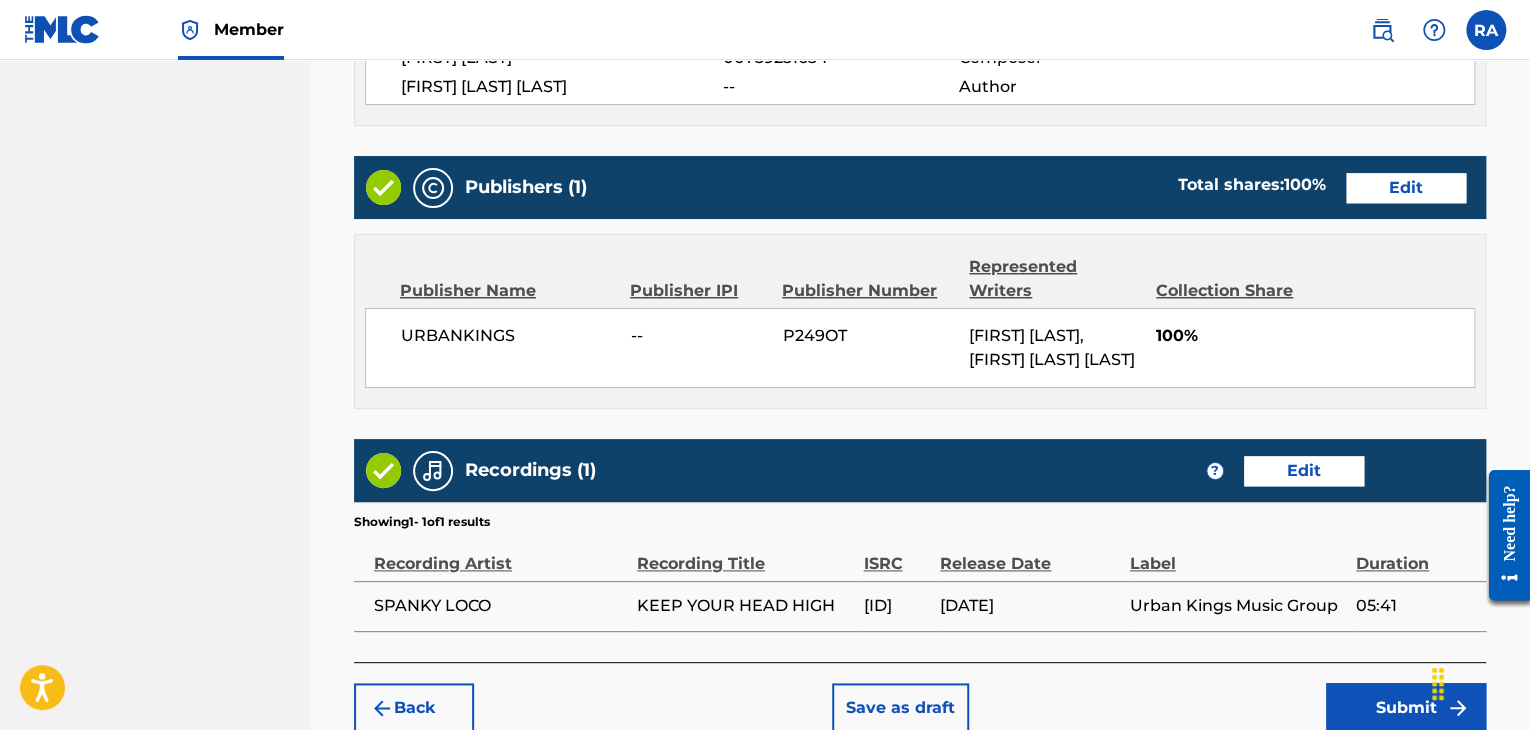 scroll, scrollTop: 1061, scrollLeft: 0, axis: vertical 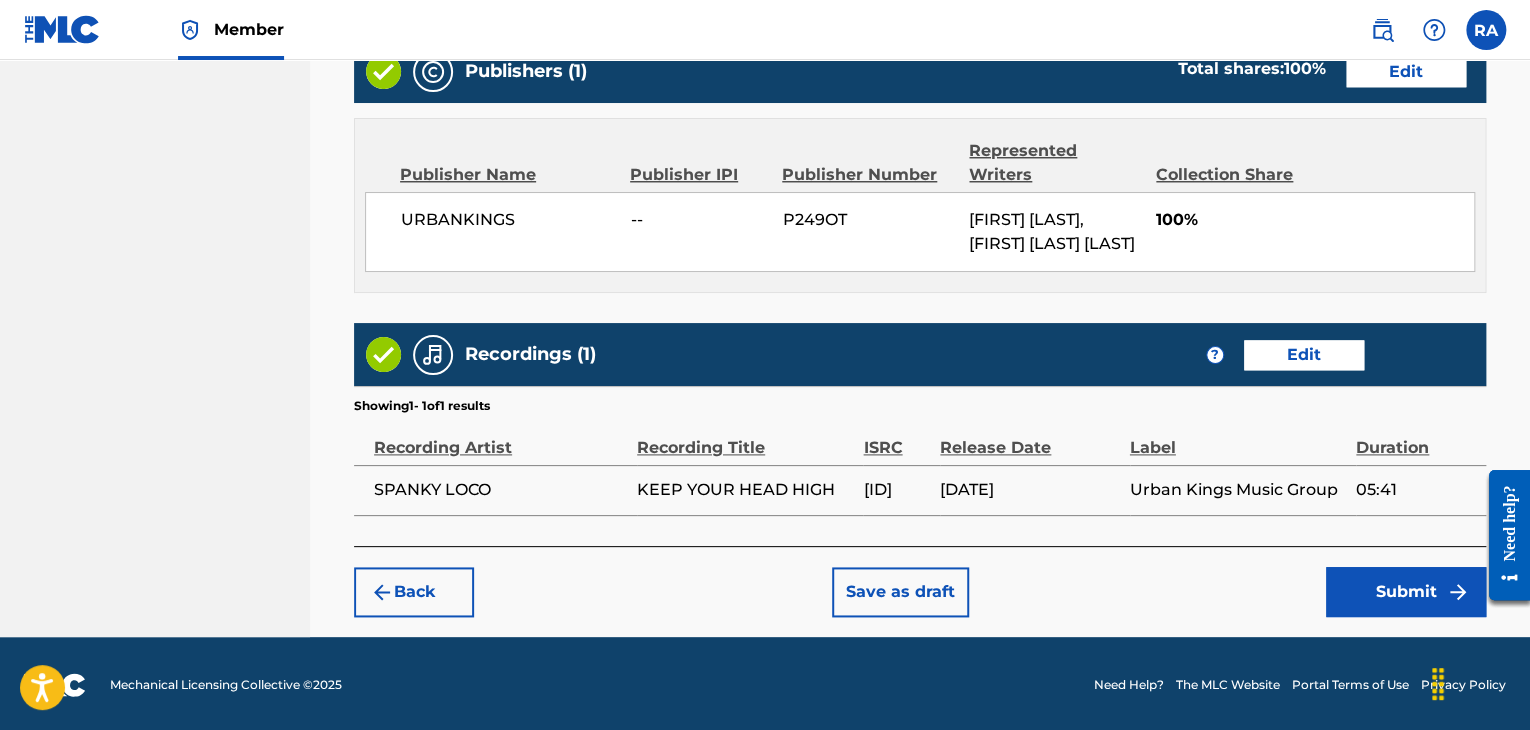 click on "Submit" at bounding box center (1406, 592) 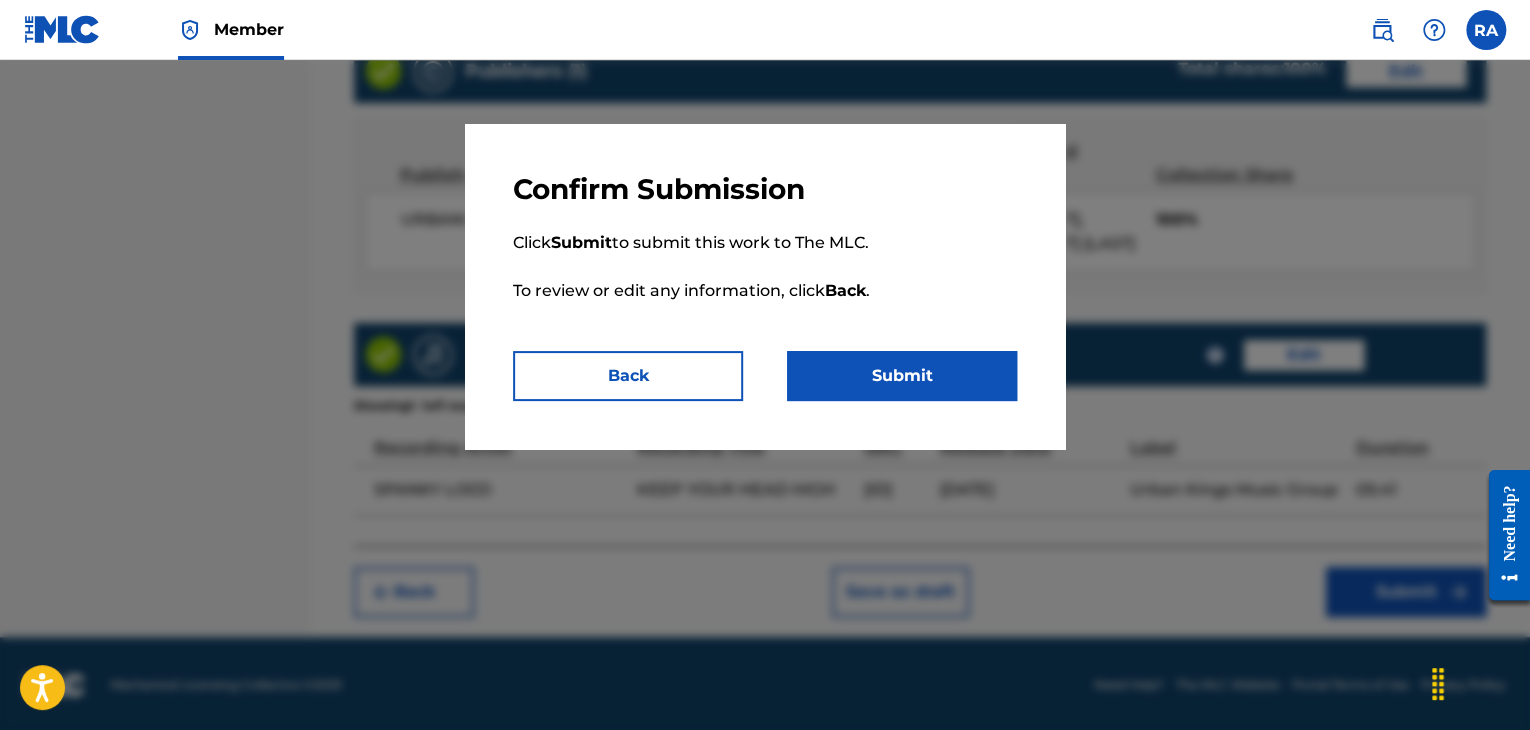 click on "Submit" at bounding box center (902, 376) 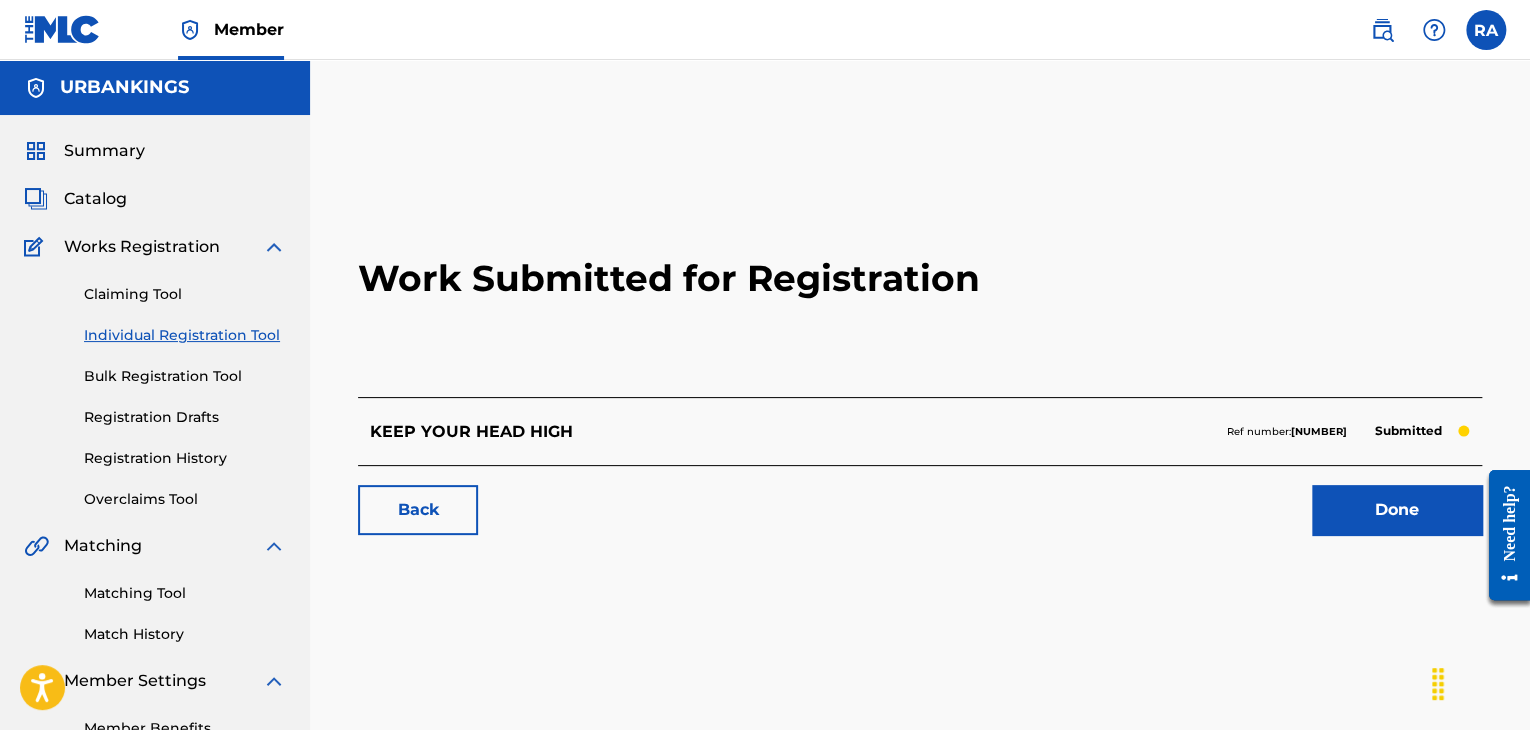 click on "Done" at bounding box center (1397, 510) 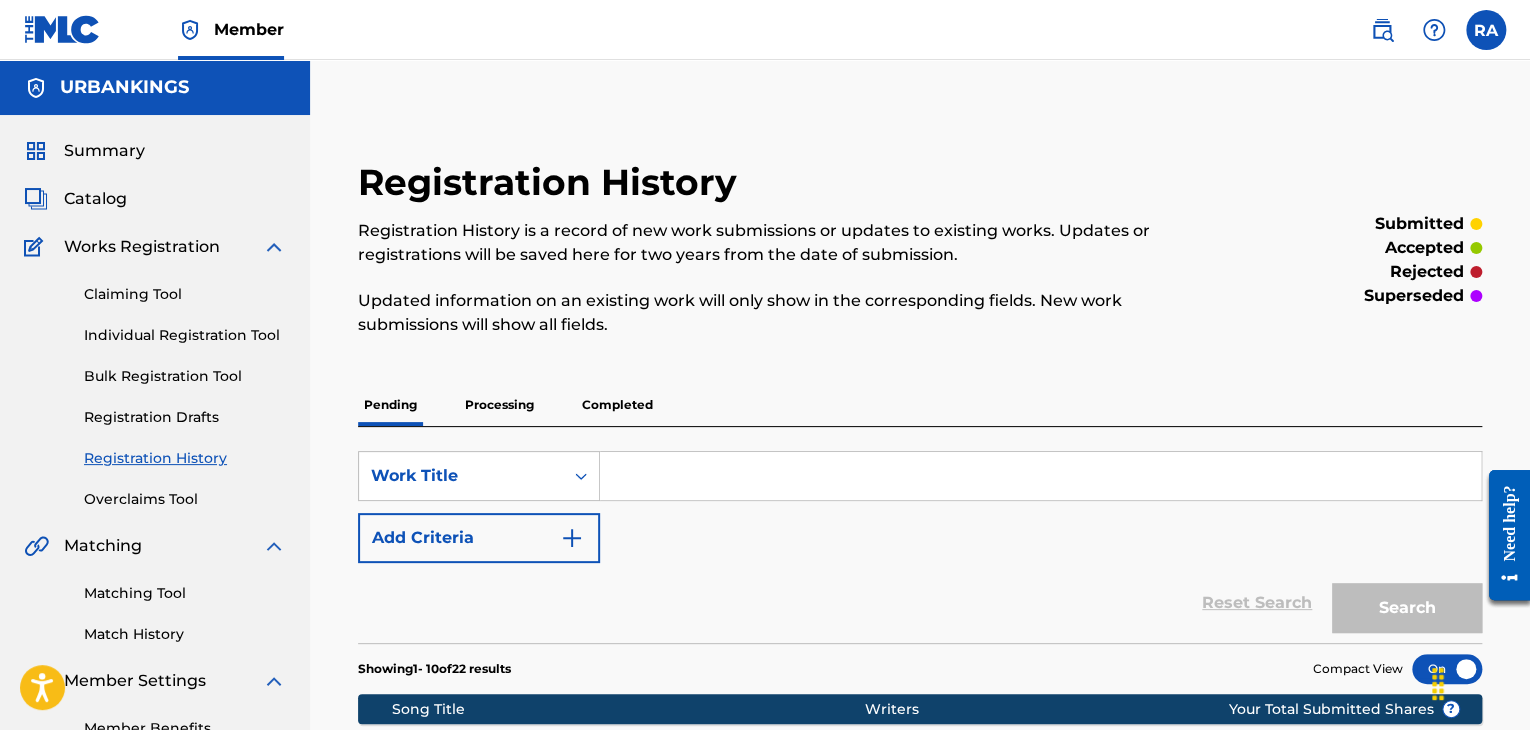 click on "Individual Registration Tool" at bounding box center [185, 335] 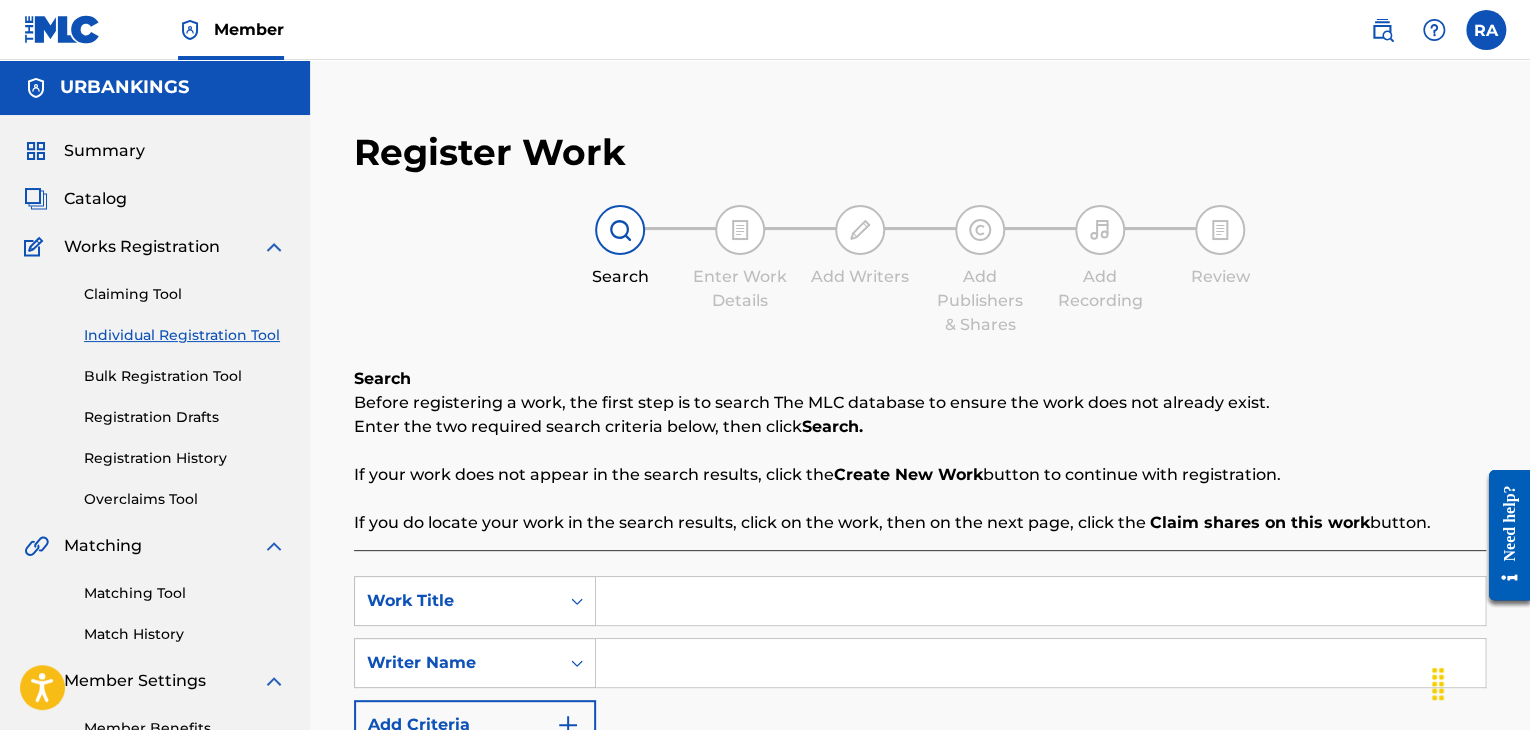 click at bounding box center [1040, 601] 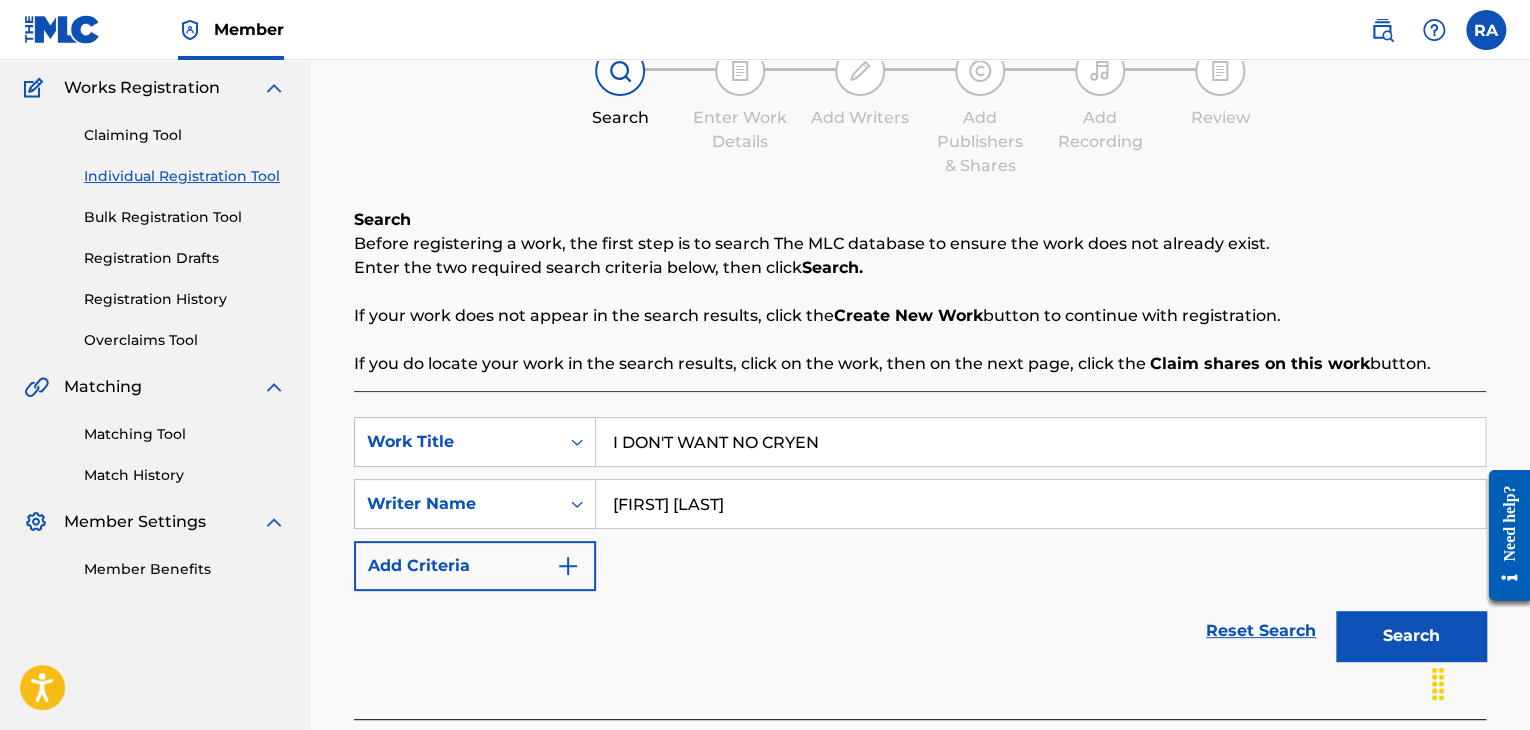 scroll, scrollTop: 284, scrollLeft: 0, axis: vertical 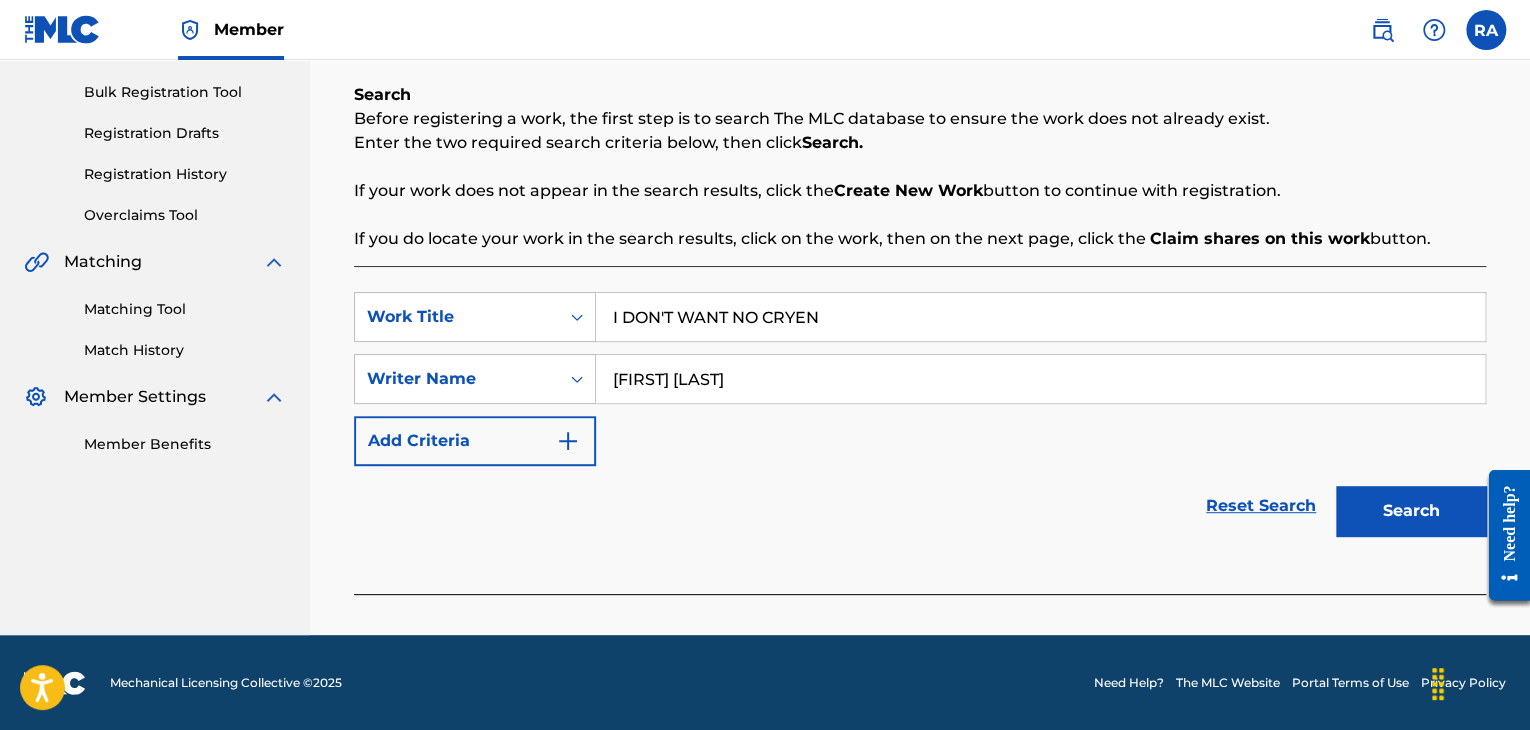 click on "Search" at bounding box center (1411, 511) 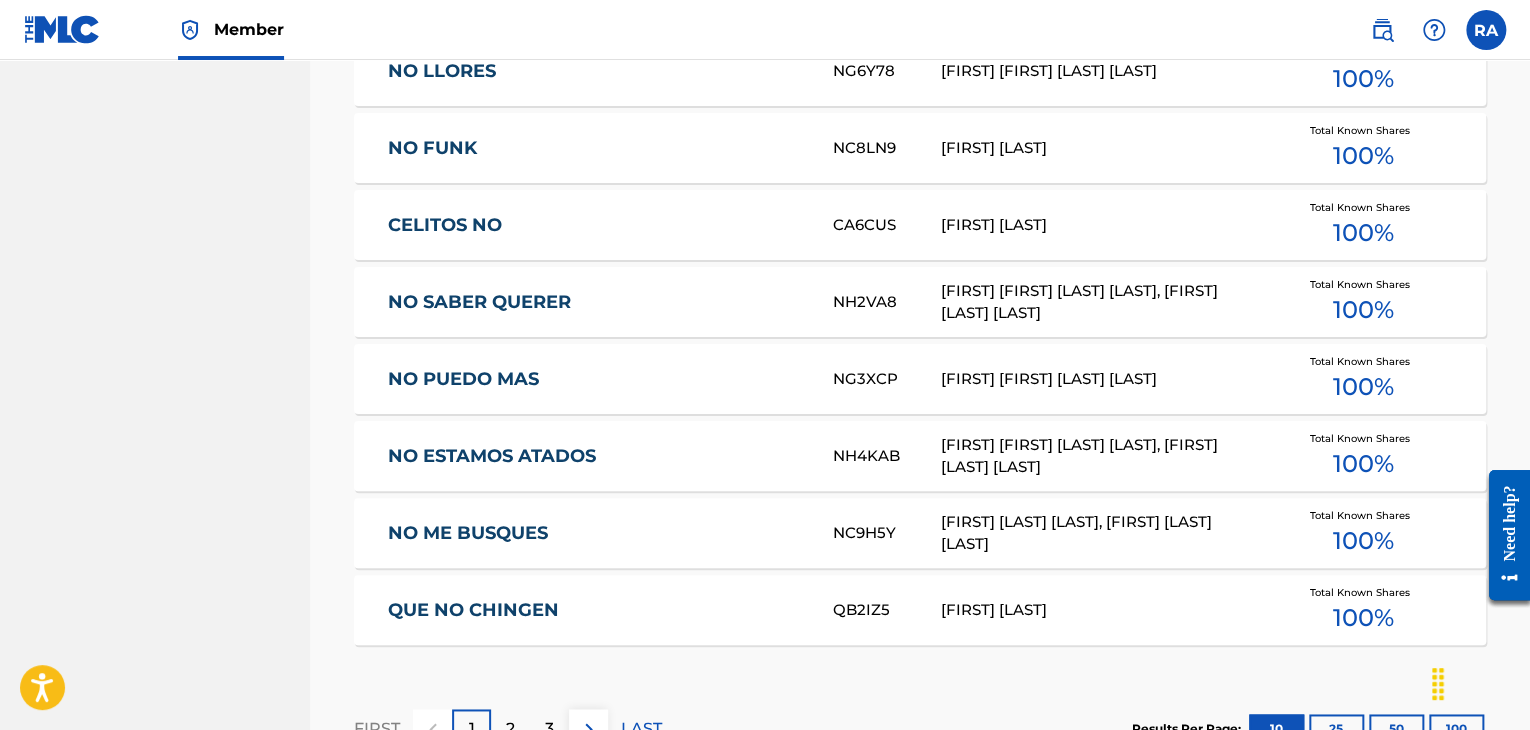 scroll, scrollTop: 1212, scrollLeft: 0, axis: vertical 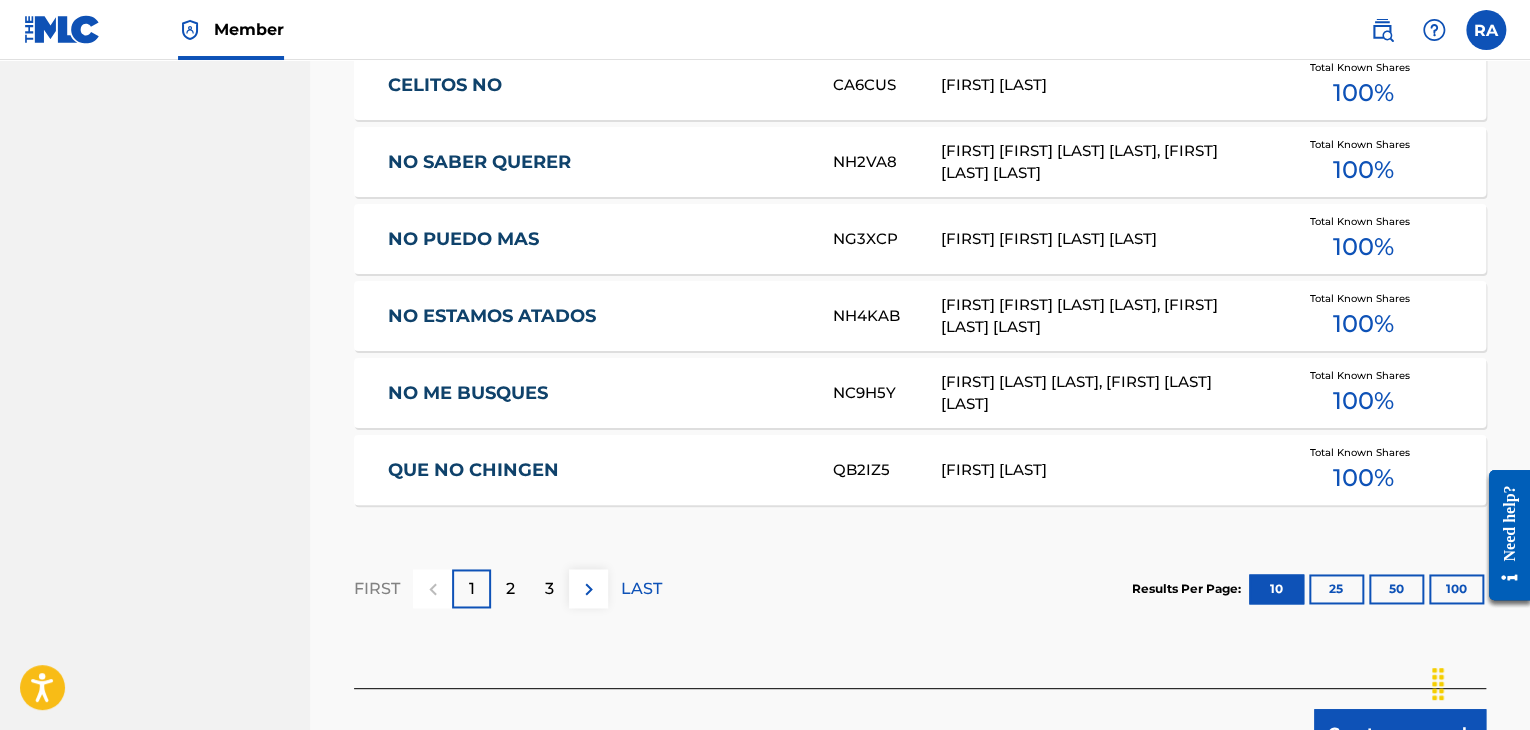 click on "Create new work" at bounding box center (1400, 734) 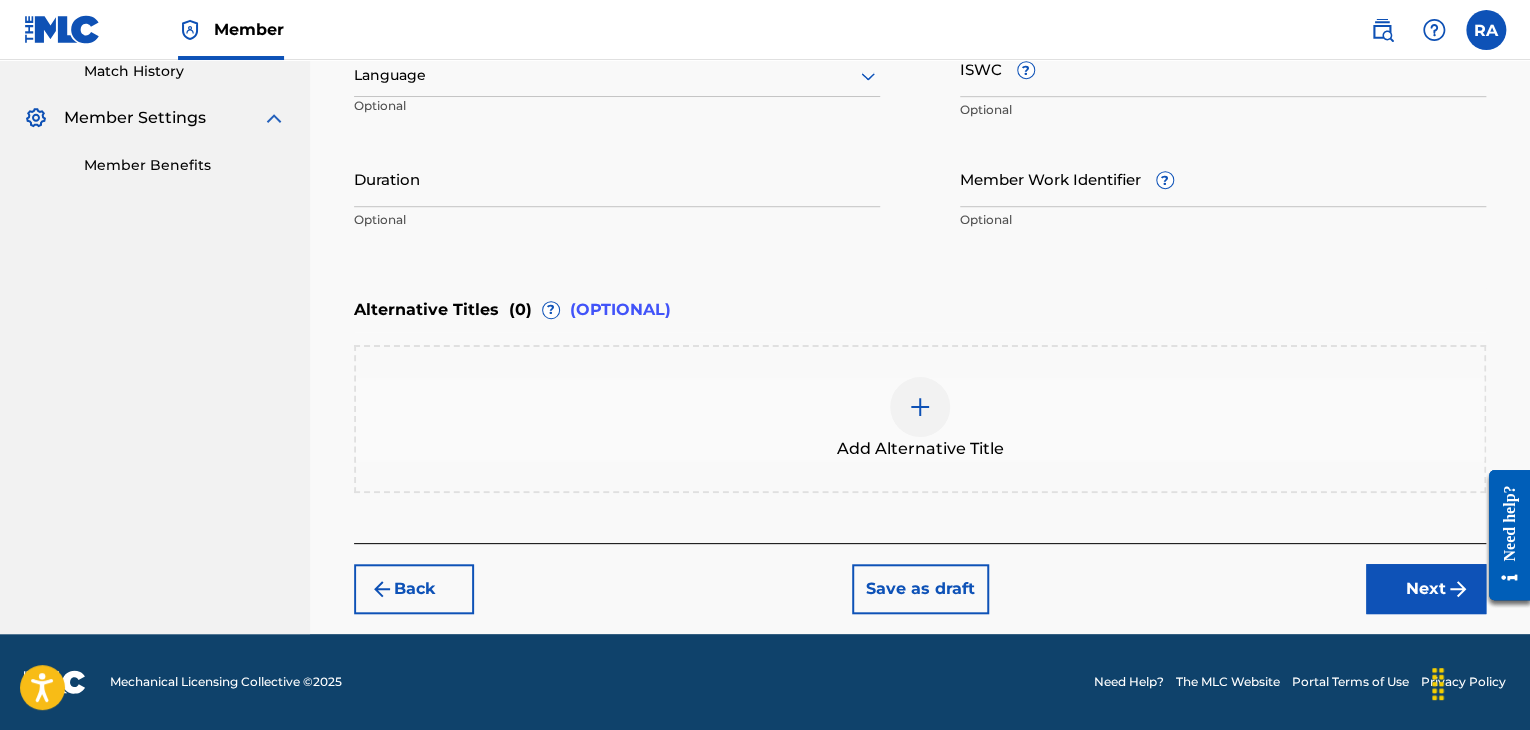 scroll, scrollTop: 561, scrollLeft: 0, axis: vertical 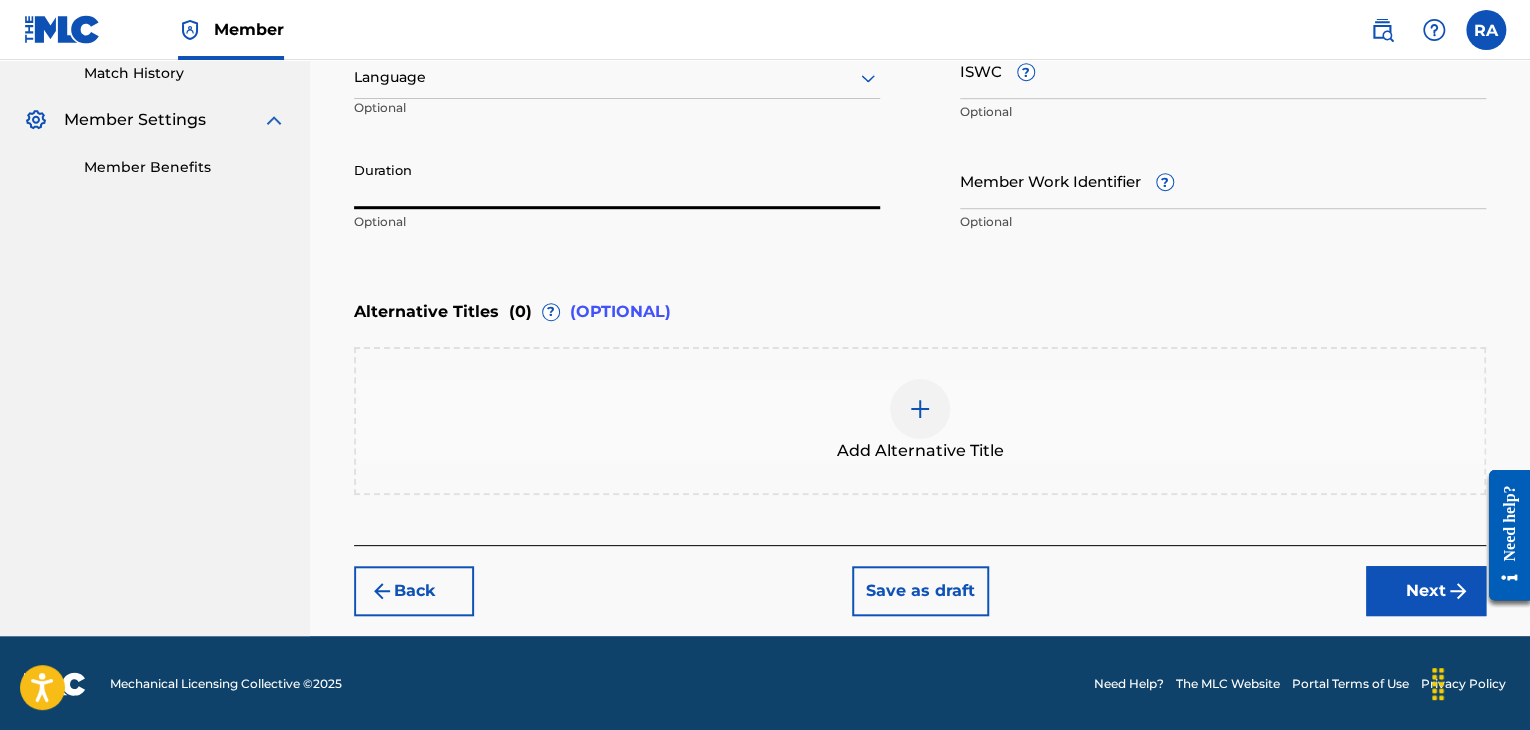click on "Duration" at bounding box center [617, 180] 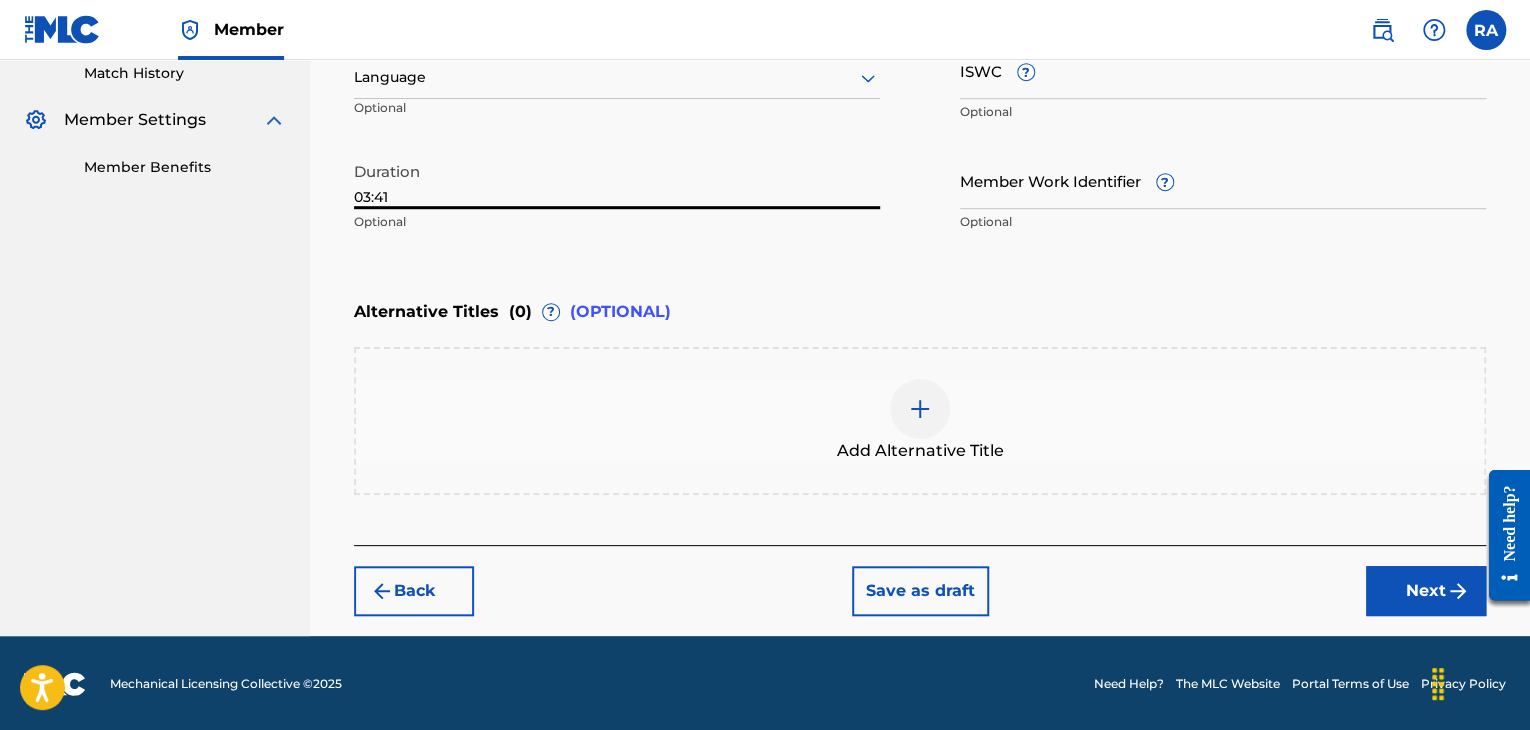 click on "Next" at bounding box center [1426, 591] 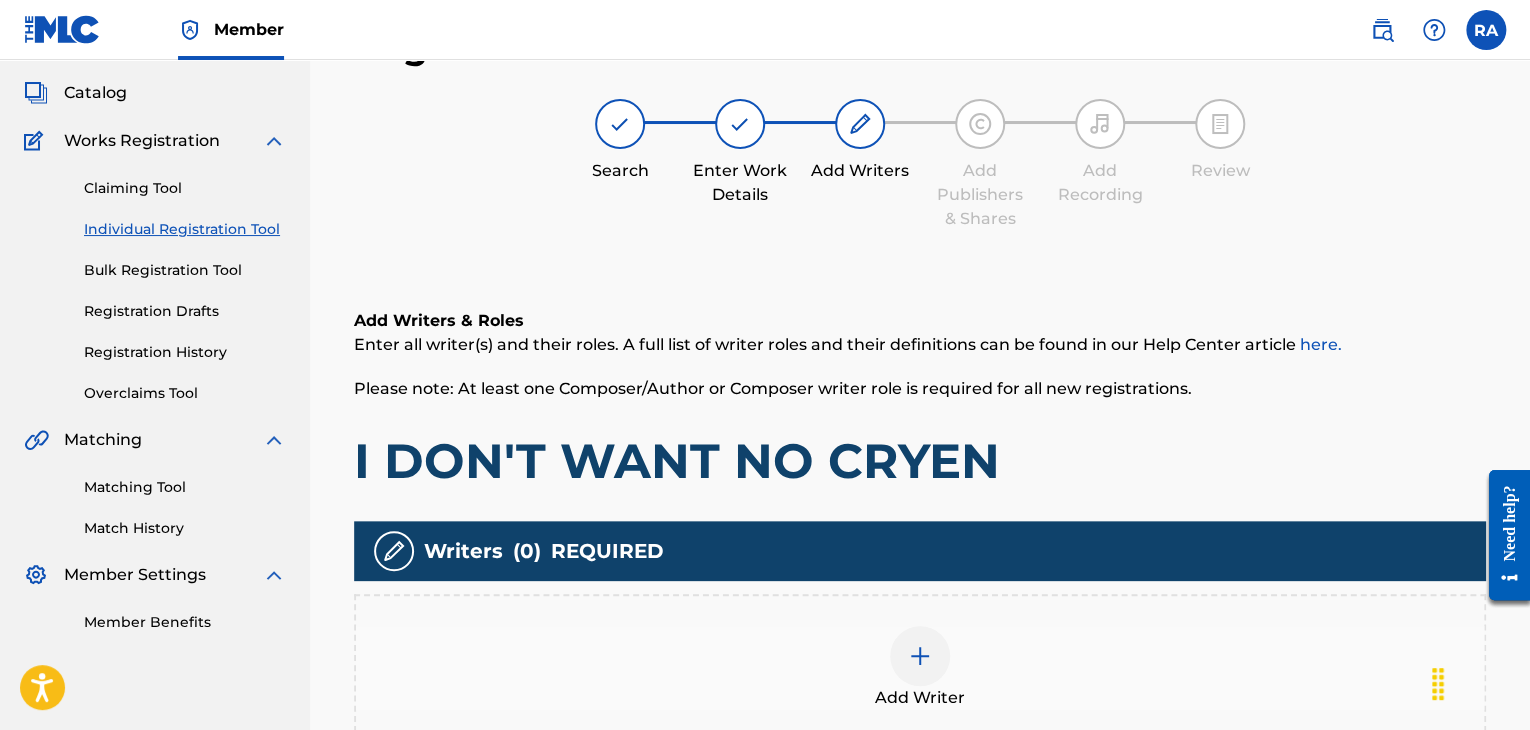 scroll, scrollTop: 90, scrollLeft: 0, axis: vertical 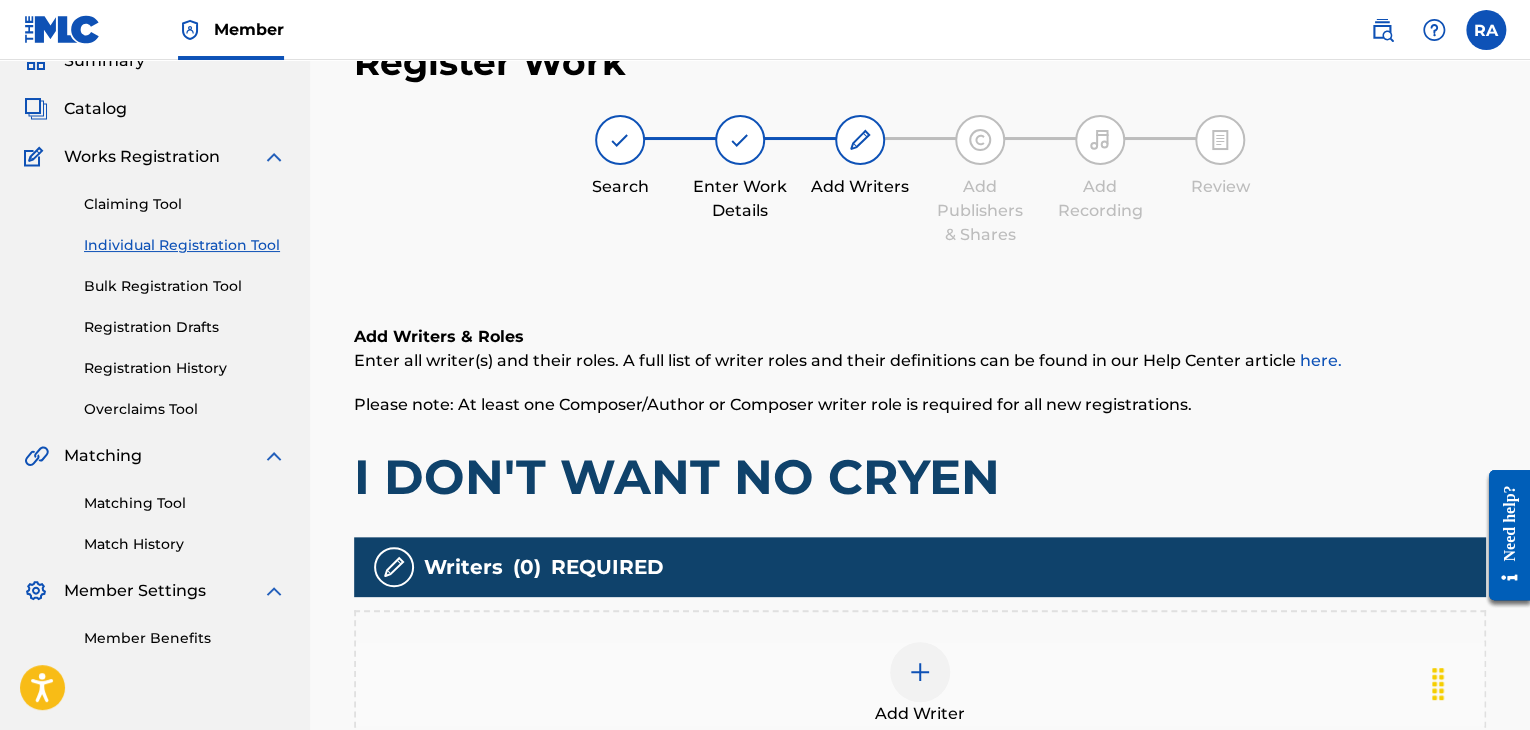 click at bounding box center [920, 672] 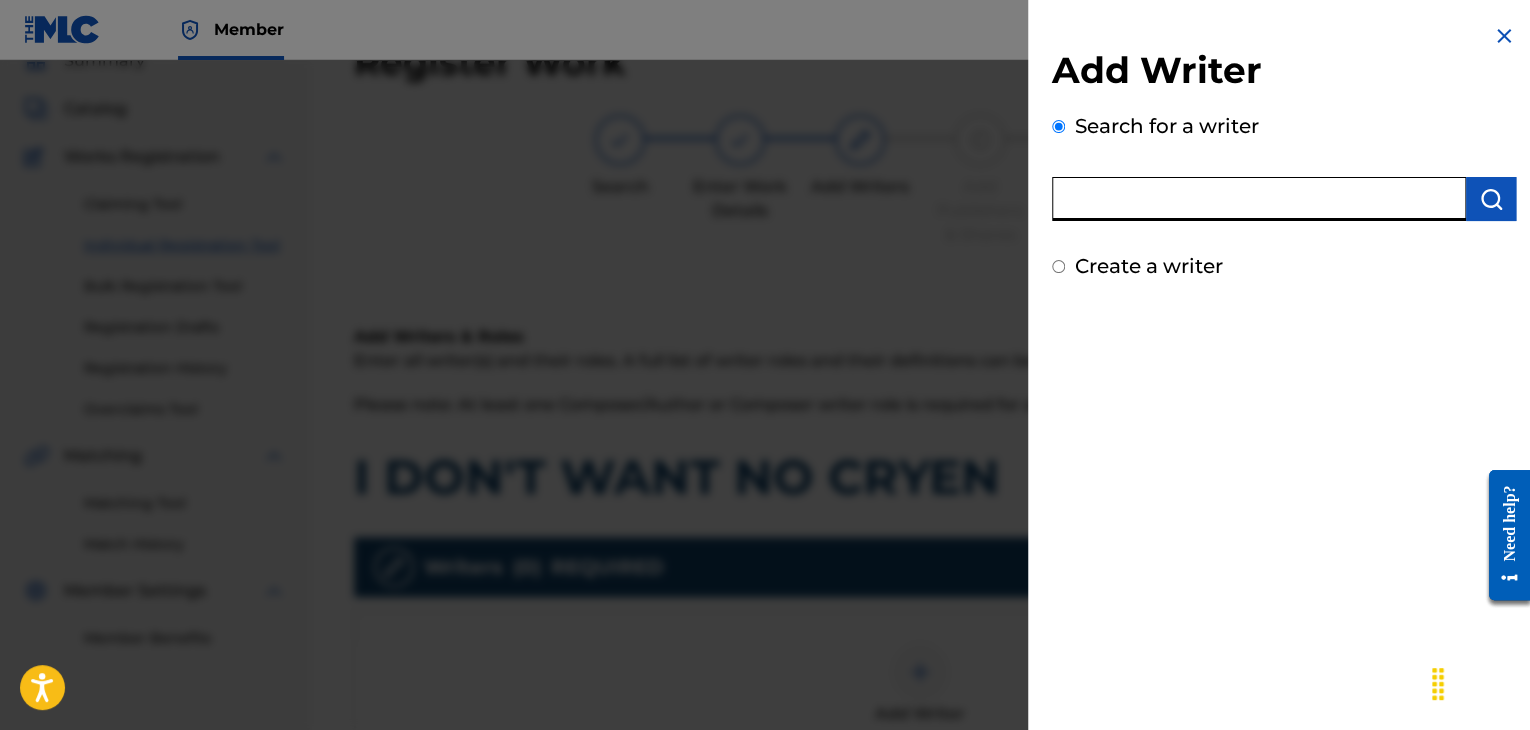 click at bounding box center [1259, 199] 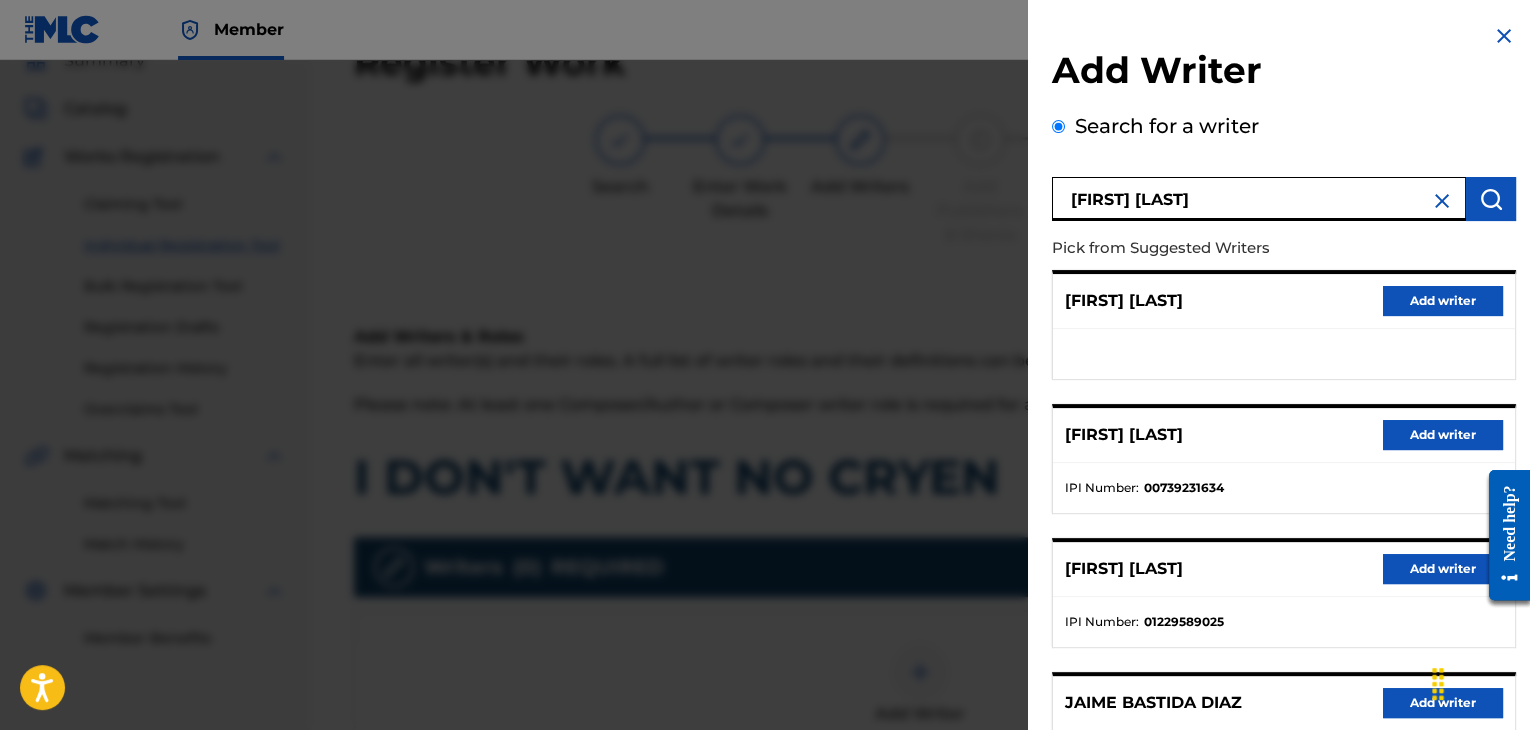 click on "Add writer" at bounding box center (1443, 435) 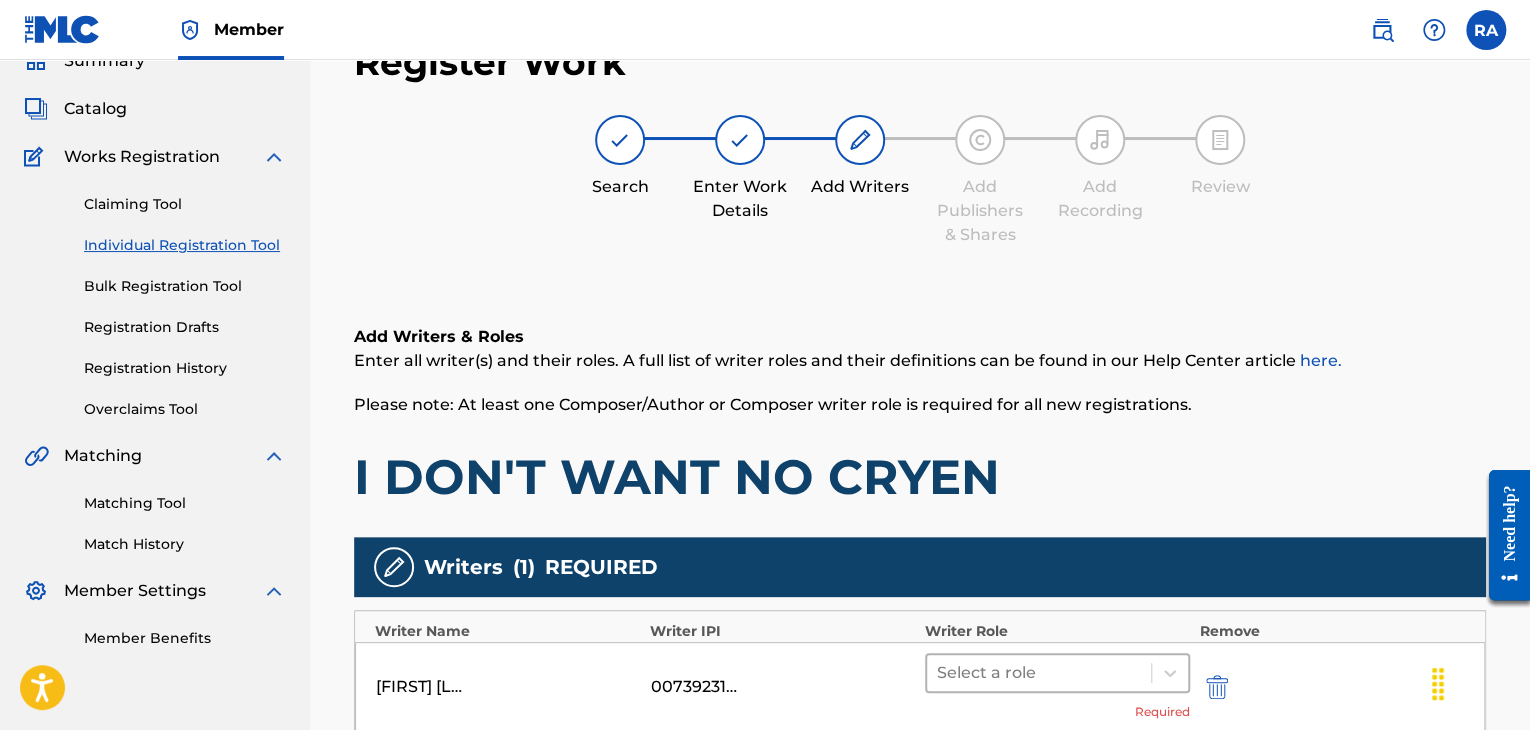 click at bounding box center (1039, 673) 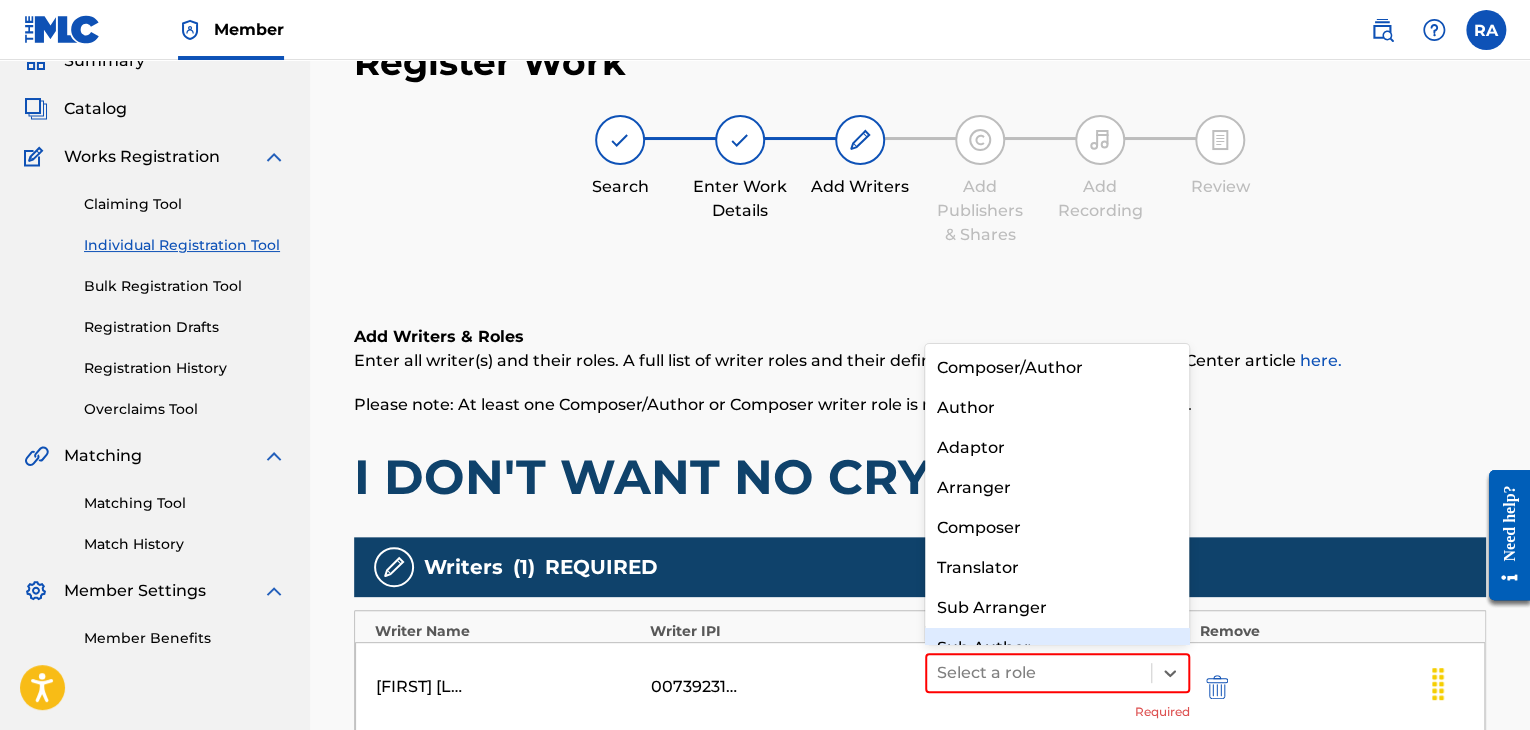 scroll, scrollTop: 28, scrollLeft: 0, axis: vertical 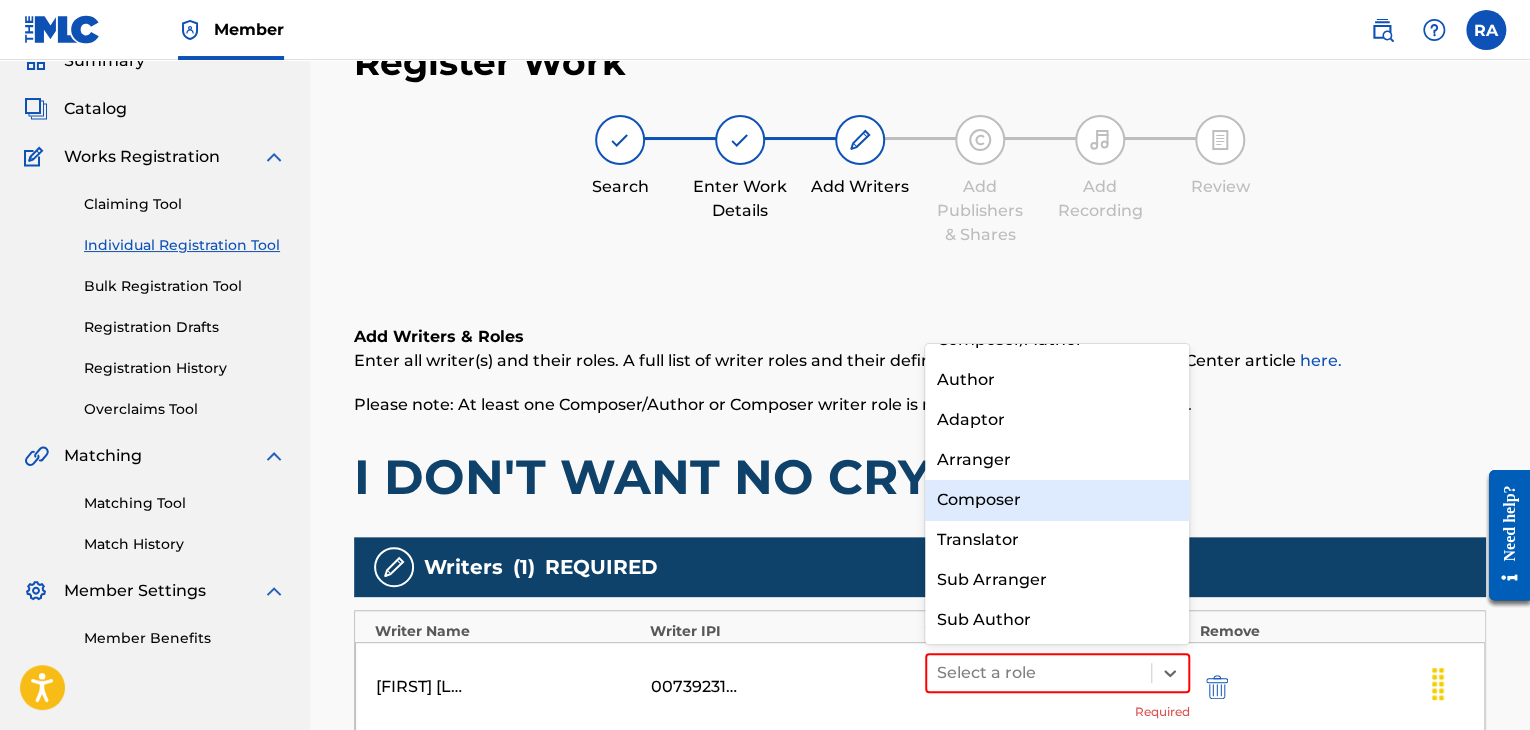 click on "Composer" at bounding box center [1057, 500] 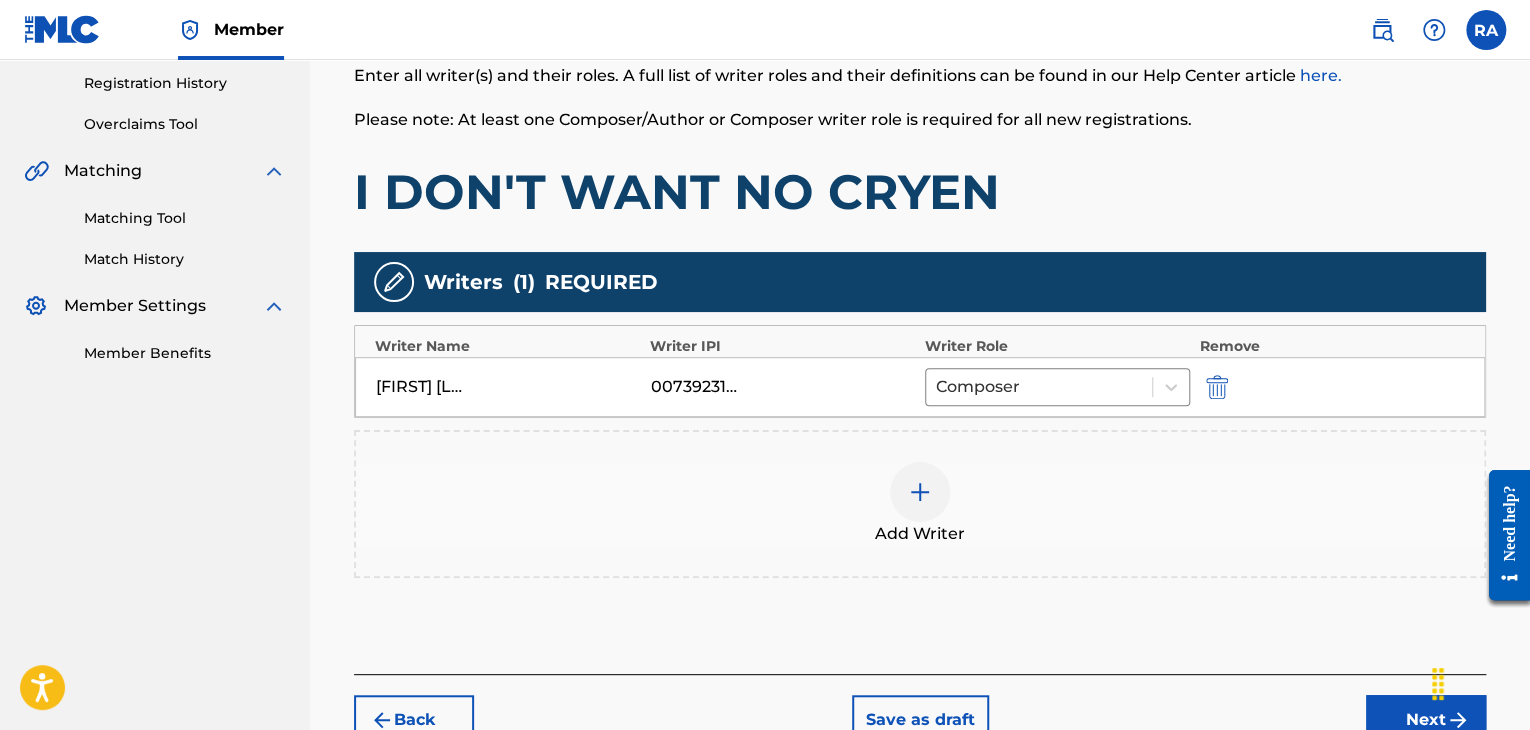 scroll, scrollTop: 390, scrollLeft: 0, axis: vertical 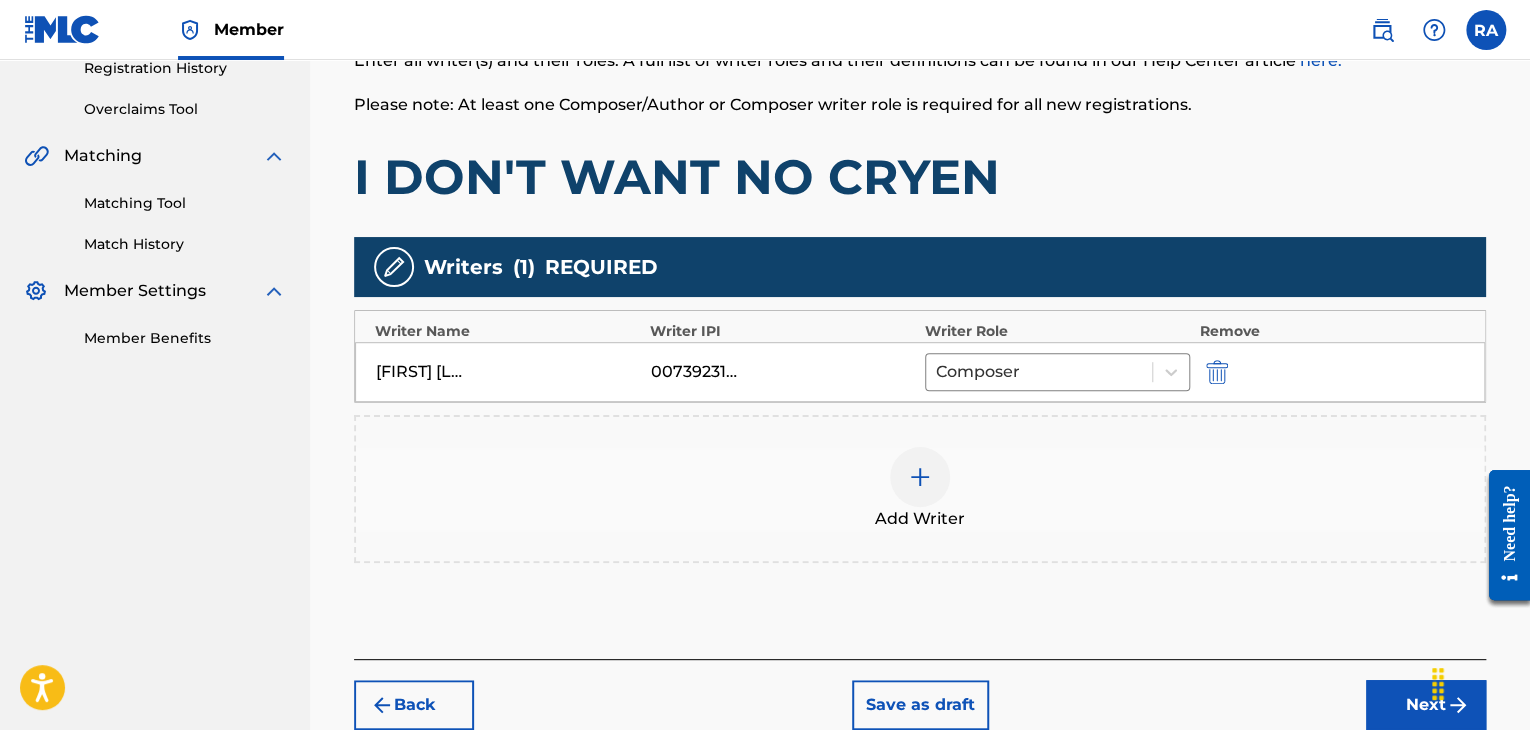 click at bounding box center [920, 477] 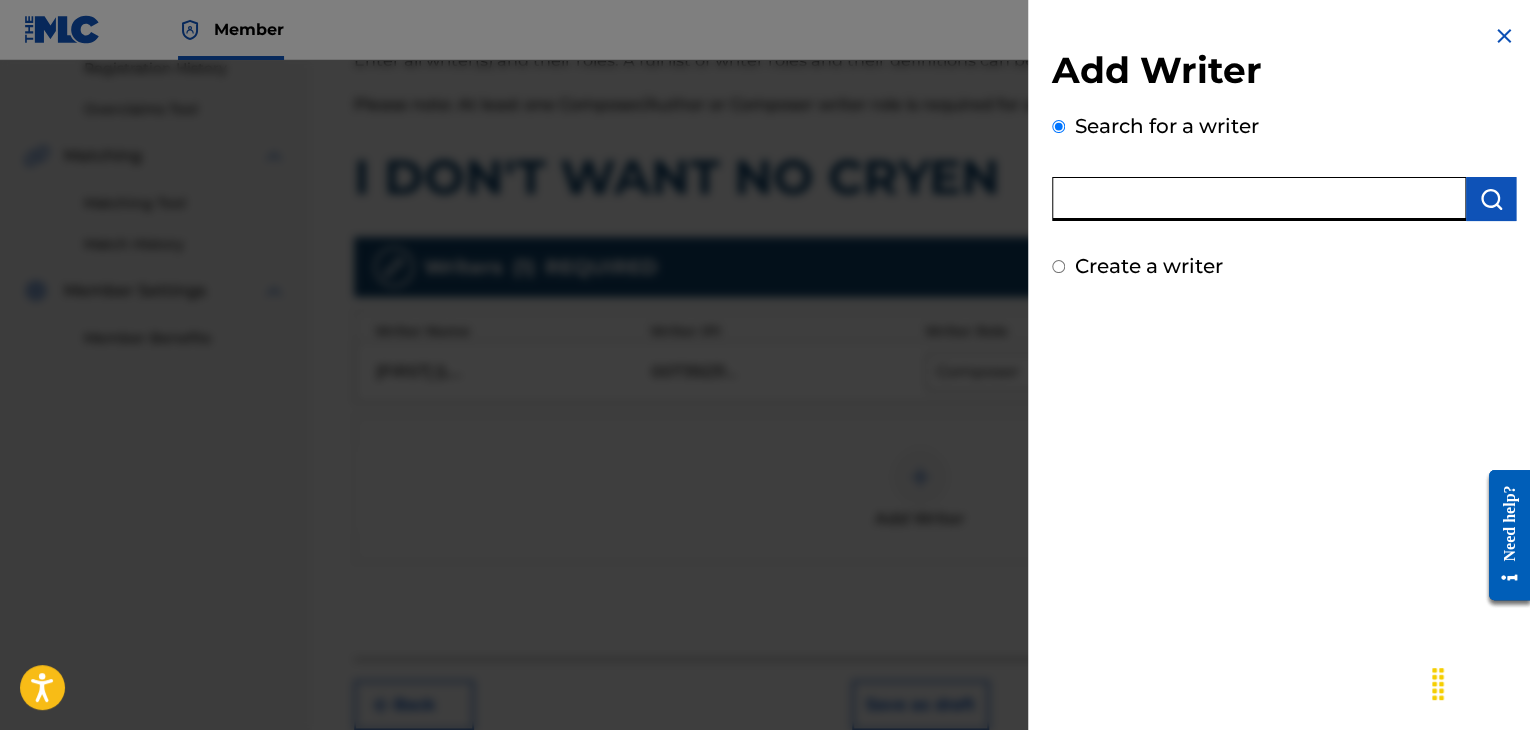 click at bounding box center [1259, 199] 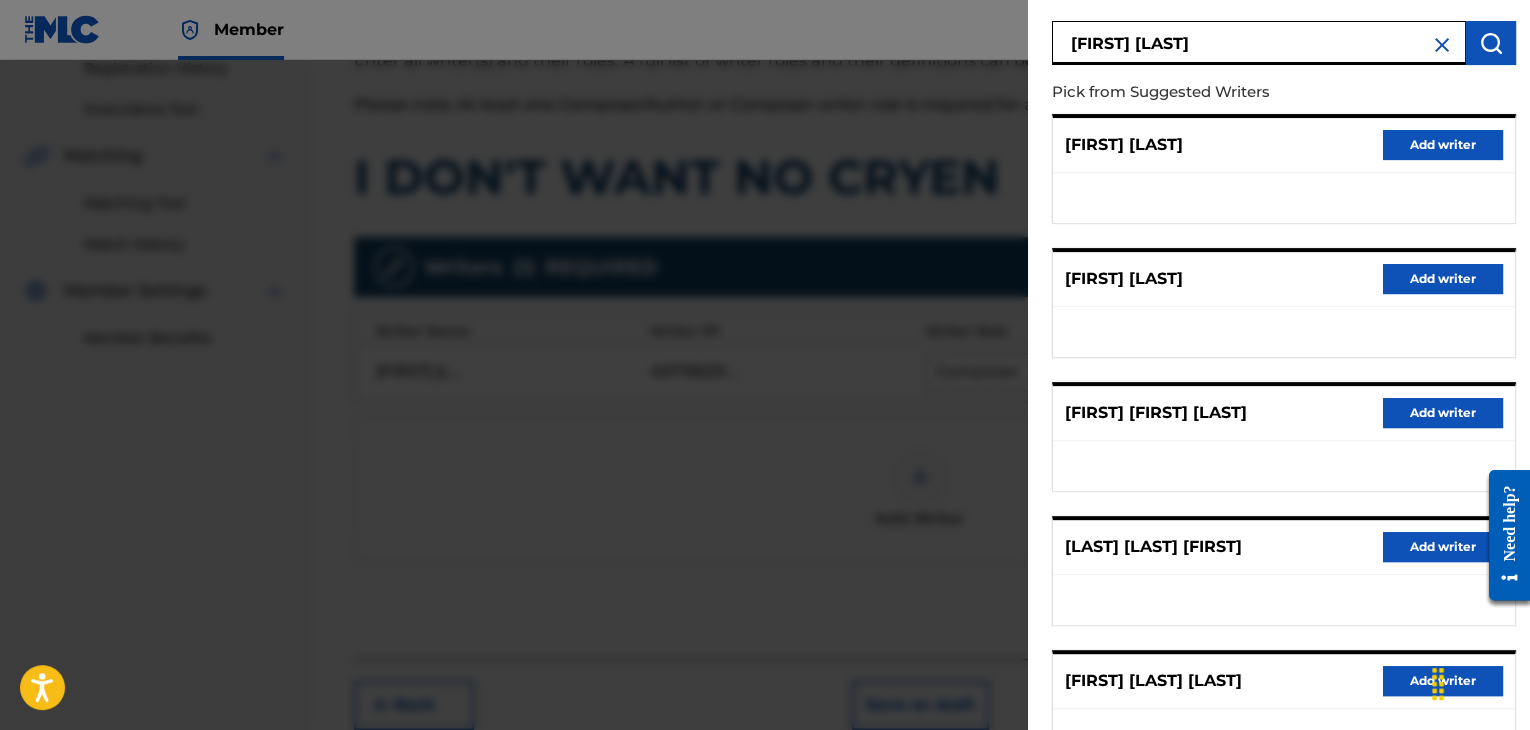 scroll, scrollTop: 300, scrollLeft: 0, axis: vertical 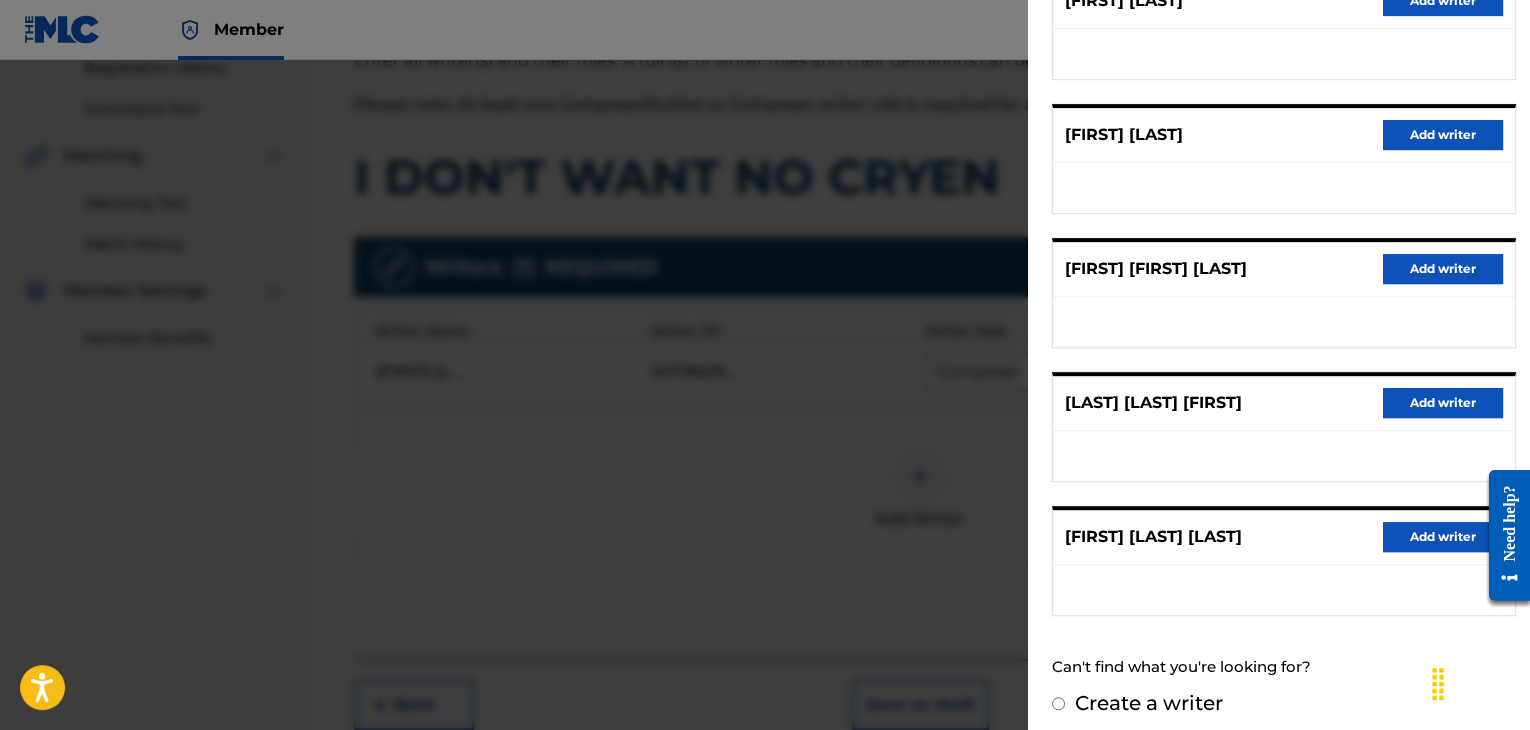 click on "Add writer" at bounding box center (1443, 537) 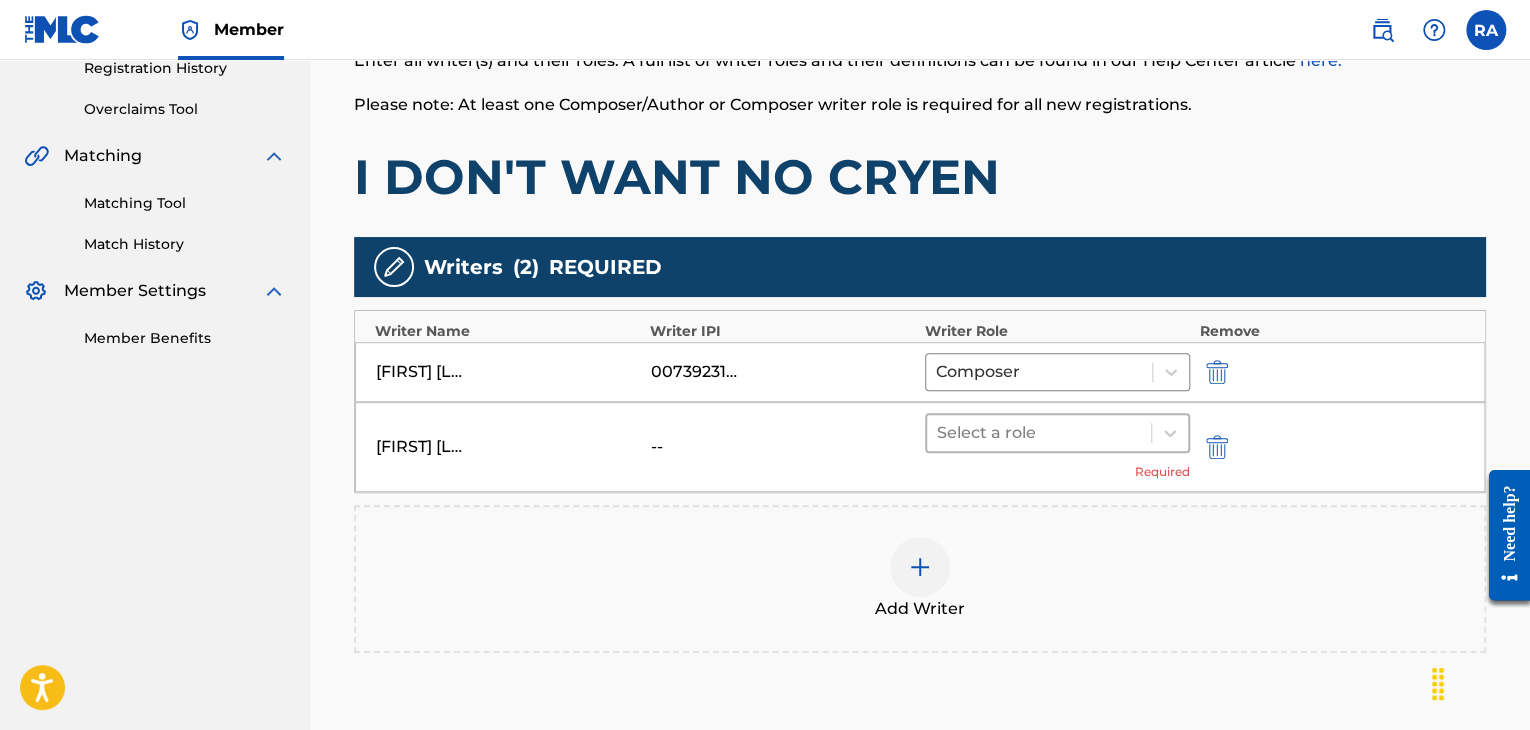 click at bounding box center [1039, 433] 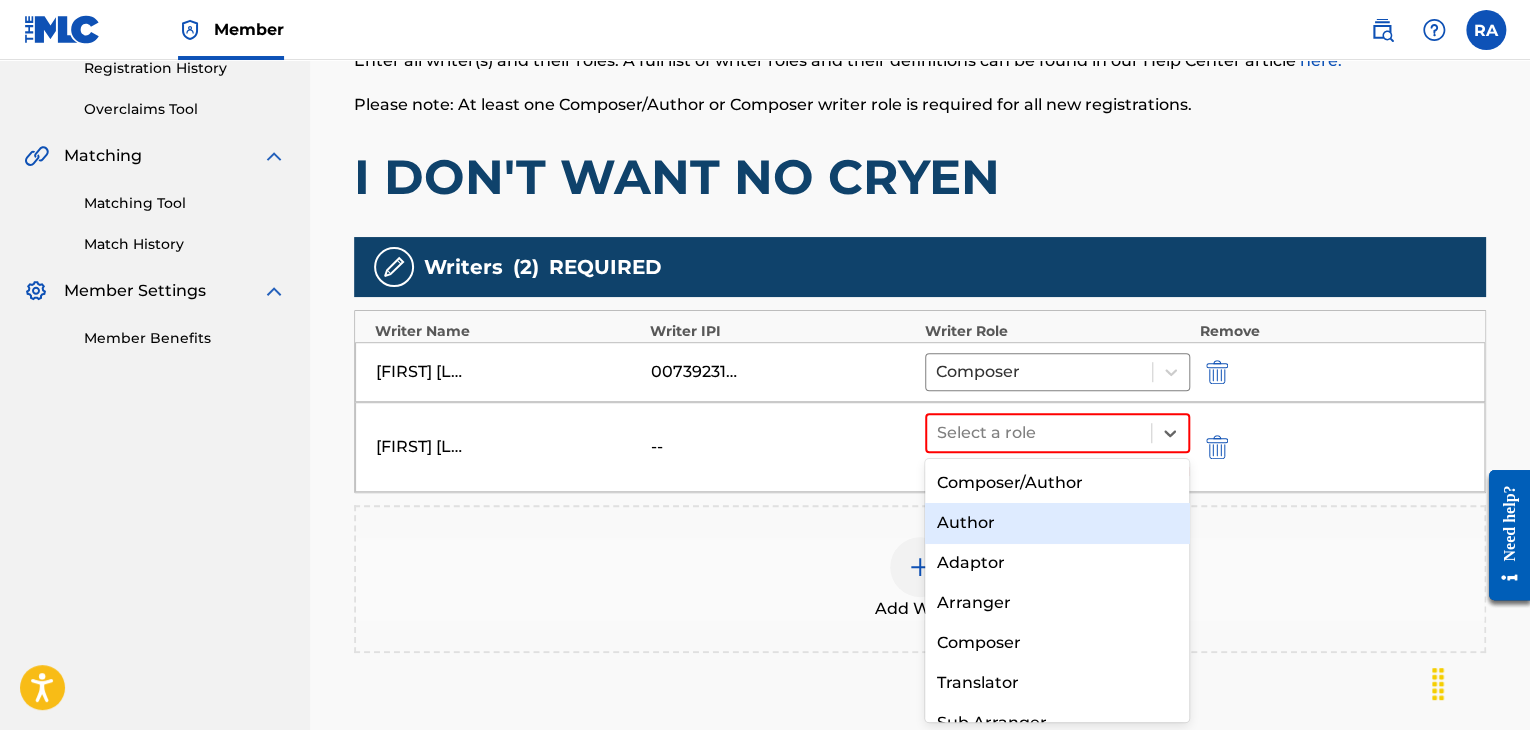 click on "Author" at bounding box center [1057, 523] 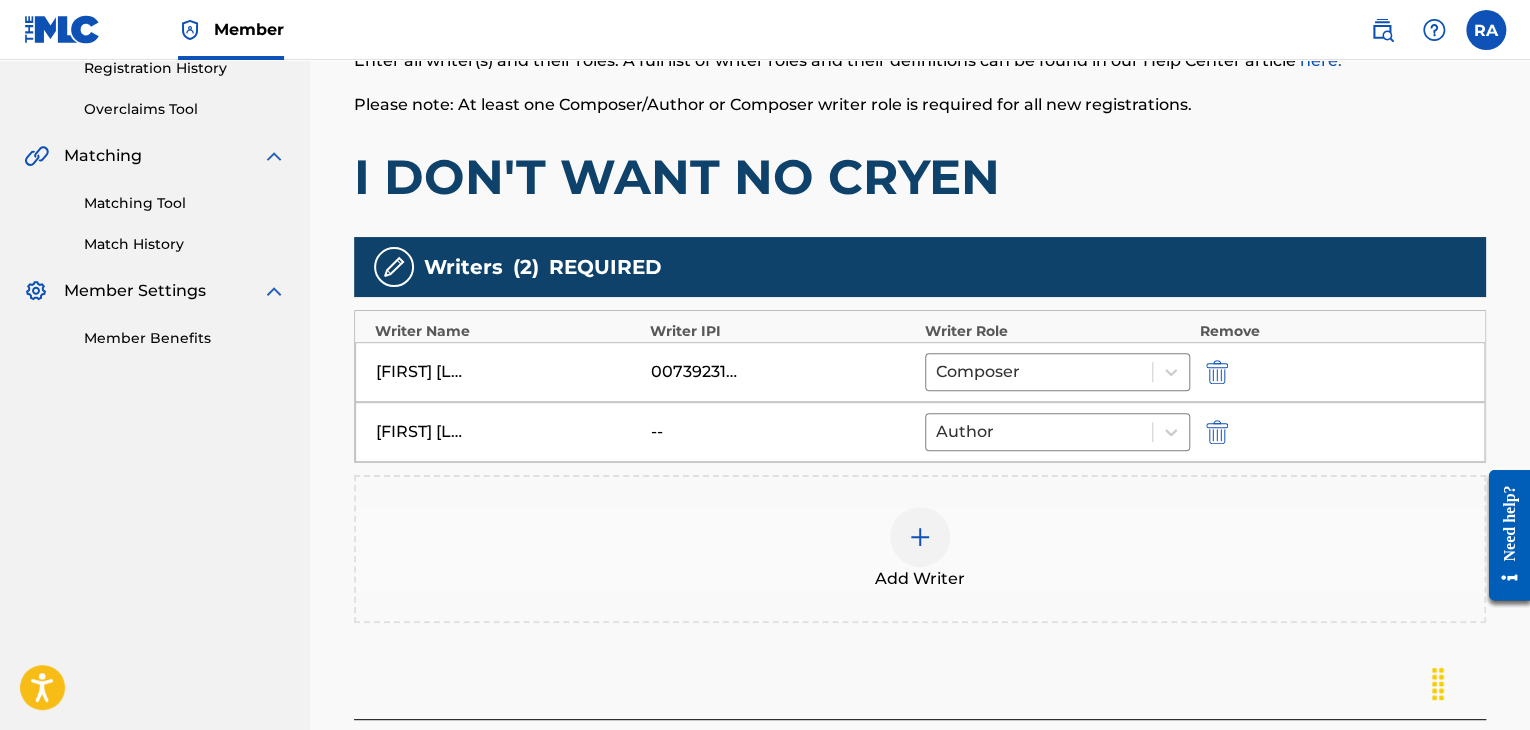 scroll, scrollTop: 564, scrollLeft: 0, axis: vertical 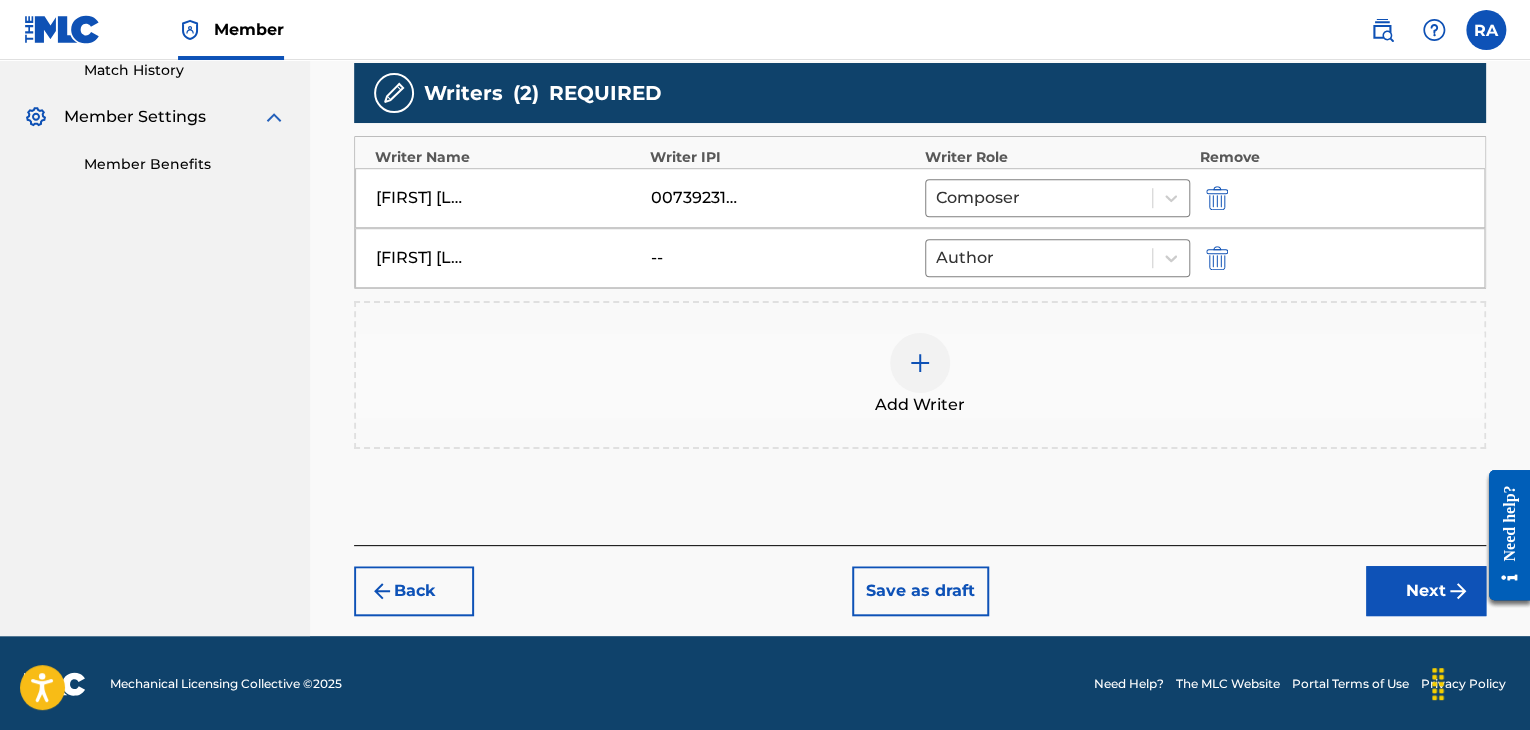 click on "Next" at bounding box center [1426, 591] 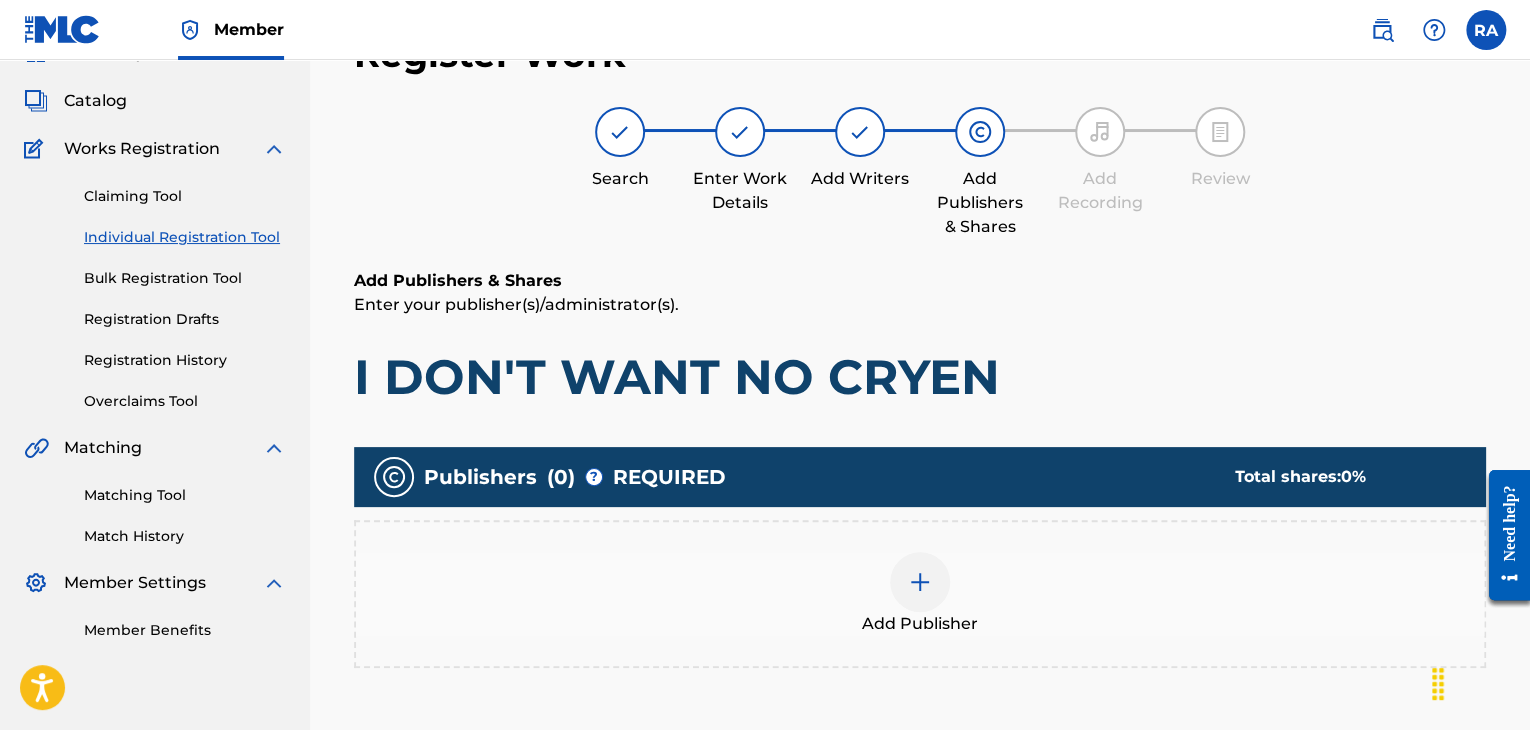 scroll, scrollTop: 90, scrollLeft: 0, axis: vertical 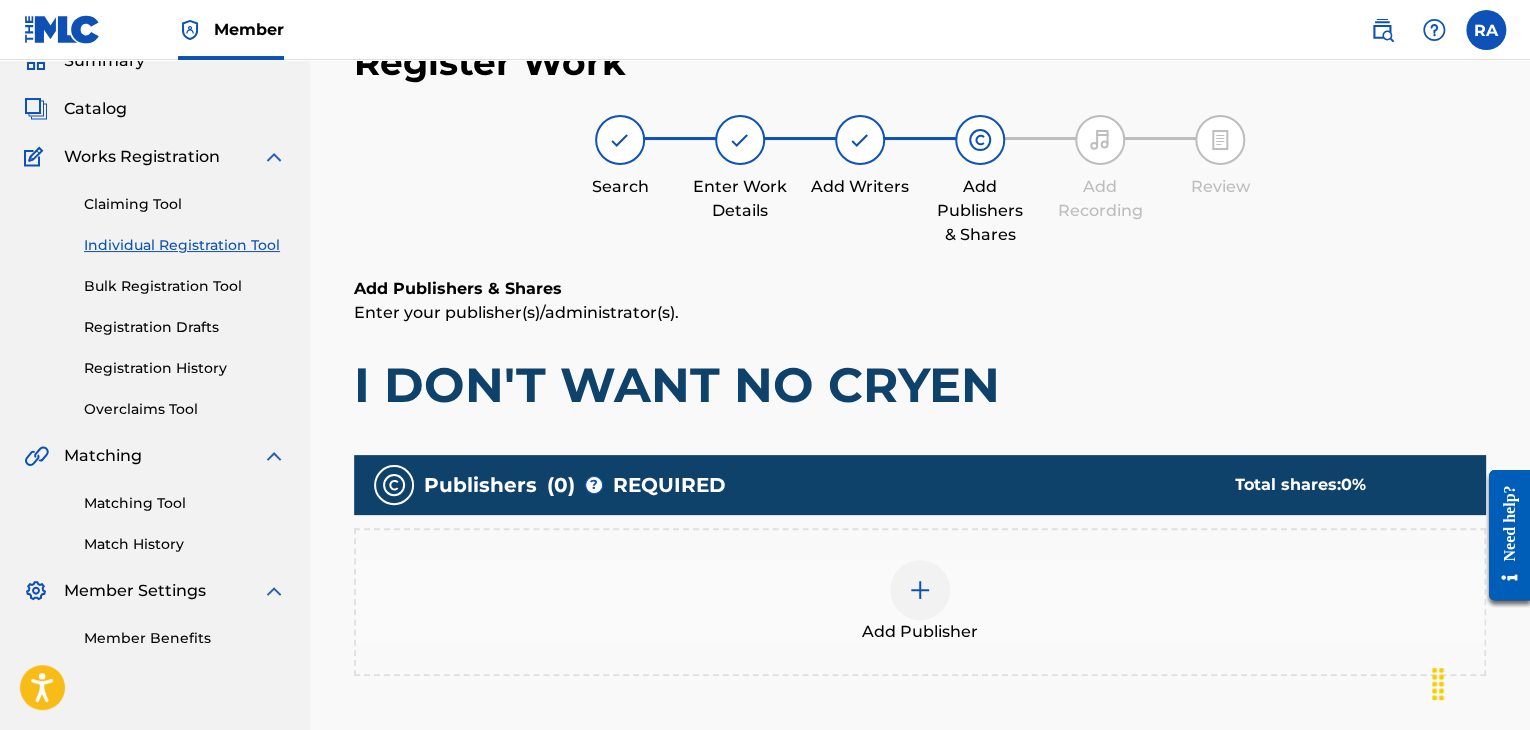 click at bounding box center (920, 590) 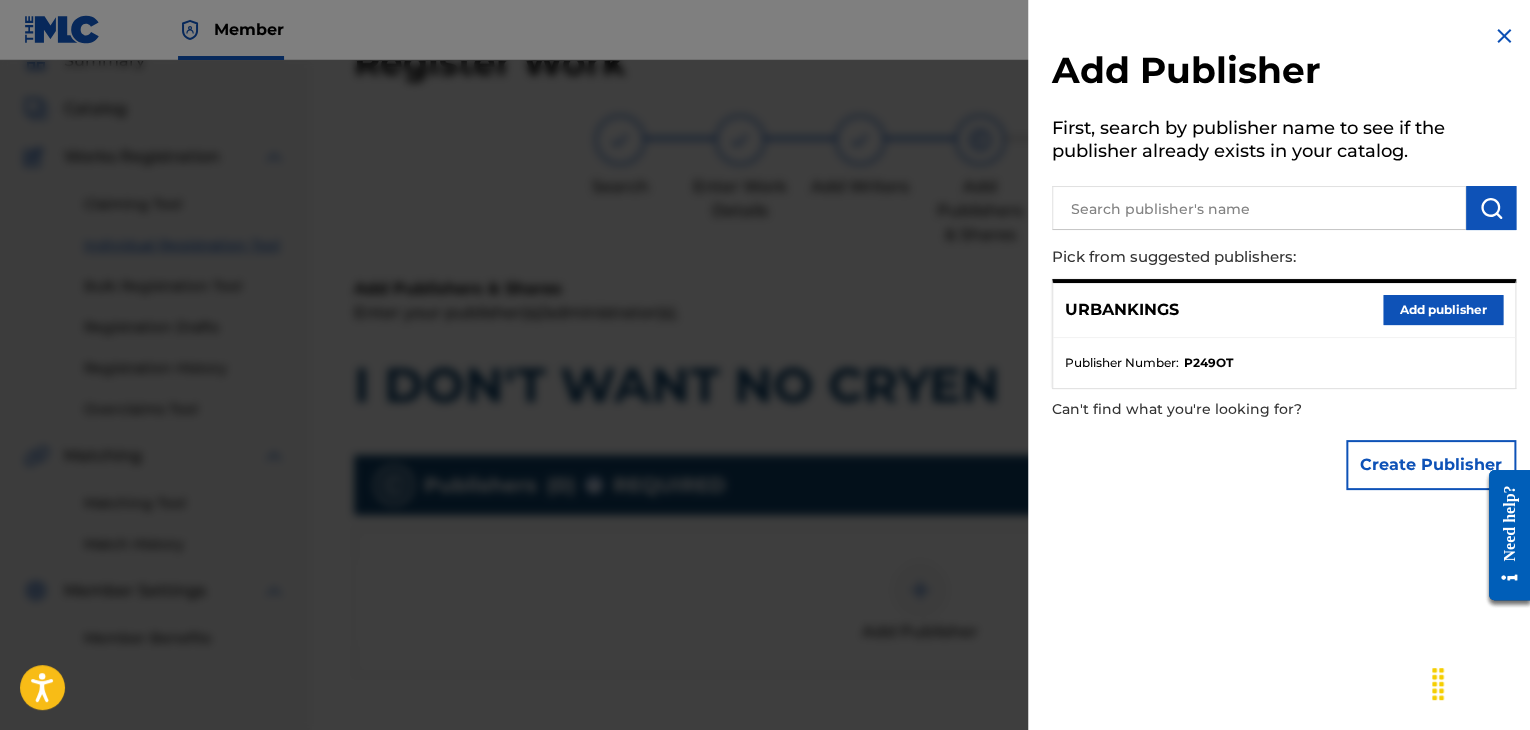 click on "Add publisher" at bounding box center (1443, 310) 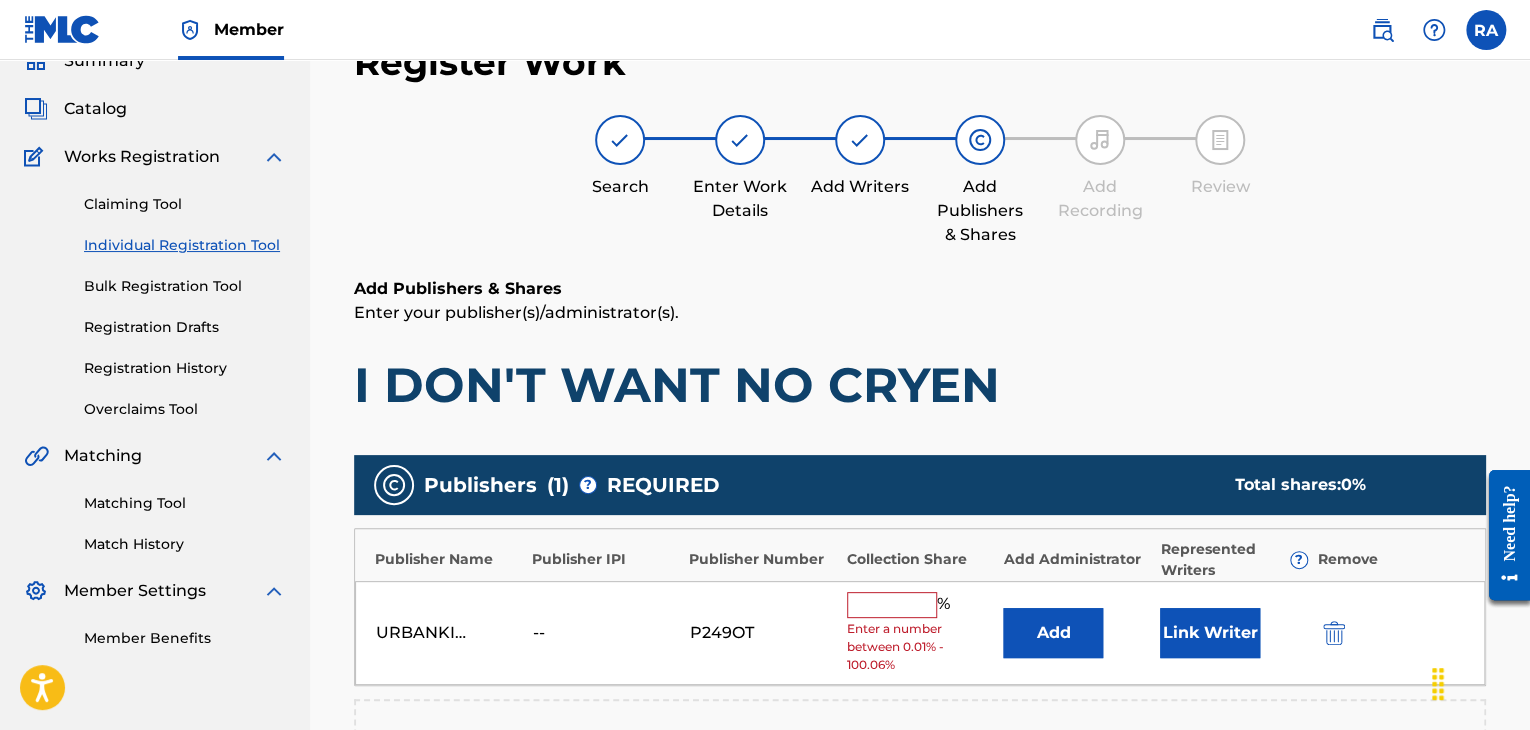 click at bounding box center (892, 605) 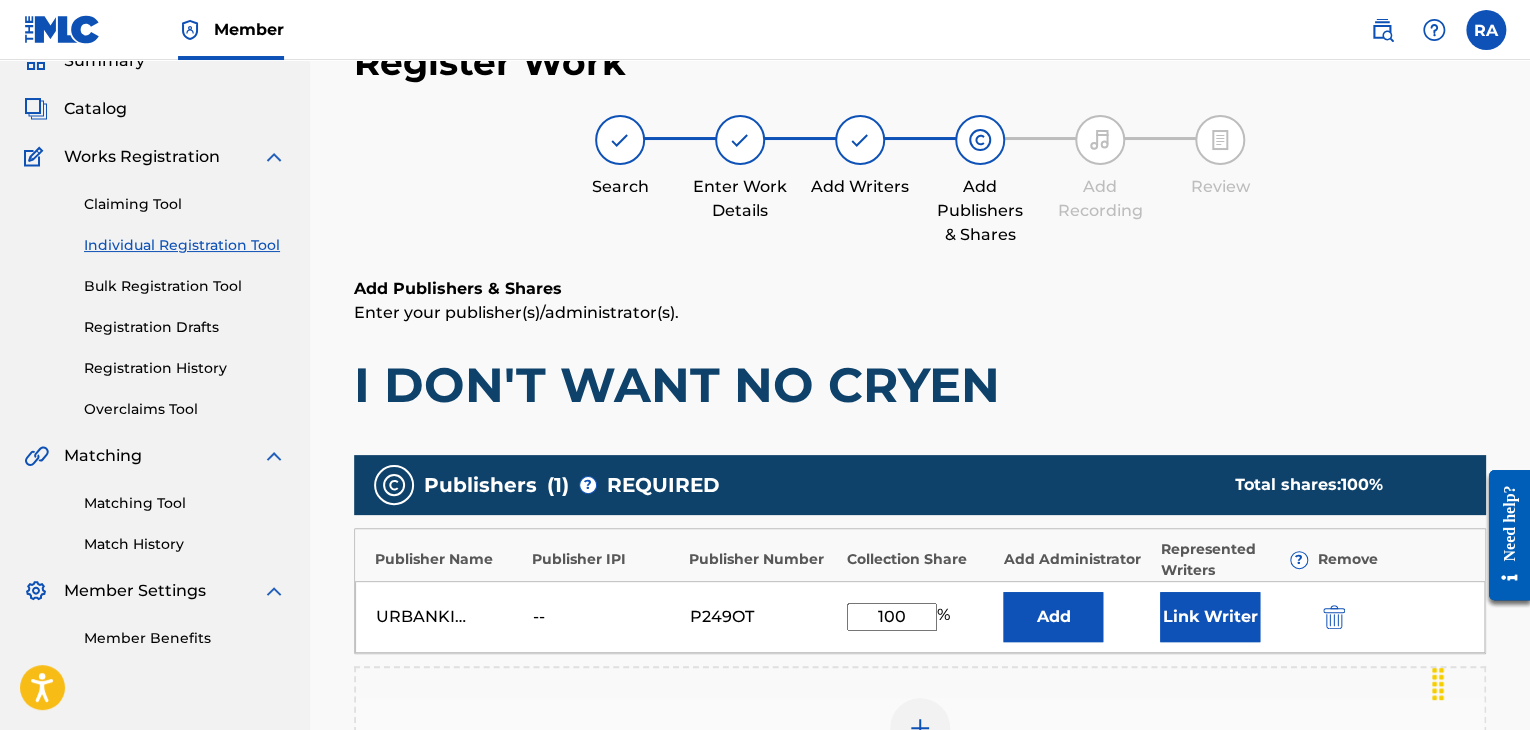 click on "Link Writer" at bounding box center (1210, 617) 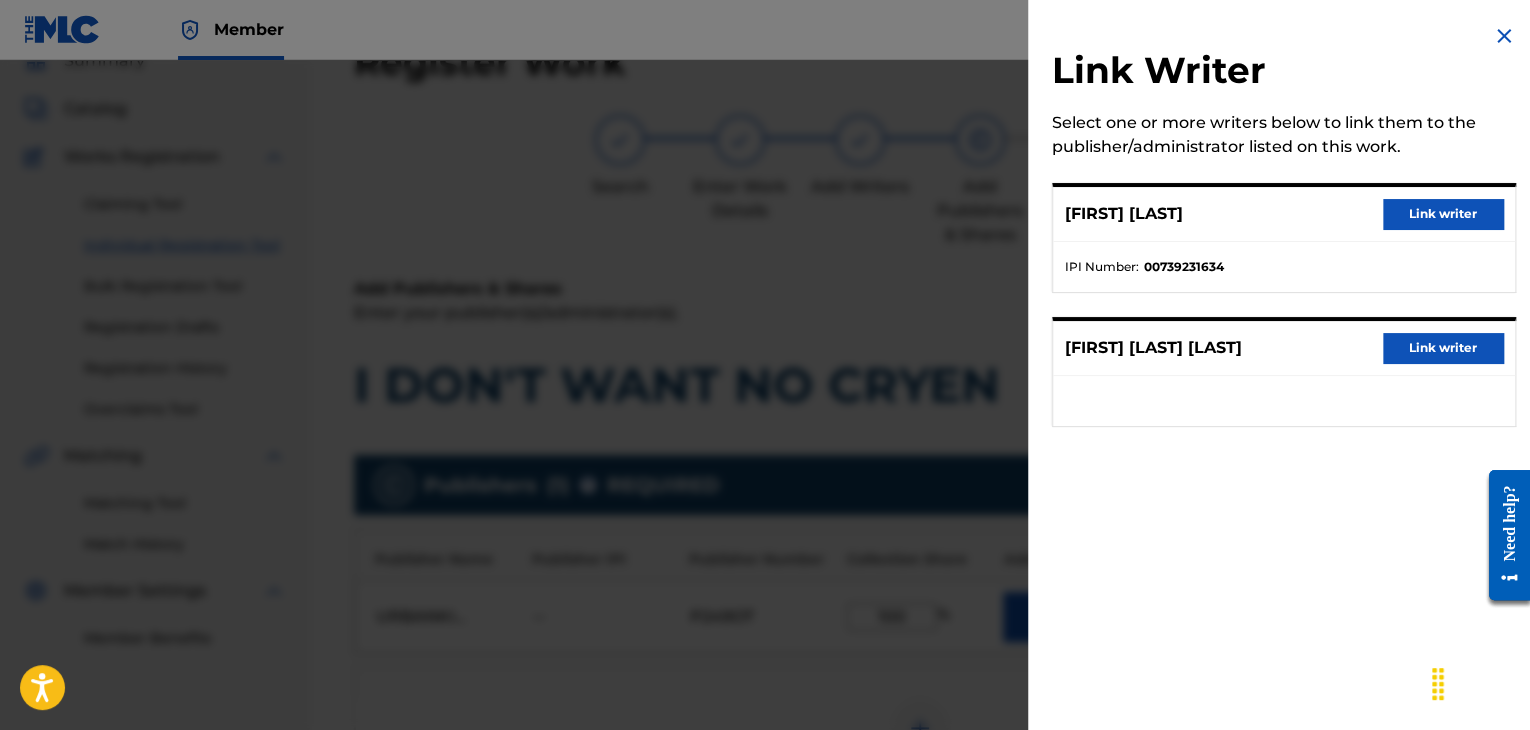 click on "Link writer" at bounding box center [1443, 214] 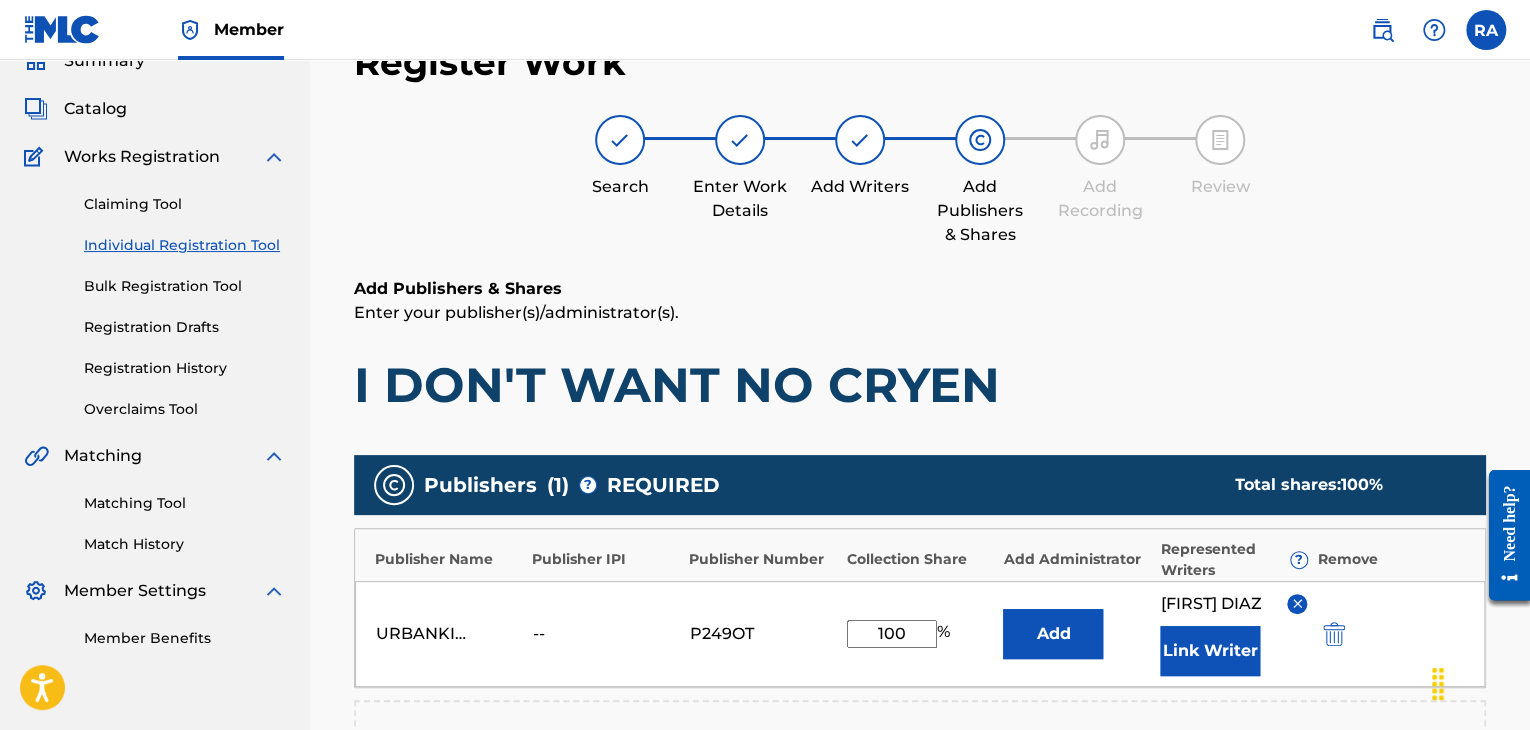 click on "Link Writer" at bounding box center (1210, 651) 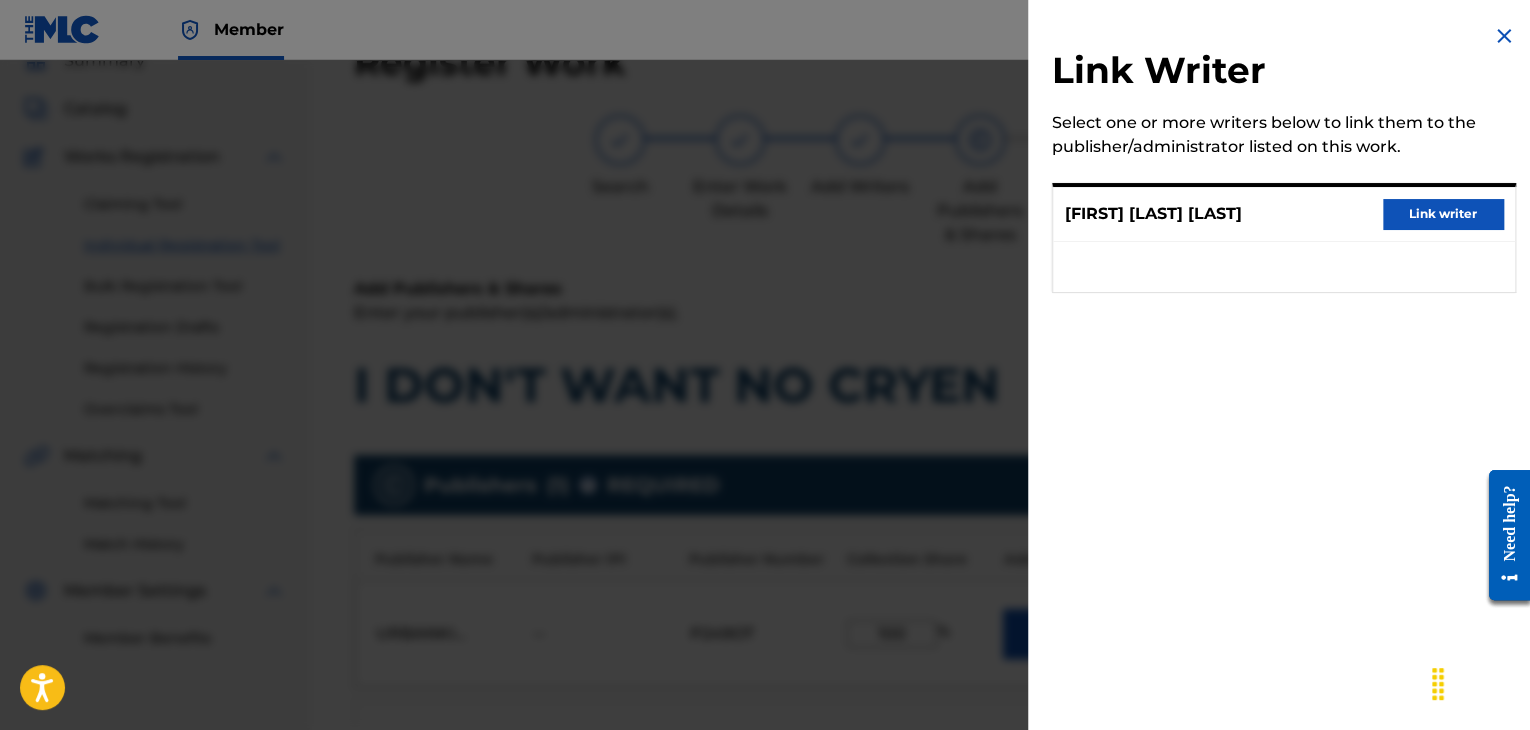 click on "Link writer" at bounding box center (1443, 214) 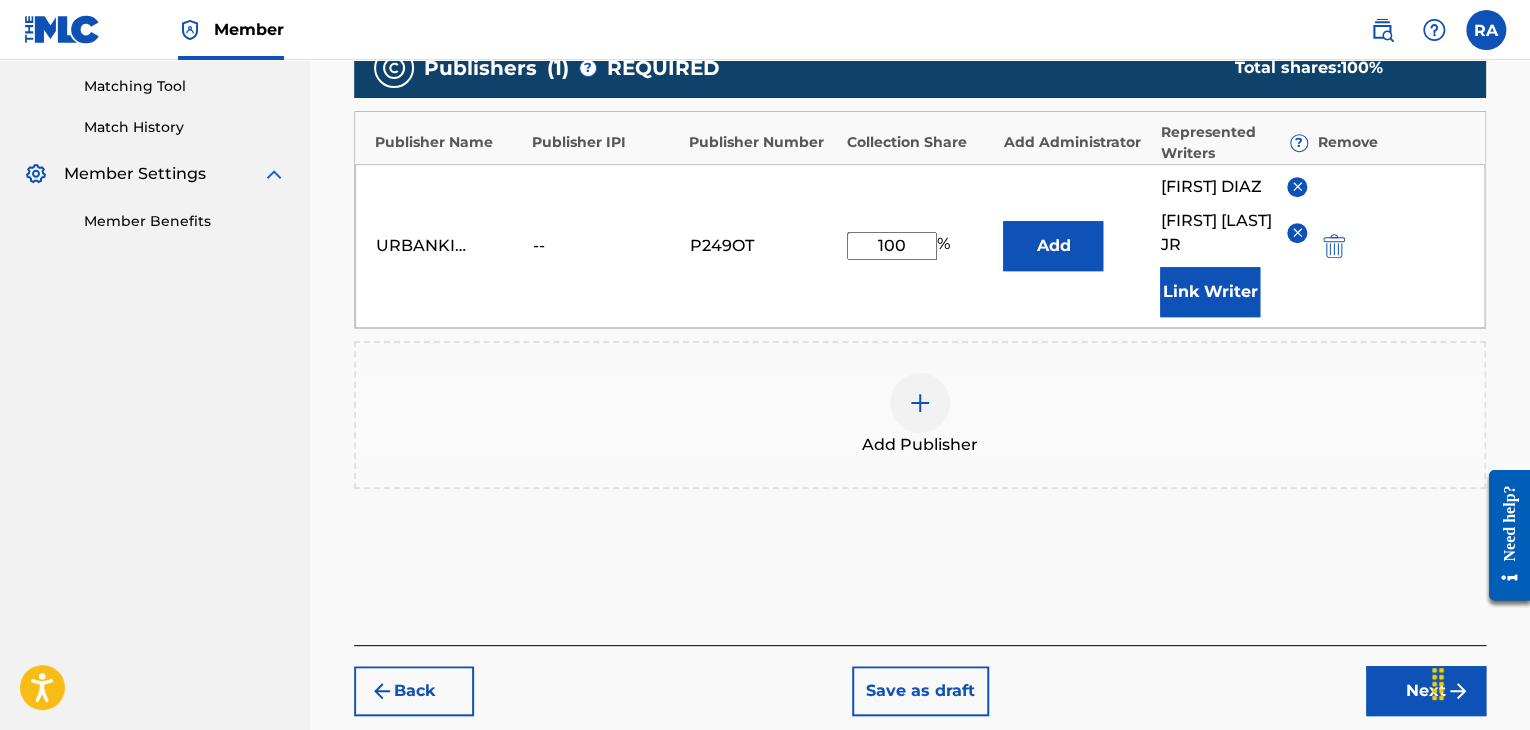 scroll, scrollTop: 608, scrollLeft: 0, axis: vertical 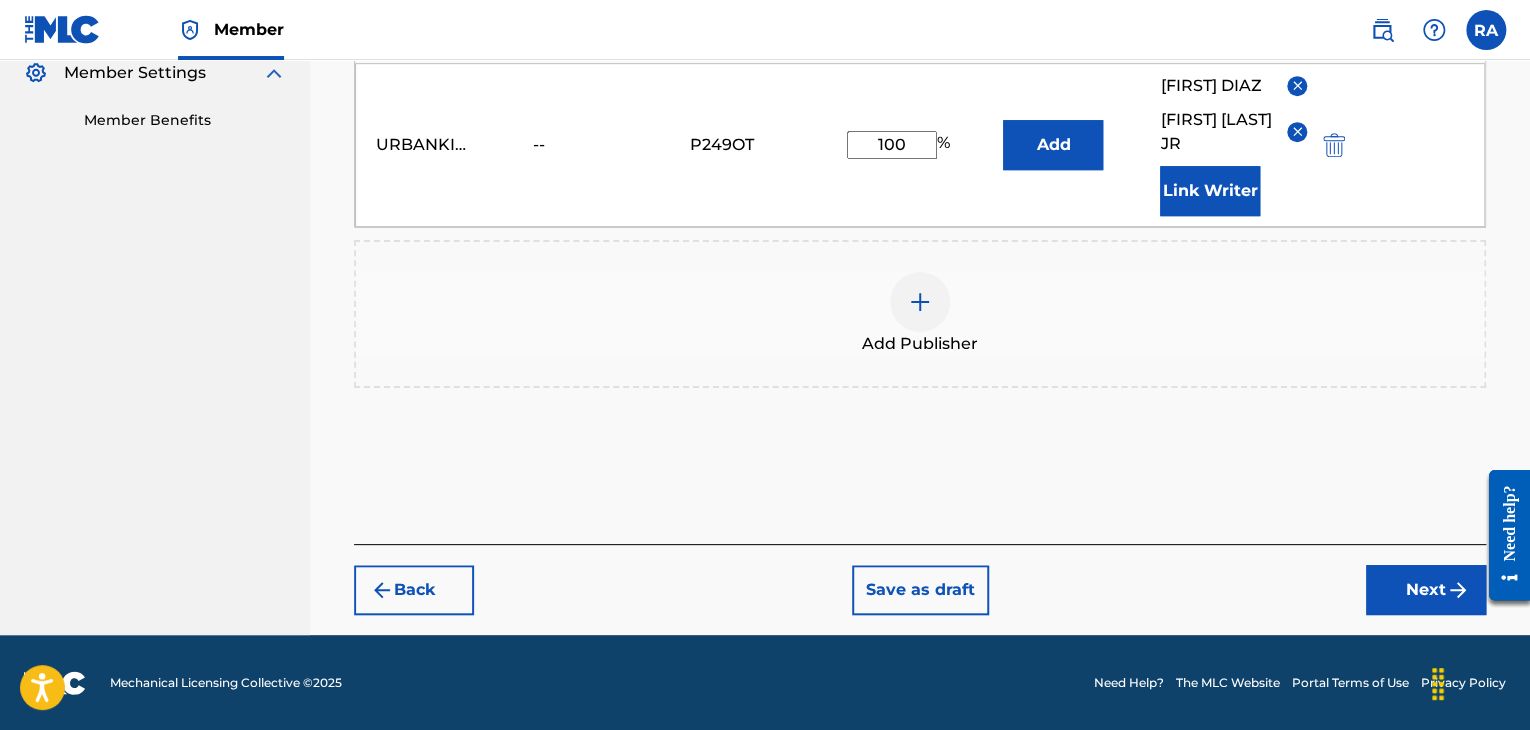 click on "Next" at bounding box center (1426, 590) 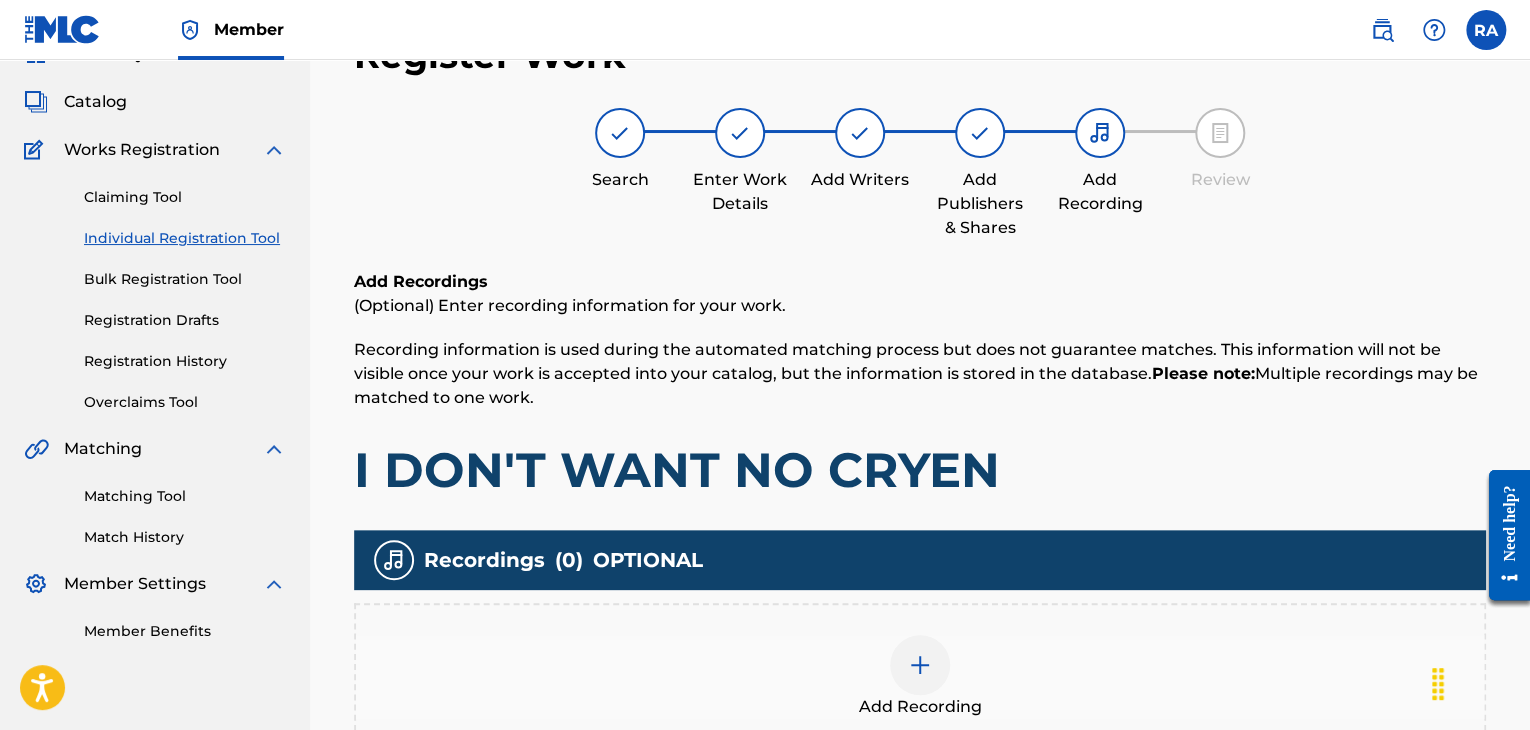 scroll, scrollTop: 90, scrollLeft: 0, axis: vertical 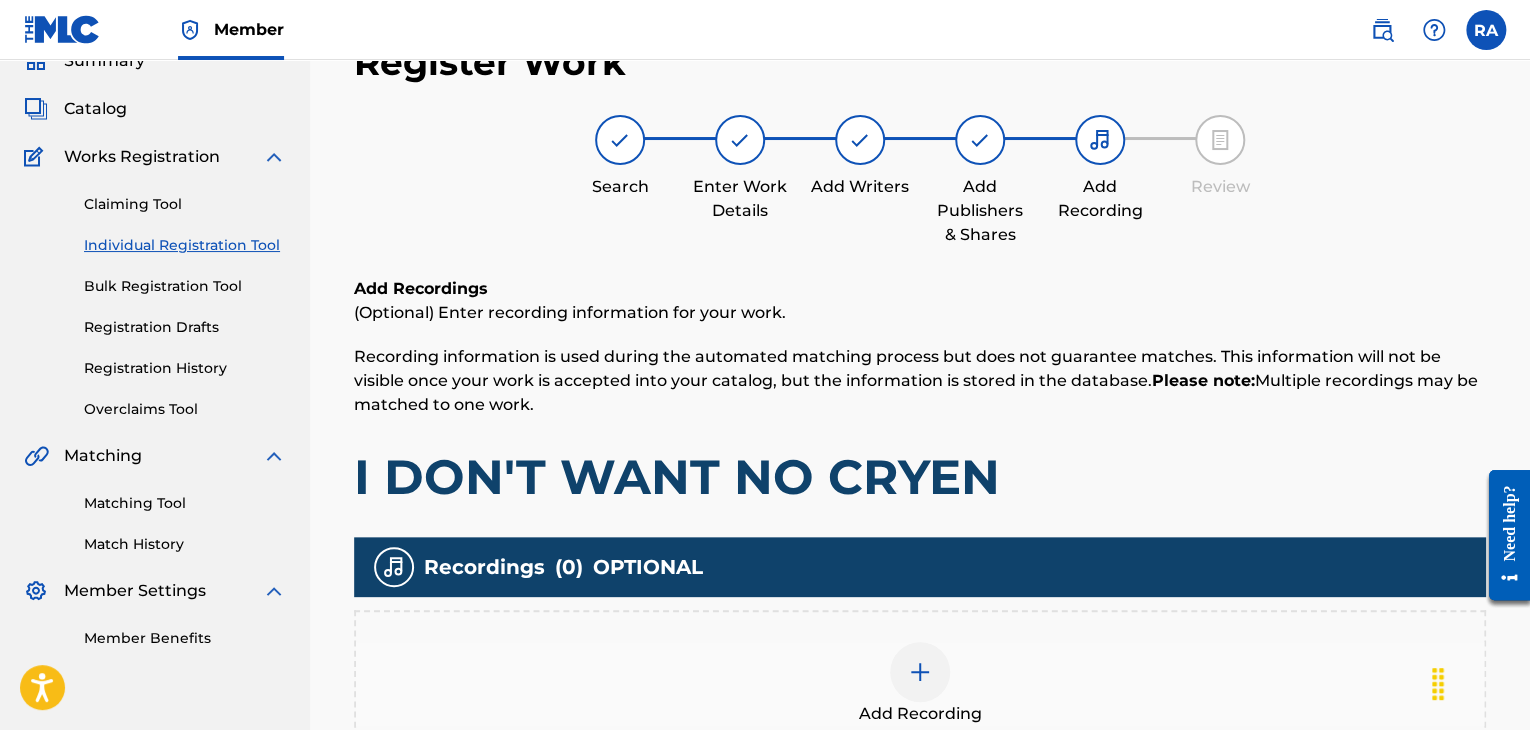 click at bounding box center (920, 672) 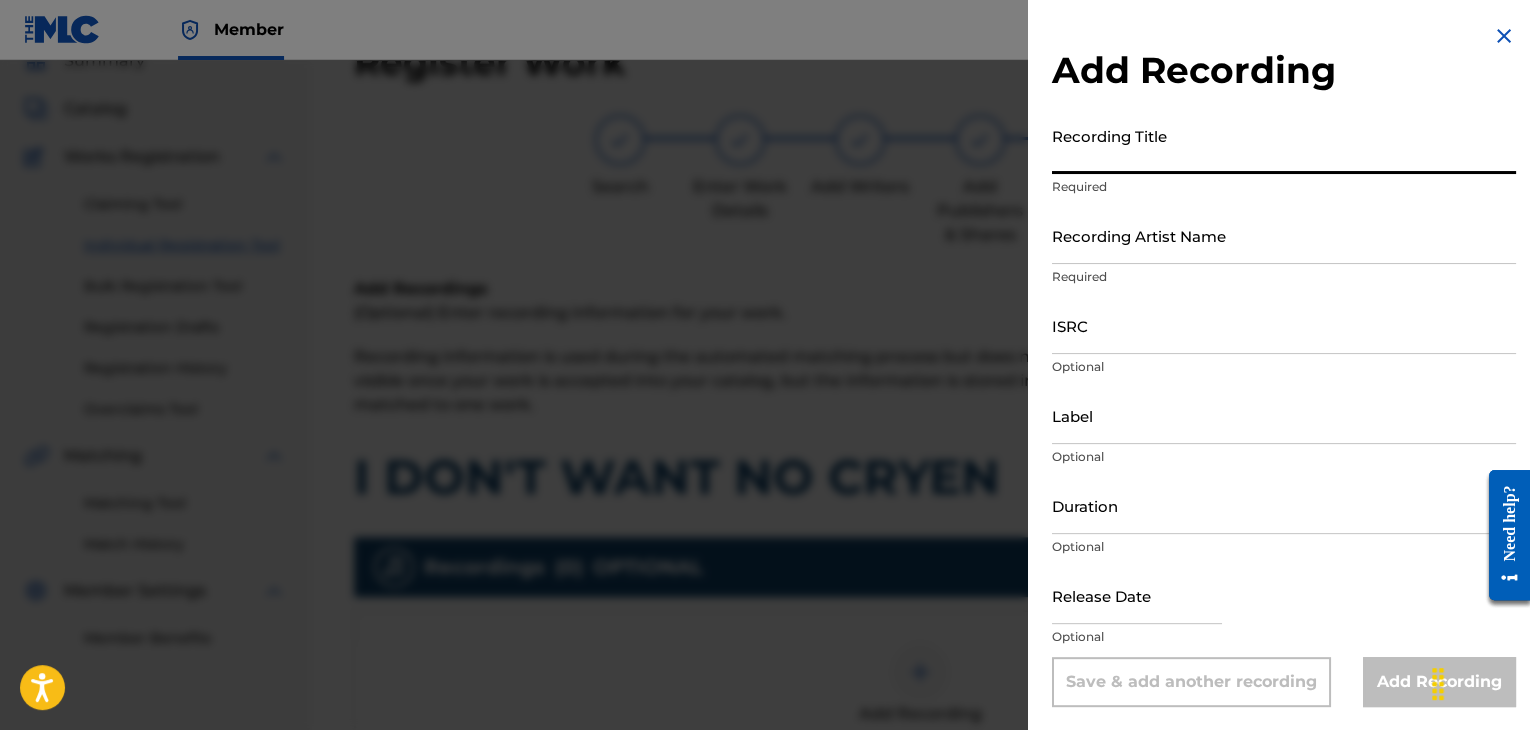 click on "Recording Title" at bounding box center [1284, 145] 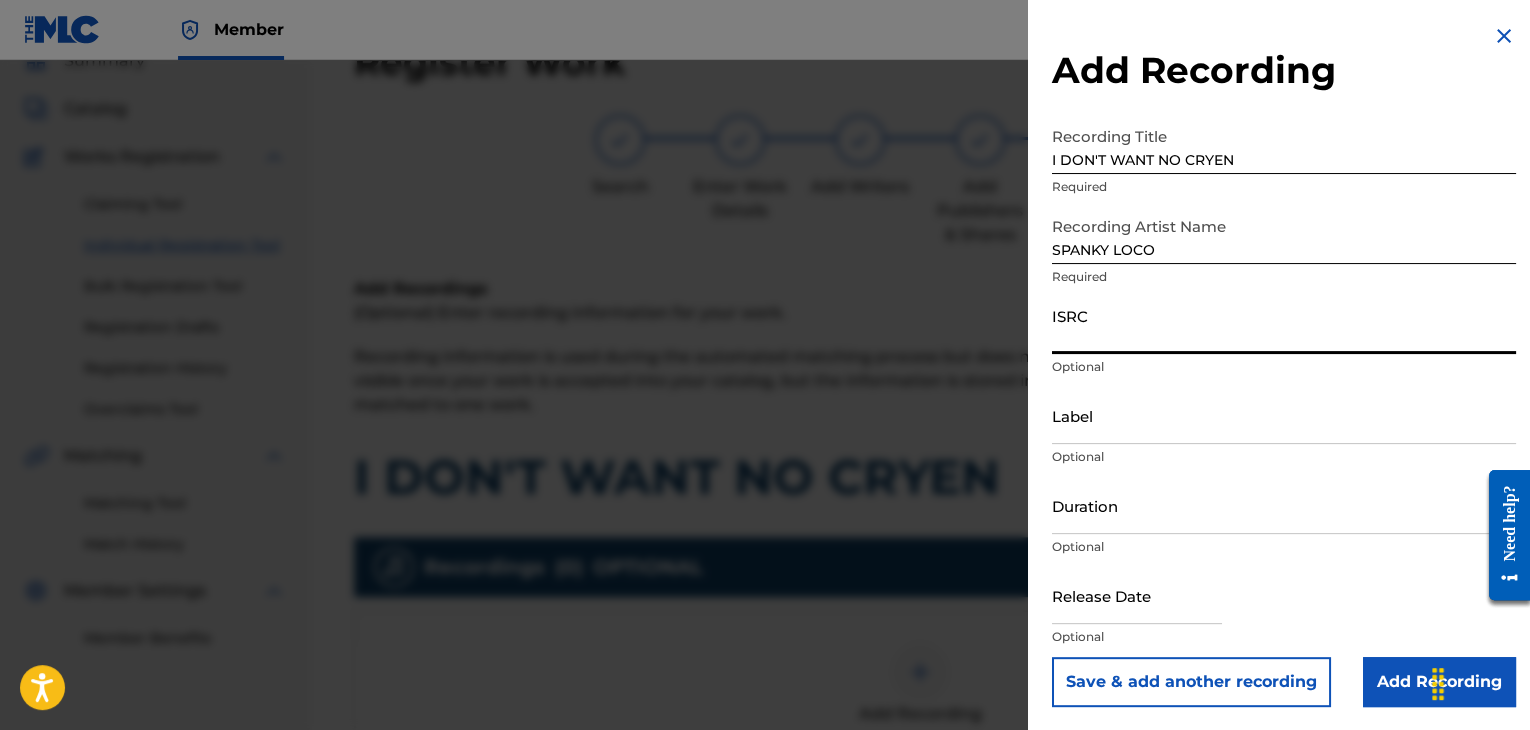 click on "ISRC" at bounding box center [1284, 325] 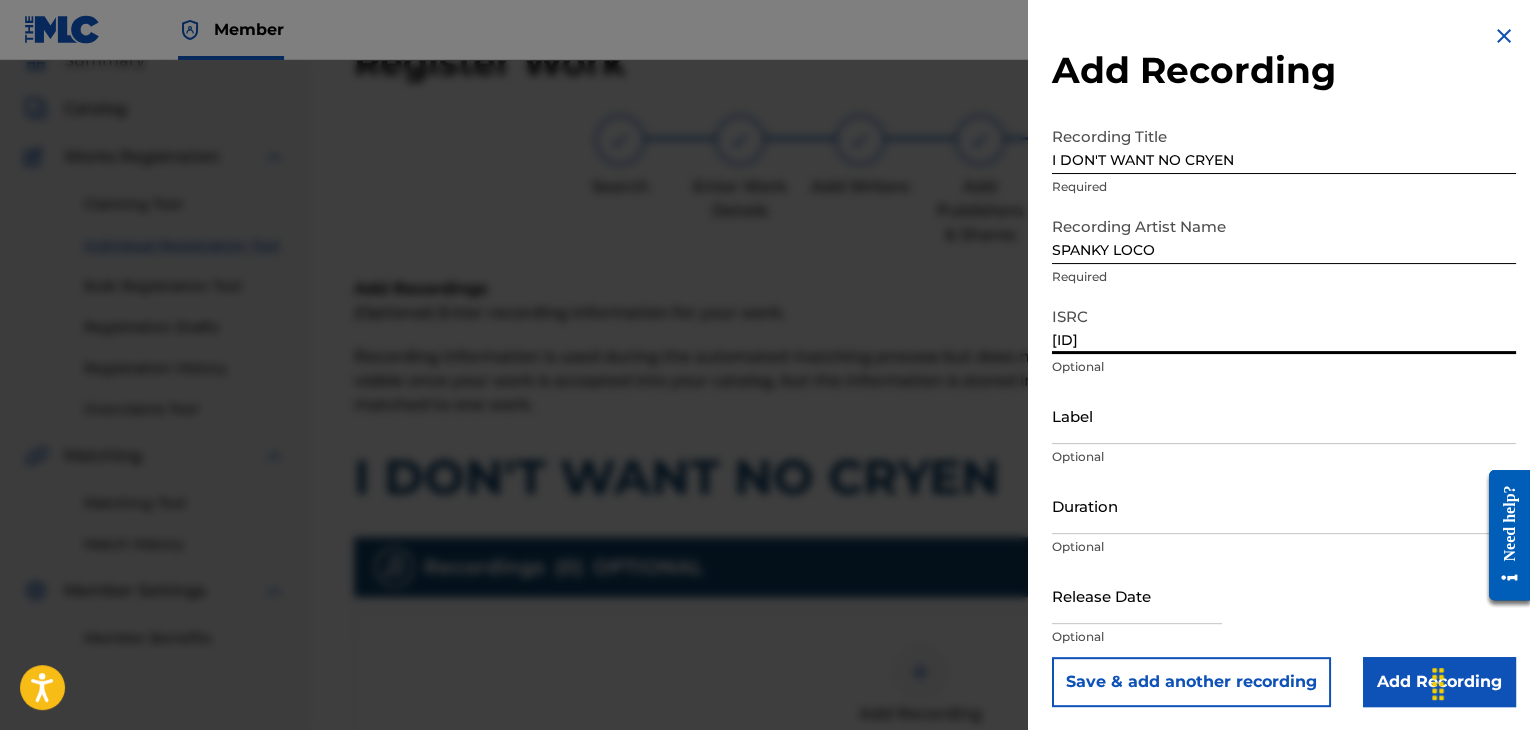 click on "Label" at bounding box center (1284, 415) 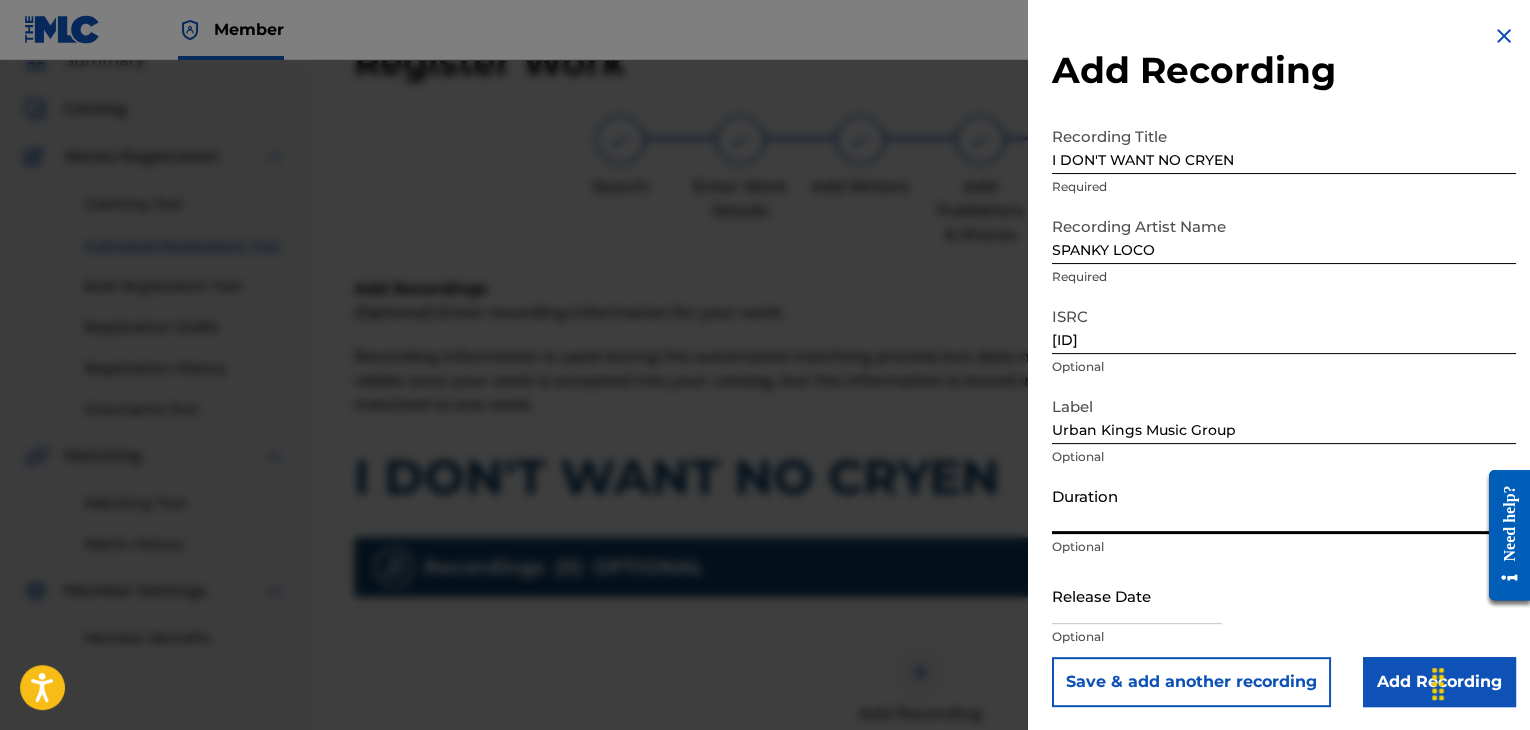 click on "Duration" at bounding box center [1284, 505] 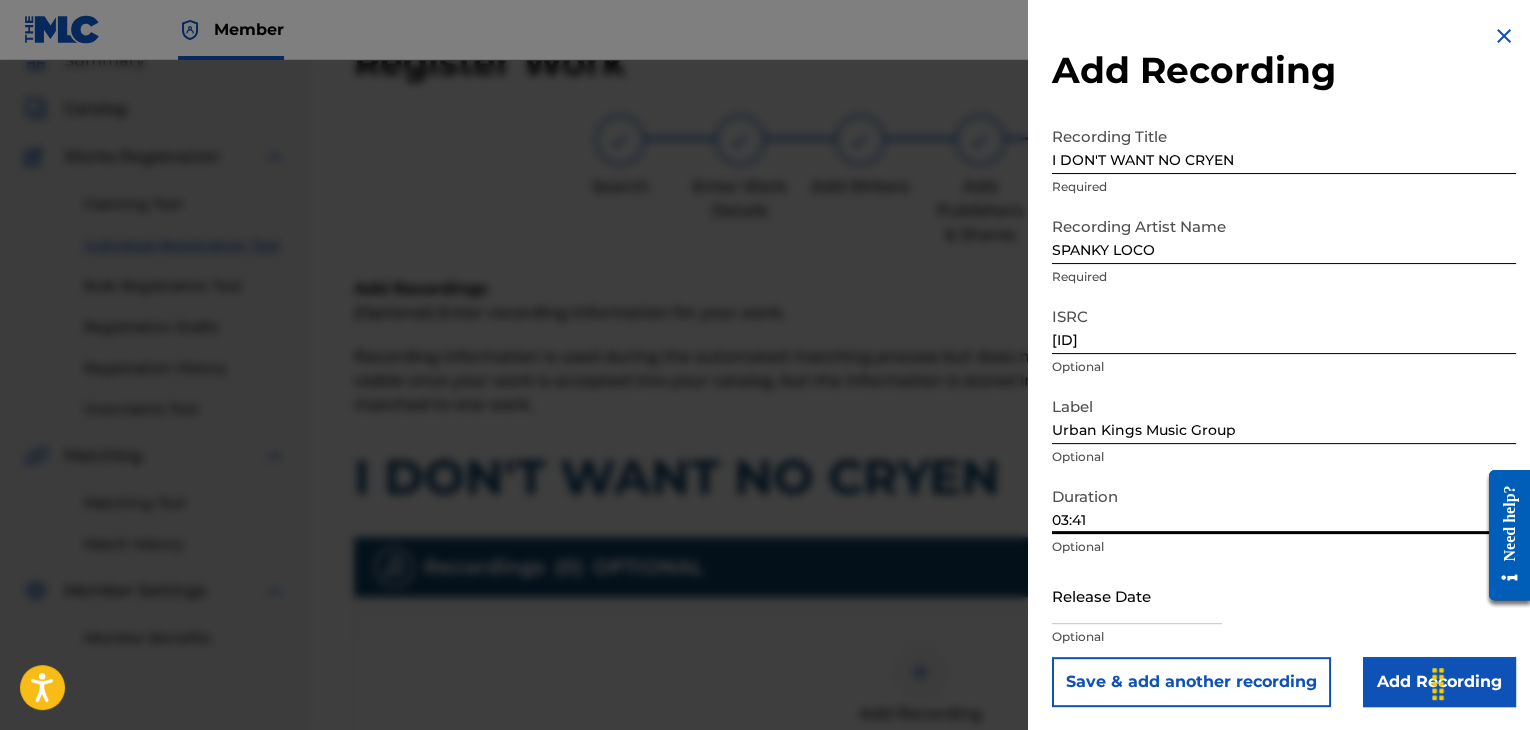click at bounding box center [1137, 597] 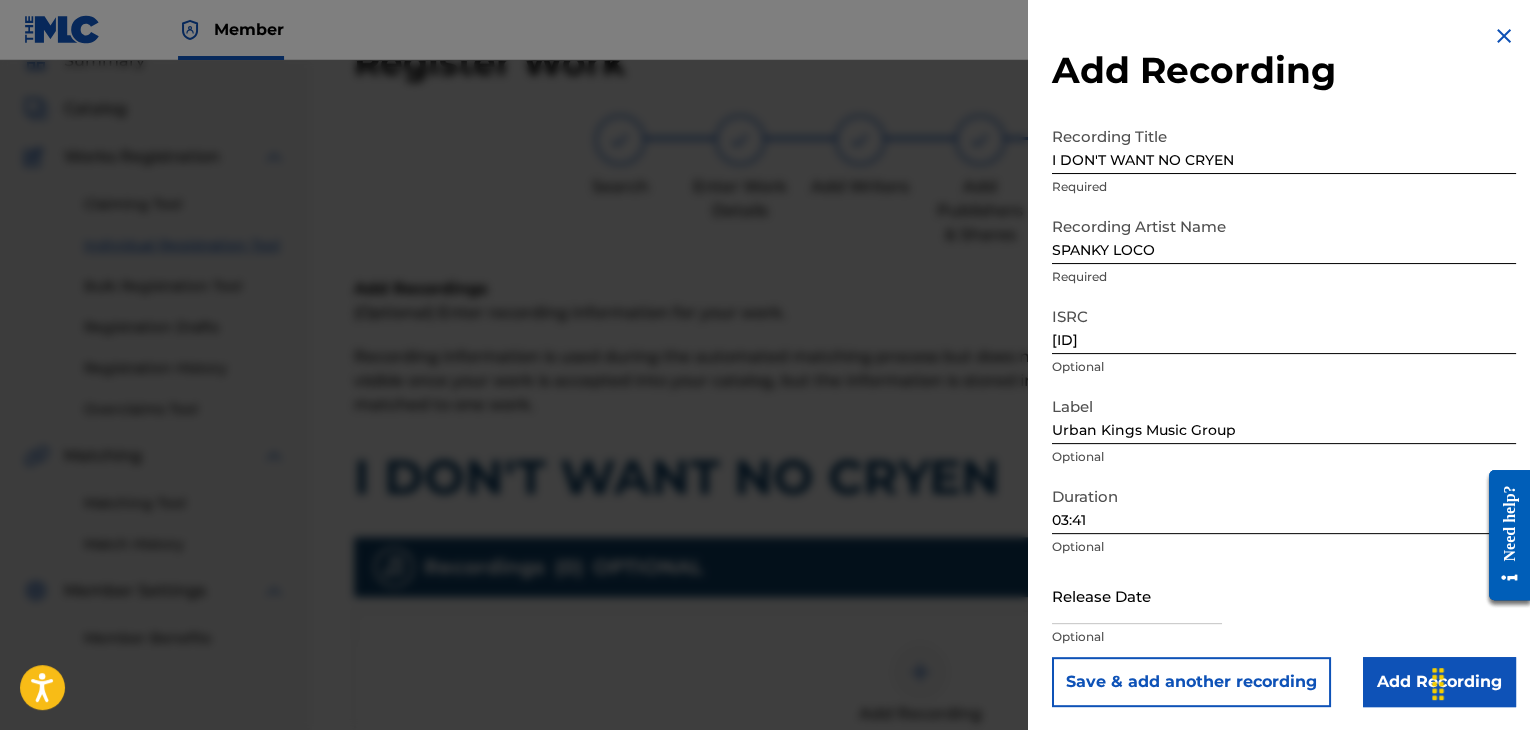 click at bounding box center [1137, 595] 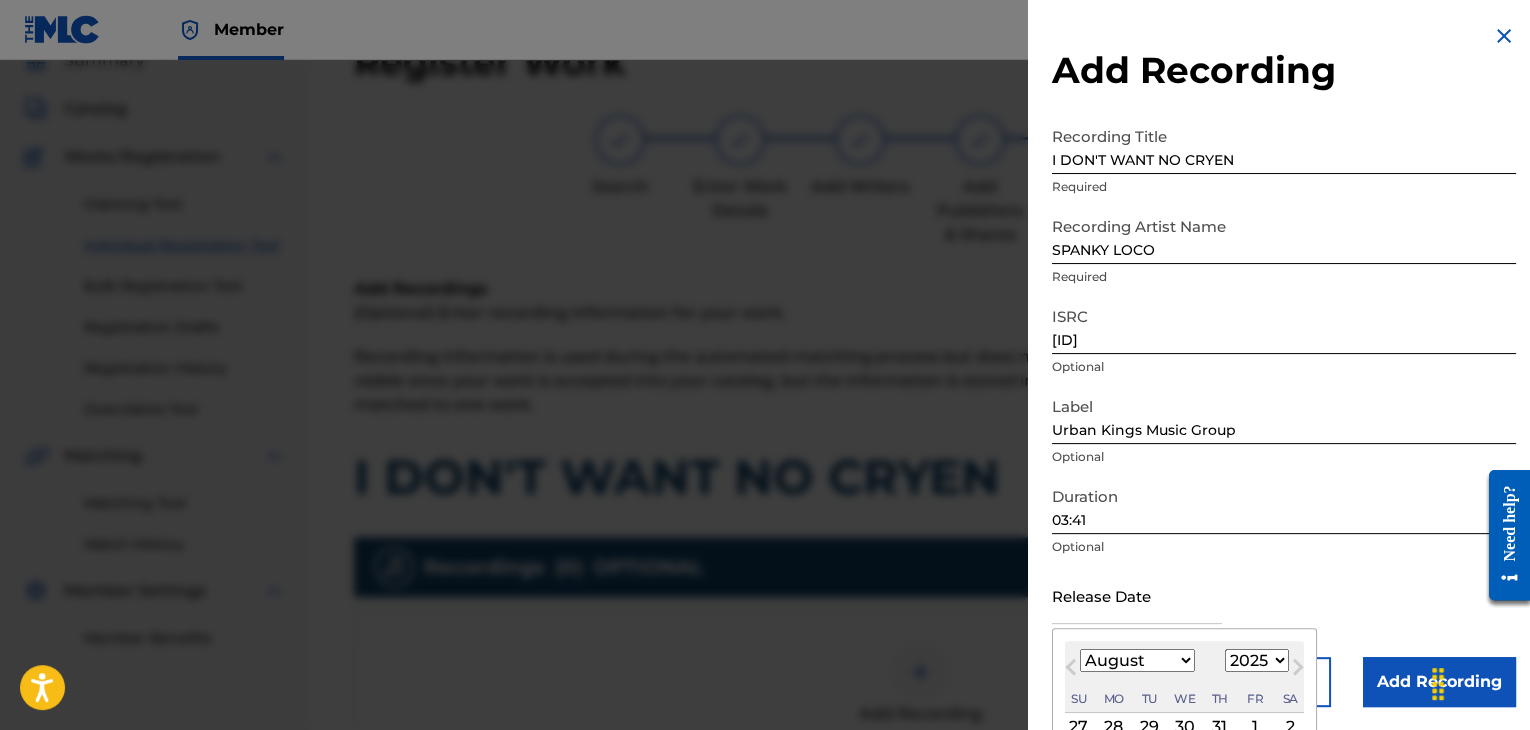 click on "January February March April May June July August September October November December" at bounding box center (1137, 660) 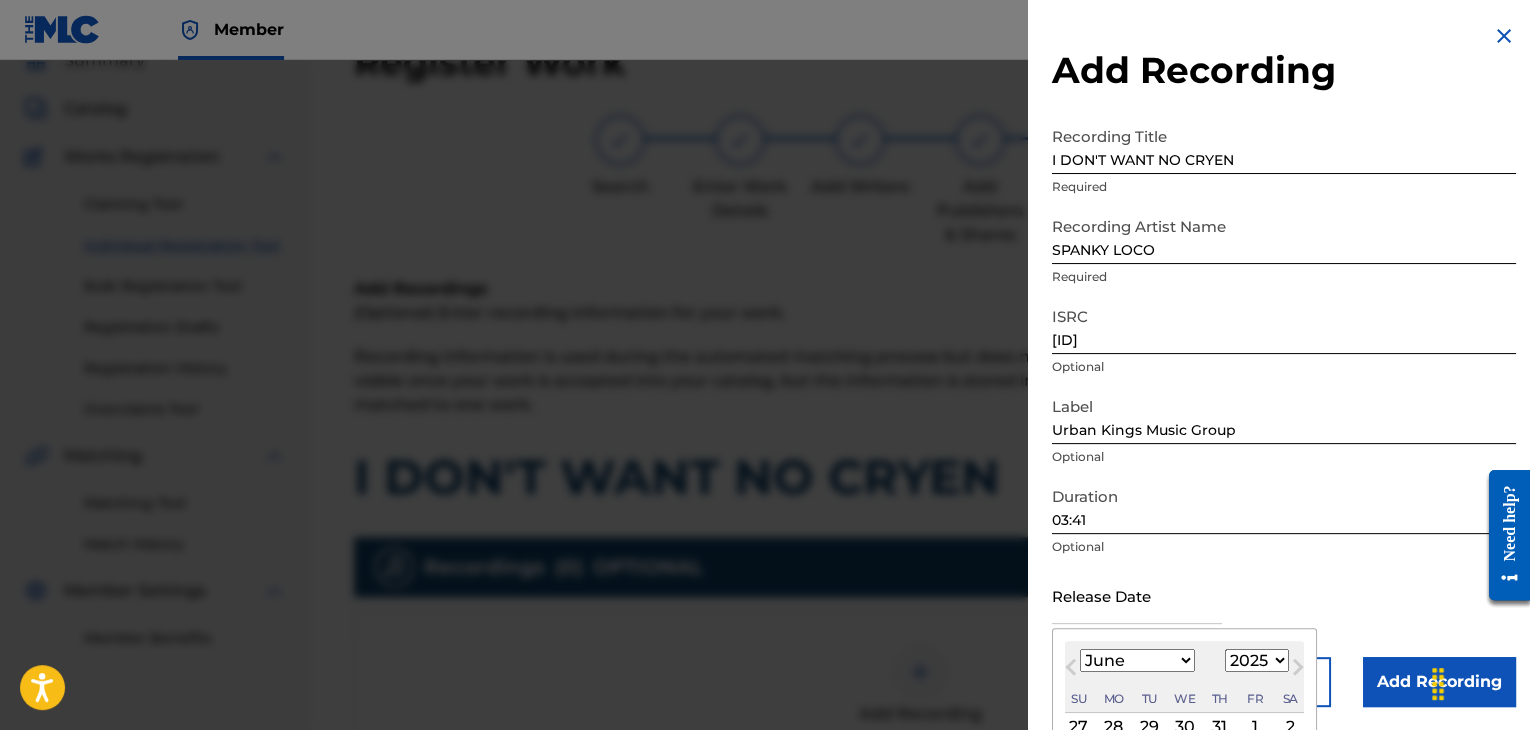 click on "January February March April May June July August September October November December" at bounding box center [1137, 660] 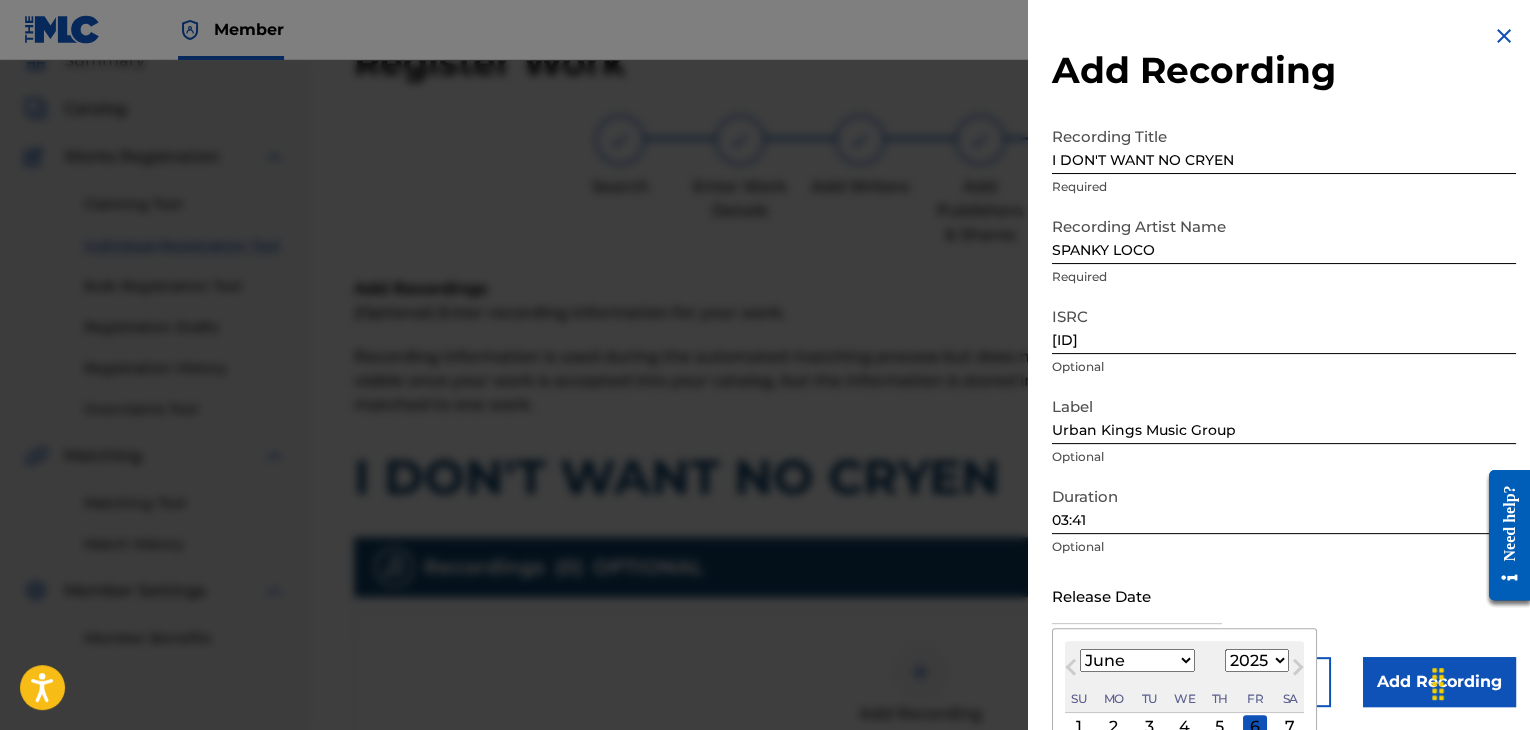 click on "1899 1900 1901 1902 1903 1904 1905 1906 1907 1908 1909 1910 1911 1912 1913 1914 1915 1916 1917 1918 1919 1920 1921 1922 1923 1924 1925 1926 1927 1928 1929 1930 1931 1932 1933 1934 1935 1936 1937 1938 1939 1940 1941 1942 1943 1944 1945 1946 1947 1948 1949 1950 1951 1952 1953 1954 1955 1956 1957 1958 1959 1960 1961 1962 1963 1964 1965 1966 1967 1968 1969 1970 1971 1972 1973 1974 1975 1976 1977 1978 1979 1980 1981 1982 1983 1984 1985 1986 1987 1988 1989 1990 1991 1992 1993 1994 1995 1996 1997 1998 1999 2000 2001 2002 2003 2004 2005 2006 2007 2008 2009 2010 2011 2012 2013 2014 2015 2016 2017 2018 2019 2020 2021 2022 2023 2024 2025 2026 2027 2028 2029 2030 2031 2032 2033 2034 2035 2036 2037 2038 2039 2040 2041 2042 2043 2044 2045 2046 2047 2048 2049 2050 2051 2052 2053 2054 2055 2056 2057 2058 2059 2060 2061 2062 2063 2064 2065 2066 2067 2068 2069 2070 2071 2072 2073 2074 2075 2076 2077 2078 2079 2080 2081 2082 2083 2084 2085 2086 2087 2088 2089 2090 2091 2092 2093 2094 2095 2096 2097 2098 2099 2100" at bounding box center [1257, 660] 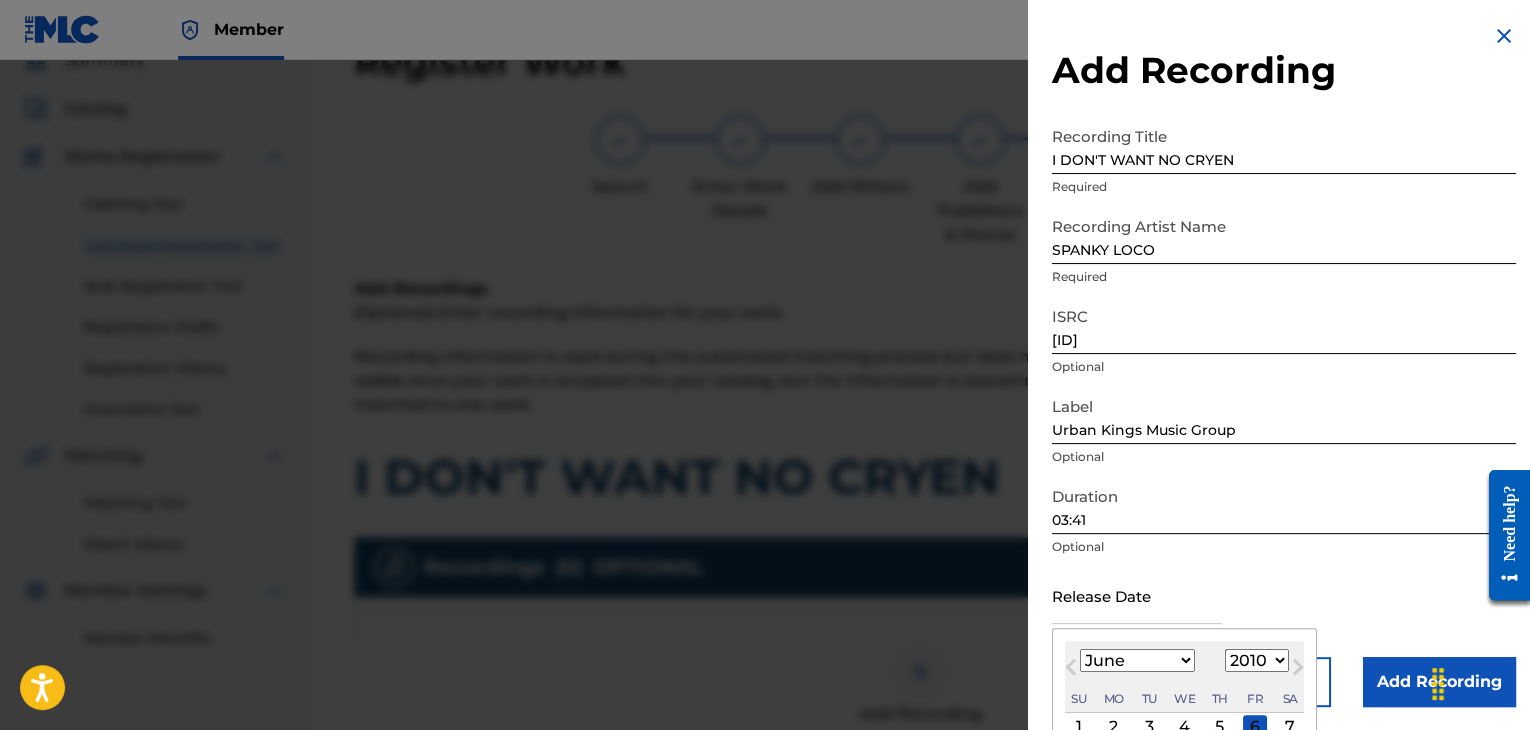 click on "1899 1900 1901 1902 1903 1904 1905 1906 1907 1908 1909 1910 1911 1912 1913 1914 1915 1916 1917 1918 1919 1920 1921 1922 1923 1924 1925 1926 1927 1928 1929 1930 1931 1932 1933 1934 1935 1936 1937 1938 1939 1940 1941 1942 1943 1944 1945 1946 1947 1948 1949 1950 1951 1952 1953 1954 1955 1956 1957 1958 1959 1960 1961 1962 1963 1964 1965 1966 1967 1968 1969 1970 1971 1972 1973 1974 1975 1976 1977 1978 1979 1980 1981 1982 1983 1984 1985 1986 1987 1988 1989 1990 1991 1992 1993 1994 1995 1996 1997 1998 1999 2000 2001 2002 2003 2004 2005 2006 2007 2008 2009 2010 2011 2012 2013 2014 2015 2016 2017 2018 2019 2020 2021 2022 2023 2024 2025 2026 2027 2028 2029 2030 2031 2032 2033 2034 2035 2036 2037 2038 2039 2040 2041 2042 2043 2044 2045 2046 2047 2048 2049 2050 2051 2052 2053 2054 2055 2056 2057 2058 2059 2060 2061 2062 2063 2064 2065 2066 2067 2068 2069 2070 2071 2072 2073 2074 2075 2076 2077 2078 2079 2080 2081 2082 2083 2084 2085 2086 2087 2088 2089 2090 2091 2092 2093 2094 2095 2096 2097 2098 2099 2100" at bounding box center (1257, 660) 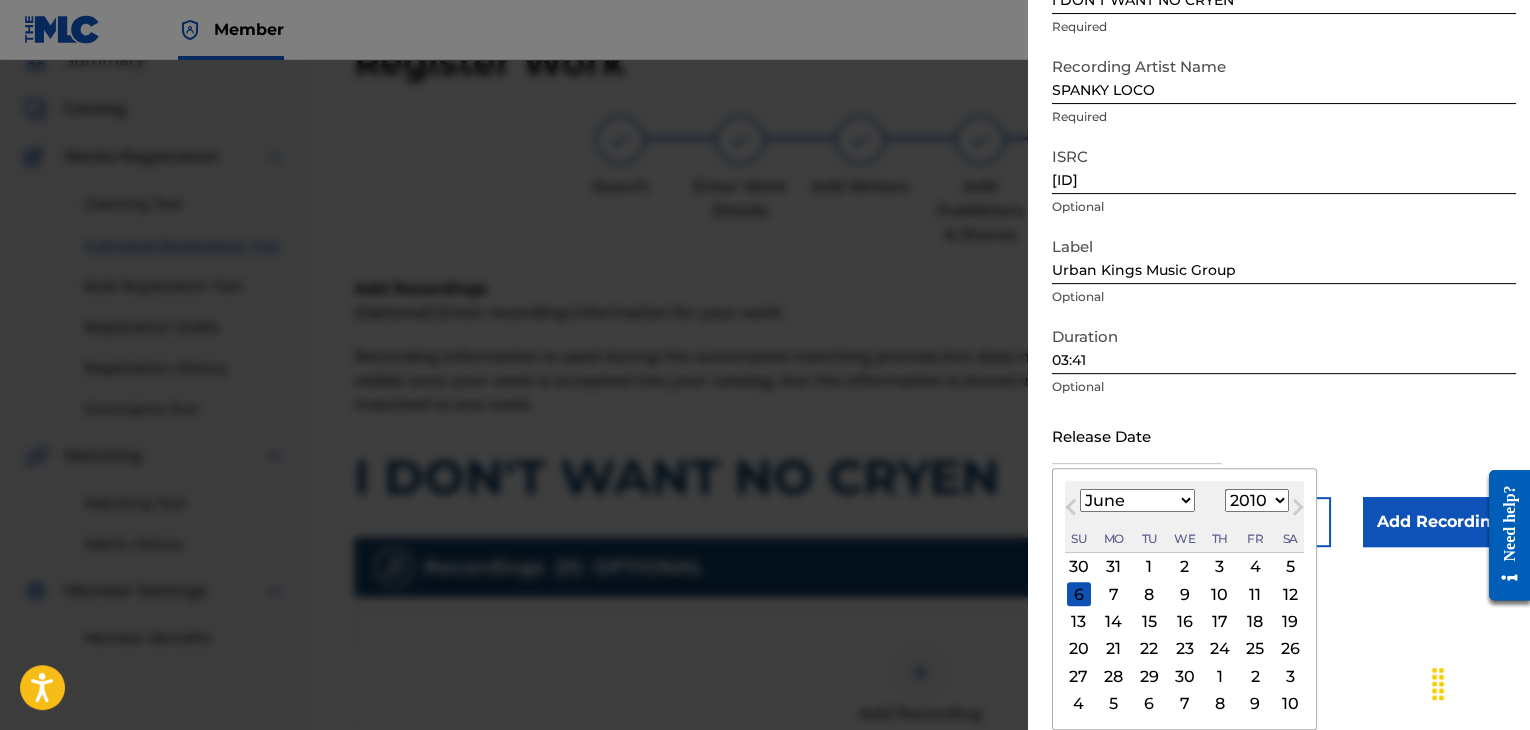 click on "1" at bounding box center [1149, 567] 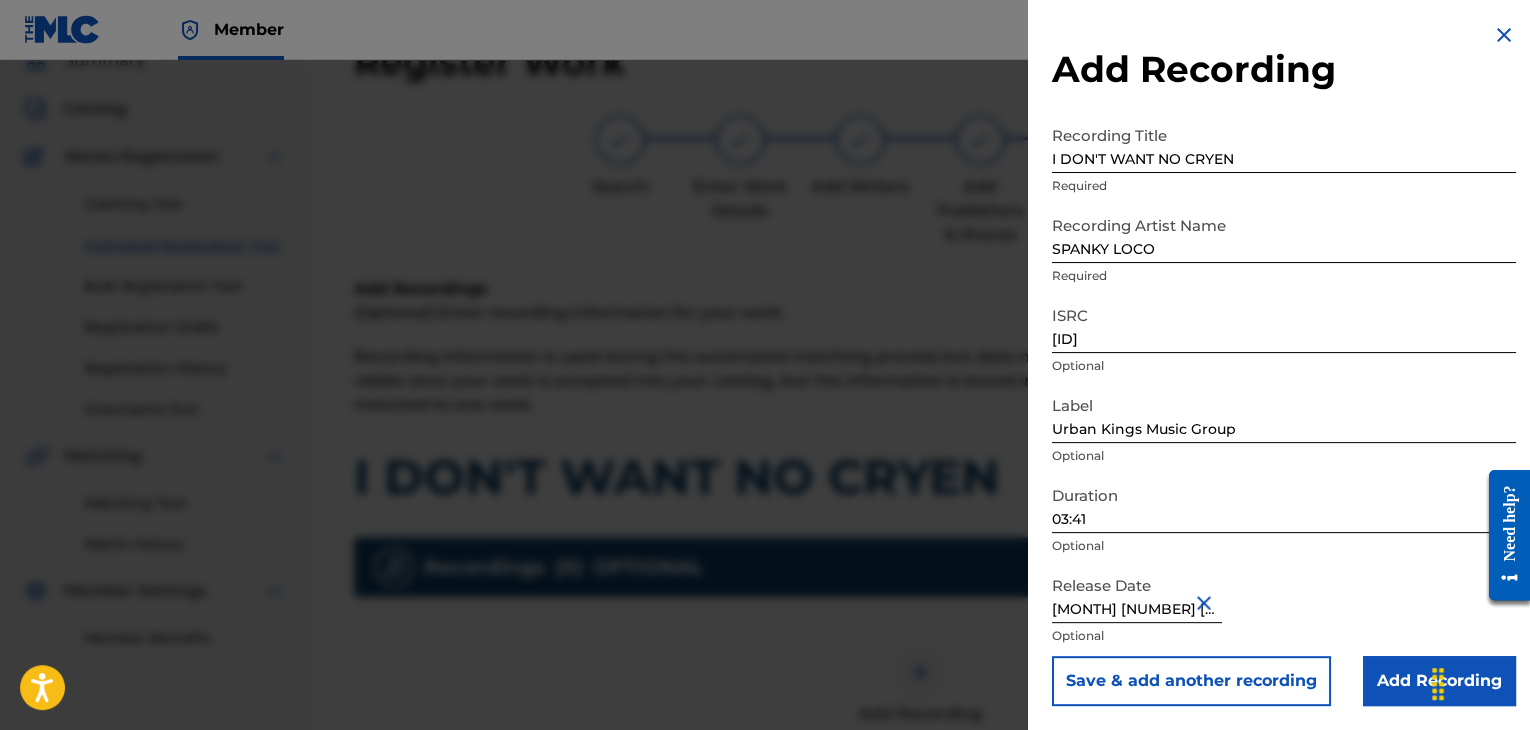 scroll, scrollTop: 1, scrollLeft: 0, axis: vertical 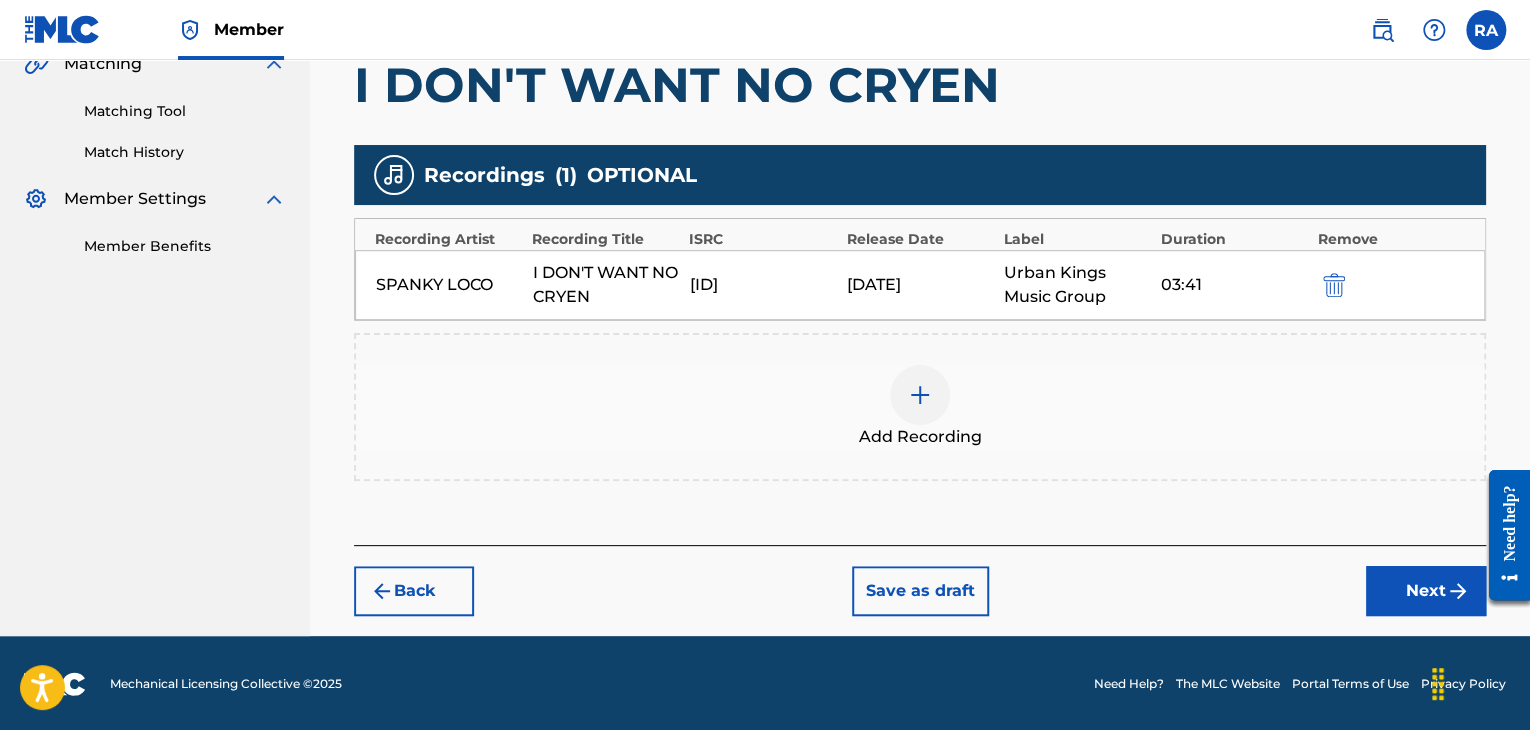 click on "Next" at bounding box center (1426, 591) 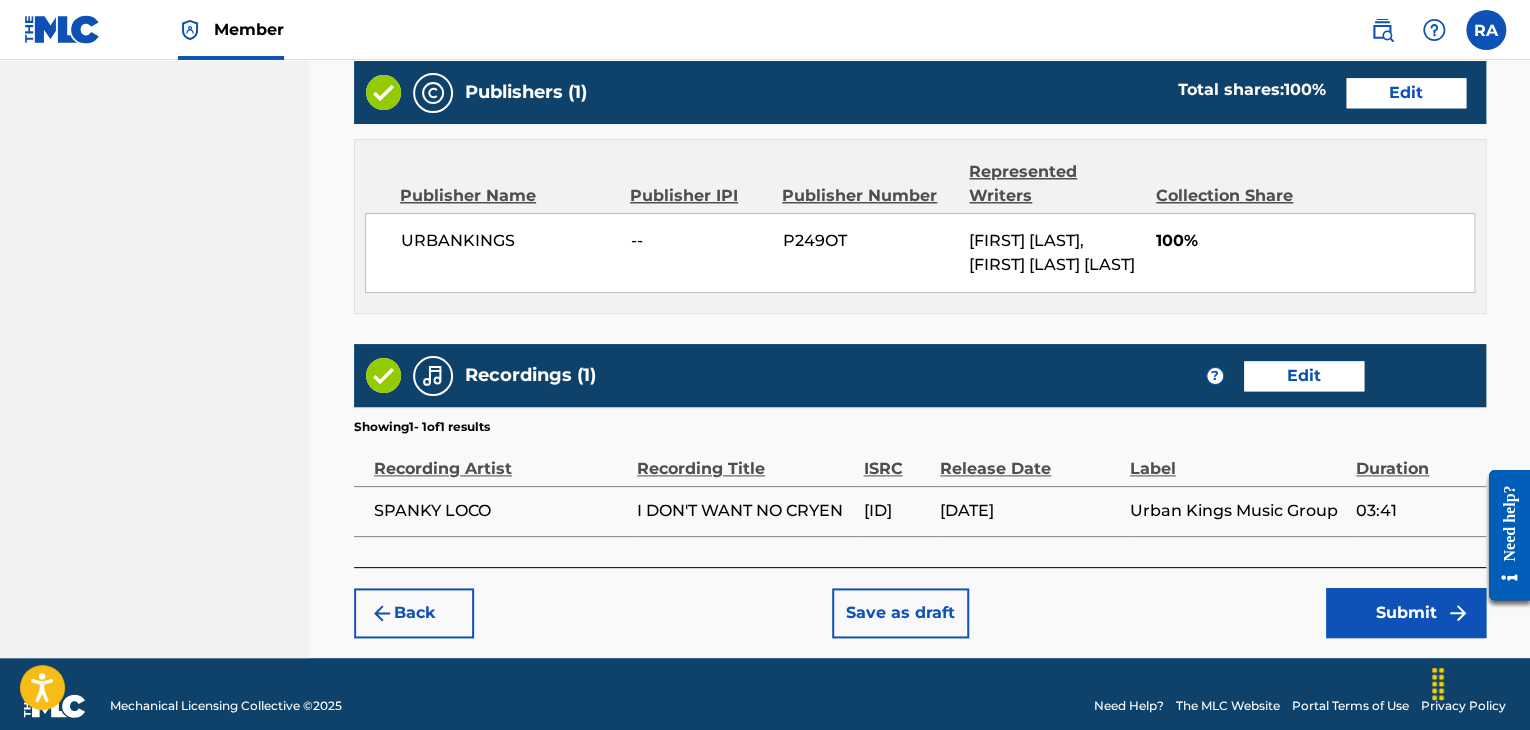 scroll, scrollTop: 1061, scrollLeft: 0, axis: vertical 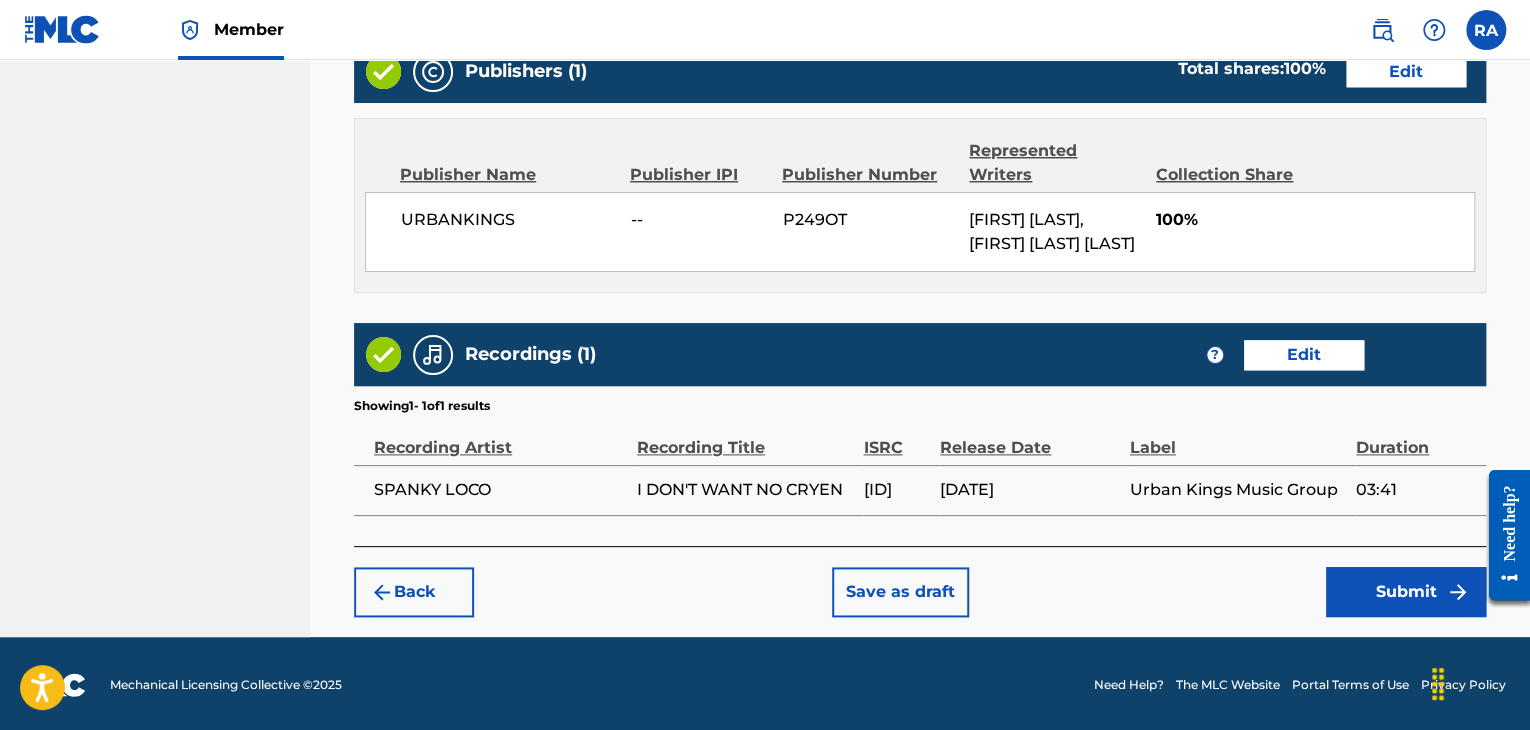 click on "Submit" at bounding box center [1406, 592] 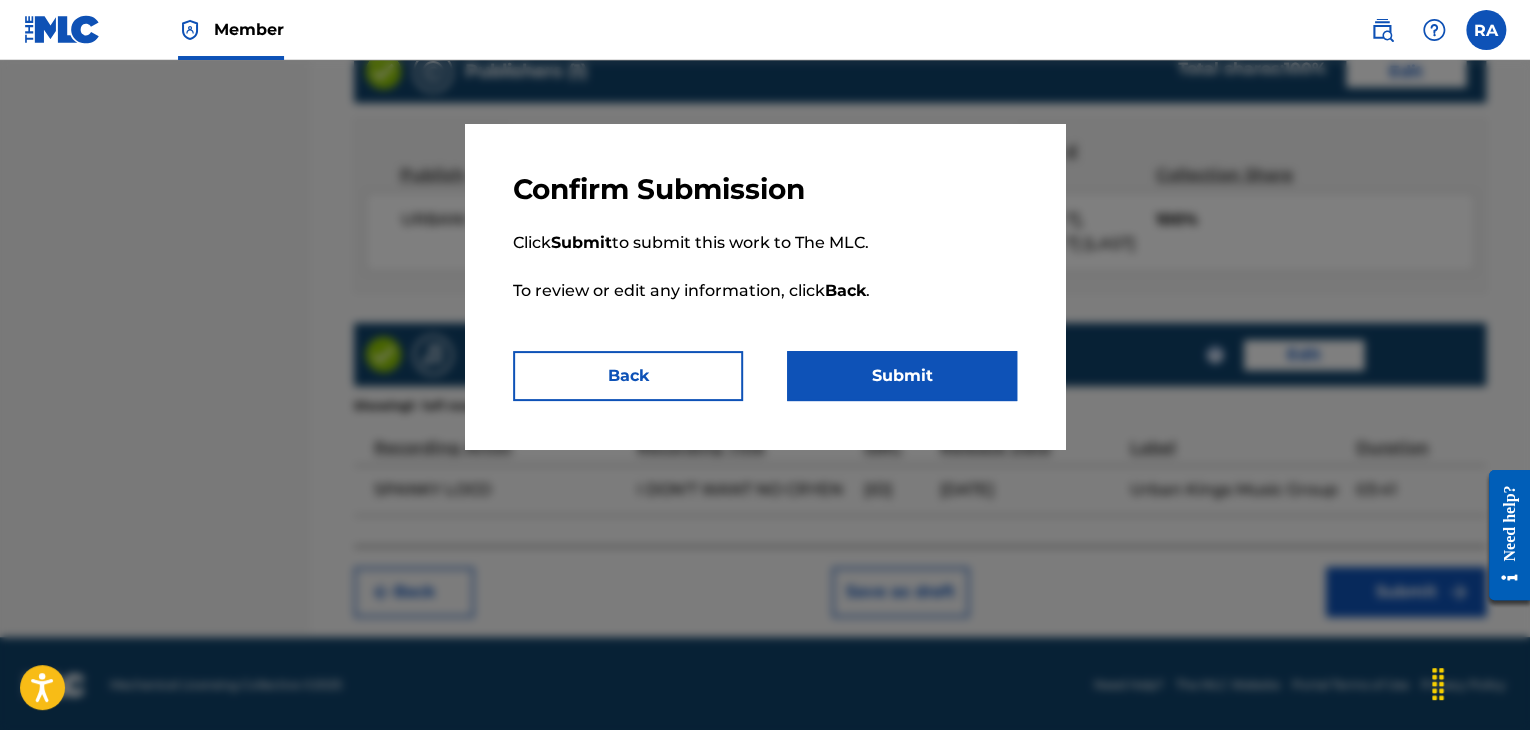 click on "Submit" at bounding box center (902, 376) 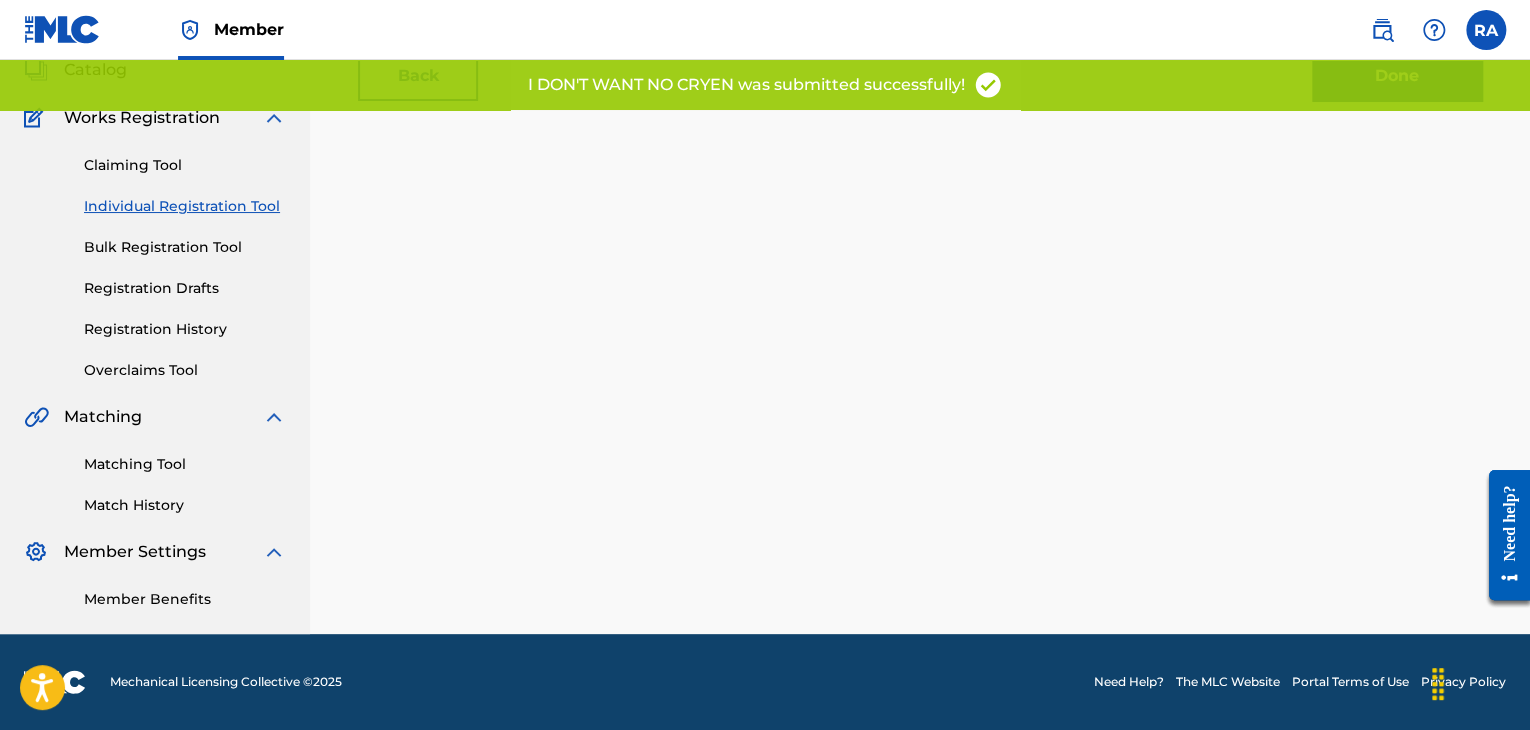 scroll, scrollTop: 0, scrollLeft: 0, axis: both 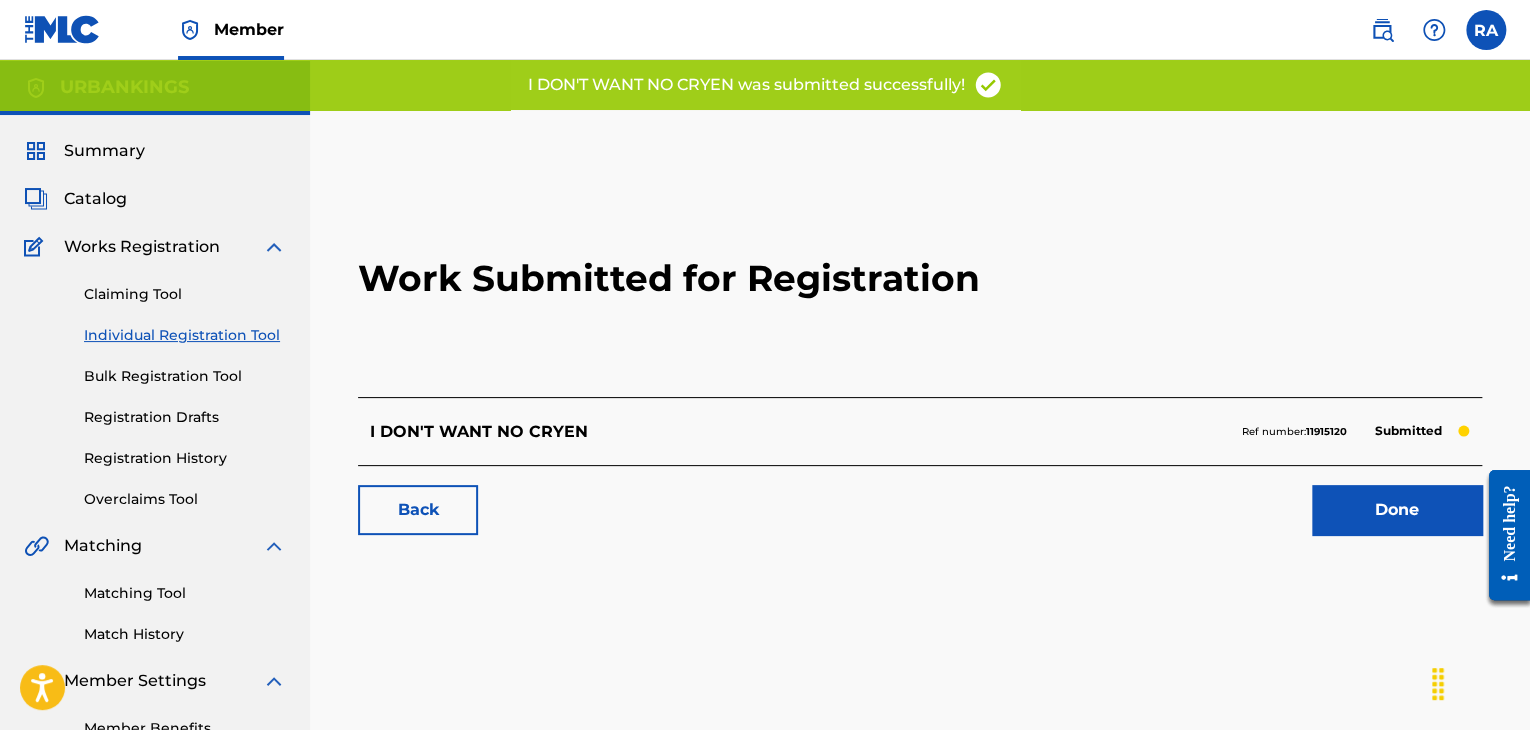 click on "Done" at bounding box center (1397, 510) 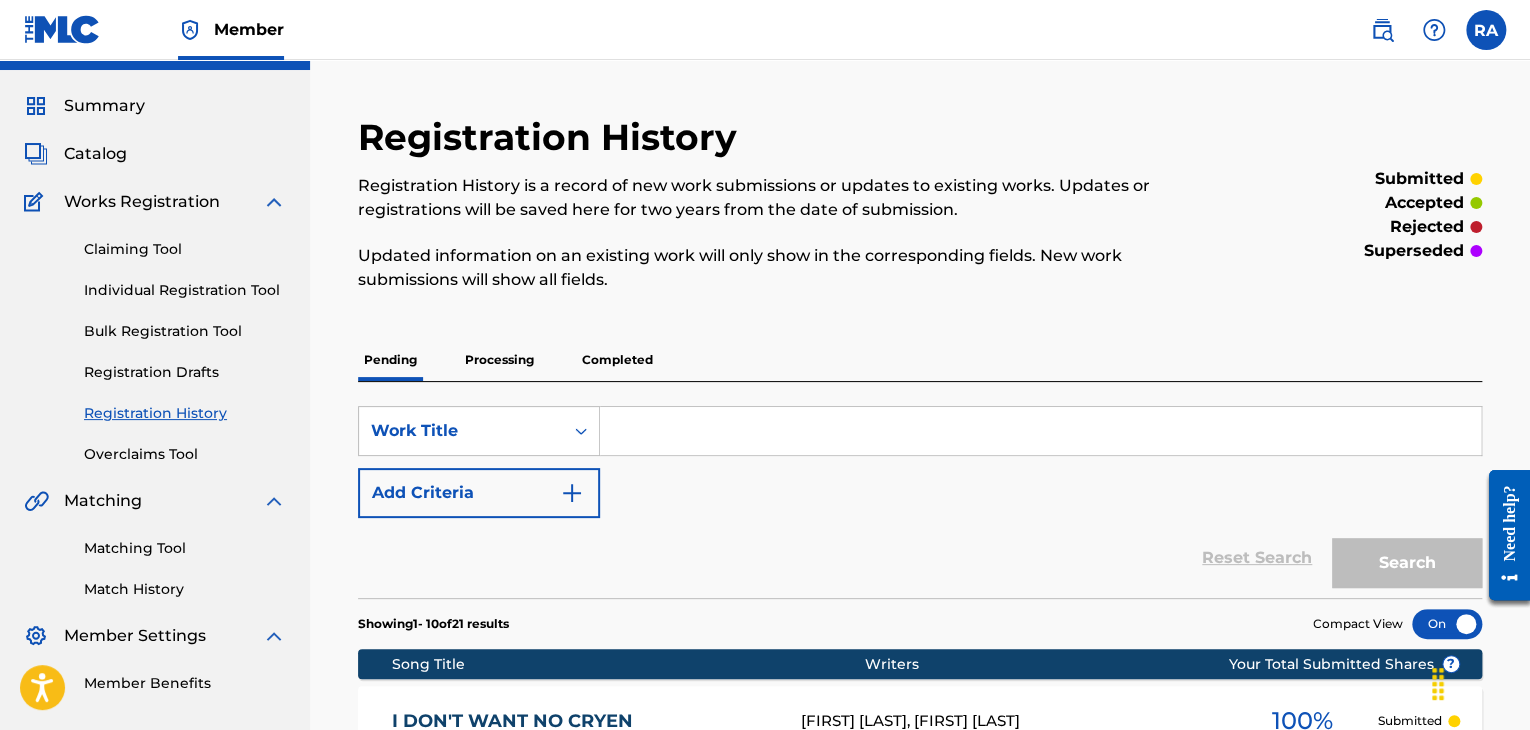 scroll, scrollTop: 0, scrollLeft: 0, axis: both 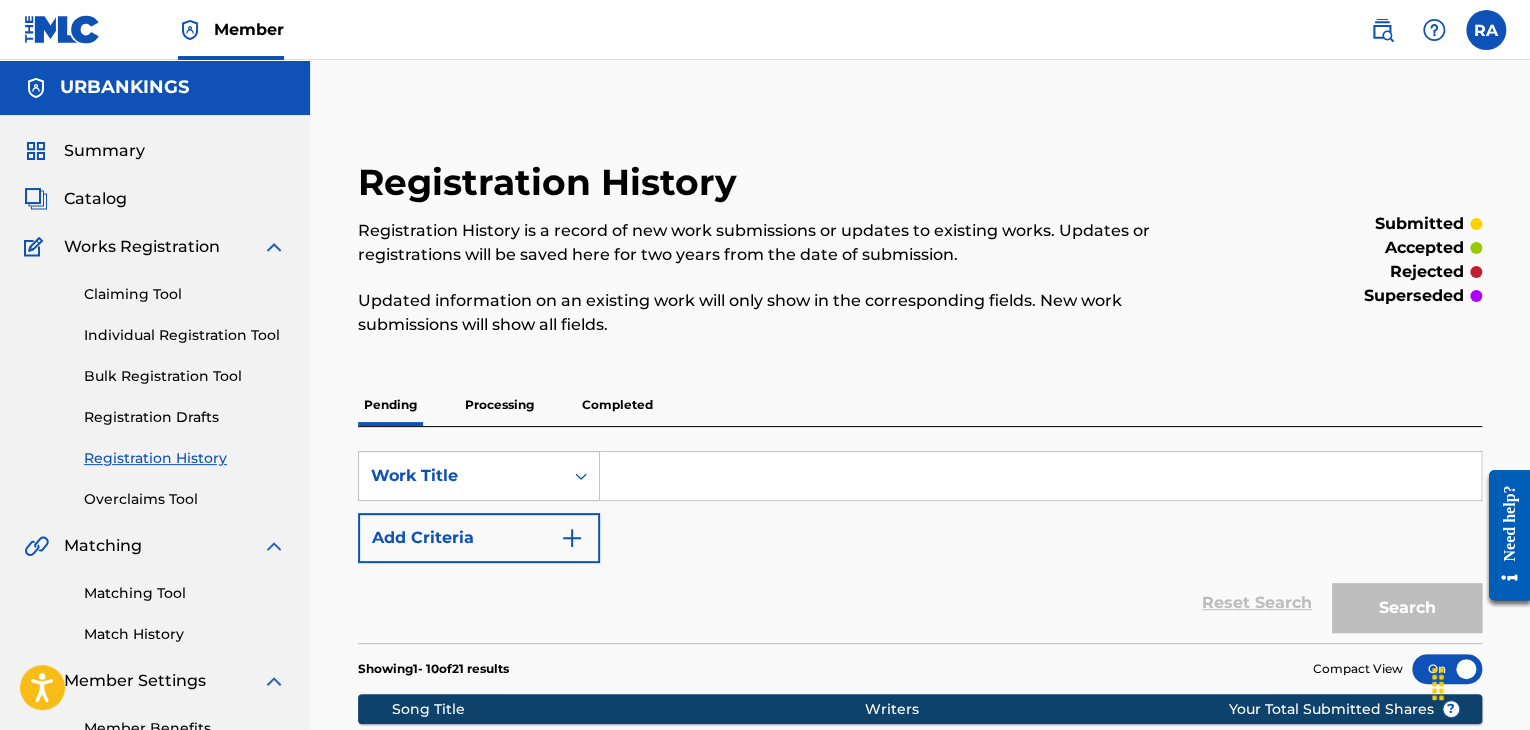 click at bounding box center (1040, 476) 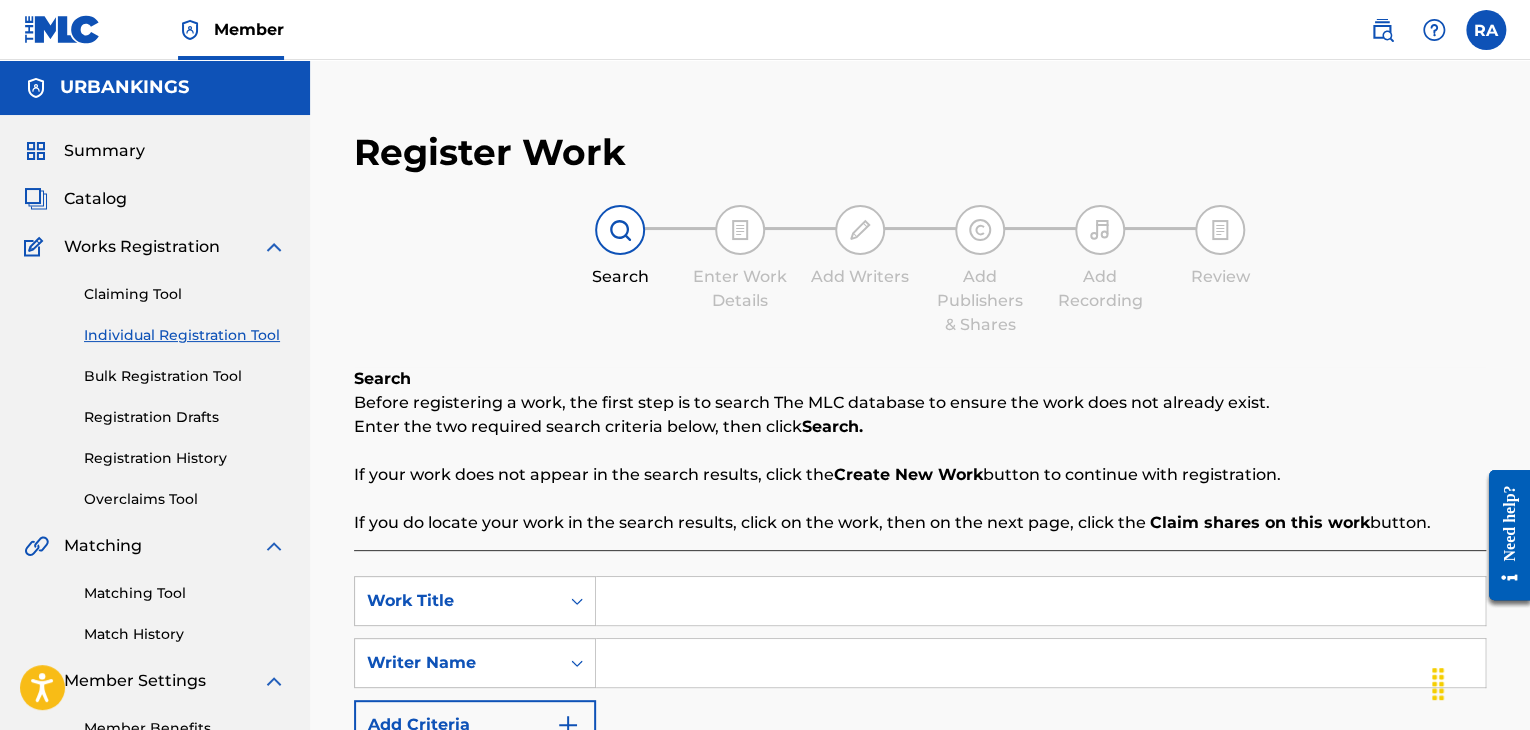 click at bounding box center (1040, 601) 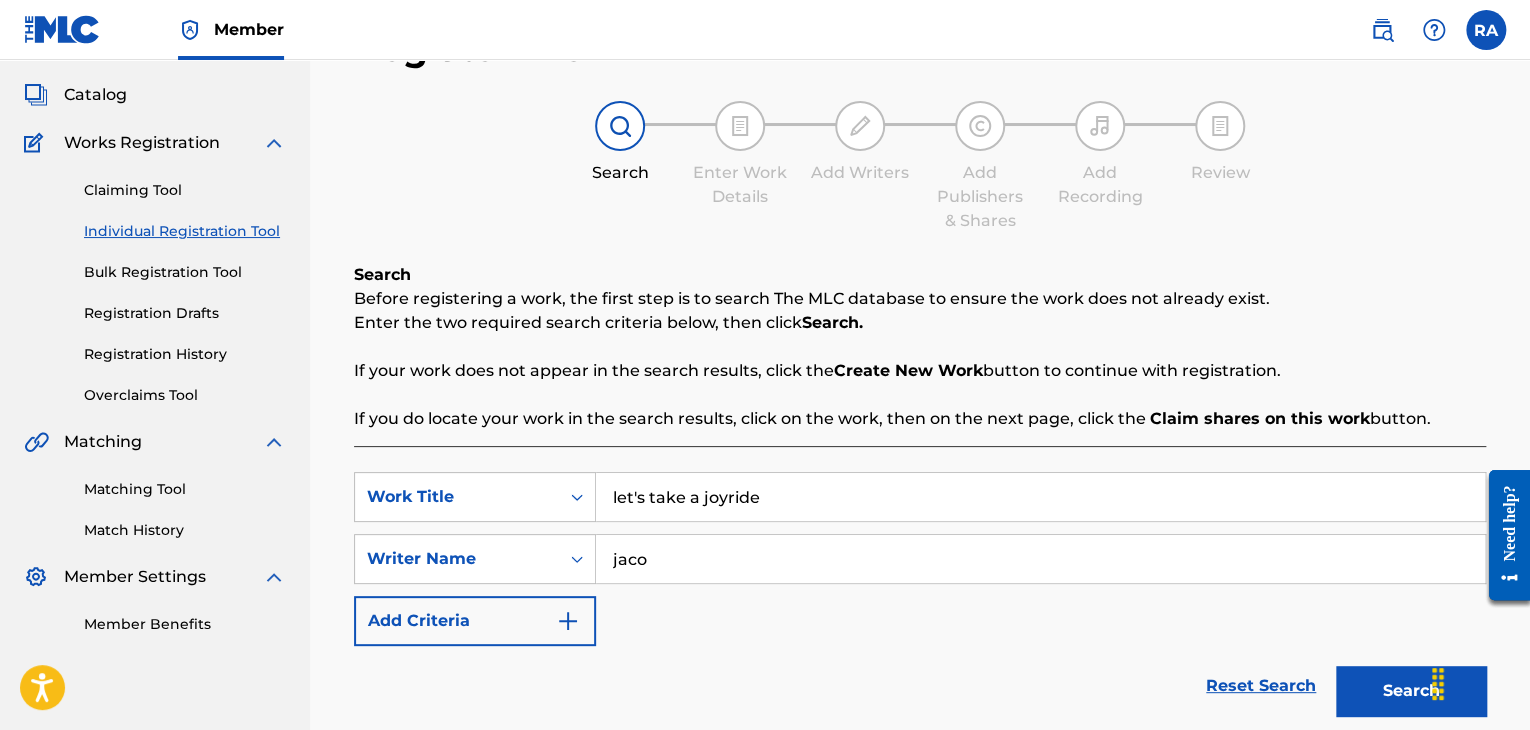 scroll, scrollTop: 200, scrollLeft: 0, axis: vertical 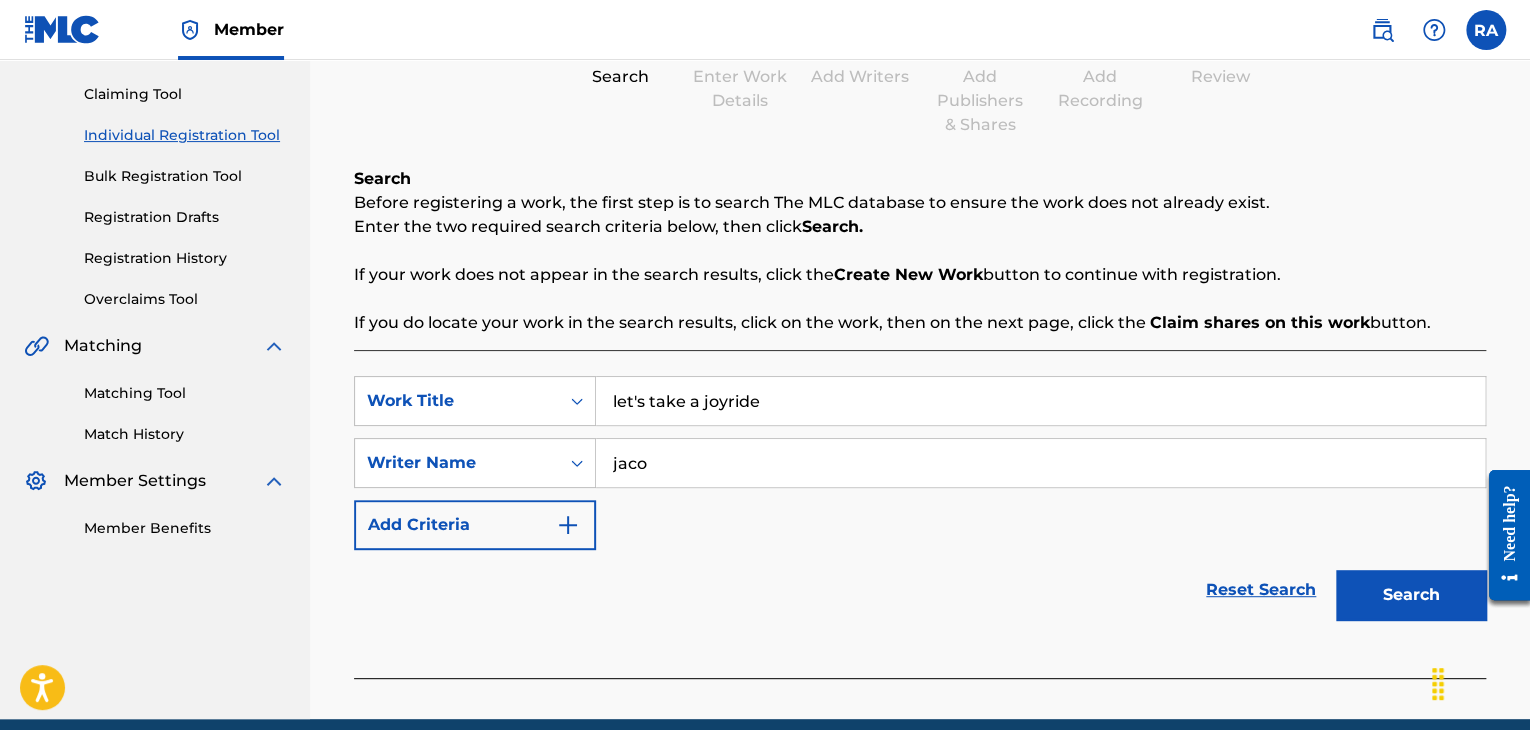 click on "Search" at bounding box center [1411, 595] 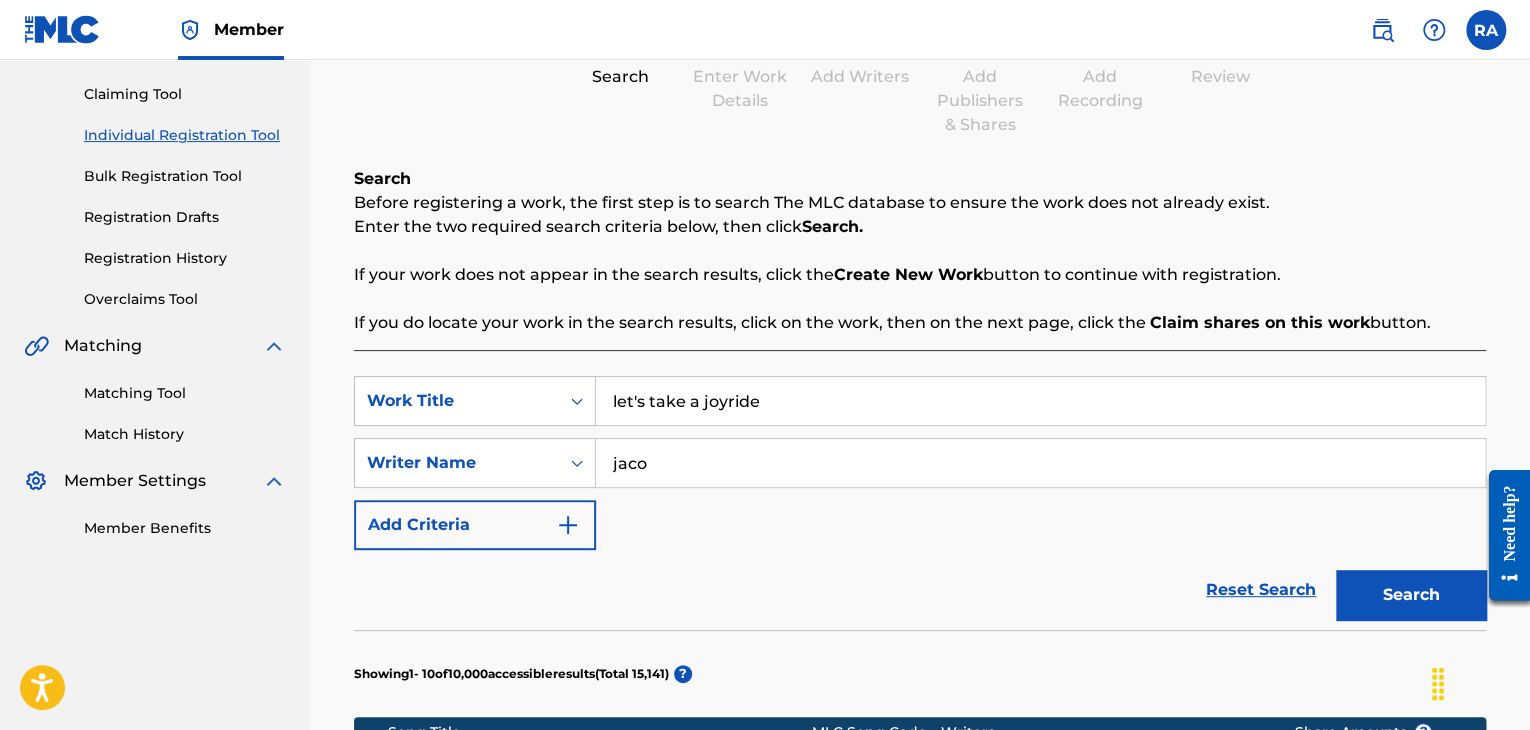 click on "jaco" at bounding box center [1040, 463] 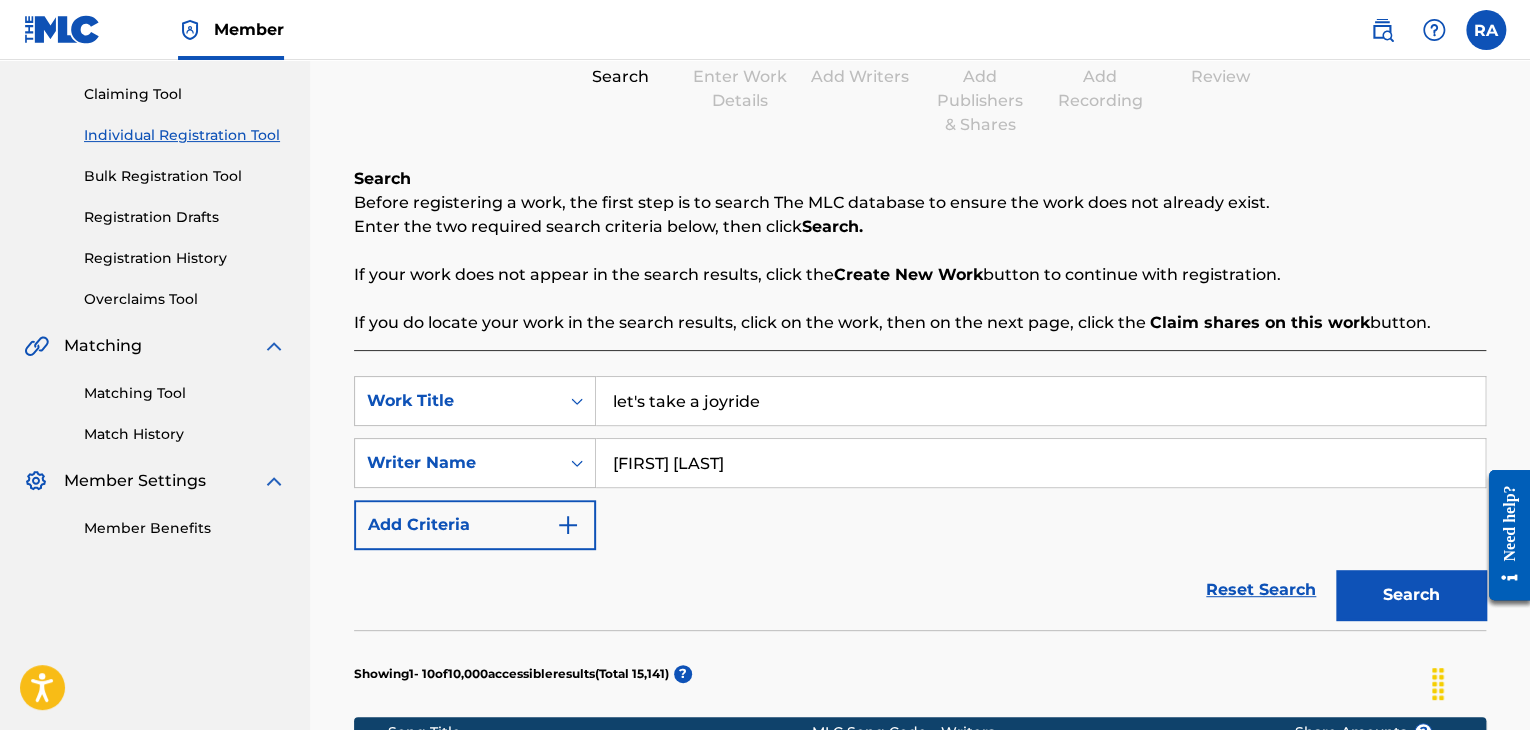 click on "Search" at bounding box center (1411, 595) 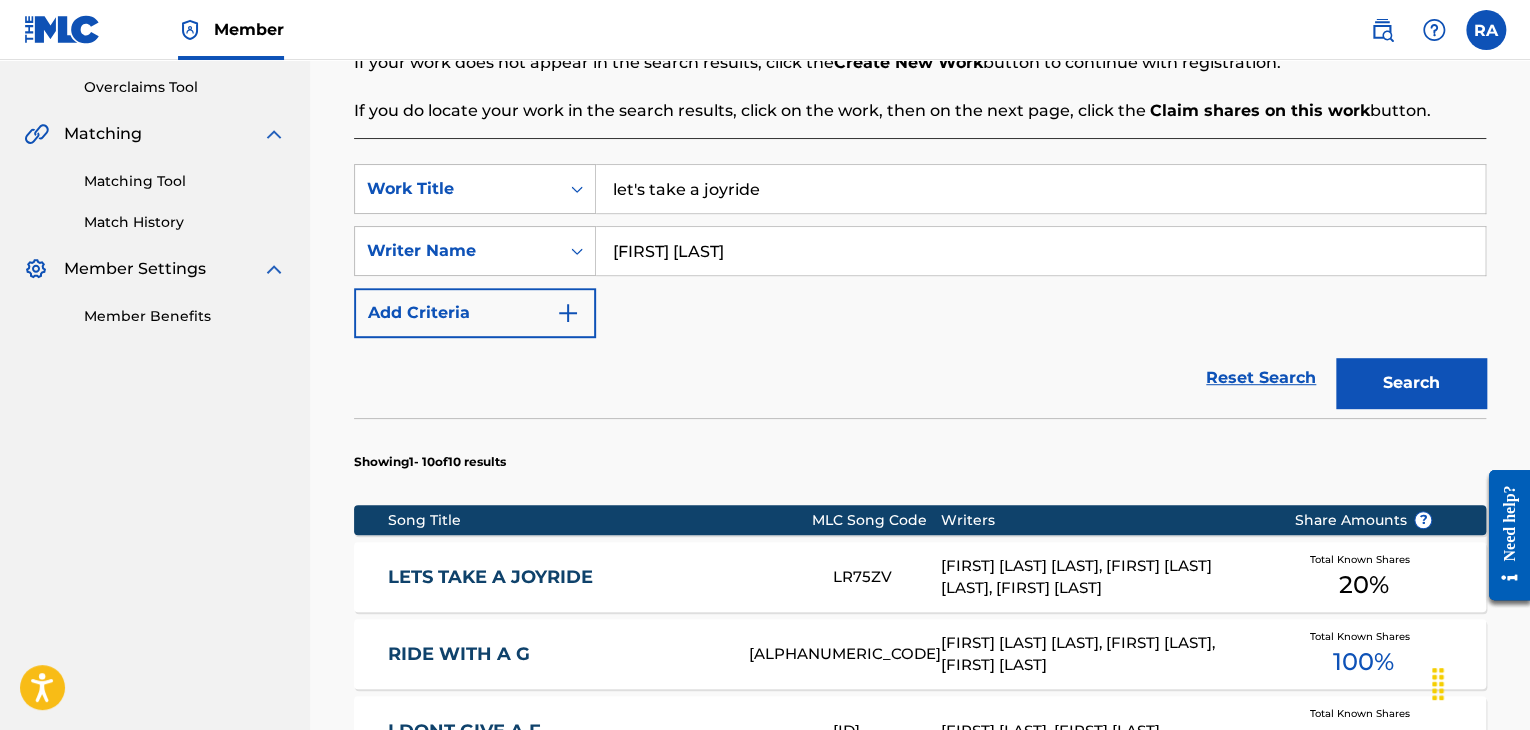 scroll, scrollTop: 512, scrollLeft: 0, axis: vertical 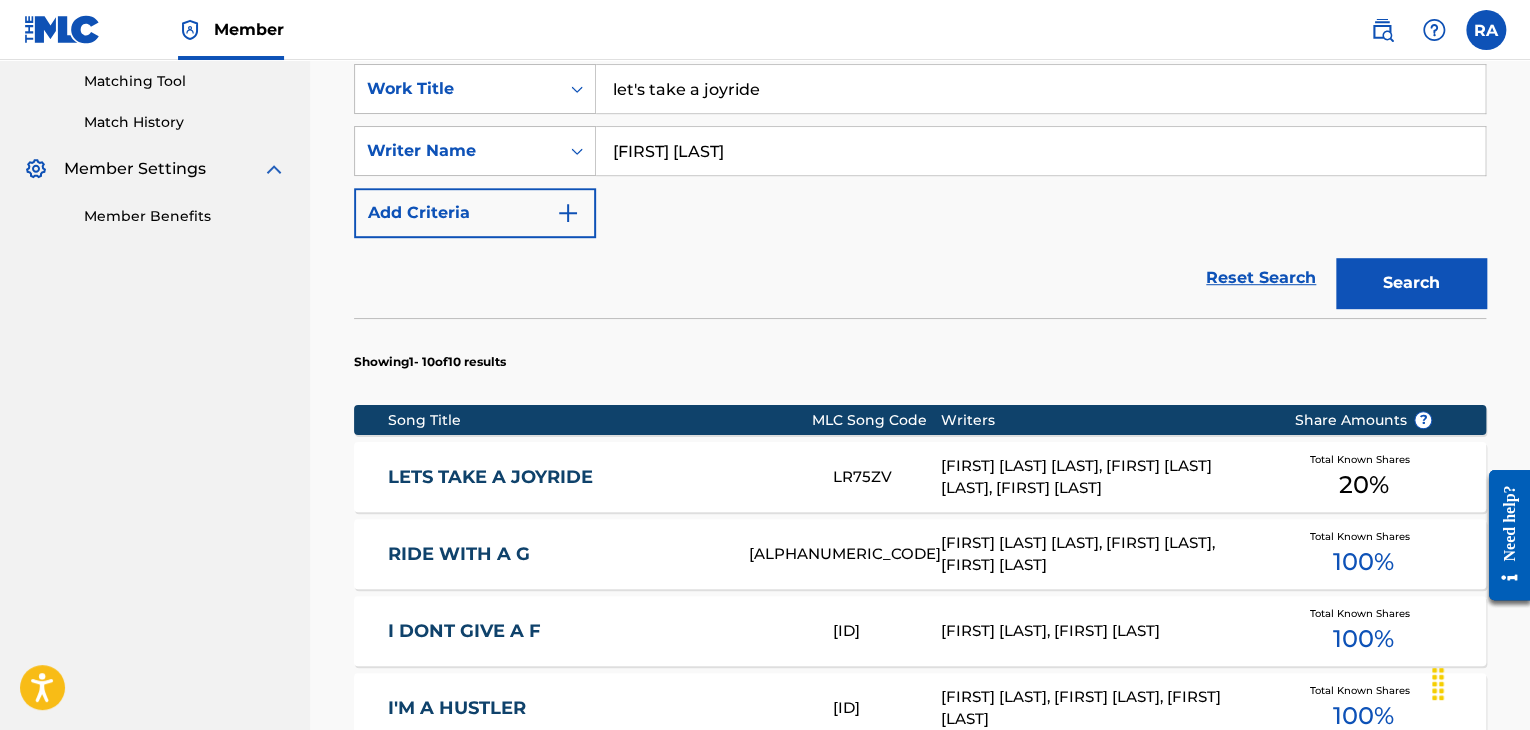 click on "[FIRST] [LAST] [LAST], [FIRST] [LAST] [LAST], [FIRST] [LAST]" at bounding box center (1102, 477) 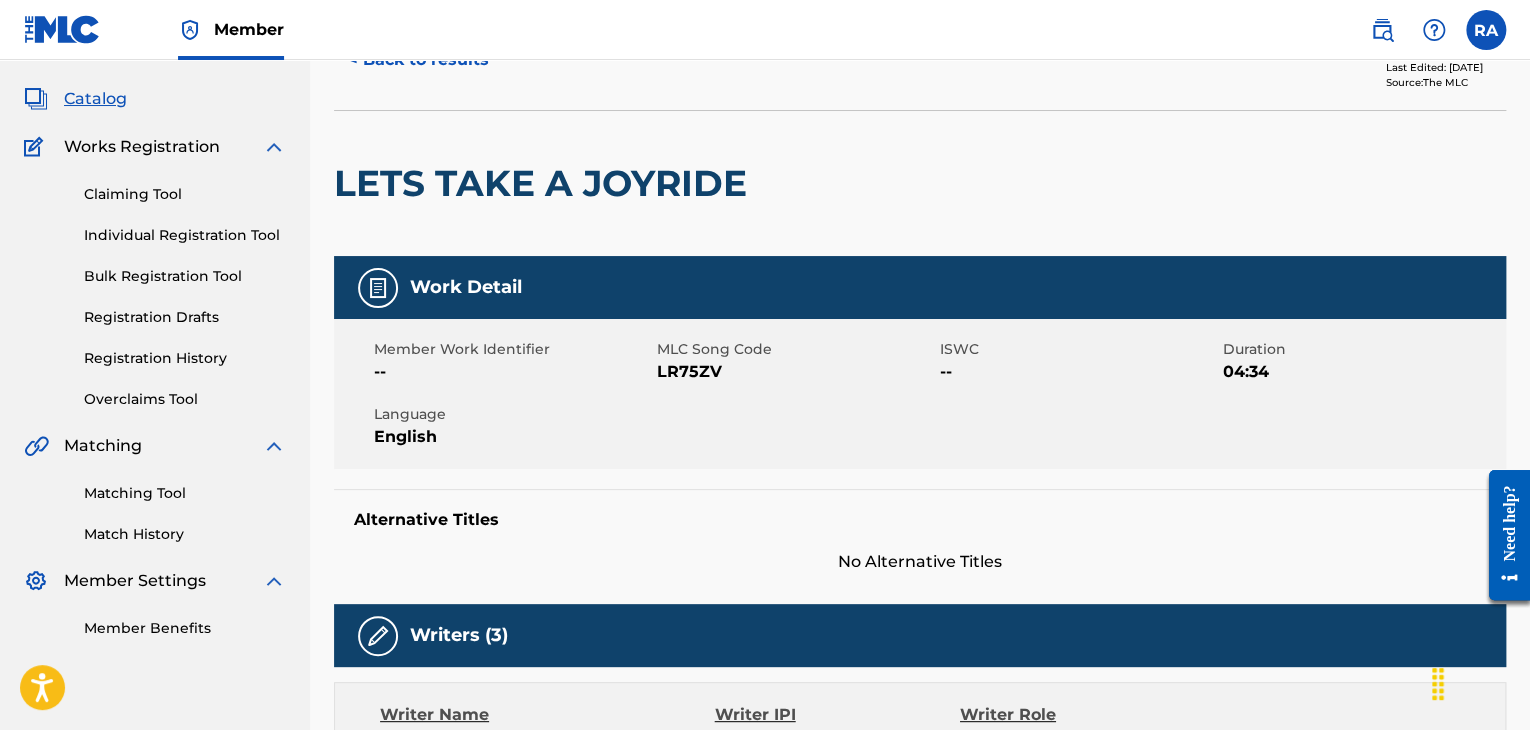 scroll, scrollTop: 0, scrollLeft: 0, axis: both 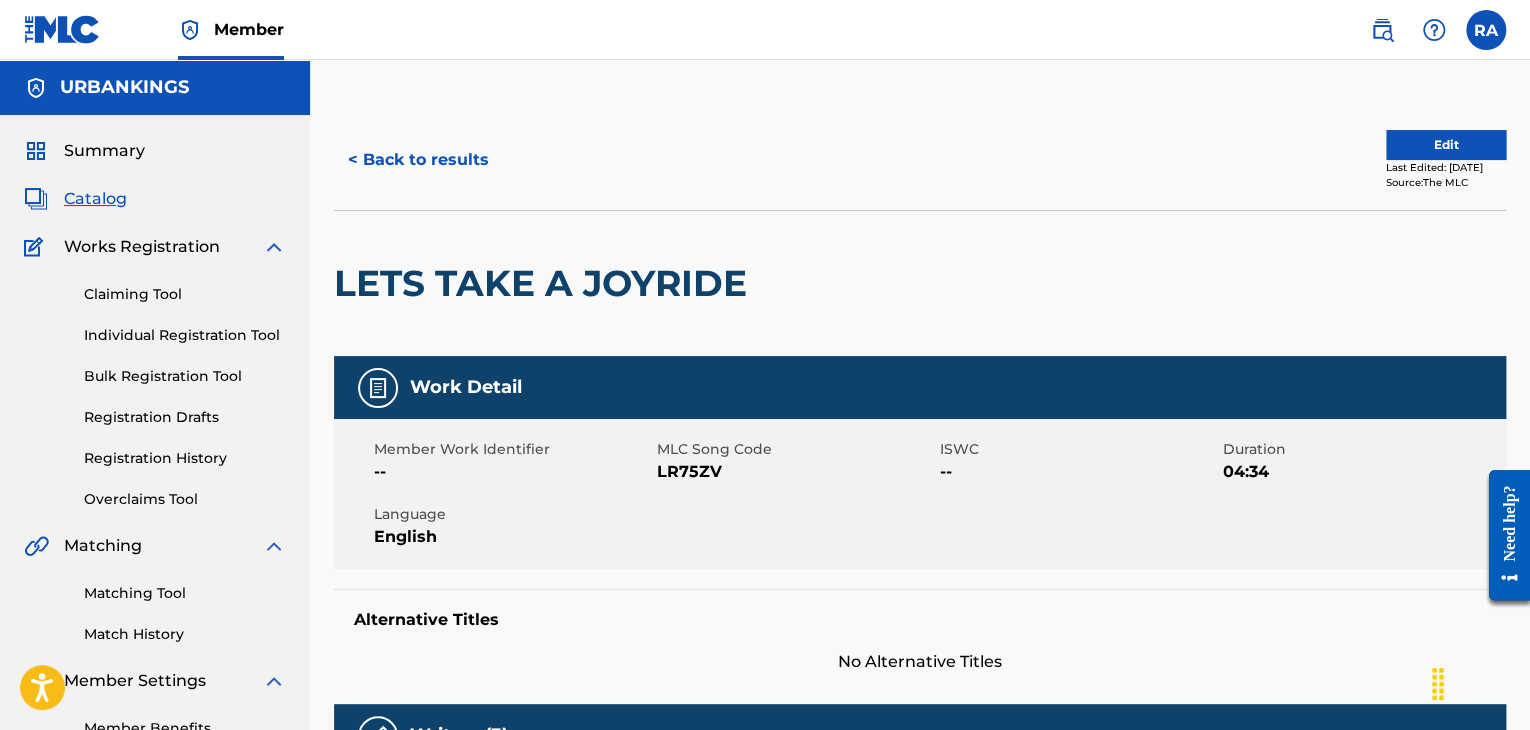 click on "Edit" at bounding box center [1446, 145] 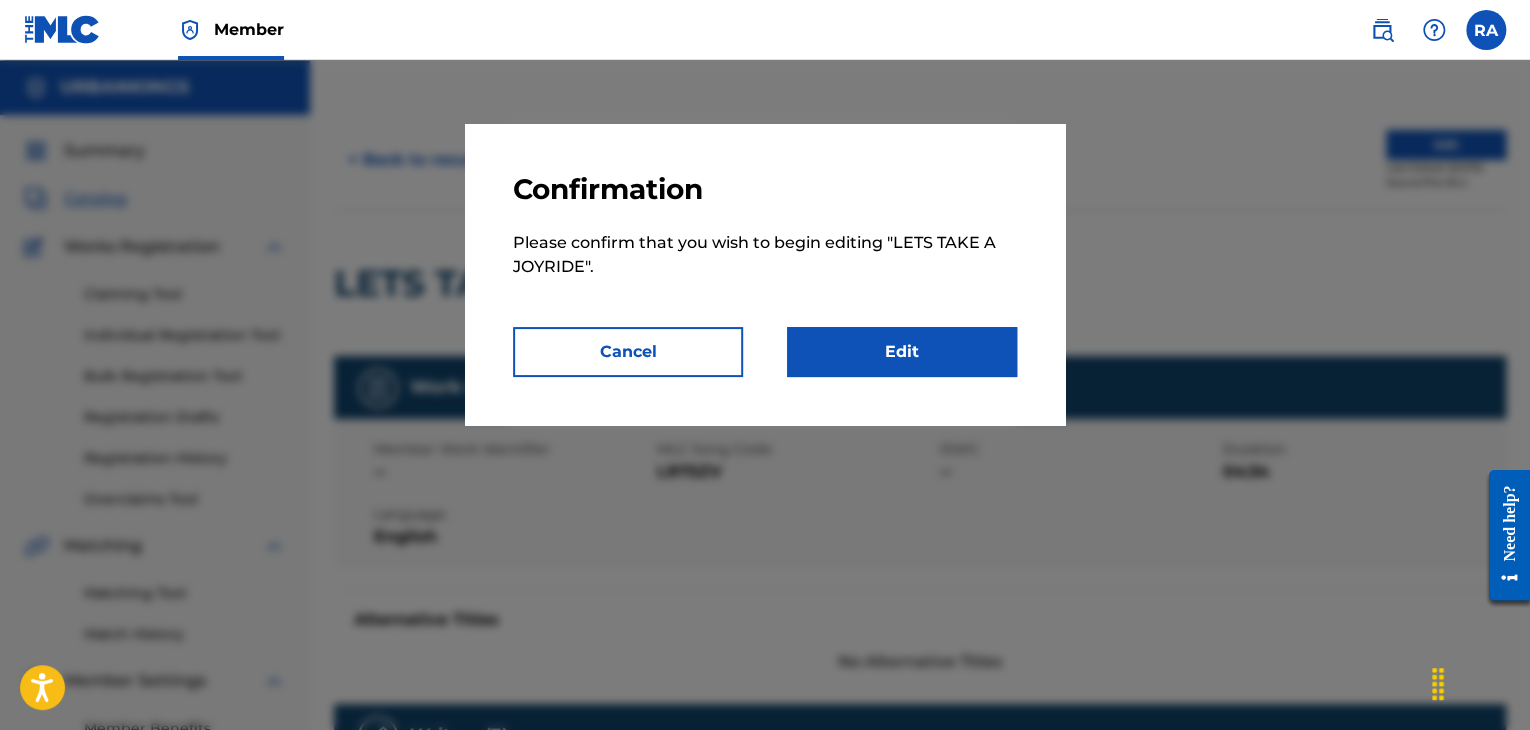 click on "Edit" at bounding box center [902, 352] 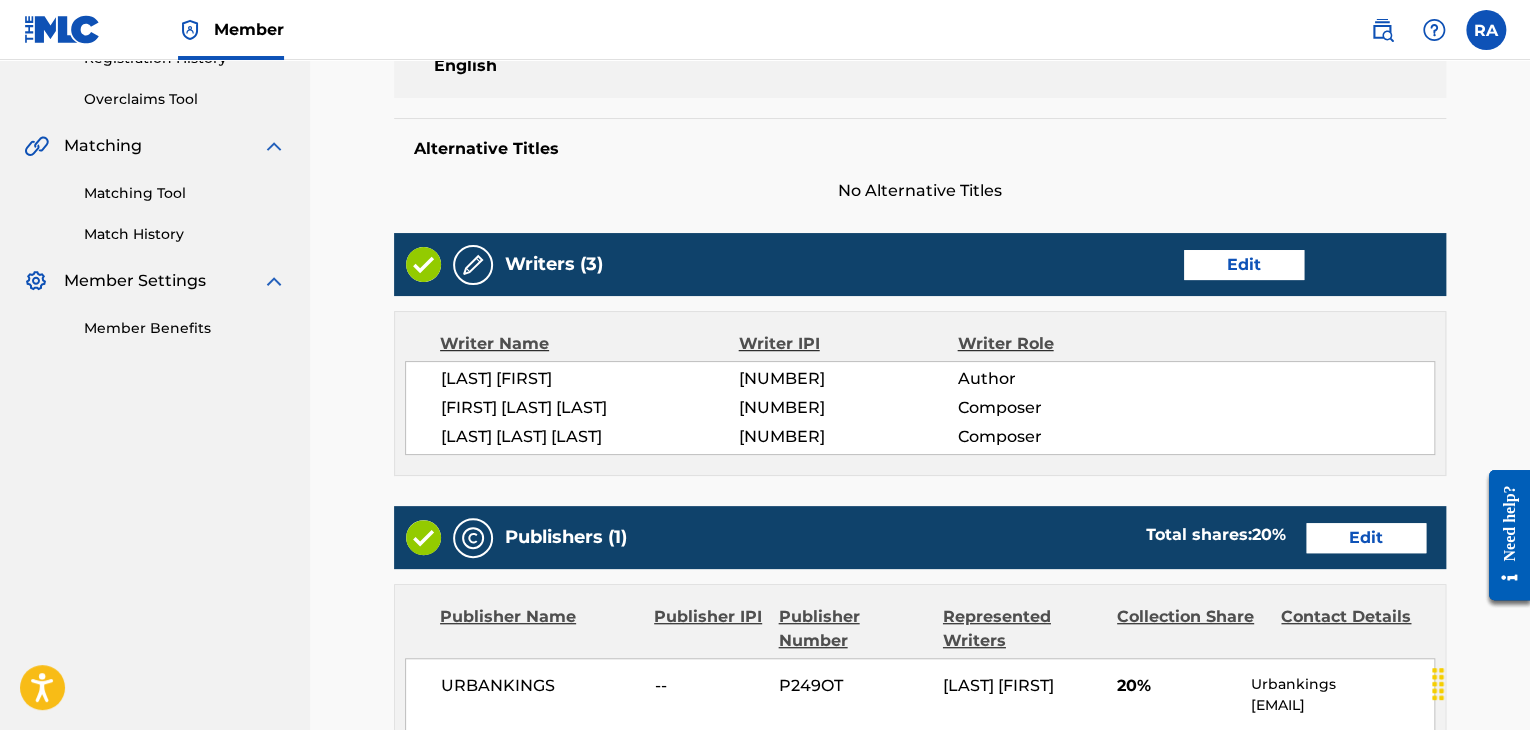 scroll, scrollTop: 700, scrollLeft: 0, axis: vertical 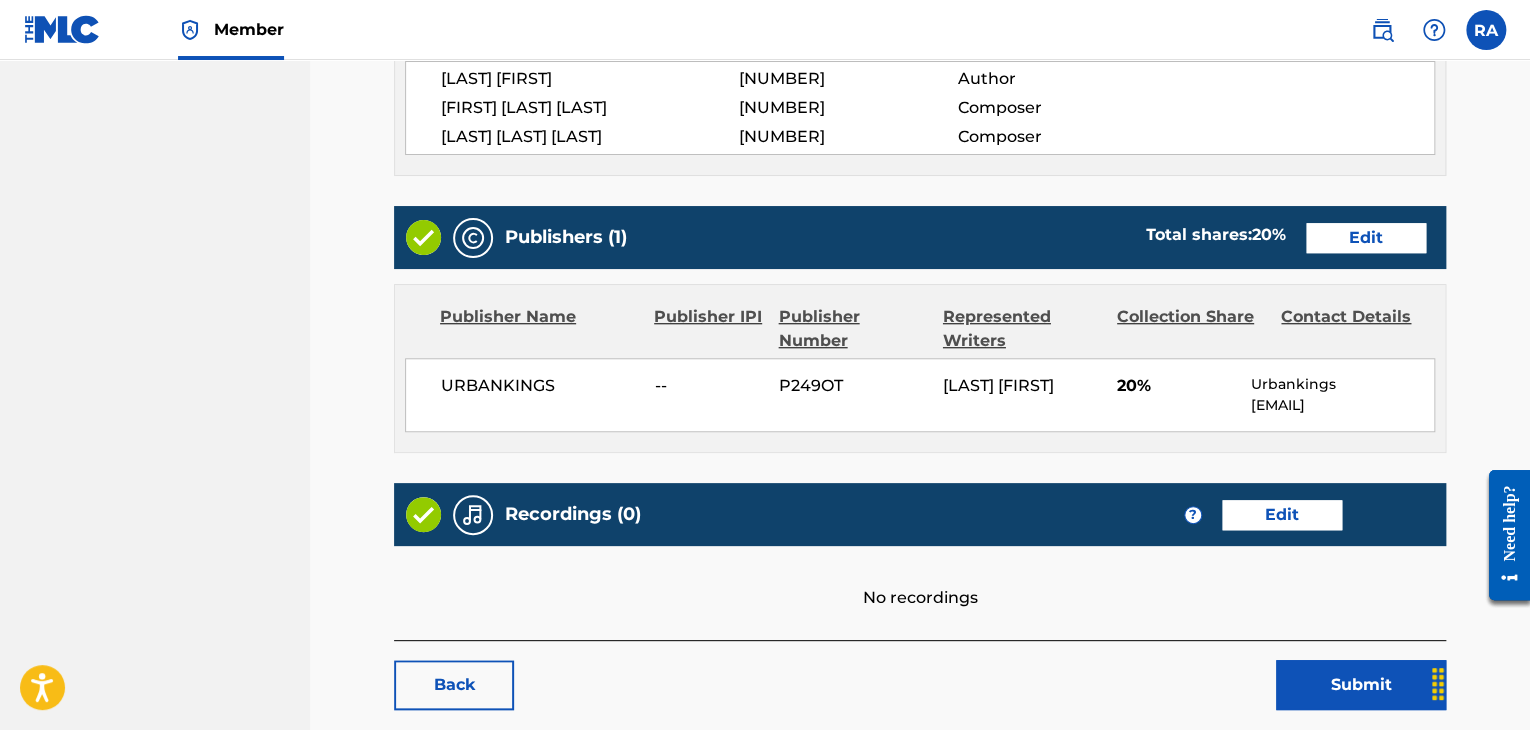 click on "Edit" at bounding box center [1366, 238] 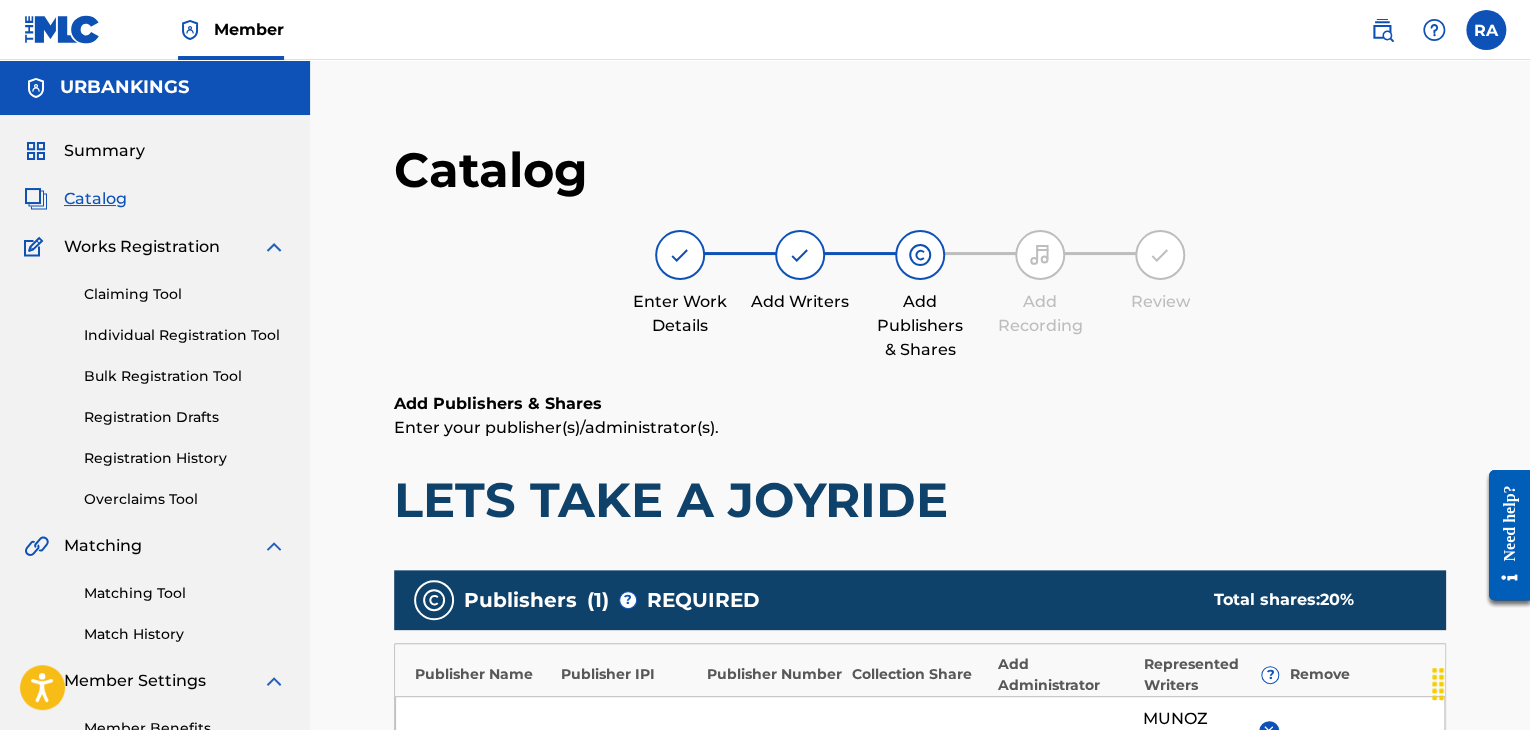 scroll, scrollTop: 400, scrollLeft: 0, axis: vertical 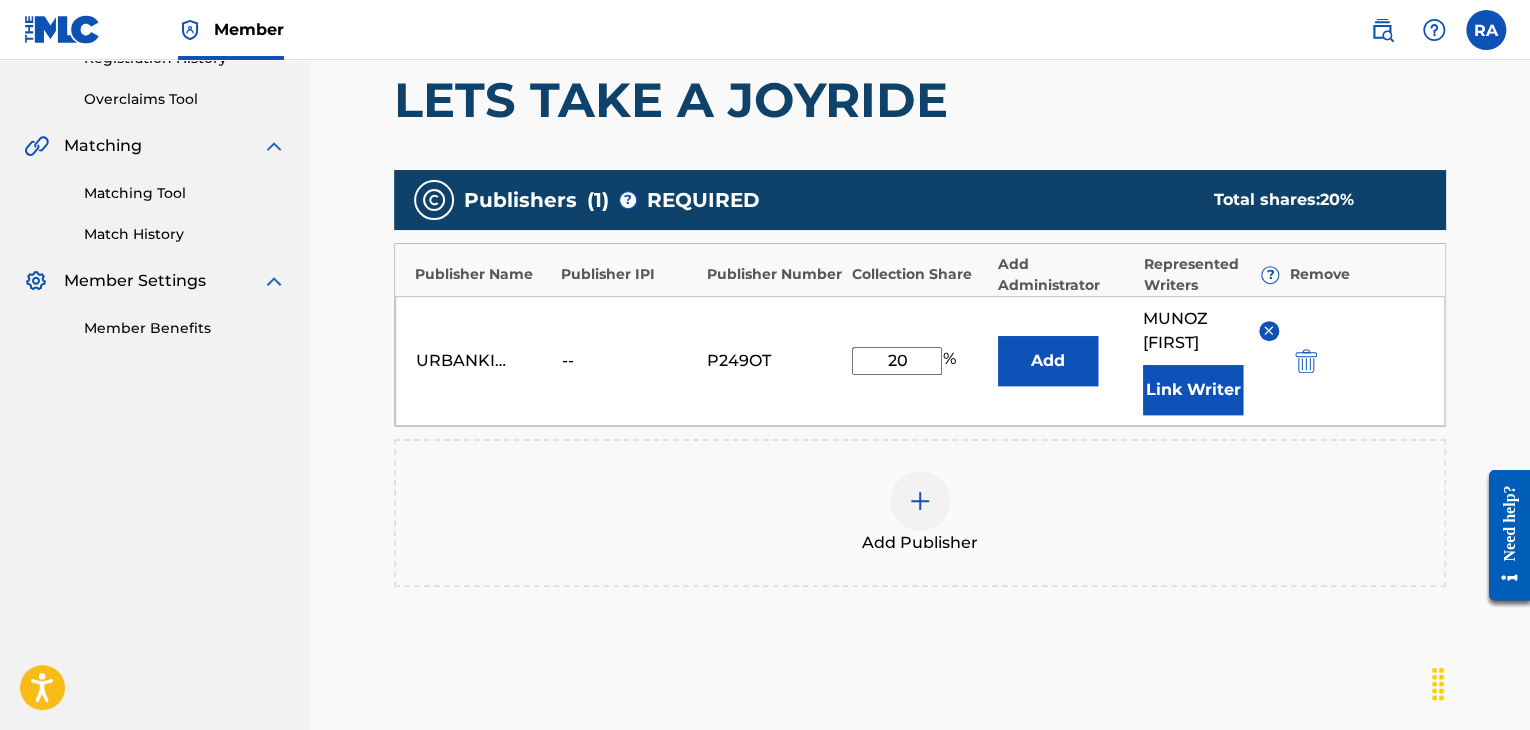 drag, startPoint x: 916, startPoint y: 353, endPoint x: 856, endPoint y: 369, distance: 62.0967 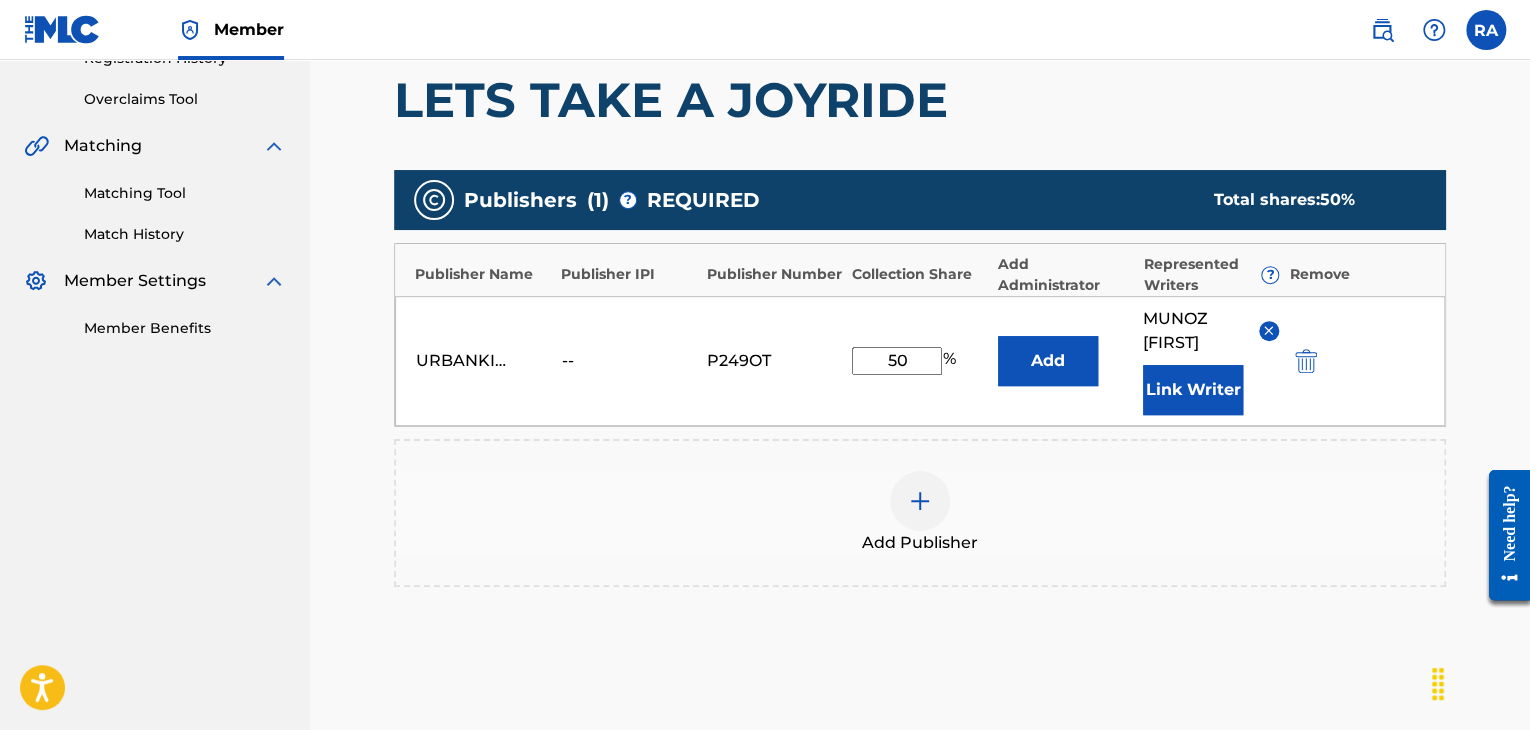 click on "Link Writer" at bounding box center (1193, 390) 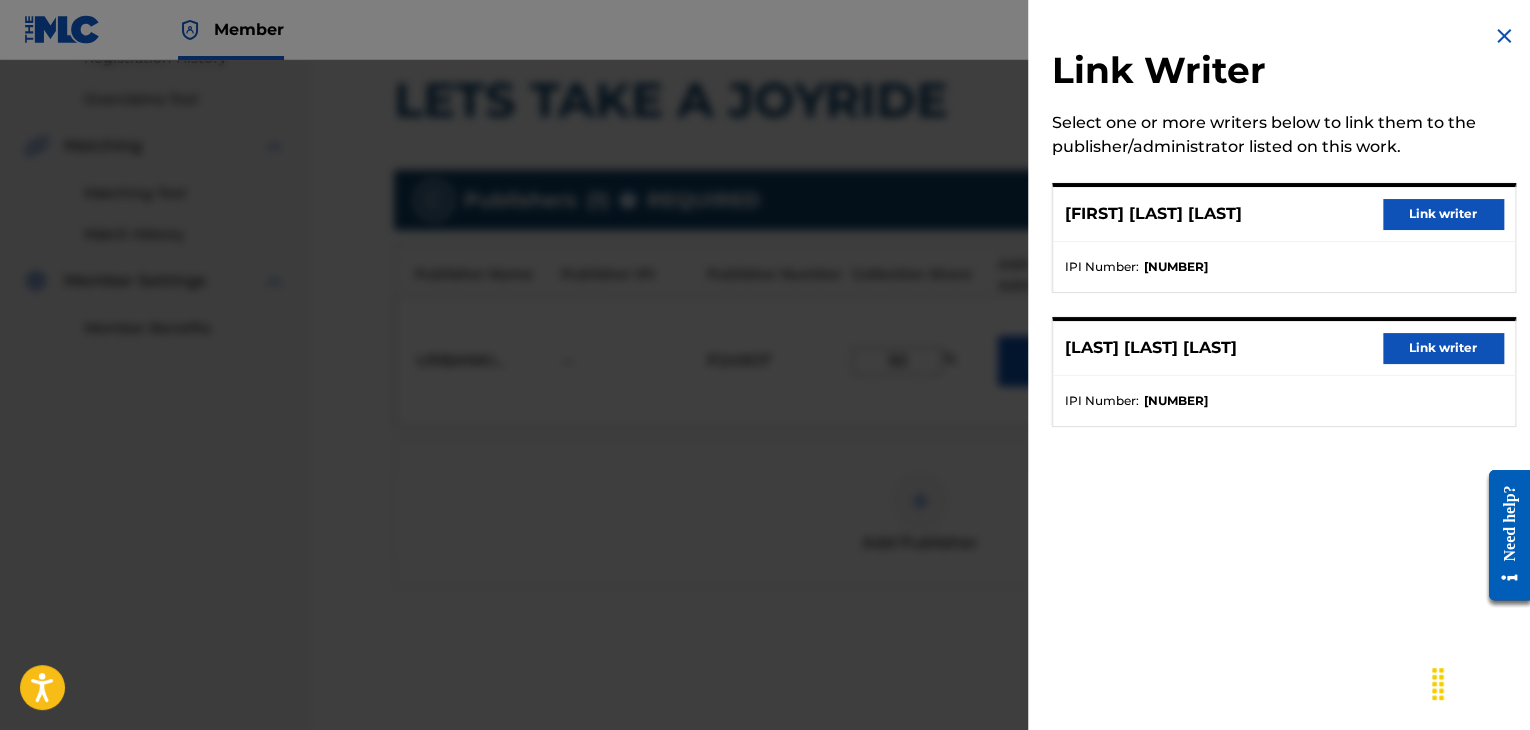 click at bounding box center [1504, 36] 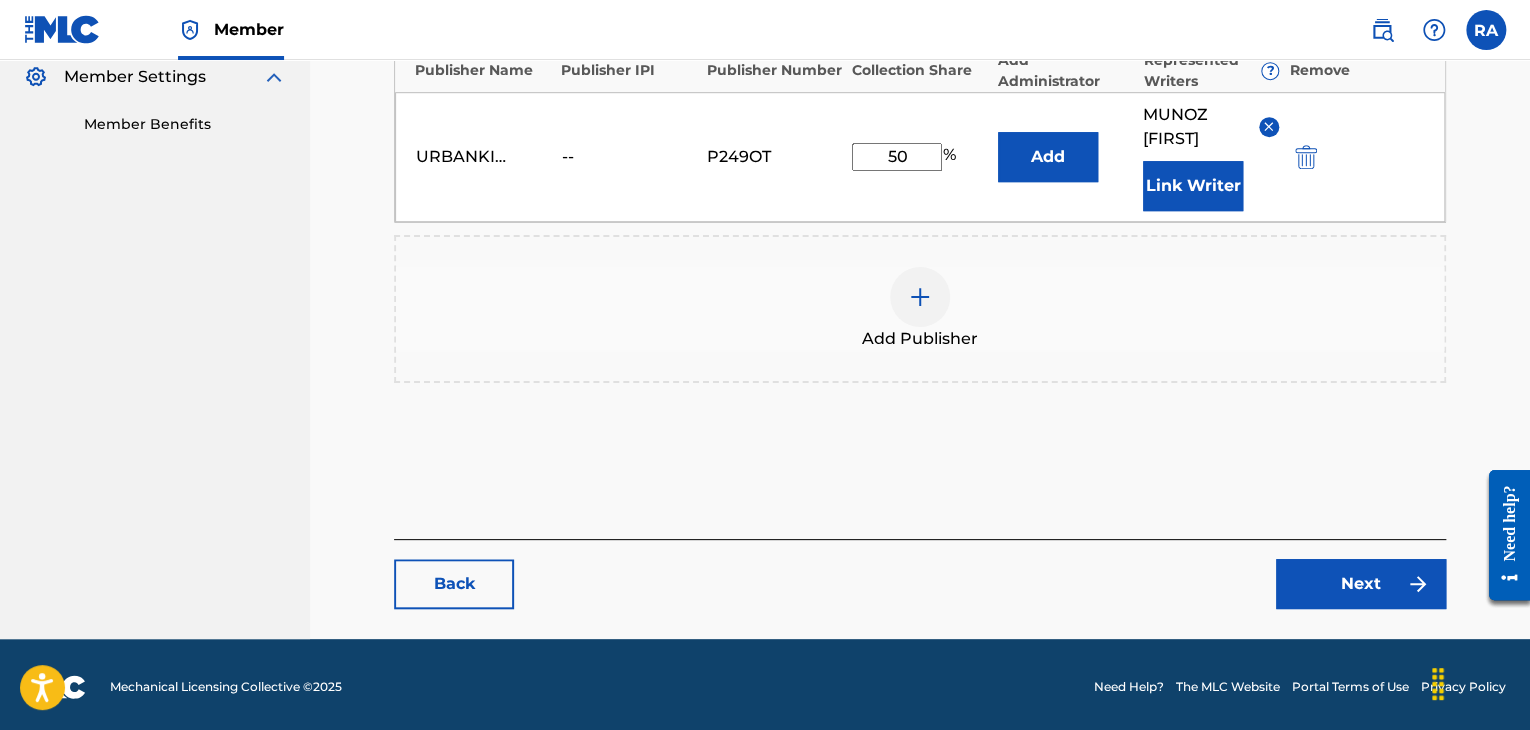 scroll, scrollTop: 608, scrollLeft: 0, axis: vertical 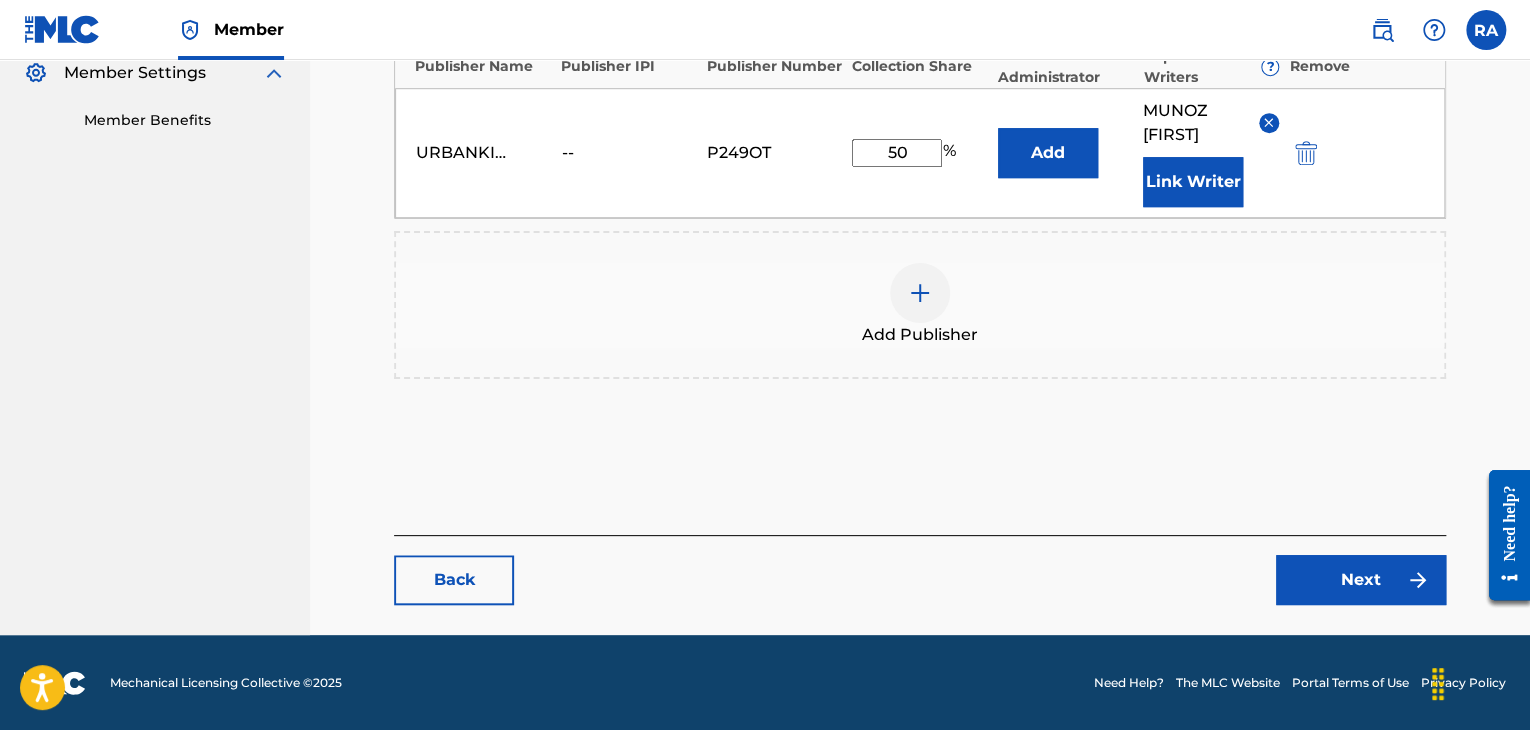 click on "Next" at bounding box center [1361, 580] 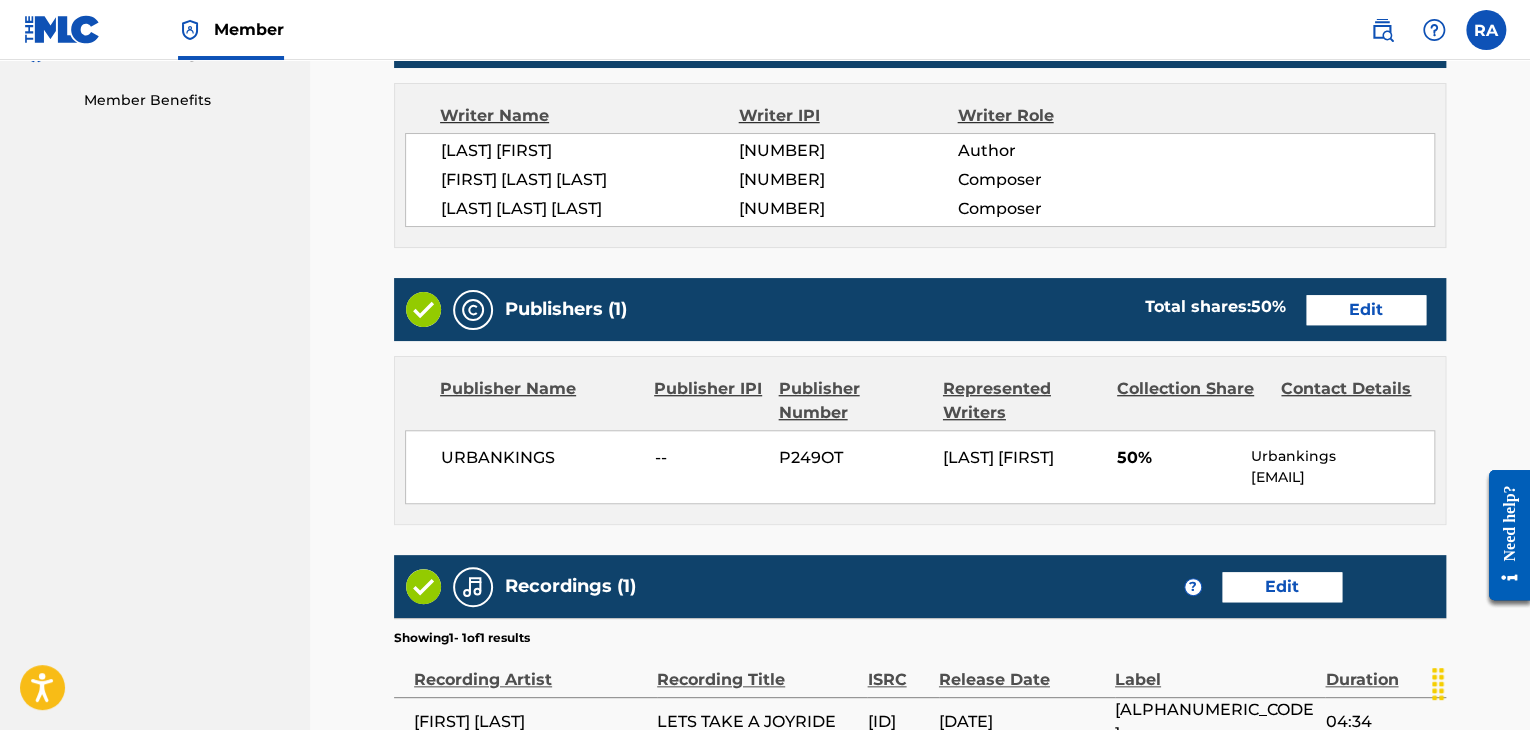 scroll, scrollTop: 800, scrollLeft: 0, axis: vertical 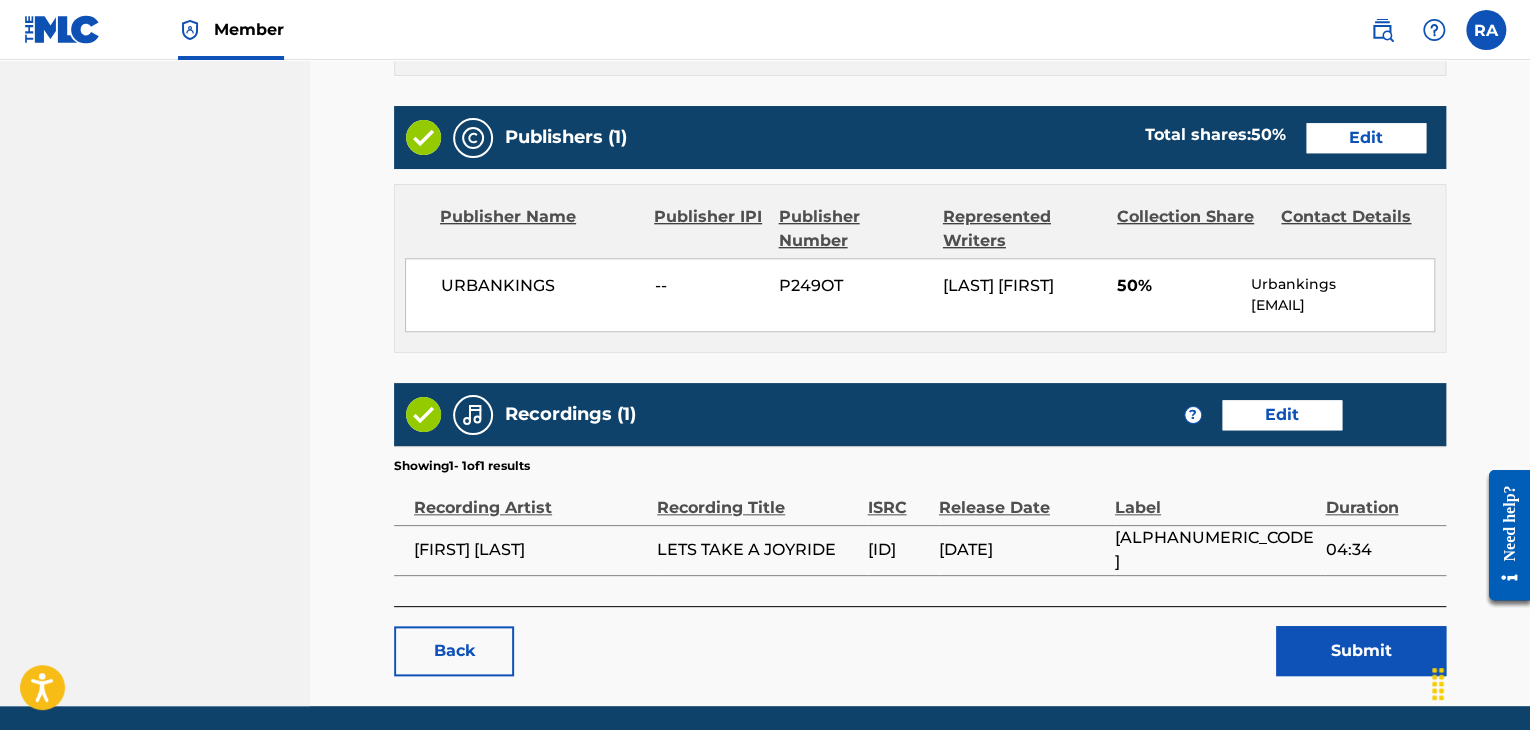 click on "Submit" at bounding box center [1361, 651] 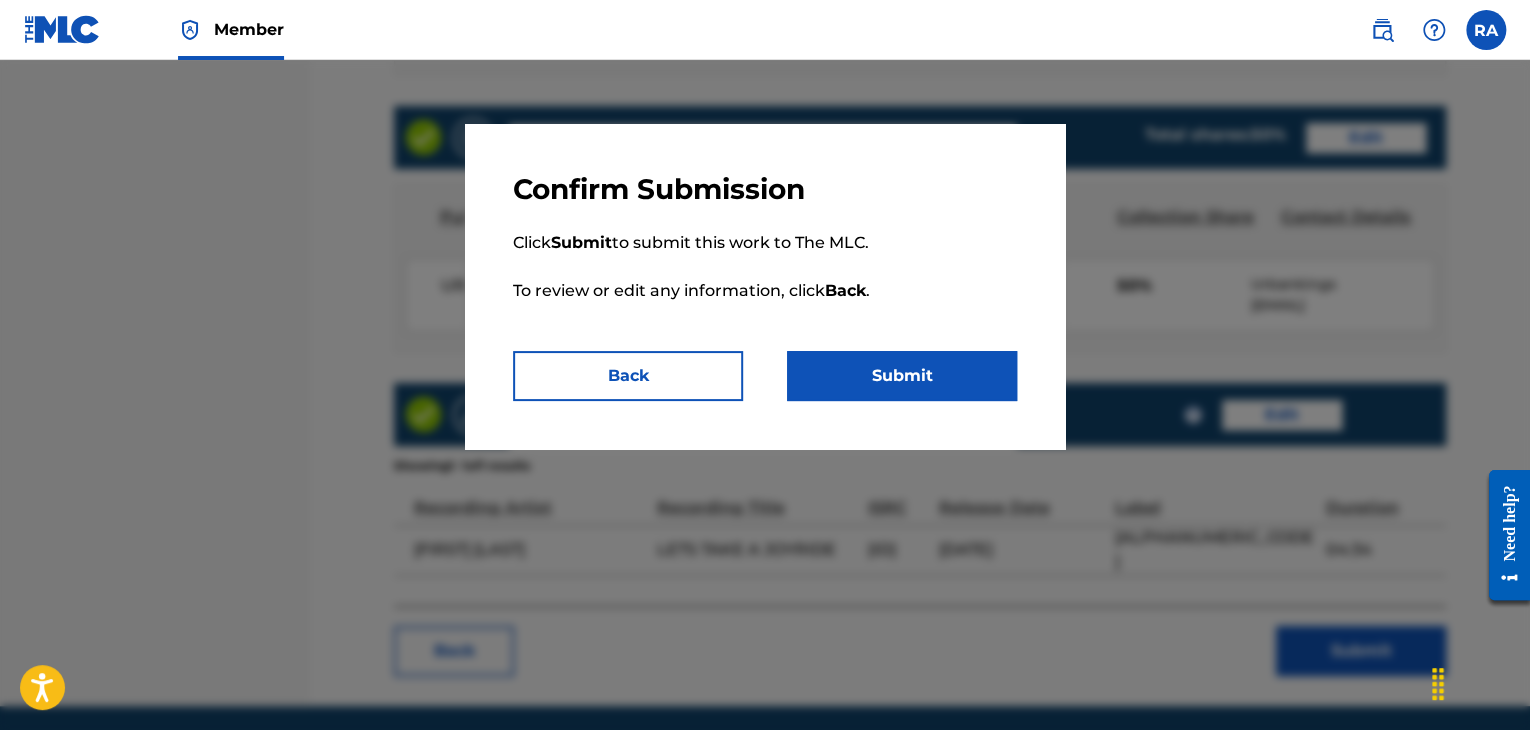 click on "Submit" at bounding box center (902, 376) 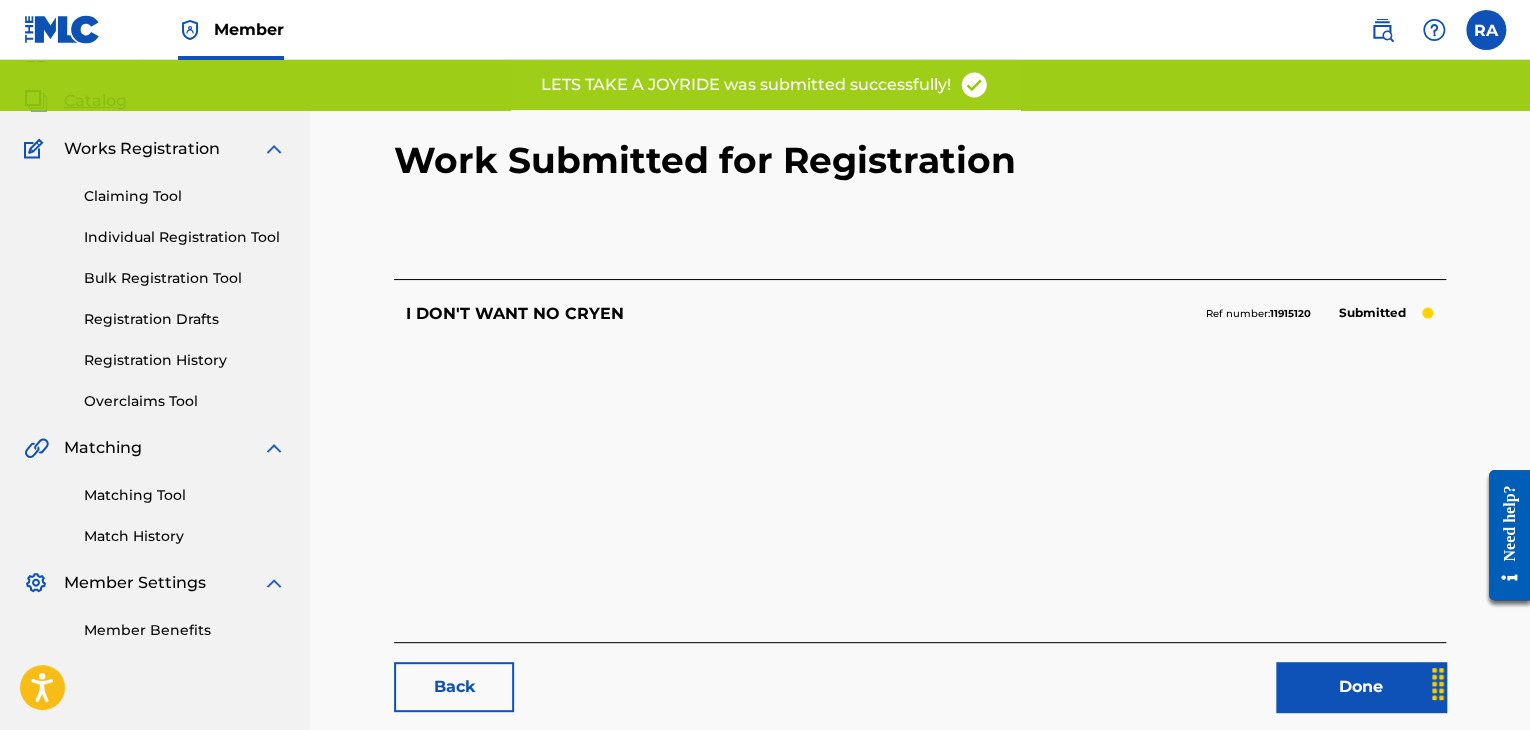 scroll, scrollTop: 206, scrollLeft: 0, axis: vertical 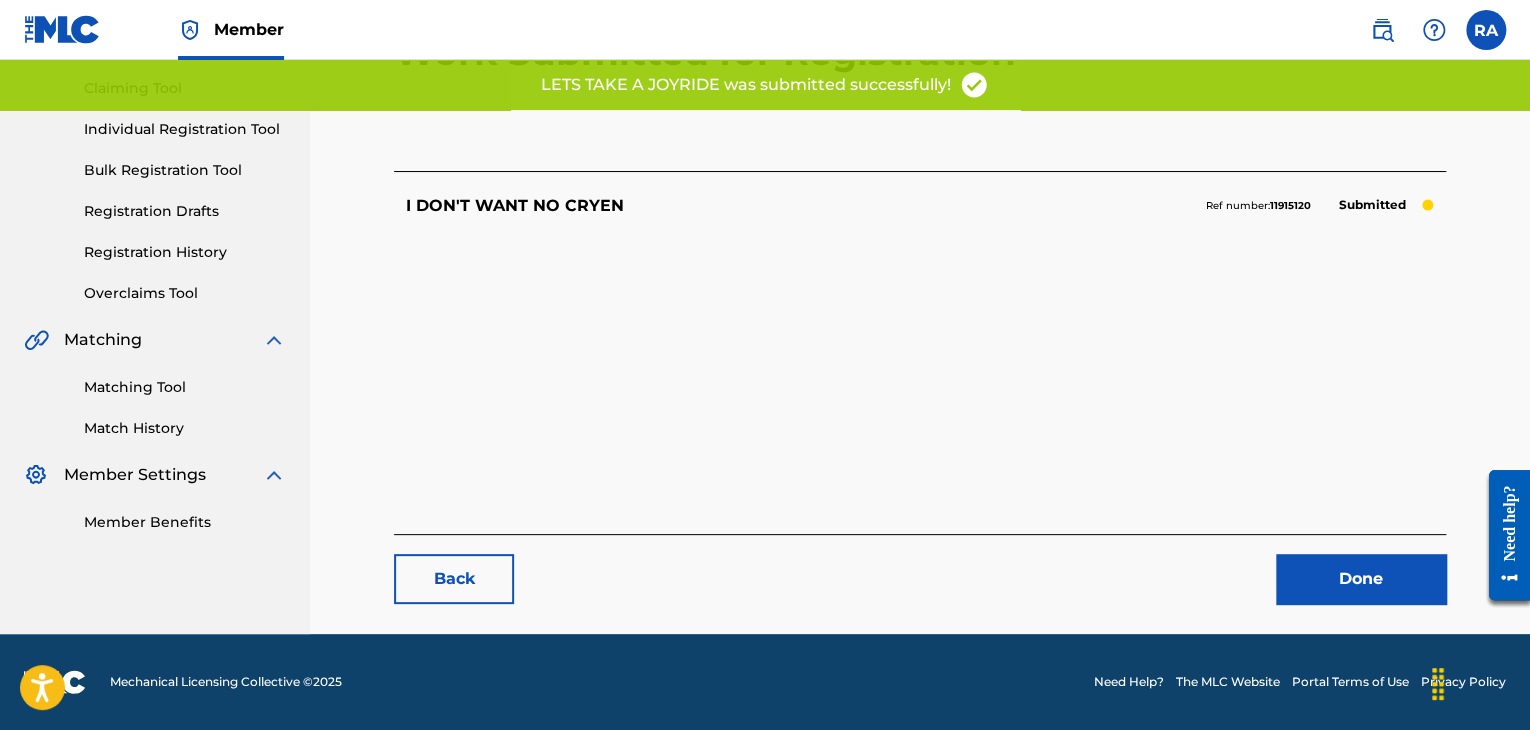 click on "Done" at bounding box center [1361, 579] 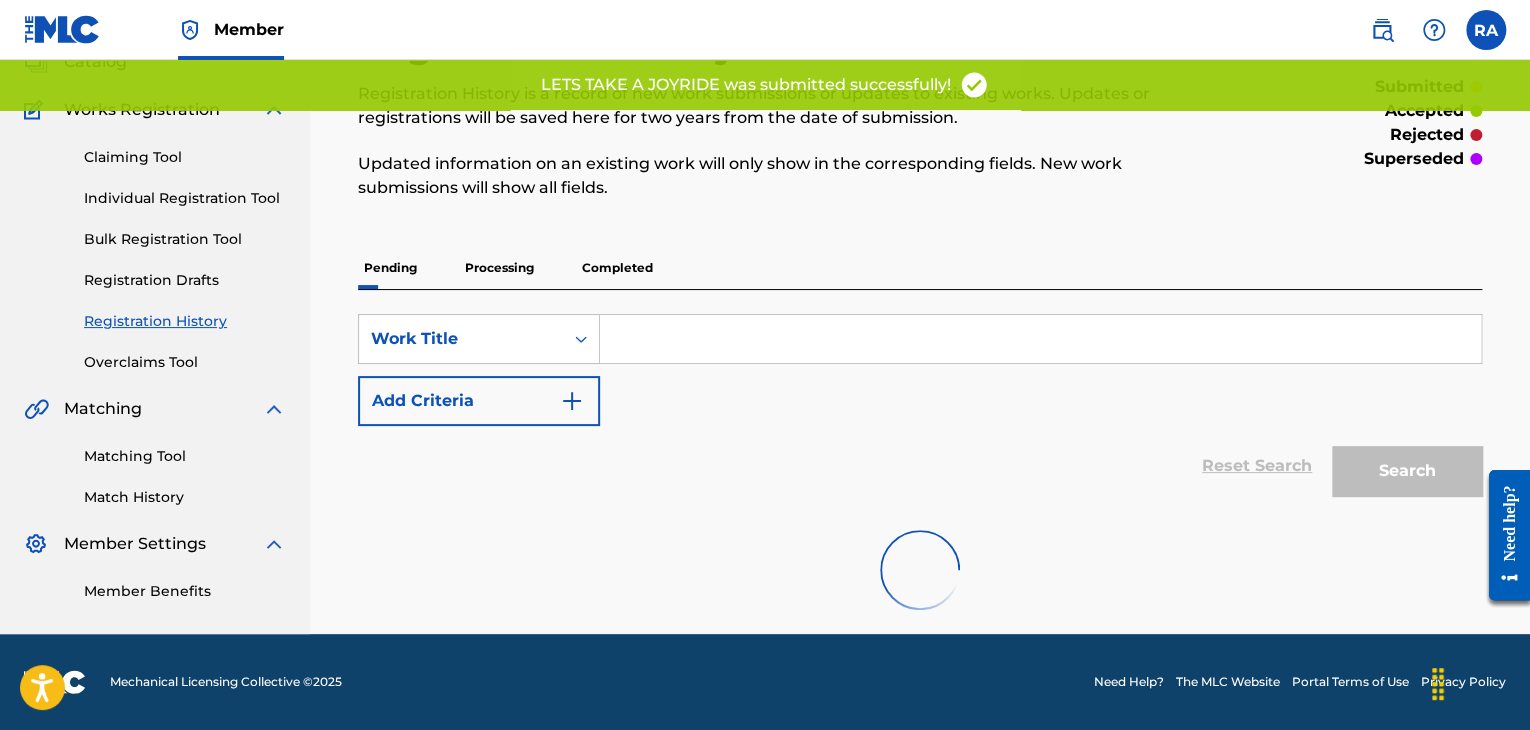 scroll, scrollTop: 0, scrollLeft: 0, axis: both 